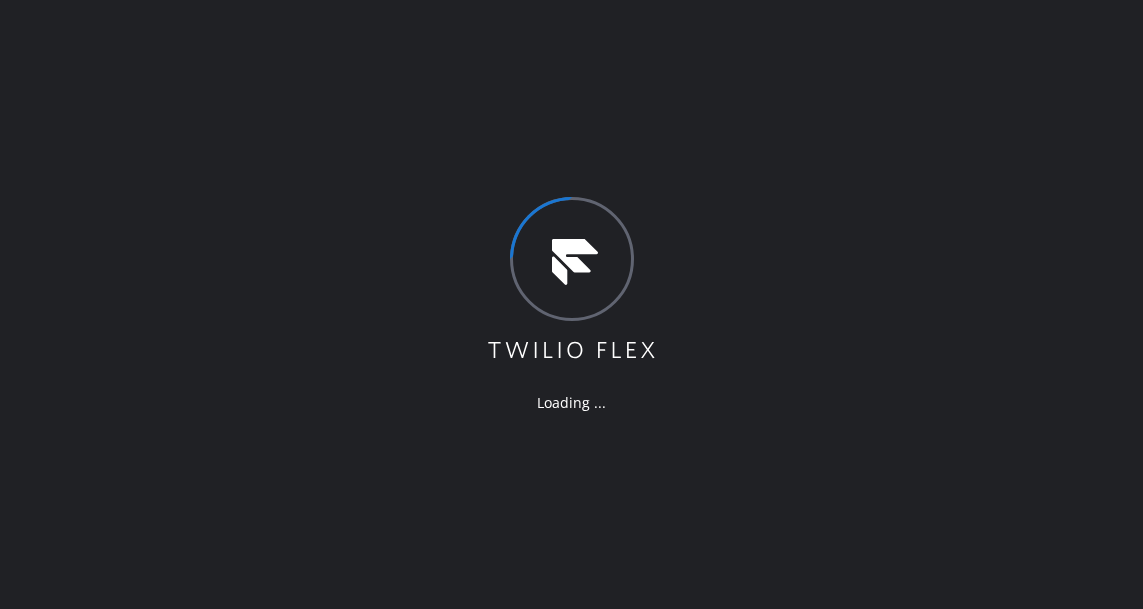 scroll, scrollTop: 0, scrollLeft: 0, axis: both 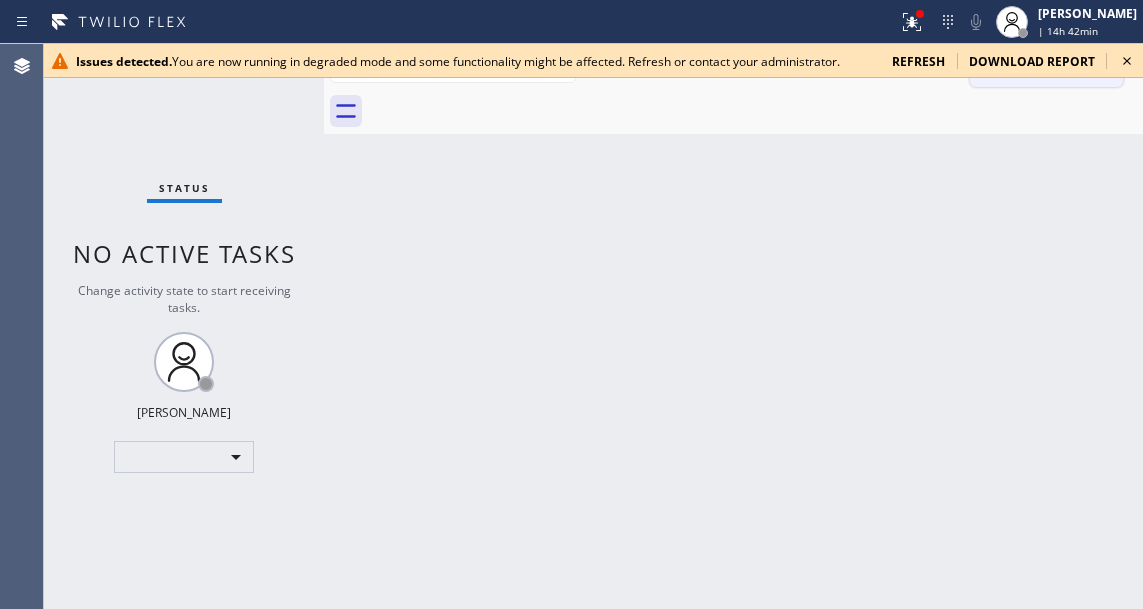 click on "Back to Dashboard Change Sender ID Customers Technicians Select a contact Outbound call Technician Search Technician Your caller id phone number Your caller id phone number Call Technician info Name   Phone none Address none Change Sender ID HVAC +18559994417 5 Star Appliance +18557314952 Appliance Repair +18554611149 Plumbing +18889090120 Air Duct Cleaning +18006865038  Electricians +18005688664 Cancel Change Check personal SMS Reset Change No tabs Call to Customer Outbound call Location Search location Your caller id phone number Customer number Call Outbound call Technician Search Technician Your caller id phone number Your caller id phone number Call" at bounding box center [733, 326] 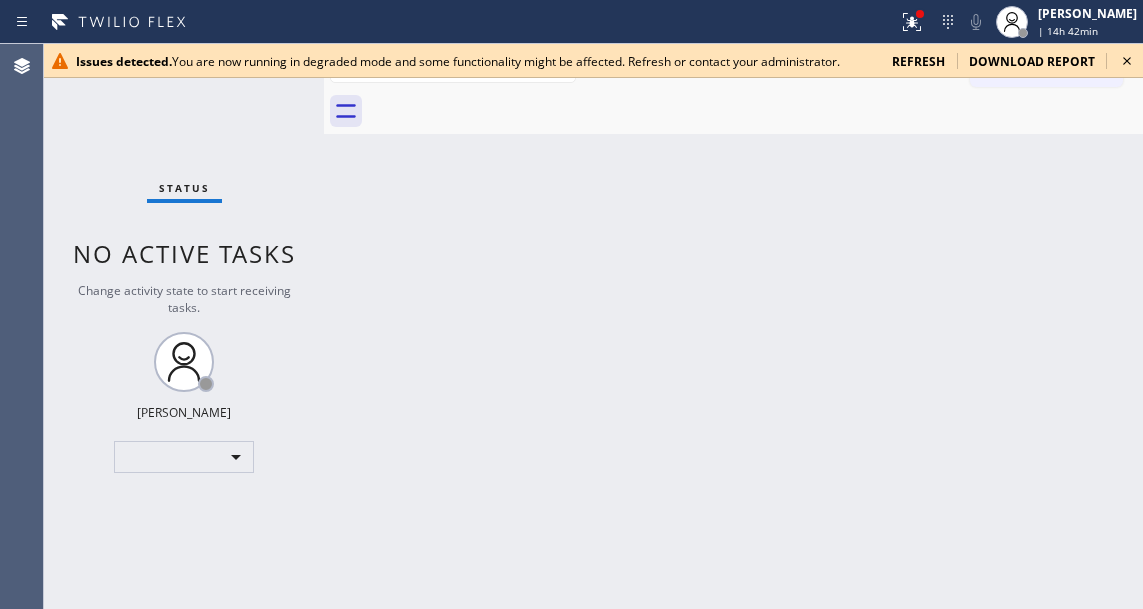 click 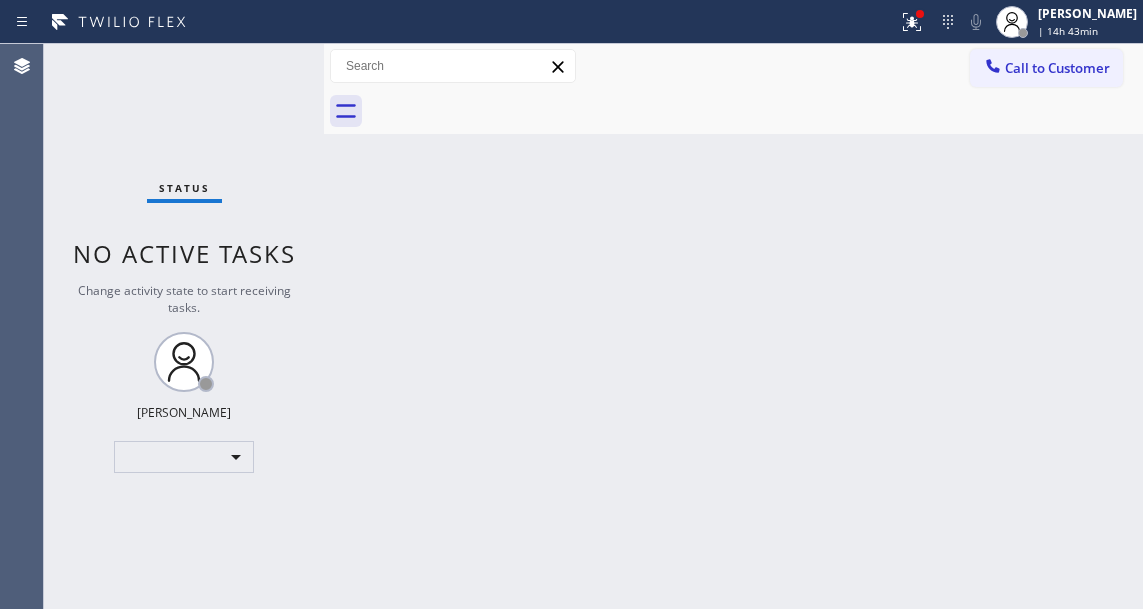 click on "Back to Dashboard Change Sender ID Customers Technicians Select a contact Outbound call Technician Search Technician Your caller id phone number Your caller id phone number Call Technician info Name   Phone none Address none Change Sender ID HVAC [PHONE_NUMBER] 5 Star Appliance [PHONE_NUMBER] Appliance Repair [PHONE_NUMBER] Plumbing [PHONE_NUMBER] Air Duct Cleaning [PHONE_NUMBER]  Electricians [PHONE_NUMBER] Cancel Change Check personal SMS Reset Change No tabs Call to Customer Outbound call Location Search location Your caller id phone number Customer number Call Outbound call Technician Search Technician Your caller id phone number Your caller id phone number Call" at bounding box center [733, 326] 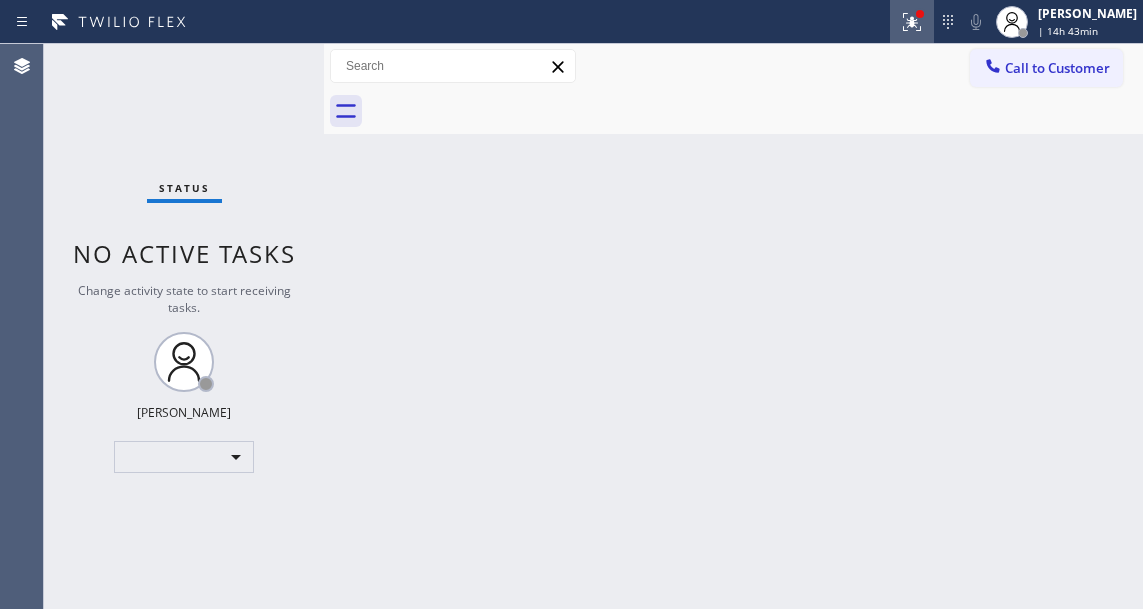 click 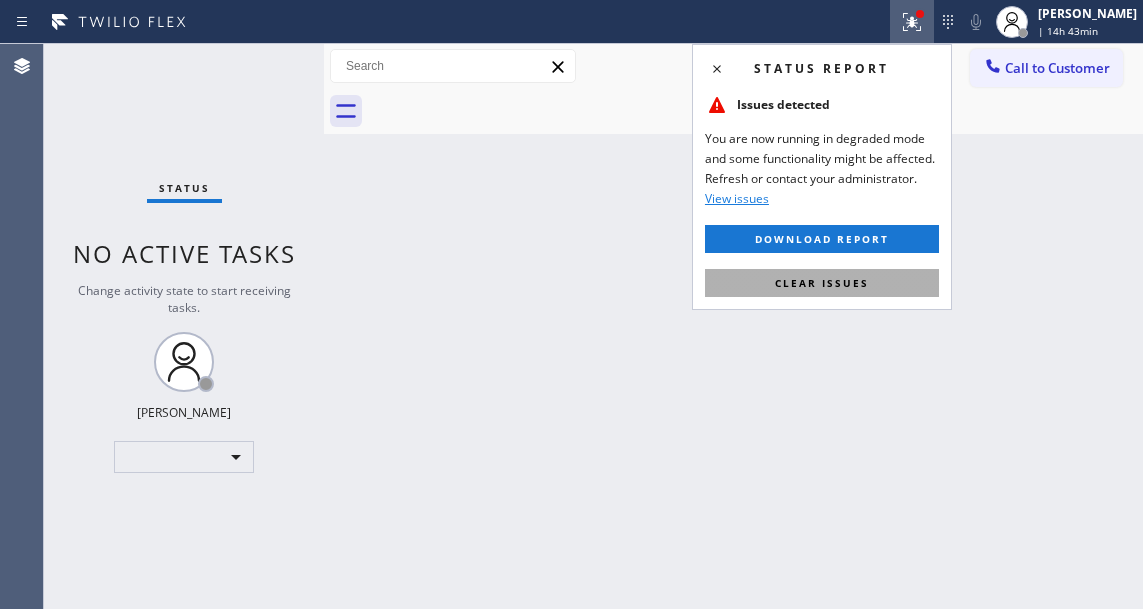 click on "Clear issues" at bounding box center [822, 283] 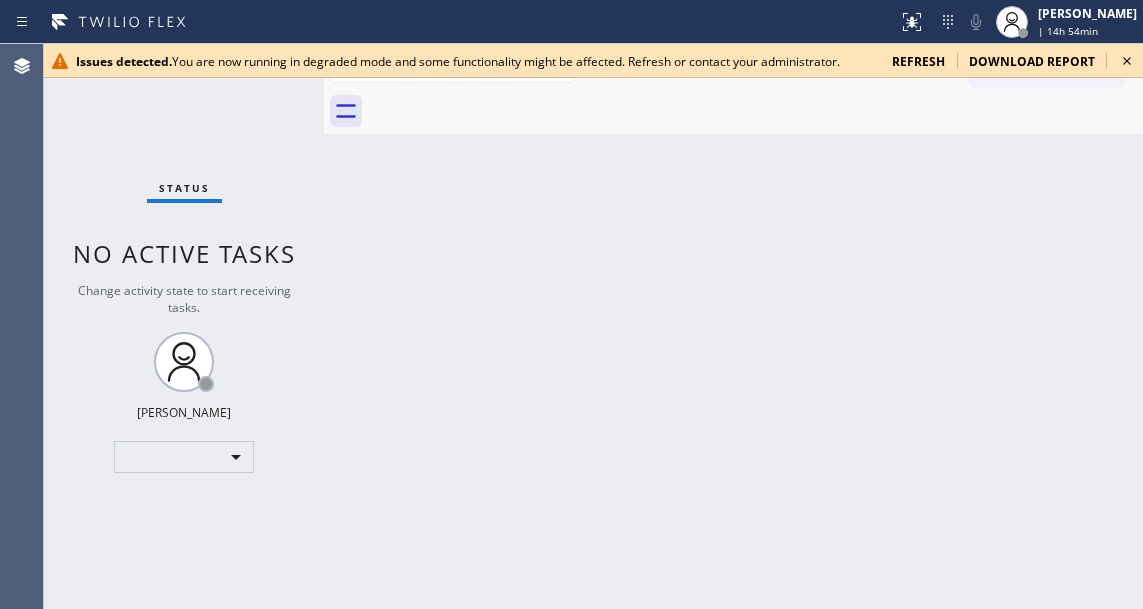 drag, startPoint x: 1083, startPoint y: 179, endPoint x: 1090, endPoint y: 150, distance: 29.832869 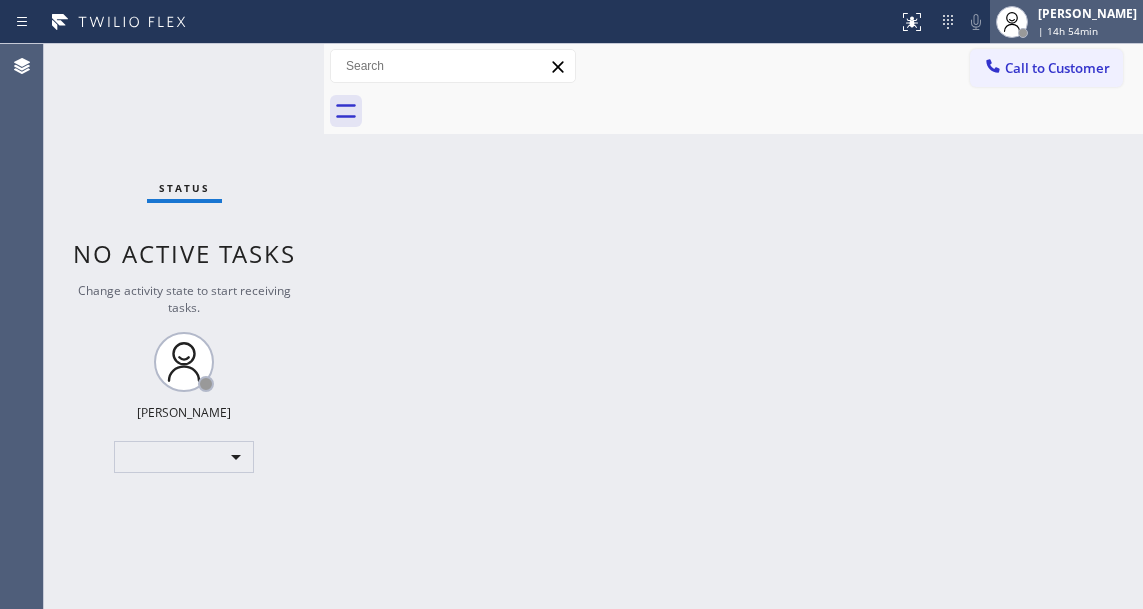 click on "| 14h 54min" at bounding box center [1068, 31] 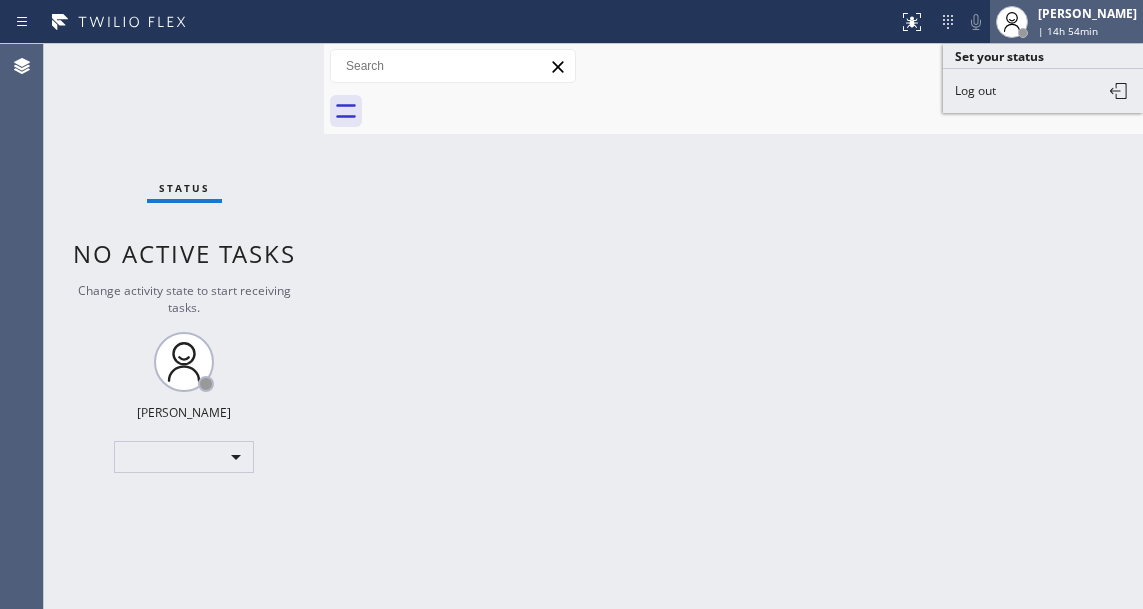 click on "| 14h 54min" at bounding box center (1068, 31) 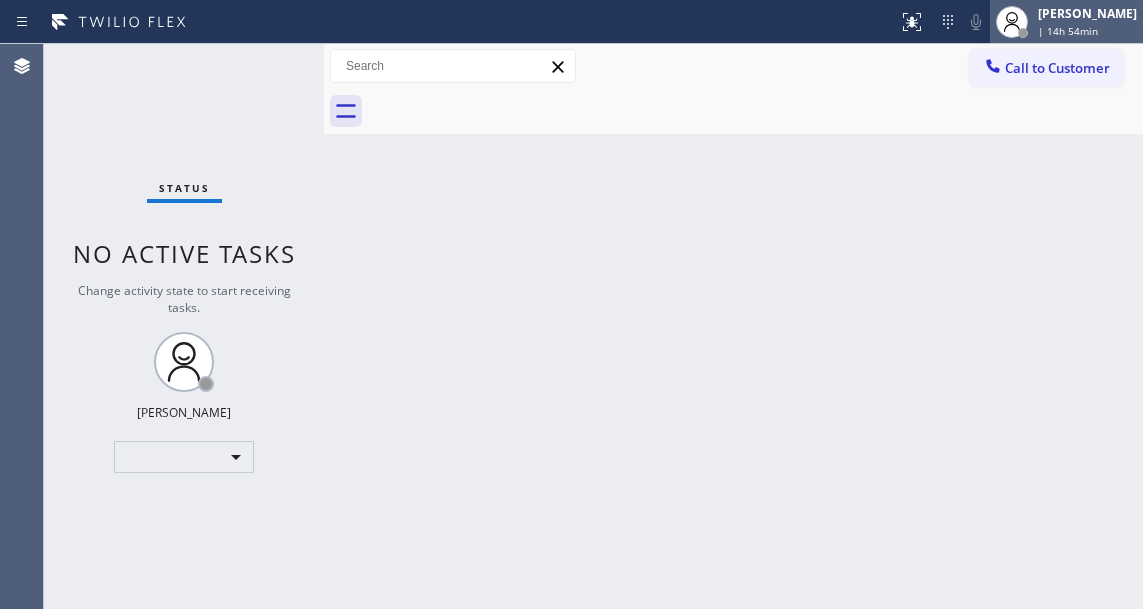 click on "| 14h 54min" at bounding box center (1068, 31) 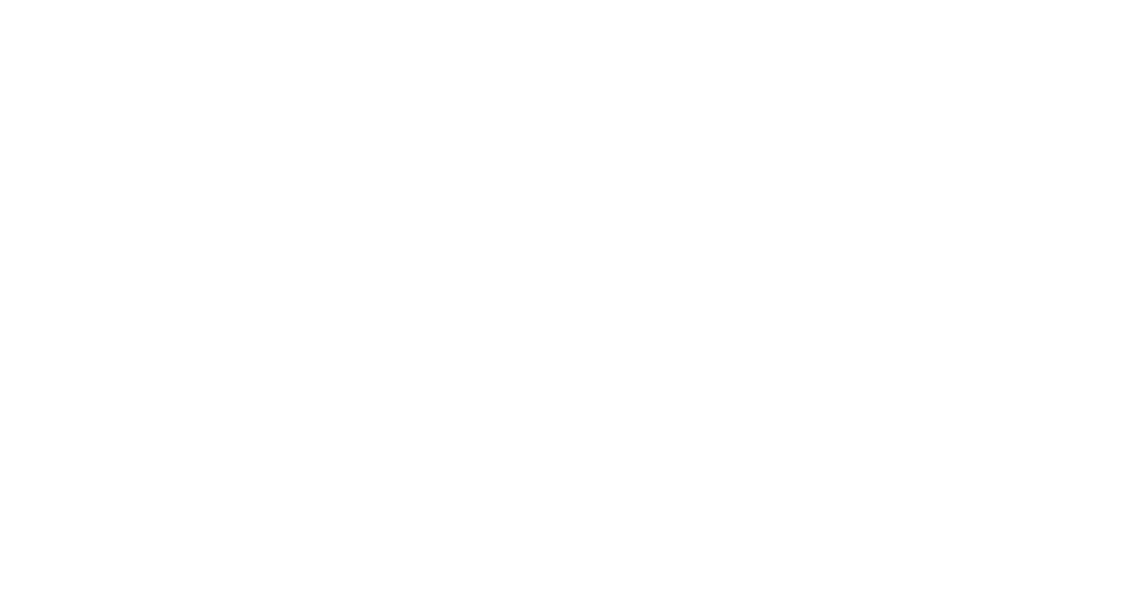 scroll, scrollTop: 0, scrollLeft: 0, axis: both 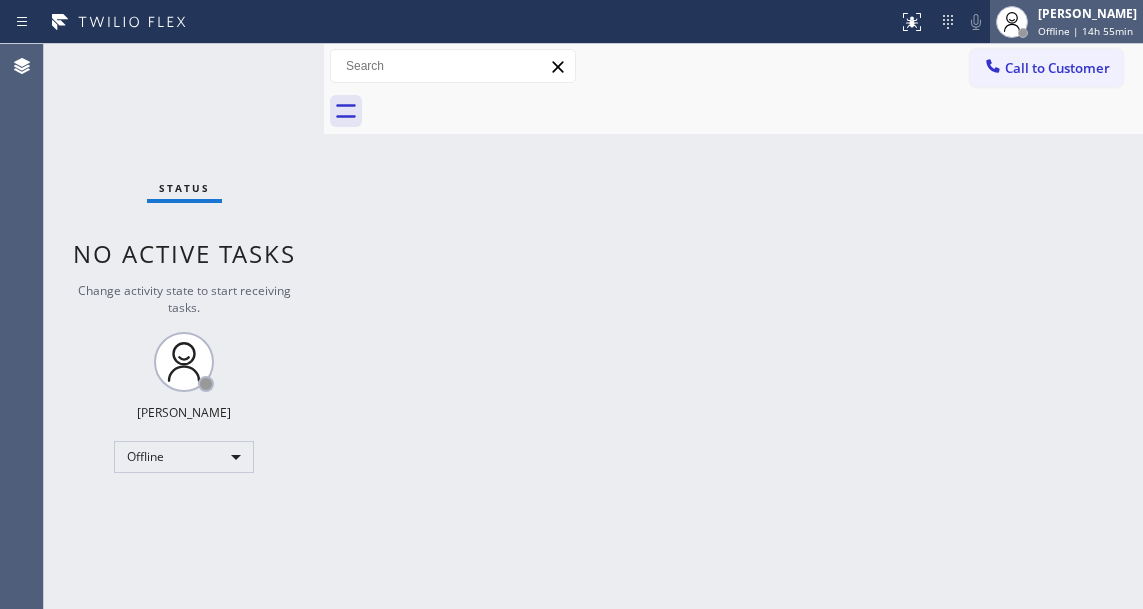 click on "Offline | 14h 55min" at bounding box center (1085, 31) 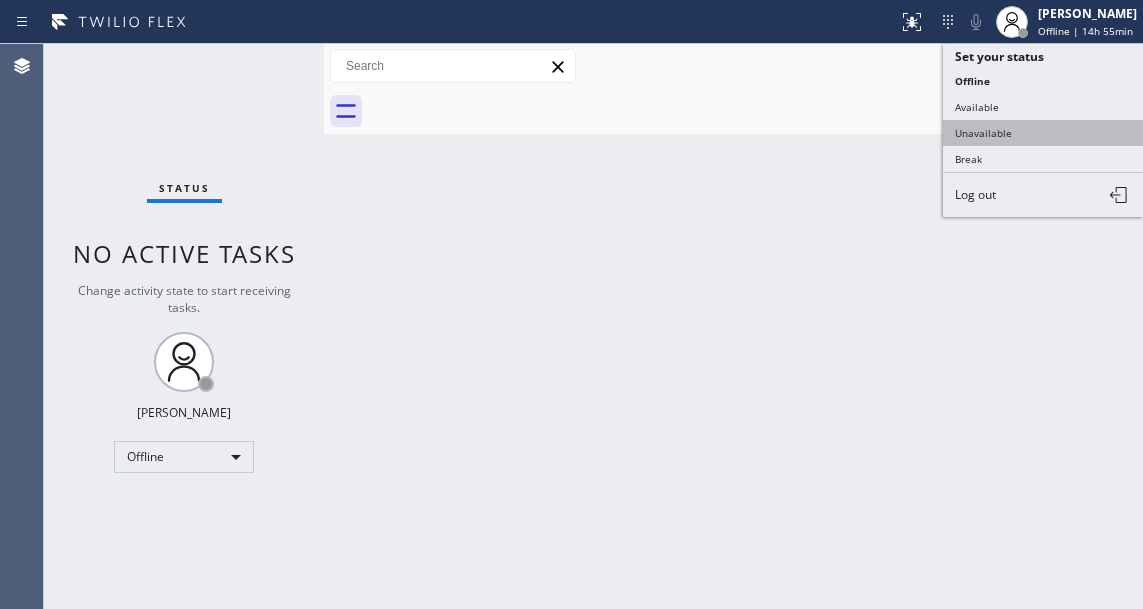 click on "Unavailable" at bounding box center [1043, 133] 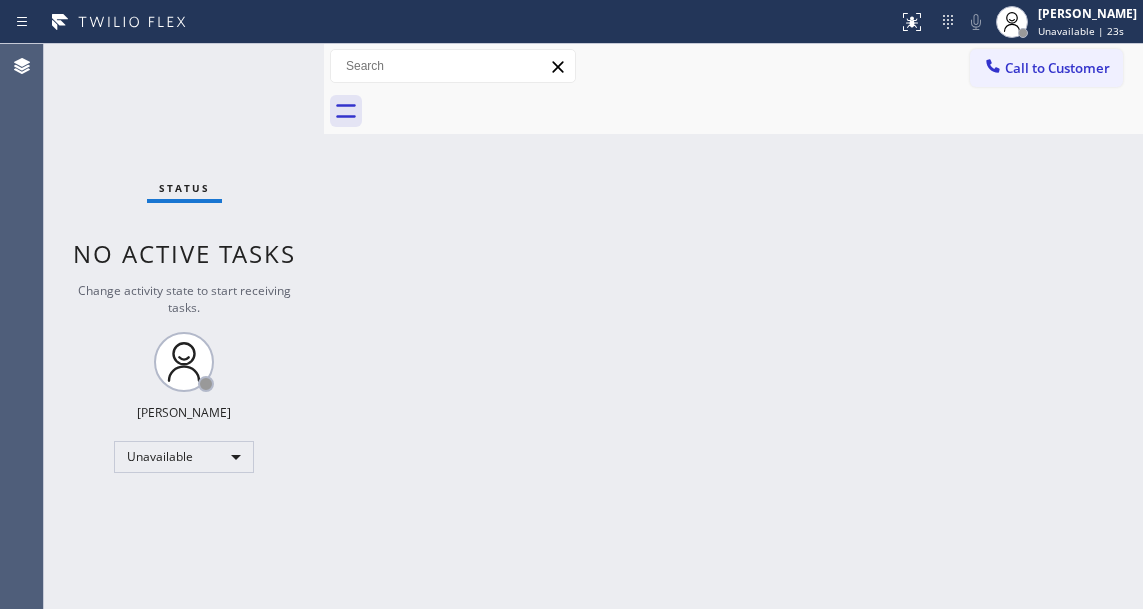click on "Back to Dashboard Change Sender ID Customers Technicians Select a contact Outbound call Technician Search Technician Your caller id phone number Your caller id phone number Call Technician info Name   Phone none Address none Change Sender ID HVAC [PHONE_NUMBER] 5 Star Appliance [PHONE_NUMBER] Appliance Repair [PHONE_NUMBER] Plumbing [PHONE_NUMBER] Air Duct Cleaning [PHONE_NUMBER]  Electricians [PHONE_NUMBER] Cancel Change Check personal SMS Reset Change No tabs Call to Customer Outbound call Location Search location Your caller id phone number Customer number Call Outbound call Technician Search Technician Your caller id phone number Your caller id phone number Call" at bounding box center (733, 326) 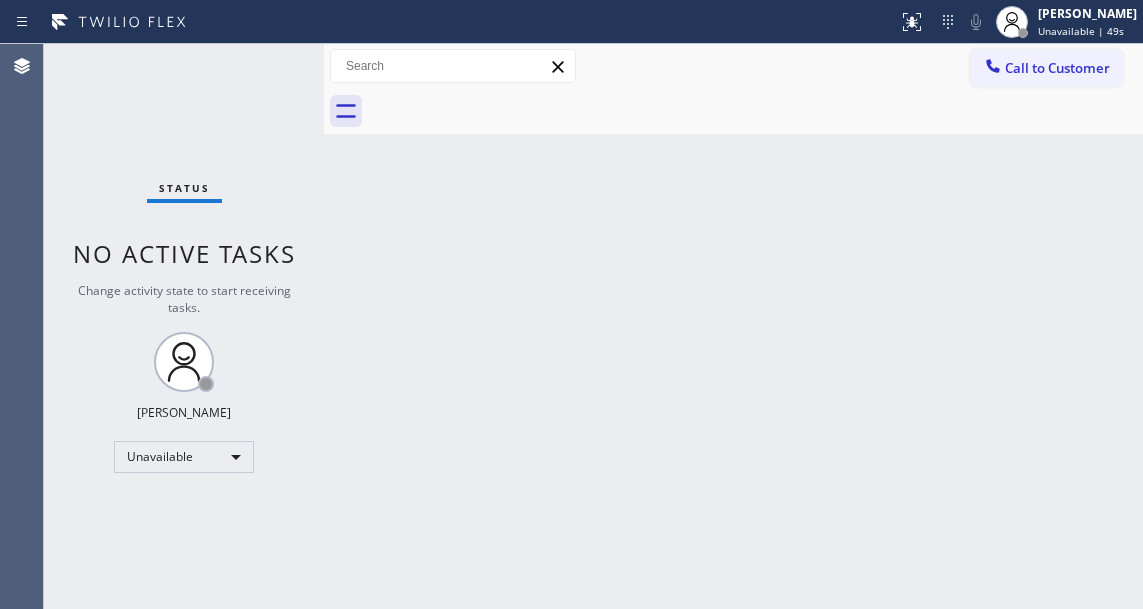 click on "Back to Dashboard Change Sender ID Customers Technicians Select a contact Outbound call Technician Search Technician Your caller id phone number Your caller id phone number Call Technician info Name   Phone none Address none Change Sender ID HVAC [PHONE_NUMBER] 5 Star Appliance [PHONE_NUMBER] Appliance Repair [PHONE_NUMBER] Plumbing [PHONE_NUMBER] Air Duct Cleaning [PHONE_NUMBER]  Electricians [PHONE_NUMBER] Cancel Change Check personal SMS Reset Change No tabs Call to Customer Outbound call Location Search location Your caller id phone number Customer number Call Outbound call Technician Search Technician Your caller id phone number Your caller id phone number Call" at bounding box center (733, 326) 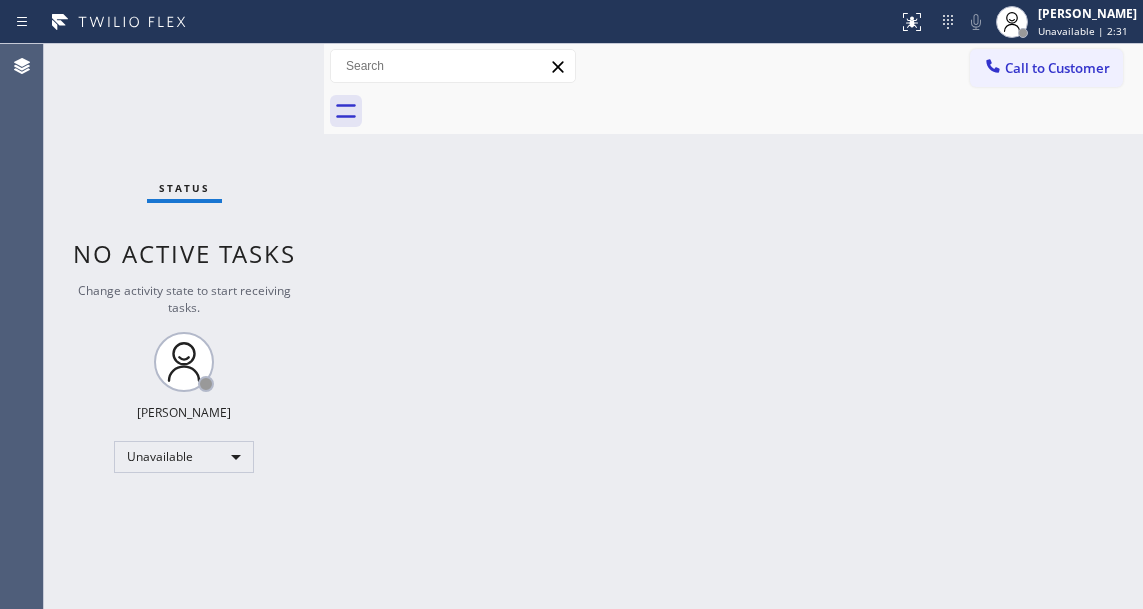 click on "Back to Dashboard Change Sender ID Customers Technicians Select a contact Outbound call Technician Search Technician Your caller id phone number Your caller id phone number Call Technician info Name   Phone none Address none Change Sender ID HVAC [PHONE_NUMBER] 5 Star Appliance [PHONE_NUMBER] Appliance Repair [PHONE_NUMBER] Plumbing [PHONE_NUMBER] Air Duct Cleaning [PHONE_NUMBER]  Electricians [PHONE_NUMBER] Cancel Change Check personal SMS Reset Change No tabs Call to Customer Outbound call Location Search location Your caller id phone number Customer number Call Outbound call Technician Search Technician Your caller id phone number Your caller id phone number Call" at bounding box center (733, 326) 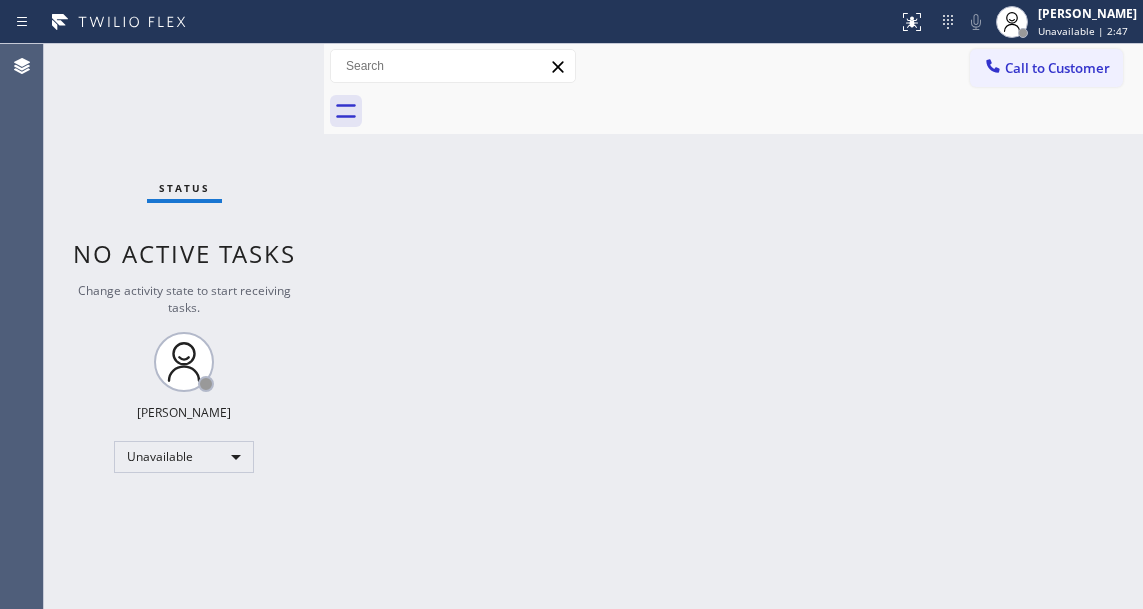 click on "Back to Dashboard Change Sender ID Customers Technicians Select a contact Outbound call Technician Search Technician Your caller id phone number Your caller id phone number Call Technician info Name   Phone none Address none Change Sender ID HVAC [PHONE_NUMBER] 5 Star Appliance [PHONE_NUMBER] Appliance Repair [PHONE_NUMBER] Plumbing [PHONE_NUMBER] Air Duct Cleaning [PHONE_NUMBER]  Electricians [PHONE_NUMBER] Cancel Change Check personal SMS Reset Change No tabs Call to Customer Outbound call Location Search location Your caller id phone number Customer number Call Outbound call Technician Search Technician Your caller id phone number Your caller id phone number Call" at bounding box center (733, 326) 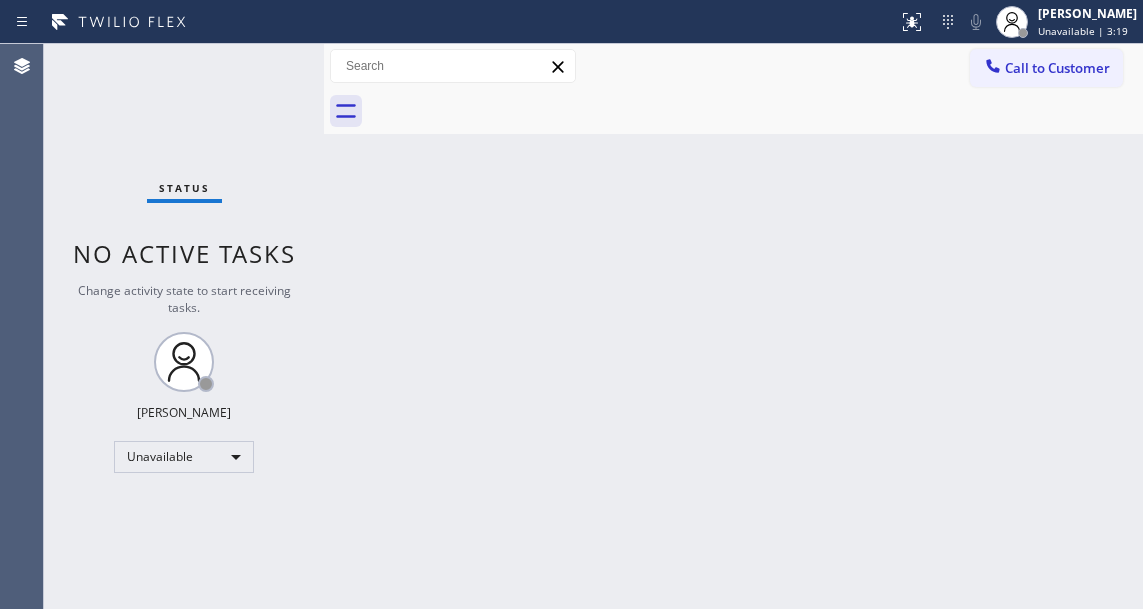 click on "Back to Dashboard Change Sender ID Customers Technicians Select a contact Outbound call Technician Search Technician Your caller id phone number Your caller id phone number Call Technician info Name   Phone none Address none Change Sender ID HVAC [PHONE_NUMBER] 5 Star Appliance [PHONE_NUMBER] Appliance Repair [PHONE_NUMBER] Plumbing [PHONE_NUMBER] Air Duct Cleaning [PHONE_NUMBER]  Electricians [PHONE_NUMBER] Cancel Change Check personal SMS Reset Change No tabs Call to Customer Outbound call Location Search location Your caller id phone number Customer number Call Outbound call Technician Search Technician Your caller id phone number Your caller id phone number Call" at bounding box center (733, 326) 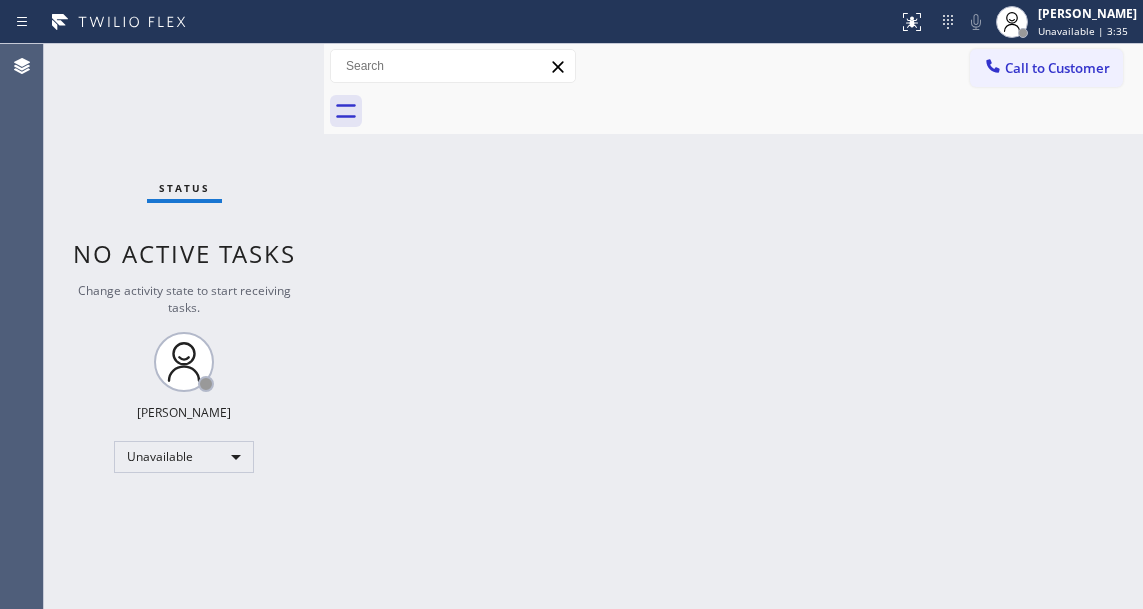 click on "Back to Dashboard Change Sender ID Customers Technicians Select a contact Outbound call Technician Search Technician Your caller id phone number Your caller id phone number Call Technician info Name   Phone none Address none Change Sender ID HVAC [PHONE_NUMBER] 5 Star Appliance [PHONE_NUMBER] Appliance Repair [PHONE_NUMBER] Plumbing [PHONE_NUMBER] Air Duct Cleaning [PHONE_NUMBER]  Electricians [PHONE_NUMBER] Cancel Change Check personal SMS Reset Change No tabs Call to Customer Outbound call Location Search location Your caller id phone number Customer number Call Outbound call Technician Search Technician Your caller id phone number Your caller id phone number Call" at bounding box center [733, 326] 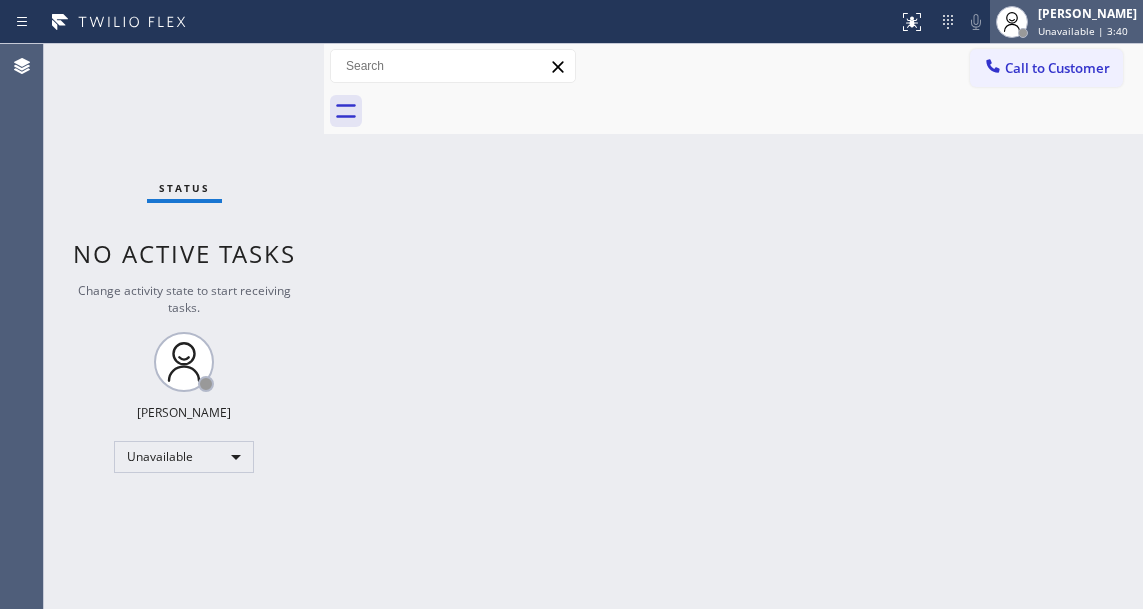 click on "Unavailable | 3:40" at bounding box center (1083, 31) 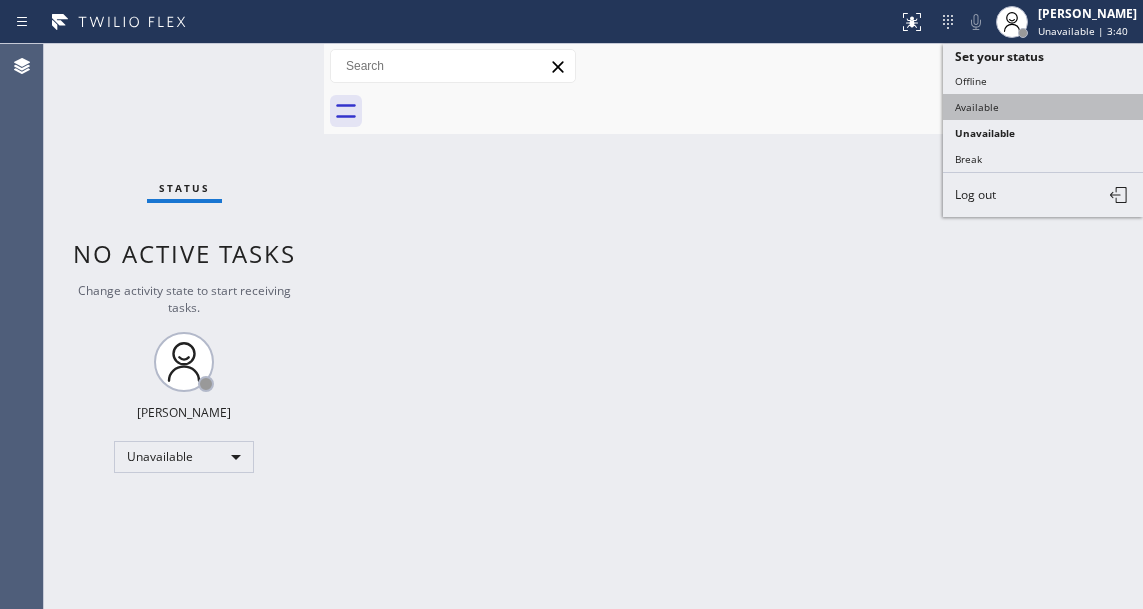 click on "Available" at bounding box center [1043, 107] 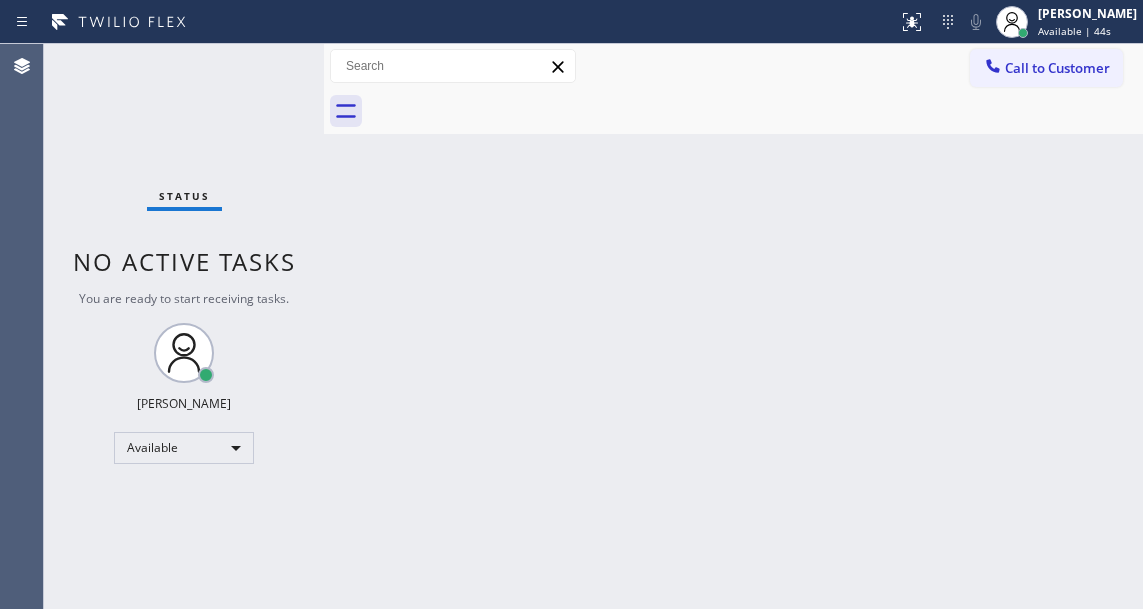 click on "Back to Dashboard Change Sender ID Customers Technicians Select a contact Outbound call Technician Search Technician Your caller id phone number Your caller id phone number Call Technician info Name   Phone none Address none Change Sender ID HVAC [PHONE_NUMBER] 5 Star Appliance [PHONE_NUMBER] Appliance Repair [PHONE_NUMBER] Plumbing [PHONE_NUMBER] Air Duct Cleaning [PHONE_NUMBER]  Electricians [PHONE_NUMBER] Cancel Change Check personal SMS Reset Change No tabs Call to Customer Outbound call Location Search location Your caller id phone number Customer number Call Outbound call Technician Search Technician Your caller id phone number Your caller id phone number Call" at bounding box center (733, 326) 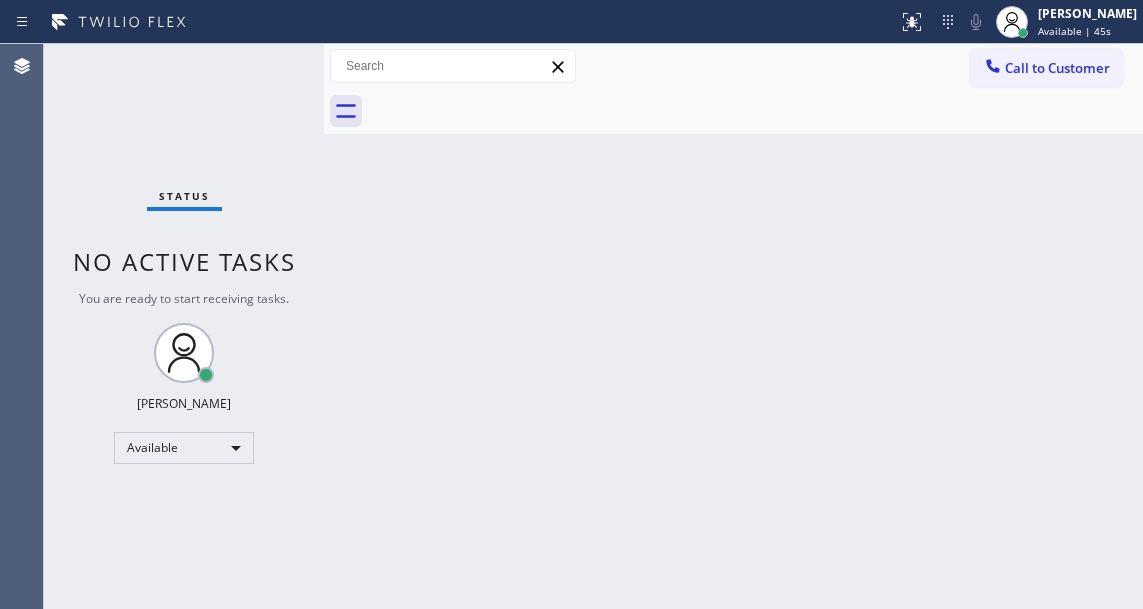 click on "Status   No active tasks     You are ready to start receiving tasks.   Esmael Jarina Available" at bounding box center (184, 326) 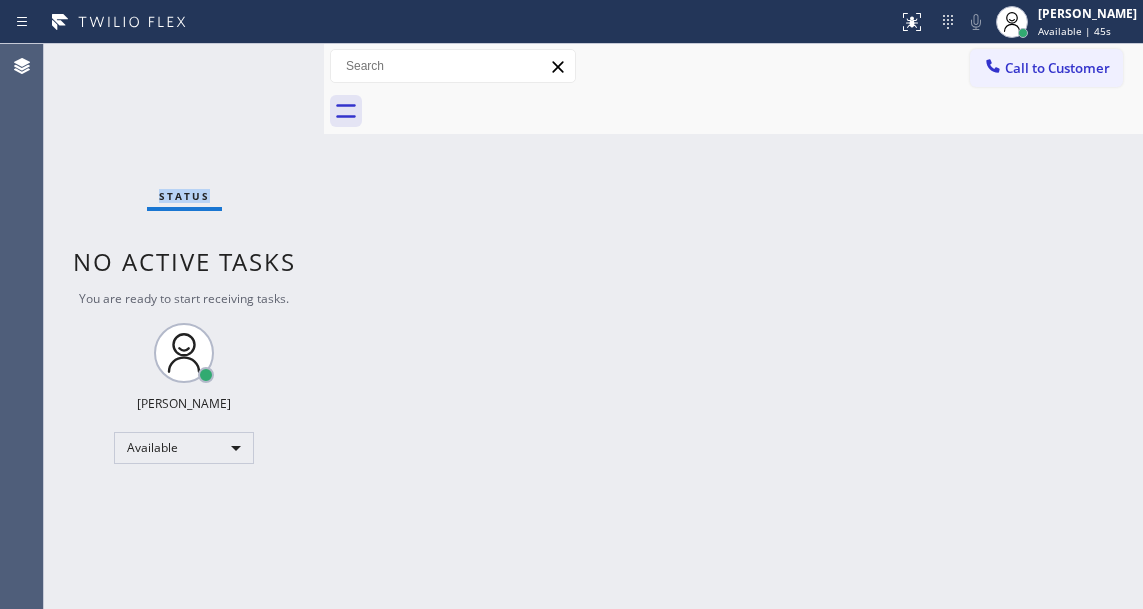 click on "Status   No active tasks     You are ready to start receiving tasks.   Esmael Jarina Available" at bounding box center [184, 326] 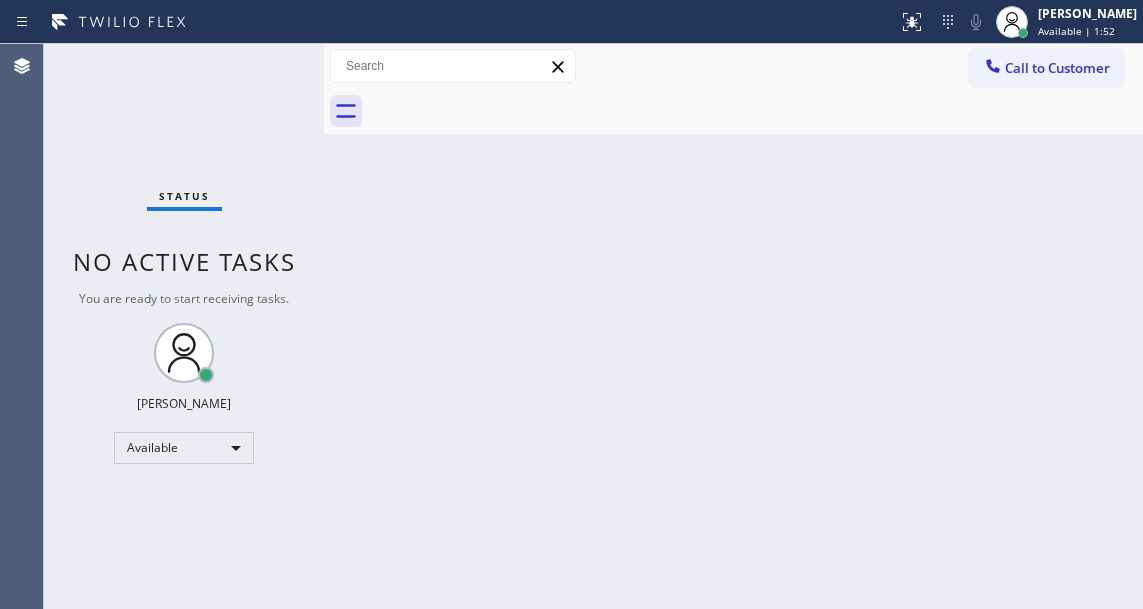 click on "Back to Dashboard Change Sender ID Customers Technicians Select a contact Outbound call Technician Search Technician Your caller id phone number Your caller id phone number Call Technician info Name   Phone none Address none Change Sender ID HVAC +18559994417 5 Star Appliance +18557314952 Appliance Repair +18554611149 Plumbing +18889090120 Air Duct Cleaning +18006865038  Electricians +18005688664 Cancel Change Check personal SMS Reset Change No tabs Call to Customer Outbound call Location Search location Your caller id phone number Customer number Call Outbound call Technician Search Technician Your caller id phone number Your caller id phone number Call" at bounding box center [733, 326] 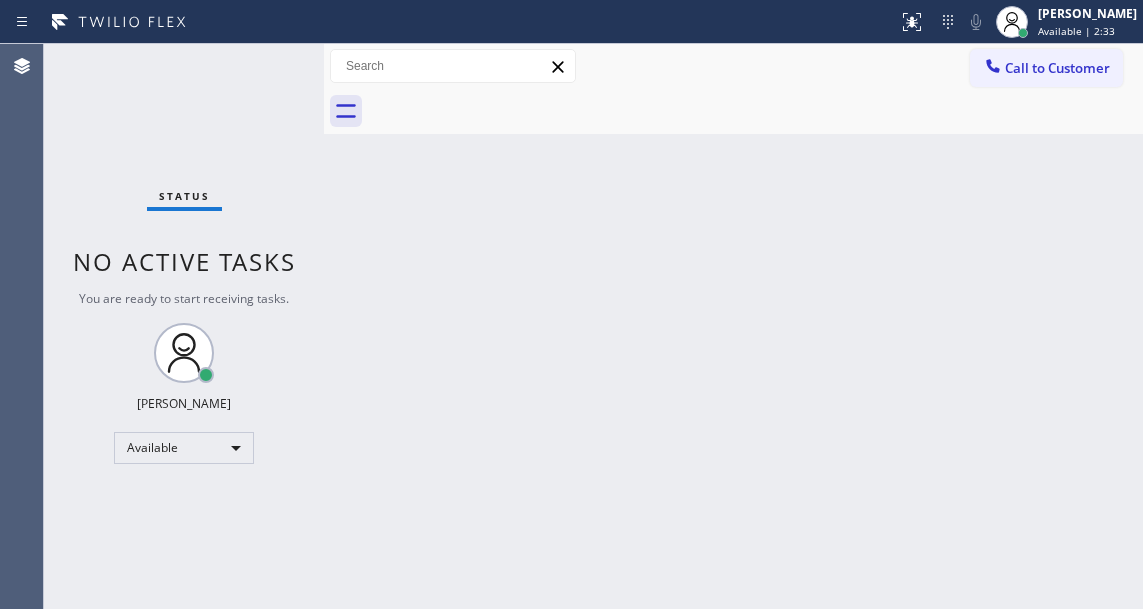 drag, startPoint x: 1060, startPoint y: 239, endPoint x: 988, endPoint y: 107, distance: 150.35957 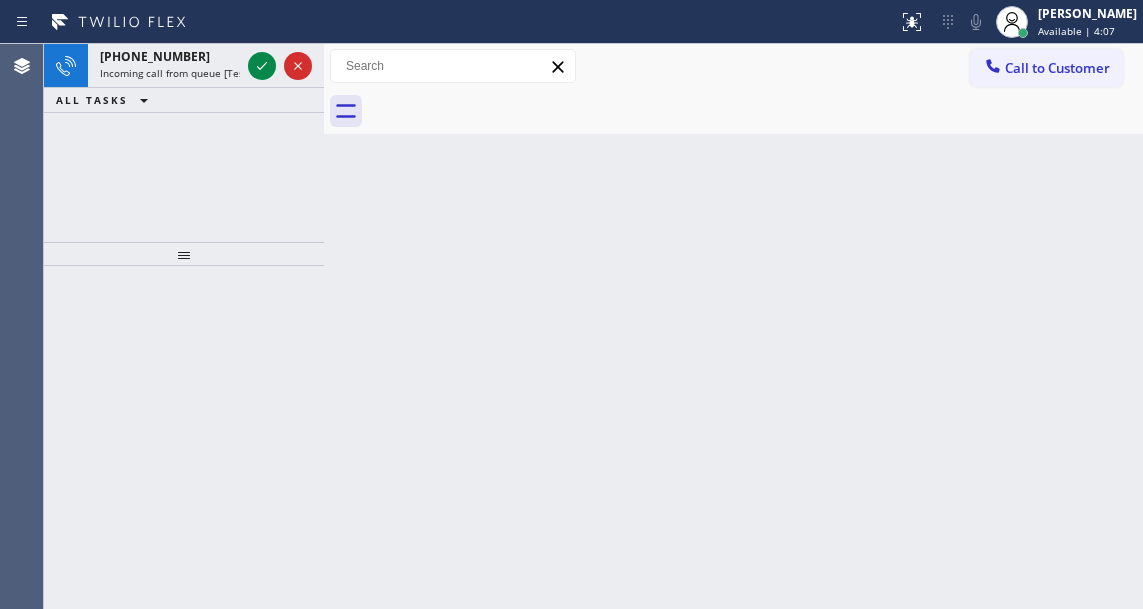 drag, startPoint x: 1028, startPoint y: 222, endPoint x: 757, endPoint y: 183, distance: 273.7919 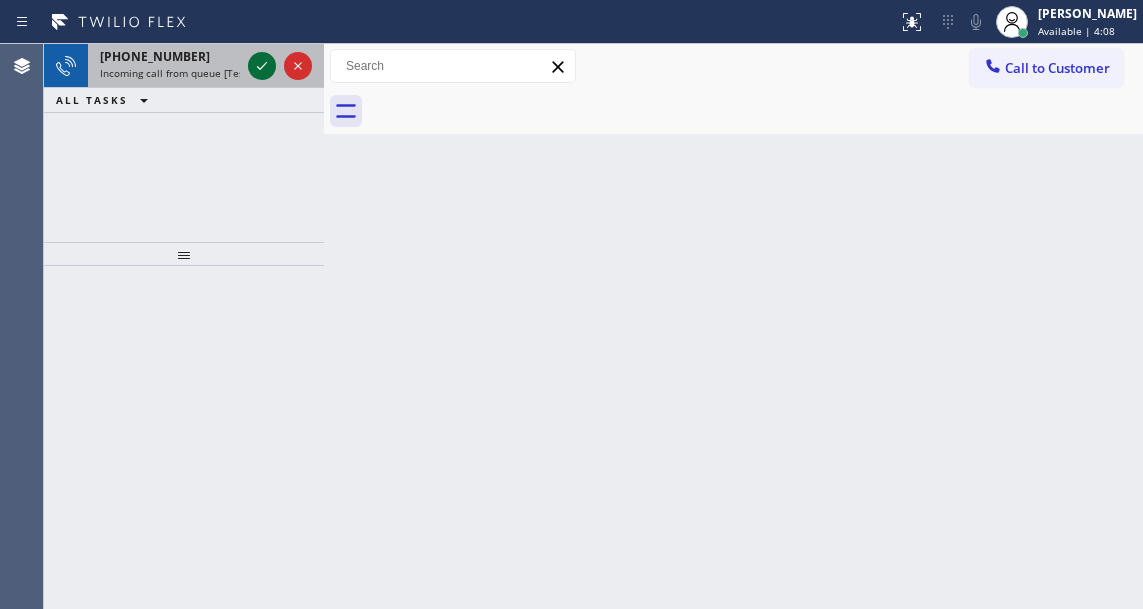 click 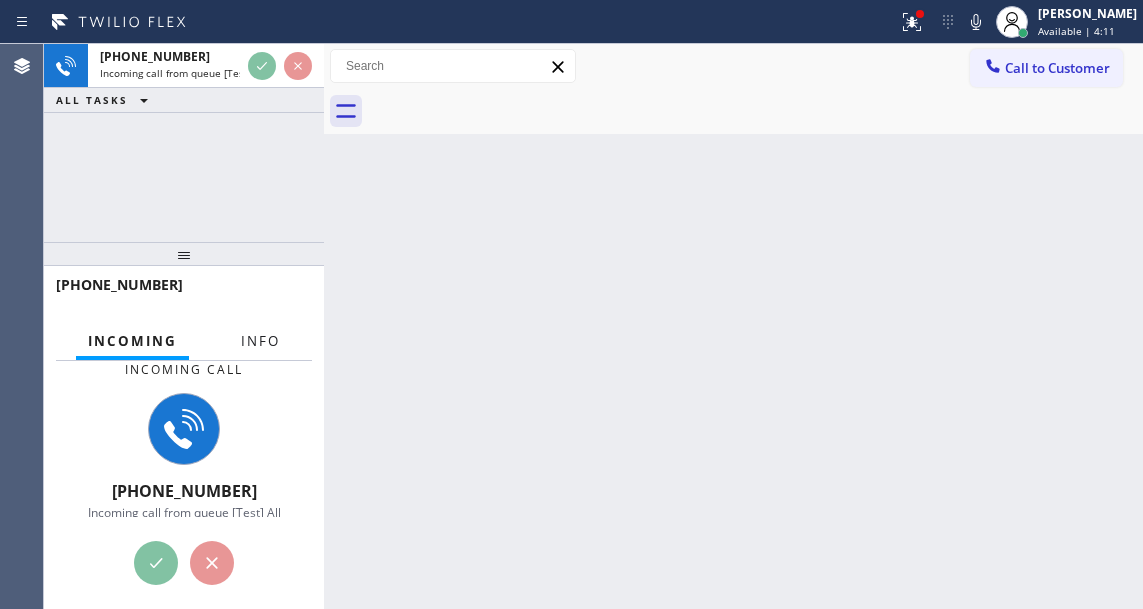 click on "Info" at bounding box center [260, 341] 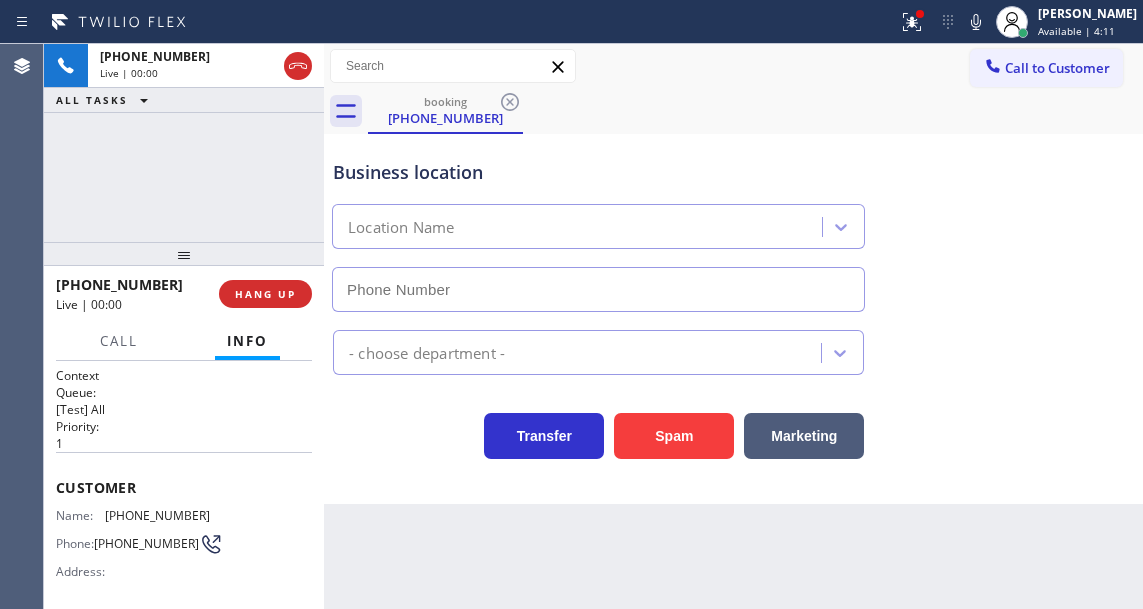 type on "(844) 462-8198" 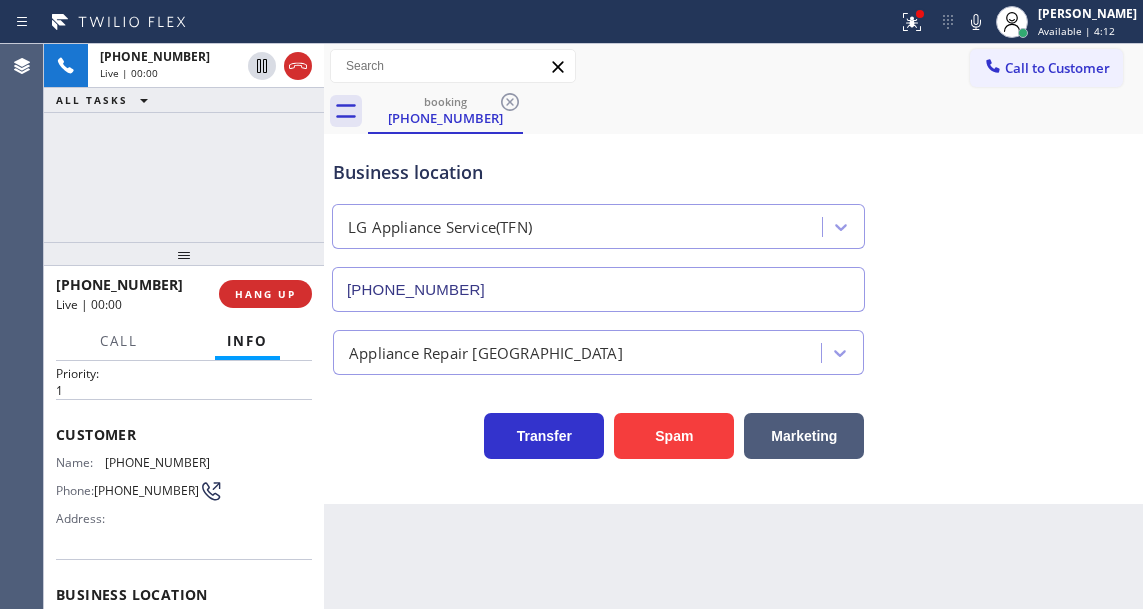 scroll, scrollTop: 100, scrollLeft: 0, axis: vertical 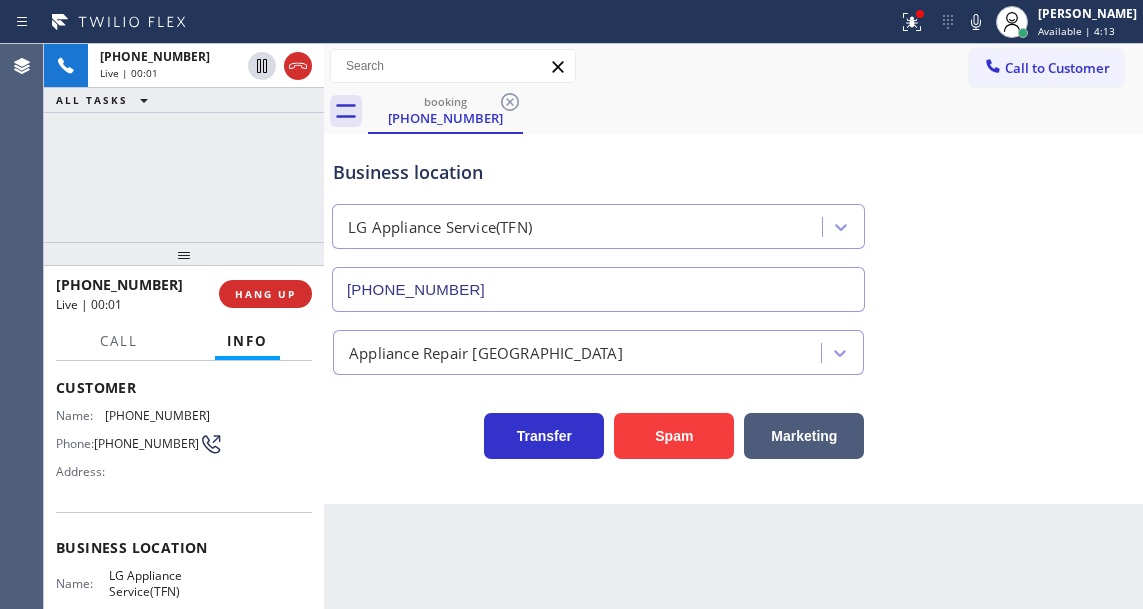 click on "Customer Name: (678) 640-0693 Phone: (678) 640-0693 Address:" at bounding box center (184, 432) 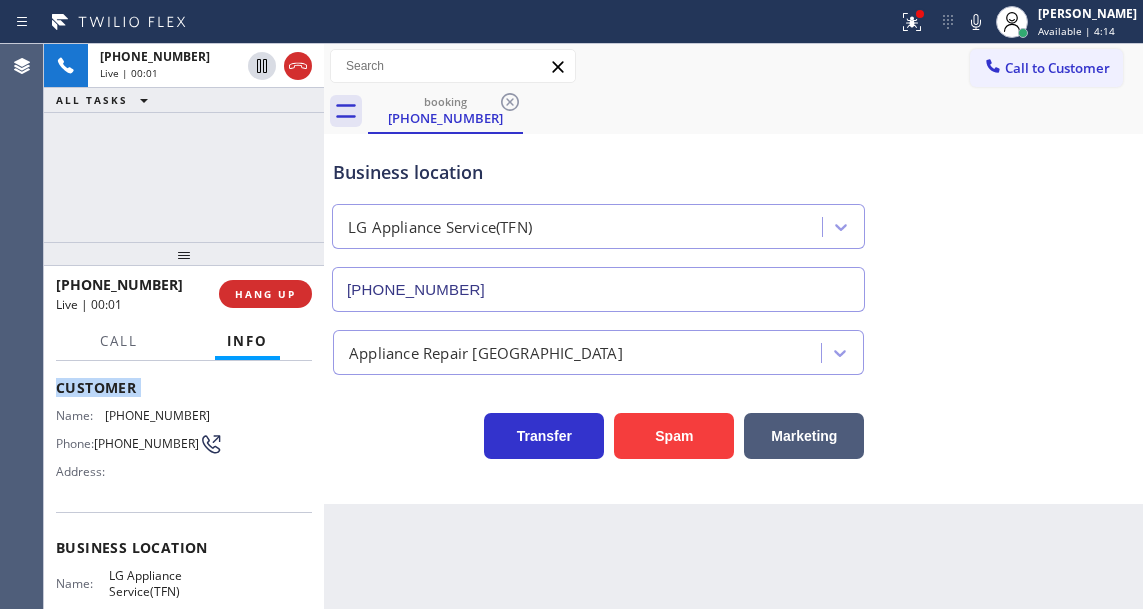 click on "Customer Name: (678) 640-0693 Phone: (678) 640-0693 Address:" at bounding box center (184, 432) 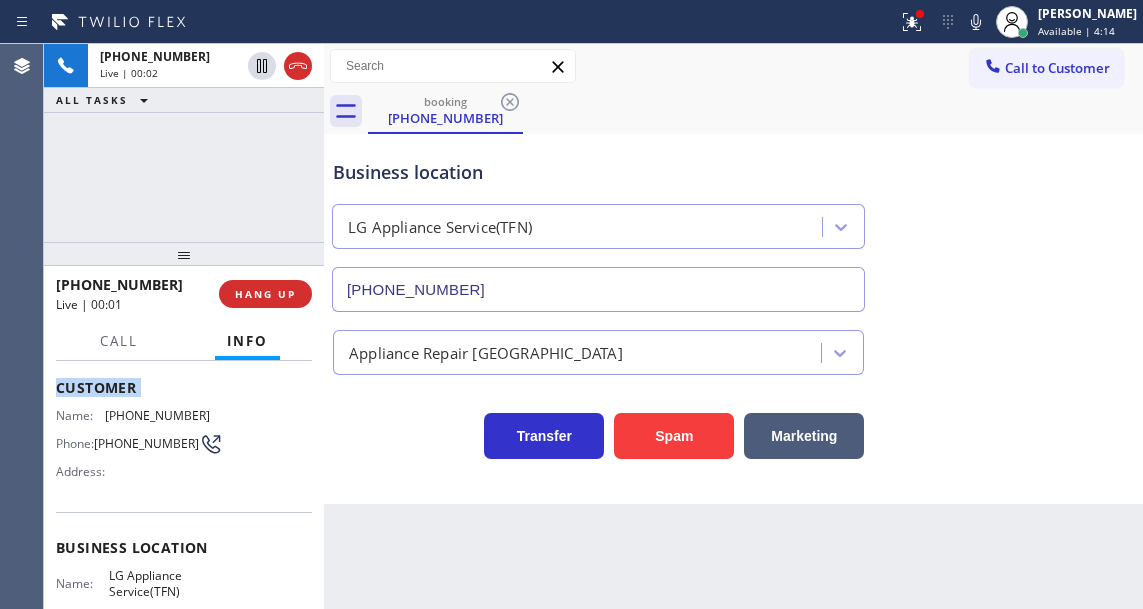 click on "Customer Name: (678) 640-0693 Phone: (678) 640-0693 Address:" at bounding box center [184, 432] 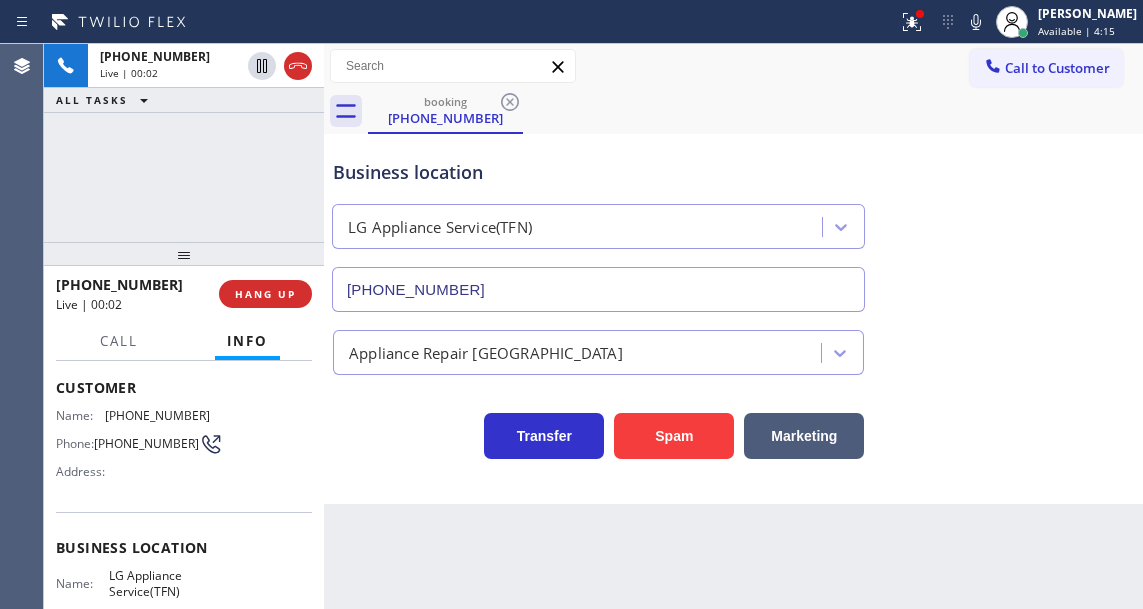 click on "Name: (678) 640-0693 Phone: (678) 640-0693 Address:" at bounding box center (184, 447) 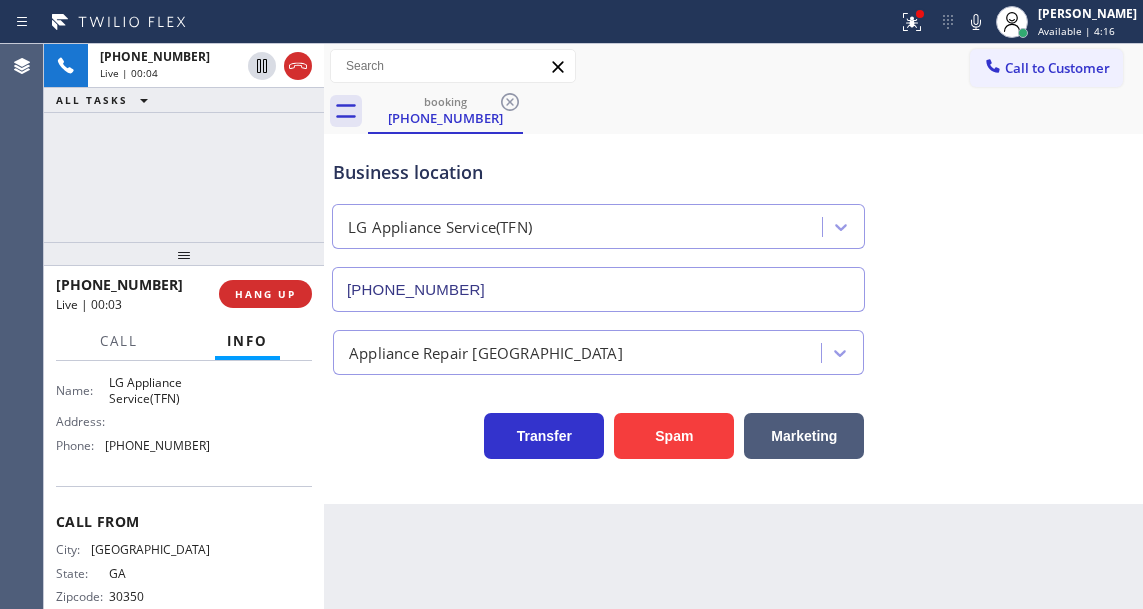 scroll, scrollTop: 300, scrollLeft: 0, axis: vertical 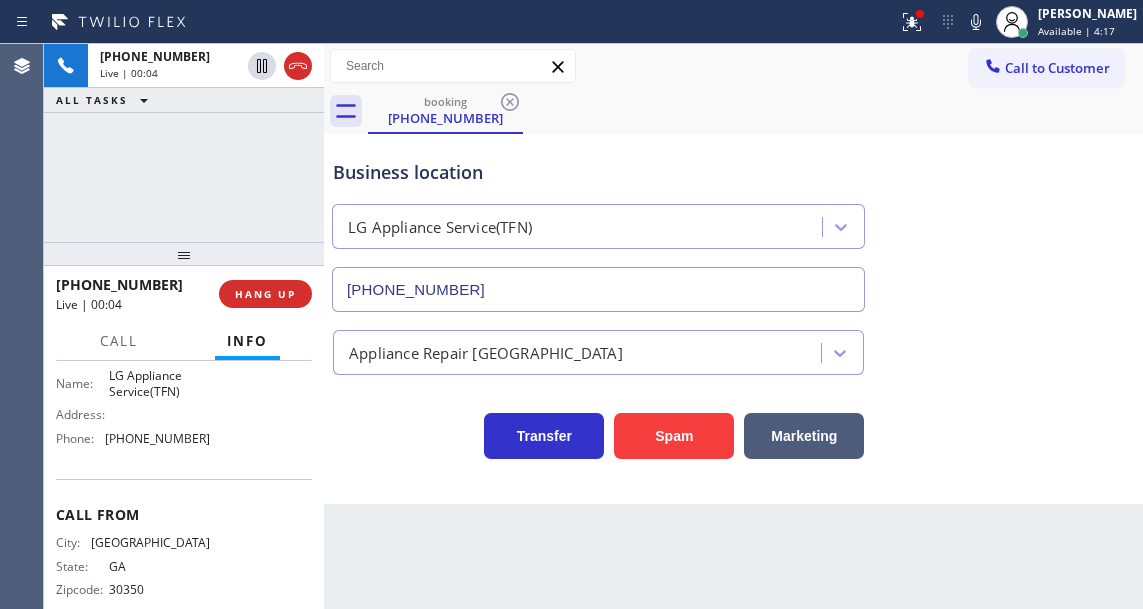 click on "LG Appliance Service(TFN)" at bounding box center (159, 383) 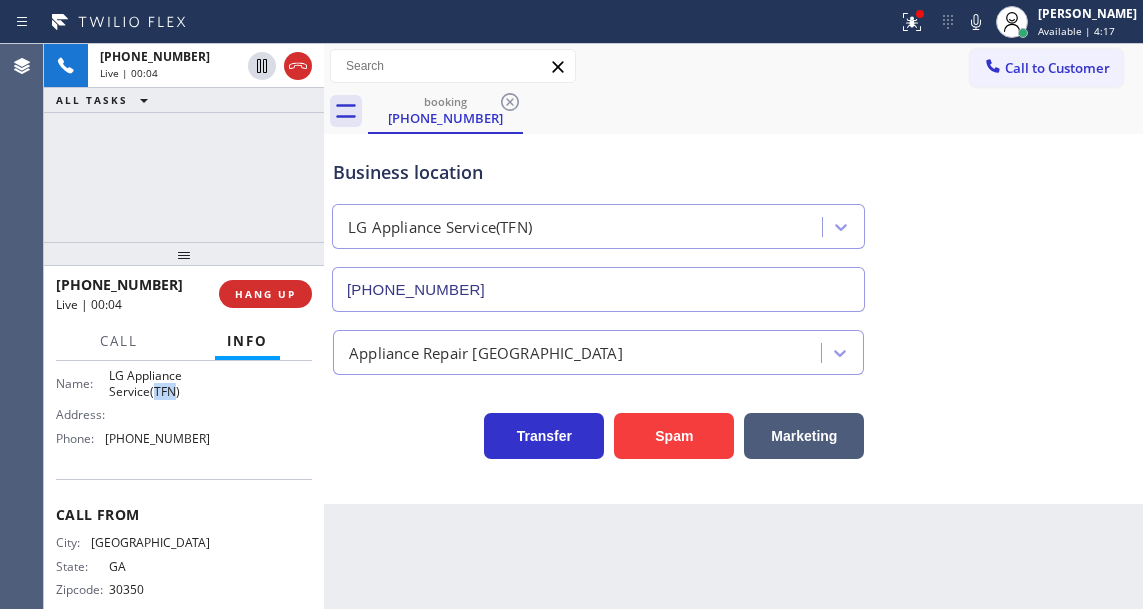 click on "LG Appliance Service(TFN)" at bounding box center [159, 383] 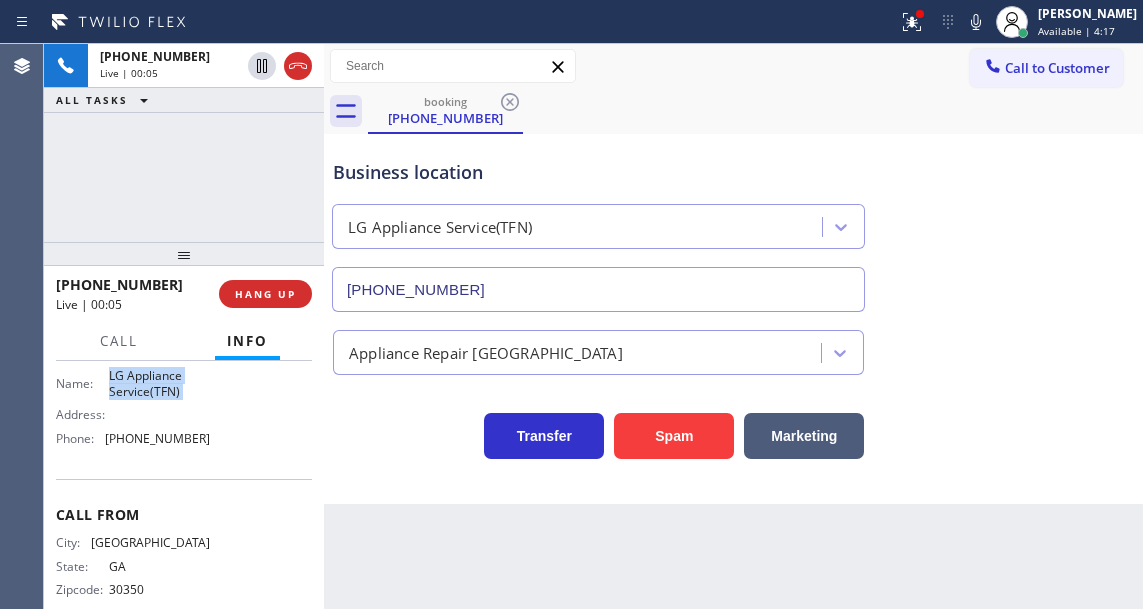 click on "LG Appliance Service(TFN)" at bounding box center (159, 383) 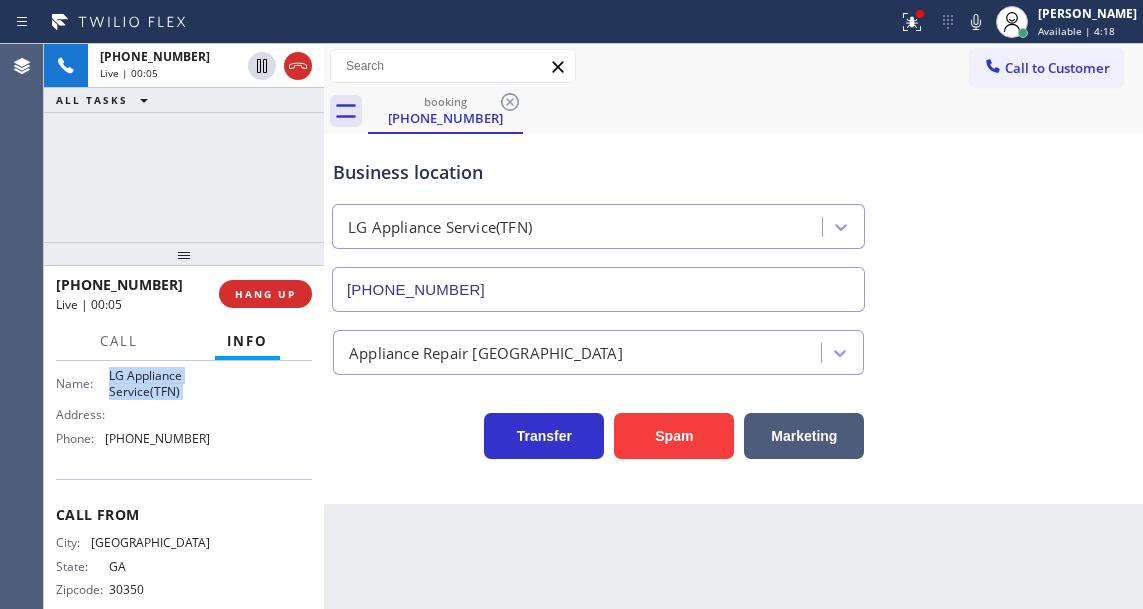 click on "LG Appliance Service(TFN)" at bounding box center (159, 383) 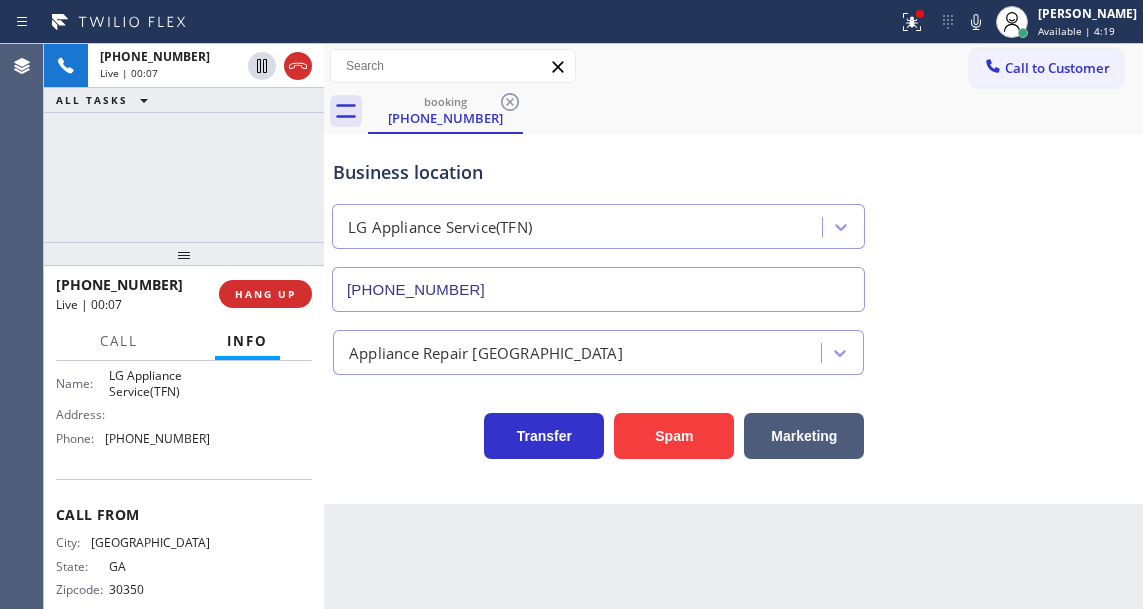 click at bounding box center [449, 22] 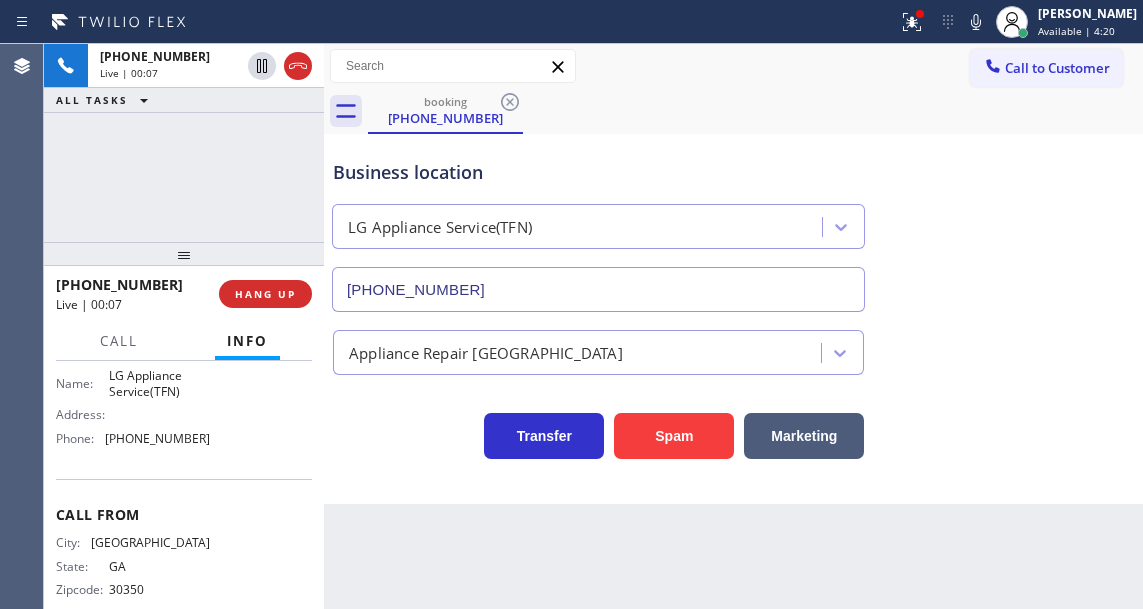 click on "Status report Issue detected This issue could affect your workflow. Please contact your support team. View issue Download report Clear issue Esmael Jarina Available | 4:20 Set your status Offline Available Unavailable Break Log out" at bounding box center [1016, 22] 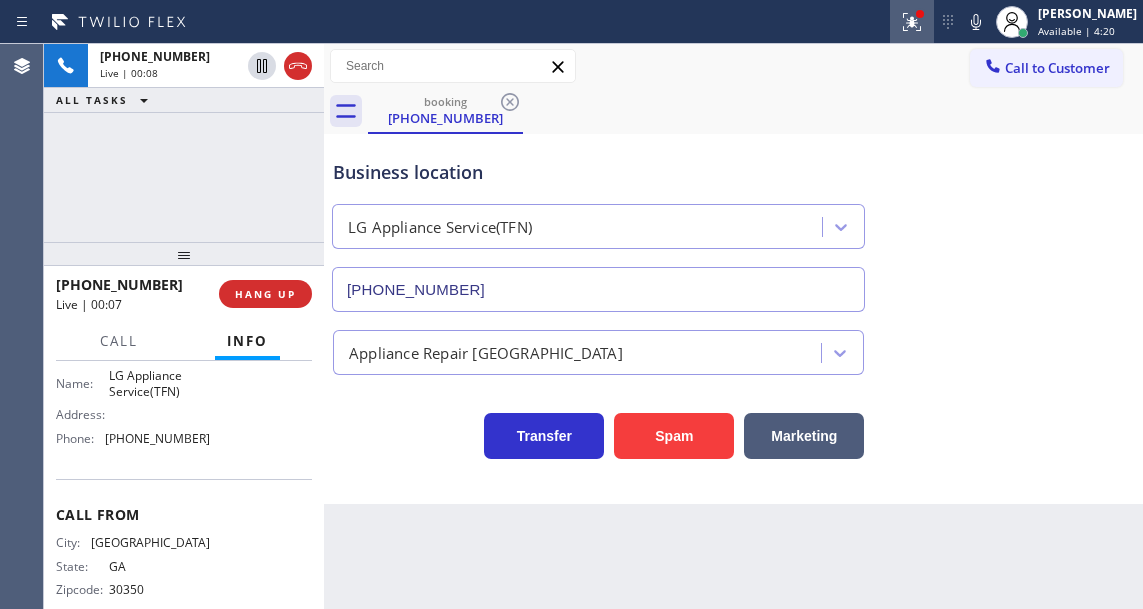 click 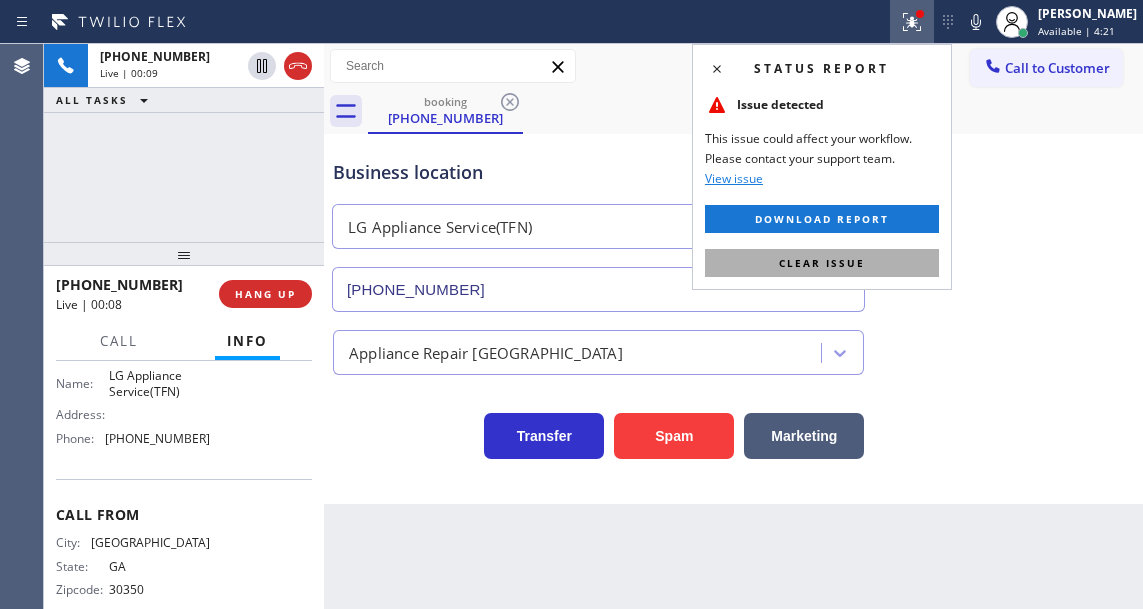 click on "Clear issue" at bounding box center [822, 263] 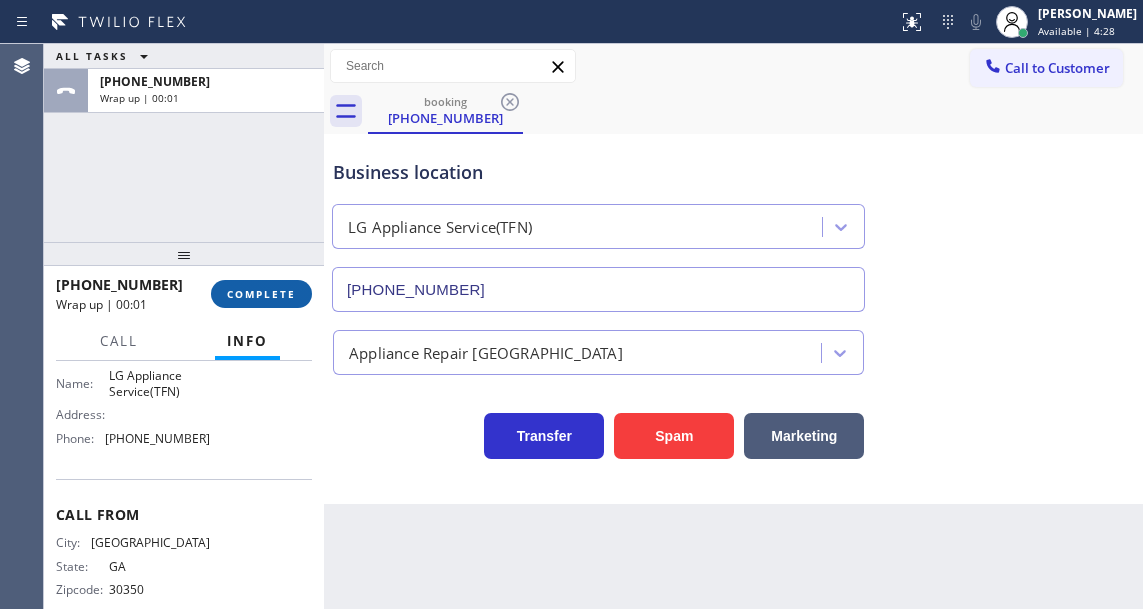 click on "COMPLETE" at bounding box center (261, 294) 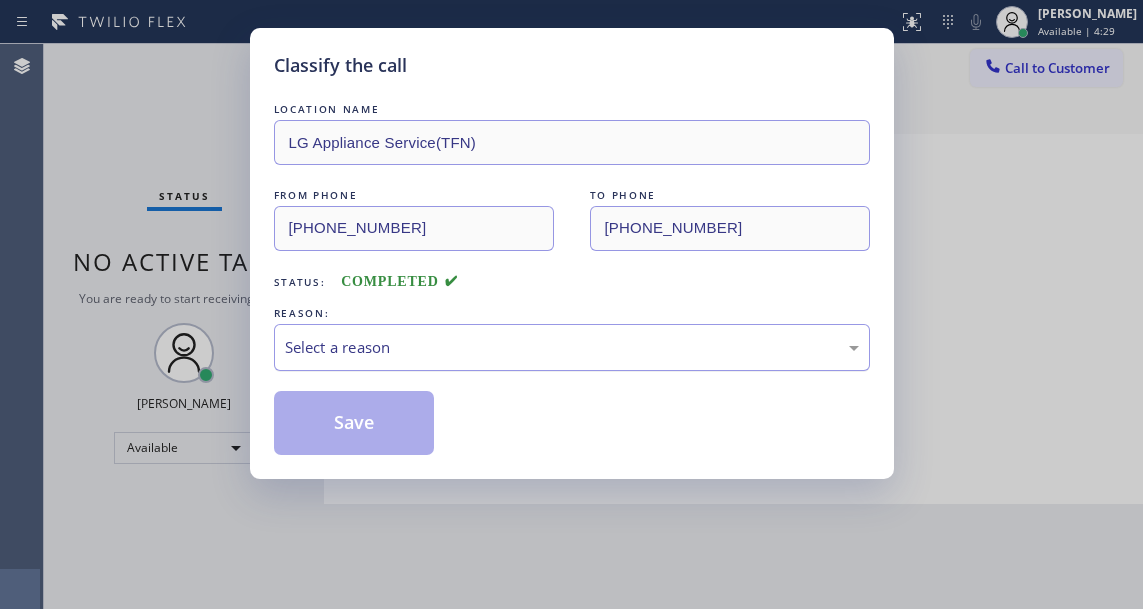 click on "Select a reason" at bounding box center [572, 347] 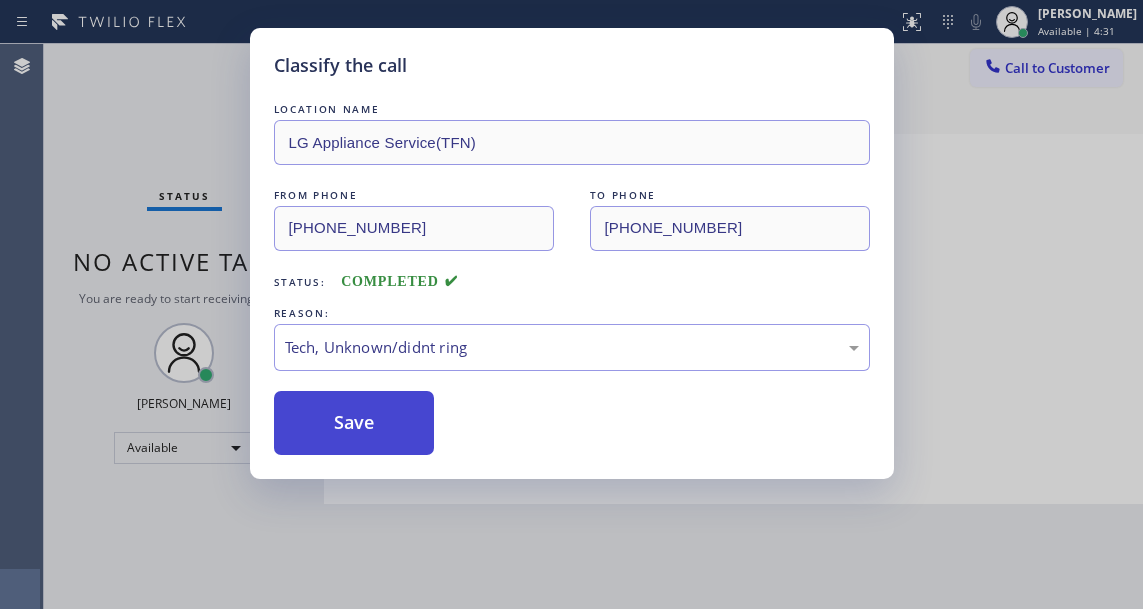 click on "Save" at bounding box center [354, 423] 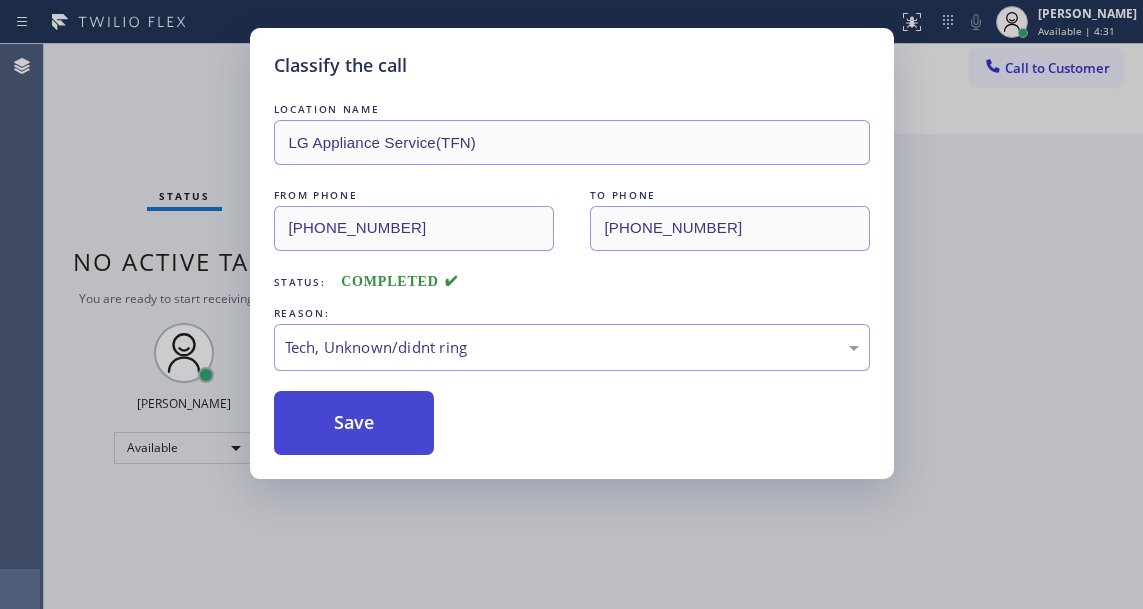 click on "Save" at bounding box center (354, 423) 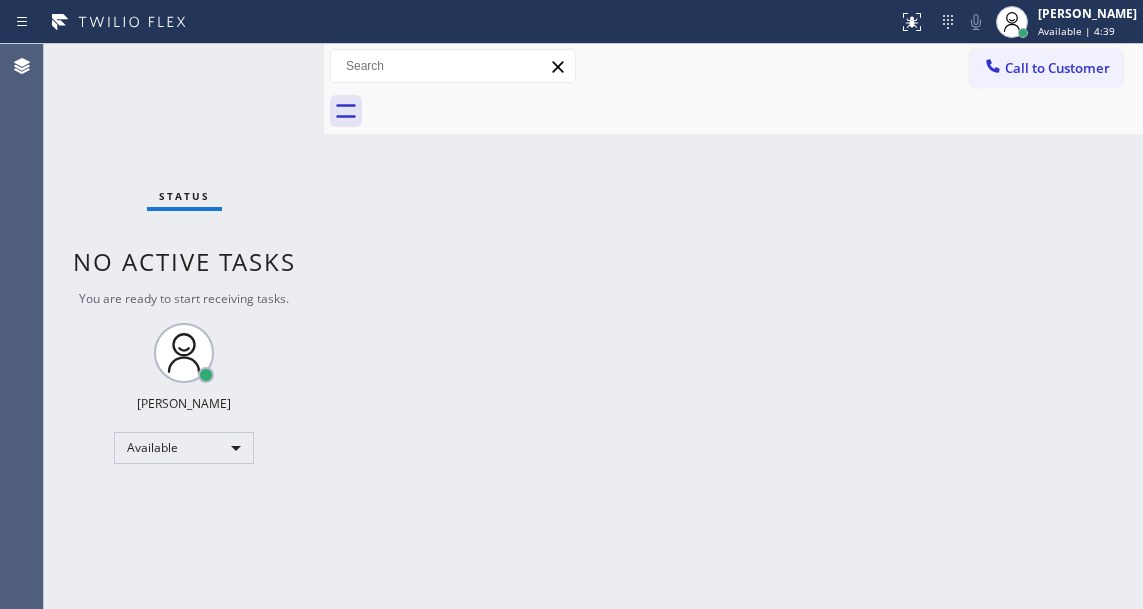 drag, startPoint x: 1102, startPoint y: 277, endPoint x: 1041, endPoint y: 248, distance: 67.54258 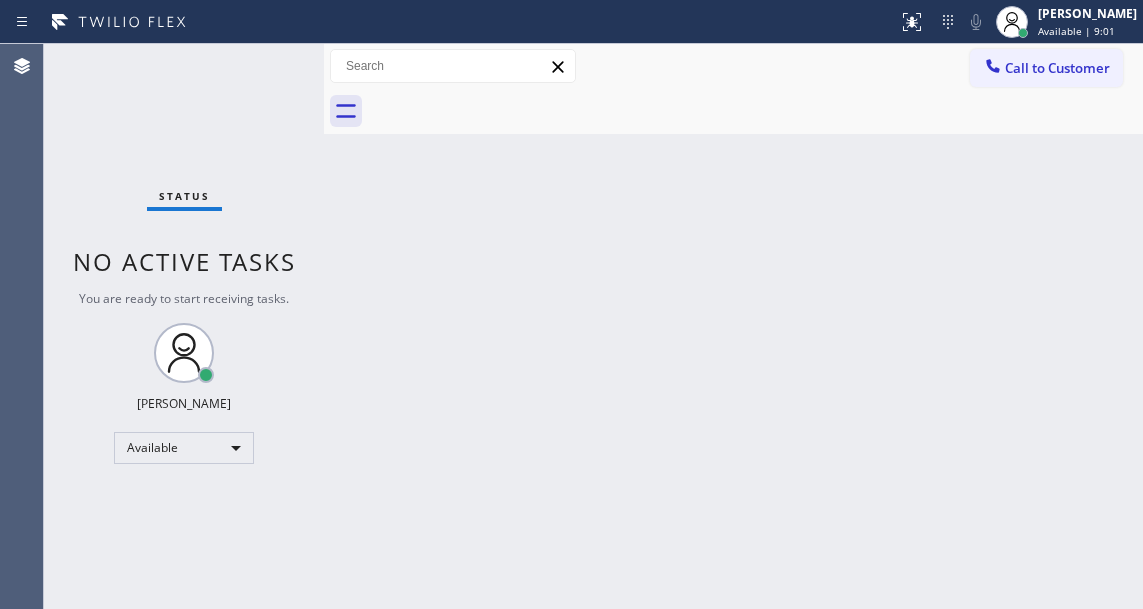 click on "Back to Dashboard Change Sender ID Customers Technicians Select a contact Outbound call Technician Search Technician Your caller id phone number Your caller id phone number Call Technician info Name   Phone none Address none Change Sender ID HVAC +18559994417 5 Star Appliance +18557314952 Appliance Repair +18554611149 Plumbing +18889090120 Air Duct Cleaning +18006865038  Electricians +18005688664 Cancel Change Check personal SMS Reset Change No tabs Call to Customer Outbound call Location Search location Your caller id phone number Customer number Call Outbound call Technician Search Technician Your caller id phone number Your caller id phone number Call" at bounding box center [733, 326] 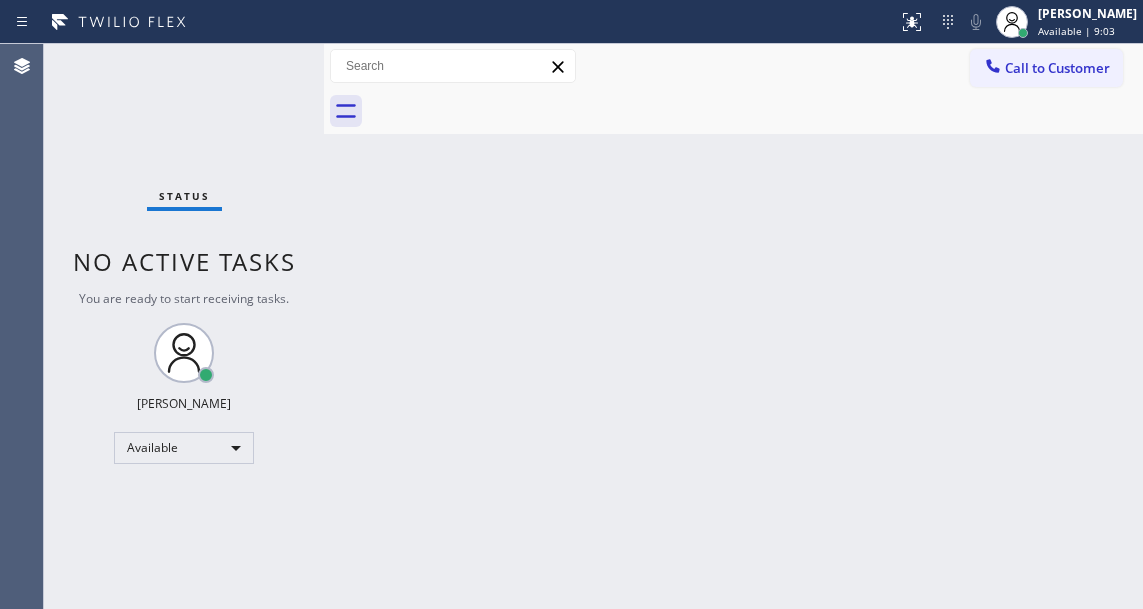 click on "Status   No active tasks     You are ready to start receiving tasks.   Esmael Jarina Available" at bounding box center [184, 326] 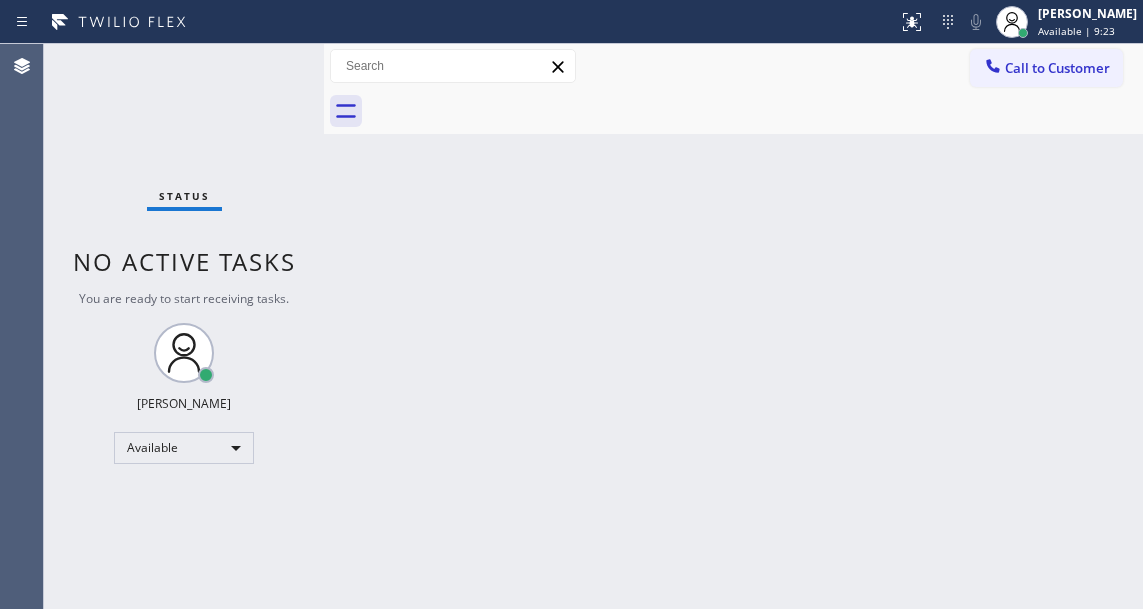 click on "Back to Dashboard Change Sender ID Customers Technicians Select a contact Outbound call Technician Search Technician Your caller id phone number Your caller id phone number Call Technician info Name   Phone none Address none Change Sender ID HVAC +18559994417 5 Star Appliance +18557314952 Appliance Repair +18554611149 Plumbing +18889090120 Air Duct Cleaning +18006865038  Electricians +18005688664 Cancel Change Check personal SMS Reset Change No tabs Call to Customer Outbound call Location Search location Your caller id phone number Customer number Call Outbound call Technician Search Technician Your caller id phone number Your caller id phone number Call" at bounding box center [733, 326] 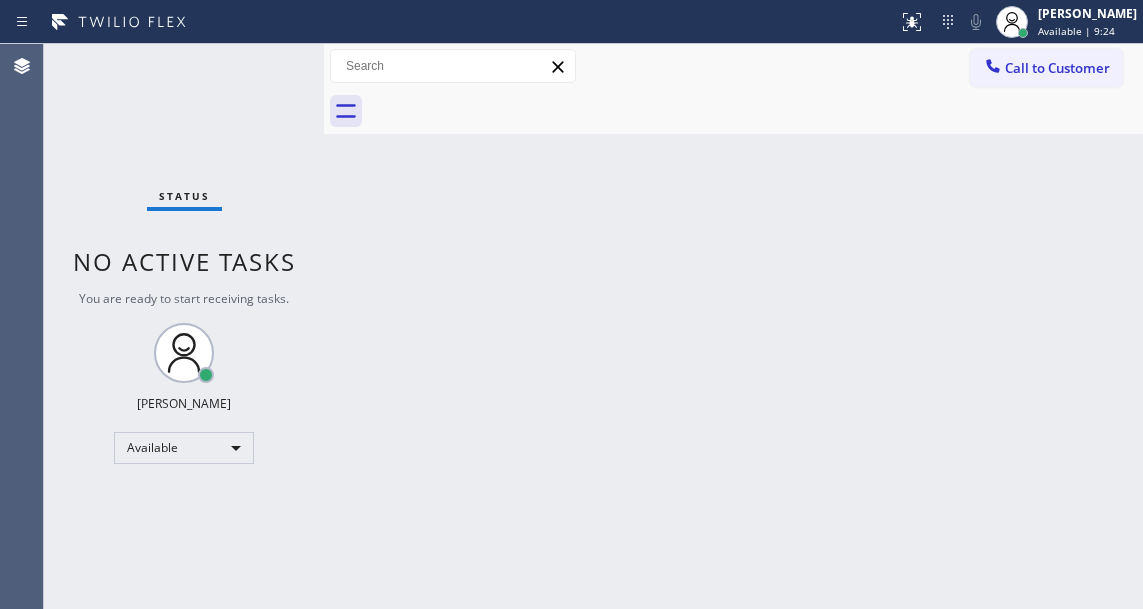 click on "Status   No active tasks     You are ready to start receiving tasks.   Esmael Jarina Available" at bounding box center [184, 326] 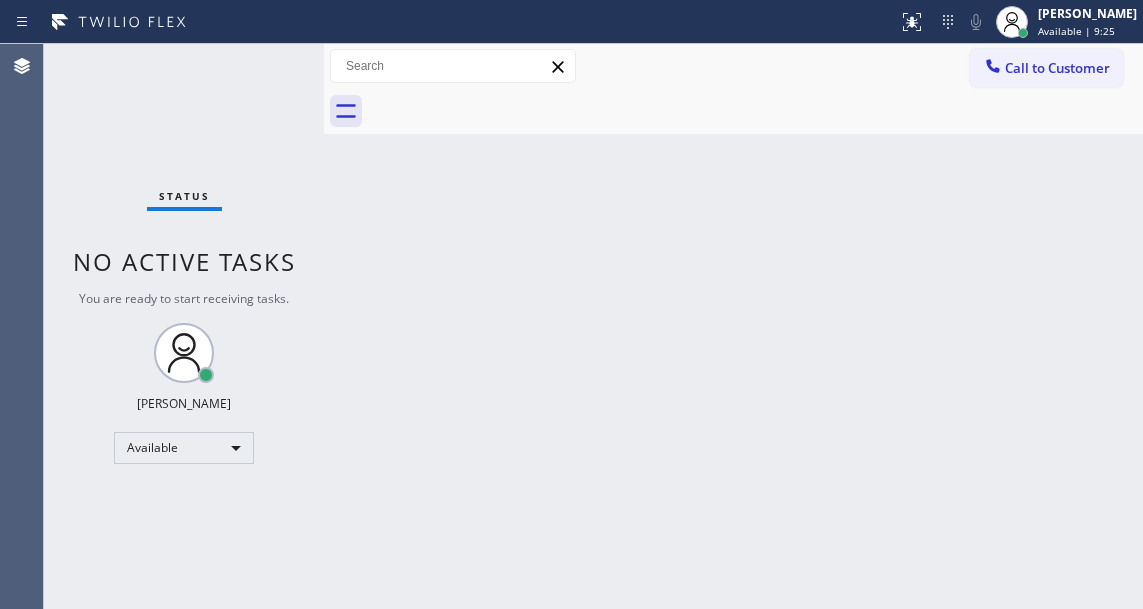 click on "Status   No active tasks     You are ready to start receiving tasks.   Esmael Jarina Available" at bounding box center (184, 326) 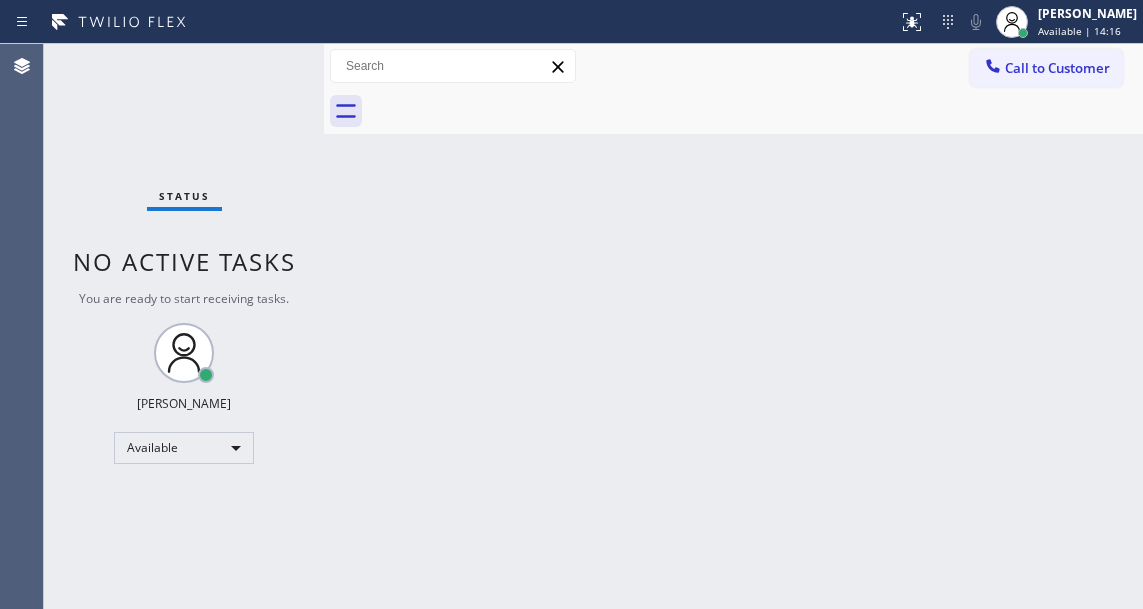 click on "Back to Dashboard Change Sender ID Customers Technicians Select a contact Outbound call Technician Search Technician Your caller id phone number Your caller id phone number Call Technician info Name   Phone none Address none Change Sender ID HVAC +18559994417 5 Star Appliance +18557314952 Appliance Repair +18554611149 Plumbing +18889090120 Air Duct Cleaning +18006865038  Electricians +18005688664 Cancel Change Check personal SMS Reset Change No tabs Call to Customer Outbound call Location Search location Your caller id phone number Customer number Call Outbound call Technician Search Technician Your caller id phone number Your caller id phone number Call" at bounding box center [733, 326] 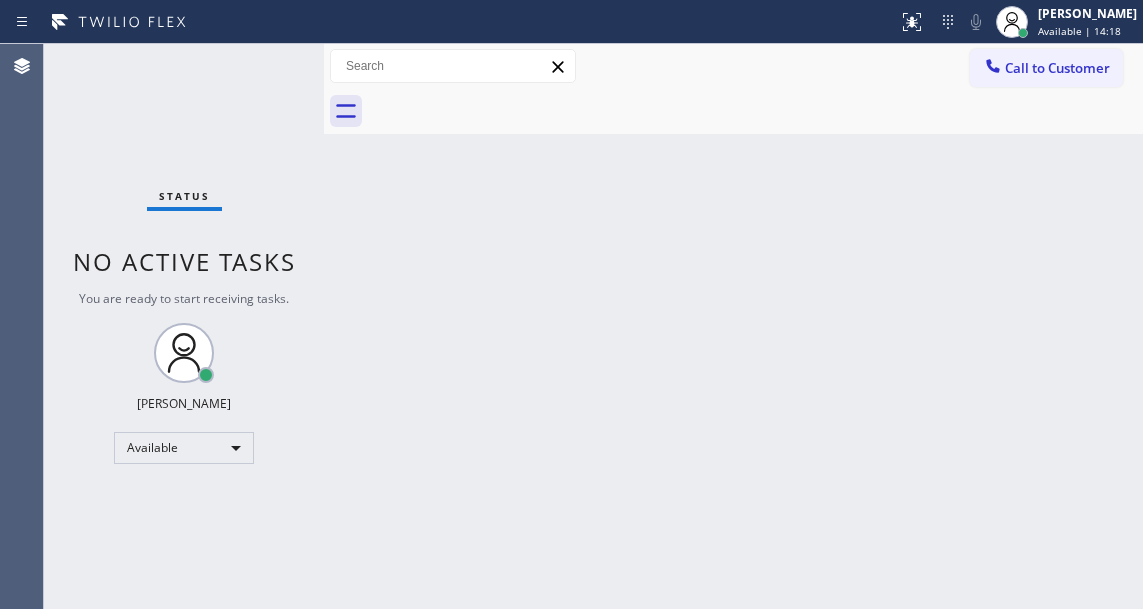 click on "Status   No active tasks     You are ready to start receiving tasks.   Esmael Jarina Available" at bounding box center [184, 326] 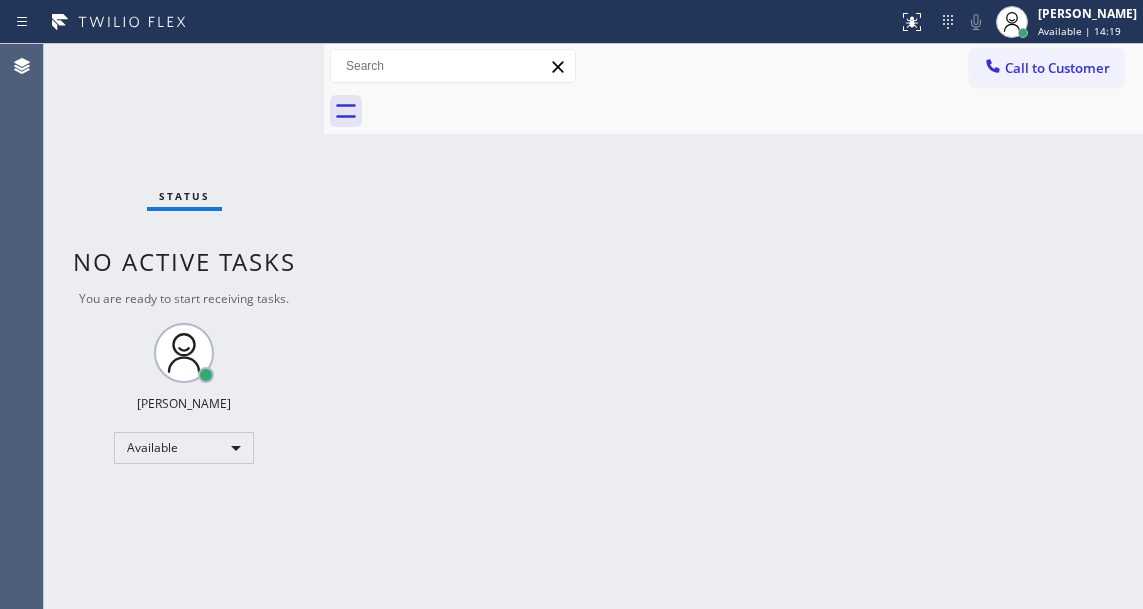 click on "Status   No active tasks     You are ready to start receiving tasks.   Esmael Jarina Available" at bounding box center (184, 326) 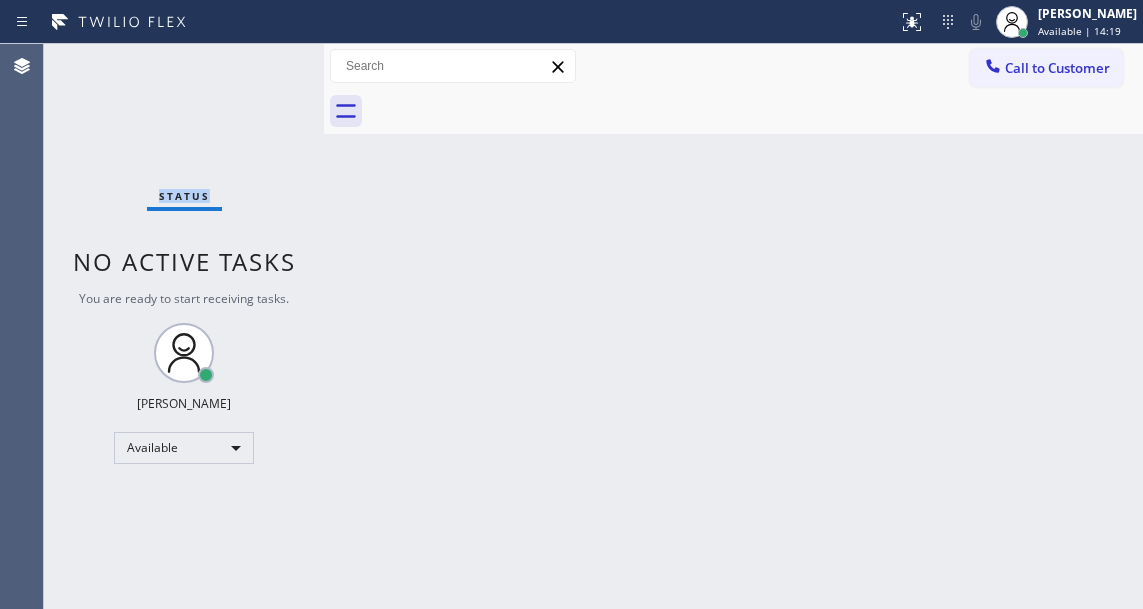 click on "Status   No active tasks     You are ready to start receiving tasks.   Esmael Jarina Available" at bounding box center (184, 326) 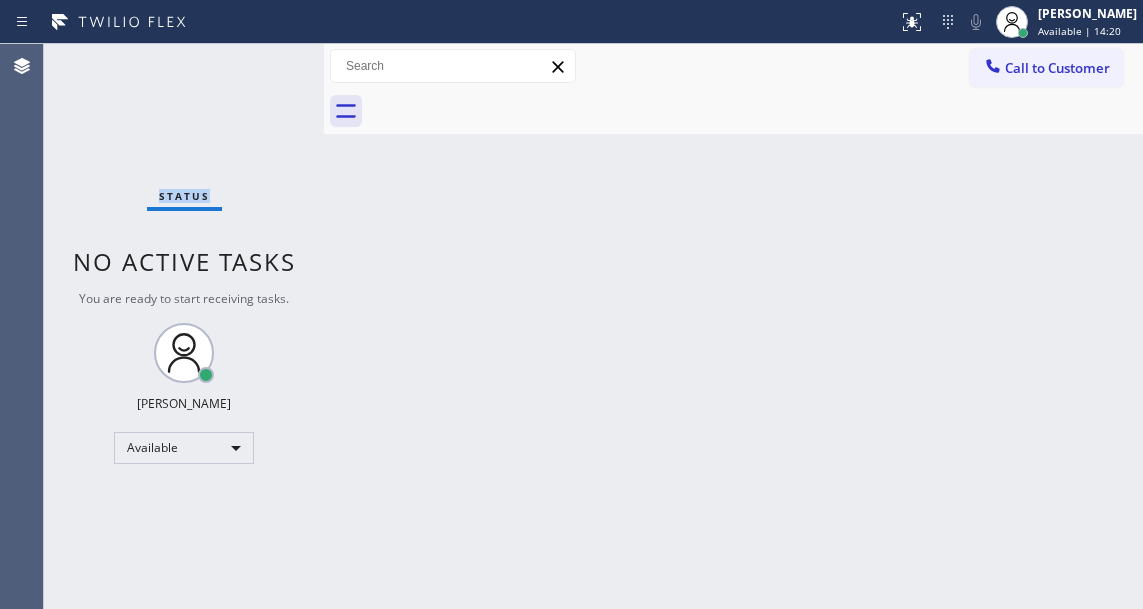 click on "Status   No active tasks     You are ready to start receiving tasks.   Esmael Jarina Available" at bounding box center (184, 326) 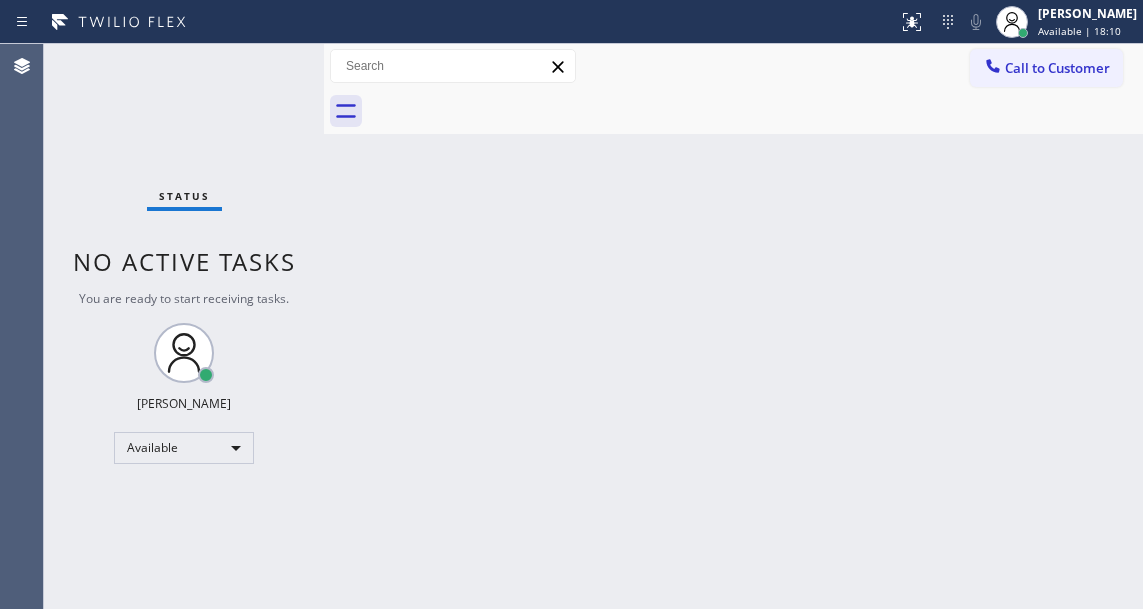 click on "Back to Dashboard Change Sender ID Customers Technicians Select a contact Outbound call Technician Search Technician Your caller id phone number Your caller id phone number Call Technician info Name   Phone none Address none Change Sender ID HVAC +18559994417 5 Star Appliance +18557314952 Appliance Repair +18554611149 Plumbing +18889090120 Air Duct Cleaning +18006865038  Electricians +18005688664 Cancel Change Check personal SMS Reset Change No tabs Call to Customer Outbound call Location Search location Your caller id phone number Customer number Call Outbound call Technician Search Technician Your caller id phone number Your caller id phone number Call" at bounding box center [733, 326] 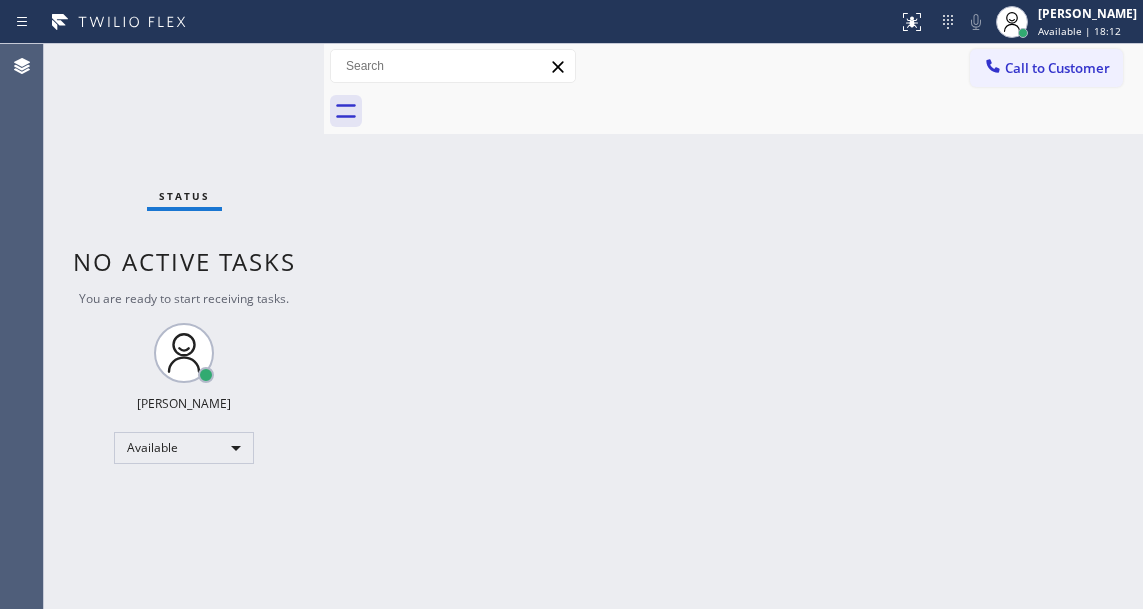 click on "Status   No active tasks     You are ready to start receiving tasks.   Esmael Jarina Available" at bounding box center [184, 326] 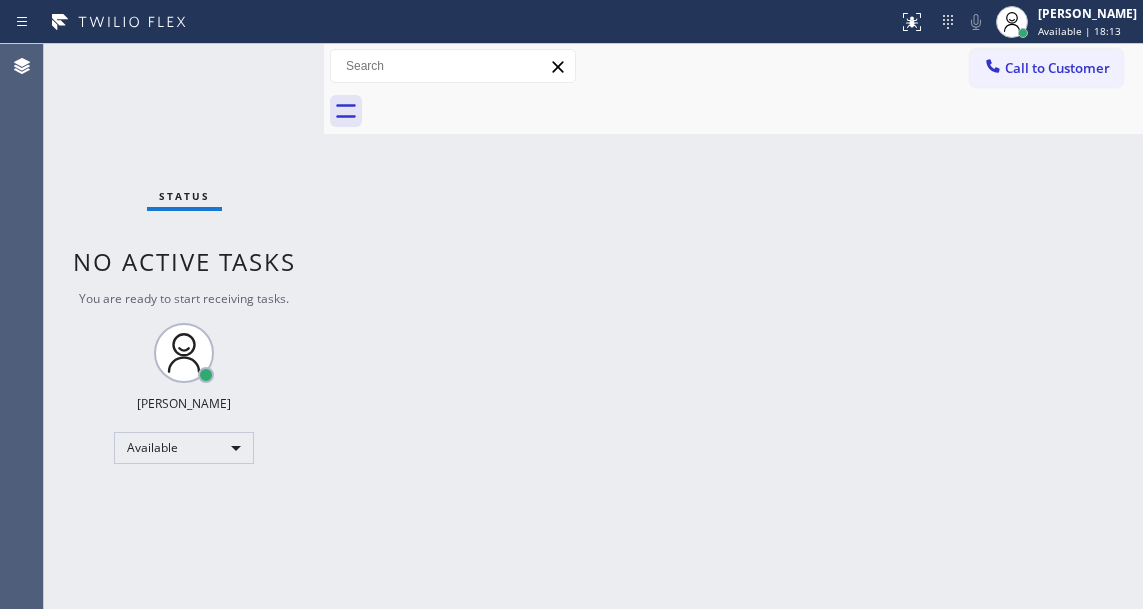 click on "Status   No active tasks     You are ready to start receiving tasks.   Esmael Jarina Available" at bounding box center [184, 326] 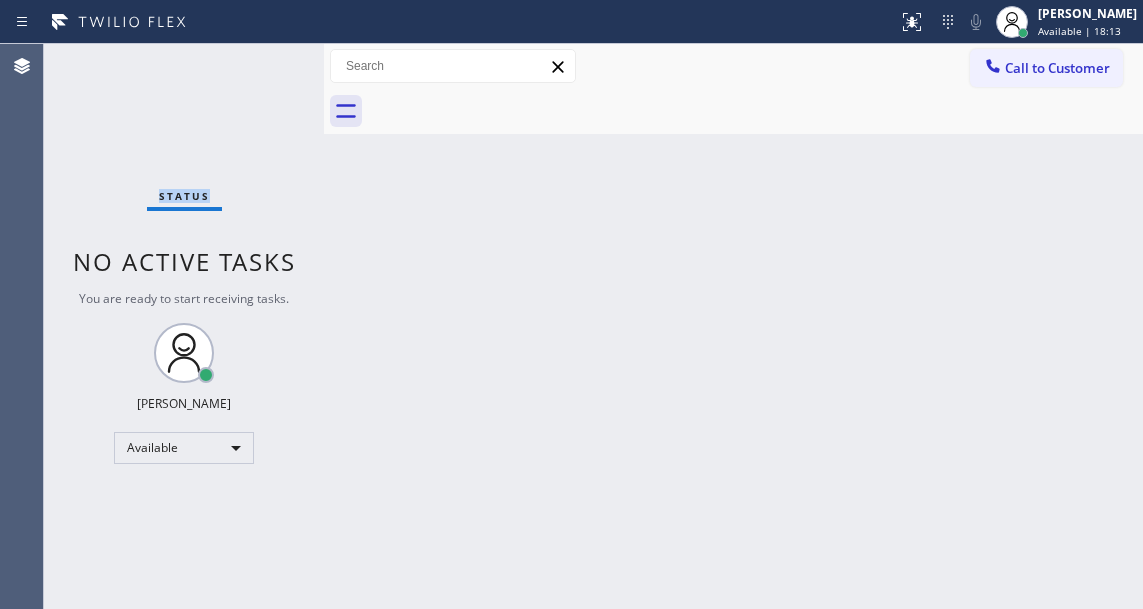 click on "Status   No active tasks     You are ready to start receiving tasks.   Esmael Jarina Available" at bounding box center [184, 326] 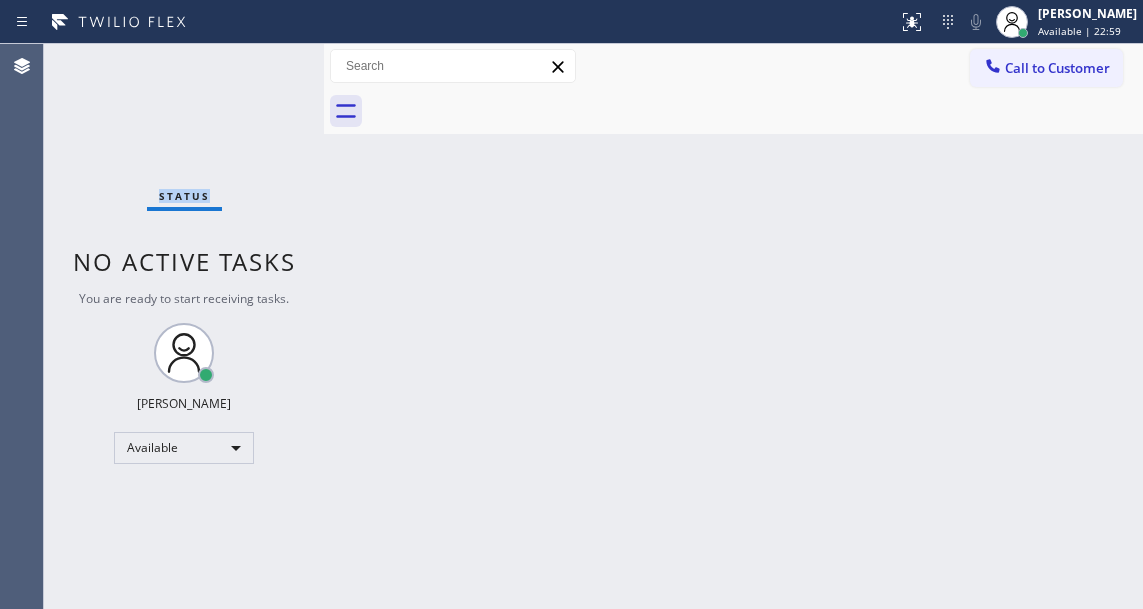 click on "Status   No active tasks     You are ready to start receiving tasks.   Esmael Jarina Available" at bounding box center (184, 326) 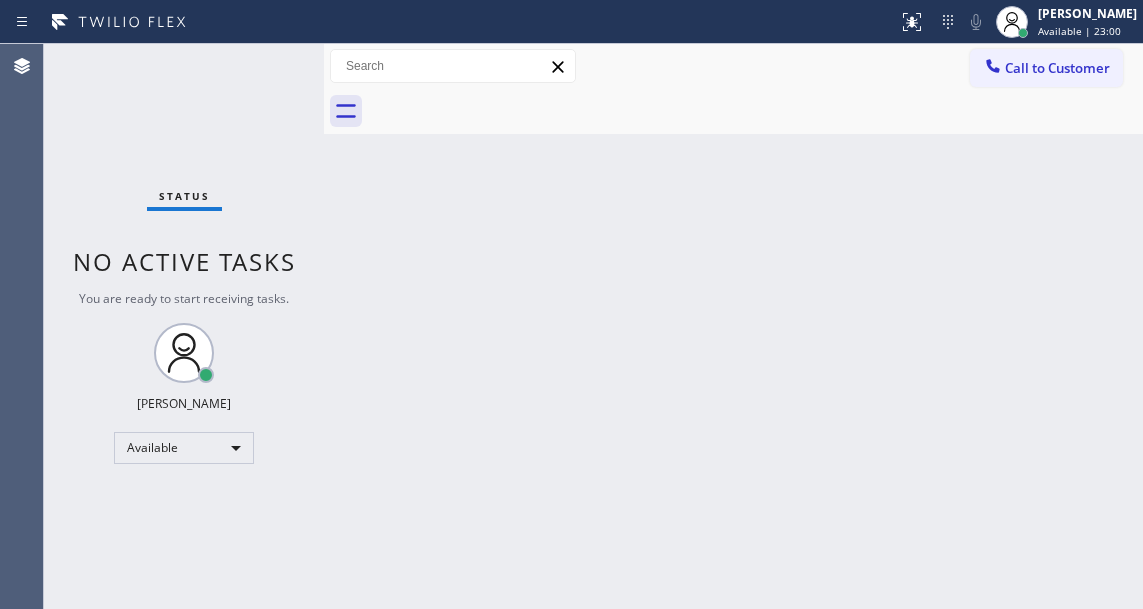 click on "Status   No active tasks     You are ready to start receiving tasks.   Esmael Jarina Available" at bounding box center [184, 326] 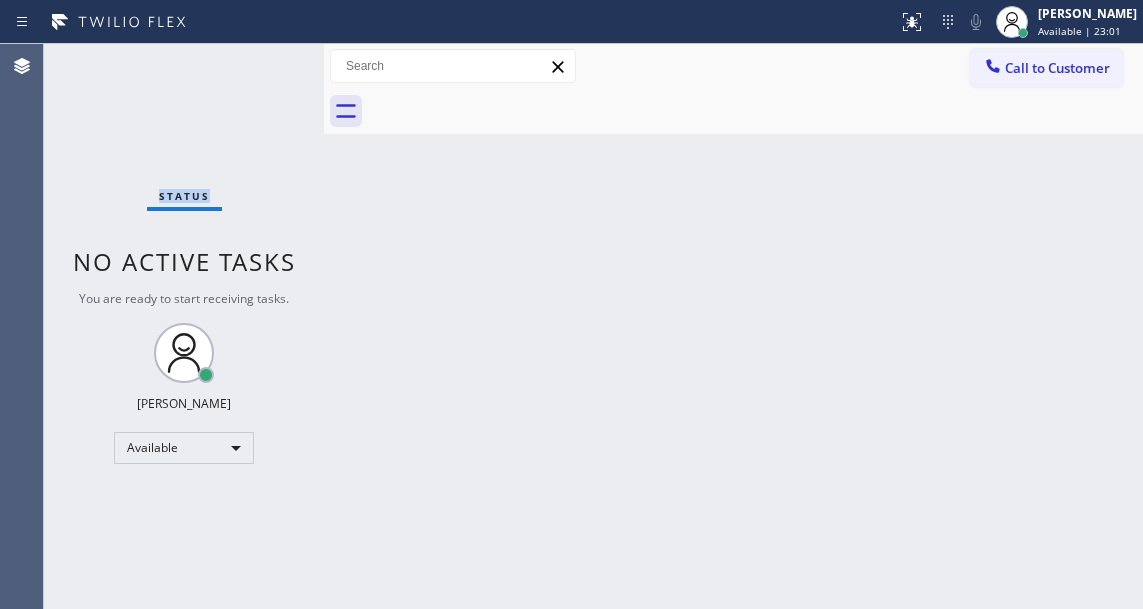 click on "Status   No active tasks     You are ready to start receiving tasks.   Esmael Jarina Available" at bounding box center [184, 326] 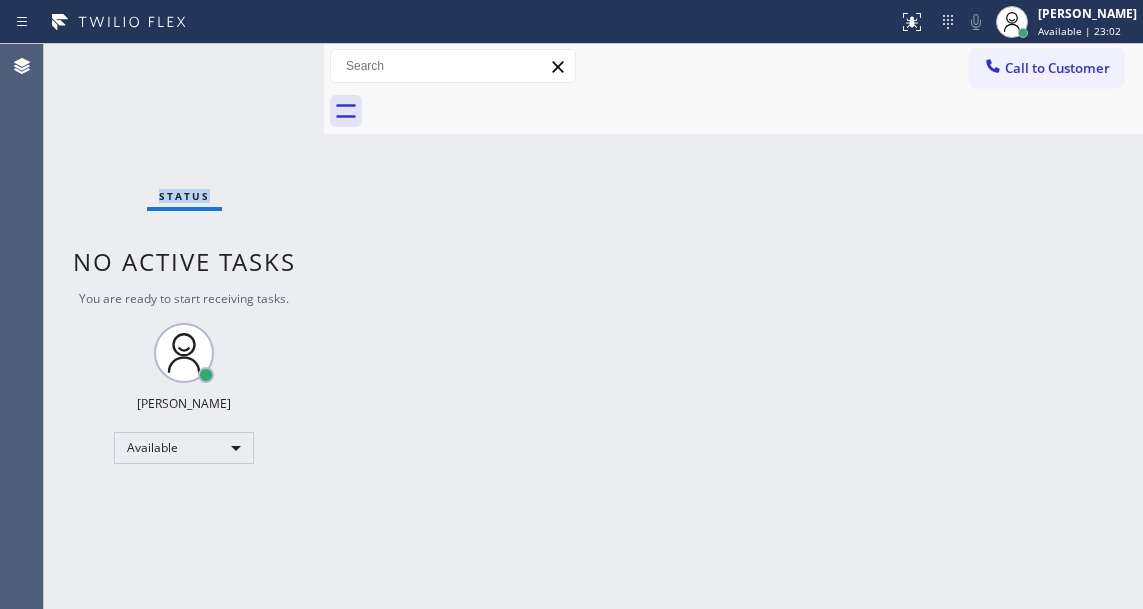 click on "Status   No active tasks     You are ready to start receiving tasks.   Esmael Jarina Available" at bounding box center [184, 326] 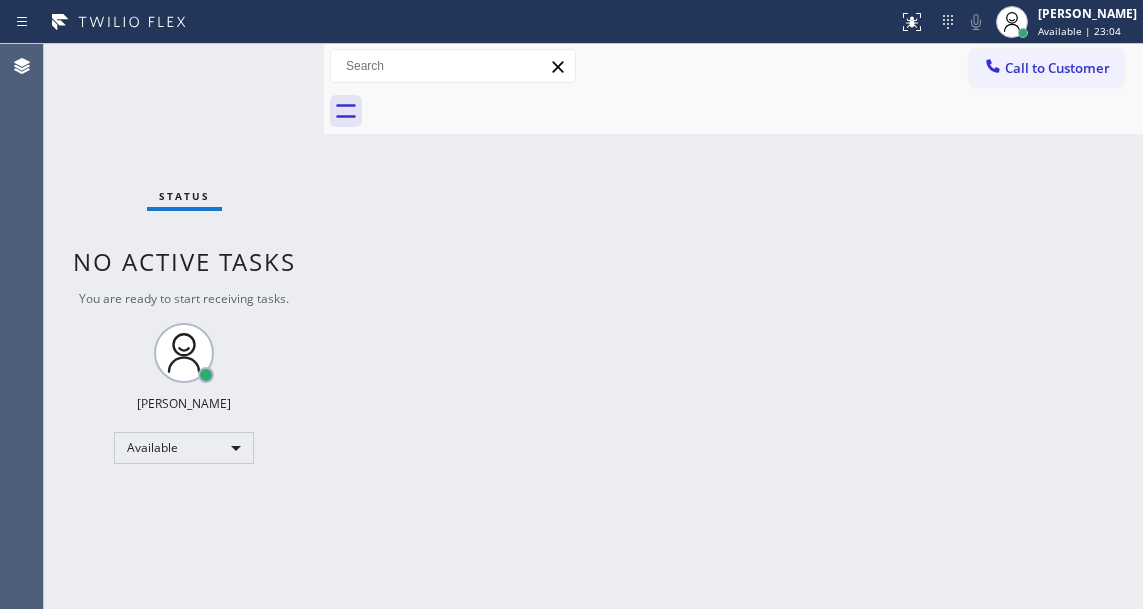click on "Status   No active tasks     You are ready to start receiving tasks.   Esmael Jarina Available" at bounding box center (184, 326) 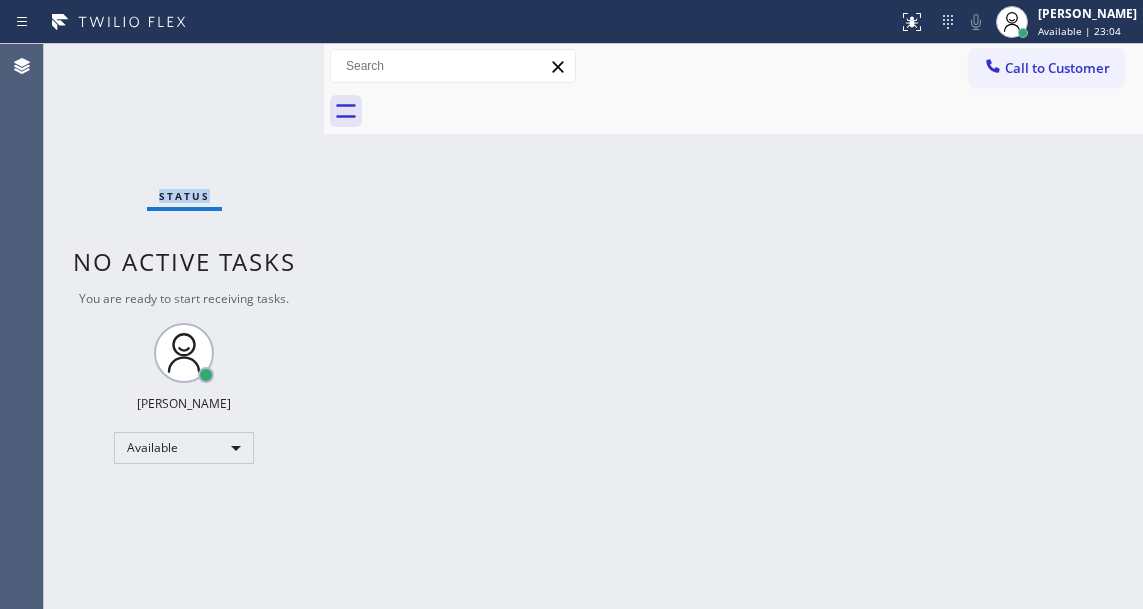 click on "Status   No active tasks     You are ready to start receiving tasks.   Esmael Jarina Available" at bounding box center (184, 326) 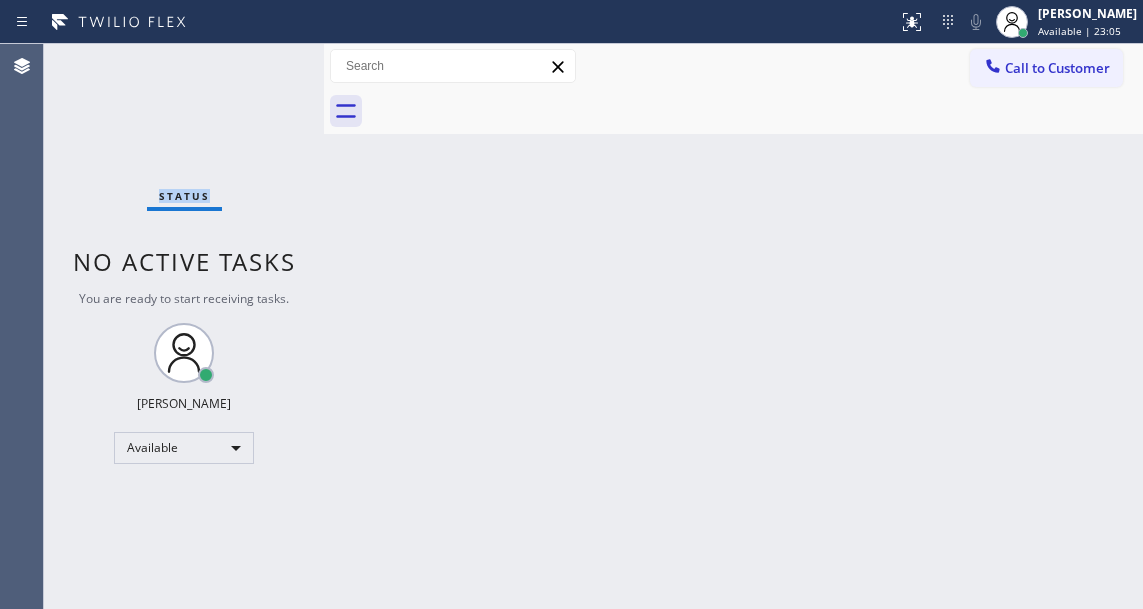 click on "Status   No active tasks     You are ready to start receiving tasks.   Esmael Jarina Available" at bounding box center (184, 326) 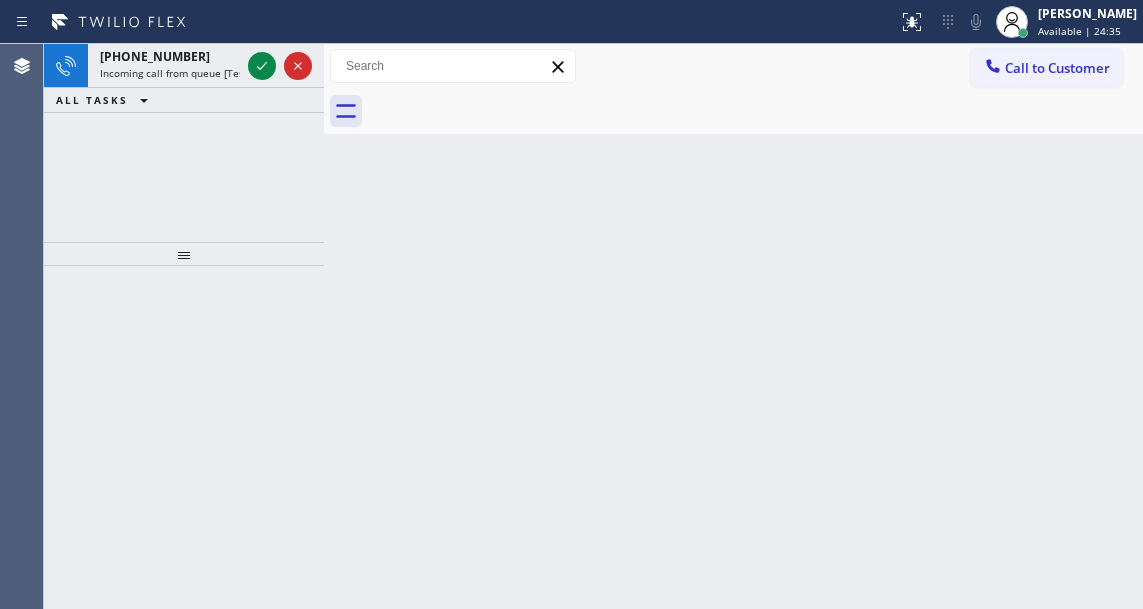 click on "Back to Dashboard Change Sender ID Customers Technicians Select a contact Outbound call Technician Search Technician Your caller id phone number Your caller id phone number Call Technician info Name   Phone none Address none Change Sender ID HVAC +18559994417 5 Star Appliance +18557314952 Appliance Repair +18554611149 Plumbing +18889090120 Air Duct Cleaning +18006865038  Electricians +18005688664 Cancel Change Check personal SMS Reset Change No tabs Call to Customer Outbound call Location Search location Your caller id phone number Customer number Call Outbound call Technician Search Technician Your caller id phone number Your caller id phone number Call" at bounding box center [733, 326] 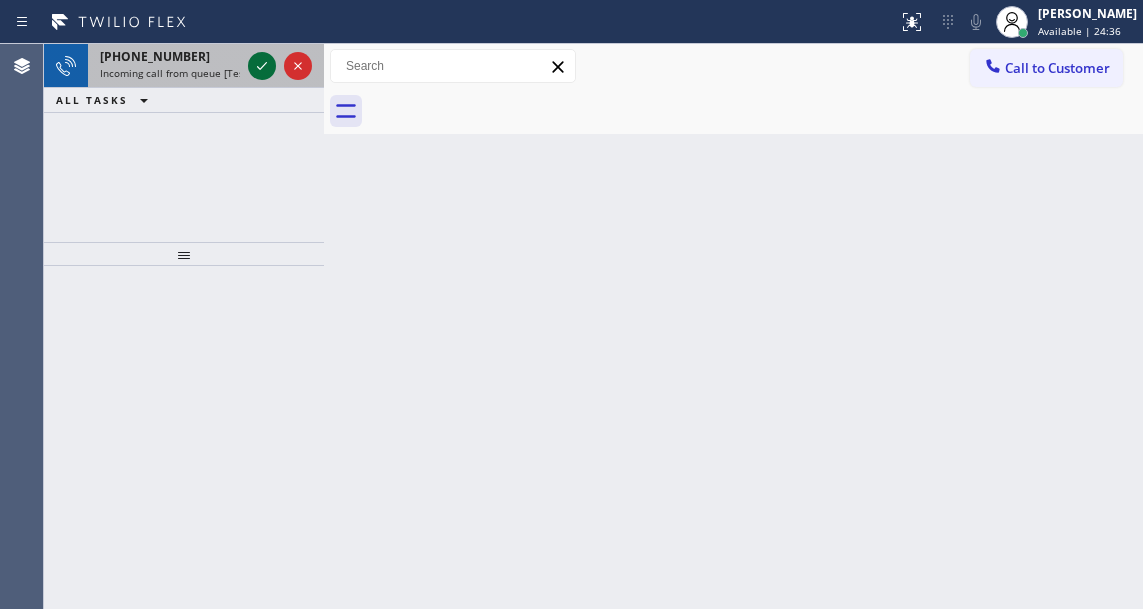 click 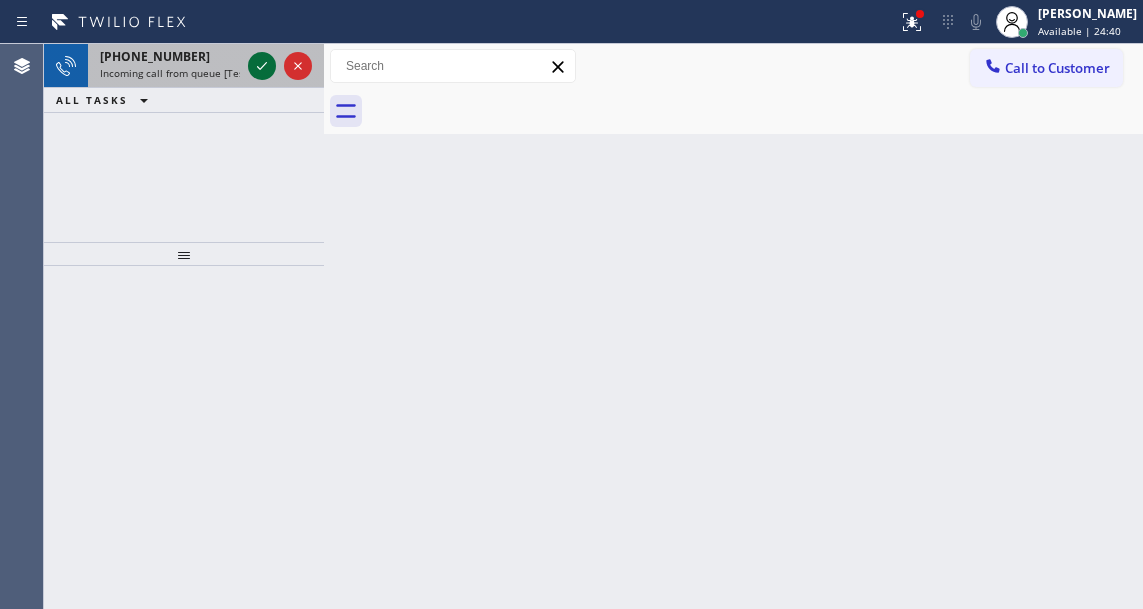 click 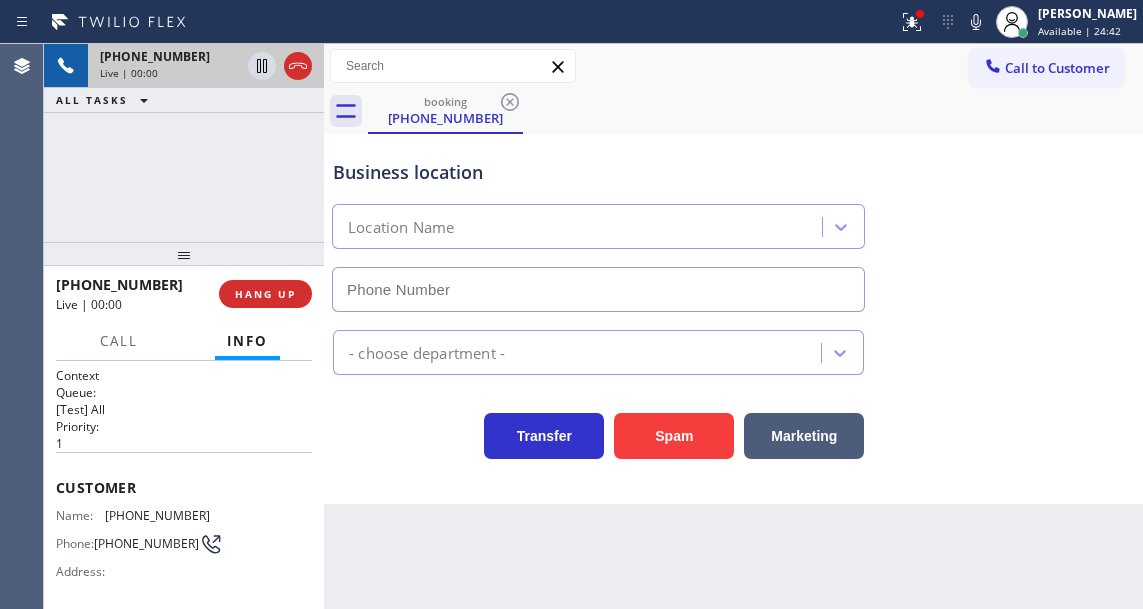 scroll, scrollTop: 100, scrollLeft: 0, axis: vertical 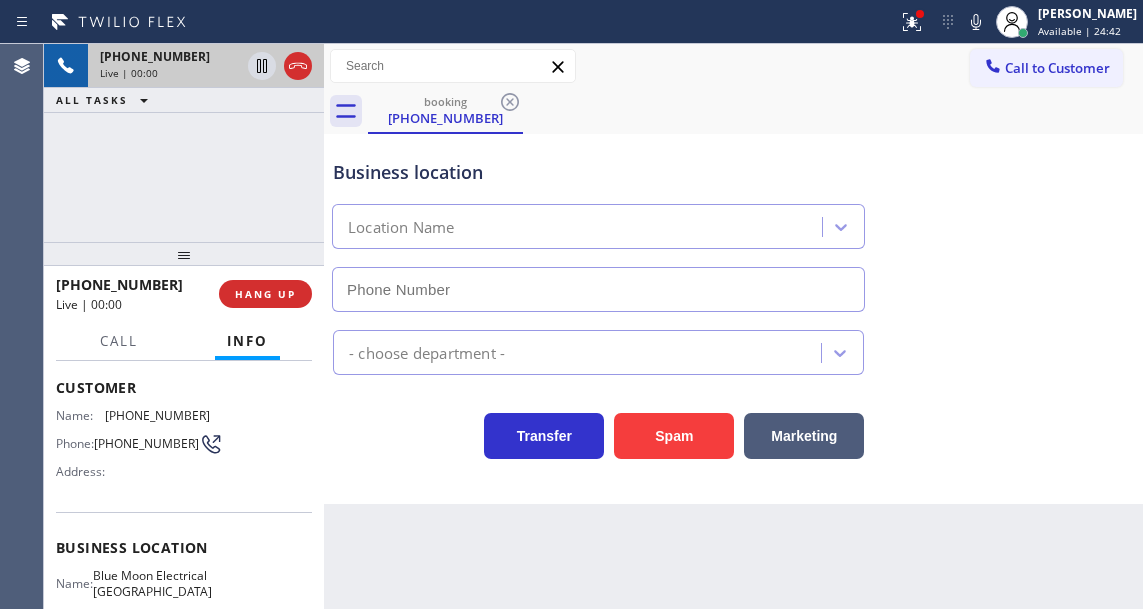 type on "(760) 388-9408" 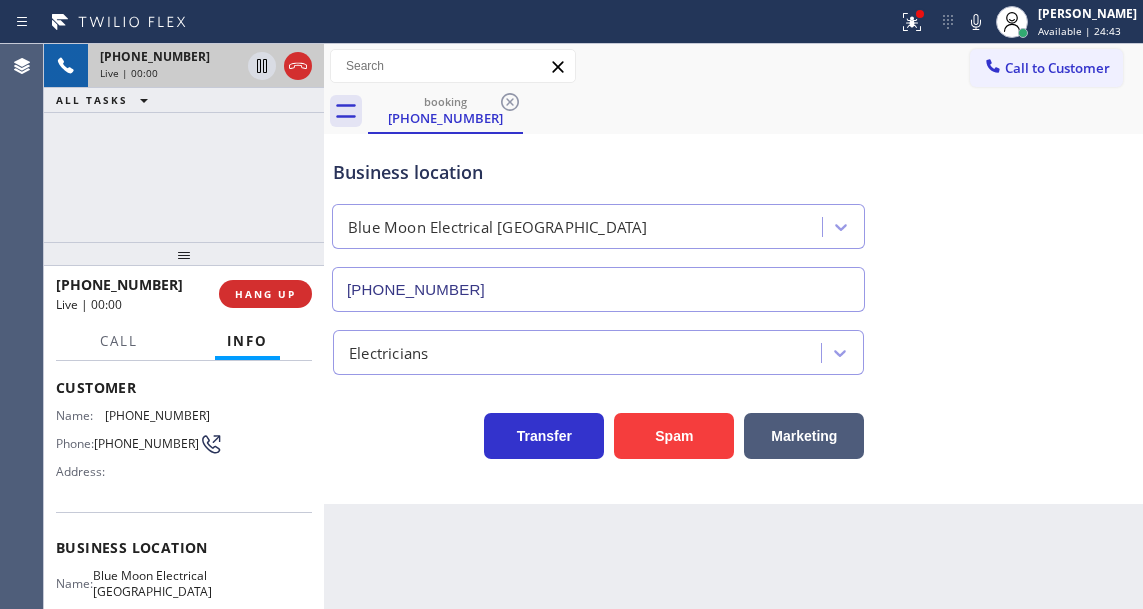 click on "(310) 562-8338" at bounding box center (157, 415) 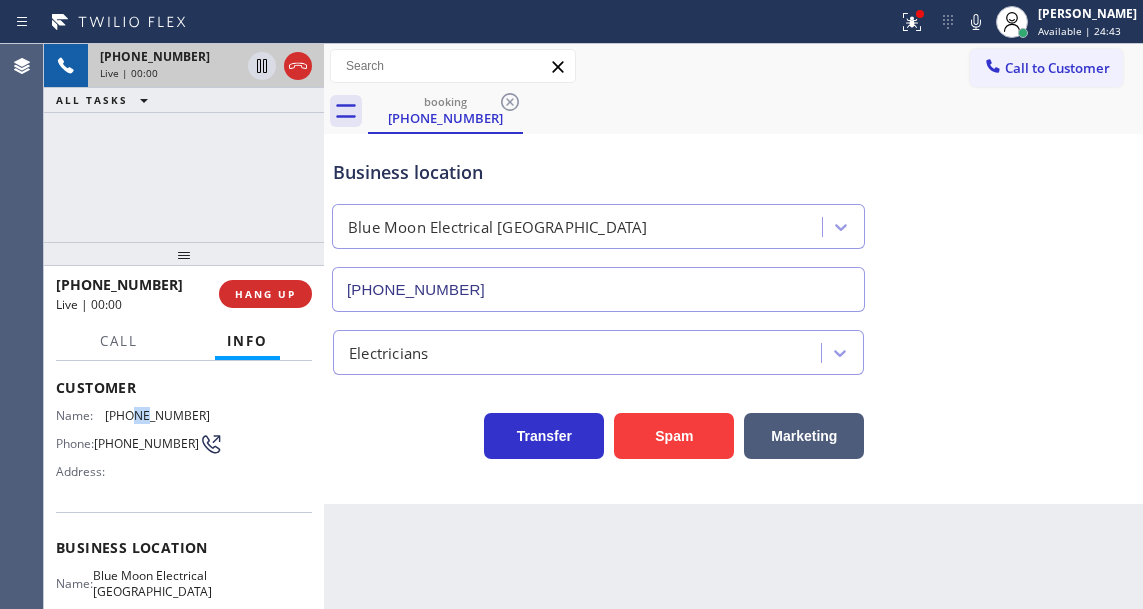 click on "(310) 562-8338" at bounding box center (157, 415) 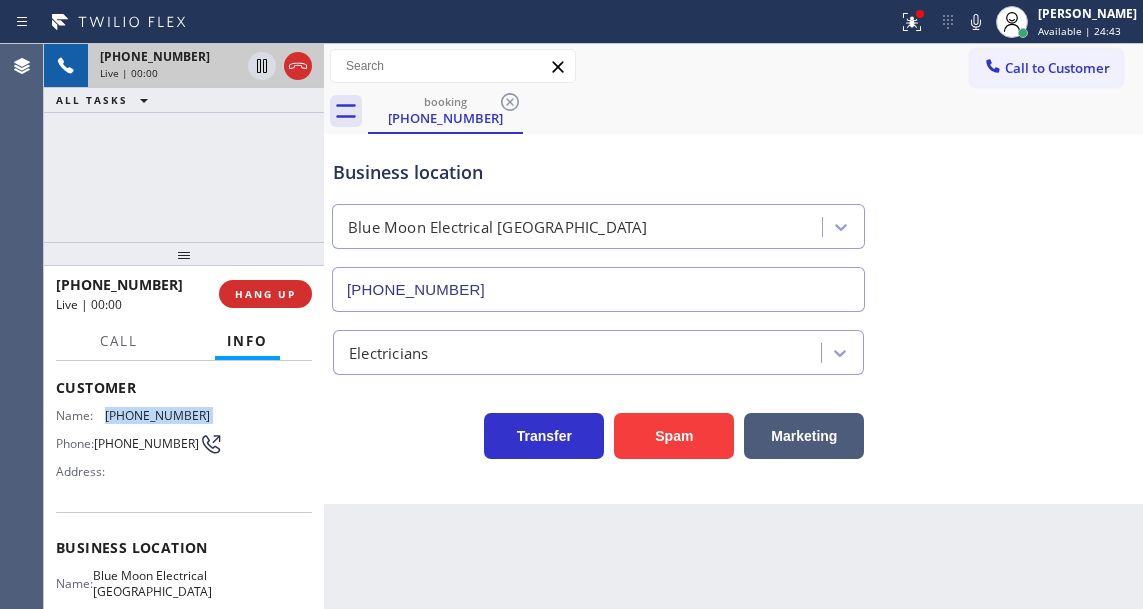 click on "(310) 562-8338" at bounding box center [157, 415] 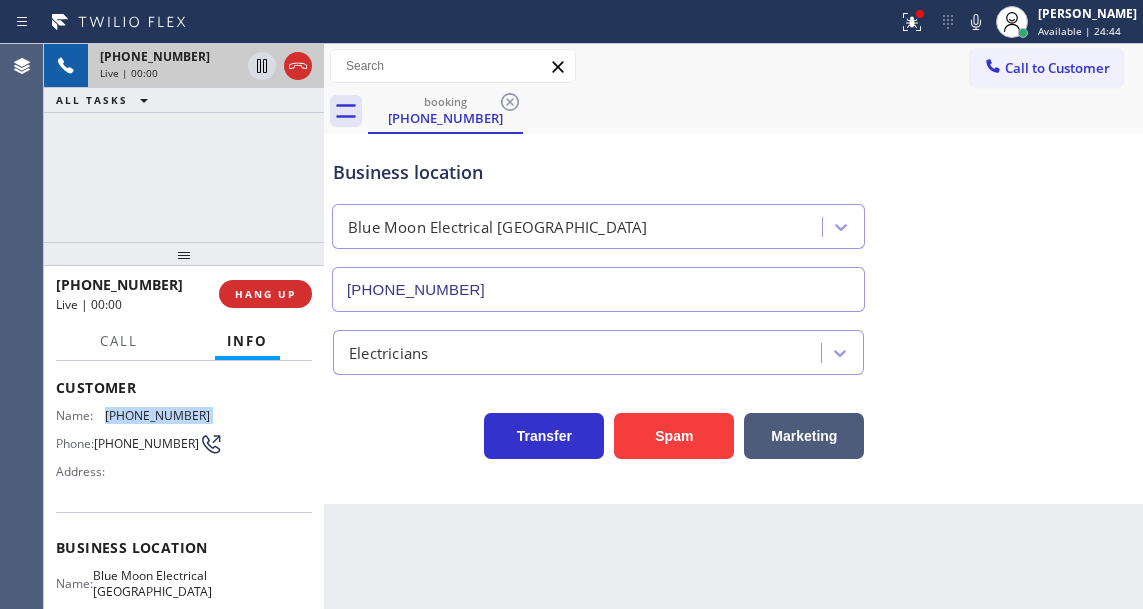click on "(310) 562-8338" at bounding box center (157, 415) 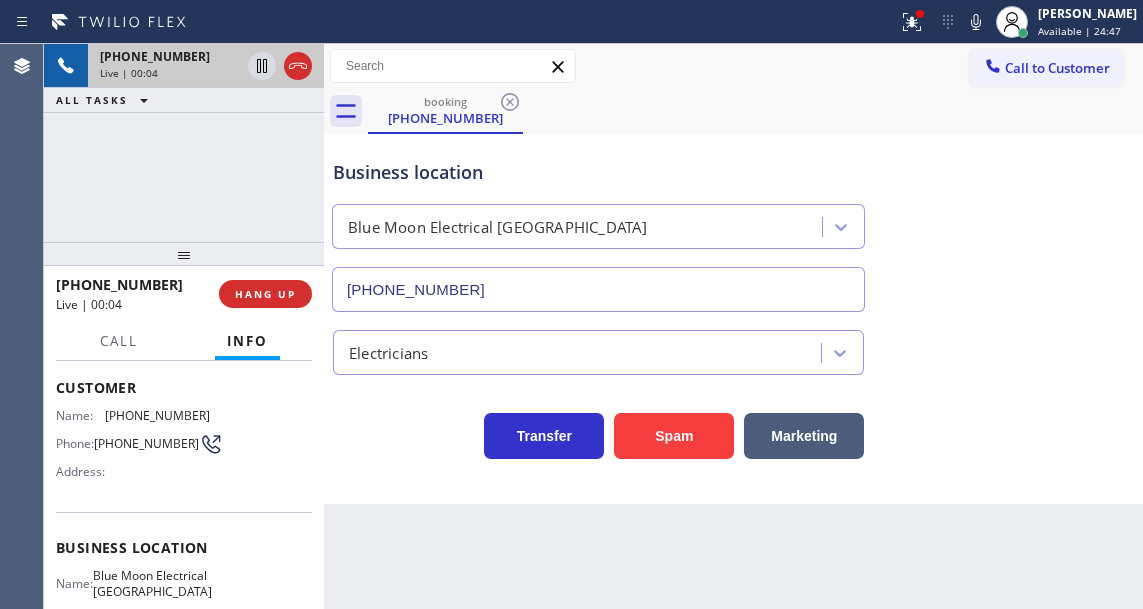 click on "Business location" at bounding box center (598, 172) 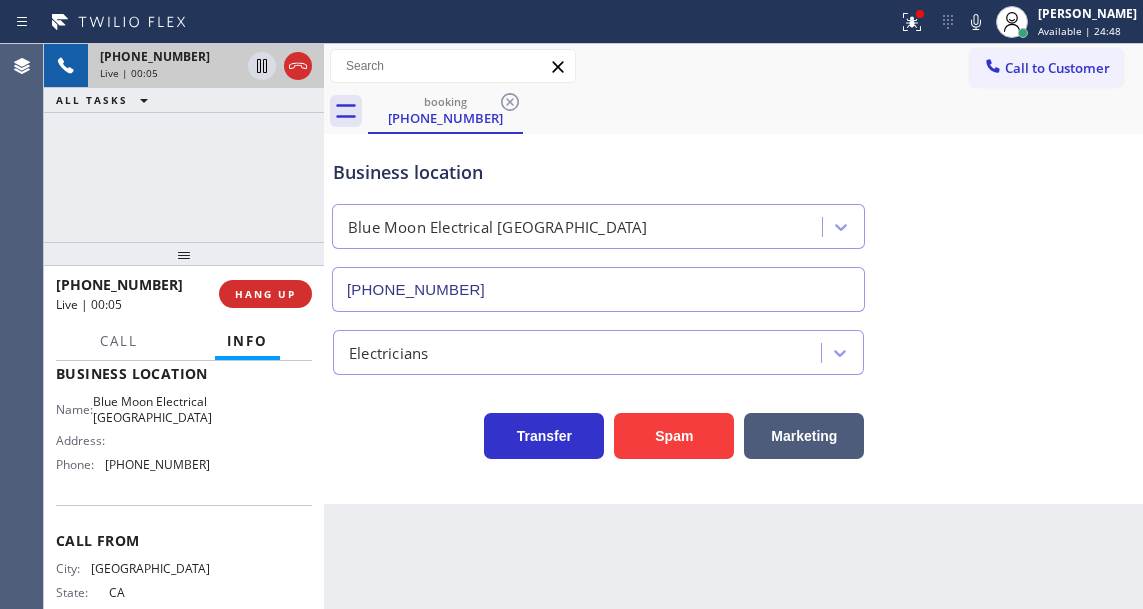 scroll, scrollTop: 300, scrollLeft: 0, axis: vertical 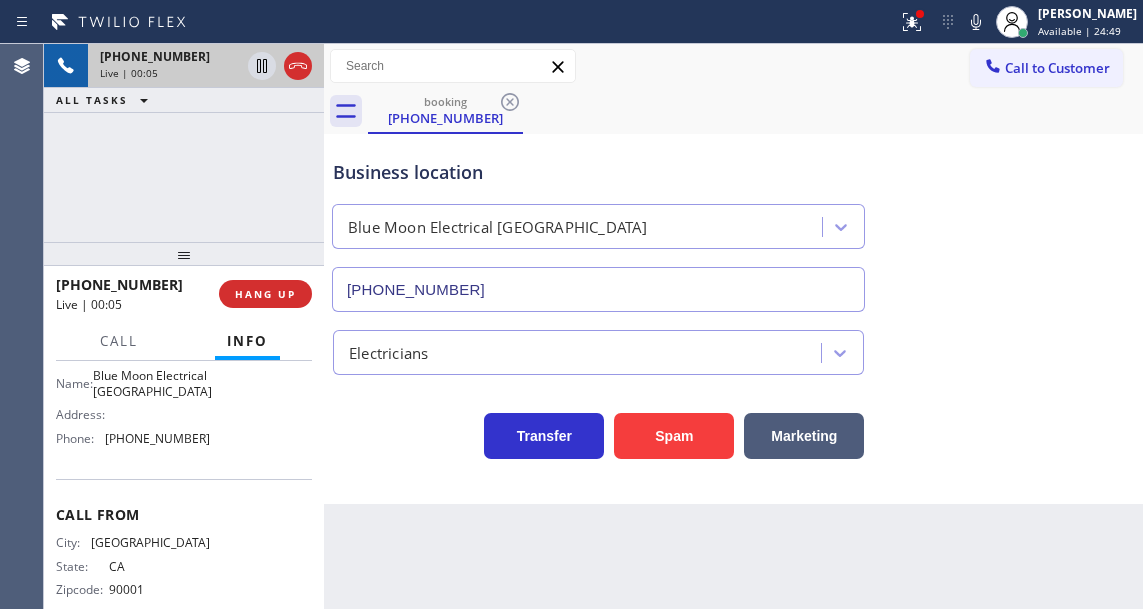 click on "Blue Moon Electrical Cathedral City" at bounding box center [152, 383] 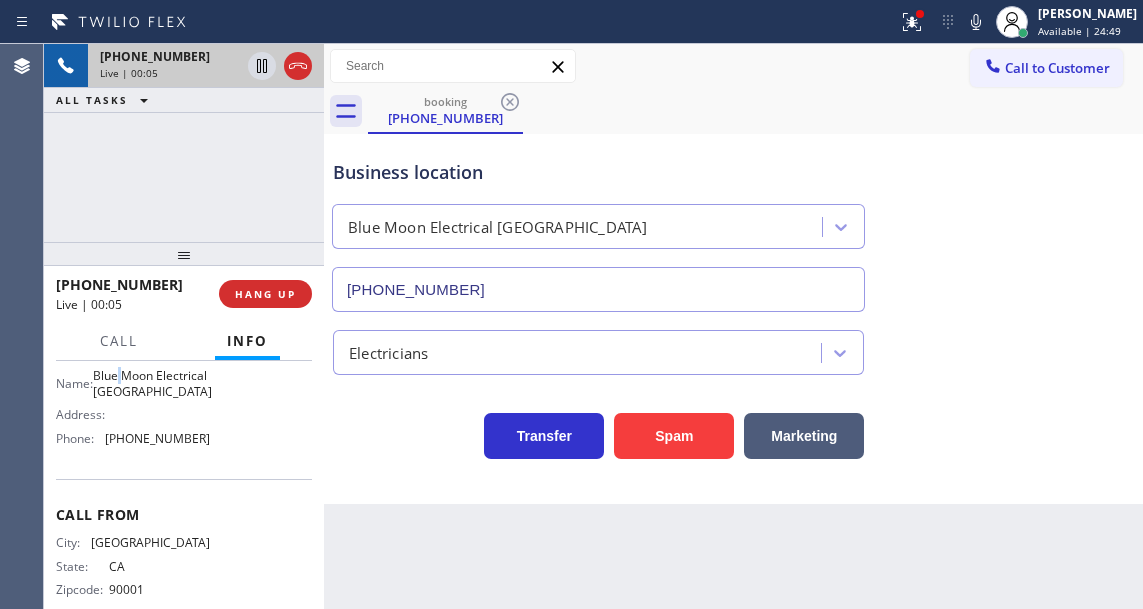 click on "Blue Moon Electrical Cathedral City" at bounding box center [152, 383] 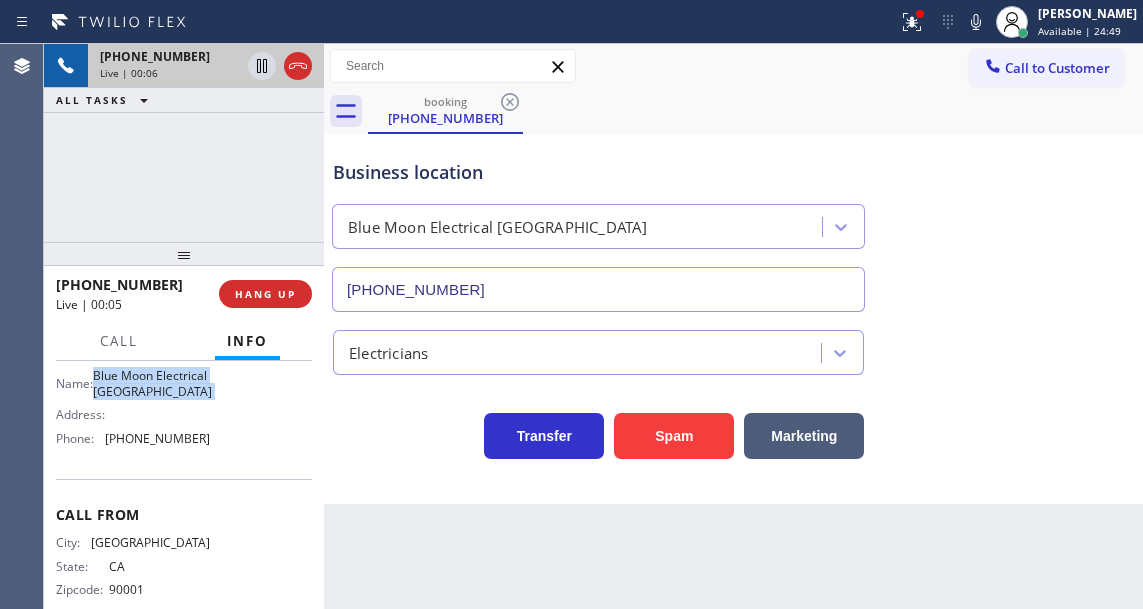 click on "Blue Moon Electrical Cathedral City" at bounding box center [152, 383] 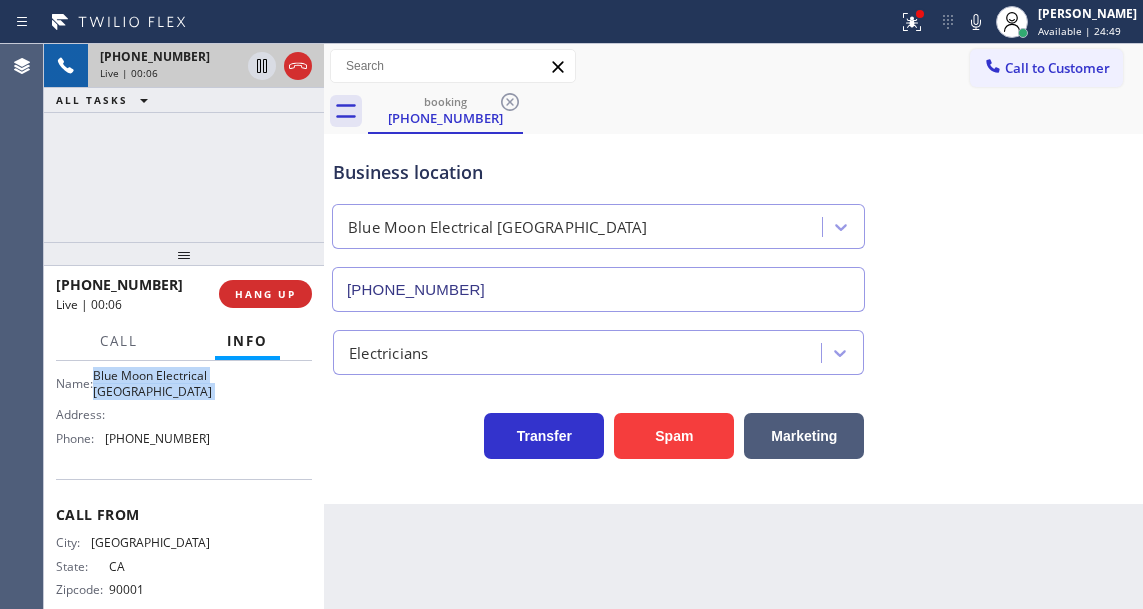 copy on "Blue Moon Electrical Cathedral City" 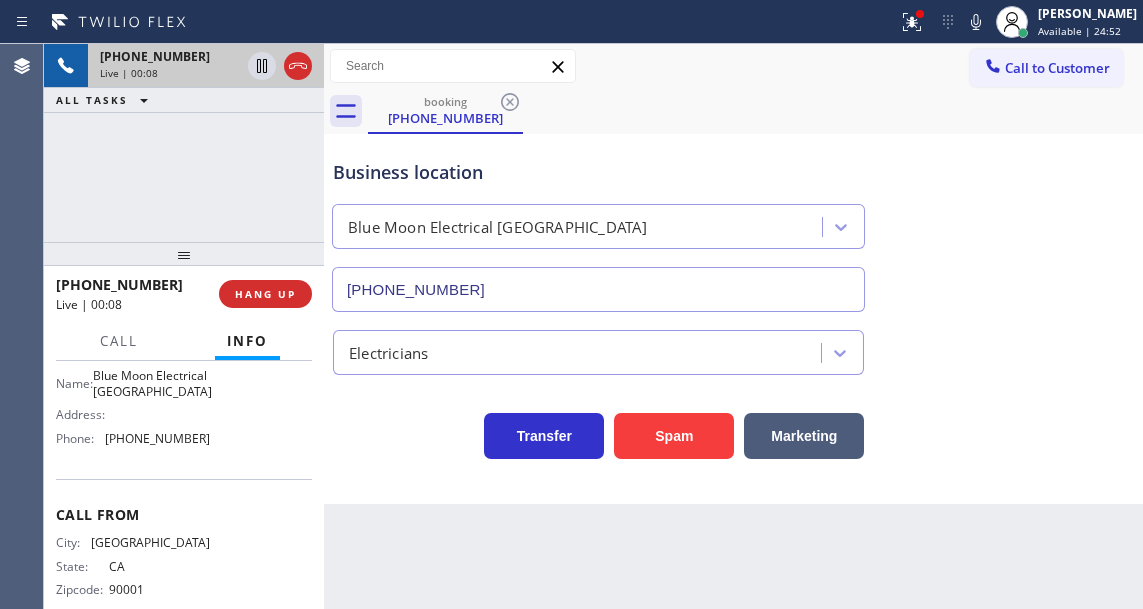 click on "Back to Dashboard Change Sender ID Customers Technicians Select a contact Outbound call Technician Search Technician Your caller id phone number Your caller id phone number Call Technician info Name   Phone none Address none Change Sender ID HVAC +18559994417 5 Star Appliance +18557314952 Appliance Repair +18554611149 Plumbing +18889090120 Air Duct Cleaning +18006865038  Electricians +18005688664 Cancel Change Check personal SMS Reset Change booking (310) 562-8338 Call to Customer Outbound call Location Search location Your caller id phone number Customer number Call Outbound call Technician Search Technician Your caller id phone number Your caller id phone number Call booking (310) 562-8338 Business location Blue Moon Electrical Cathedral City (760) 388-9408 Electricians Transfer Spam Marketing" at bounding box center (733, 326) 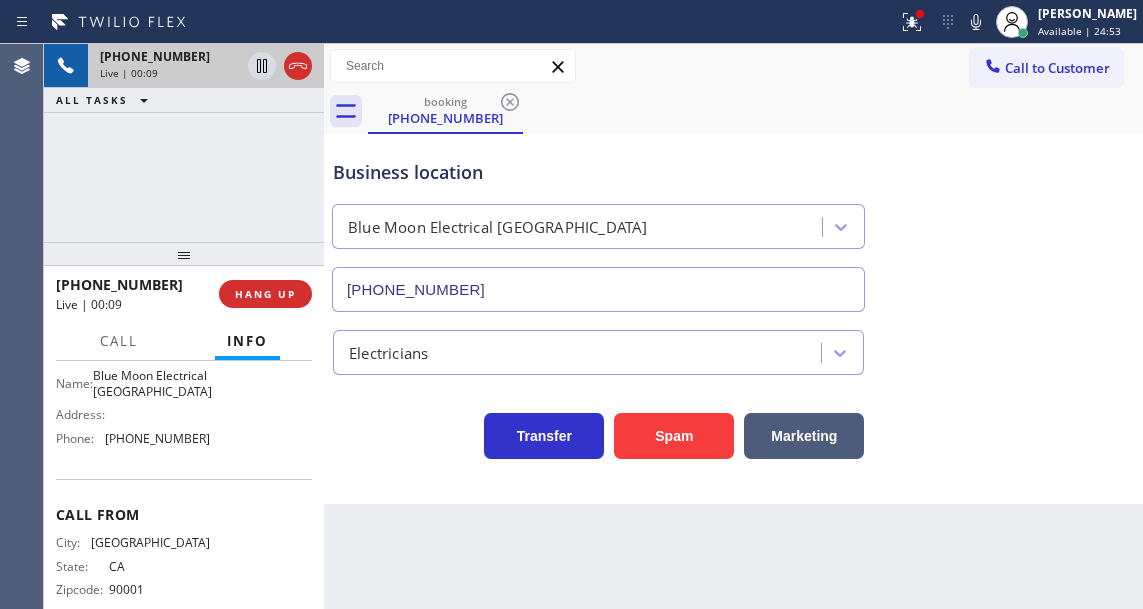 scroll, scrollTop: 350, scrollLeft: 0, axis: vertical 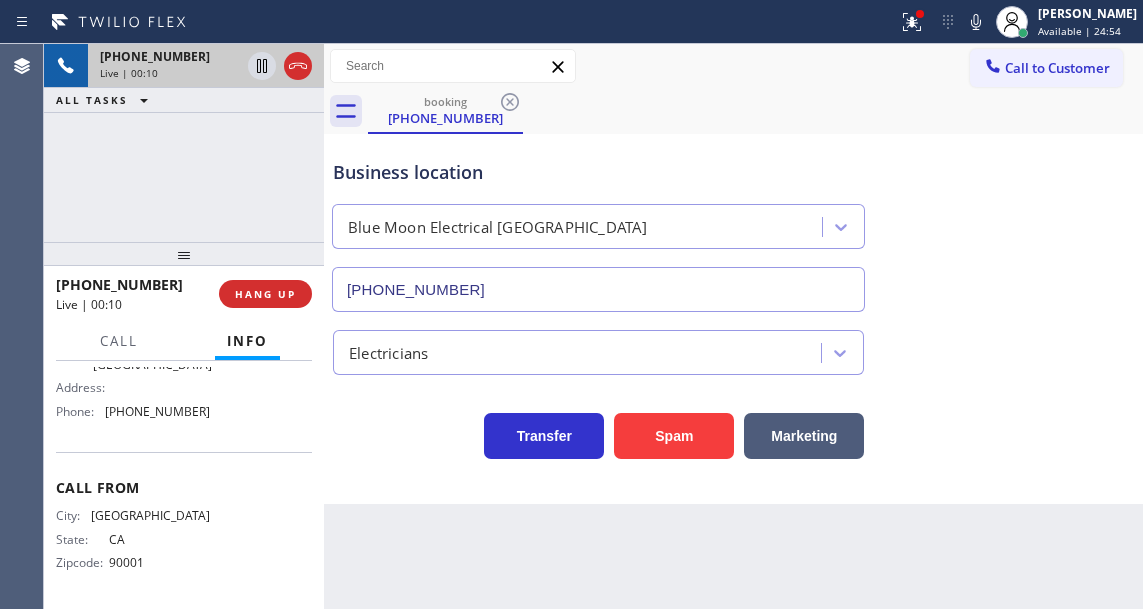 click on "(760) 388-9408" at bounding box center (157, 411) 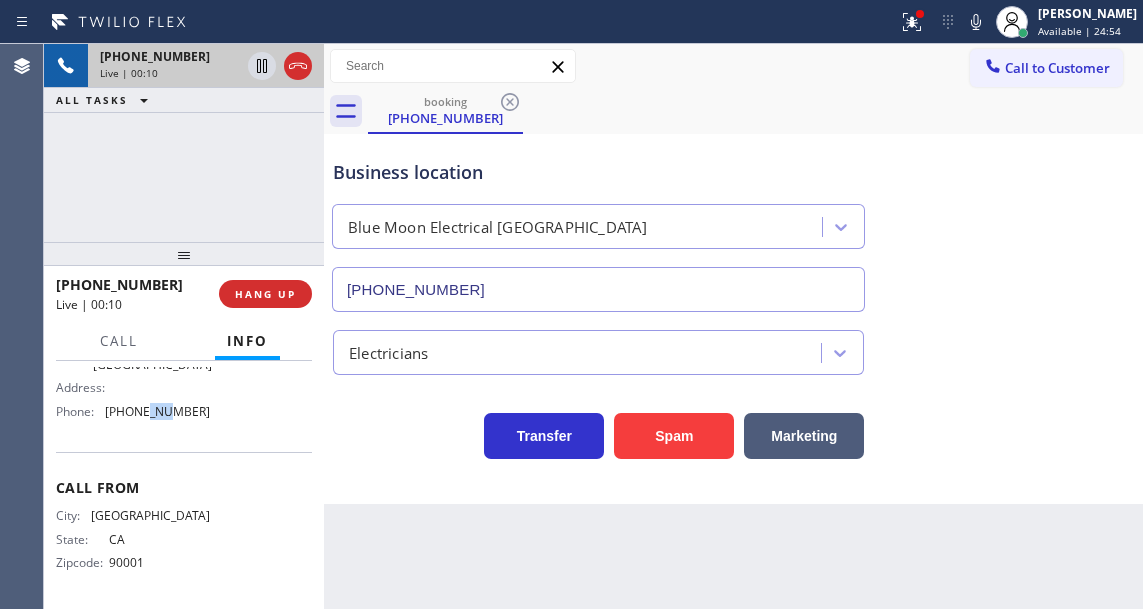 click on "(760) 388-9408" at bounding box center [157, 411] 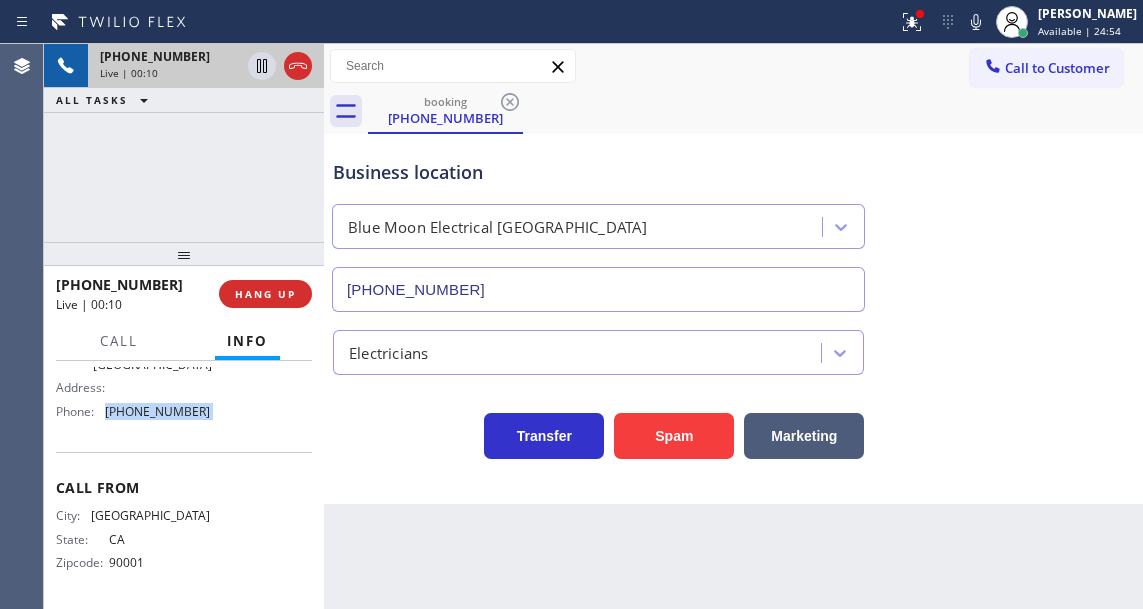 click on "(760) 388-9408" at bounding box center [157, 411] 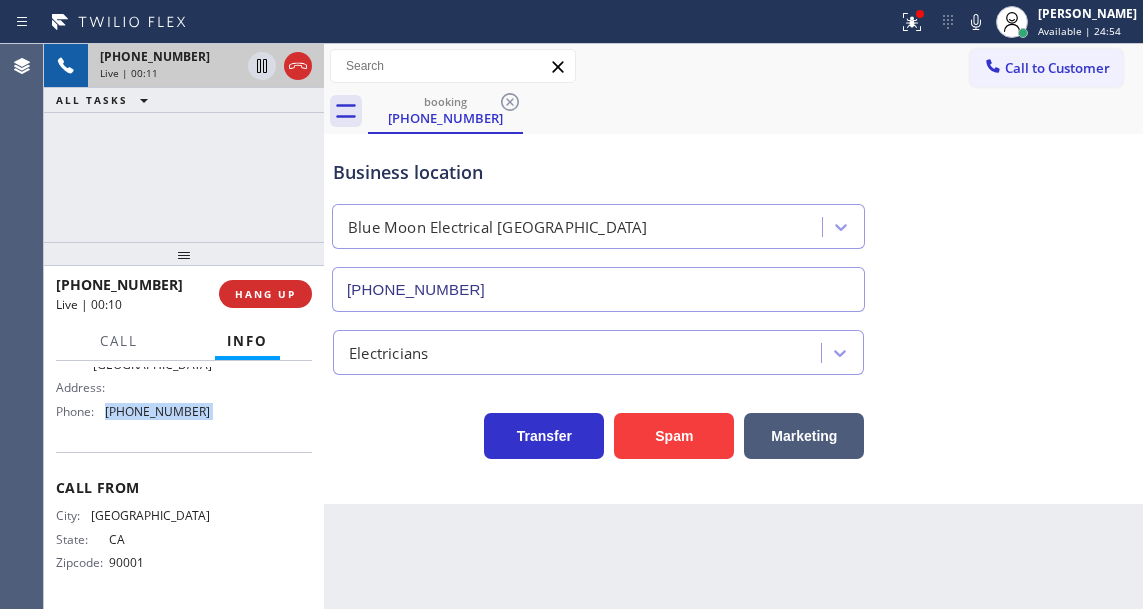 copy on "(760) 388-9408" 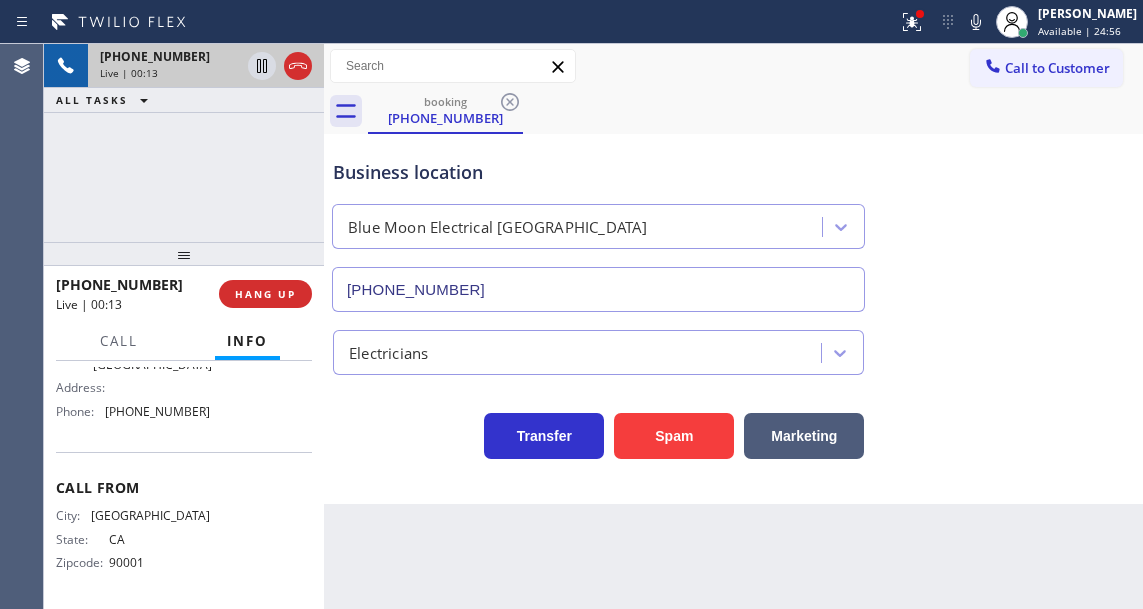 click on "Business location Blue Moon Electrical Cathedral City (760) 388-9408 Electricians Transfer Spam Marketing" at bounding box center [733, 319] 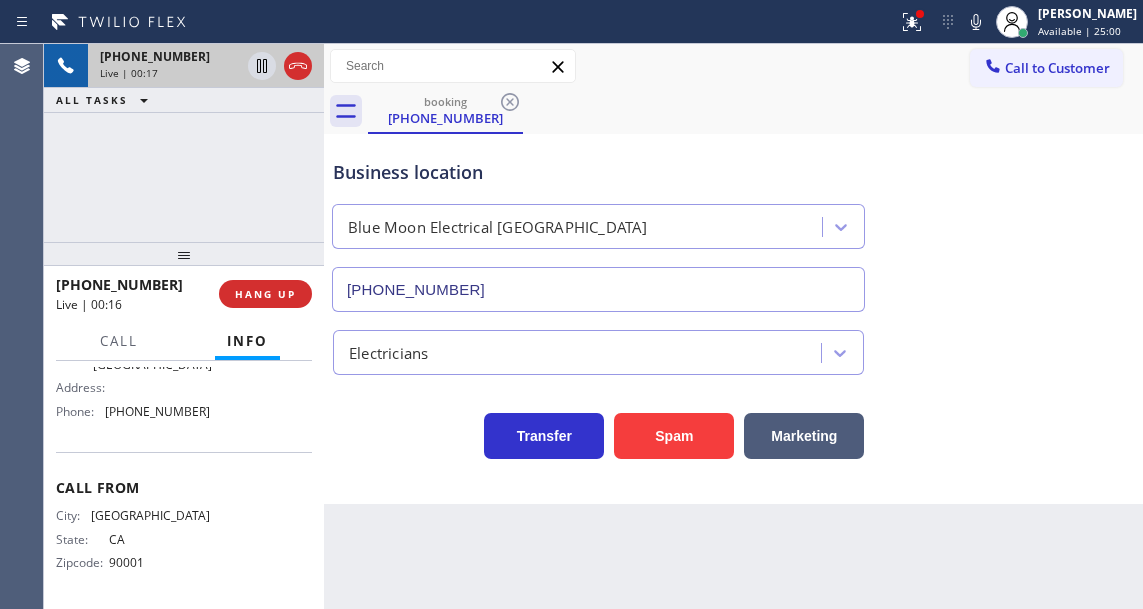 click on "Business location Blue Moon Electrical Cathedral City (760) 388-9408" at bounding box center [733, 221] 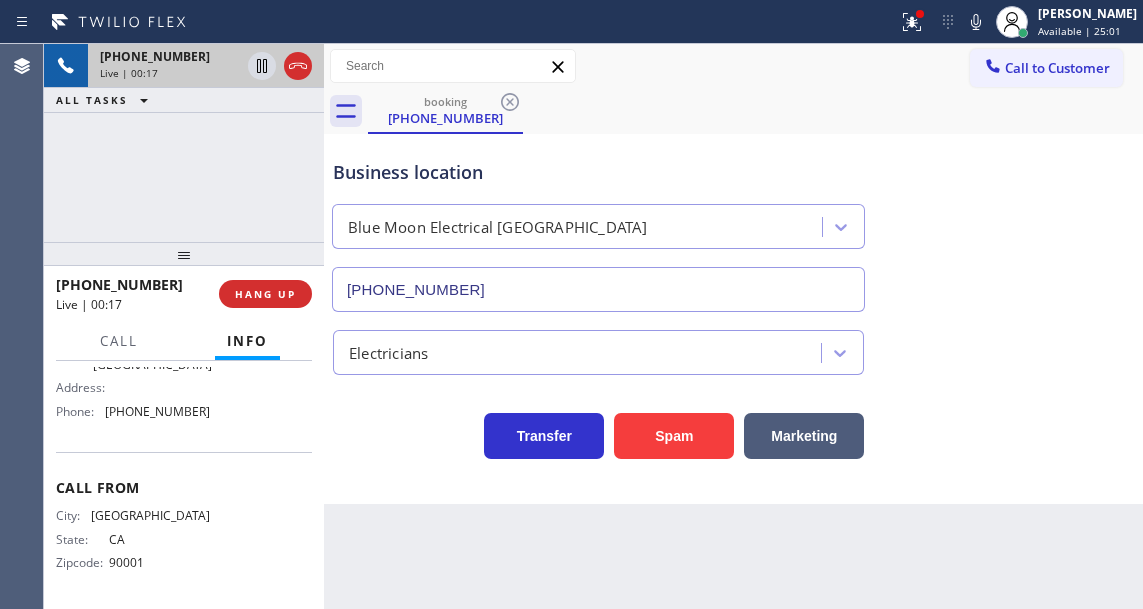click on "Business location" at bounding box center (598, 172) 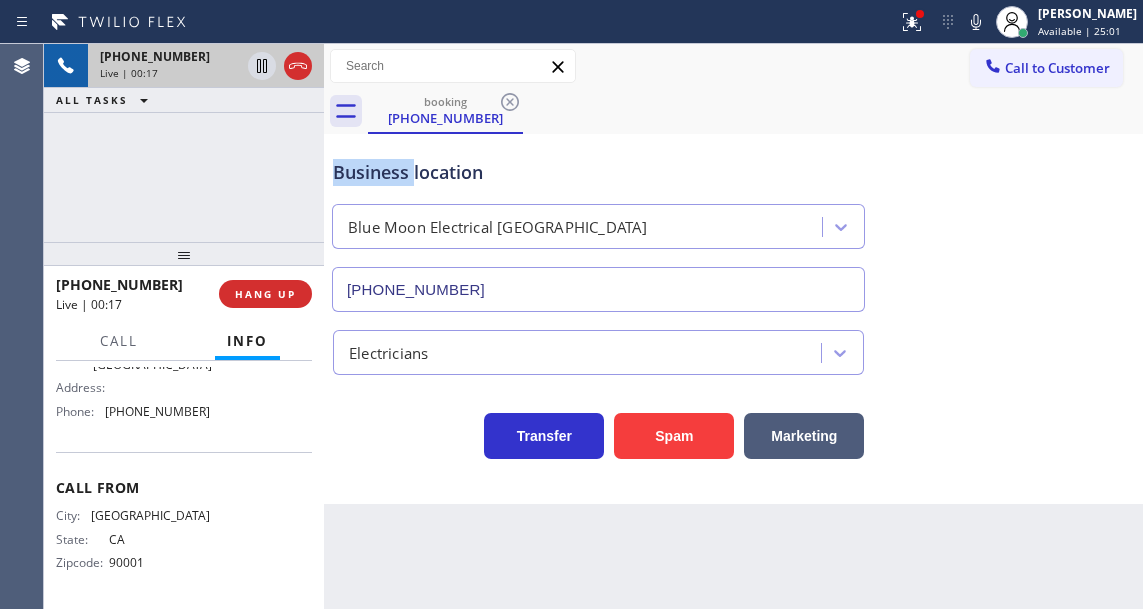 click on "Business location" at bounding box center (598, 172) 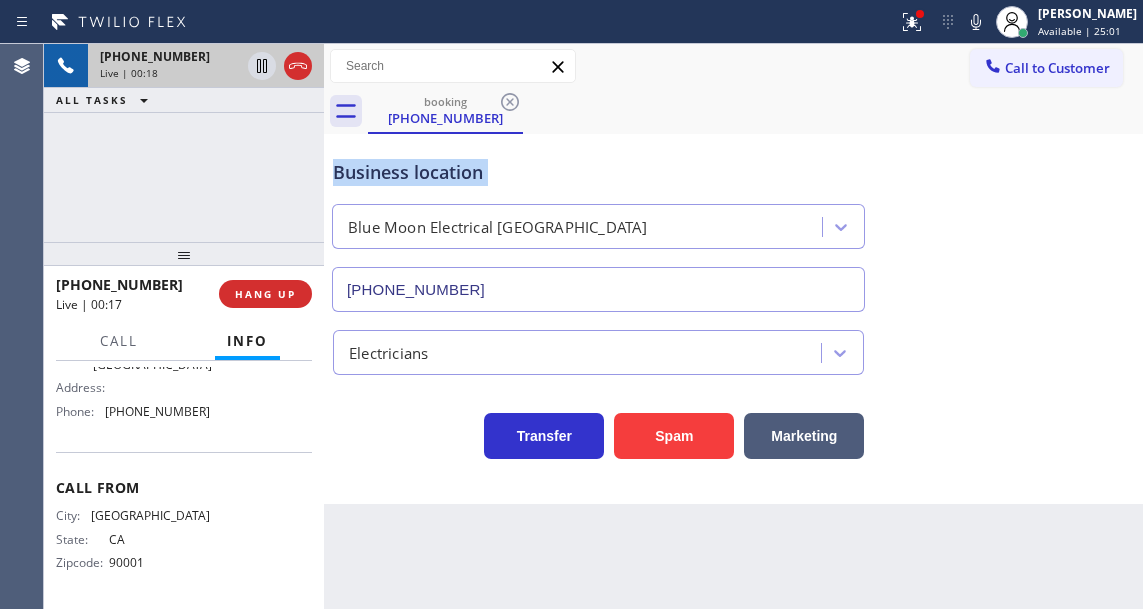 click on "Business location" at bounding box center (598, 172) 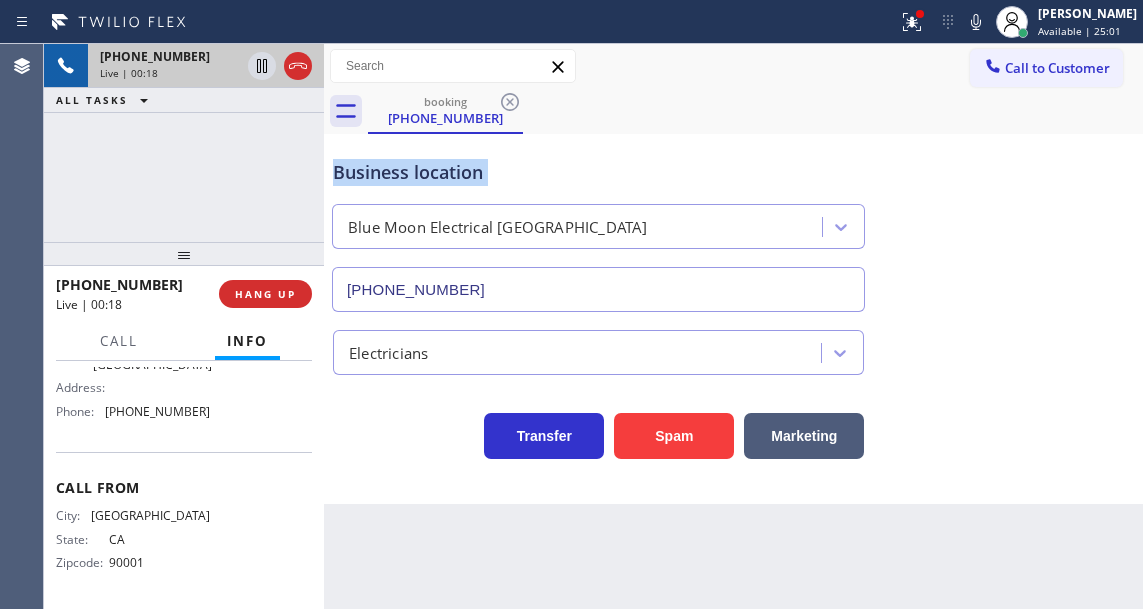 click on "Business location" at bounding box center (598, 172) 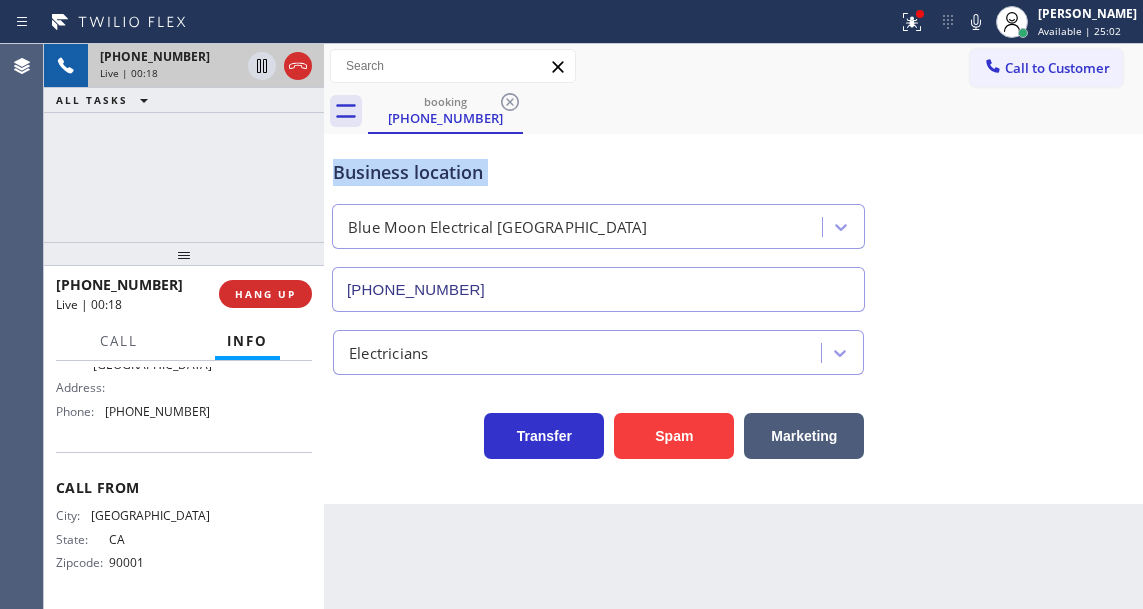 click on "Business location" at bounding box center [598, 172] 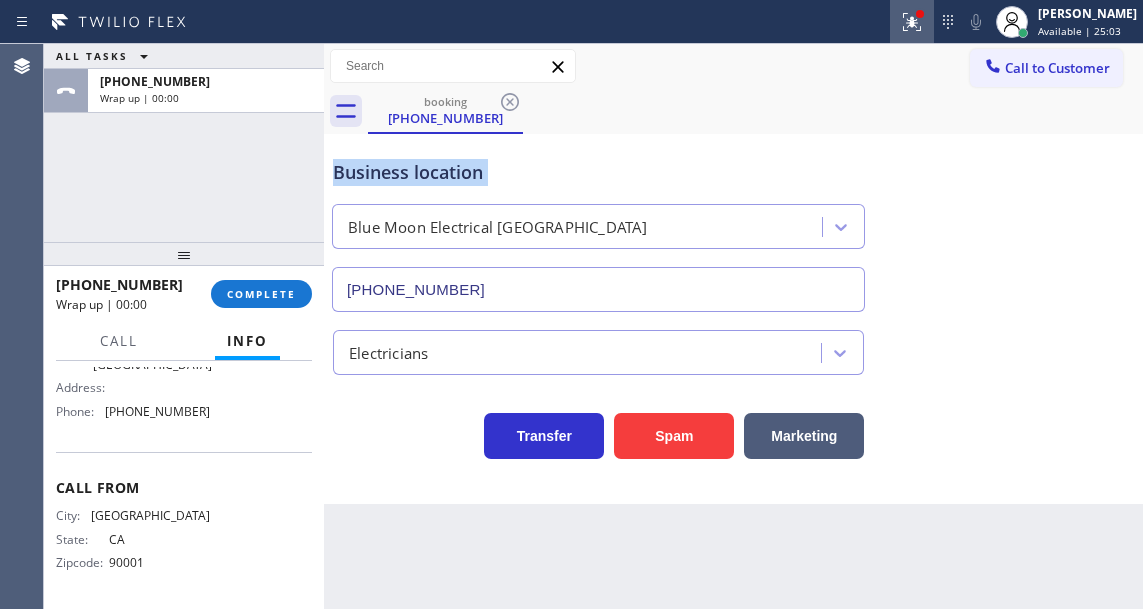 click at bounding box center [912, 22] 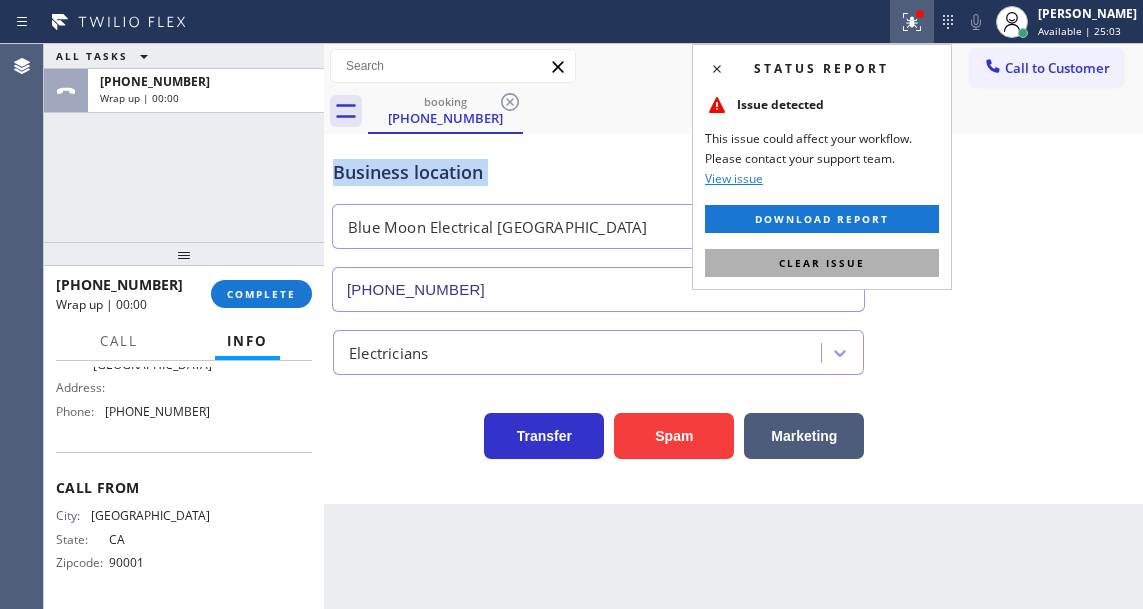 click on "Clear issue" at bounding box center [822, 263] 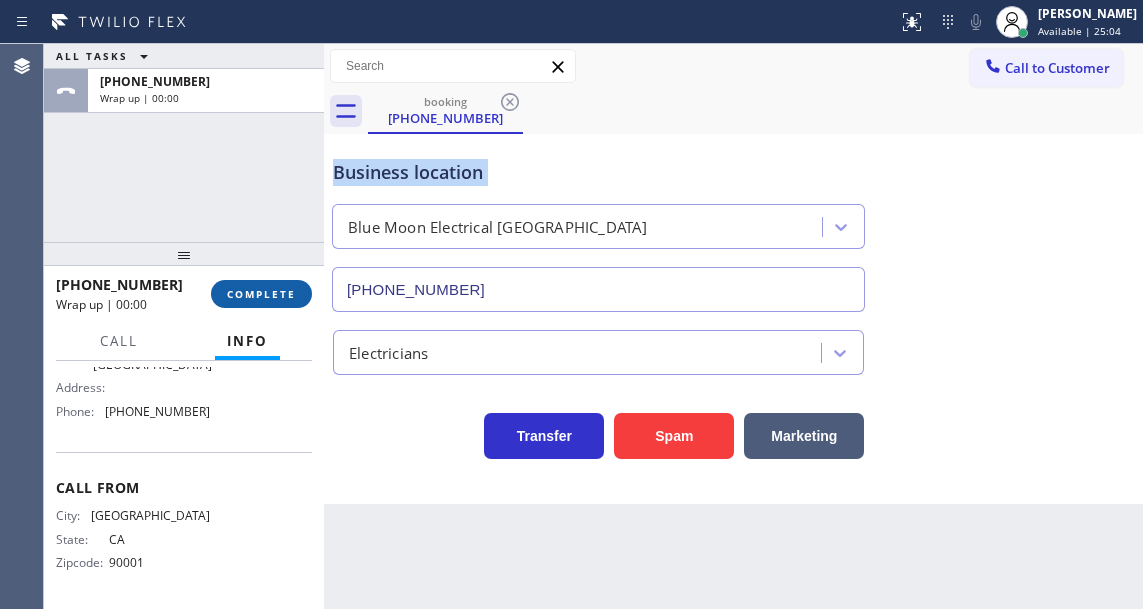 click on "COMPLETE" at bounding box center [261, 294] 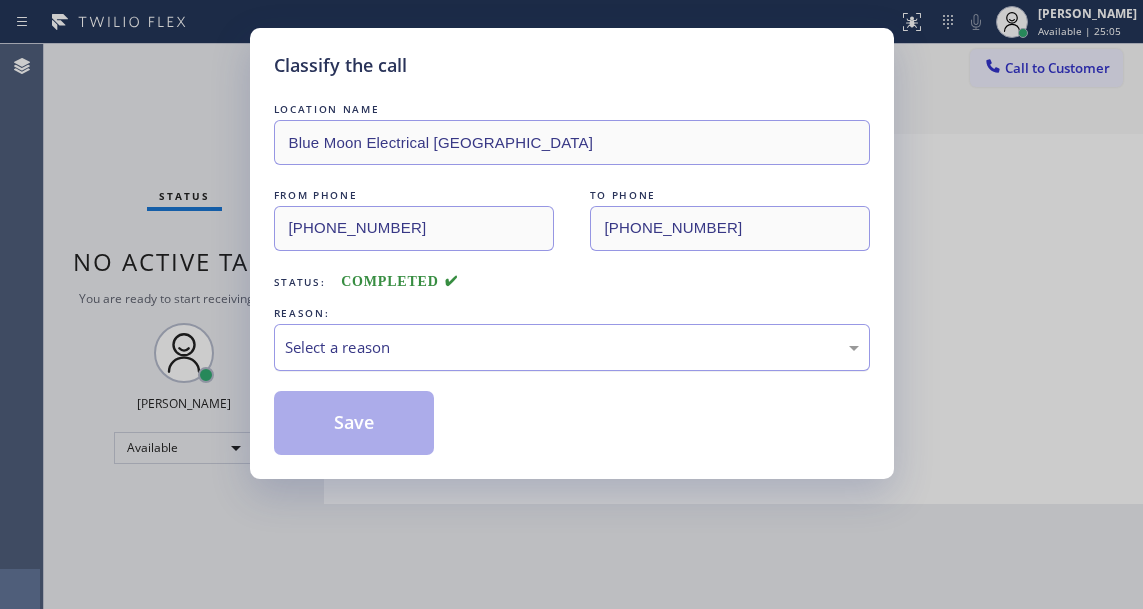 click on "Select a reason" at bounding box center [572, 347] 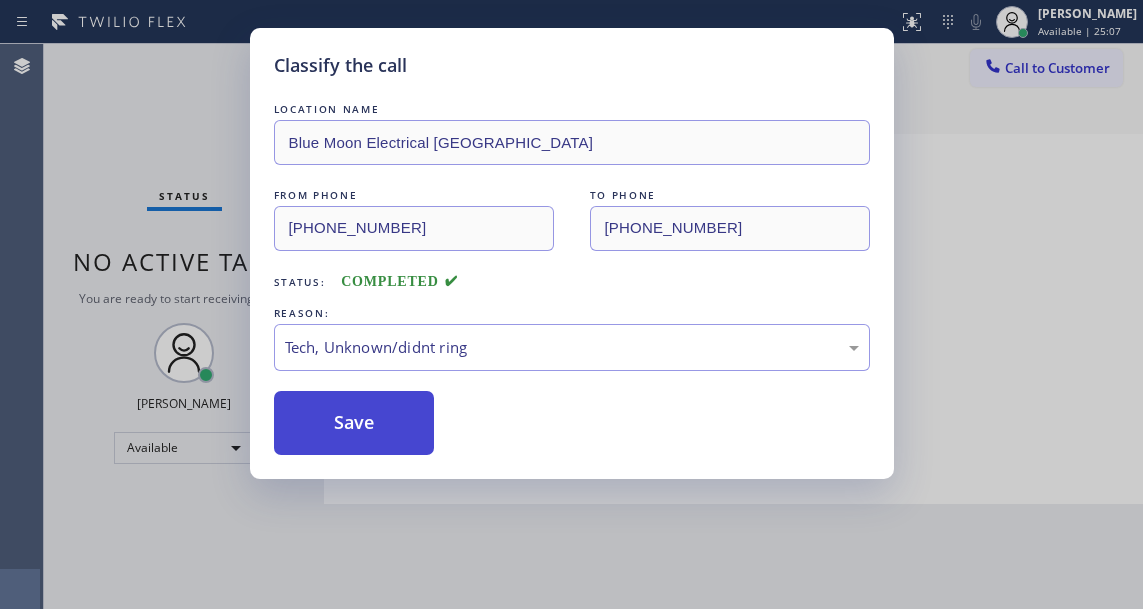 click on "Save" at bounding box center [354, 423] 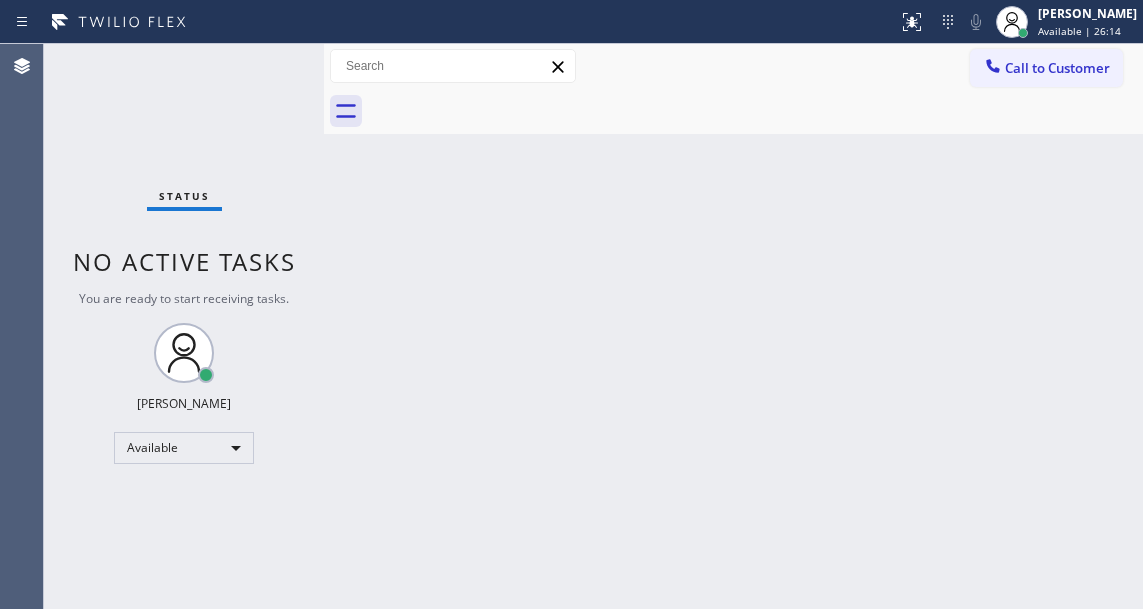 click on "Back to Dashboard Change Sender ID Customers Technicians Select a contact Outbound call Technician Search Technician Your caller id phone number Your caller id phone number Call Technician info Name   Phone none Address none Change Sender ID HVAC +18559994417 5 Star Appliance +18557314952 Appliance Repair +18554611149 Plumbing +18889090120 Air Duct Cleaning +18006865038  Electricians +18005688664 Cancel Change Check personal SMS Reset Change No tabs Call to Customer Outbound call Location Search location Your caller id phone number Customer number Call Outbound call Technician Search Technician Your caller id phone number Your caller id phone number Call" at bounding box center (733, 326) 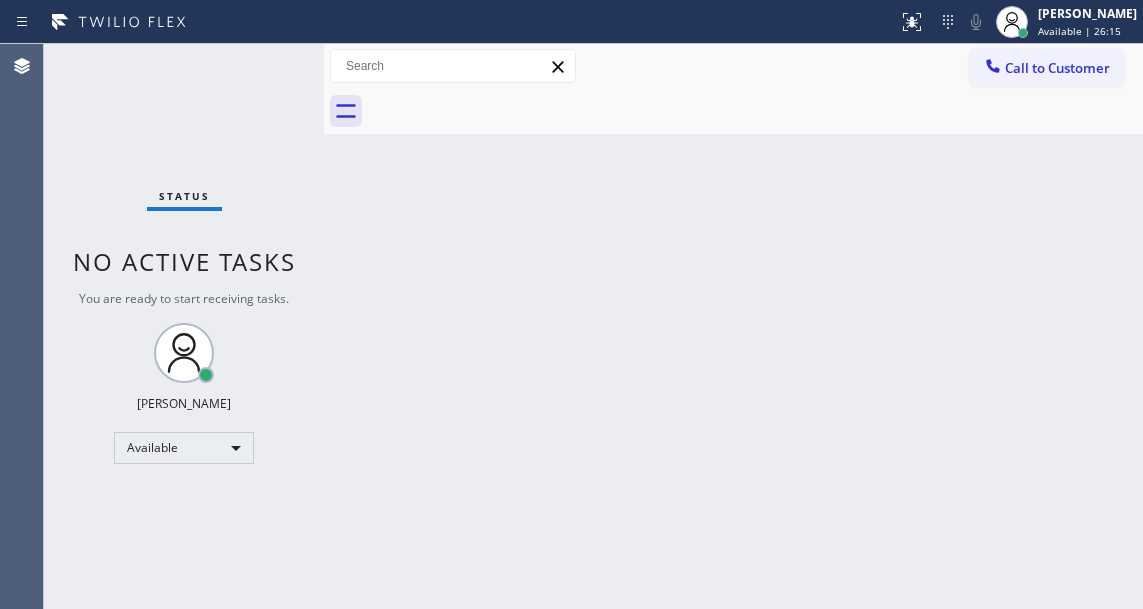 click on "Status   No active tasks     You are ready to start receiving tasks.   Esmael Jarina Available" at bounding box center [184, 326] 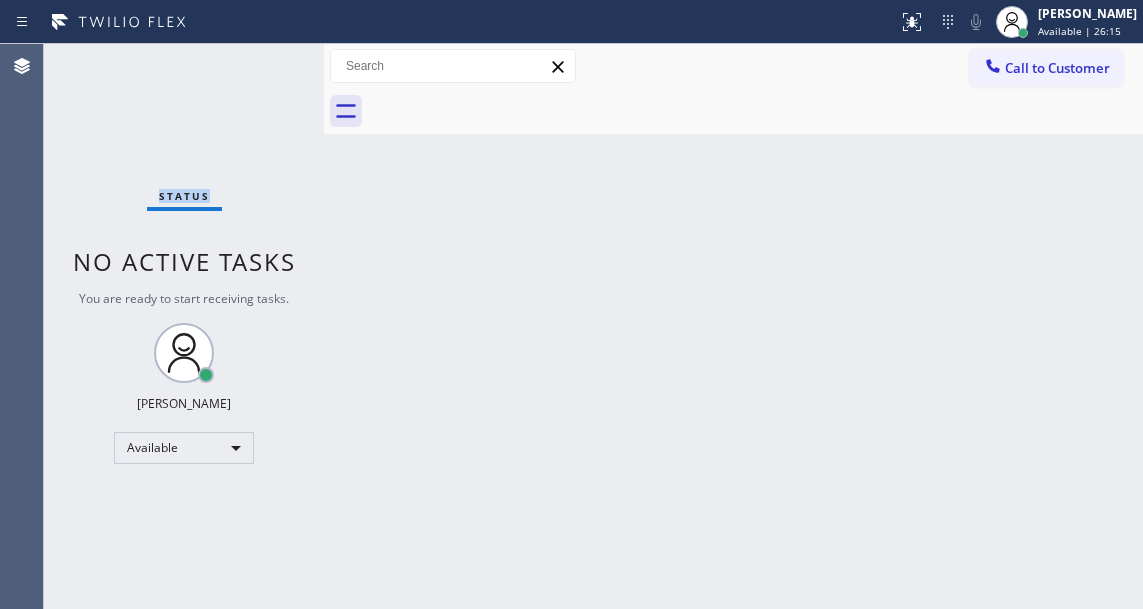 click on "Status   No active tasks     You are ready to start receiving tasks.   Esmael Jarina Available" at bounding box center [184, 326] 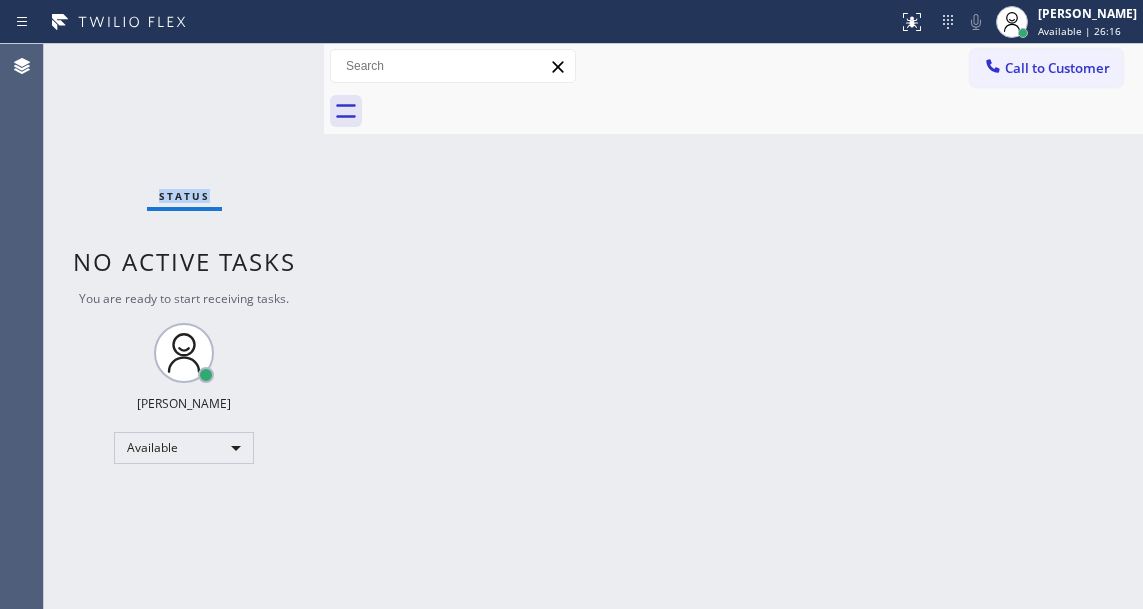 click on "Status   No active tasks     You are ready to start receiving tasks.   Esmael Jarina Available" at bounding box center [184, 326] 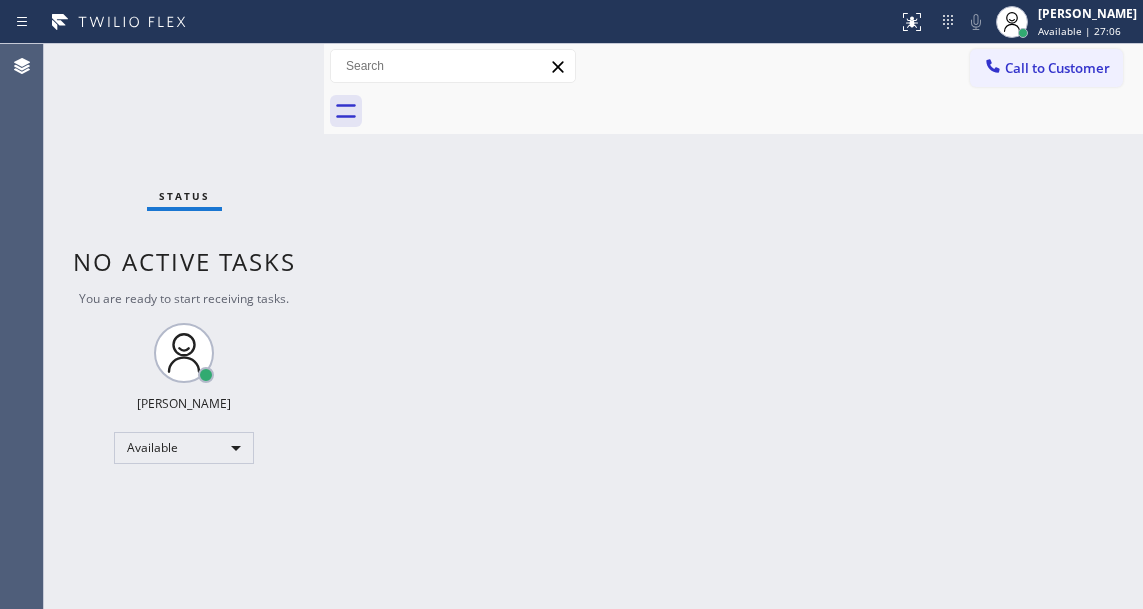 click on "Back to Dashboard Change Sender ID Customers Technicians Select a contact Outbound call Technician Search Technician Your caller id phone number Your caller id phone number Call Technician info Name   Phone none Address none Change Sender ID HVAC +18559994417 5 Star Appliance +18557314952 Appliance Repair +18554611149 Plumbing +18889090120 Air Duct Cleaning +18006865038  Electricians +18005688664 Cancel Change Check personal SMS Reset Change No tabs Call to Customer Outbound call Location Search location Your caller id phone number Customer number Call Outbound call Technician Search Technician Your caller id phone number Your caller id phone number Call" at bounding box center (733, 326) 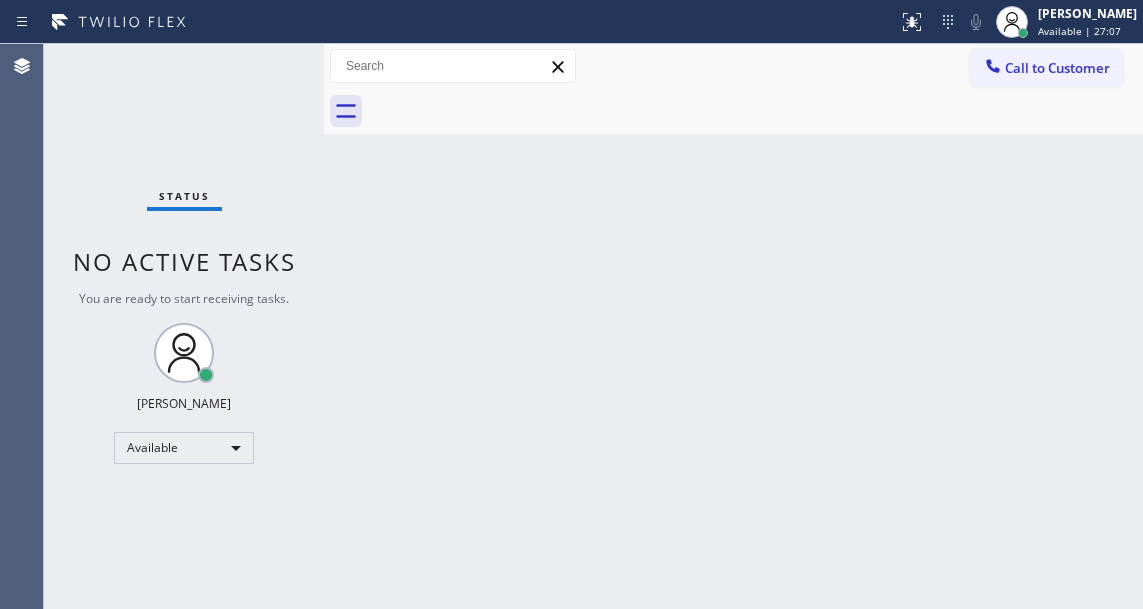 click on "Status   No active tasks     You are ready to start receiving tasks.   Esmael Jarina Available" at bounding box center [184, 326] 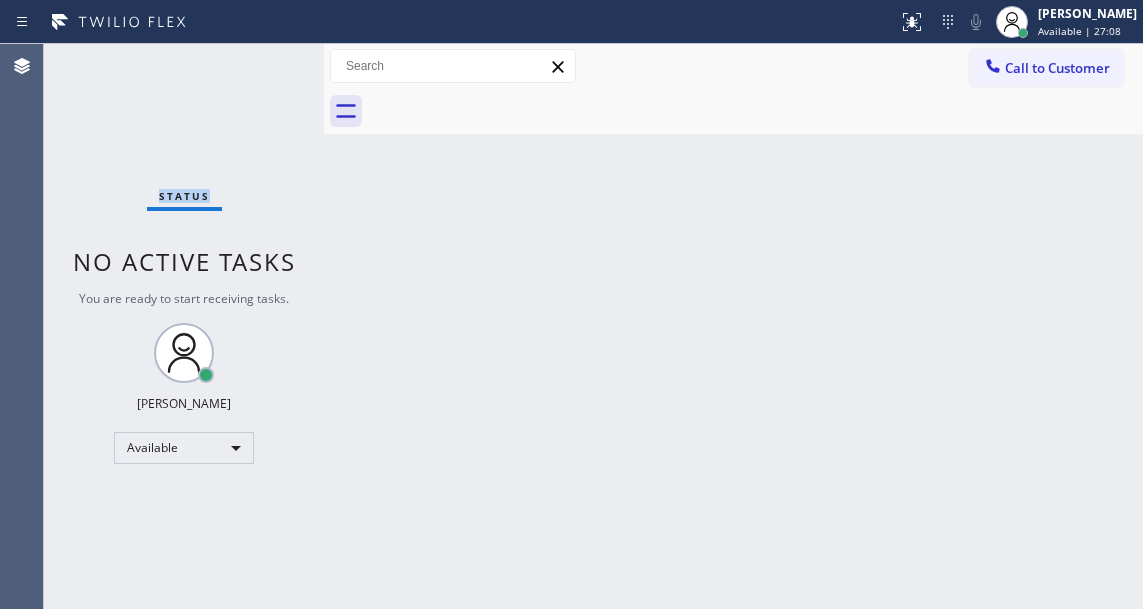 click on "Status   No active tasks     You are ready to start receiving tasks.   Esmael Jarina Available" at bounding box center (184, 326) 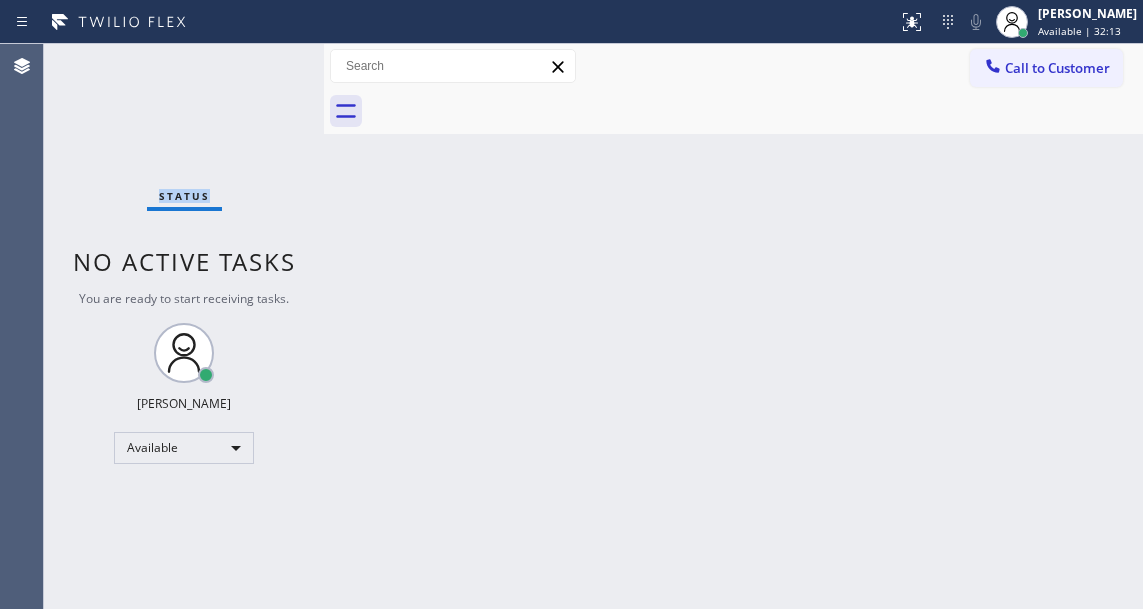click on "Status   No active tasks     You are ready to start receiving tasks.   Esmael Jarina Available" at bounding box center [184, 326] 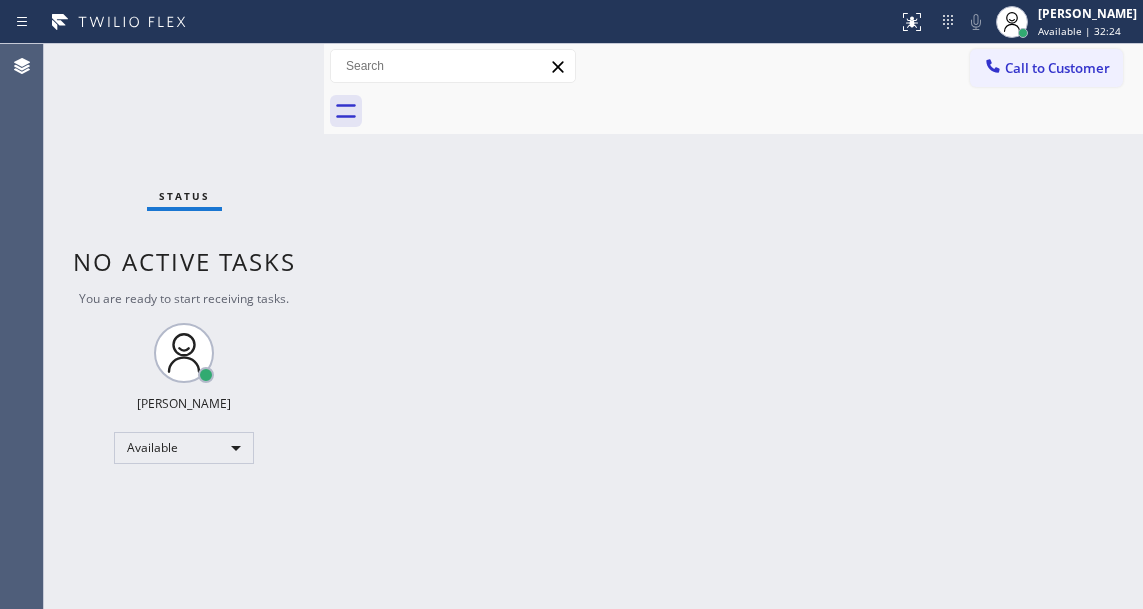 click on "Back to Dashboard Change Sender ID Customers Technicians Select a contact Outbound call Technician Search Technician Your caller id phone number Your caller id phone number Call Technician info Name   Phone none Address none Change Sender ID HVAC +18559994417 5 Star Appliance +18557314952 Appliance Repair +18554611149 Plumbing +18889090120 Air Duct Cleaning +18006865038  Electricians +18005688664 Cancel Change Check personal SMS Reset Change No tabs Call to Customer Outbound call Location Search location Your caller id phone number Customer number Call Outbound call Technician Search Technician Your caller id phone number Your caller id phone number Call" at bounding box center [733, 326] 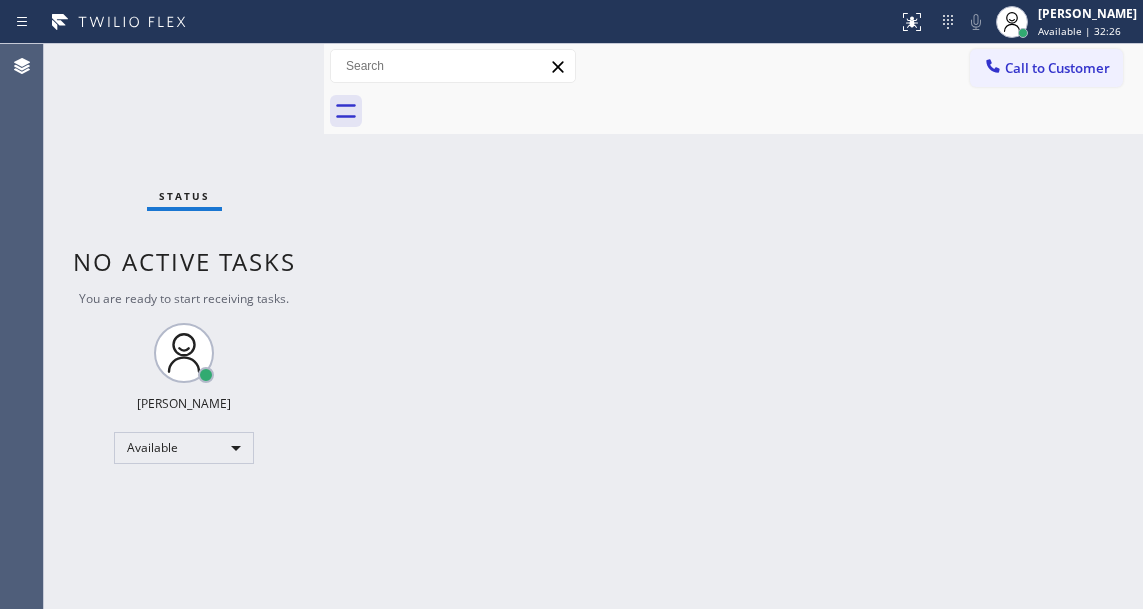 click on "Status   No active tasks     You are ready to start receiving tasks.   Esmael Jarina Available" at bounding box center [184, 326] 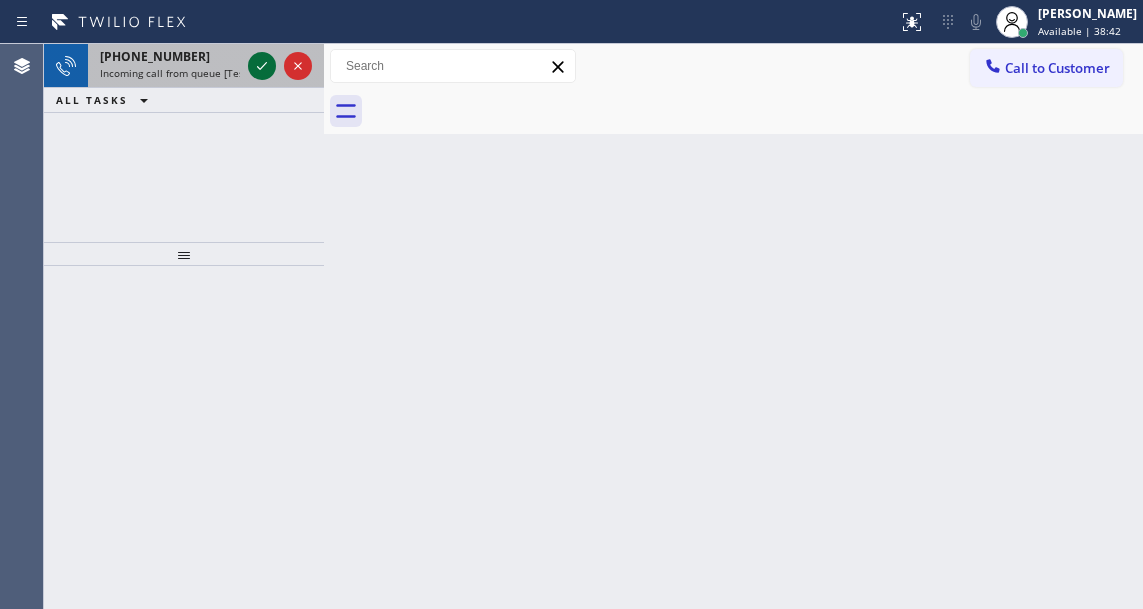 click 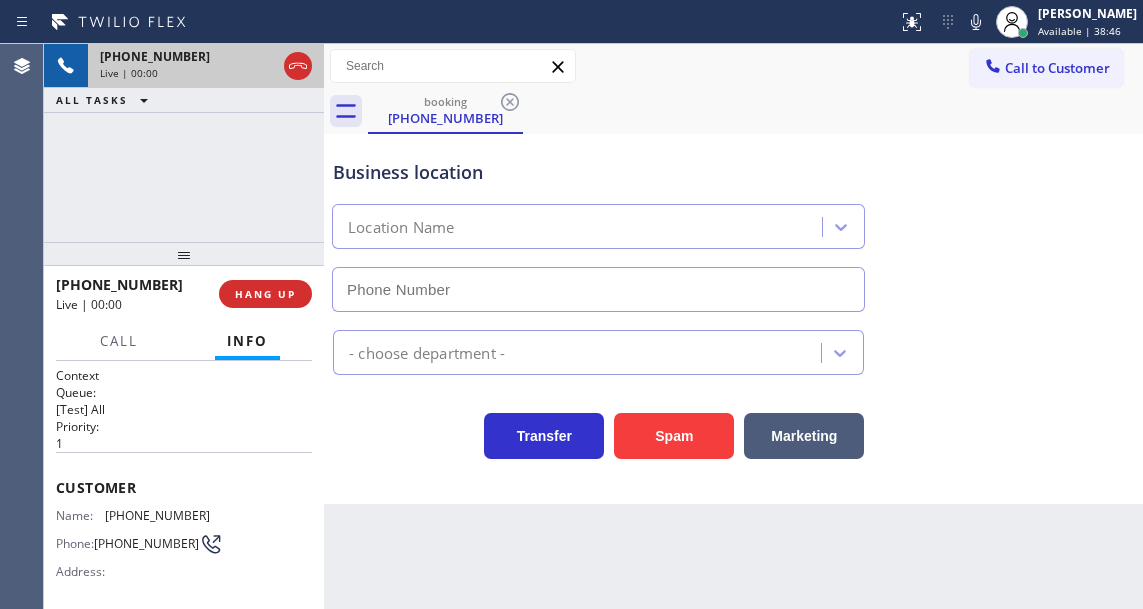 type on "(646) 798-9293" 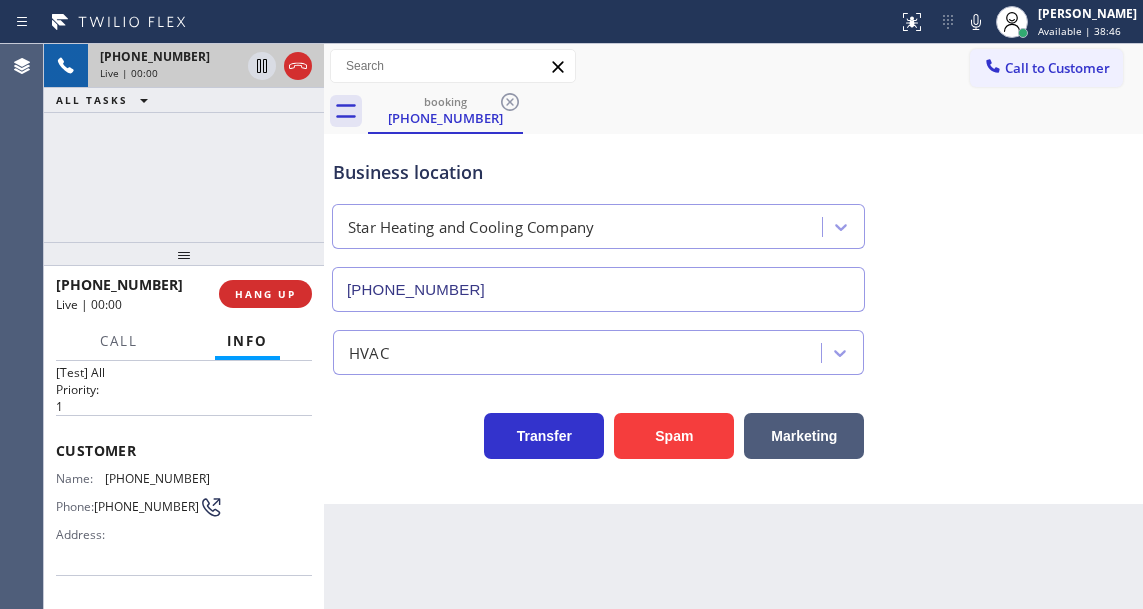 scroll, scrollTop: 100, scrollLeft: 0, axis: vertical 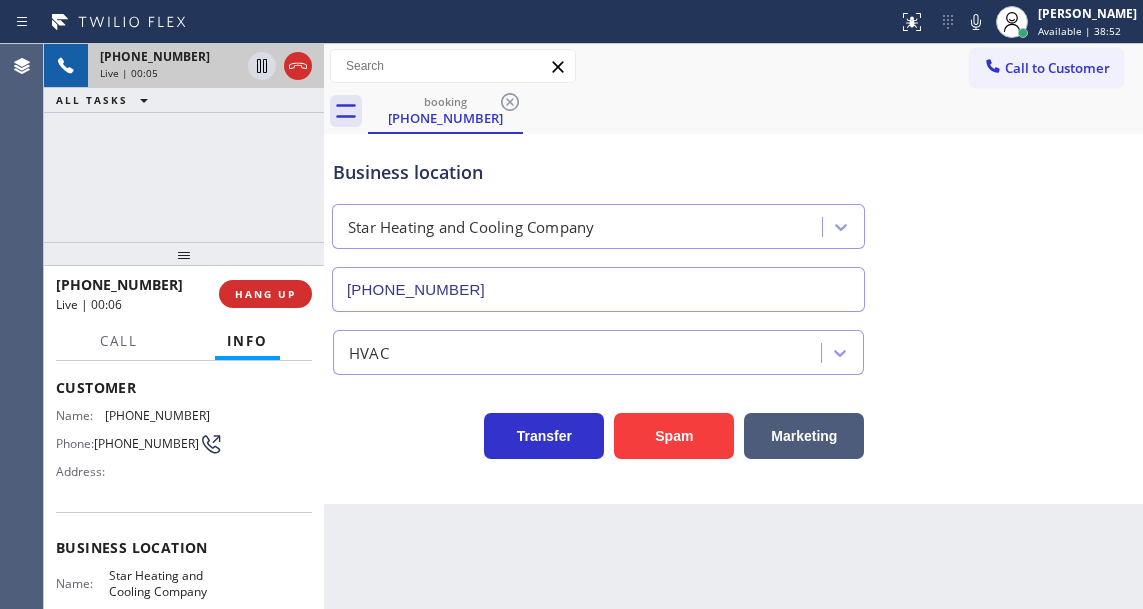 click on "(347) 881-2901" at bounding box center [157, 415] 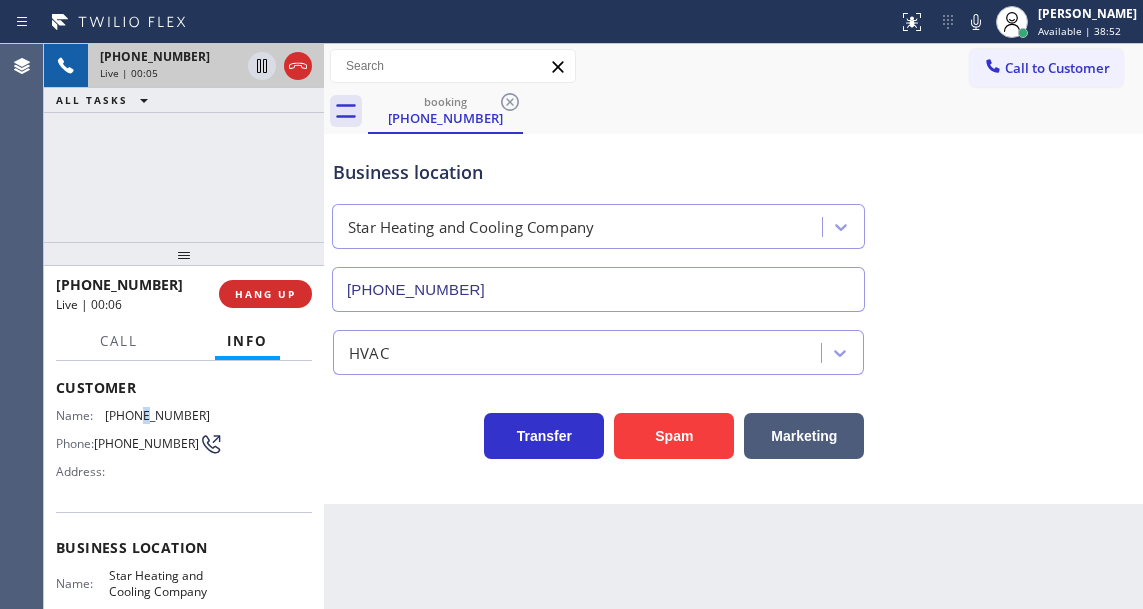click on "(347) 881-2901" at bounding box center (157, 415) 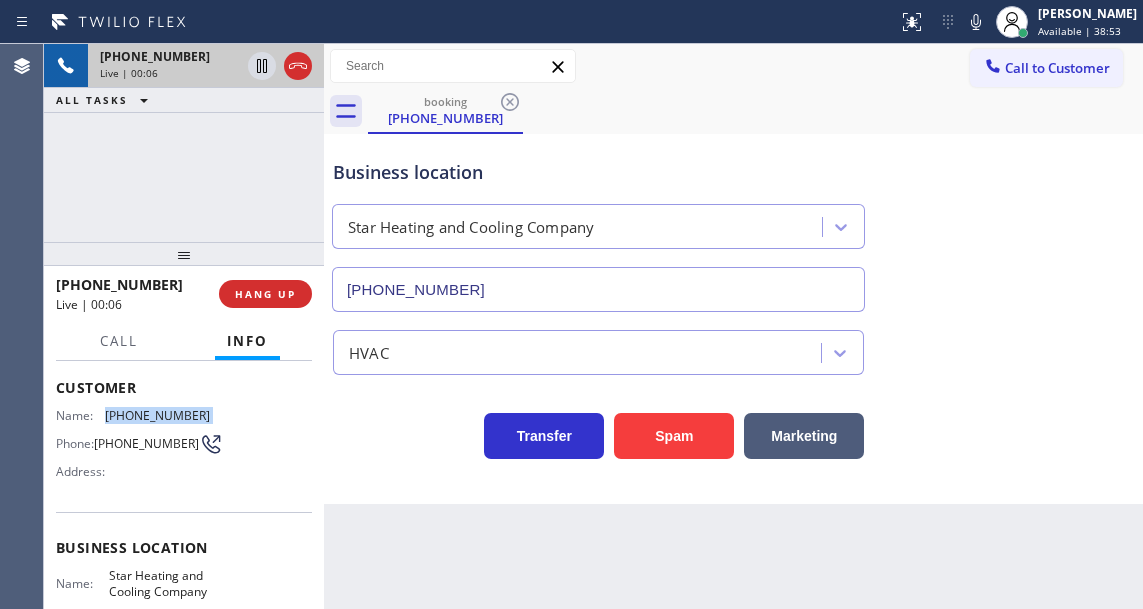 click on "(347) 881-2901" at bounding box center (157, 415) 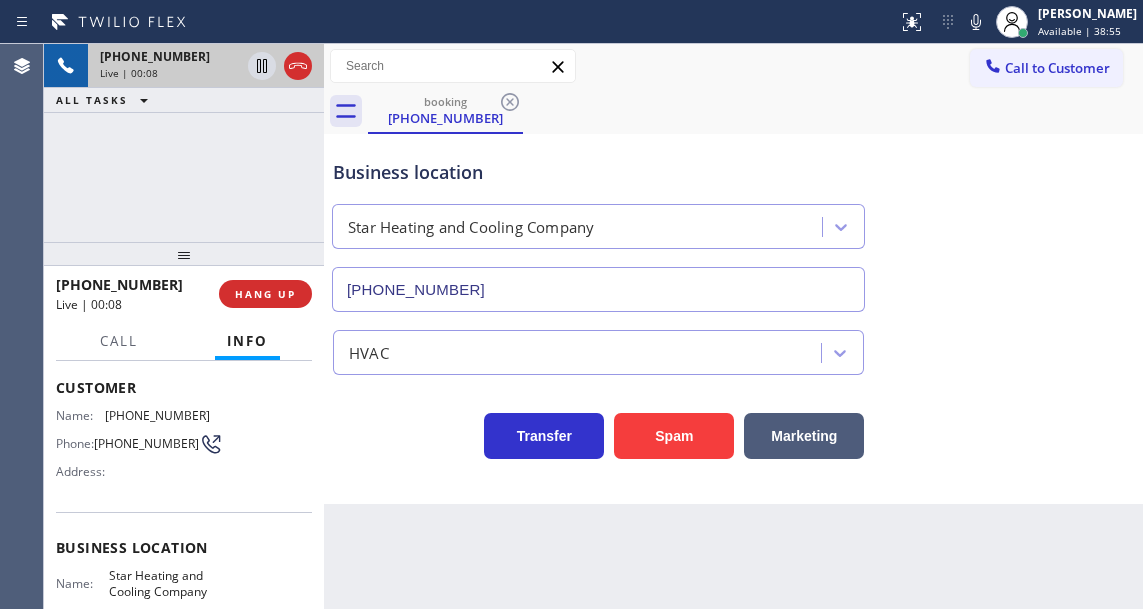 click on "Business location" at bounding box center (598, 172) 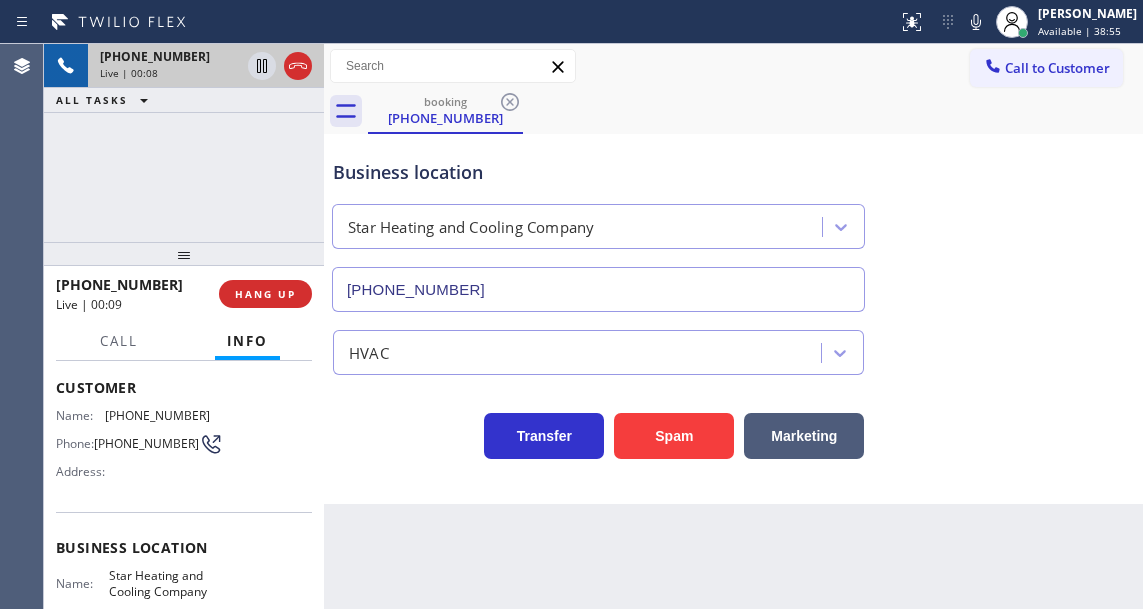 scroll, scrollTop: 200, scrollLeft: 0, axis: vertical 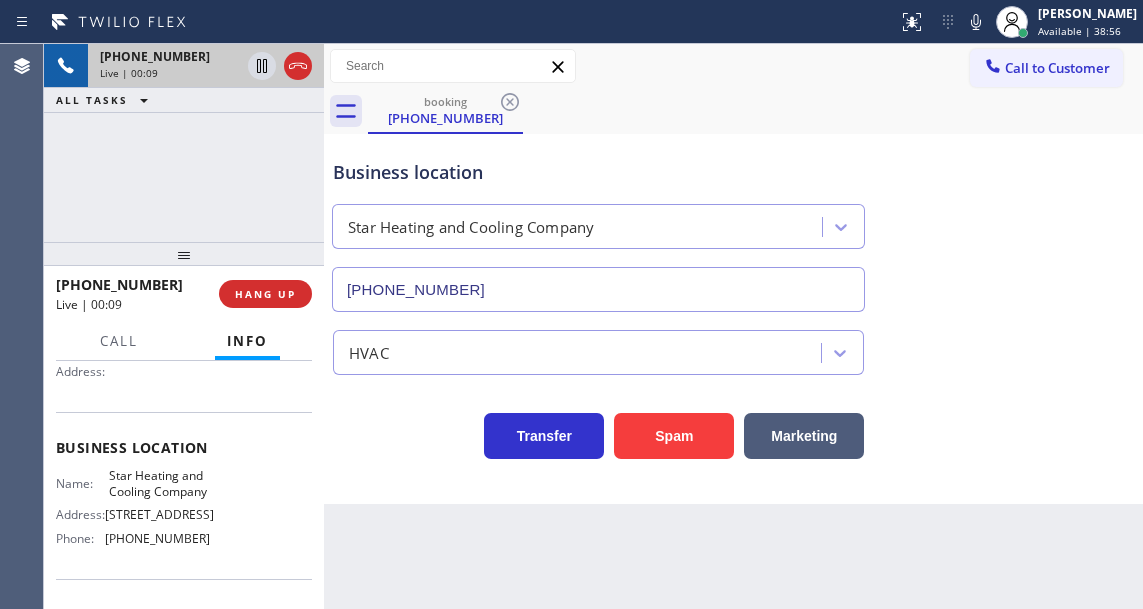 click on "Star Heating and Cooling Company" at bounding box center [159, 483] 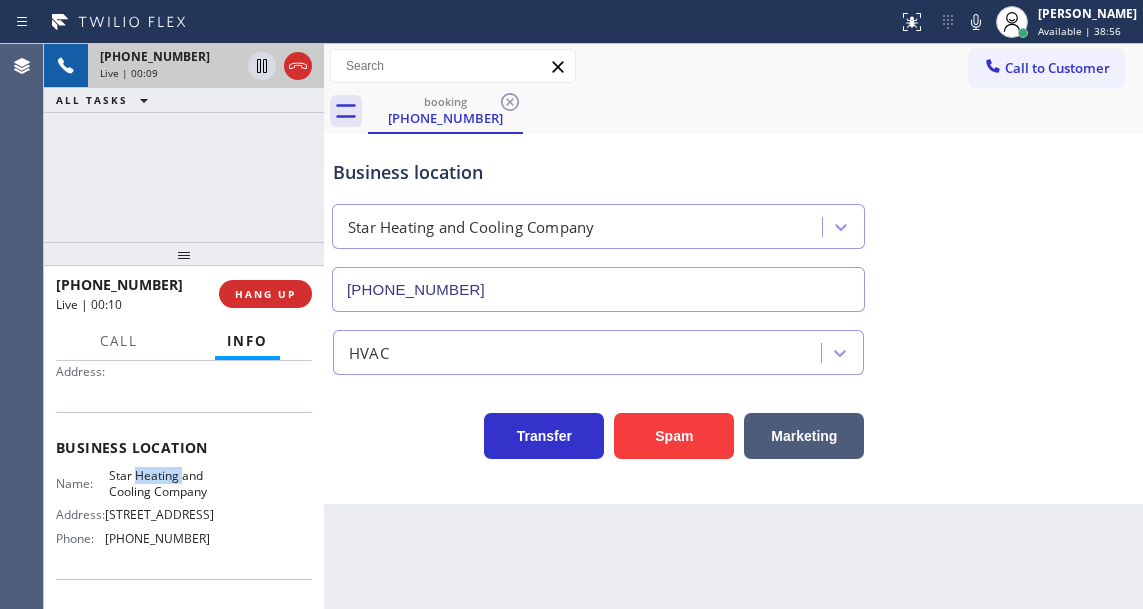 click on "Star Heating and Cooling Company" at bounding box center [159, 483] 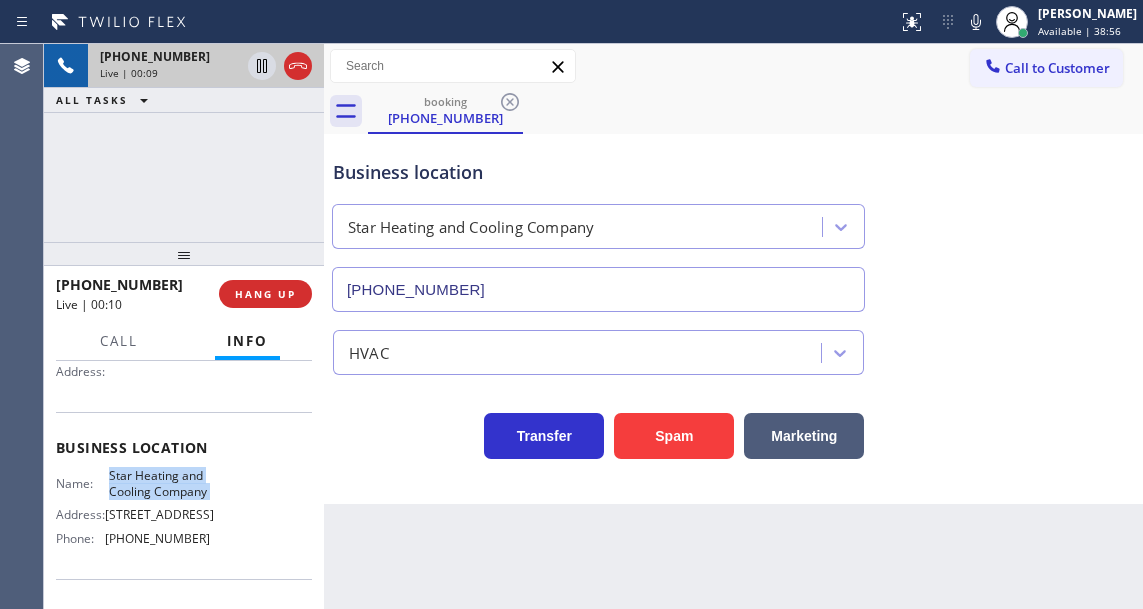 click on "Star Heating and Cooling Company" at bounding box center [159, 483] 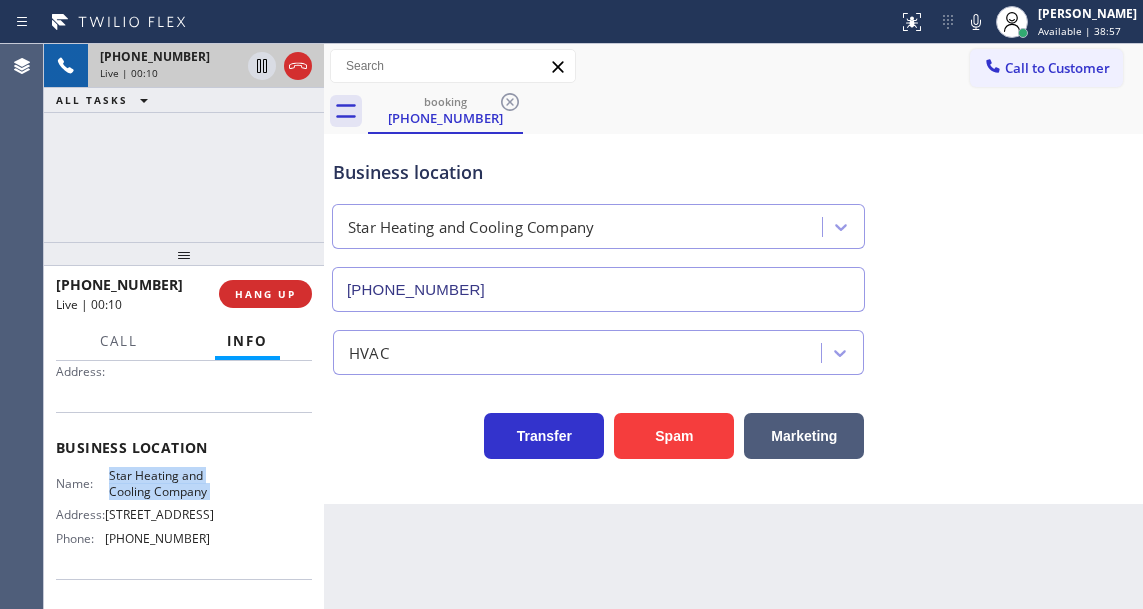 copy on "Star Heating and Cooling Company" 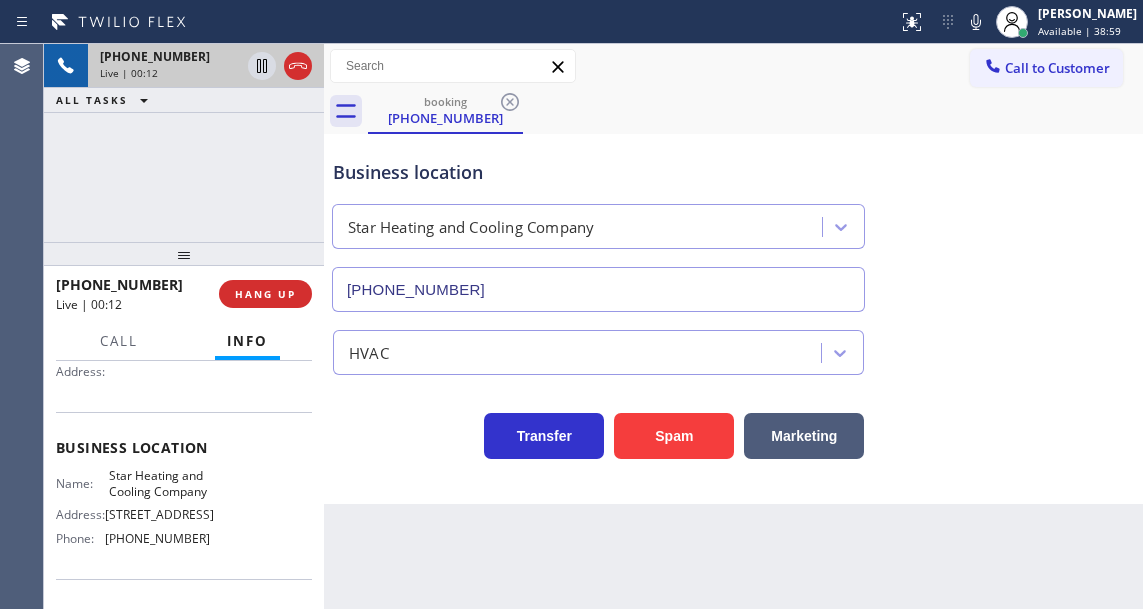 drag, startPoint x: 571, startPoint y: 147, endPoint x: 555, endPoint y: 169, distance: 27.202942 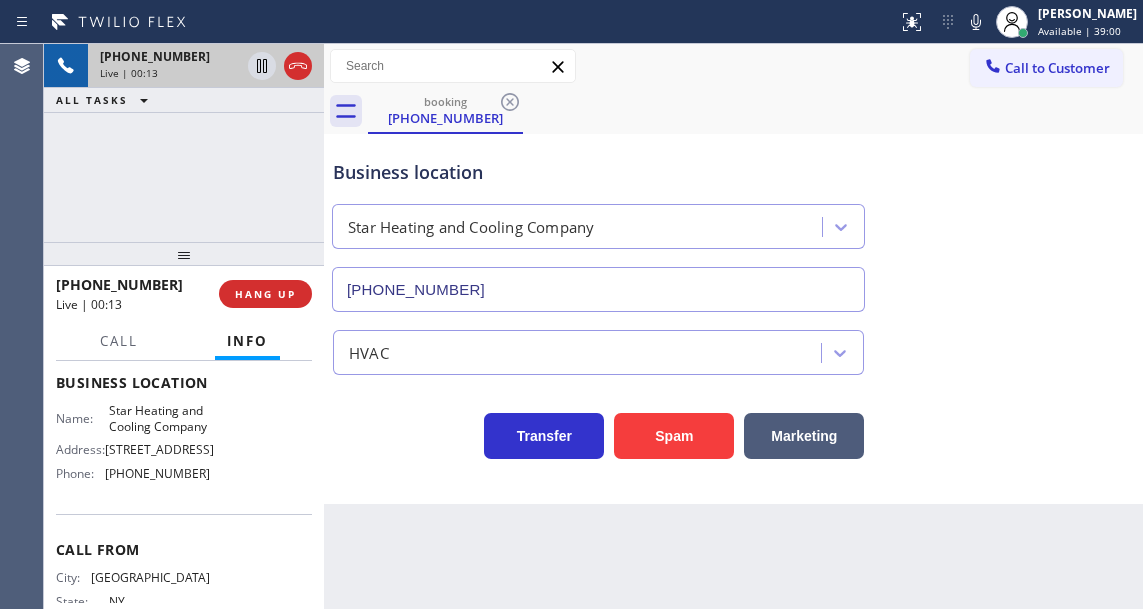 scroll, scrollTop: 300, scrollLeft: 0, axis: vertical 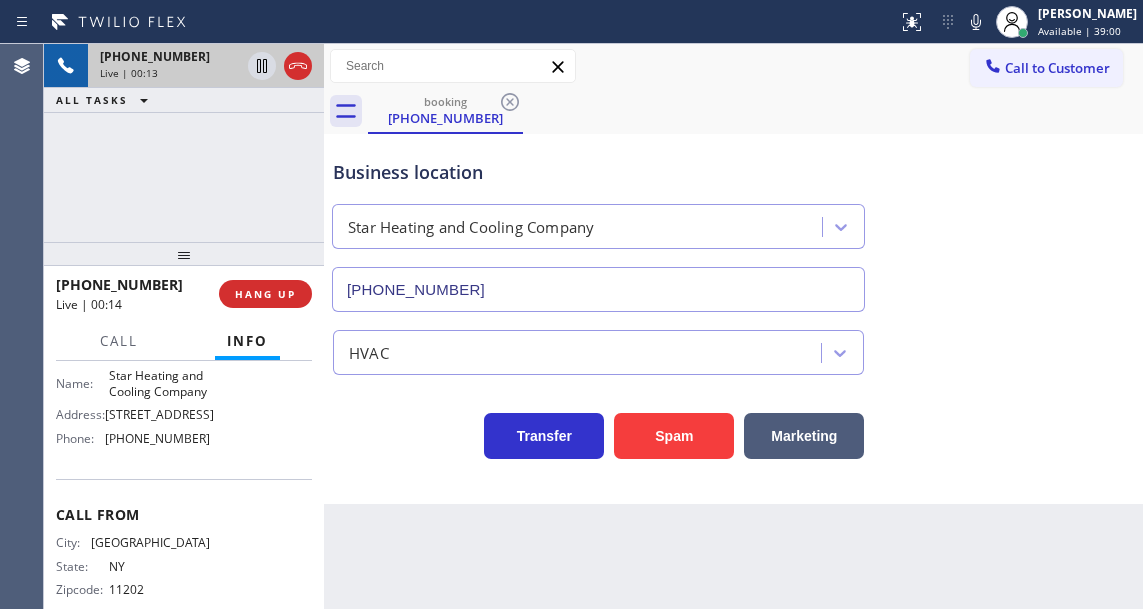 click on "(646) 798-9293" at bounding box center (157, 438) 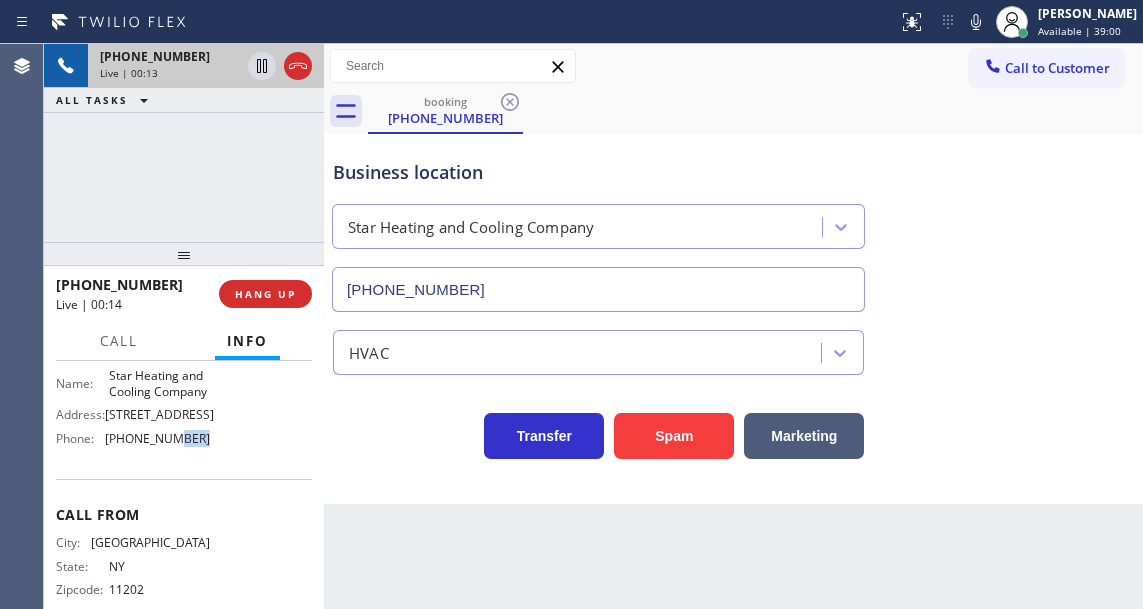 click on "(646) 798-9293" at bounding box center [157, 438] 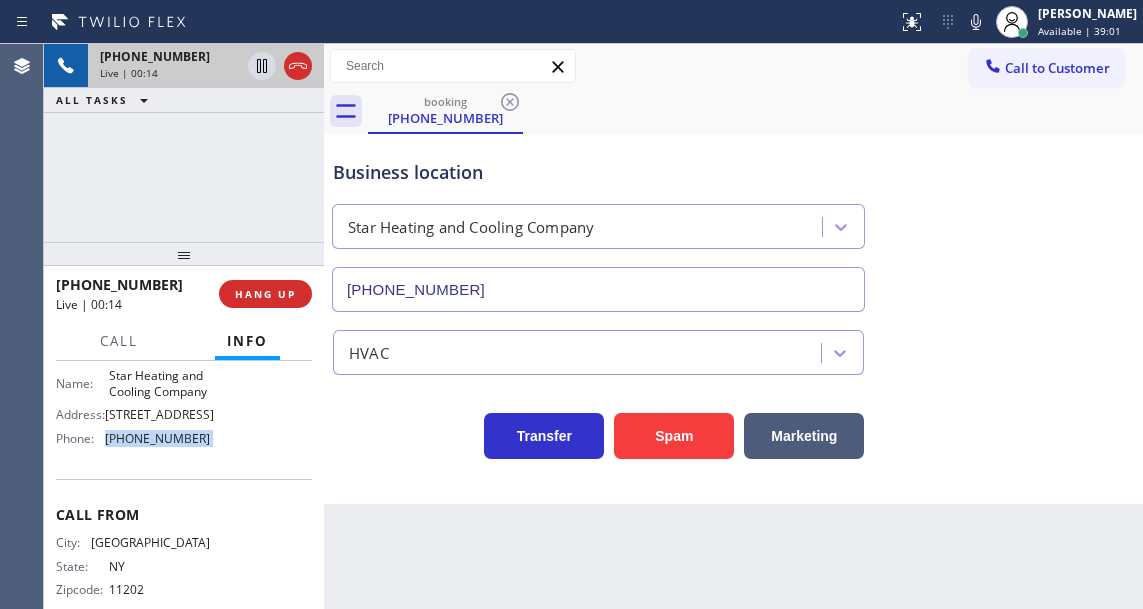 click on "(646) 798-9293" at bounding box center [157, 438] 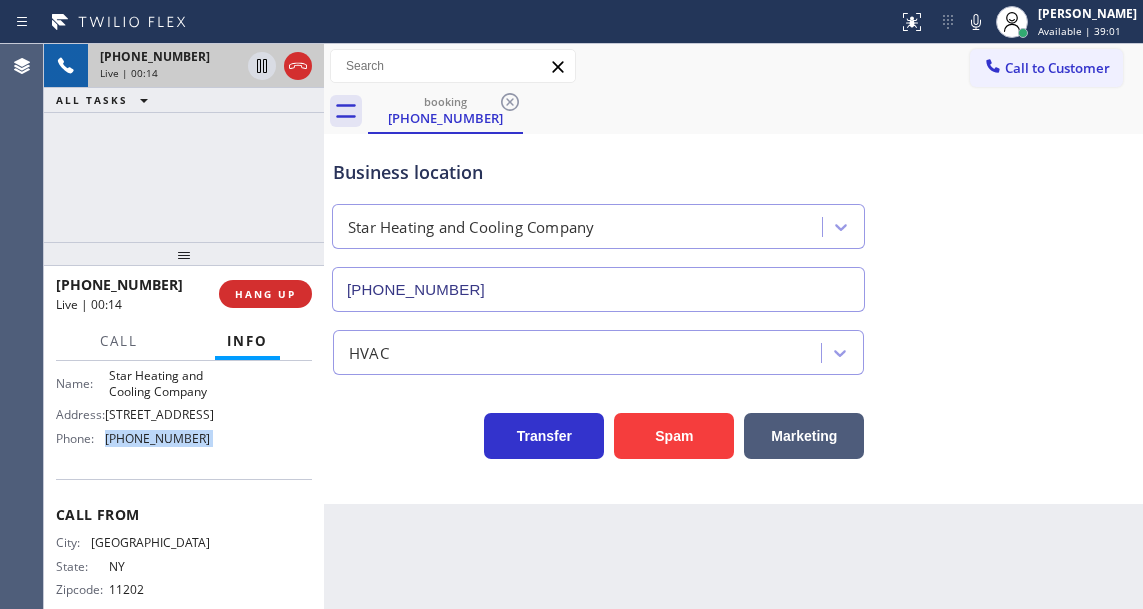 copy on "(646) 798-9293" 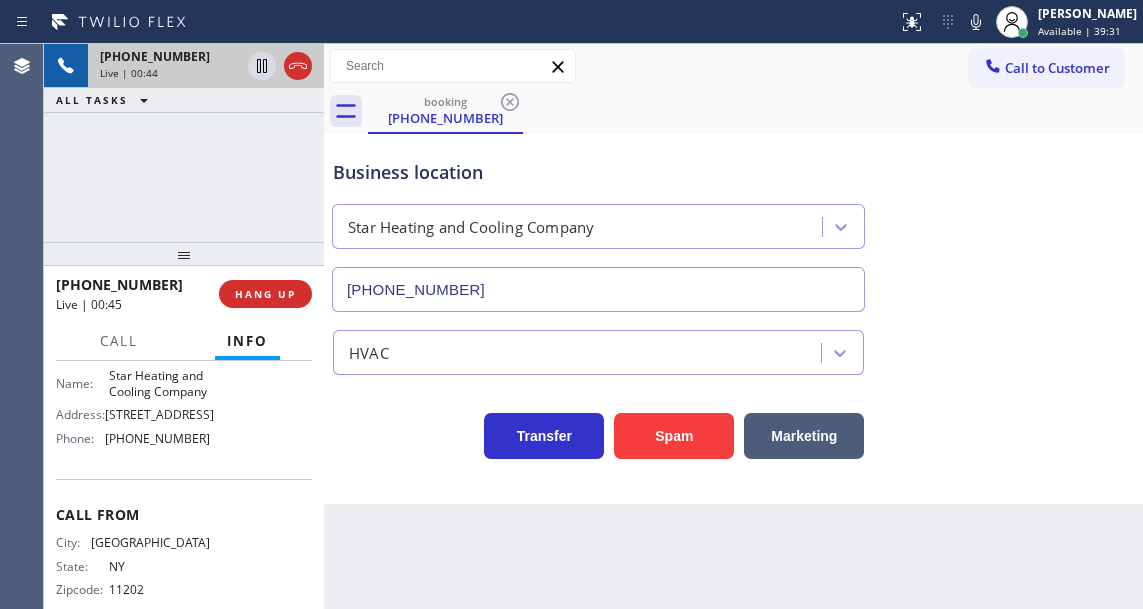 drag, startPoint x: 1130, startPoint y: 273, endPoint x: 984, endPoint y: 284, distance: 146.4138 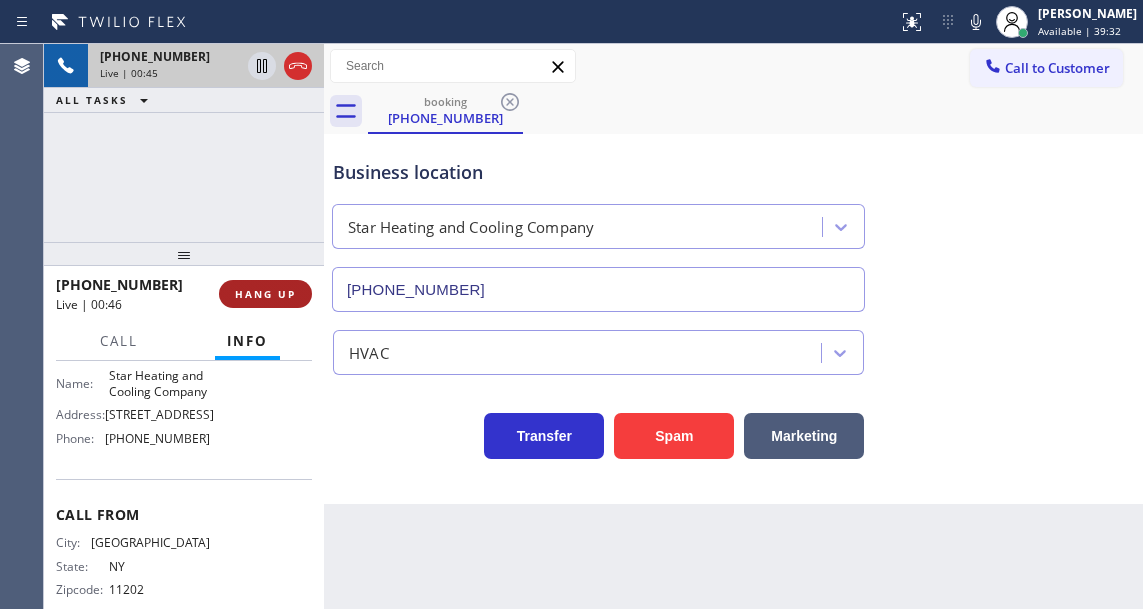 click on "HANG UP" at bounding box center (265, 294) 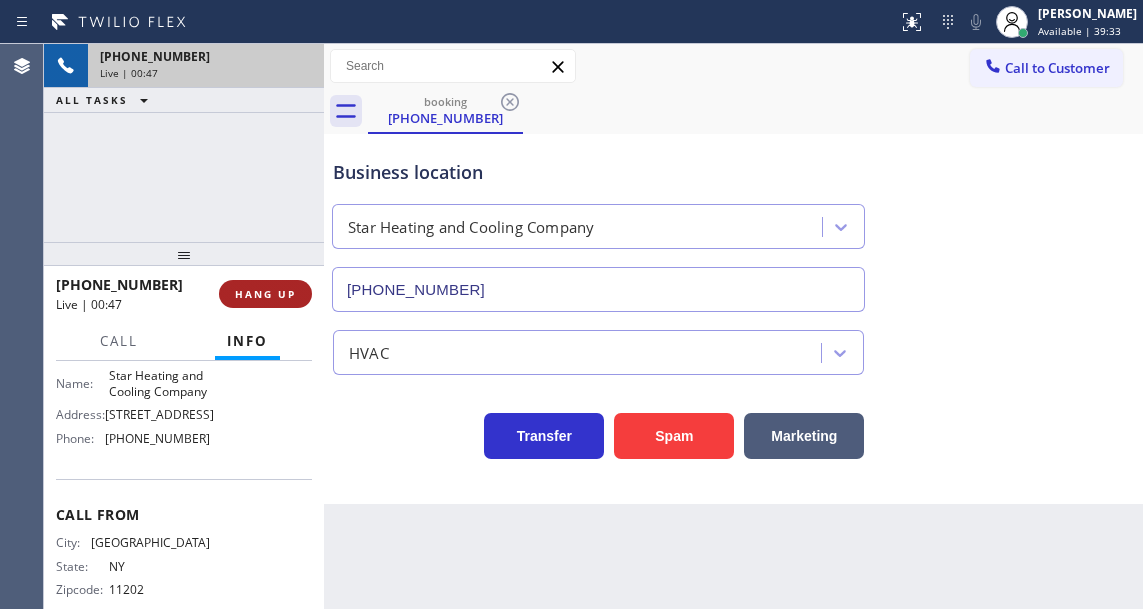 click on "HANG UP" at bounding box center [265, 294] 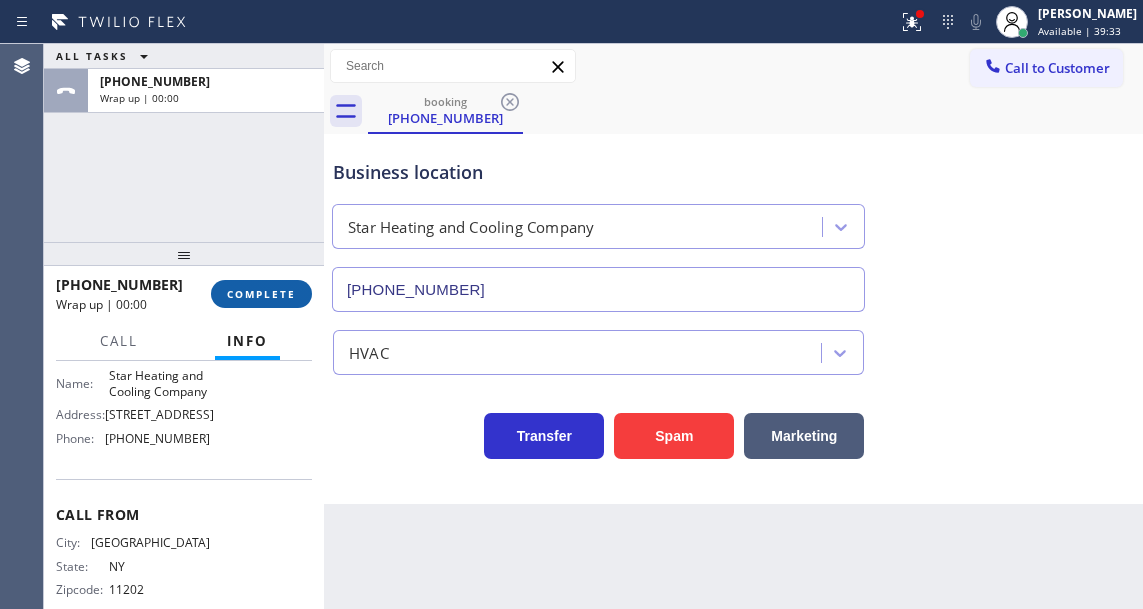 click on "COMPLETE" at bounding box center (261, 294) 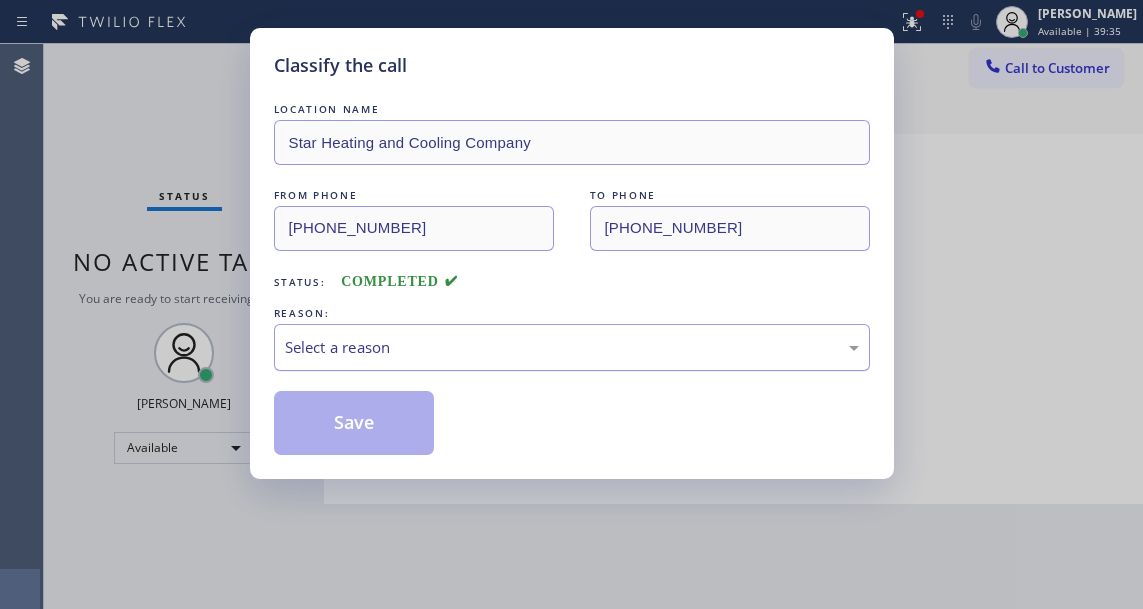 click on "Select a reason" at bounding box center (572, 347) 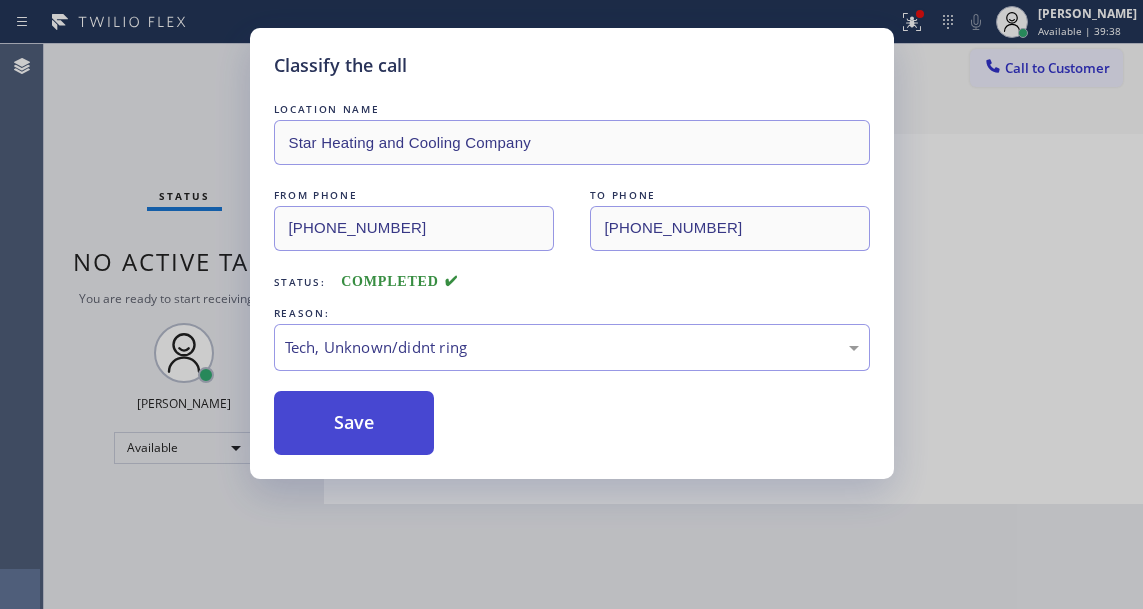 click on "Save" at bounding box center (354, 423) 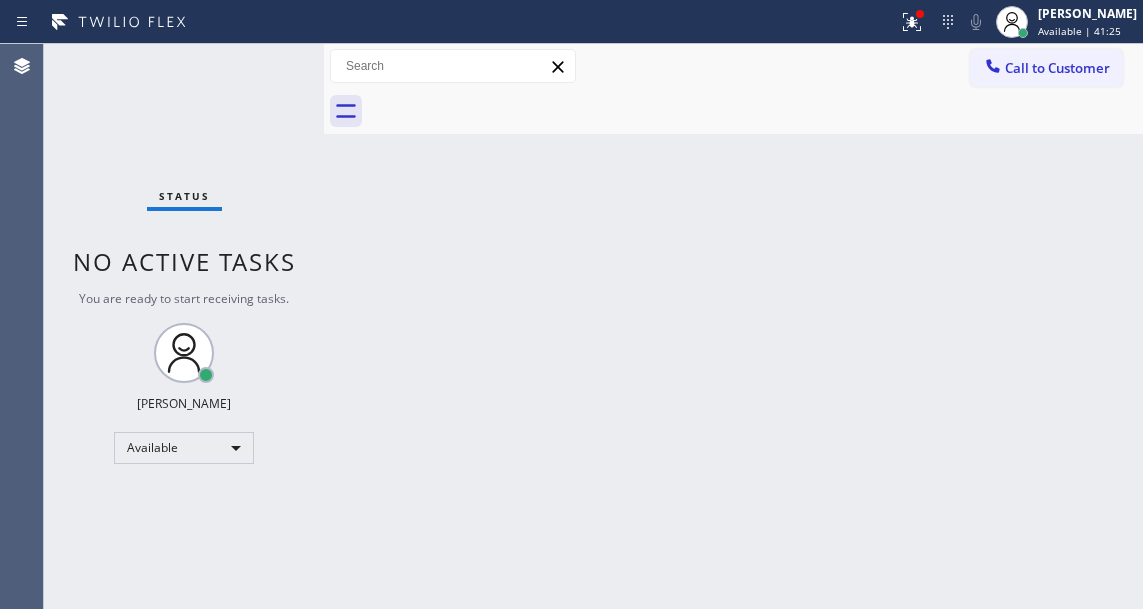 click on "Back to Dashboard Change Sender ID Customers Technicians Select a contact Outbound call Technician Search Technician Your caller id phone number Your caller id phone number Call Technician info Name   Phone none Address none Change Sender ID HVAC +18559994417 5 Star Appliance +18557314952 Appliance Repair +18554611149 Plumbing +18889090120 Air Duct Cleaning +18006865038  Electricians +18005688664 Cancel Change Check personal SMS Reset Change No tabs Call to Customer Outbound call Location Search location Your caller id phone number Customer number Call Outbound call Technician Search Technician Your caller id phone number Your caller id phone number Call" at bounding box center [733, 326] 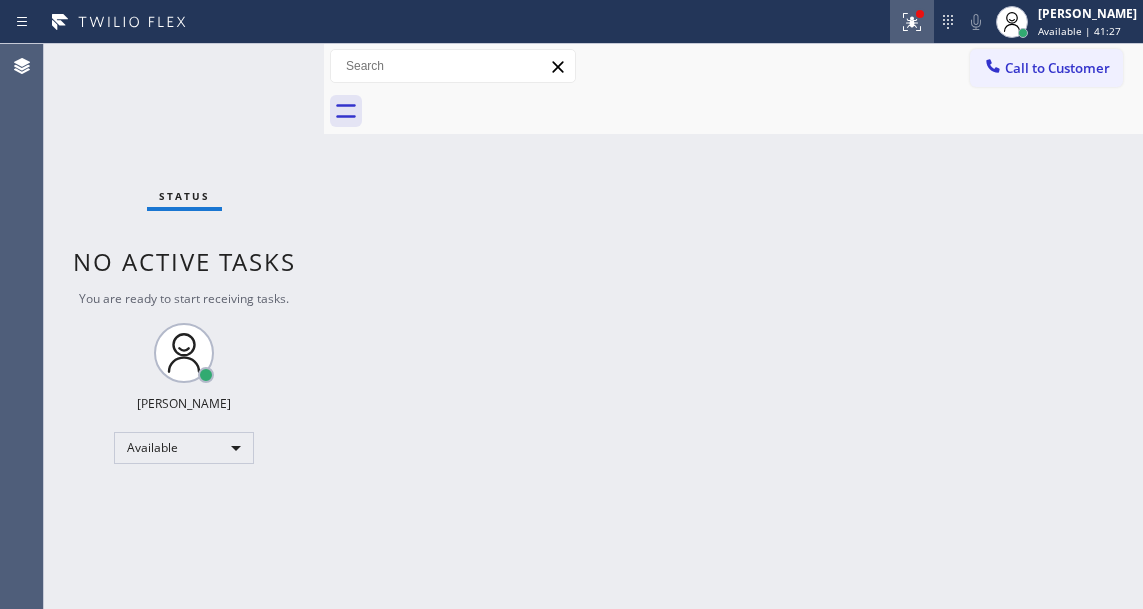 click 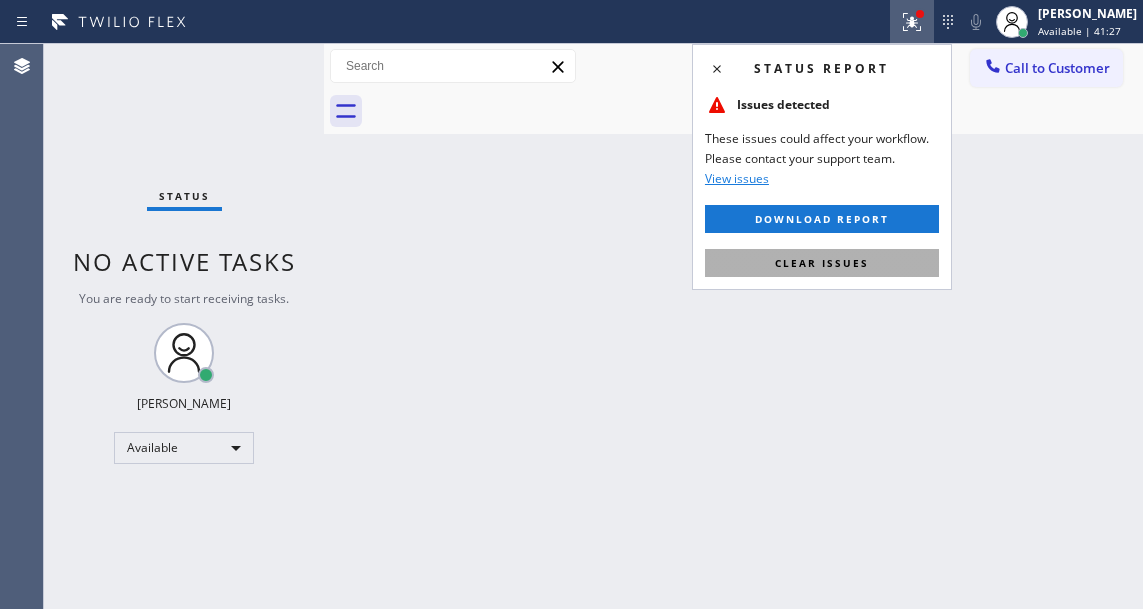 click on "Clear issues" at bounding box center [822, 263] 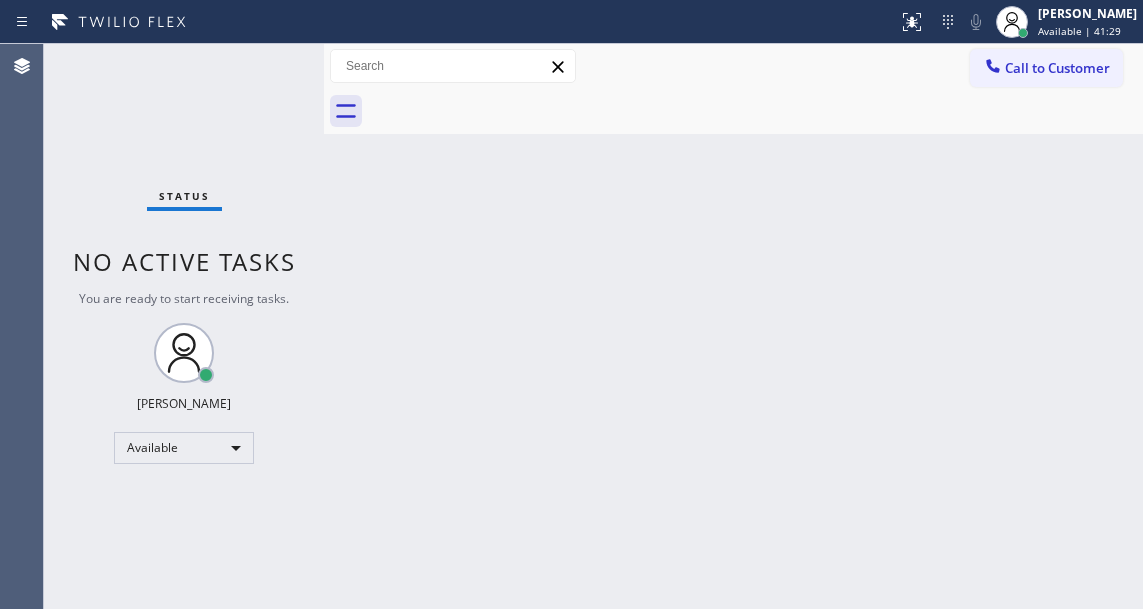 click on "Status   No active tasks     You are ready to start receiving tasks.   Esmael Jarina Available" at bounding box center (184, 326) 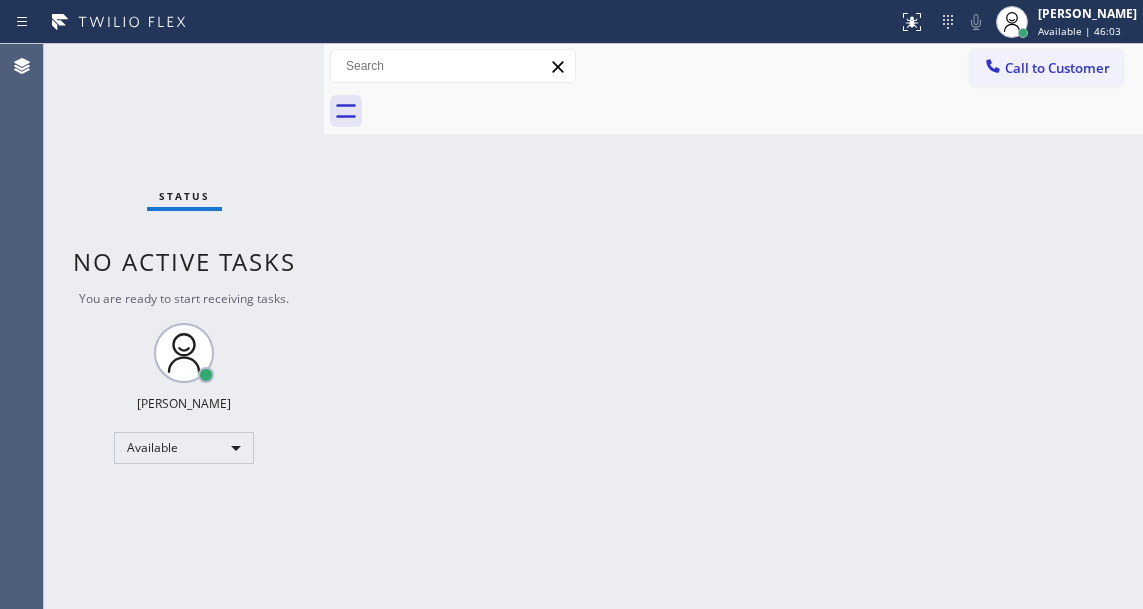click on "Status   No active tasks     You are ready to start receiving tasks.   Esmael Jarina Available" at bounding box center (184, 326) 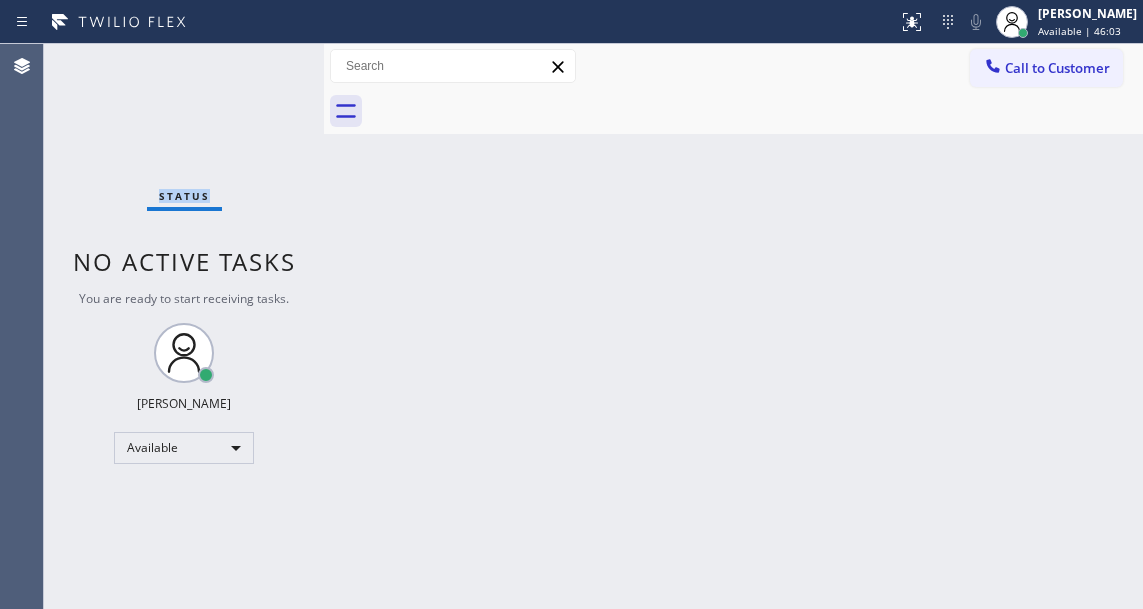 click on "Status   No active tasks     You are ready to start receiving tasks.   Esmael Jarina Available" at bounding box center (184, 326) 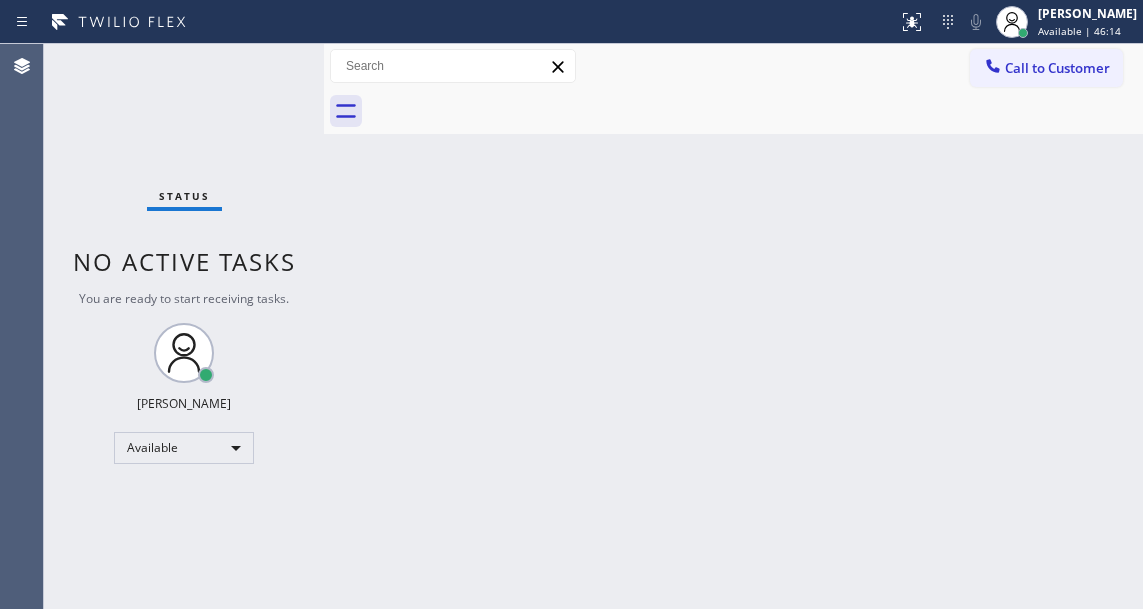 drag, startPoint x: 1115, startPoint y: 366, endPoint x: 1083, endPoint y: 330, distance: 48.166378 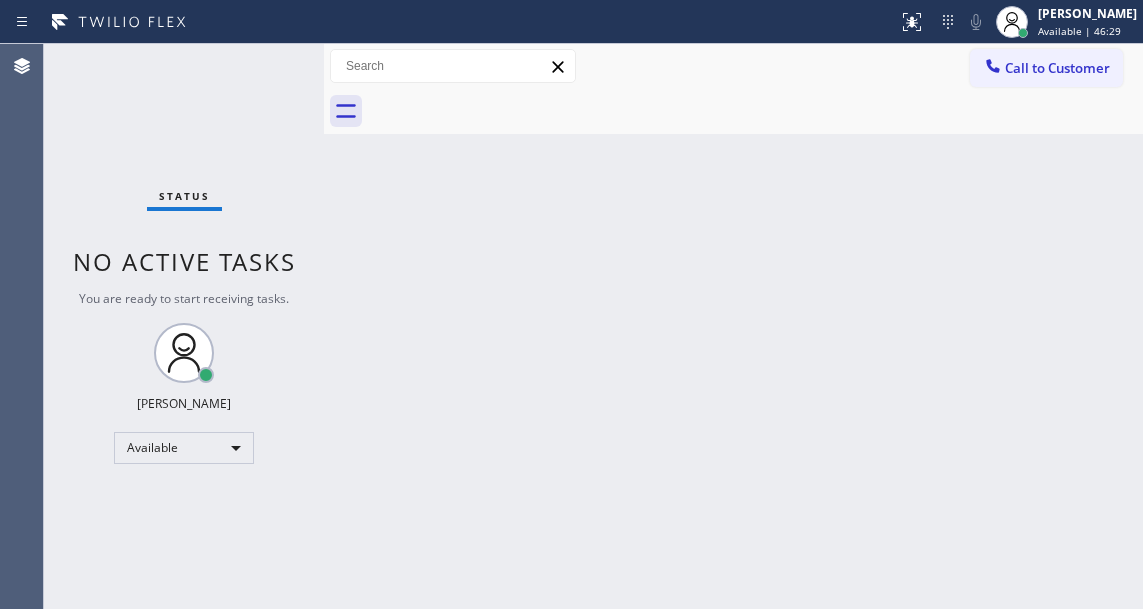 drag, startPoint x: 1099, startPoint y: 343, endPoint x: 969, endPoint y: 325, distance: 131.24023 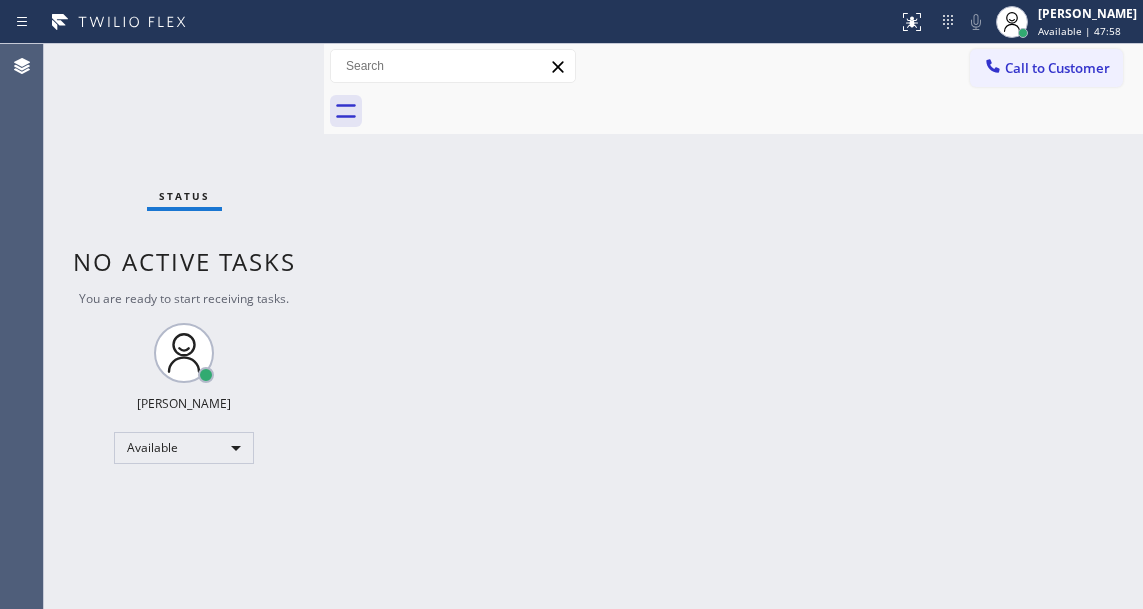 click on "Back to Dashboard Change Sender ID Customers Technicians Select a contact Outbound call Technician Search Technician Your caller id phone number Your caller id phone number Call Technician info Name   Phone none Address none Change Sender ID HVAC +18559994417 5 Star Appliance +18557314952 Appliance Repair +18554611149 Plumbing +18889090120 Air Duct Cleaning +18006865038  Electricians +18005688664 Cancel Change Check personal SMS Reset Change No tabs Call to Customer Outbound call Location Search location Your caller id phone number Customer number Call Outbound call Technician Search Technician Your caller id phone number Your caller id phone number Call" at bounding box center (733, 326) 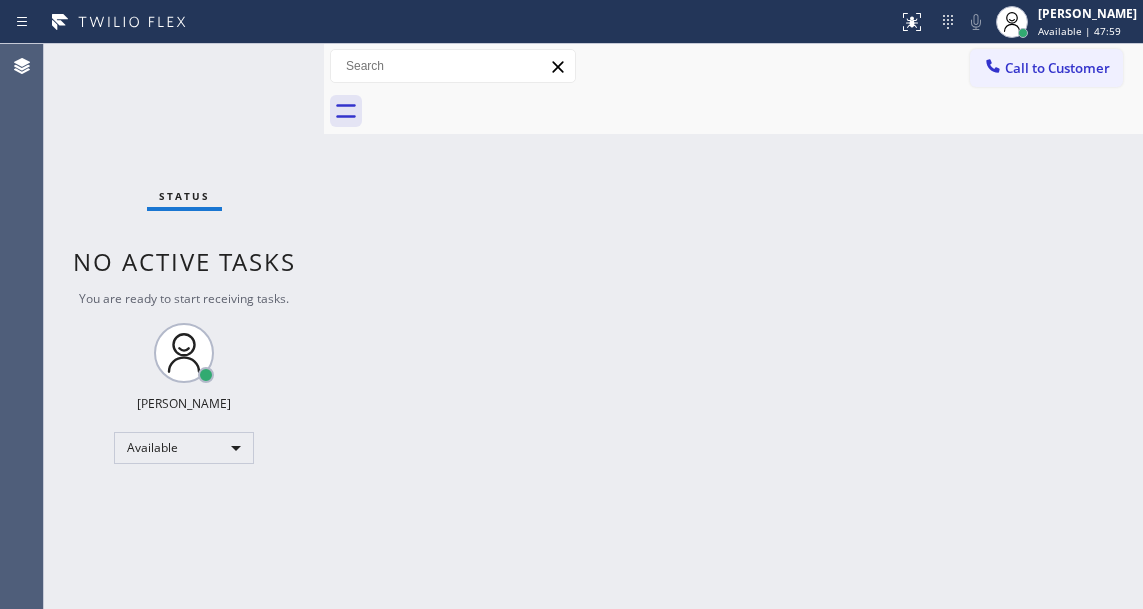 click on "Status   No active tasks     You are ready to start receiving tasks.   Esmael Jarina Available" at bounding box center [184, 326] 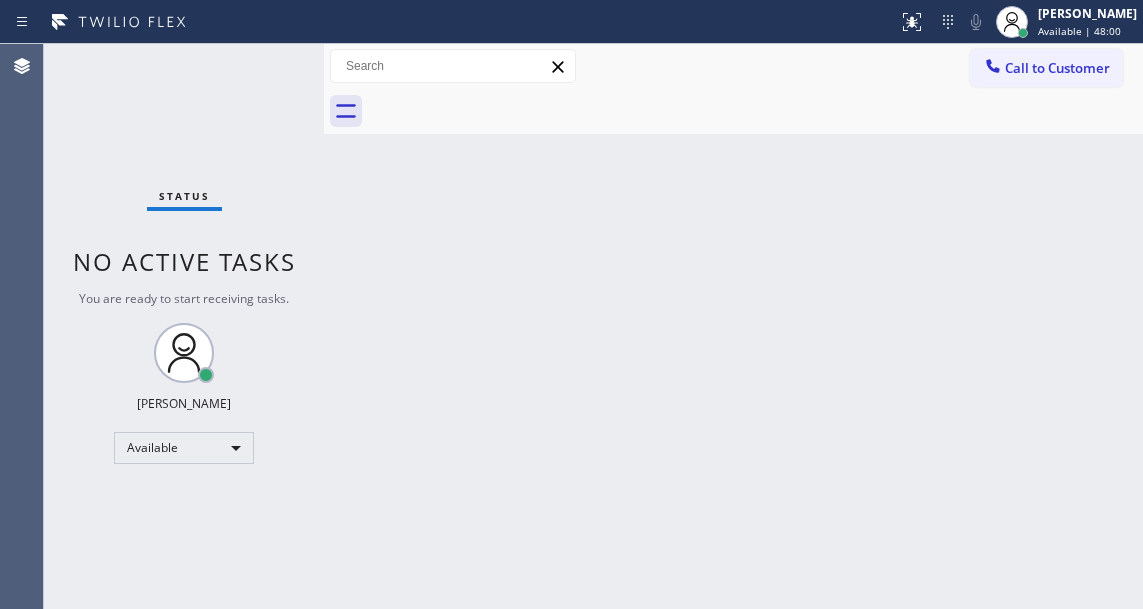 click on "Status   No active tasks     You are ready to start receiving tasks.   Esmael Jarina Available" at bounding box center [184, 326] 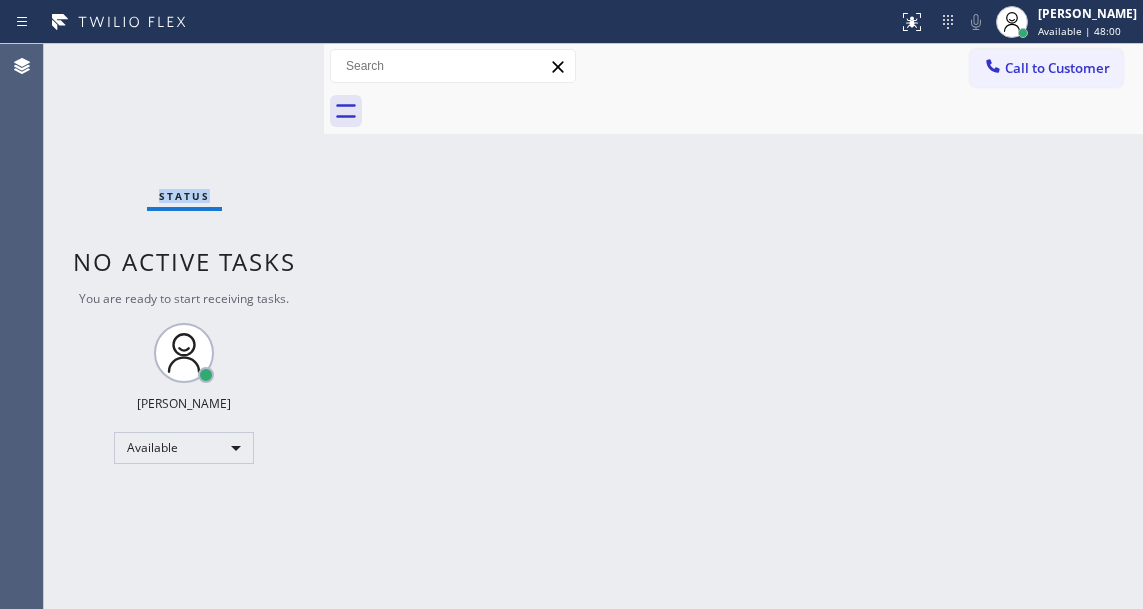click on "Status   No active tasks     You are ready to start receiving tasks.   Esmael Jarina Available" at bounding box center (184, 326) 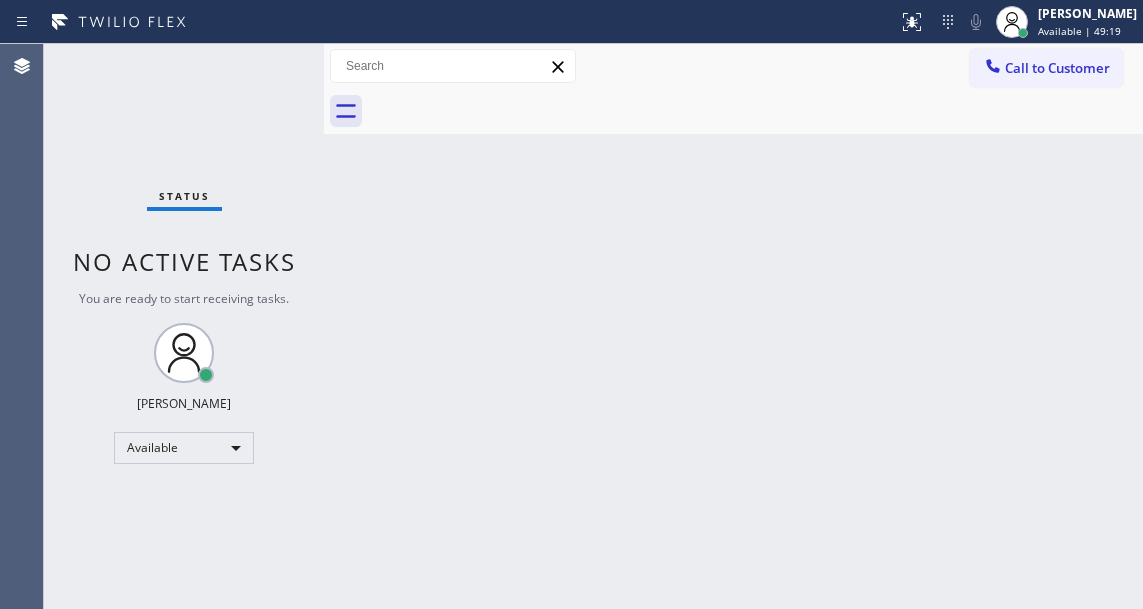 click on "Back to Dashboard Change Sender ID Customers Technicians Select a contact Outbound call Technician Search Technician Your caller id phone number Your caller id phone number Call Technician info Name   Phone none Address none Change Sender ID HVAC +18559994417 5 Star Appliance +18557314952 Appliance Repair +18554611149 Plumbing +18889090120 Air Duct Cleaning +18006865038  Electricians +18005688664 Cancel Change Check personal SMS Reset Change No tabs Call to Customer Outbound call Location Search location Your caller id phone number Customer number Call Outbound call Technician Search Technician Your caller id phone number Your caller id phone number Call" at bounding box center [733, 326] 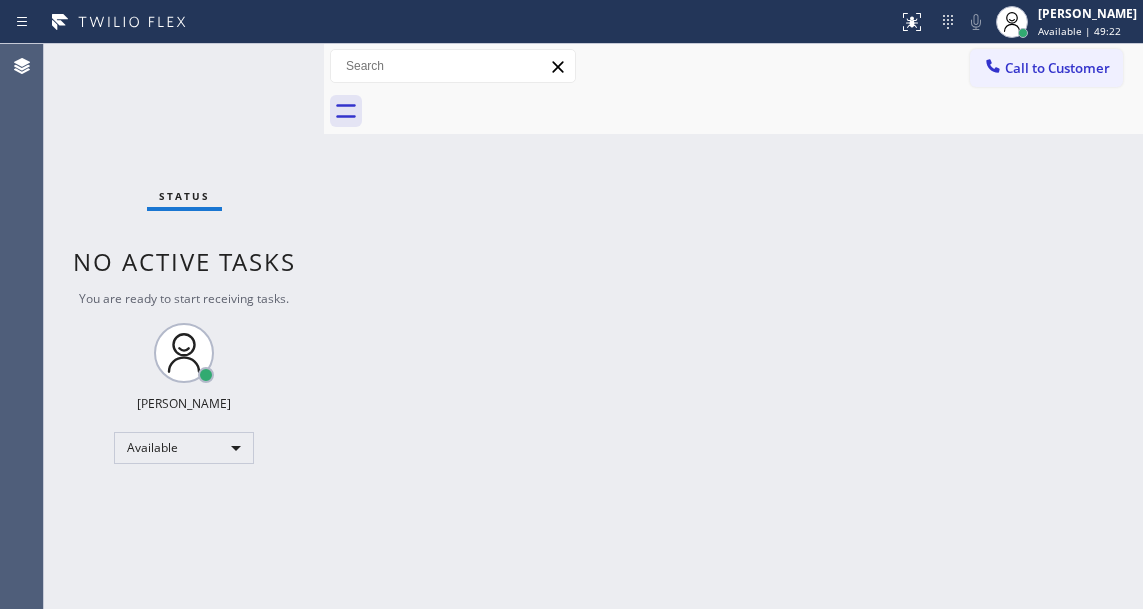 click on "Back to Dashboard Change Sender ID Customers Technicians Select a contact Outbound call Technician Search Technician Your caller id phone number Your caller id phone number Call Technician info Name   Phone none Address none Change Sender ID HVAC +18559994417 5 Star Appliance +18557314952 Appliance Repair +18554611149 Plumbing +18889090120 Air Duct Cleaning +18006865038  Electricians +18005688664 Cancel Change Check personal SMS Reset Change No tabs Call to Customer Outbound call Location Search location Your caller id phone number Customer number Call Outbound call Technician Search Technician Your caller id phone number Your caller id phone number Call" at bounding box center [733, 326] 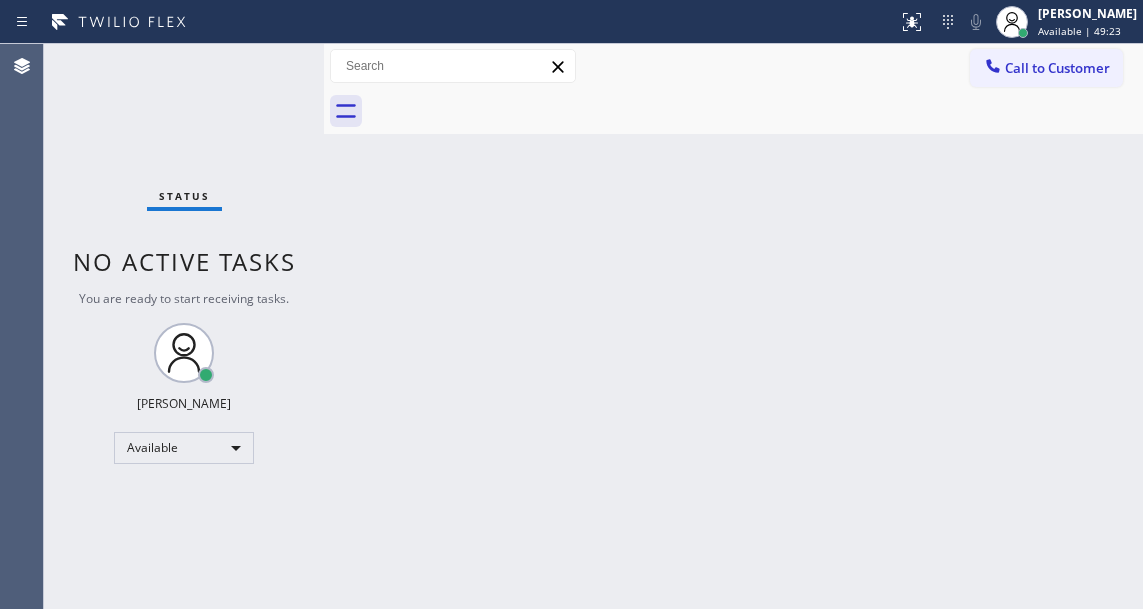 click on "Status   No active tasks     You are ready to start receiving tasks.   Esmael Jarina Available" at bounding box center [184, 326] 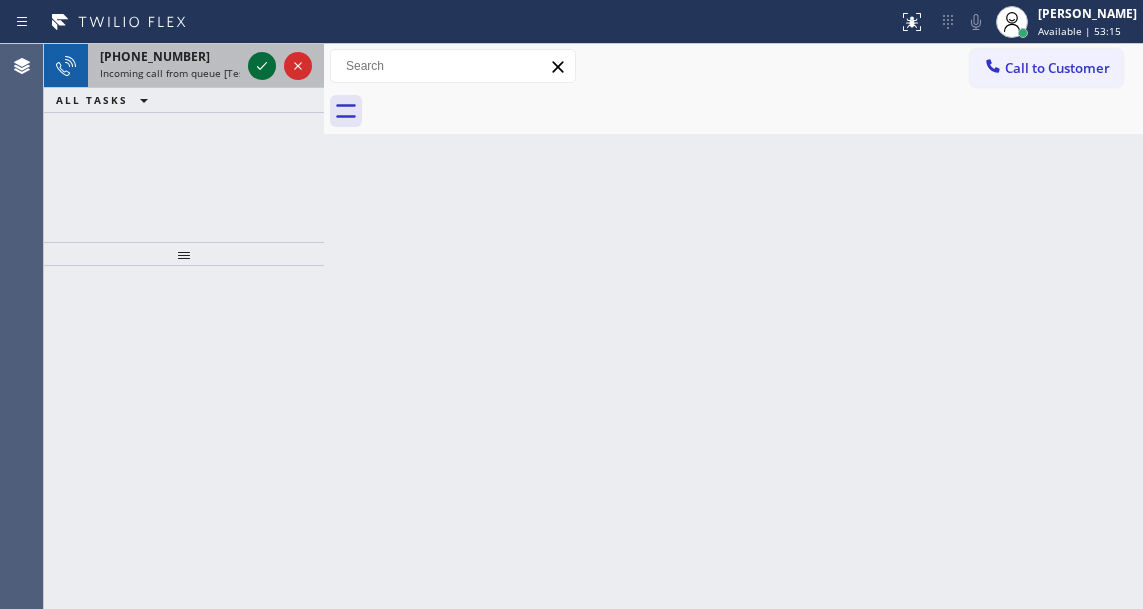 click 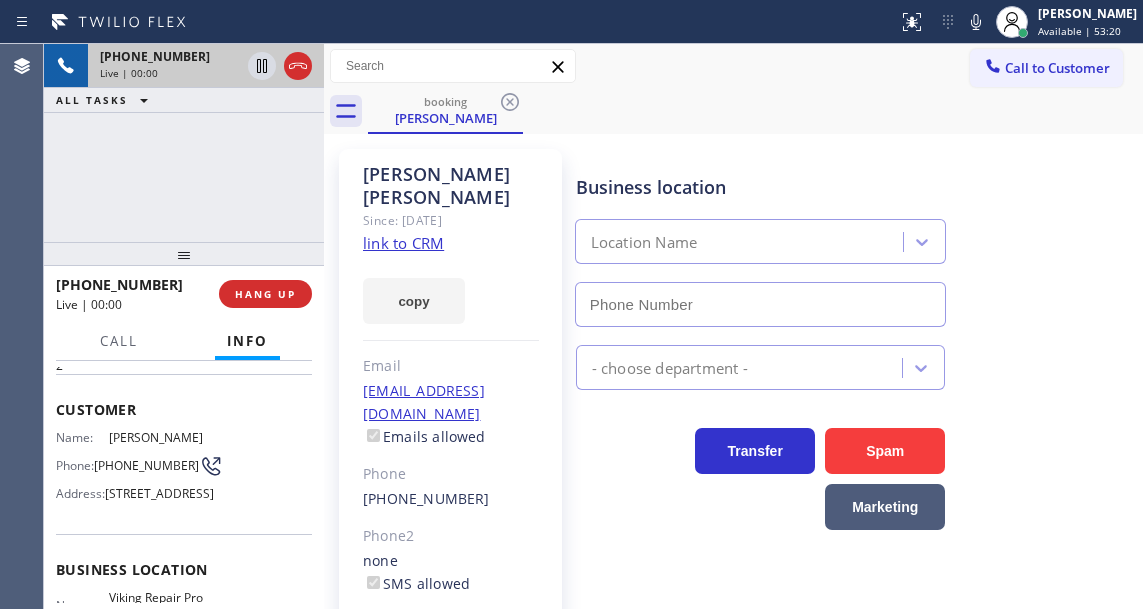 scroll, scrollTop: 100, scrollLeft: 0, axis: vertical 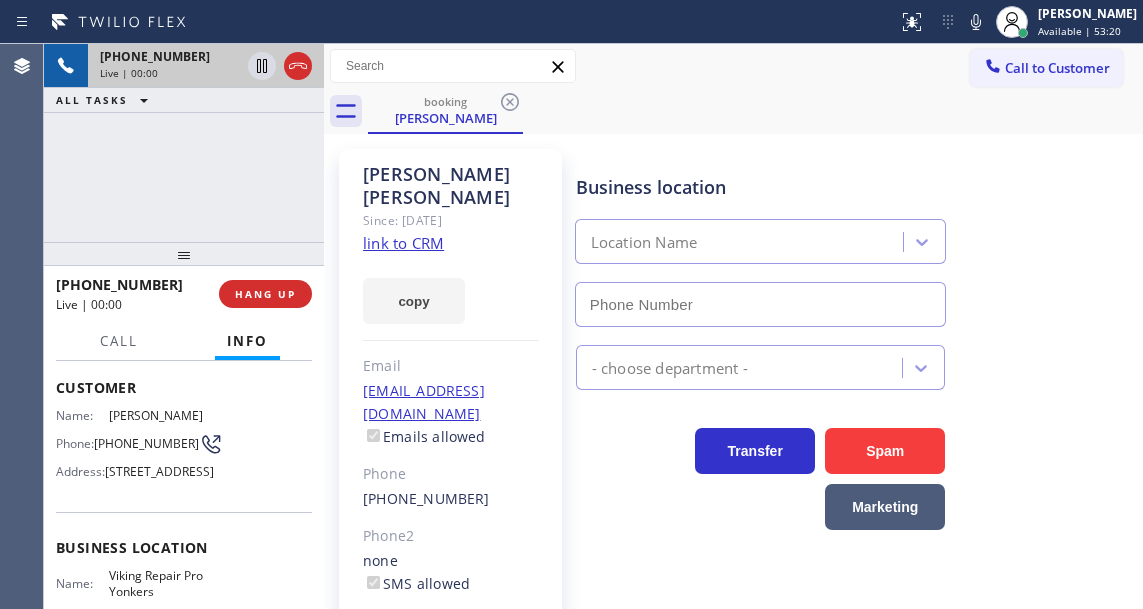 type on "(914) 685-6544" 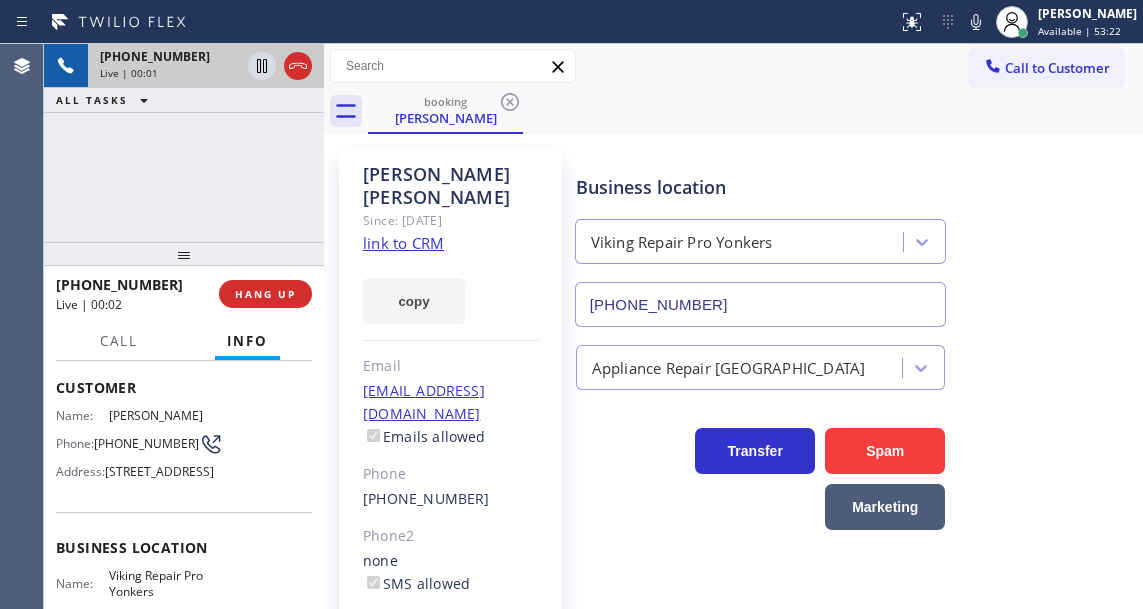 click on "link to CRM" 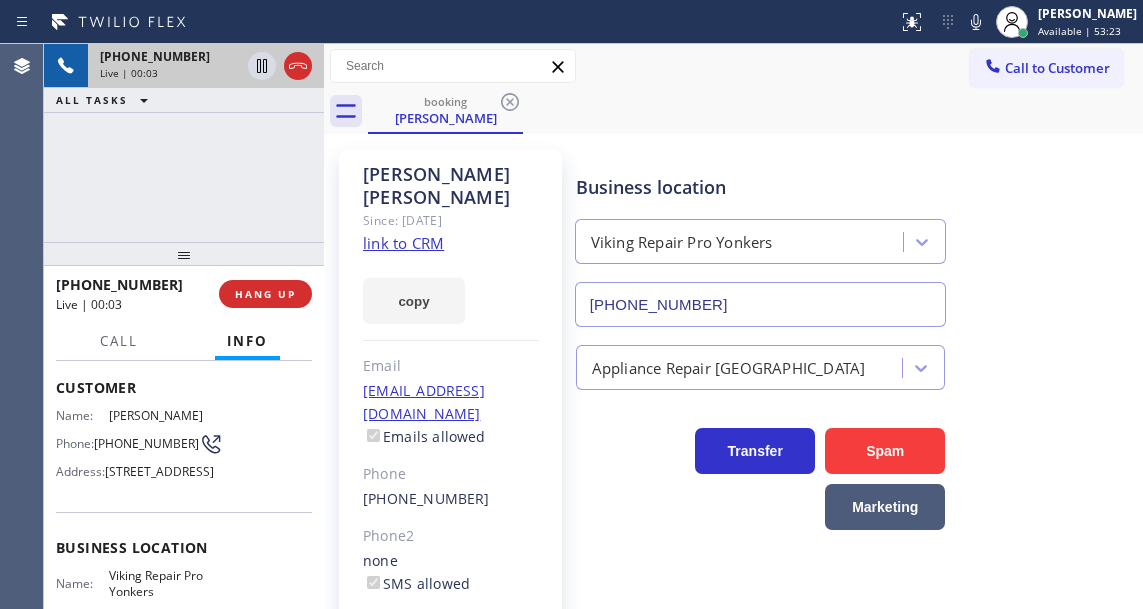 click on "(914) 715-0216" at bounding box center (146, 443) 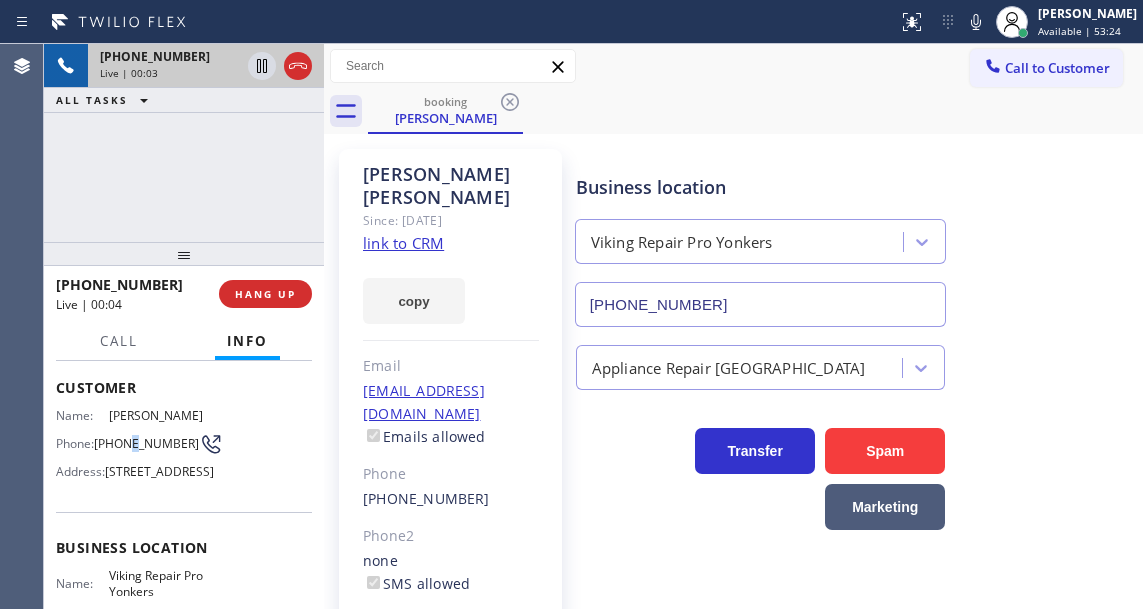 click on "(914) 715-0216" at bounding box center [146, 443] 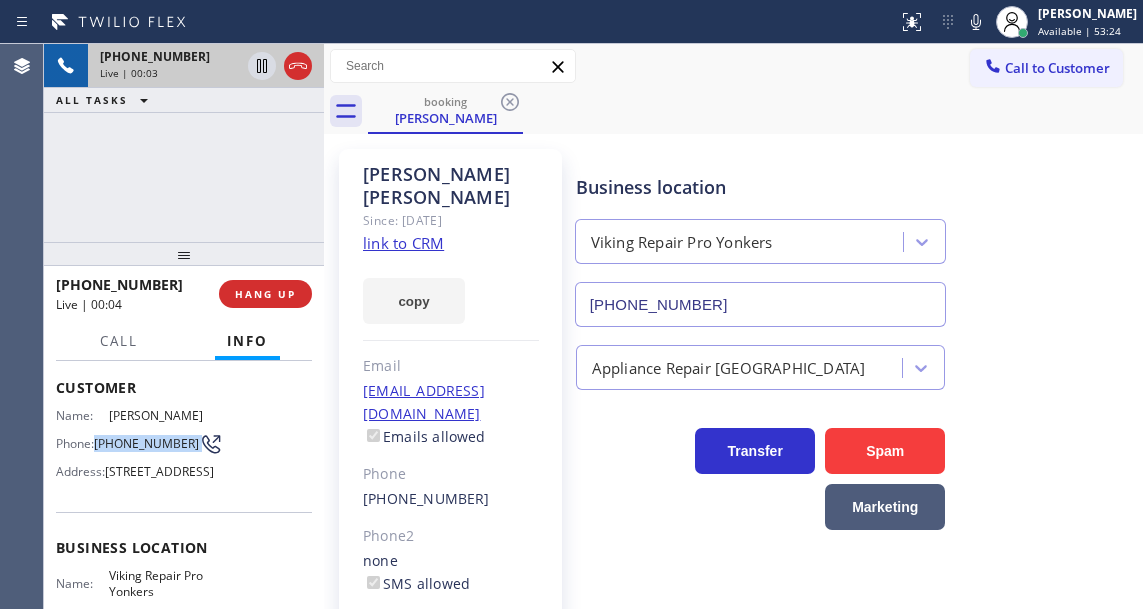 click on "(914) 715-0216" at bounding box center [146, 443] 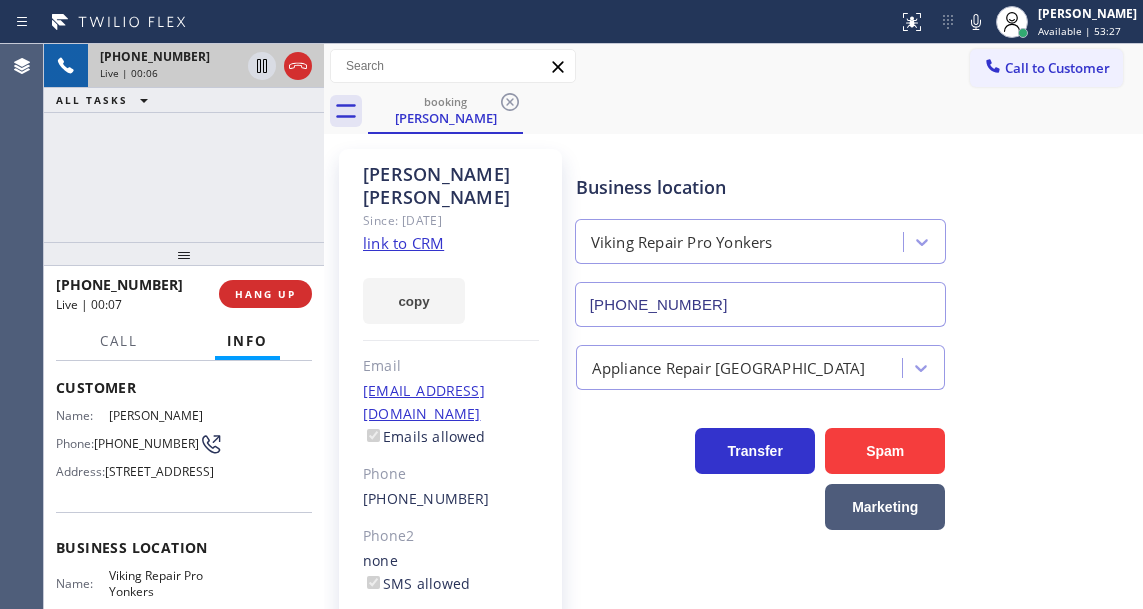 click on "booking Patick Ryan" at bounding box center (755, 111) 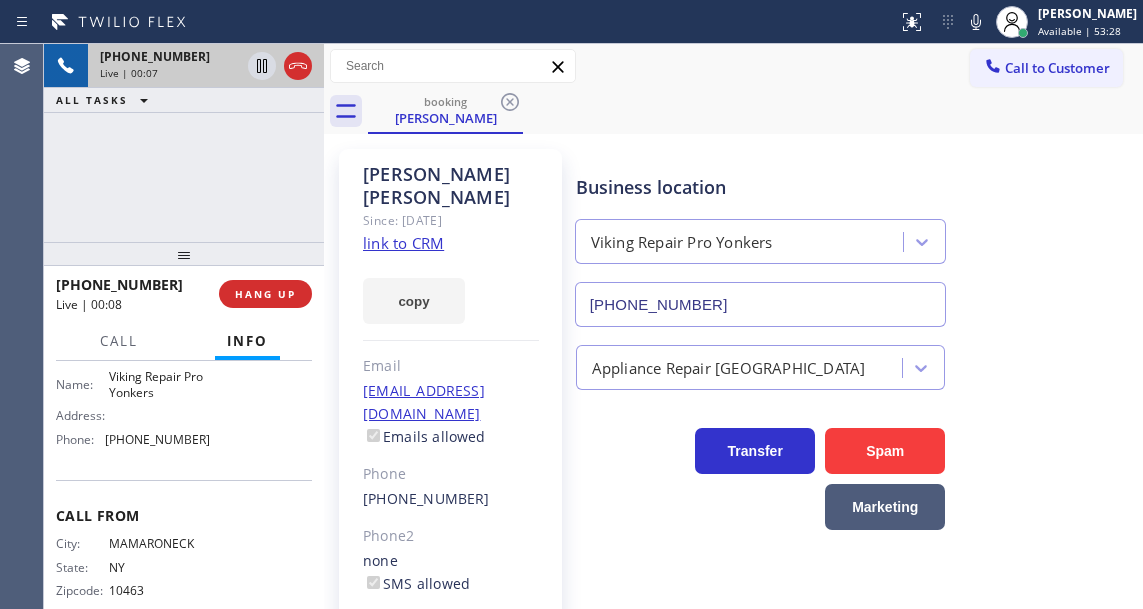 scroll, scrollTop: 300, scrollLeft: 0, axis: vertical 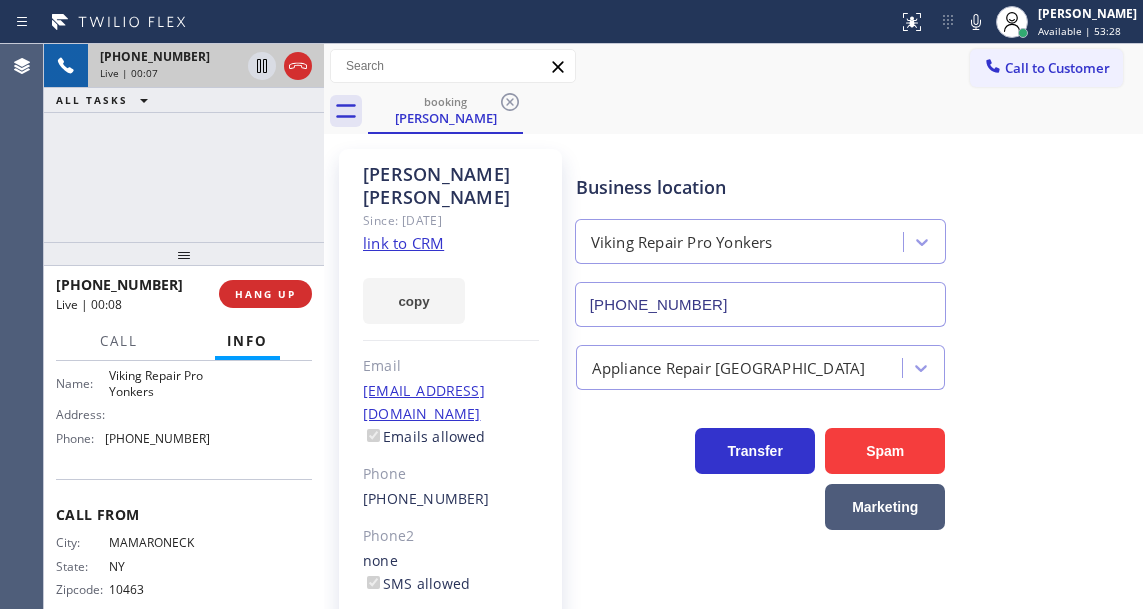 click on "Business location Name: Viking Repair Pro Yonkers Address:   Phone: (914) 685-6544" at bounding box center [184, 395] 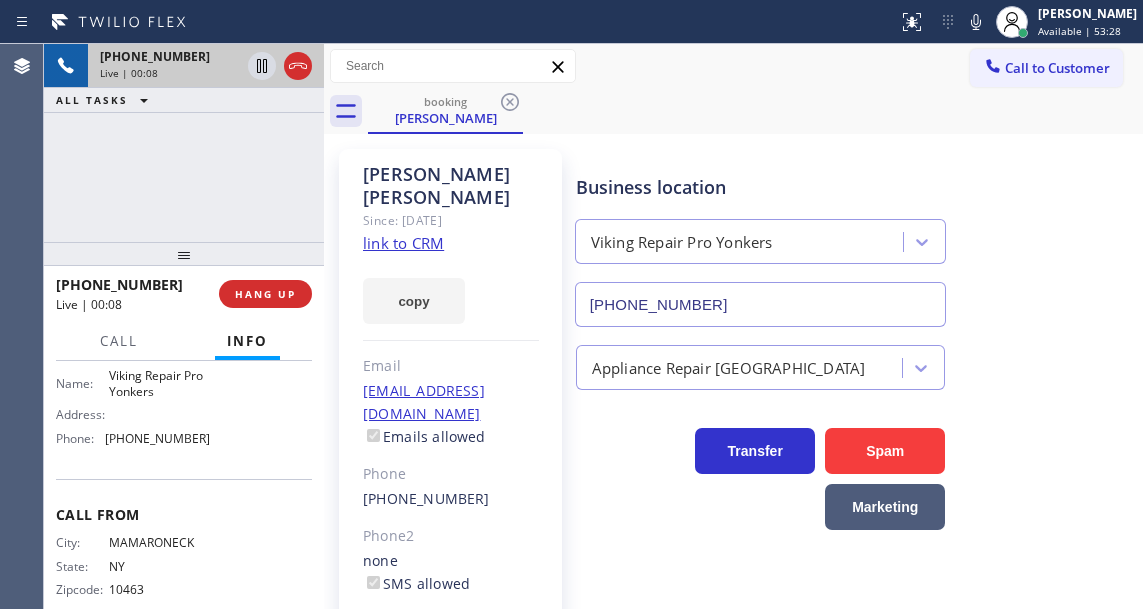 click on "Viking Repair Pro Yonkers" at bounding box center (159, 383) 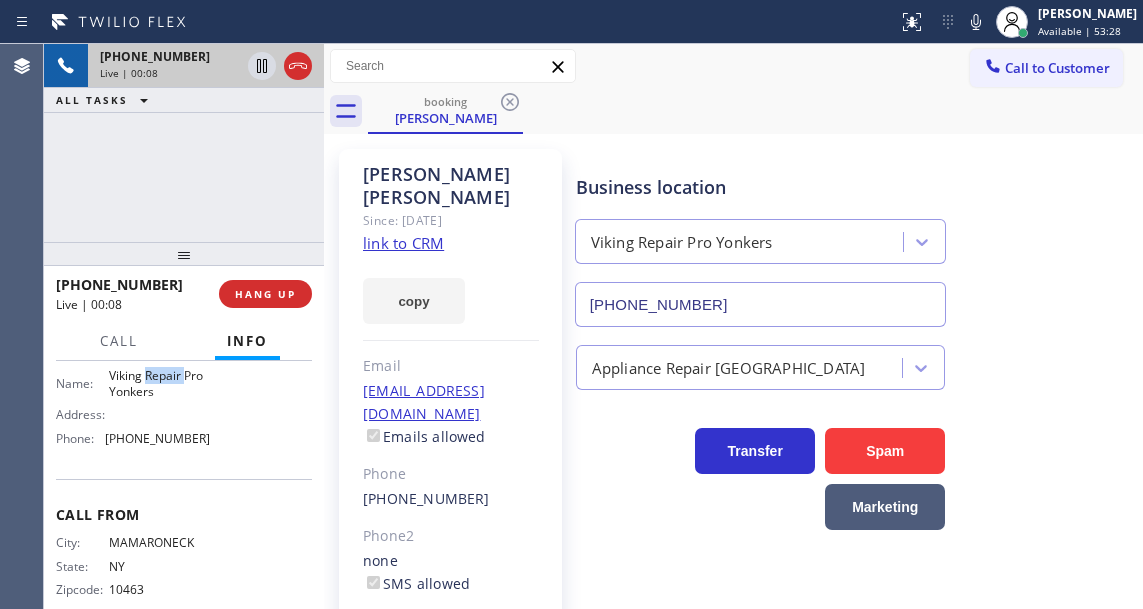 click on "Viking Repair Pro Yonkers" at bounding box center (159, 383) 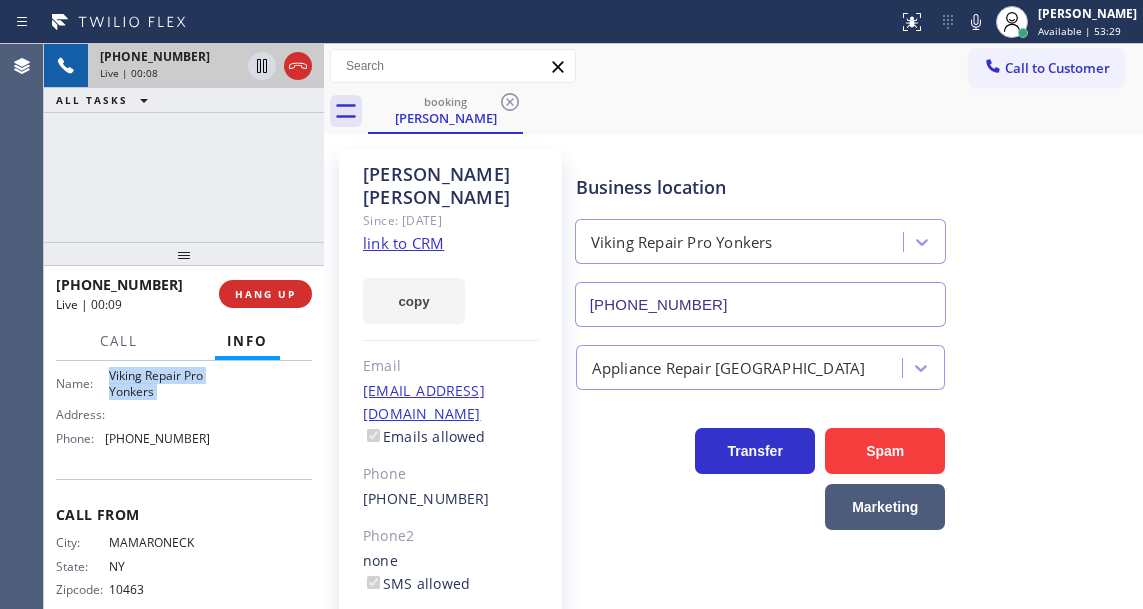 click on "Viking Repair Pro Yonkers" at bounding box center (159, 383) 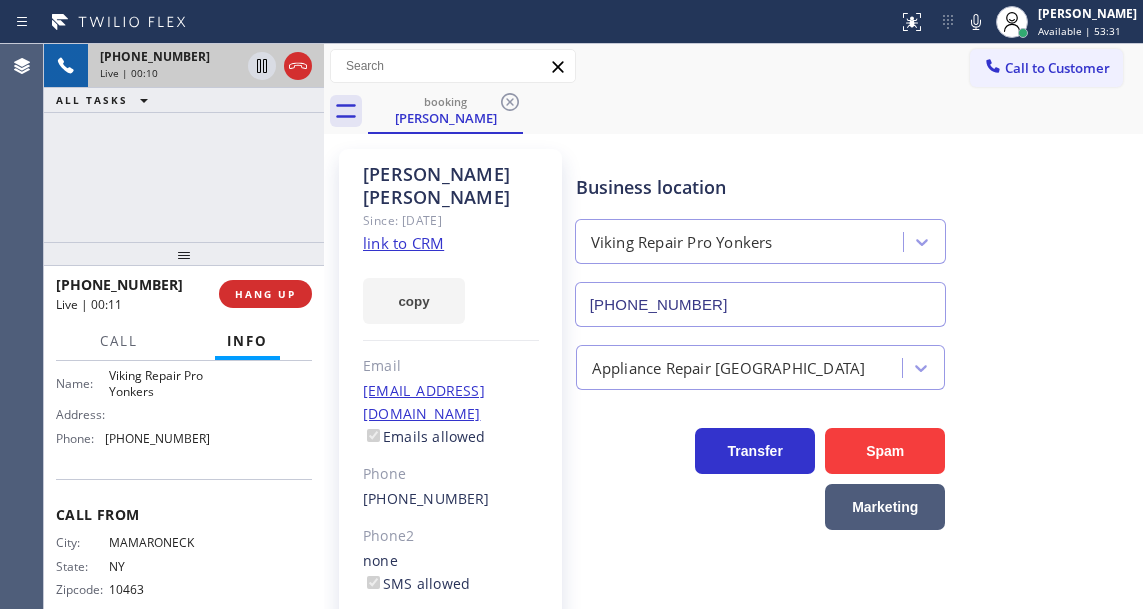 click on "Patick   Ryan Since: 20 may 2020 link to CRM copy Email peryan54@yahoo.com  Emails allowed Phone (914) 715-0216 Phone2 none  SMS allowed Primary address  85 Eton Rd Bronxville, 10708 NY EDIT Outbound call Location Viking Repair Pro Yonkers Your caller id phone number (914) 685-6544 Customer number Call Benefits" at bounding box center (450, 458) 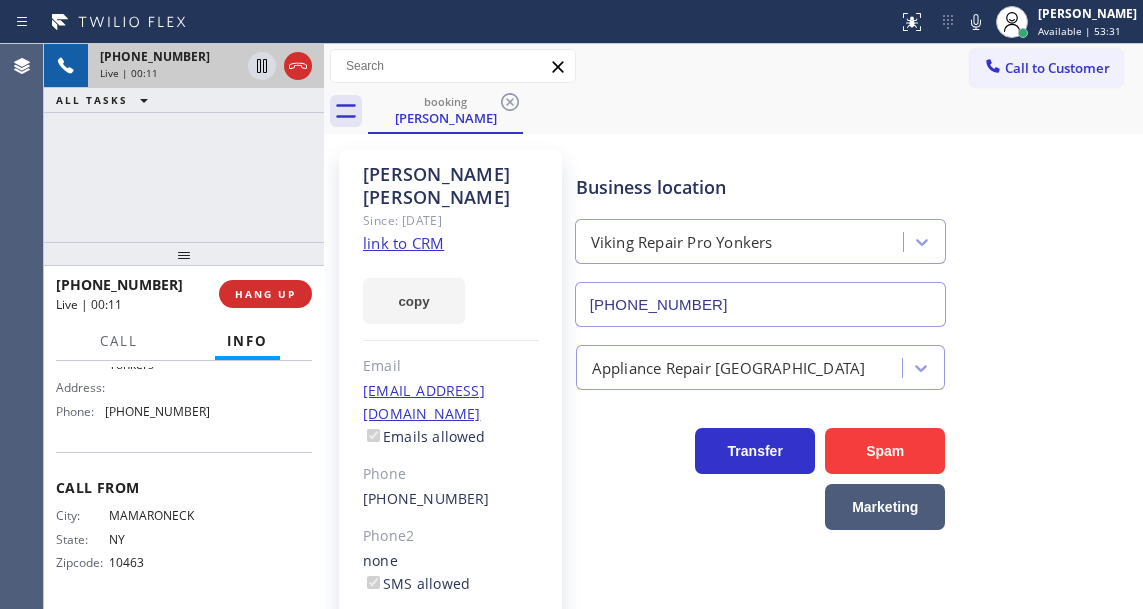 scroll, scrollTop: 365, scrollLeft: 0, axis: vertical 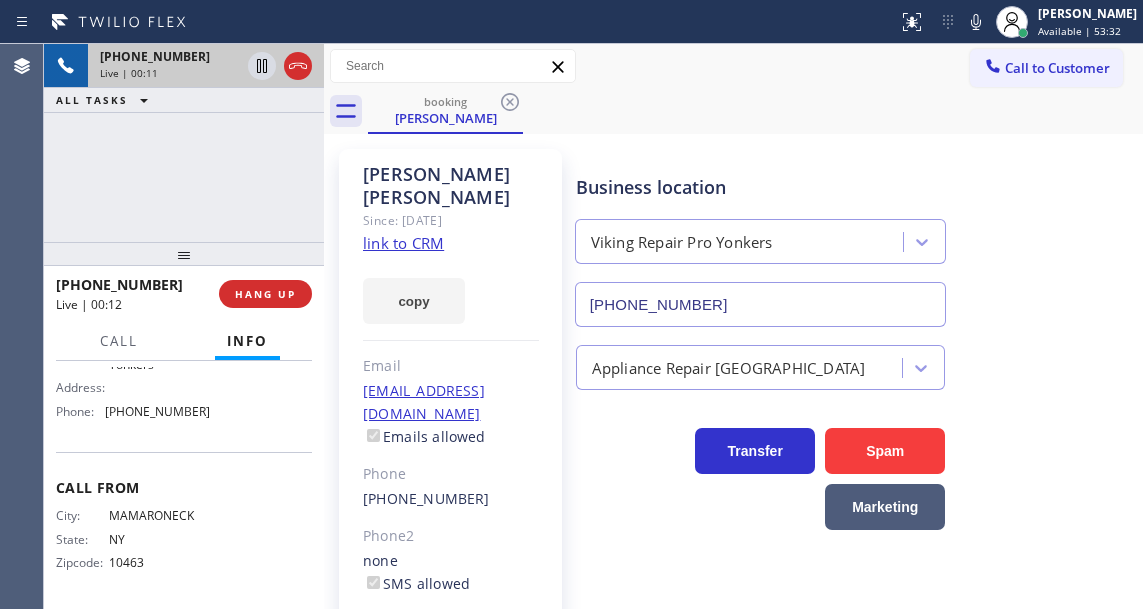 drag, startPoint x: 177, startPoint y: 405, endPoint x: 171, endPoint y: 422, distance: 18.027756 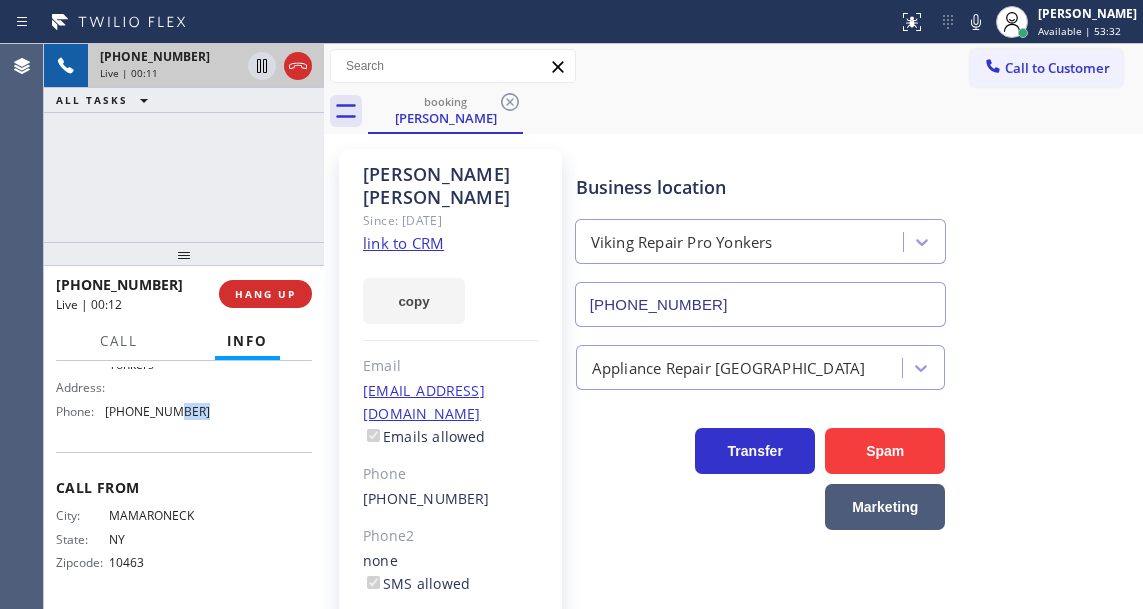 click on "Name: Viking Repair Pro Yonkers Address:   Phone: (914) 685-6544" at bounding box center [133, 384] 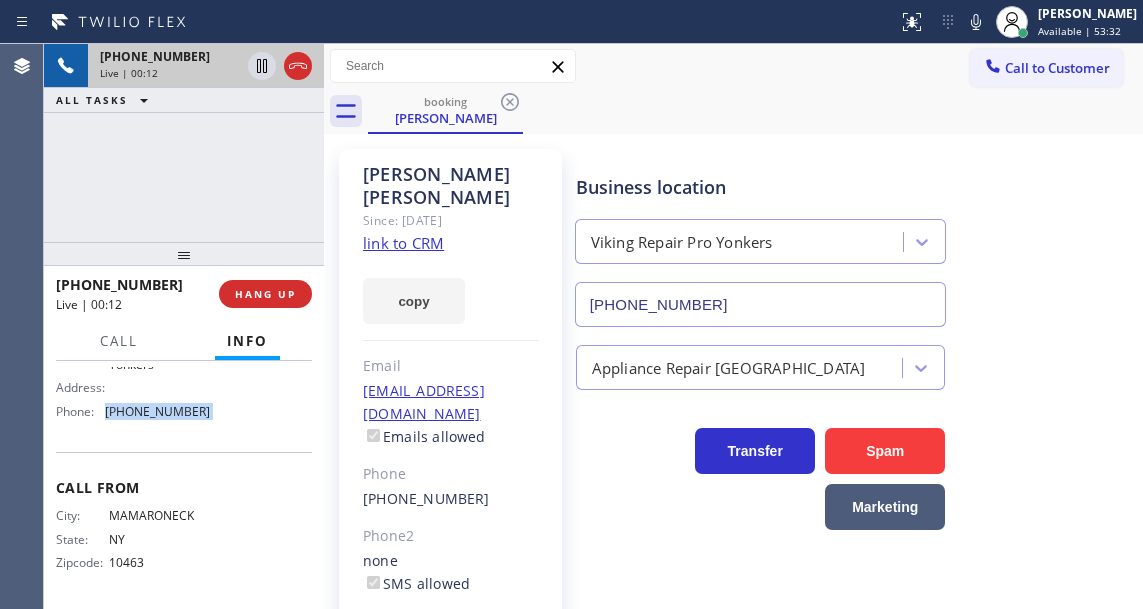 click on "Name: Viking Repair Pro Yonkers Address:   Phone: (914) 685-6544" at bounding box center [133, 384] 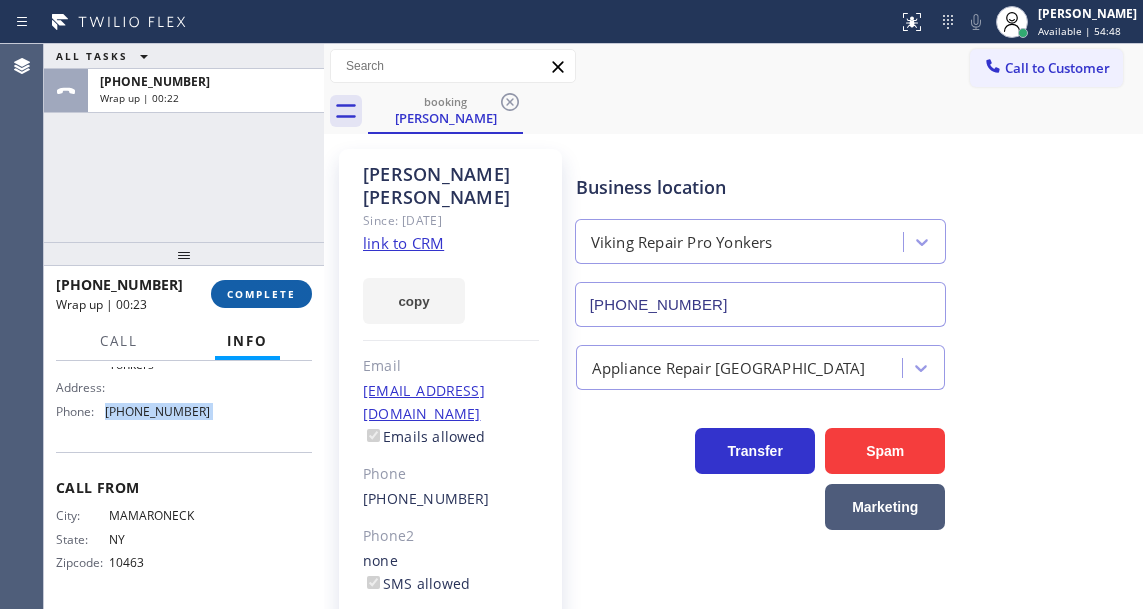 click on "COMPLETE" at bounding box center (261, 294) 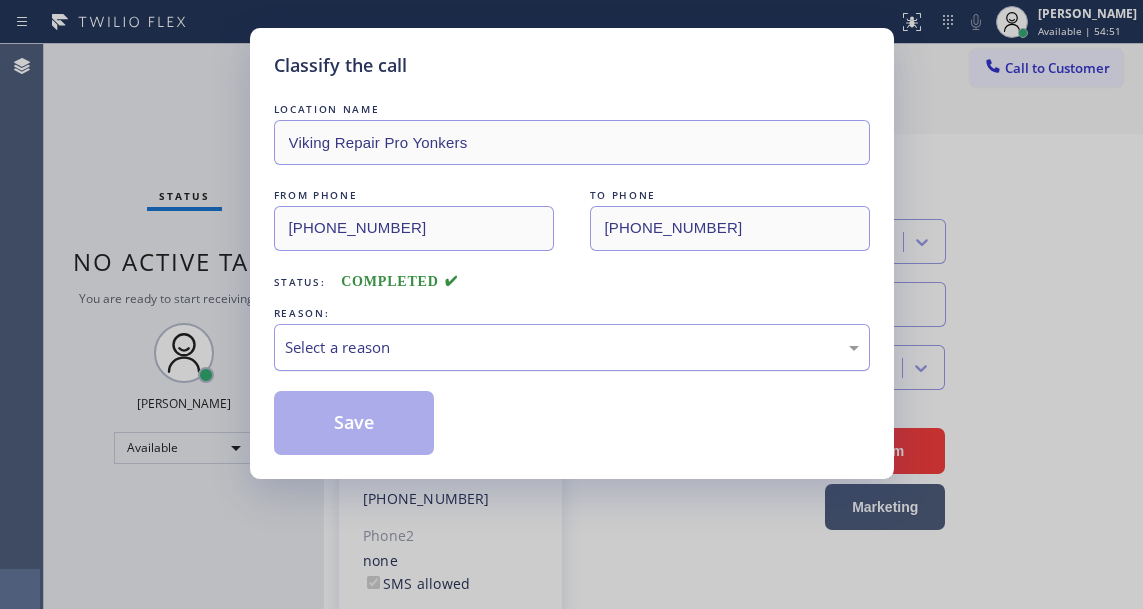 click on "Select a reason" at bounding box center [572, 347] 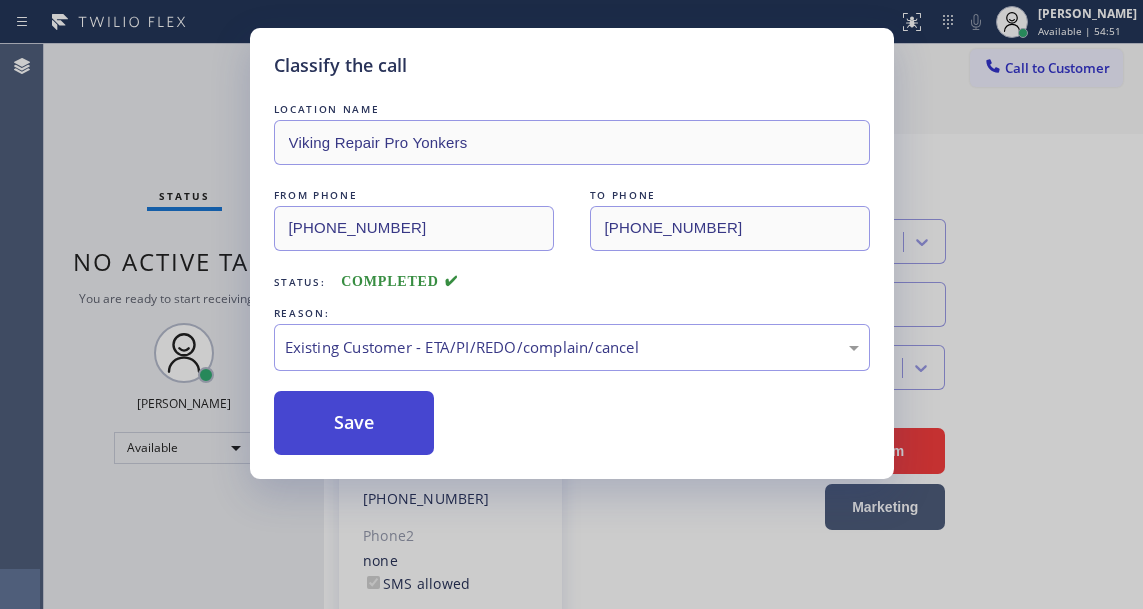 click on "Save" at bounding box center (354, 423) 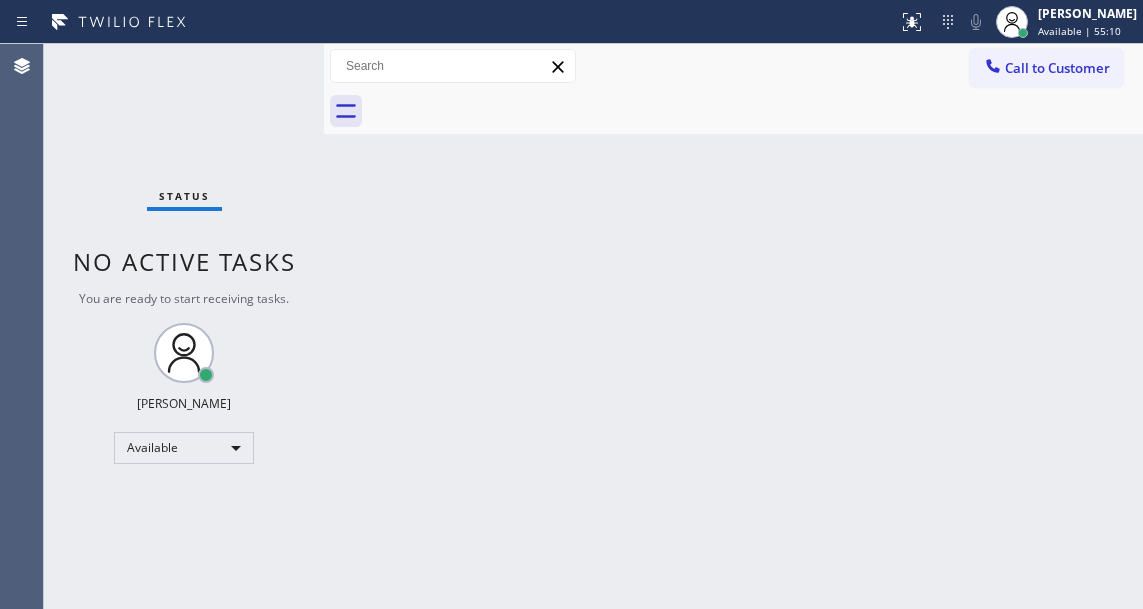 drag, startPoint x: 1079, startPoint y: 363, endPoint x: 435, endPoint y: 1, distance: 738.7692 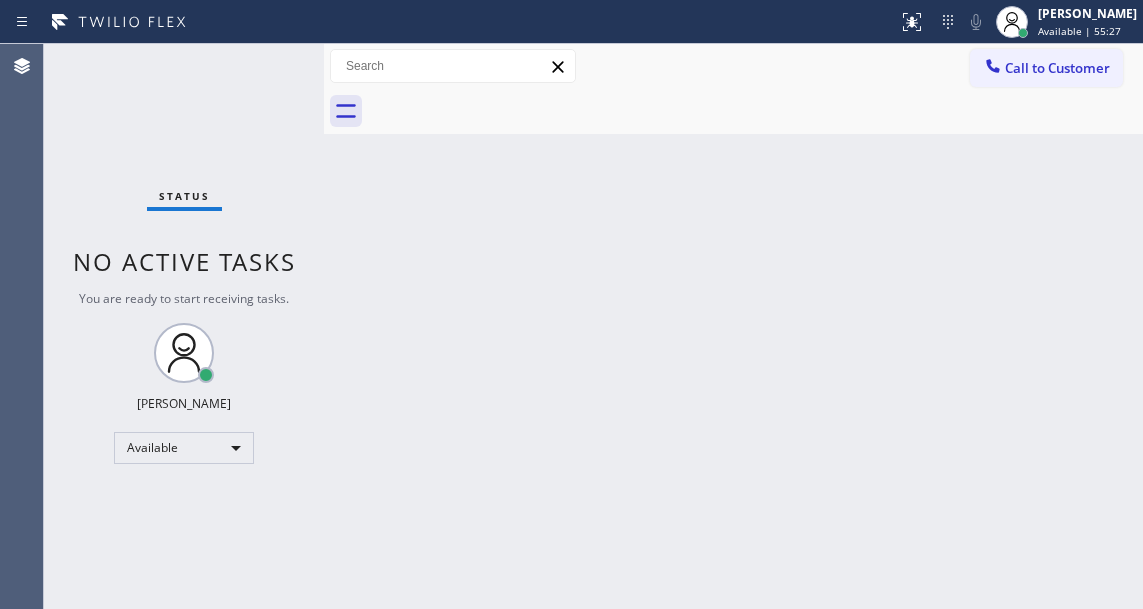 click on "Status   No active tasks     You are ready to start receiving tasks.   Esmael Jarina Available" at bounding box center (184, 326) 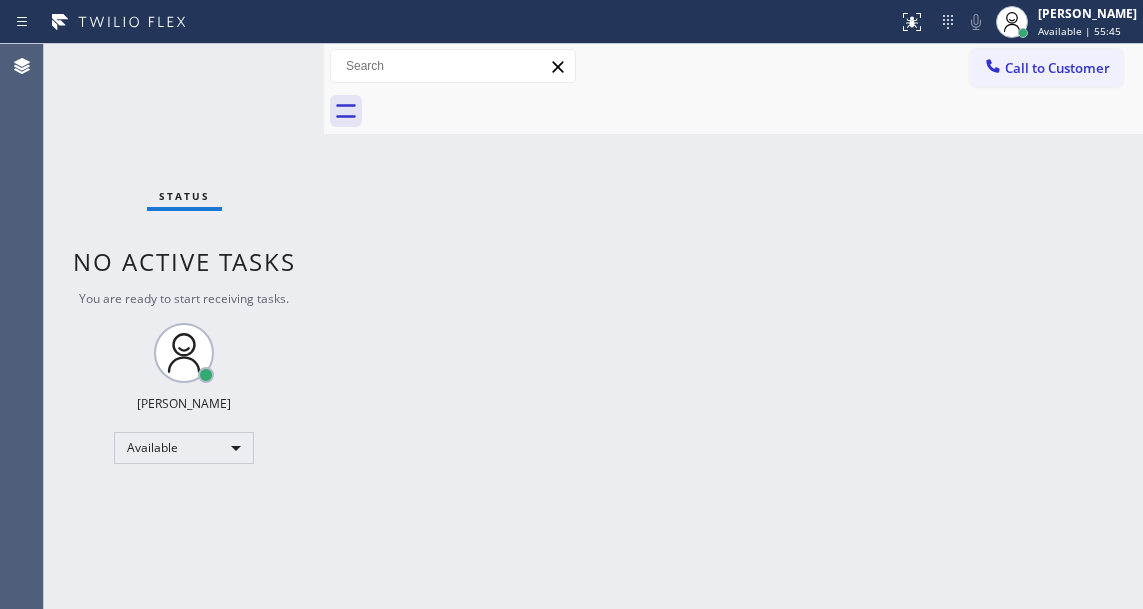 click on "Back to Dashboard Change Sender ID Customers Technicians Select a contact Outbound call Technician Search Technician Your caller id phone number Your caller id phone number Call Technician info Name   Phone none Address none Change Sender ID HVAC +18559994417 5 Star Appliance +18557314952 Appliance Repair +18554611149 Plumbing +18889090120 Air Duct Cleaning +18006865038  Electricians +18005688664 Cancel Change Check personal SMS Reset Change No tabs Call to Customer Outbound call Location Search location Your caller id phone number Customer number Call Outbound call Technician Search Technician Your caller id phone number Your caller id phone number Call" at bounding box center (733, 326) 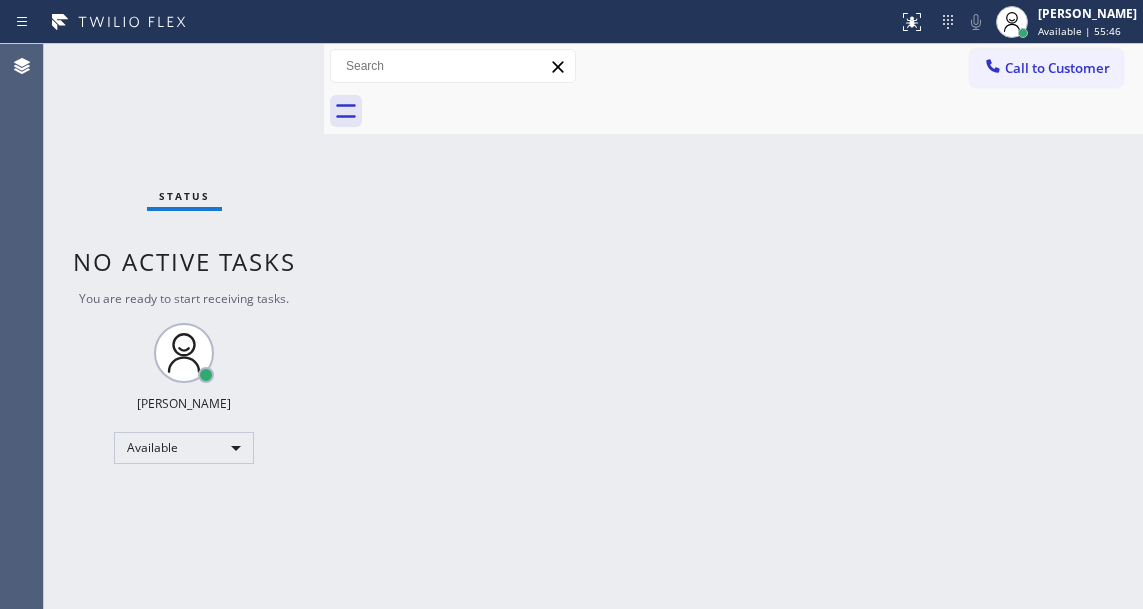 click on "Status   No active tasks     You are ready to start receiving tasks.   Esmael Jarina Available" at bounding box center [184, 326] 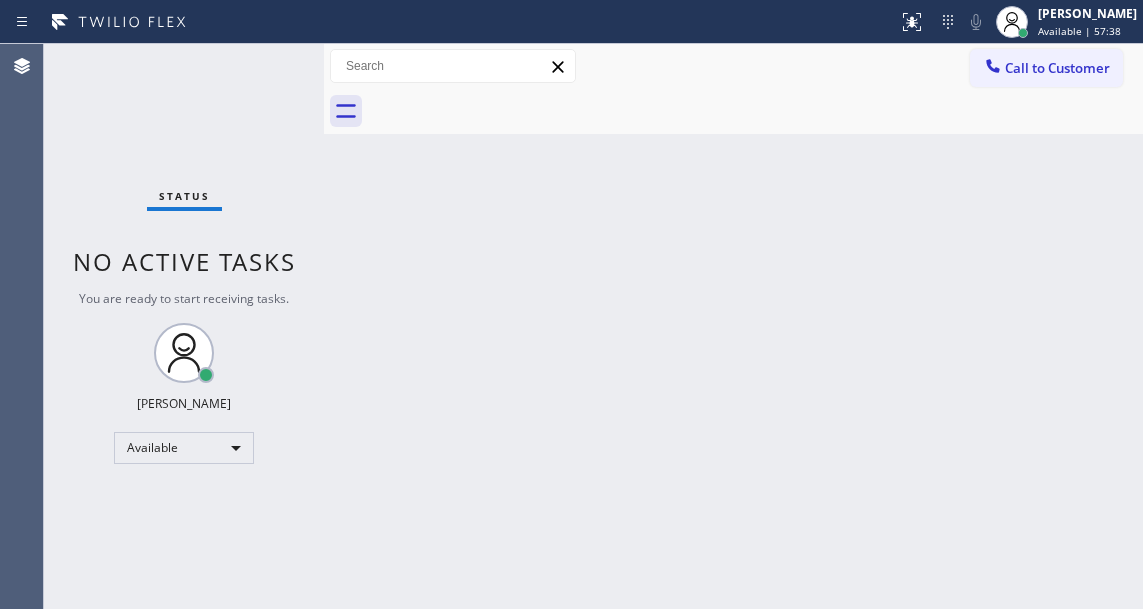 click on "Back to Dashboard Change Sender ID Customers Technicians Select a contact Outbound call Technician Search Technician Your caller id phone number Your caller id phone number Call Technician info Name   Phone none Address none Change Sender ID HVAC +18559994417 5 Star Appliance +18557314952 Appliance Repair +18554611149 Plumbing +18889090120 Air Duct Cleaning +18006865038  Electricians +18005688664 Cancel Change Check personal SMS Reset Change No tabs Call to Customer Outbound call Location Search location Your caller id phone number Customer number Call Outbound call Technician Search Technician Your caller id phone number Your caller id phone number Call" at bounding box center (733, 326) 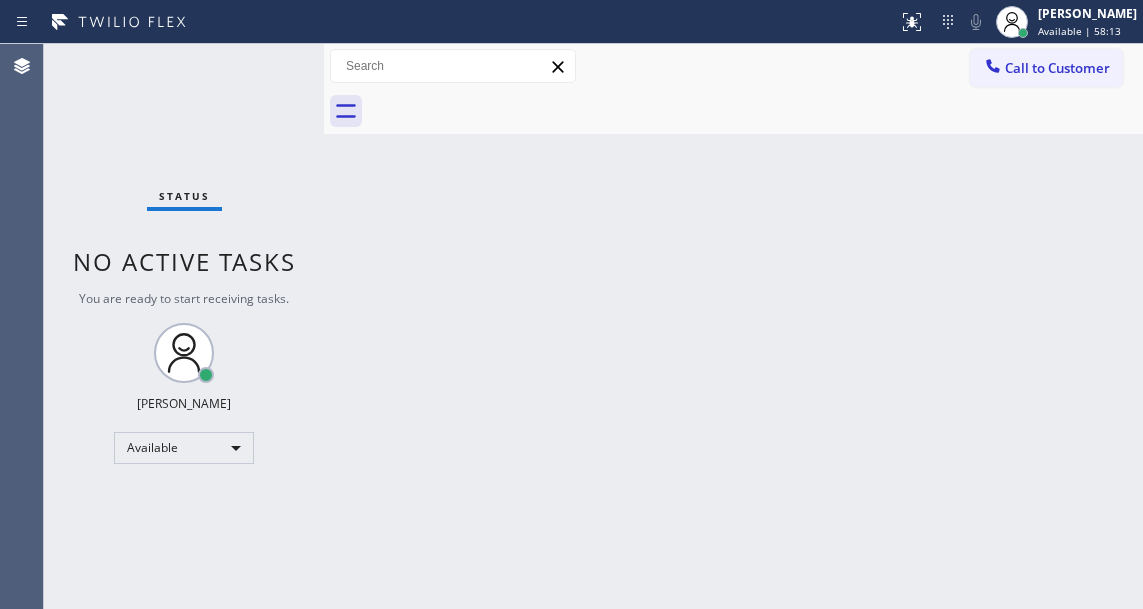 click on "Status   No active tasks     You are ready to start receiving tasks.   Esmael Jarina Available" at bounding box center (184, 326) 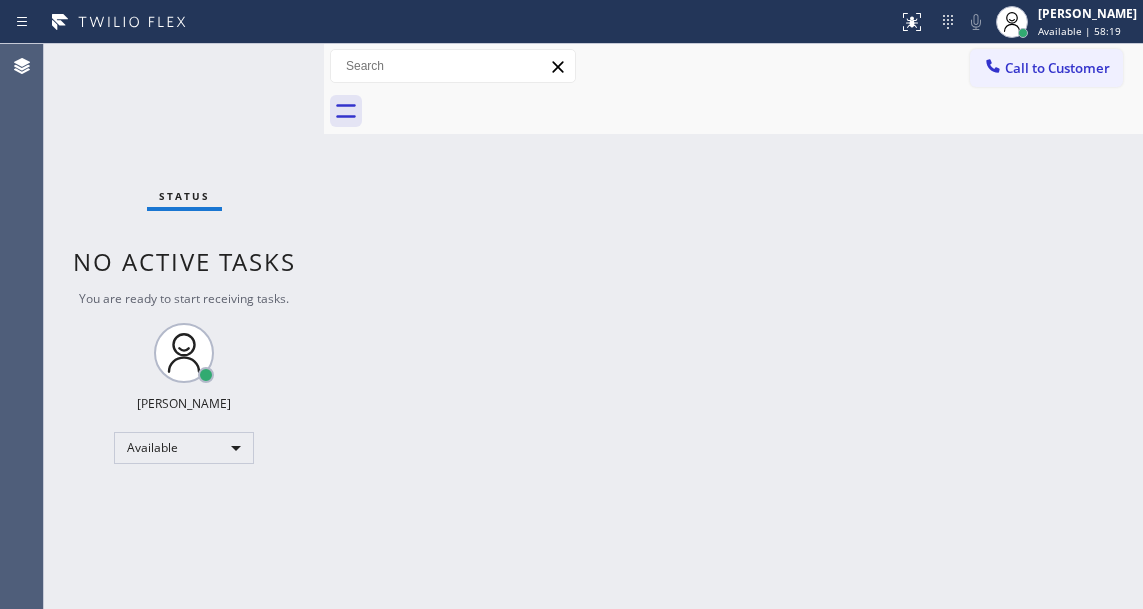 click on "Back to Dashboard Change Sender ID Customers Technicians Select a contact Outbound call Technician Search Technician Your caller id phone number Your caller id phone number Call Technician info Name   Phone none Address none Change Sender ID HVAC +18559994417 5 Star Appliance +18557314952 Appliance Repair +18554611149 Plumbing +18889090120 Air Duct Cleaning +18006865038  Electricians +18005688664 Cancel Change Check personal SMS Reset Change No tabs Call to Customer Outbound call Location Search location Your caller id phone number Customer number Call Outbound call Technician Search Technician Your caller id phone number Your caller id phone number Call" at bounding box center [733, 326] 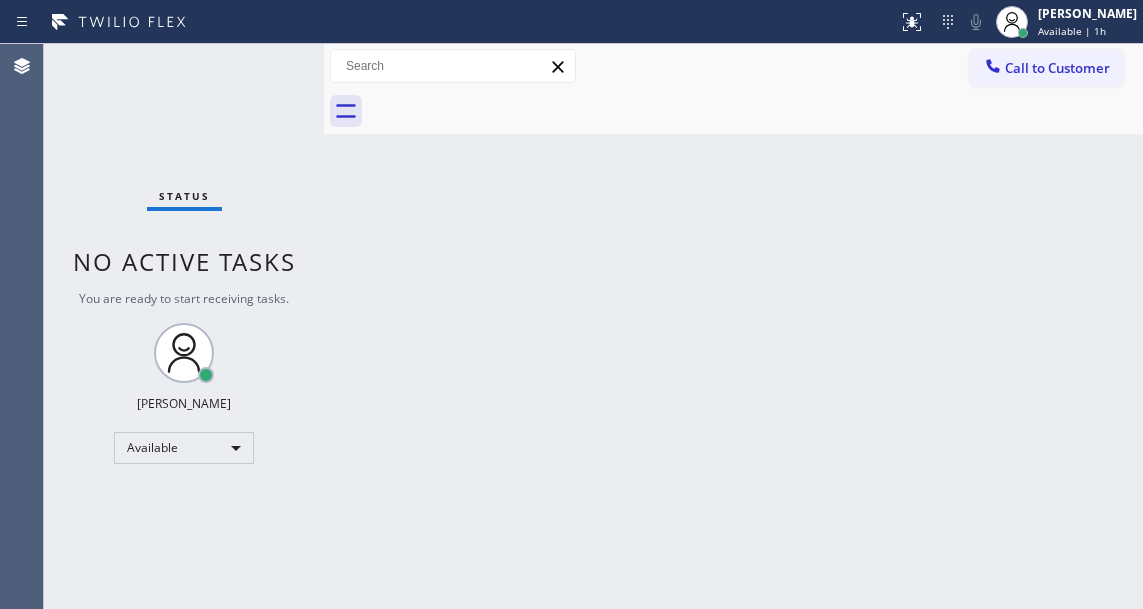 drag, startPoint x: 1056, startPoint y: 505, endPoint x: 1072, endPoint y: 608, distance: 104.23531 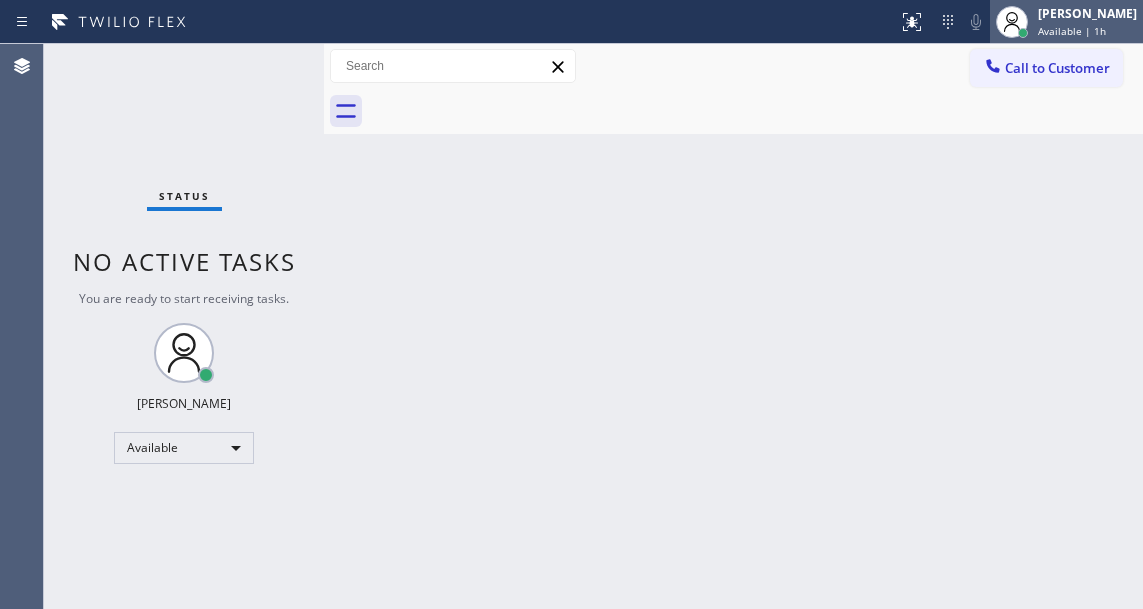 click on "Esmael Jarina" at bounding box center (1087, 13) 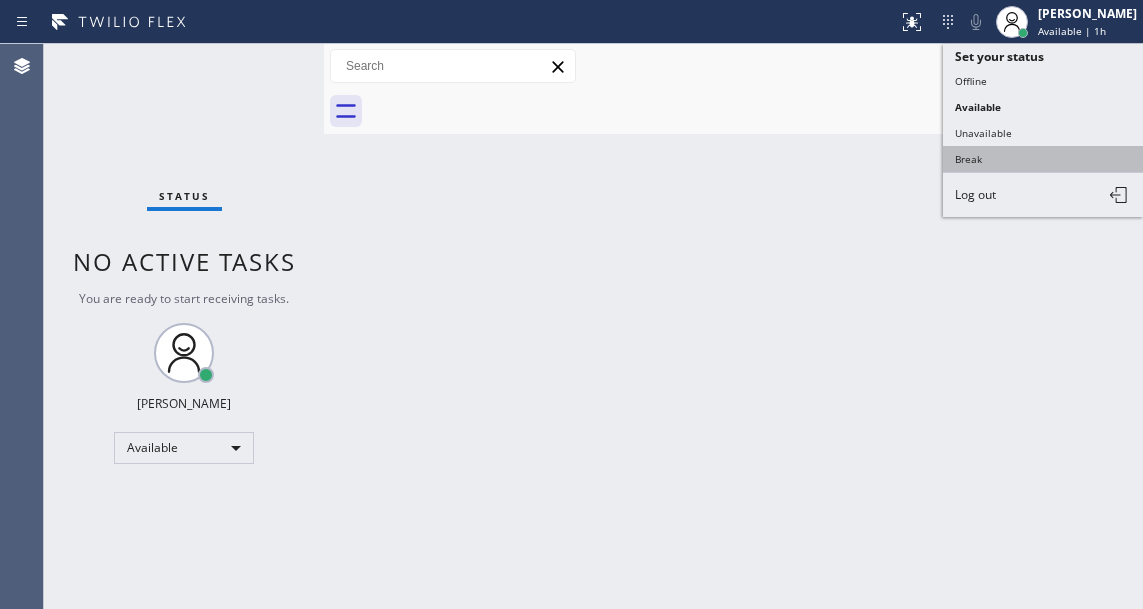 click on "Break" at bounding box center (1043, 159) 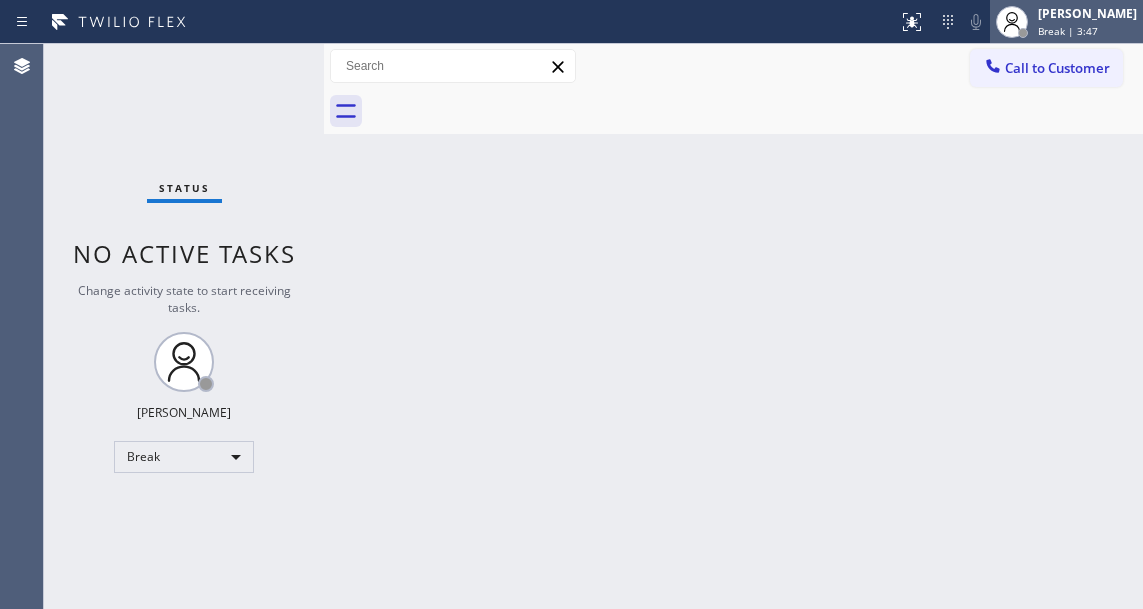 click on "Break | 3:47" at bounding box center [1068, 31] 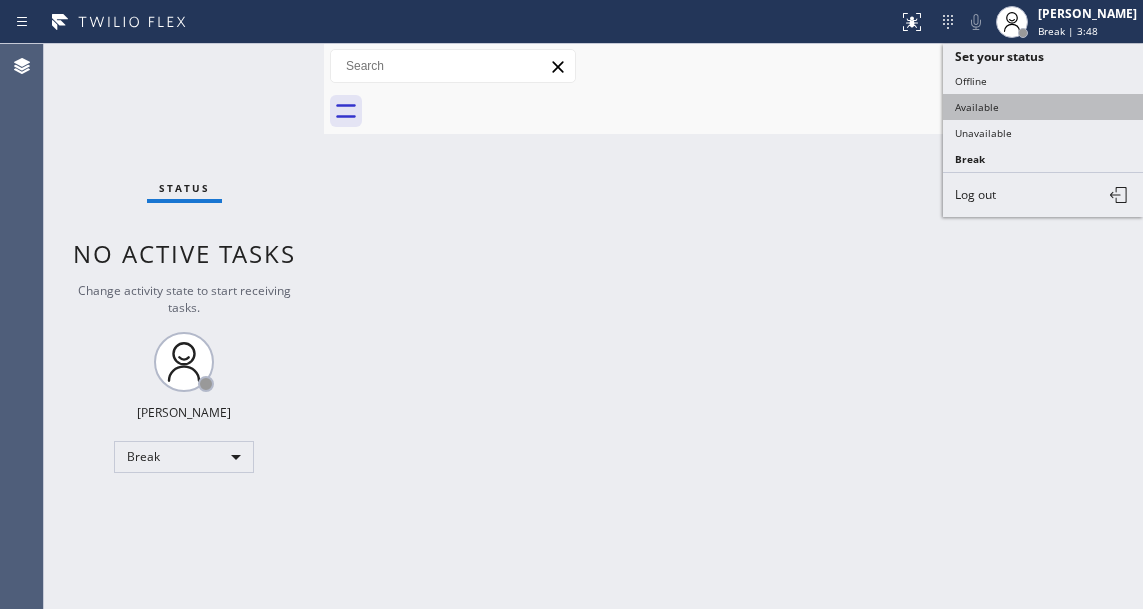 click on "Available" at bounding box center (1043, 107) 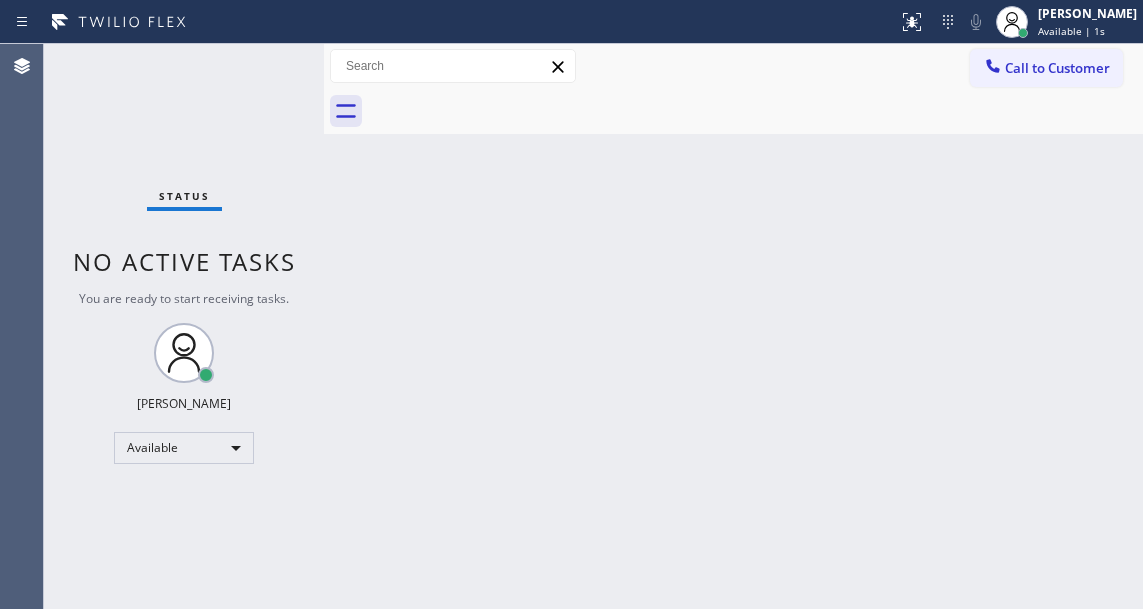 click on "Back to Dashboard Change Sender ID Customers Technicians Select a contact Outbound call Technician Search Technician Your caller id phone number Your caller id phone number Call Technician info Name   Phone none Address none Change Sender ID HVAC +18559994417 5 Star Appliance +18557314952 Appliance Repair +18554611149 Plumbing +18889090120 Air Duct Cleaning +18006865038  Electricians +18005688664 Cancel Change Check personal SMS Reset Change No tabs Call to Customer Outbound call Location Search location Your caller id phone number Customer number Call Outbound call Technician Search Technician Your caller id phone number Your caller id phone number Call" at bounding box center (733, 326) 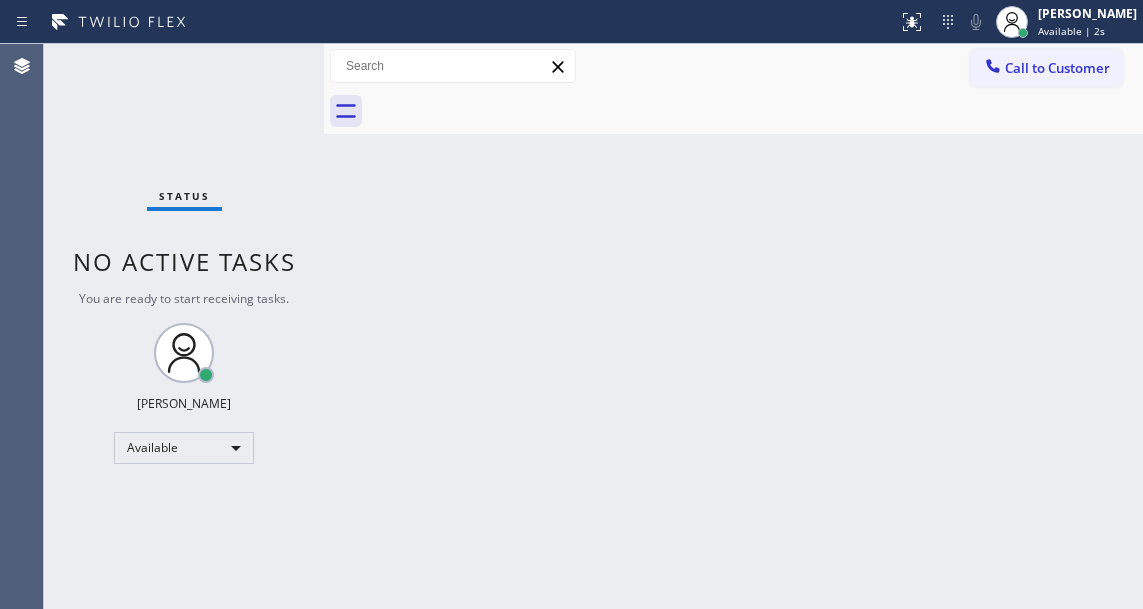 click on "Status   No active tasks     You are ready to start receiving tasks.   Esmael Jarina Available" at bounding box center (184, 326) 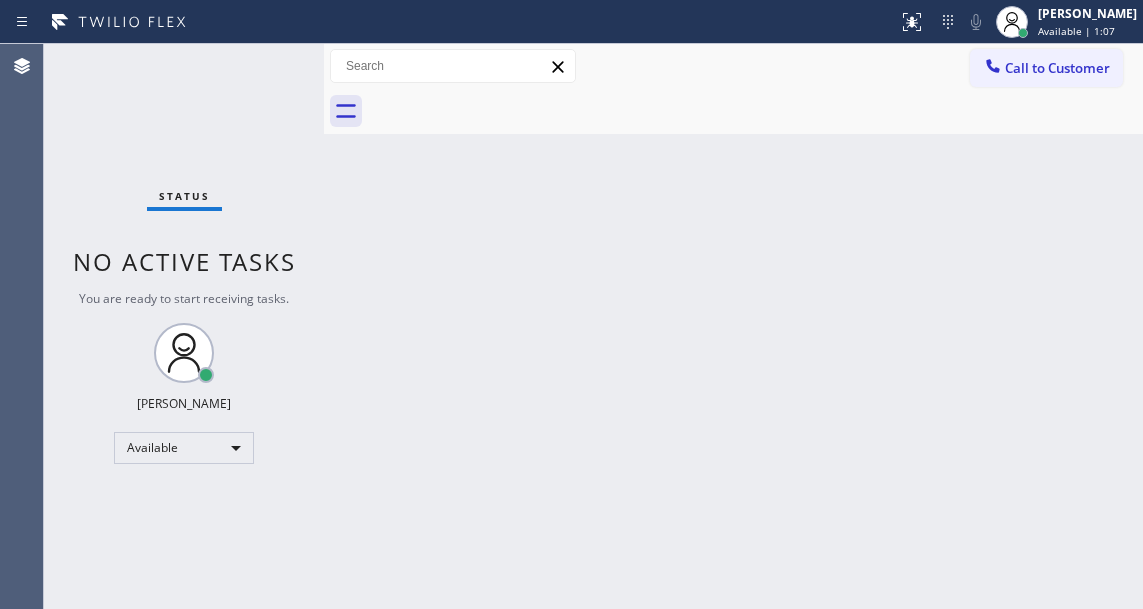 click on "Status   No active tasks     You are ready to start receiving tasks.   Esmael Jarina Available" at bounding box center (184, 326) 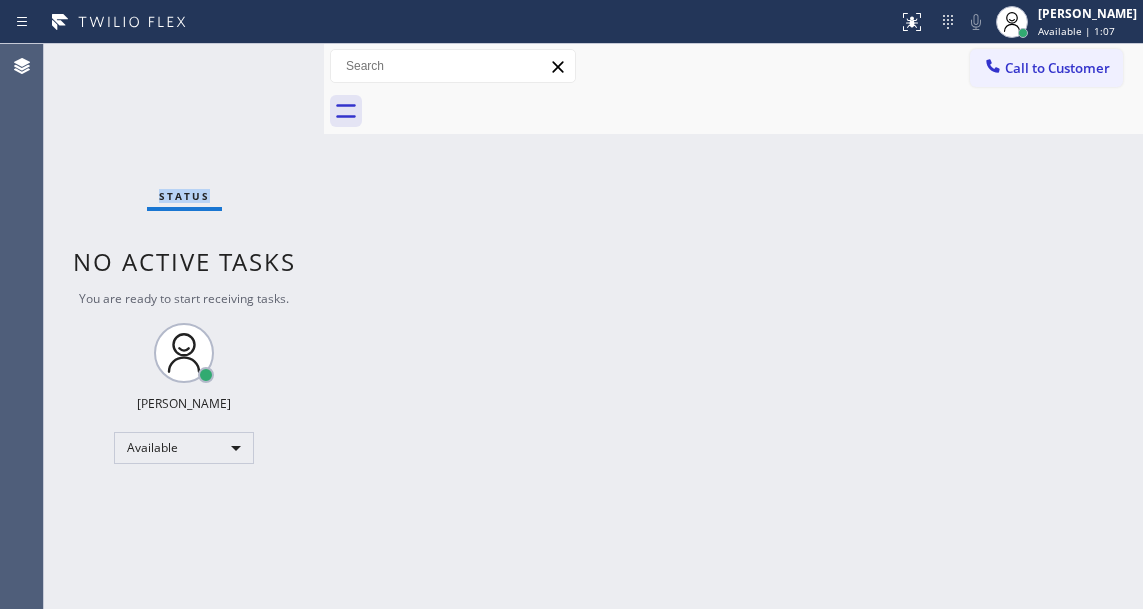 click on "Status   No active tasks     You are ready to start receiving tasks.   Esmael Jarina Available" at bounding box center [184, 326] 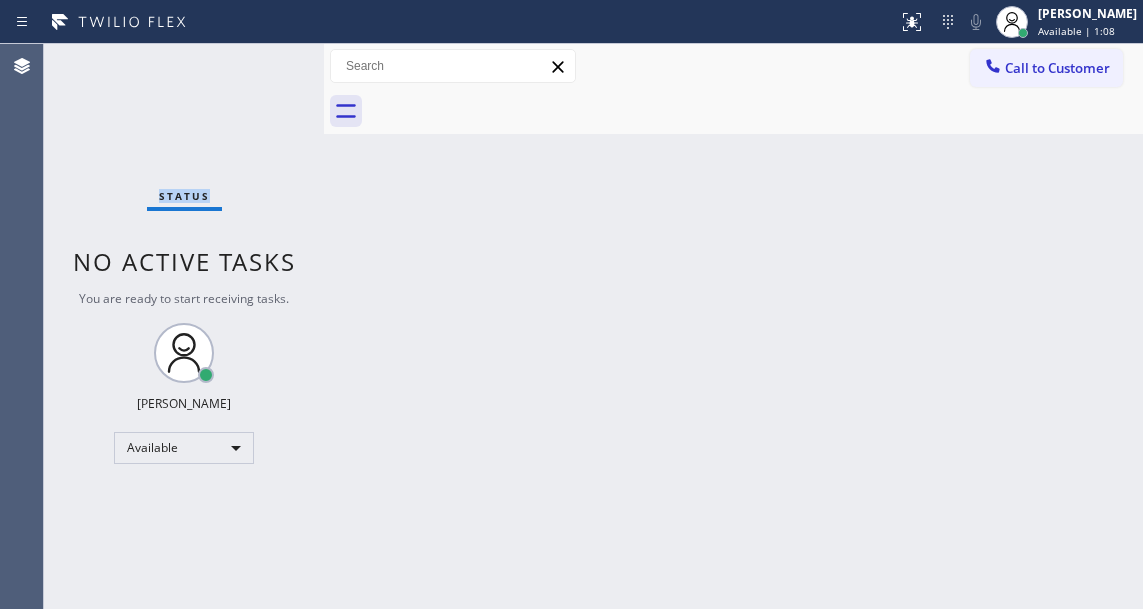 click on "Status   No active tasks     You are ready to start receiving tasks.   Esmael Jarina Available" at bounding box center (184, 326) 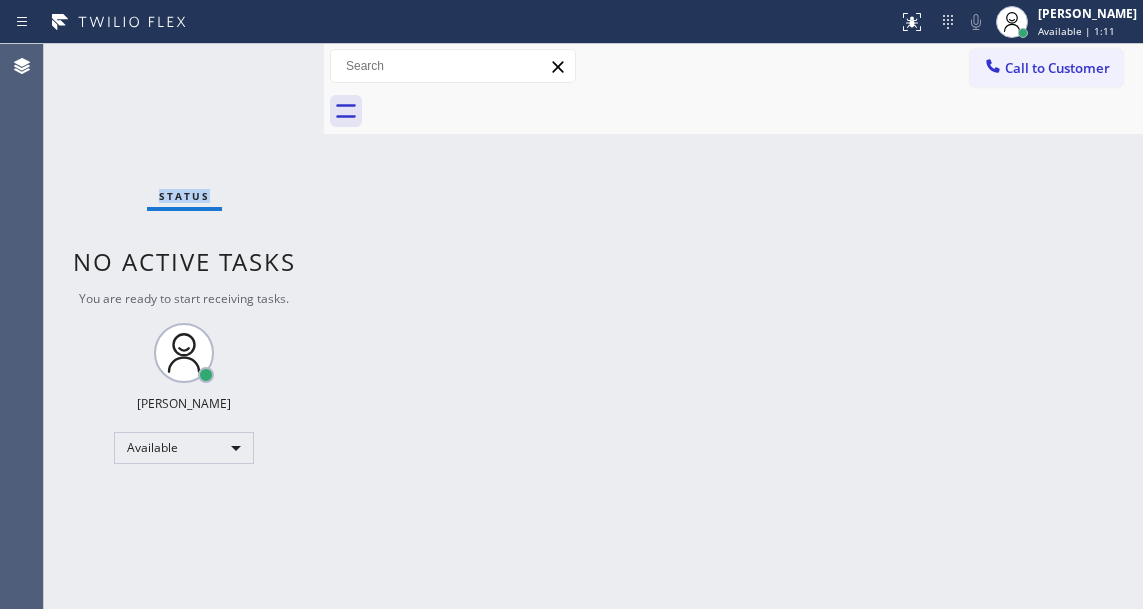 click on "Status   No active tasks     You are ready to start receiving tasks.   Esmael Jarina Available" at bounding box center [184, 326] 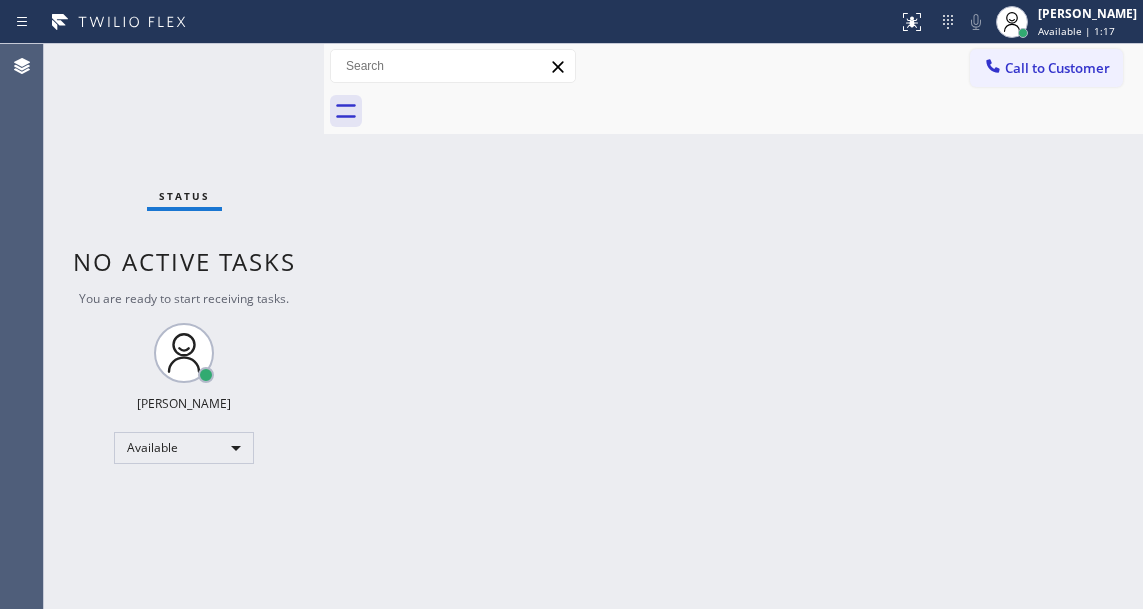 click on "Back to Dashboard Change Sender ID Customers Technicians Select a contact Outbound call Technician Search Technician Your caller id phone number Your caller id phone number Call Technician info Name   Phone none Address none Change Sender ID HVAC +18559994417 5 Star Appliance +18557314952 Appliance Repair +18554611149 Plumbing +18889090120 Air Duct Cleaning +18006865038  Electricians +18005688664 Cancel Change Check personal SMS Reset Change No tabs Call to Customer Outbound call Location Search location Your caller id phone number Customer number Call Outbound call Technician Search Technician Your caller id phone number Your caller id phone number Call" at bounding box center (733, 326) 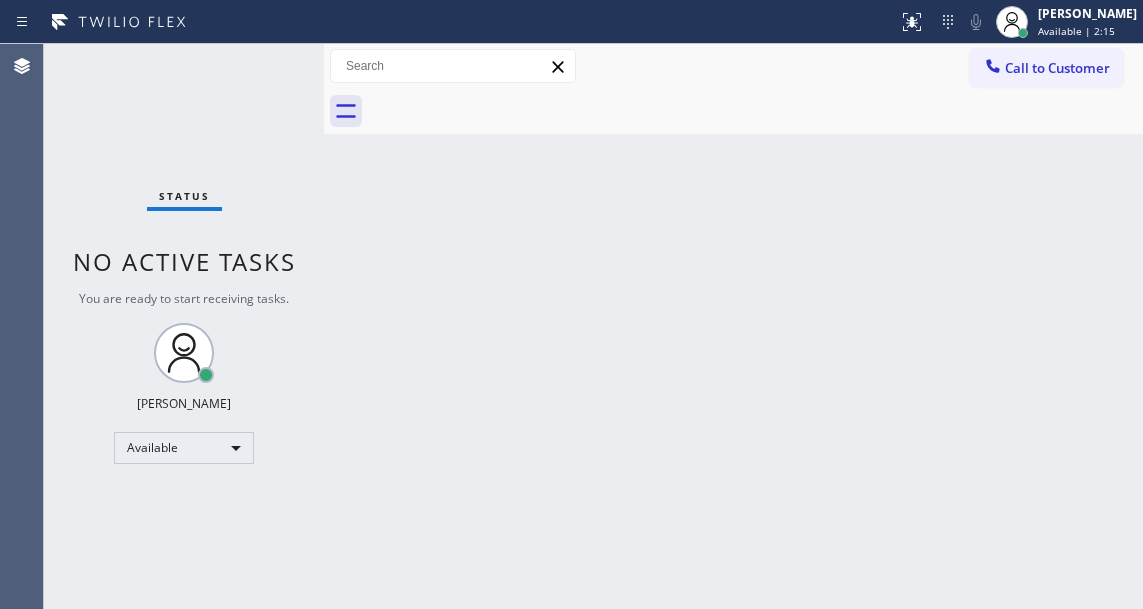 click on "Back to Dashboard Change Sender ID Customers Technicians Select a contact Outbound call Technician Search Technician Your caller id phone number Your caller id phone number Call Technician info Name   Phone none Address none Change Sender ID HVAC +18559994417 5 Star Appliance +18557314952 Appliance Repair +18554611149 Plumbing +18889090120 Air Duct Cleaning +18006865038  Electricians +18005688664 Cancel Change Check personal SMS Reset Change No tabs Call to Customer Outbound call Location Search location Your caller id phone number Customer number Call Outbound call Technician Search Technician Your caller id phone number Your caller id phone number Call" at bounding box center [733, 326] 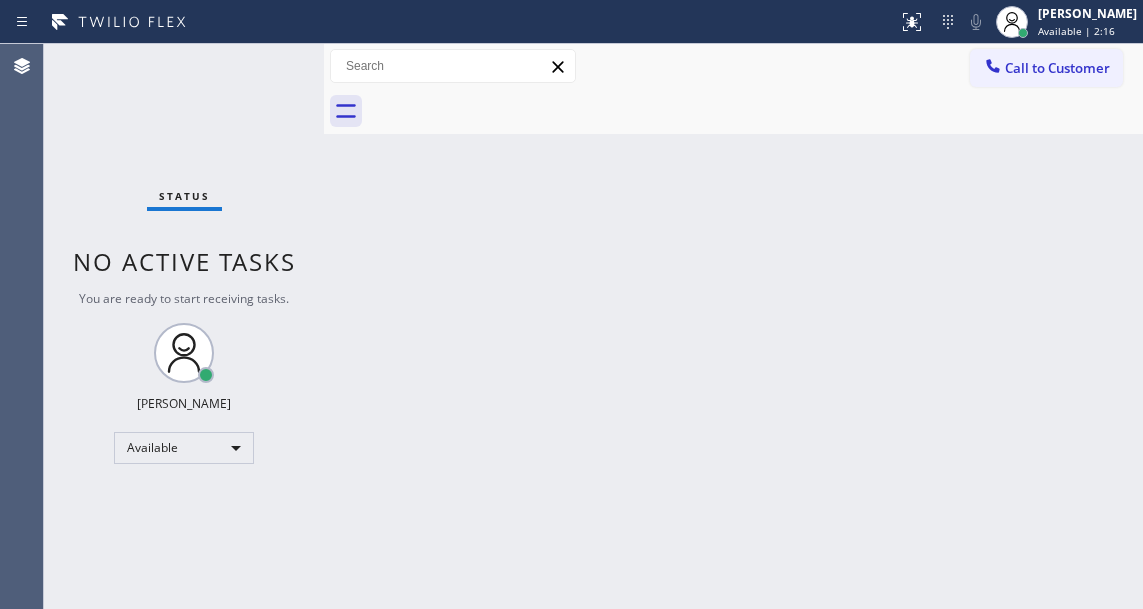 click on "Status   No active tasks     You are ready to start receiving tasks.   Esmael Jarina Available" at bounding box center [184, 326] 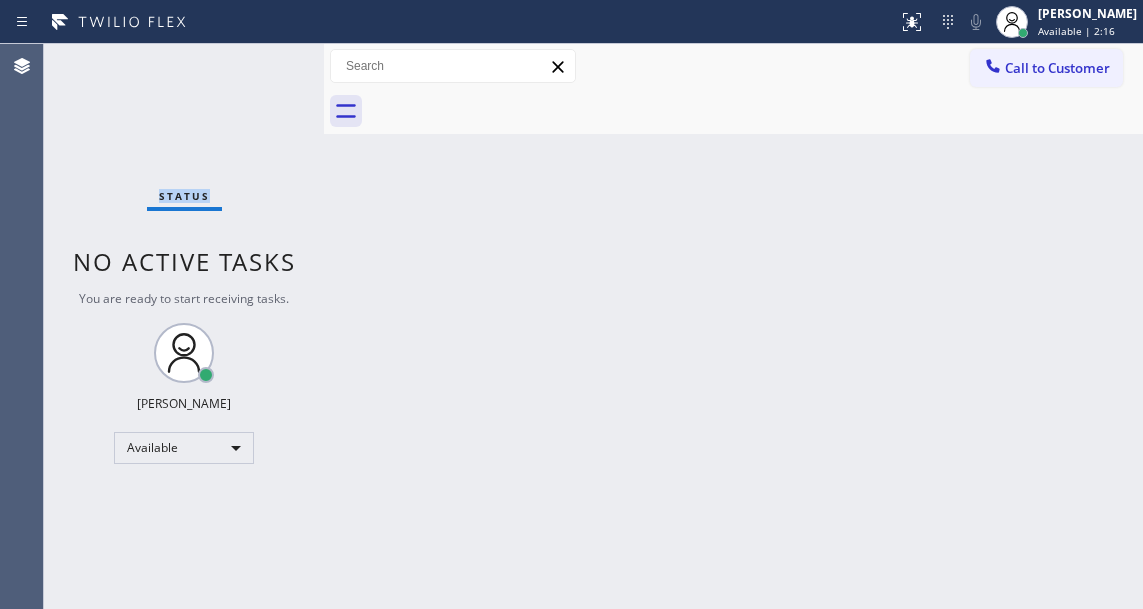 click on "Status   No active tasks     You are ready to start receiving tasks.   Esmael Jarina Available" at bounding box center (184, 326) 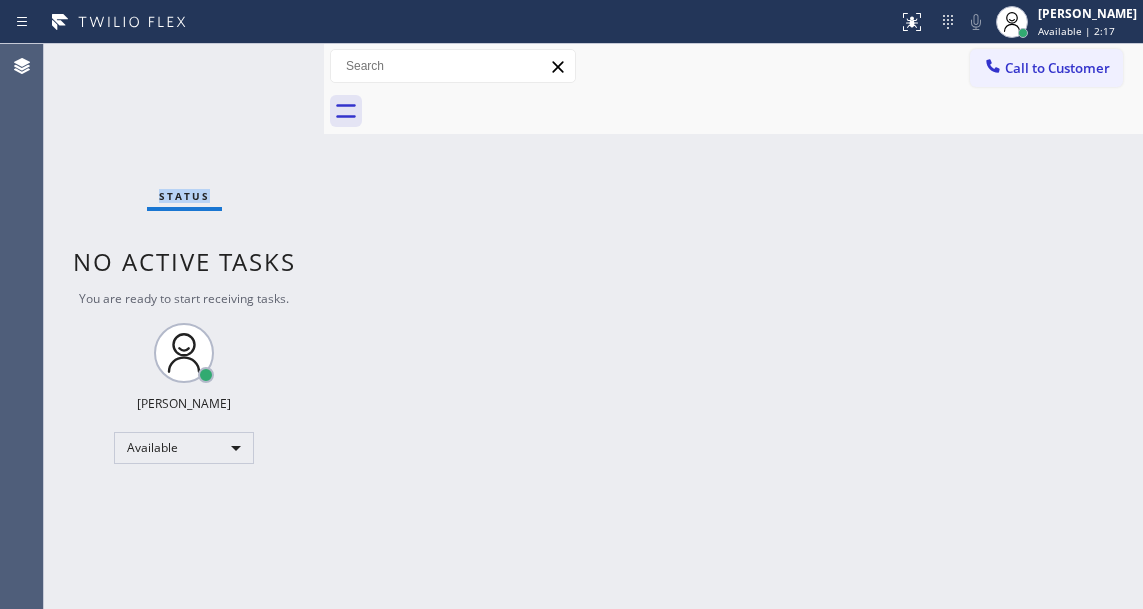 click on "Status   No active tasks     You are ready to start receiving tasks.   Esmael Jarina Available" at bounding box center (184, 326) 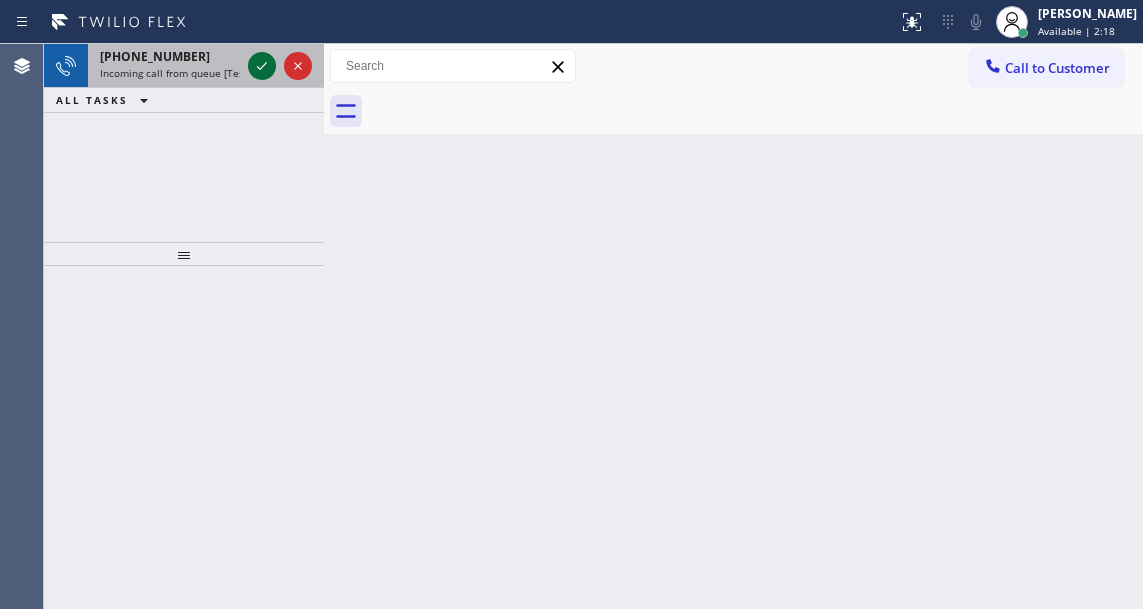 click 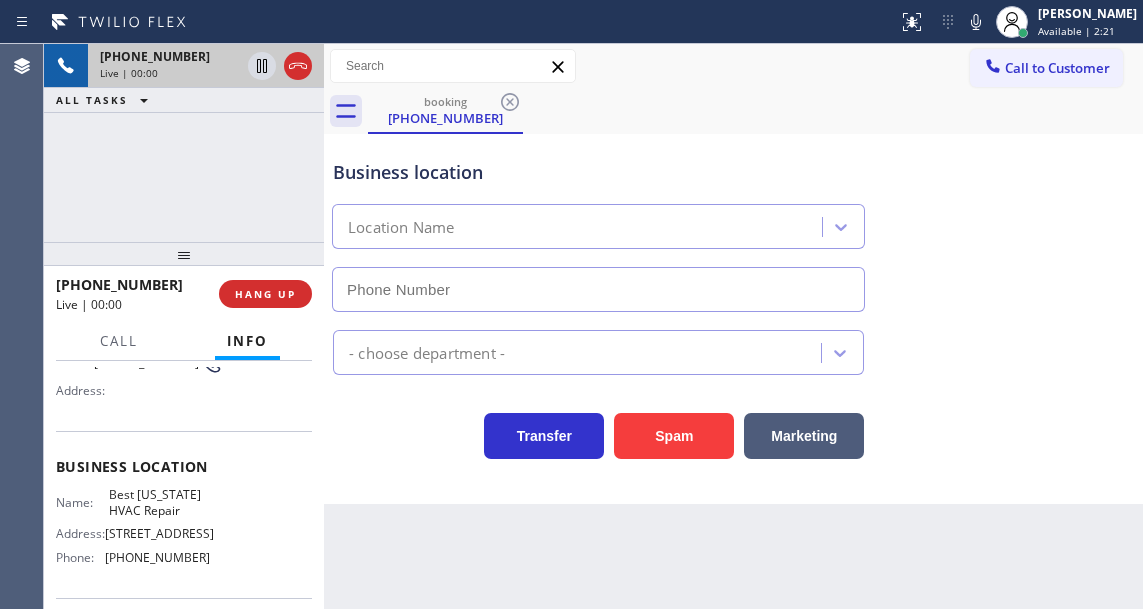 scroll, scrollTop: 200, scrollLeft: 0, axis: vertical 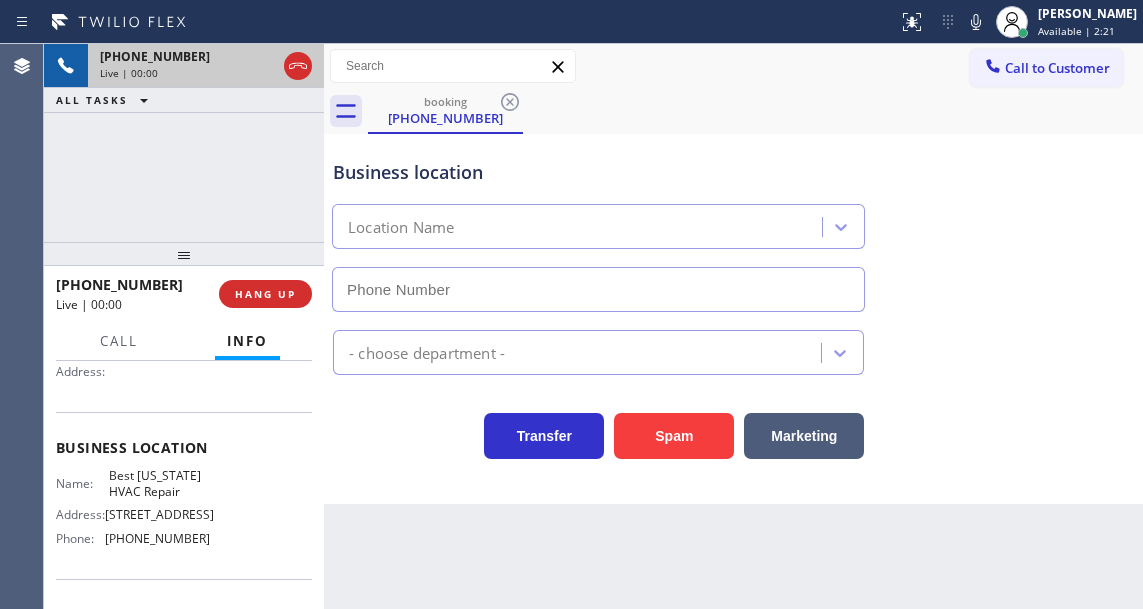 type on "(917) 924-6063" 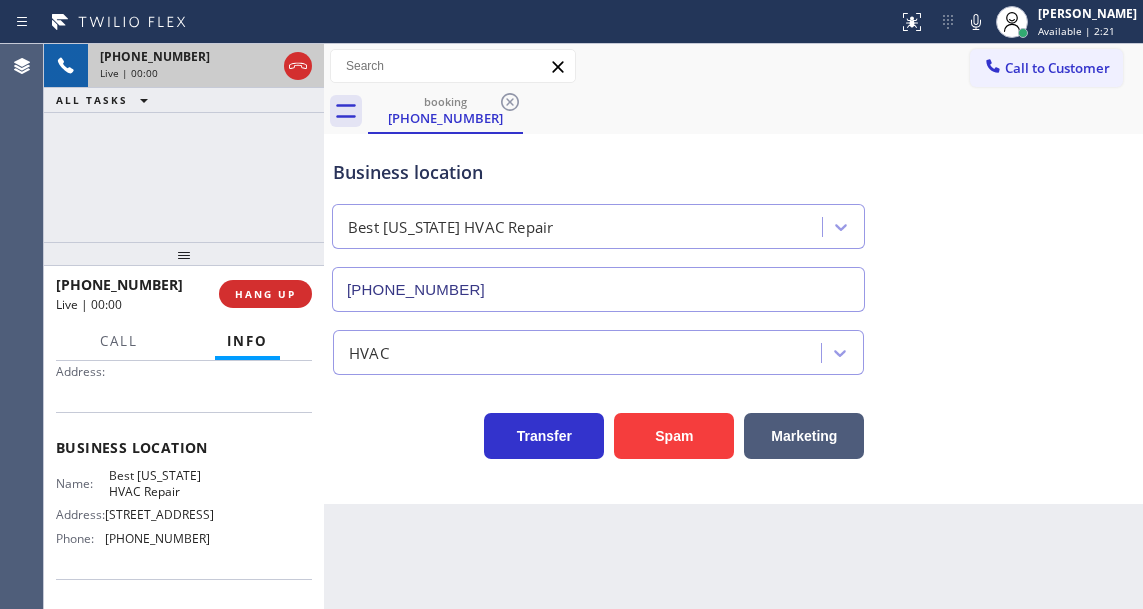 click on "Best New York HVAC Repair" at bounding box center [159, 483] 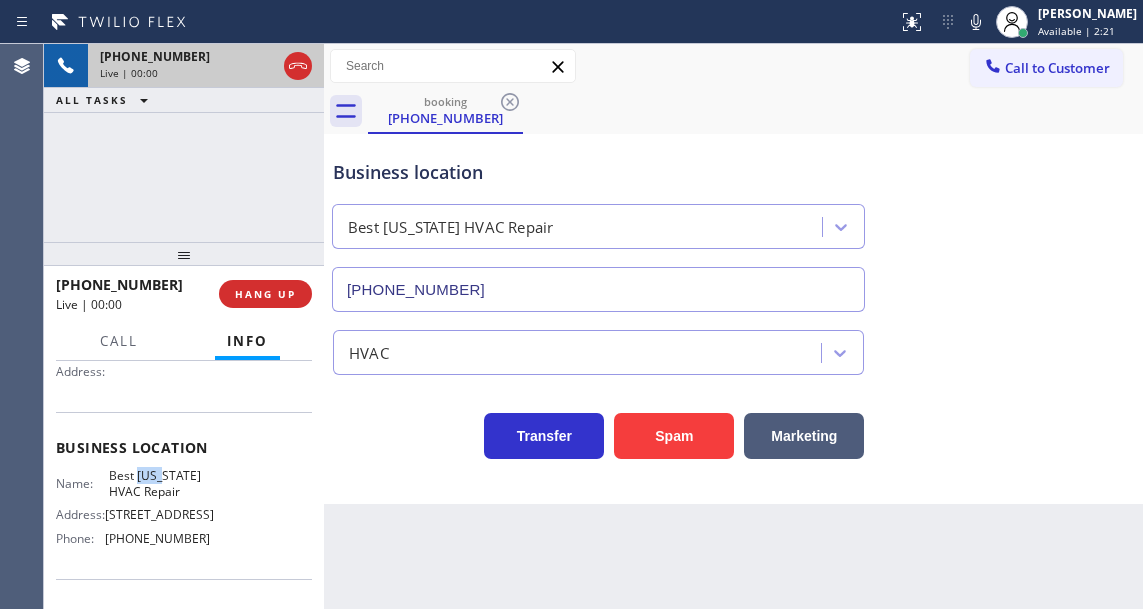 click on "Best New York HVAC Repair" at bounding box center [159, 483] 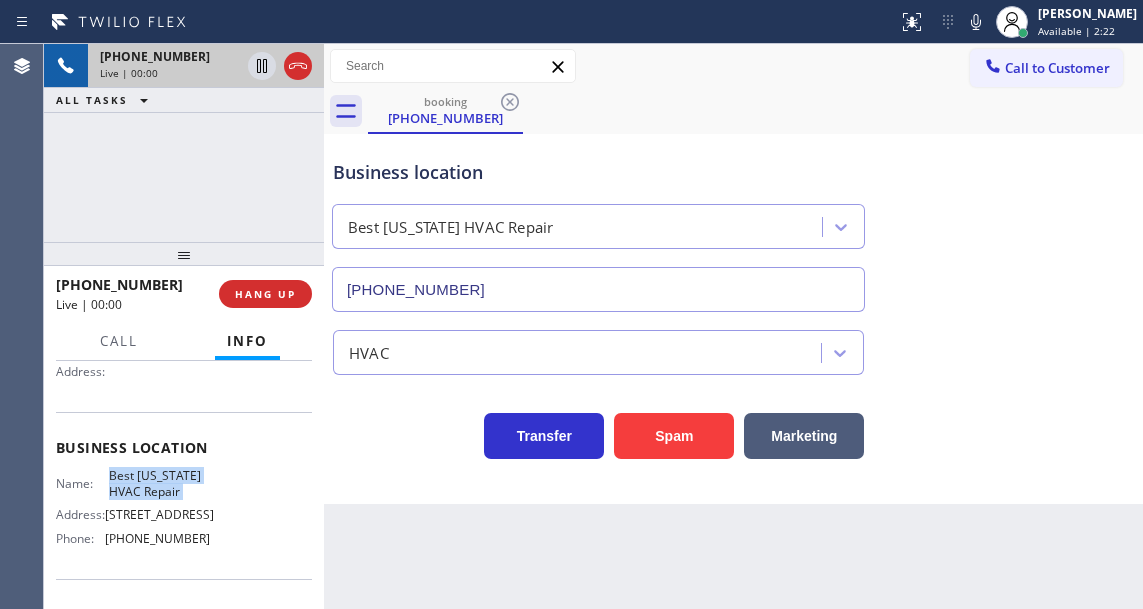 click on "Best New York HVAC Repair" at bounding box center (159, 483) 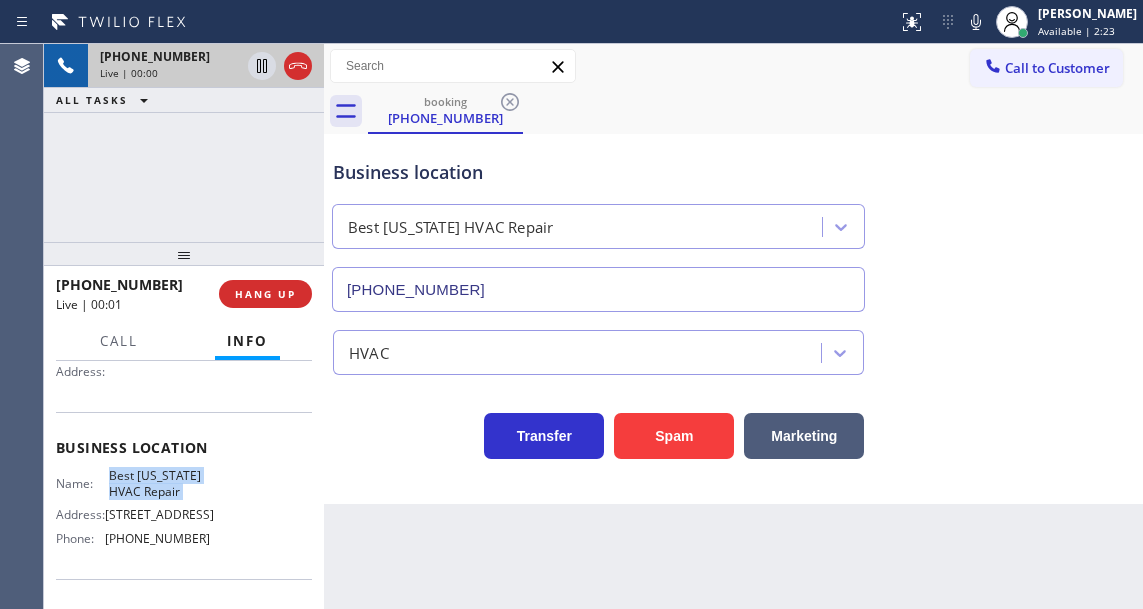 click on "Best New York HVAC Repair" at bounding box center [159, 483] 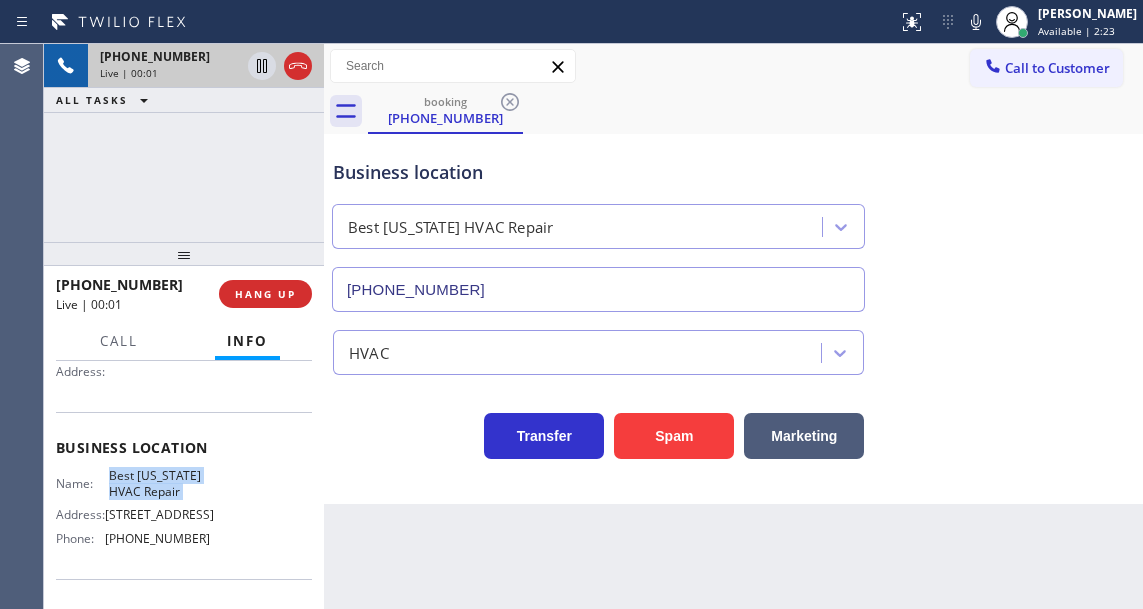 click on "Best New York HVAC Repair" at bounding box center (159, 483) 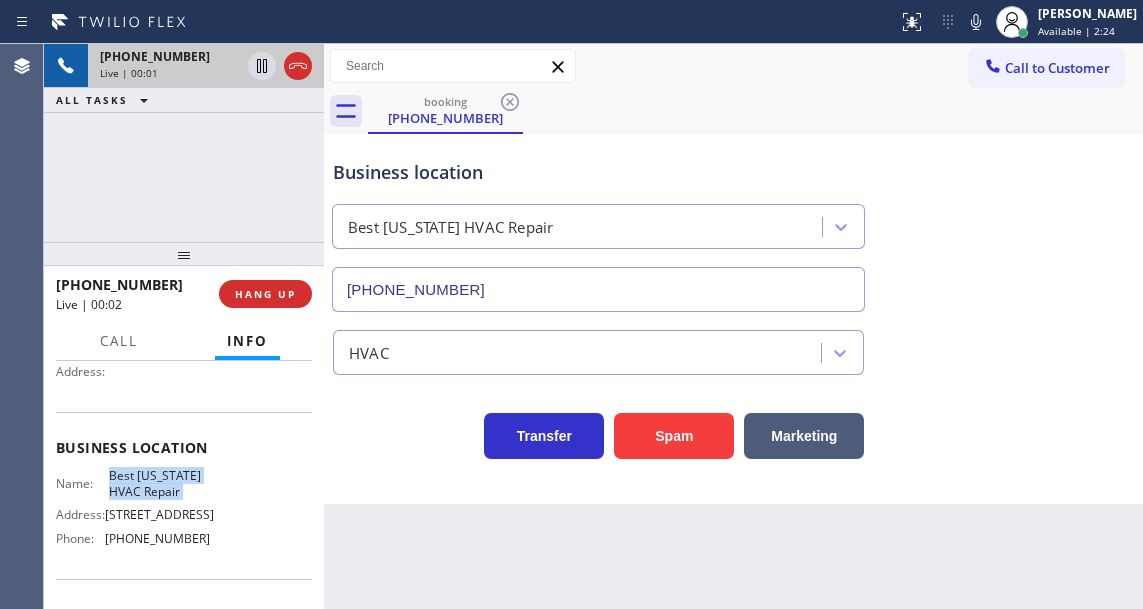 click on "Best New York HVAC Repair" at bounding box center [159, 483] 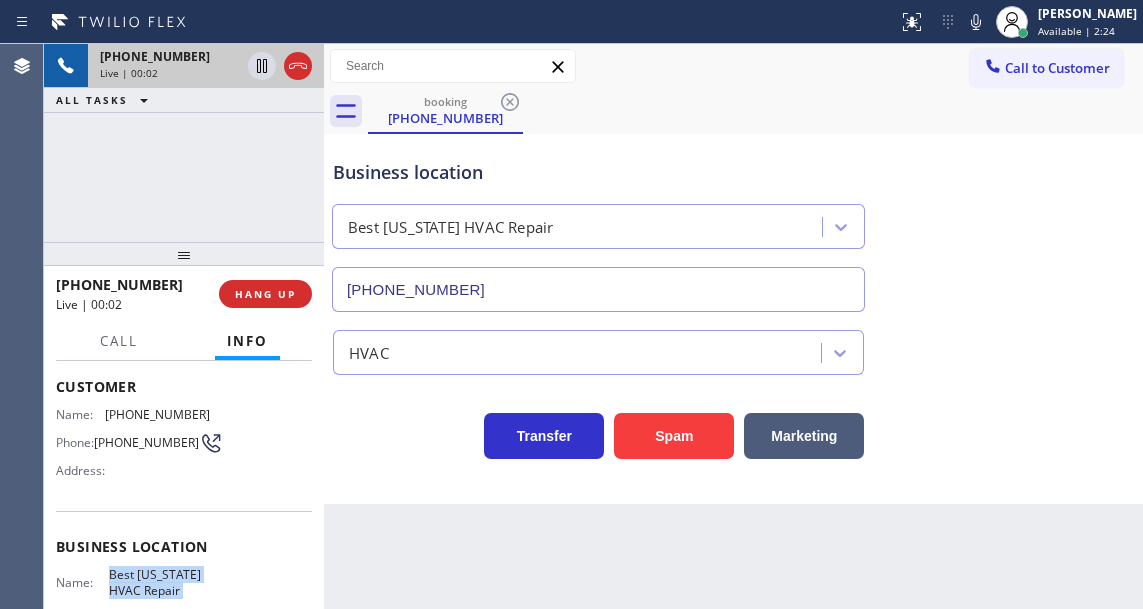 scroll, scrollTop: 100, scrollLeft: 0, axis: vertical 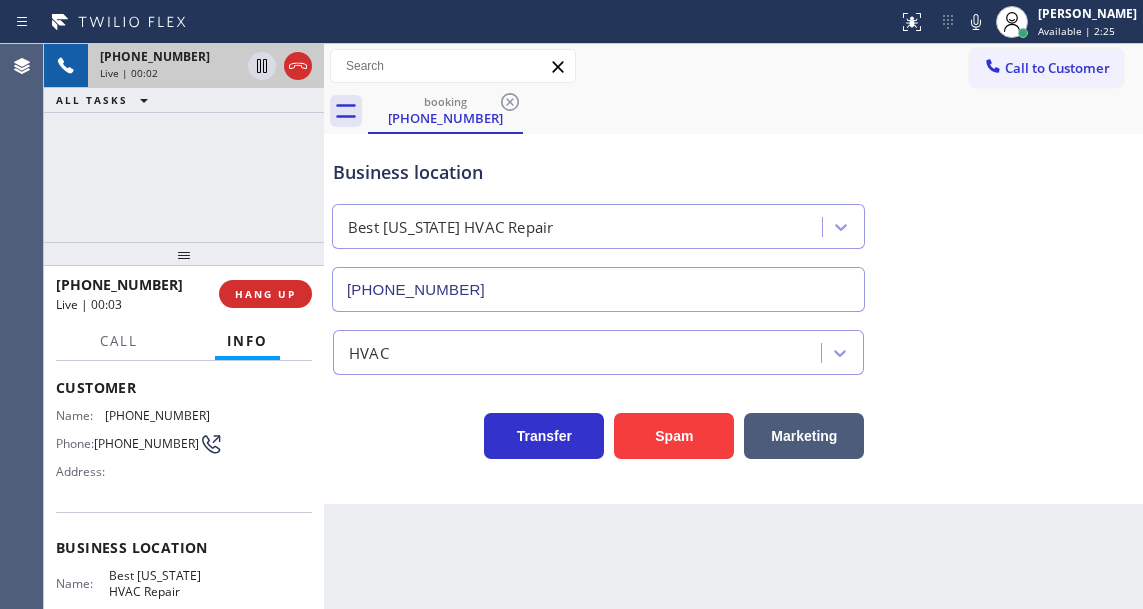 click on "(908) 616-3224" at bounding box center [157, 415] 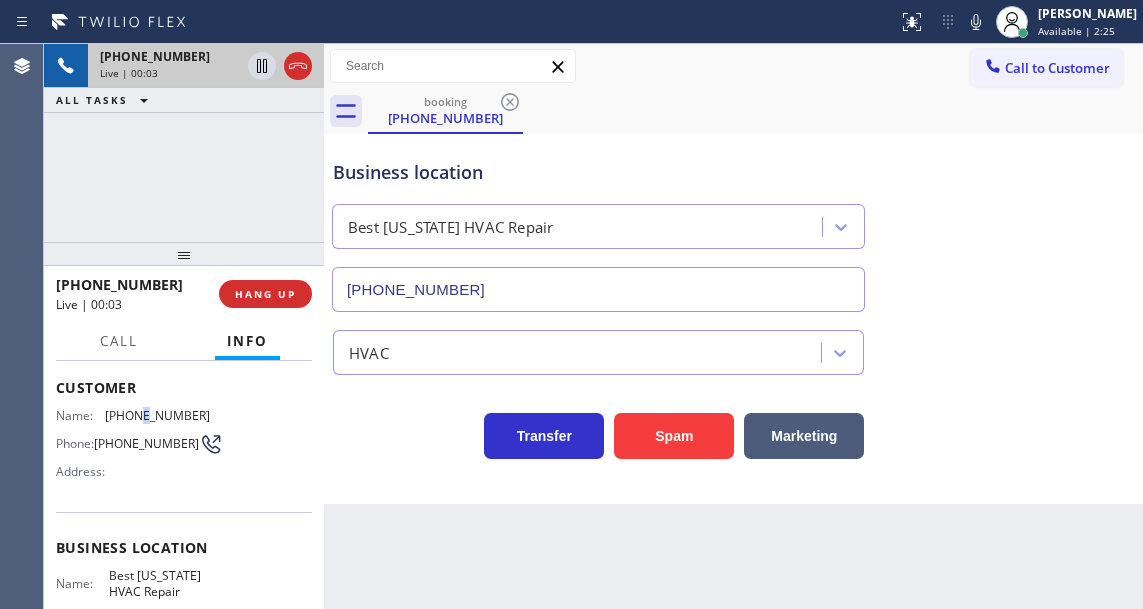 click on "(908) 616-3224" at bounding box center (157, 415) 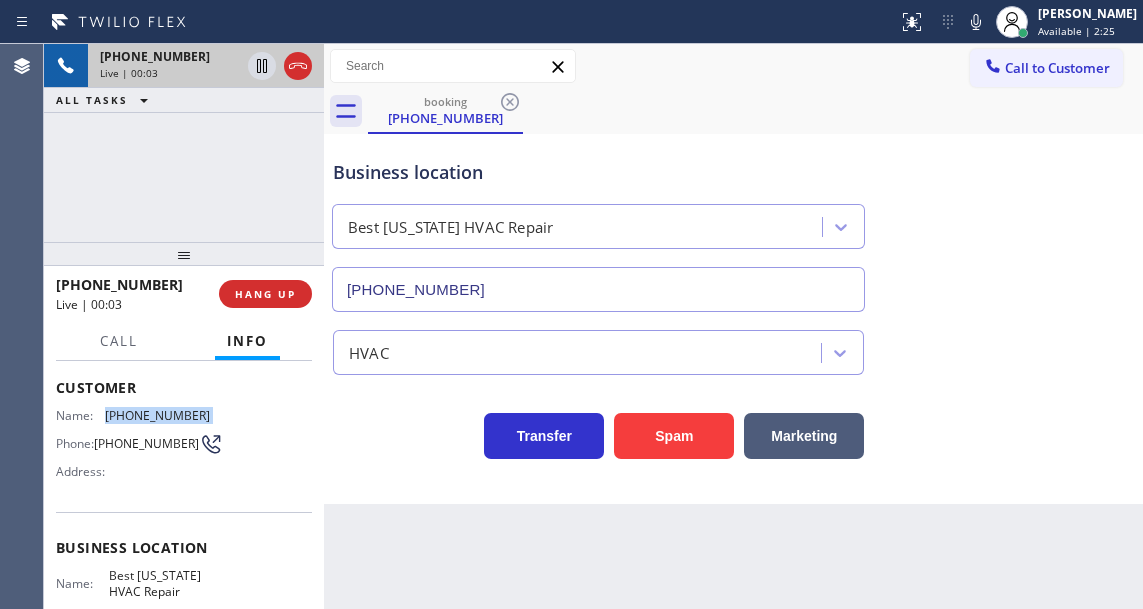 click on "(908) 616-3224" at bounding box center [157, 415] 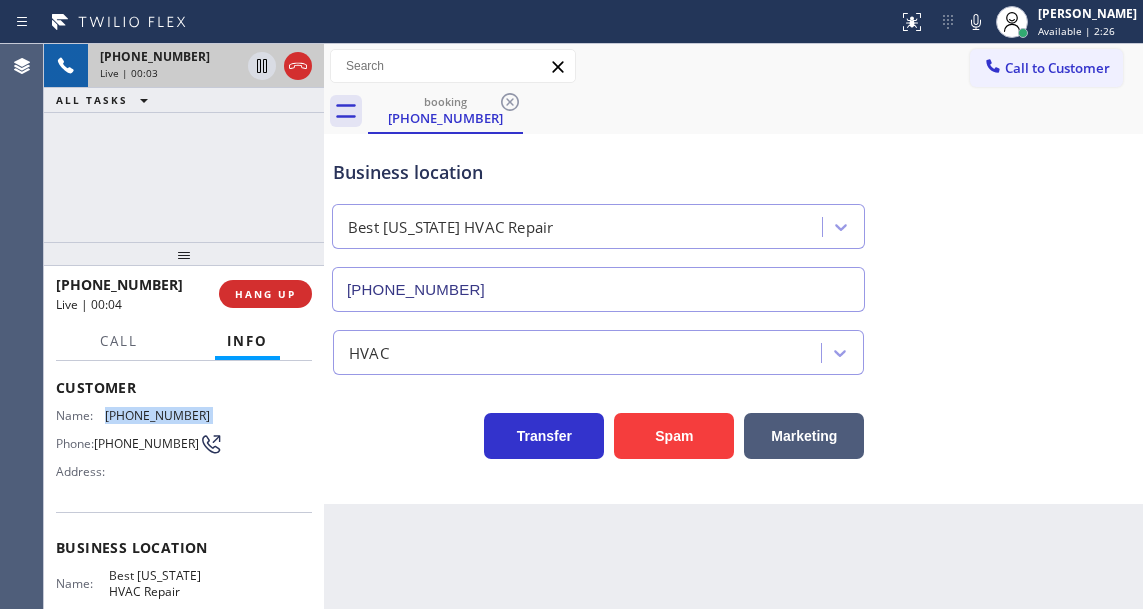 copy on "(908) 616-3224" 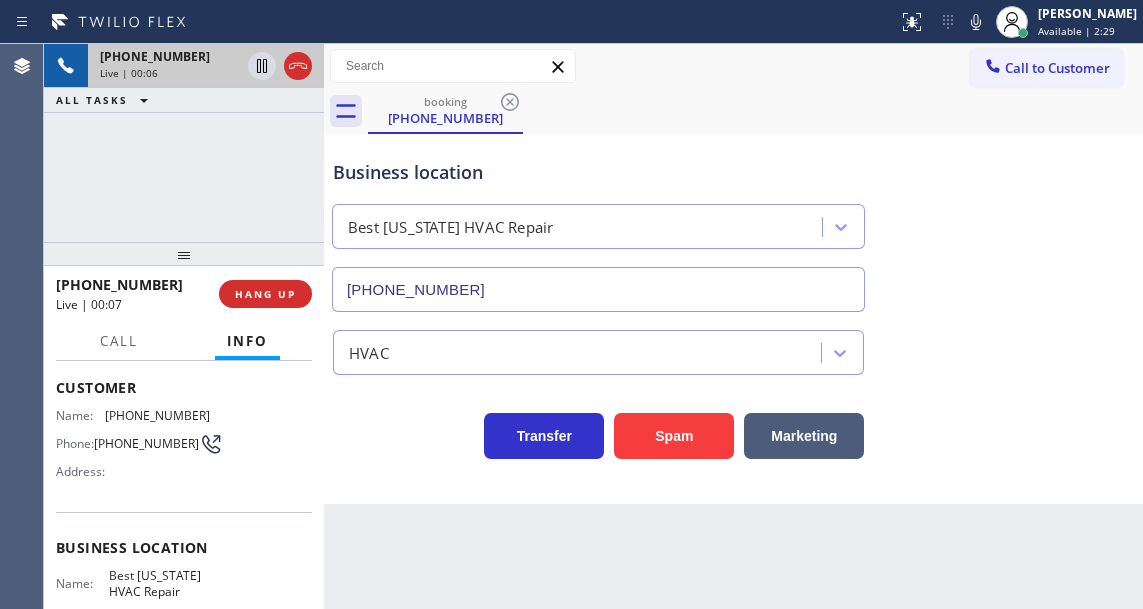 click on "Business location Best New York HVAC Repair (917) 924-6063" at bounding box center (598, 225) 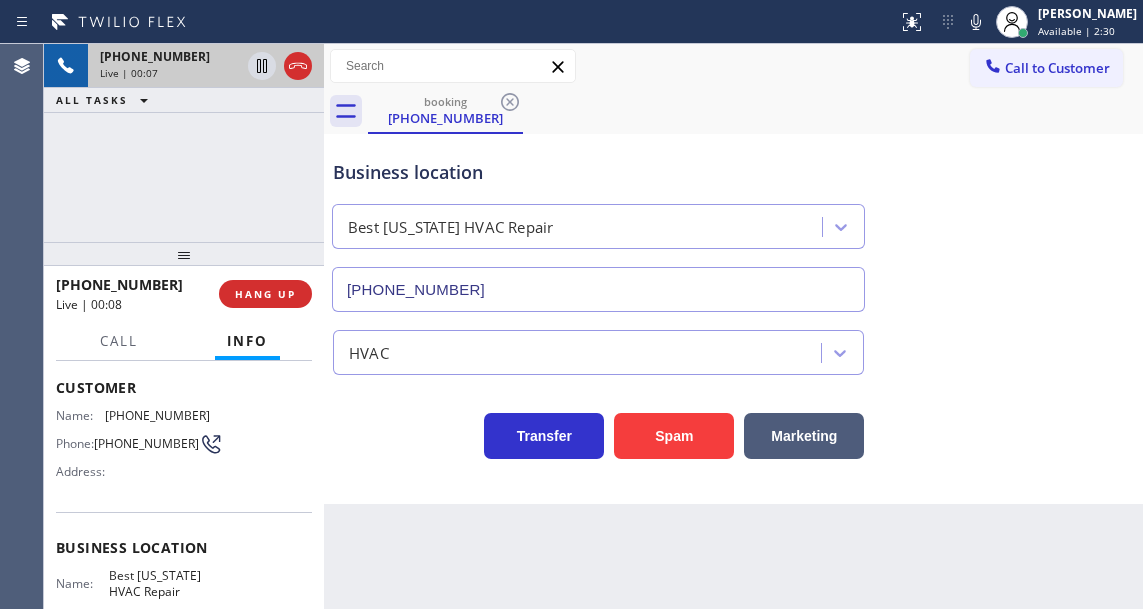 scroll, scrollTop: 200, scrollLeft: 0, axis: vertical 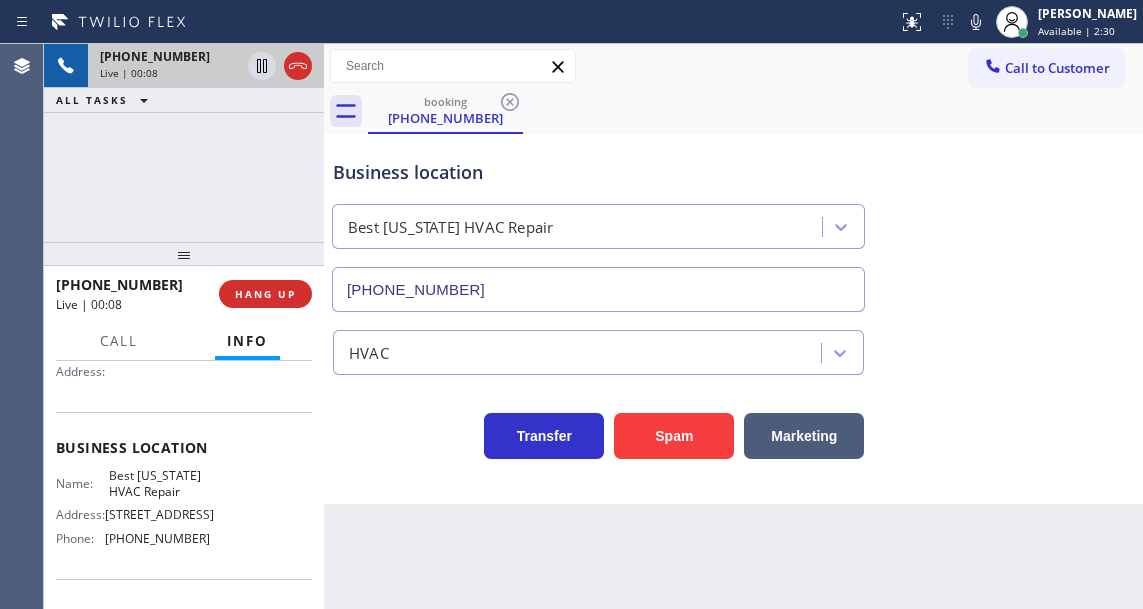 click on "Best New York HVAC Repair" at bounding box center (159, 483) 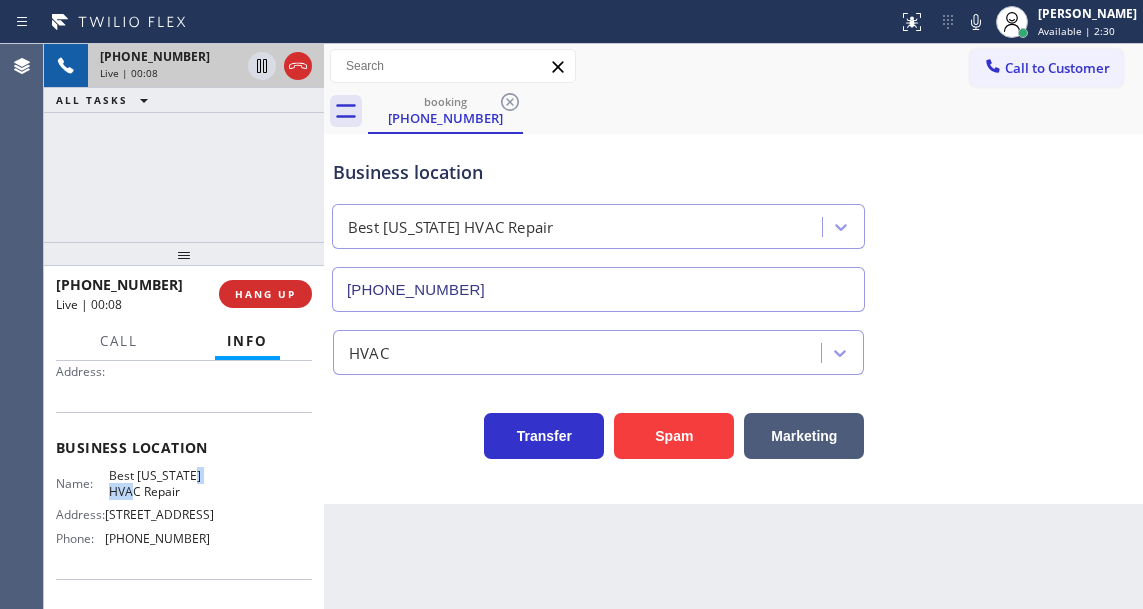 click on "Best New York HVAC Repair" at bounding box center (159, 483) 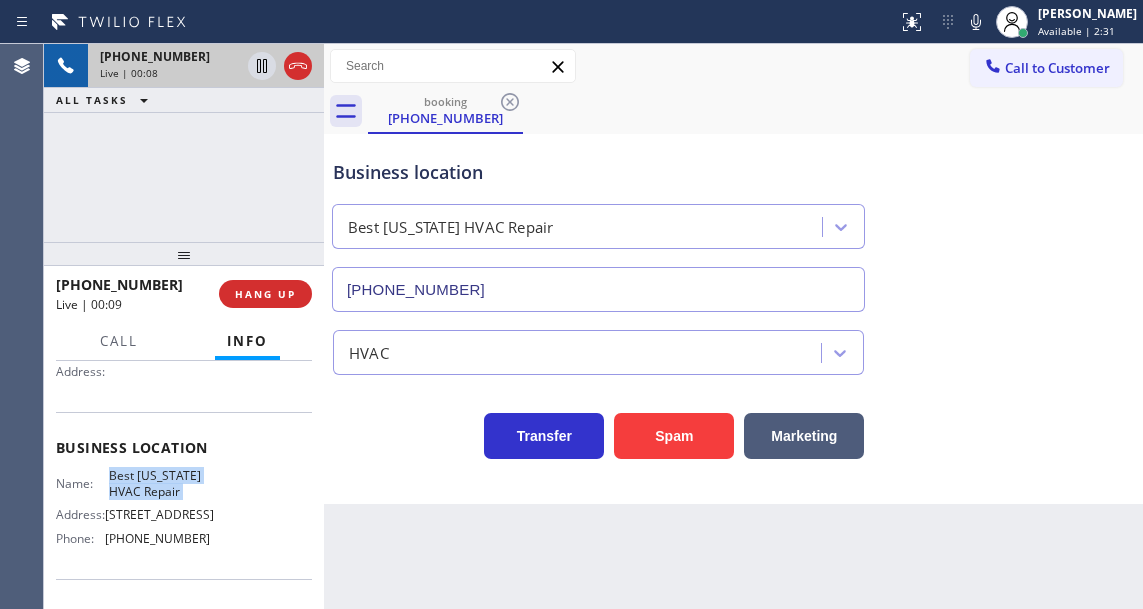 click on "Best New York HVAC Repair" at bounding box center [159, 483] 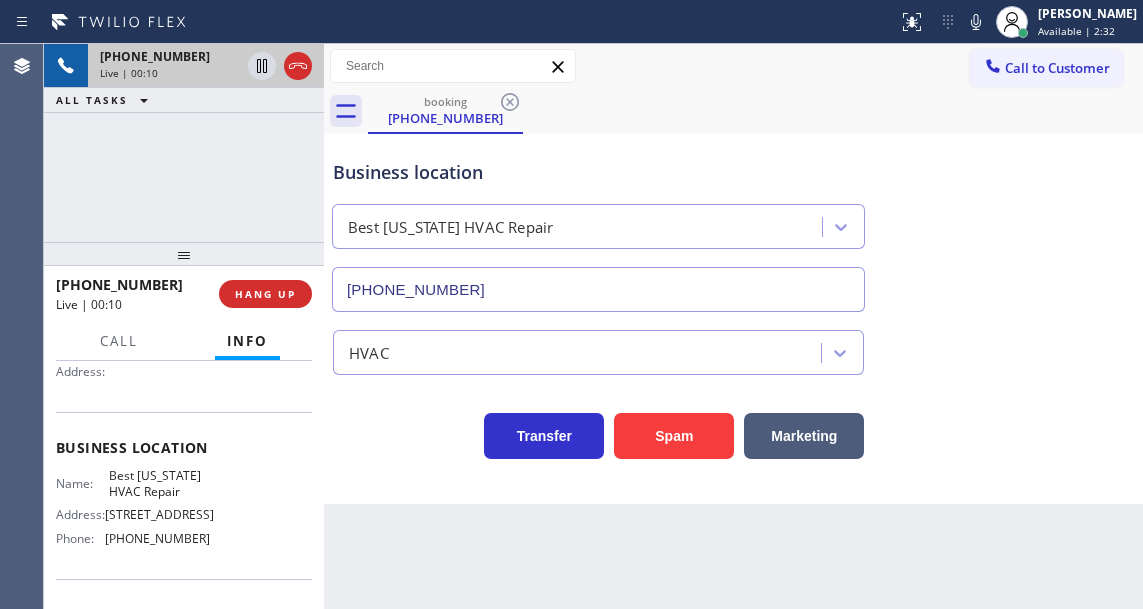 click on "Business location Best New York HVAC Repair (917) 924-6063" at bounding box center (598, 225) 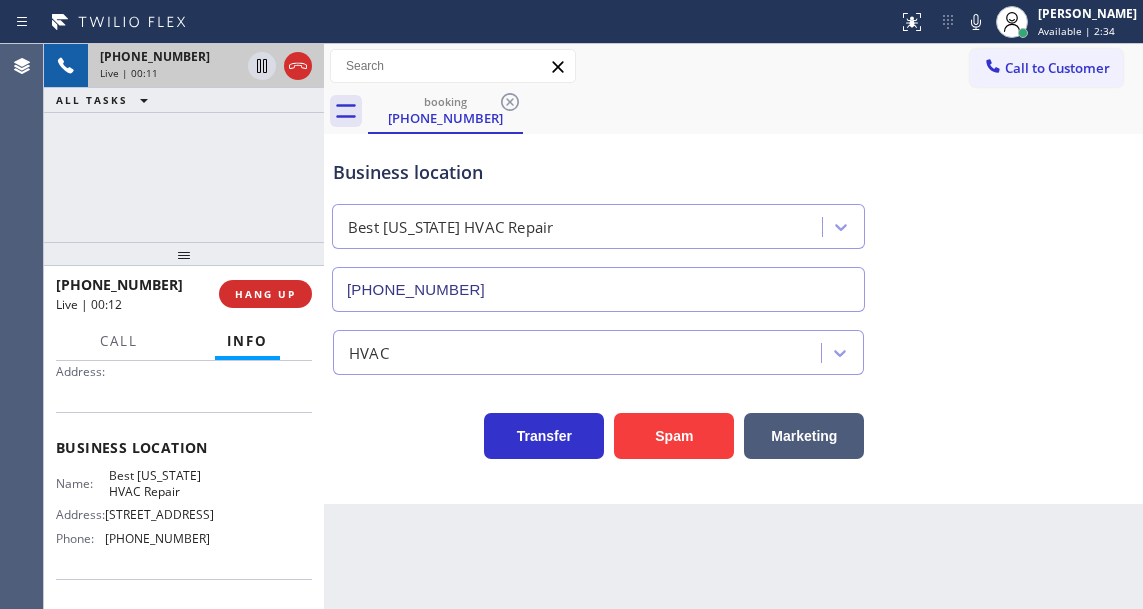 click on "Name: Best New York HVAC Repair Address: 109 Avenue A  Phone: (917) 924-6063" at bounding box center [133, 511] 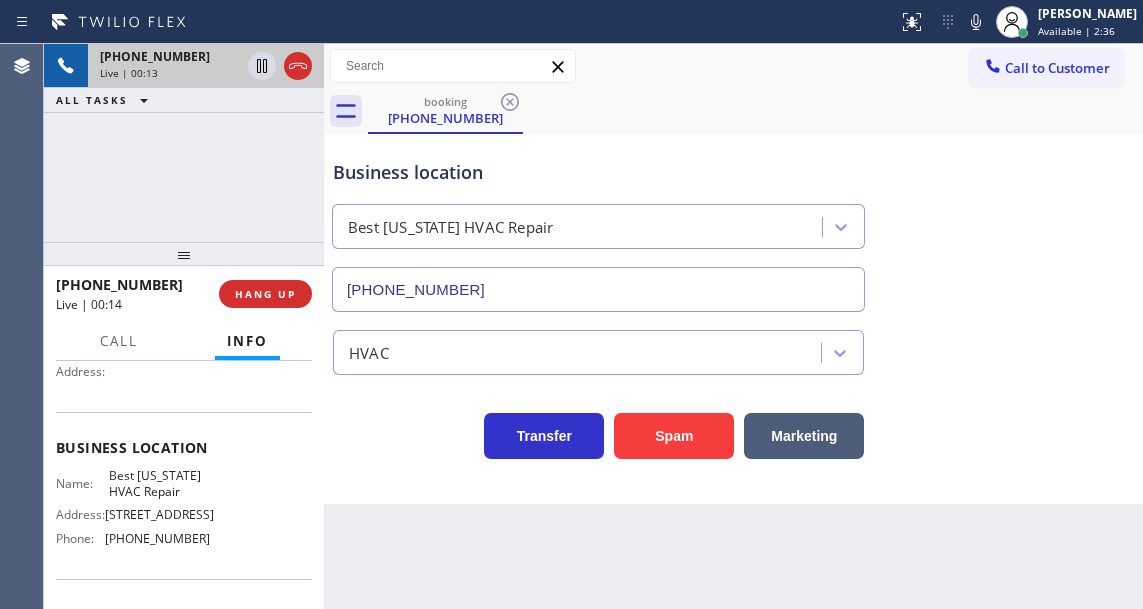 click on "Name: Best New York HVAC Repair Address: 109 Avenue A  Phone: (917) 924-6063" at bounding box center (133, 511) 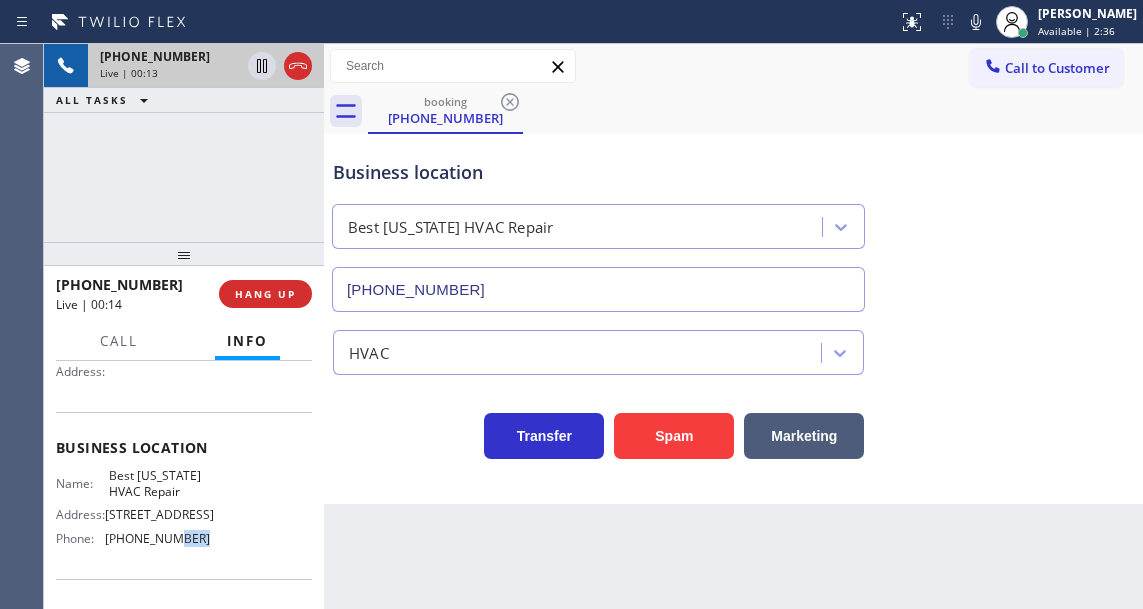 click on "Name: Best New York HVAC Repair Address: 109 Avenue A  Phone: (917) 924-6063" at bounding box center [133, 511] 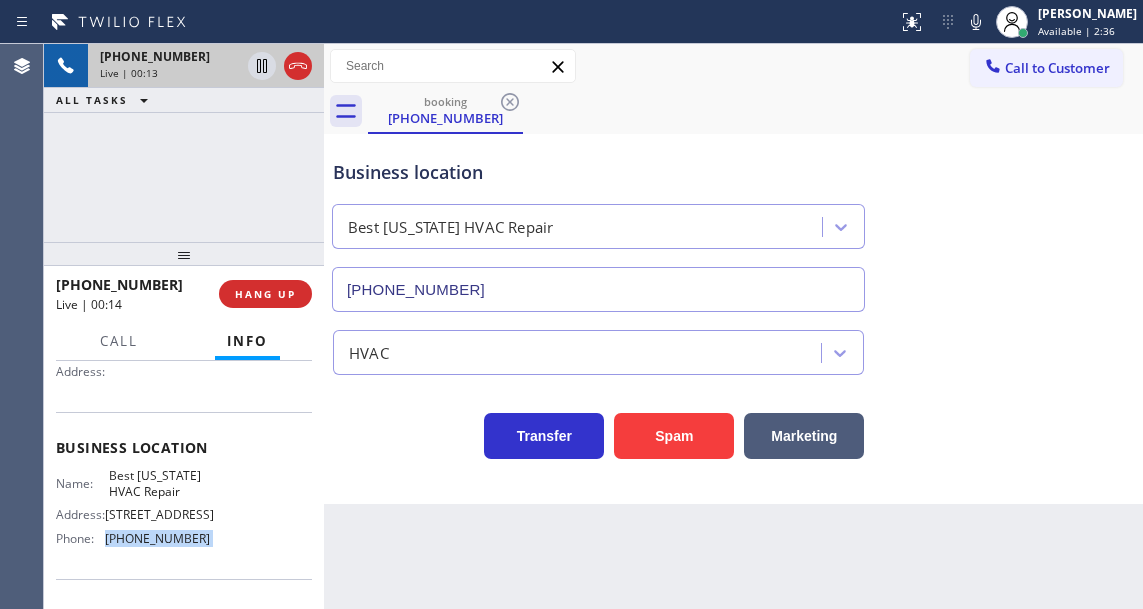 click on "Name: Best New York HVAC Repair Address: 109 Avenue A  Phone: (917) 924-6063" at bounding box center [133, 511] 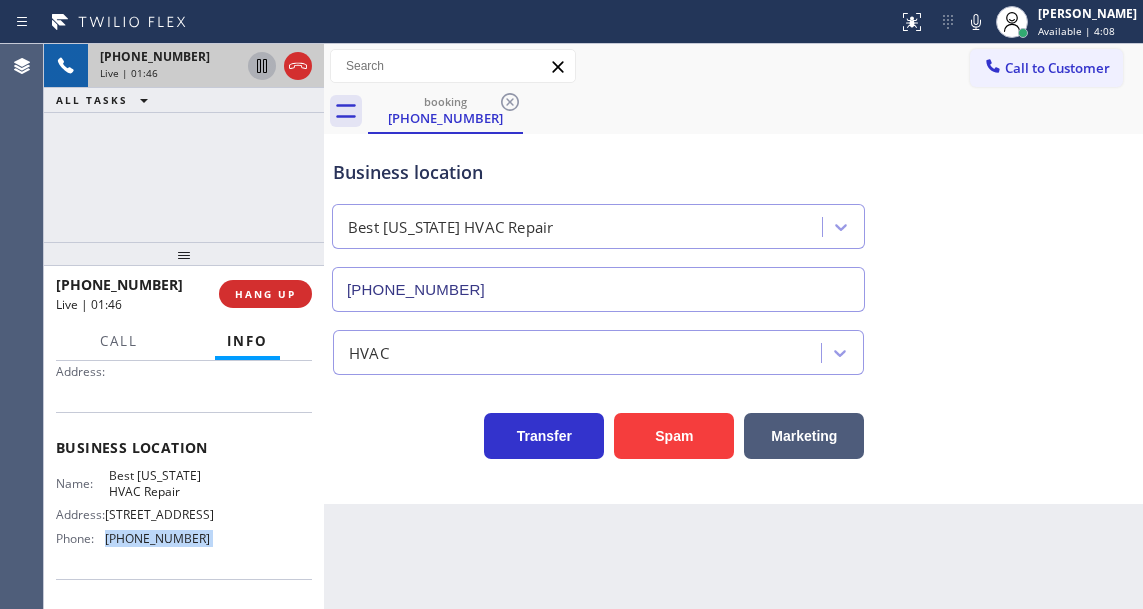 click 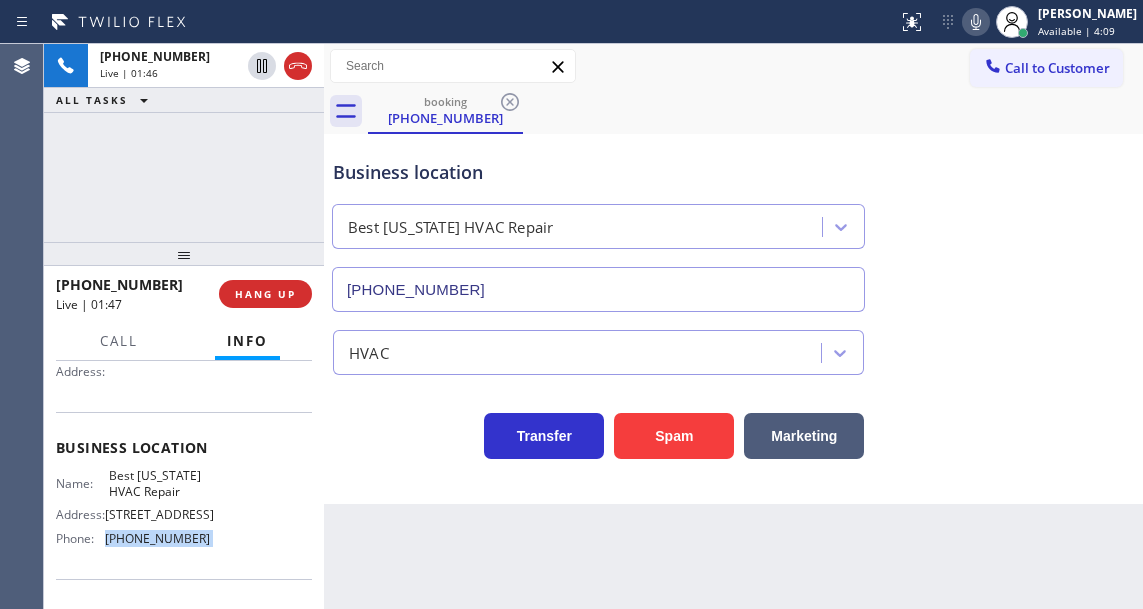 click 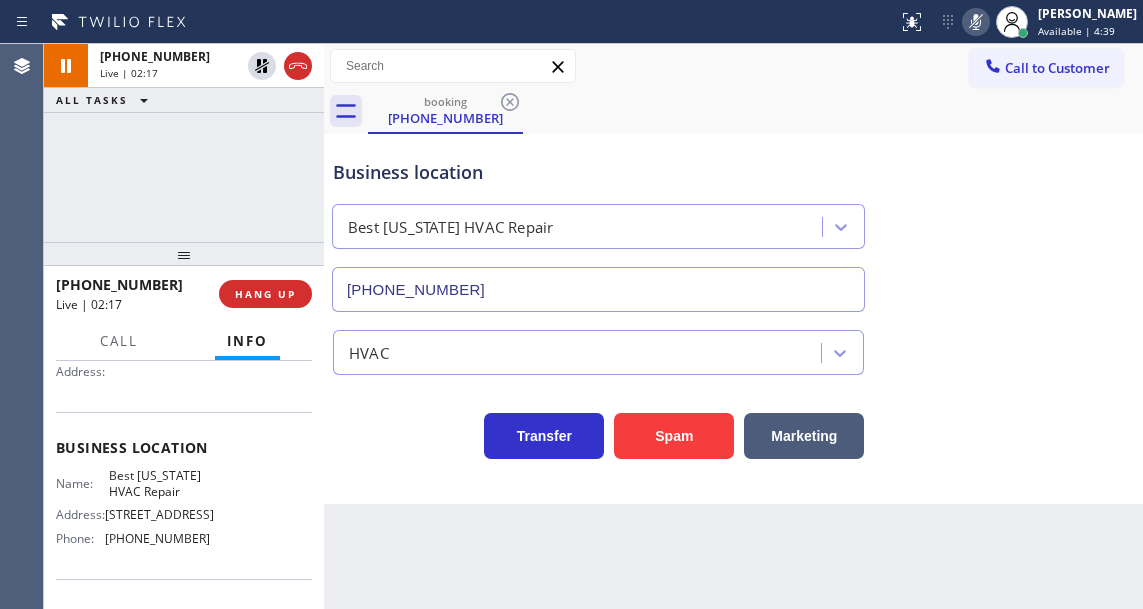 click on "HVAC" at bounding box center (733, 343) 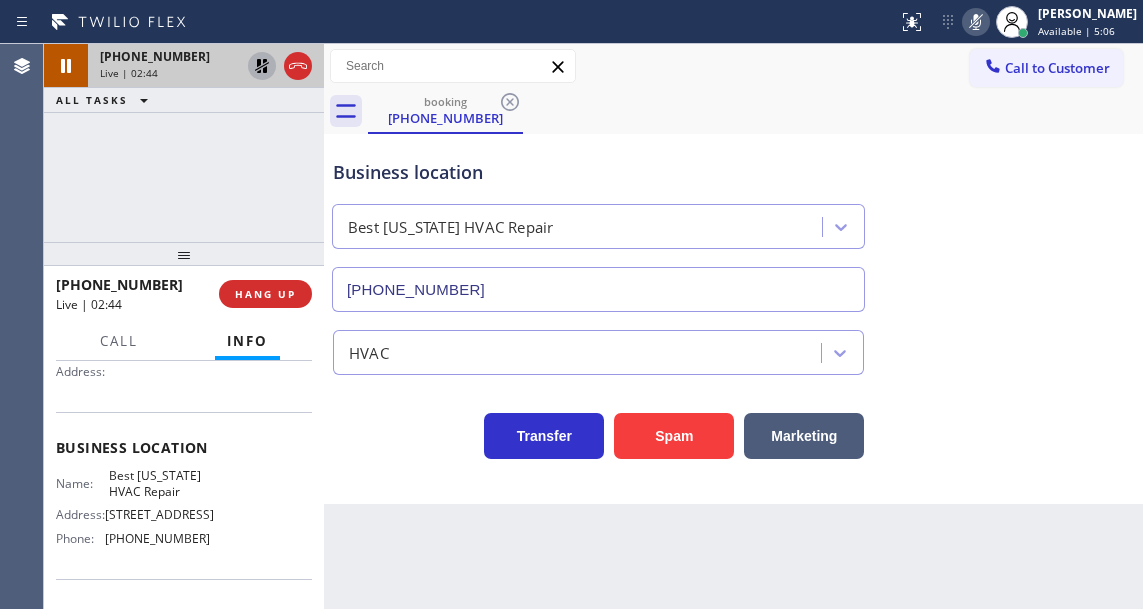 click 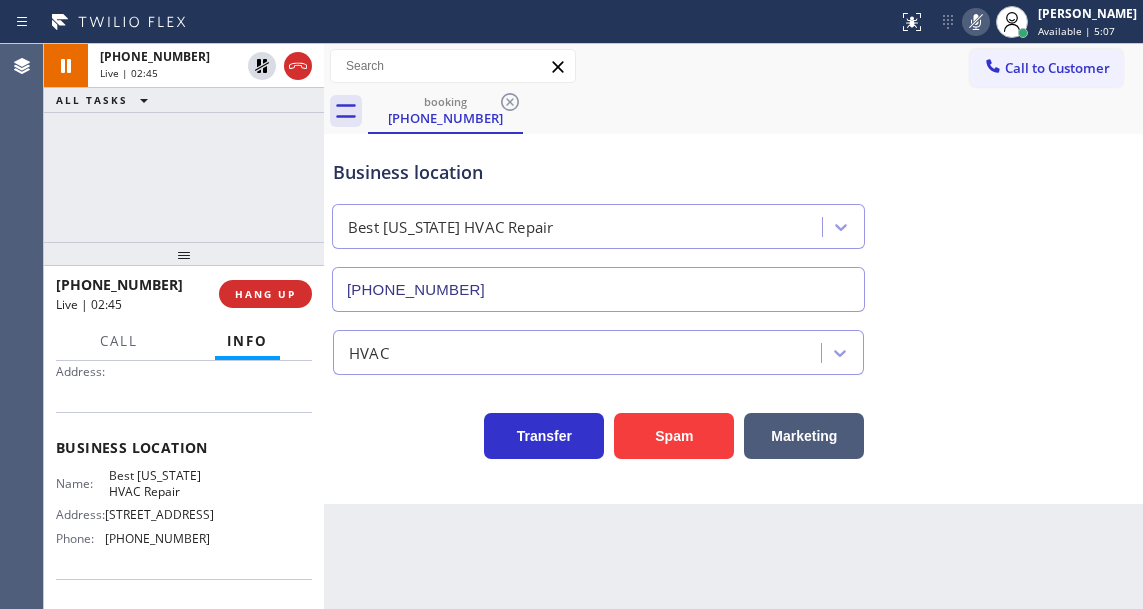 click 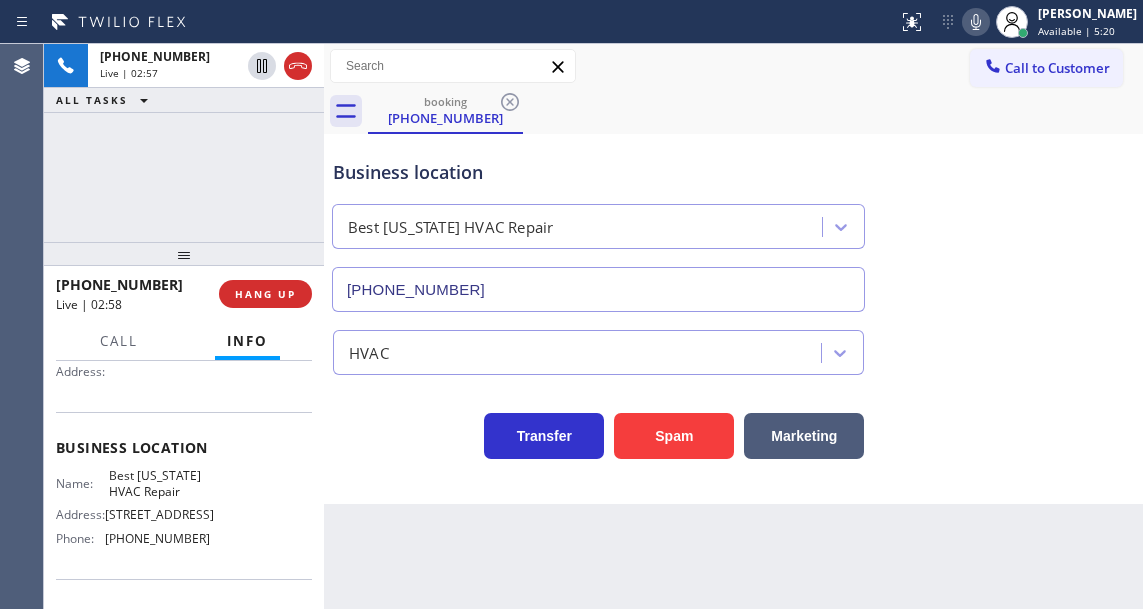 click on "HVAC" at bounding box center [733, 348] 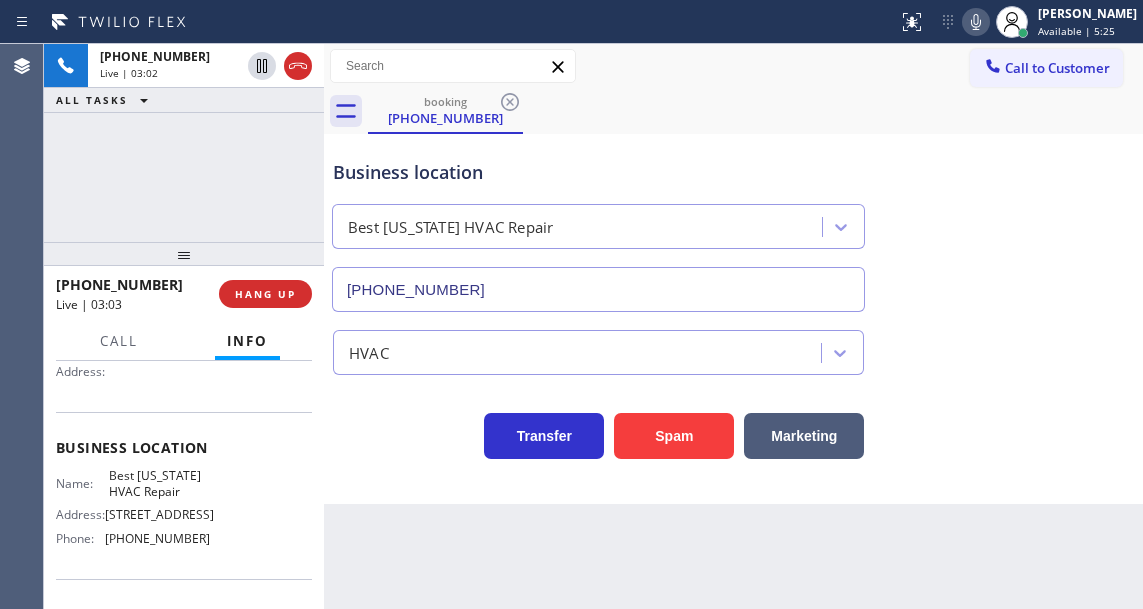 click on "Business location" at bounding box center (598, 172) 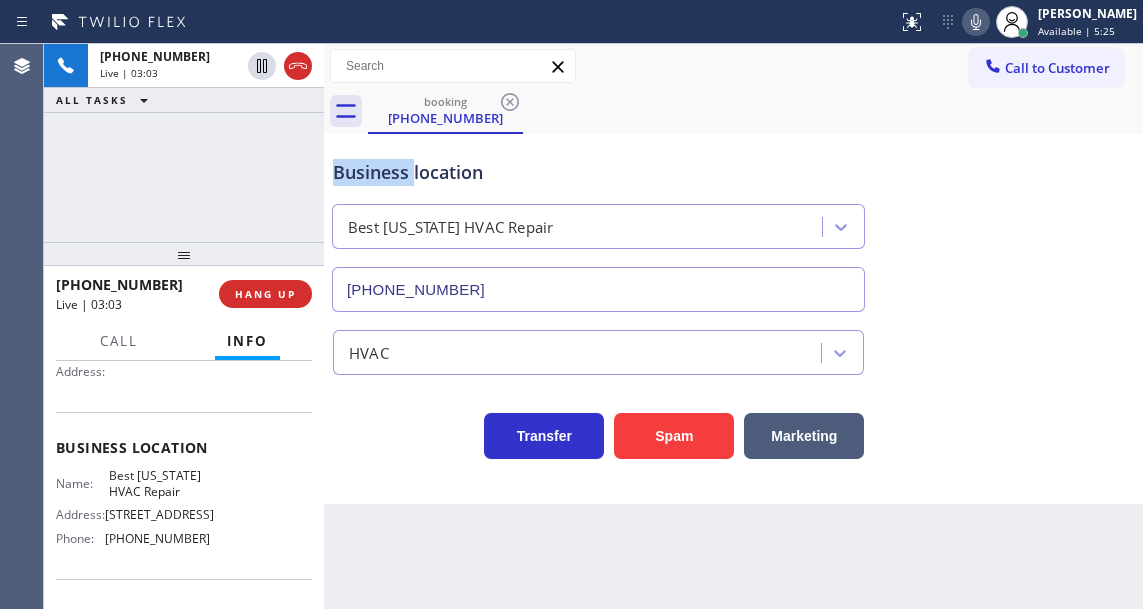 click on "Business location" at bounding box center (598, 172) 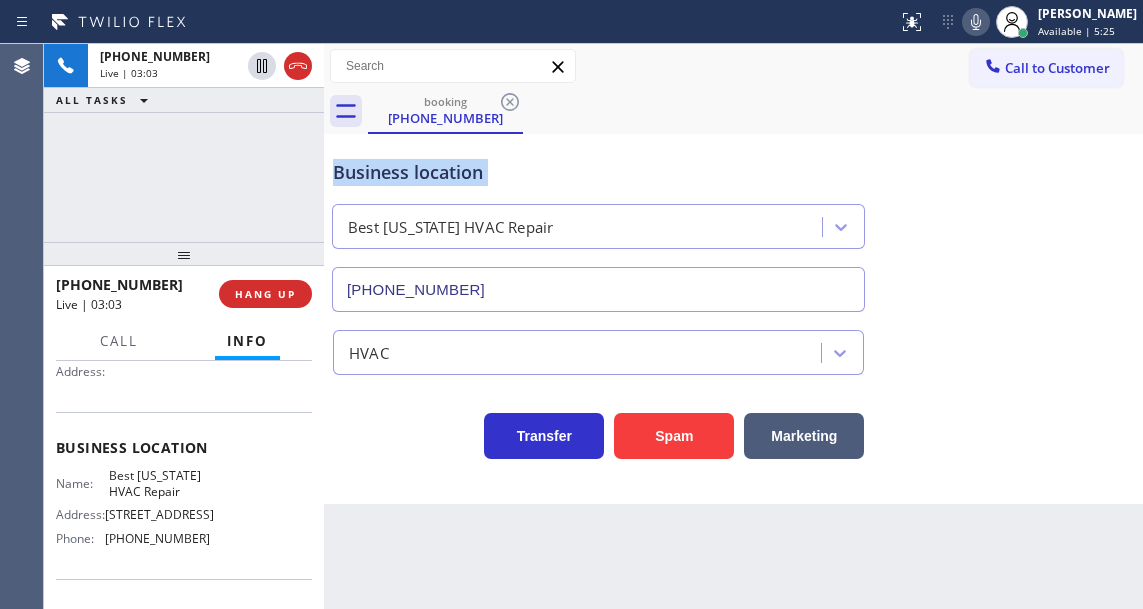 click on "Business location" at bounding box center (598, 172) 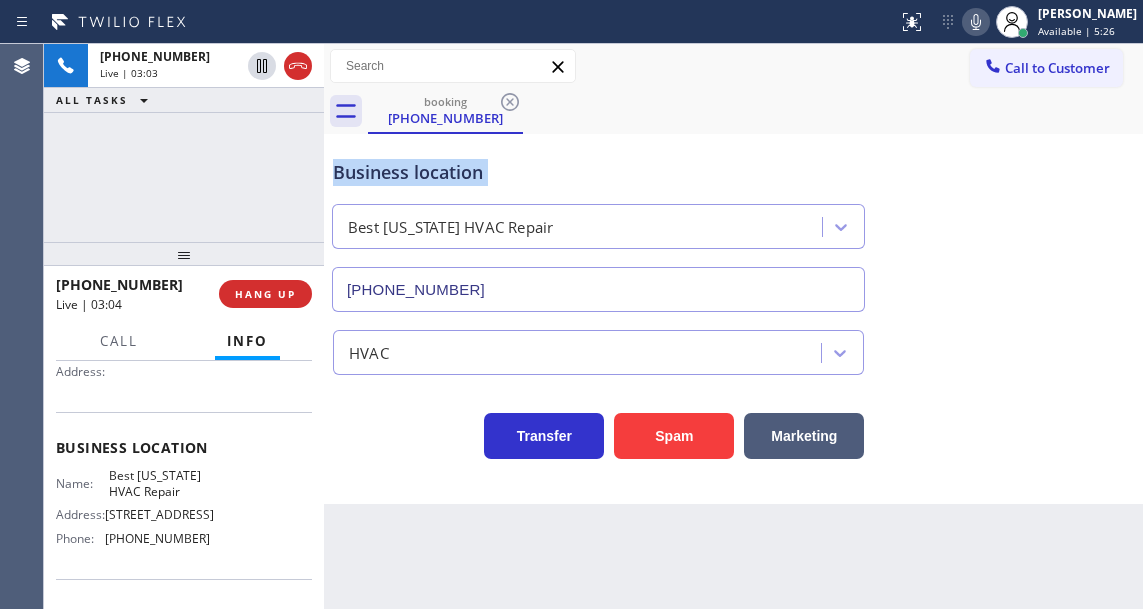 click on "Business location" at bounding box center (598, 172) 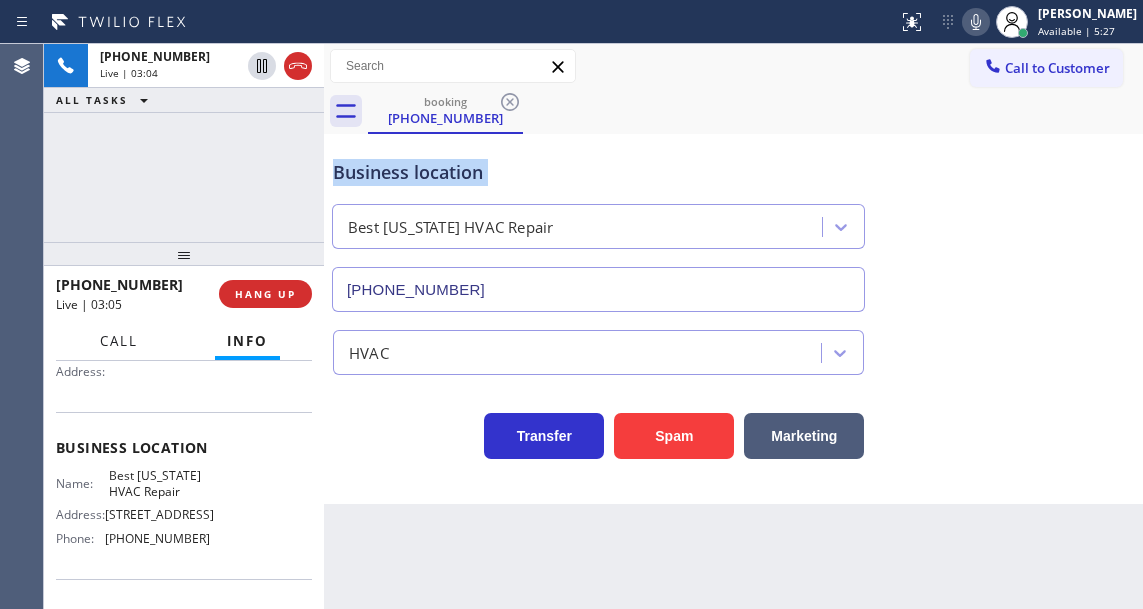 click on "Call" at bounding box center [119, 341] 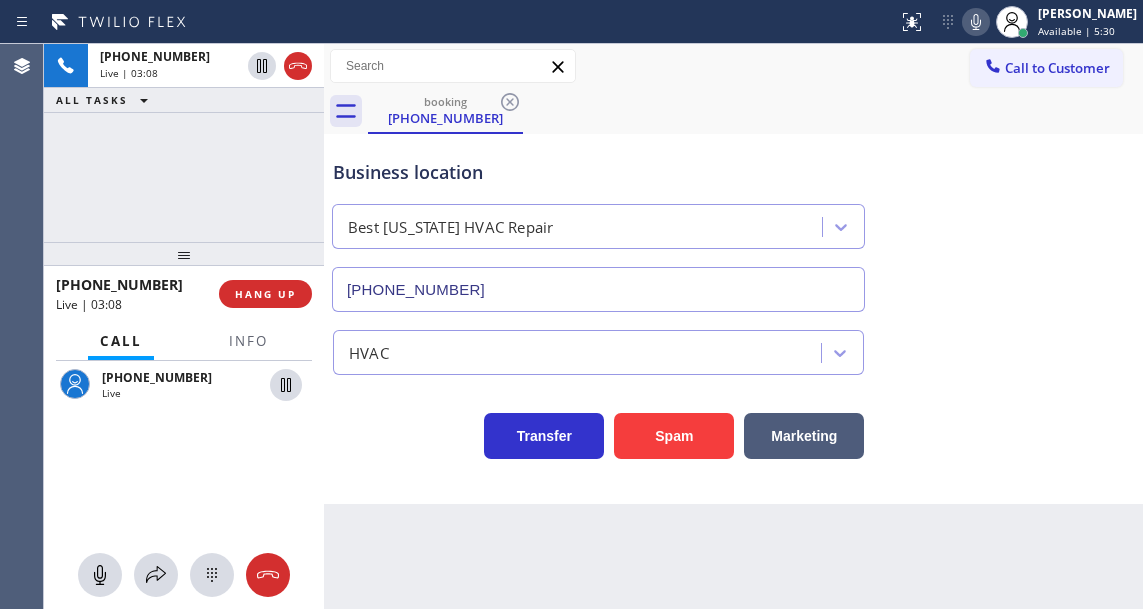drag, startPoint x: 463, startPoint y: 530, endPoint x: 418, endPoint y: 519, distance: 46.32494 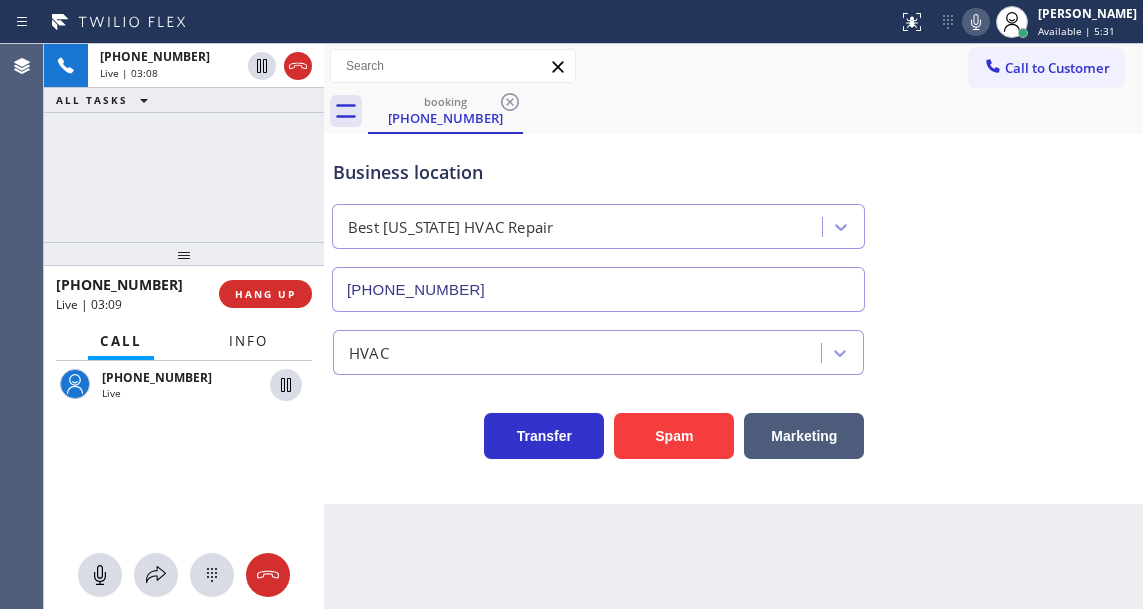 click on "Info" at bounding box center (248, 341) 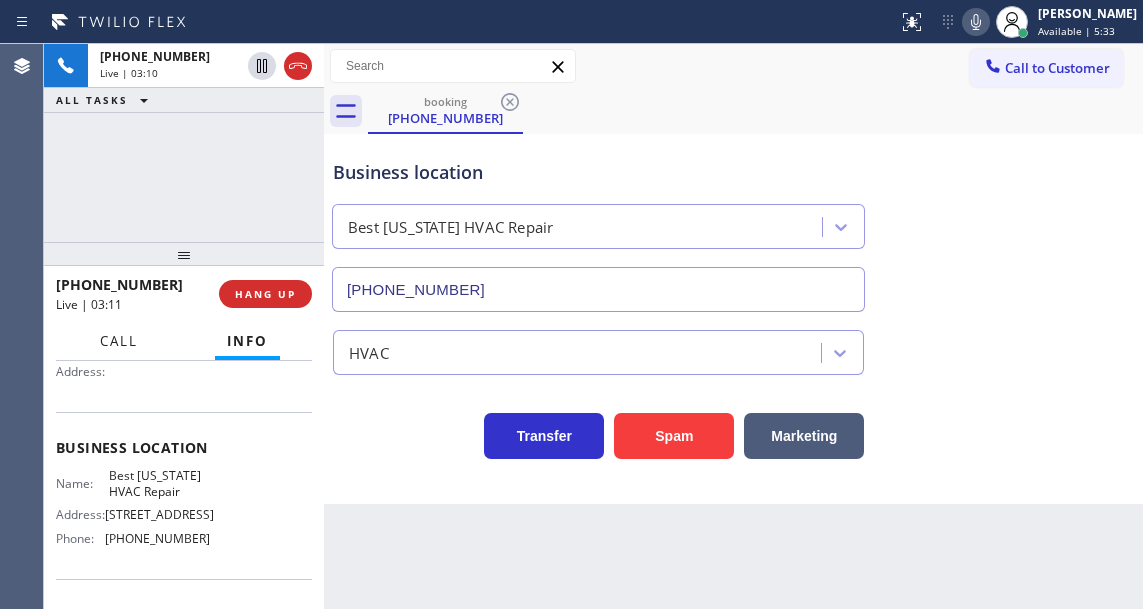 click on "Call" at bounding box center [119, 341] 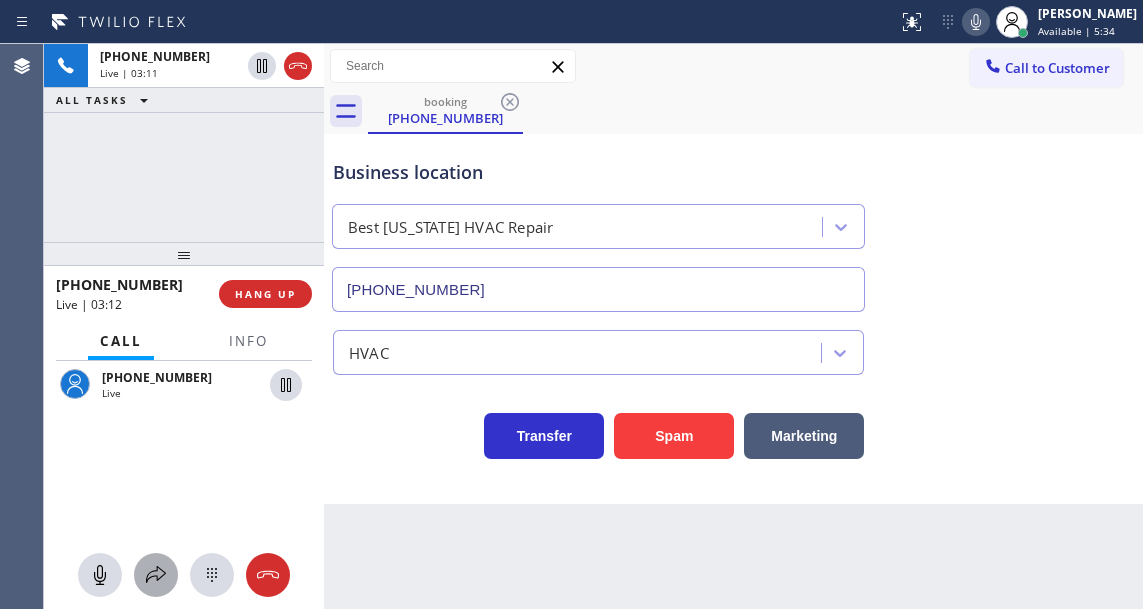click 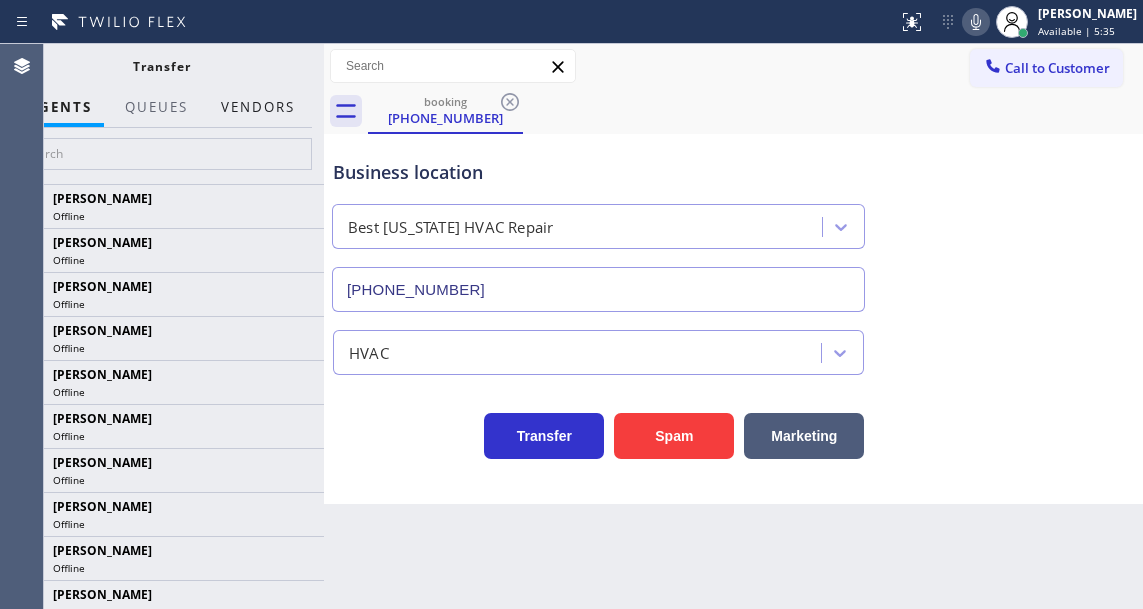 click on "Vendors" at bounding box center (258, 107) 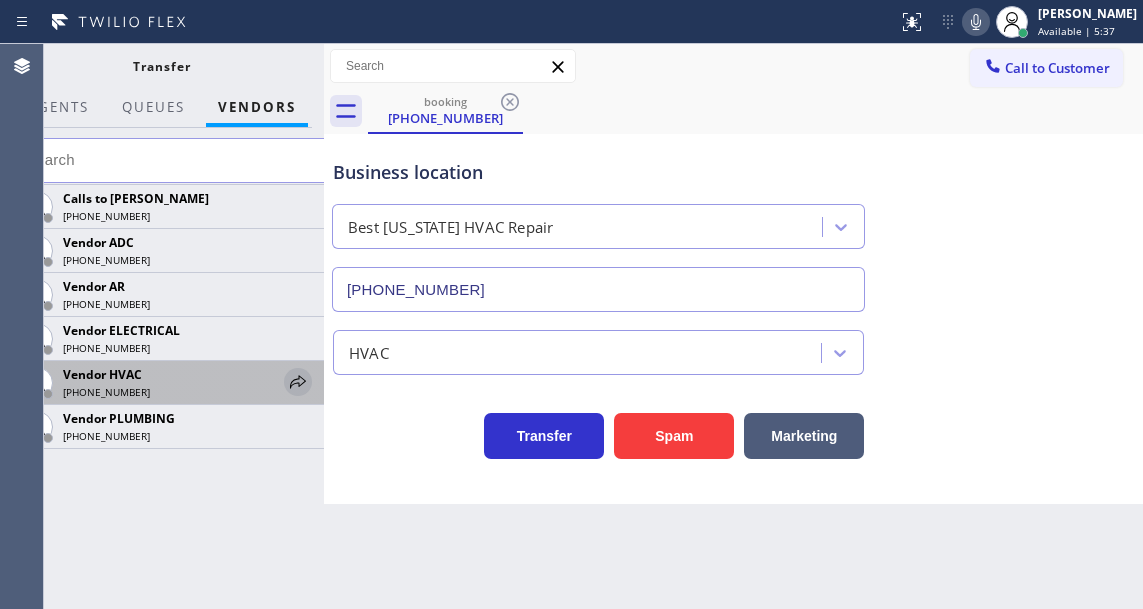 click 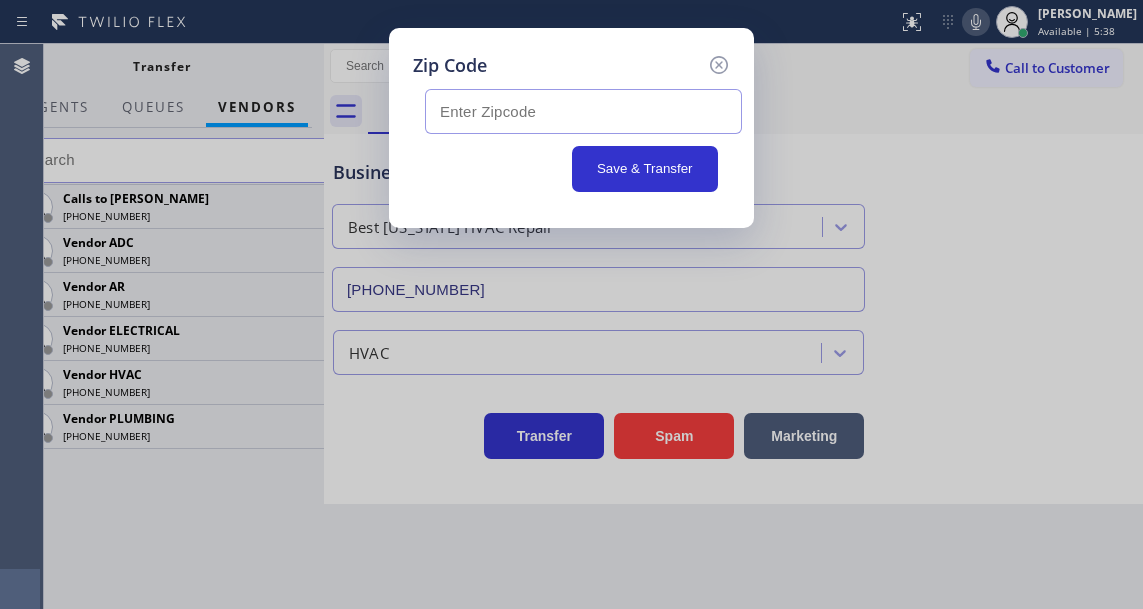 click at bounding box center (583, 111) 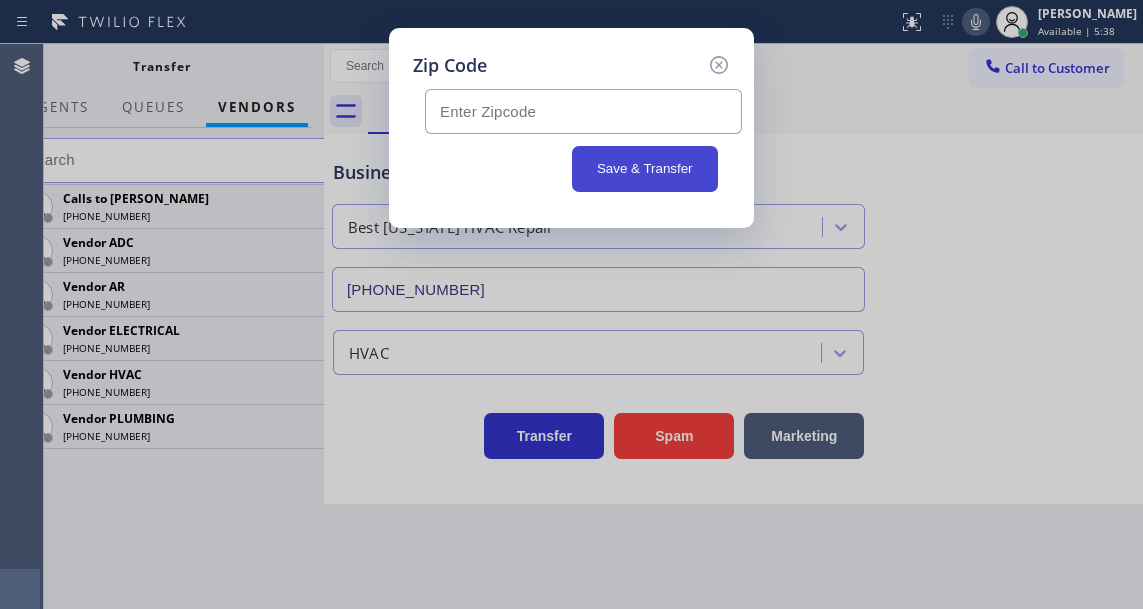 paste on "10025" 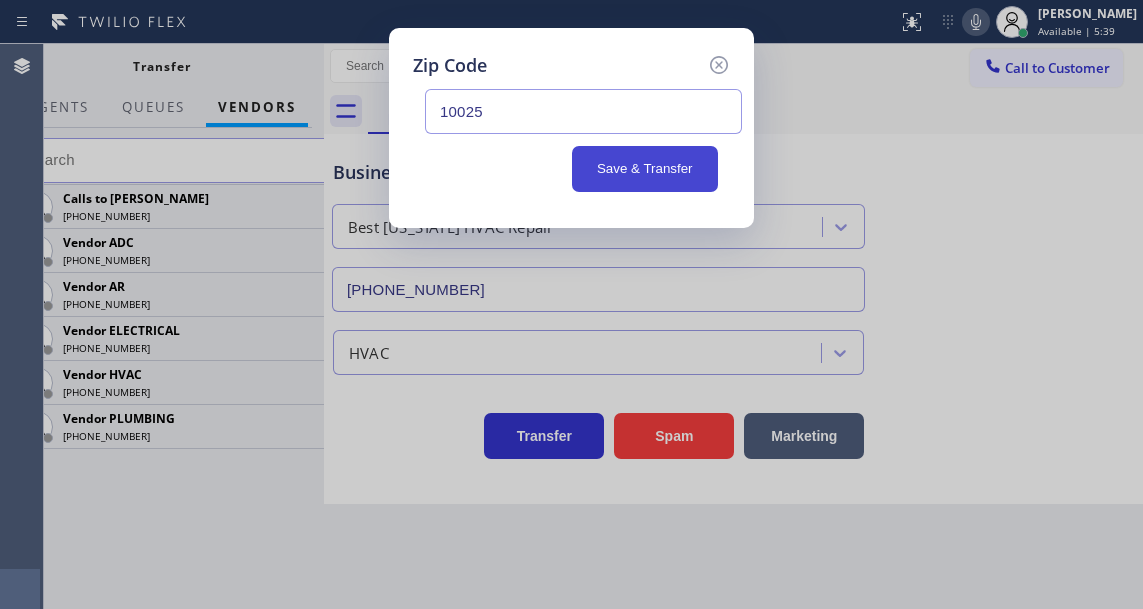 type on "10025" 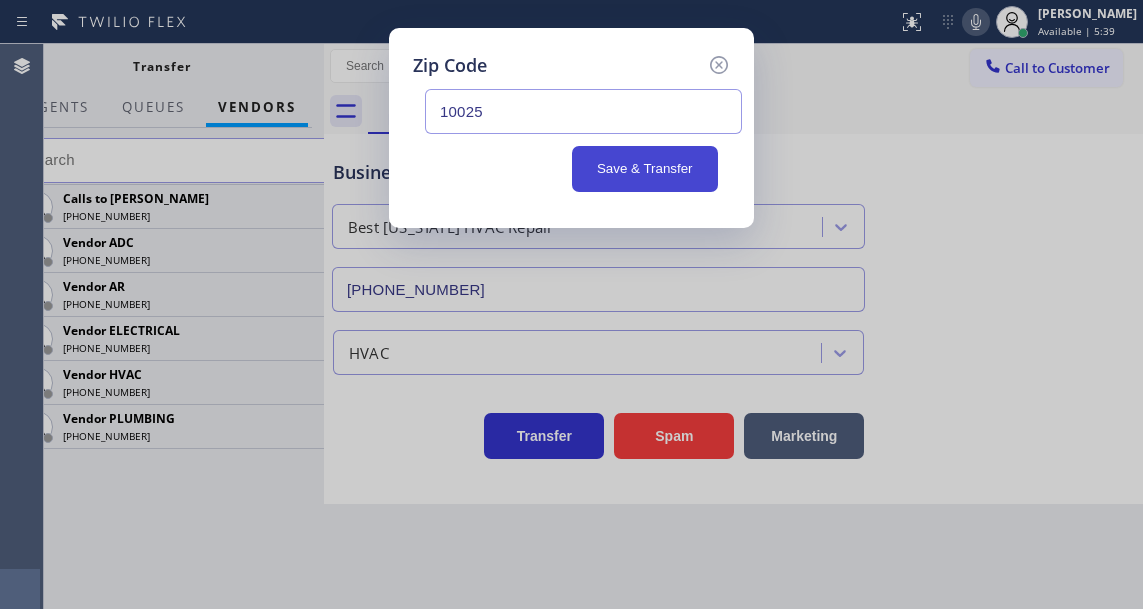 click on "Save & Transfer" at bounding box center (645, 169) 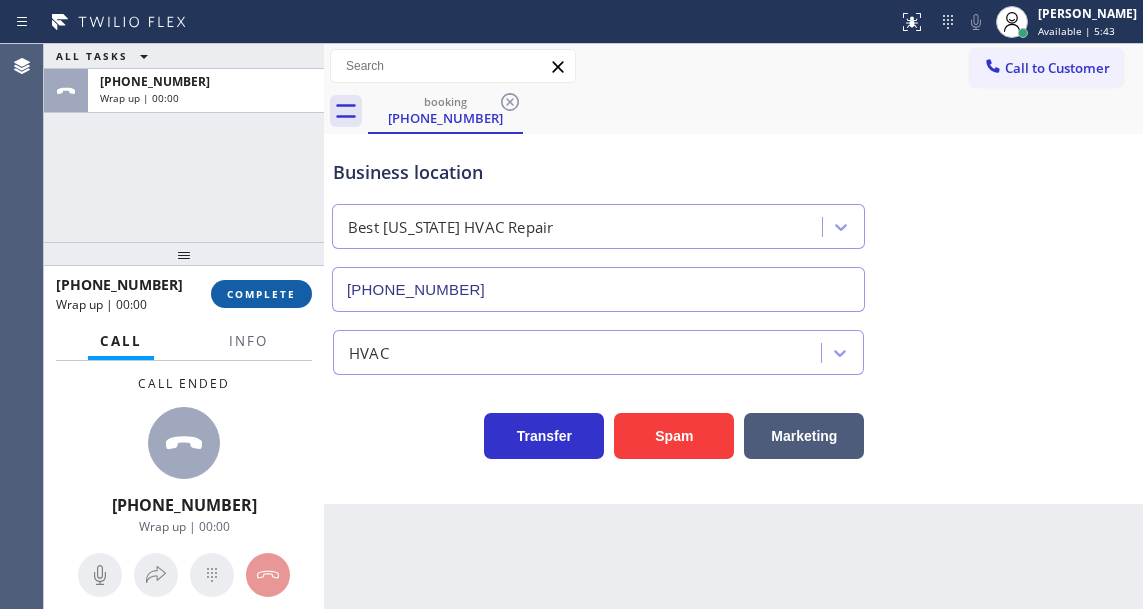 click on "COMPLETE" at bounding box center [261, 294] 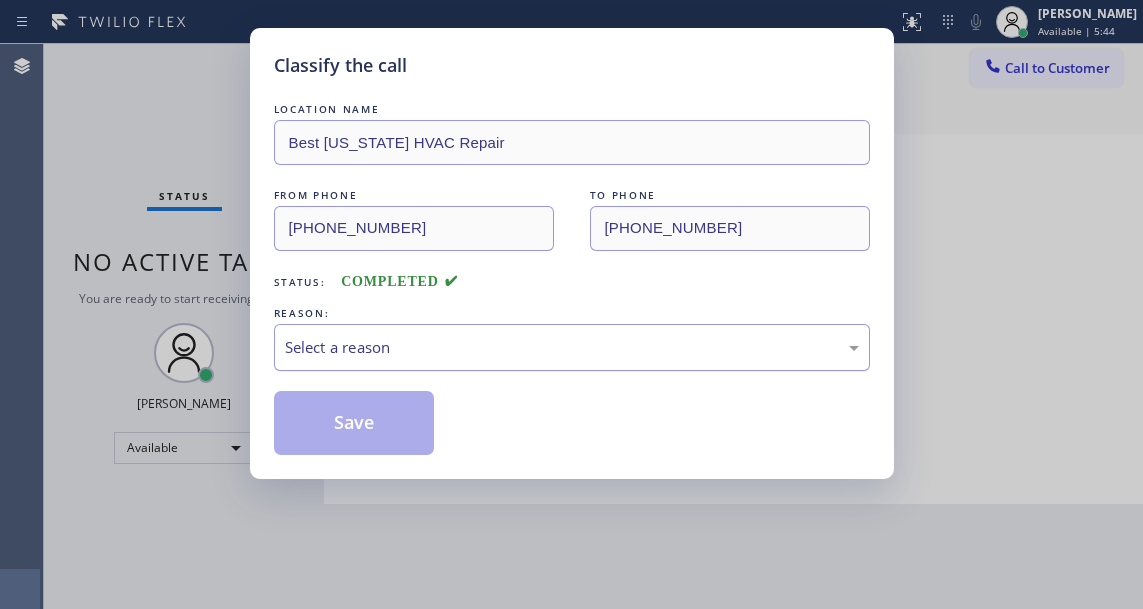 click on "Select a reason" at bounding box center (572, 347) 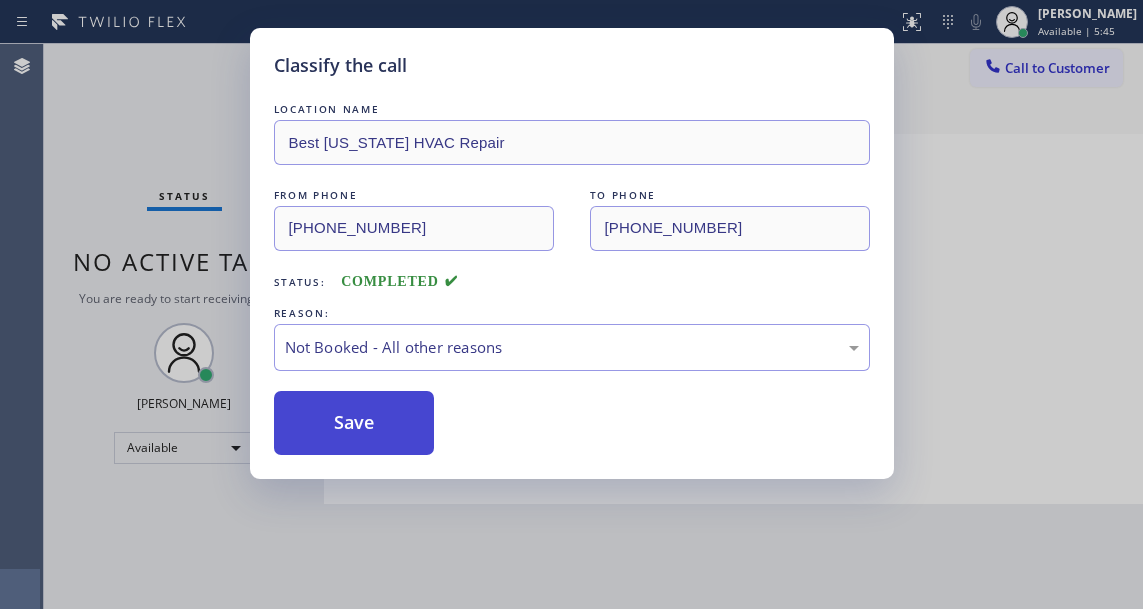 click on "Save" at bounding box center [354, 423] 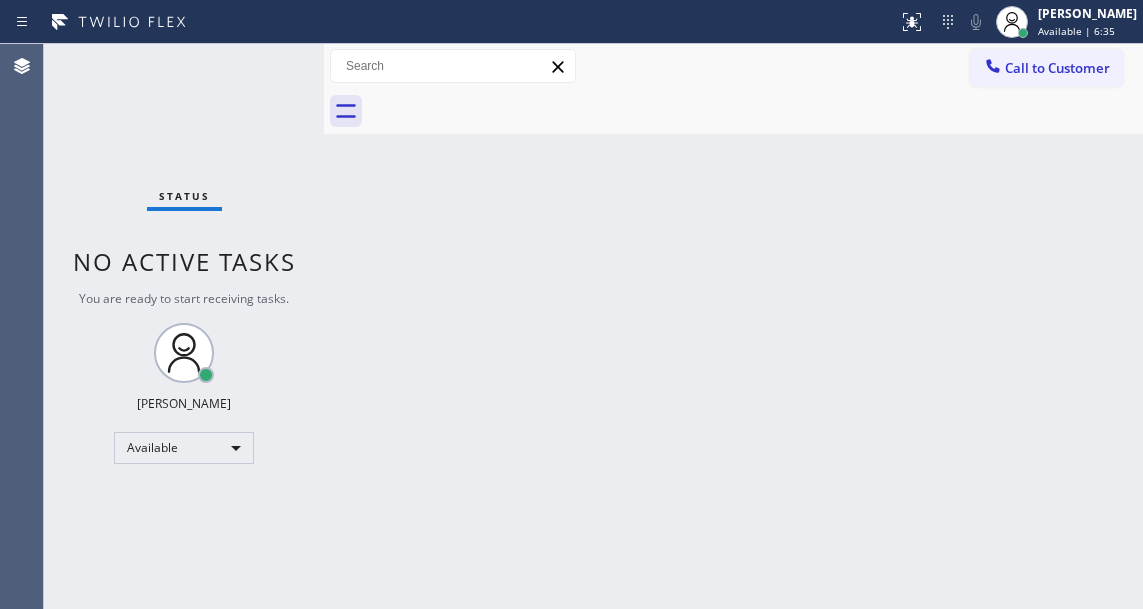 click on "Back to Dashboard Change Sender ID Customers Technicians Select a contact Outbound call Technician Search Technician Your caller id phone number Your caller id phone number Call Technician info Name   Phone none Address none Change Sender ID HVAC +18559994417 5 Star Appliance +18557314952 Appliance Repair +18554611149 Plumbing +18889090120 Air Duct Cleaning +18006865038  Electricians +18005688664 Cancel Change Check personal SMS Reset Change No tabs Call to Customer Outbound call Location Search location Your caller id phone number Customer number Call Outbound call Technician Search Technician Your caller id phone number Your caller id phone number Call" at bounding box center [733, 326] 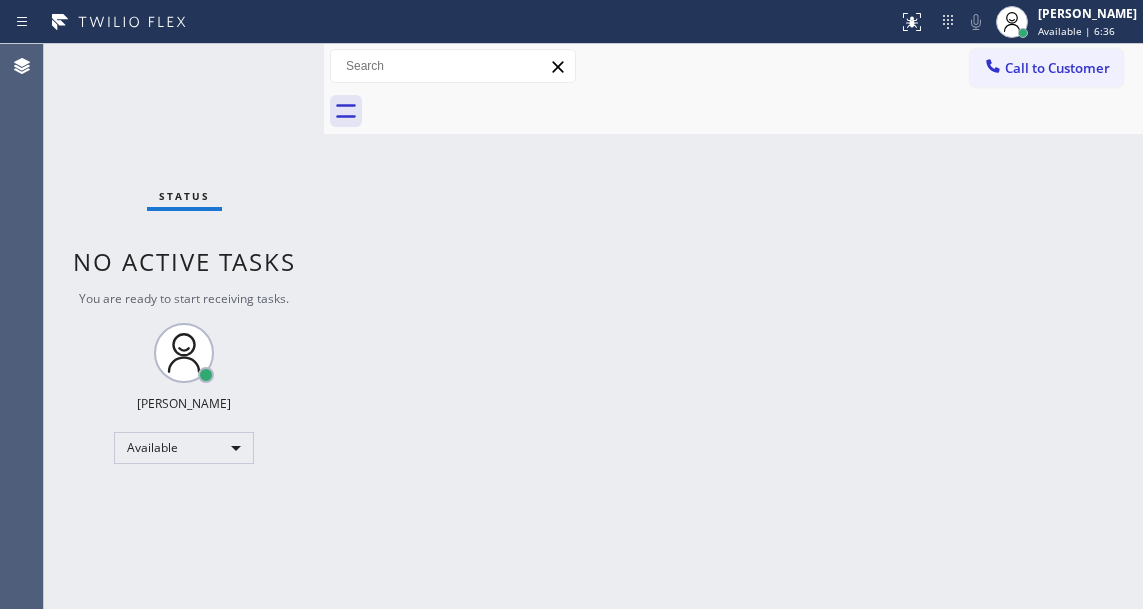 click on "Status   No active tasks     You are ready to start receiving tasks.   Esmael Jarina Available" at bounding box center (184, 326) 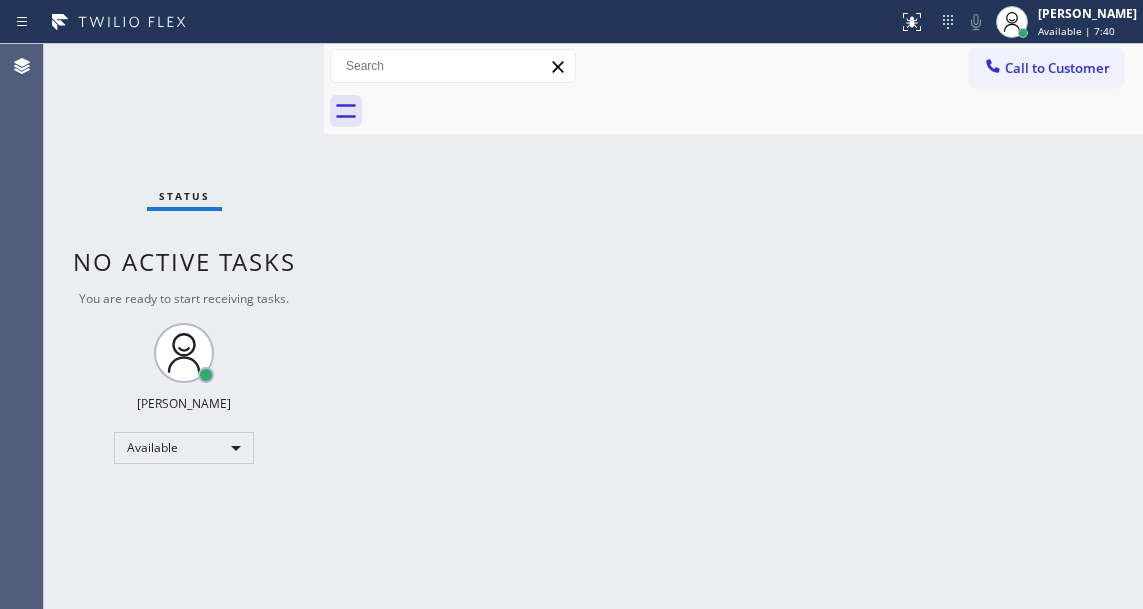 click on "Status   No active tasks     You are ready to start receiving tasks.   Esmael Jarina Available" at bounding box center (184, 326) 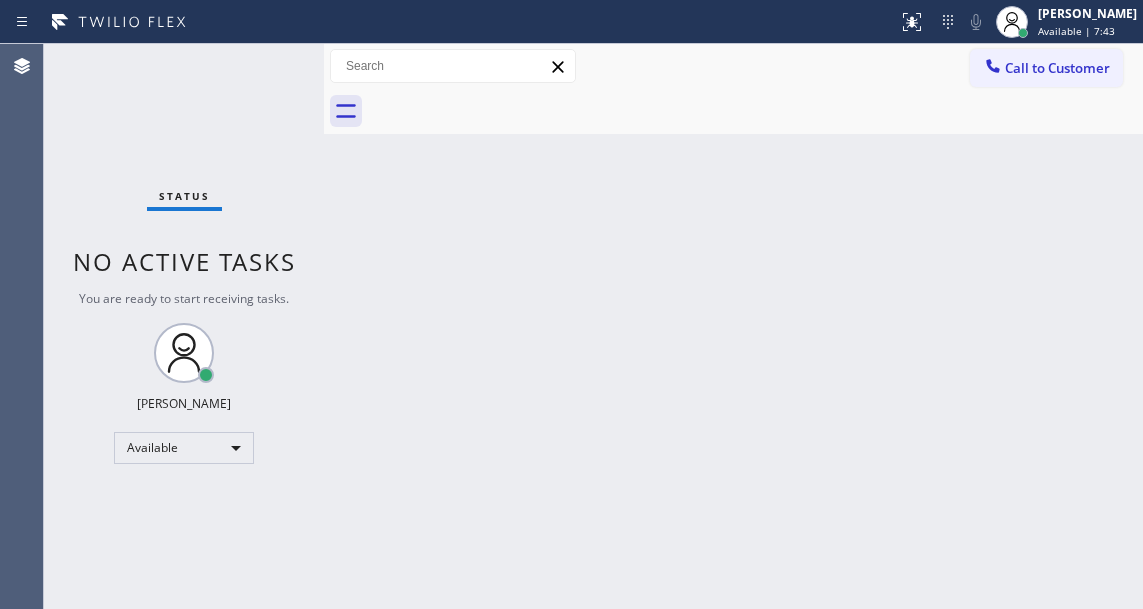 click on "Back to Dashboard Change Sender ID Customers Technicians Select a contact Outbound call Technician Search Technician Your caller id phone number Your caller id phone number Call Technician info Name   Phone none Address none Change Sender ID HVAC +18559994417 5 Star Appliance +18557314952 Appliance Repair +18554611149 Plumbing +18889090120 Air Duct Cleaning +18006865038  Electricians +18005688664 Cancel Change Check personal SMS Reset Change No tabs Call to Customer Outbound call Location Search location Your caller id phone number Customer number Call Outbound call Technician Search Technician Your caller id phone number Your caller id phone number Call" at bounding box center (733, 326) 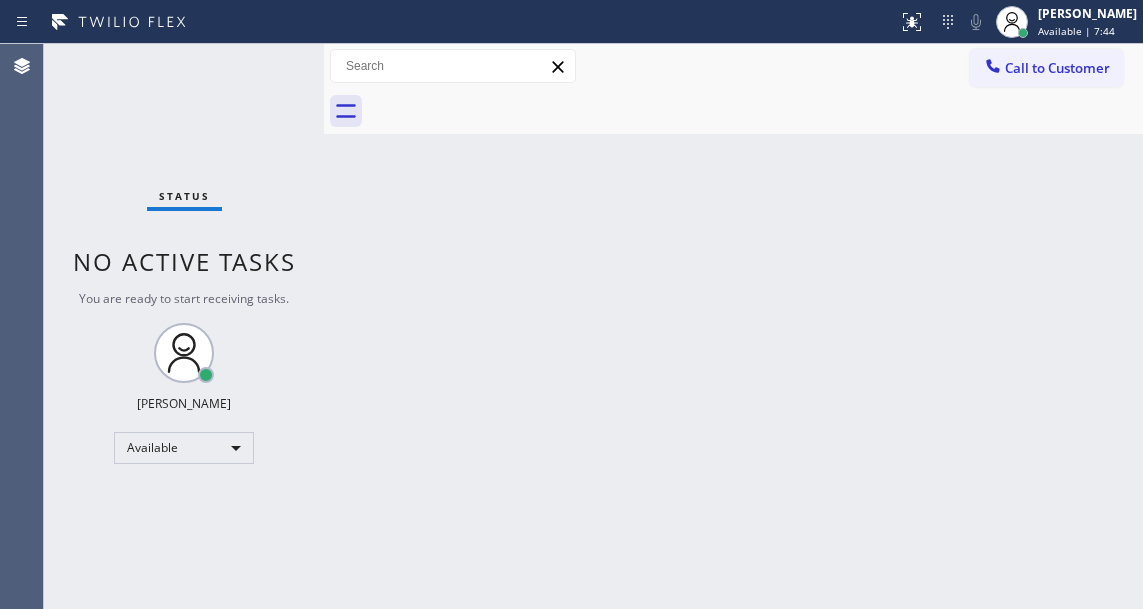 click on "Status   No active tasks     You are ready to start receiving tasks.   Esmael Jarina Available" at bounding box center [184, 326] 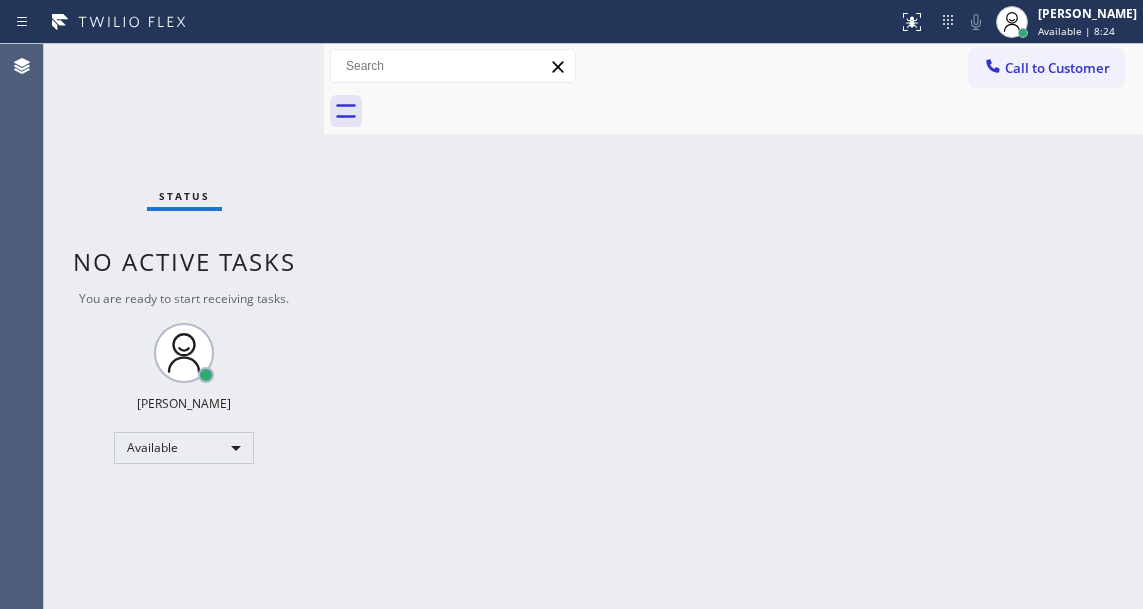 click on "Status   No active tasks     You are ready to start receiving tasks.   Esmael Jarina Available" at bounding box center [184, 326] 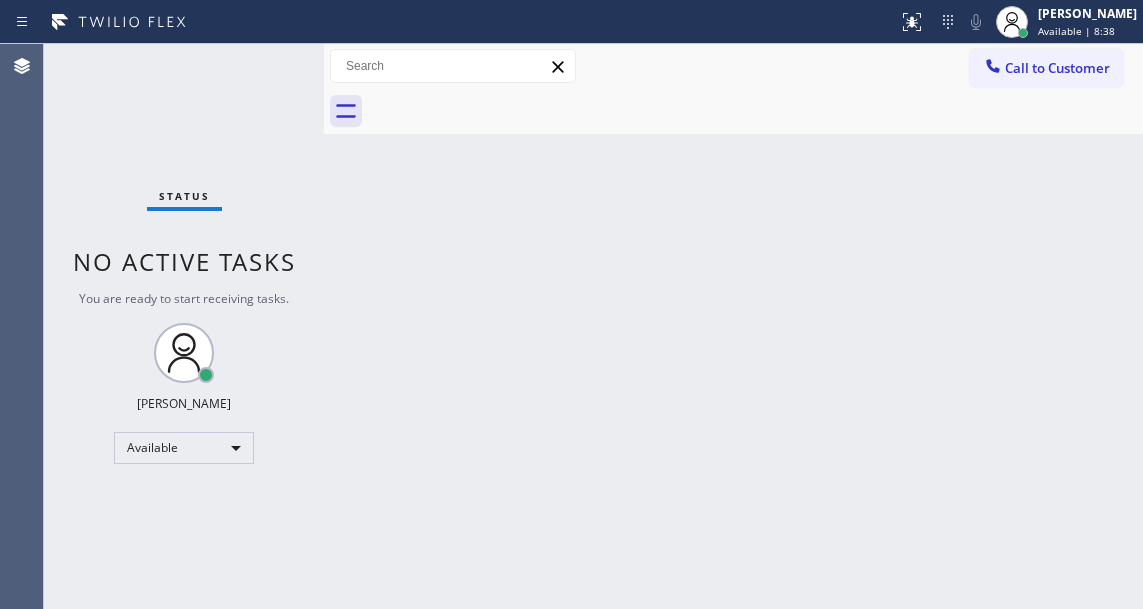 click on "Status   No active tasks     You are ready to start receiving tasks.   Esmael Jarina Available" at bounding box center (184, 326) 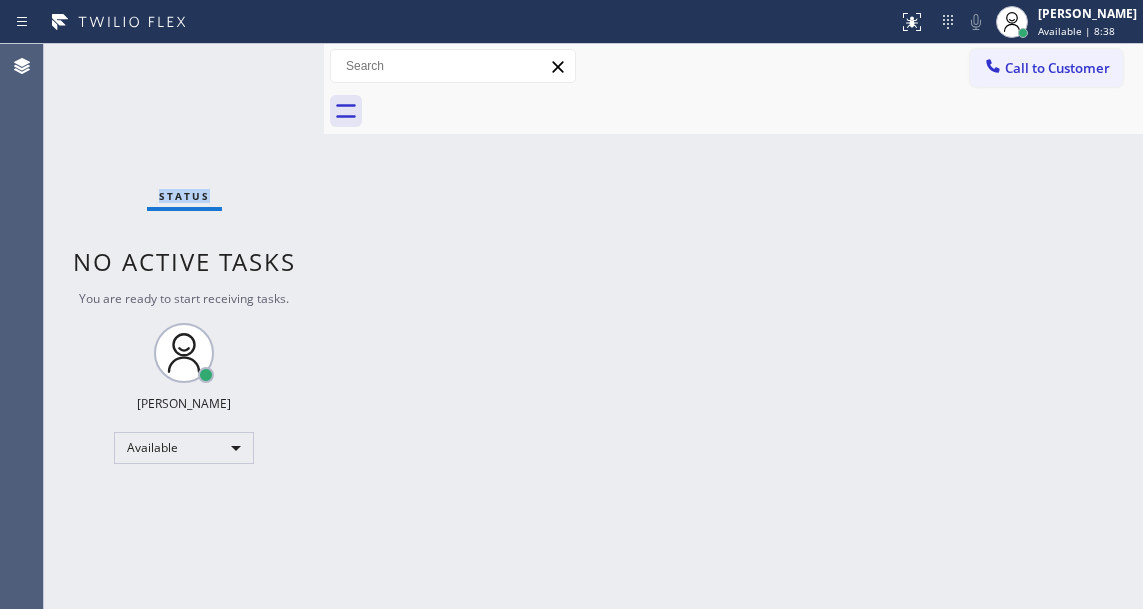 click on "Status   No active tasks     You are ready to start receiving tasks.   Esmael Jarina Available" at bounding box center [184, 326] 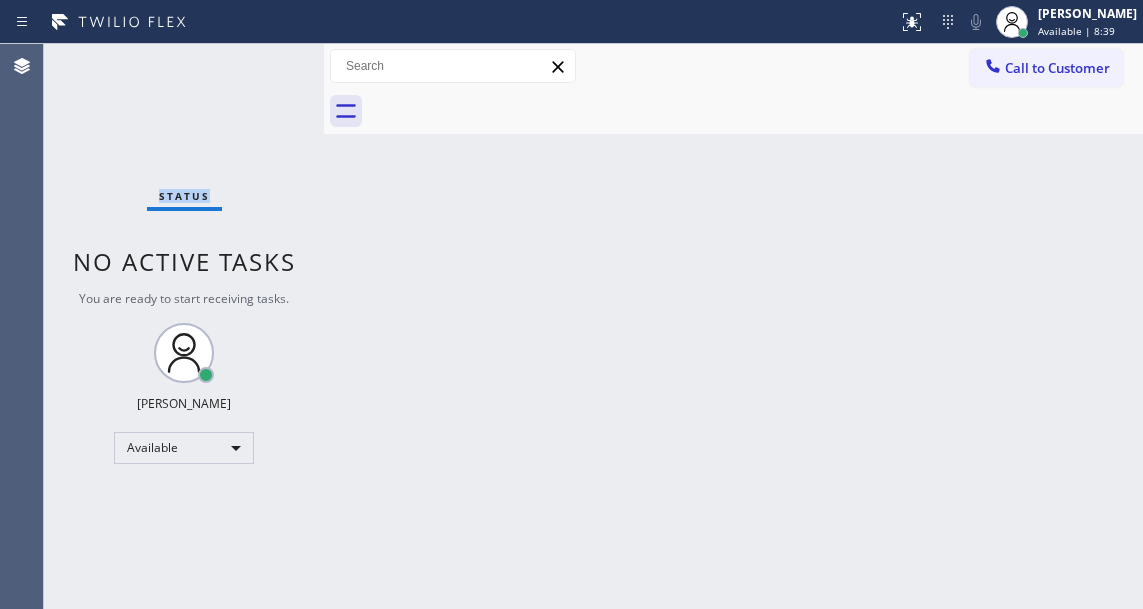 click on "Status   No active tasks     You are ready to start receiving tasks.   Esmael Jarina Available" at bounding box center [184, 326] 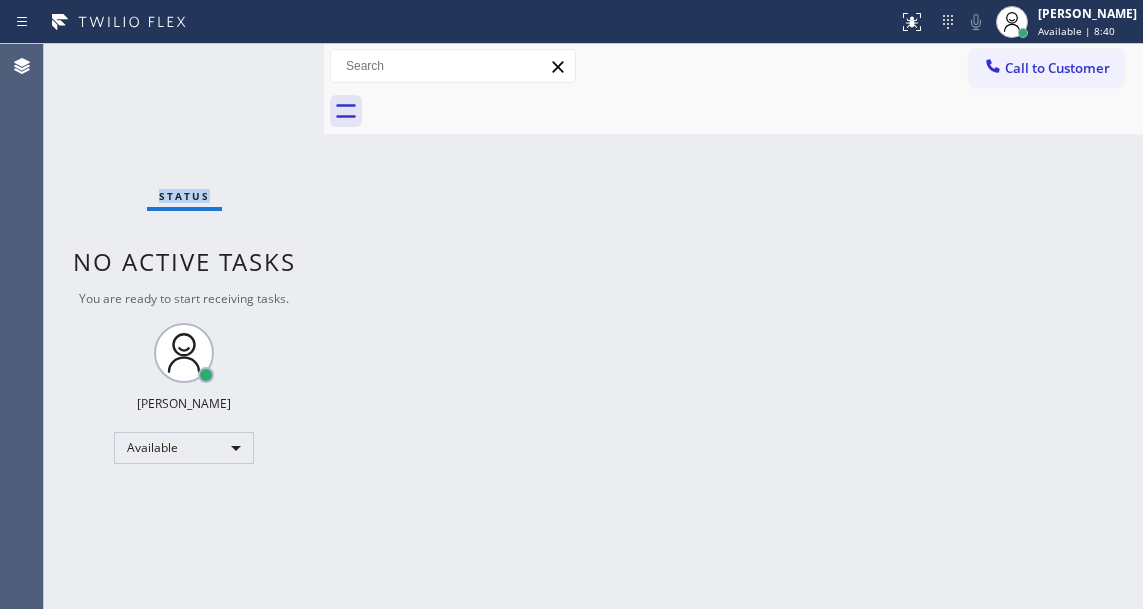 click on "Status   No active tasks     You are ready to start receiving tasks.   Esmael Jarina Available" at bounding box center (184, 326) 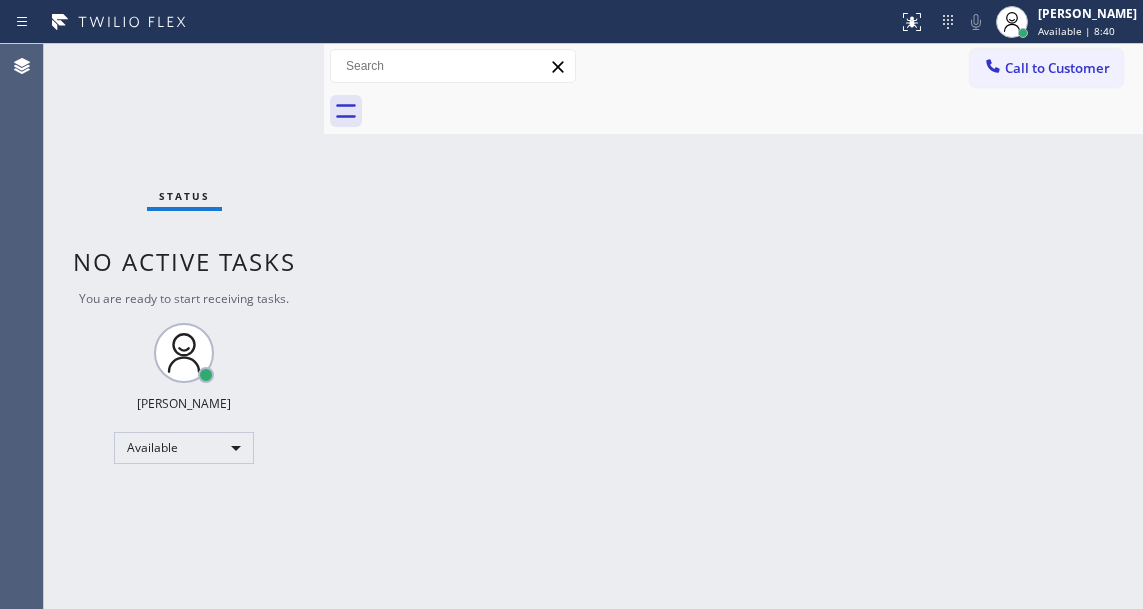 click on "Status   No active tasks     You are ready to start receiving tasks.   Esmael Jarina Available" at bounding box center (184, 326) 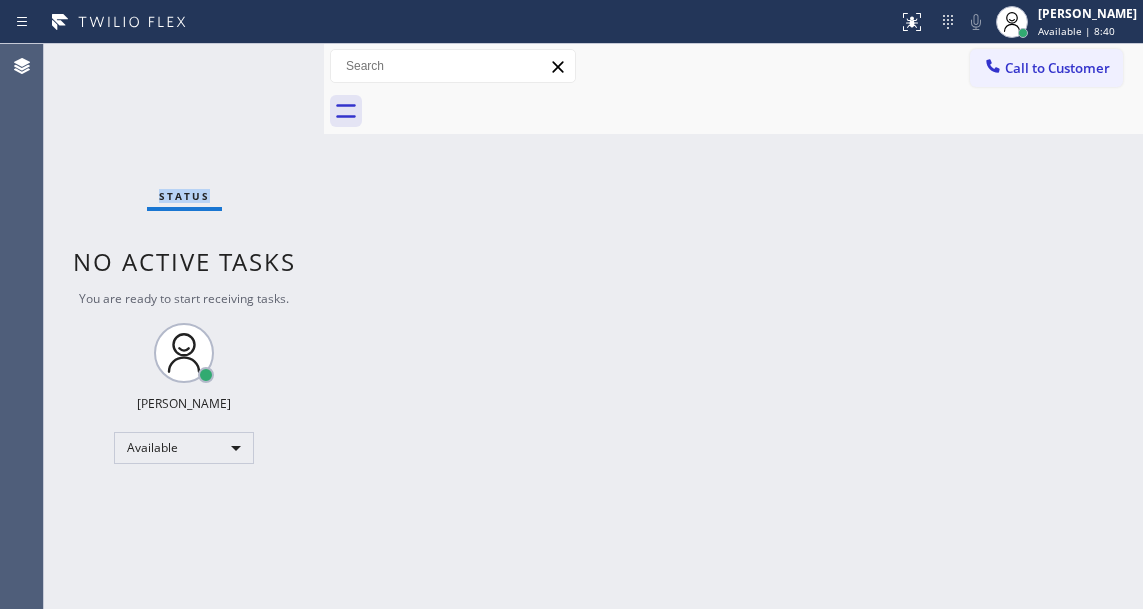 click on "Status   No active tasks     You are ready to start receiving tasks.   Esmael Jarina Available" at bounding box center [184, 326] 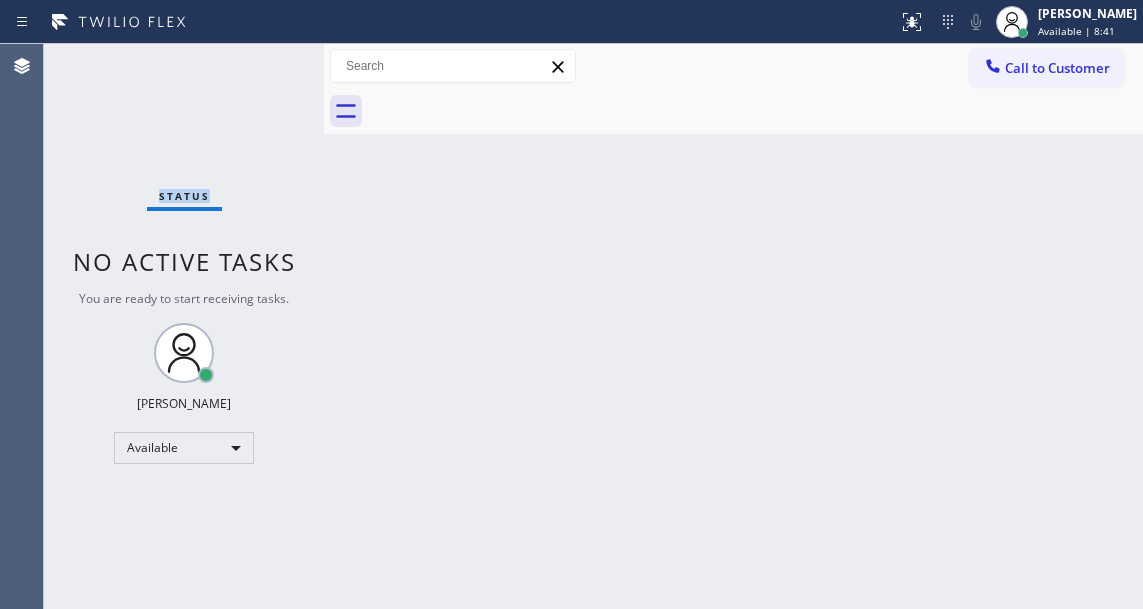 click on "Status   No active tasks     You are ready to start receiving tasks.   Esmael Jarina Available" at bounding box center (184, 326) 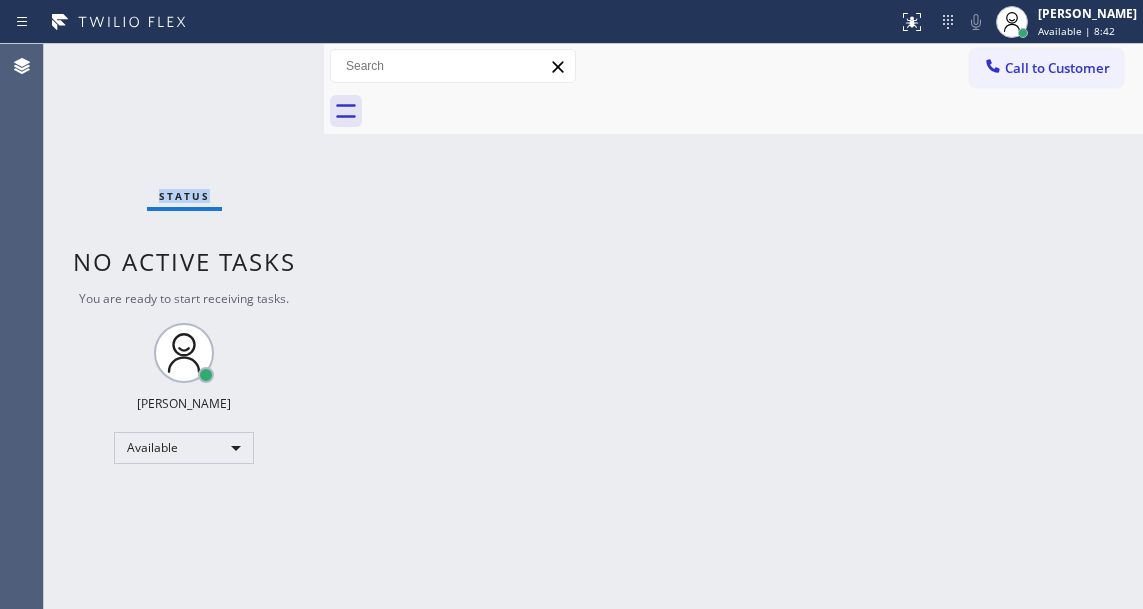 click on "Status   No active tasks     You are ready to start receiving tasks.   Esmael Jarina Available" at bounding box center (184, 326) 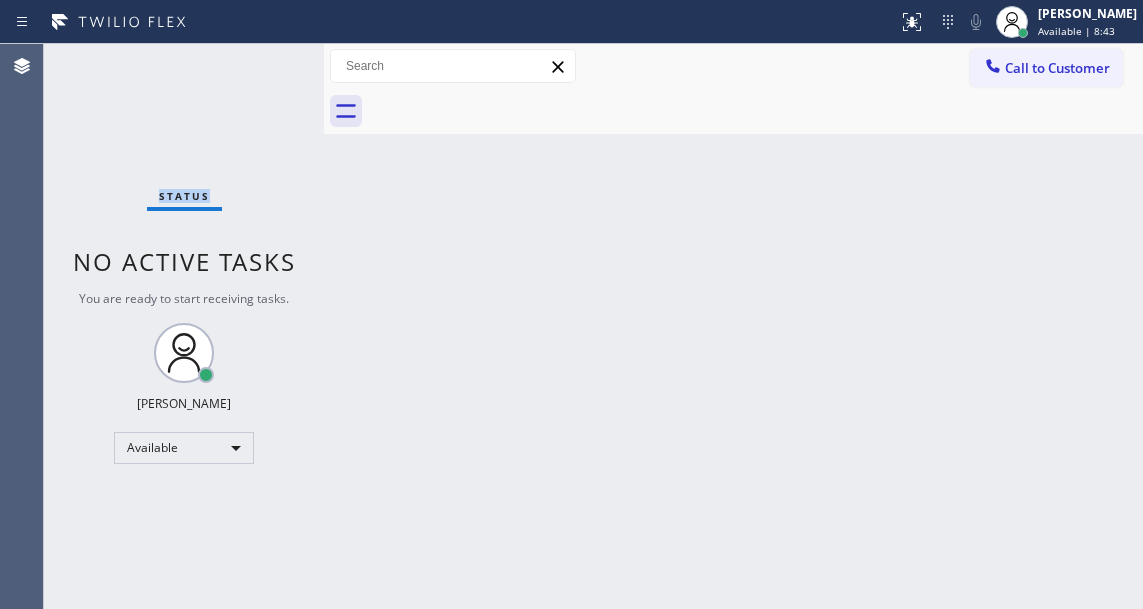 click on "Status   No active tasks     You are ready to start receiving tasks.   Esmael Jarina Available" at bounding box center [184, 326] 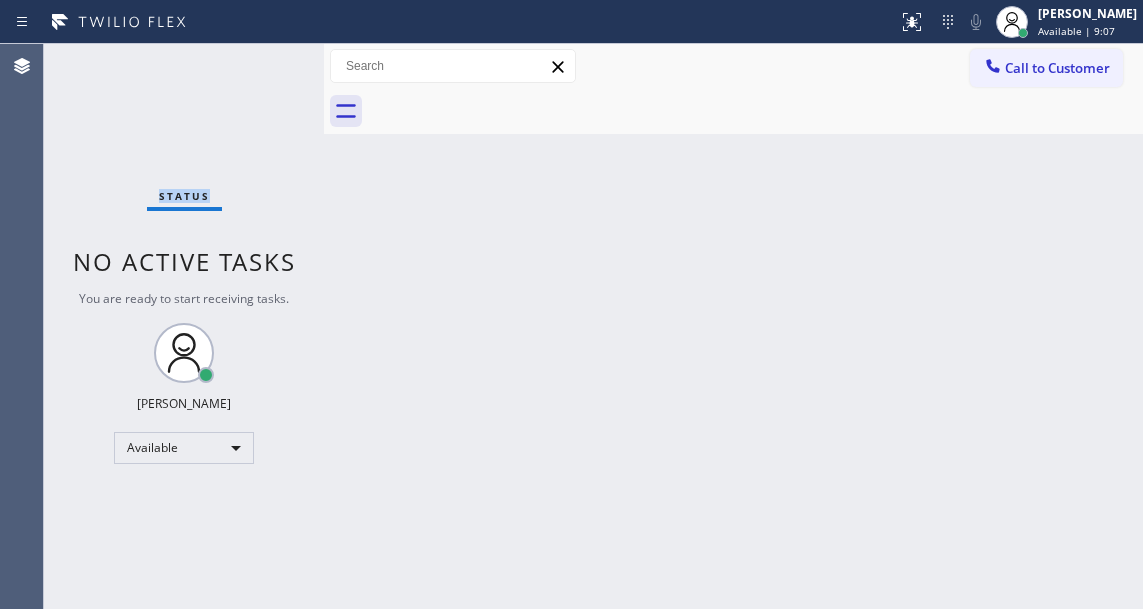 click on "Status   No active tasks     You are ready to start receiving tasks.   Esmael Jarina Available" at bounding box center [184, 326] 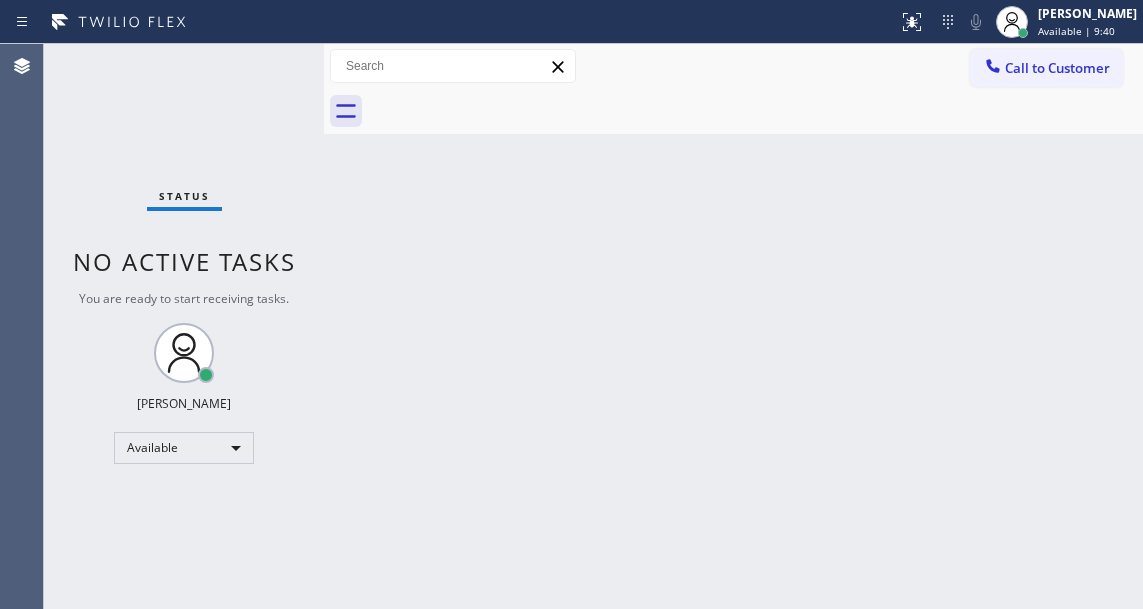 click on "Back to Dashboard Change Sender ID Customers Technicians Select a contact Outbound call Technician Search Technician Your caller id phone number Your caller id phone number Call Technician info Name   Phone none Address none Change Sender ID HVAC +18559994417 5 Star Appliance +18557314952 Appliance Repair +18554611149 Plumbing +18889090120 Air Duct Cleaning +18006865038  Electricians +18005688664 Cancel Change Check personal SMS Reset Change No tabs Call to Customer Outbound call Location Search location Your caller id phone number Customer number Call Outbound call Technician Search Technician Your caller id phone number Your caller id phone number Call" at bounding box center (733, 326) 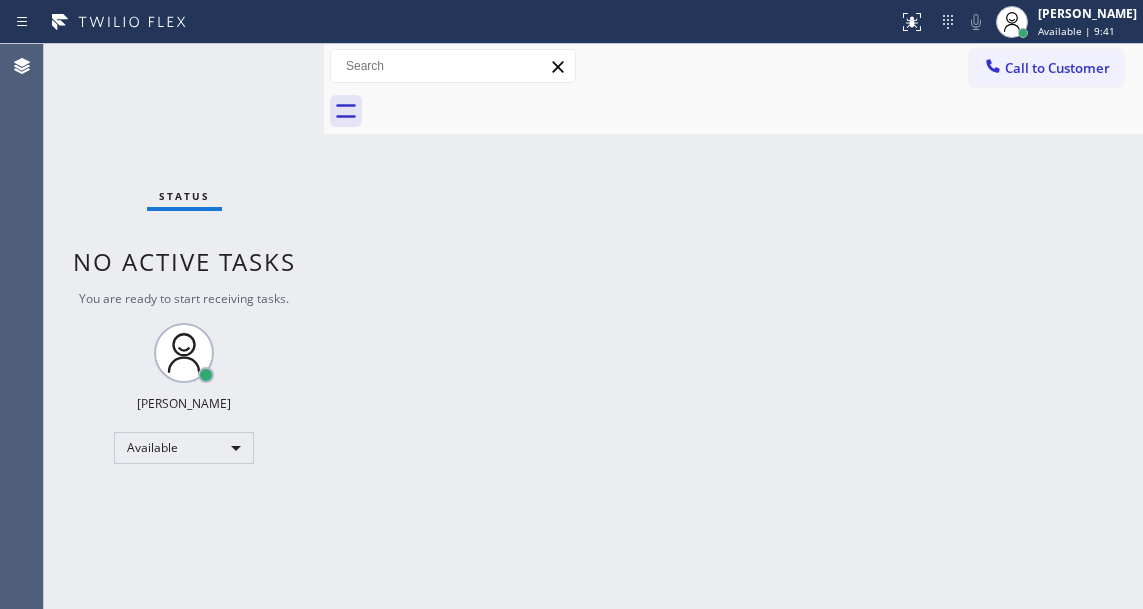 click on "Status   No active tasks     You are ready to start receiving tasks.   Esmael Jarina Available" at bounding box center [184, 326] 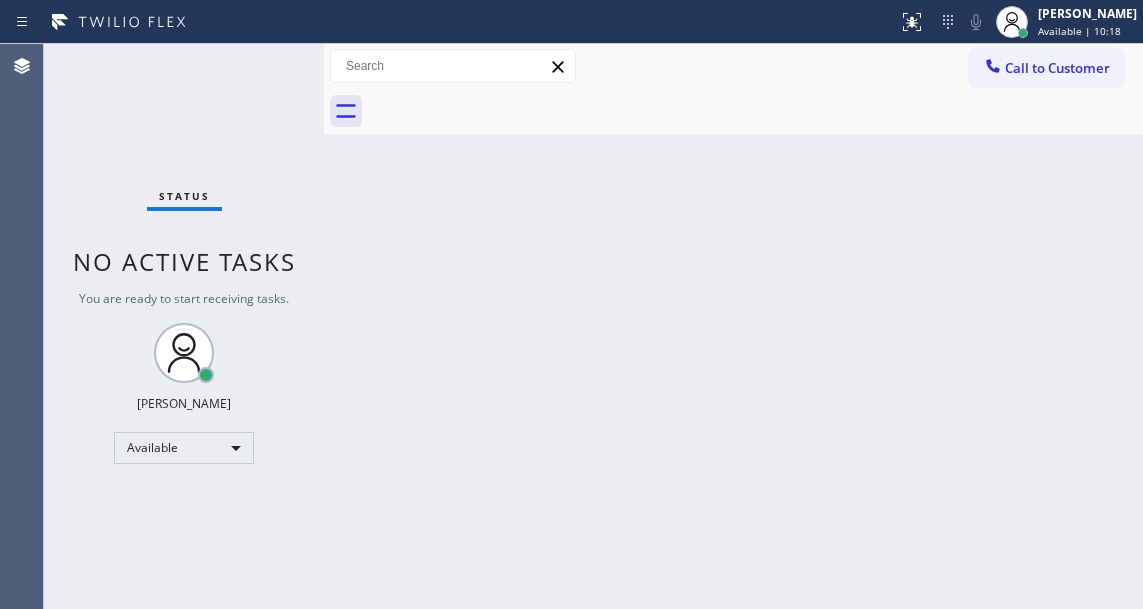 click on "Status   No active tasks     You are ready to start receiving tasks.   Esmael Jarina Available" at bounding box center (184, 326) 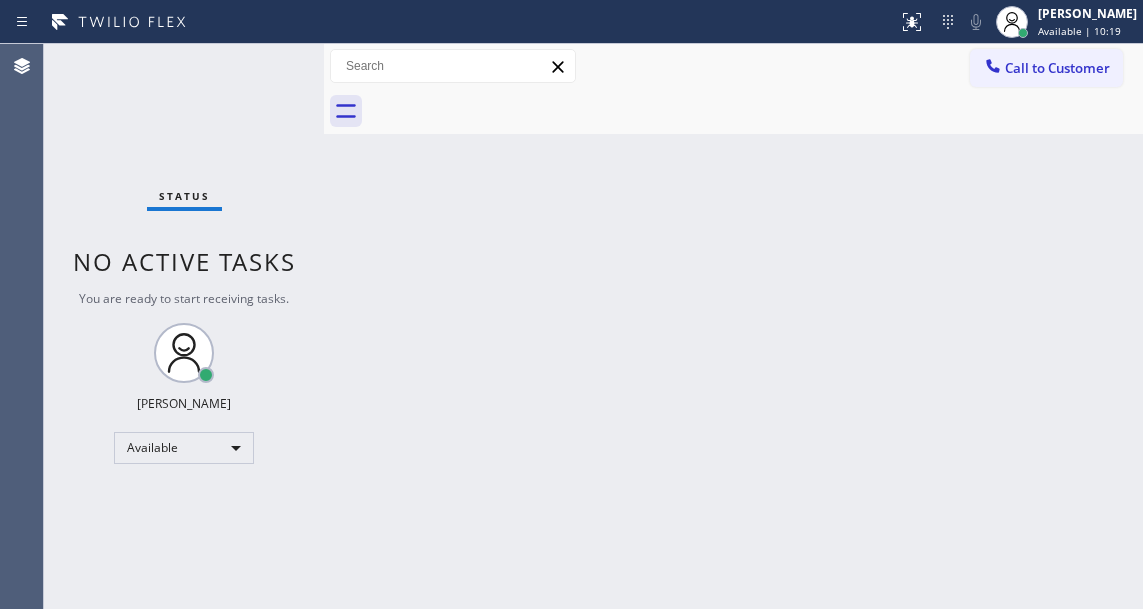 click on "Status   No active tasks     You are ready to start receiving tasks.   Esmael Jarina Available" at bounding box center [184, 326] 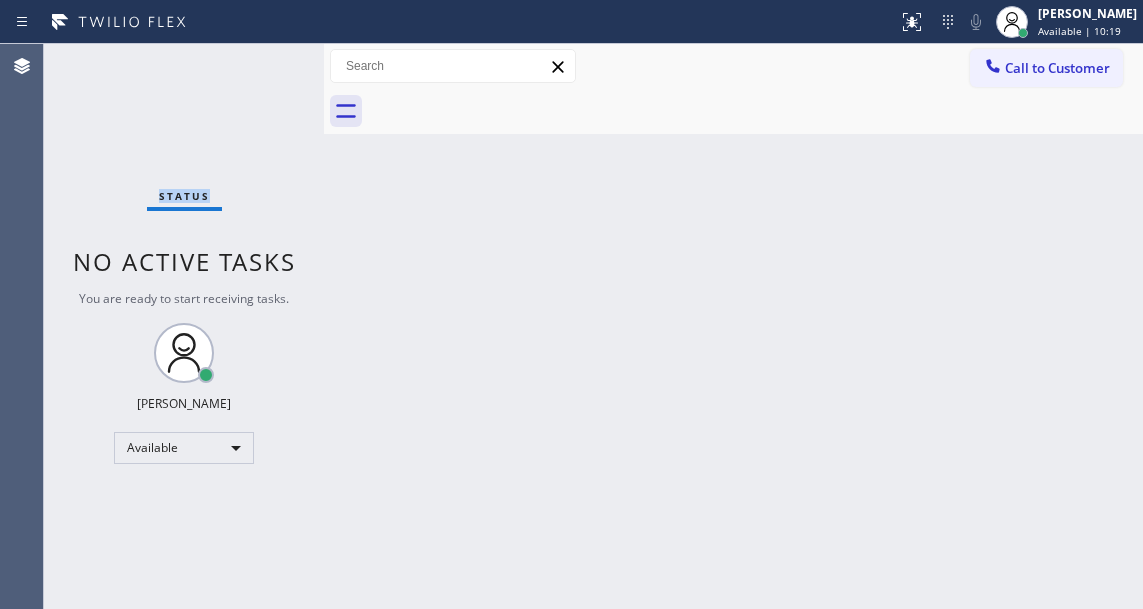 click on "Status   No active tasks     You are ready to start receiving tasks.   Esmael Jarina Available" at bounding box center [184, 326] 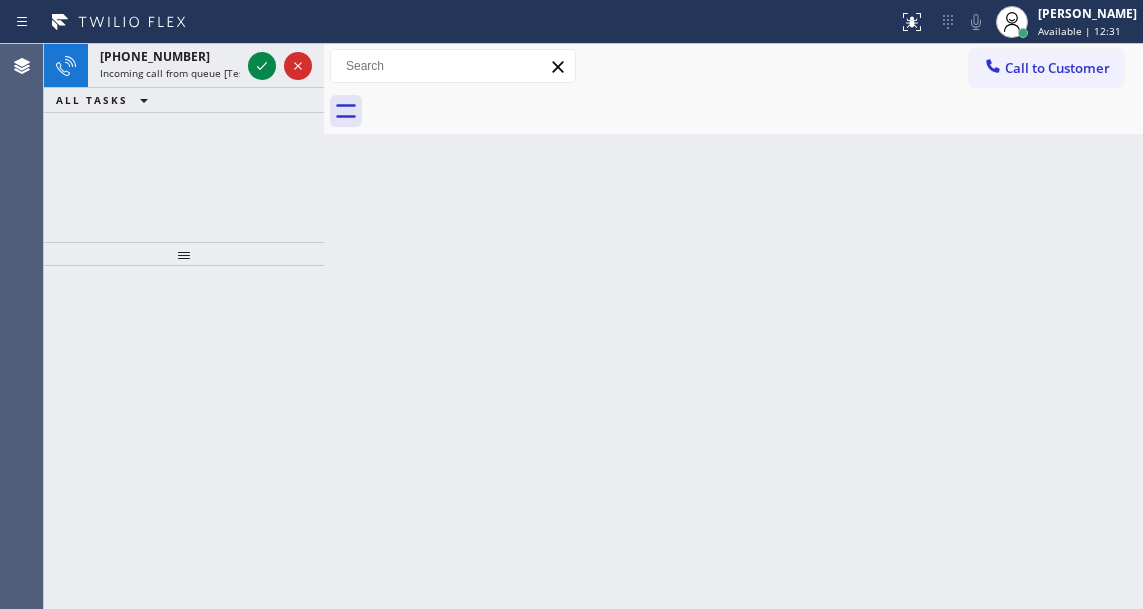 click on "Back to Dashboard Change Sender ID Customers Technicians Select a contact Outbound call Technician Search Technician Your caller id phone number Your caller id phone number Call Technician info Name   Phone none Address none Change Sender ID HVAC +18559994417 5 Star Appliance +18557314952 Appliance Repair +18554611149 Plumbing +18889090120 Air Duct Cleaning +18006865038  Electricians +18005688664 Cancel Change Check personal SMS Reset Change No tabs Call to Customer Outbound call Location Search location Your caller id phone number Customer number Call Outbound call Technician Search Technician Your caller id phone number Your caller id phone number Call" at bounding box center (733, 326) 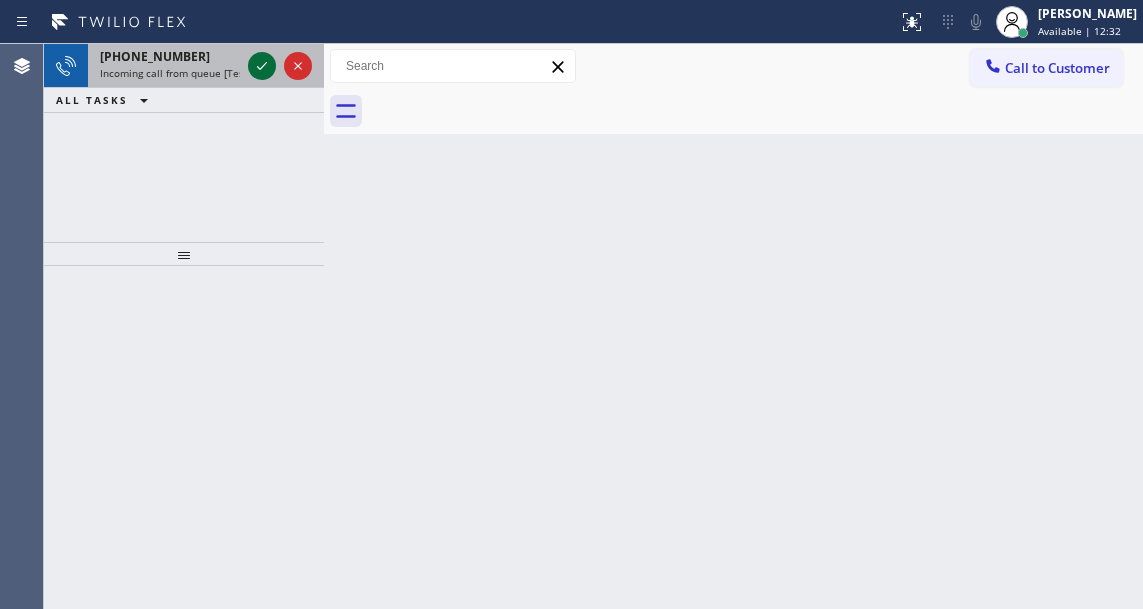 click 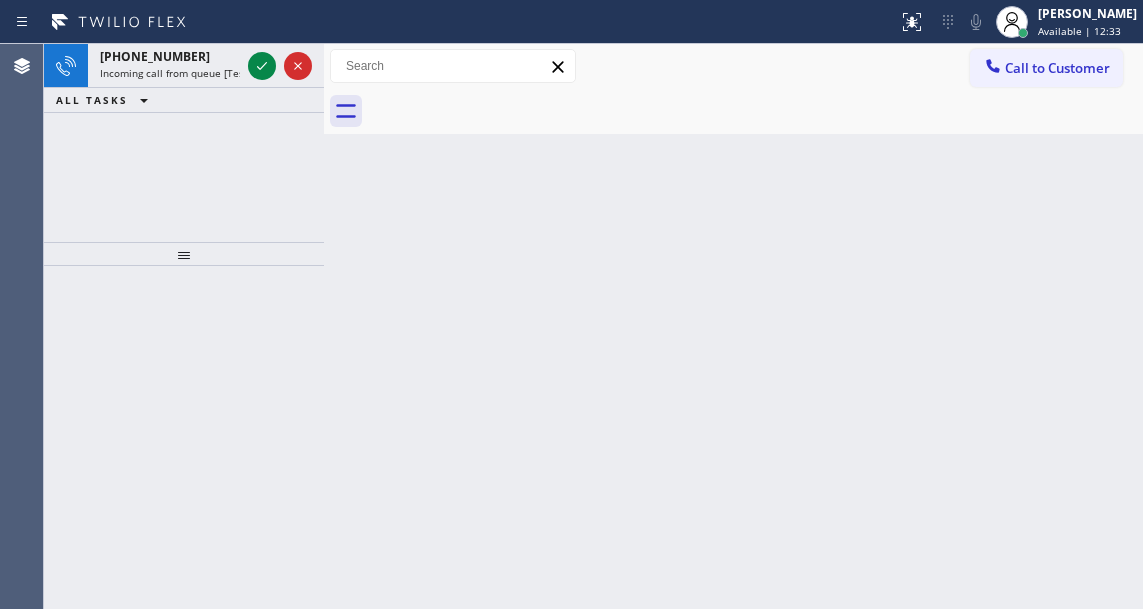 click 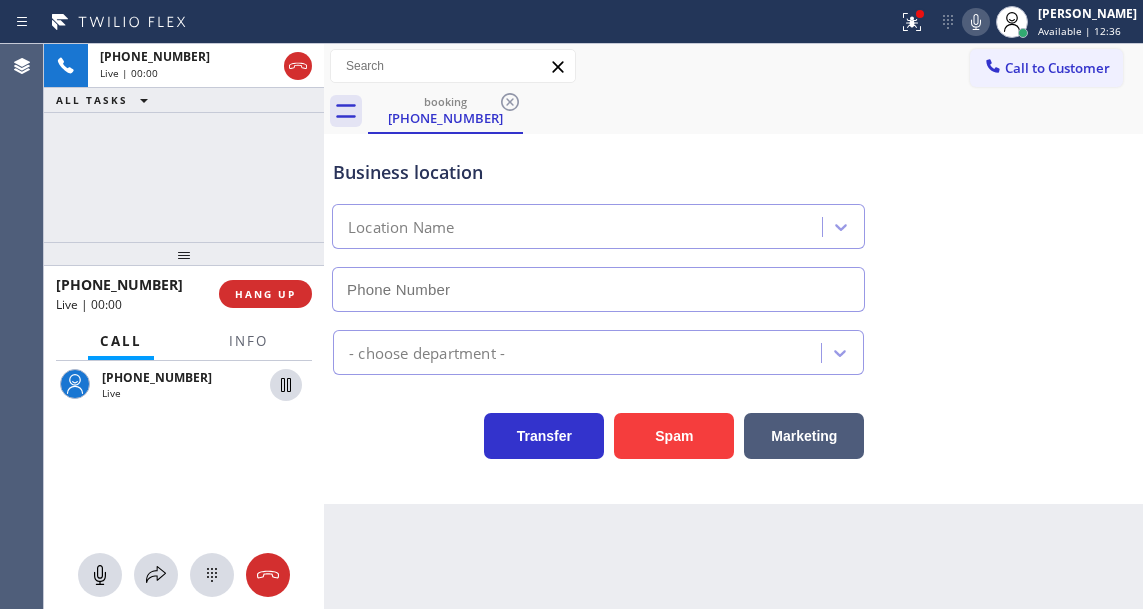 type on "(760) 388-9408" 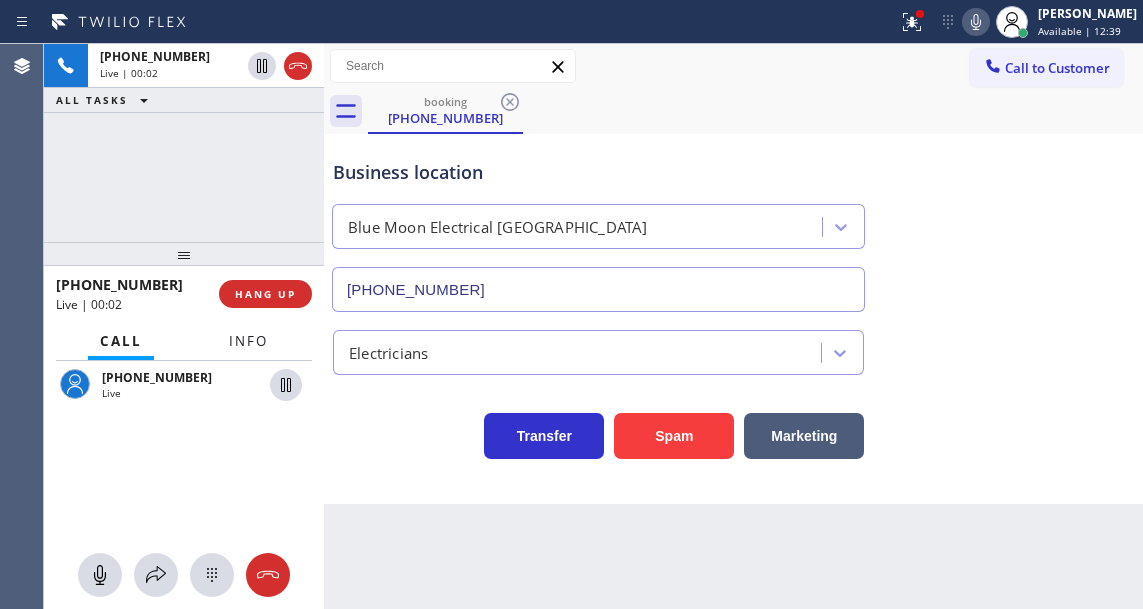 click on "Info" at bounding box center [248, 341] 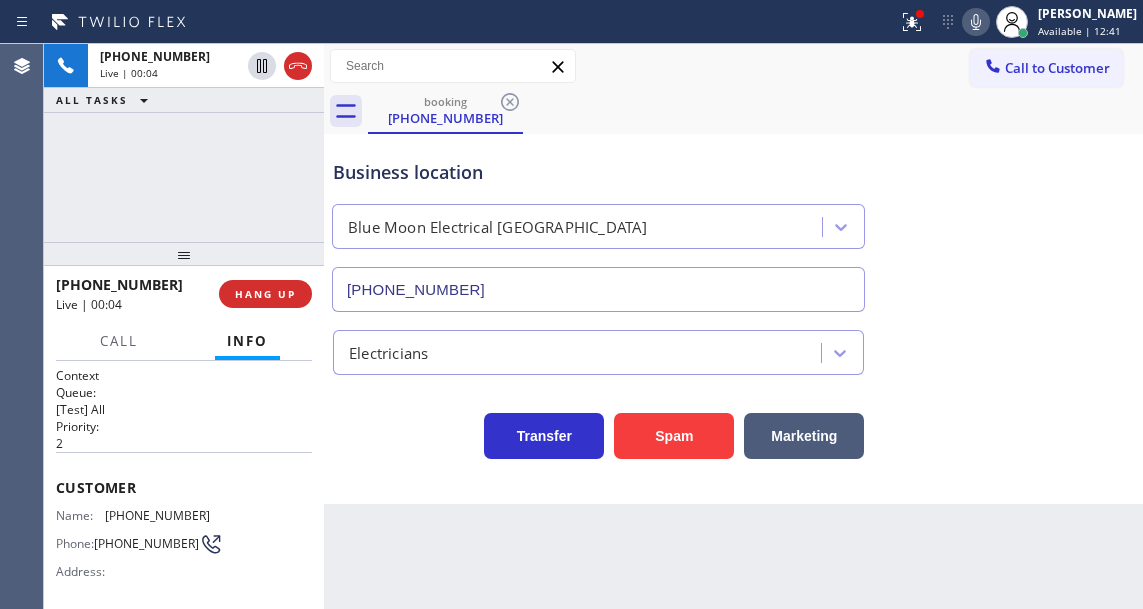 click on "(760) 219-1488" at bounding box center [157, 515] 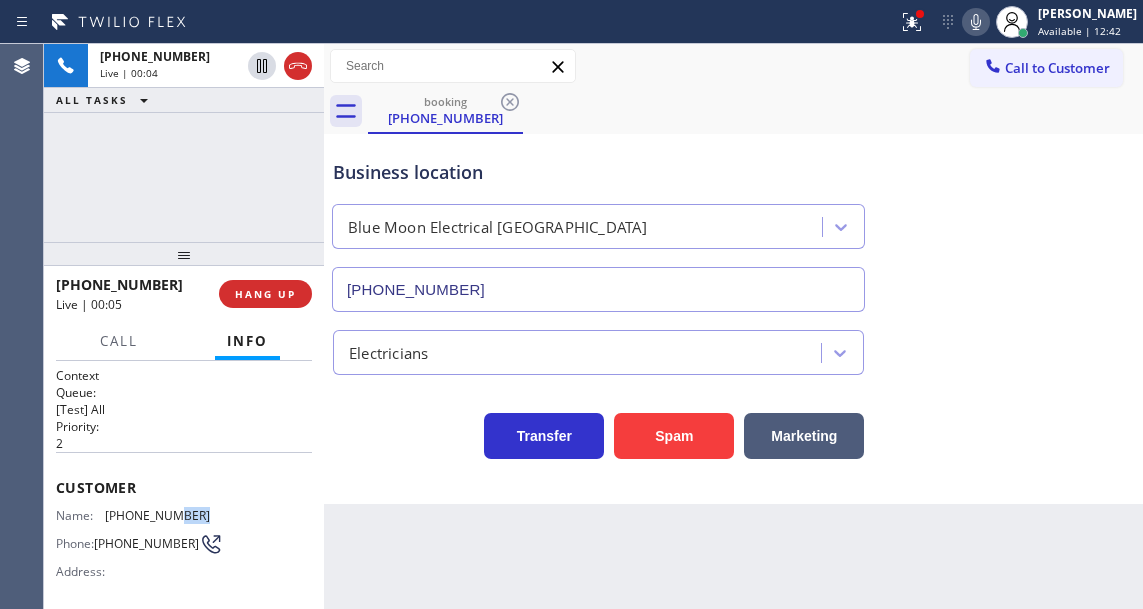 click on "(760) 219-1488" at bounding box center [157, 515] 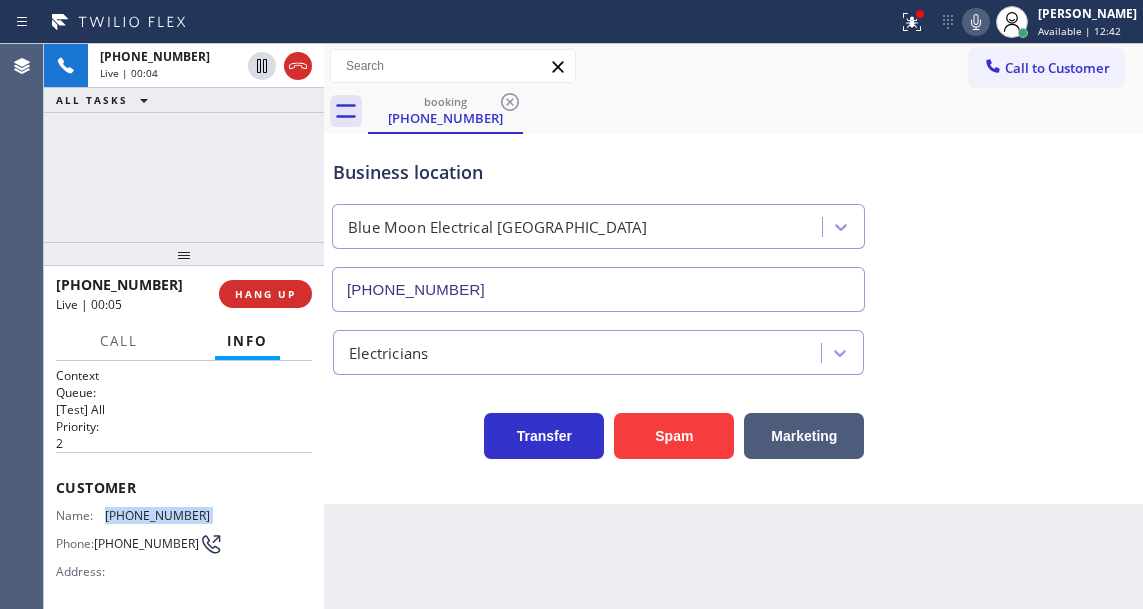 click on "(760) 219-1488" at bounding box center (157, 515) 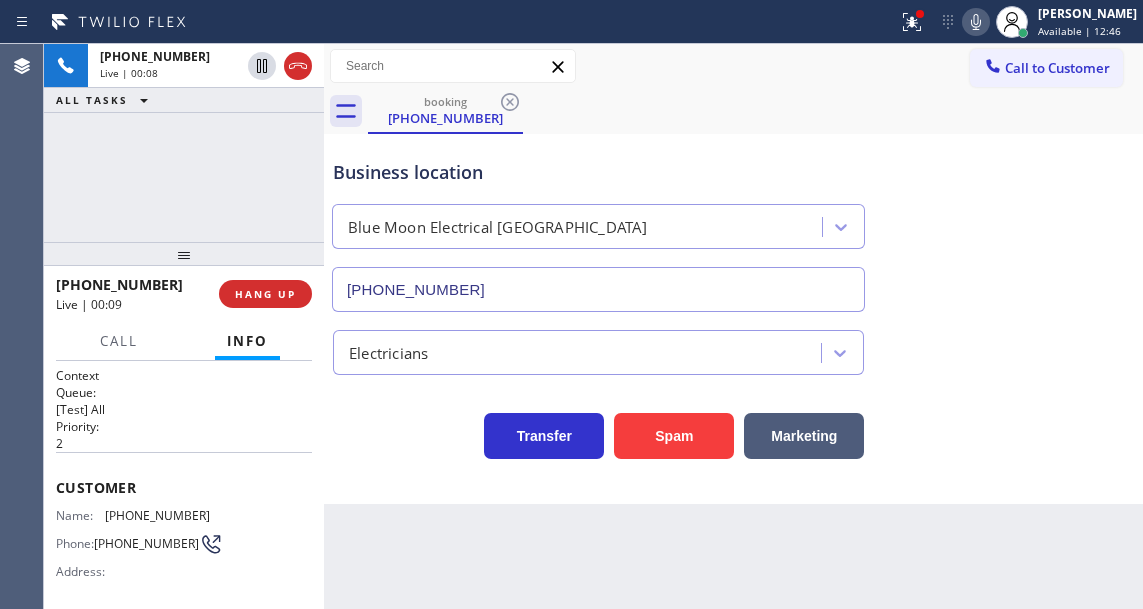 click on "Business location Blue Moon Electrical Cathedral City (760) 388-9408 Electricians Transfer Spam Marketing" at bounding box center (733, 319) 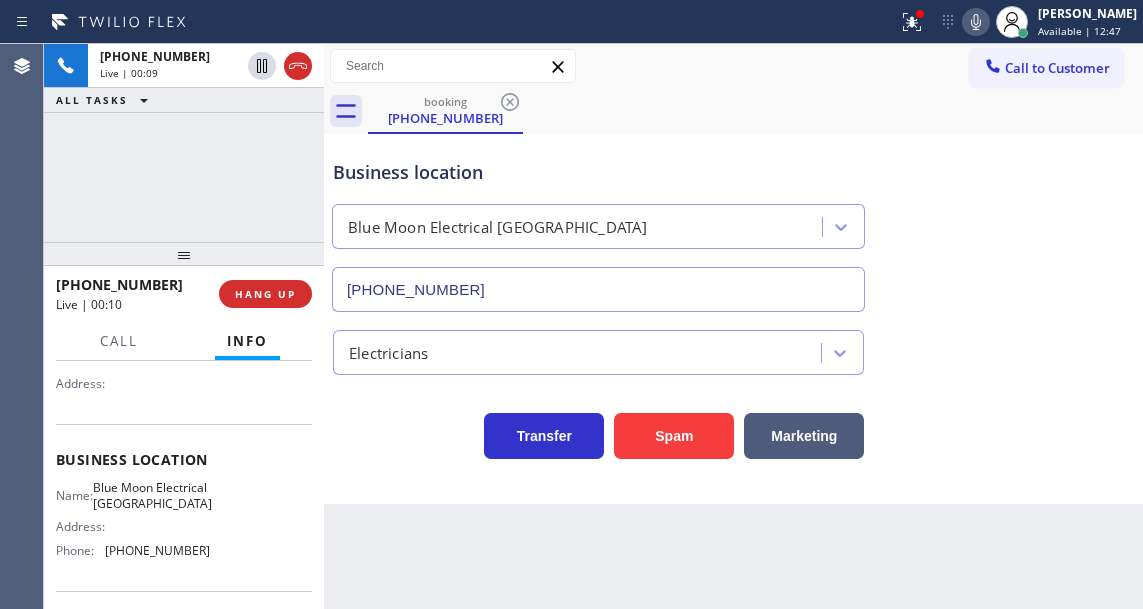 scroll, scrollTop: 200, scrollLeft: 0, axis: vertical 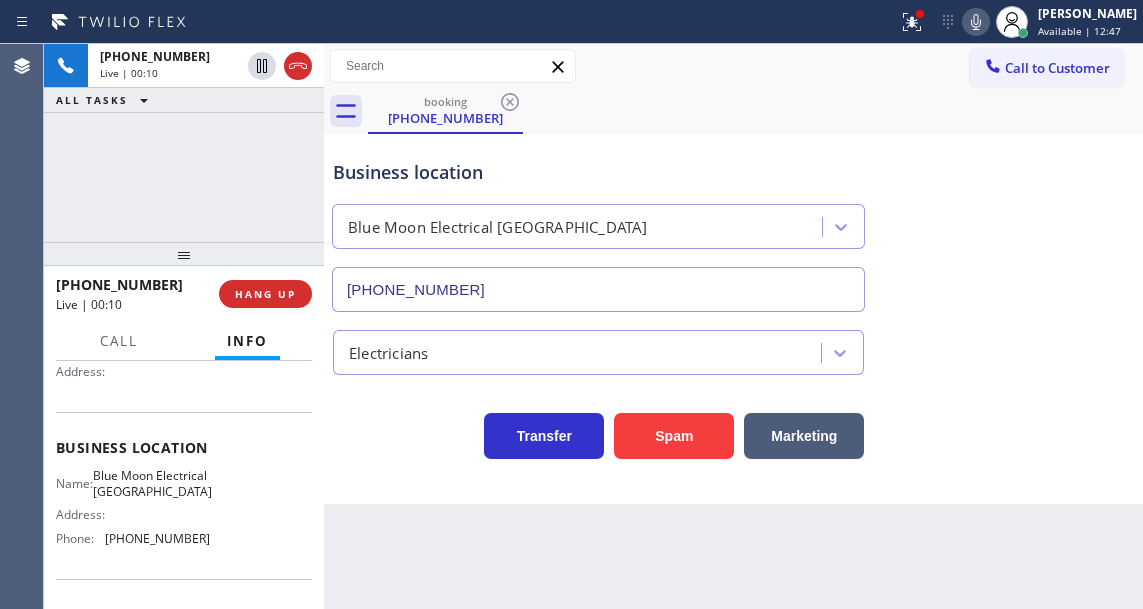 click on "Blue Moon Electrical Cathedral City" at bounding box center (152, 483) 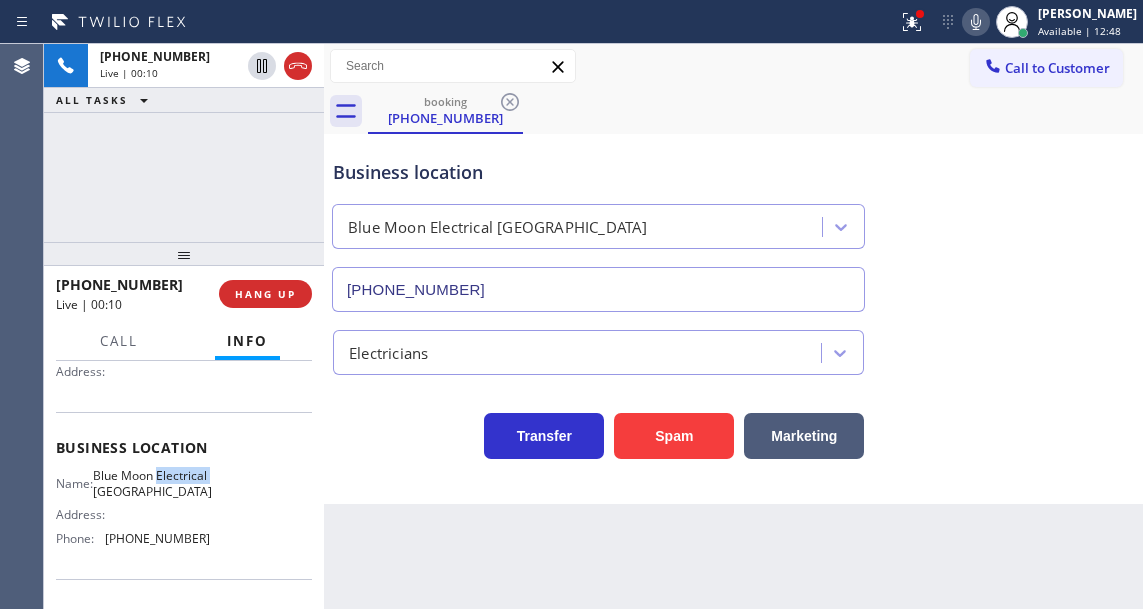 click on "Blue Moon Electrical Cathedral City" at bounding box center [152, 483] 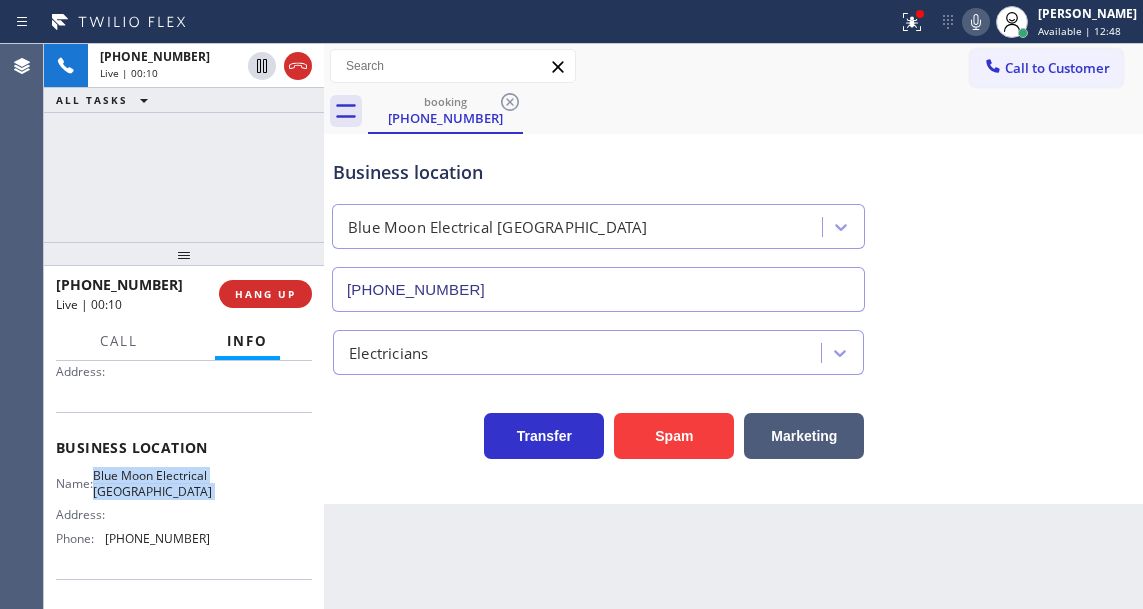 click on "Blue Moon Electrical Cathedral City" at bounding box center (152, 483) 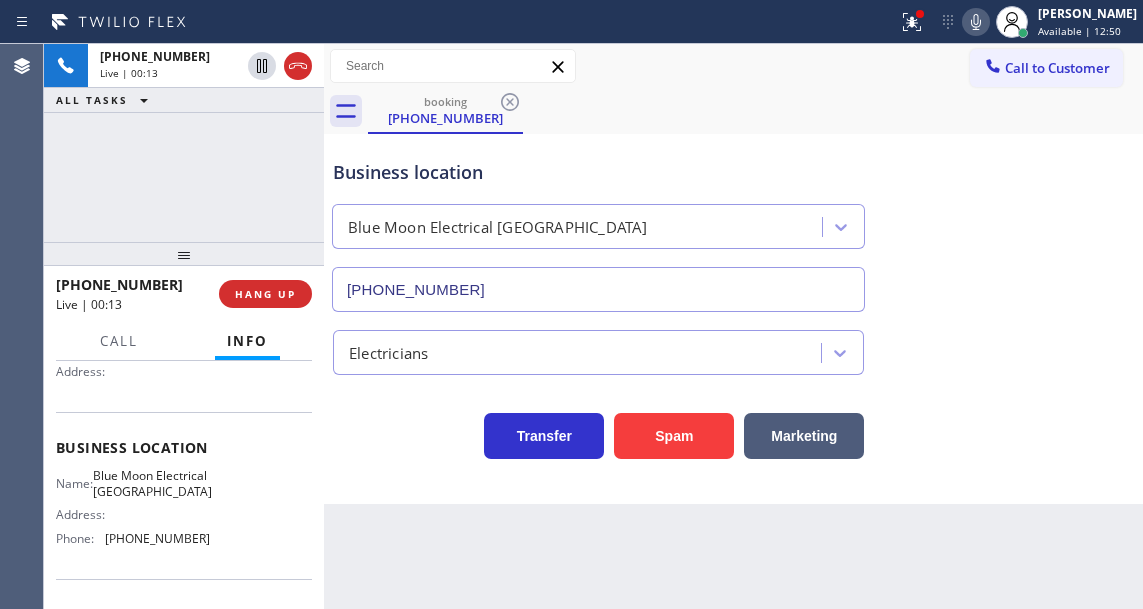 click on "Back to Dashboard Change Sender ID Customers Technicians Select a contact Outbound call Technician Search Technician Your caller id phone number Your caller id phone number Call Technician info Name   Phone none Address none Change Sender ID HVAC +18559994417 5 Star Appliance +18557314952 Appliance Repair +18554611149 Plumbing +18889090120 Air Duct Cleaning +18006865038  Electricians +18005688664 Cancel Change Check personal SMS Reset Change booking (760) 219-1488 Call to Customer Outbound call Location Search location Your caller id phone number Customer number Call Outbound call Technician Search Technician Your caller id phone number Your caller id phone number Call booking (760) 219-1488 Business location Blue Moon Electrical Cathedral City (760) 388-9408 Electricians Transfer Spam Marketing" at bounding box center (733, 326) 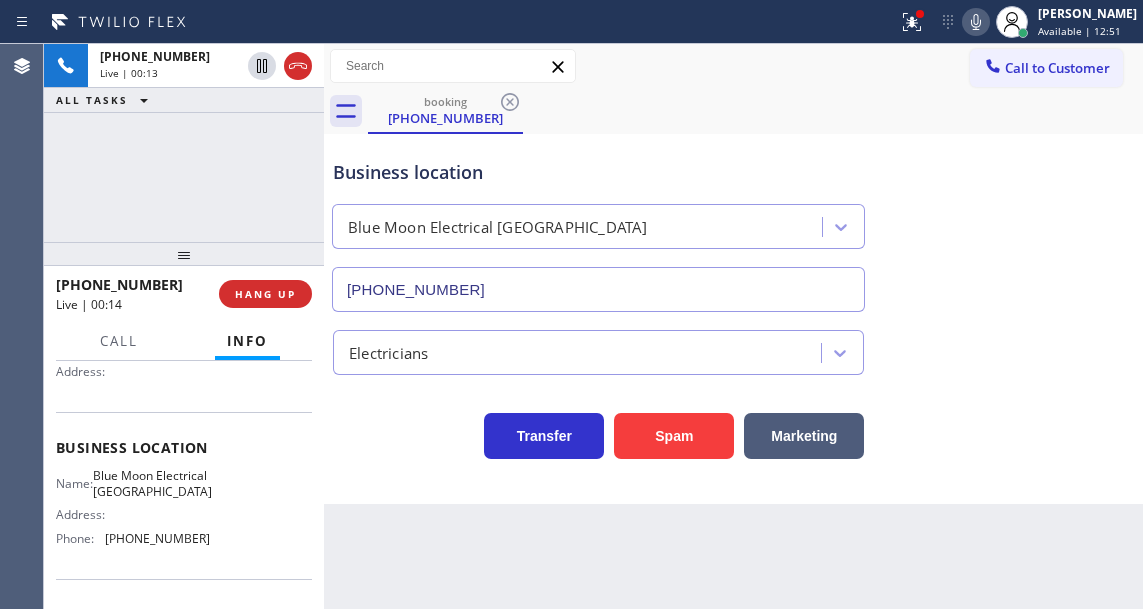 scroll, scrollTop: 300, scrollLeft: 0, axis: vertical 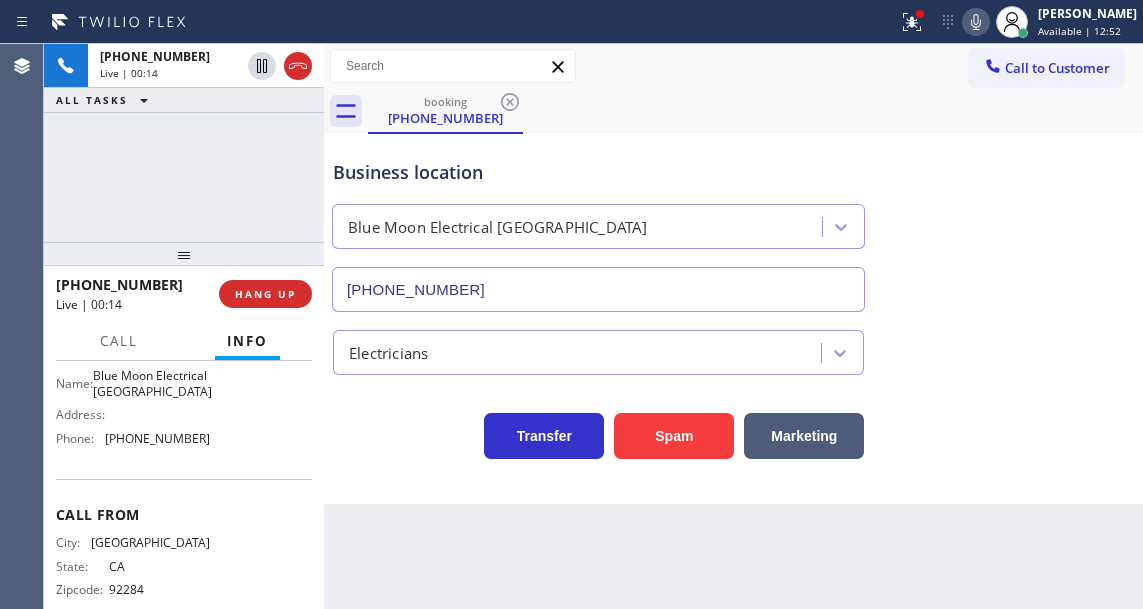 click on "(760) 388-9408" at bounding box center [157, 438] 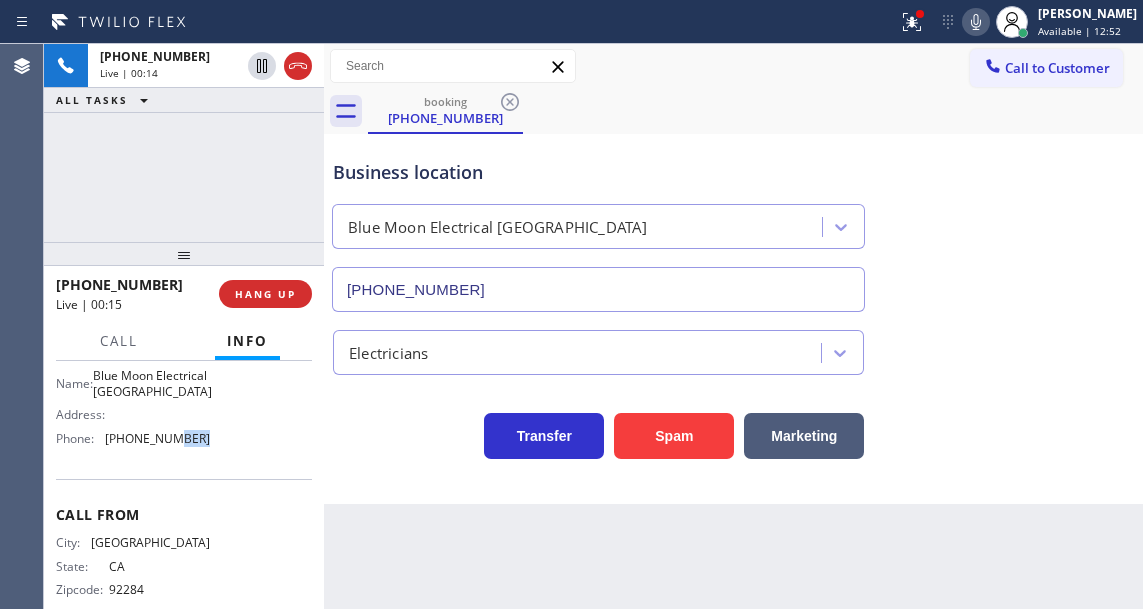 click on "(760) 388-9408" at bounding box center [157, 438] 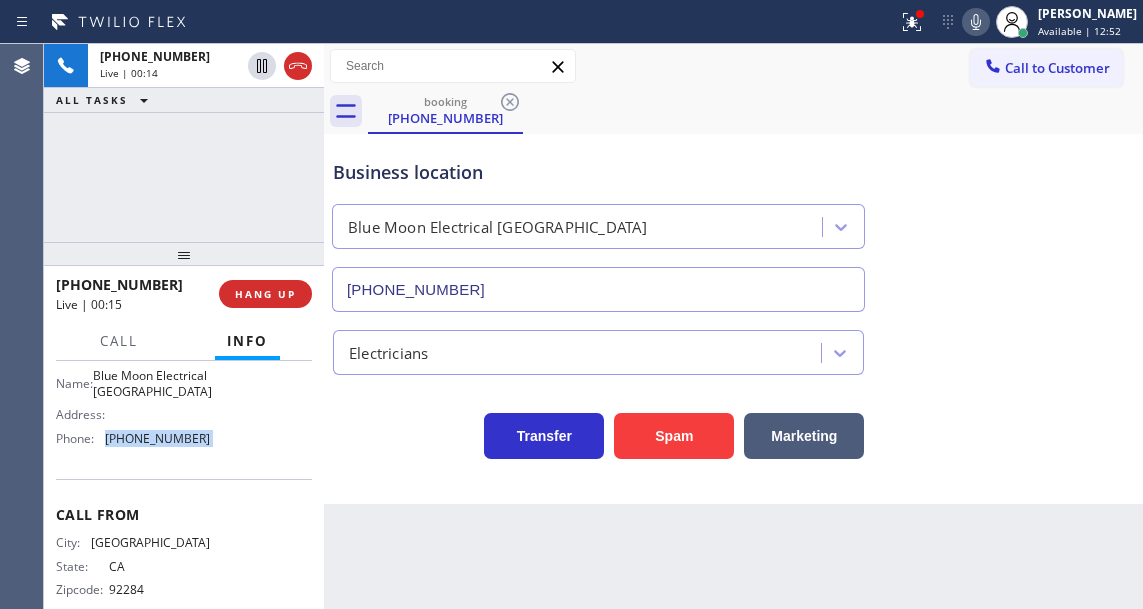 click on "(760) 388-9408" at bounding box center [157, 438] 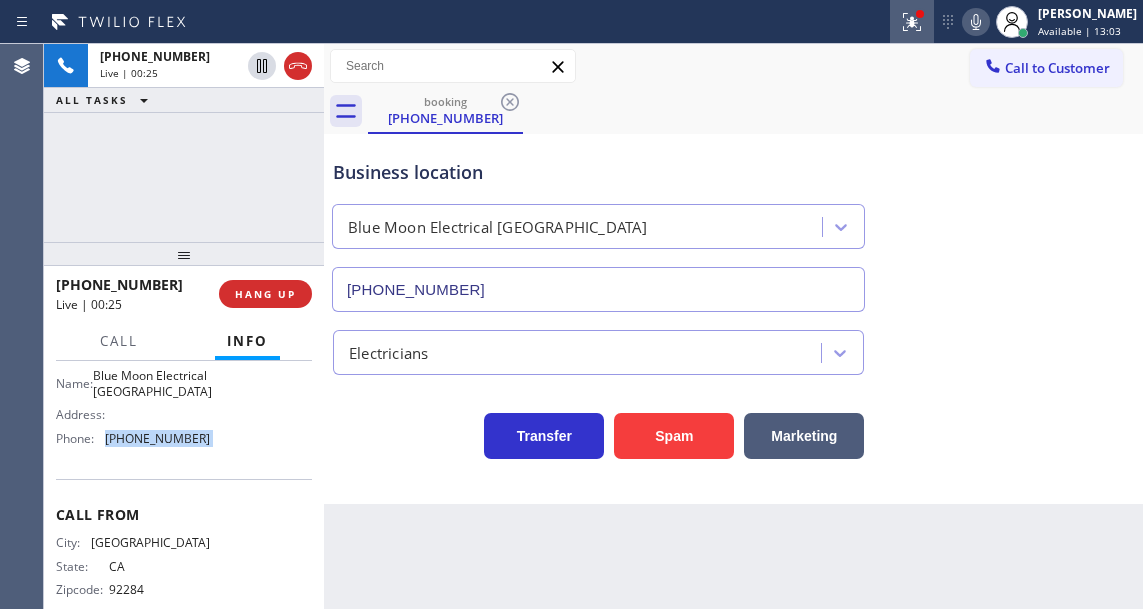 click 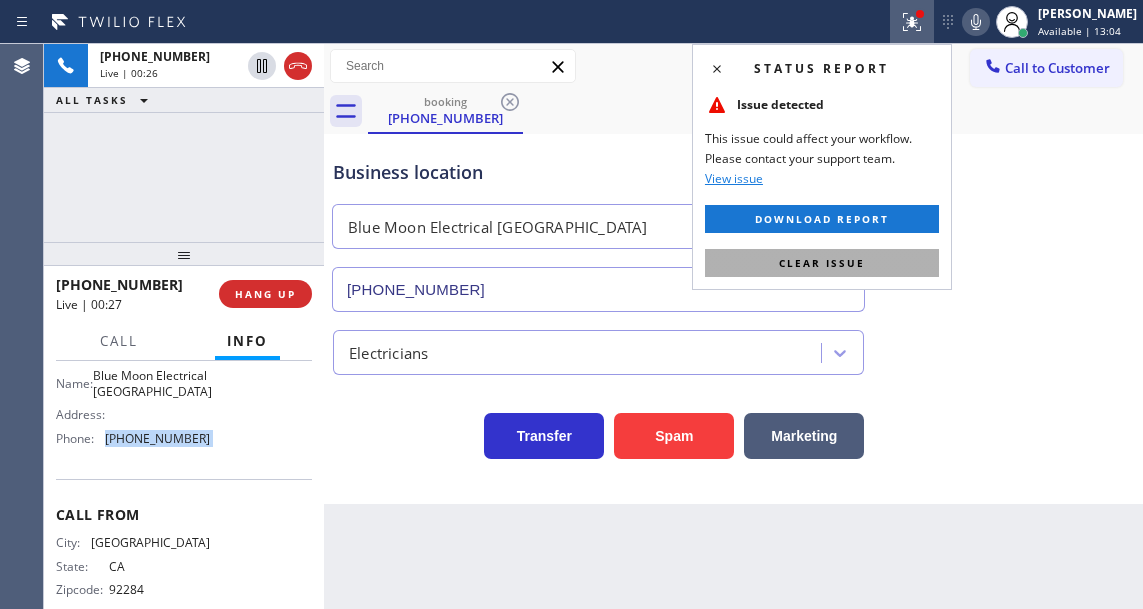 click on "Clear issue" at bounding box center (822, 263) 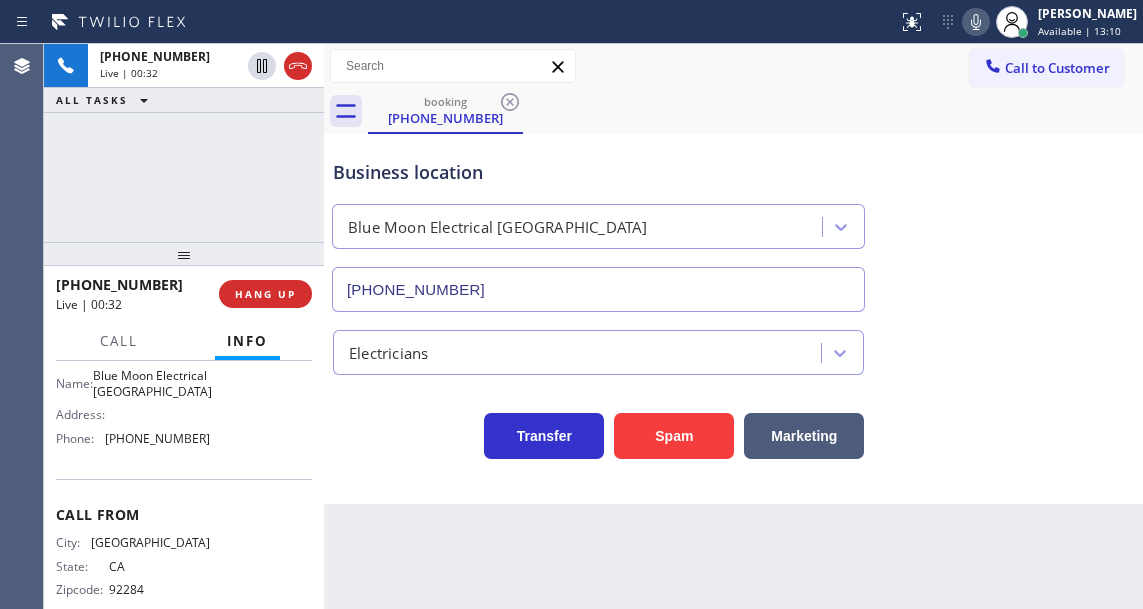 click on "Business location" at bounding box center [598, 172] 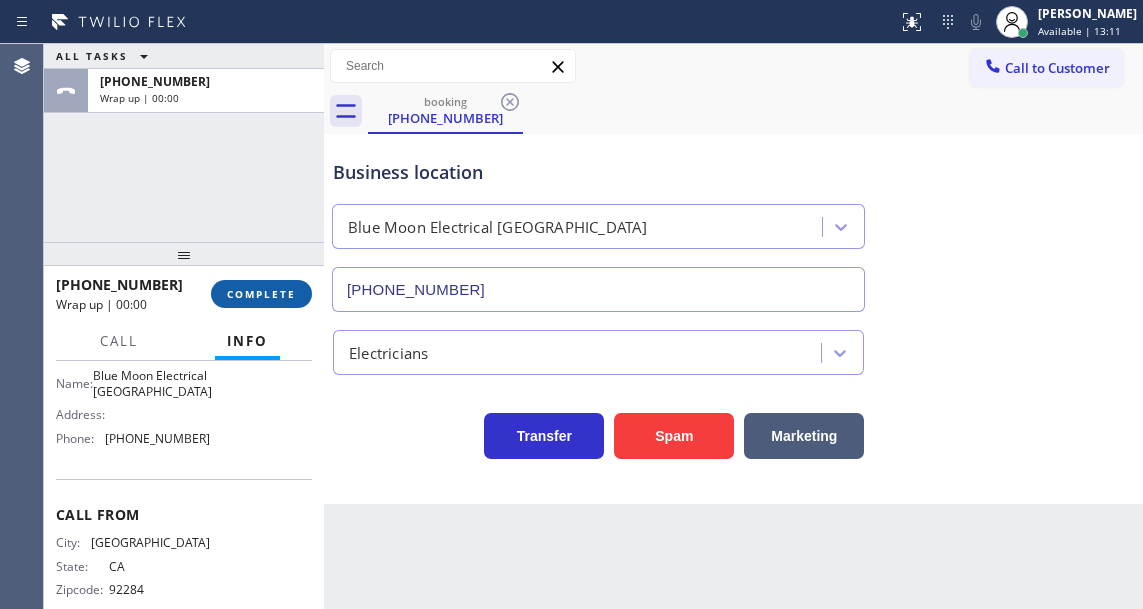 click on "COMPLETE" at bounding box center (261, 294) 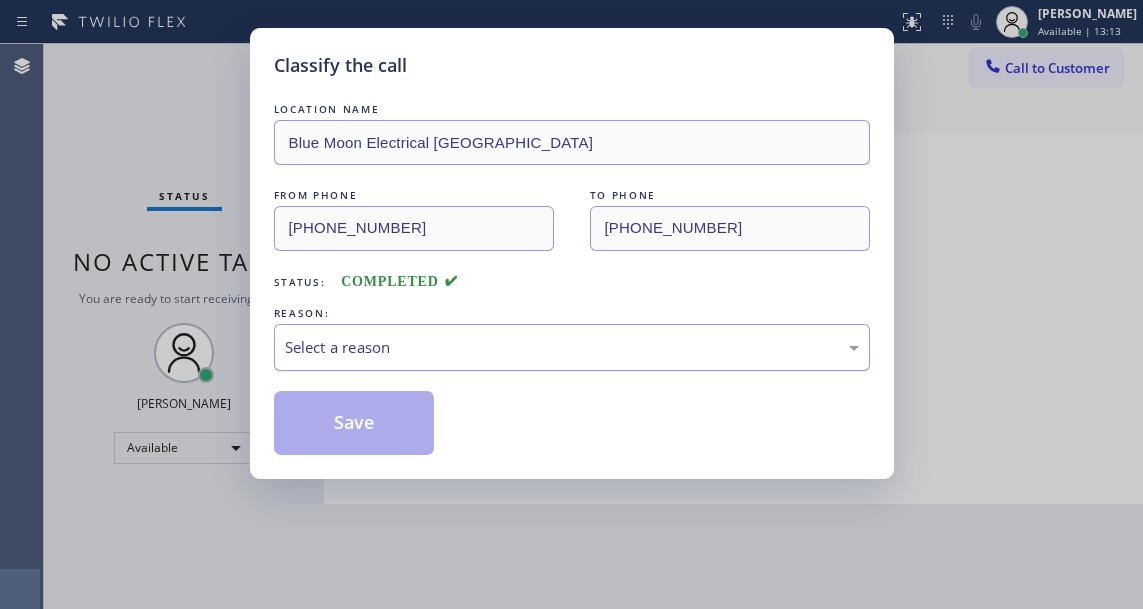 click on "Select a reason" at bounding box center [572, 347] 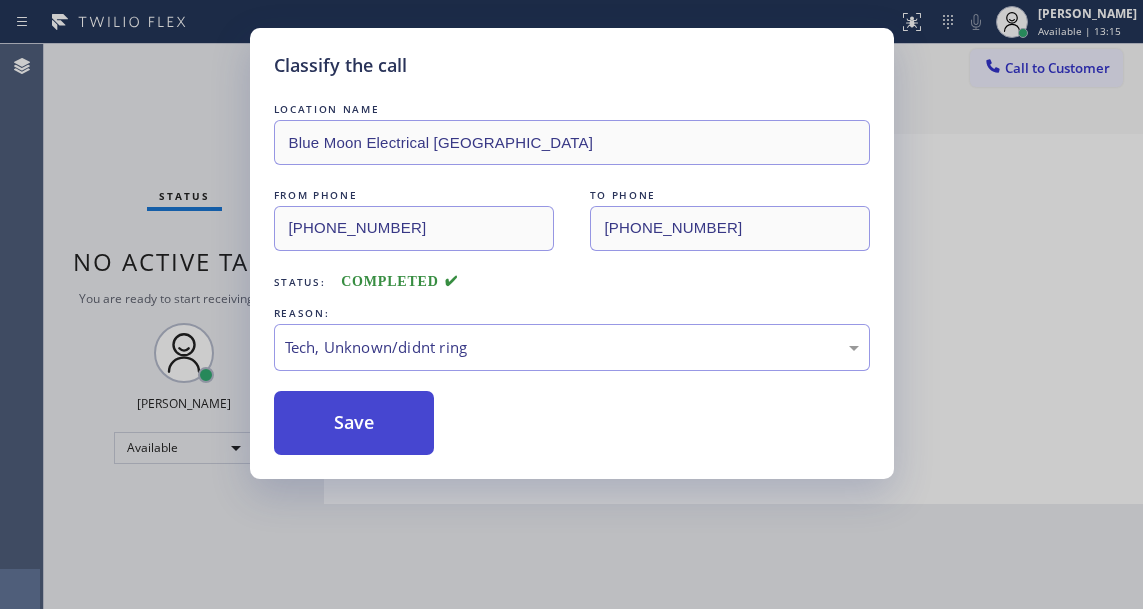 click on "Save" at bounding box center [354, 423] 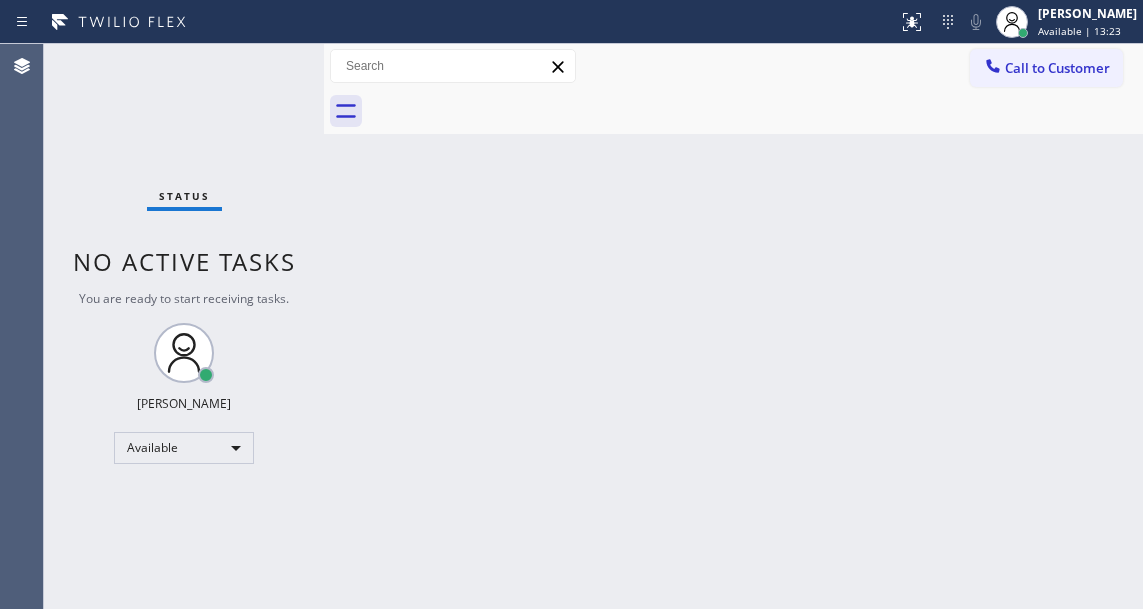 click on "Back to Dashboard Change Sender ID Customers Technicians Select a contact Outbound call Technician Search Technician Your caller id phone number Your caller id phone number Call Technician info Name   Phone none Address none Change Sender ID HVAC +18559994417 5 Star Appliance +18557314952 Appliance Repair +18554611149 Plumbing +18889090120 Air Duct Cleaning +18006865038  Electricians +18005688664 Cancel Change Check personal SMS Reset Change No tabs Call to Customer Outbound call Location Search location Your caller id phone number Customer number Call Outbound call Technician Search Technician Your caller id phone number Your caller id phone number Call" at bounding box center [733, 326] 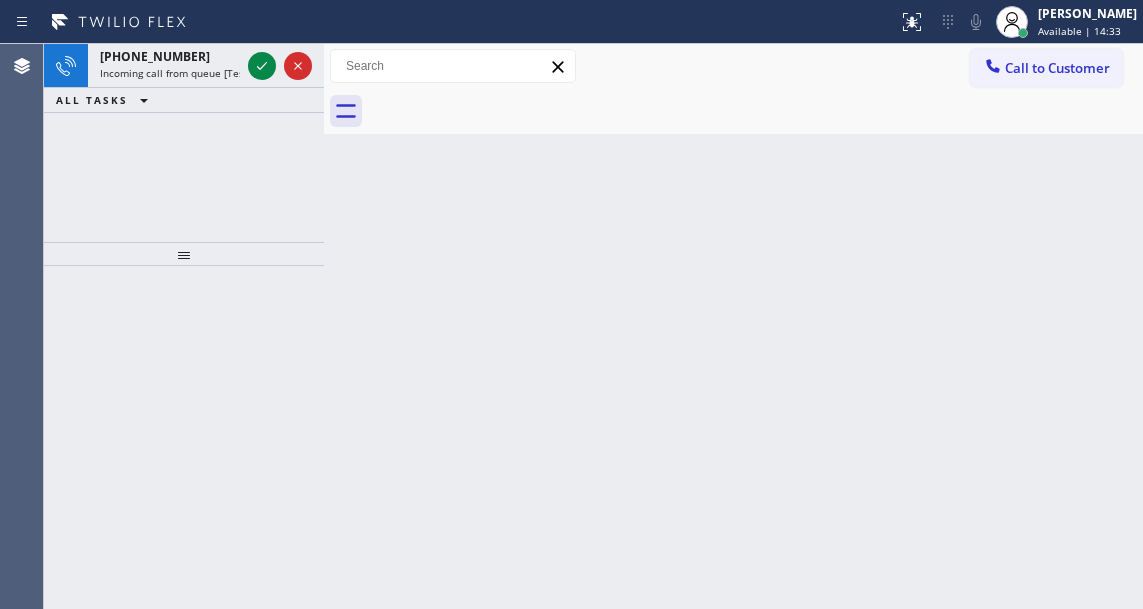 drag, startPoint x: 1046, startPoint y: 245, endPoint x: 583, endPoint y: 148, distance: 473.0518 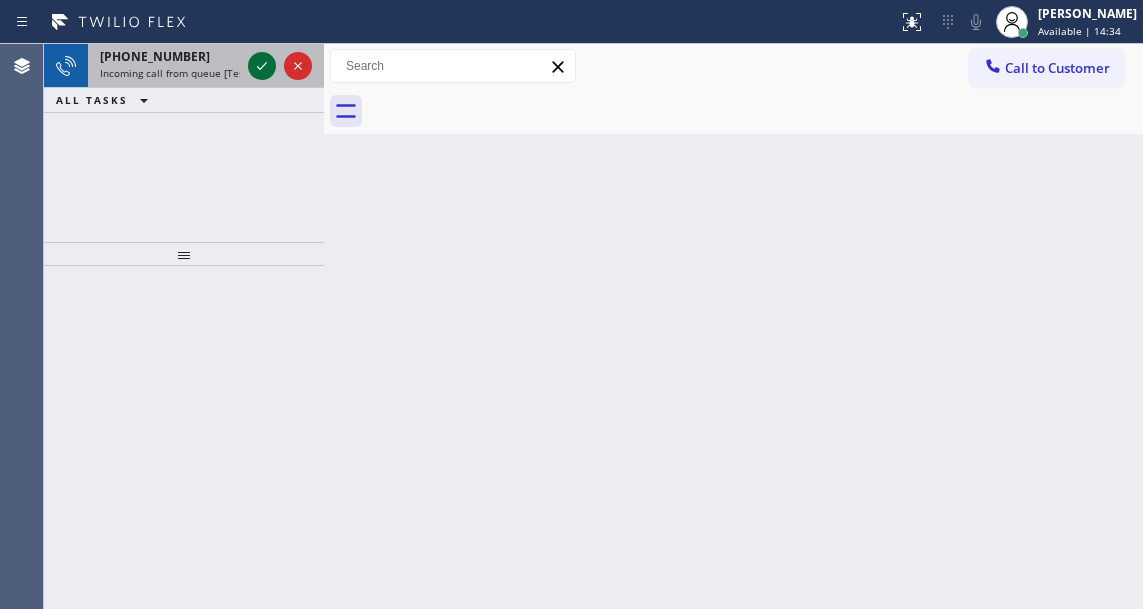 click 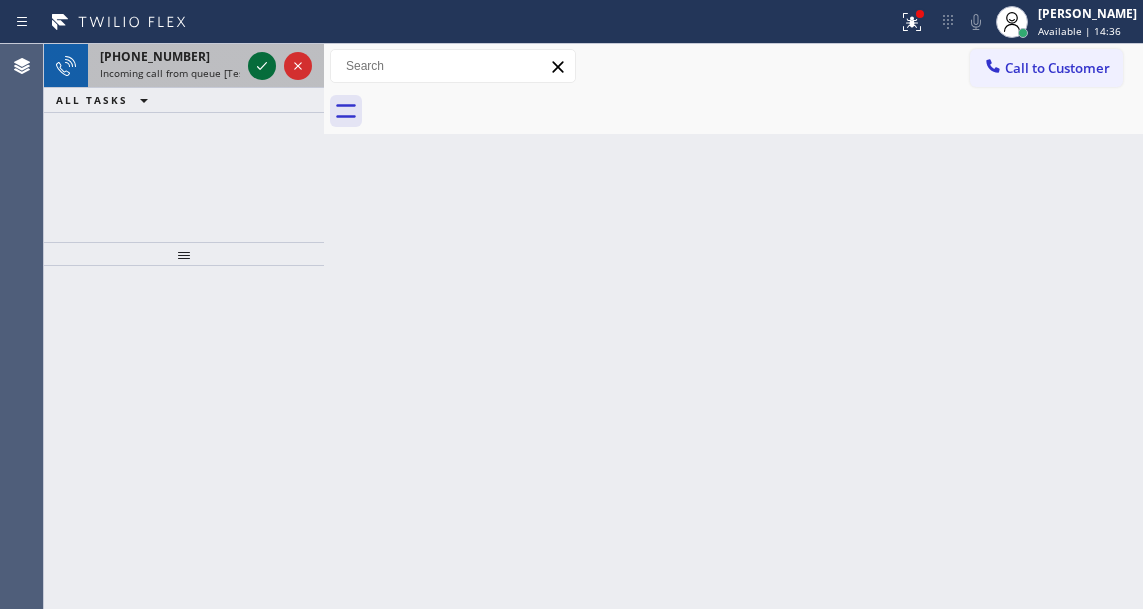 click 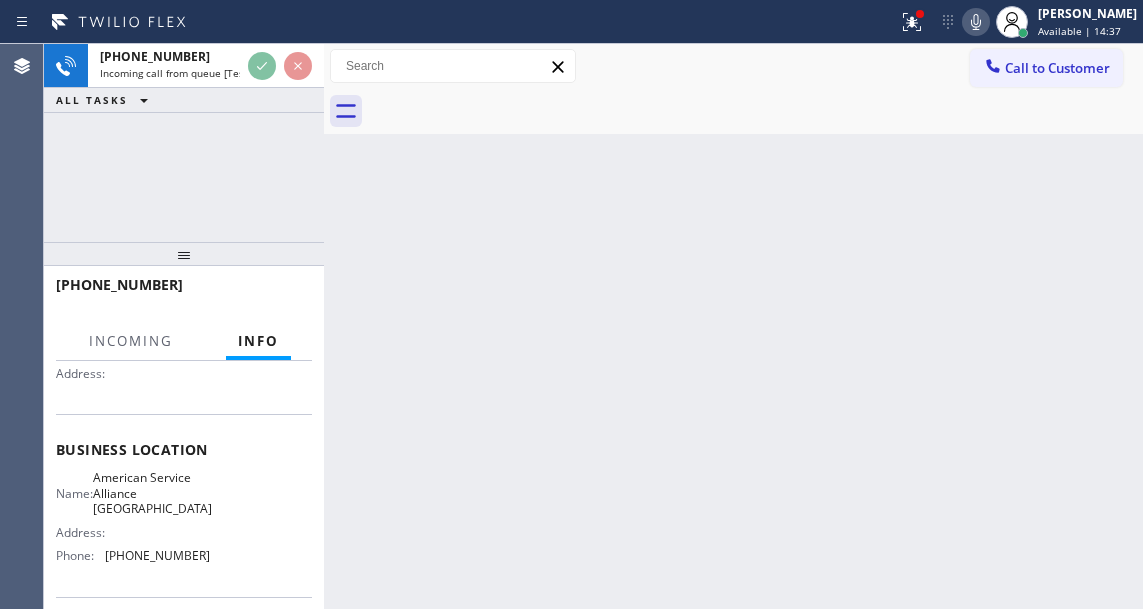 scroll, scrollTop: 200, scrollLeft: 0, axis: vertical 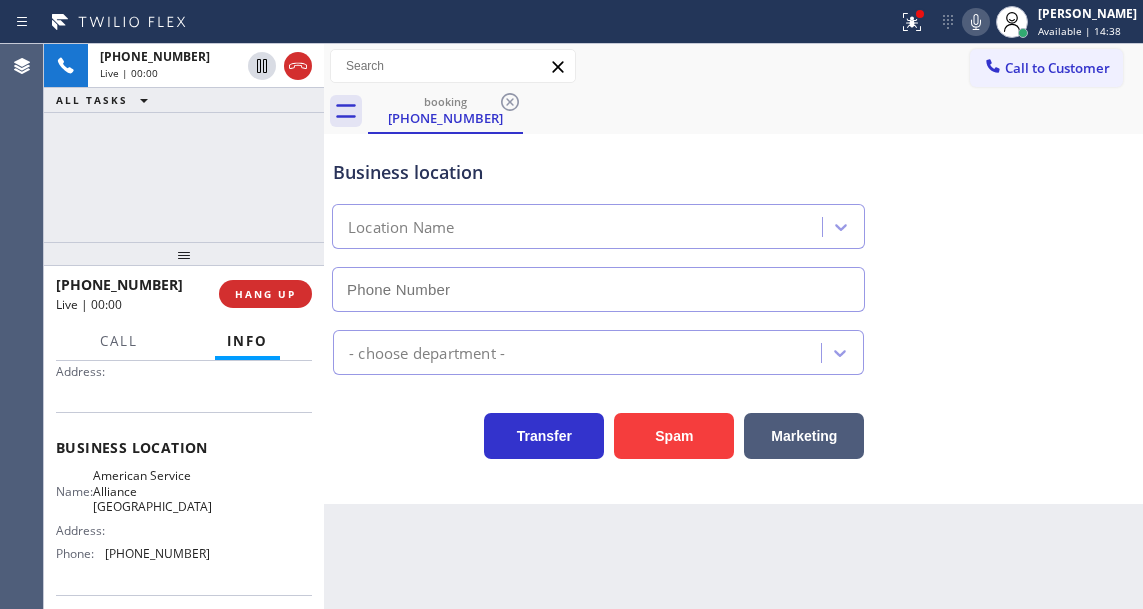 click on "American Service Alliance Coral Springs" at bounding box center [152, 491] 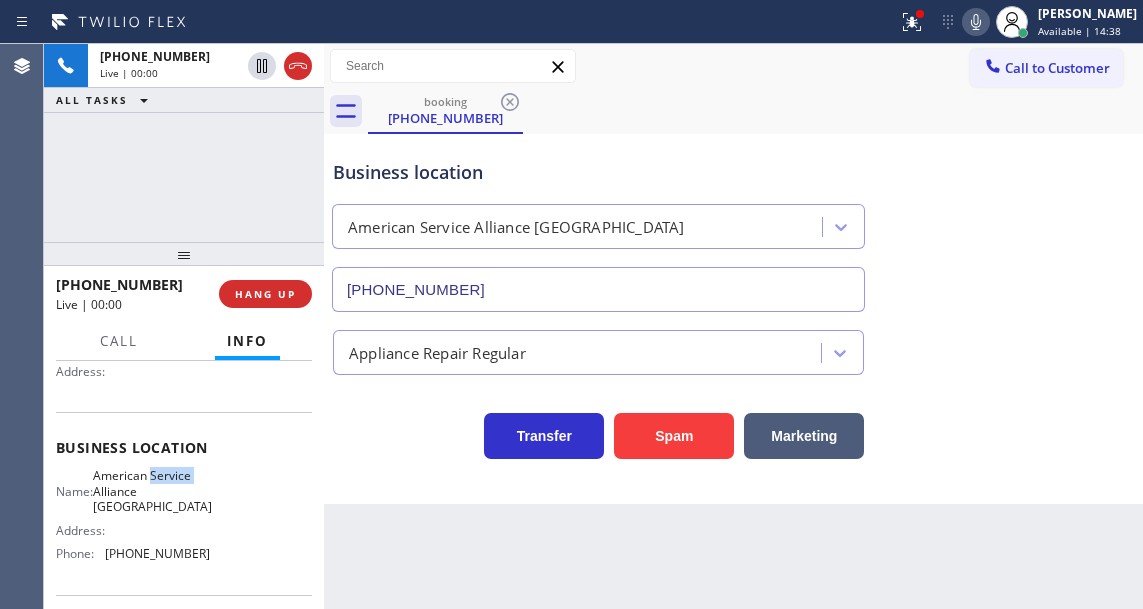 click on "American Service Alliance Coral Springs" at bounding box center (152, 491) 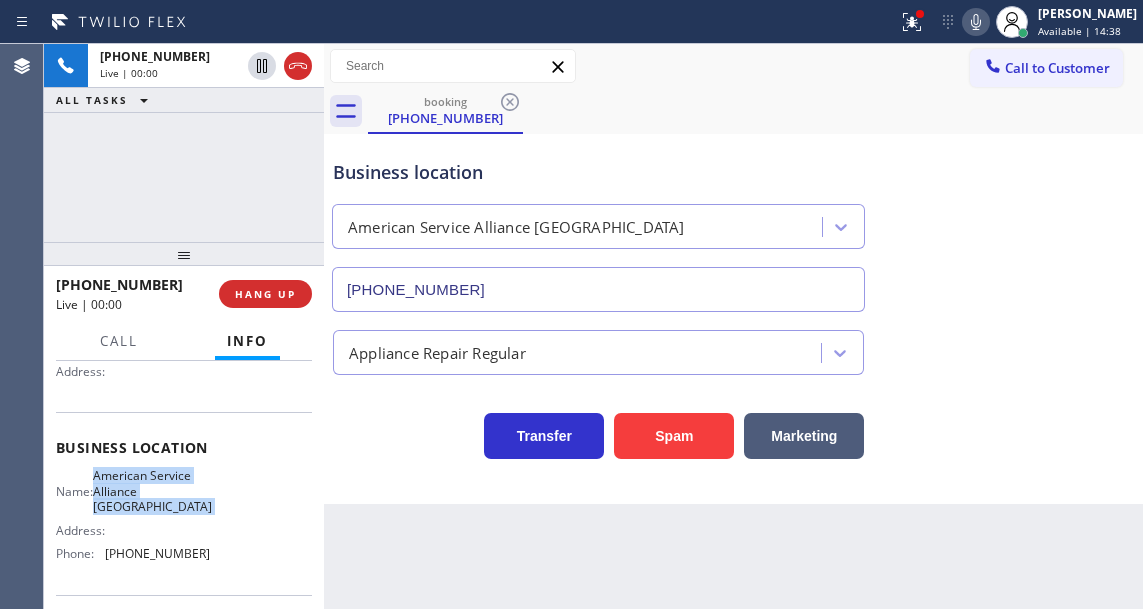click on "American Service Alliance Coral Springs" at bounding box center (152, 491) 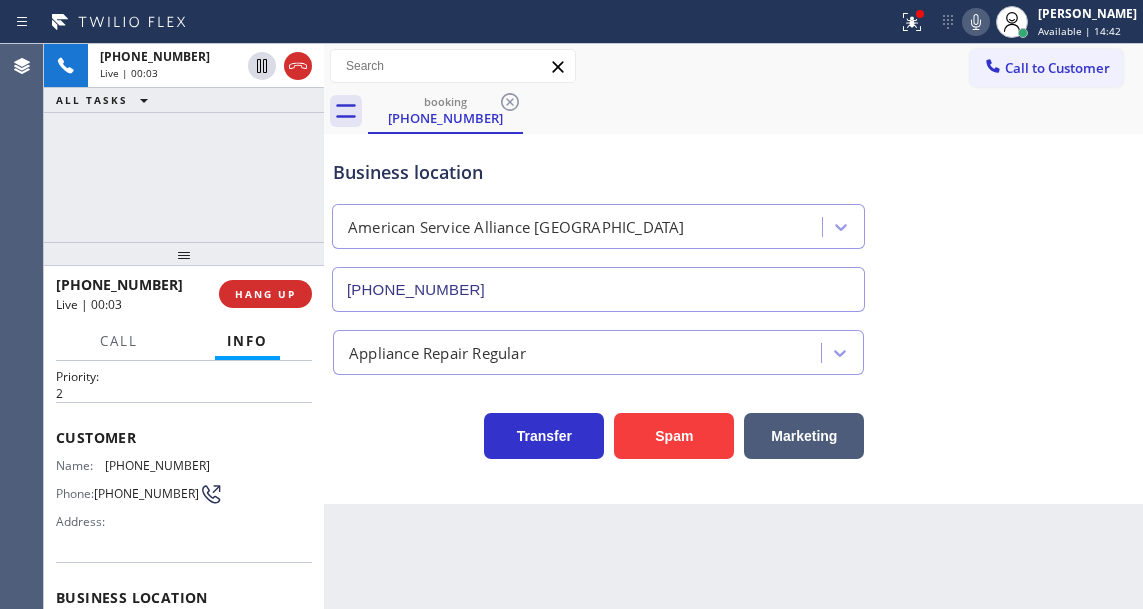 scroll, scrollTop: 0, scrollLeft: 0, axis: both 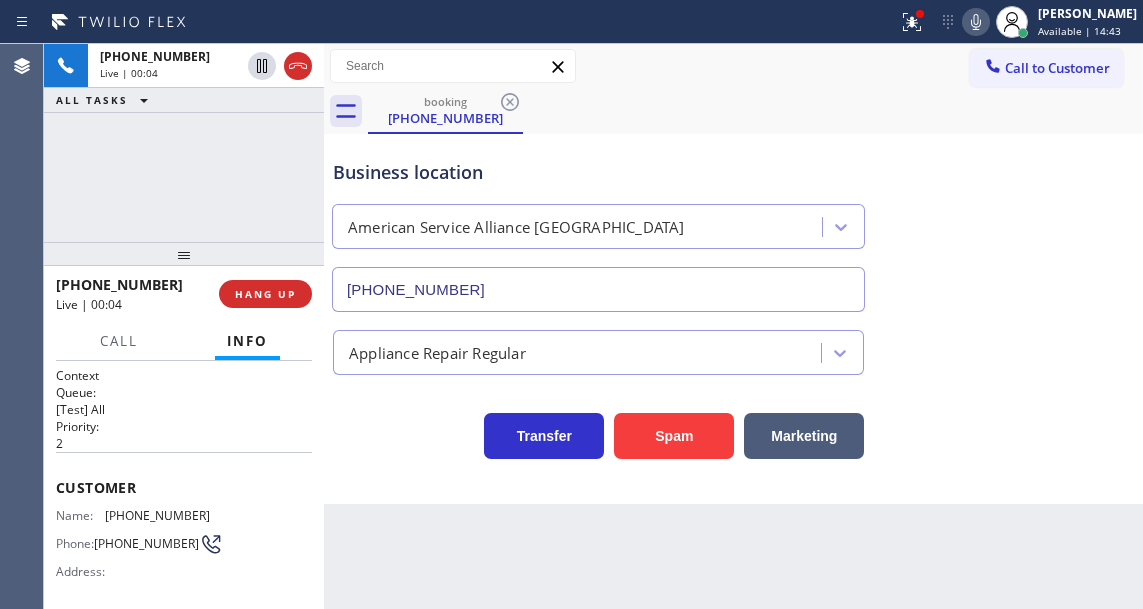 click on "(954) 260-5481" at bounding box center (157, 515) 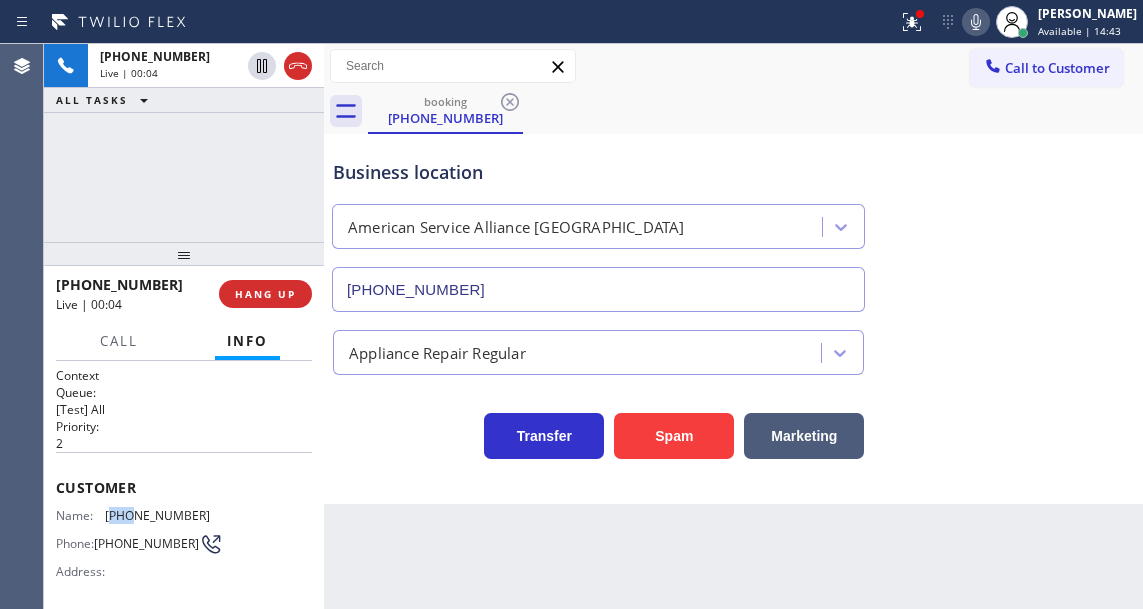 click on "(954) 260-5481" at bounding box center [157, 515] 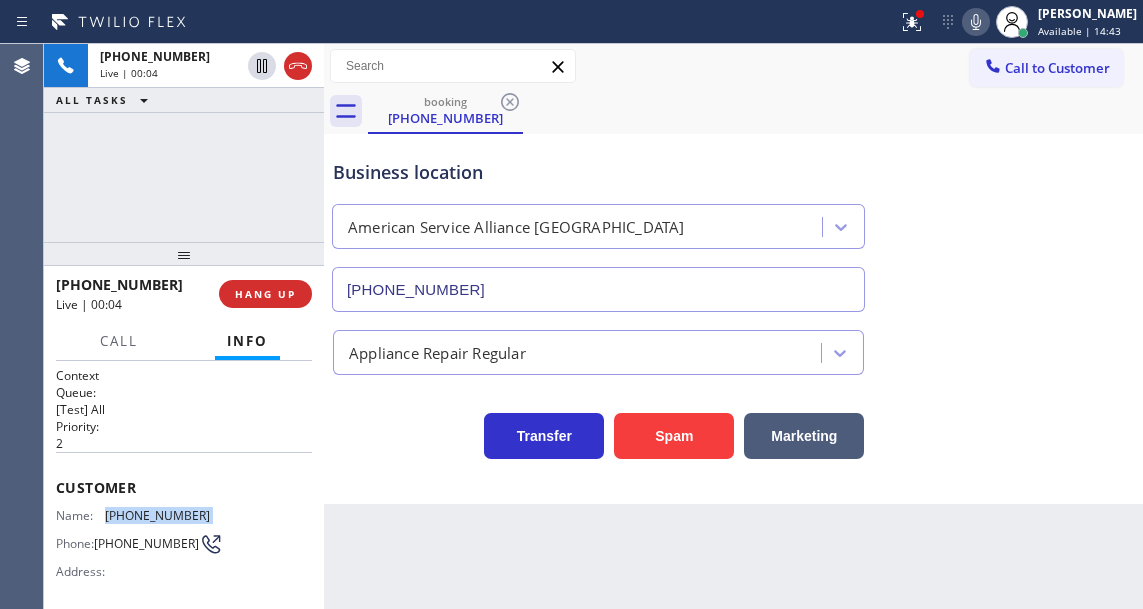 click on "(954) 260-5481" at bounding box center [157, 515] 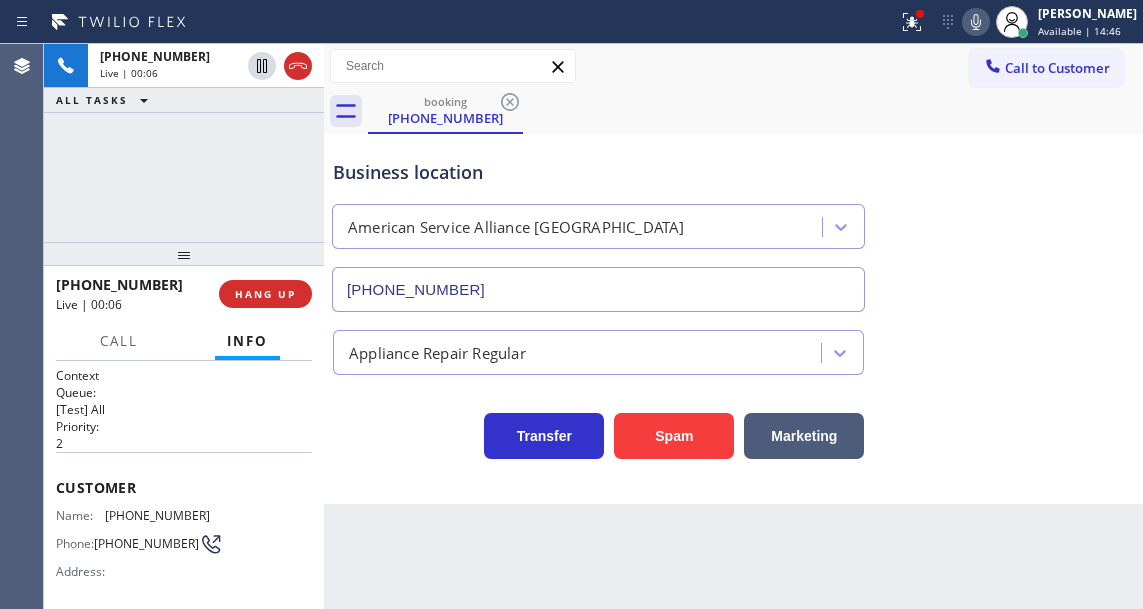 drag, startPoint x: 423, startPoint y: 532, endPoint x: 324, endPoint y: 536, distance: 99.08077 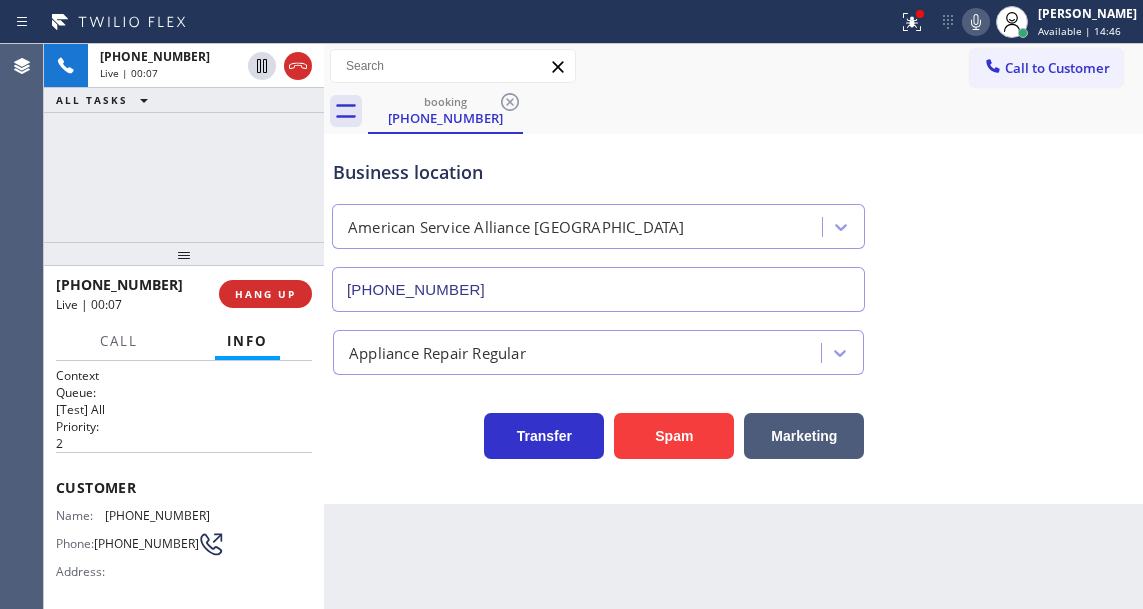 scroll, scrollTop: 100, scrollLeft: 0, axis: vertical 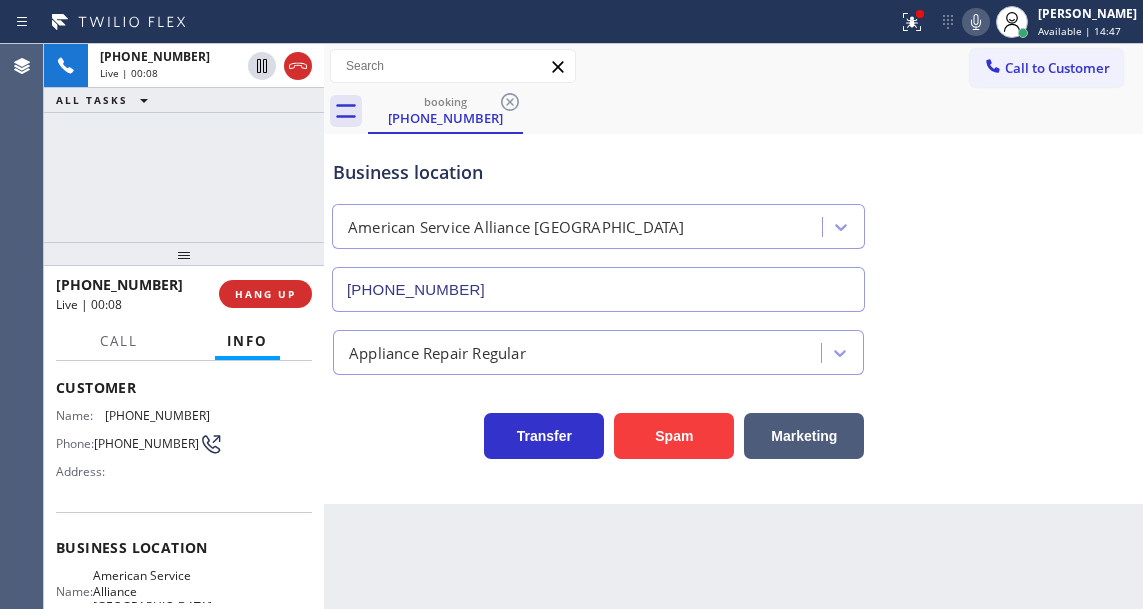 click on "American Service Alliance Coral Springs" at bounding box center (152, 591) 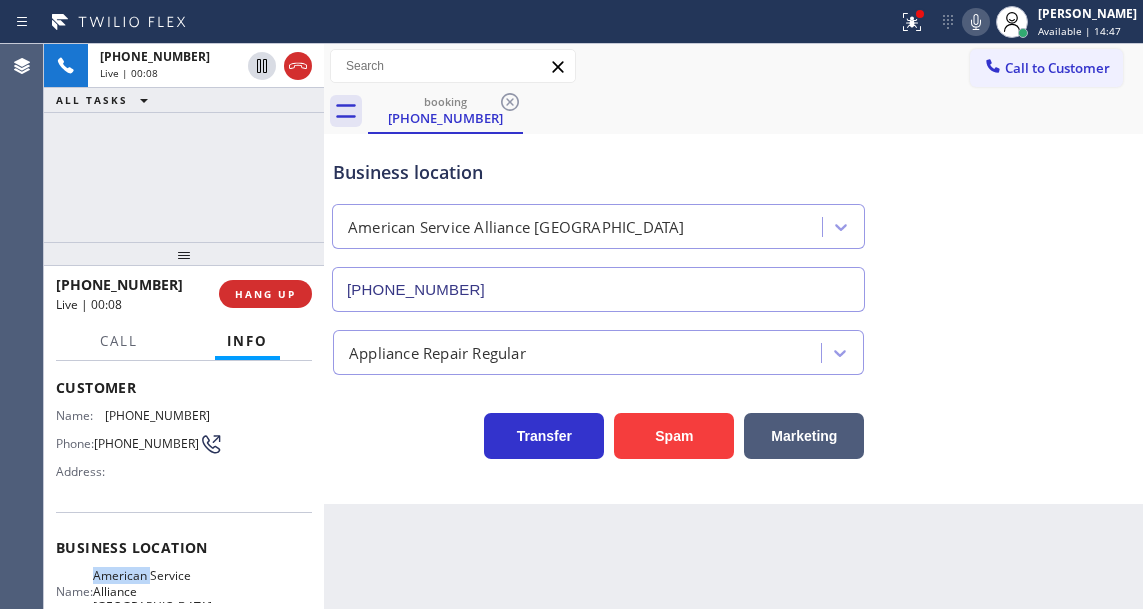 click on "American Service Alliance Coral Springs" at bounding box center [152, 591] 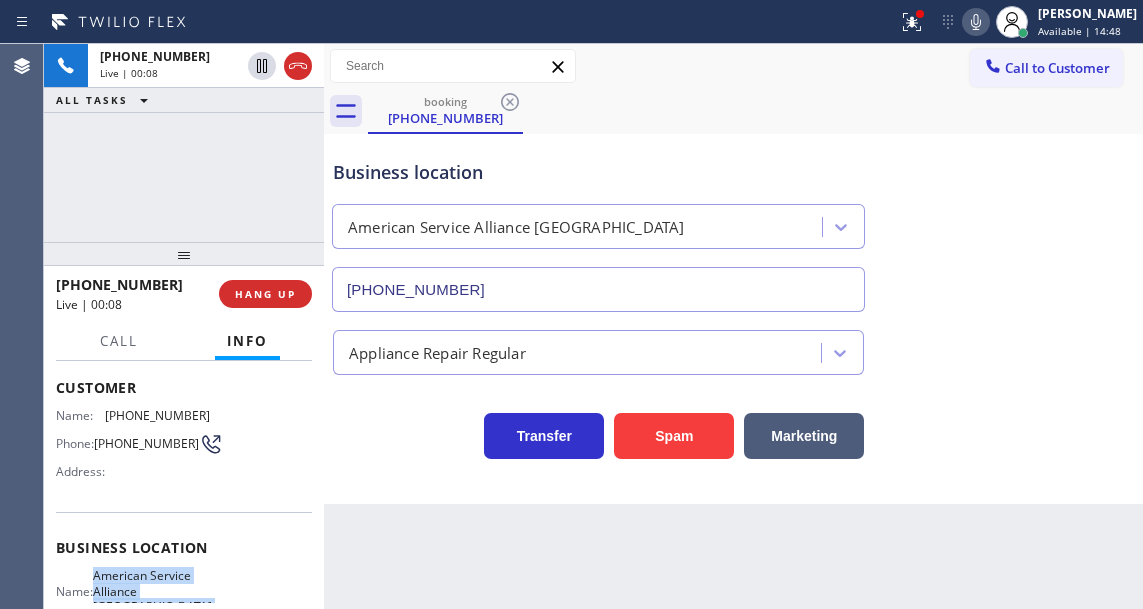 click on "American Service Alliance Coral Springs" at bounding box center (152, 591) 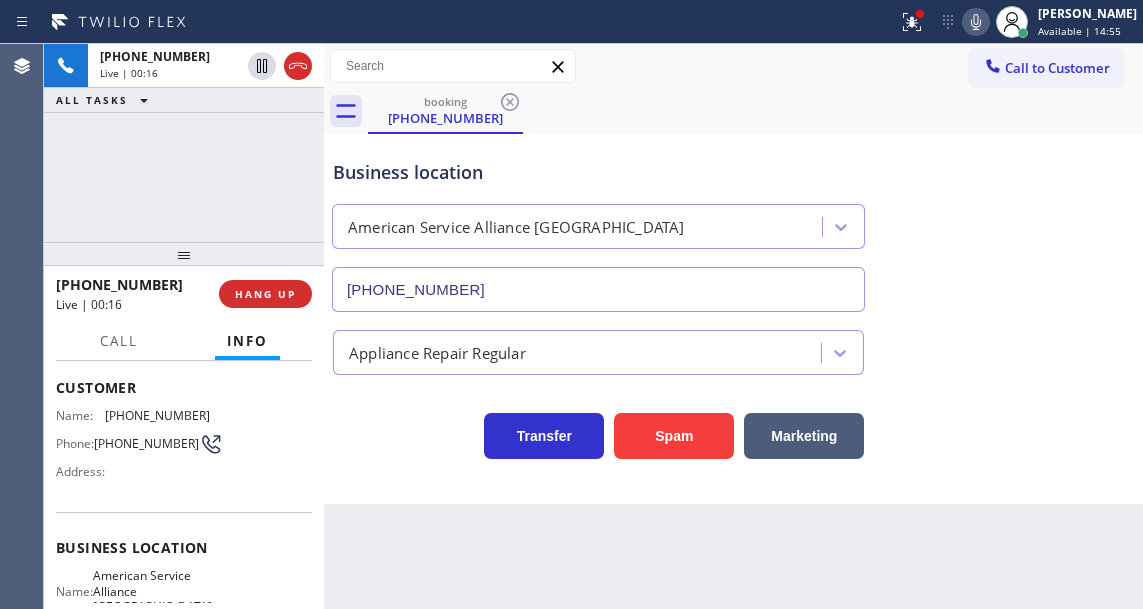 click on "Back to Dashboard Change Sender ID Customers Technicians Select a contact Outbound call Technician Search Technician Your caller id phone number Your caller id phone number Call Technician info Name   Phone none Address none Change Sender ID HVAC +18559994417 5 Star Appliance +18557314952 Appliance Repair +18554611149 Plumbing +18889090120 Air Duct Cleaning +18006865038  Electricians +18005688664 Cancel Change Check personal SMS Reset Change booking (954) 260-5481 Call to Customer Outbound call Location Search location Your caller id phone number Customer number Call Outbound call Technician Search Technician Your caller id phone number Your caller id phone number Call booking (954) 260-5481 Business location American Service Alliance Coral Springs (954) 835-4535 Appliance Repair Regular Transfer Spam Marketing" at bounding box center (733, 326) 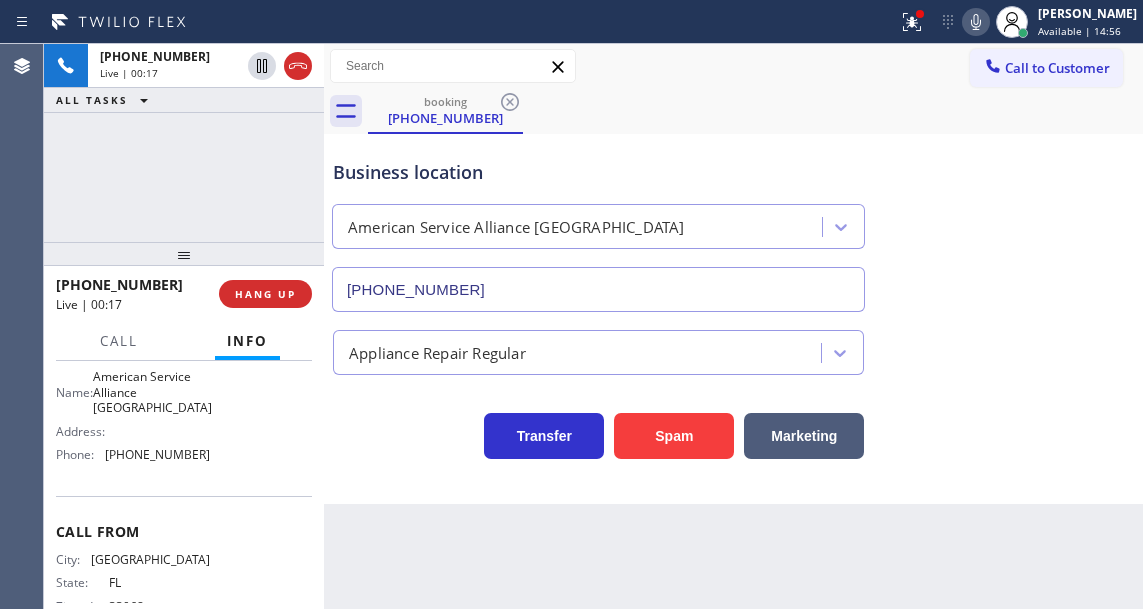 scroll, scrollTop: 300, scrollLeft: 0, axis: vertical 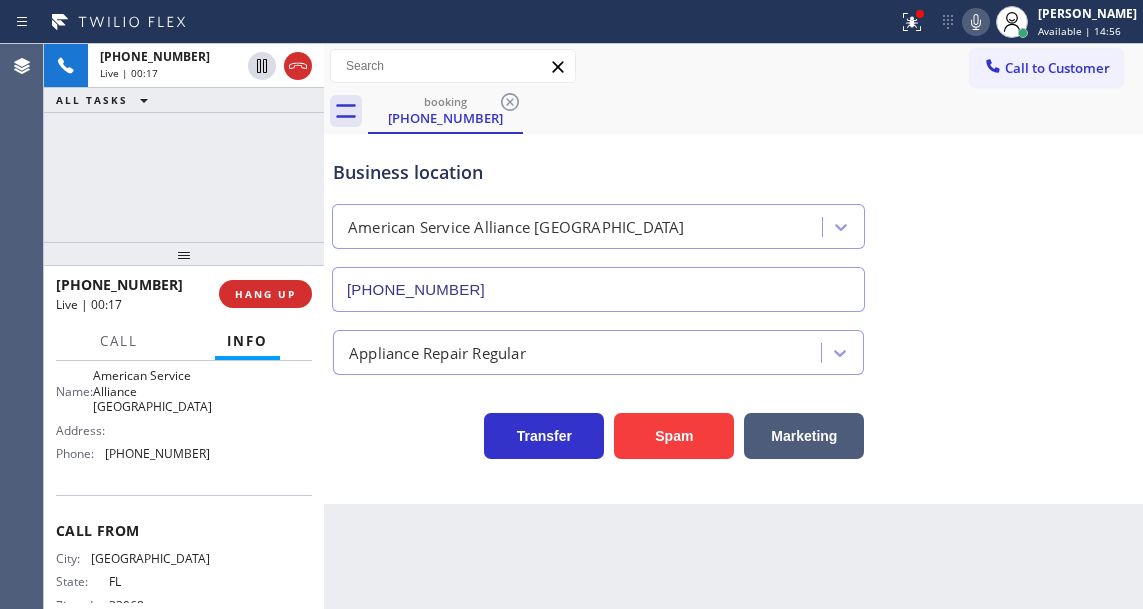 click on "Address:" at bounding box center [133, 430] 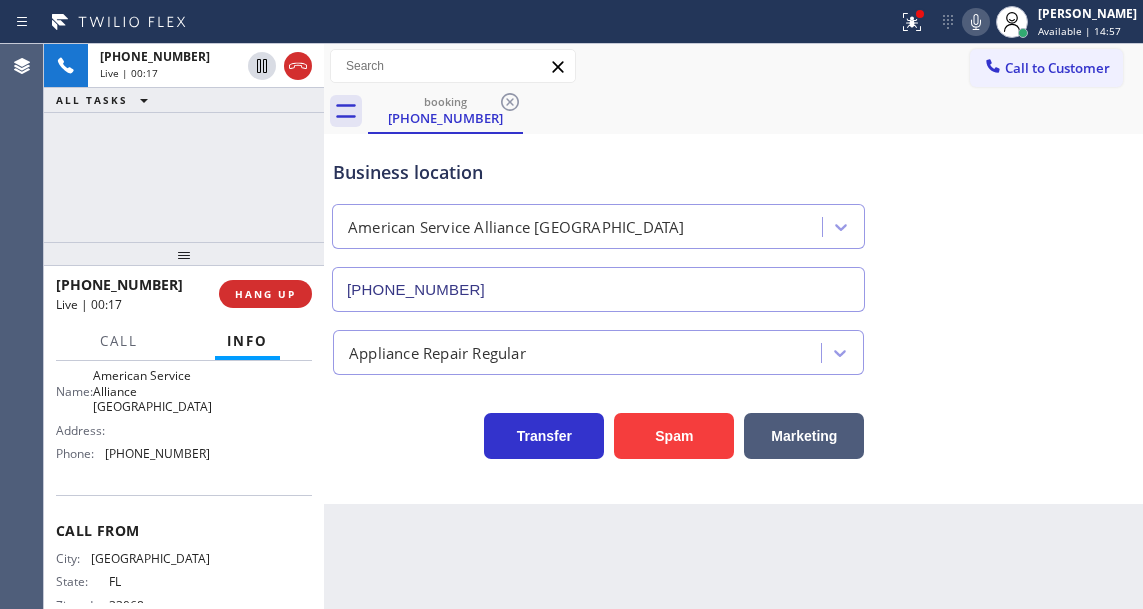 click on "(954) 835-4535" at bounding box center (157, 453) 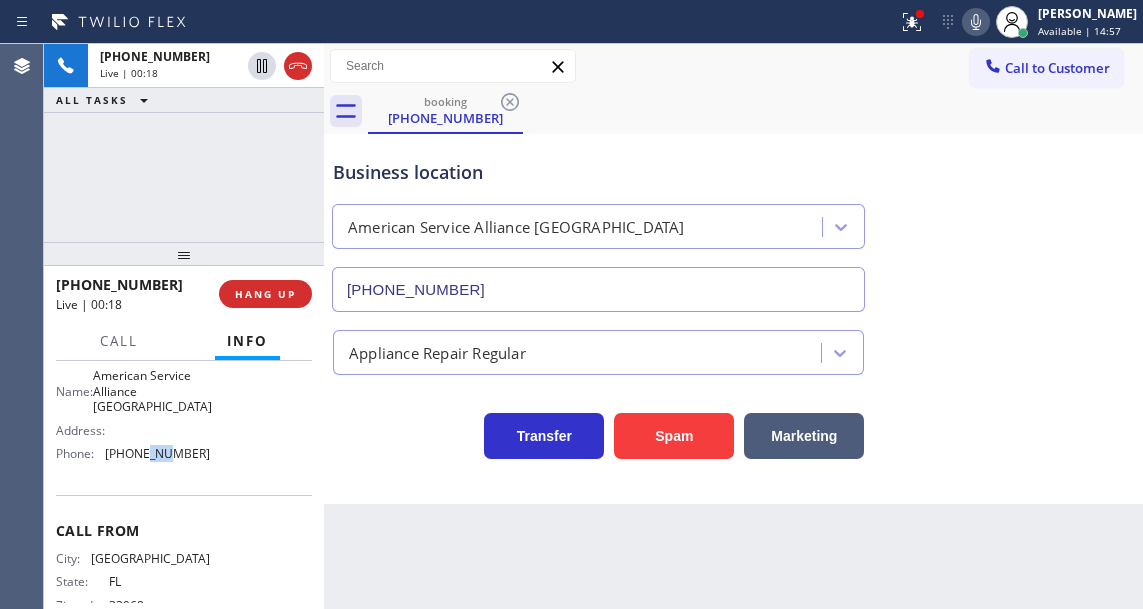 click on "(954) 835-4535" at bounding box center [157, 453] 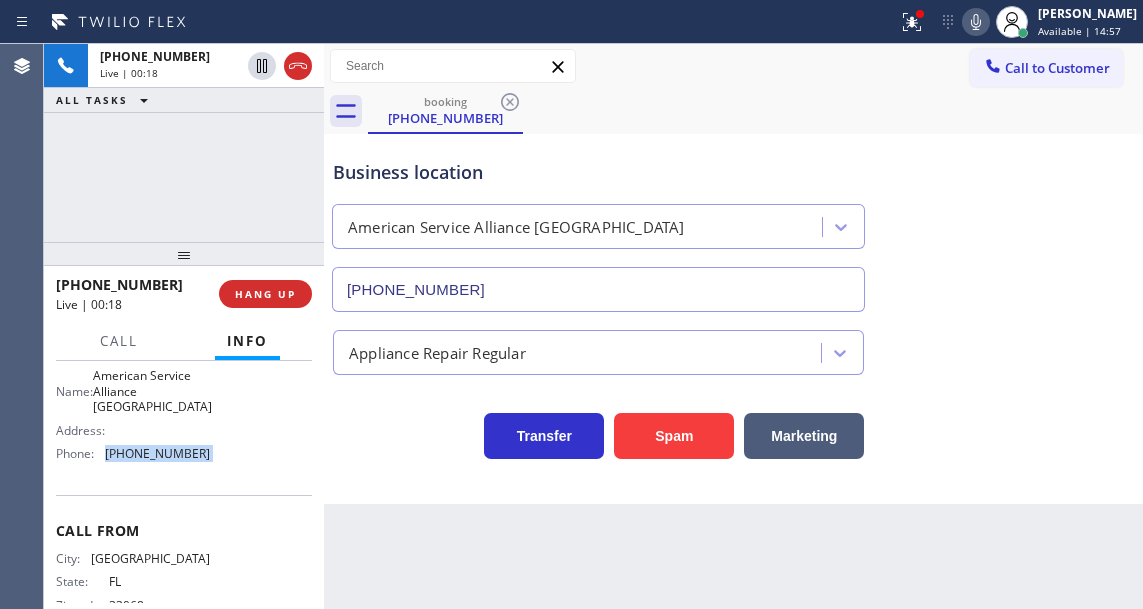 click on "(954) 835-4535" at bounding box center (157, 453) 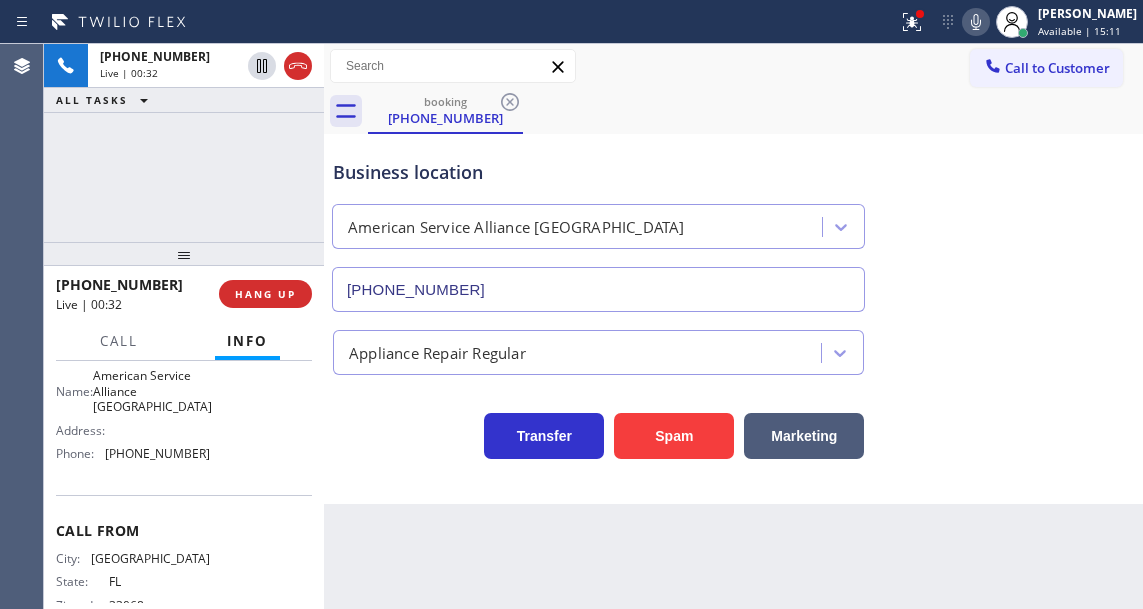 click on "Call to Customer Outbound call Location Search location Your caller id phone number Customer number Call Outbound call Technician Search Technician Your caller id phone number Your caller id phone number Call" at bounding box center [733, 66] 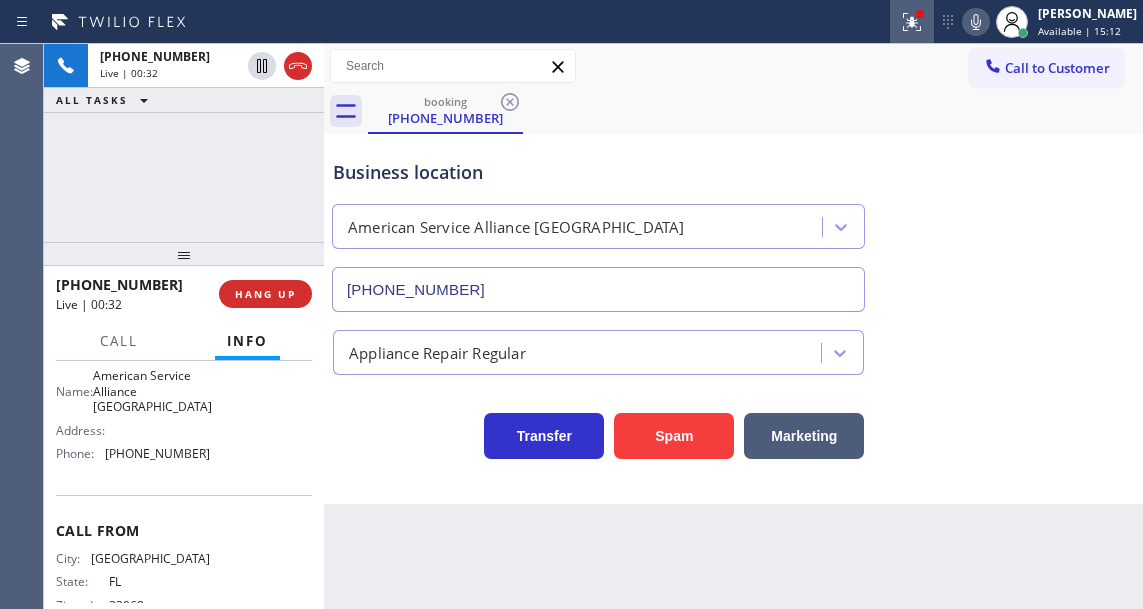click at bounding box center (912, 22) 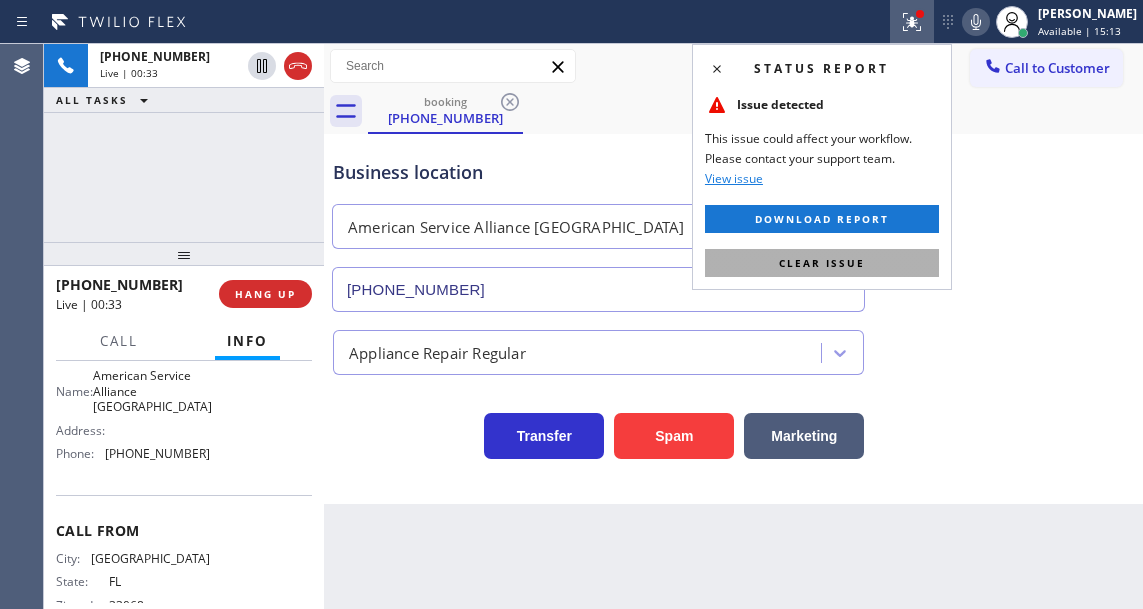 click on "Clear issue" at bounding box center [822, 263] 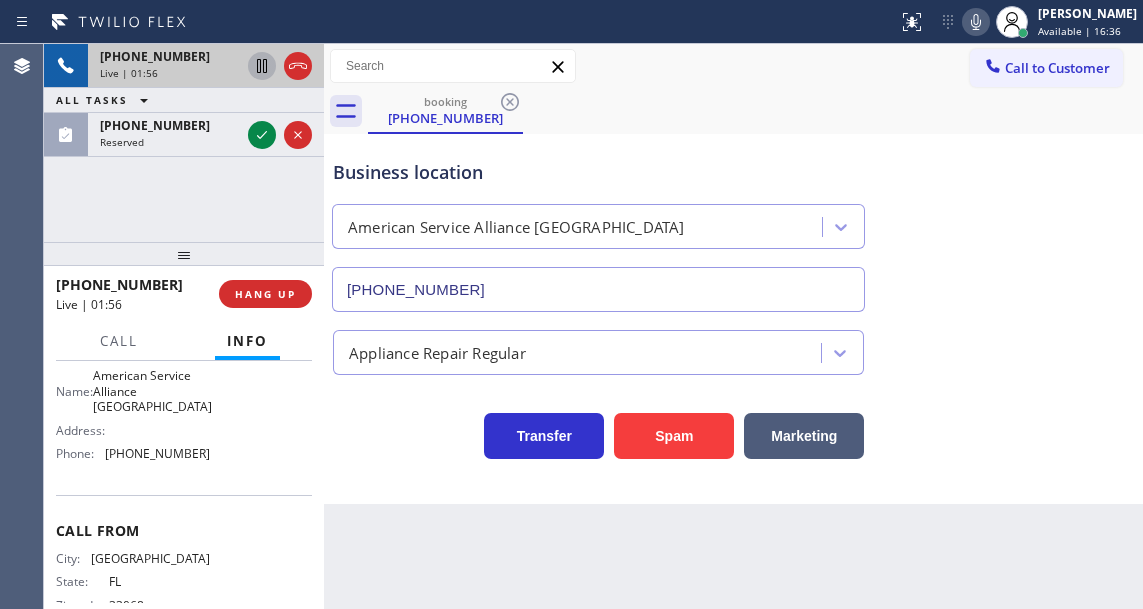 click 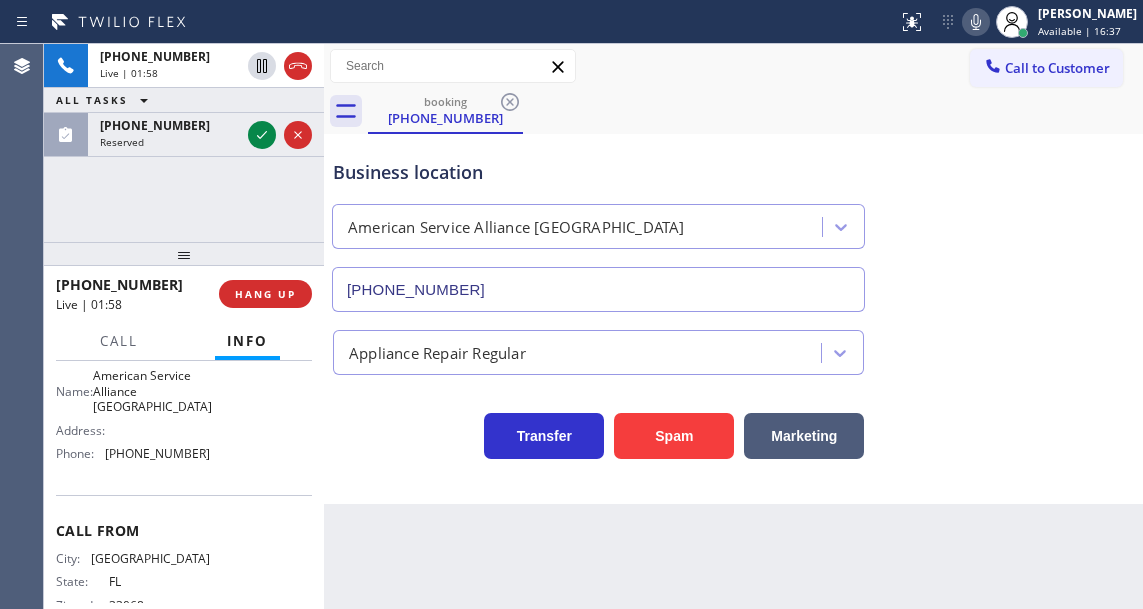 click 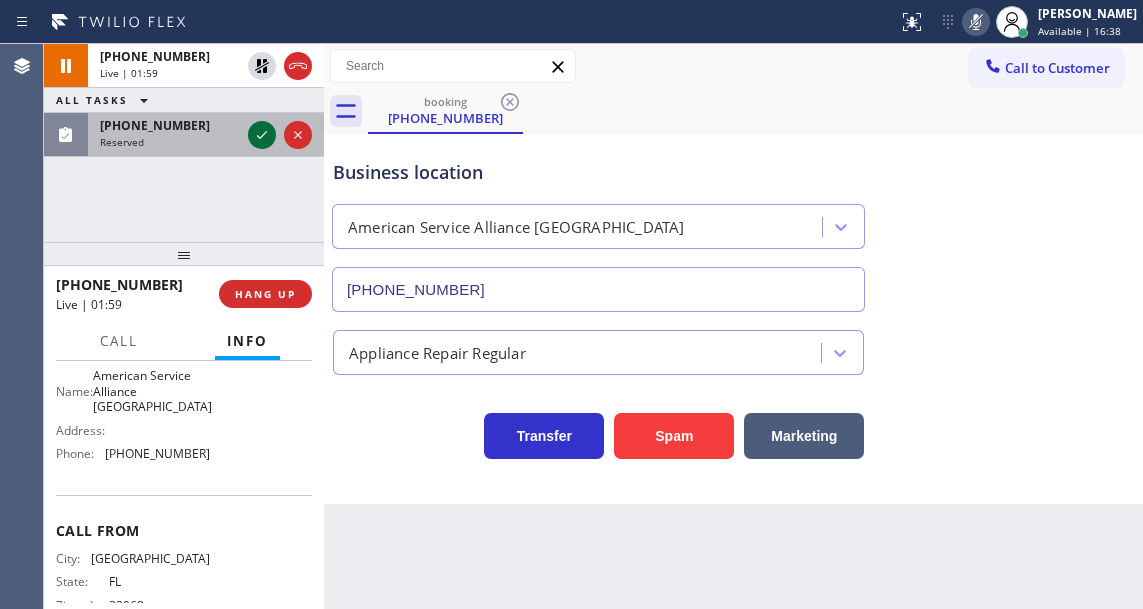 click 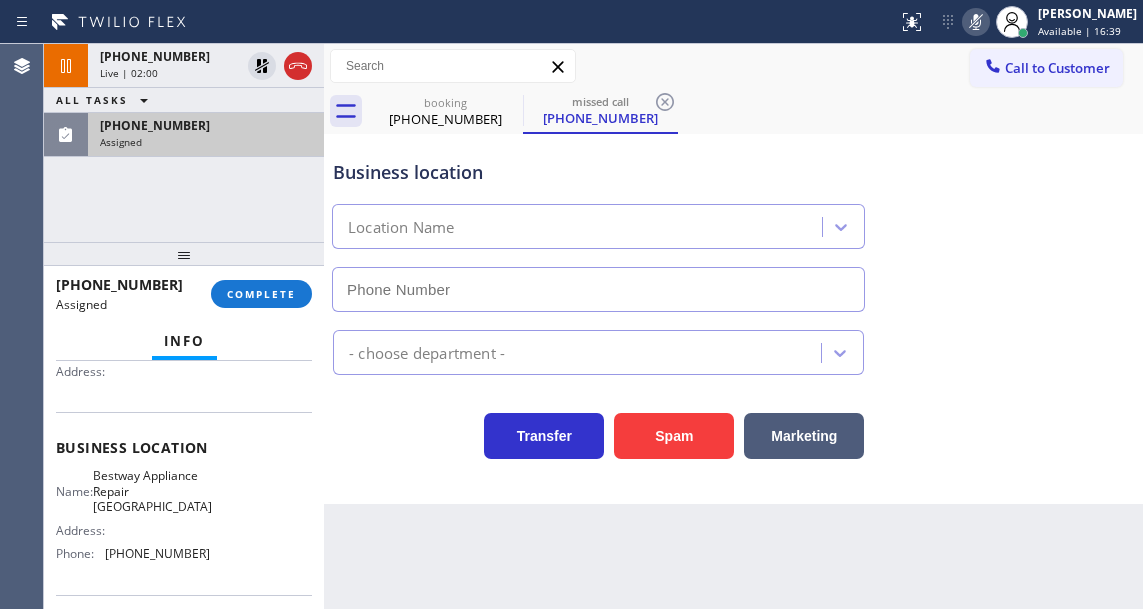 type on "(631) 203-1910" 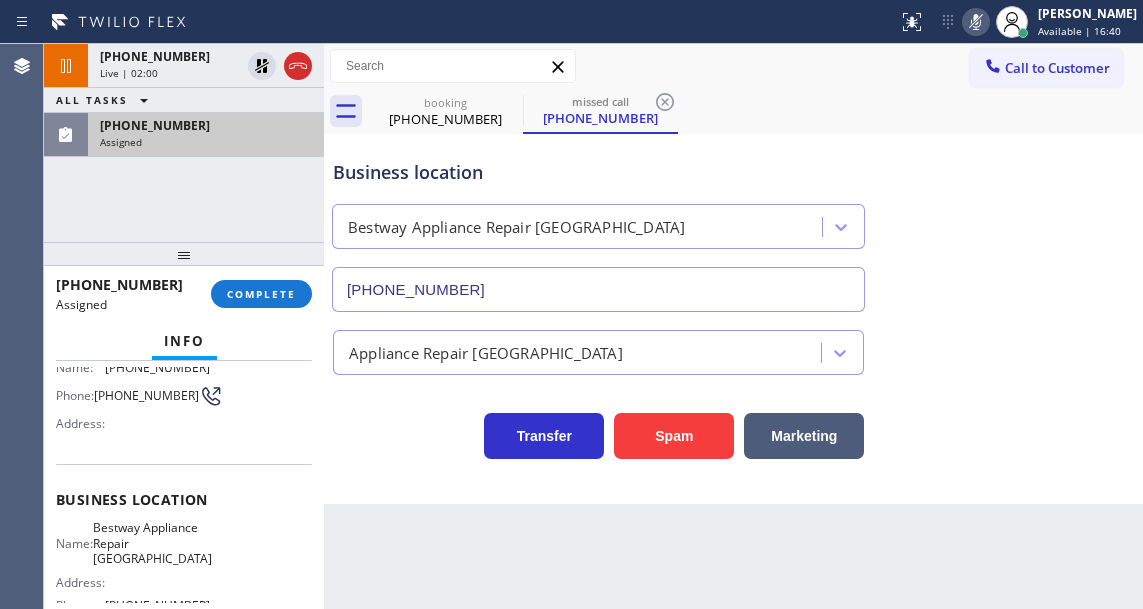 scroll, scrollTop: 117, scrollLeft: 0, axis: vertical 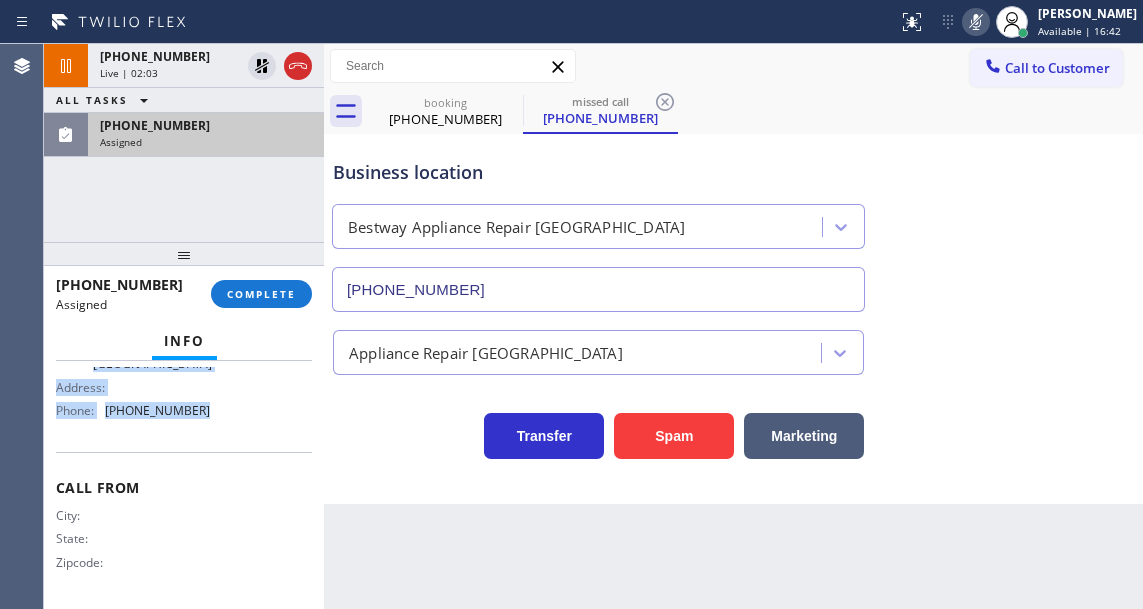 drag, startPoint x: 57, startPoint y: 382, endPoint x: 233, endPoint y: 411, distance: 178.3732 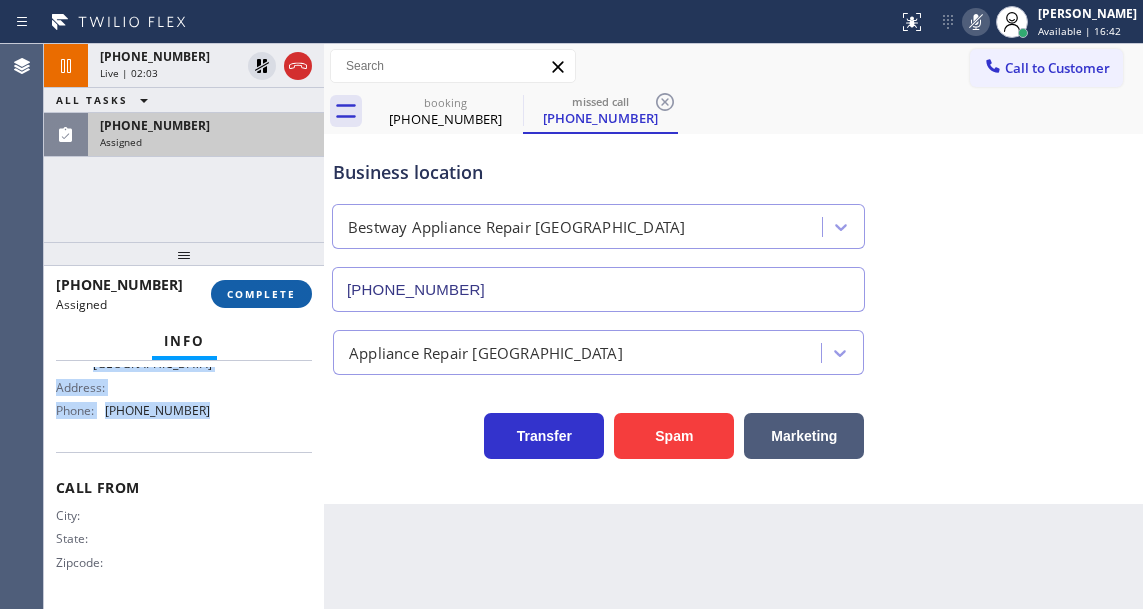 type 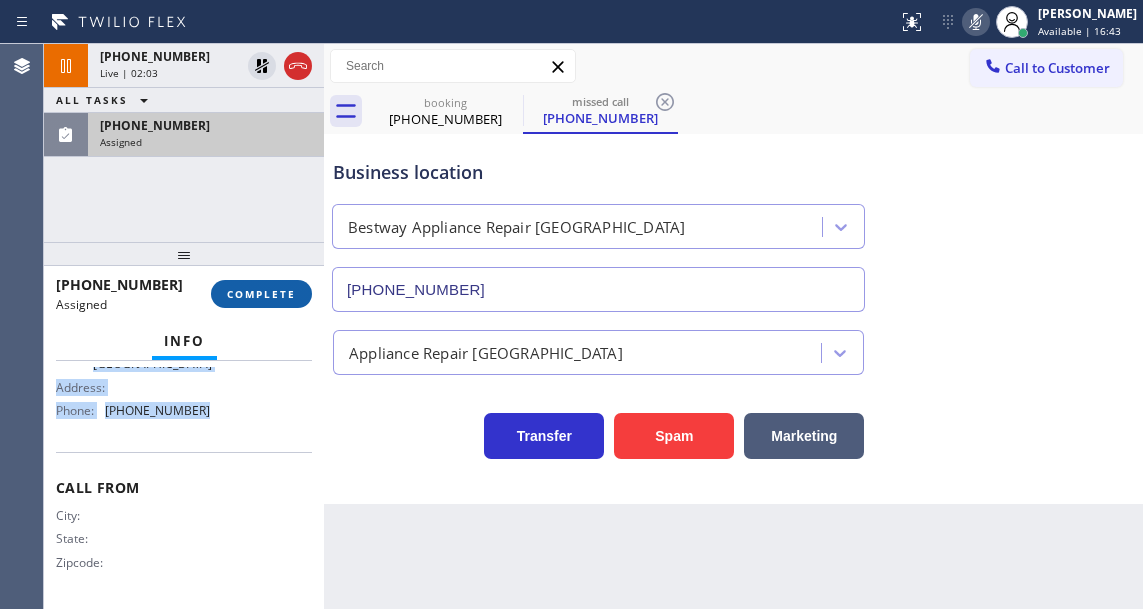 click on "COMPLETE" at bounding box center (261, 294) 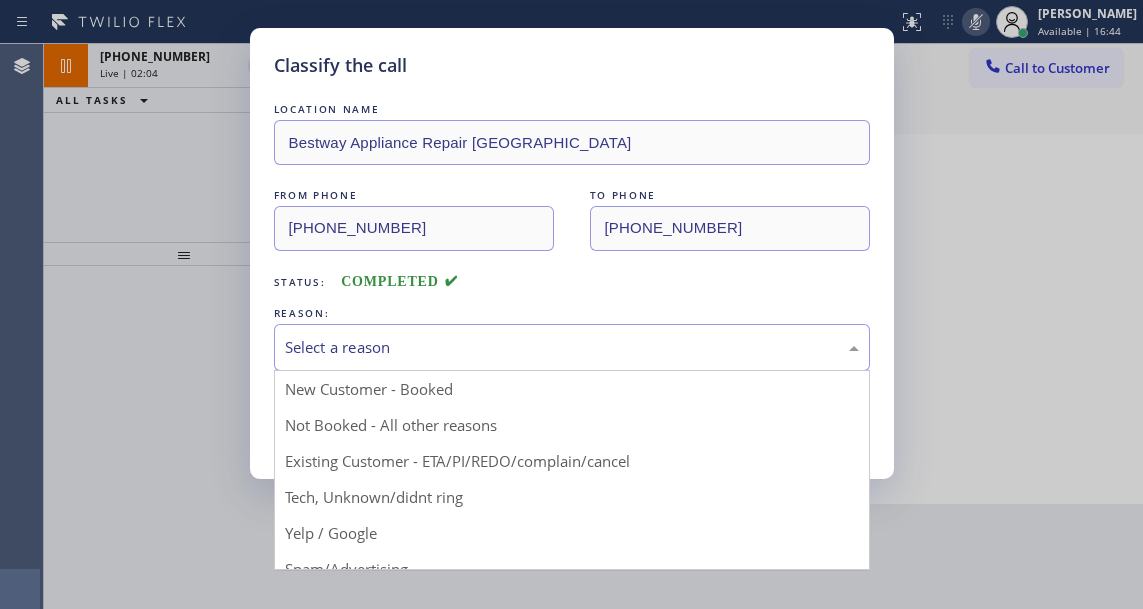 click on "Select a reason" at bounding box center [572, 347] 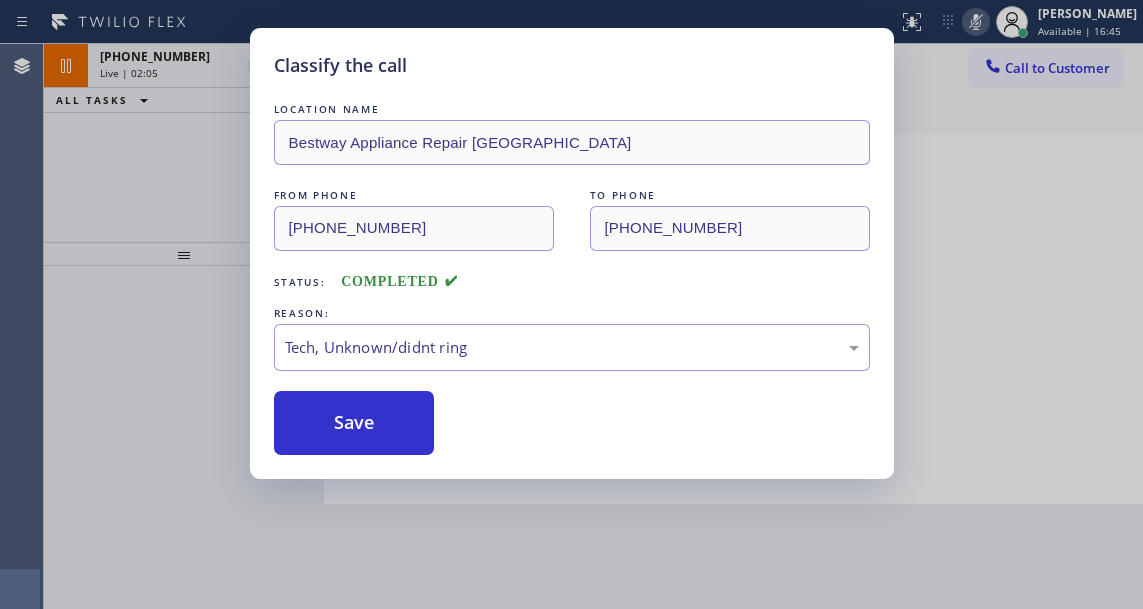 click on "Save" at bounding box center [572, 423] 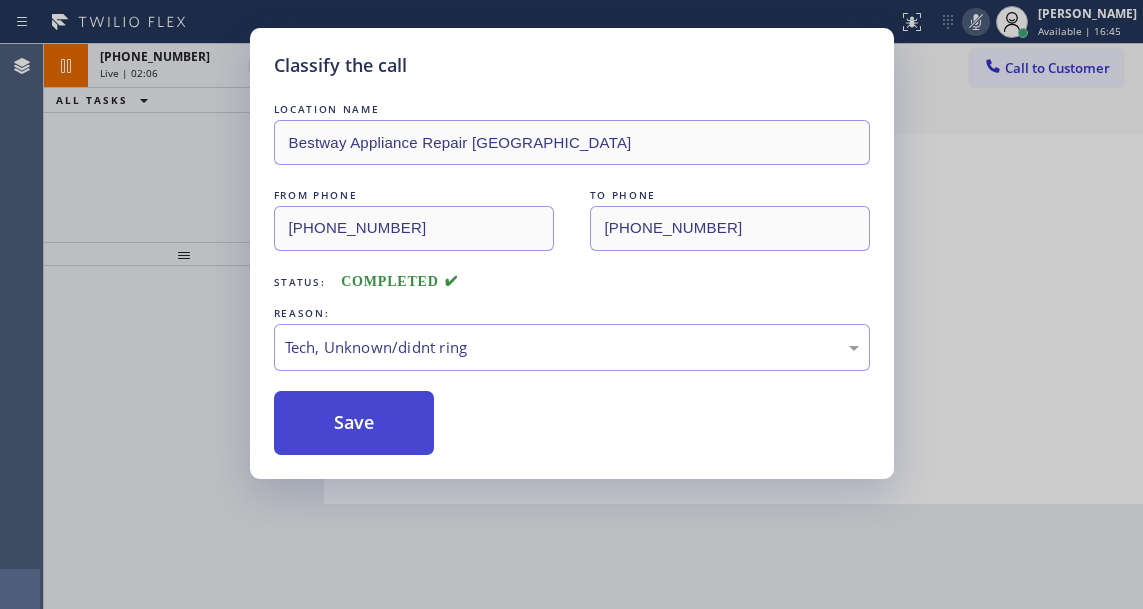 click on "Save" at bounding box center [354, 423] 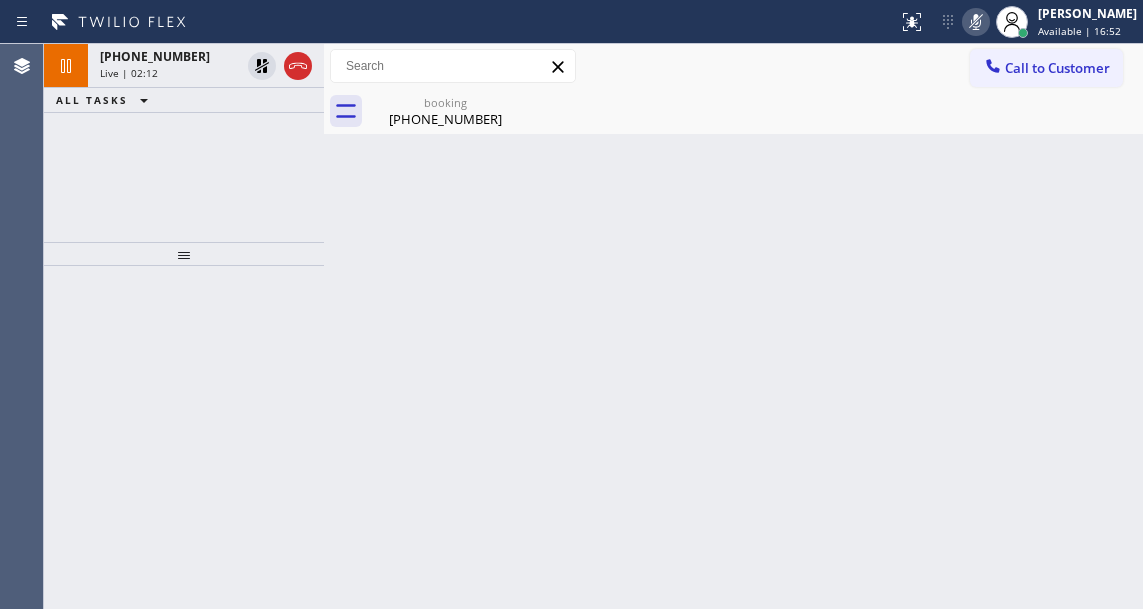 drag, startPoint x: 1124, startPoint y: 299, endPoint x: 537, endPoint y: 3, distance: 657.4078 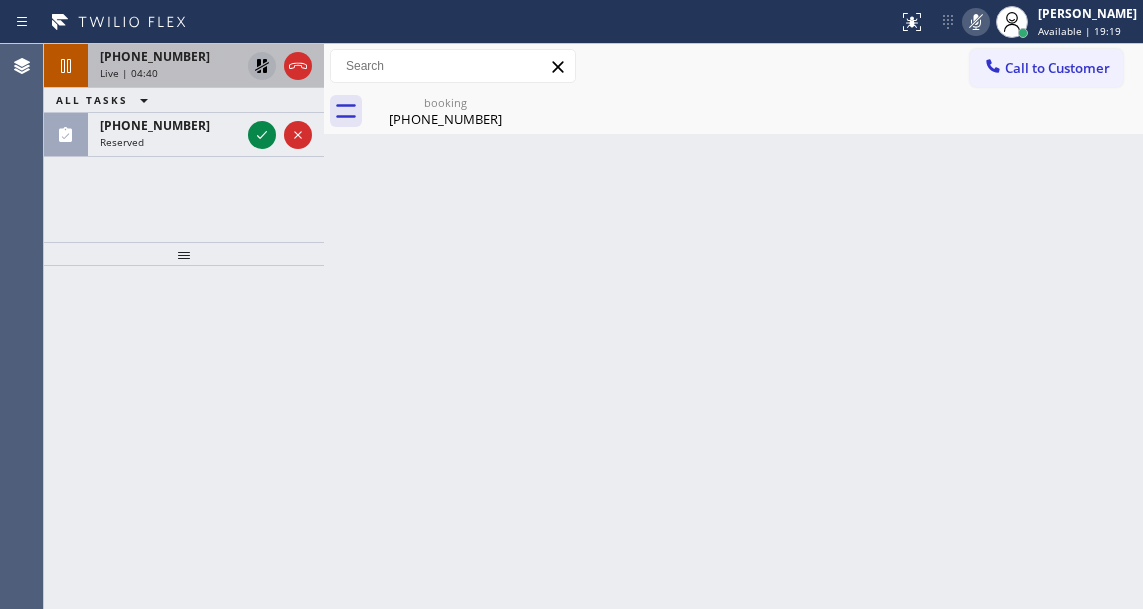 click 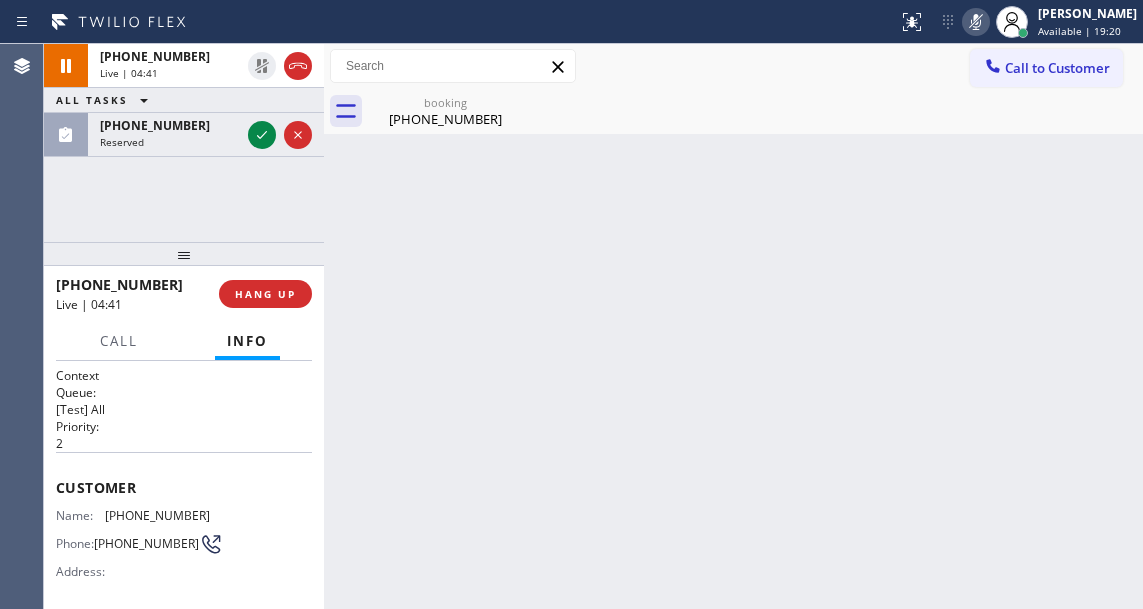 click 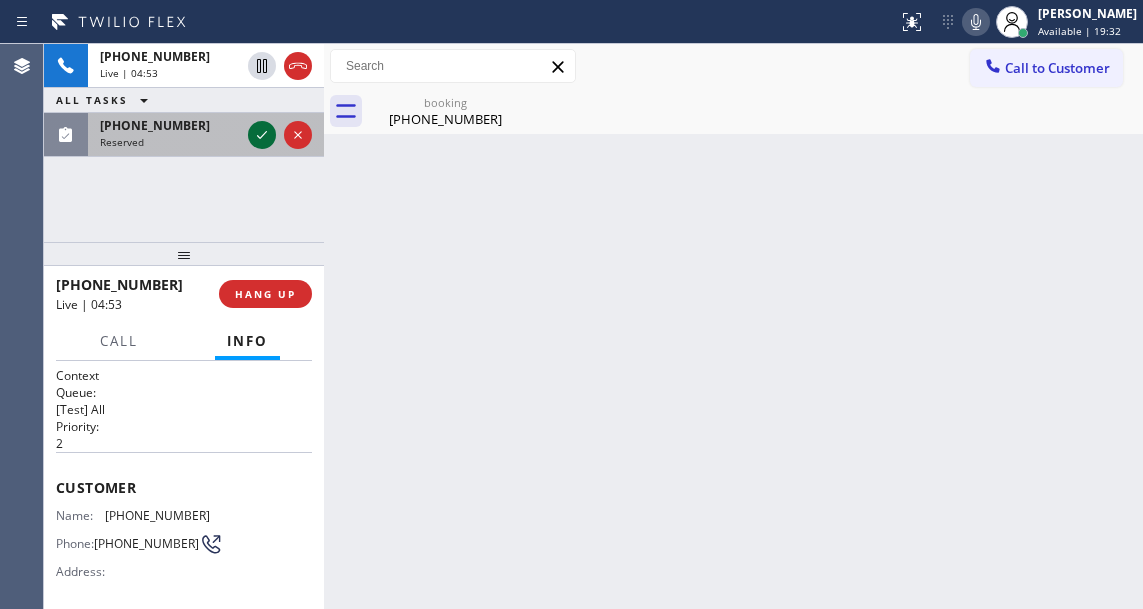 click 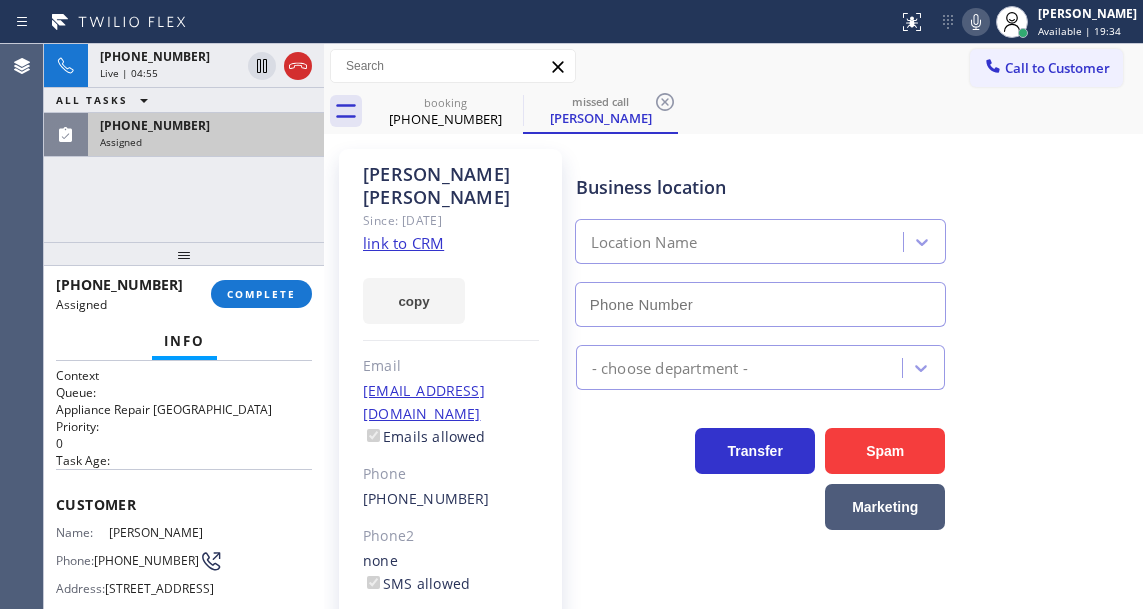 type on "(833) 692-2271" 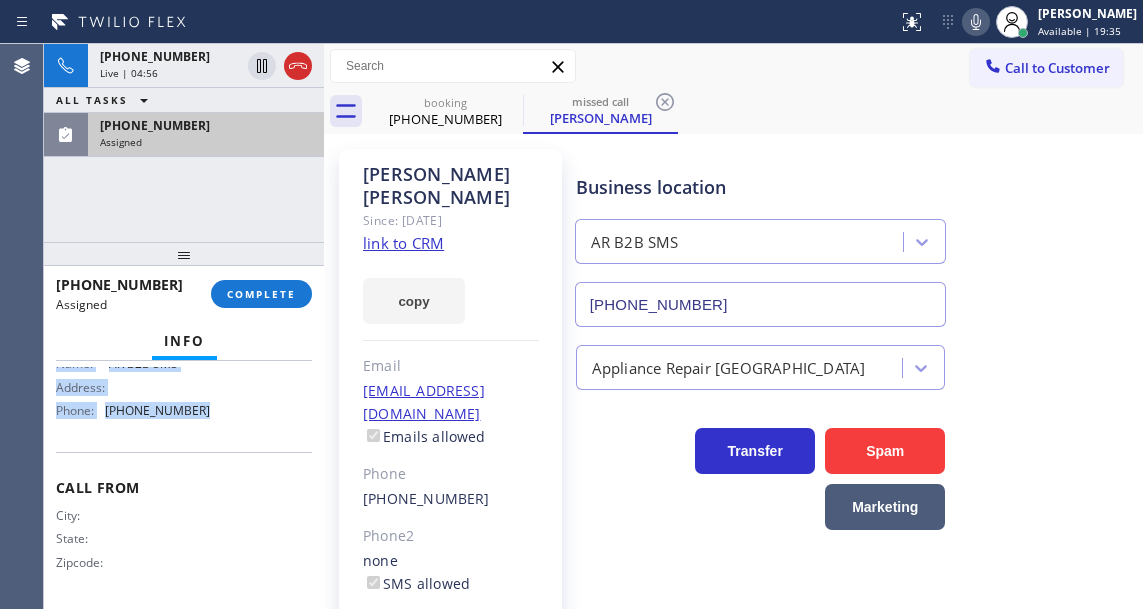 drag, startPoint x: 55, startPoint y: 500, endPoint x: 203, endPoint y: 420, distance: 168.23793 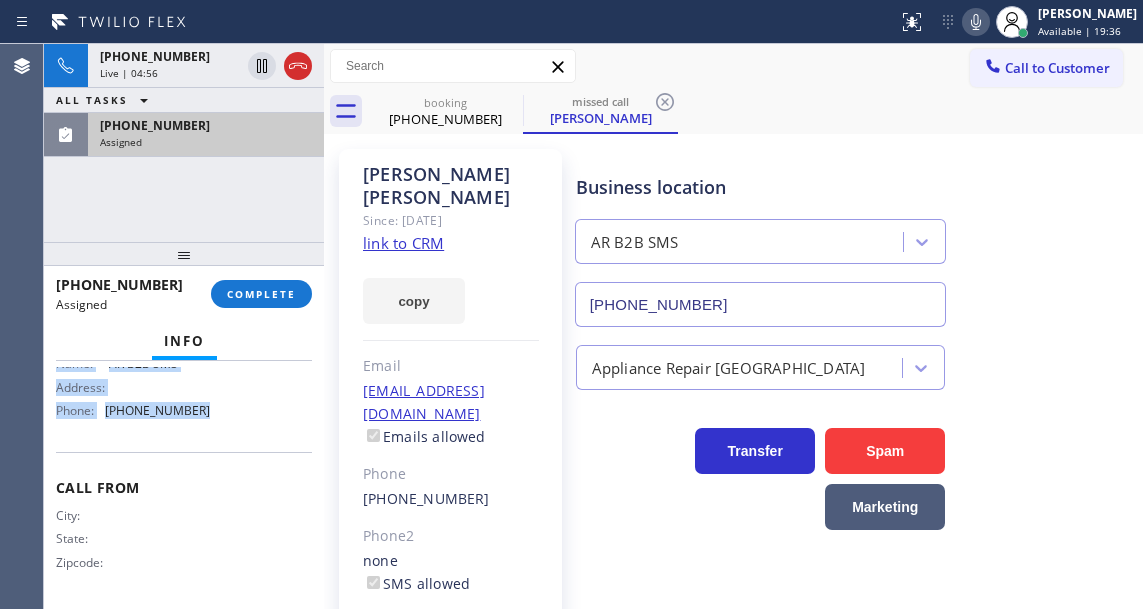 scroll, scrollTop: 399, scrollLeft: 0, axis: vertical 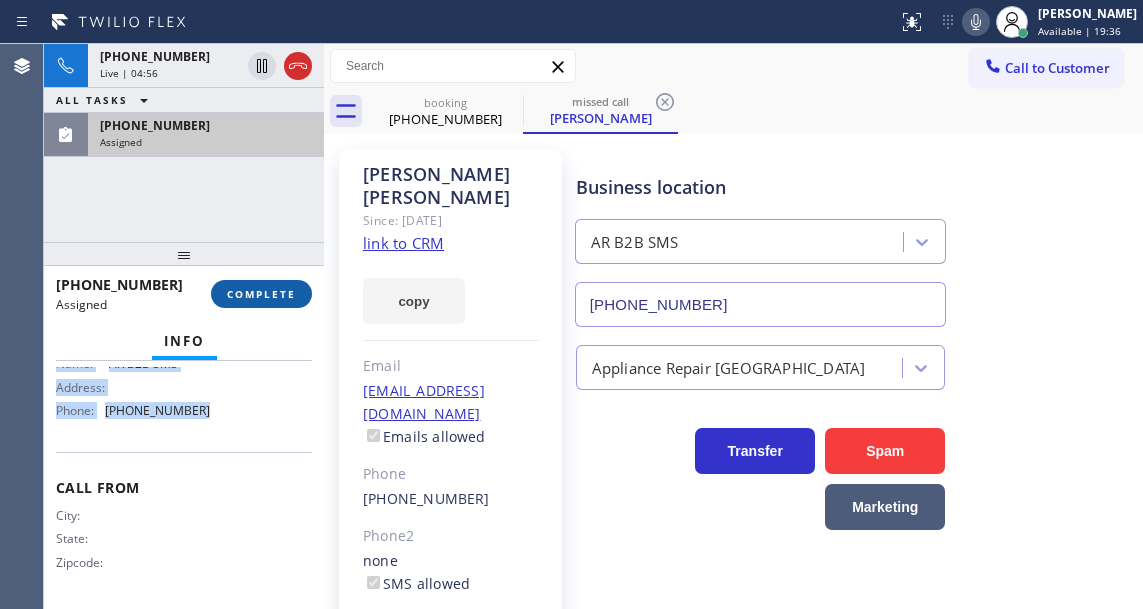 type 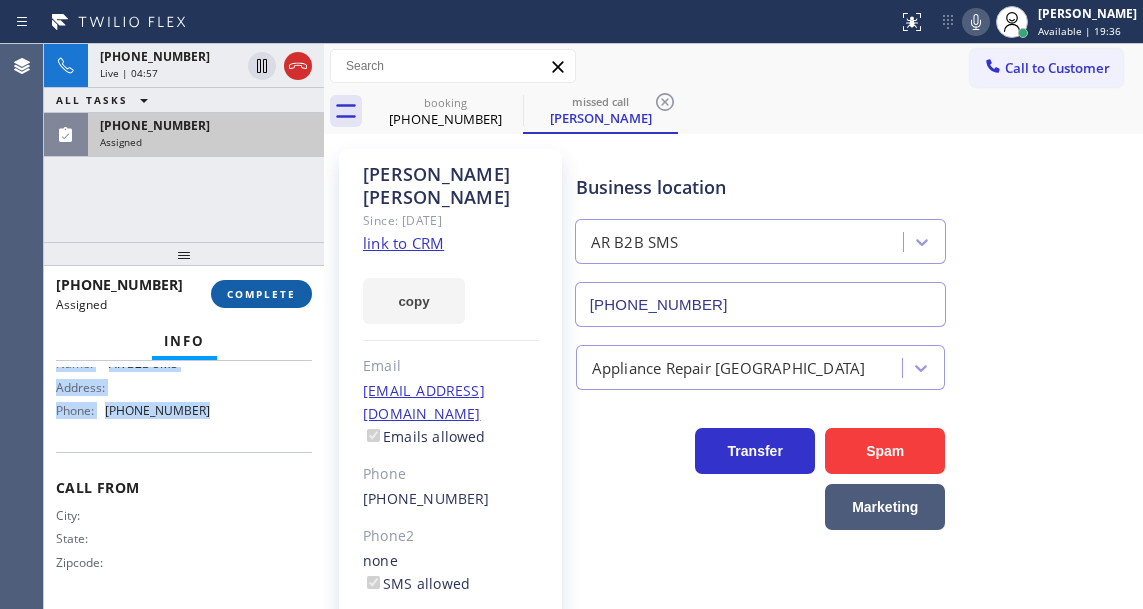 click on "COMPLETE" at bounding box center (261, 294) 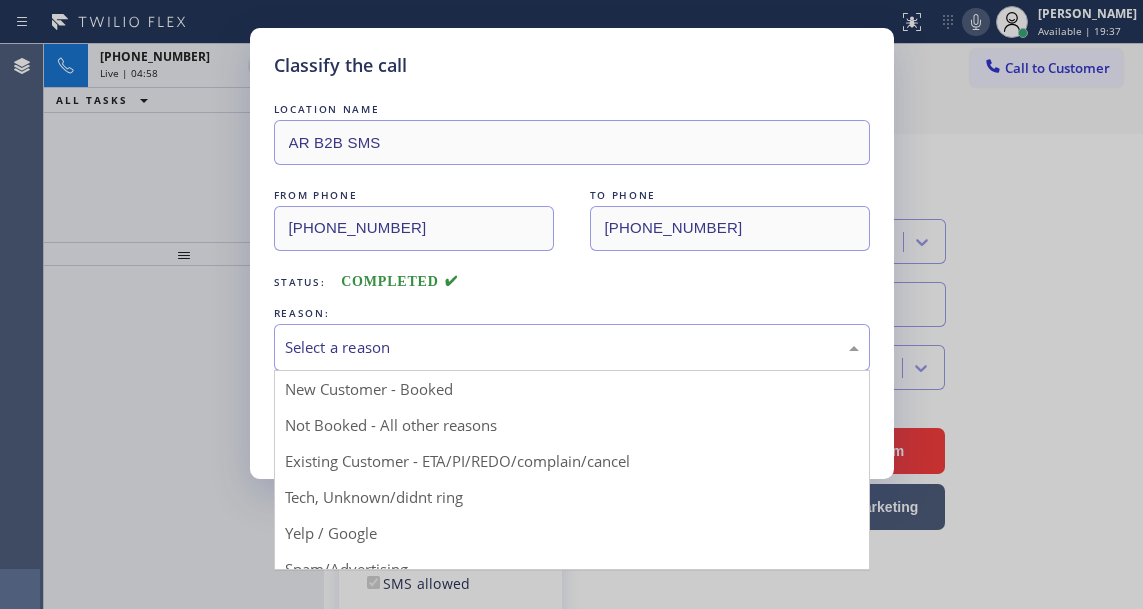 click on "Select a reason" at bounding box center (572, 347) 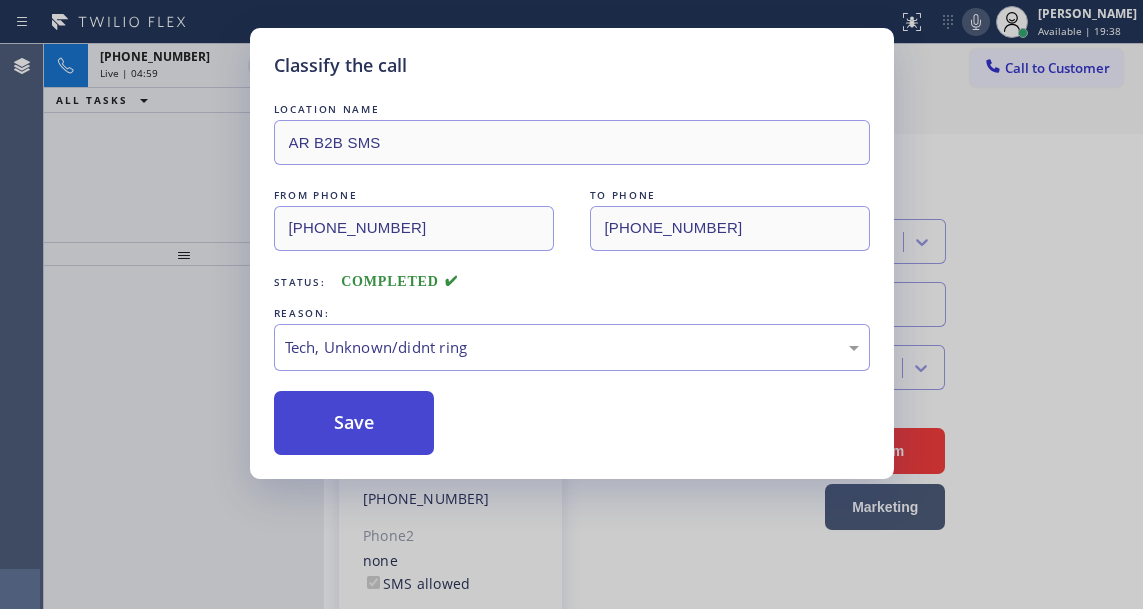click on "Save" at bounding box center (354, 423) 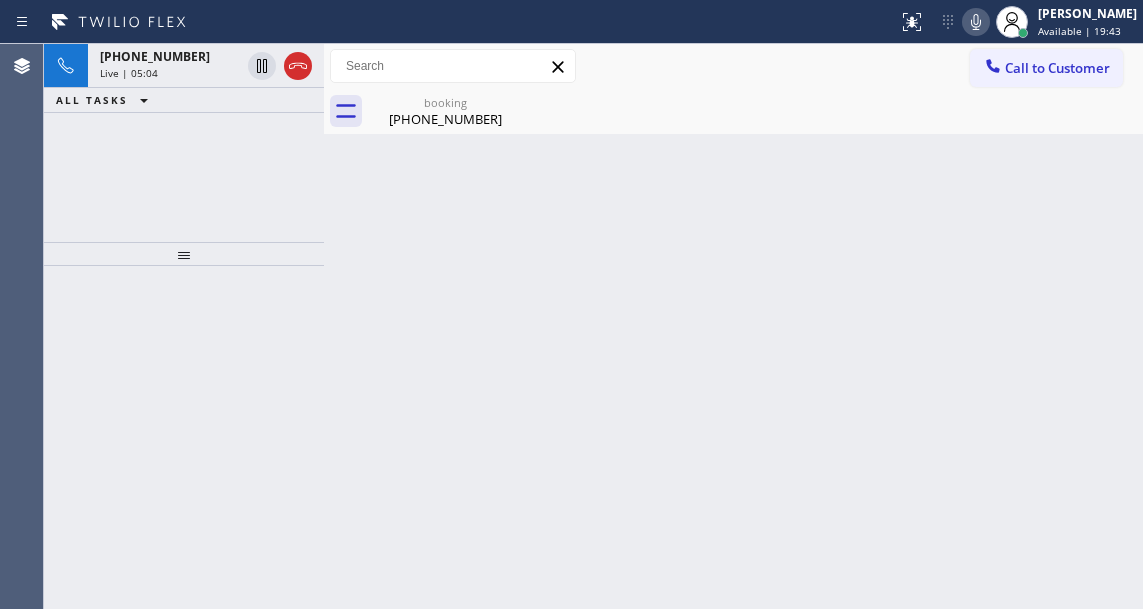 click on "Back to Dashboard Change Sender ID Customers Technicians Select a contact Outbound call Technician Search Technician Your caller id phone number Your caller id phone number Call Technician info Name   Phone none Address none Change Sender ID HVAC +18559994417 5 Star Appliance +18557314952 Appliance Repair +18554611149 Plumbing +18889090120 Air Duct Cleaning +18006865038  Electricians +18005688664 Cancel Change Check personal SMS Reset Change booking (954) 260-5481 Call to Customer Outbound call Location Search location Your caller id phone number Customer number Call Outbound call Technician Search Technician Your caller id phone number Your caller id phone number Call booking (954) 260-5481 Business location American Service Alliance Coral Springs (954) 835-4535 Appliance Repair Regular Transfer Spam Marketing" at bounding box center [733, 326] 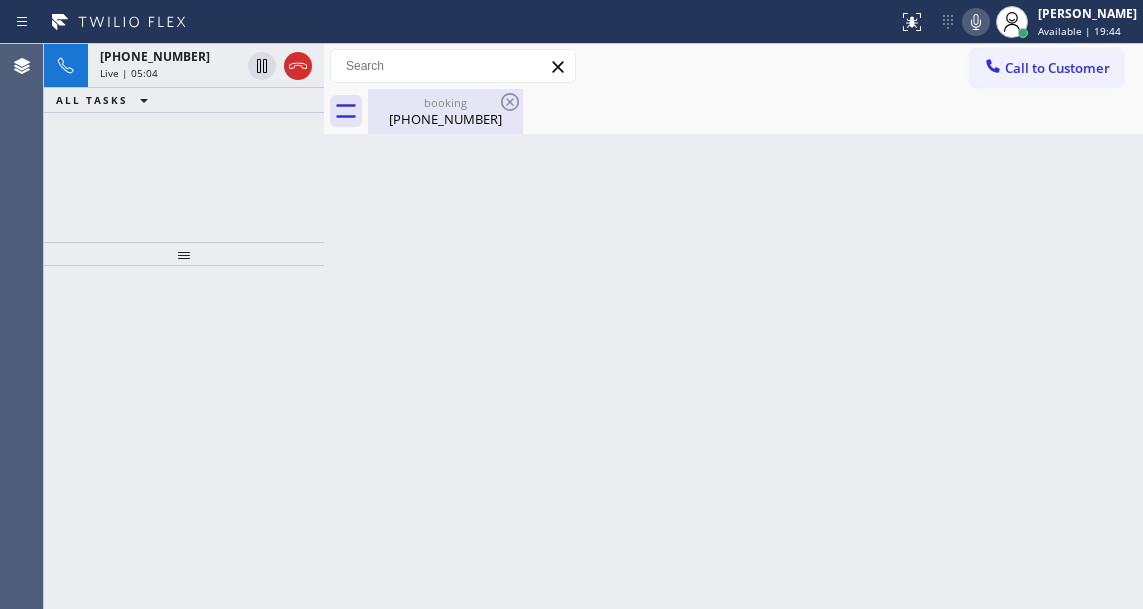 click on "(954) 260-5481" at bounding box center (445, 119) 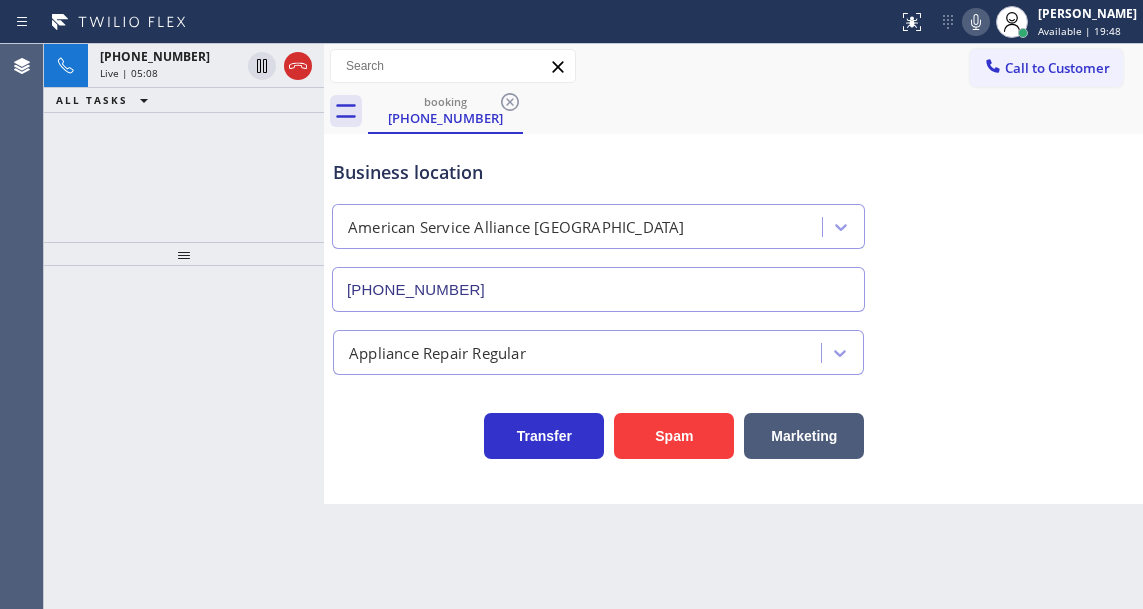 click on "Business location" at bounding box center [598, 172] 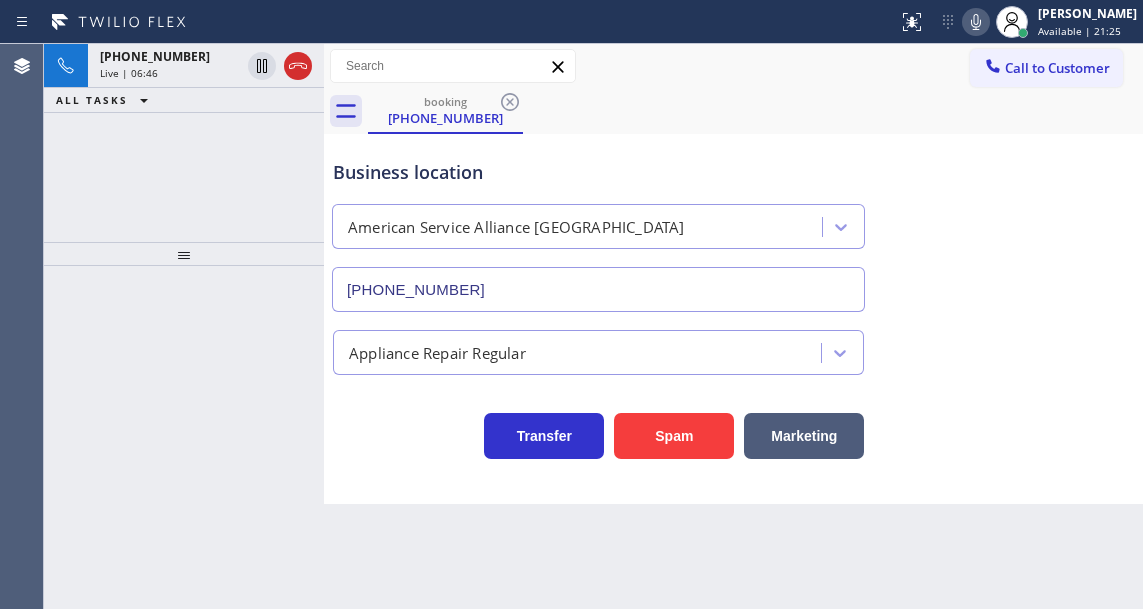 drag, startPoint x: 1032, startPoint y: 262, endPoint x: 1032, endPoint y: 205, distance: 57 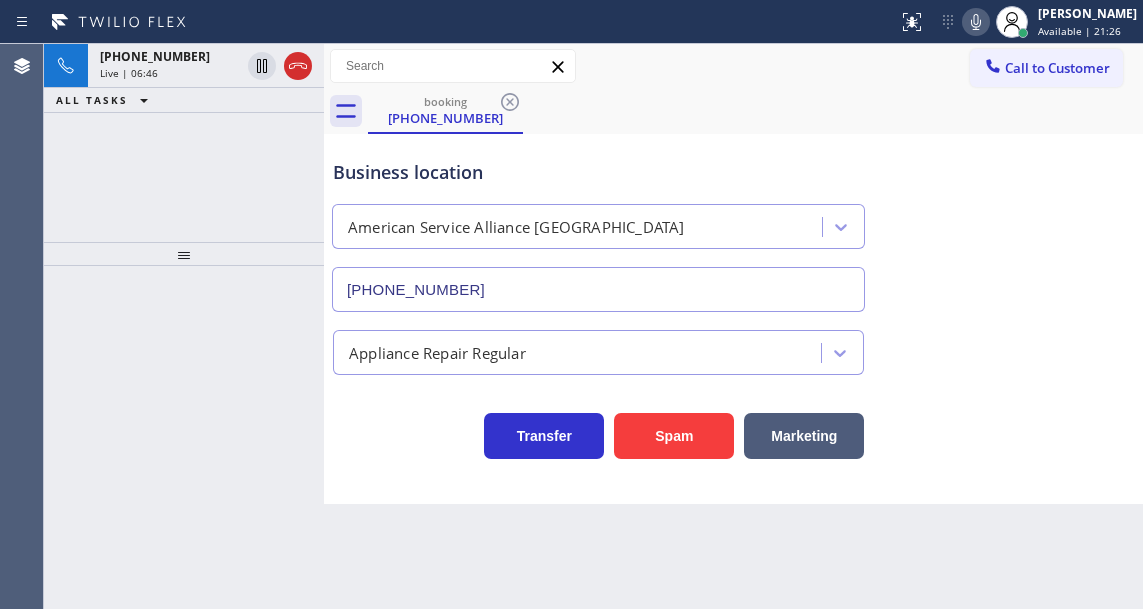 click 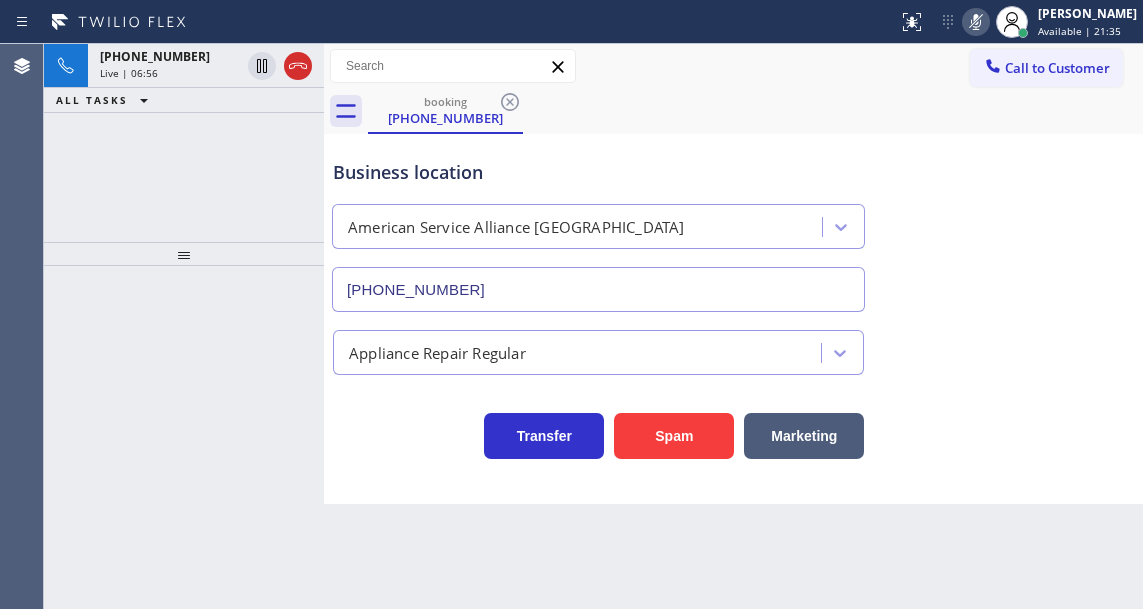 click 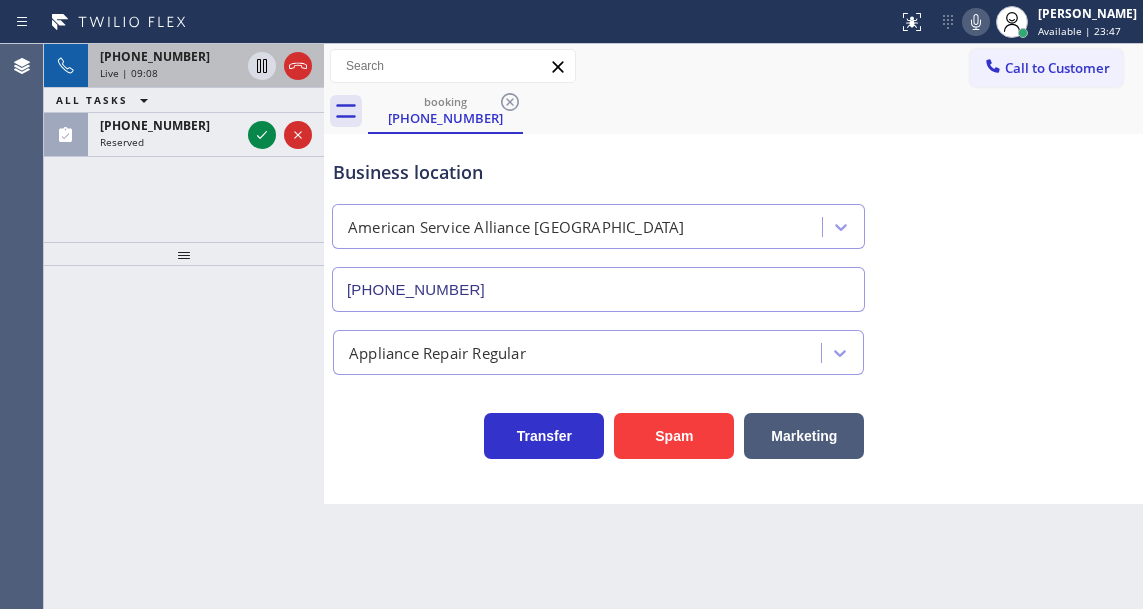 click on "+19542605481" at bounding box center [170, 56] 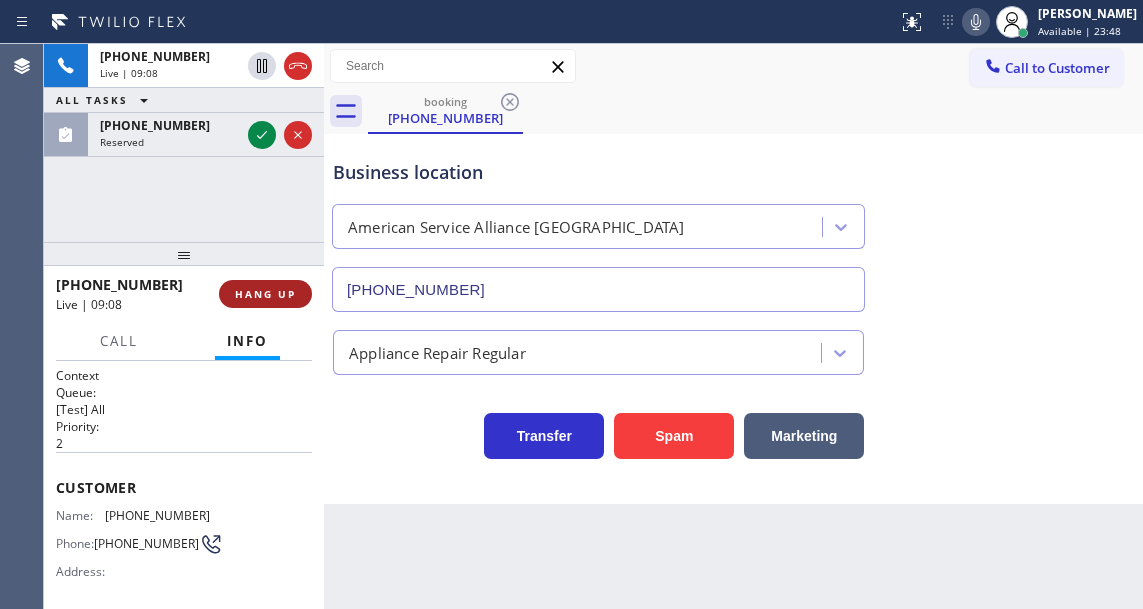 click on "HANG UP" at bounding box center (265, 294) 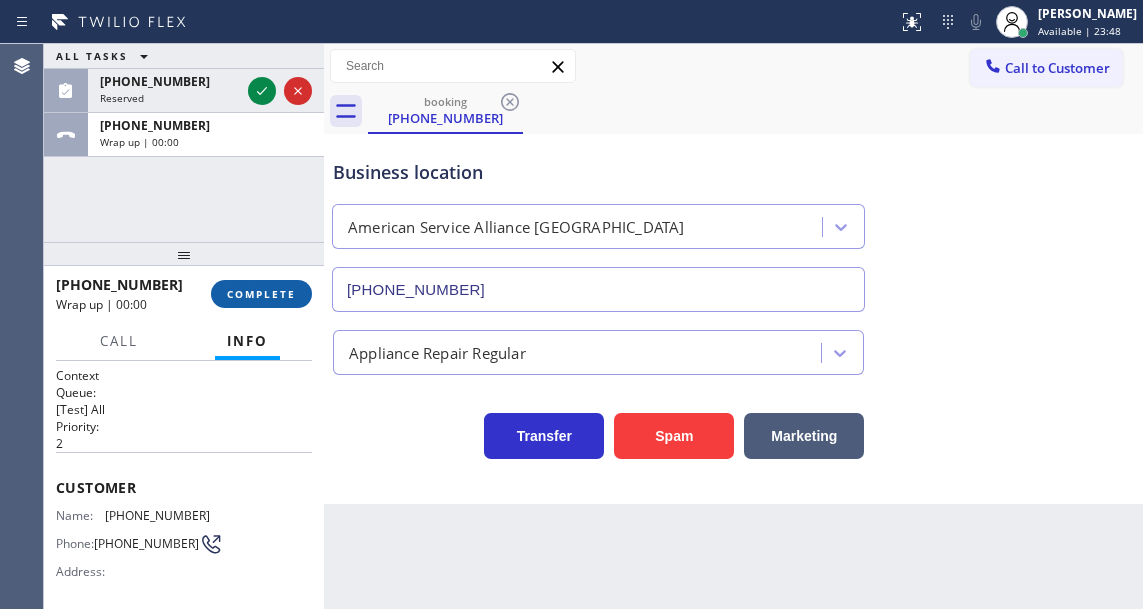 click on "COMPLETE" at bounding box center (261, 294) 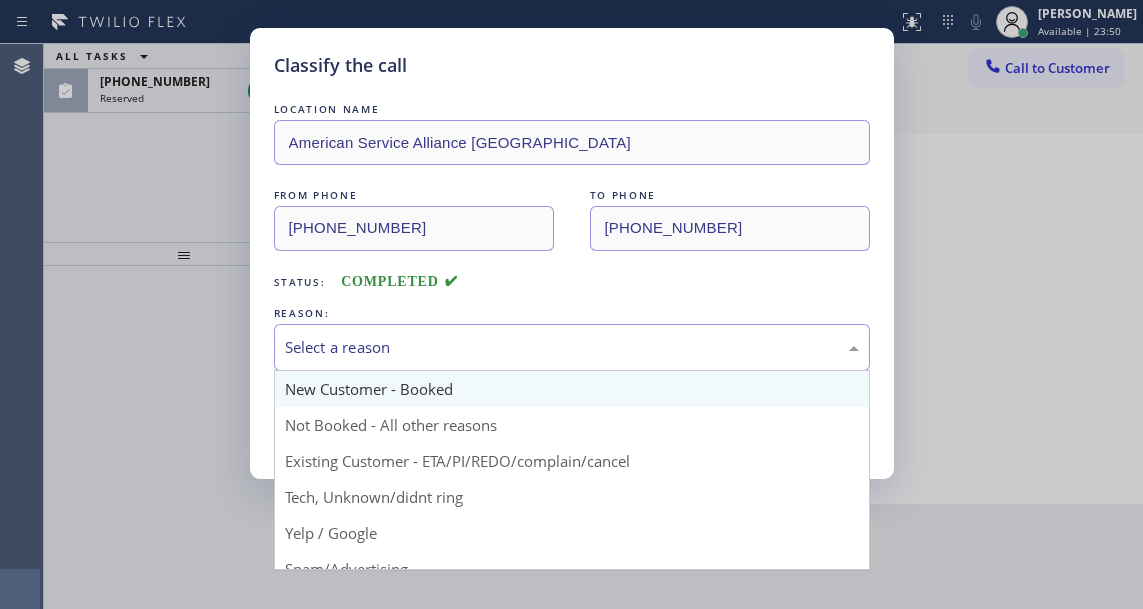 drag, startPoint x: 416, startPoint y: 340, endPoint x: 418, endPoint y: 389, distance: 49.0408 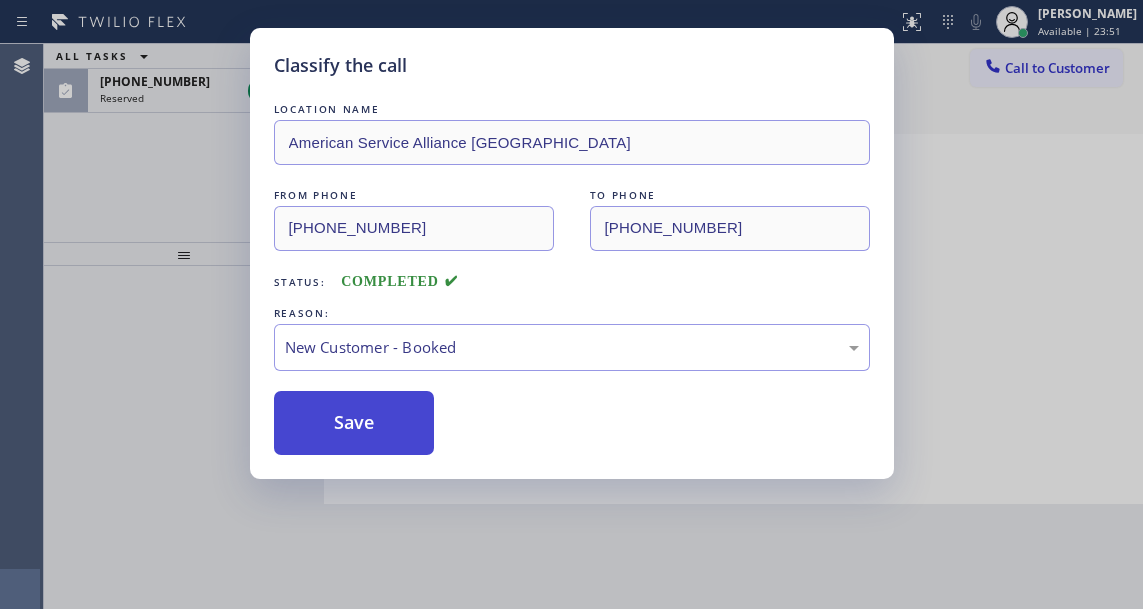 click on "Save" at bounding box center [354, 423] 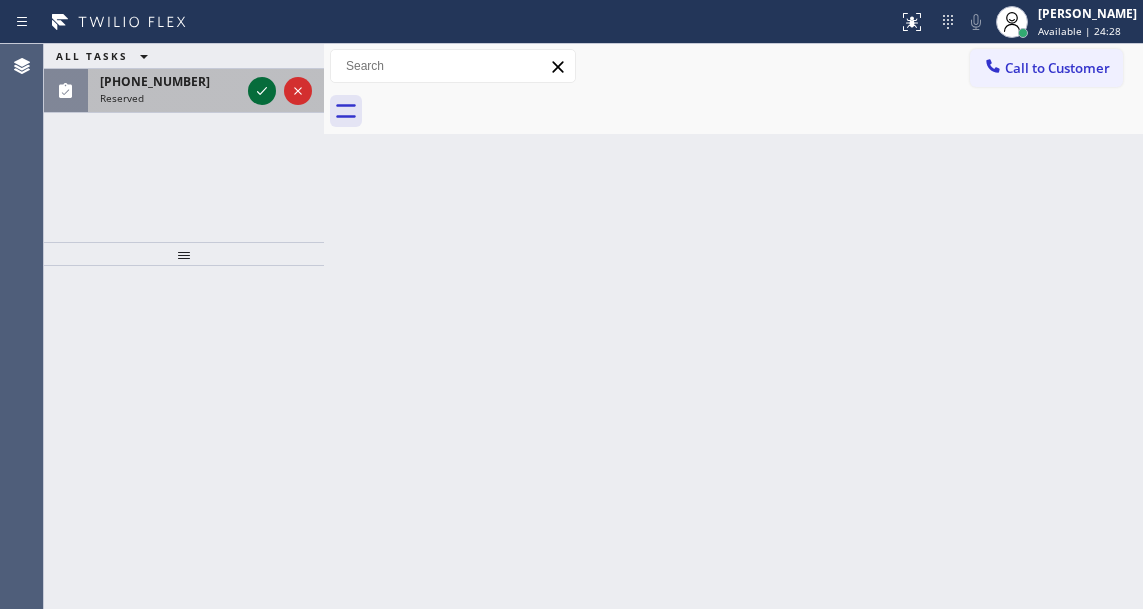 click 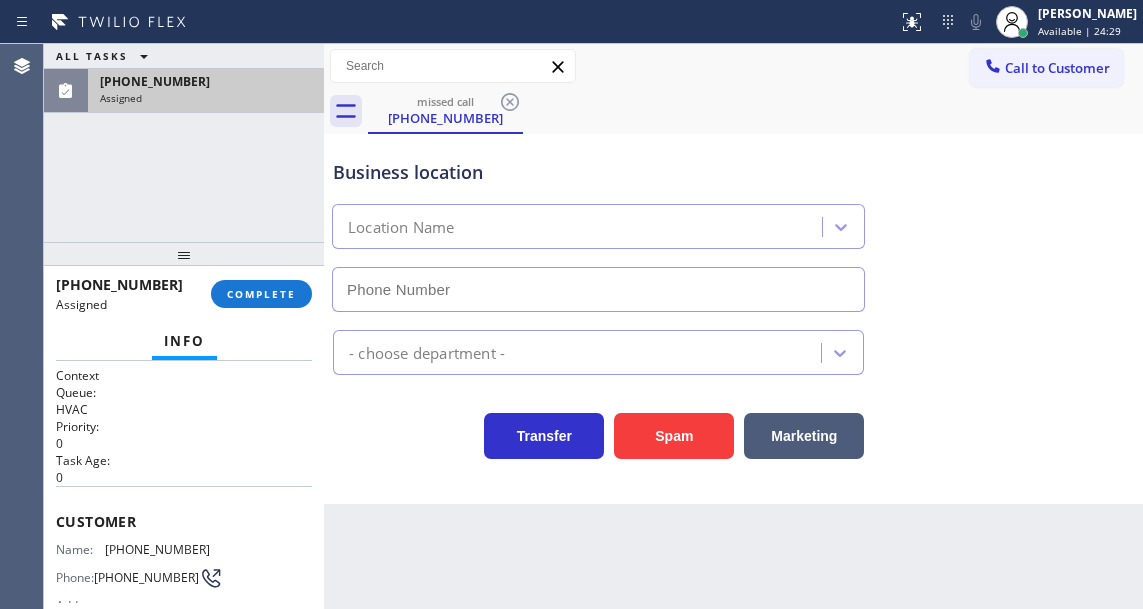 type on "(347) 236-3991" 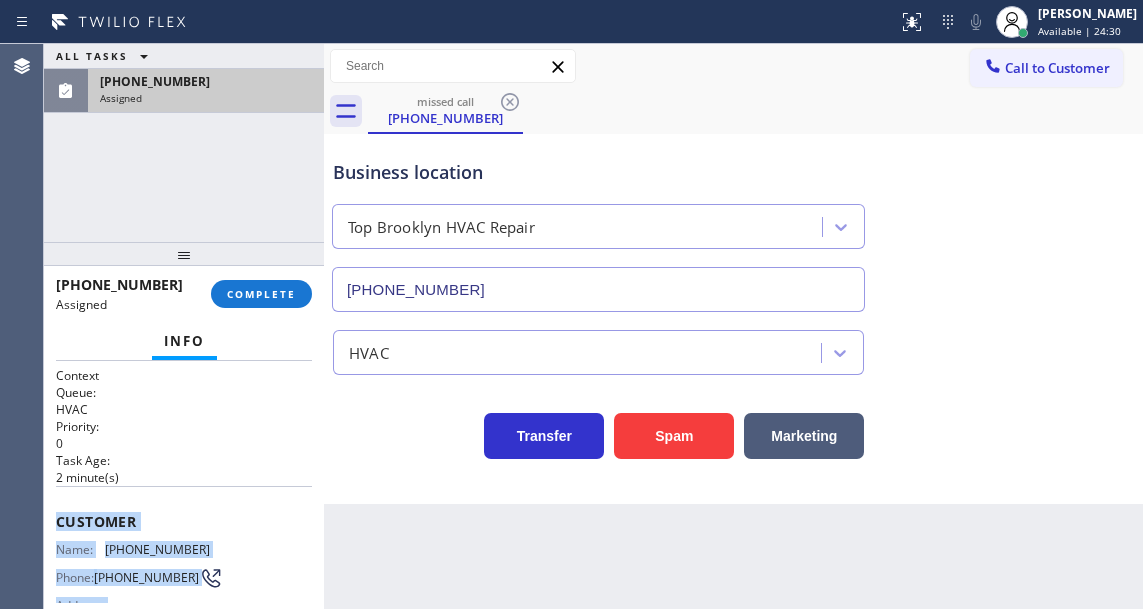 scroll, scrollTop: 384, scrollLeft: 0, axis: vertical 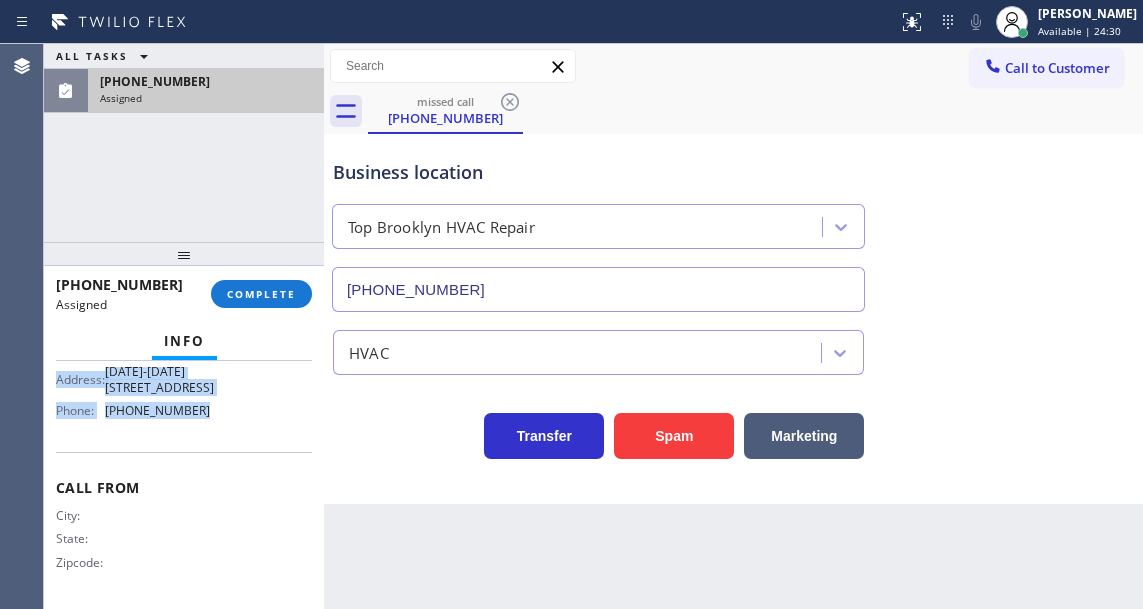 drag, startPoint x: 56, startPoint y: 517, endPoint x: 255, endPoint y: 400, distance: 230.84627 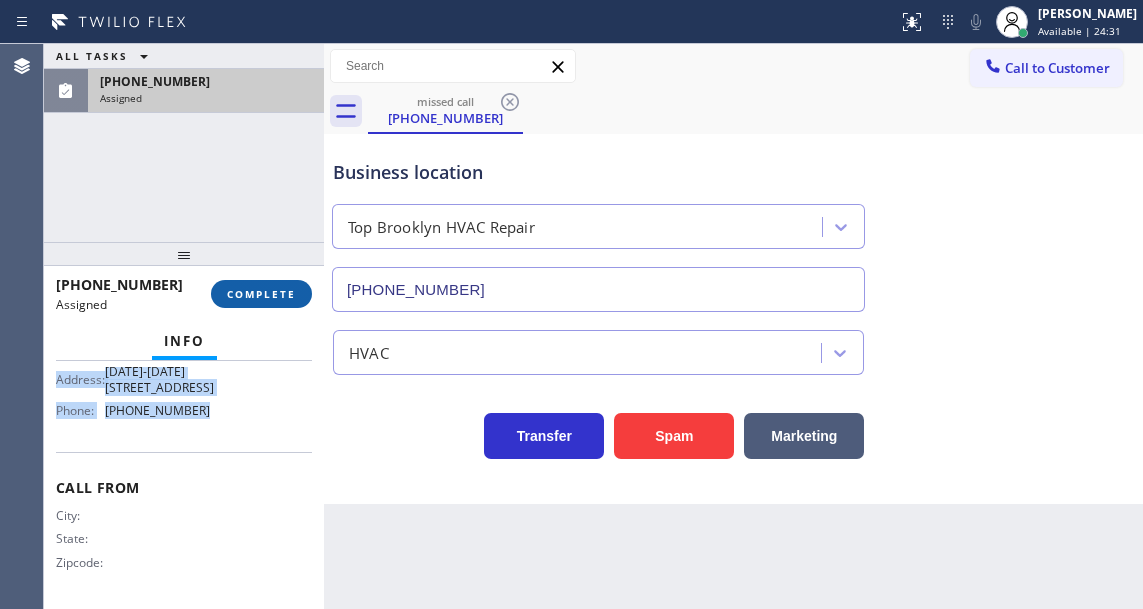 click on "COMPLETE" at bounding box center [261, 294] 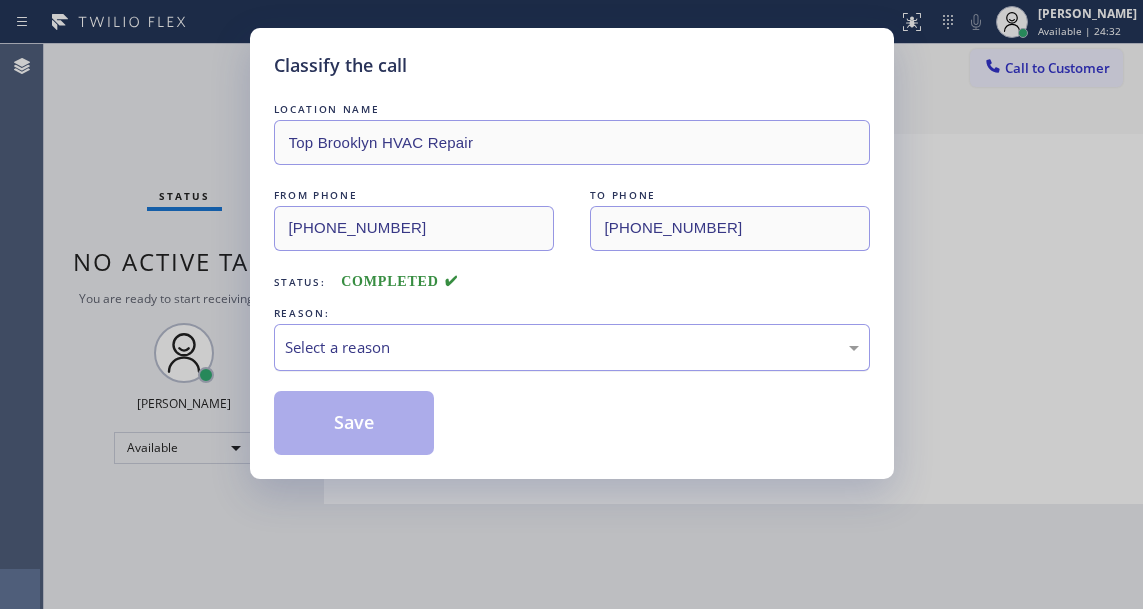click on "Select a reason" at bounding box center (572, 347) 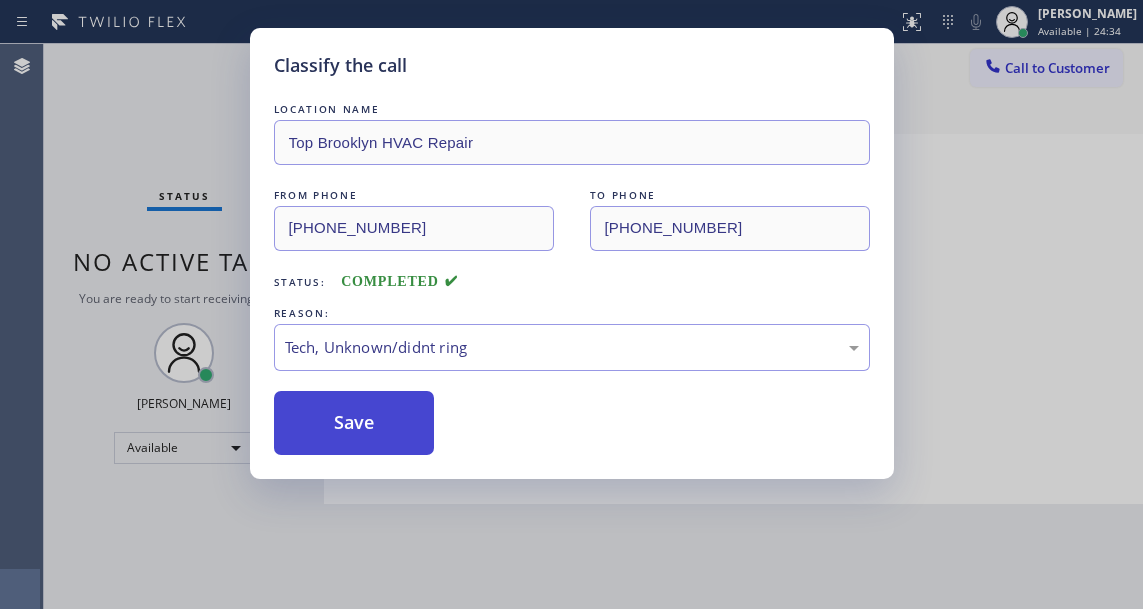 click on "Save" at bounding box center (354, 423) 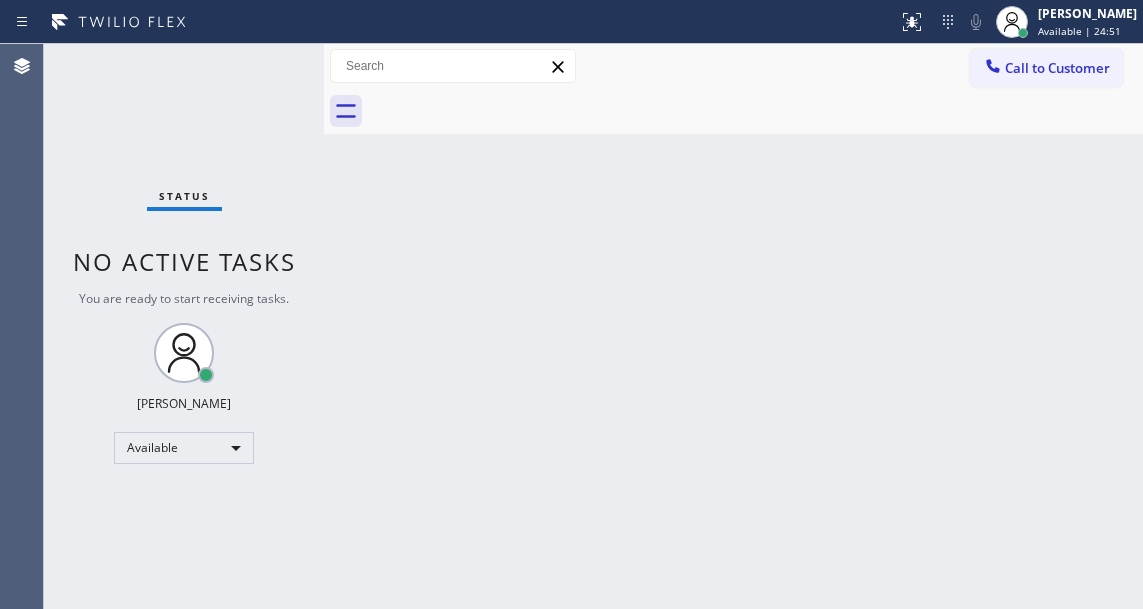 drag, startPoint x: 1103, startPoint y: 285, endPoint x: 649, endPoint y: 57, distance: 508.03543 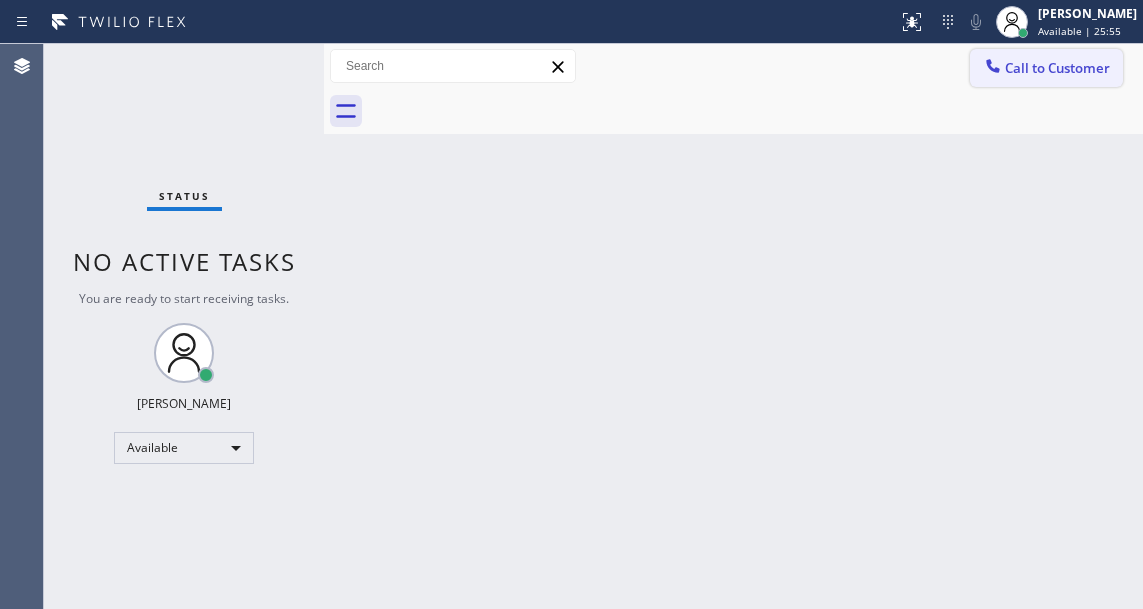 click on "Call to Customer" at bounding box center (1057, 68) 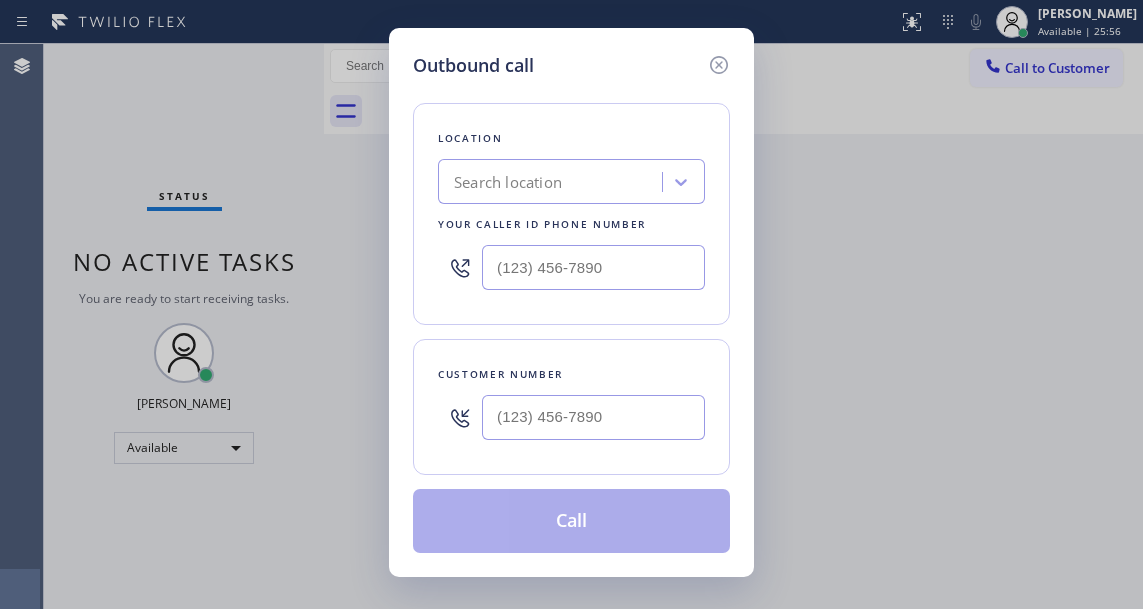 type on "(___) ___-____" 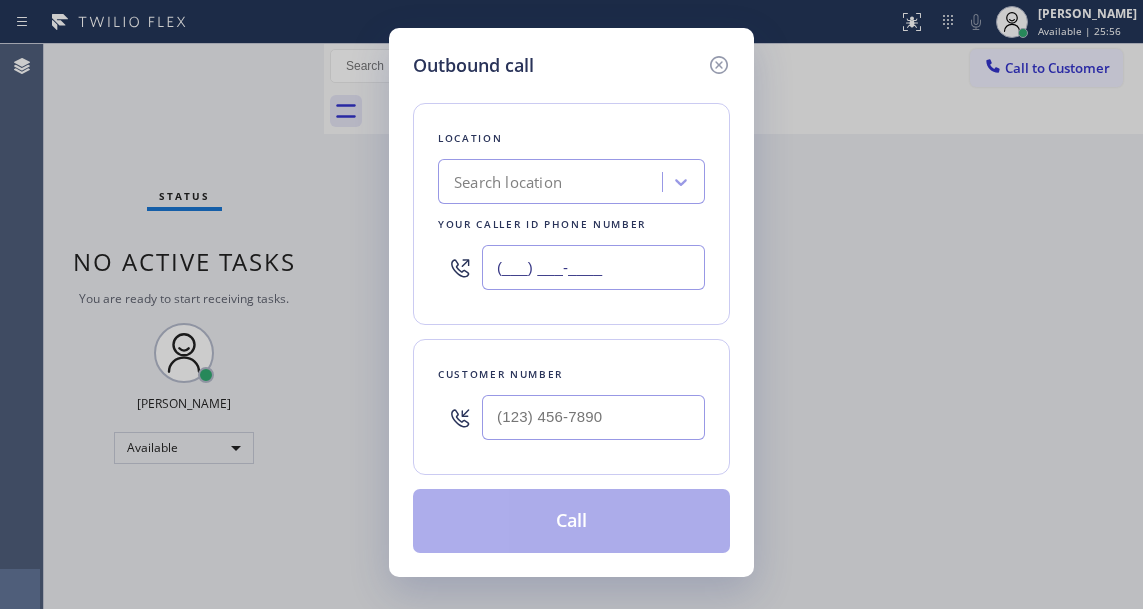 click on "(___) ___-____" at bounding box center [593, 267] 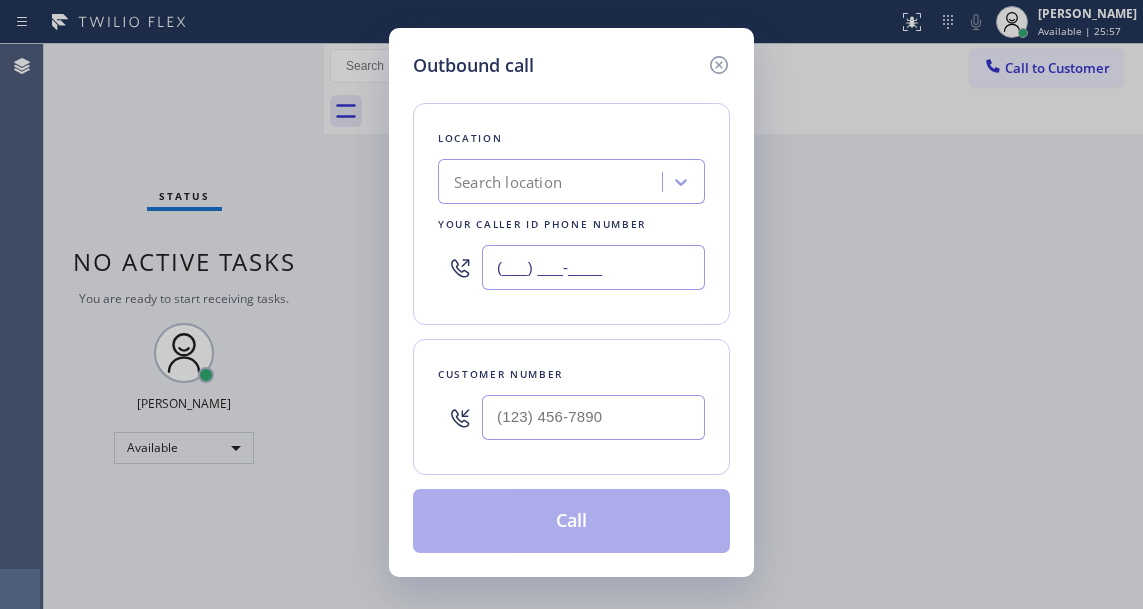type 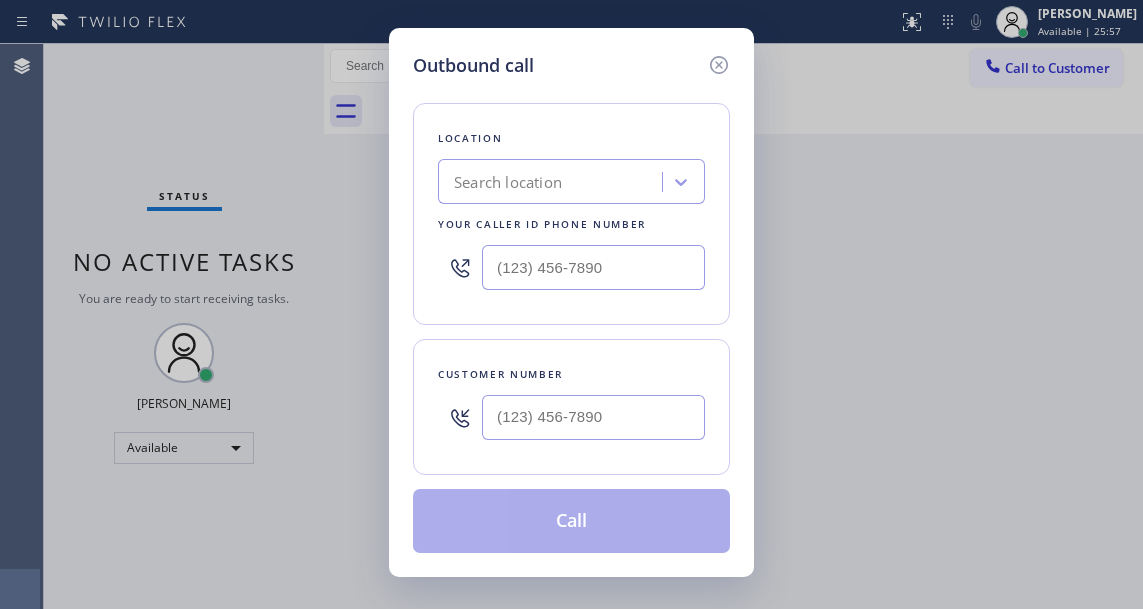 click on "Customer number" at bounding box center (571, 407) 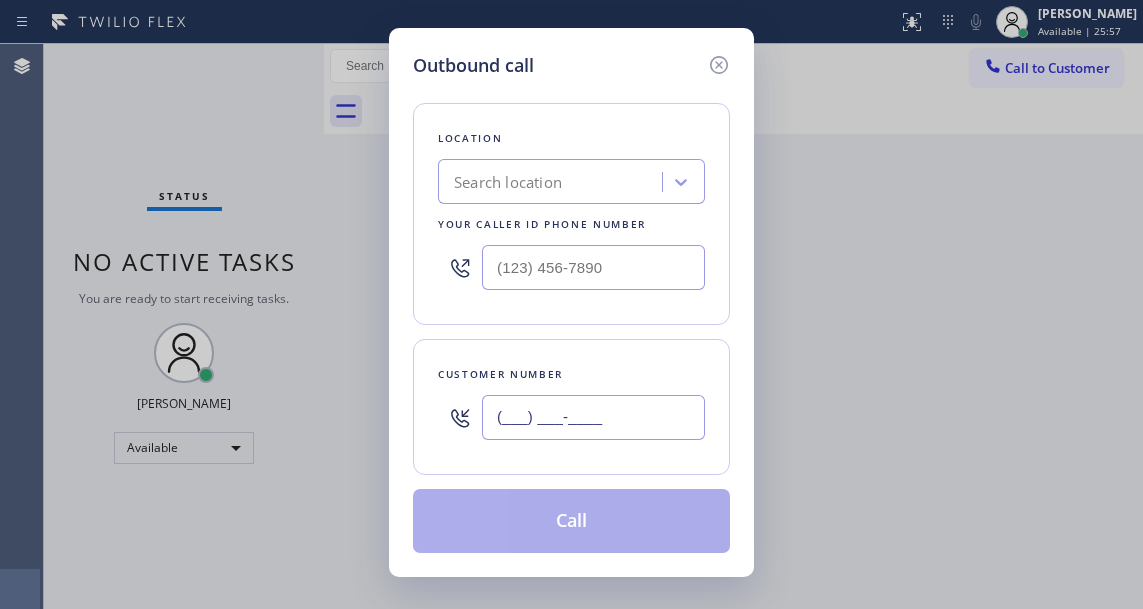 click on "(___) ___-____" at bounding box center (593, 417) 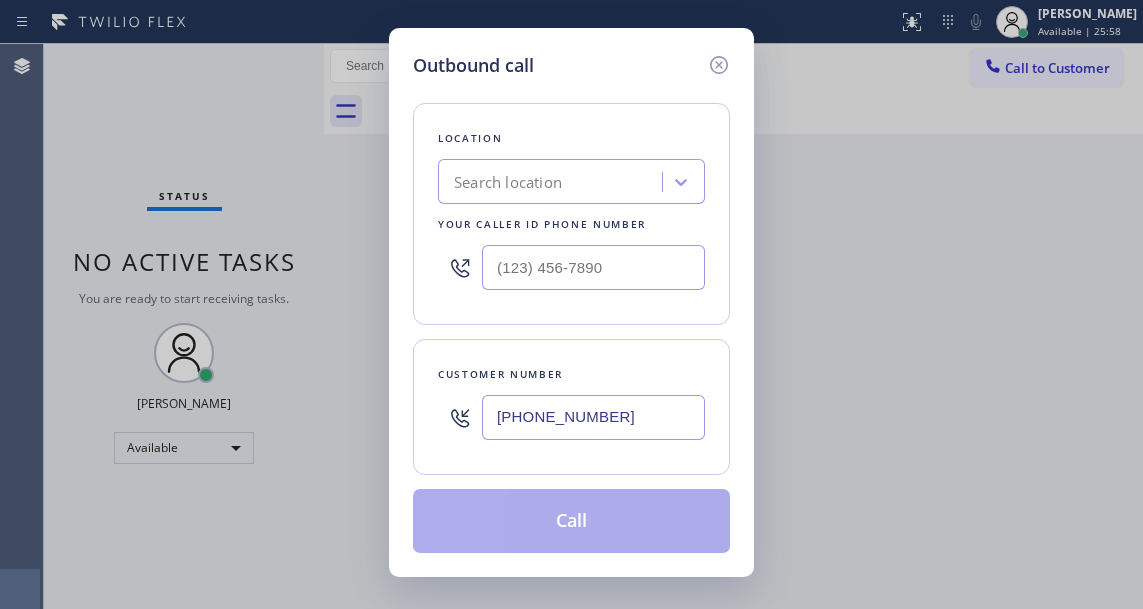 type on "(631) 870-9824" 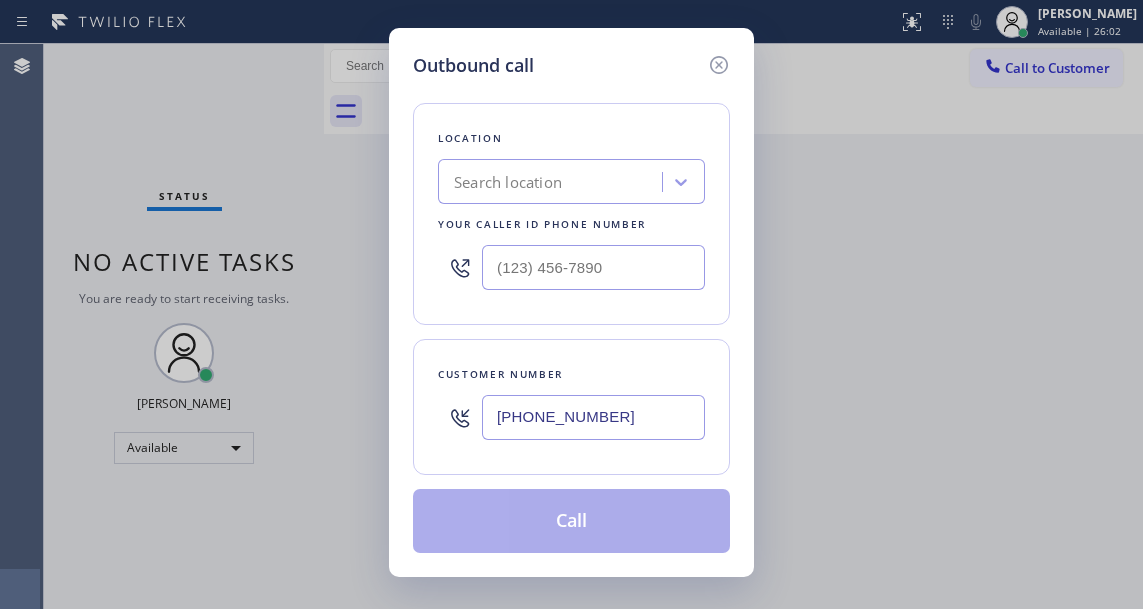 click on "Outbound call Location Search location Your caller id phone number Customer number (631) 870-9824 Call" at bounding box center [571, 304] 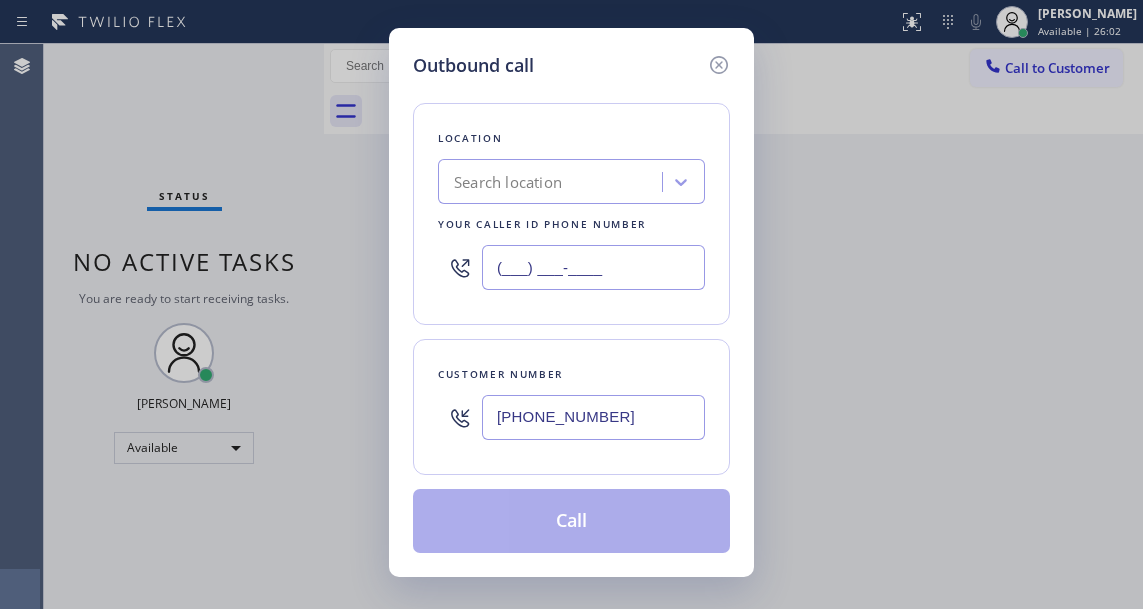 click on "(___) ___-____" at bounding box center (593, 267) 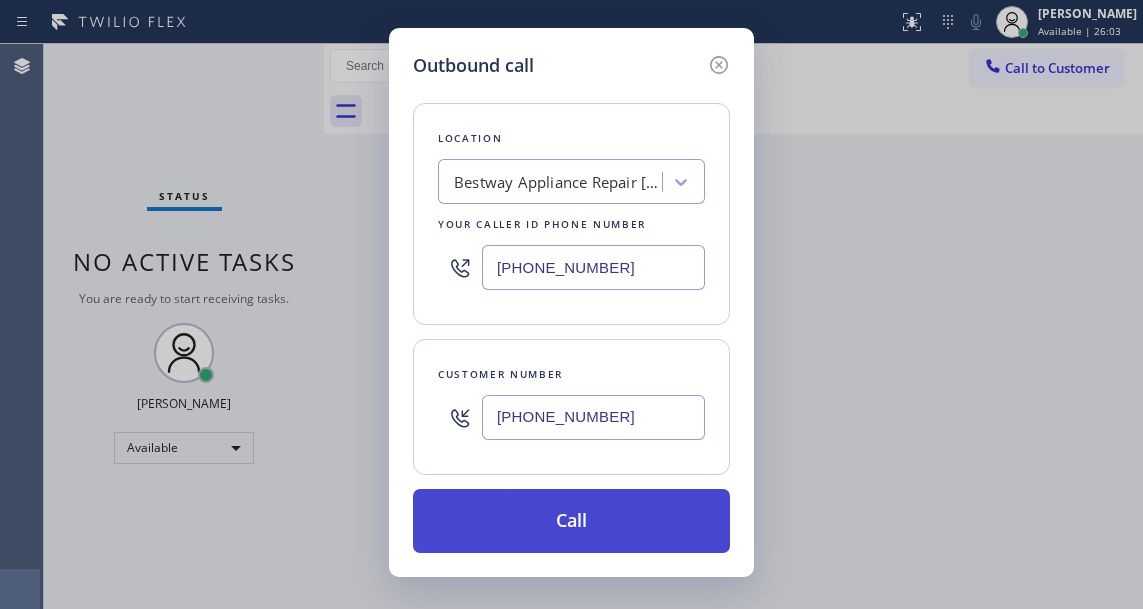 type on "(631) 203-1910" 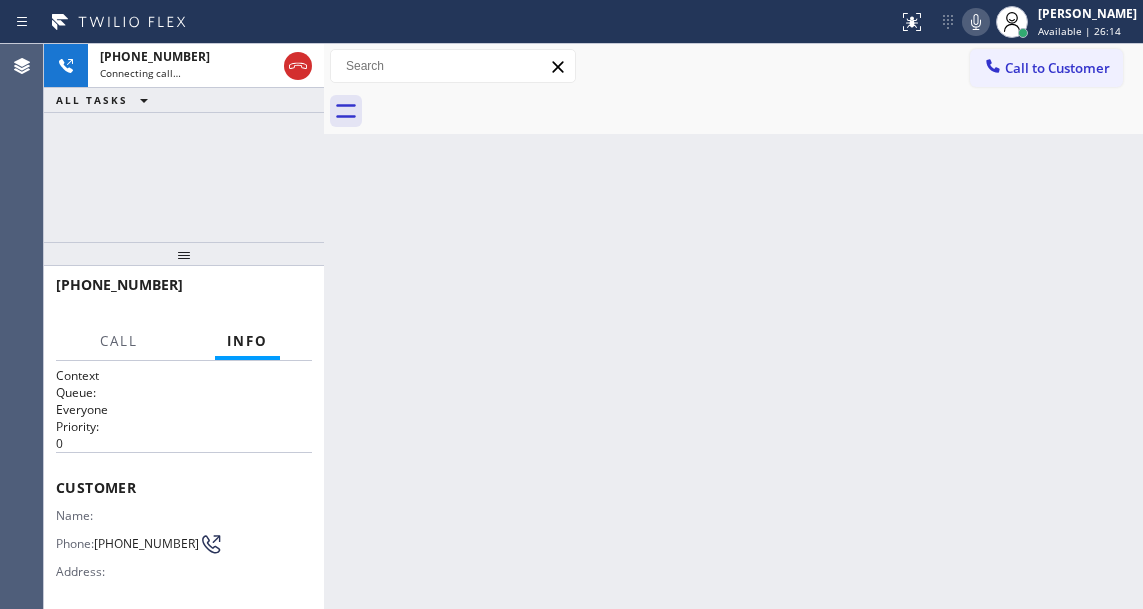 click on "Back to Dashboard Change Sender ID Customers Technicians Select a contact Outbound call Technician Search Technician Your caller id phone number Your caller id phone number Call Technician info Name   Phone none Address none Change Sender ID HVAC +18559994417 5 Star Appliance +18557314952 Appliance Repair +18554611149 Plumbing +18889090120 Air Duct Cleaning +18006865038  Electricians +18005688664 Cancel Change Check personal SMS Reset Change No tabs Call to Customer Outbound call Location Bestway Appliance Repair Long Island Your caller id phone number (631) 203-1910 Customer number Call Outbound call Technician Search Technician Your caller id phone number Your caller id phone number Call" at bounding box center (733, 326) 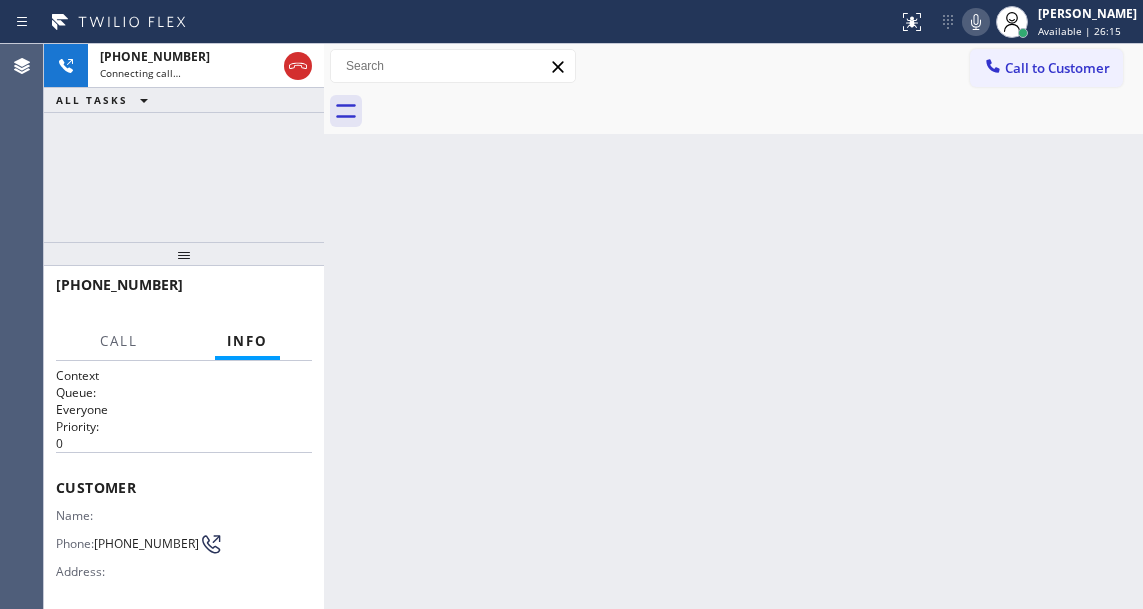 click on "+16318709824 Connecting call… ALL TASKS ALL TASKS ACTIVE TASKS TASKS IN WRAP UP" at bounding box center (184, 143) 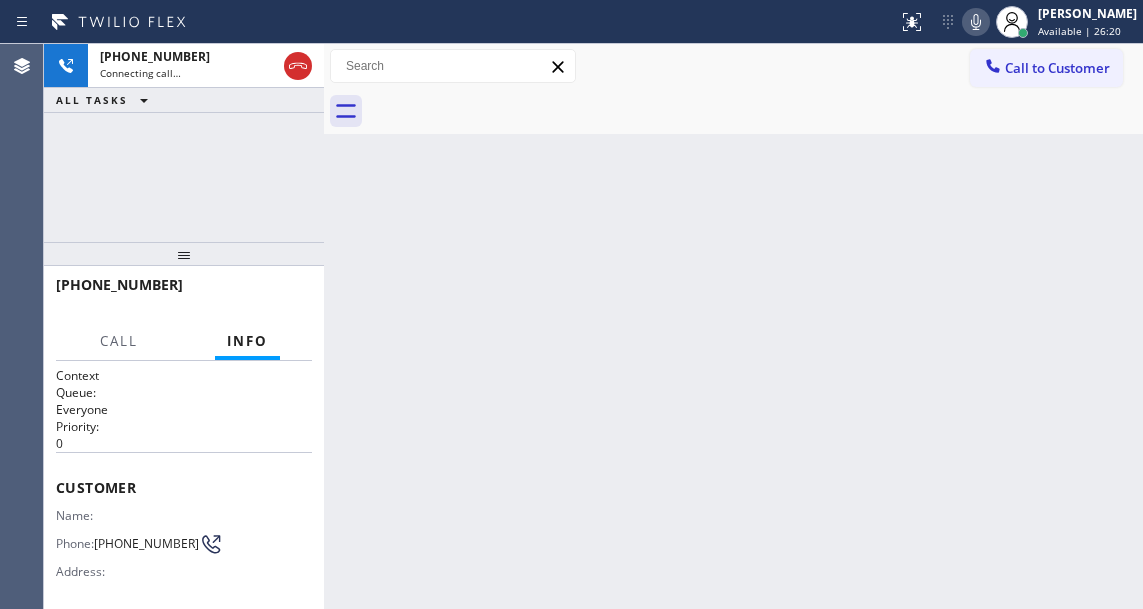 click on "Back to Dashboard Change Sender ID Customers Technicians Select a contact Outbound call Technician Search Technician Your caller id phone number Your caller id phone number Call Technician info Name   Phone none Address none Change Sender ID HVAC +18559994417 5 Star Appliance +18557314952 Appliance Repair +18554611149 Plumbing +18889090120 Air Duct Cleaning +18006865038  Electricians +18005688664 Cancel Change Check personal SMS Reset Change No tabs Call to Customer Outbound call Location Bestway Appliance Repair Long Island Your caller id phone number (631) 203-1910 Customer number Call Outbound call Technician Search Technician Your caller id phone number Your caller id phone number Call" at bounding box center (733, 326) 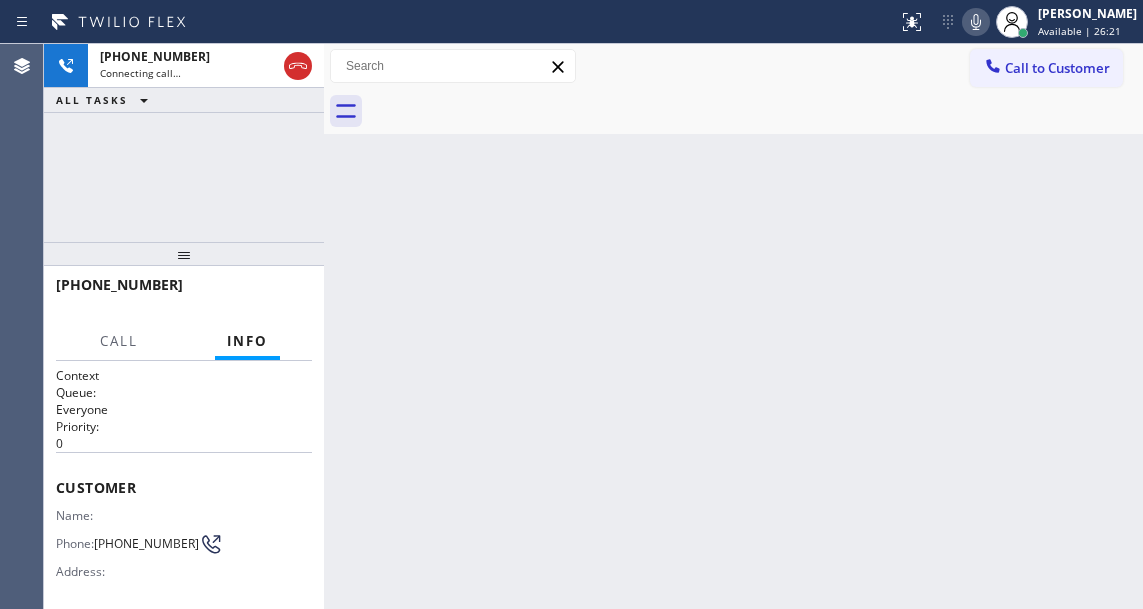 click on "+16318709824 Connecting call… ALL TASKS ALL TASKS ACTIVE TASKS TASKS IN WRAP UP" at bounding box center [184, 143] 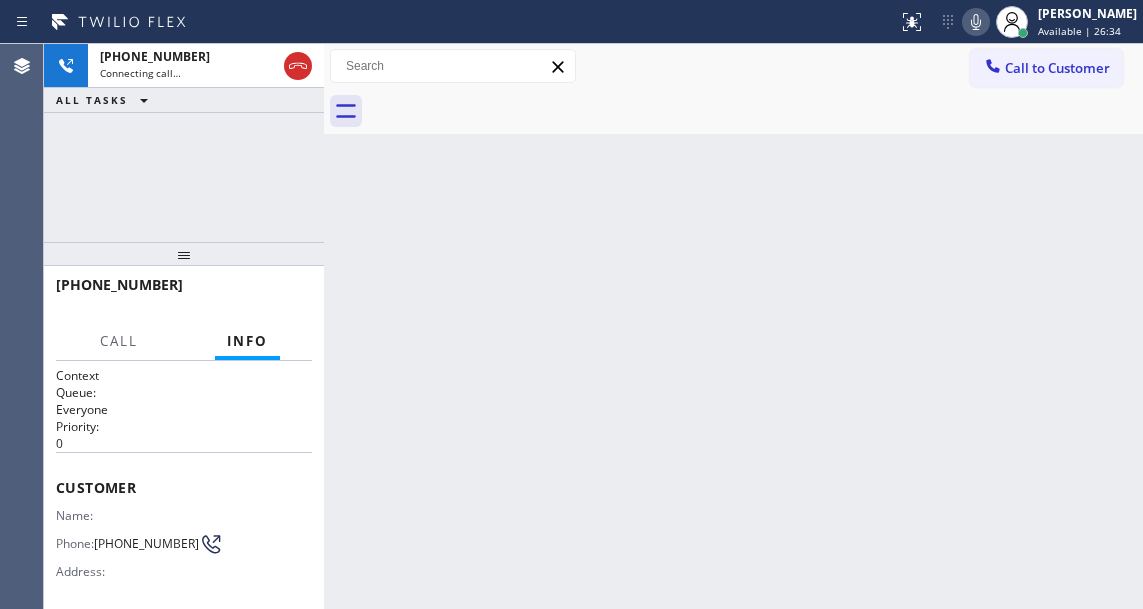 click on "Back to Dashboard Change Sender ID Customers Technicians Select a contact Outbound call Technician Search Technician Your caller id phone number Your caller id phone number Call Technician info Name   Phone none Address none Change Sender ID HVAC +18559994417 5 Star Appliance +18557314952 Appliance Repair +18554611149 Plumbing +18889090120 Air Duct Cleaning +18006865038  Electricians +18005688664 Cancel Change Check personal SMS Reset Change No tabs Call to Customer Outbound call Location Bestway Appliance Repair Long Island Your caller id phone number (631) 203-1910 Customer number Call Outbound call Technician Search Technician Your caller id phone number Your caller id phone number Call" at bounding box center (733, 326) 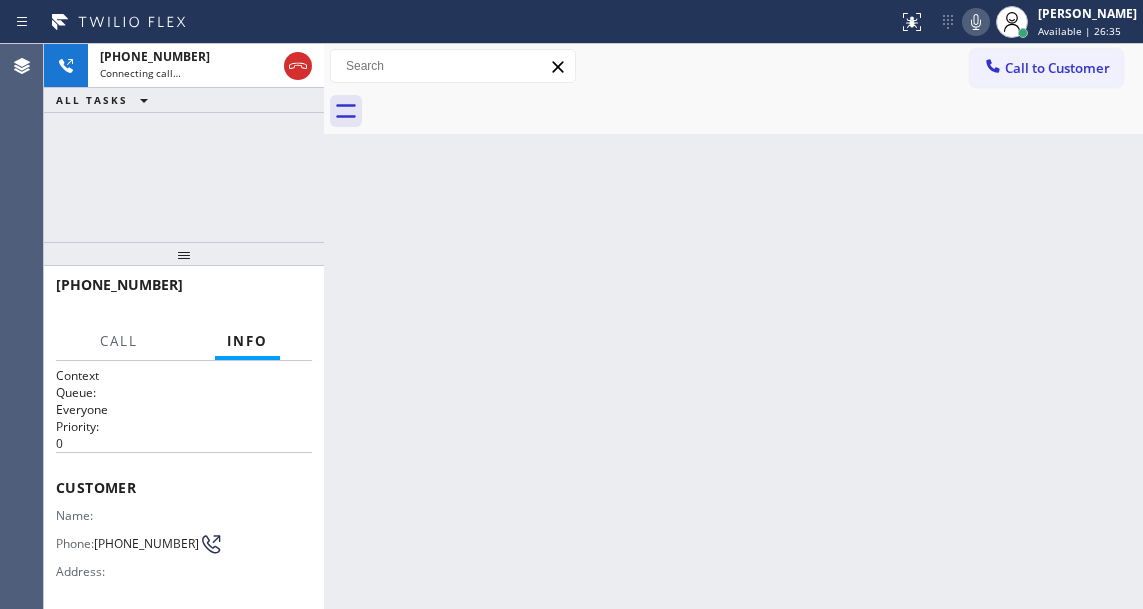 click on "+16318709824 Connecting call… ALL TASKS ALL TASKS ACTIVE TASKS TASKS IN WRAP UP" at bounding box center (184, 143) 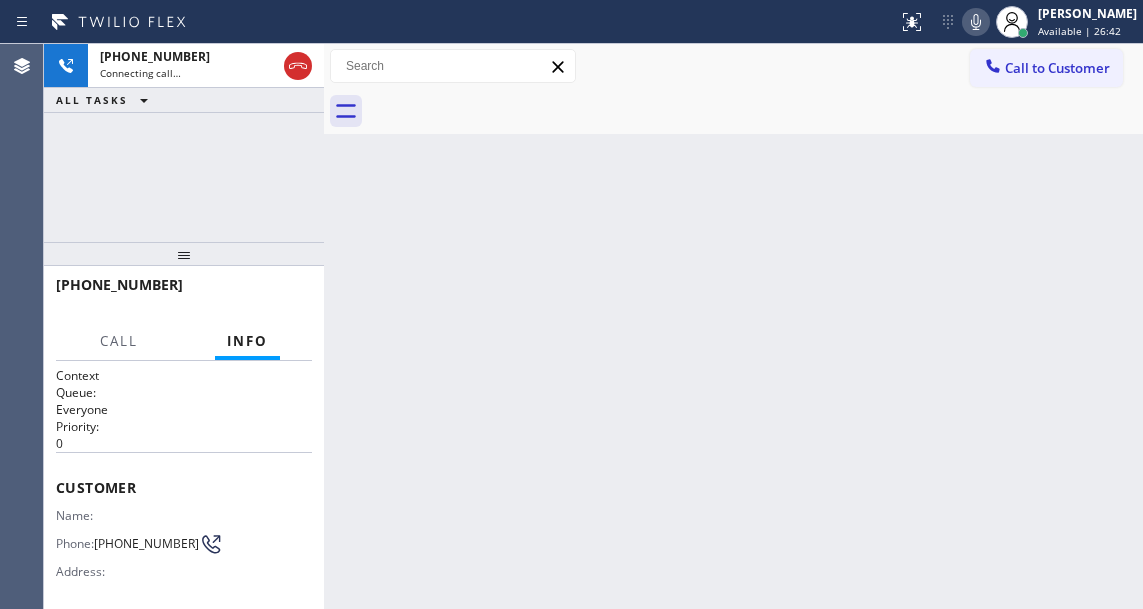 click on "+16318709824 Connecting call… ALL TASKS ALL TASKS ACTIVE TASKS TASKS IN WRAP UP" at bounding box center (184, 143) 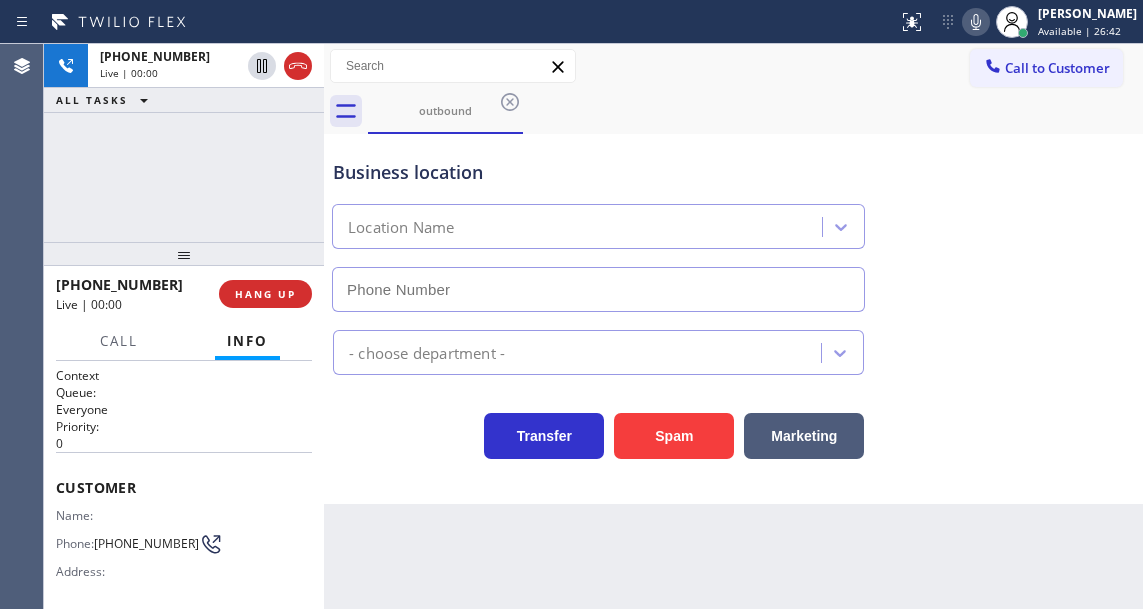 type on "(631) 203-1910" 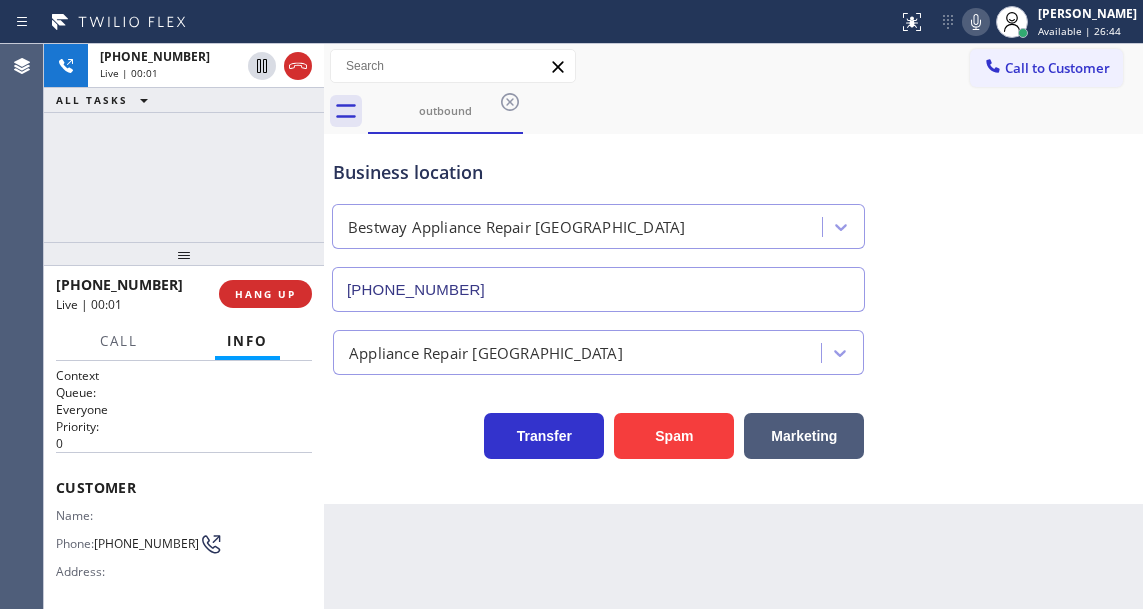 click on "Business location" at bounding box center [598, 172] 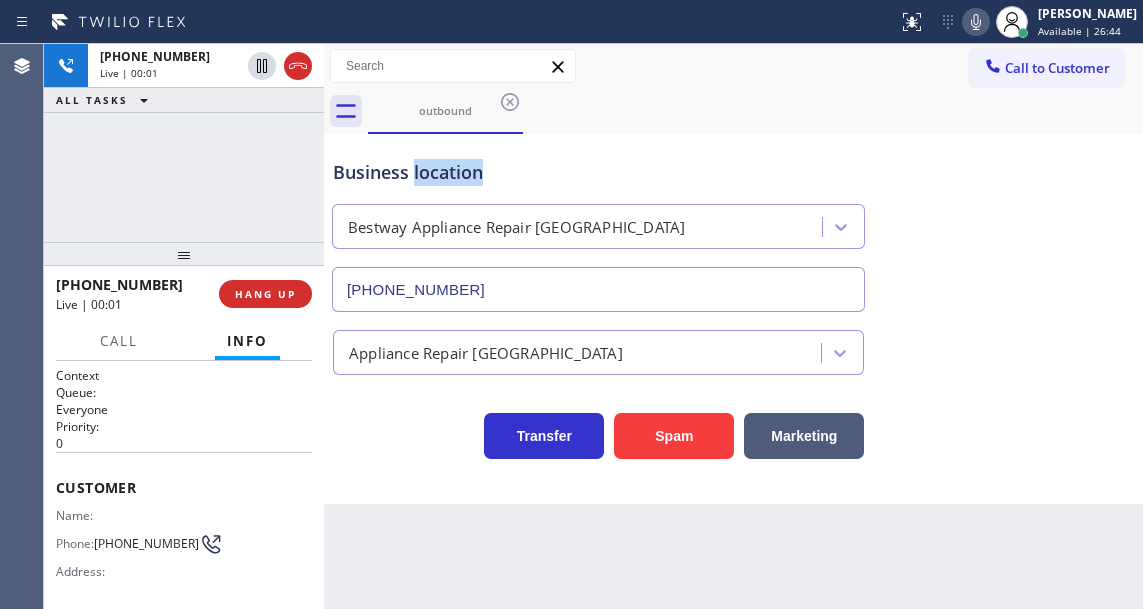 click on "Business location" at bounding box center [598, 172] 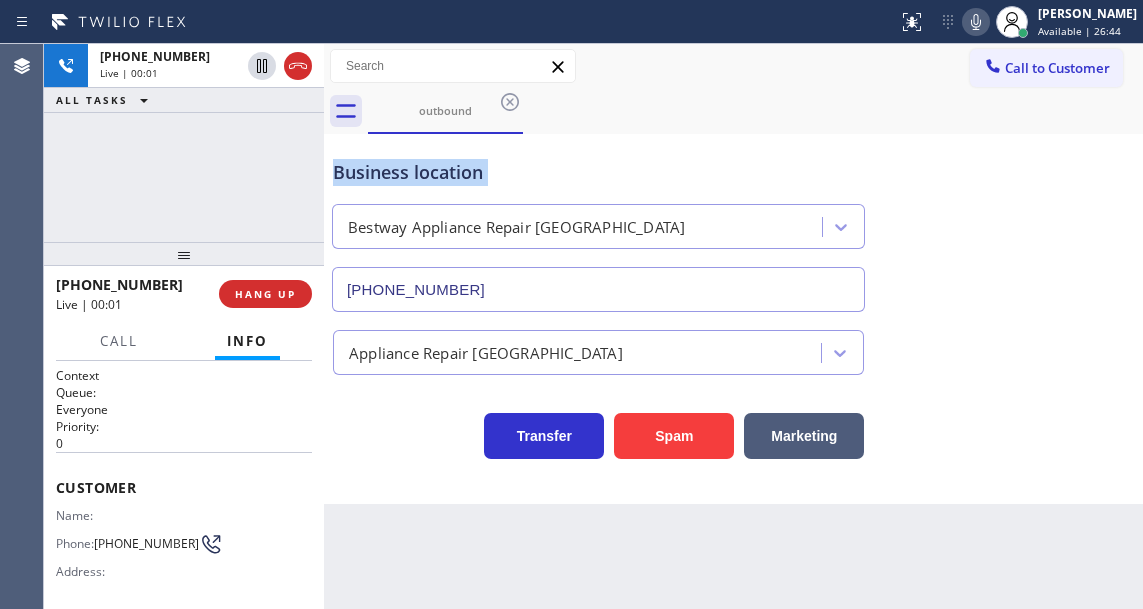 click on "Business location" at bounding box center [598, 172] 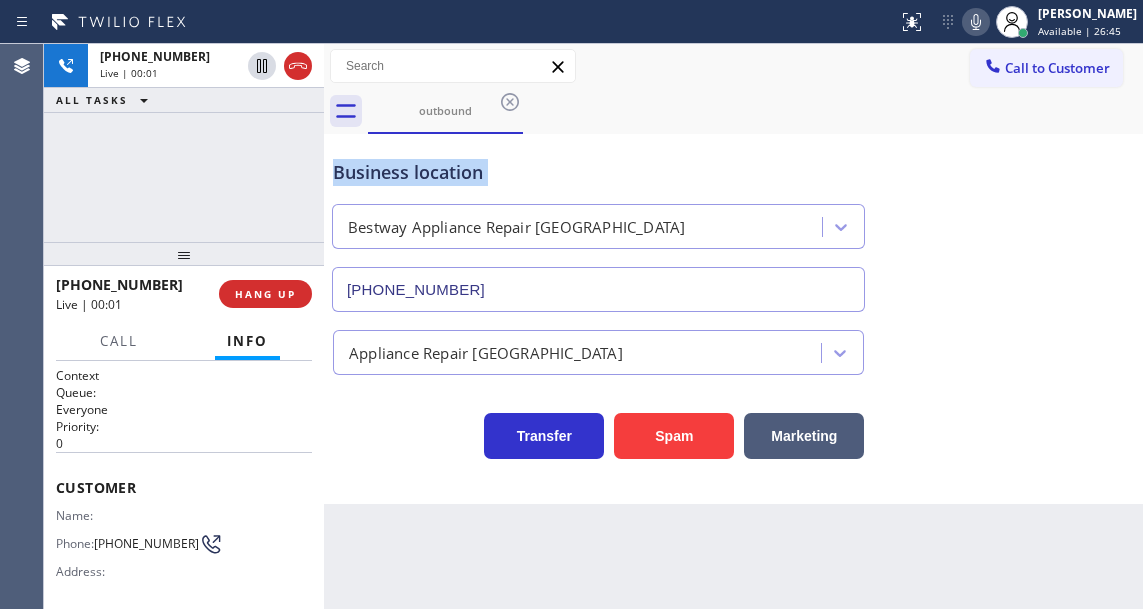 click on "Business location" at bounding box center (598, 172) 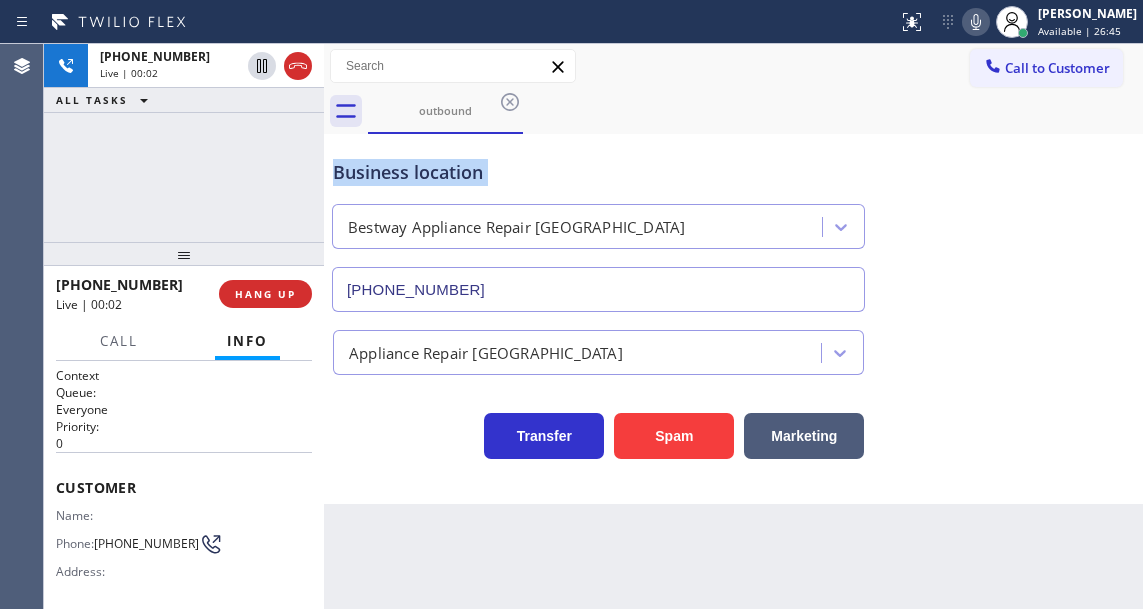 click on "Business location" at bounding box center (598, 172) 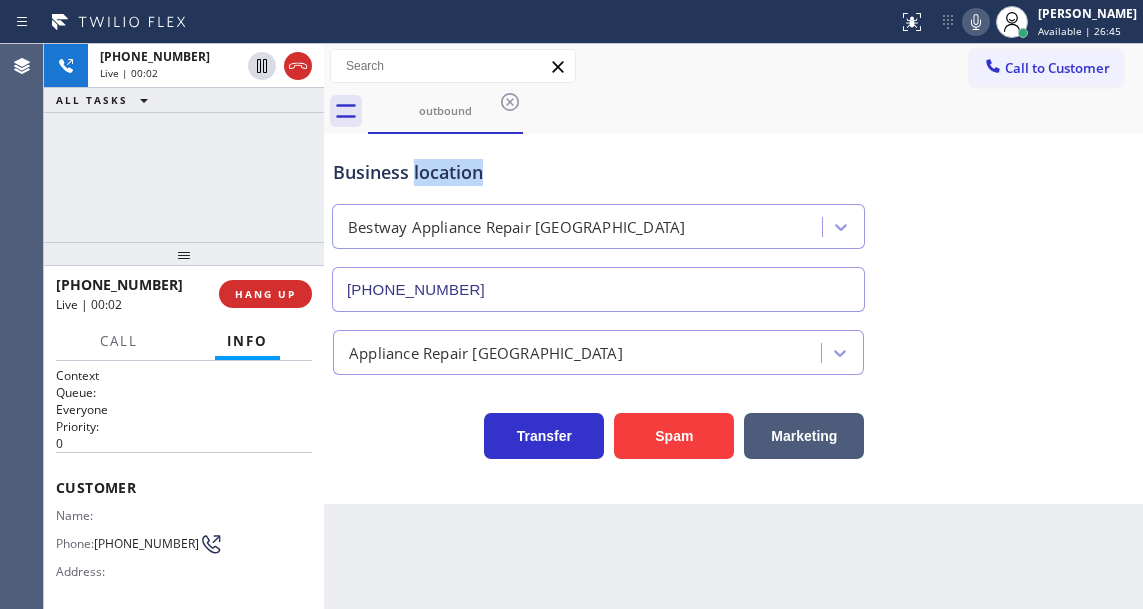click on "Business location" at bounding box center [598, 172] 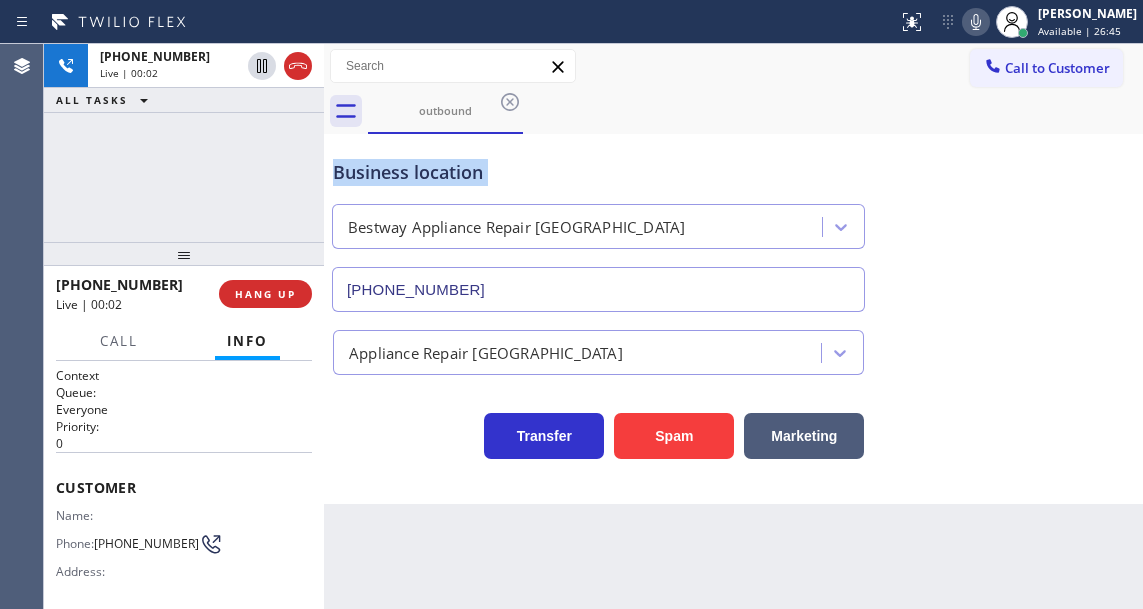 click on "Business location" at bounding box center (598, 172) 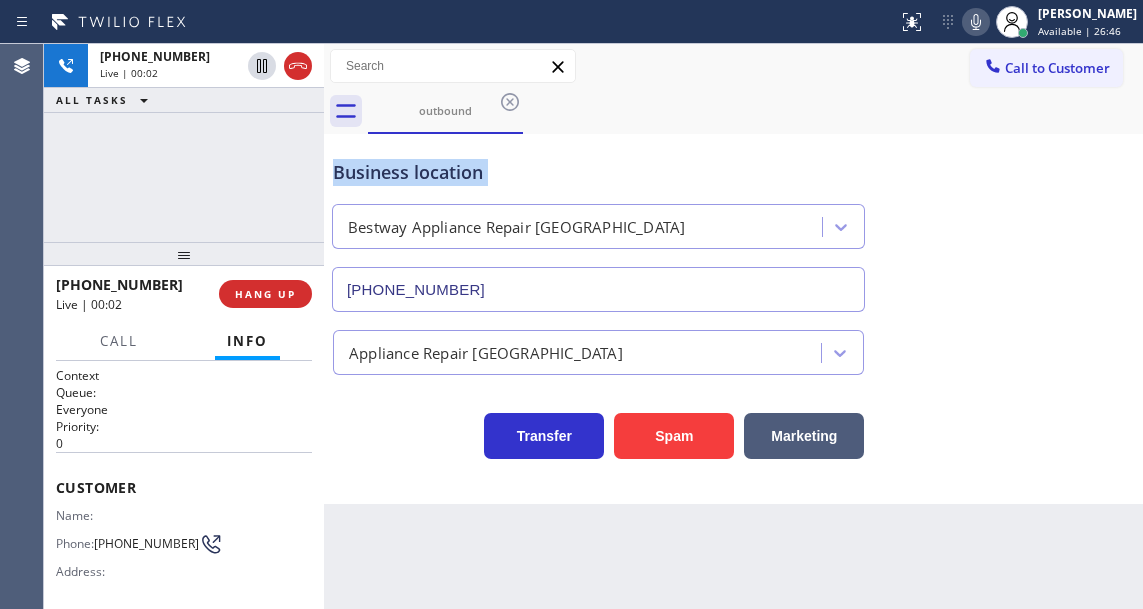 click on "Business location" at bounding box center (598, 172) 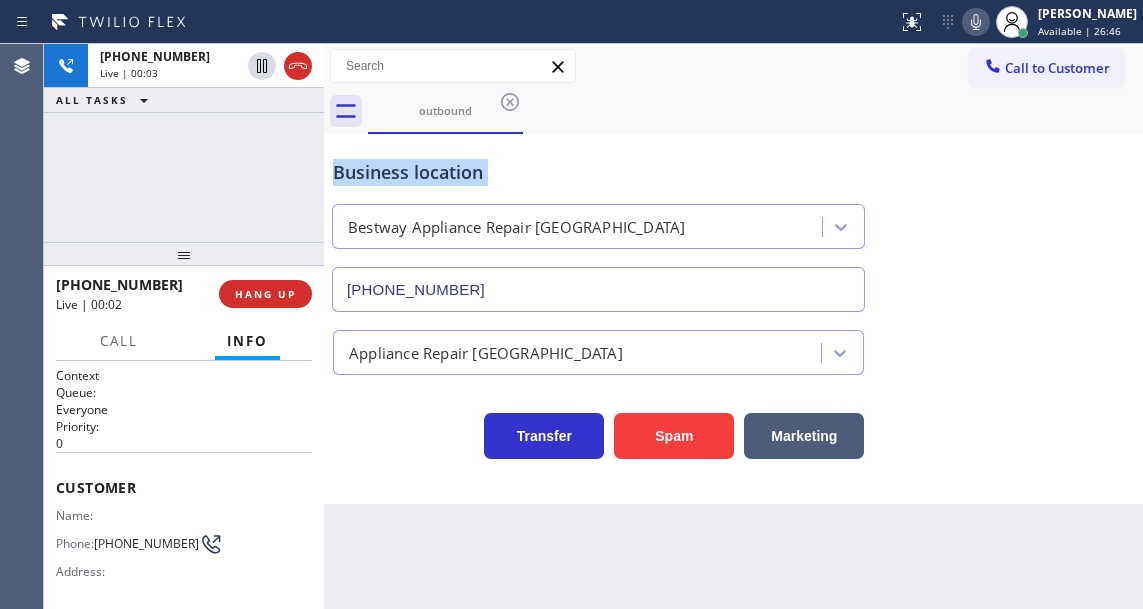 click on "Business location" at bounding box center (598, 172) 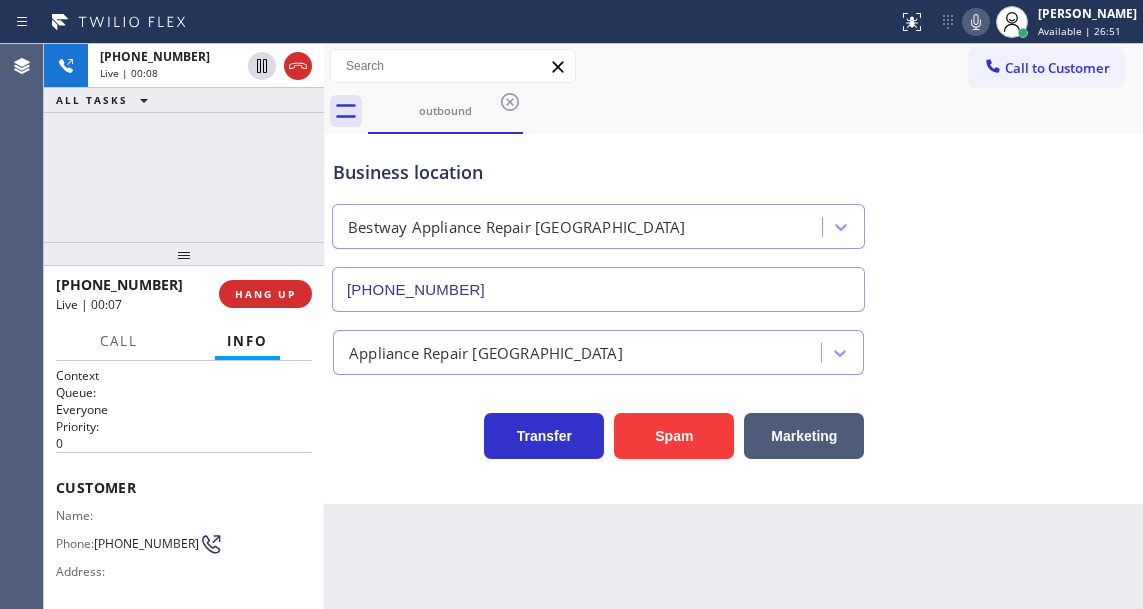 click on "Business location Bestway Appliance Repair Long Island (631) 203-1910" at bounding box center [733, 221] 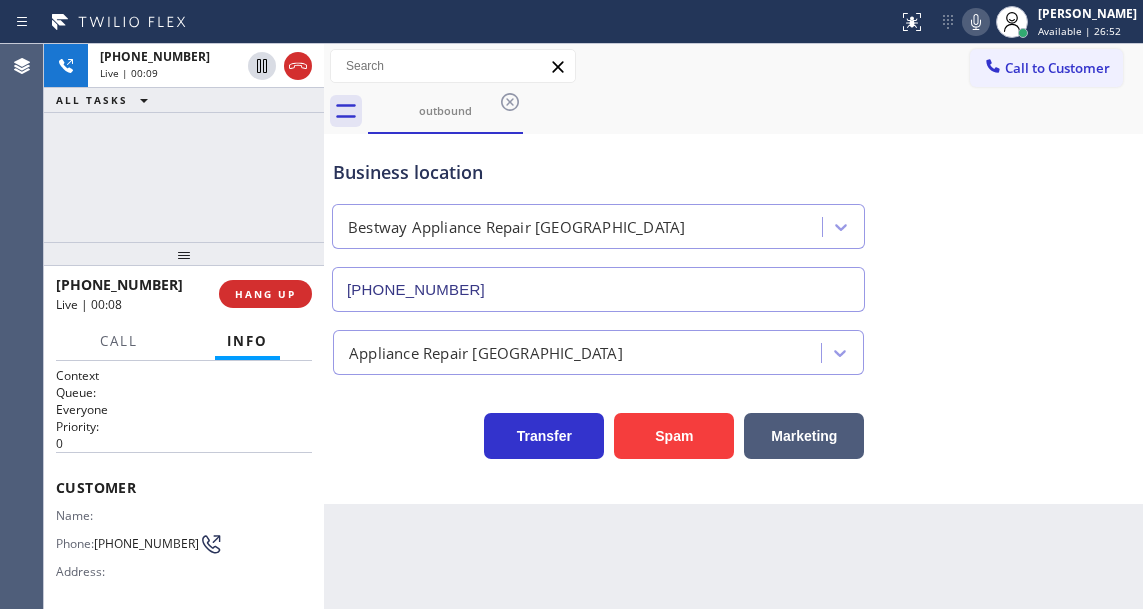 click on "Business location" at bounding box center (598, 172) 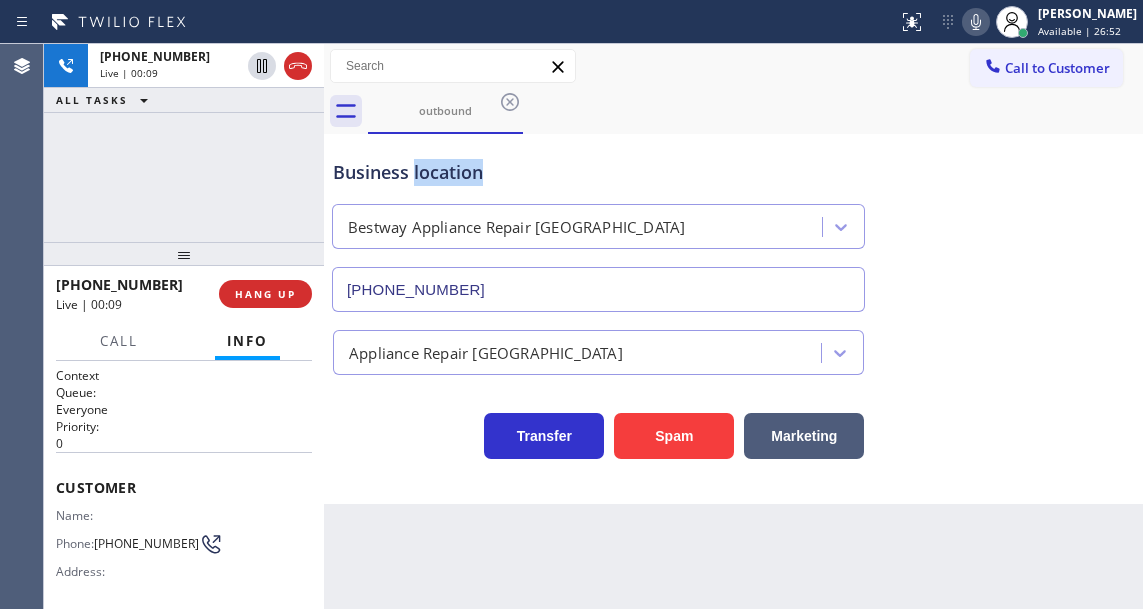 click on "Business location" at bounding box center [598, 172] 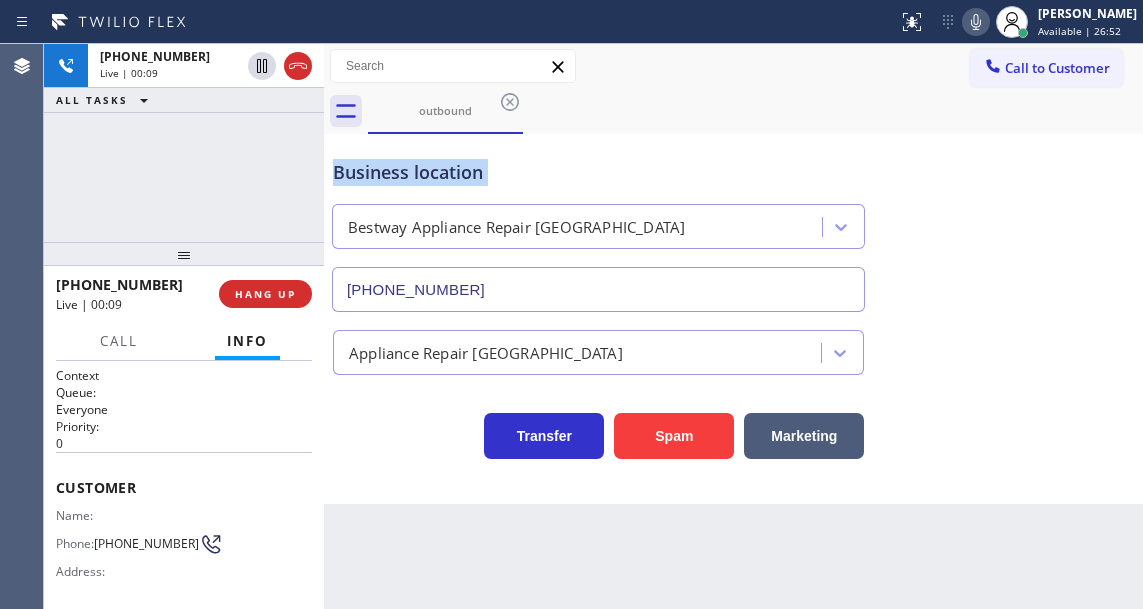 click on "Business location" at bounding box center (598, 172) 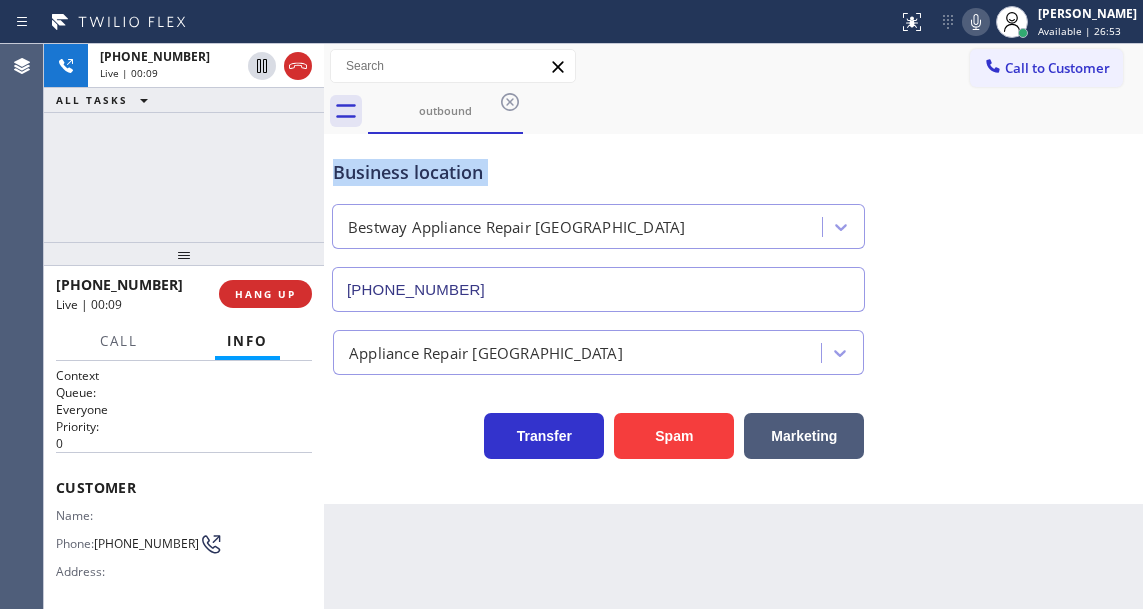 click on "Business location" at bounding box center (598, 172) 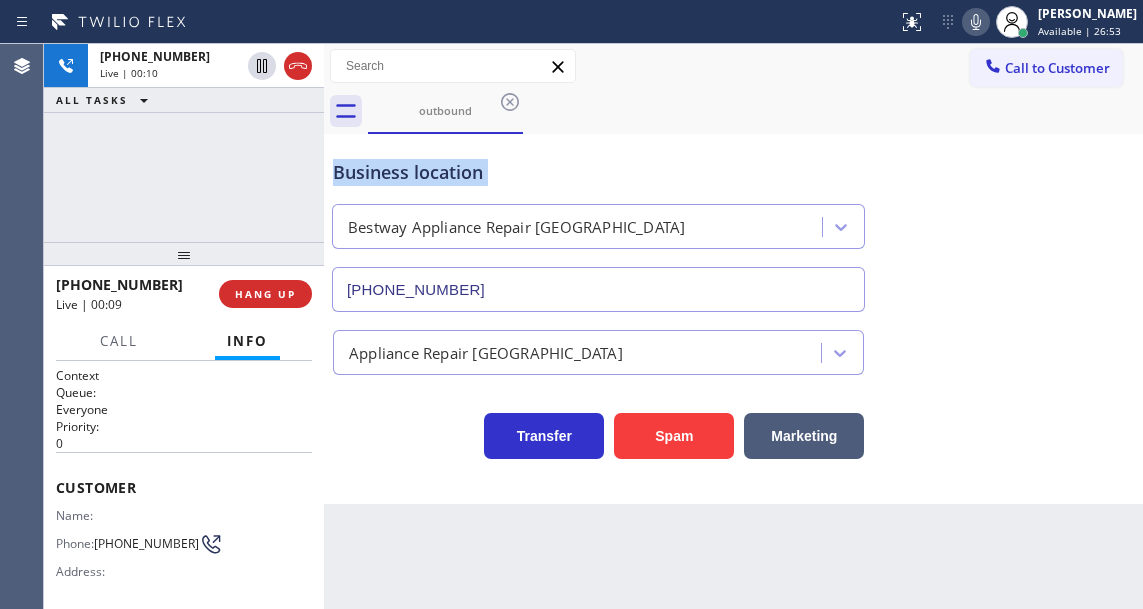 click on "Business location" at bounding box center (598, 172) 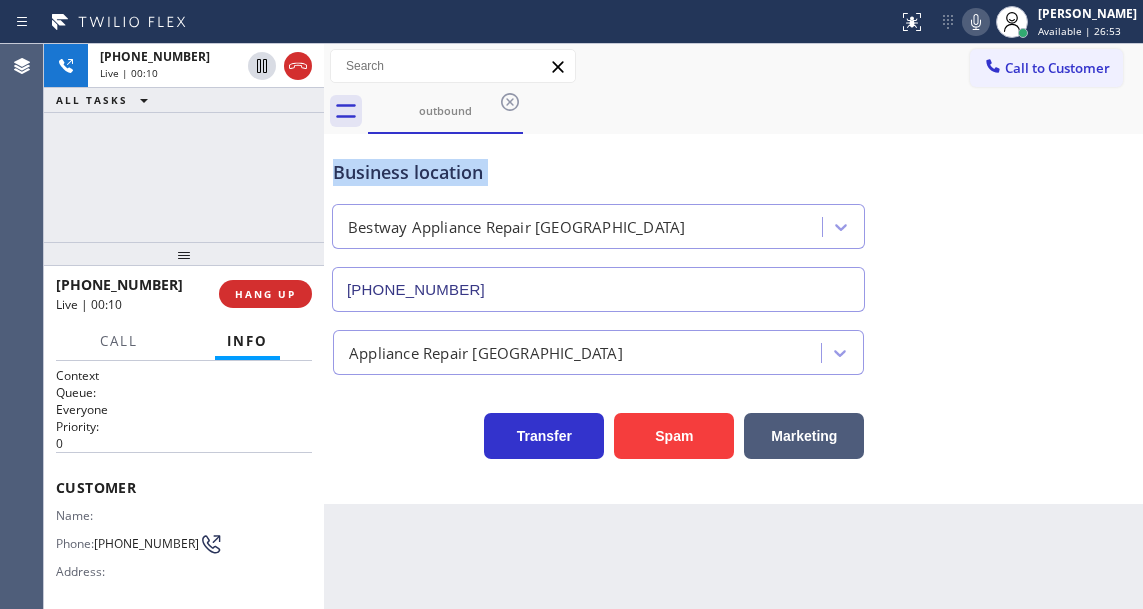 click on "Business location" at bounding box center [598, 172] 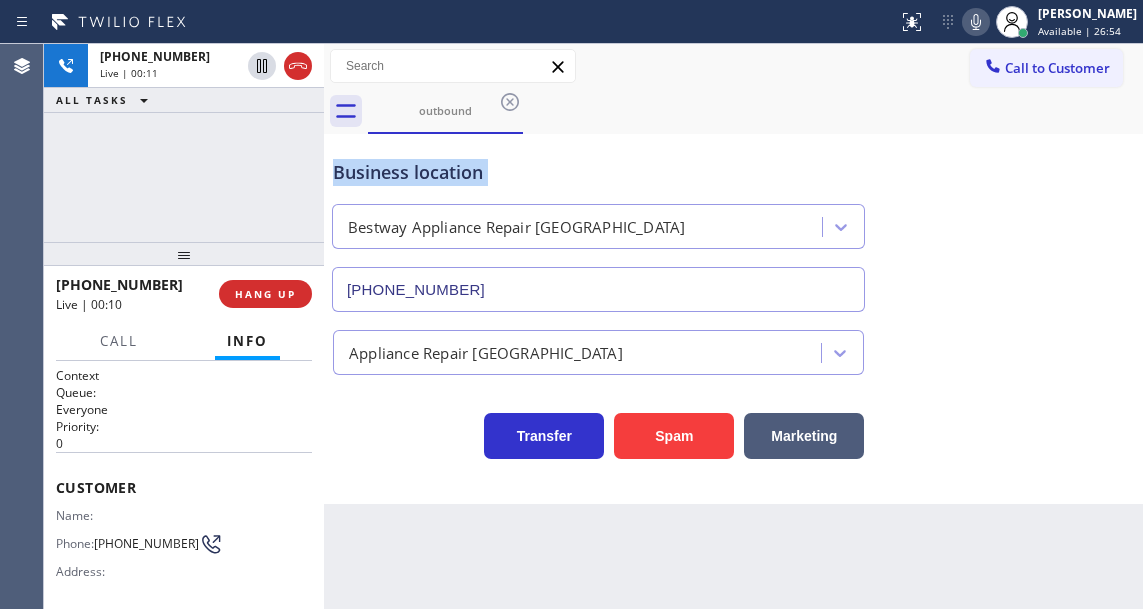 click on "Business location" at bounding box center [598, 172] 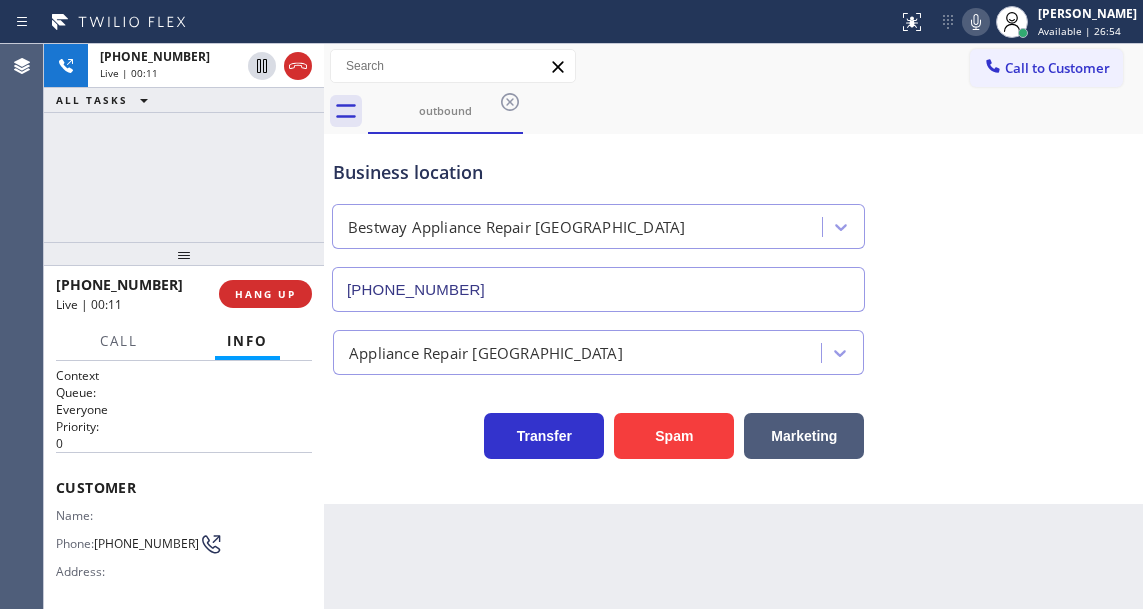 click on "Business location" at bounding box center (598, 172) 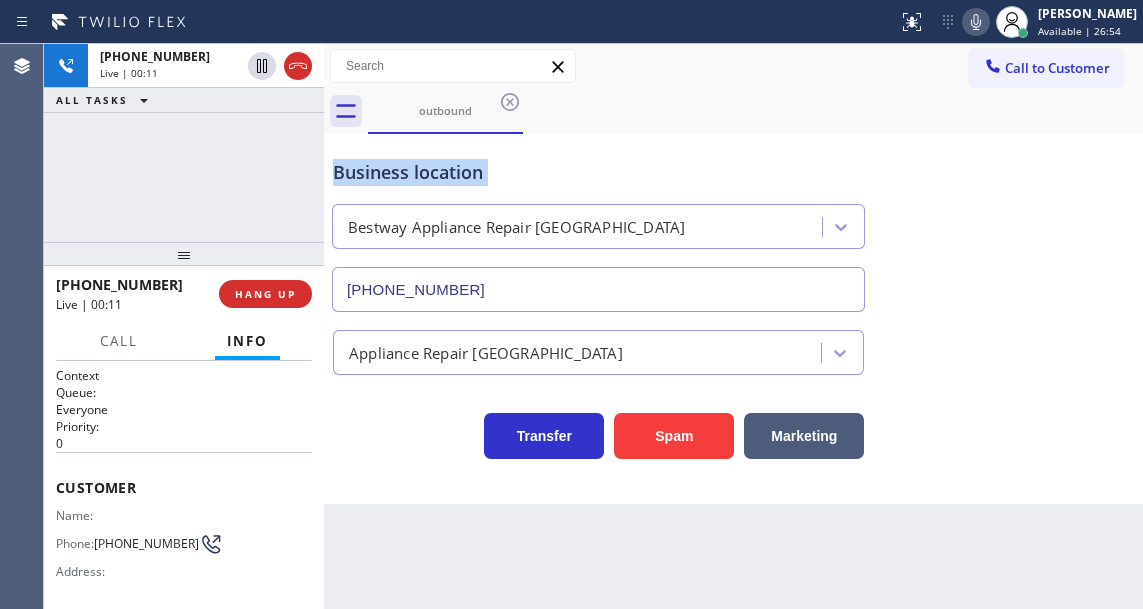 click on "Business location" at bounding box center (598, 172) 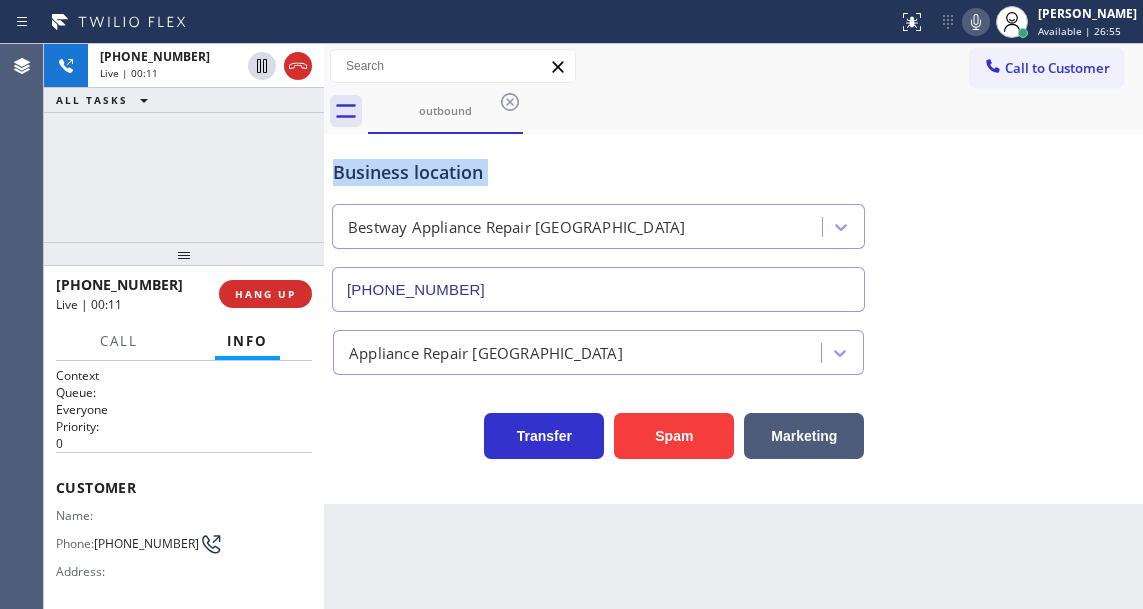 click on "Business location" at bounding box center (598, 172) 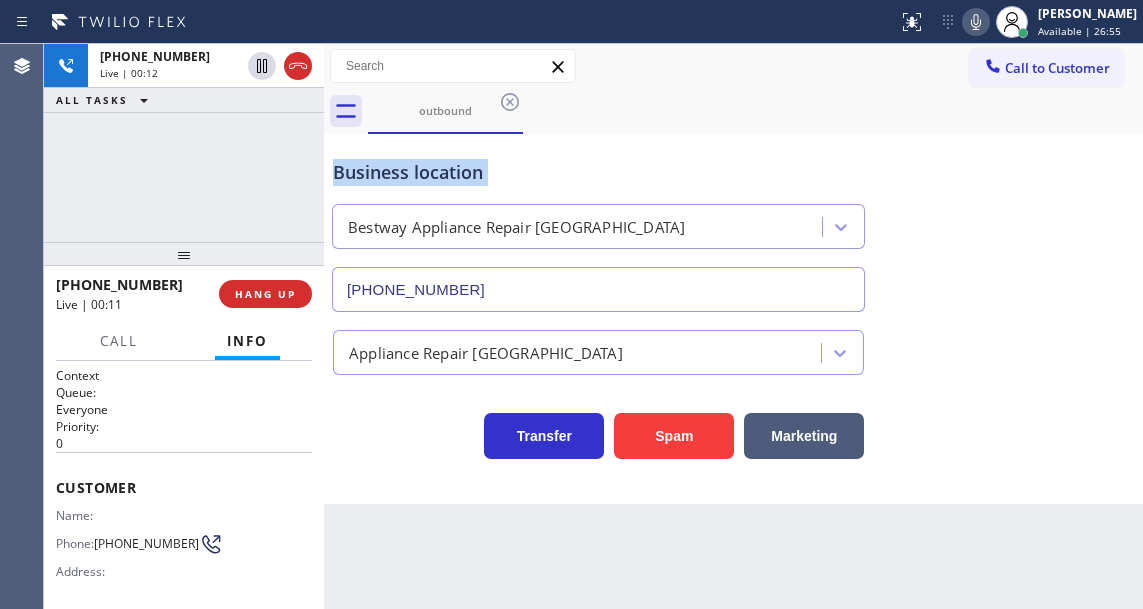 click on "Business location" at bounding box center (598, 172) 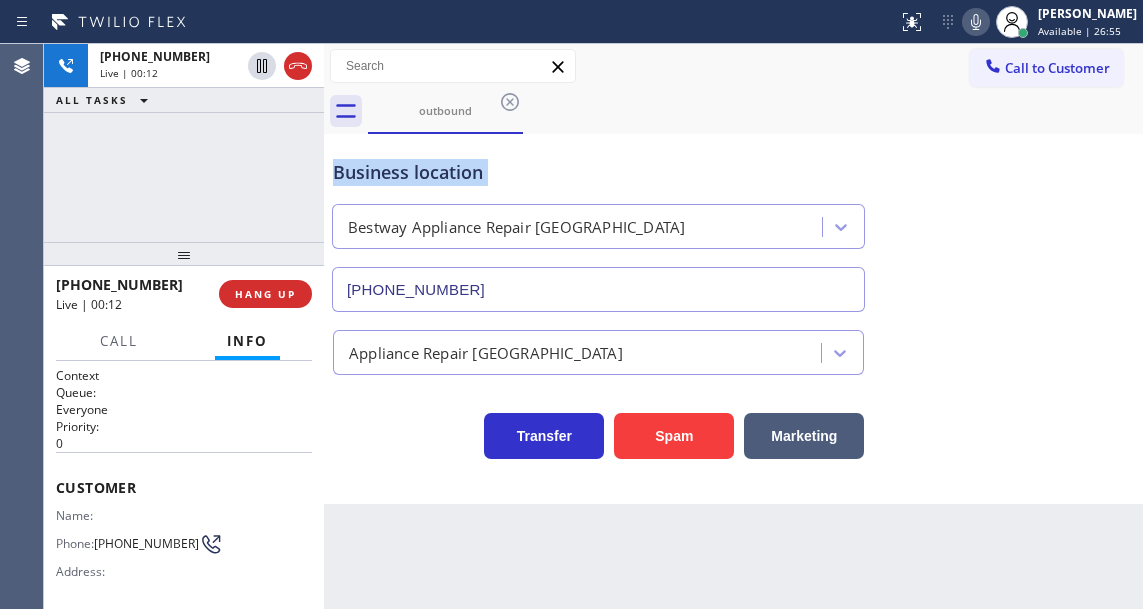 click on "Business location" at bounding box center (598, 172) 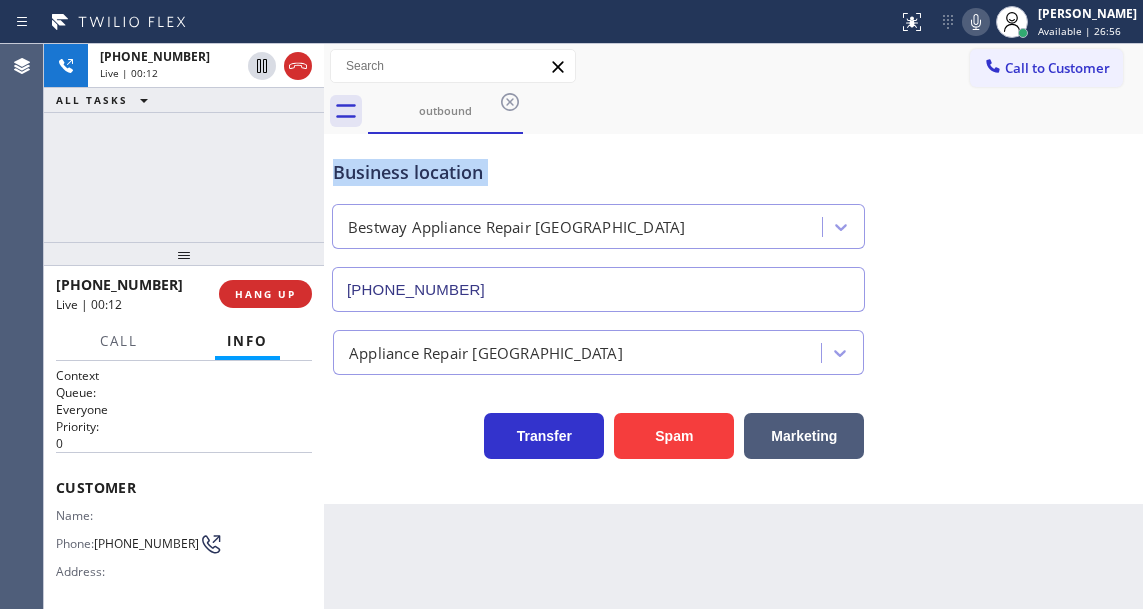 click on "Business location" at bounding box center (598, 172) 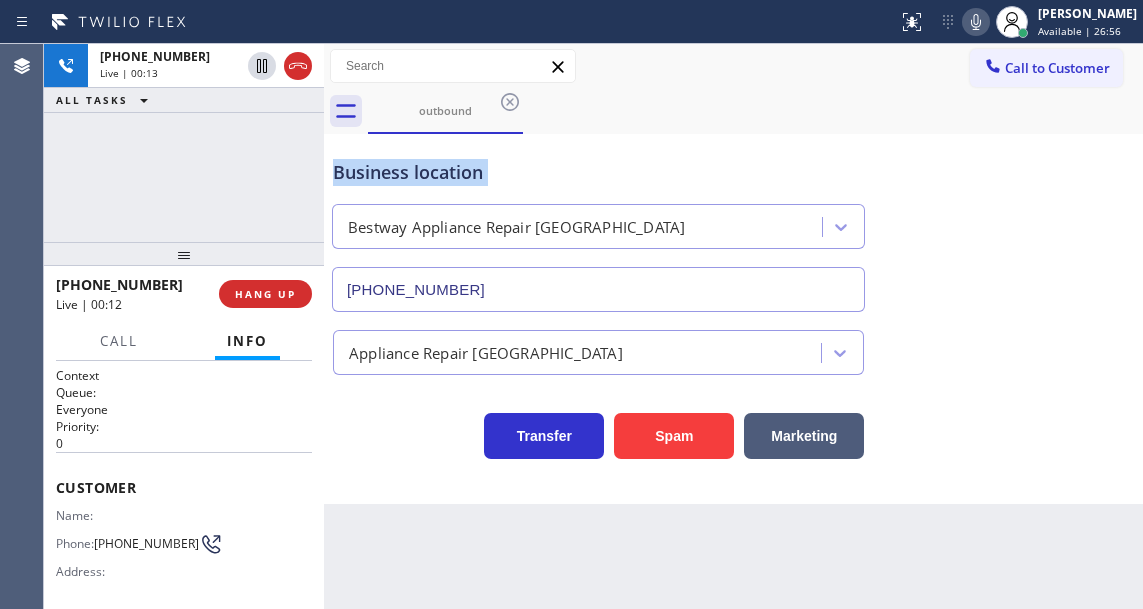 click on "Business location" at bounding box center [598, 172] 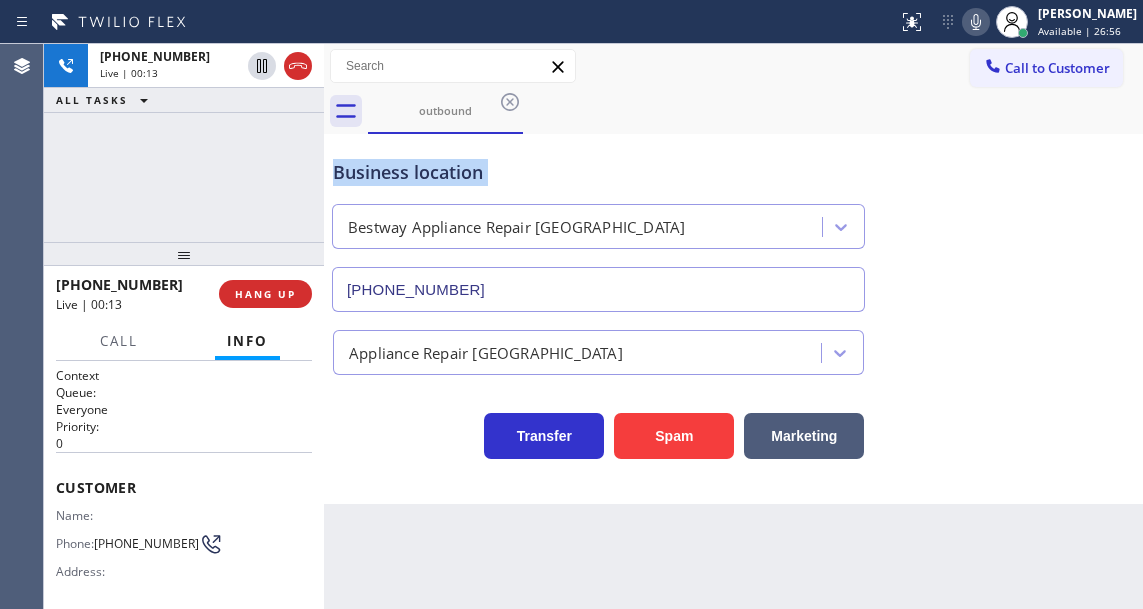 click on "Business location" at bounding box center (598, 172) 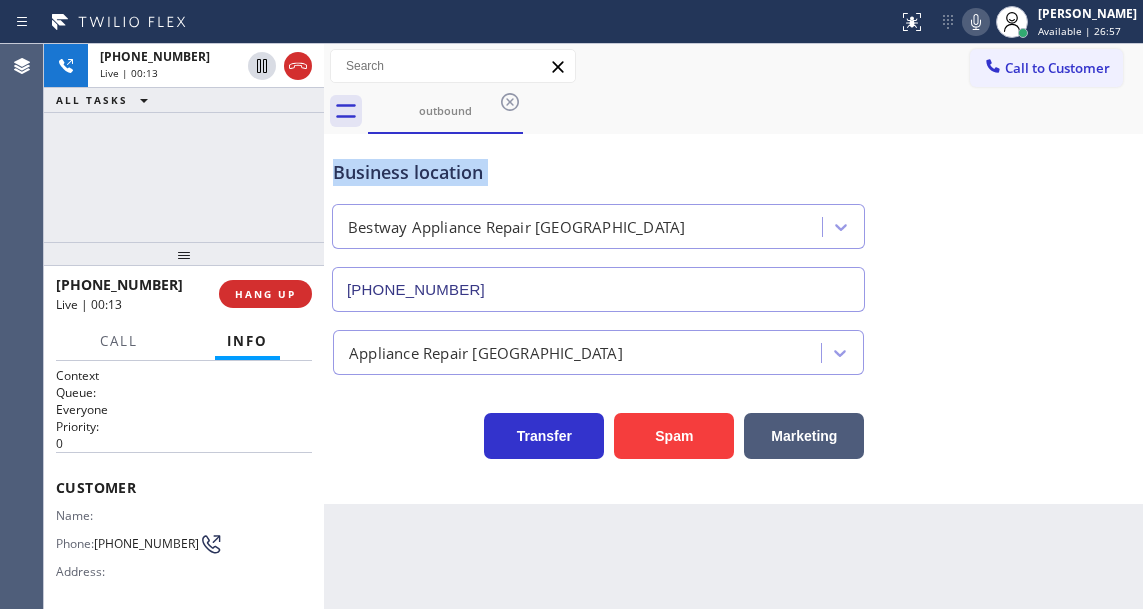 click on "Business location" at bounding box center (598, 172) 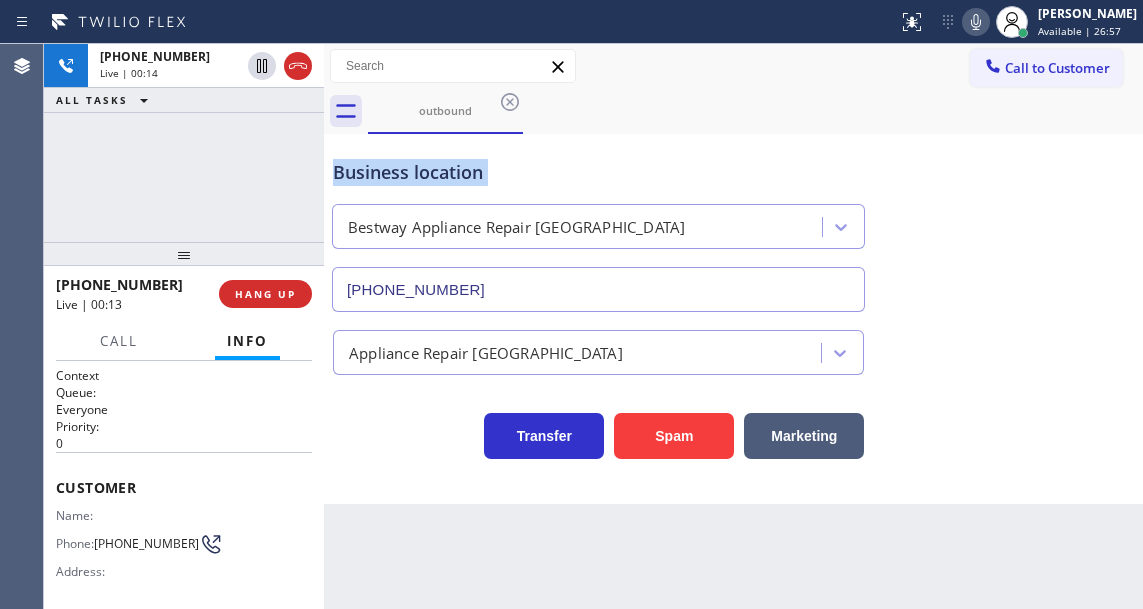 click on "Business location" at bounding box center [598, 172] 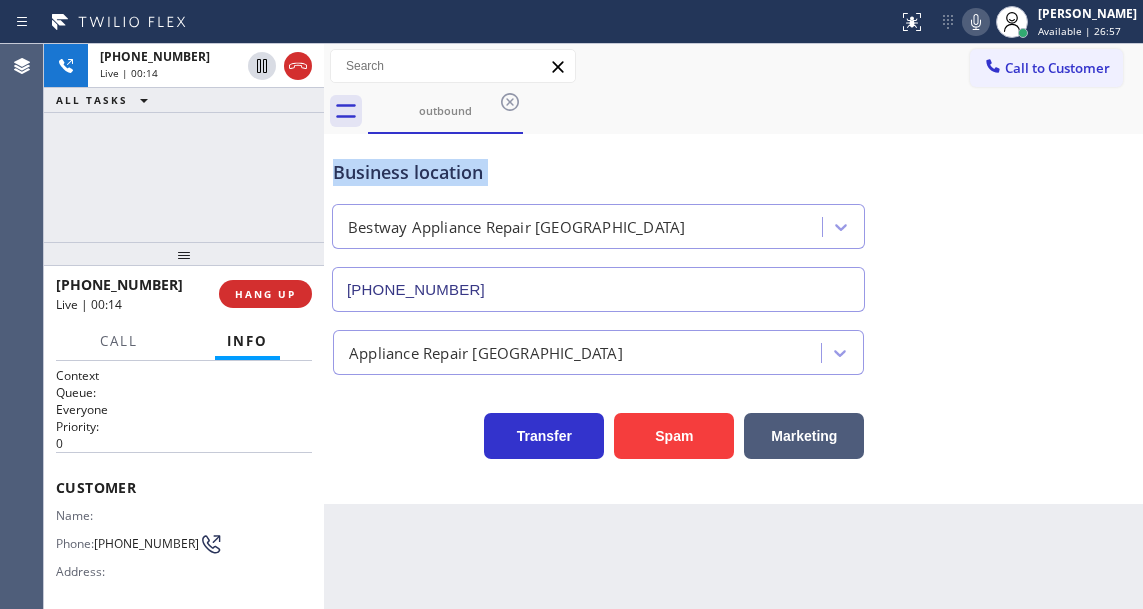 click on "Business location" at bounding box center [598, 172] 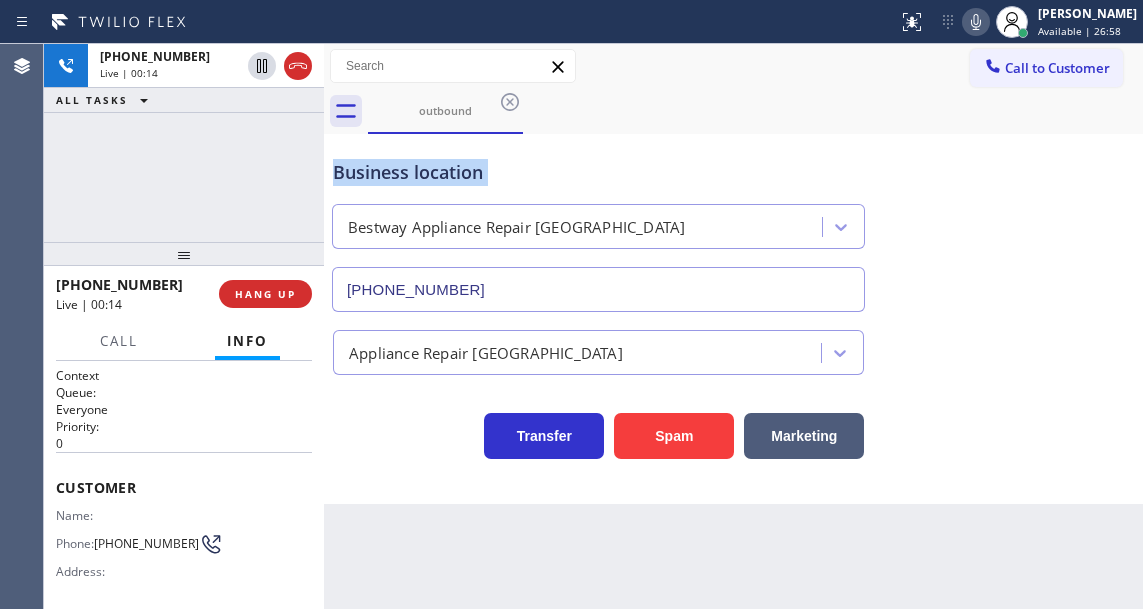 click on "Business location" at bounding box center (598, 172) 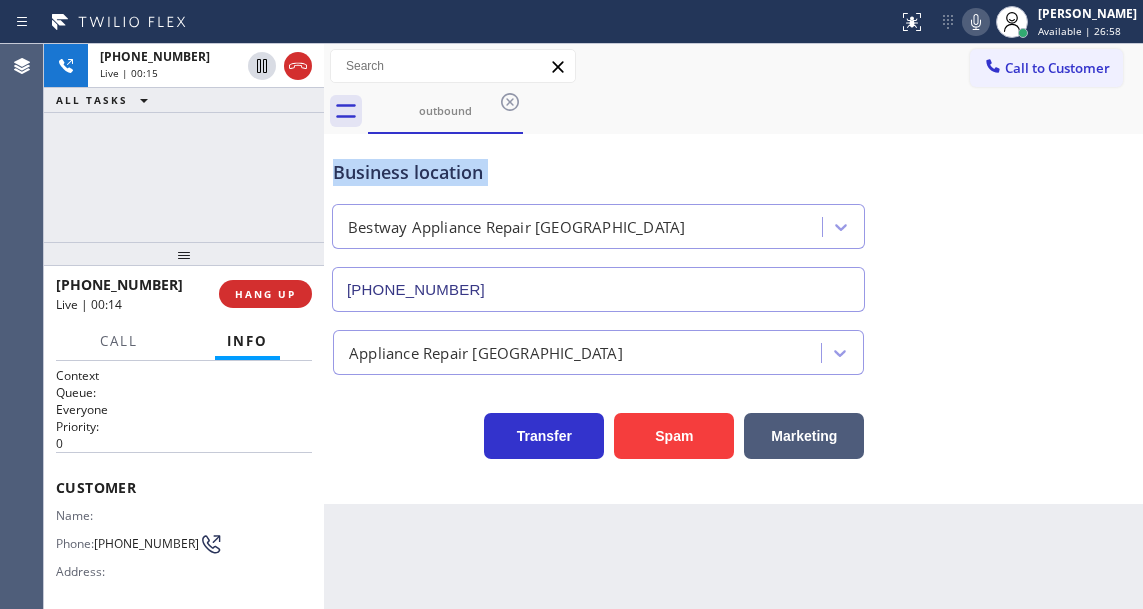 click on "Business location" at bounding box center [598, 172] 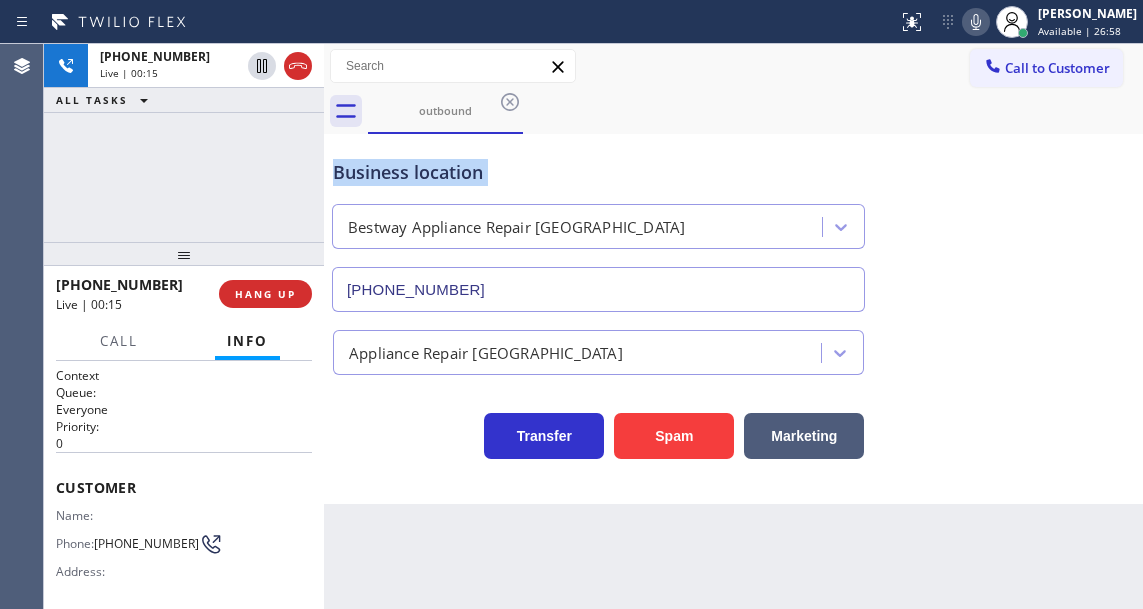 click on "Business location" at bounding box center (598, 172) 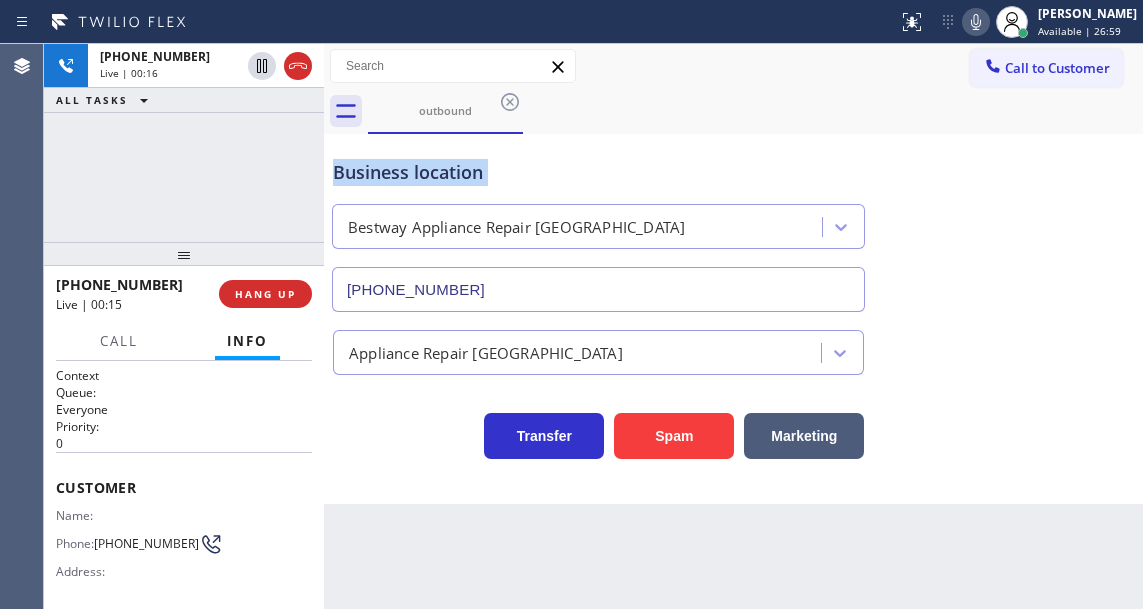 click on "Business location" at bounding box center (598, 172) 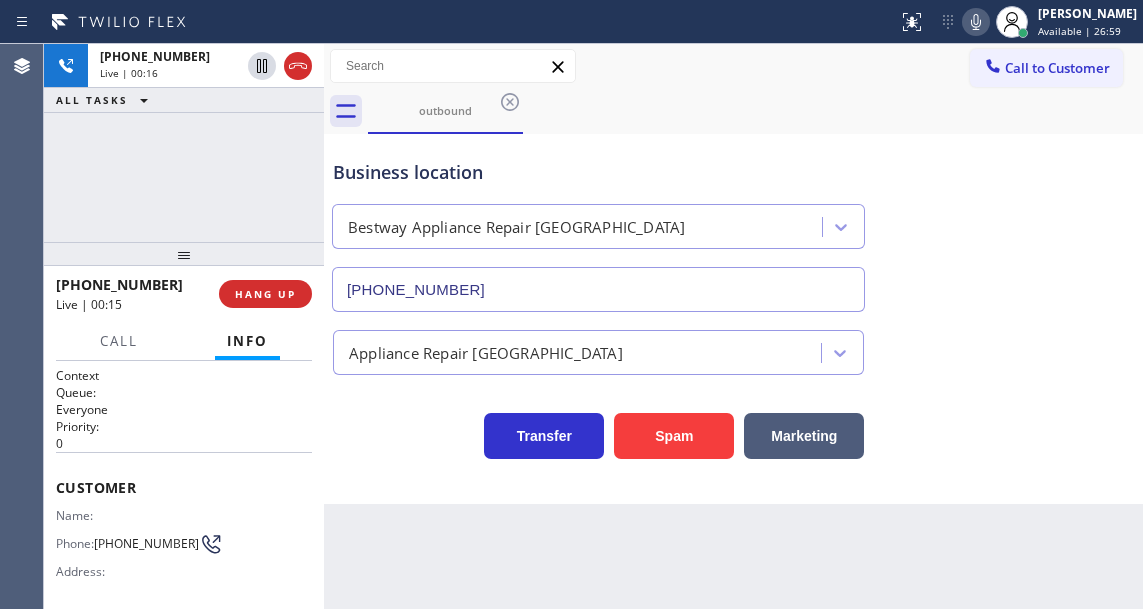 click on "Business location" at bounding box center (598, 172) 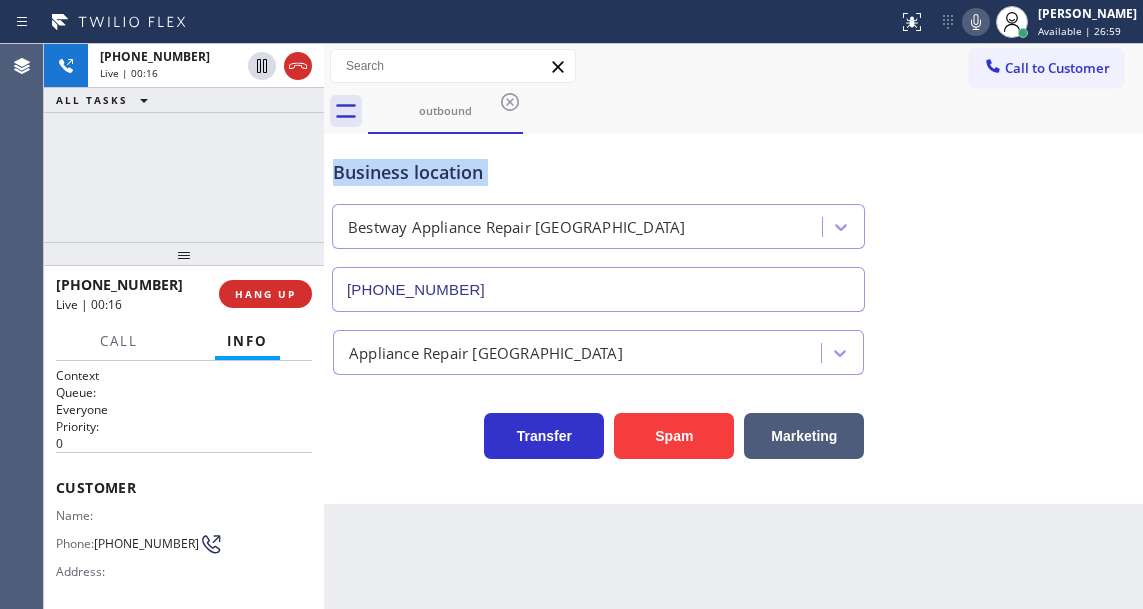 click on "Business location" at bounding box center [598, 172] 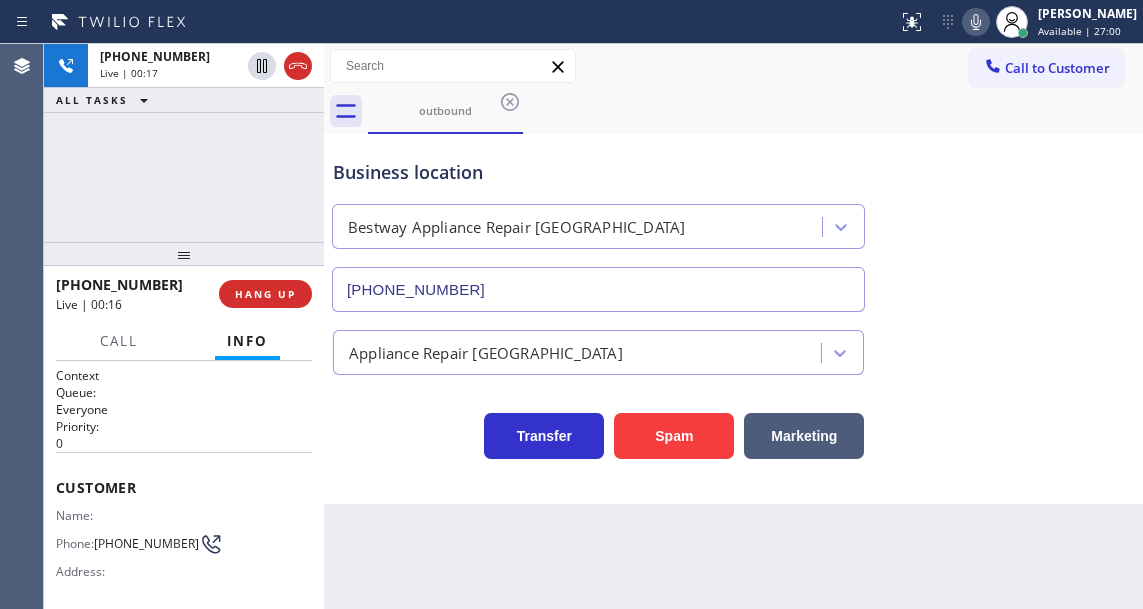 click on "+16318709824 Live | 00:17 ALL TASKS ALL TASKS ACTIVE TASKS TASKS IN WRAP UP" at bounding box center [184, 143] 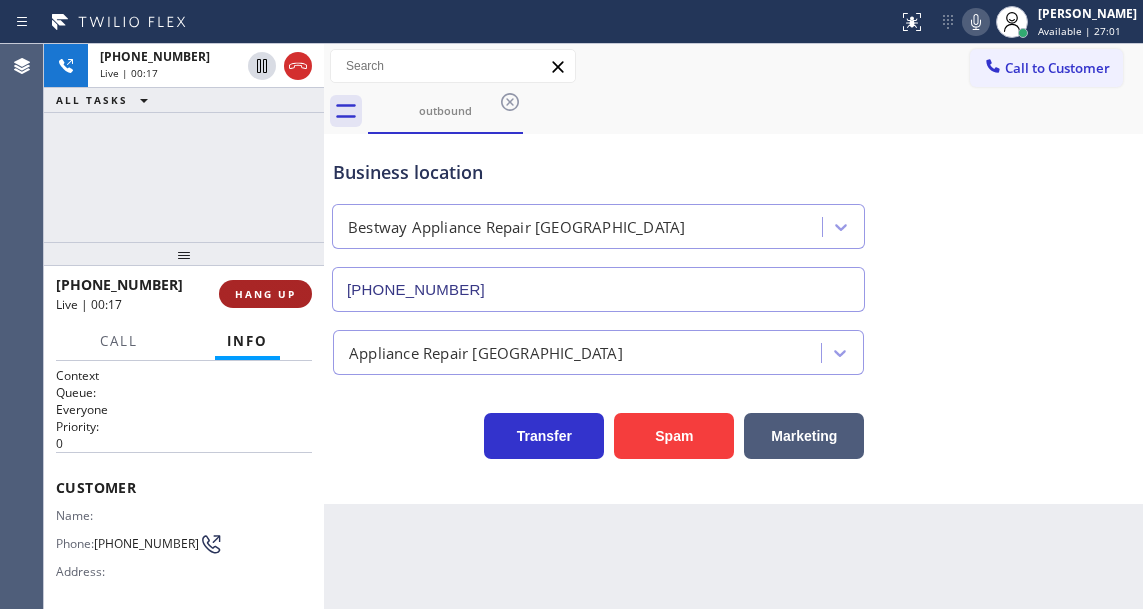 click on "HANG UP" at bounding box center [265, 294] 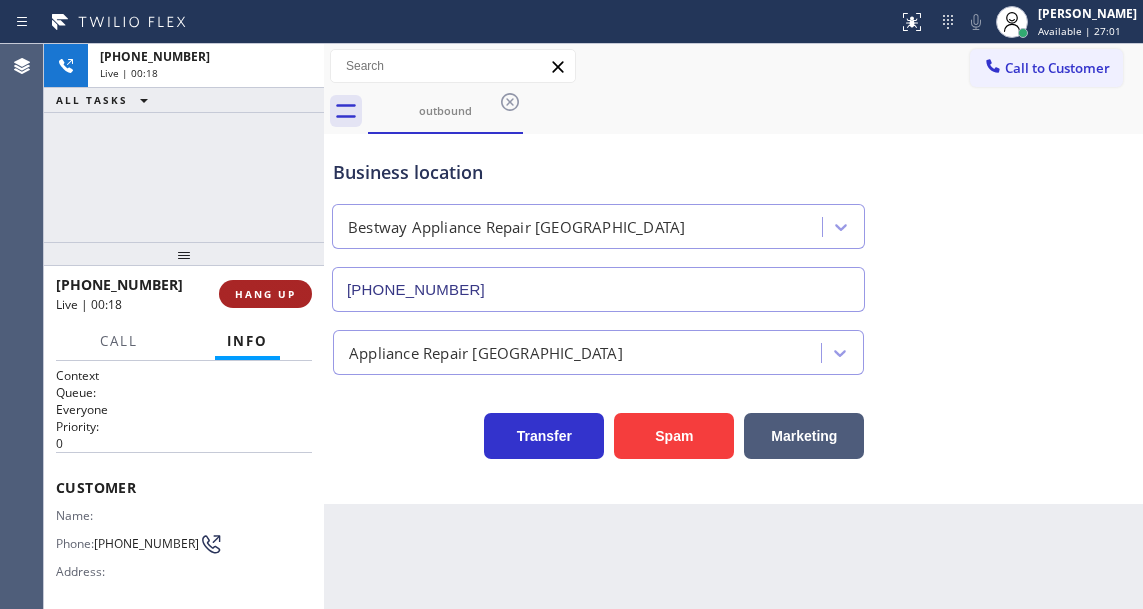 click on "HANG UP" at bounding box center [265, 294] 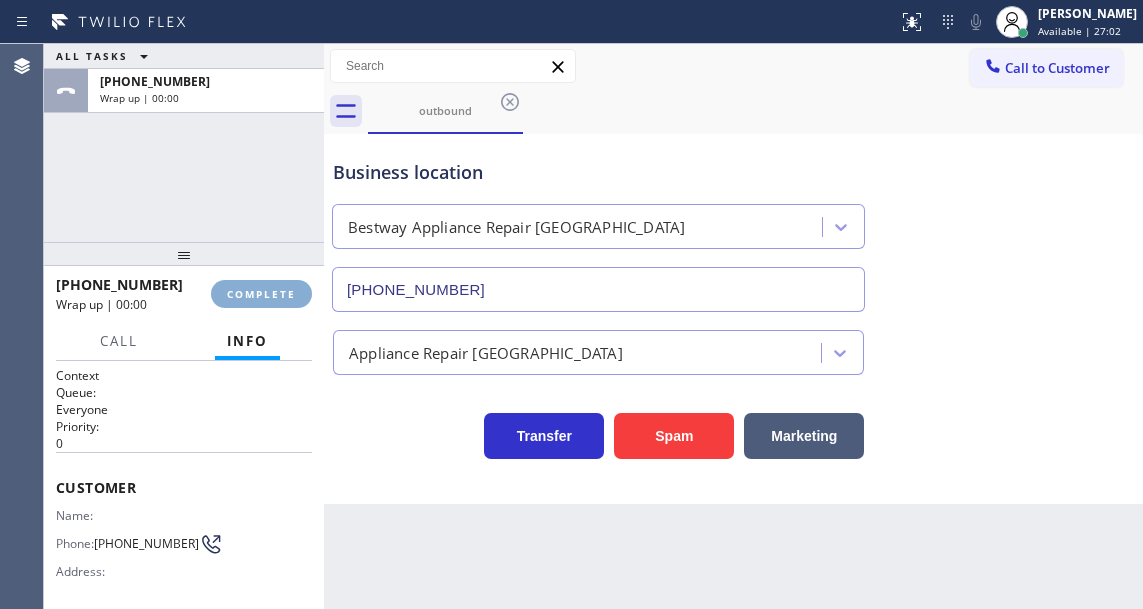 click on "COMPLETE" at bounding box center (261, 294) 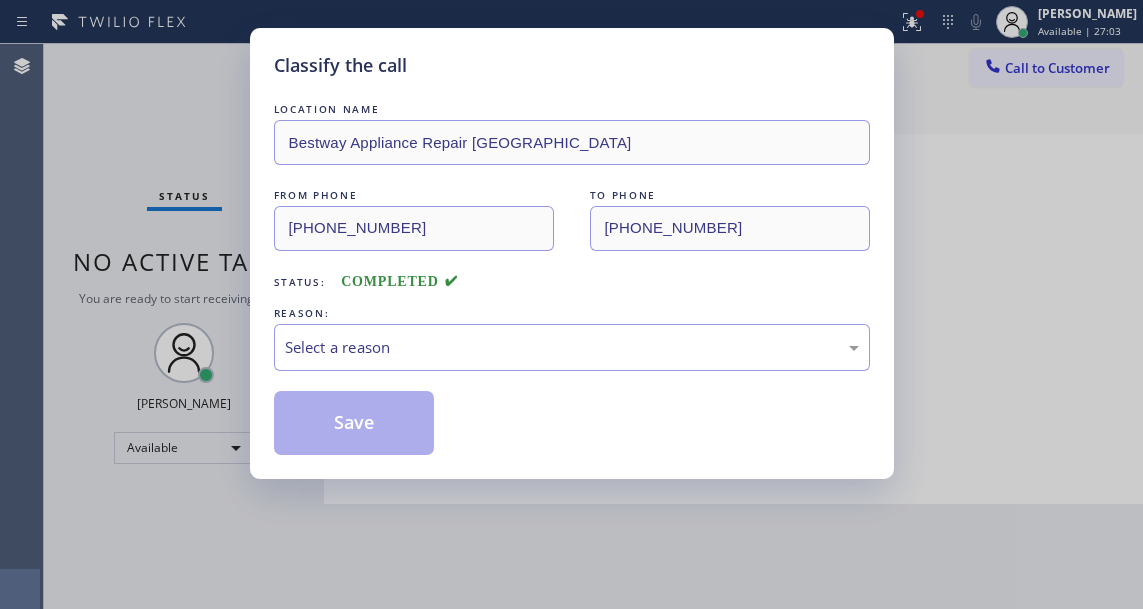 click on "Select a reason" at bounding box center (572, 347) 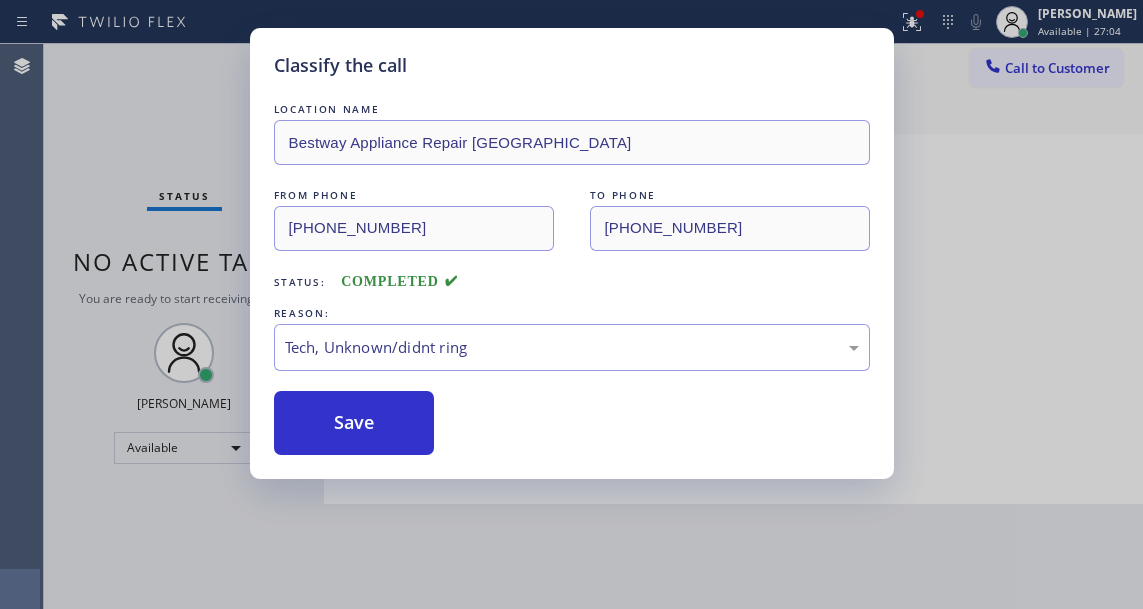 click on "Save" at bounding box center (354, 423) 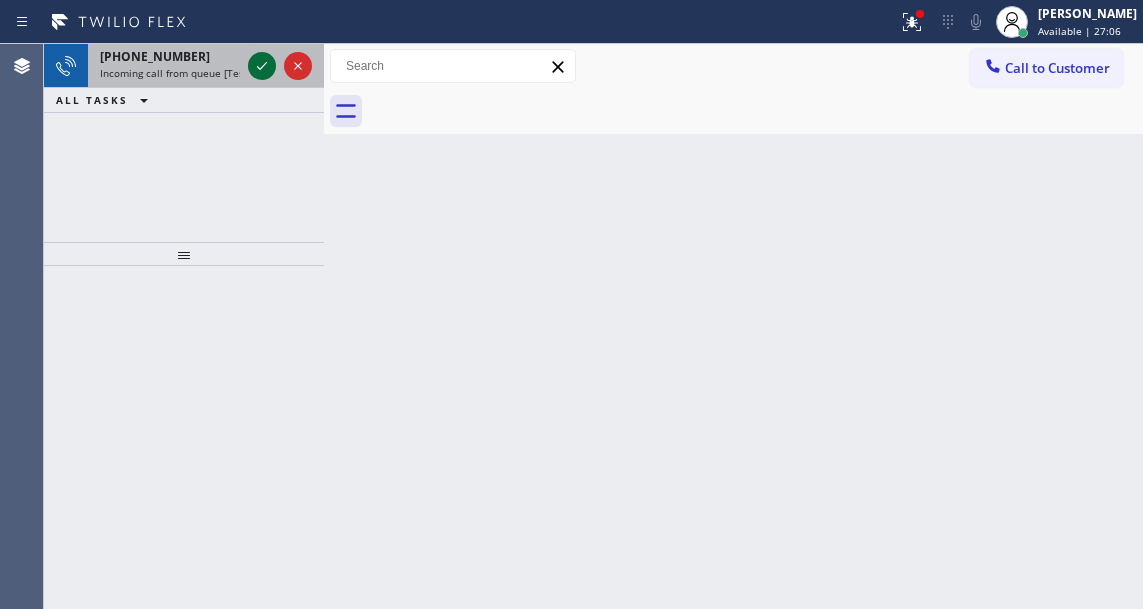 click 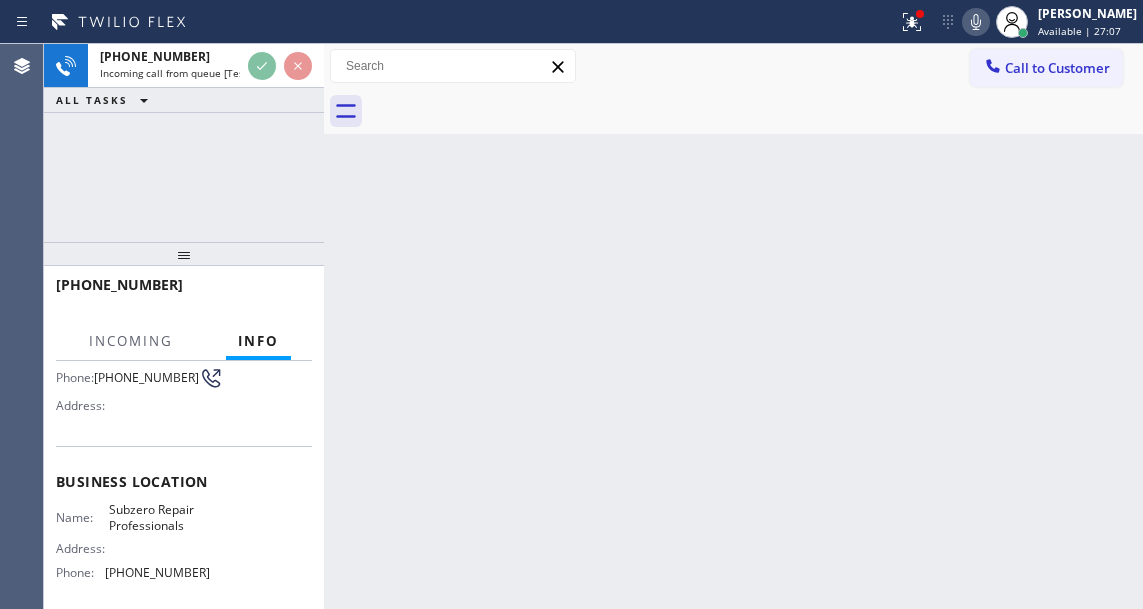 scroll, scrollTop: 200, scrollLeft: 0, axis: vertical 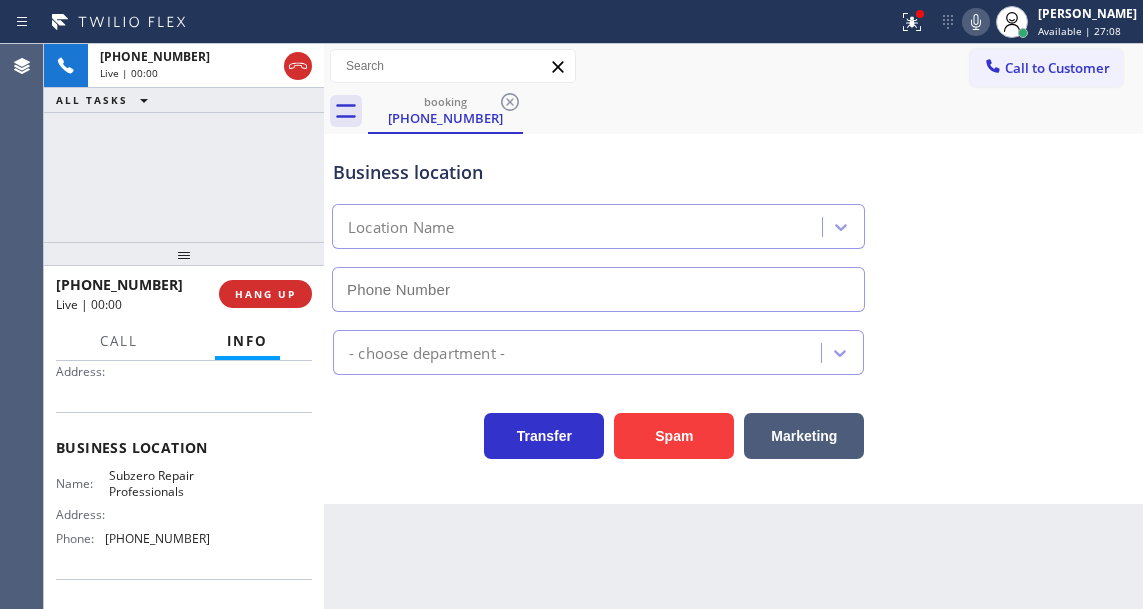 click on "Subzero Repair  Professionals" at bounding box center [159, 483] 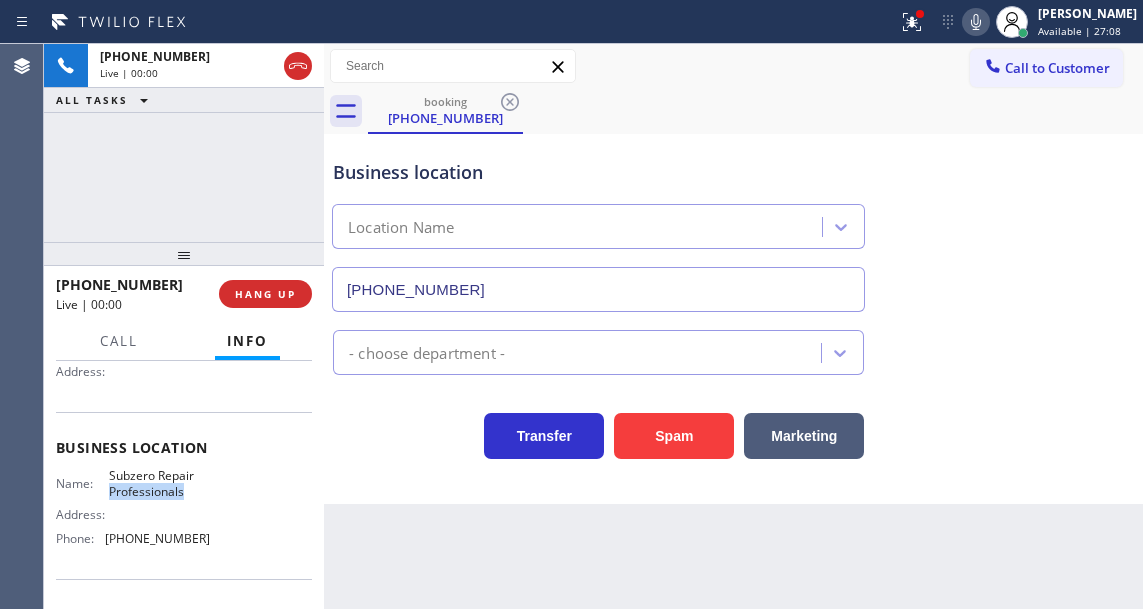 click on "Subzero Repair  Professionals" at bounding box center (159, 483) 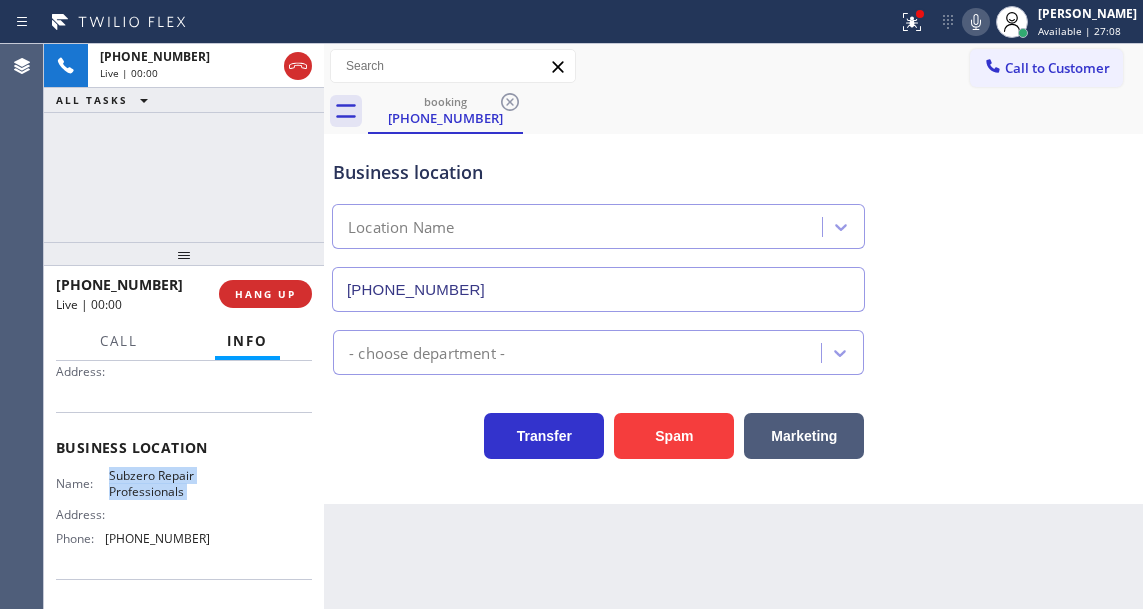 click on "Subzero Repair  Professionals" at bounding box center [159, 483] 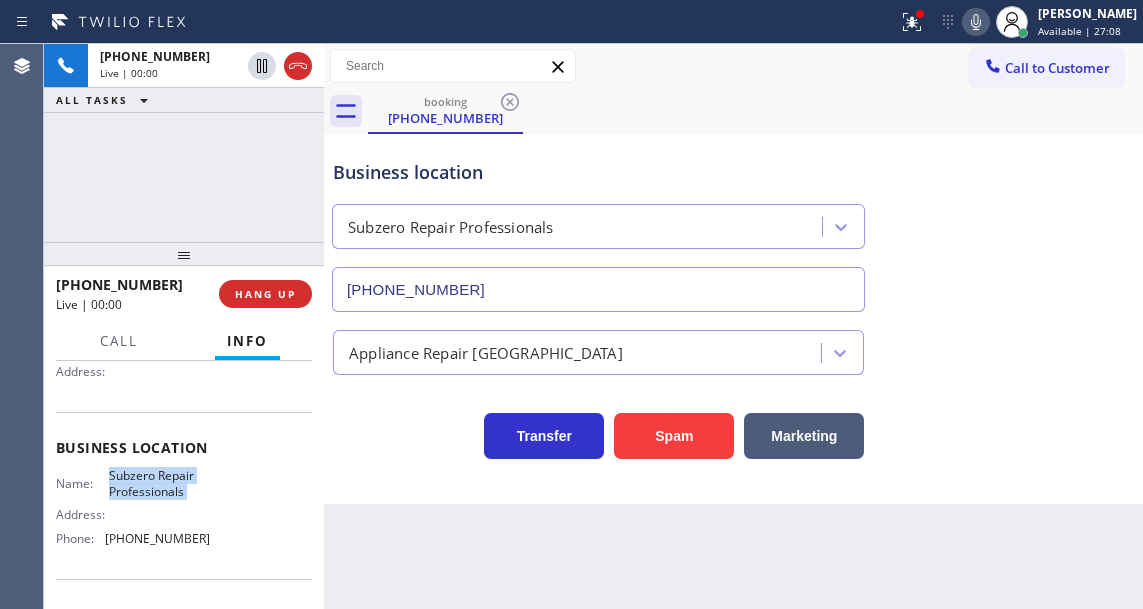 click on "Subzero Repair  Professionals" at bounding box center (159, 483) 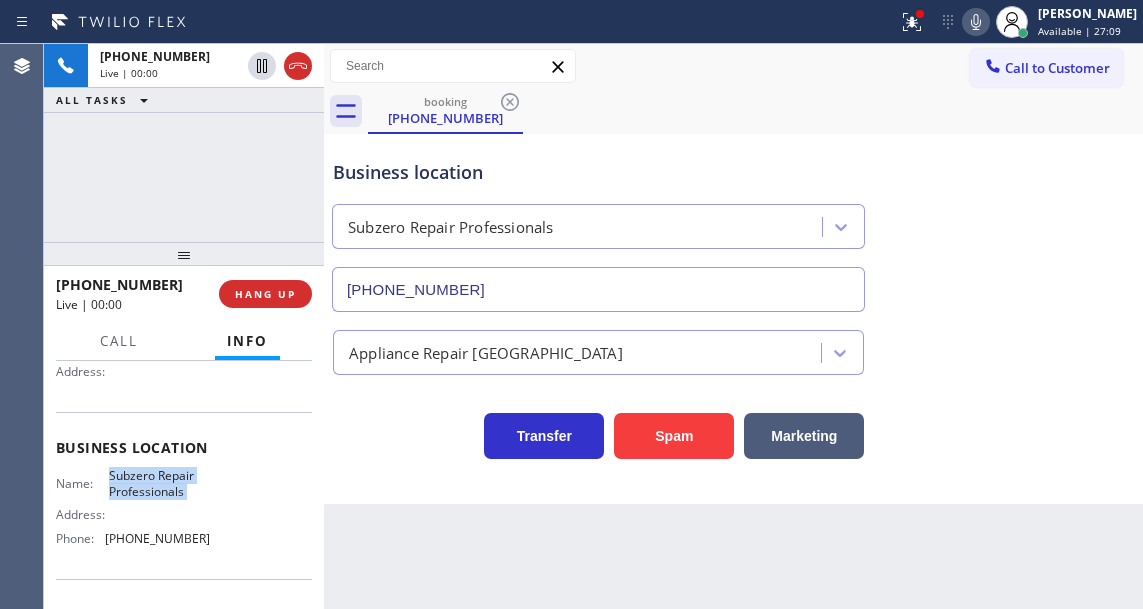 click on "Subzero Repair  Professionals" at bounding box center [159, 483] 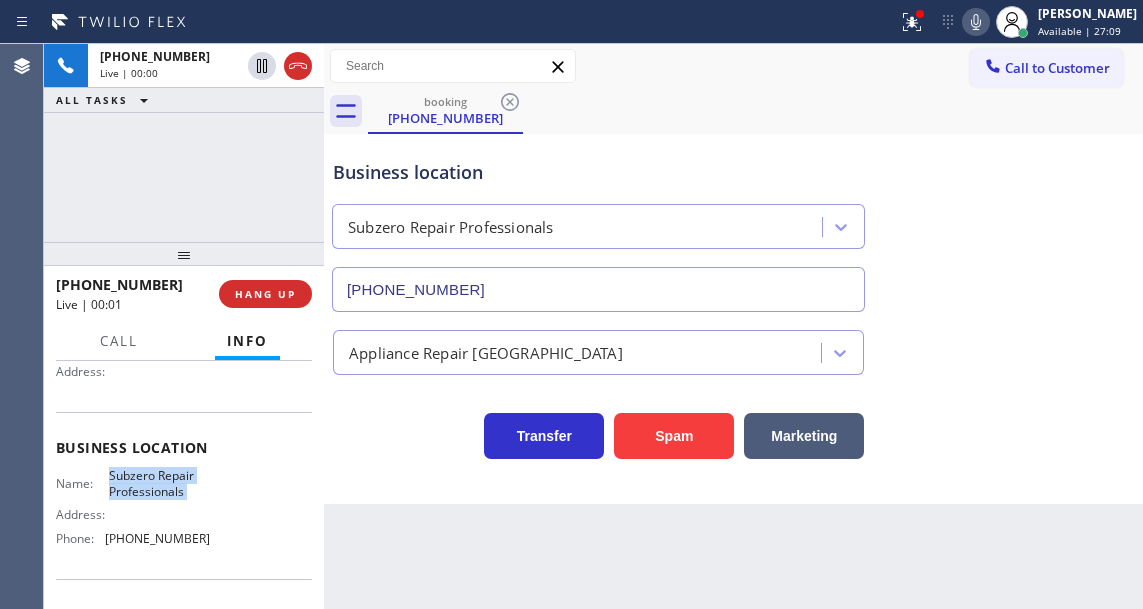 click on "Subzero Repair  Professionals" at bounding box center (159, 483) 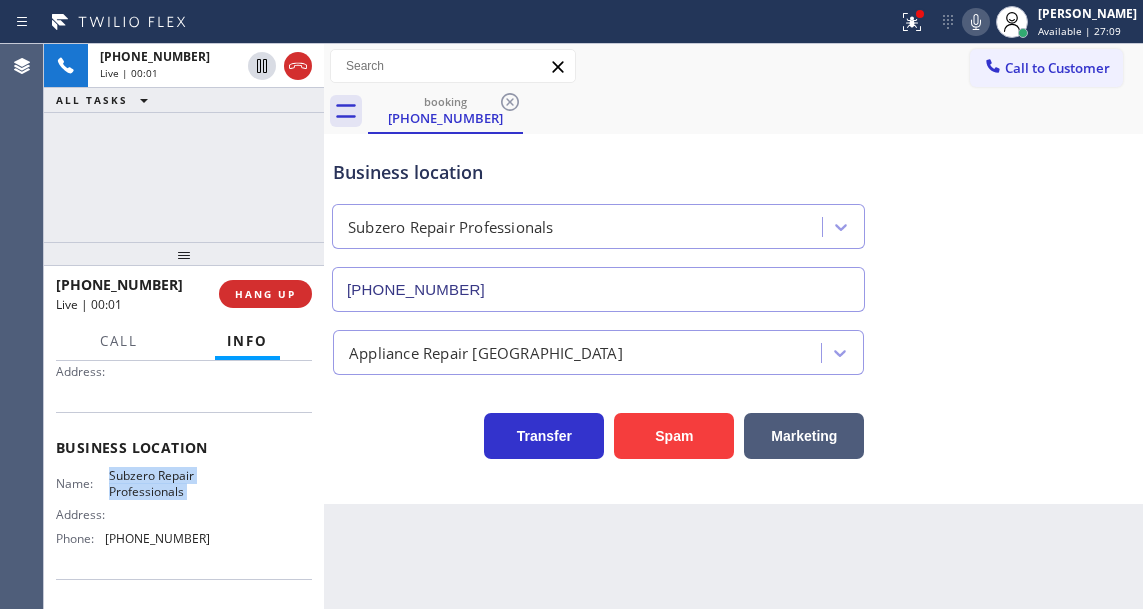 scroll, scrollTop: 100, scrollLeft: 0, axis: vertical 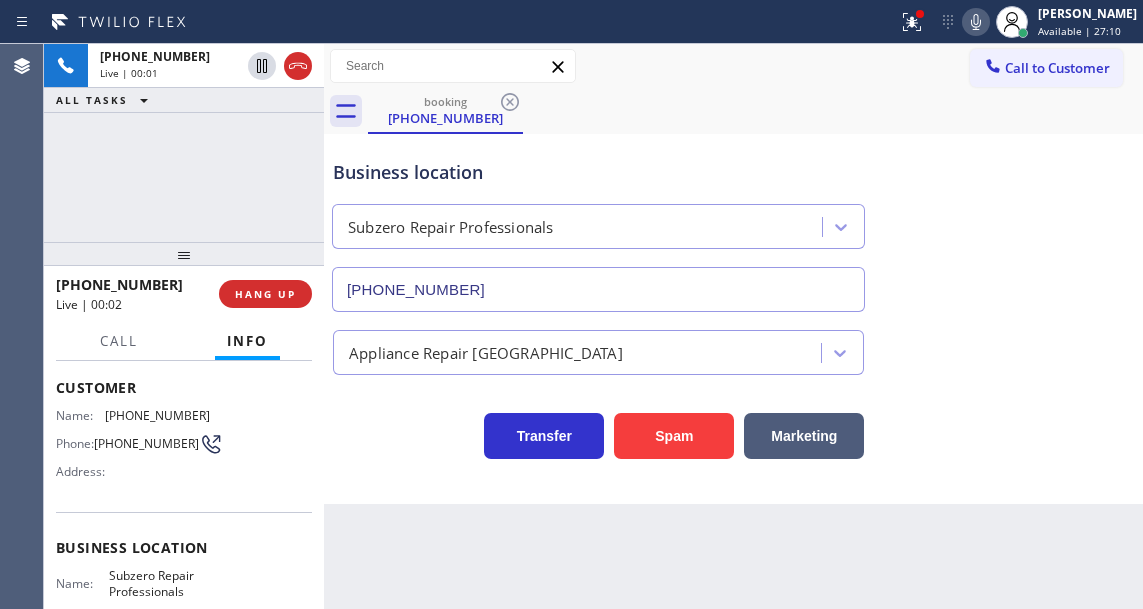 click on "(847) 863-3951" at bounding box center [146, 443] 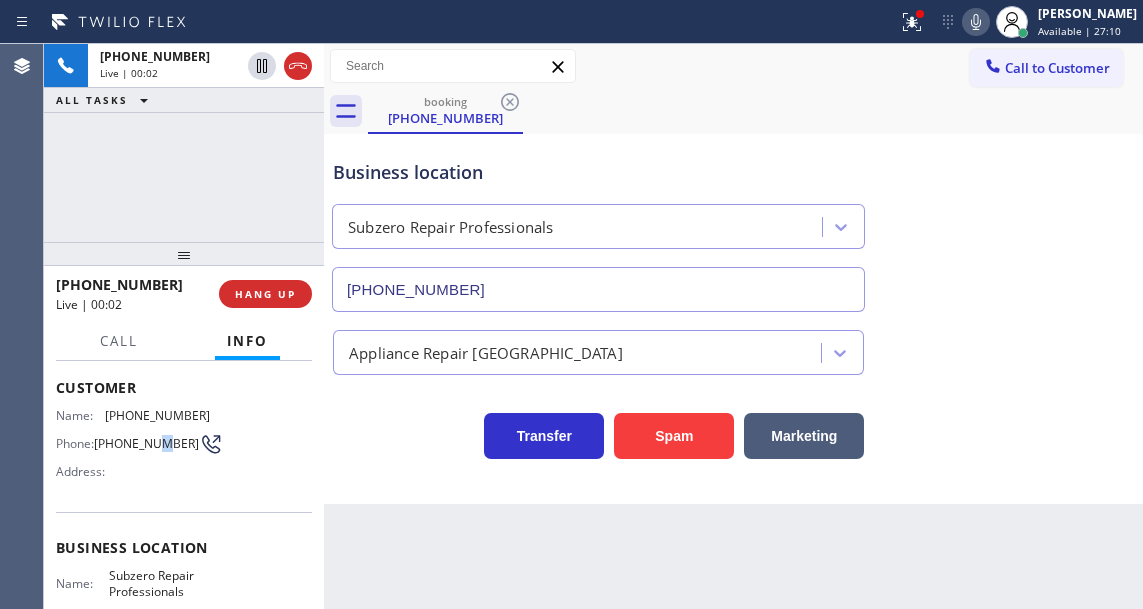 click on "(847) 863-3951" at bounding box center [146, 443] 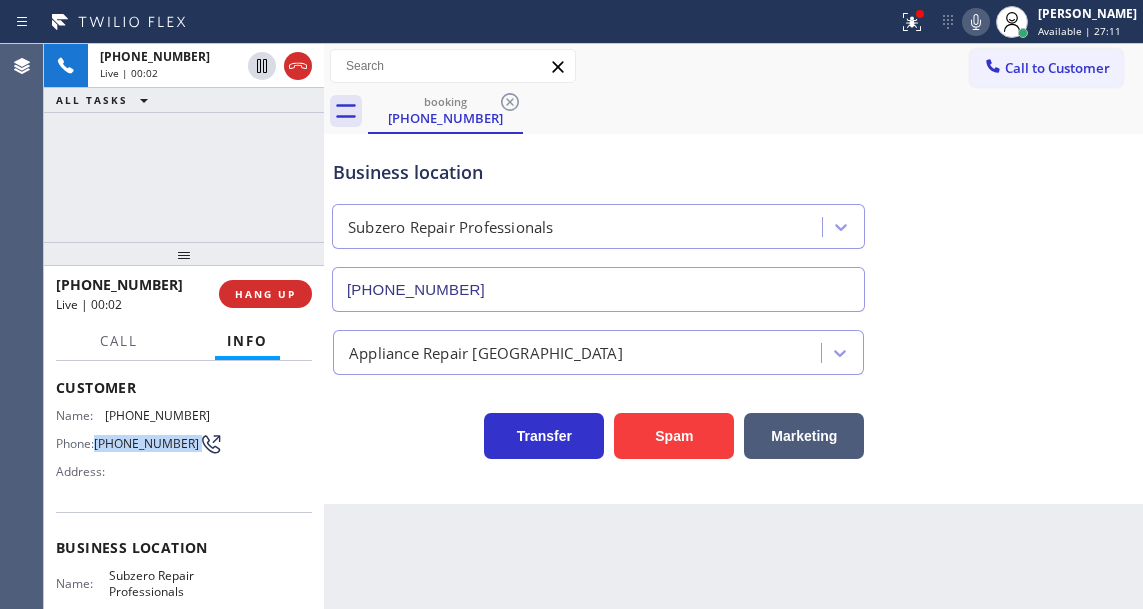 click on "(847) 863-3951" at bounding box center [146, 443] 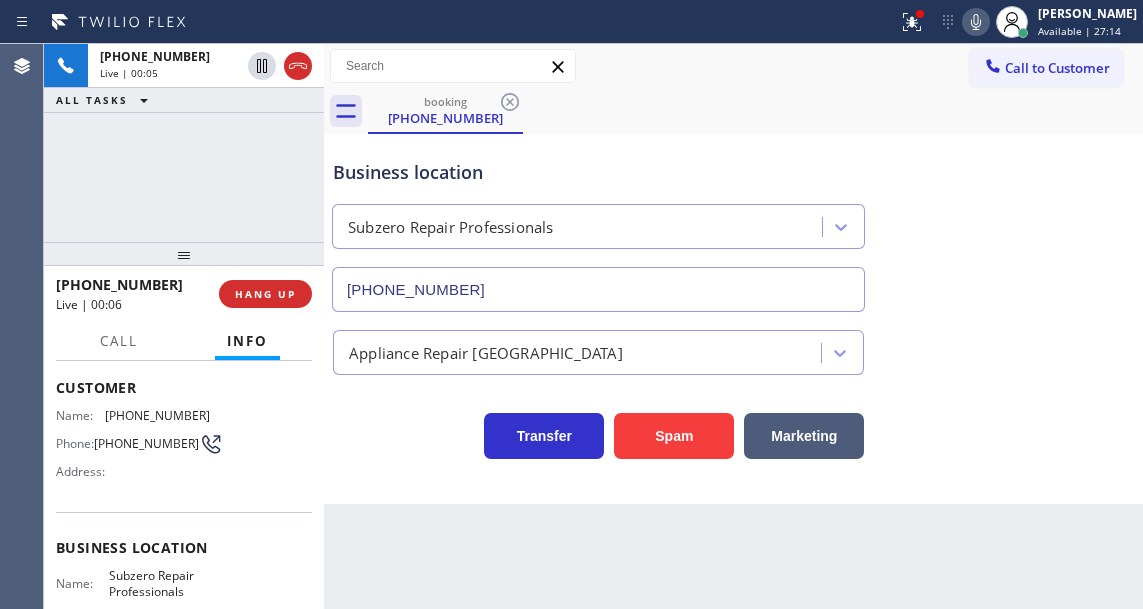 click on "Back to Dashboard Change Sender ID Customers Technicians Select a contact Outbound call Technician Search Technician Your caller id phone number Your caller id phone number Call Technician info Name   Phone none Address none Change Sender ID HVAC +18559994417 5 Star Appliance +18557314952 Appliance Repair +18554611149 Plumbing +18889090120 Air Duct Cleaning +18006865038  Electricians +18005688664 Cancel Change Check personal SMS Reset Change booking (847) 863-3951 Call to Customer Outbound call Location Bestway Appliance Repair Long Island Your caller id phone number (631) 203-1910 Customer number Call Outbound call Technician Search Technician Your caller id phone number Your caller id phone number Call booking (847) 863-3951 Business location Subzero Repair  Professionals (630) 394-6070 Appliance Repair High End Transfer Spam Marketing" at bounding box center [733, 326] 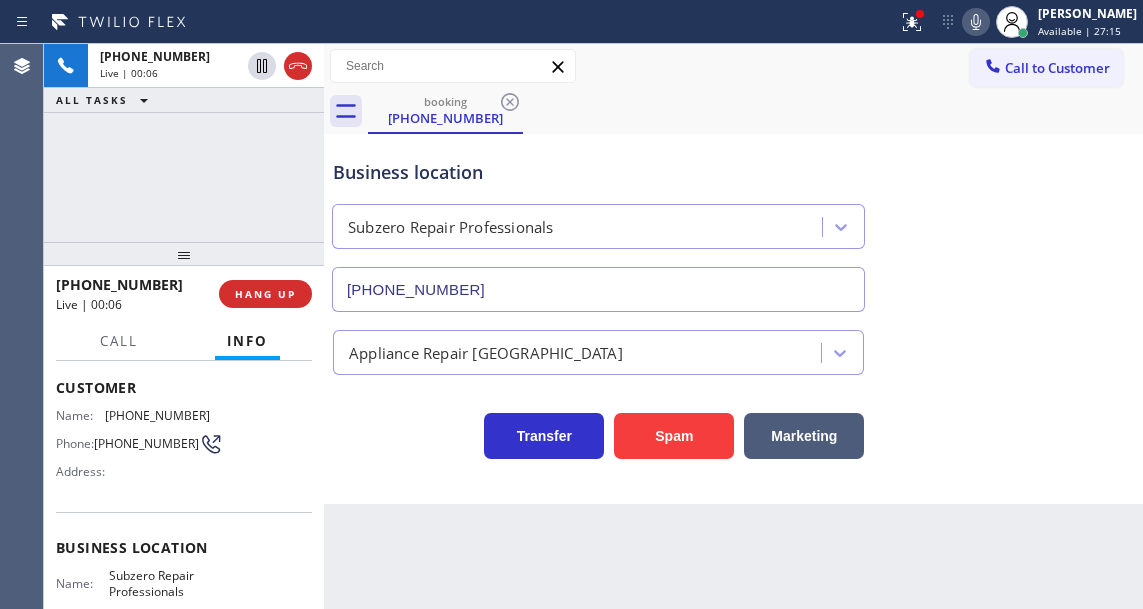 scroll, scrollTop: 200, scrollLeft: 0, axis: vertical 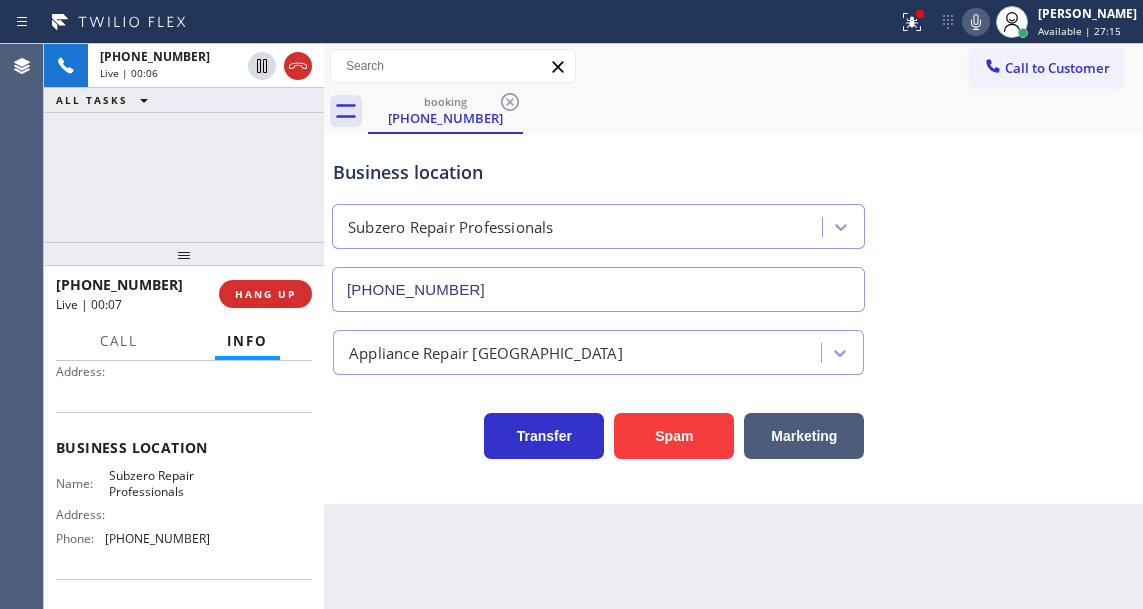 click on "Subzero Repair  Professionals" at bounding box center (159, 483) 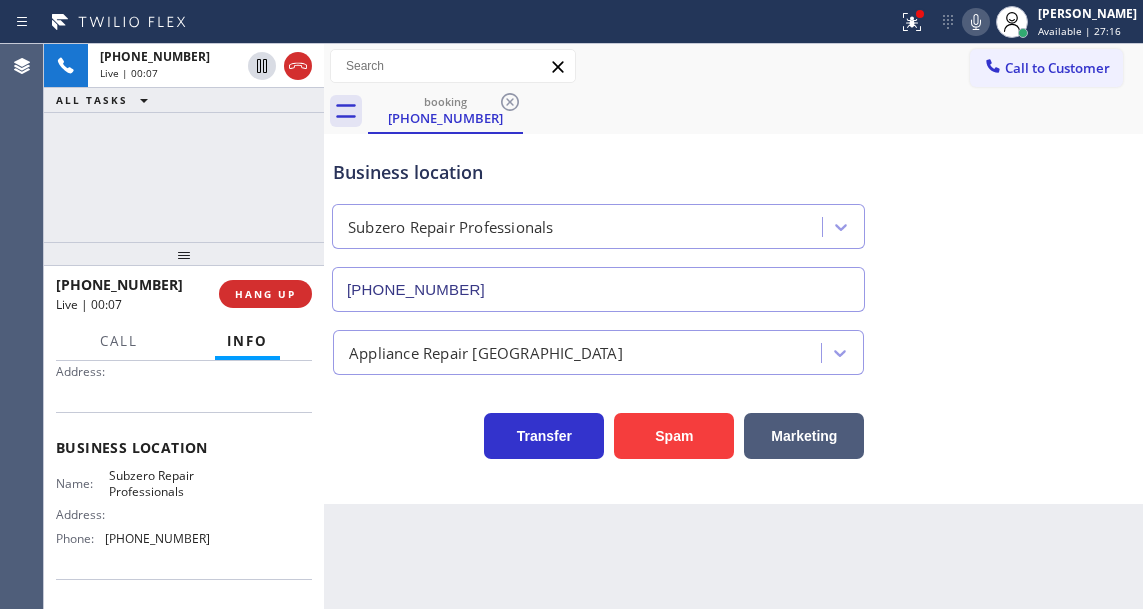 click on "Subzero Repair  Professionals" at bounding box center [159, 483] 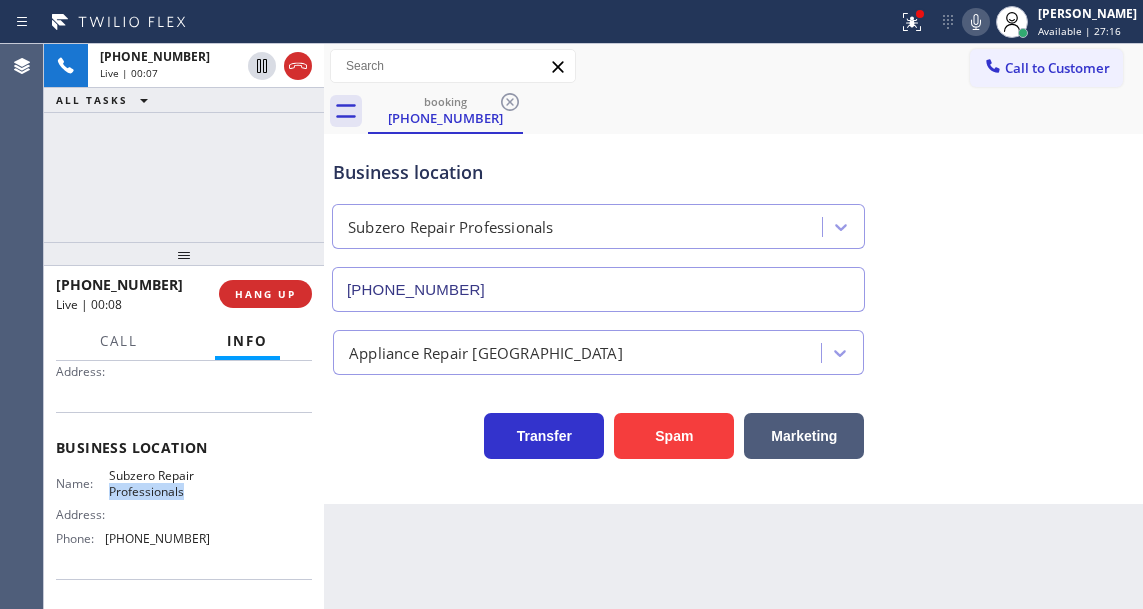 click on "Subzero Repair  Professionals" at bounding box center (159, 483) 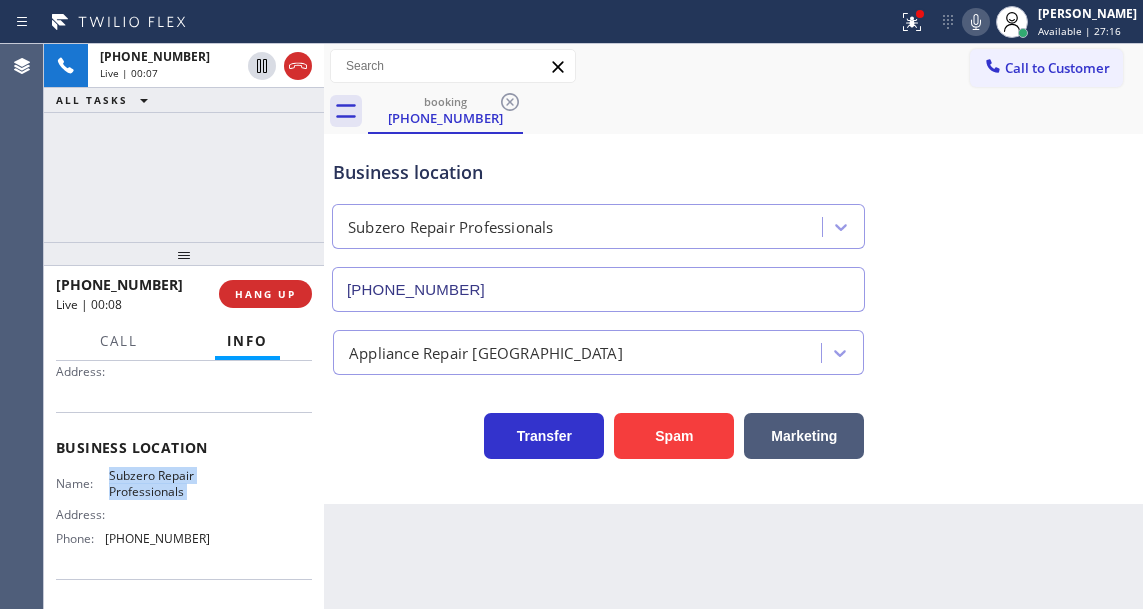 click on "Subzero Repair  Professionals" at bounding box center [159, 483] 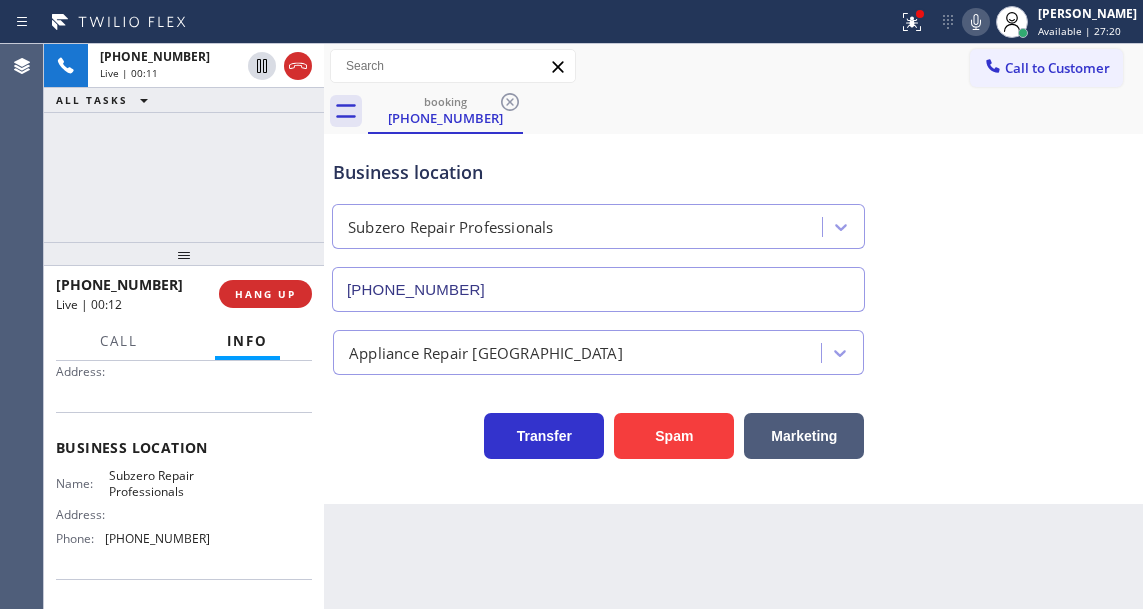 click on "Business location Subzero Repair  Professionals (630) 394-6070 Appliance Repair High End Transfer Spam Marketing" at bounding box center (733, 319) 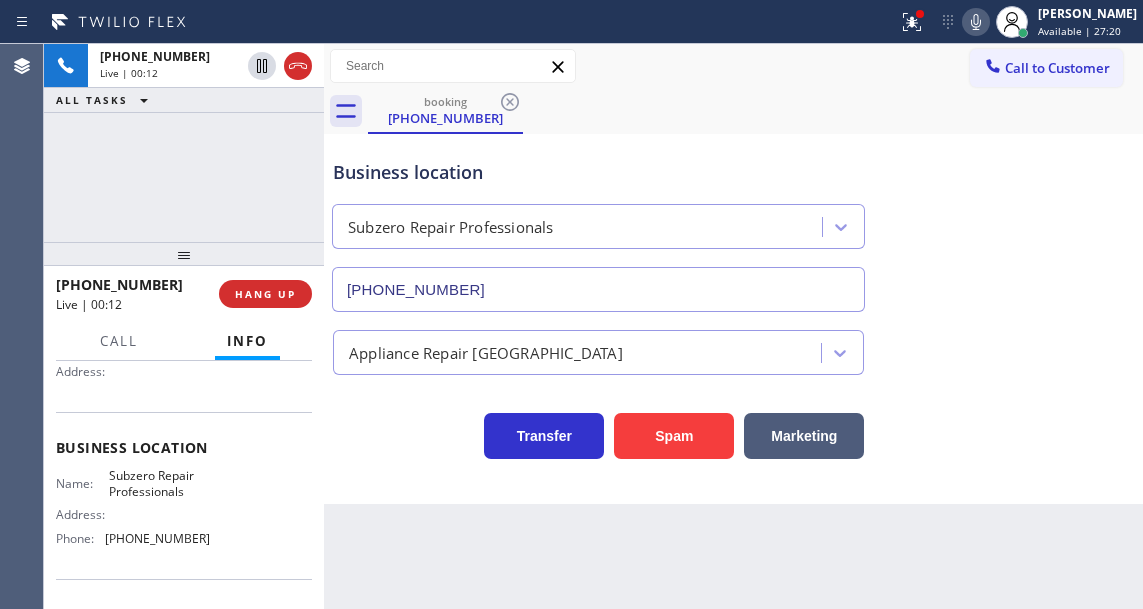 scroll, scrollTop: 300, scrollLeft: 0, axis: vertical 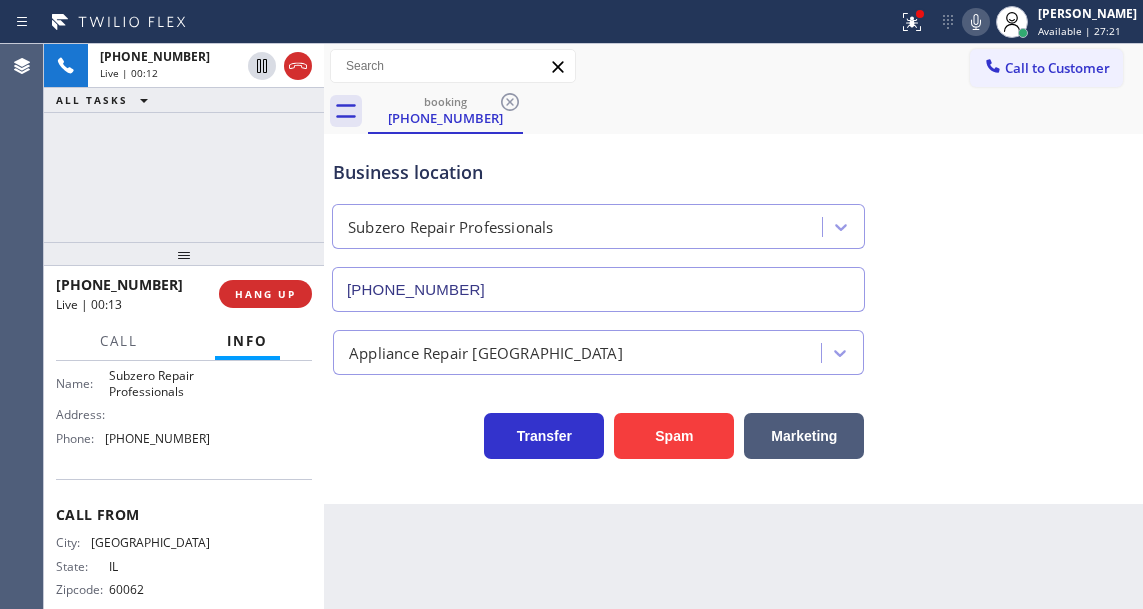 click on "Name: Subzero Repair  Professionals Address:   Phone: (630) 394-6070" at bounding box center (133, 411) 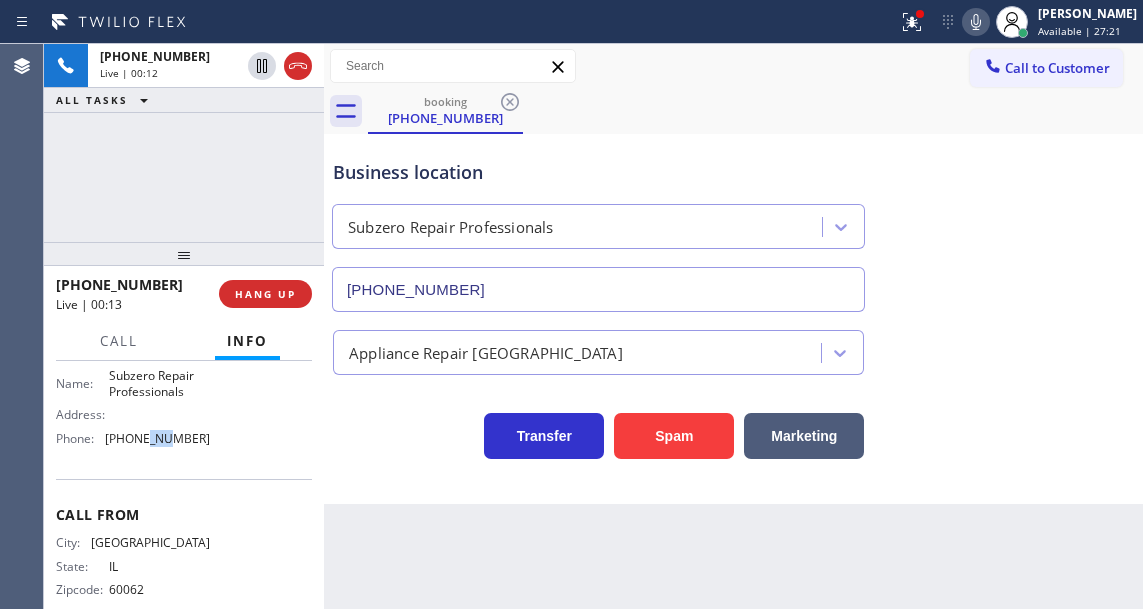 click on "Name: Subzero Repair  Professionals Address:   Phone: (630) 394-6070" at bounding box center (133, 411) 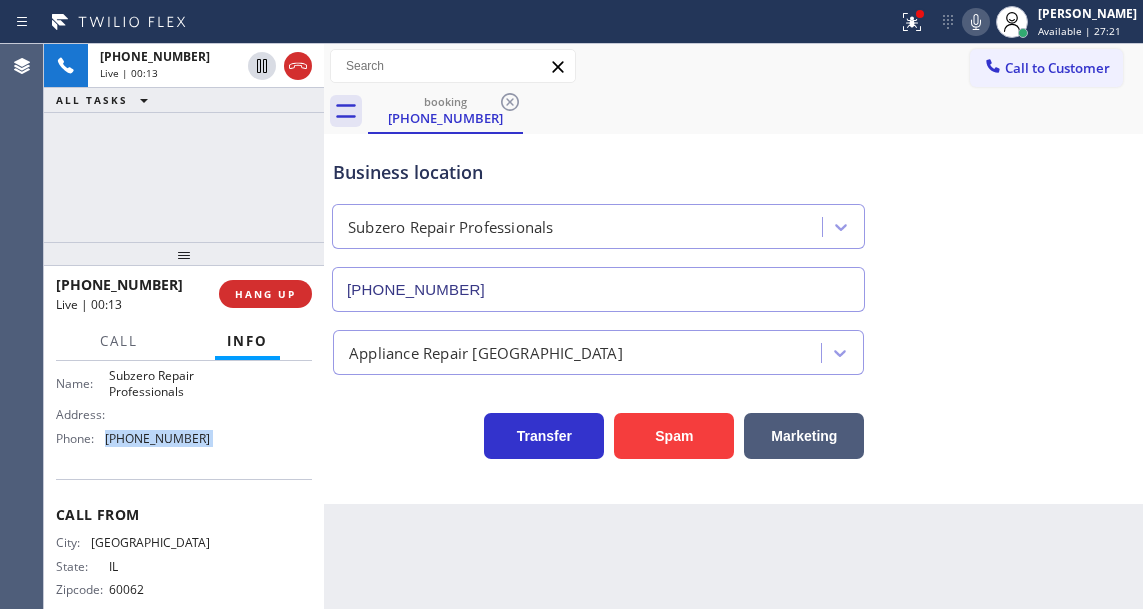 click on "Name: Subzero Repair  Professionals Address:   Phone: (630) 394-6070" at bounding box center [133, 411] 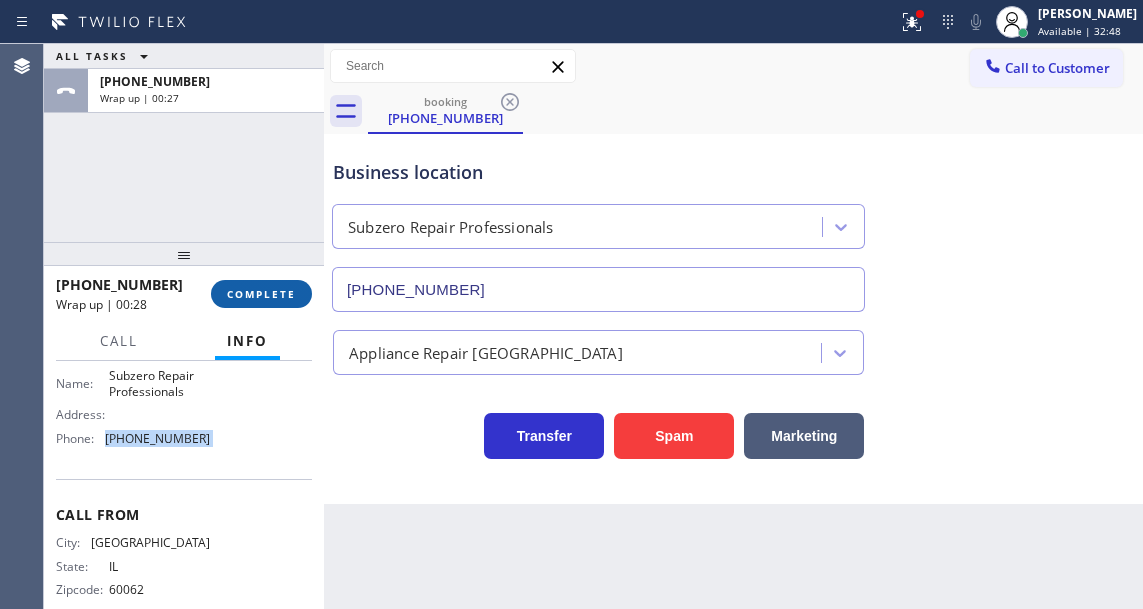click on "COMPLETE" at bounding box center (261, 294) 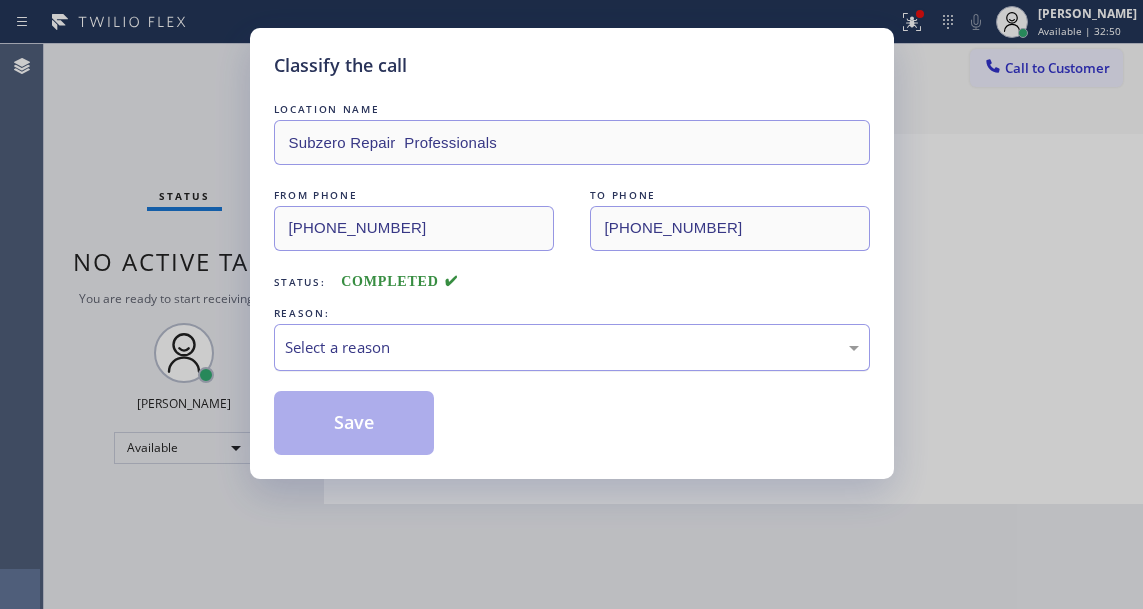 click on "Select a reason" at bounding box center (572, 347) 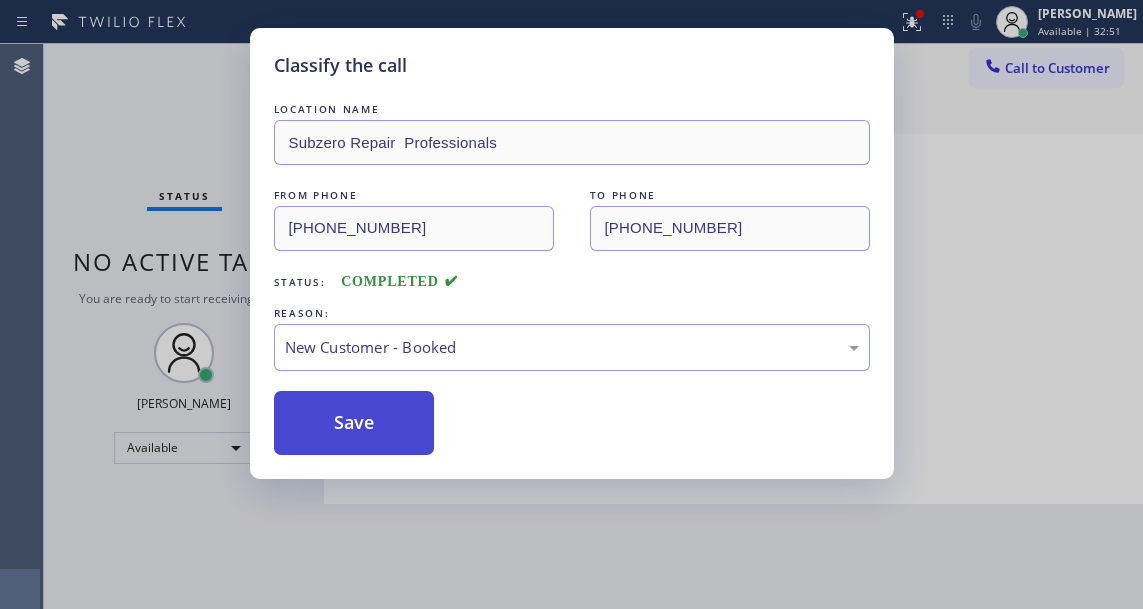 drag, startPoint x: 433, startPoint y: 410, endPoint x: 415, endPoint y: 414, distance: 18.439089 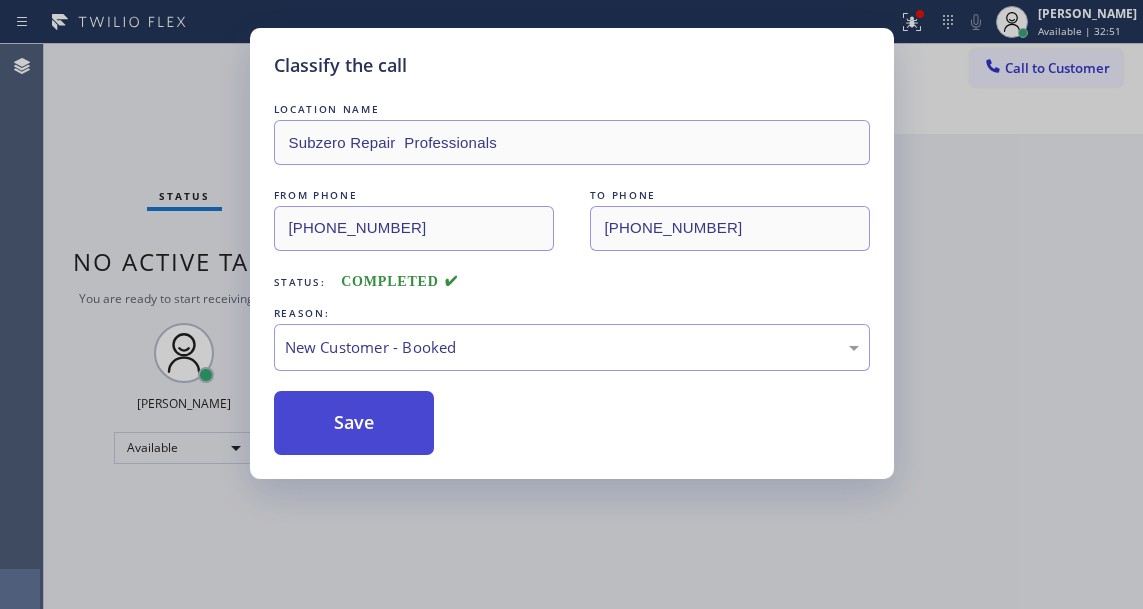 click on "Save" at bounding box center [354, 423] 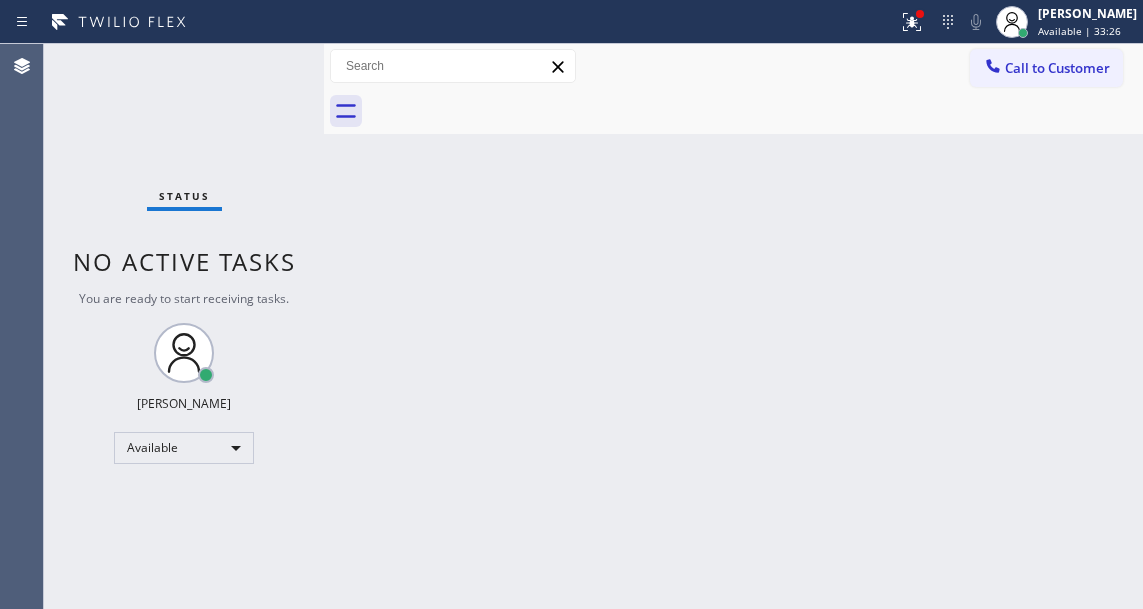 click on "Back to Dashboard Change Sender ID Customers Technicians Select a contact Outbound call Technician Search Technician Your caller id phone number Your caller id phone number Call Technician info Name   Phone none Address none Change Sender ID HVAC +18559994417 5 Star Appliance +18557314952 Appliance Repair +18554611149 Plumbing +18889090120 Air Duct Cleaning +18006865038  Electricians +18005688664 Cancel Change Check personal SMS Reset Change No tabs Call to Customer Outbound call Location Bestway Appliance Repair Long Island Your caller id phone number (631) 203-1910 Customer number Call Outbound call Technician Search Technician Your caller id phone number Your caller id phone number Call" at bounding box center (733, 326) 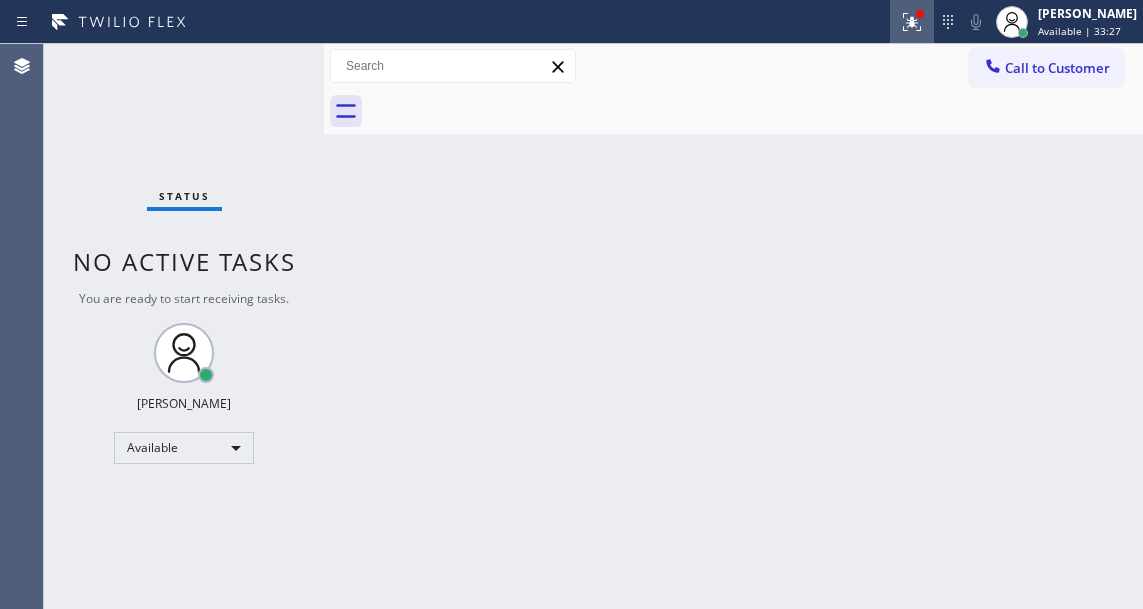 click 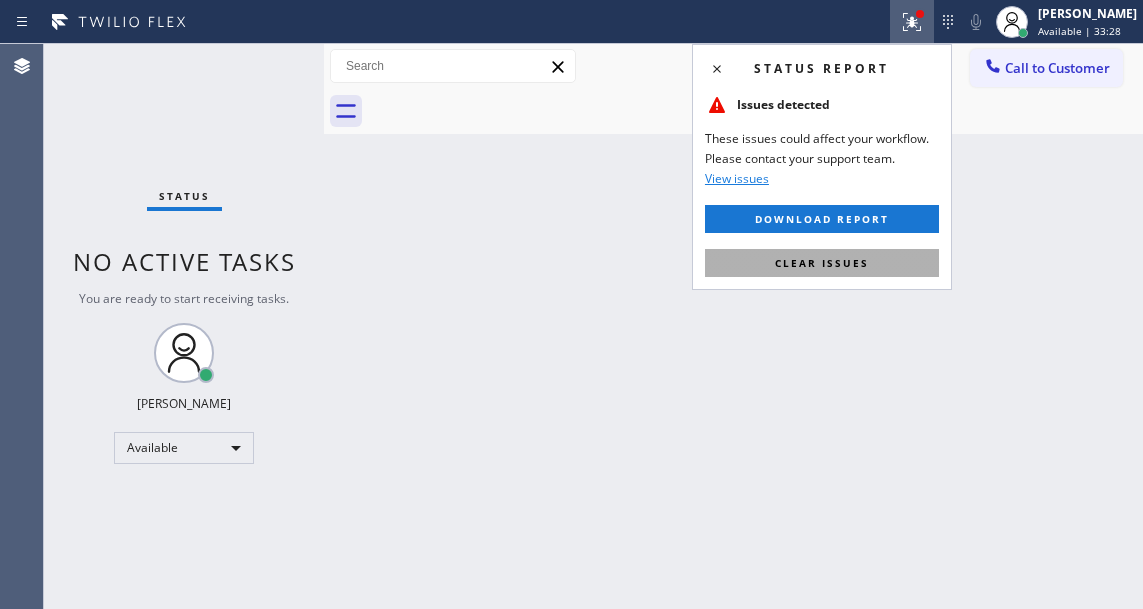 click on "Clear issues" at bounding box center [822, 263] 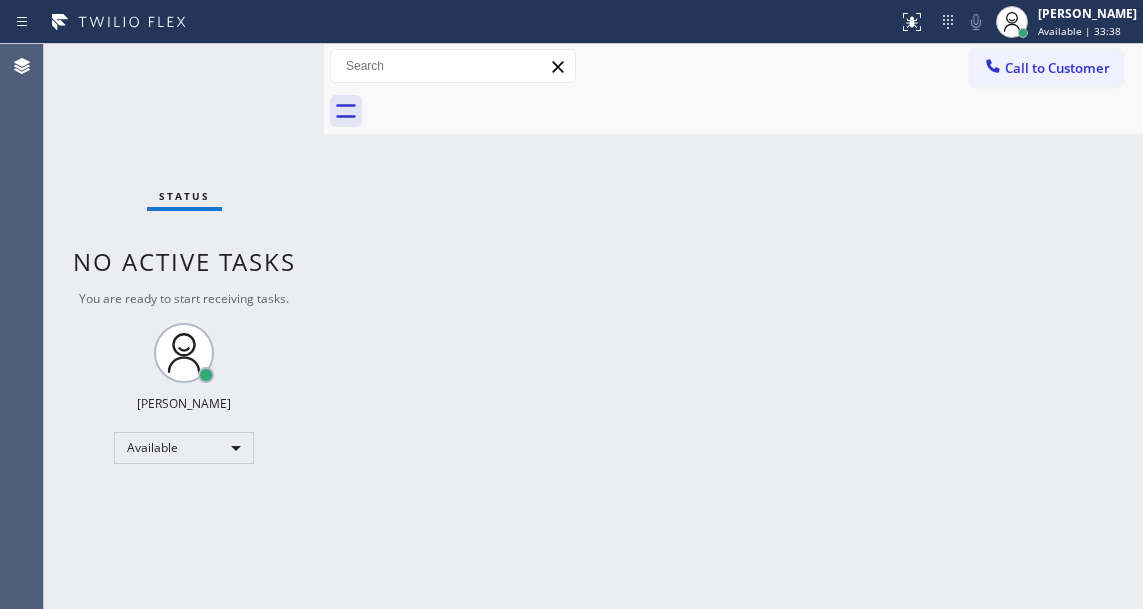 click on "Back to Dashboard Change Sender ID Customers Technicians Select a contact Outbound call Technician Search Technician Your caller id phone number Your caller id phone number Call Technician info Name   Phone none Address none Change Sender ID HVAC +18559994417 5 Star Appliance +18557314952 Appliance Repair +18554611149 Plumbing +18889090120 Air Duct Cleaning +18006865038  Electricians +18005688664 Cancel Change Check personal SMS Reset Change No tabs Call to Customer Outbound call Location Bestway Appliance Repair Long Island Your caller id phone number (631) 203-1910 Customer number Call Outbound call Technician Search Technician Your caller id phone number Your caller id phone number Call" at bounding box center (733, 326) 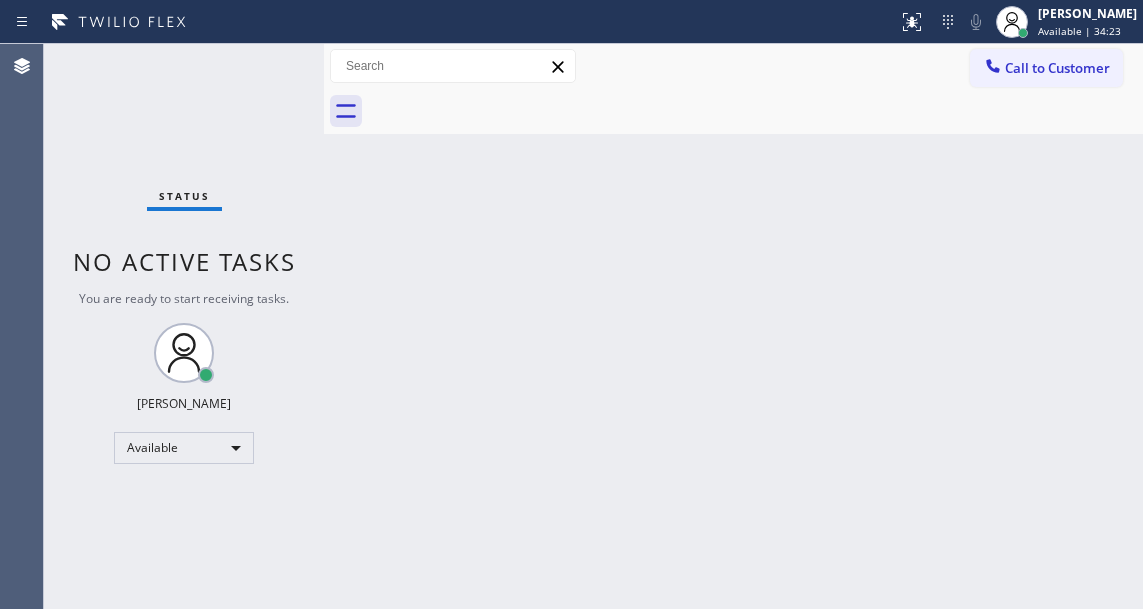 drag, startPoint x: 1088, startPoint y: 247, endPoint x: 767, endPoint y: 90, distance: 357.33737 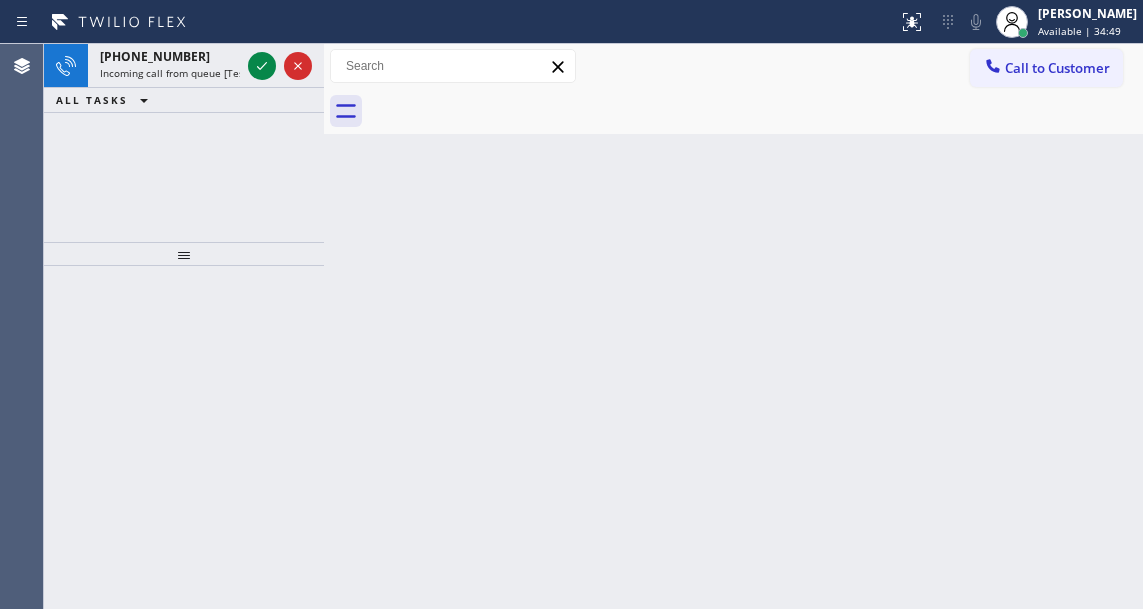 click on "Back to Dashboard Change Sender ID Customers Technicians Select a contact Outbound call Technician Search Technician Your caller id phone number Your caller id phone number Call Technician info Name   Phone none Address none Change Sender ID HVAC +18559994417 5 Star Appliance +18557314952 Appliance Repair +18554611149 Plumbing +18889090120 Air Duct Cleaning +18006865038  Electricians +18005688664 Cancel Change Check personal SMS Reset Change No tabs Call to Customer Outbound call Location Bestway Appliance Repair Long Island Your caller id phone number (631) 203-1910 Customer number Call Outbound call Technician Search Technician Your caller id phone number Your caller id phone number Call" at bounding box center [733, 326] 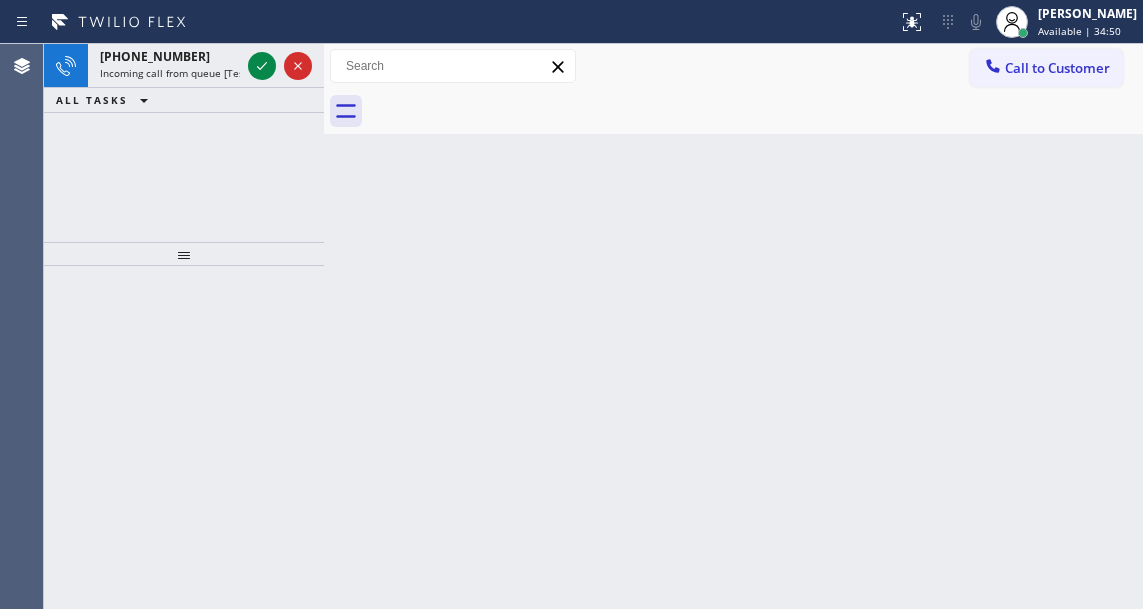 click 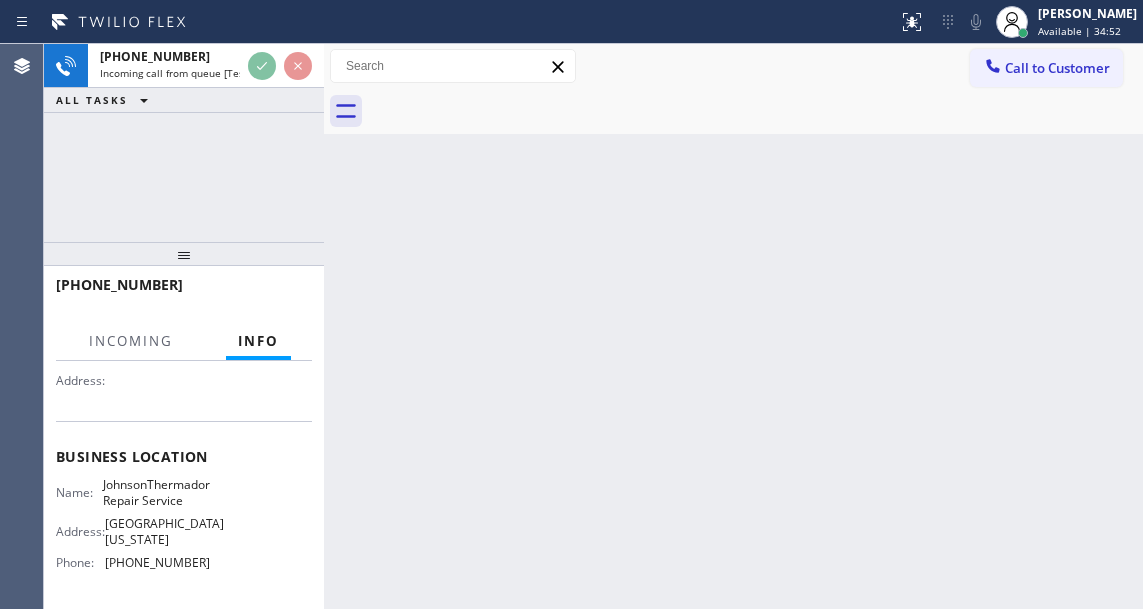 scroll, scrollTop: 200, scrollLeft: 0, axis: vertical 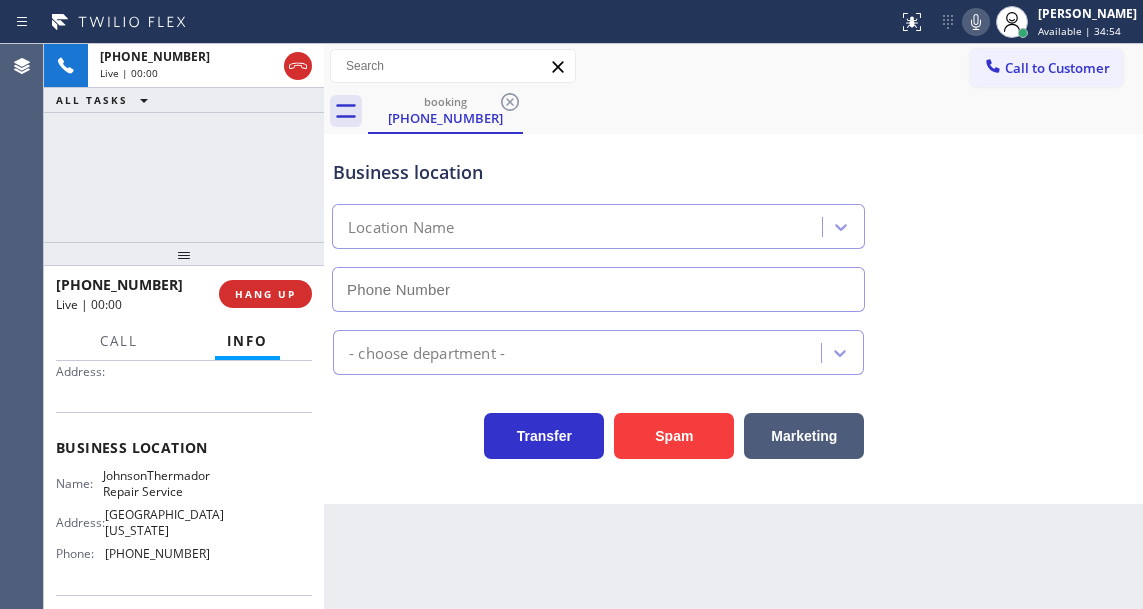type on "(215) 544-2781" 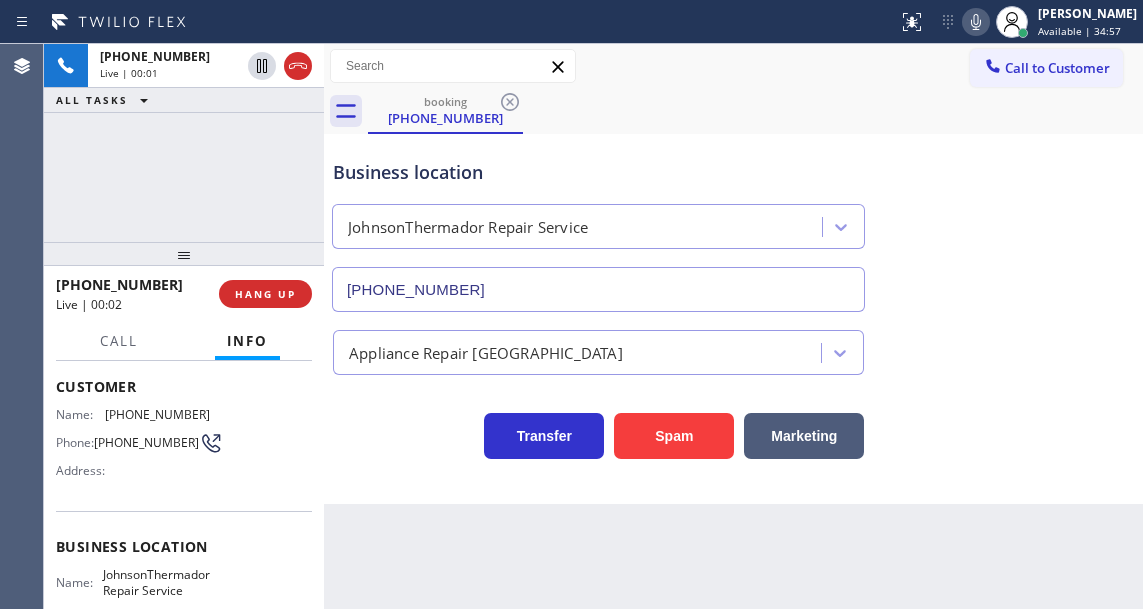 scroll, scrollTop: 100, scrollLeft: 0, axis: vertical 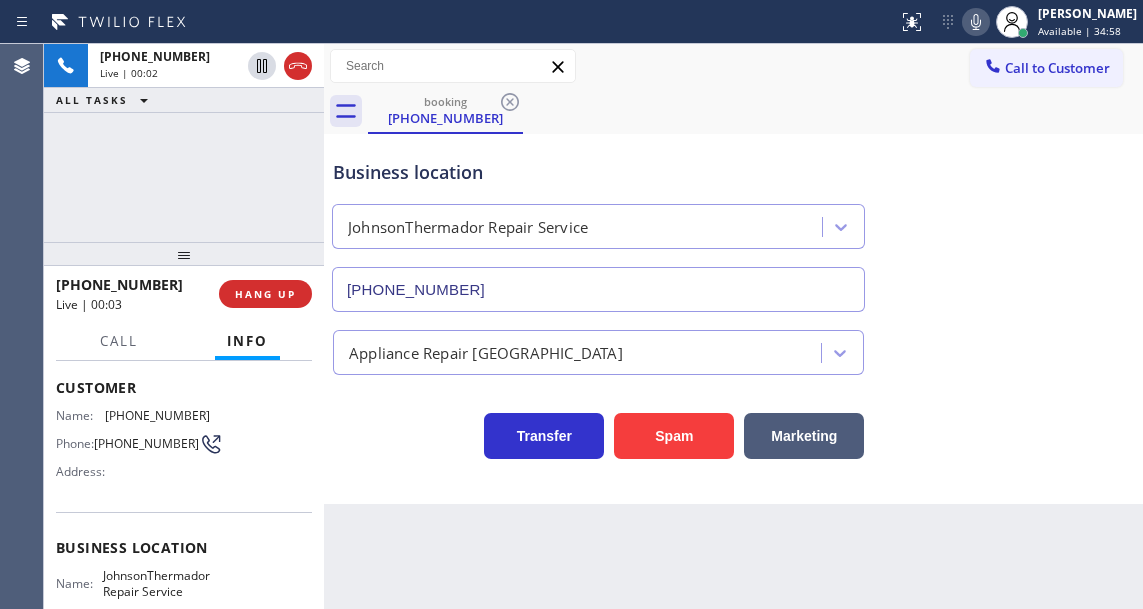 click on "(267) 552-4781" at bounding box center [146, 443] 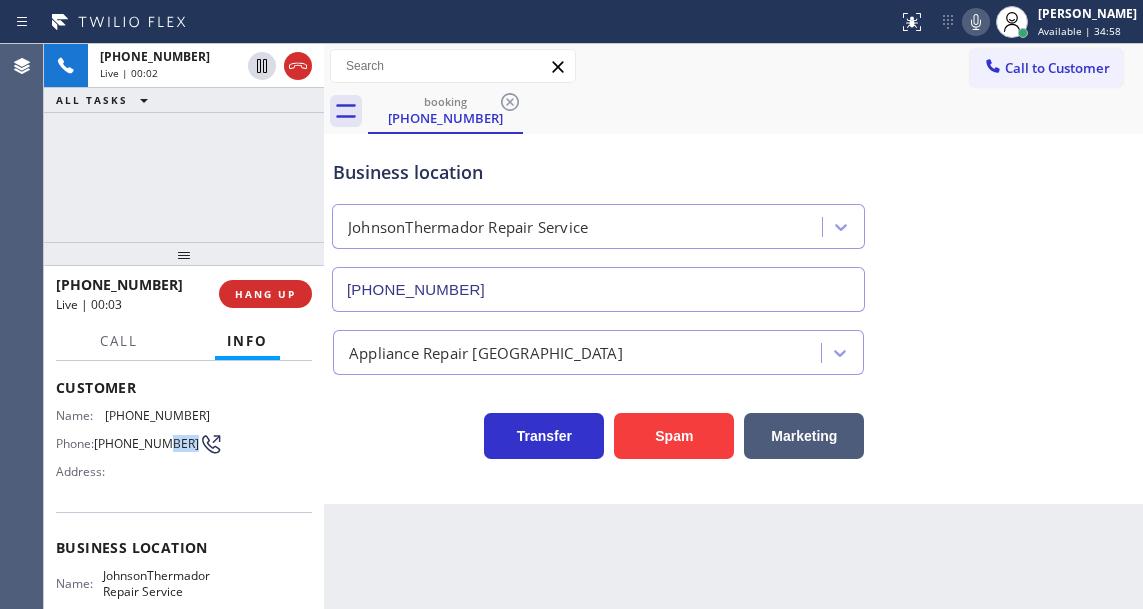 click on "(267) 552-4781" at bounding box center [146, 443] 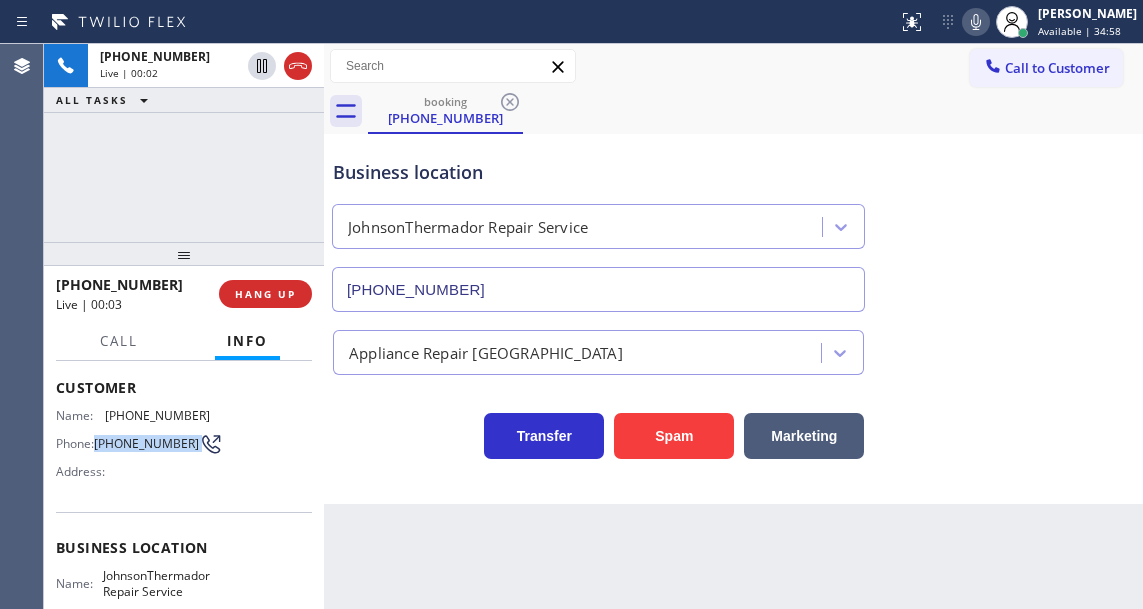 click on "(267) 552-4781" at bounding box center [146, 443] 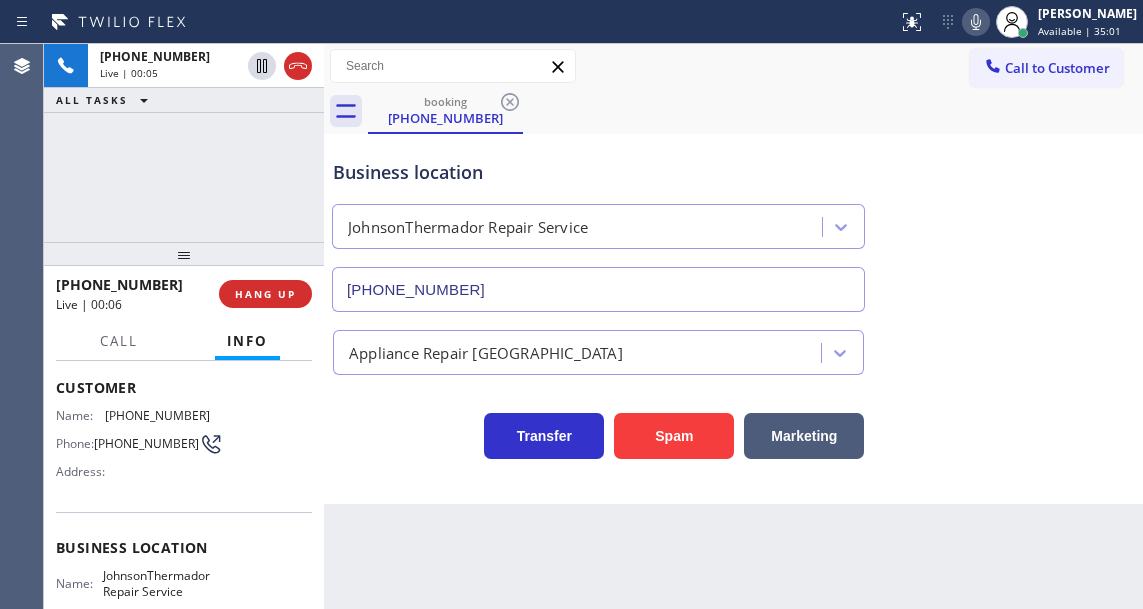 click on "Back to Dashboard Change Sender ID Customers Technicians Select a contact Outbound call Technician Search Technician Your caller id phone number Your caller id phone number Call Technician info Name   Phone none Address none Change Sender ID HVAC +18559994417 5 Star Appliance +18557314952 Appliance Repair +18554611149 Plumbing +18889090120 Air Duct Cleaning +18006865038  Electricians +18005688664 Cancel Change Check personal SMS Reset Change booking (267) 552-4781 Call to Customer Outbound call Location Bestway Appliance Repair Long Island Your caller id phone number (631) 203-1910 Customer number Call Outbound call Technician Search Technician Your caller id phone number Your caller id phone number Call booking (267) 552-4781 Business location JohnsonThermador Repair Service (215) 544-2781 Appliance Repair High End Transfer Spam Marketing" at bounding box center [733, 326] 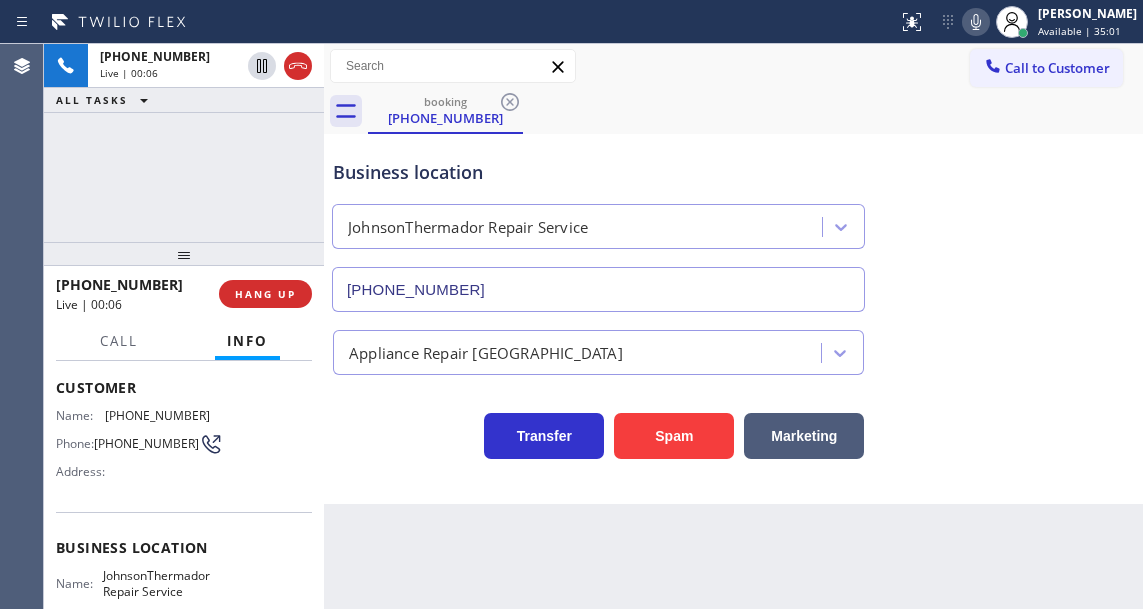 scroll, scrollTop: 200, scrollLeft: 0, axis: vertical 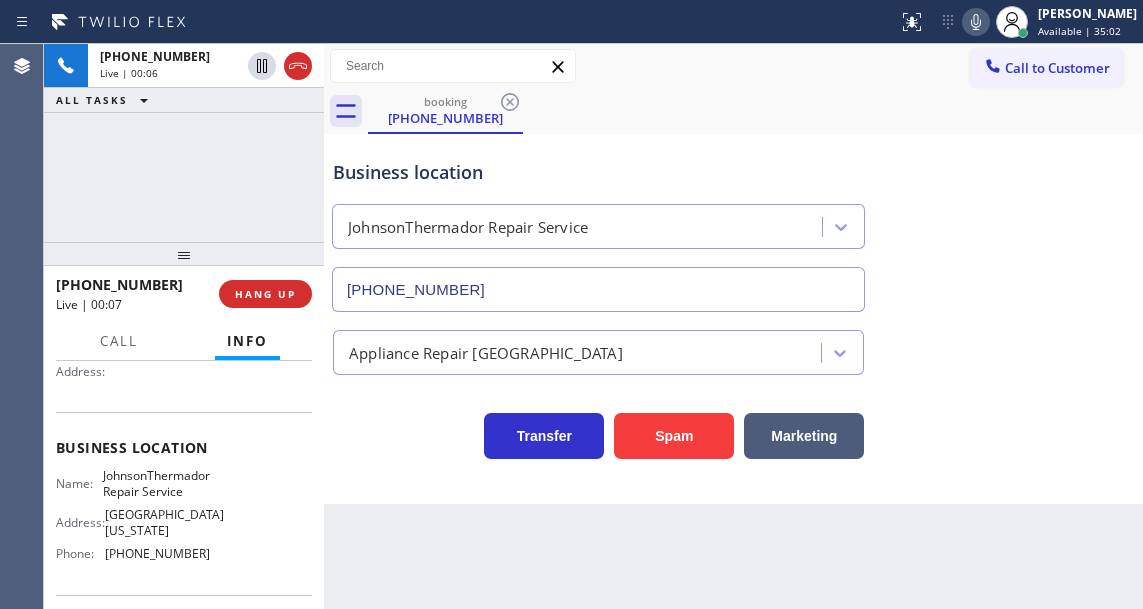 click on "Business location Name: JohnsonThermador Repair Service Address: 1719 Washington Ave  Phone: (215) 544-2781" at bounding box center (184, 503) 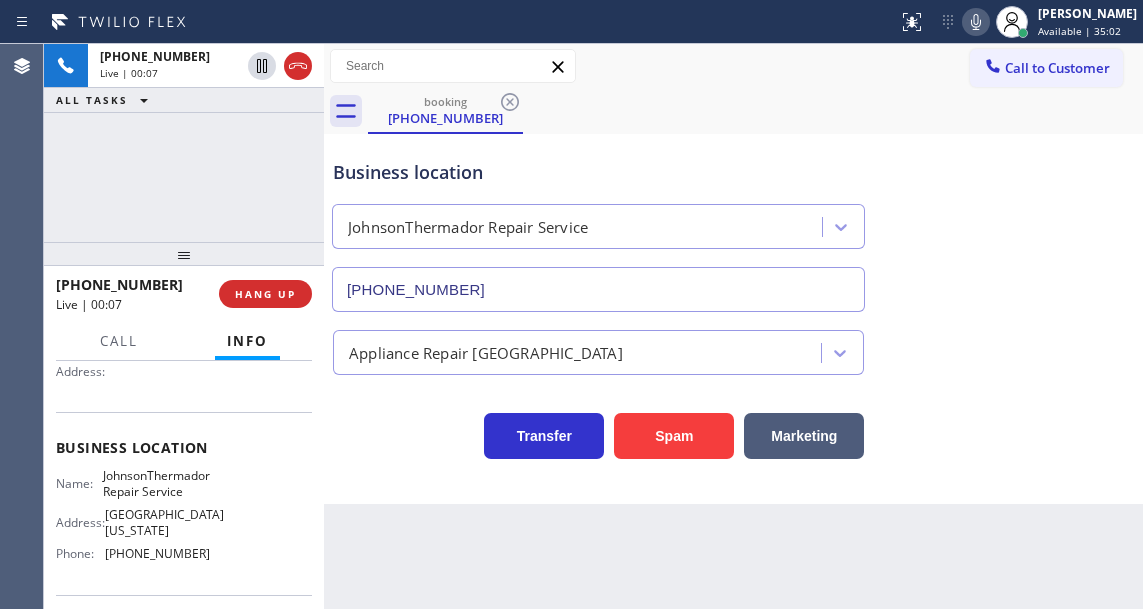 click on "JohnsonThermador Repair Service" at bounding box center (156, 483) 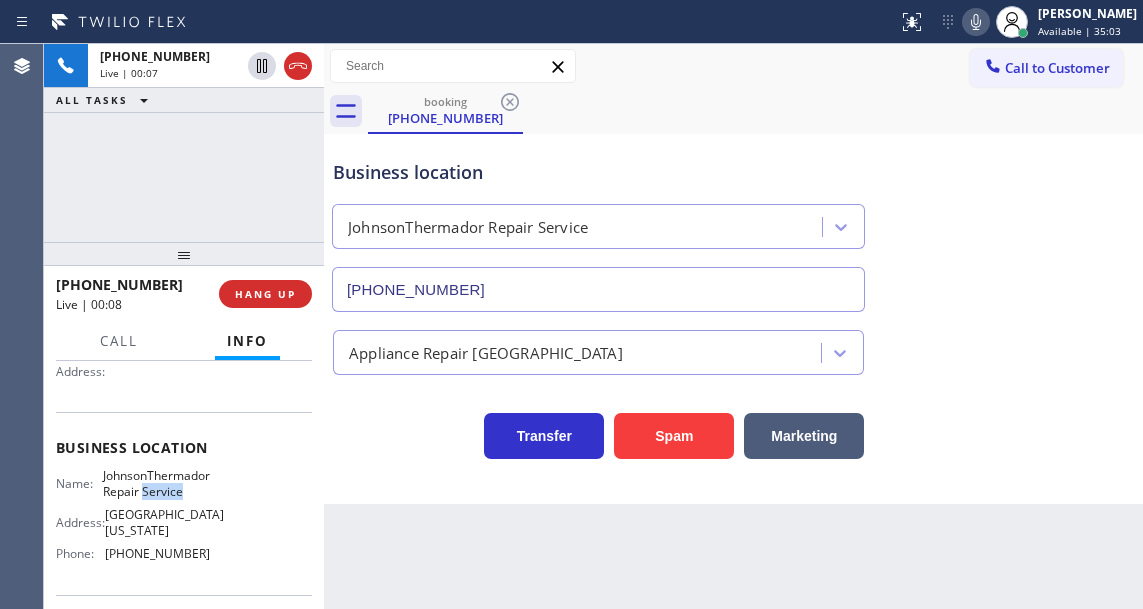 click on "JohnsonThermador Repair Service" at bounding box center [156, 483] 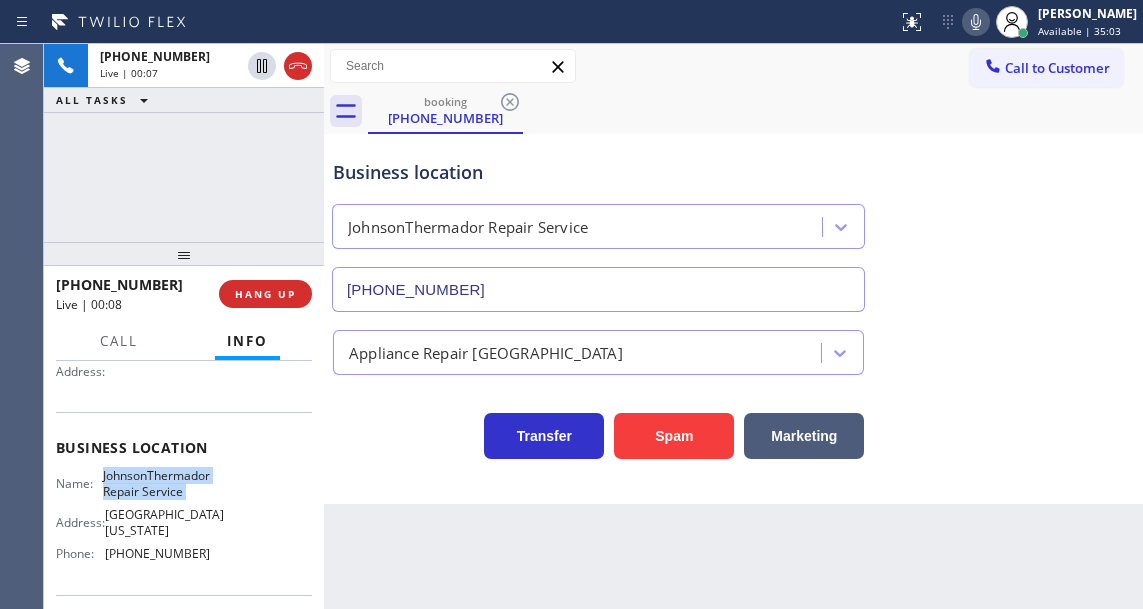 click on "JohnsonThermador Repair Service" at bounding box center [156, 483] 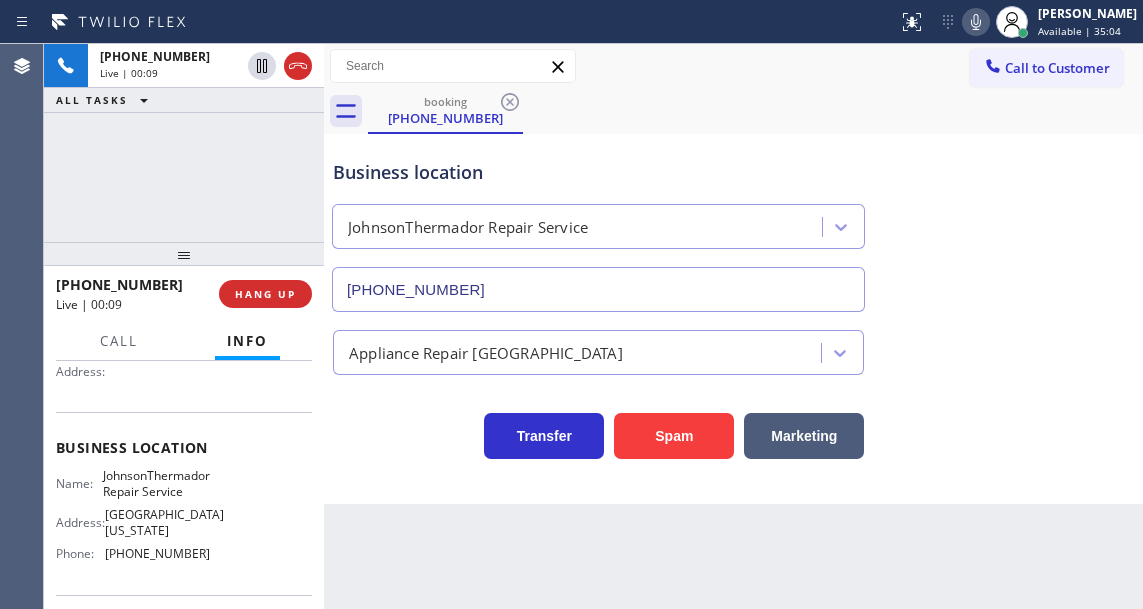 click on "Business location JohnsonThermador Repair Service (215) 544-2781 Appliance Repair High End Transfer Spam Marketing" at bounding box center [733, 319] 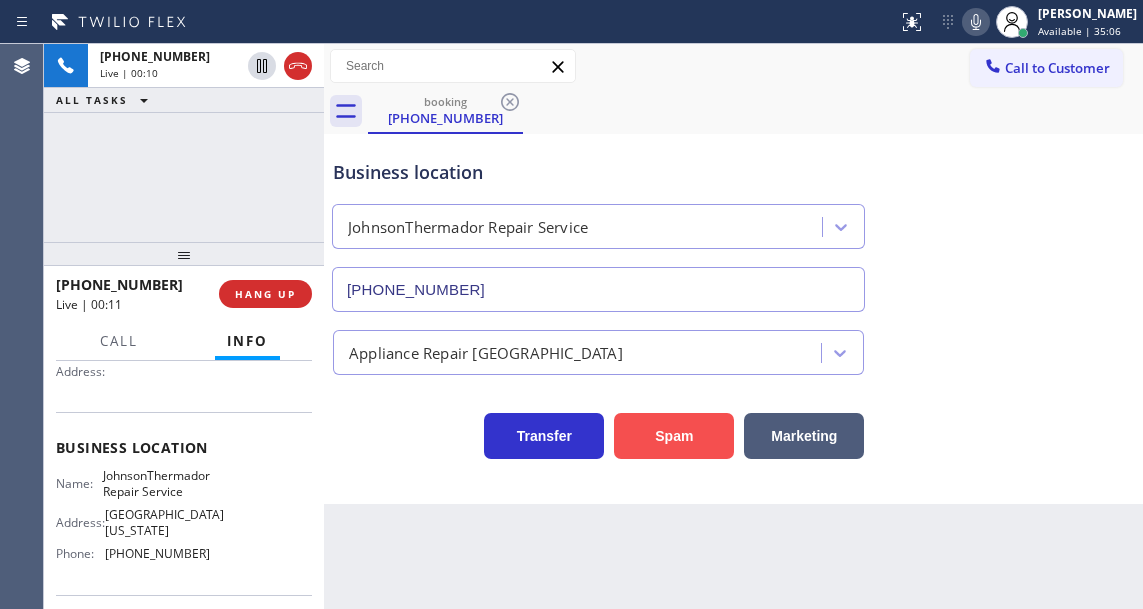 click on "Spam" at bounding box center (674, 436) 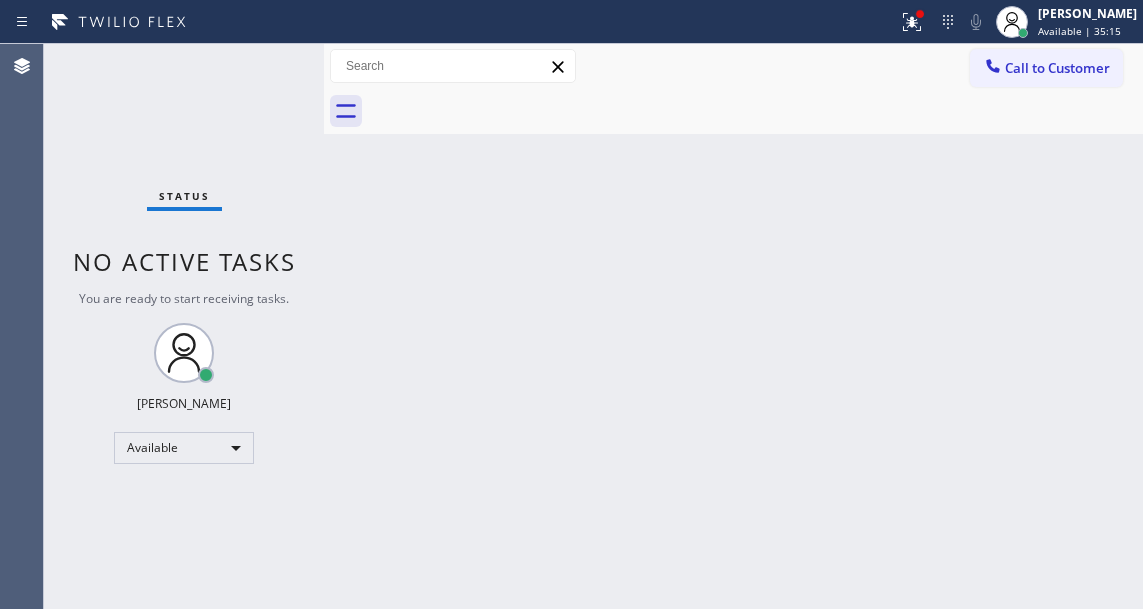 drag, startPoint x: 1057, startPoint y: 229, endPoint x: 785, endPoint y: 107, distance: 298.10736 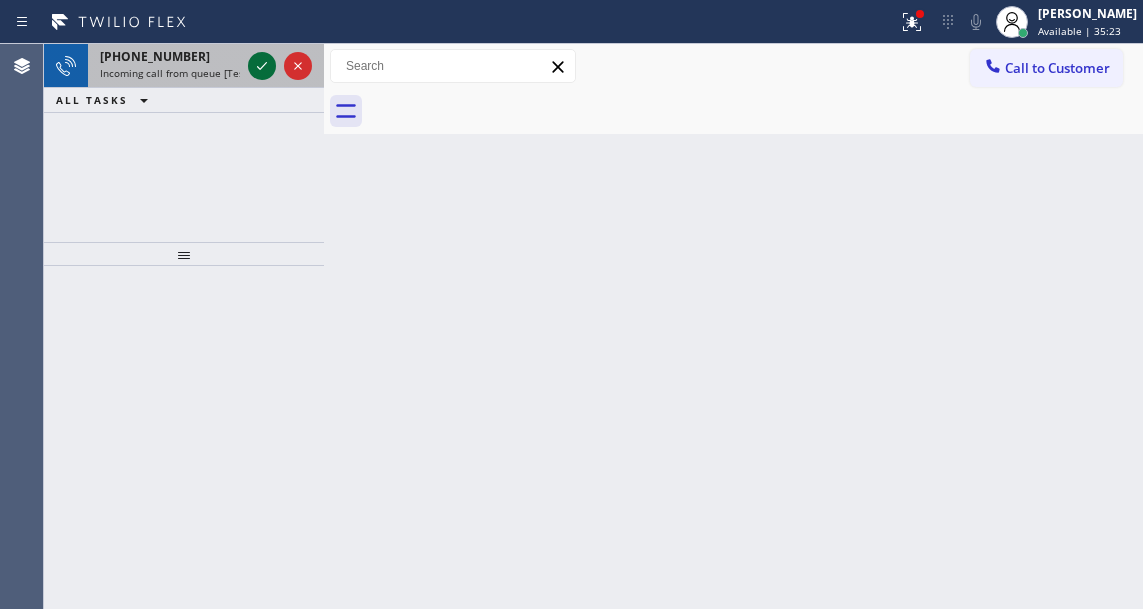 click 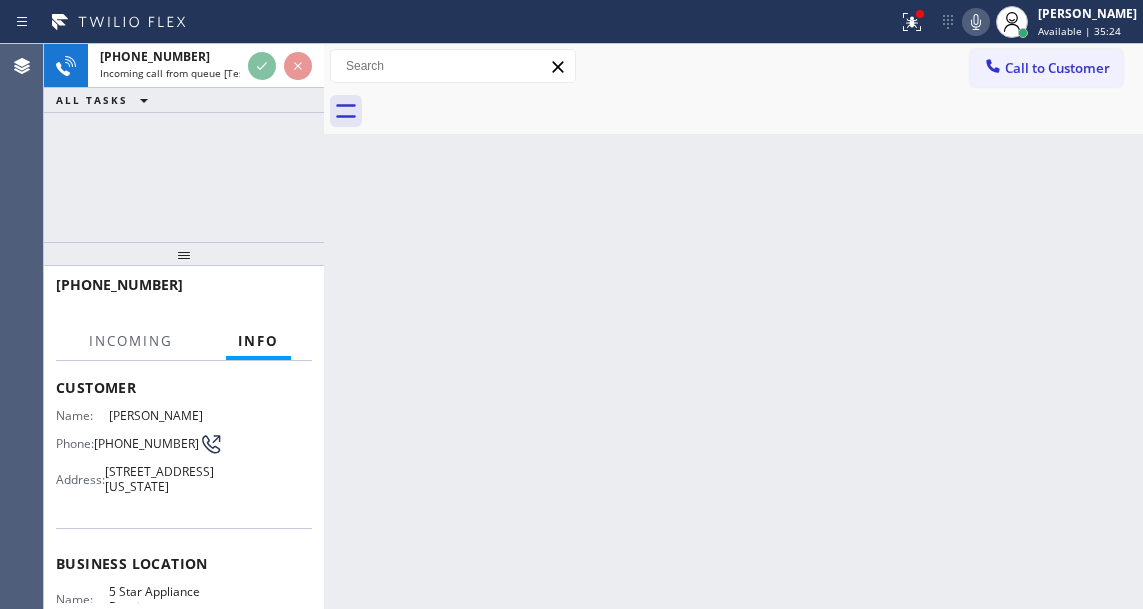 scroll, scrollTop: 200, scrollLeft: 0, axis: vertical 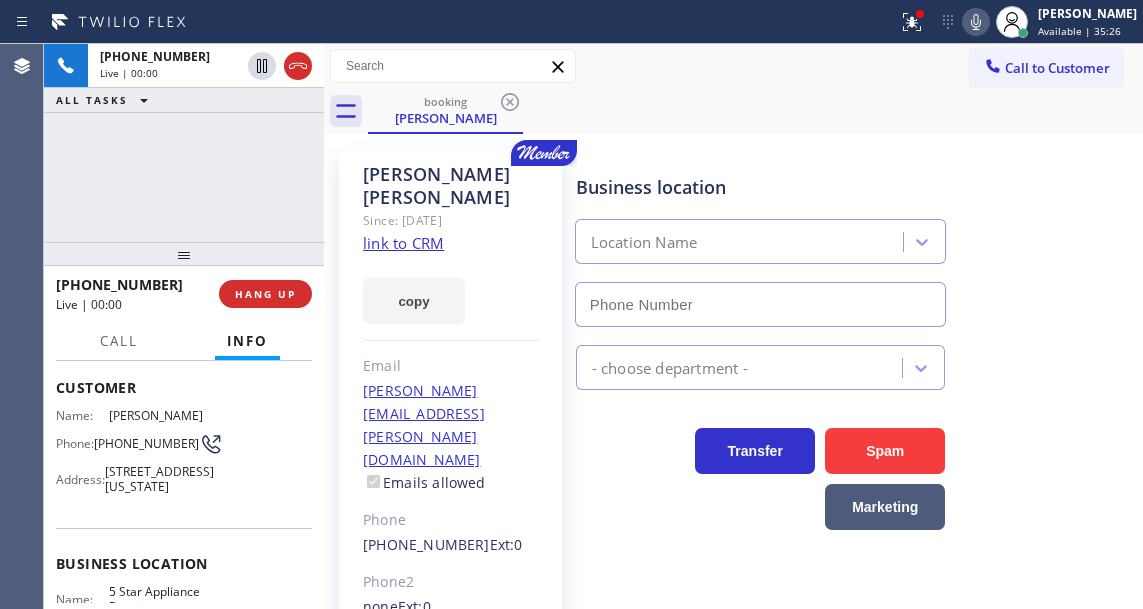 type on "(855) 731-4952" 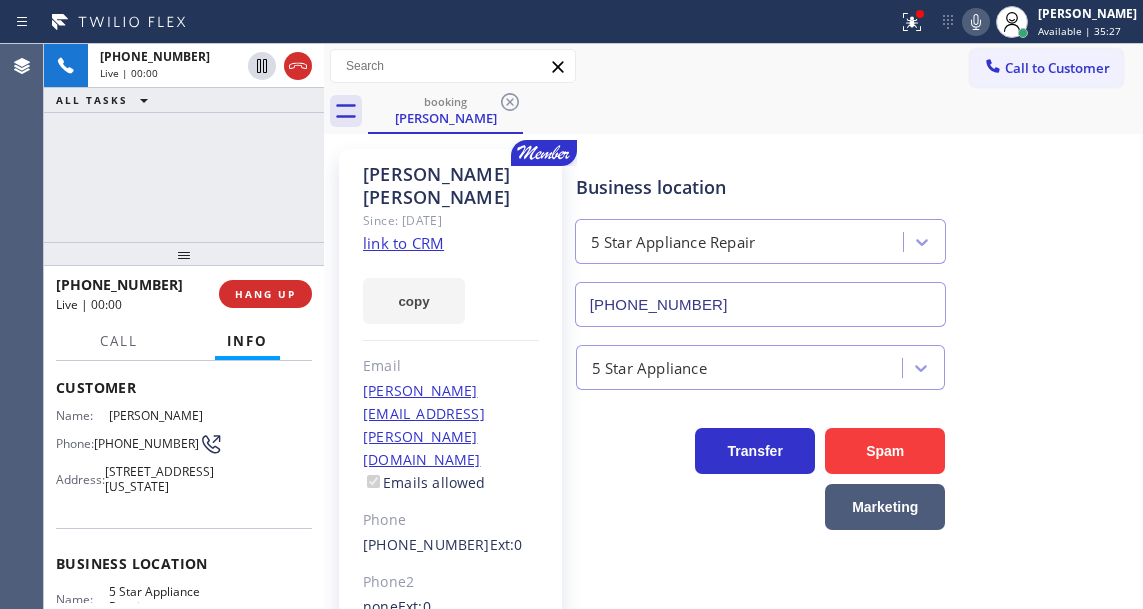 scroll, scrollTop: 200, scrollLeft: 0, axis: vertical 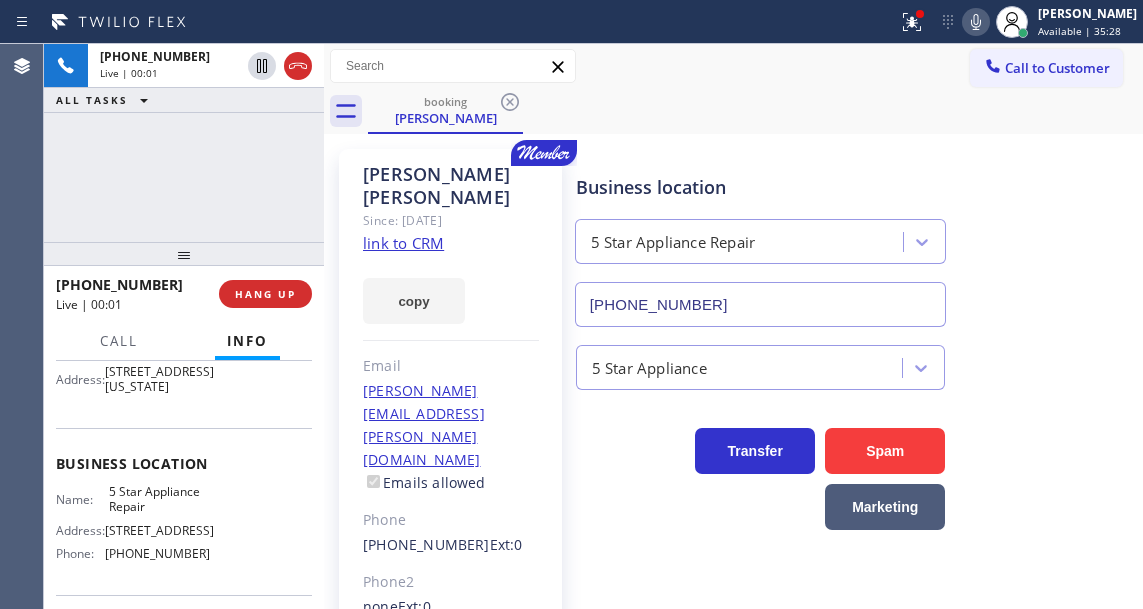 click on "link to CRM" at bounding box center [403, 243] 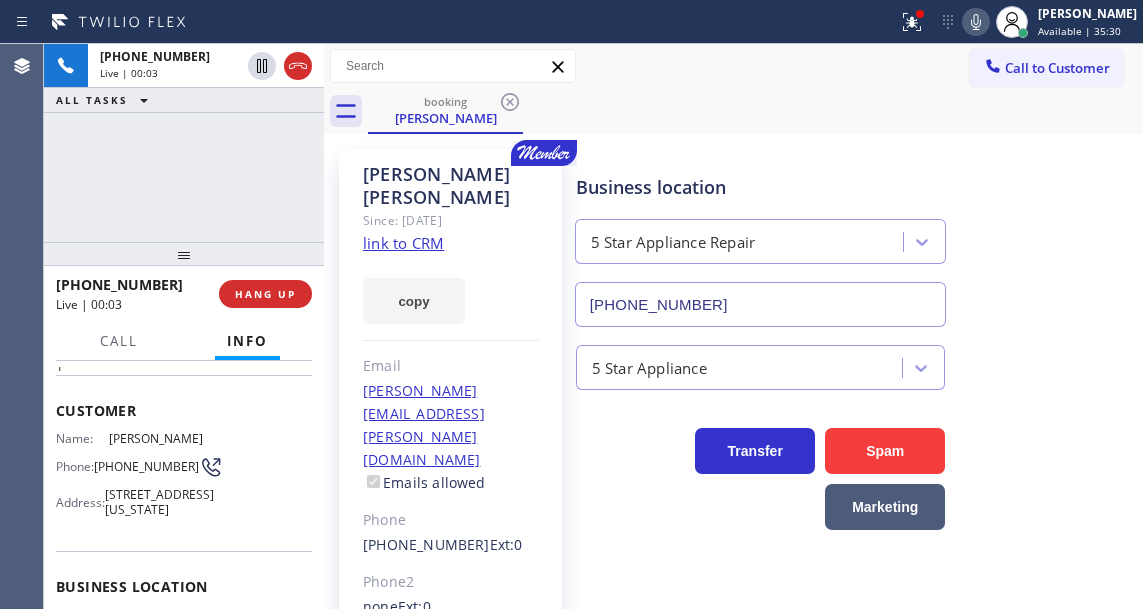 scroll, scrollTop: 0, scrollLeft: 0, axis: both 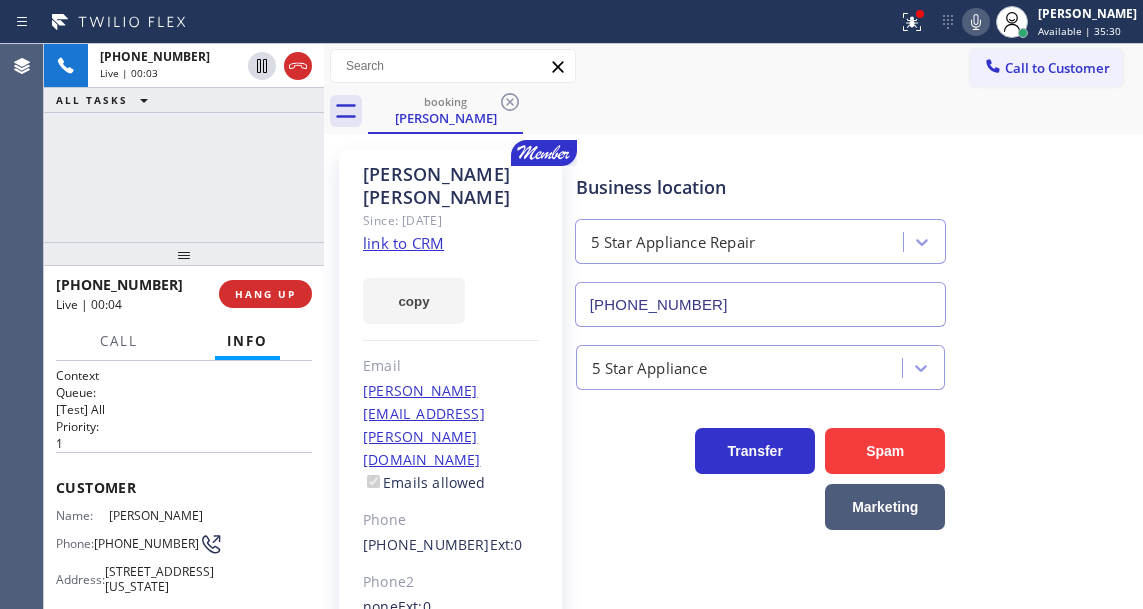click on "(202) 316-8555" at bounding box center [146, 543] 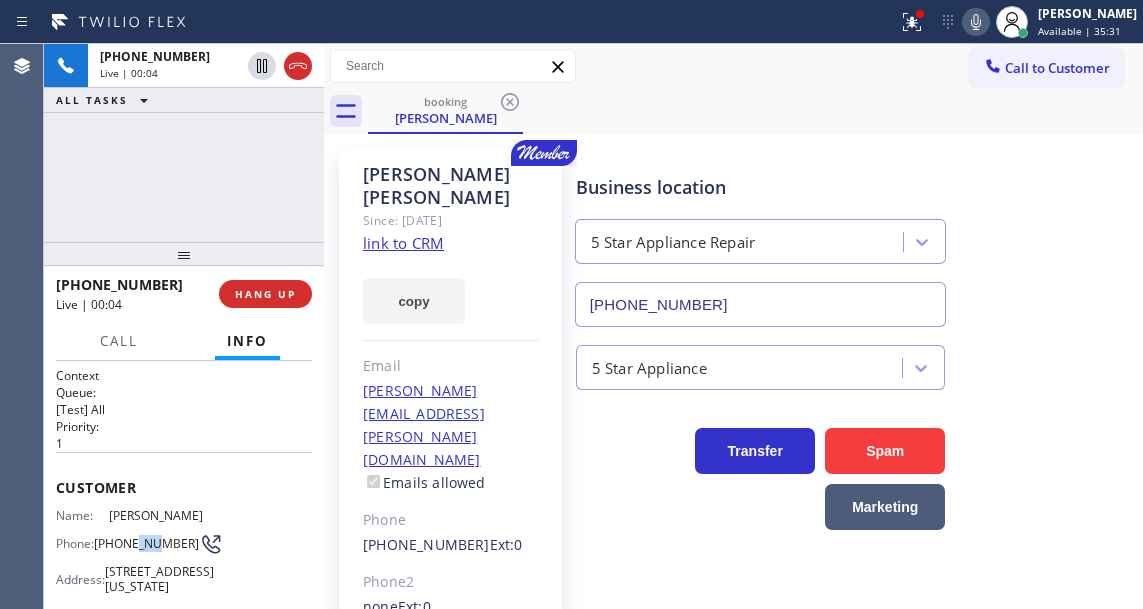 click on "(202) 316-8555" at bounding box center (146, 543) 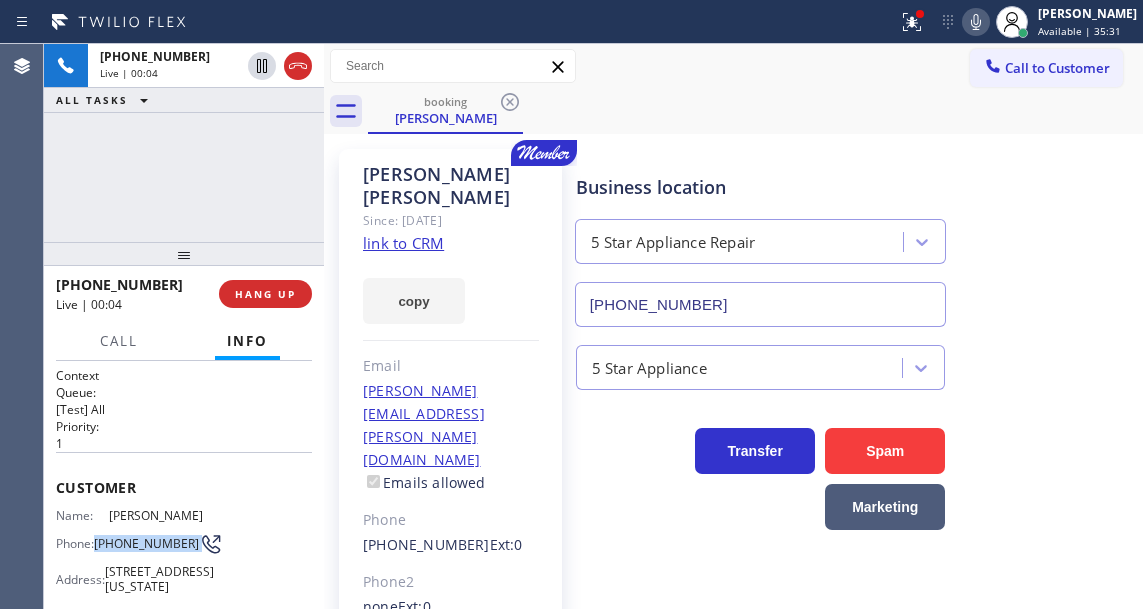 click on "(202) 316-8555" at bounding box center (146, 543) 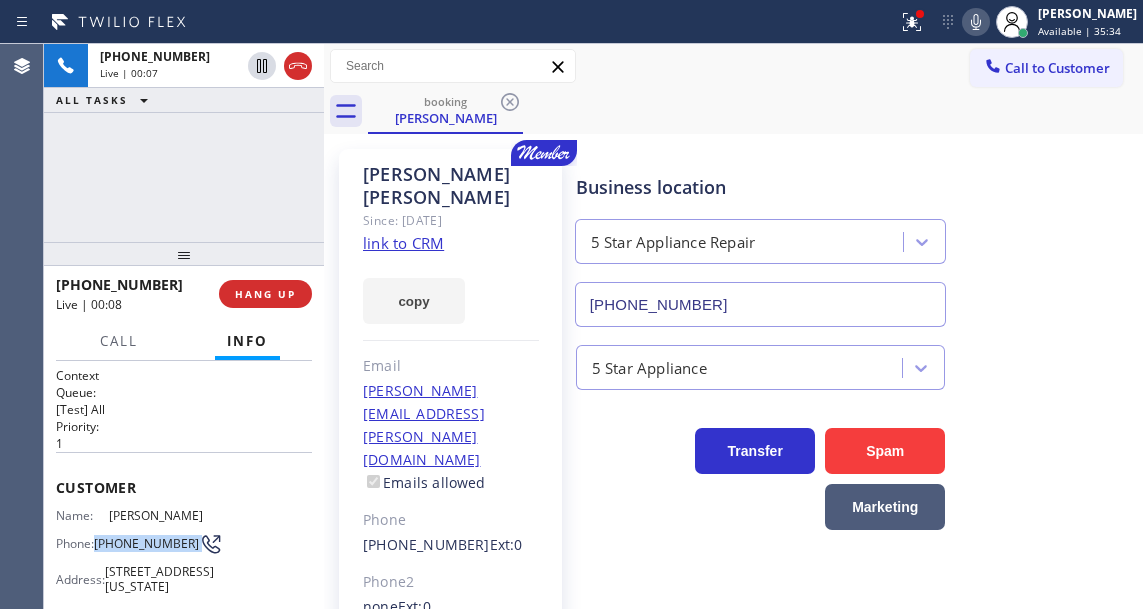 click on "Joel   Seidman Since: 20 may 2020 link to CRM copy Email Joel.seidman@gmail.com  Emails allowed Phone (202) 316-8555  Ext:  0 Phone2 none  Ext:  0  SMS allowed Primary address  1441 Madison Street Northwest Washington, 20011 DC EDIT" at bounding box center (450, 492) 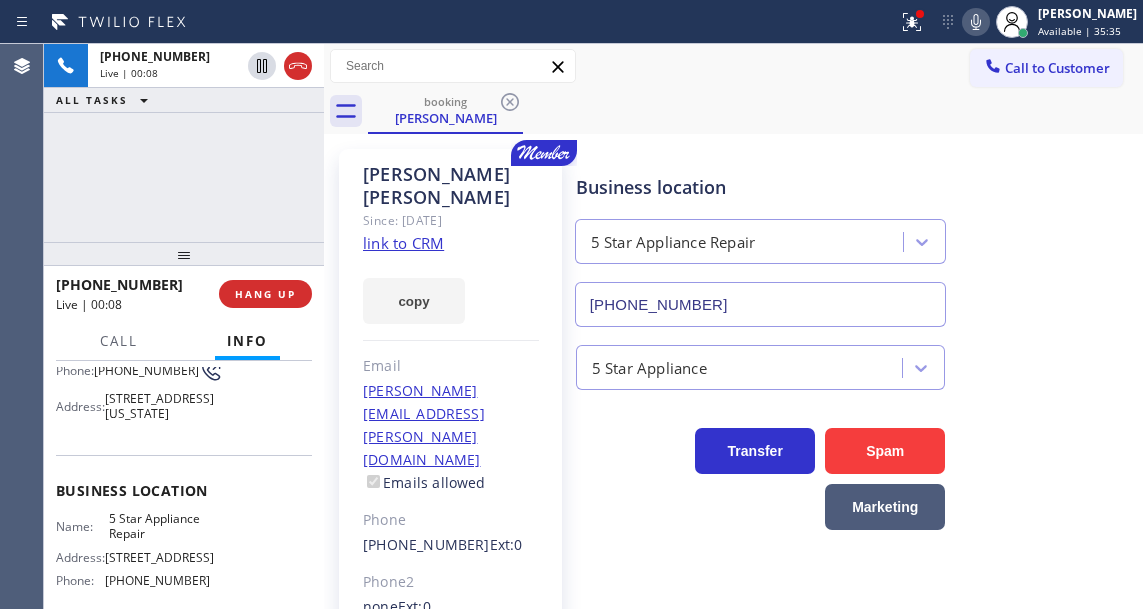 scroll, scrollTop: 200, scrollLeft: 0, axis: vertical 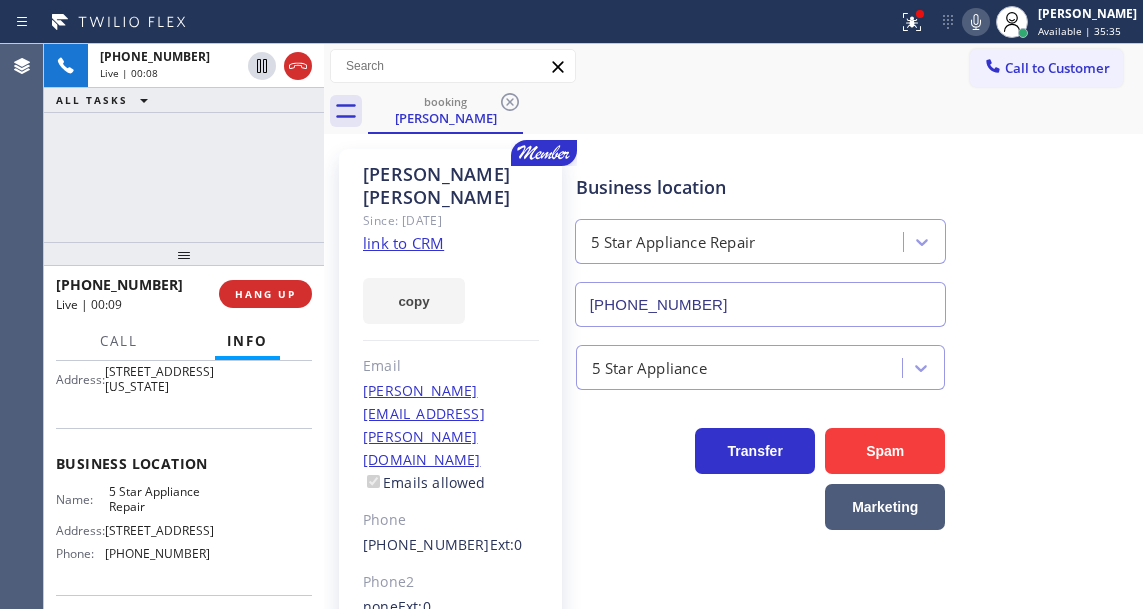 click on "5 Star Appliance Repair" at bounding box center (159, 499) 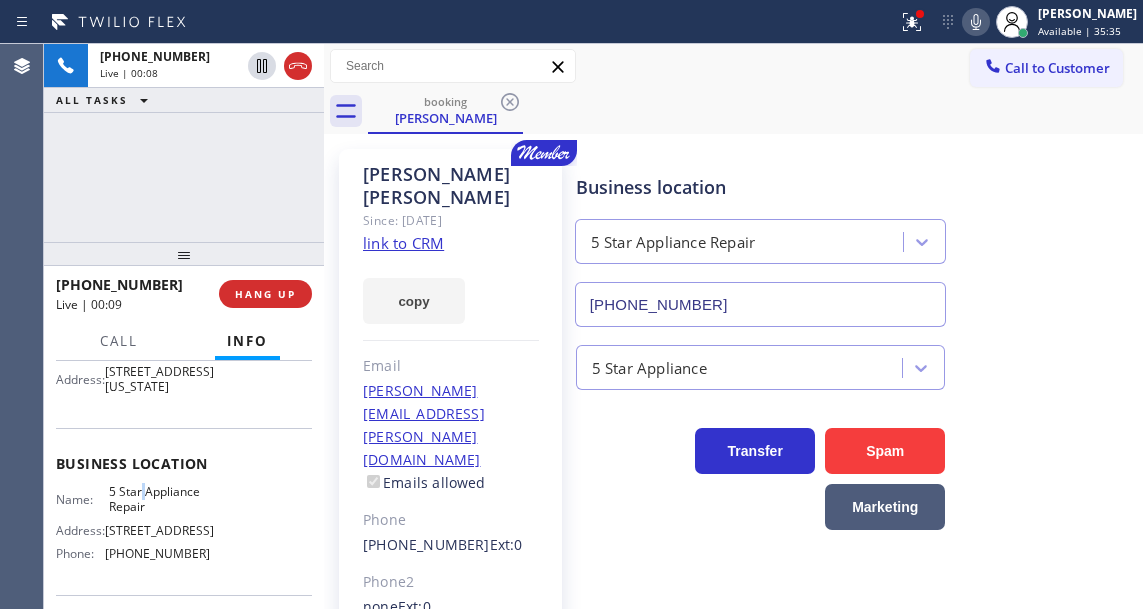 click on "5 Star Appliance Repair" at bounding box center [159, 499] 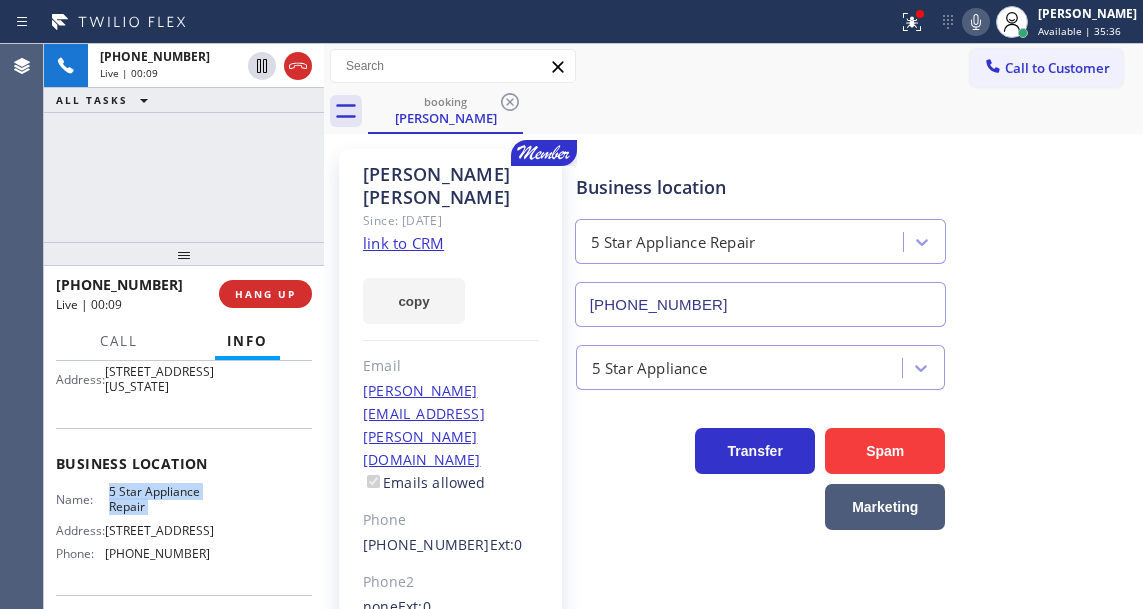 click on "5 Star Appliance Repair" at bounding box center [159, 499] 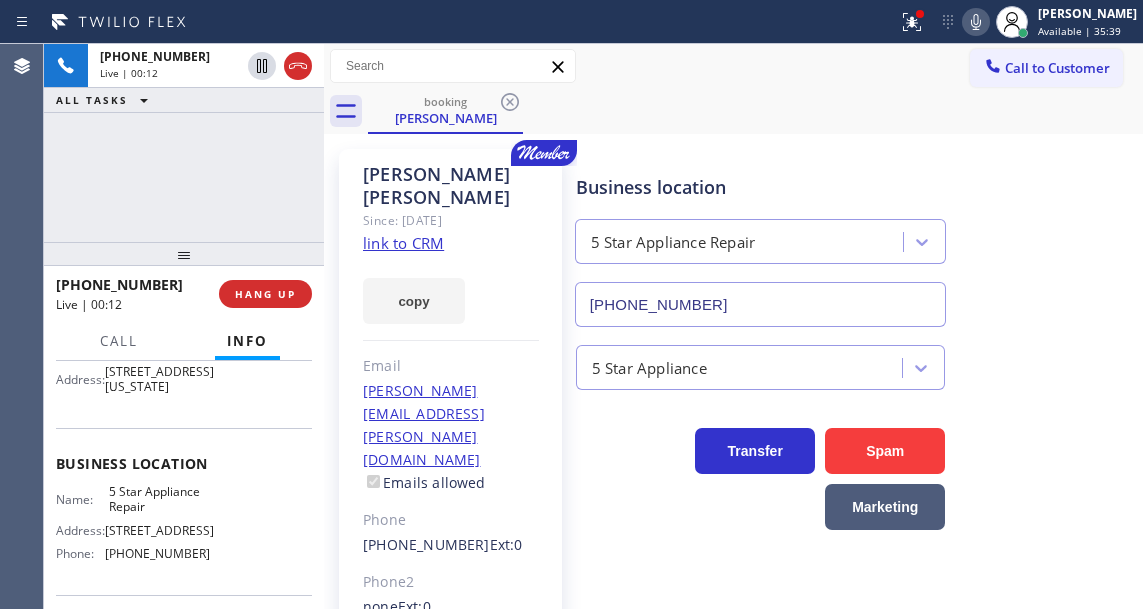 click on "Business location 5 Star Appliance Repair (855) 731-4952" at bounding box center (855, 236) 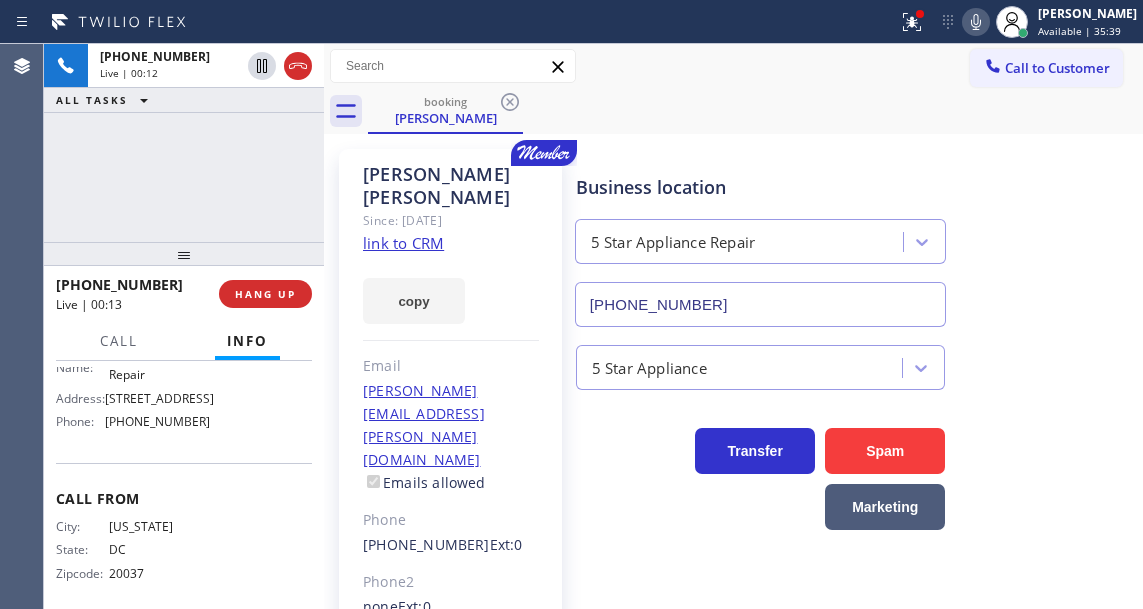 scroll, scrollTop: 381, scrollLeft: 0, axis: vertical 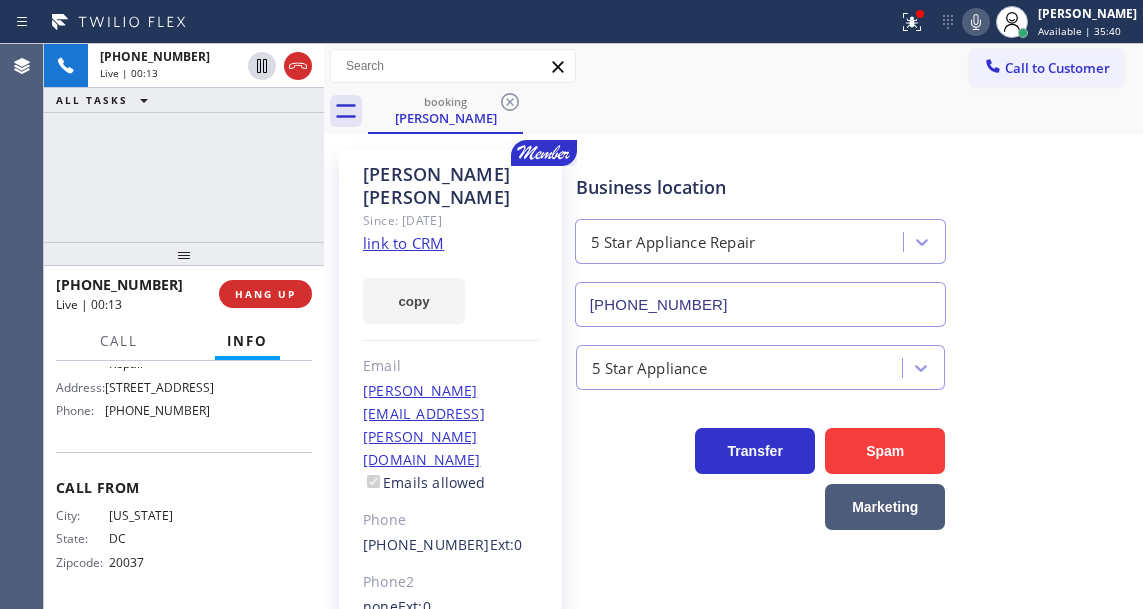 click on "(855) 731-4952" at bounding box center (157, 410) 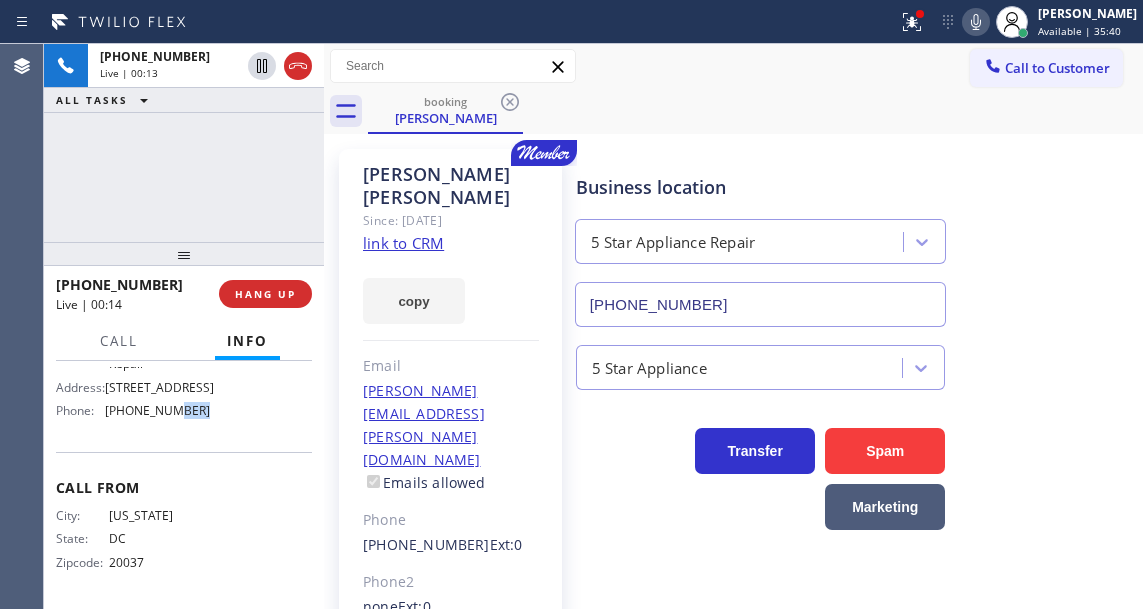click on "(855) 731-4952" at bounding box center (157, 410) 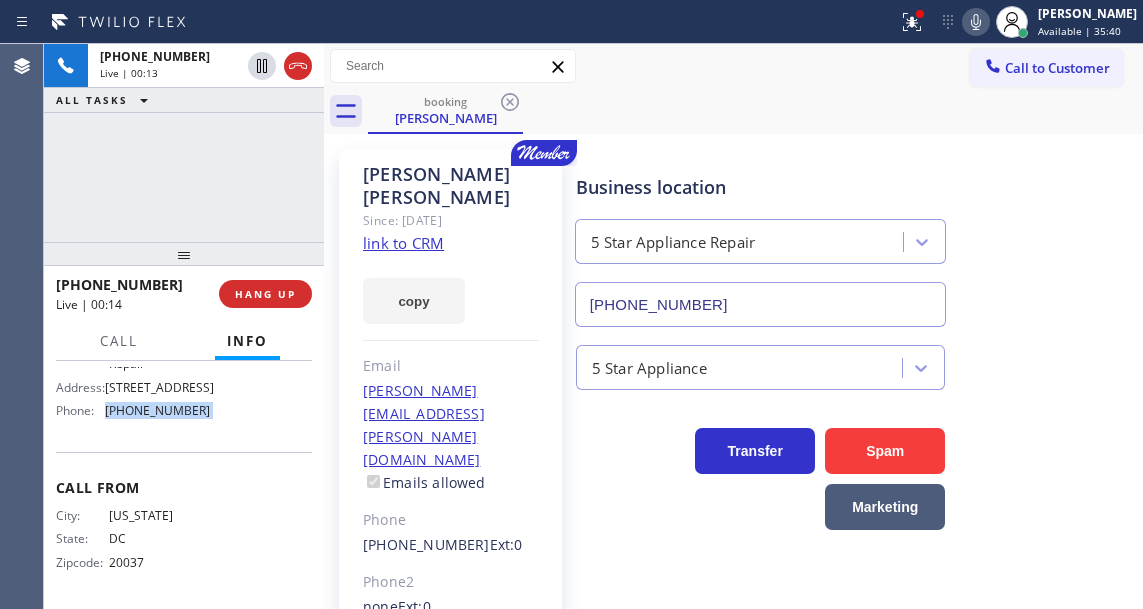 click on "(855) 731-4952" at bounding box center [157, 410] 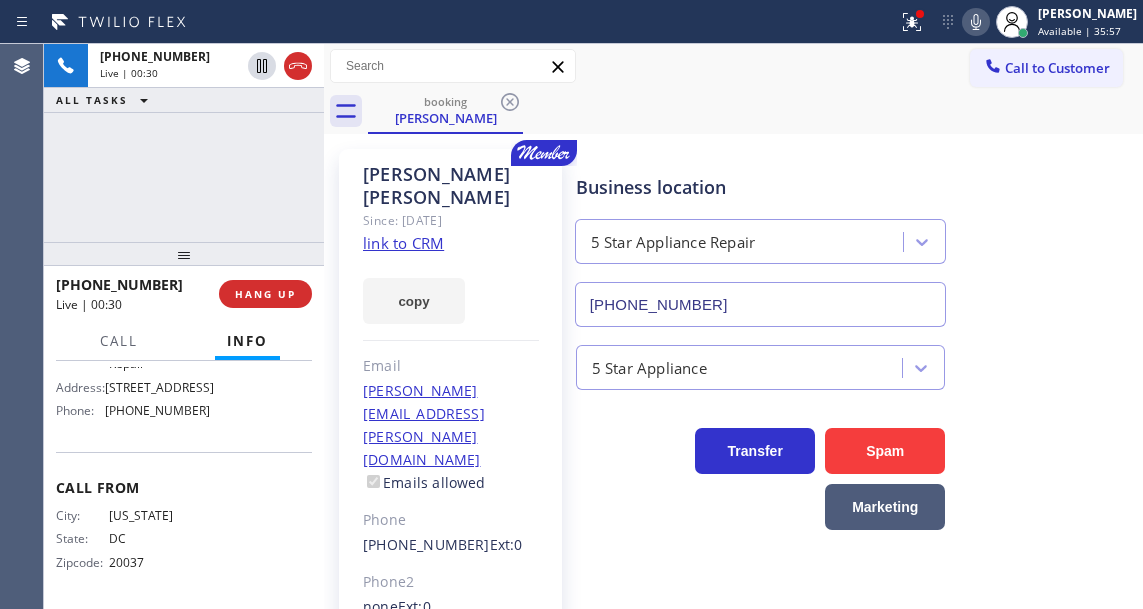 click on "+12023168555 Live | 00:30 ALL TASKS ALL TASKS ACTIVE TASKS TASKS IN WRAP UP" at bounding box center [184, 143] 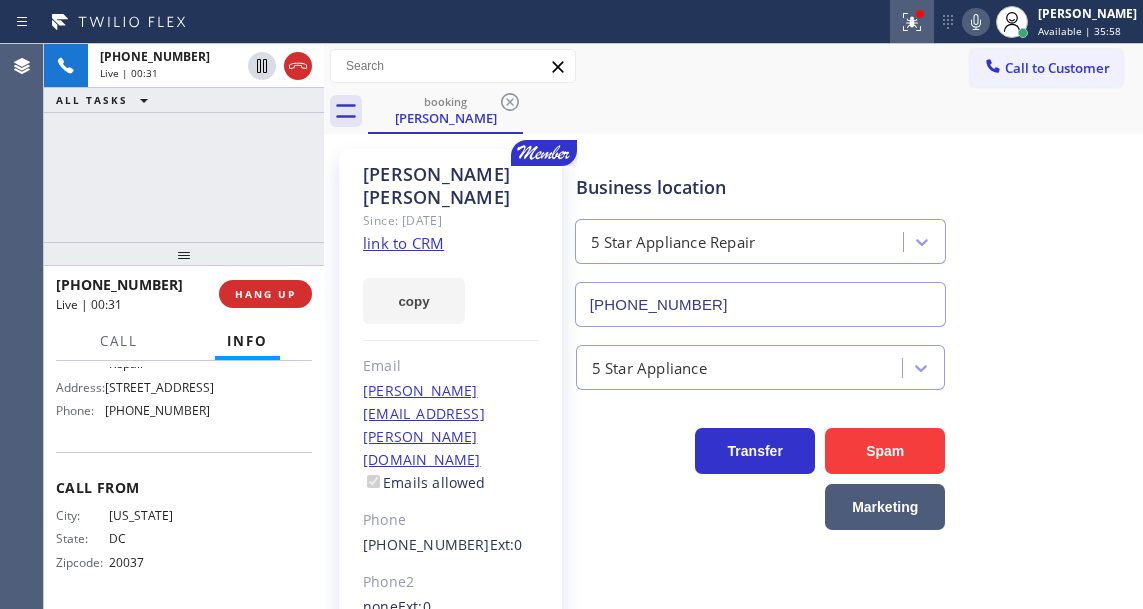 click 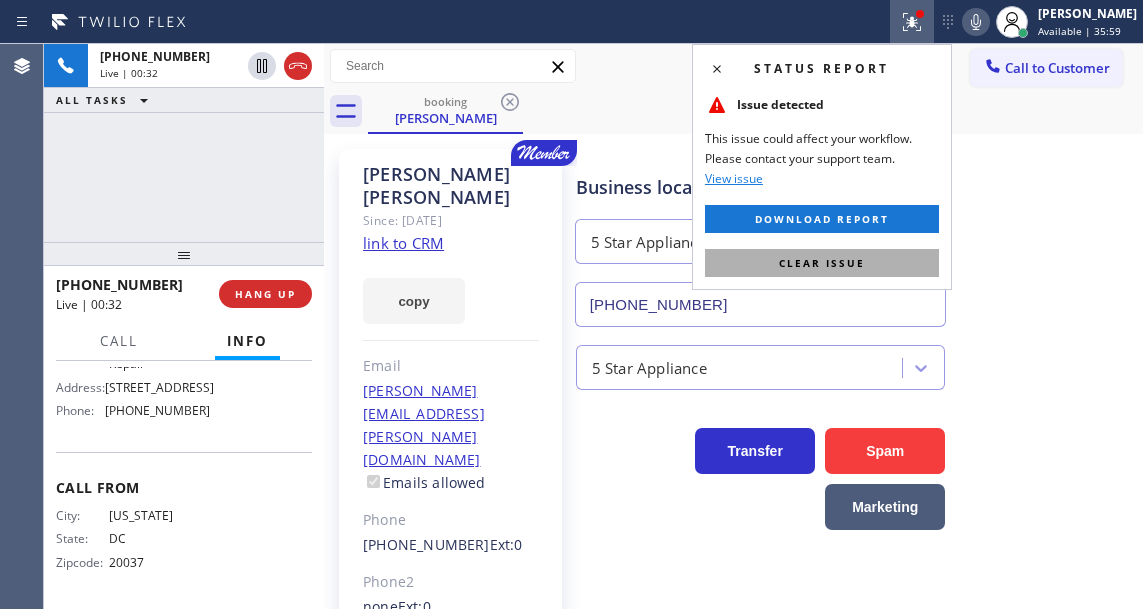 click on "Clear issue" at bounding box center [822, 263] 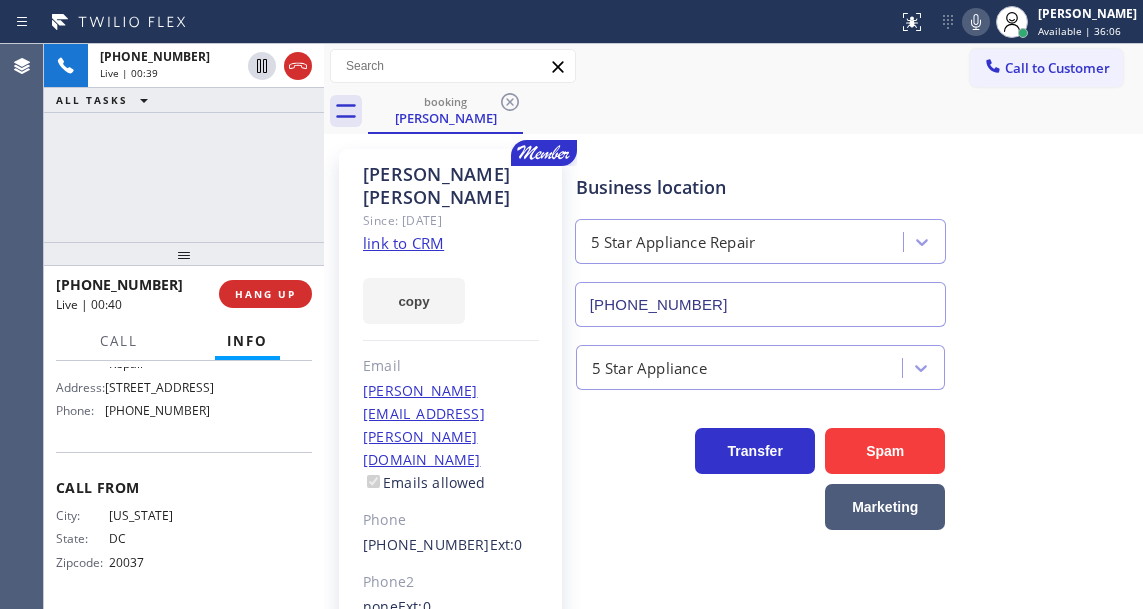 click on "+12023168555 Live | 00:39 ALL TASKS ALL TASKS ACTIVE TASKS TASKS IN WRAP UP" at bounding box center [184, 143] 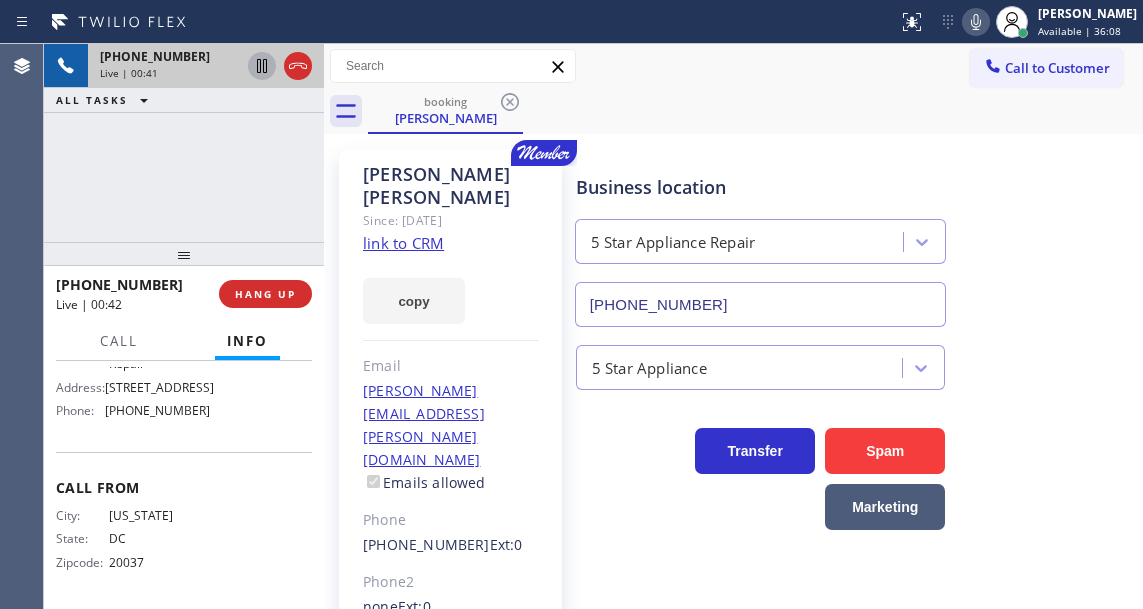 click 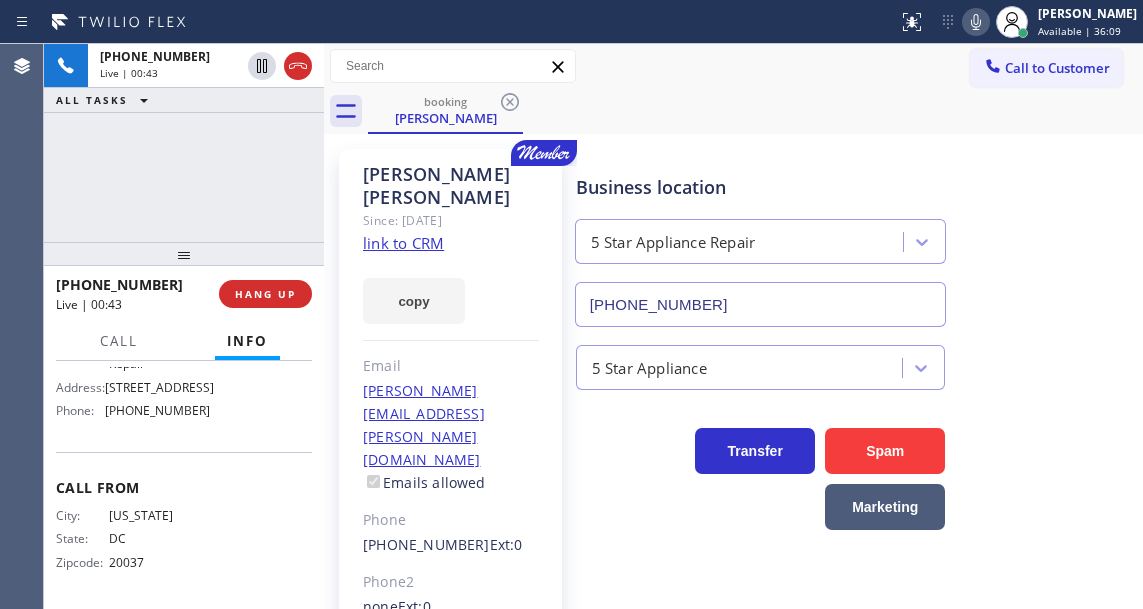 click 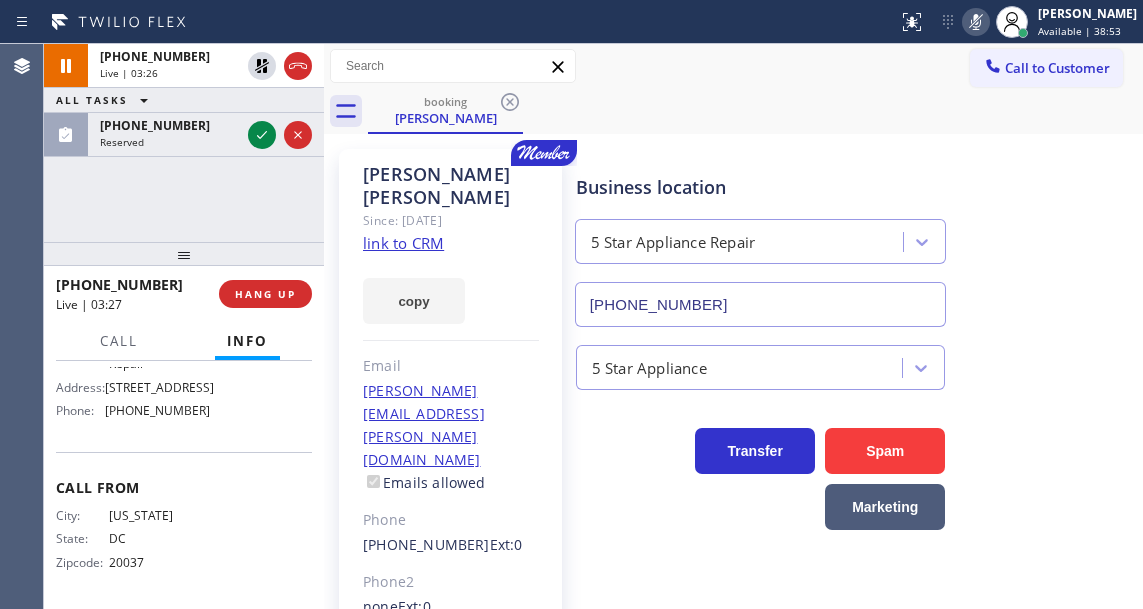 click on "Business location 5 Star Appliance Repair (855) 731-4952" at bounding box center [855, 236] 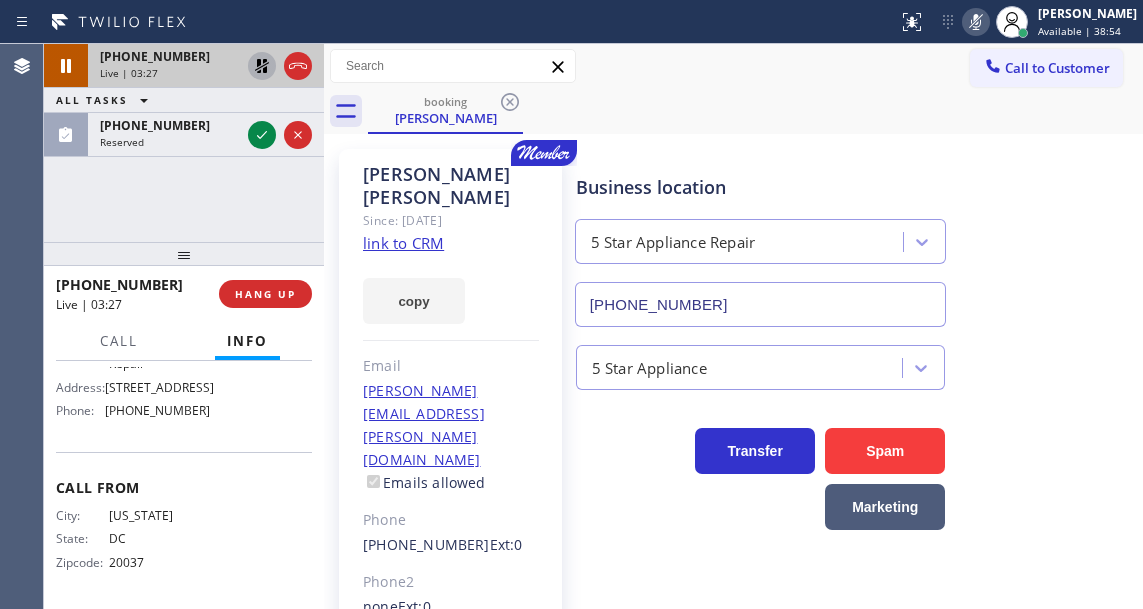 click 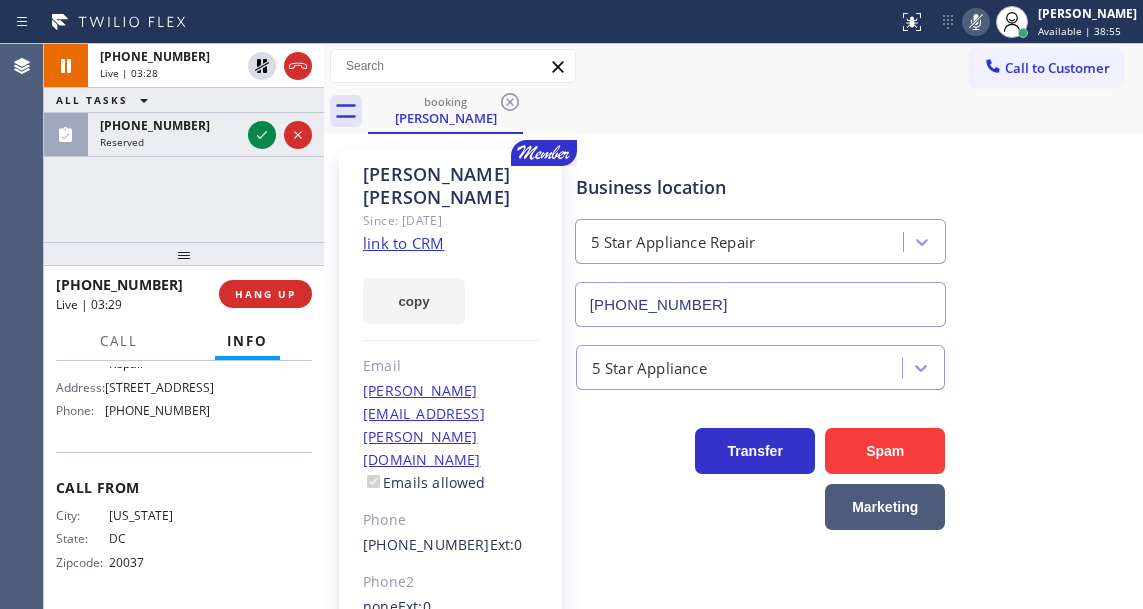 click 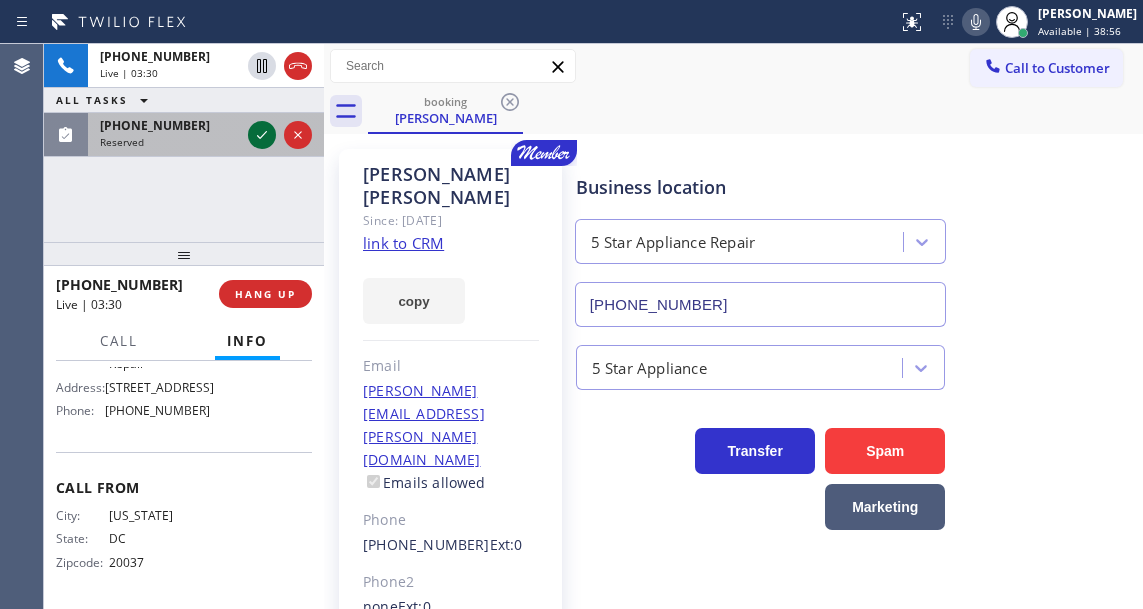 click 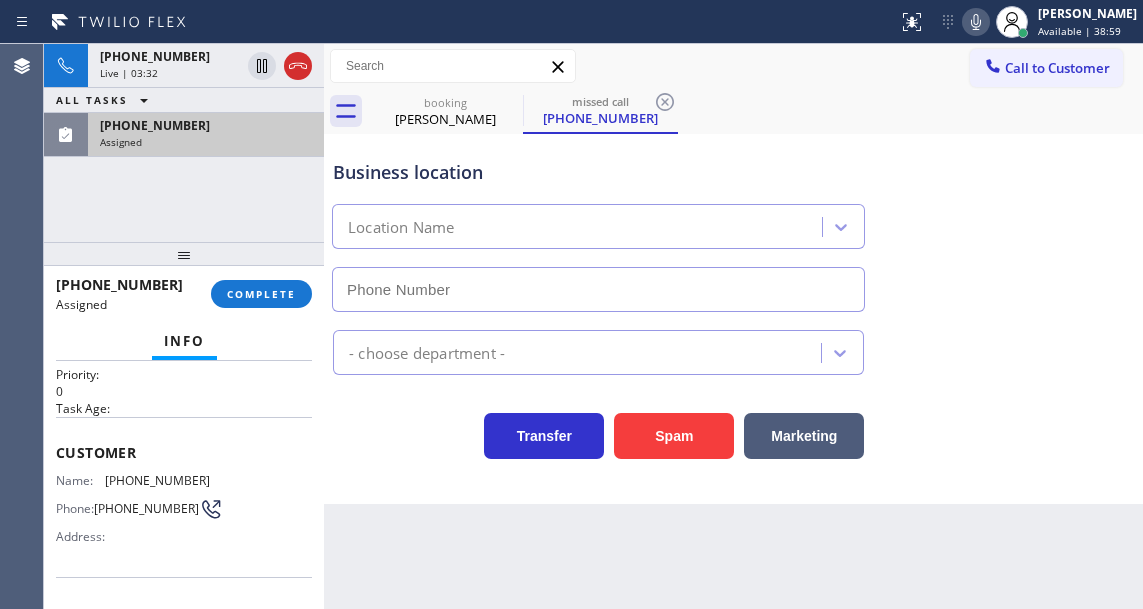type on "(646) 798-9293" 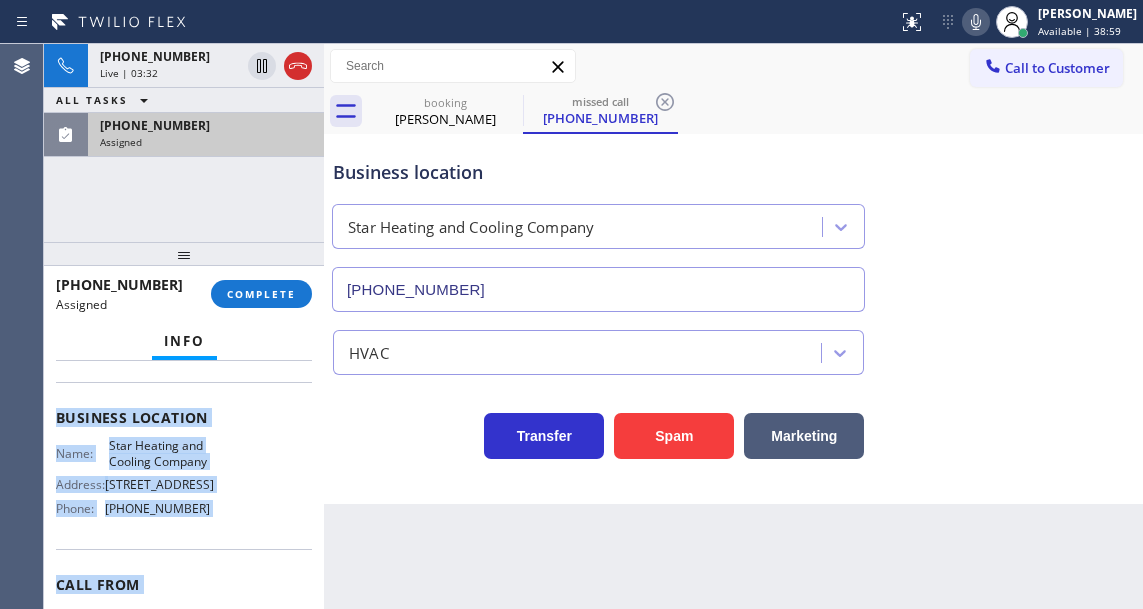 scroll, scrollTop: 382, scrollLeft: 0, axis: vertical 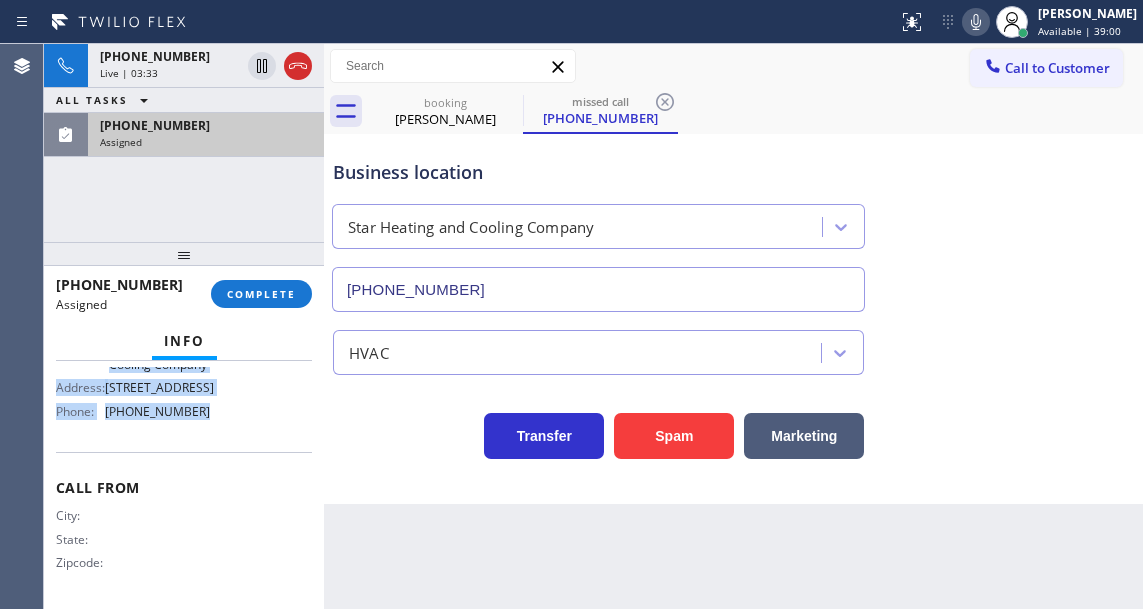 drag, startPoint x: 53, startPoint y: 447, endPoint x: 238, endPoint y: 442, distance: 185.06755 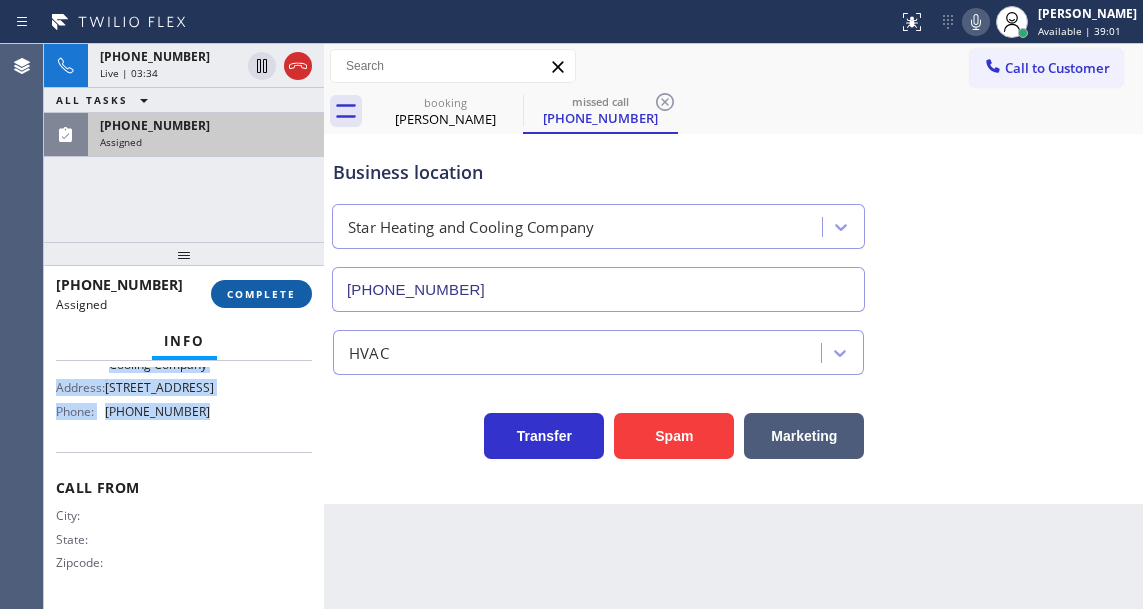 click on "COMPLETE" at bounding box center [261, 294] 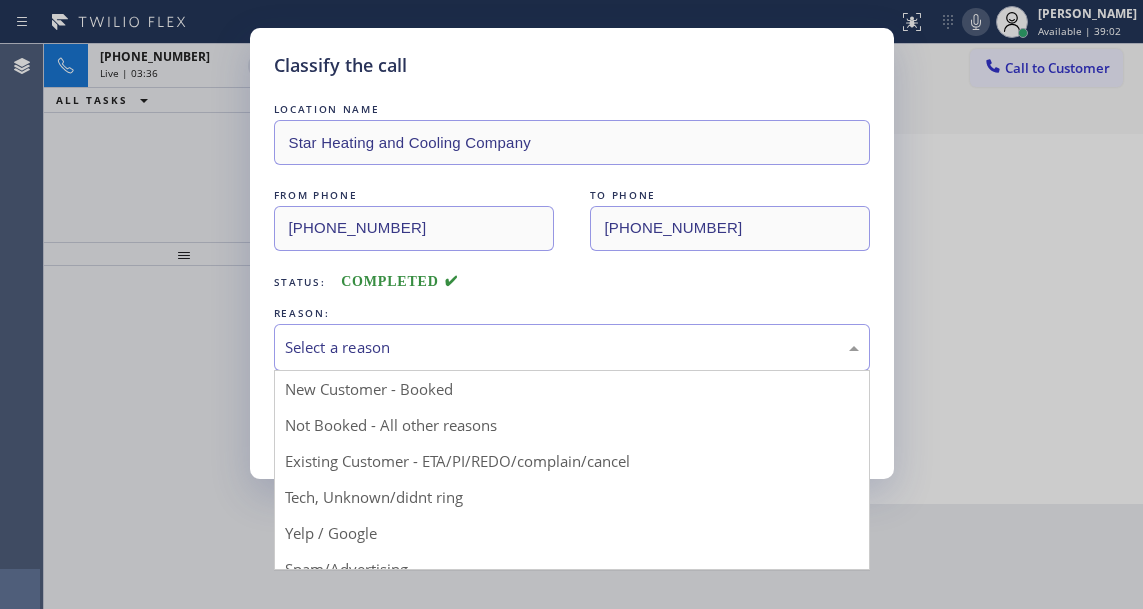click on "Select a reason" at bounding box center [572, 347] 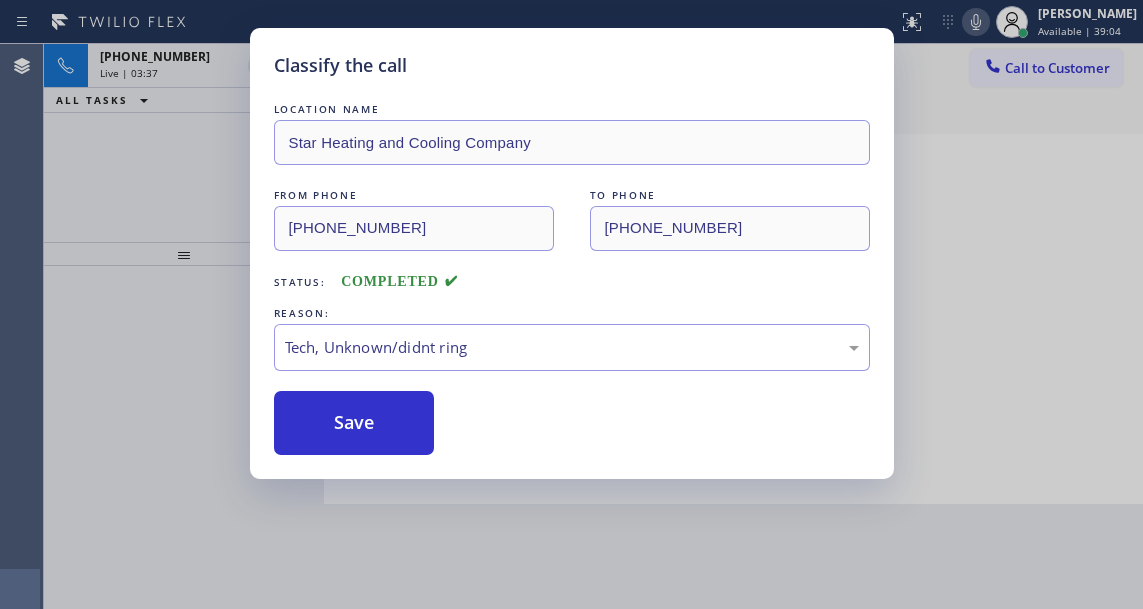 click on "Classify the call LOCATION NAME Star Heating and Cooling Company FROM PHONE (347) 814-1506 TO PHONE (646) 798-9293 Status: COMPLETED REASON: Tech, Unknown/didnt ring Save" at bounding box center (572, 253) 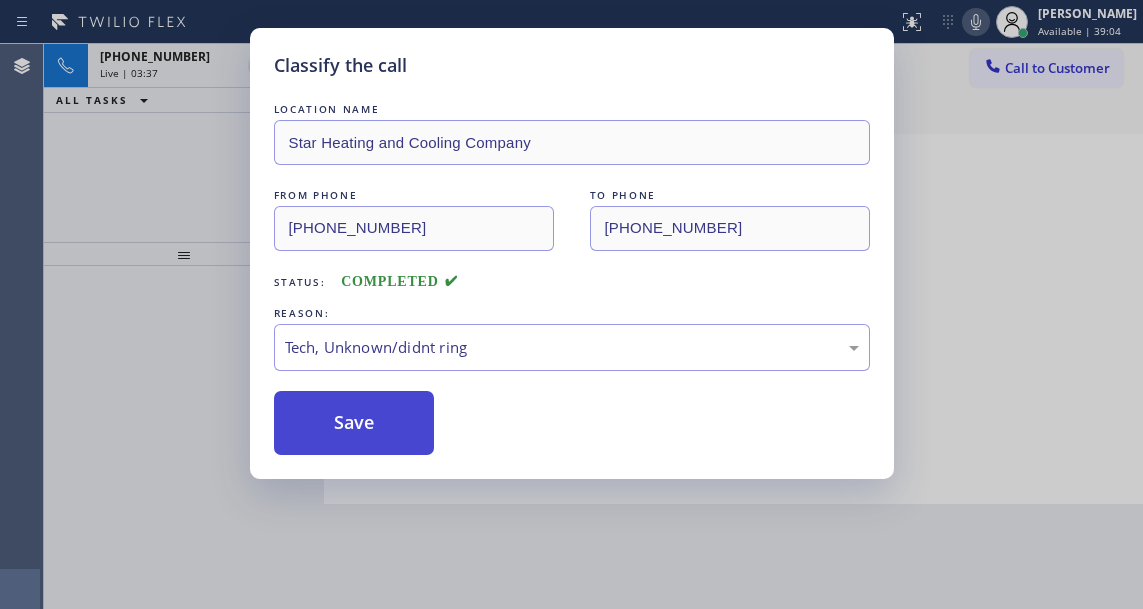 click on "Save" at bounding box center [354, 423] 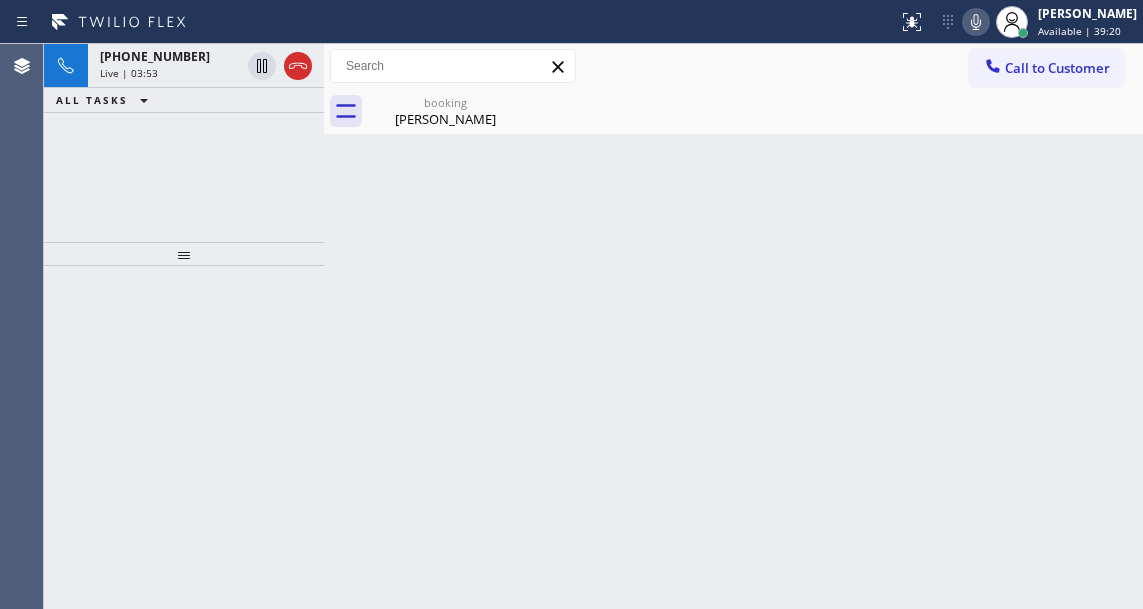 click on "Back to Dashboard Change Sender ID Customers Technicians Select a contact Outbound call Technician Search Technician Your caller id phone number Your caller id phone number Call Technician info Name   Phone none Address none Change Sender ID HVAC +18559994417 5 Star Appliance +18557314952 Appliance Repair +18554611149 Plumbing +18889090120 Air Duct Cleaning +18006865038  Electricians +18005688664 Cancel Change Check personal SMS Reset Change booking Joel Seidman Call to Customer Outbound call Location Bestway Appliance Repair Long Island Your caller id phone number (631) 203-1910 Customer number Call Outbound call Technician Search Technician Your caller id phone number Your caller id phone number Call booking Joel Seidman Joel   Seidman Since: 20 may 2020 link to CRM copy Email Joel.seidman@gmail.com  Emails allowed Phone (202) 316-8555  Ext:  0 Phone2 none  Ext:  0  SMS allowed Primary address  1441 Madison Street Northwest Washington, 20011 DC EDIT Outbound call Location 5 Star Appliance Repair Call Spam" at bounding box center [733, 326] 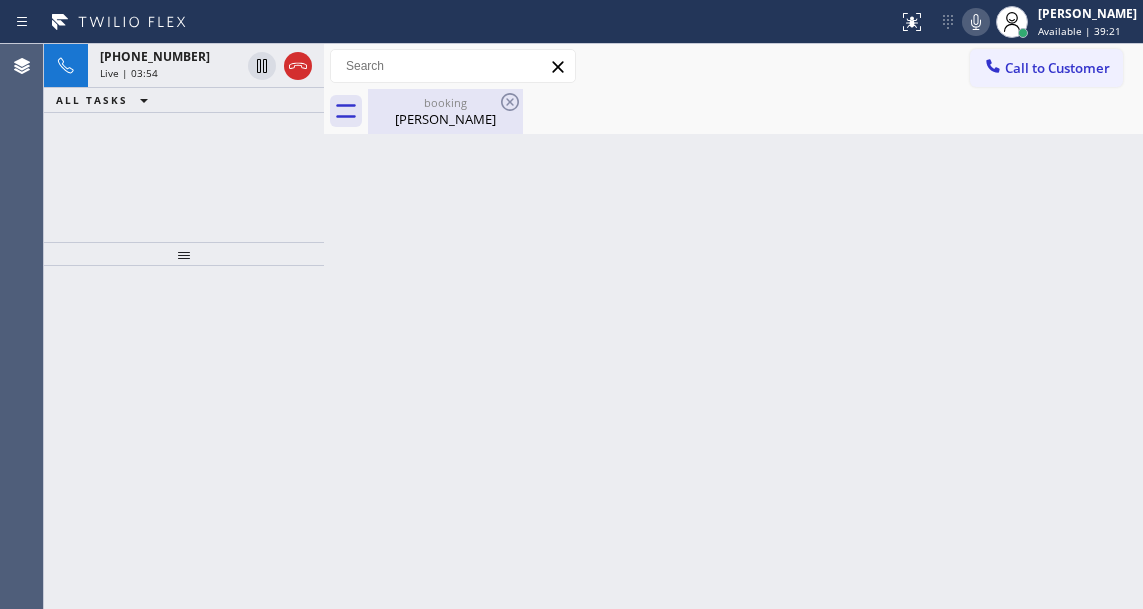 click on "Joel Seidman" at bounding box center [445, 119] 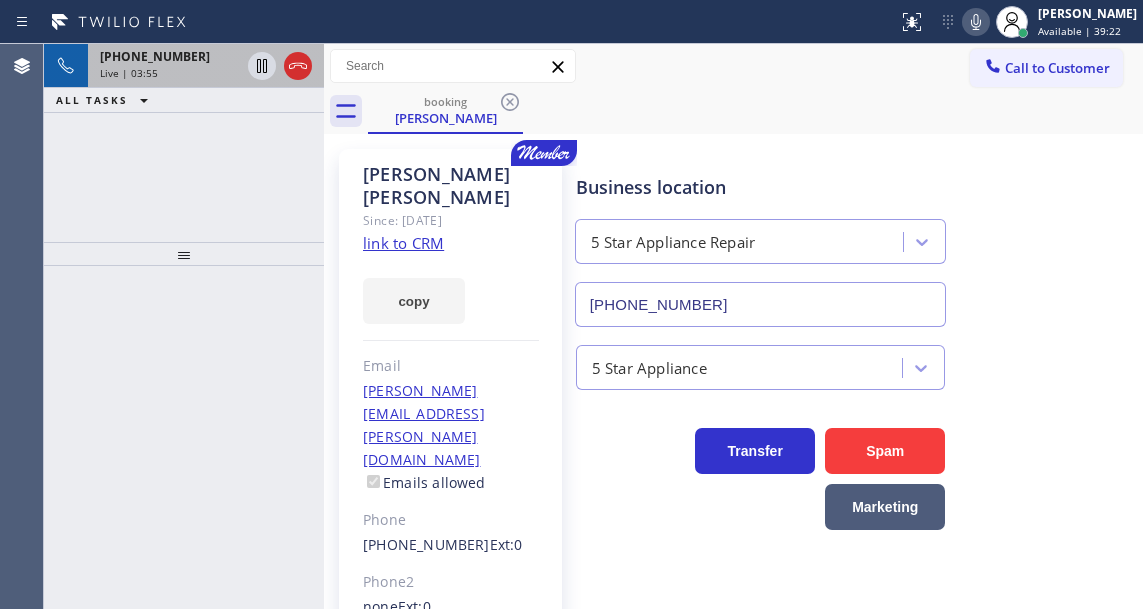 click on "Live | 03:55" at bounding box center (170, 73) 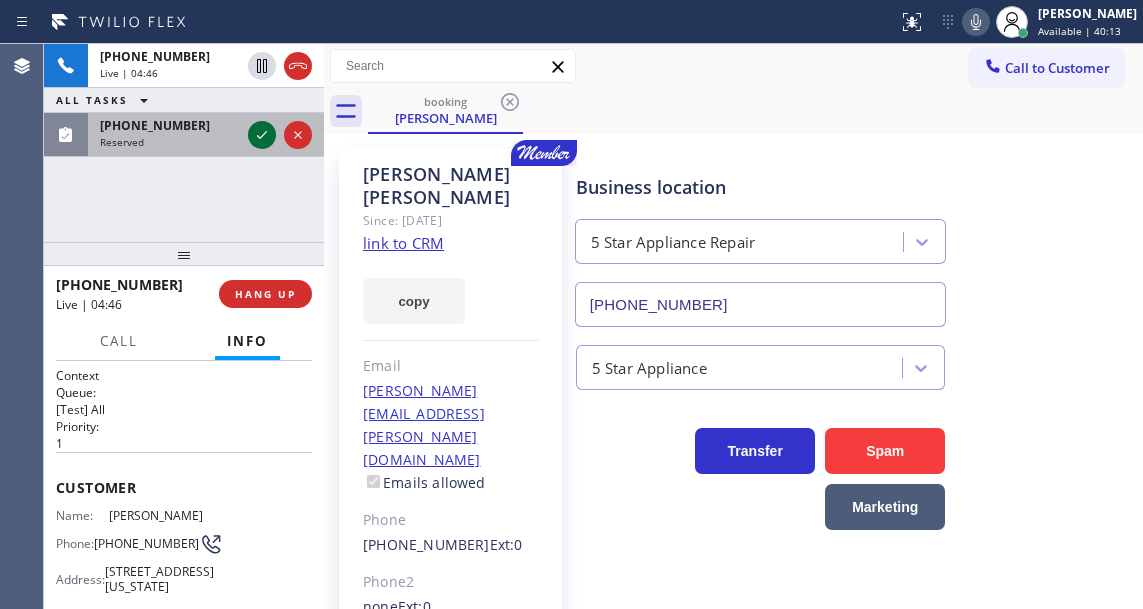 click 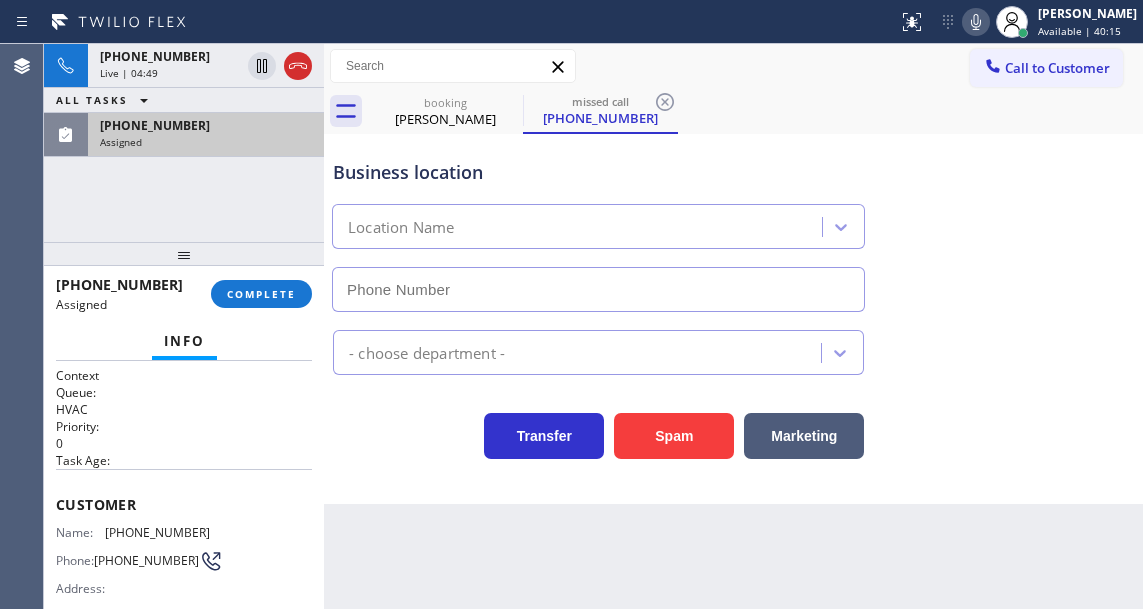 type on "(646) 798-9293" 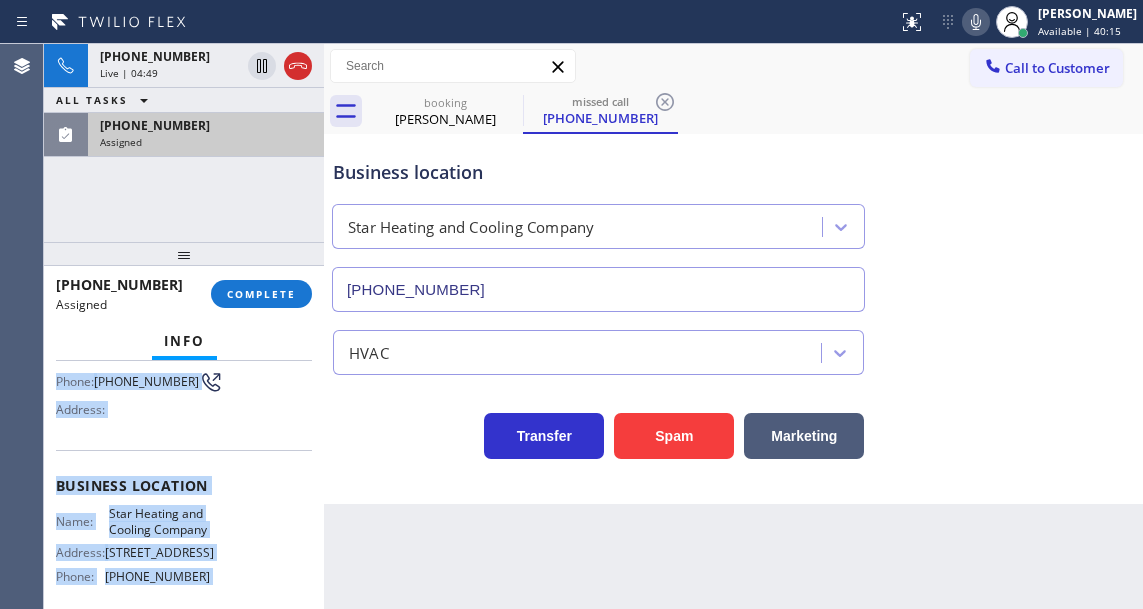scroll, scrollTop: 382, scrollLeft: 0, axis: vertical 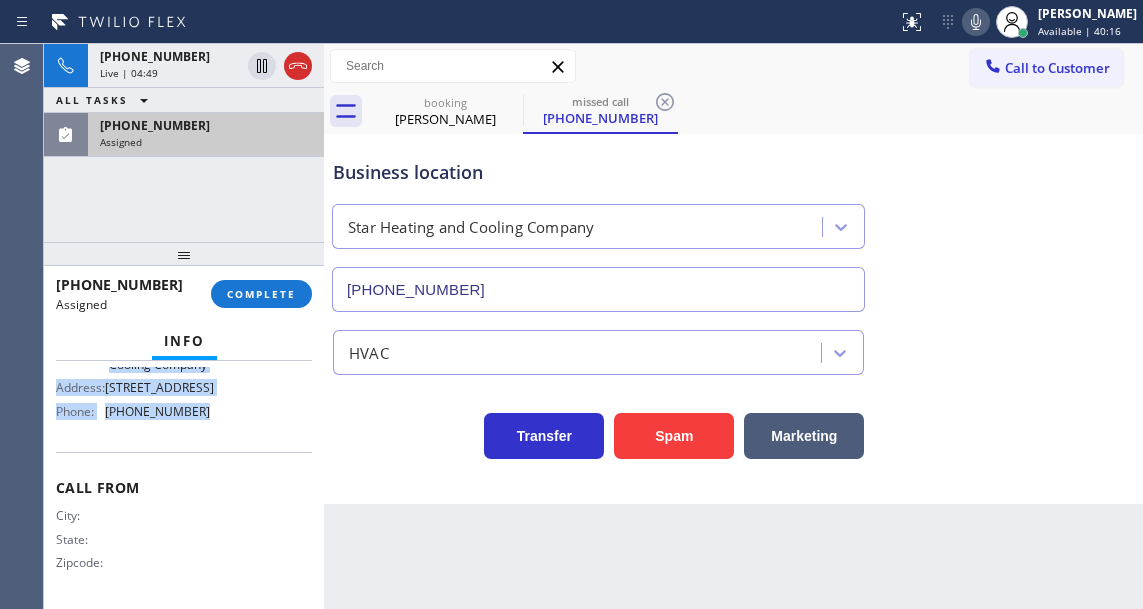 drag, startPoint x: 57, startPoint y: 502, endPoint x: 208, endPoint y: 432, distance: 166.43617 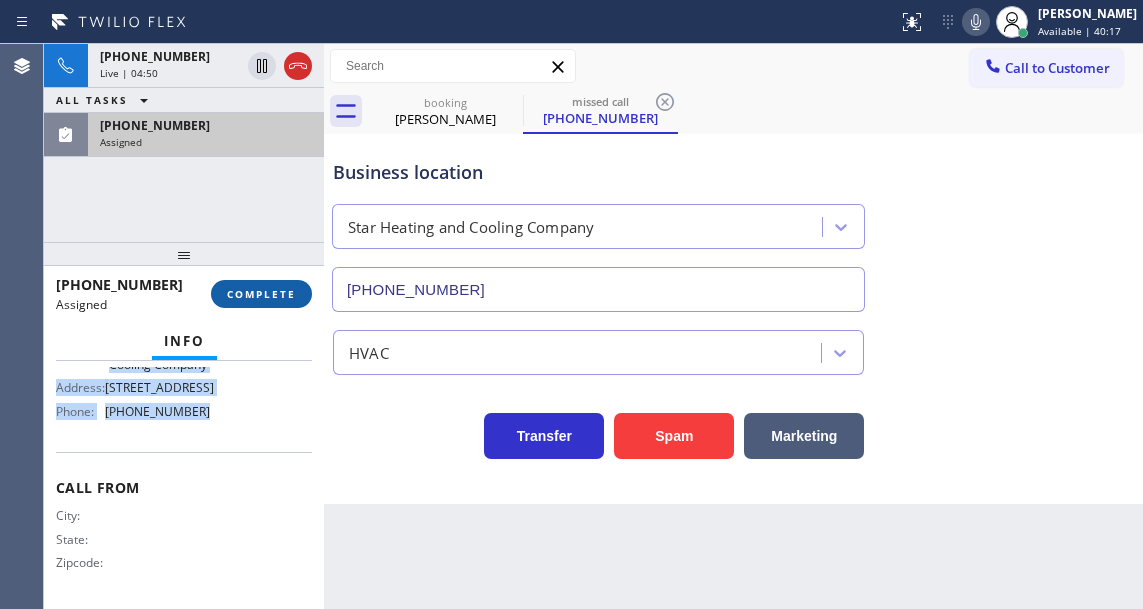type 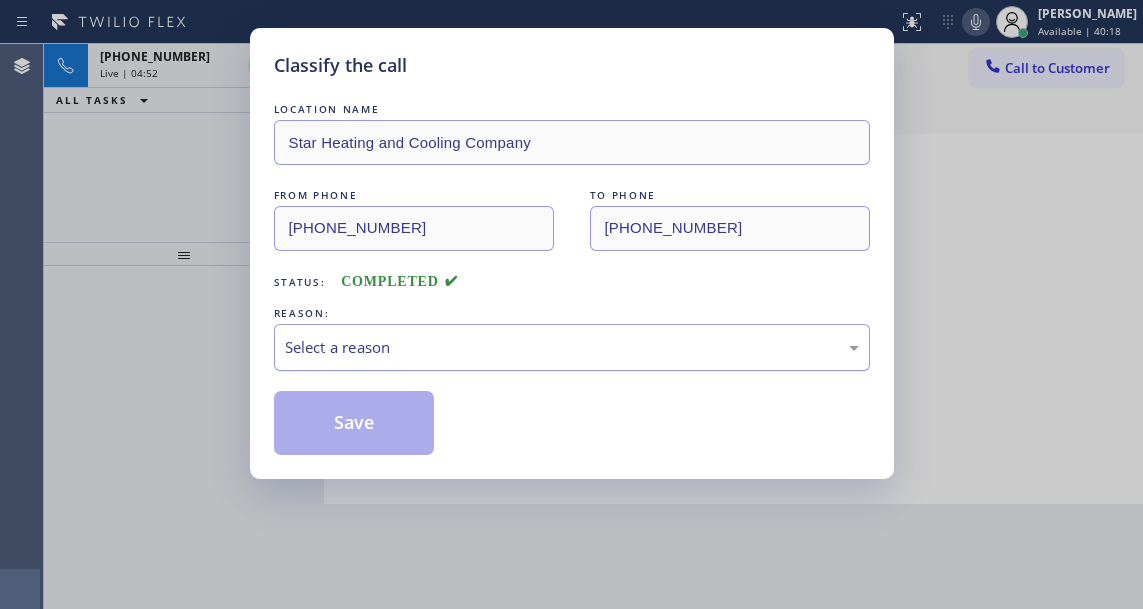 click on "Select a reason" at bounding box center (572, 347) 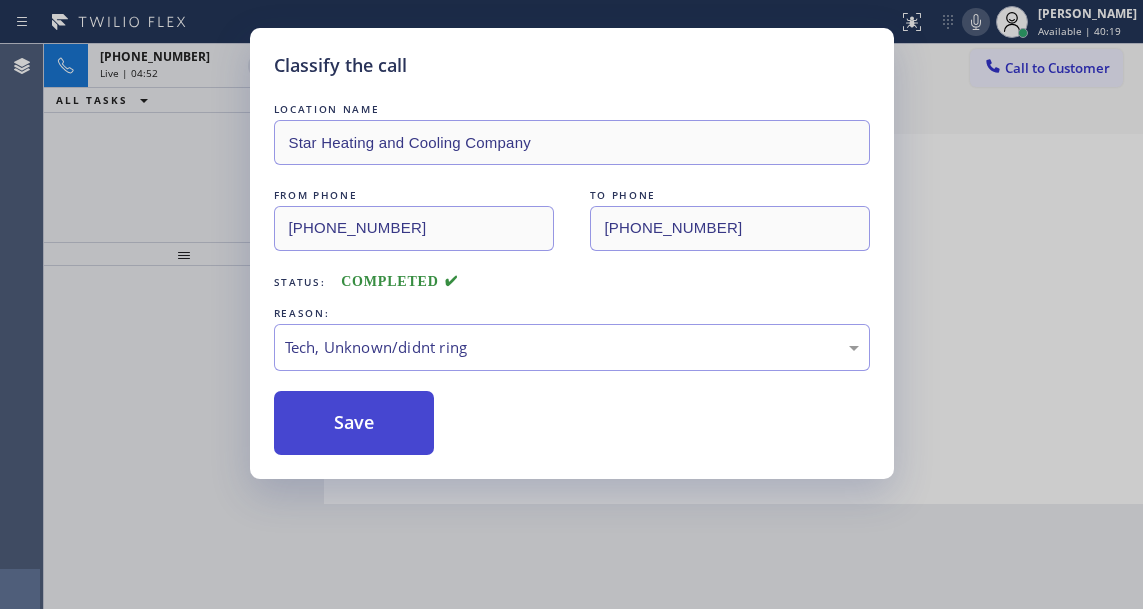 click on "Save" at bounding box center [354, 423] 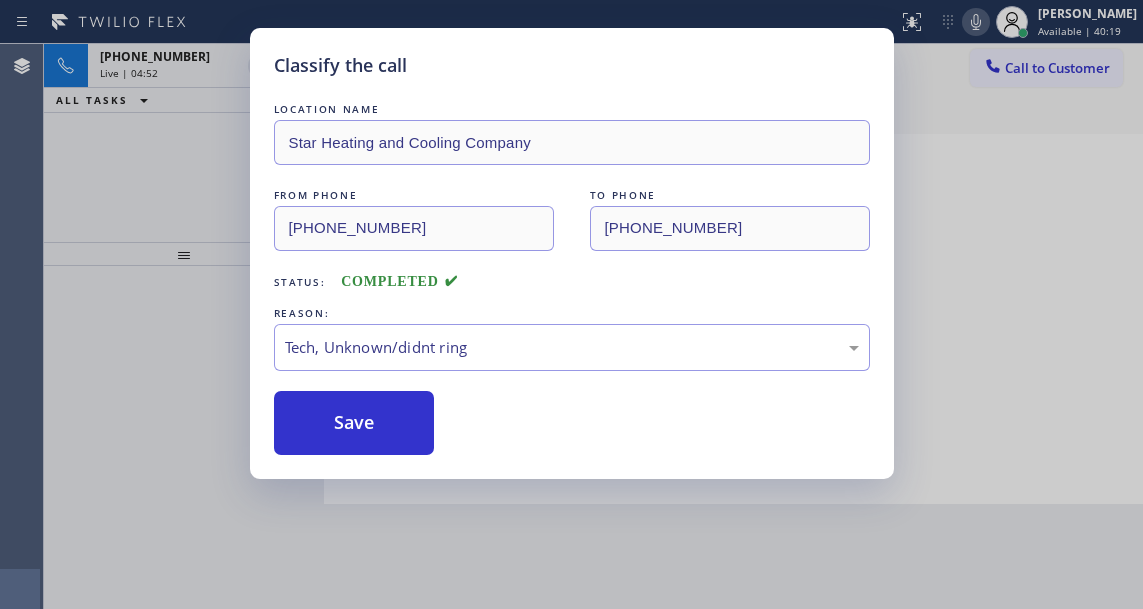 type on "(855) 731-4952" 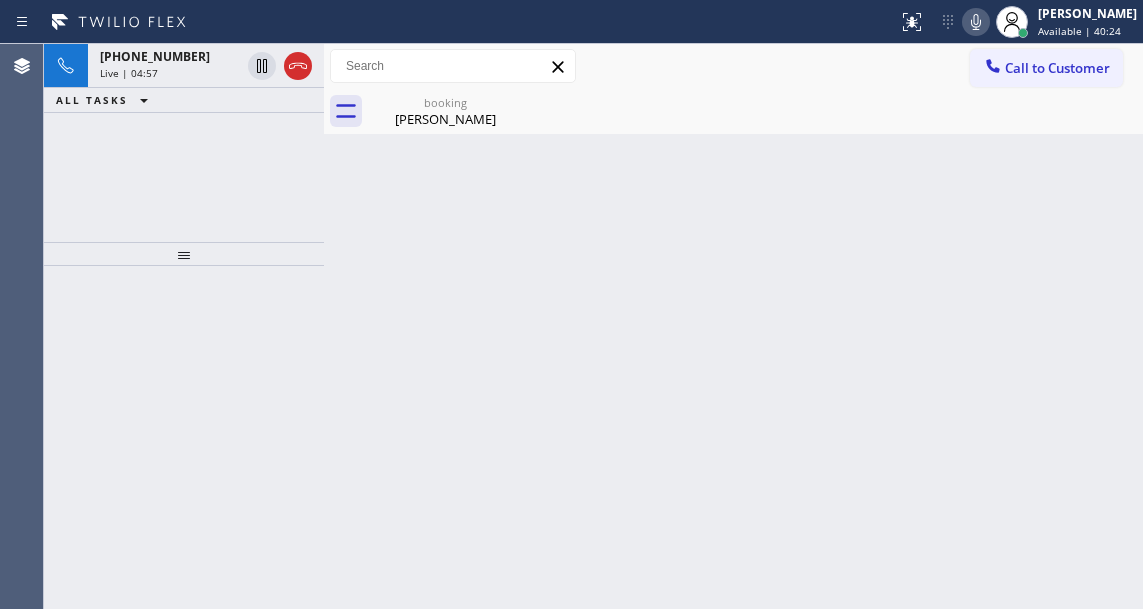 click on "Back to Dashboard Change Sender ID Customers Technicians Select a contact Outbound call Technician Search Technician Your caller id phone number Your caller id phone number Call Technician info Name   Phone none Address none Change Sender ID HVAC +18559994417 5 Star Appliance +18557314952 Appliance Repair +18554611149 Plumbing +18889090120 Air Duct Cleaning +18006865038  Electricians +18005688664 Cancel Change Check personal SMS Reset Change booking Joel Seidman Call to Customer Outbound call Location Bestway Appliance Repair Long Island Your caller id phone number (631) 203-1910 Customer number Call Outbound call Technician Search Technician Your caller id phone number Your caller id phone number Call booking Joel Seidman Joel   Seidman Since: 20 may 2020 link to CRM copy Email Joel.seidman@gmail.com  Emails allowed Phone (202) 316-8555  Ext:  0 Phone2 none  Ext:  0  SMS allowed Primary address  1441 Madison Street Northwest Washington, 20011 DC EDIT Outbound call Location 5 Star Appliance Repair Call Spam" at bounding box center [733, 326] 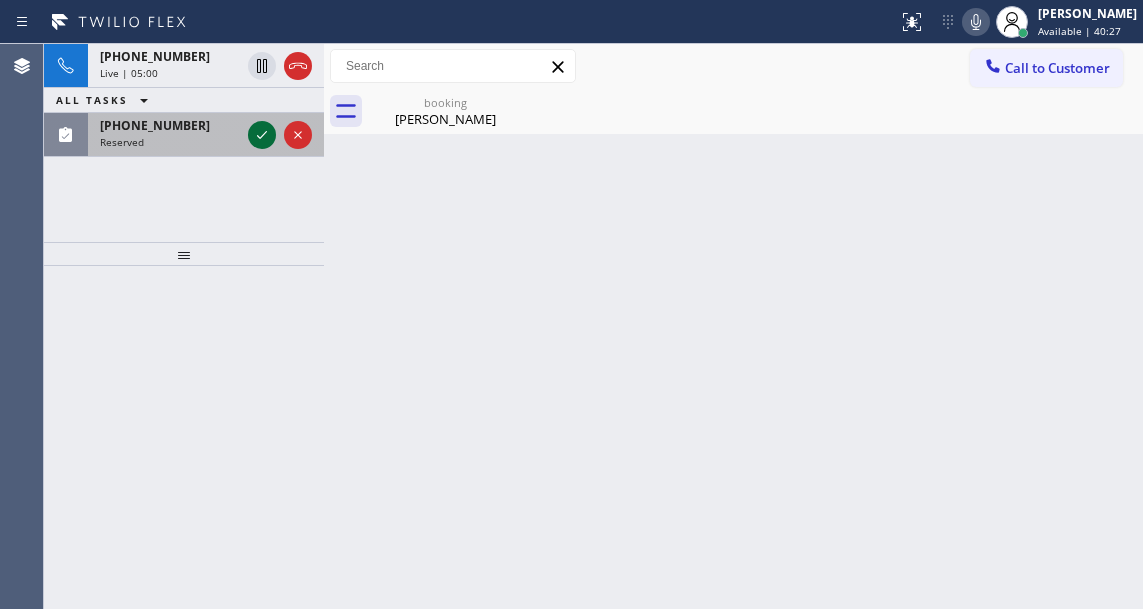 click 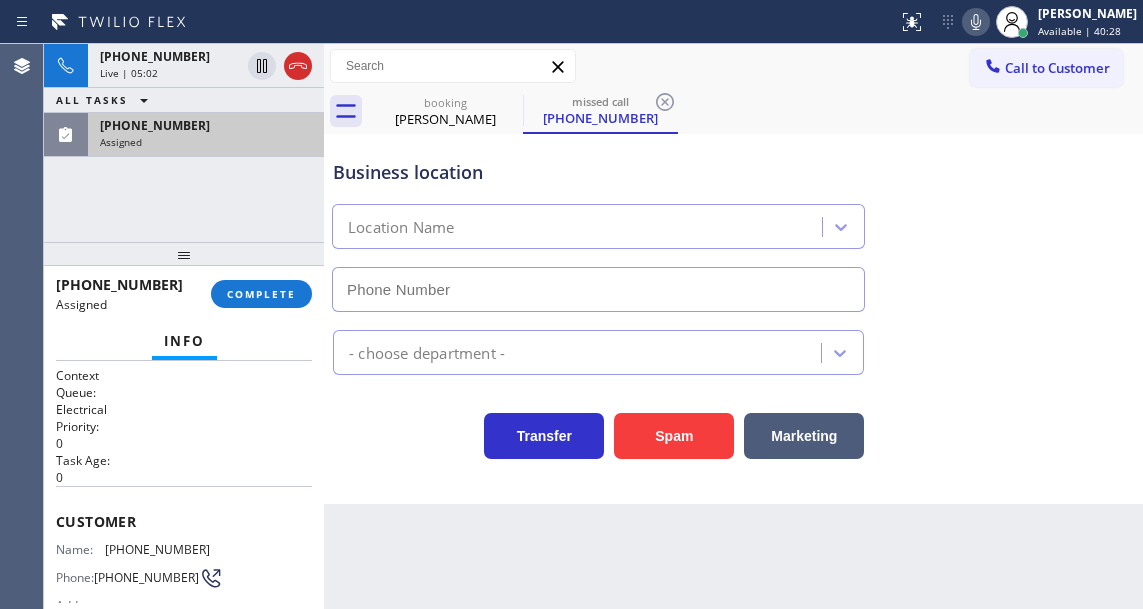 type on "(551) 210-4706" 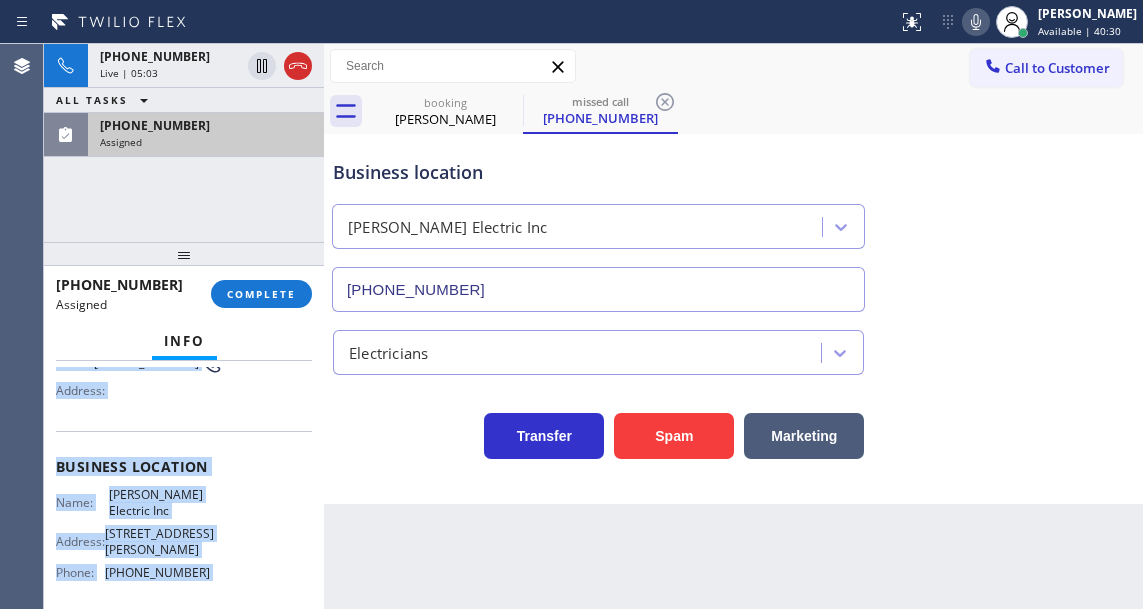 scroll, scrollTop: 398, scrollLeft: 0, axis: vertical 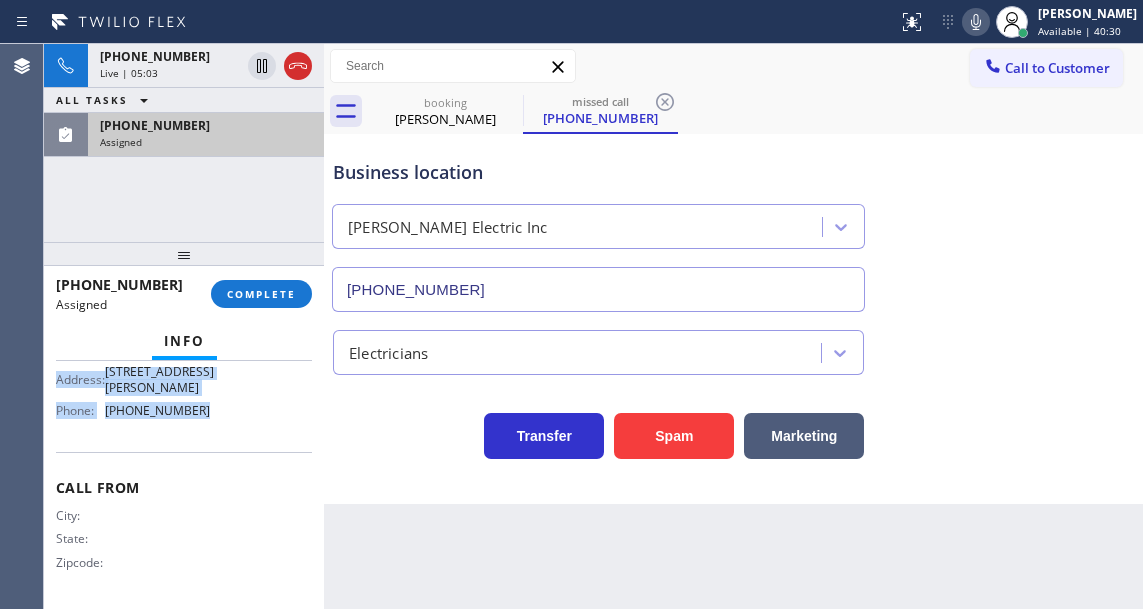 drag, startPoint x: 54, startPoint y: 501, endPoint x: 258, endPoint y: 435, distance: 214.41083 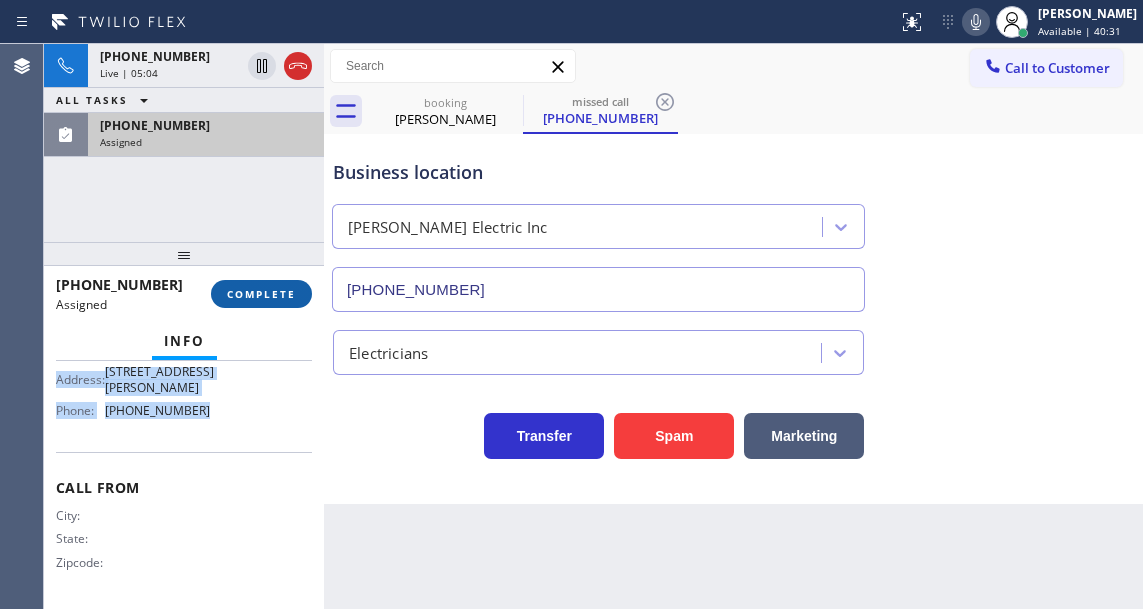 type 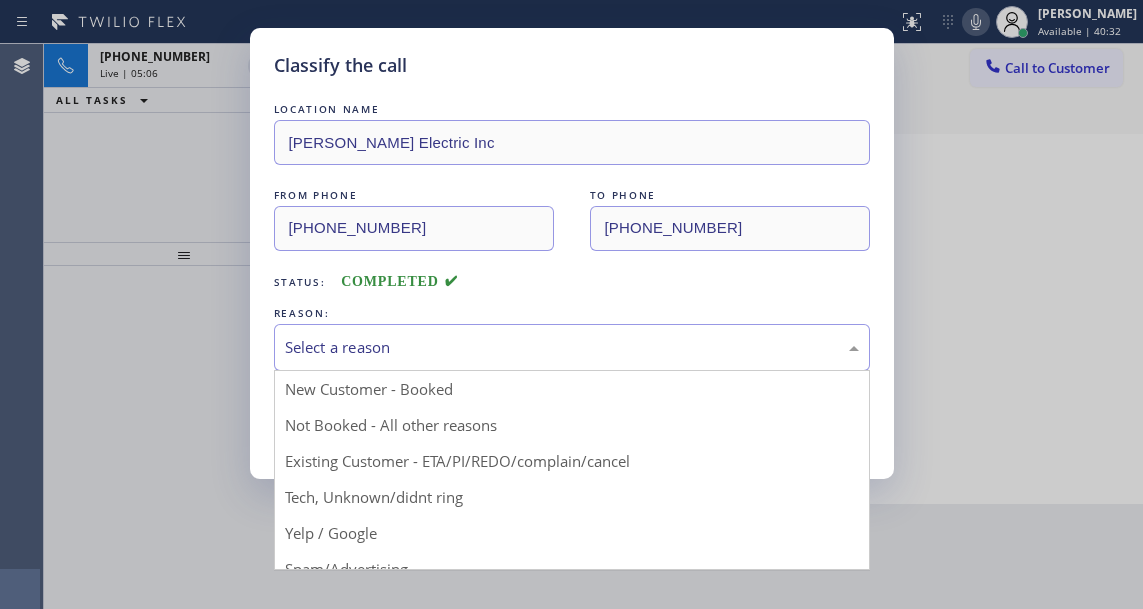 click on "Select a reason" at bounding box center [572, 347] 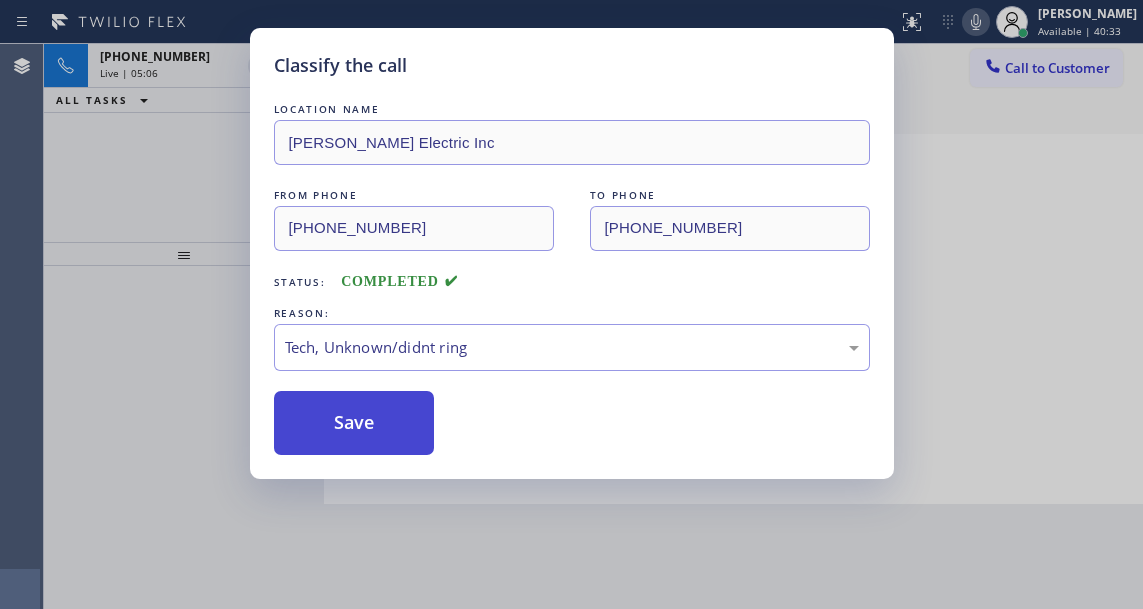 click on "Save" at bounding box center [354, 423] 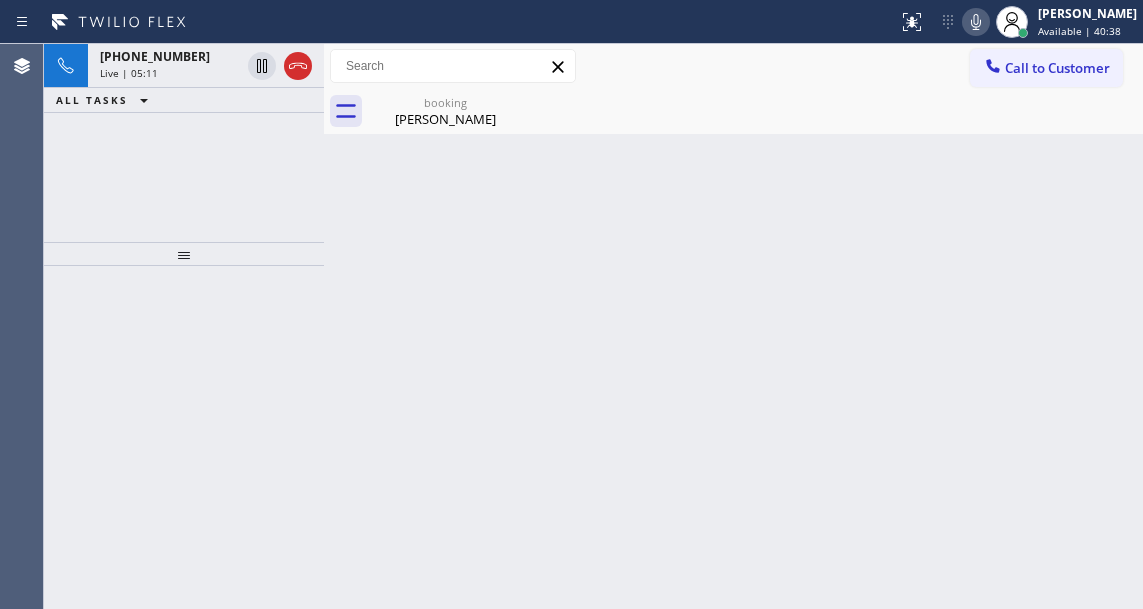 click on "Back to Dashboard Change Sender ID Customers Technicians Select a contact Outbound call Technician Search Technician Your caller id phone number Your caller id phone number Call Technician info Name   Phone none Address none Change Sender ID HVAC +18559994417 5 Star Appliance +18557314952 Appliance Repair +18554611149 Plumbing +18889090120 Air Duct Cleaning +18006865038  Electricians +18005688664 Cancel Change Check personal SMS Reset Change booking Joel Seidman Call to Customer Outbound call Location Bestway Appliance Repair Long Island Your caller id phone number (631) 203-1910 Customer number Call Outbound call Technician Search Technician Your caller id phone number Your caller id phone number Call booking Joel Seidman Joel   Seidman Since: 20 may 2020 link to CRM copy Email Joel.seidman@gmail.com  Emails allowed Phone (202) 316-8555  Ext:  0 Phone2 none  Ext:  0  SMS allowed Primary address  1441 Madison Street Northwest Washington, 20011 DC EDIT Outbound call Location 5 Star Appliance Repair Call Spam" at bounding box center (733, 326) 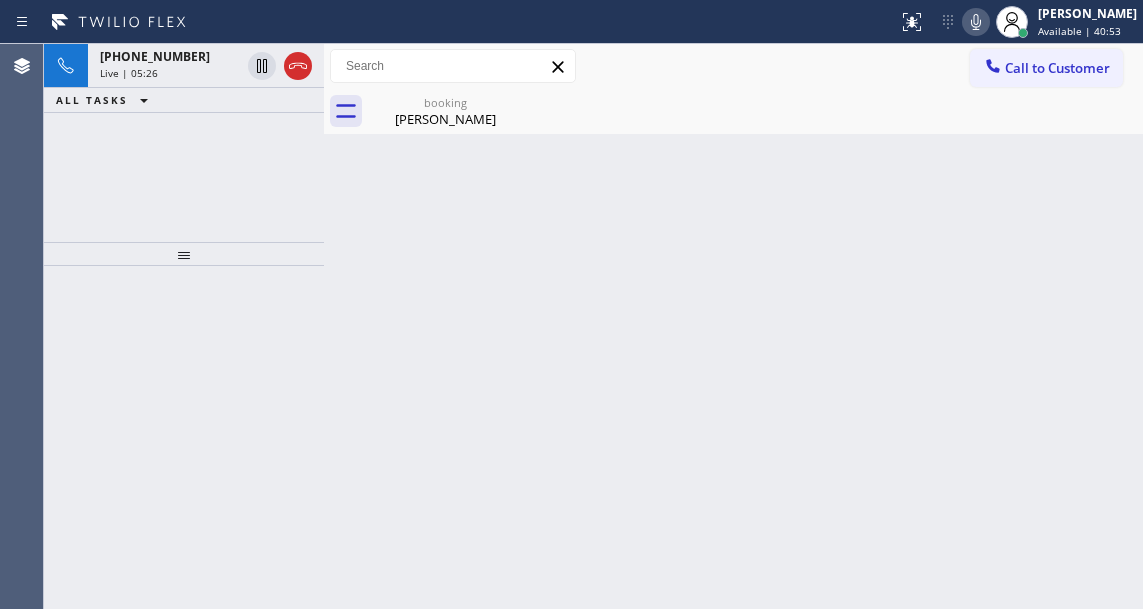 click on "Back to Dashboard Change Sender ID Customers Technicians Select a contact Outbound call Technician Search Technician Your caller id phone number Your caller id phone number Call Technician info Name   Phone none Address none Change Sender ID HVAC +18559994417 5 Star Appliance +18557314952 Appliance Repair +18554611149 Plumbing +18889090120 Air Duct Cleaning +18006865038  Electricians +18005688664 Cancel Change Check personal SMS Reset Change booking Joel Seidman Call to Customer Outbound call Location Bestway Appliance Repair Long Island Your caller id phone number (631) 203-1910 Customer number Call Outbound call Technician Search Technician Your caller id phone number Your caller id phone number Call booking Joel Seidman Joel   Seidman Since: 20 may 2020 link to CRM copy Email Joel.seidman@gmail.com  Emails allowed Phone (202) 316-8555  Ext:  0 Phone2 none  Ext:  0  SMS allowed Primary address  1441 Madison Street Northwest Washington, 20011 DC EDIT Outbound call Location 5 Star Appliance Repair Call Spam" at bounding box center [733, 326] 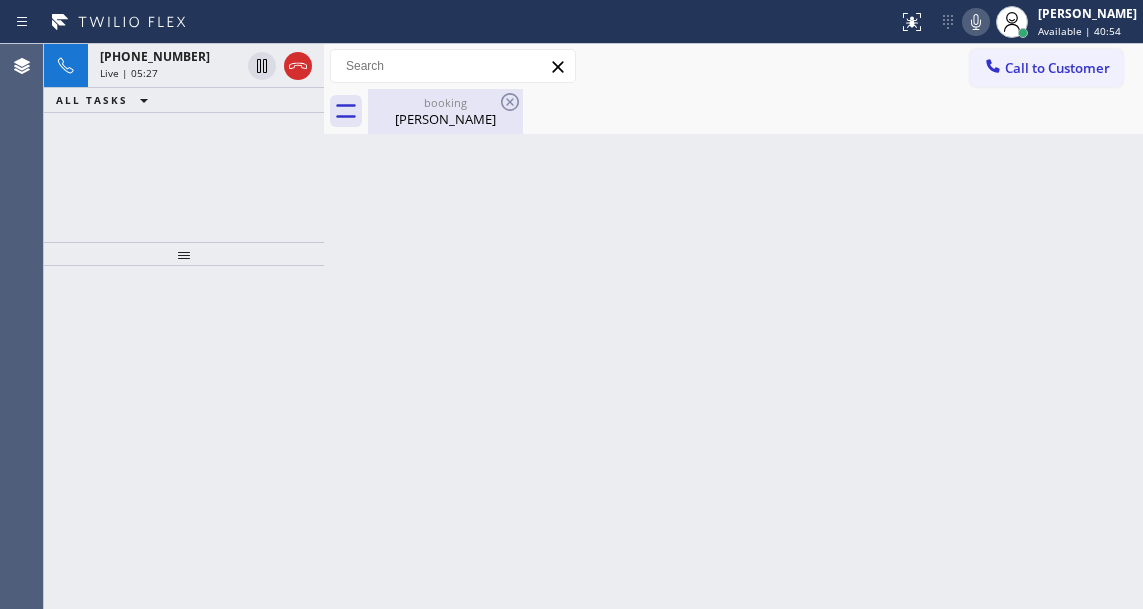 click on "booking Joel Seidman" at bounding box center [445, 111] 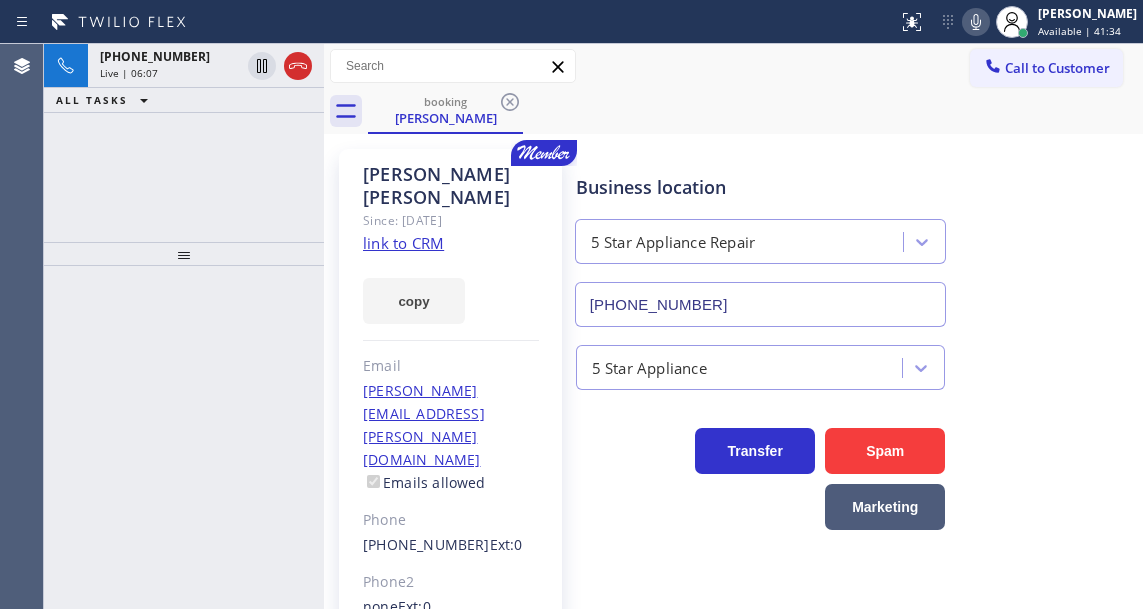 click on "Business location 5 Star Appliance Repair (855) 731-4952" at bounding box center [855, 236] 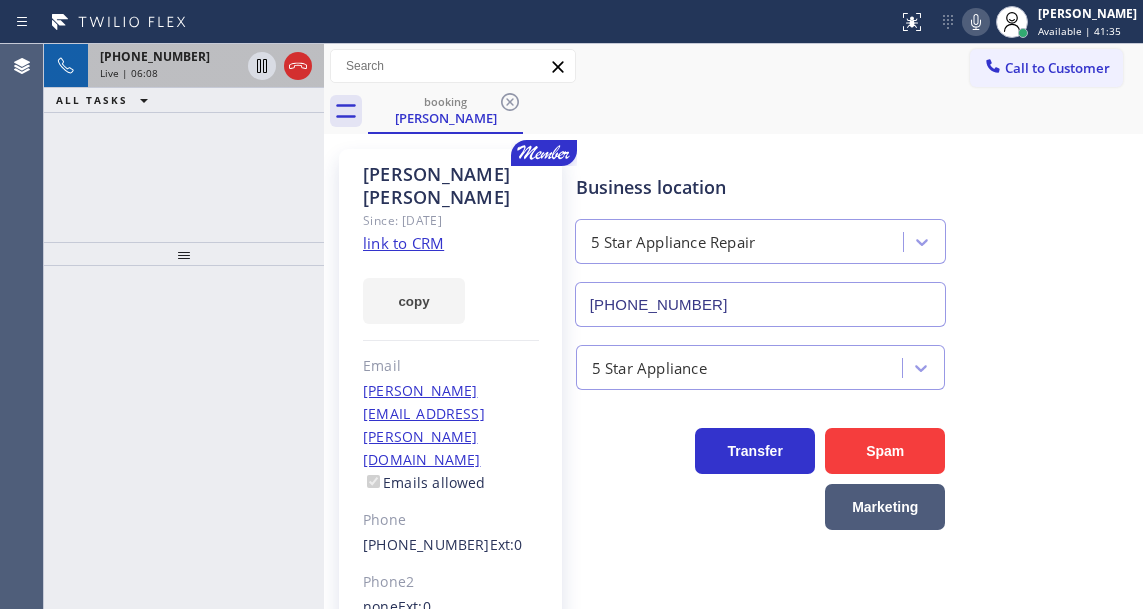 click on "Live | 06:08" at bounding box center [170, 73] 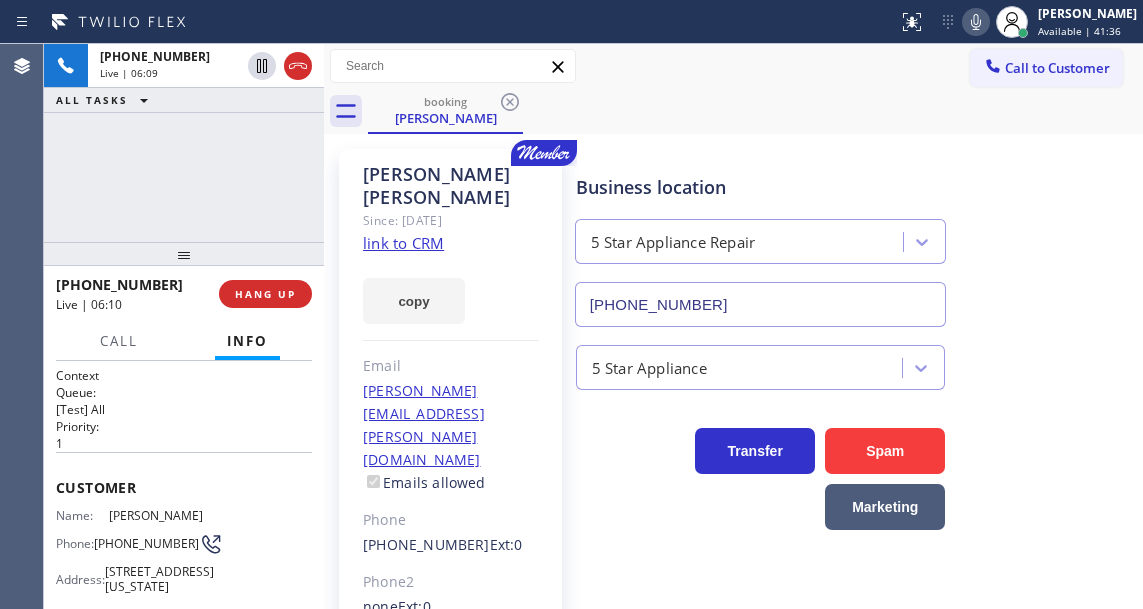 click on "Name: Joel Seidman Phone: (202) 316-8555 Address: 1441 Madison St NW, Washington, DC 20011, USA" at bounding box center (133, 555) 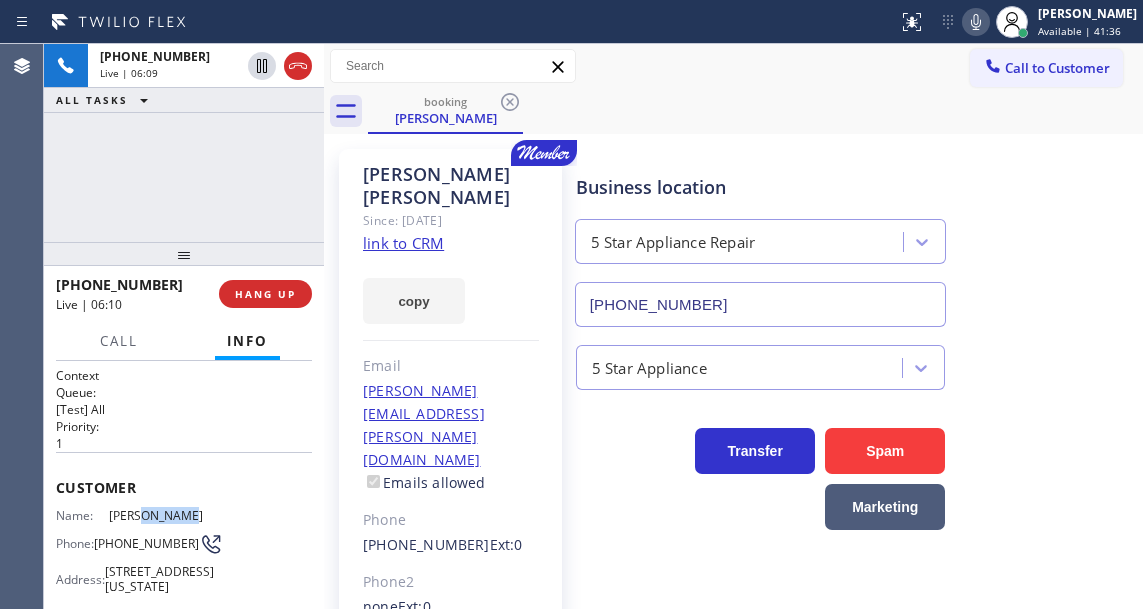 click on "Name: Joel Seidman Phone: (202) 316-8555 Address: 1441 Madison St NW, Washington, DC 20011, USA" at bounding box center (133, 555) 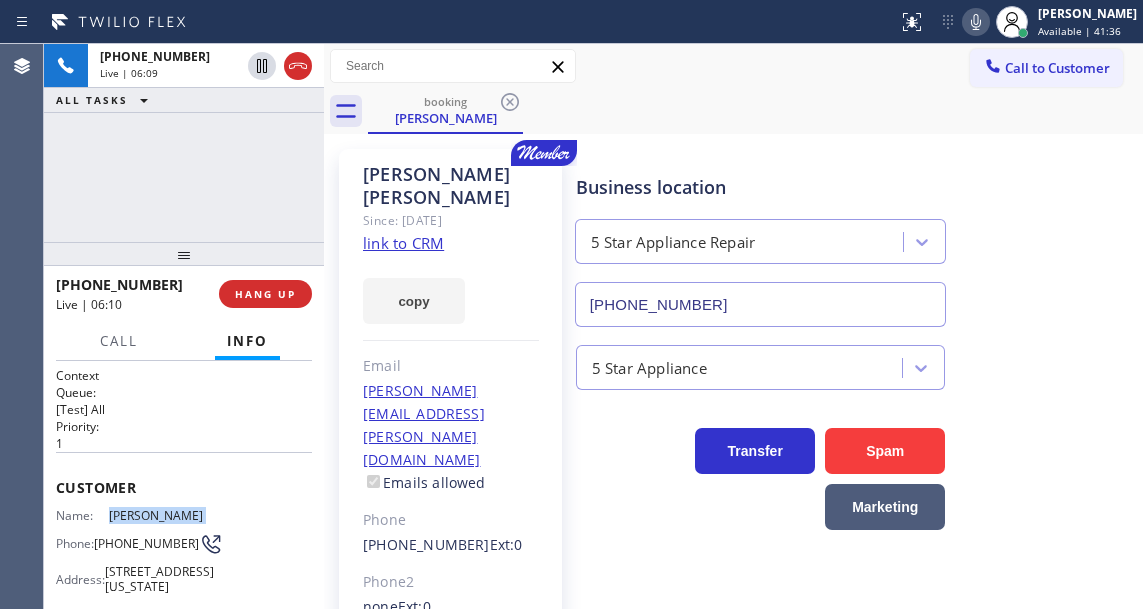 click on "Name: Joel Seidman Phone: (202) 316-8555 Address: 1441 Madison St NW, Washington, DC 20011, USA" at bounding box center [133, 555] 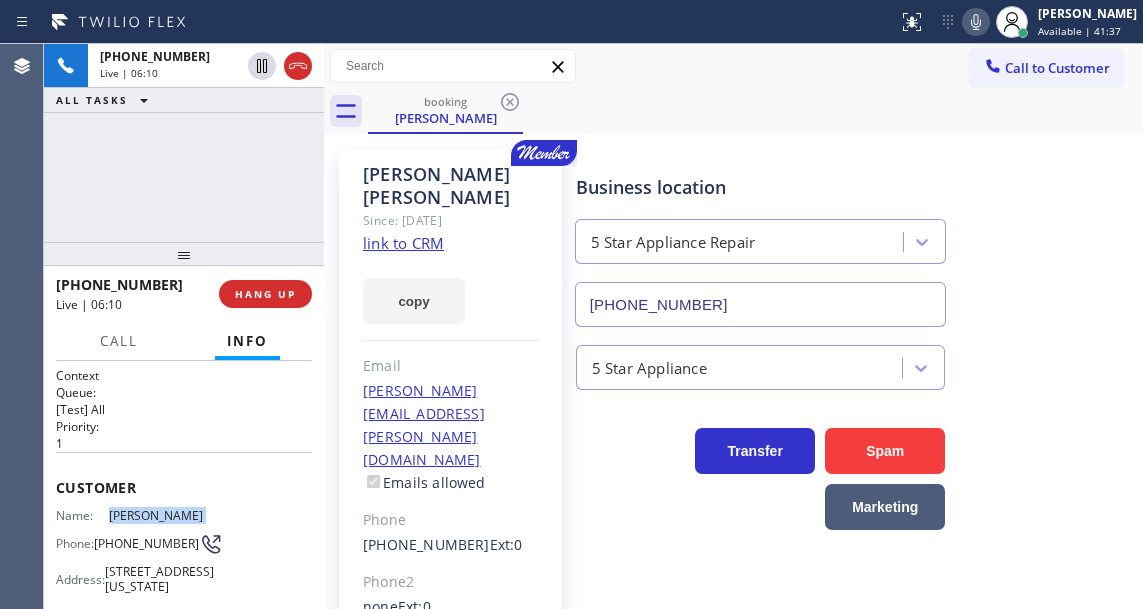 click on "Name: Joel Seidman Phone: (202) 316-8555 Address: 1441 Madison St NW, Washington, DC 20011, USA" at bounding box center (133, 555) 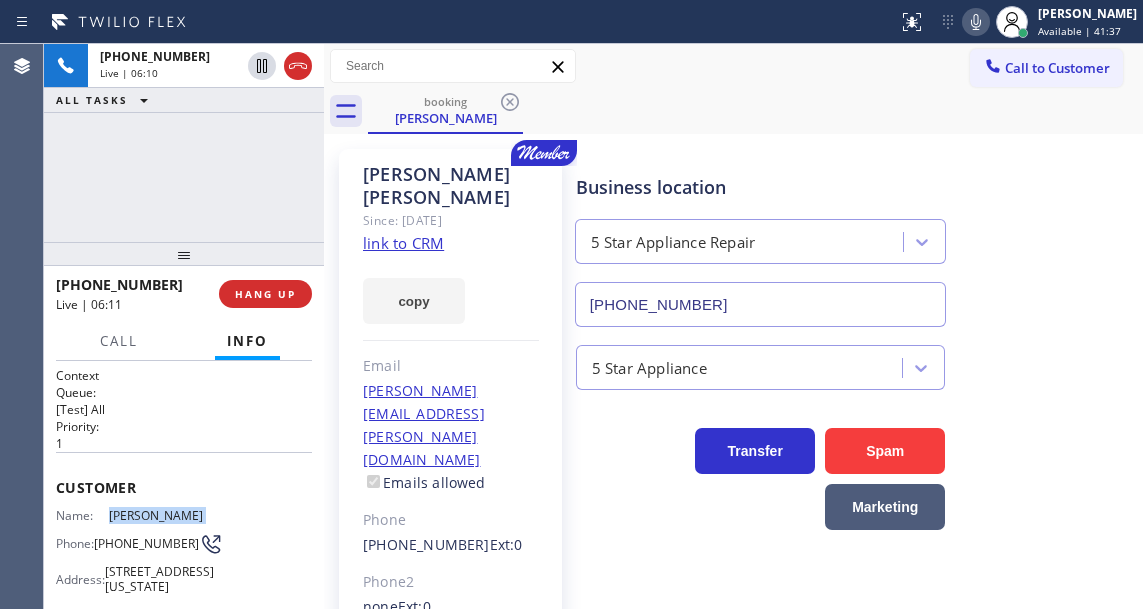 click on "Name: Joel Seidman Phone: (202) 316-8555 Address: 1441 Madison St NW, Washington, DC 20011, USA" at bounding box center [133, 555] 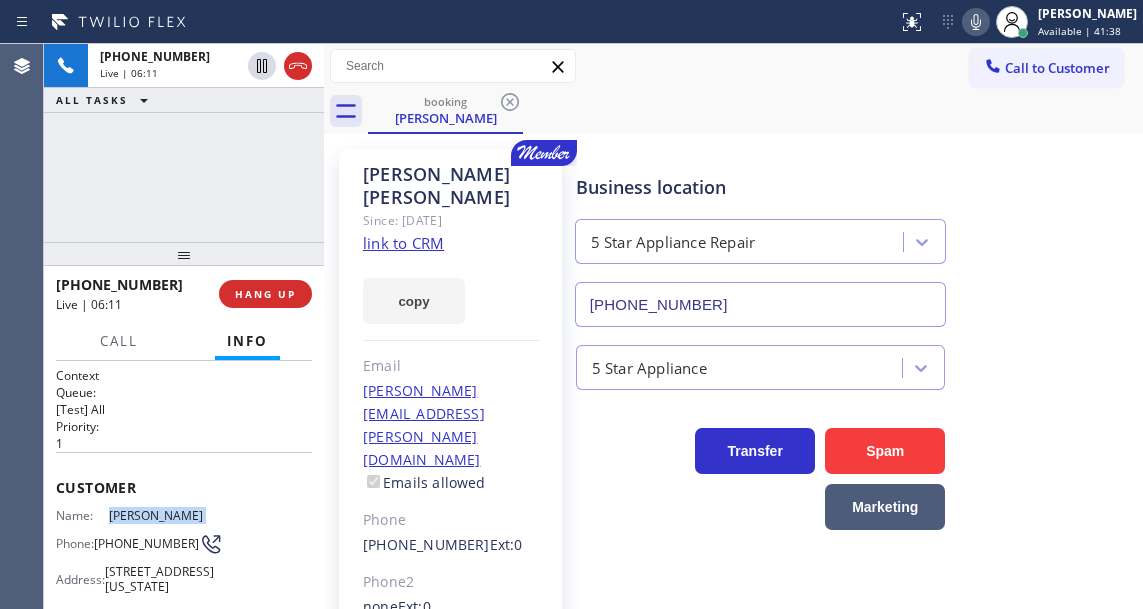 click on "Name: Joel Seidman Phone: (202) 316-8555 Address: 1441 Madison St NW, Washington, DC 20011, USA" at bounding box center [133, 555] 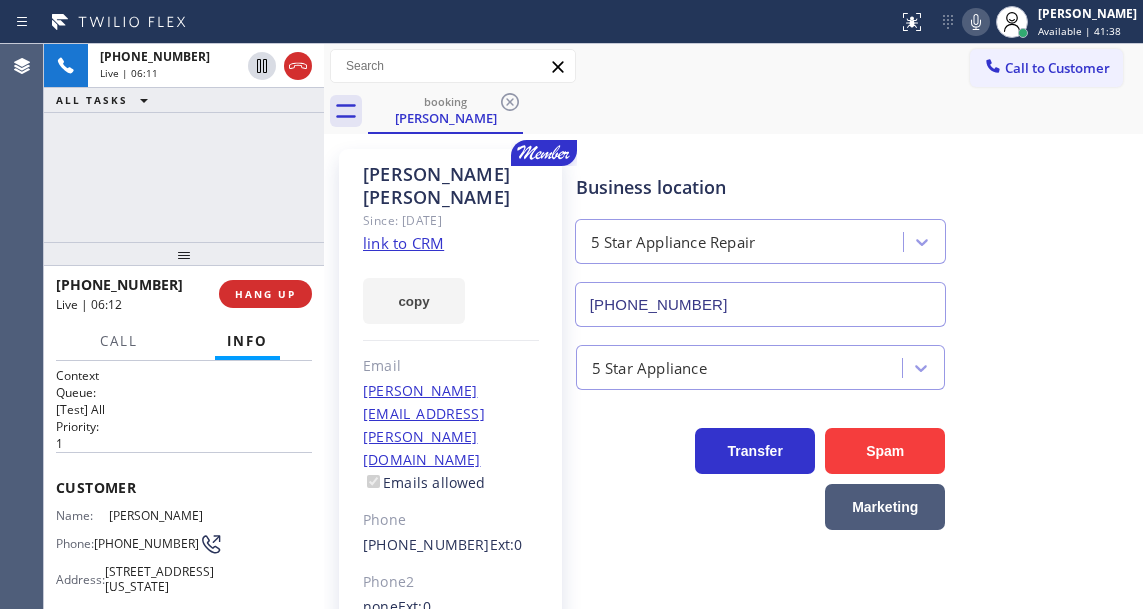 click on "+12023168555 Live | 06:11 ALL TASKS ALL TASKS ACTIVE TASKS TASKS IN WRAP UP" at bounding box center (184, 143) 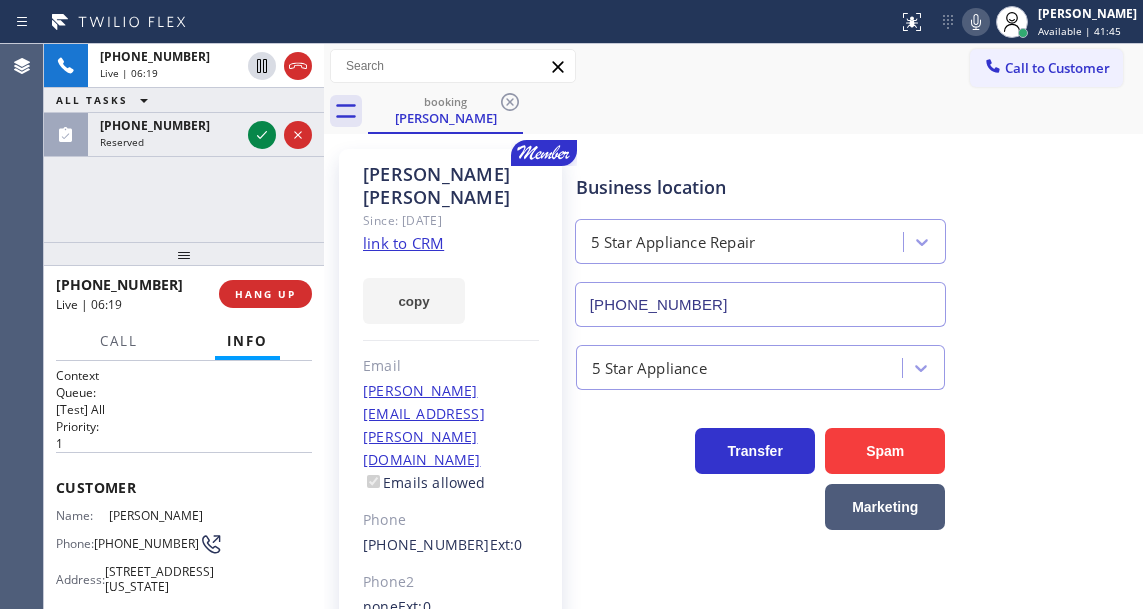 click on "Business location 5 Star Appliance Repair (855) 731-4952" at bounding box center (855, 236) 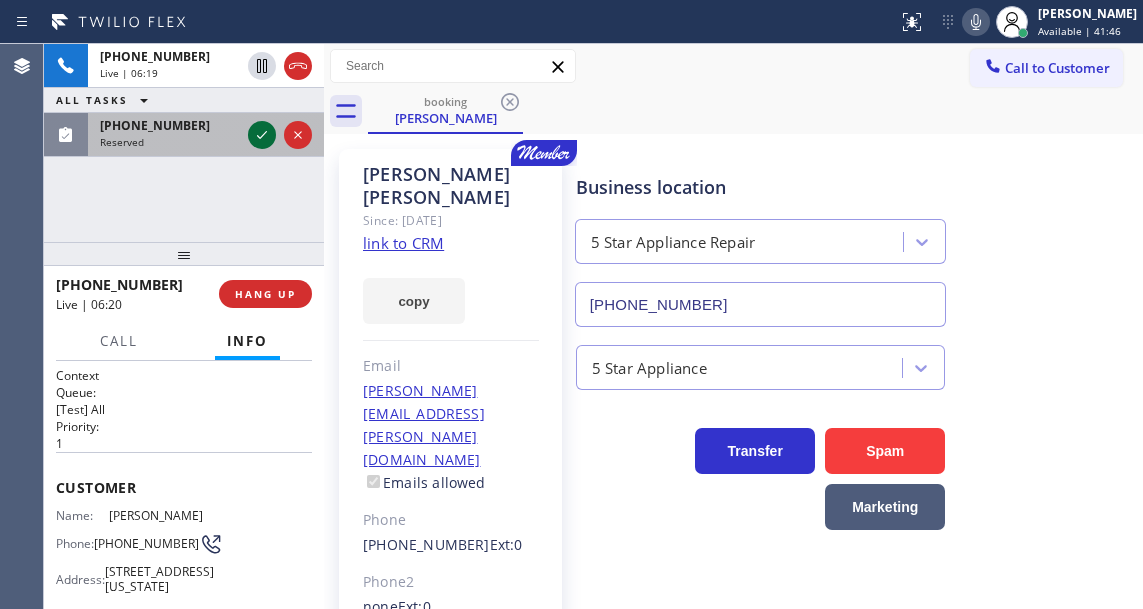 click 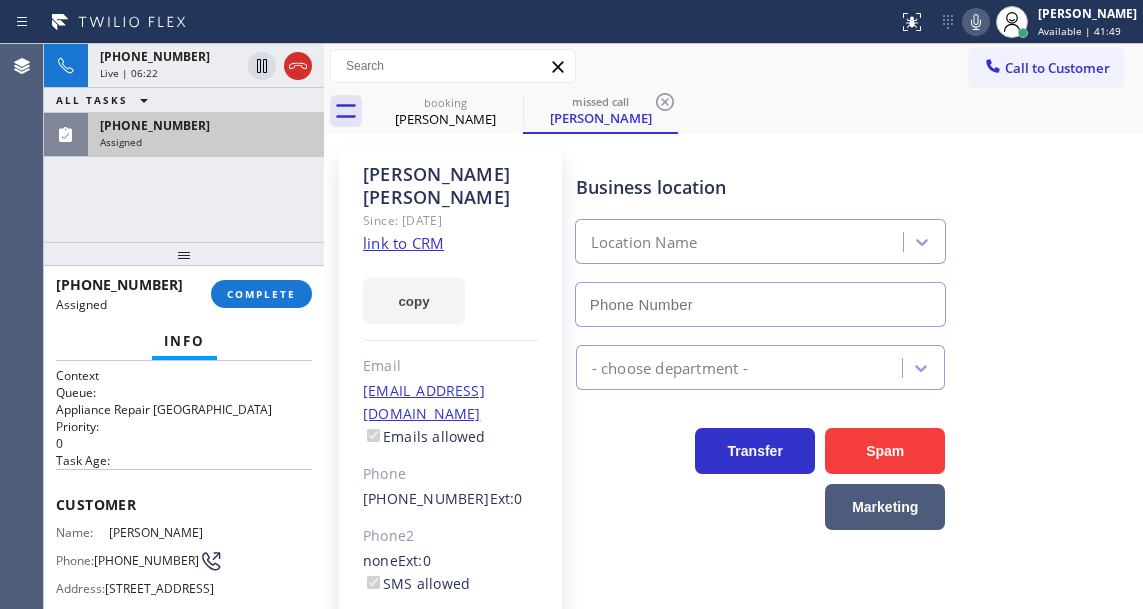 type on "(917) 935-4352" 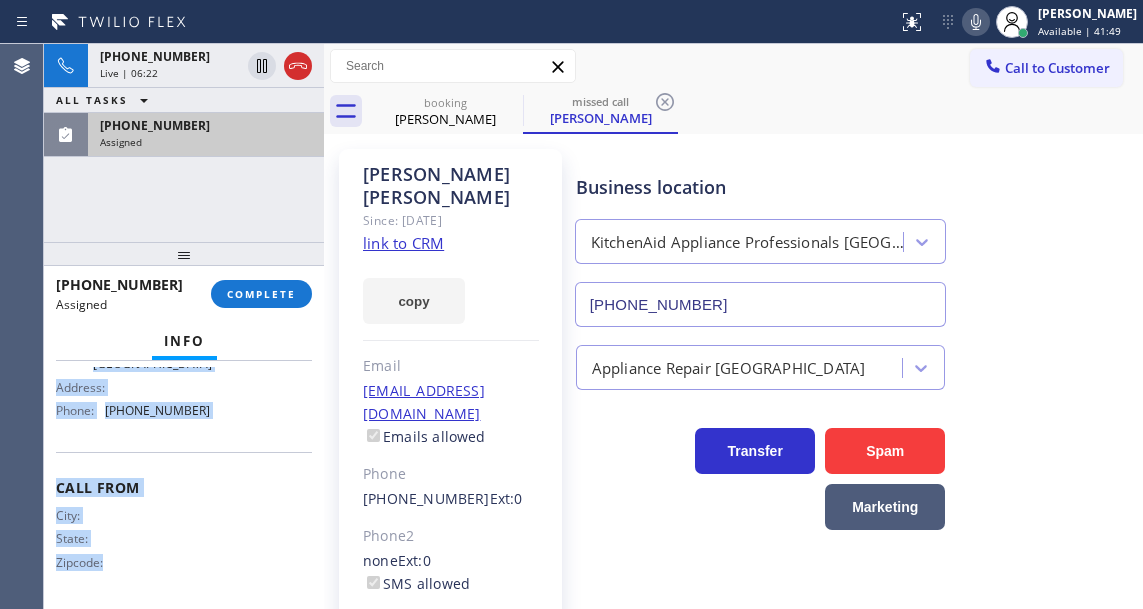 scroll, scrollTop: 429, scrollLeft: 0, axis: vertical 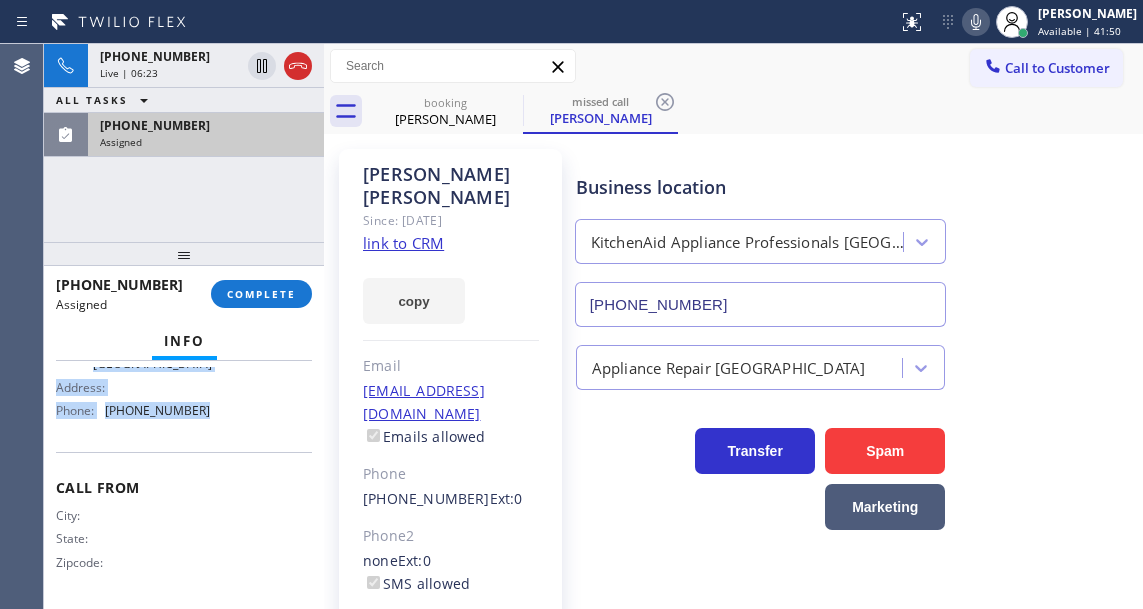 drag, startPoint x: 52, startPoint y: 496, endPoint x: 216, endPoint y: 438, distance: 173.95401 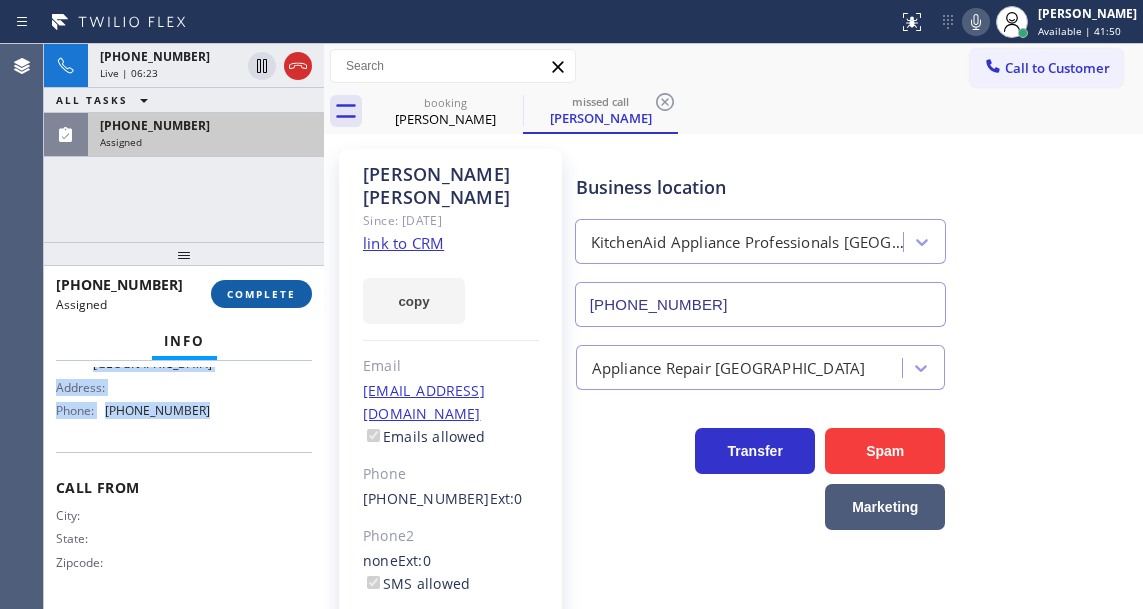type 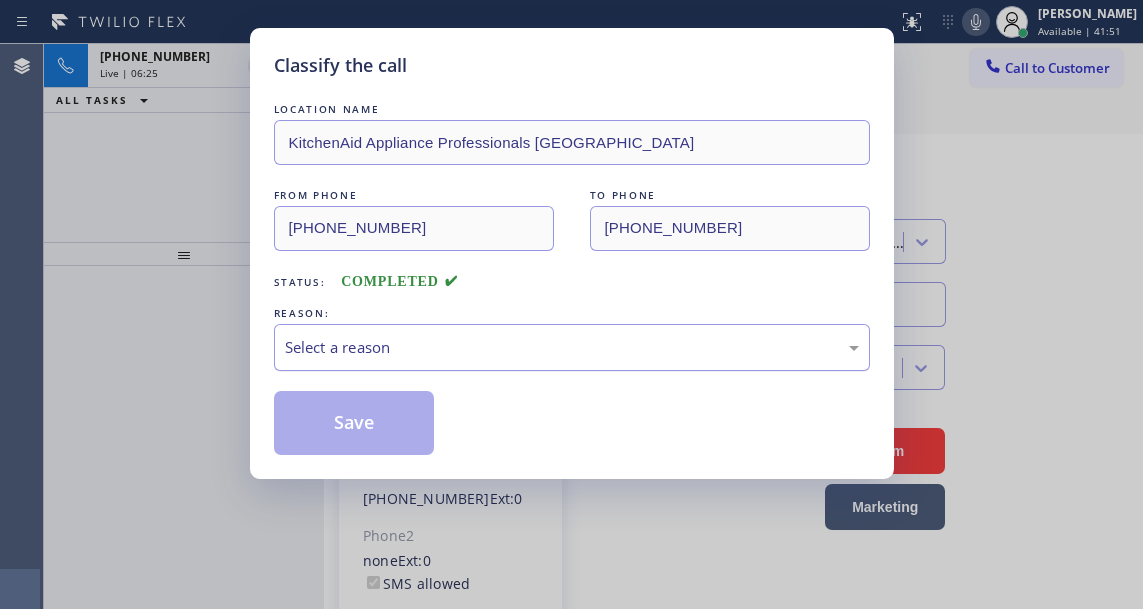 click on "Select a reason" at bounding box center [572, 347] 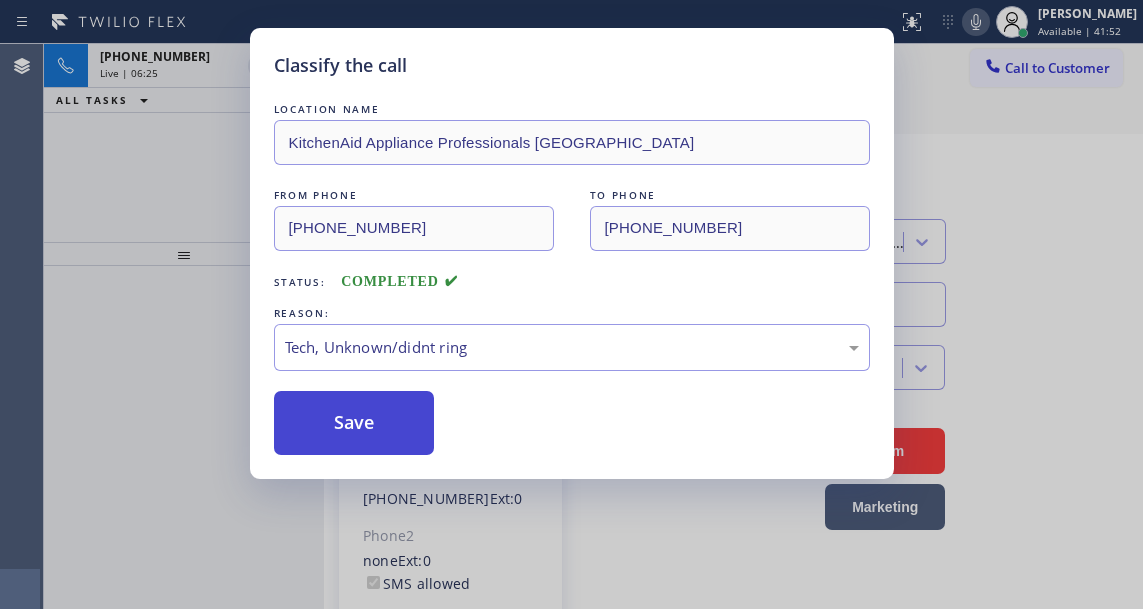 click on "Save" at bounding box center (354, 423) 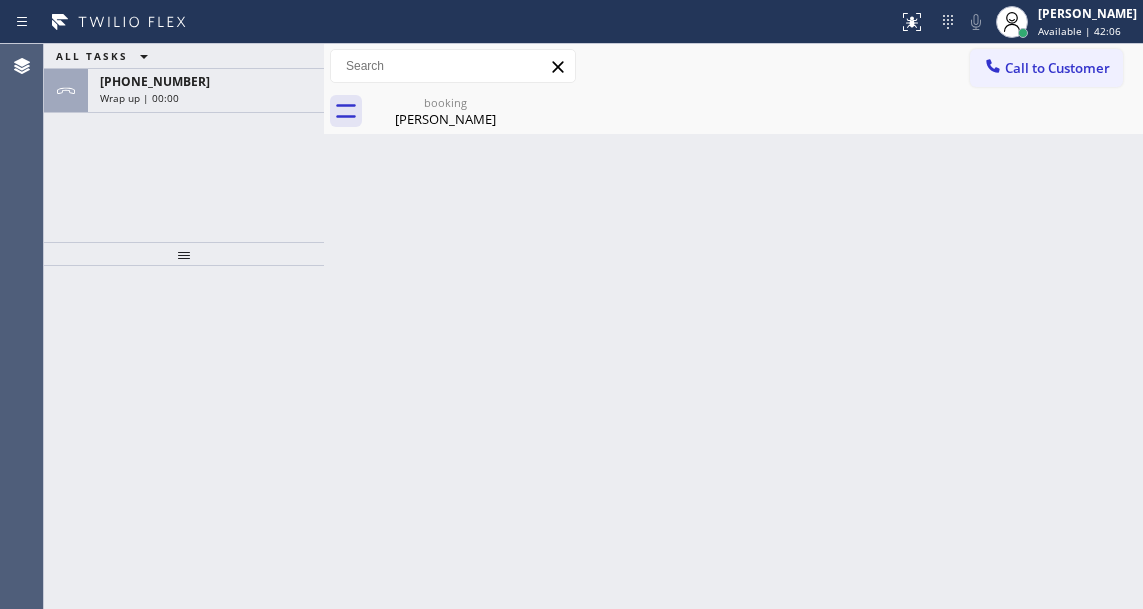 click on "Back to Dashboard Change Sender ID Customers Technicians Select a contact Outbound call Technician Search Technician Your caller id phone number Your caller id phone number Call Technician info Name   Phone none Address none Change Sender ID HVAC +18559994417 5 Star Appliance +18557314952 Appliance Repair +18554611149 Plumbing +18889090120 Air Duct Cleaning +18006865038  Electricians +18005688664 Cancel Change Check personal SMS Reset Change booking Joel Seidman Call to Customer Outbound call Location Bestway Appliance Repair Long Island Your caller id phone number (631) 203-1910 Customer number Call Outbound call Technician Search Technician Your caller id phone number Your caller id phone number Call booking Joel Seidman Joel   Seidman Since: 20 may 2020 link to CRM copy Email Joel.seidman@gmail.com  Emails allowed Phone (202) 316-8555  Ext:  0 Phone2 none  Ext:  0  SMS allowed Primary address  1441 Madison Street Northwest Washington, 20011 DC EDIT Outbound call Location 5 Star Appliance Repair Call Spam" at bounding box center (733, 326) 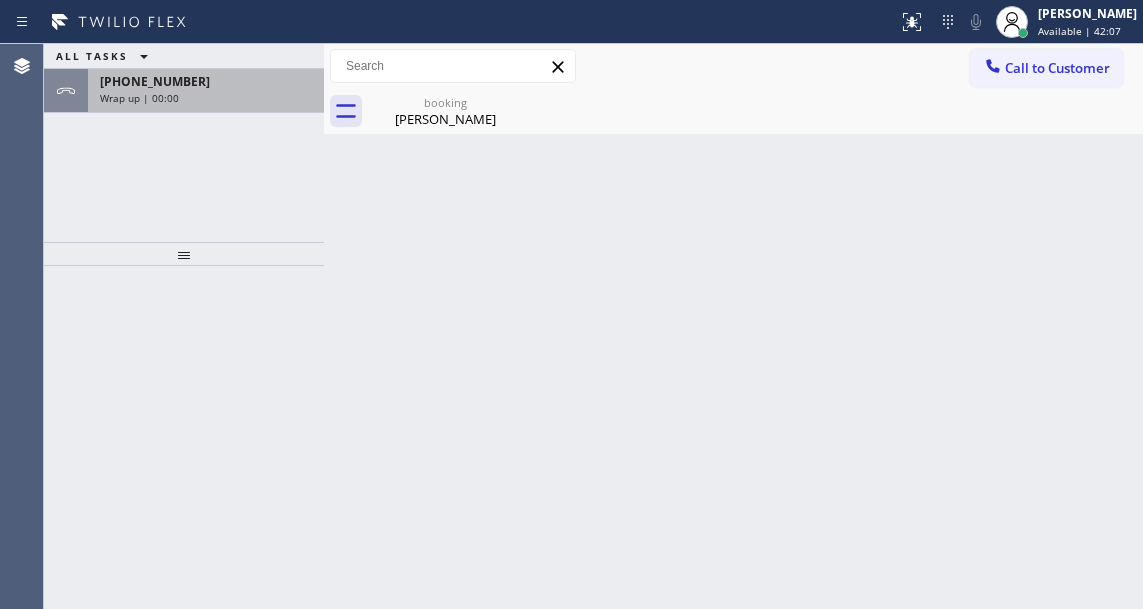 click on "Wrap up | 00:00" at bounding box center [206, 98] 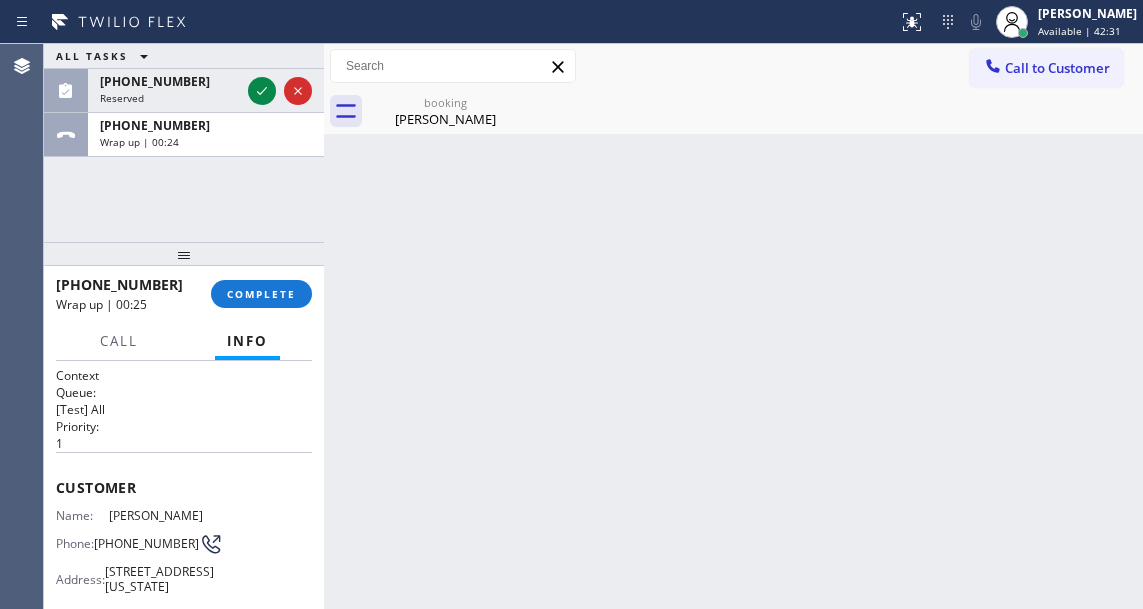 click on "Back to Dashboard Change Sender ID Customers Technicians Select a contact Outbound call Technician Search Technician Your caller id phone number Your caller id phone number Call Technician info Name   Phone none Address none Change Sender ID HVAC +18559994417 5 Star Appliance +18557314952 Appliance Repair +18554611149 Plumbing +18889090120 Air Duct Cleaning +18006865038  Electricians +18005688664 Cancel Change Check personal SMS Reset Change booking Joel Seidman Call to Customer Outbound call Location Bestway Appliance Repair Long Island Your caller id phone number (631) 203-1910 Customer number Call Outbound call Technician Search Technician Your caller id phone number Your caller id phone number Call booking Joel Seidman Joel   Seidman Since: 20 may 2020 link to CRM copy Email Joel.seidman@gmail.com  Emails allowed Phone (202) 316-8555  Ext:  0 Phone2 none  Ext:  0  SMS allowed Primary address  1441 Madison Street Northwest Washington, 20011 DC EDIT Outbound call Location 5 Star Appliance Repair Call Spam" at bounding box center [733, 326] 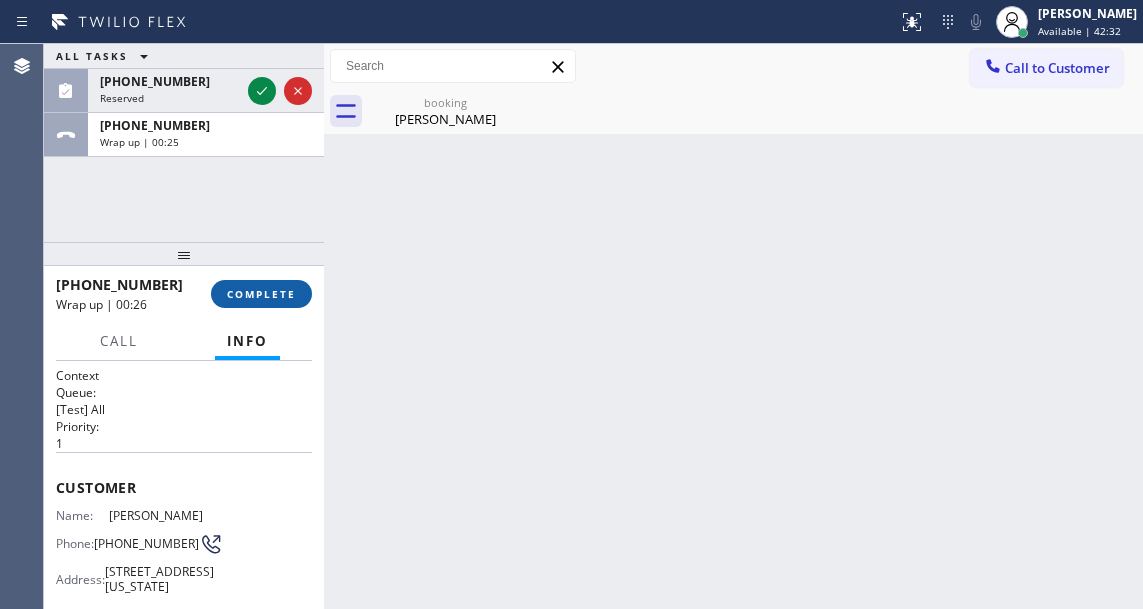 click on "COMPLETE" at bounding box center [261, 294] 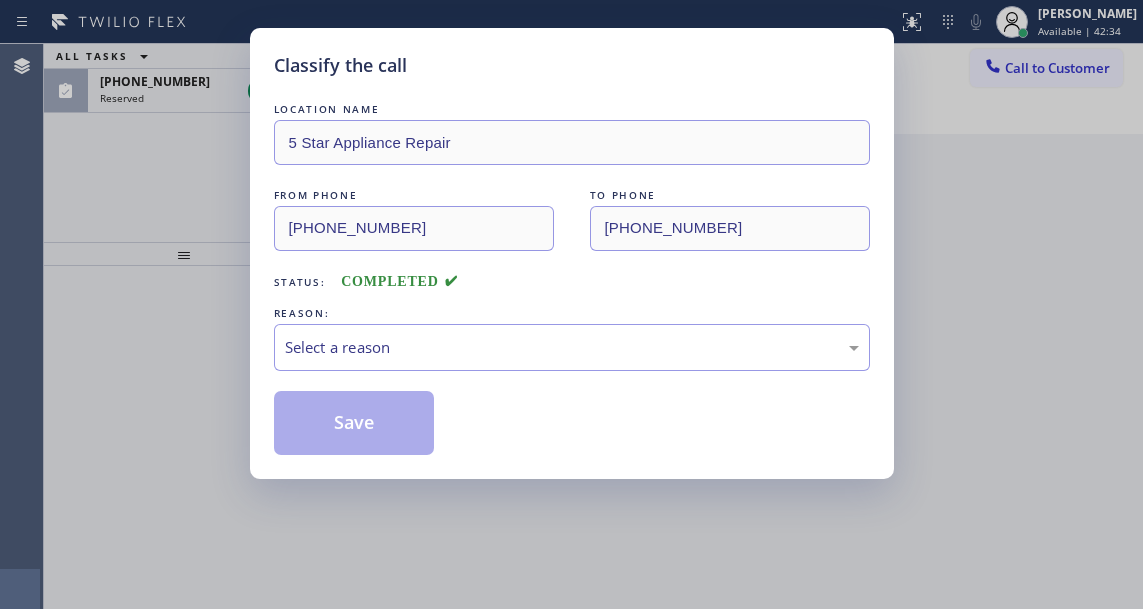 click on "LOCATION NAME 5 Star Appliance Repair FROM PHONE (202) 316-8555 TO PHONE (855) 731-4952 Status: COMPLETED REASON: Select a reason Save" at bounding box center [572, 277] 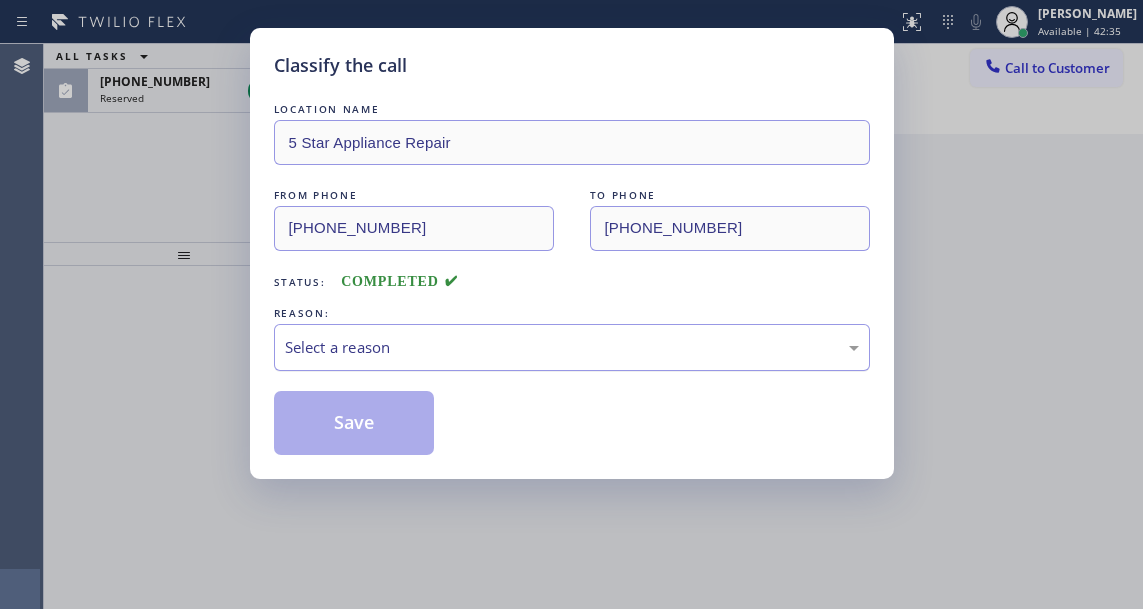 click on "Select a reason" at bounding box center [572, 347] 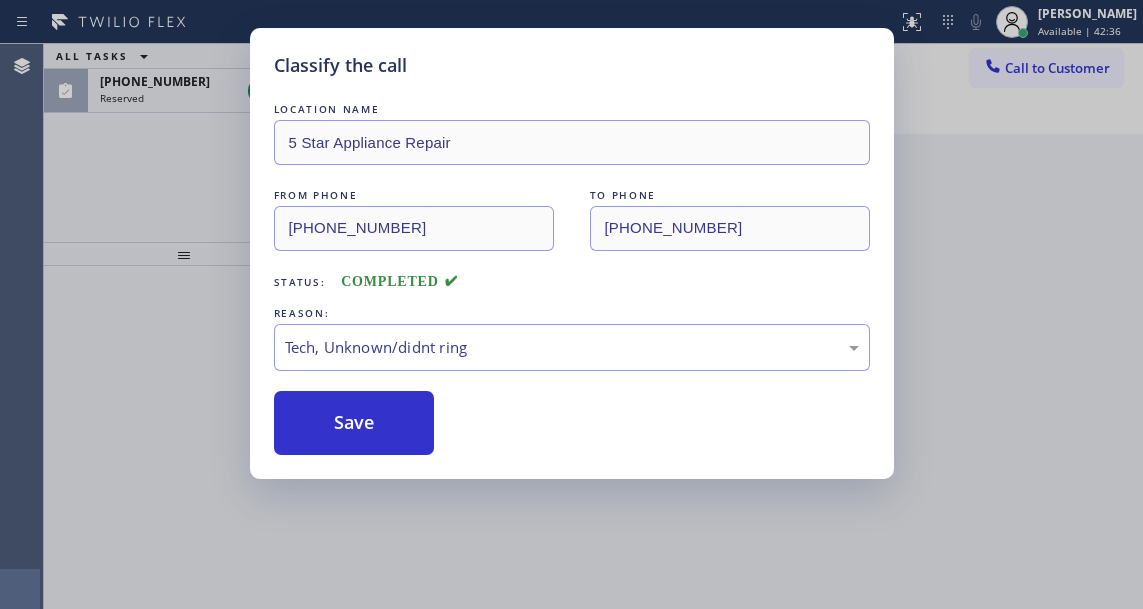 click on "LOCATION NAME 5 Star Appliance Repair FROM PHONE (202) 316-8555 TO PHONE (855) 731-4952 Status: COMPLETED REASON: Tech, Unknown/didnt ring Save" at bounding box center (572, 277) 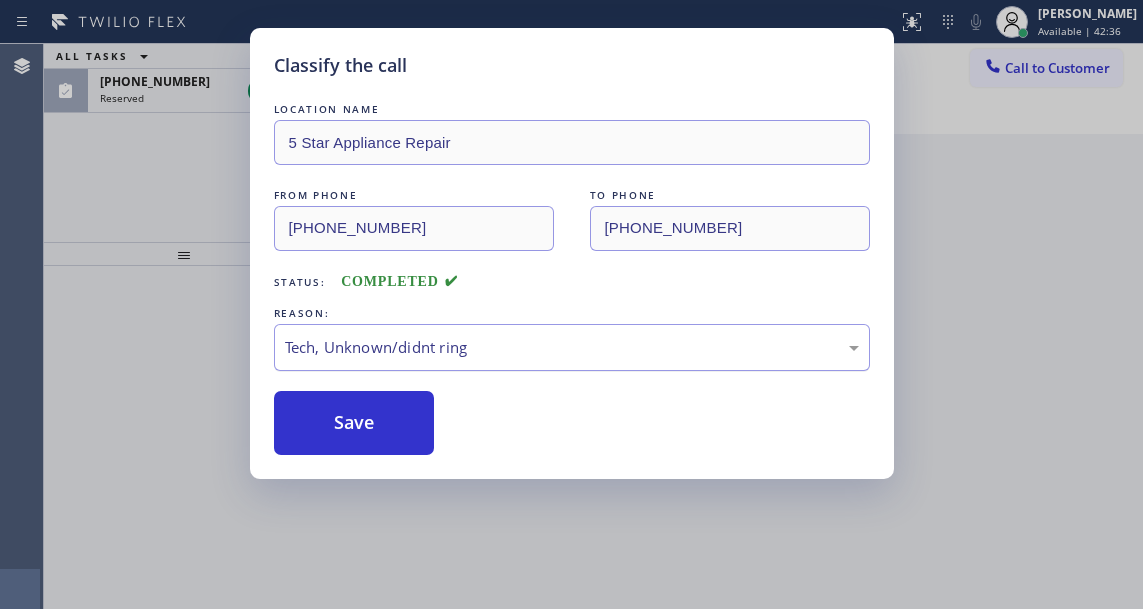click on "Tech, Unknown/didnt ring" at bounding box center (572, 347) 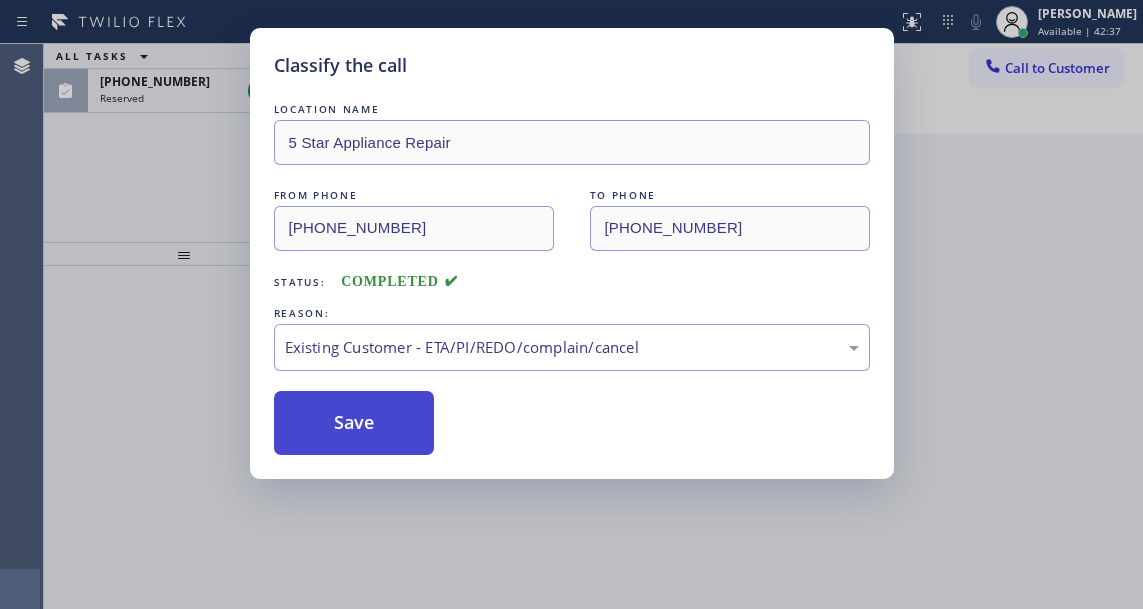 click on "Save" at bounding box center [354, 423] 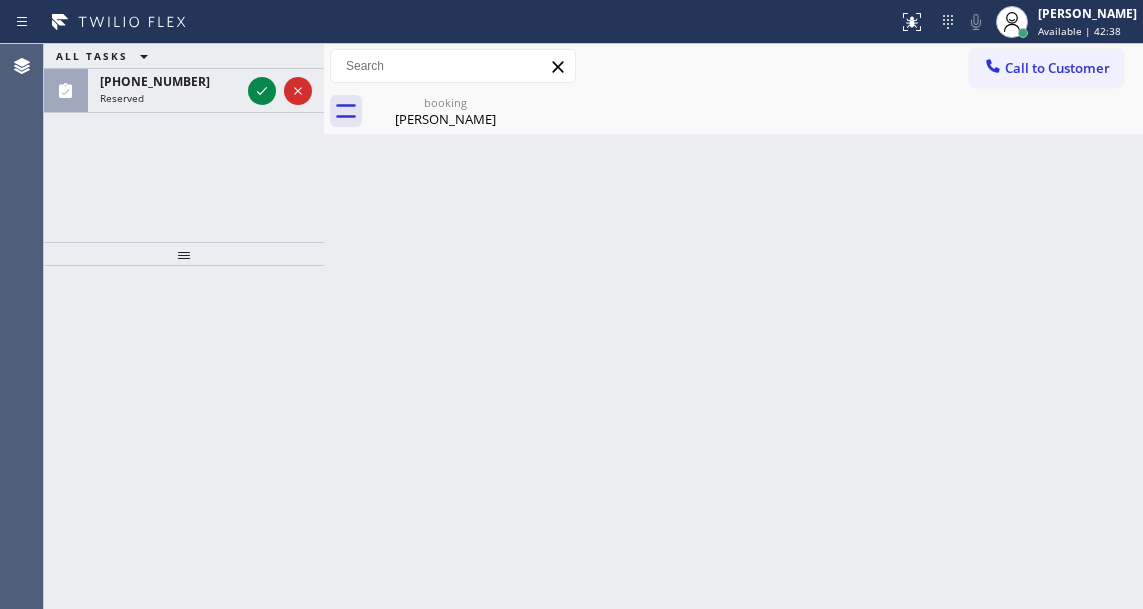 click on "Reserved" at bounding box center (170, 98) 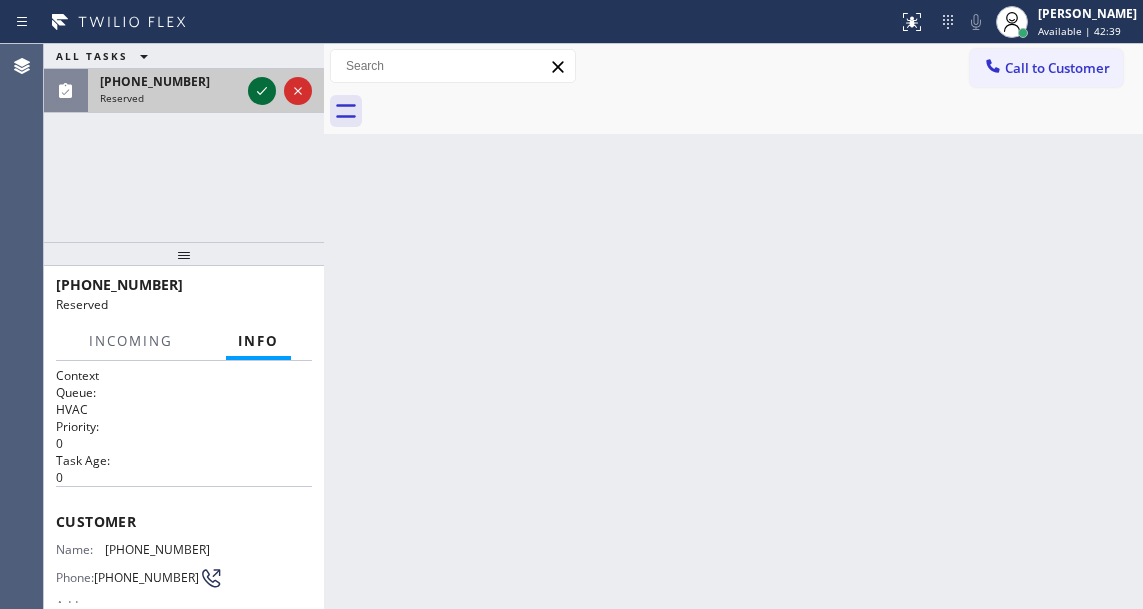 click 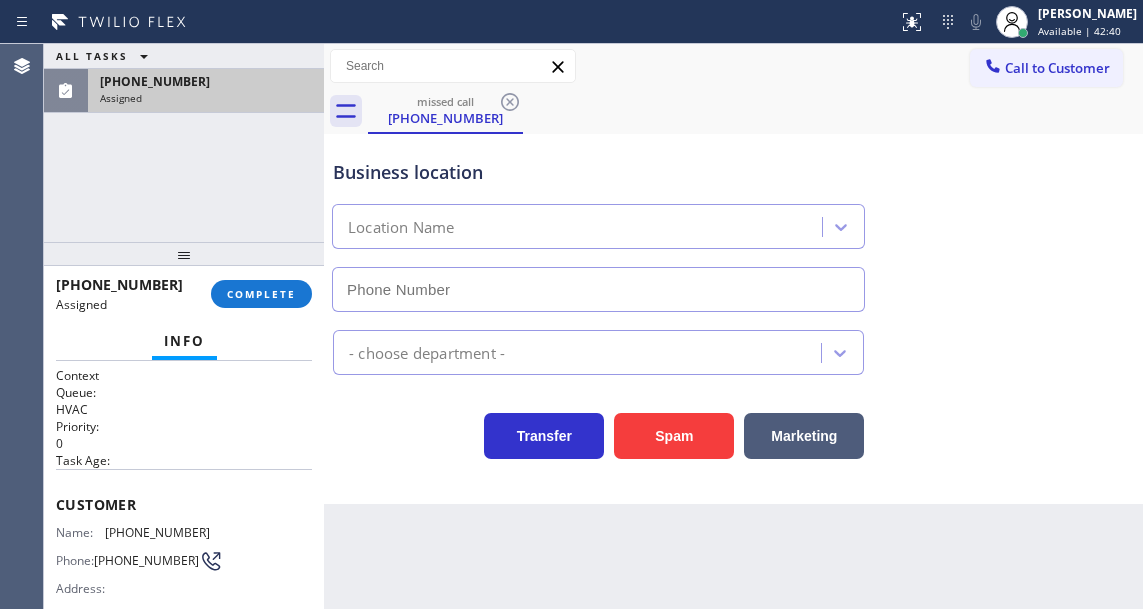 type on "(347) 407-9102" 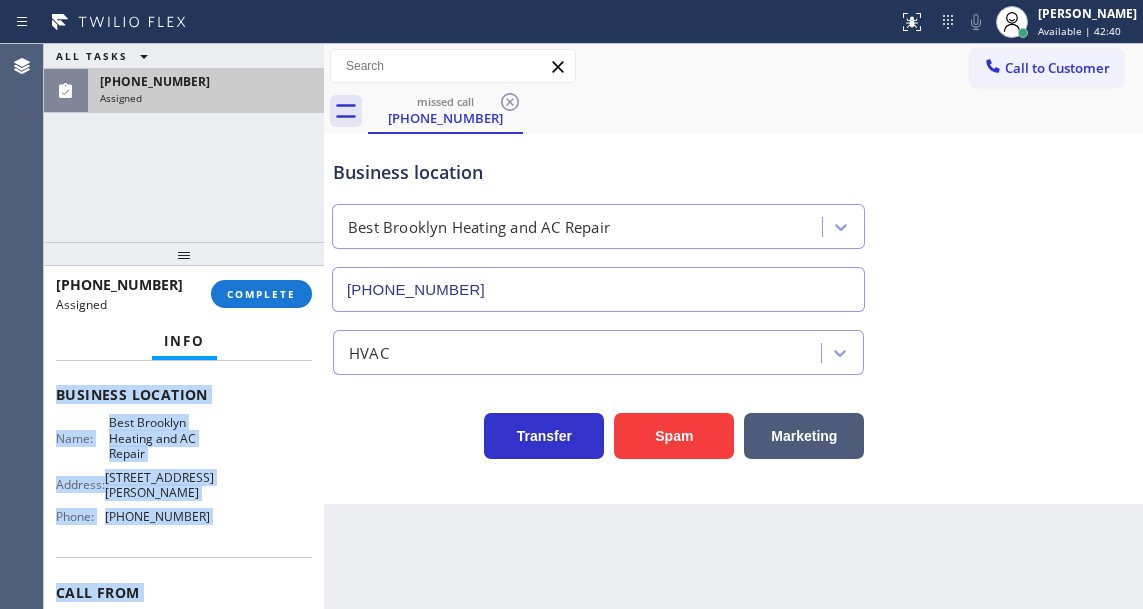 scroll, scrollTop: 367, scrollLeft: 0, axis: vertical 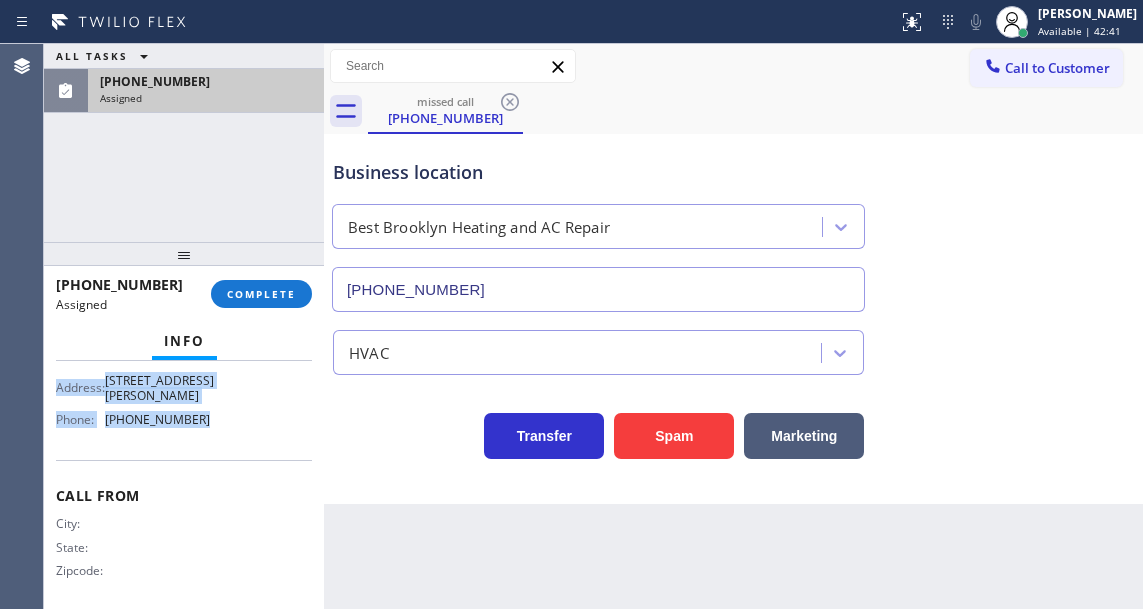 drag, startPoint x: 84, startPoint y: 538, endPoint x: 212, endPoint y: 431, distance: 166.83224 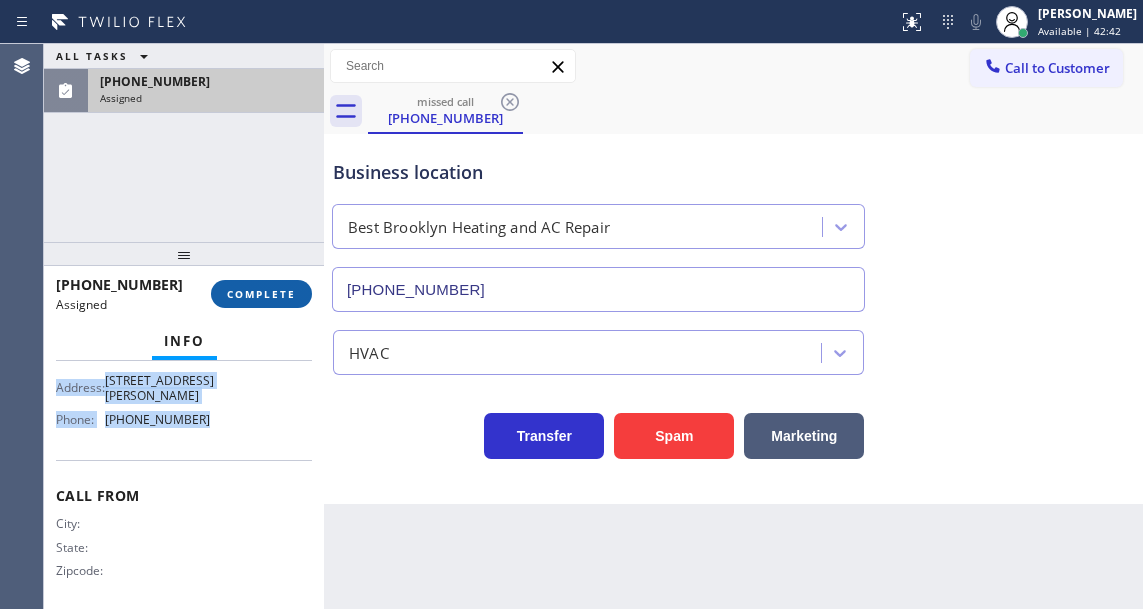 click on "COMPLETE" at bounding box center (261, 294) 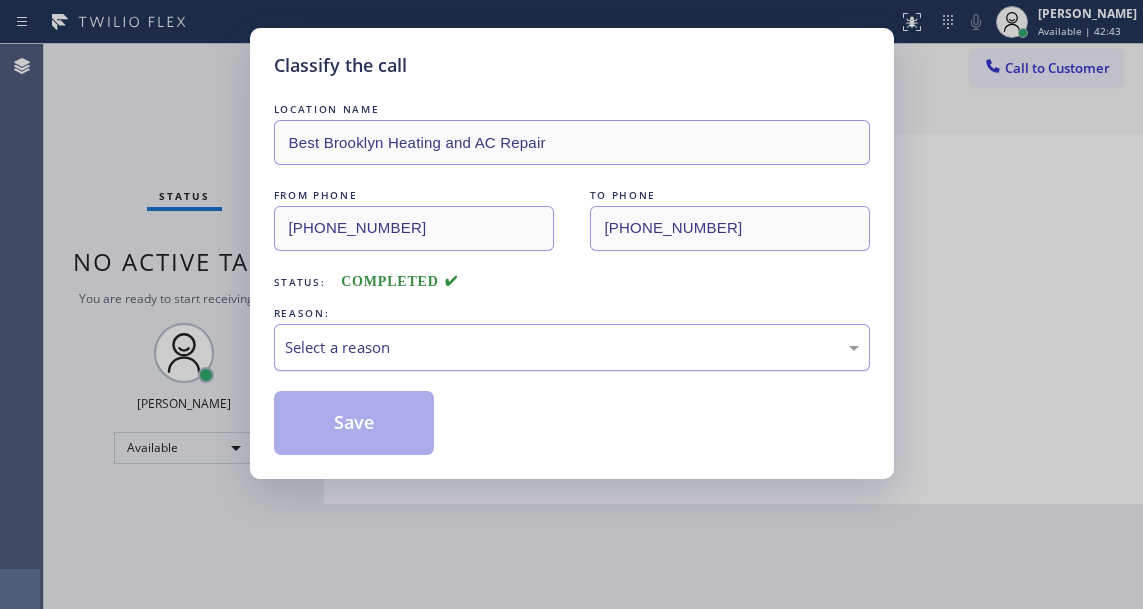 click on "Select a reason" at bounding box center (572, 347) 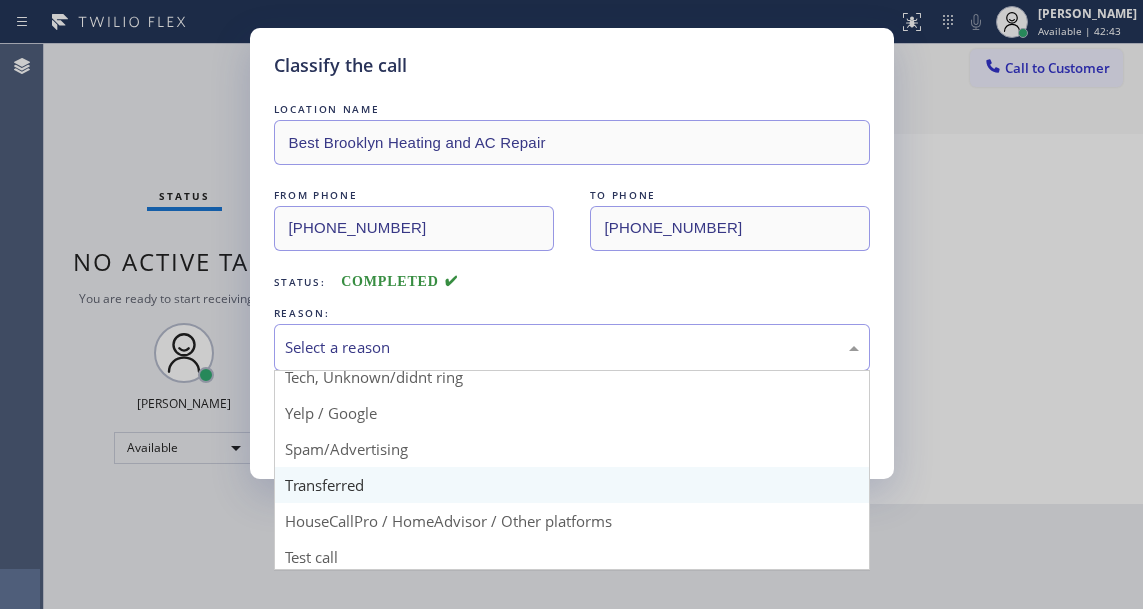 scroll, scrollTop: 126, scrollLeft: 0, axis: vertical 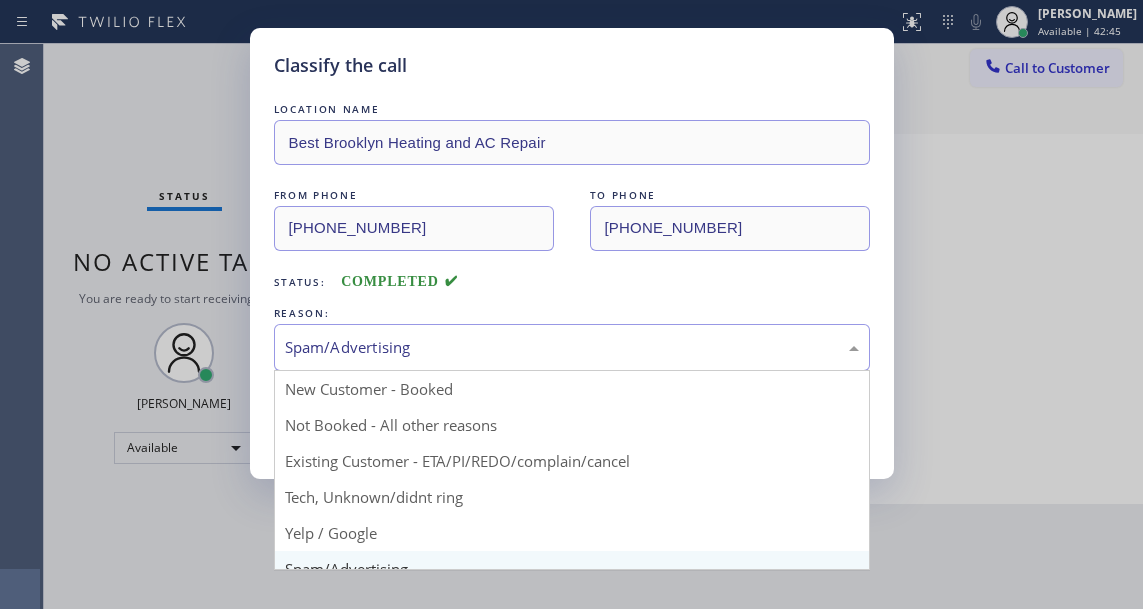 click on "Spam/Advertising" at bounding box center (572, 347) 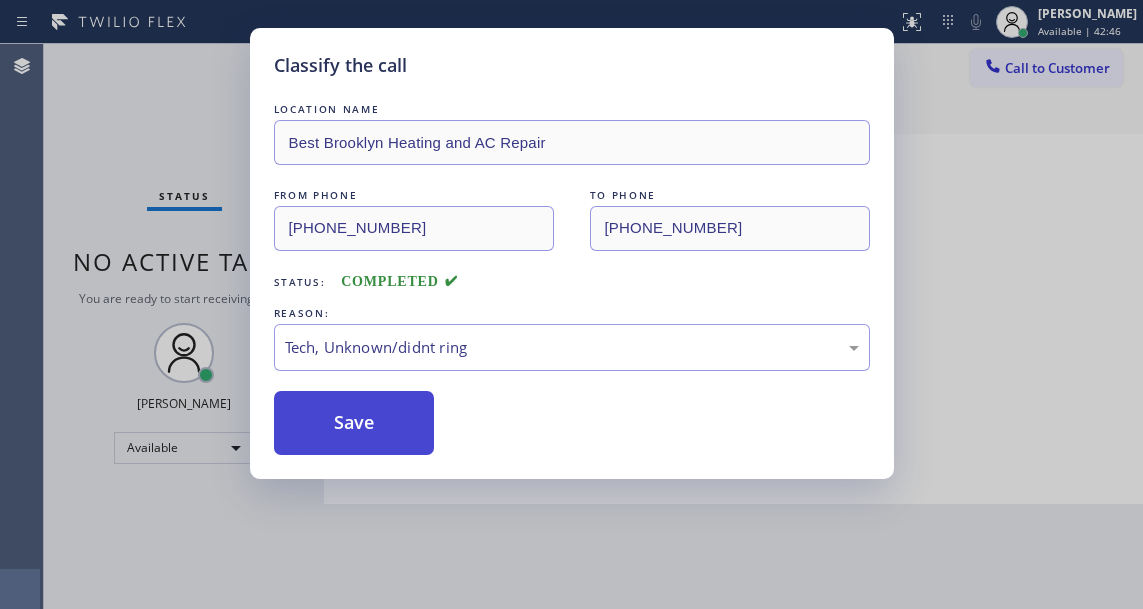 click on "Save" at bounding box center [354, 423] 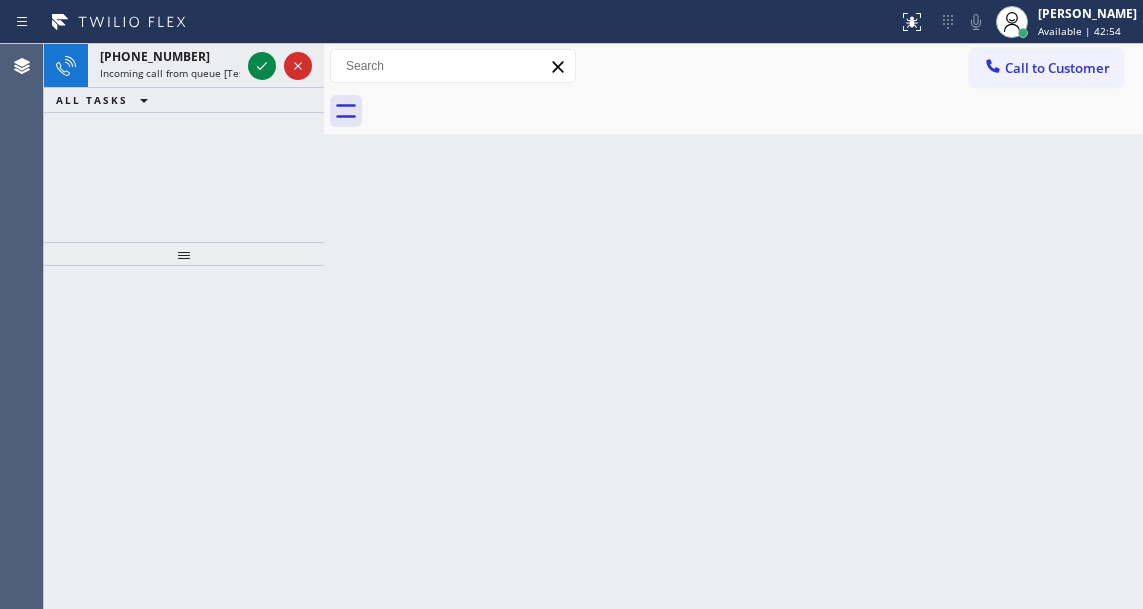 click on "Back to Dashboard Change Sender ID Customers Technicians Select a contact Outbound call Technician Search Technician Your caller id phone number Your caller id phone number Call Technician info Name   Phone none Address none Change Sender ID HVAC +18559994417 5 Star Appliance +18557314952 Appliance Repair +18554611149 Plumbing +18889090120 Air Duct Cleaning +18006865038  Electricians +18005688664 Cancel Change Check personal SMS Reset Change No tabs Call to Customer Outbound call Location Bestway Appliance Repair Long Island Your caller id phone number (631) 203-1910 Customer number Call Outbound call Technician Search Technician Your caller id phone number Your caller id phone number Call" at bounding box center (733, 326) 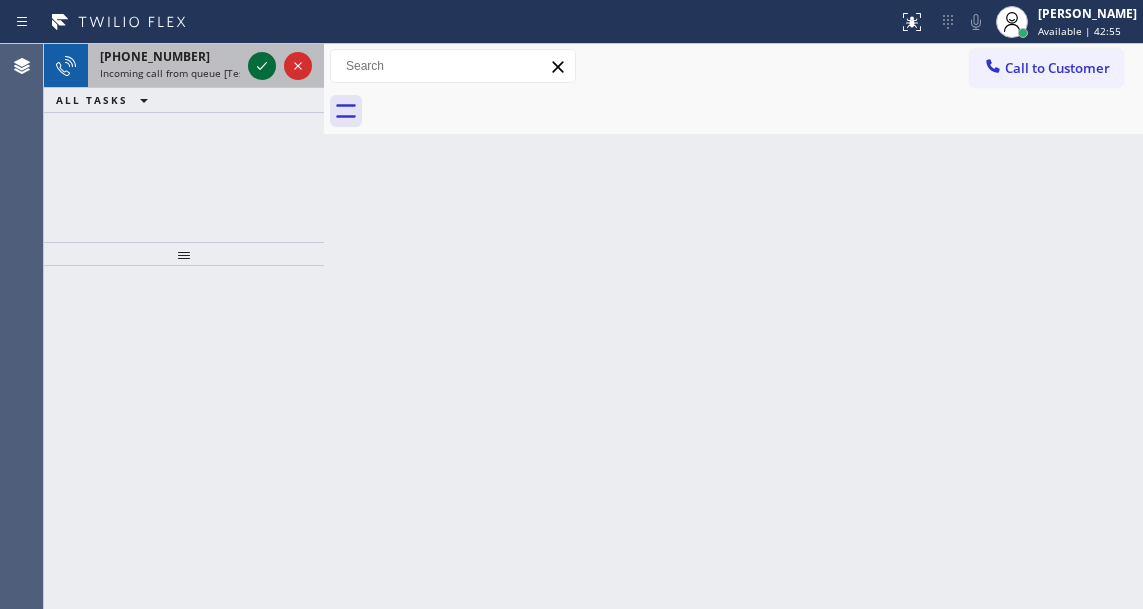 click 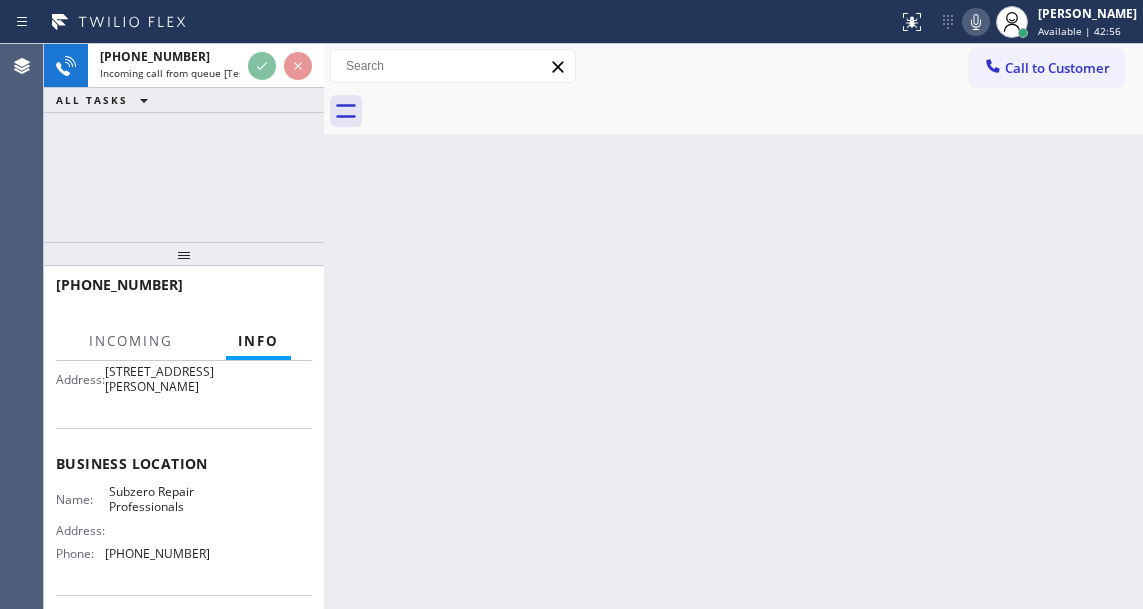 scroll, scrollTop: 300, scrollLeft: 0, axis: vertical 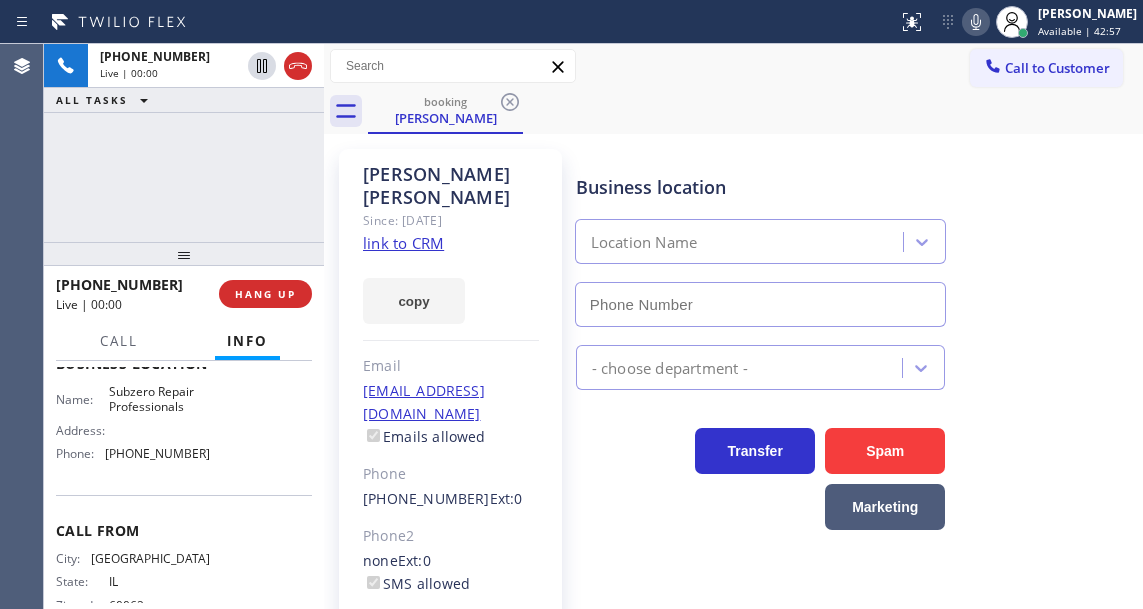 click on "Subzero Repair  Professionals" at bounding box center [159, 399] 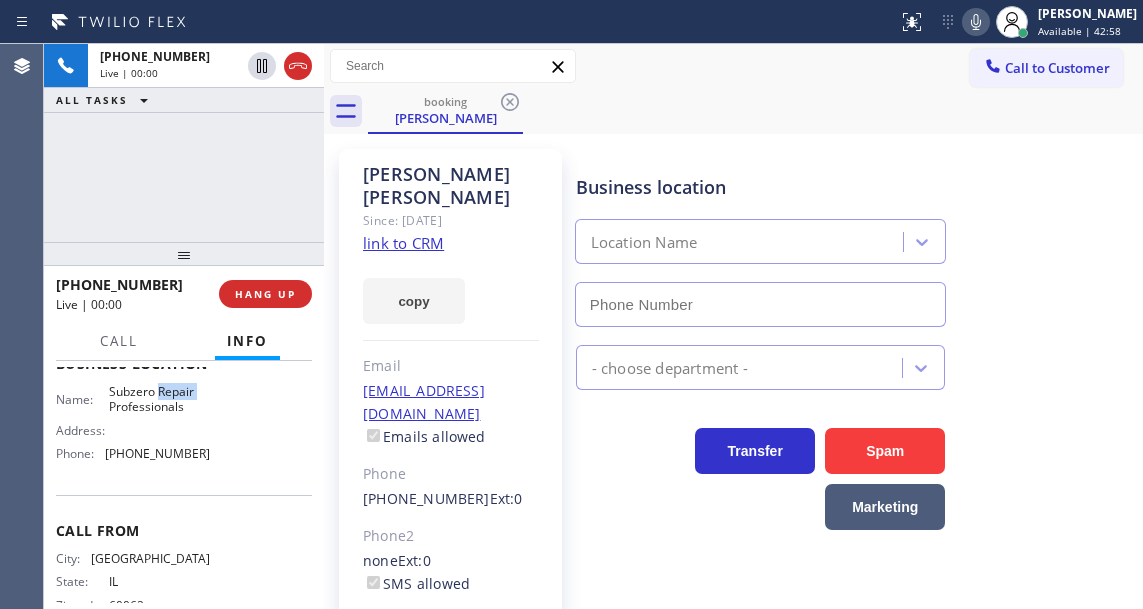 click on "Subzero Repair  Professionals" at bounding box center [159, 399] 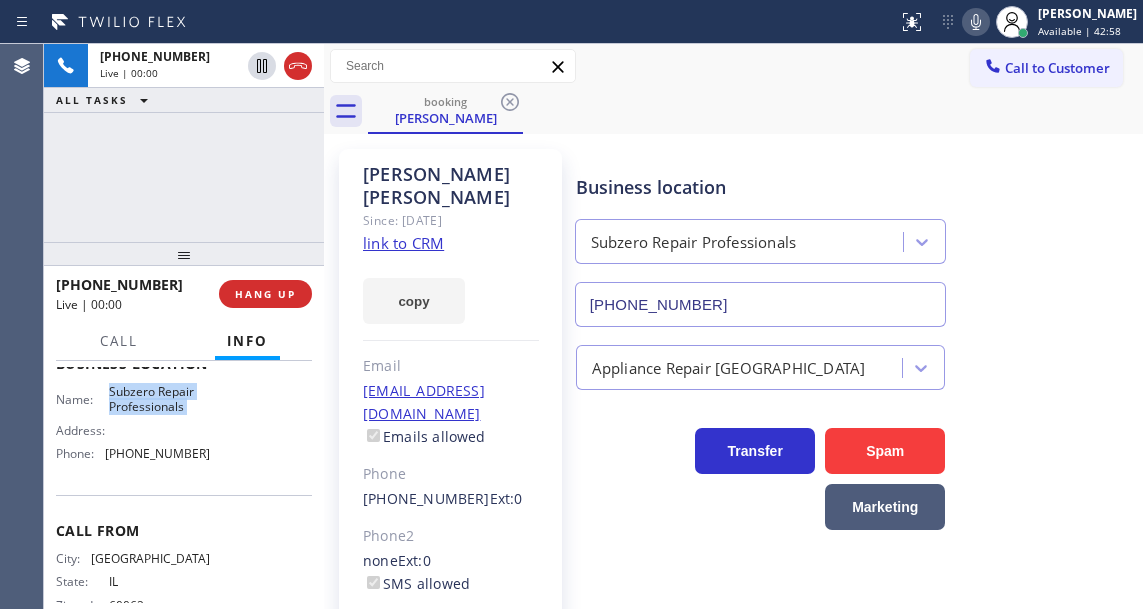 click on "Subzero Repair  Professionals" at bounding box center [159, 399] 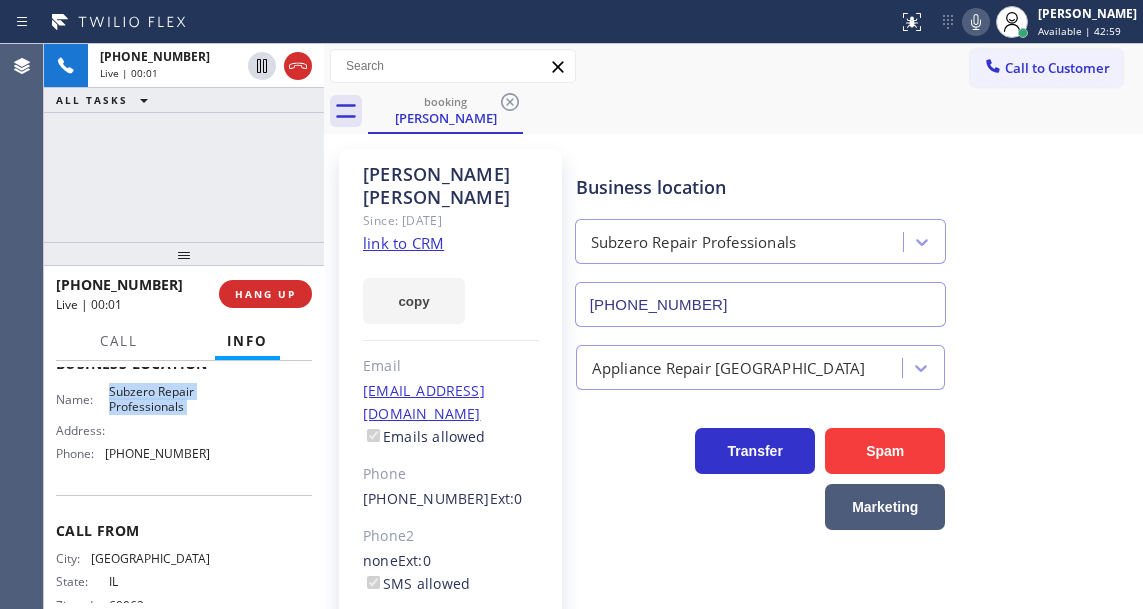 click on "link to CRM" 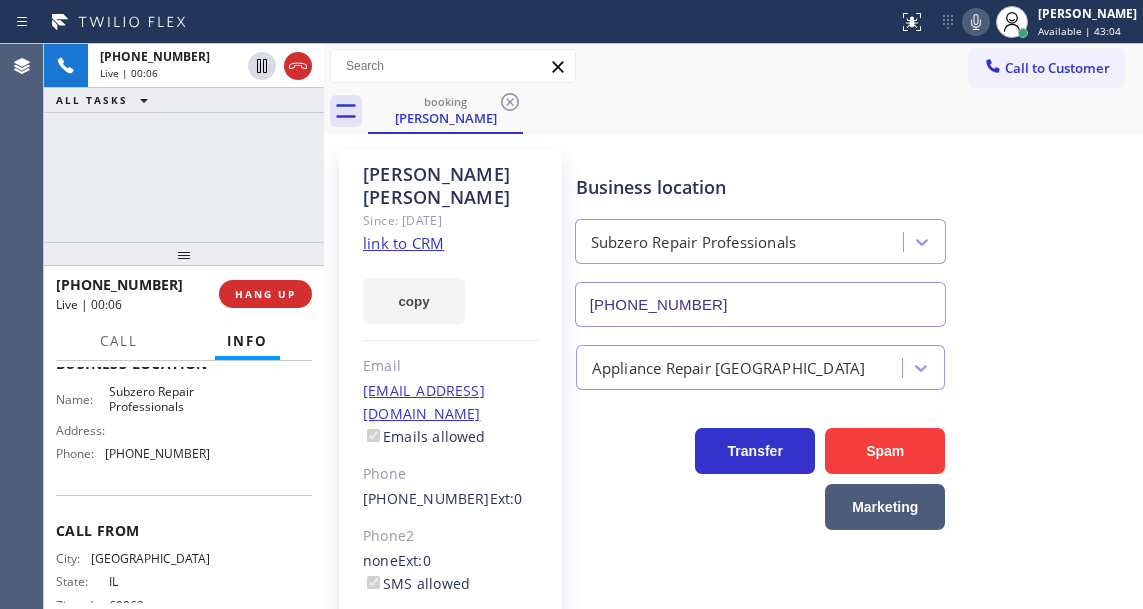 click on "Status report No issues detected If you experience an issue, please download the report and send it to your support team. Download report Esmael Jarina Available | 43:04 Set your status Offline Available Unavailable Break Log out" at bounding box center (1016, 22) 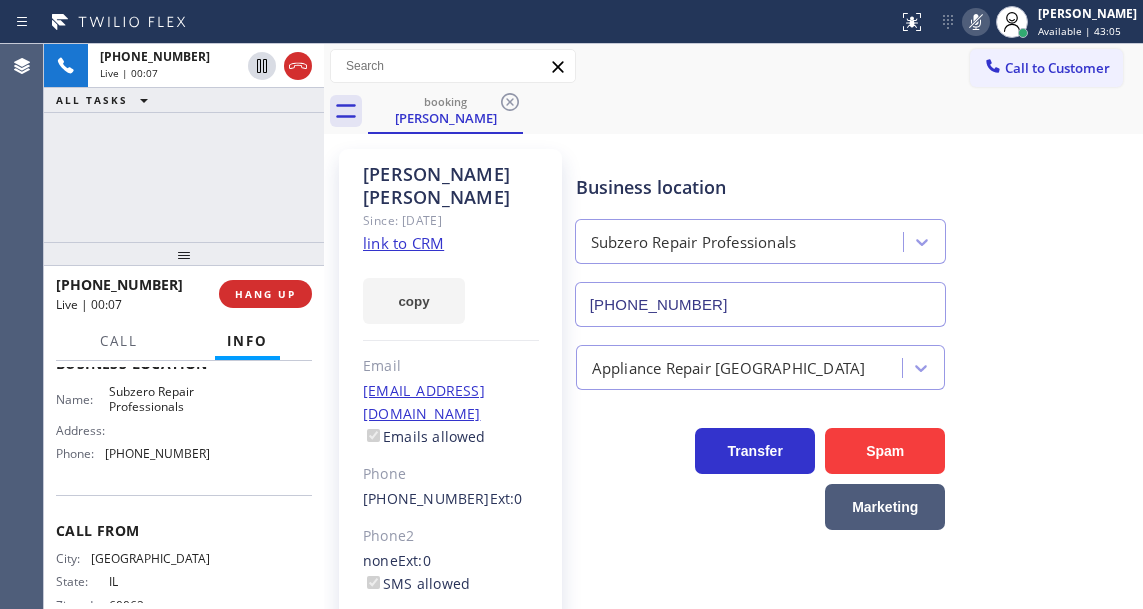 click 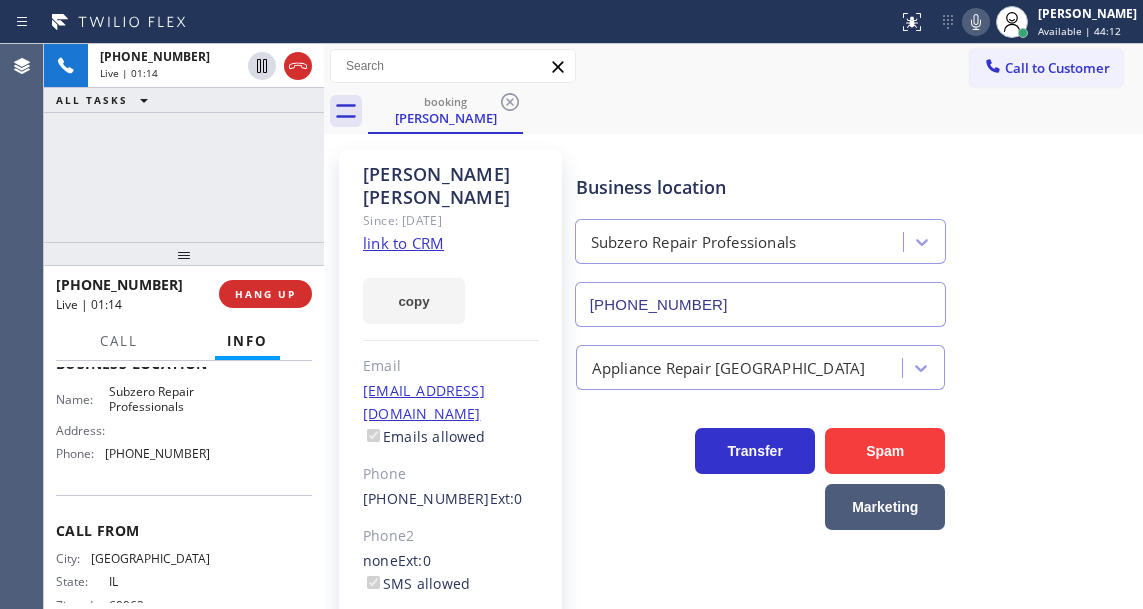 click on "+18478633951 Live | 01:14 ALL TASKS ALL TASKS ACTIVE TASKS TASKS IN WRAP UP" at bounding box center (184, 143) 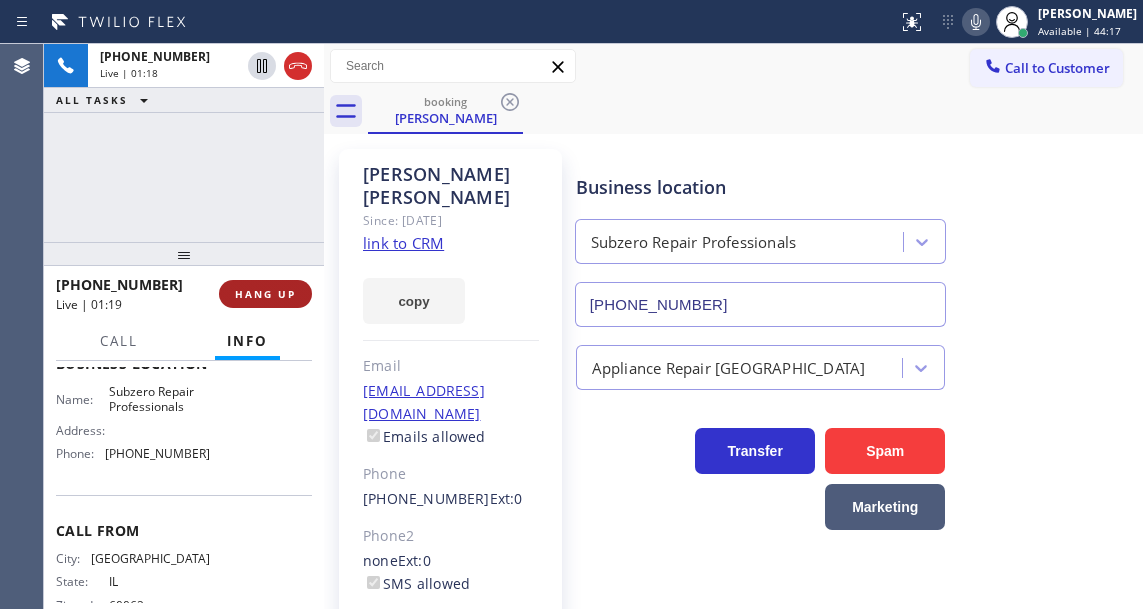 click on "HANG UP" at bounding box center (265, 294) 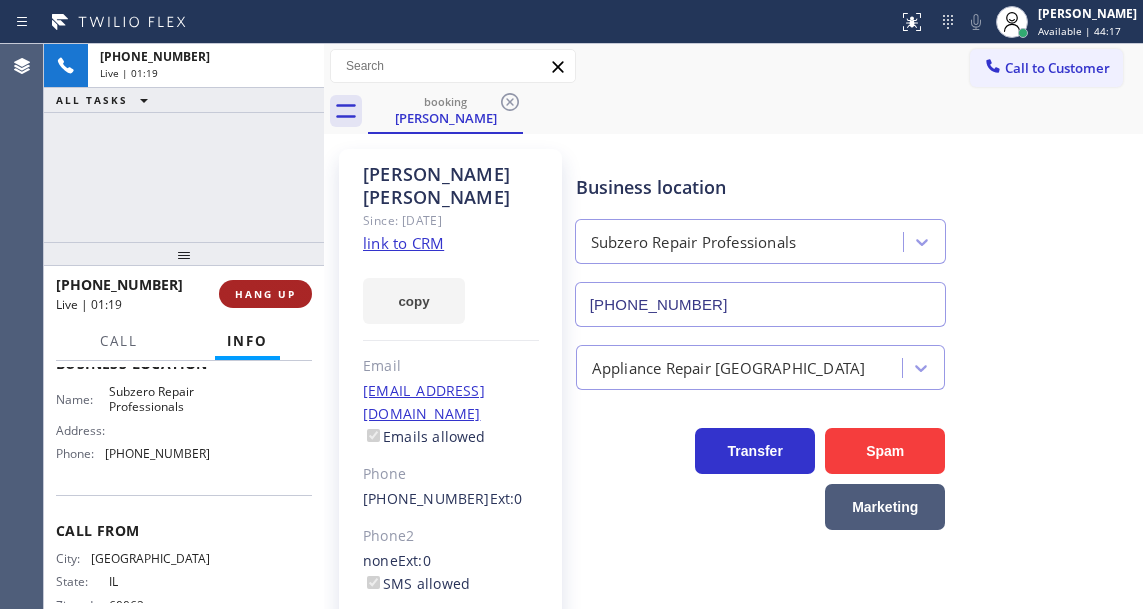 click on "HANG UP" at bounding box center (265, 294) 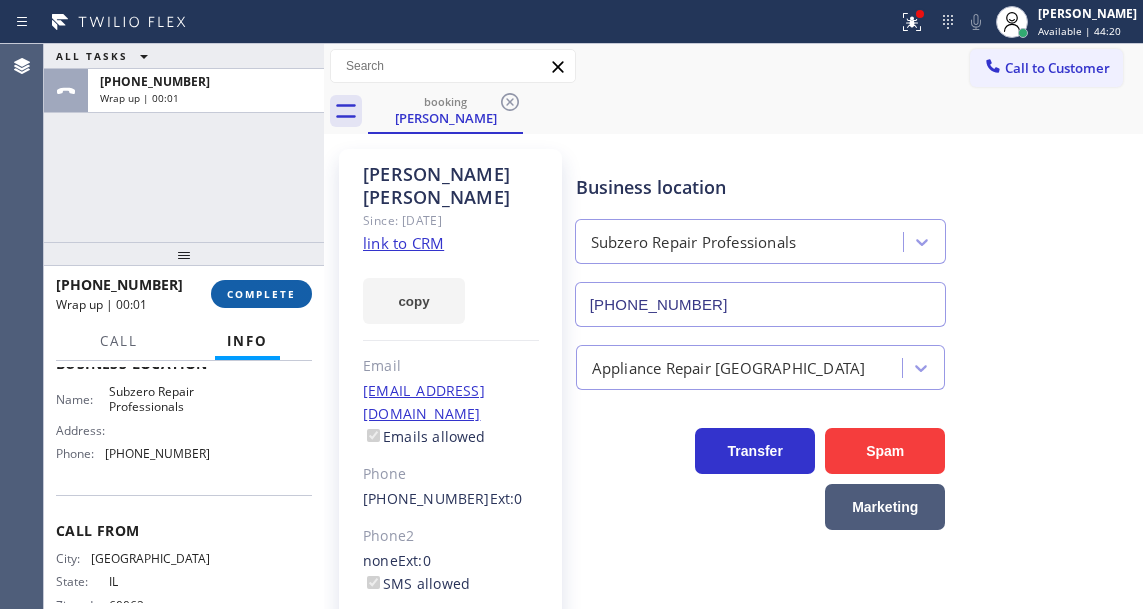 click on "COMPLETE" at bounding box center [261, 294] 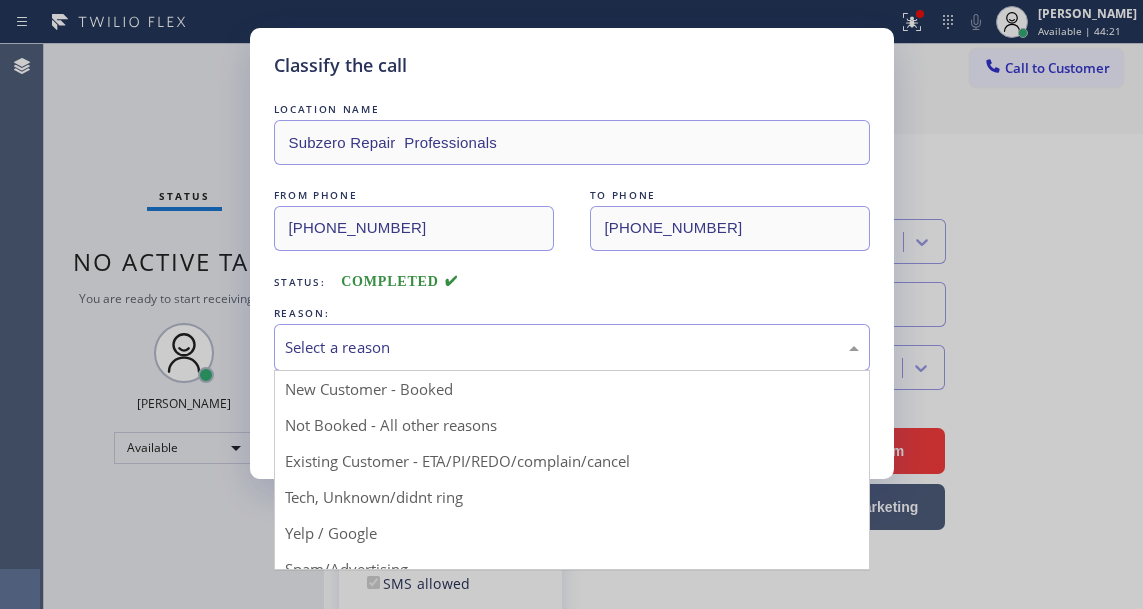 click on "Select a reason" at bounding box center (572, 347) 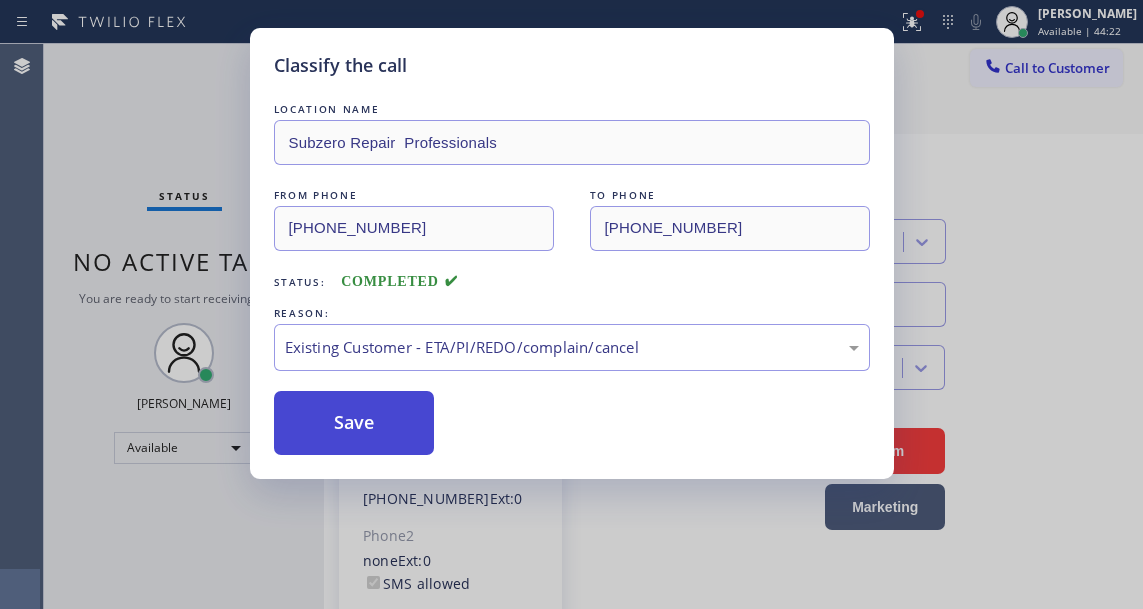 click on "Save" at bounding box center (354, 423) 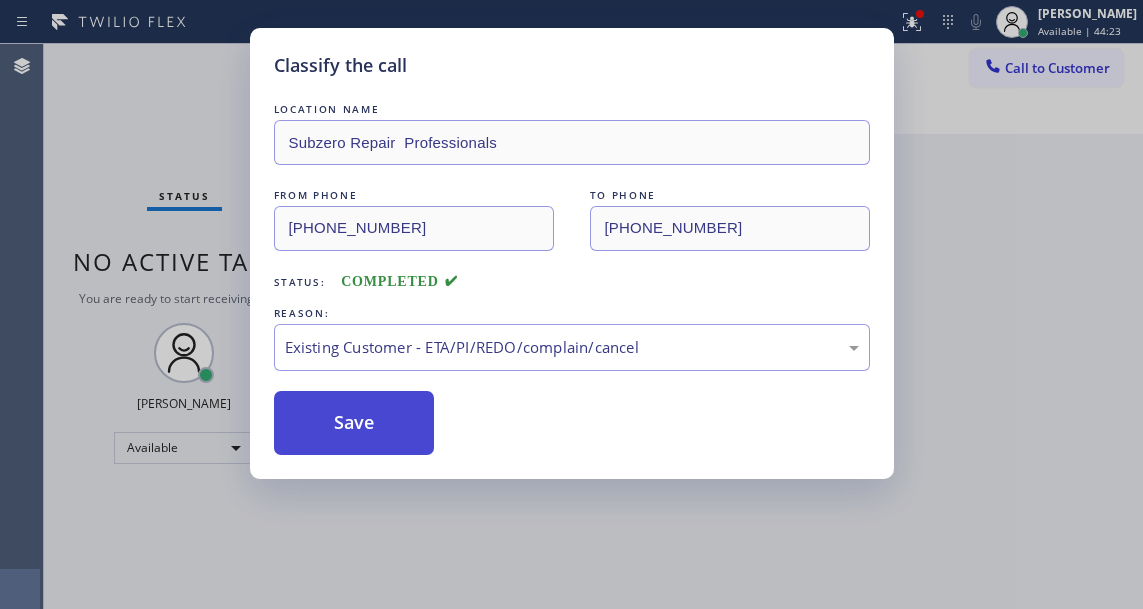 click on "Save" at bounding box center (354, 423) 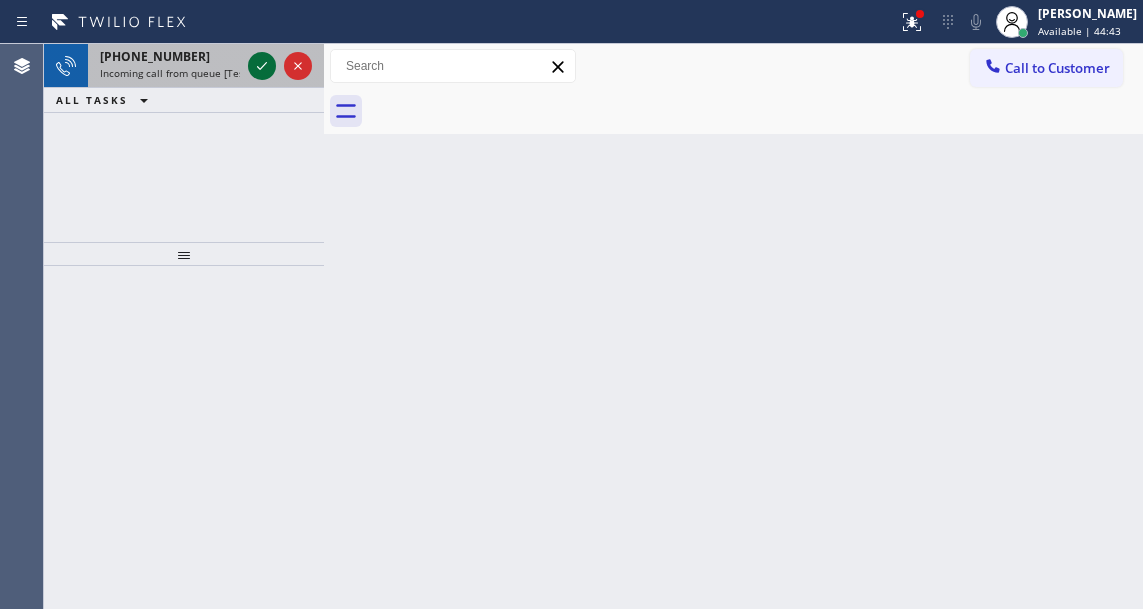 click 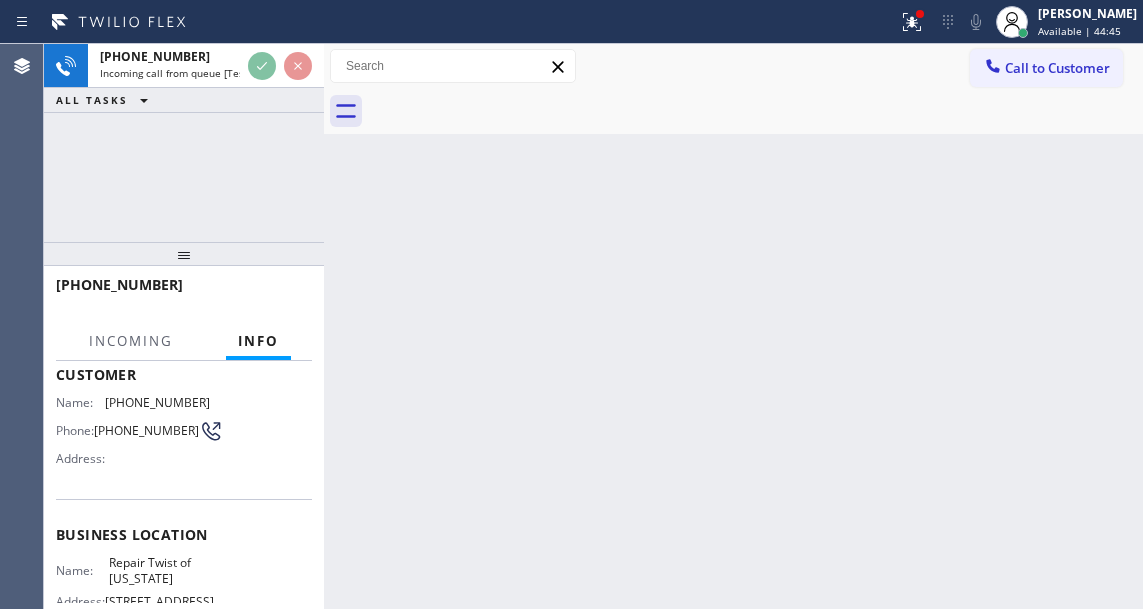 scroll, scrollTop: 200, scrollLeft: 0, axis: vertical 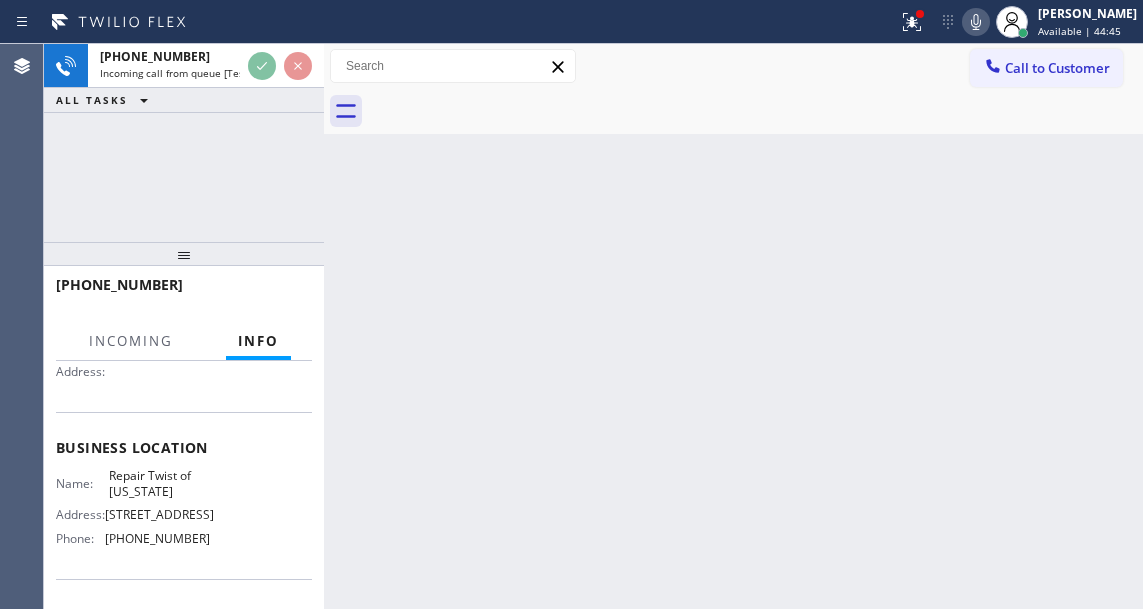 click on "Repair Twist of New York" at bounding box center [159, 483] 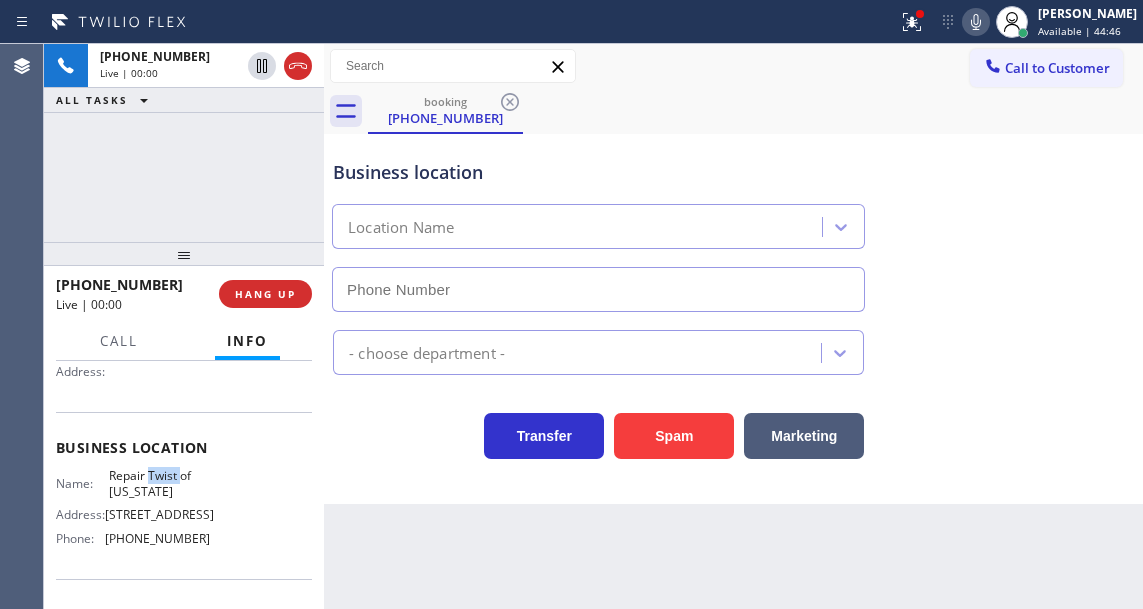 click on "Repair Twist of New York" at bounding box center (159, 483) 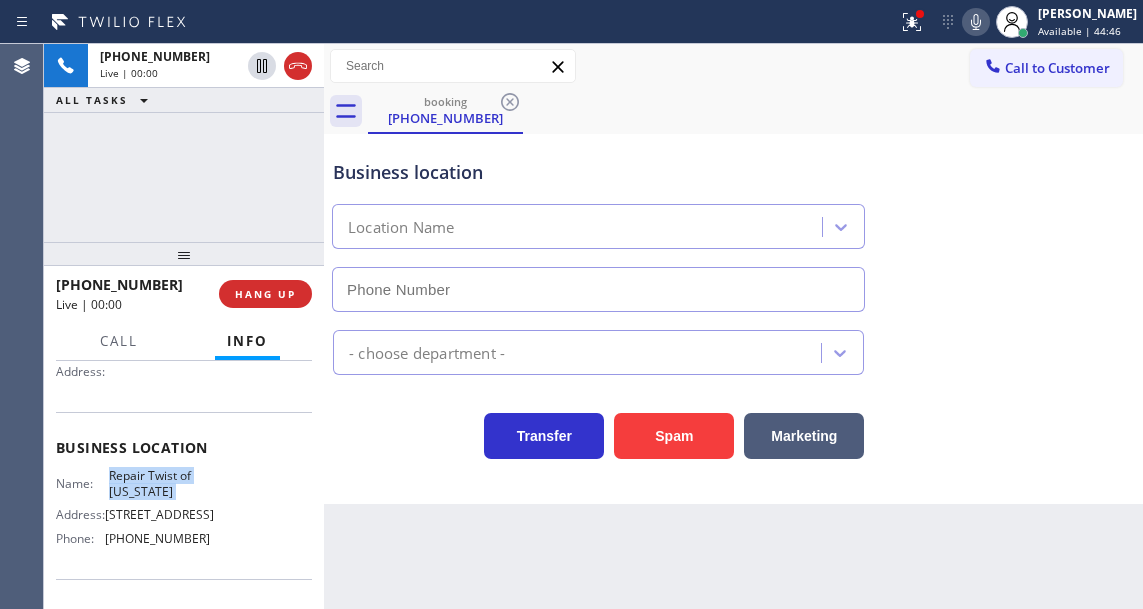 click on "Repair Twist of New York" at bounding box center [159, 483] 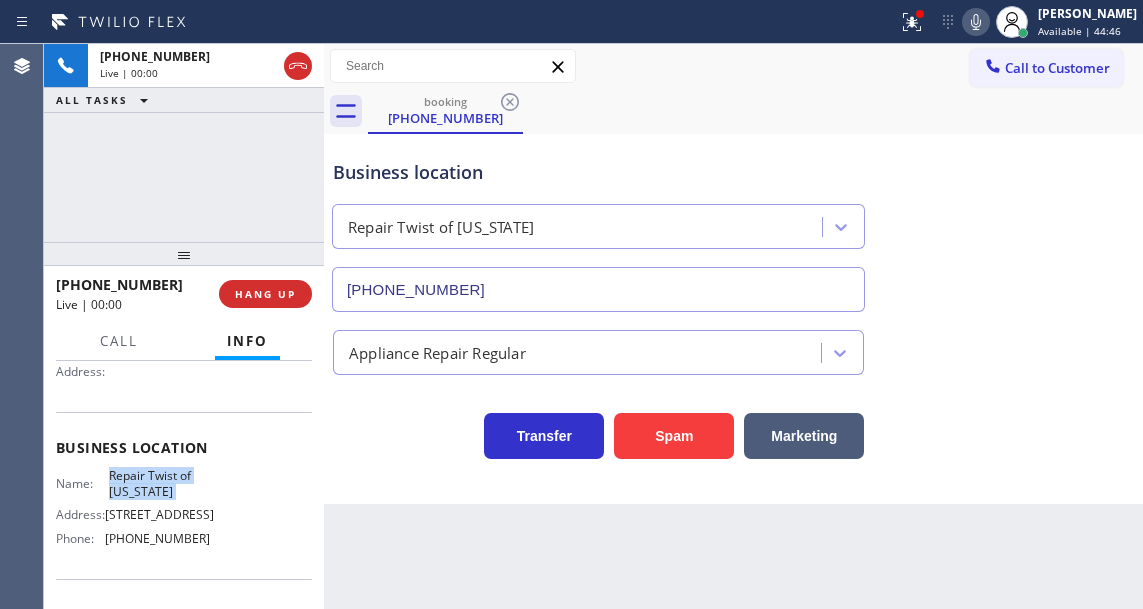 click on "Repair Twist of New York" at bounding box center (159, 483) 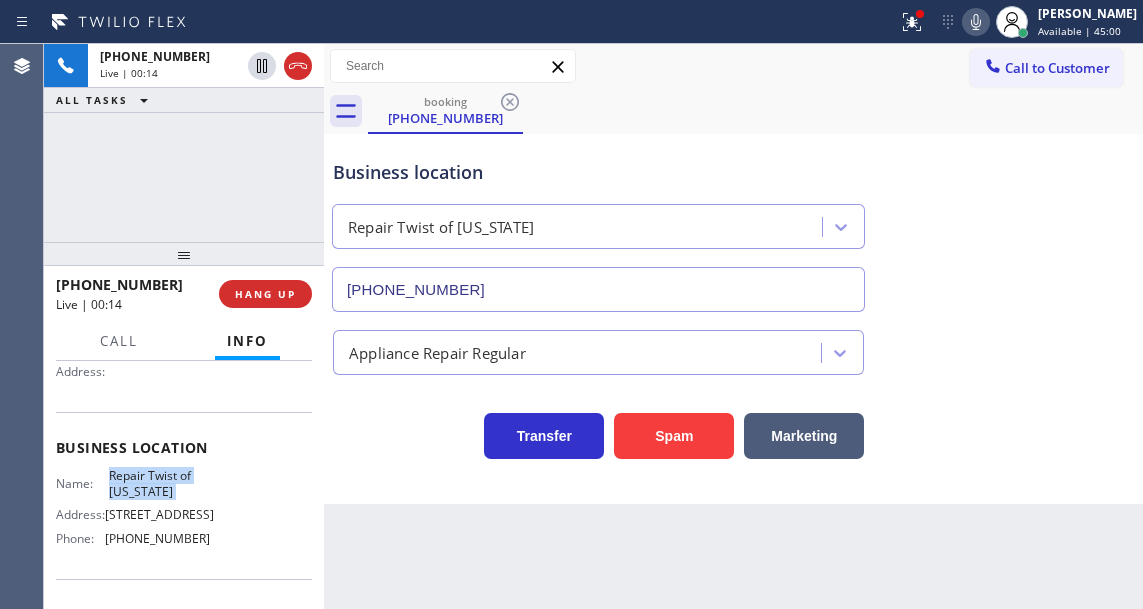scroll, scrollTop: 0, scrollLeft: 0, axis: both 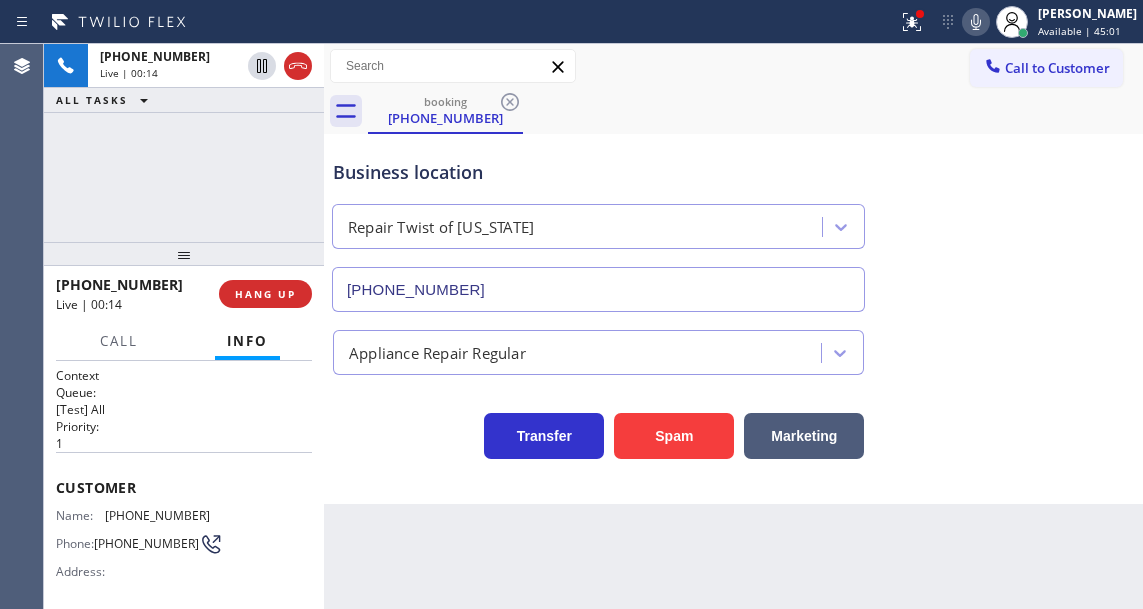 click on "(617) 504-8399" at bounding box center (157, 515) 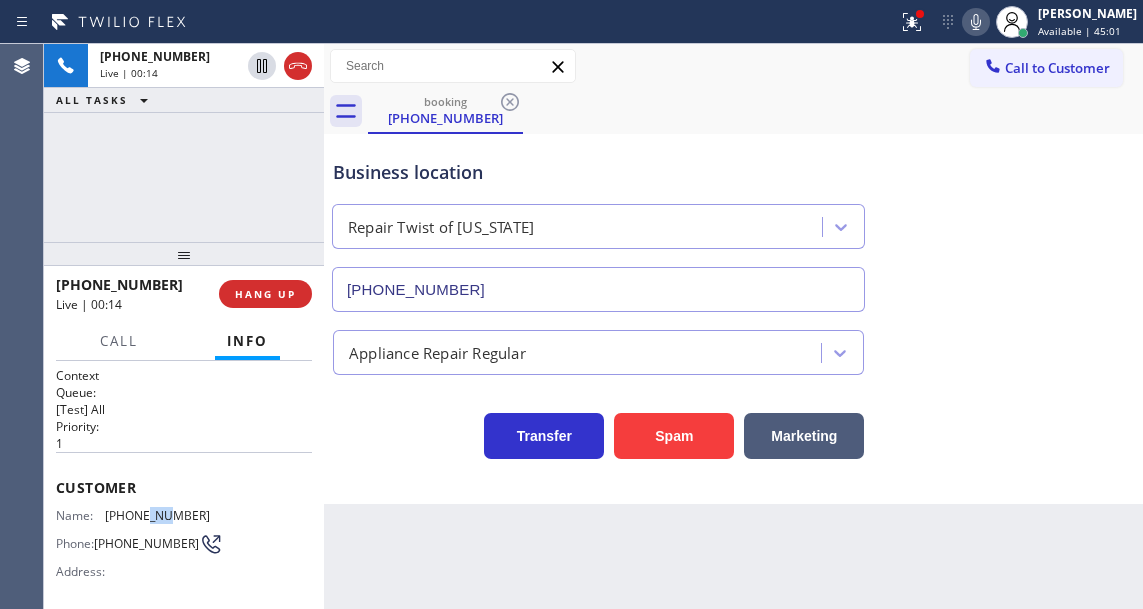 click on "(617) 504-8399" at bounding box center (157, 515) 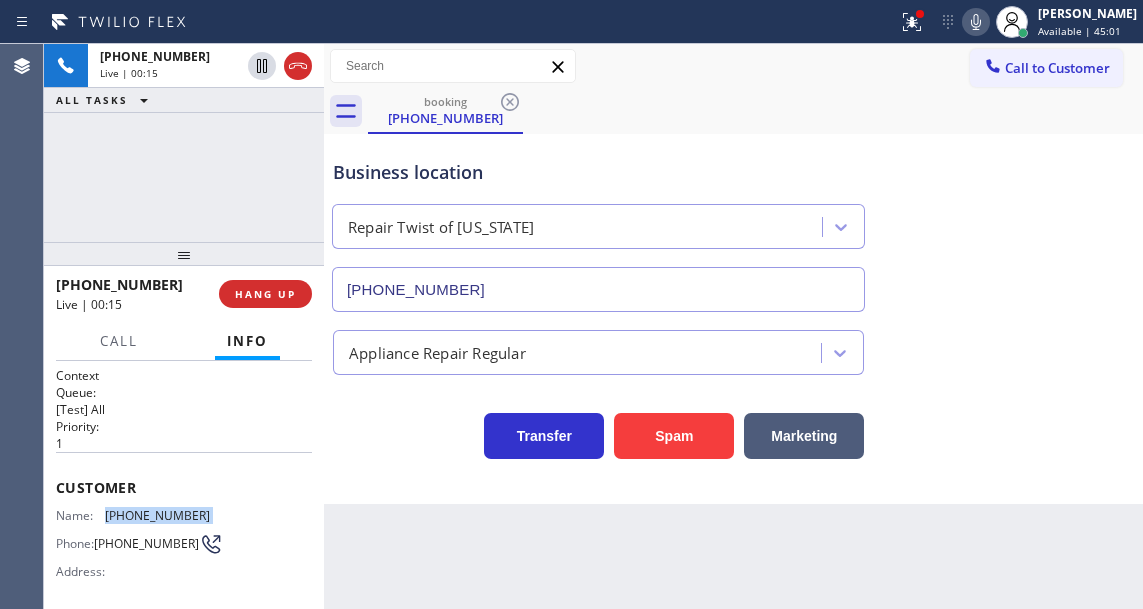 click on "(617) 504-8399" at bounding box center [157, 515] 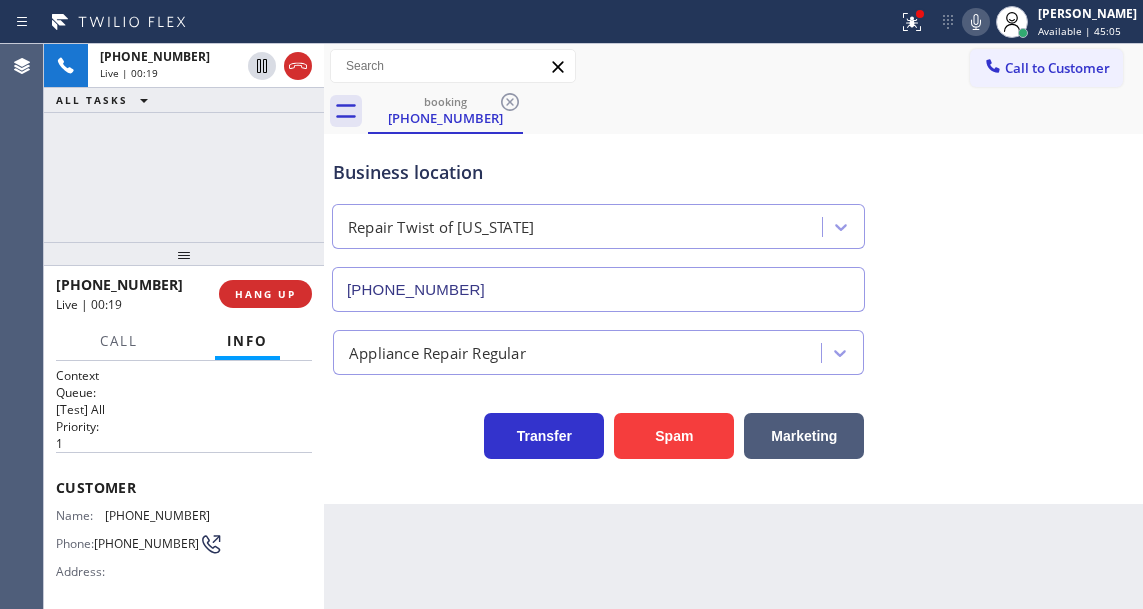click on "Back to Dashboard Change Sender ID Customers Technicians Select a contact Outbound call Technician Search Technician Your caller id phone number Your caller id phone number Call Technician info Name   Phone none Address none Change Sender ID HVAC +18559994417 5 Star Appliance +18557314952 Appliance Repair +18554611149 Plumbing +18889090120 Air Duct Cleaning +18006865038  Electricians +18005688664 Cancel Change Check personal SMS Reset Change booking (617) 504-8399 Call to Customer Outbound call Location Bestway Appliance Repair Long Island Your caller id phone number (631) 203-1910 Customer number Call Outbound call Technician Search Technician Your caller id phone number Your caller id phone number Call booking (617) 504-8399 Business location Repair Twist of New York (347) 284-6179 Appliance Repair Regular Transfer Spam Marketing" at bounding box center [733, 326] 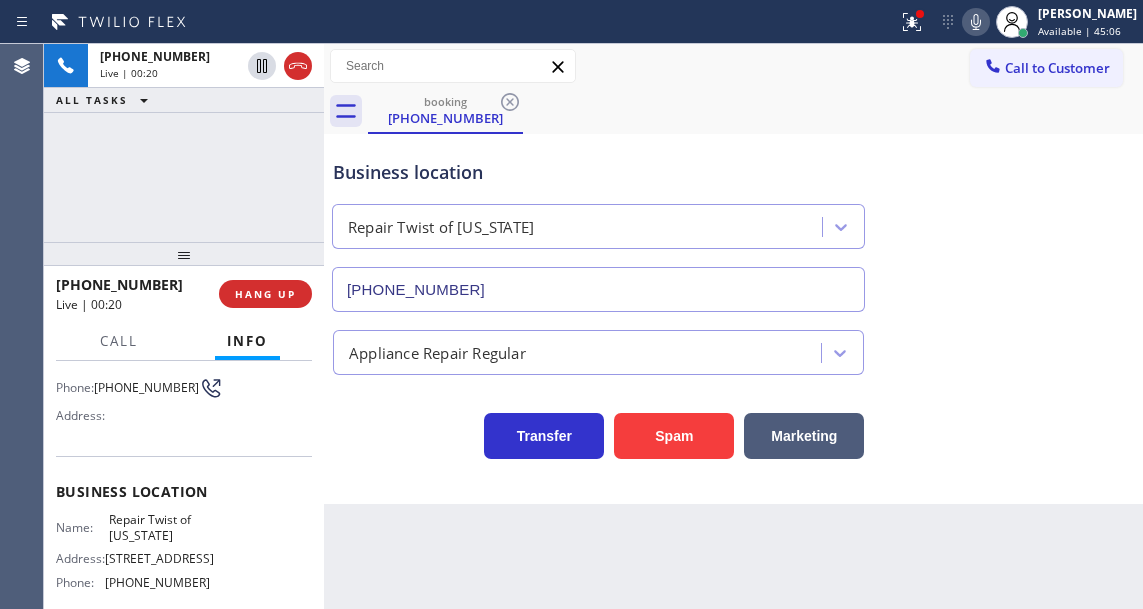 scroll, scrollTop: 200, scrollLeft: 0, axis: vertical 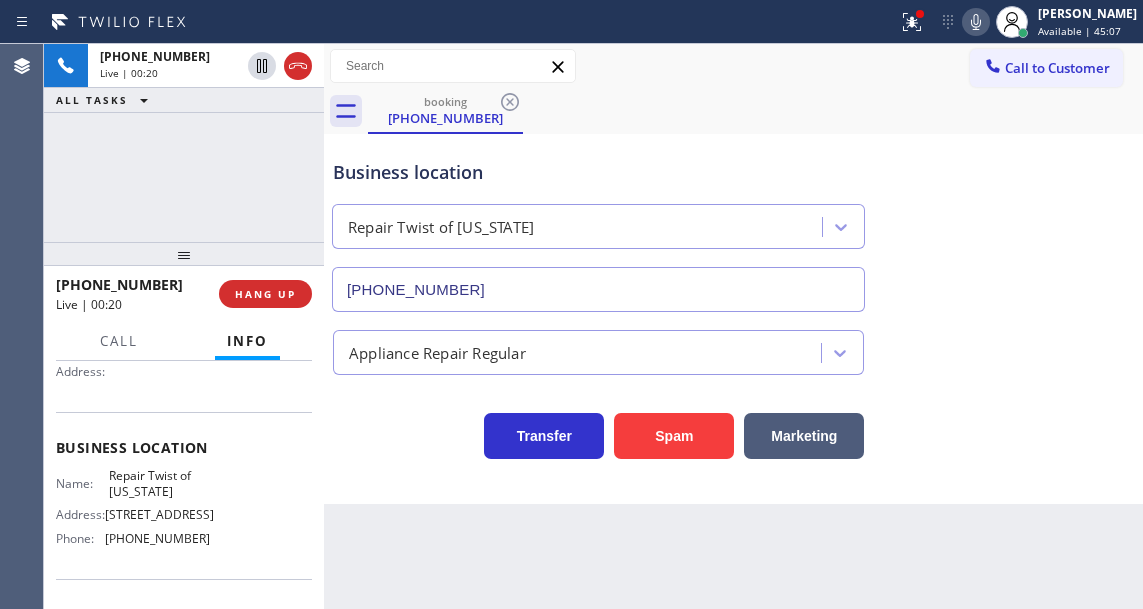 click on "Repair Twist of New York" at bounding box center (159, 483) 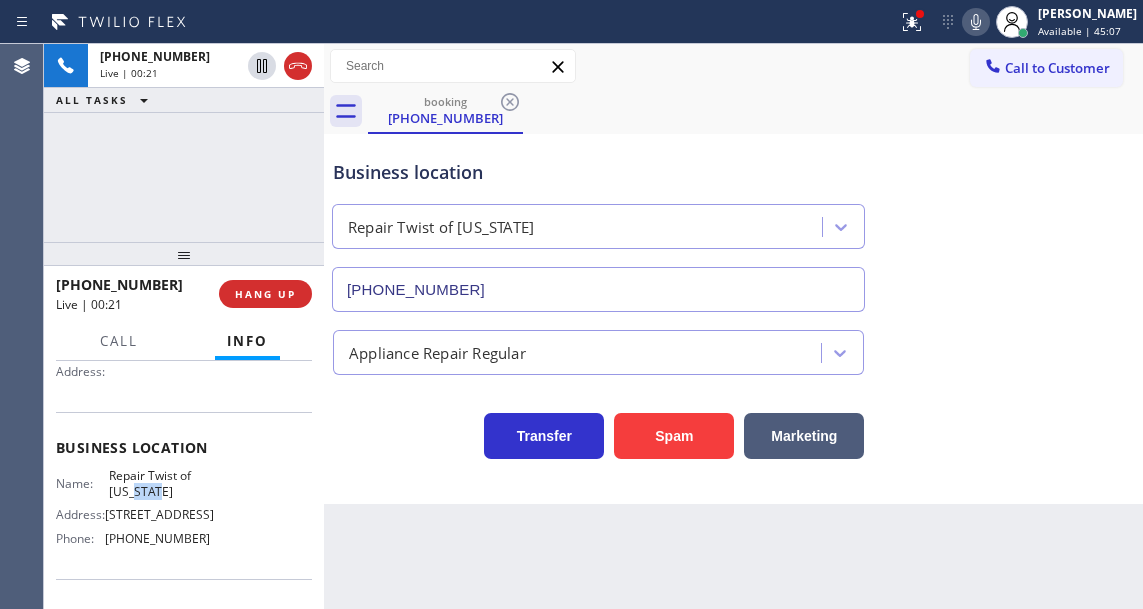 click on "Repair Twist of New York" at bounding box center [159, 483] 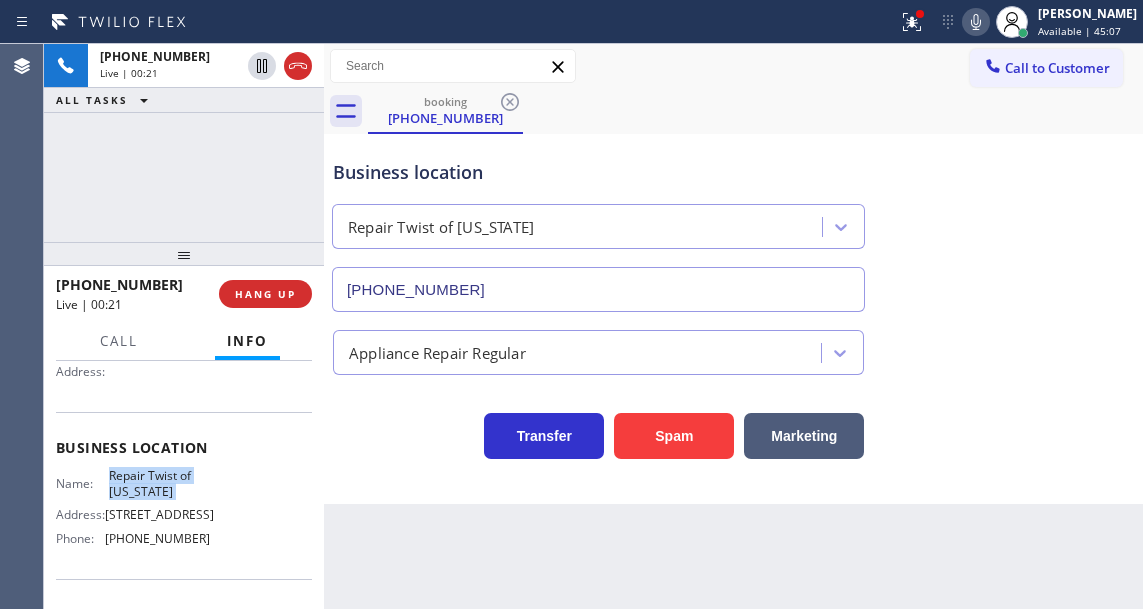 click on "Repair Twist of New York" at bounding box center (159, 483) 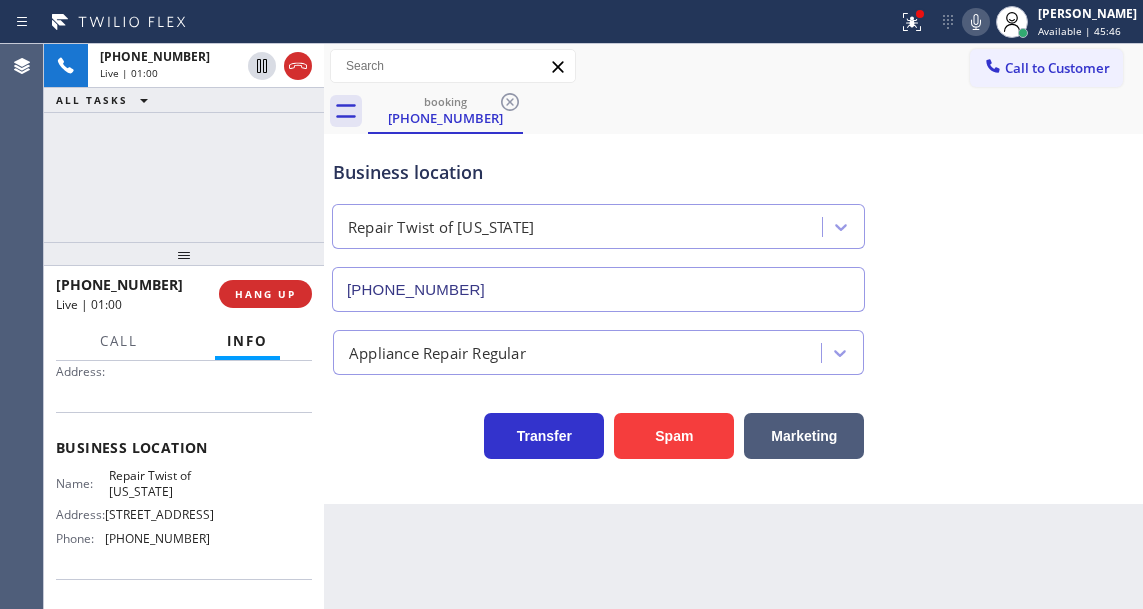 click on "Appliance Repair Regular" at bounding box center [733, 348] 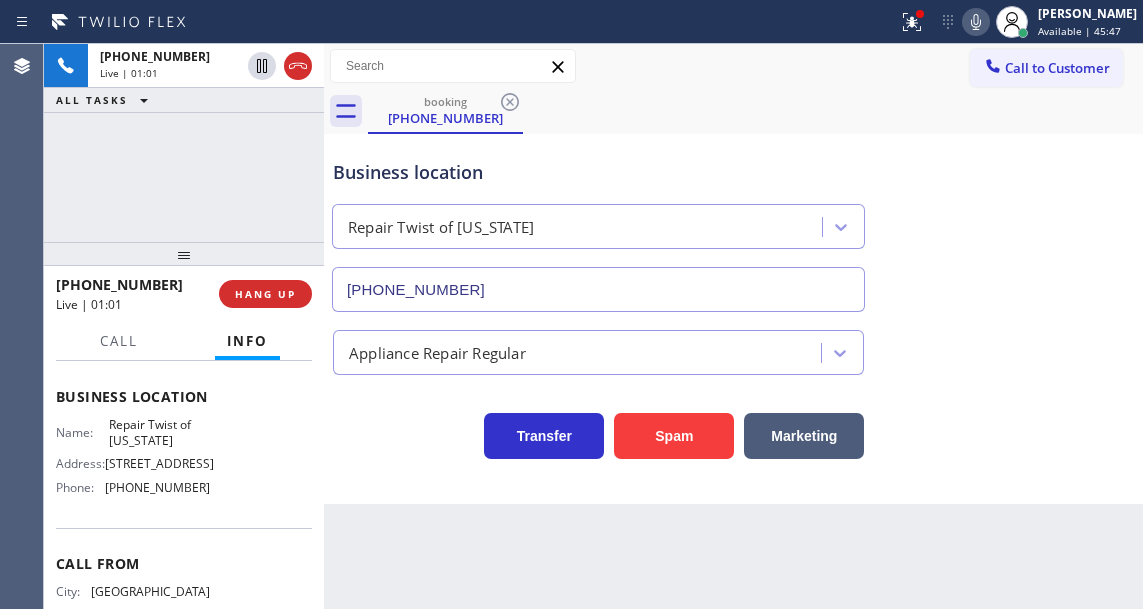 scroll, scrollTop: 300, scrollLeft: 0, axis: vertical 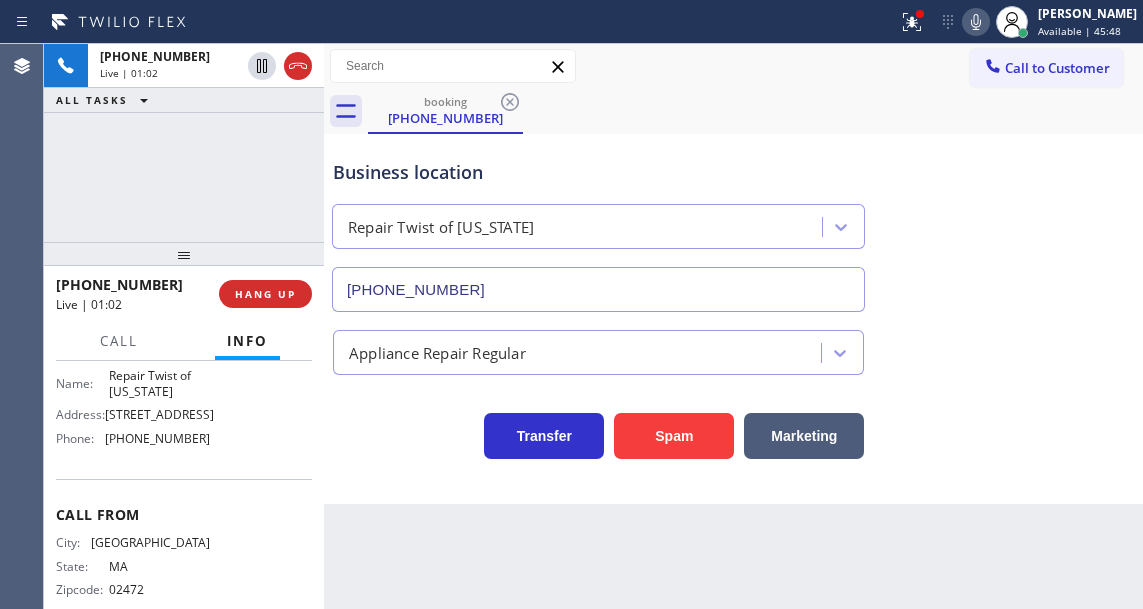 click on "(347) 284-6179" at bounding box center (157, 438) 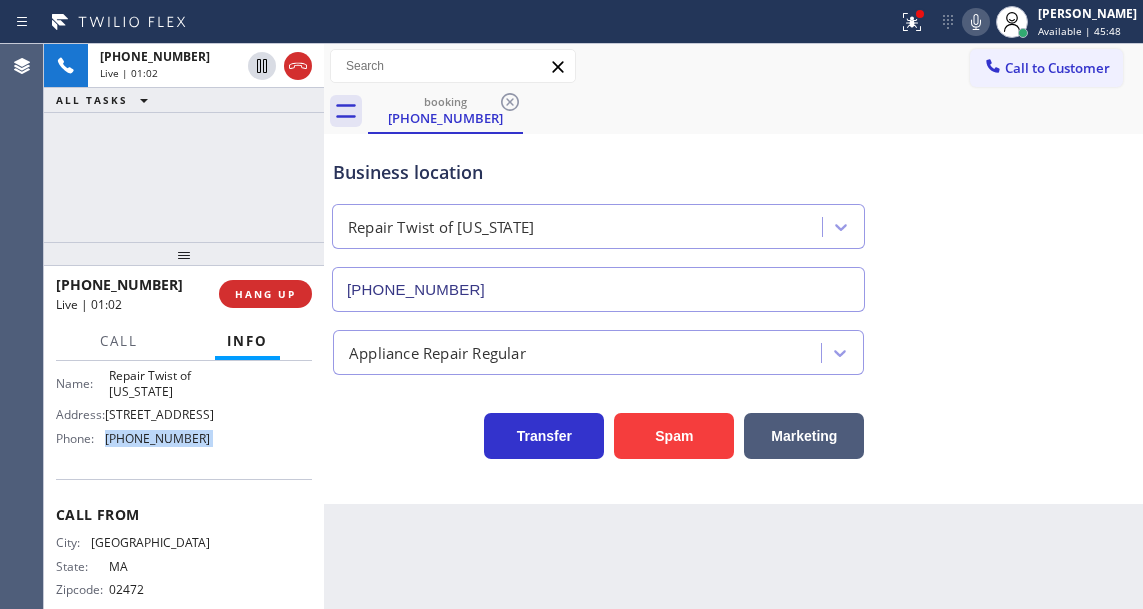 click on "(347) 284-6179" at bounding box center (157, 438) 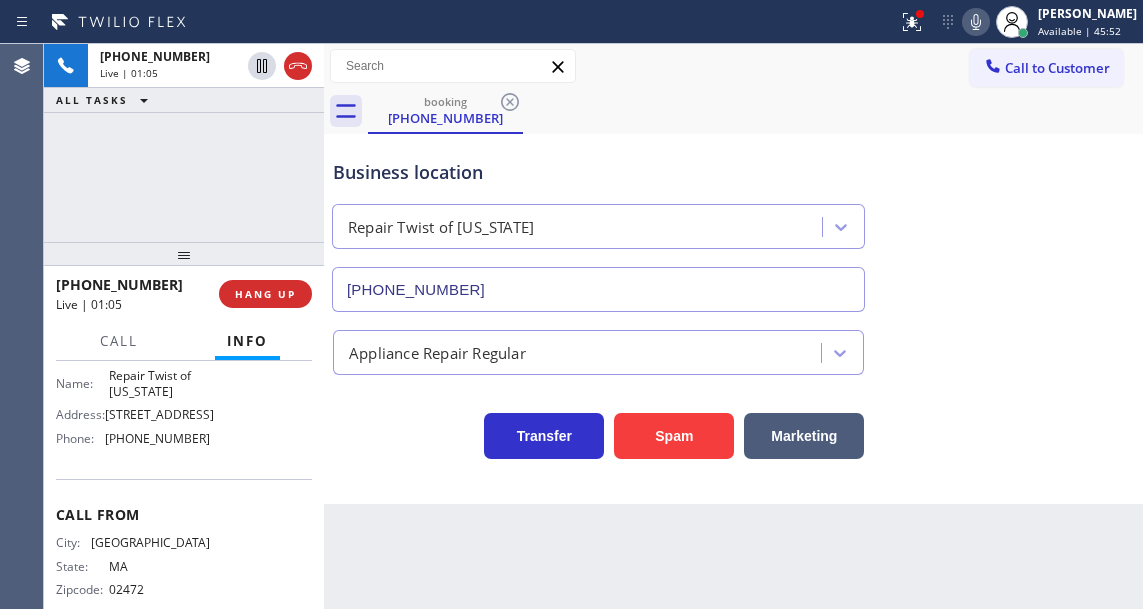 click on "Back to Dashboard Change Sender ID Customers Technicians Select a contact Outbound call Technician Search Technician Your caller id phone number Your caller id phone number Call Technician info Name   Phone none Address none Change Sender ID HVAC +18559994417 5 Star Appliance +18557314952 Appliance Repair +18554611149 Plumbing +18889090120 Air Duct Cleaning +18006865038  Electricians +18005688664 Cancel Change Check personal SMS Reset Change booking (617) 504-8399 Call to Customer Outbound call Location Bestway Appliance Repair Long Island Your caller id phone number (631) 203-1910 Customer number Call Outbound call Technician Search Technician Your caller id phone number Your caller id phone number Call booking (617) 504-8399 Business location Repair Twist of New York (347) 284-6179 Appliance Repair Regular Transfer Spam Marketing" at bounding box center [733, 326] 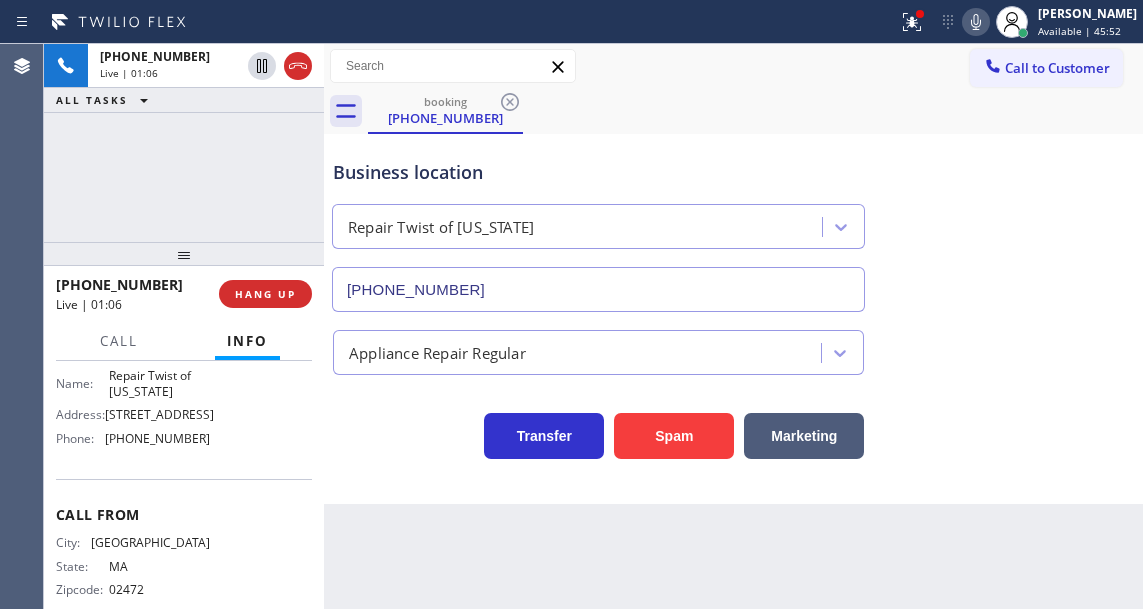 click on "+16175048399 Live | 01:06 ALL TASKS ALL TASKS ACTIVE TASKS TASKS IN WRAP UP" at bounding box center [184, 143] 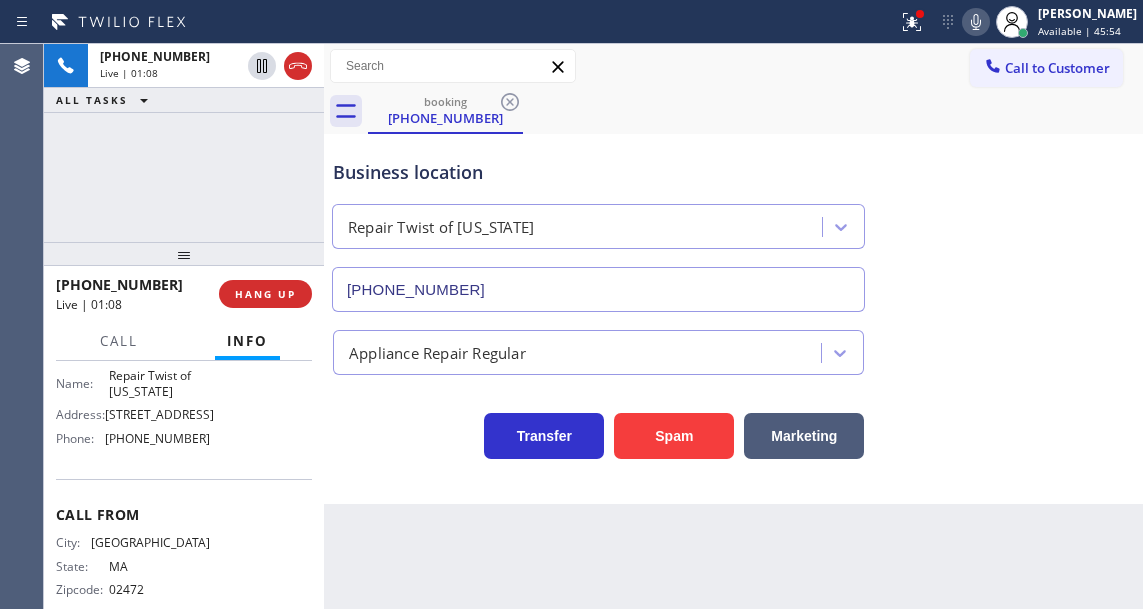 click on "+16175048399 Live | 01:08 ALL TASKS ALL TASKS ACTIVE TASKS TASKS IN WRAP UP" at bounding box center (184, 143) 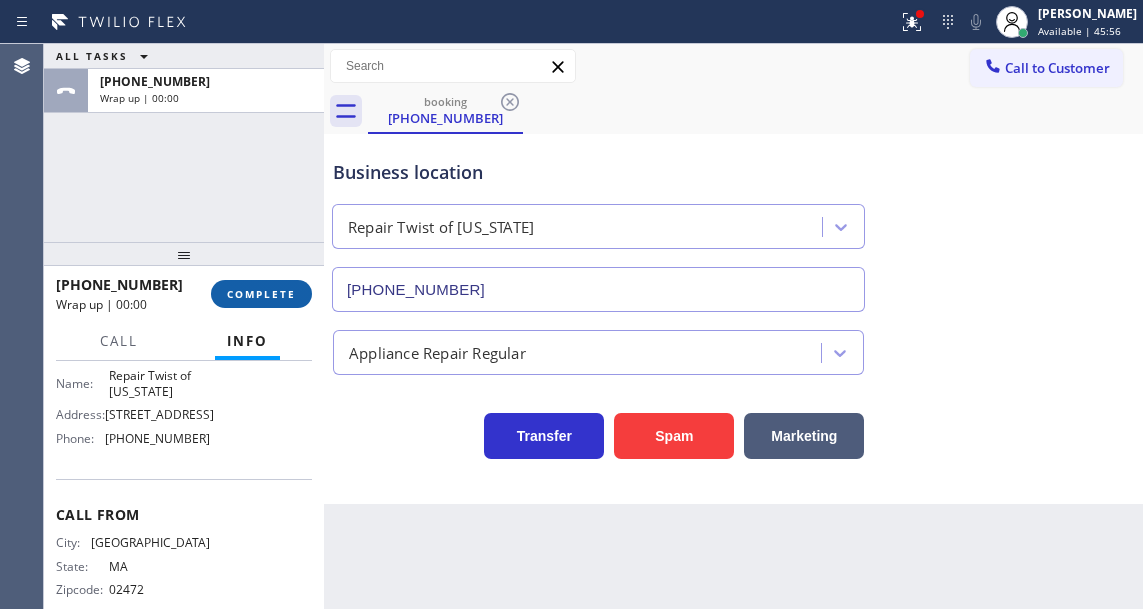 click on "COMPLETE" at bounding box center (261, 294) 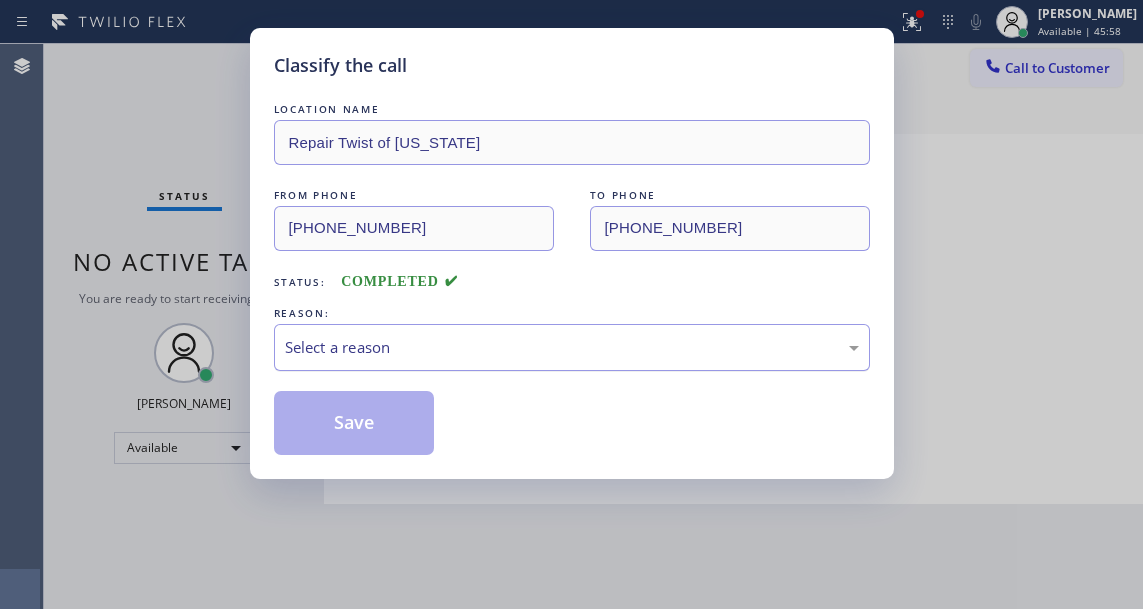 click on "Select a reason" at bounding box center (572, 347) 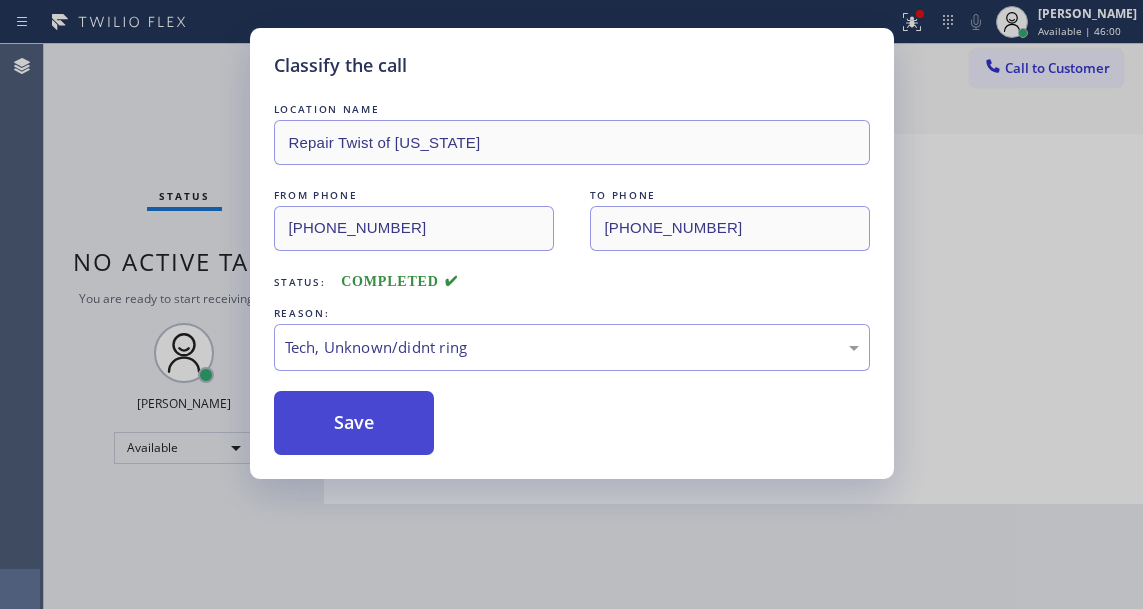 click on "Save" at bounding box center (354, 423) 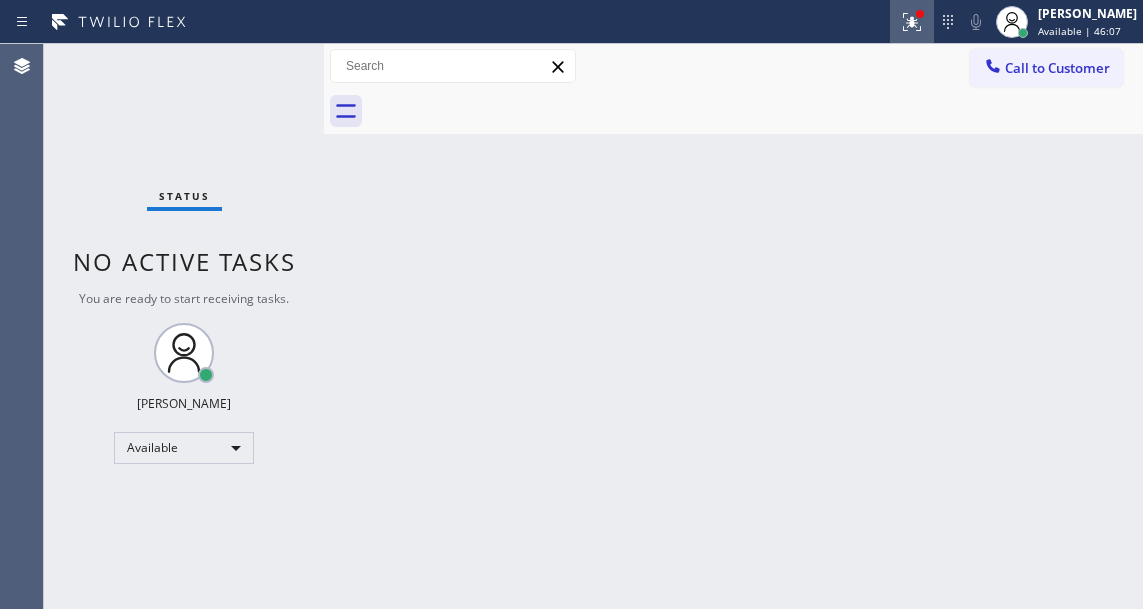 click 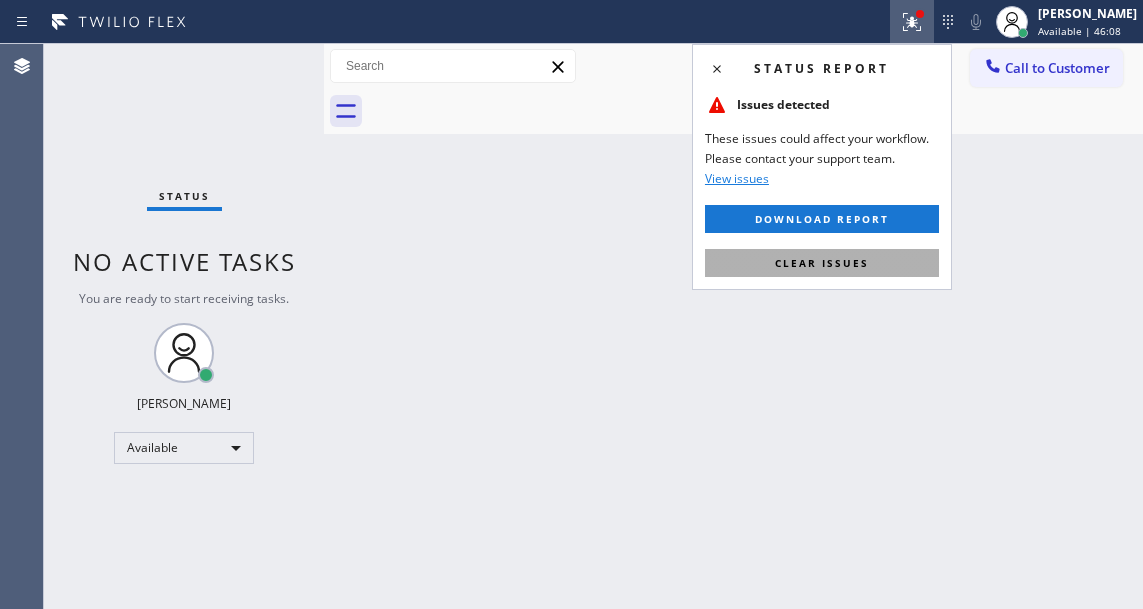 click on "Clear issues" at bounding box center [822, 263] 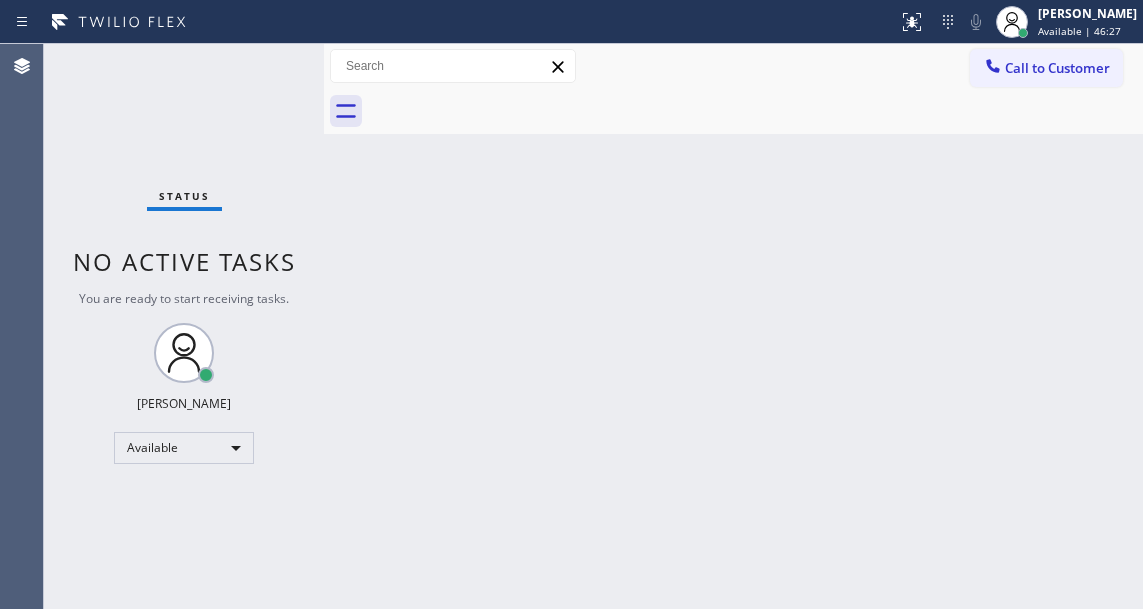 click on "Status   No active tasks     You are ready to start receiving tasks.   Esmael Jarina Available" at bounding box center [184, 326] 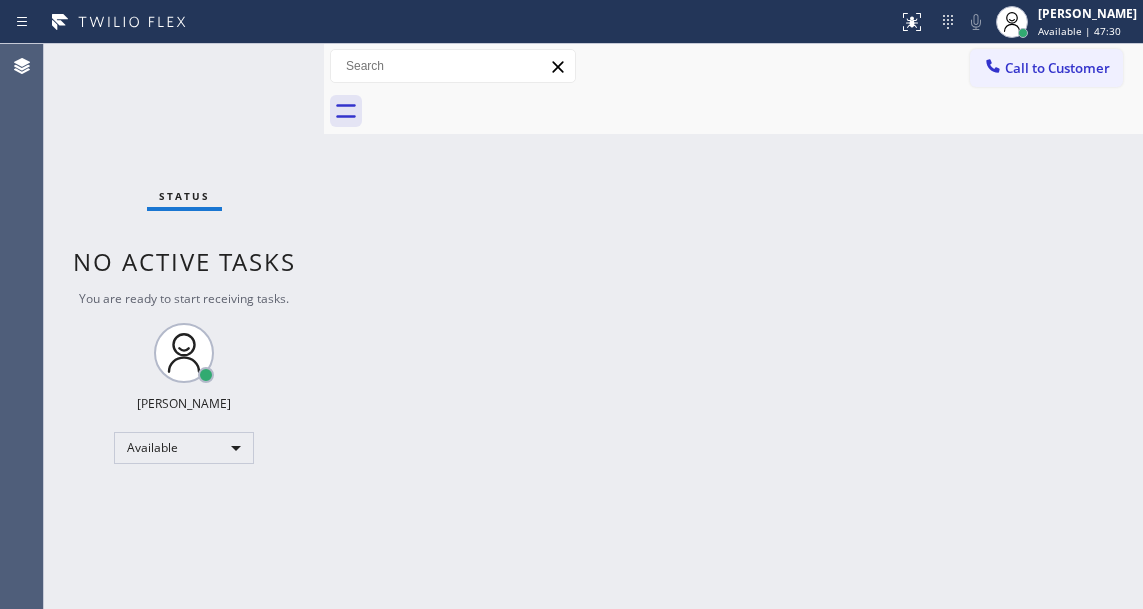 drag, startPoint x: 1040, startPoint y: 191, endPoint x: 1042, endPoint y: 170, distance: 21.095022 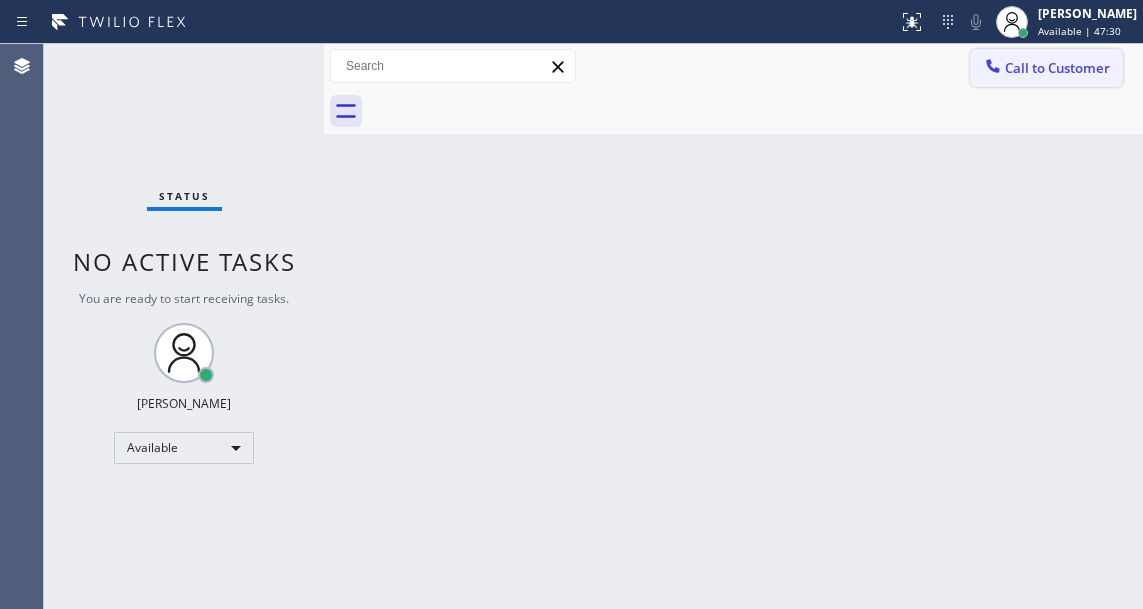 drag, startPoint x: 1045, startPoint y: 90, endPoint x: 1041, endPoint y: 72, distance: 18.439089 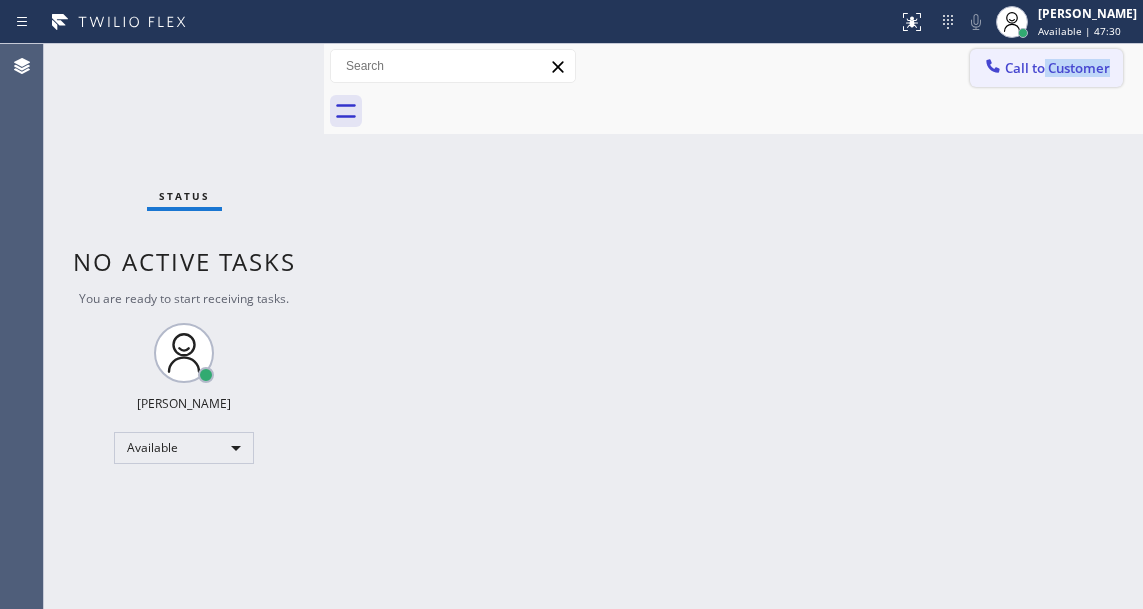 click on "Call to Customer" at bounding box center [1057, 68] 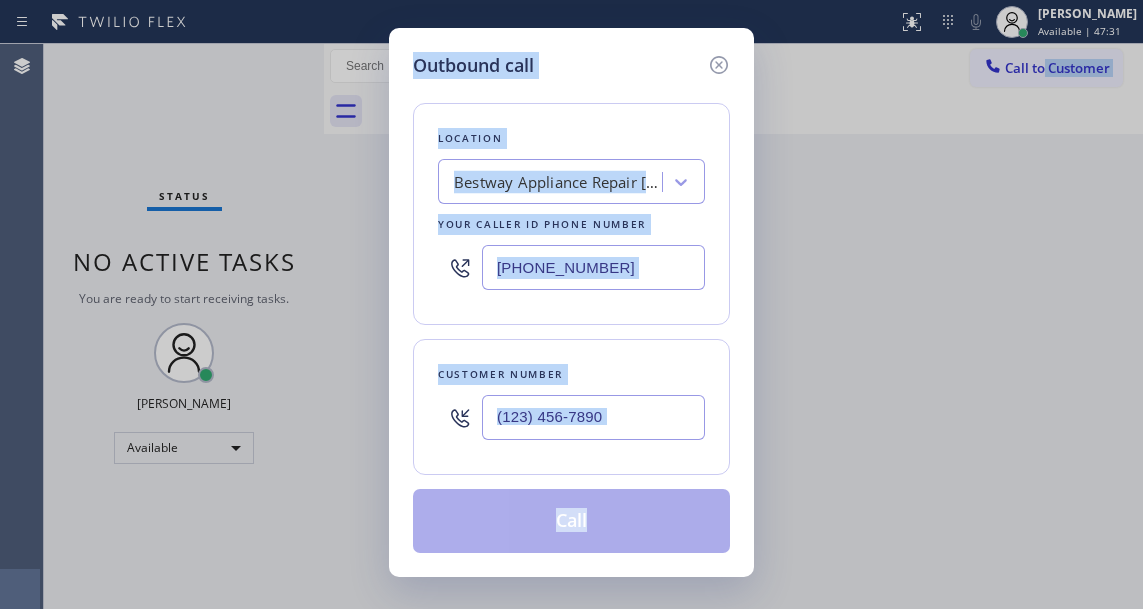 click on "(631) 203-1910" at bounding box center [593, 267] 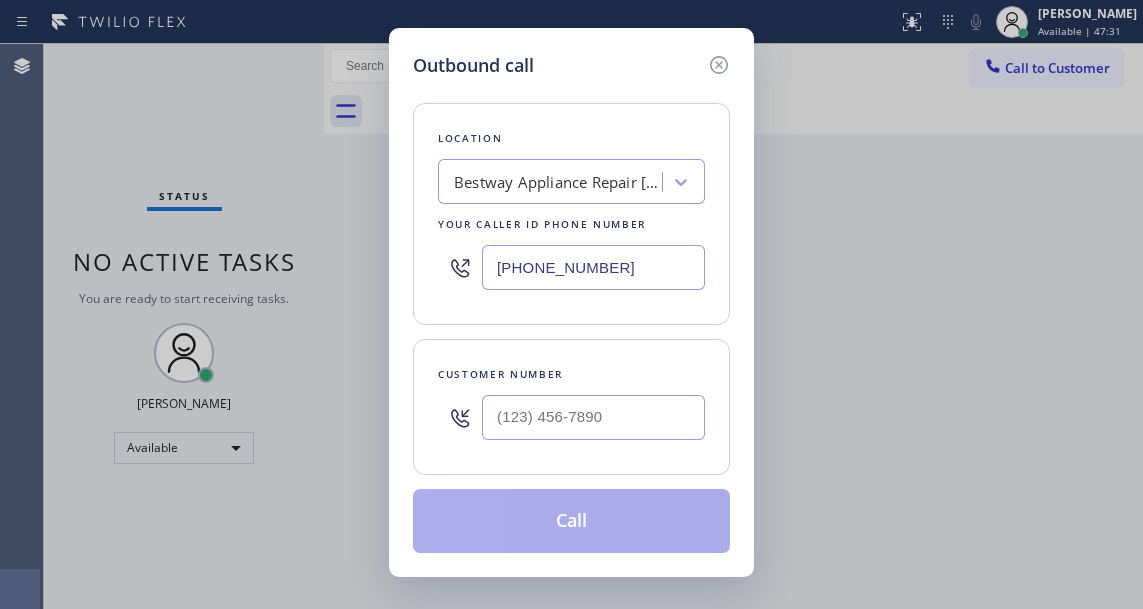 click on "(631) 203-1910" at bounding box center [593, 267] 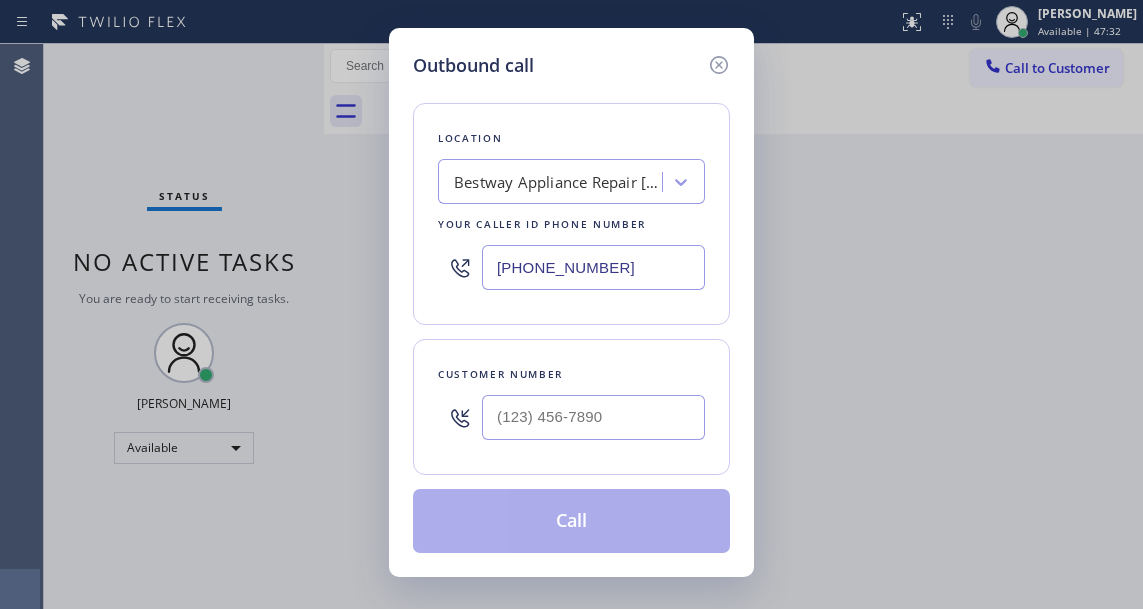 click on "(631) 203-1910" at bounding box center [593, 267] 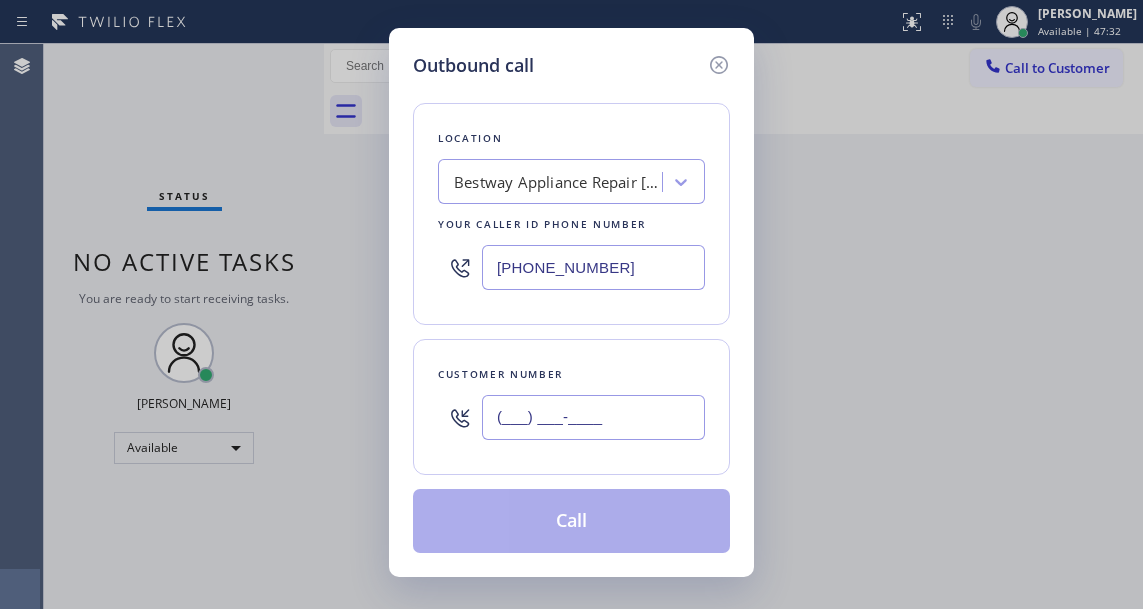 click on "(___) ___-____" at bounding box center [593, 417] 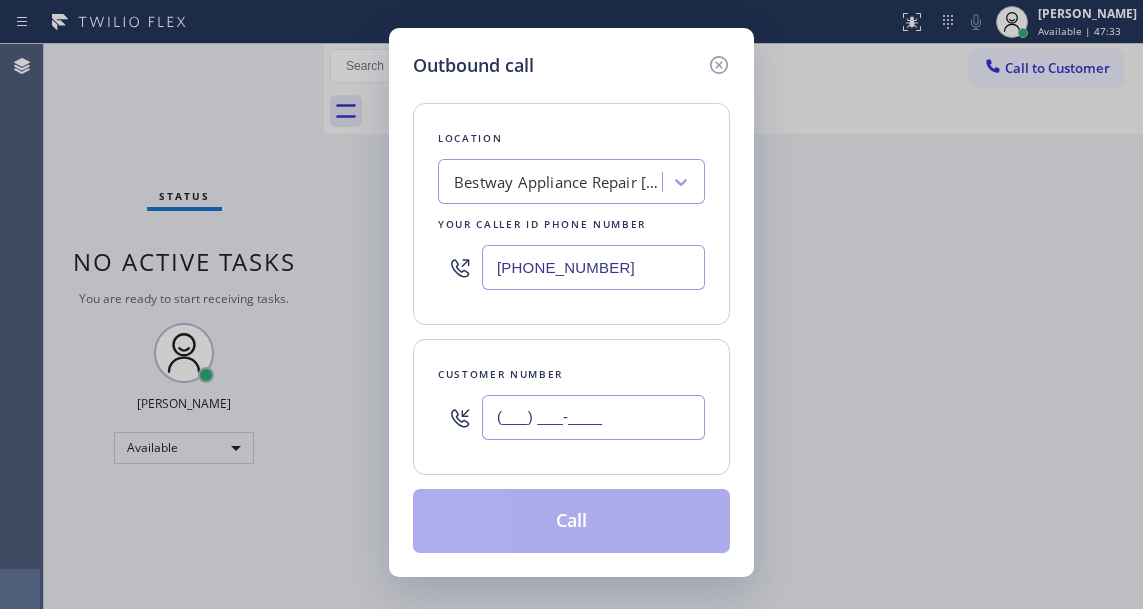 paste on "310) 890-1829" 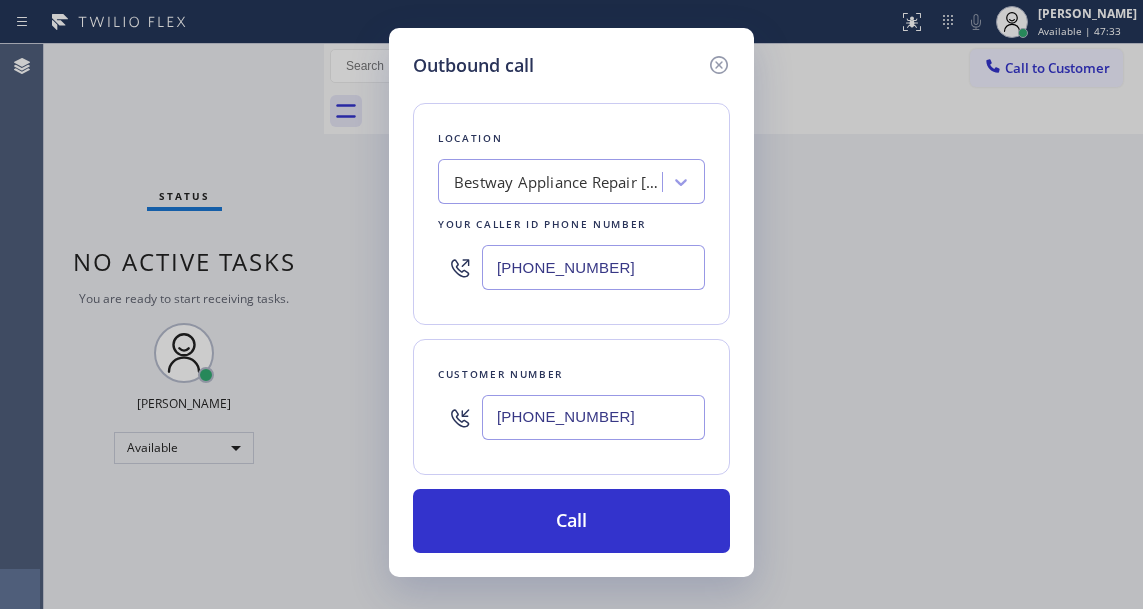 type on "(310) 890-1829" 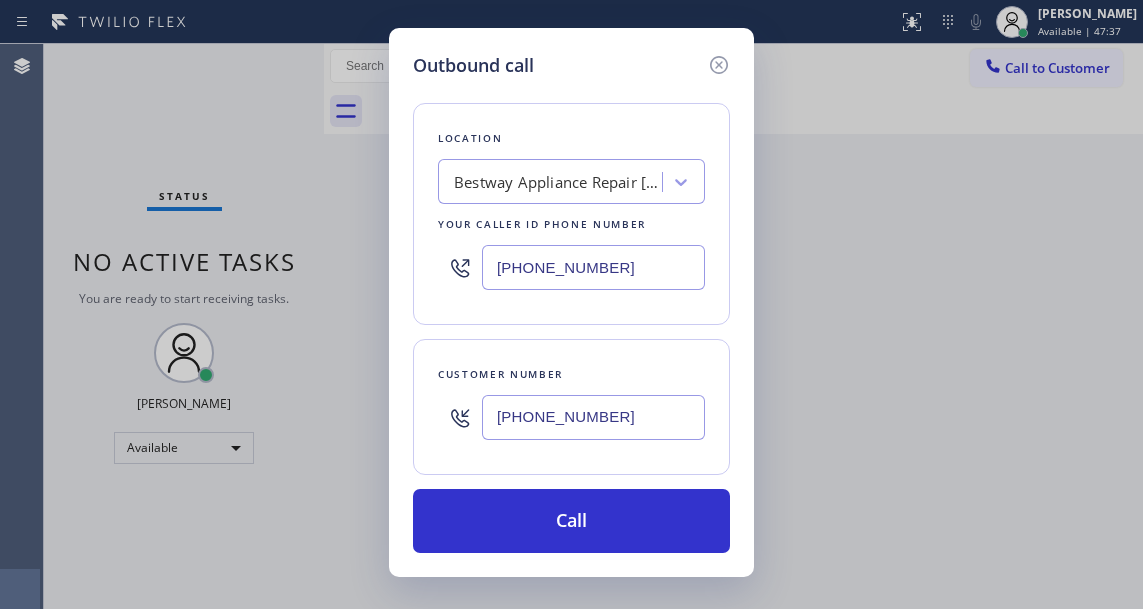 click on "Outbound call Location Bestway Appliance Repair Long Island Your caller id phone number (631) 203-1910 Customer number (310) 890-1829 Call" at bounding box center (571, 304) 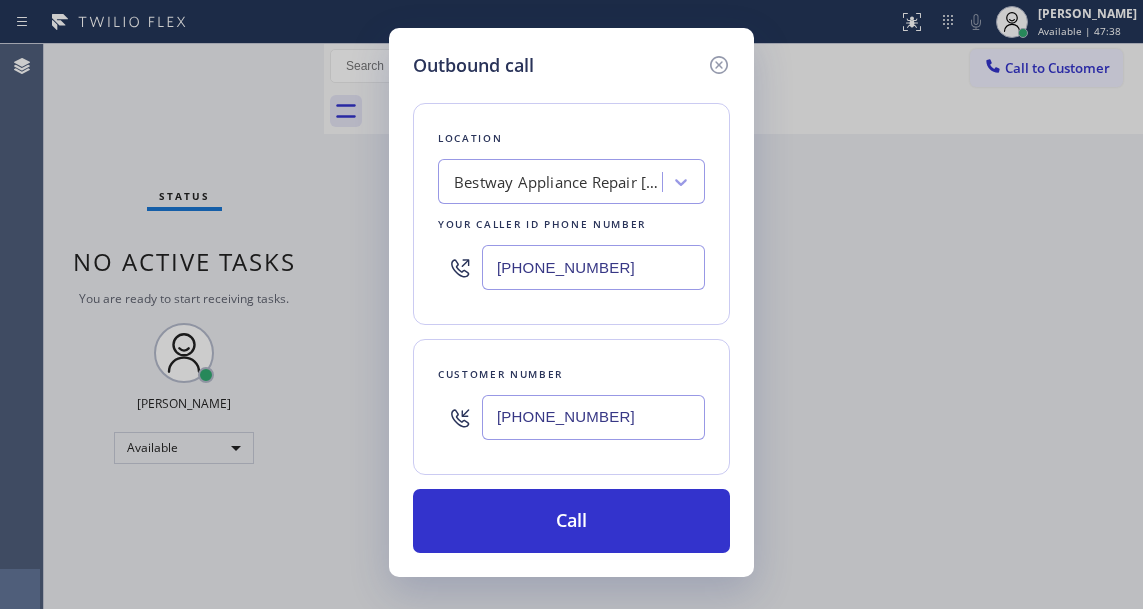 click on "(631) 203-1910" at bounding box center [593, 267] 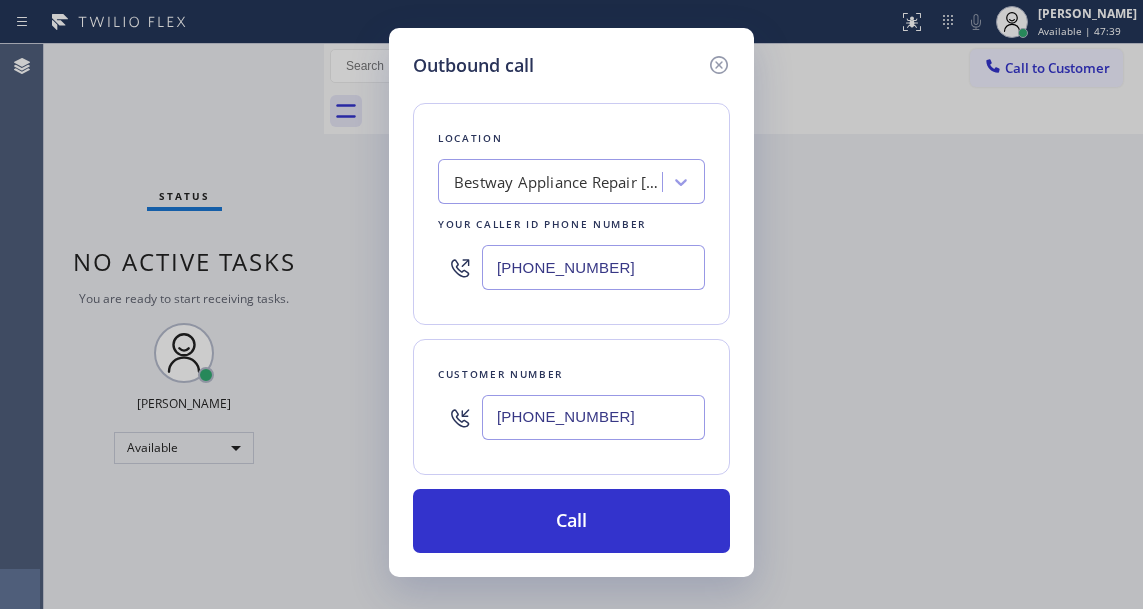 click on "(631) 203-1910" at bounding box center [593, 267] 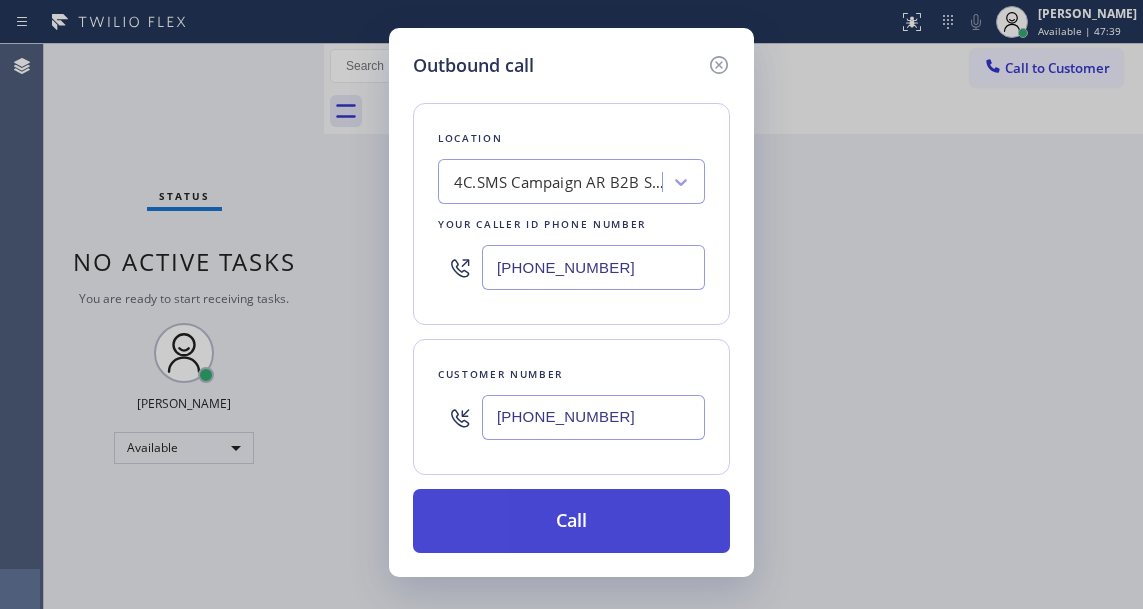 type on "(833) 692-2271" 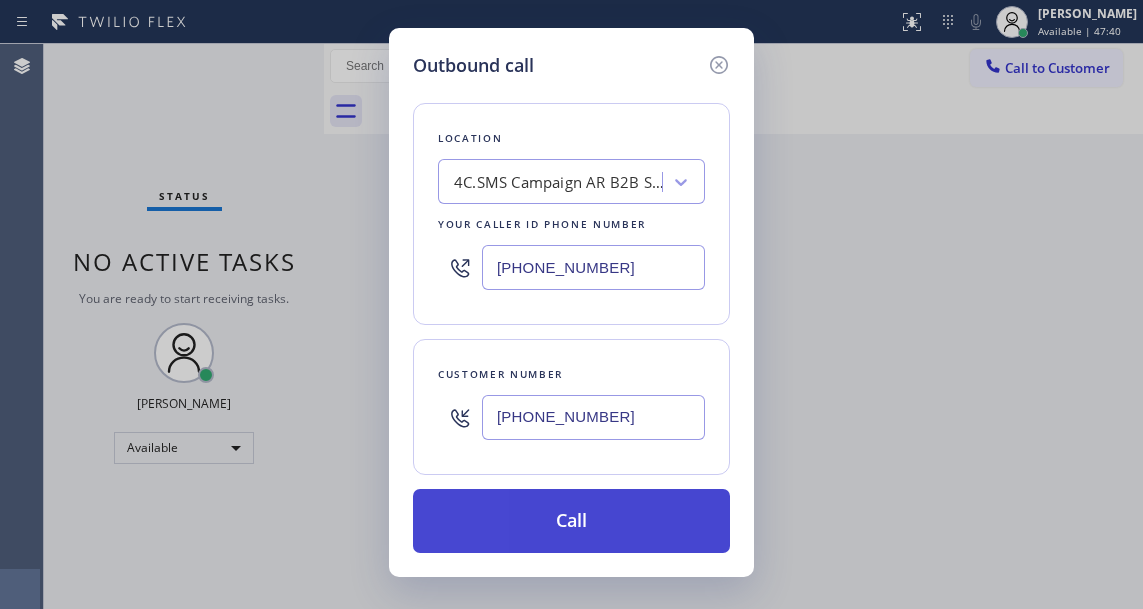 click on "Call" at bounding box center (571, 521) 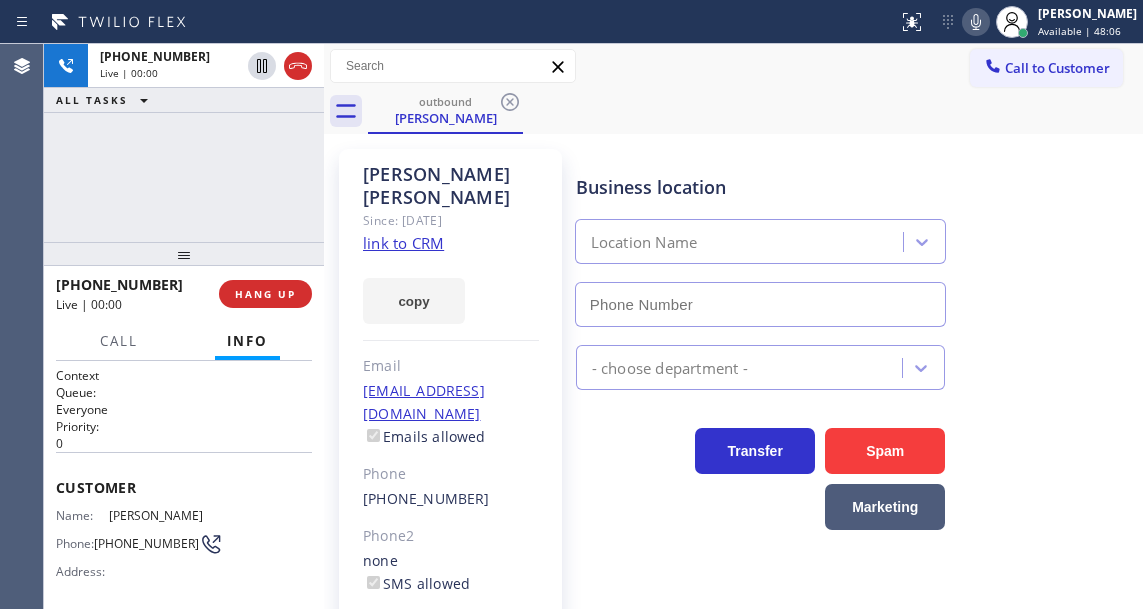 type on "(833) 692-2271" 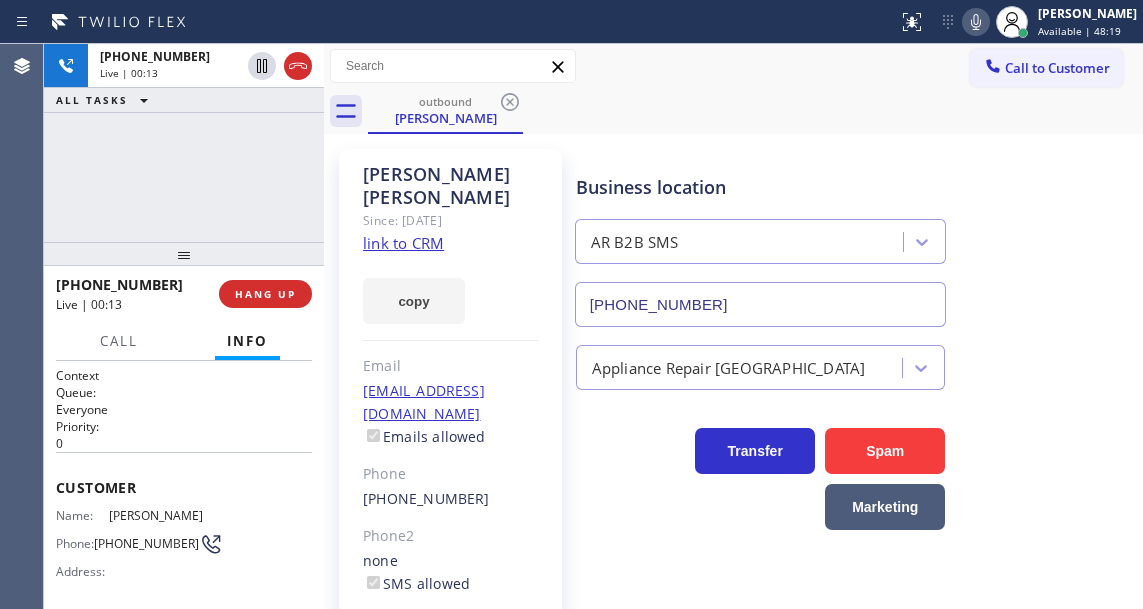click on "Business location AR B2B SMS (833) 692-2271" at bounding box center [855, 236] 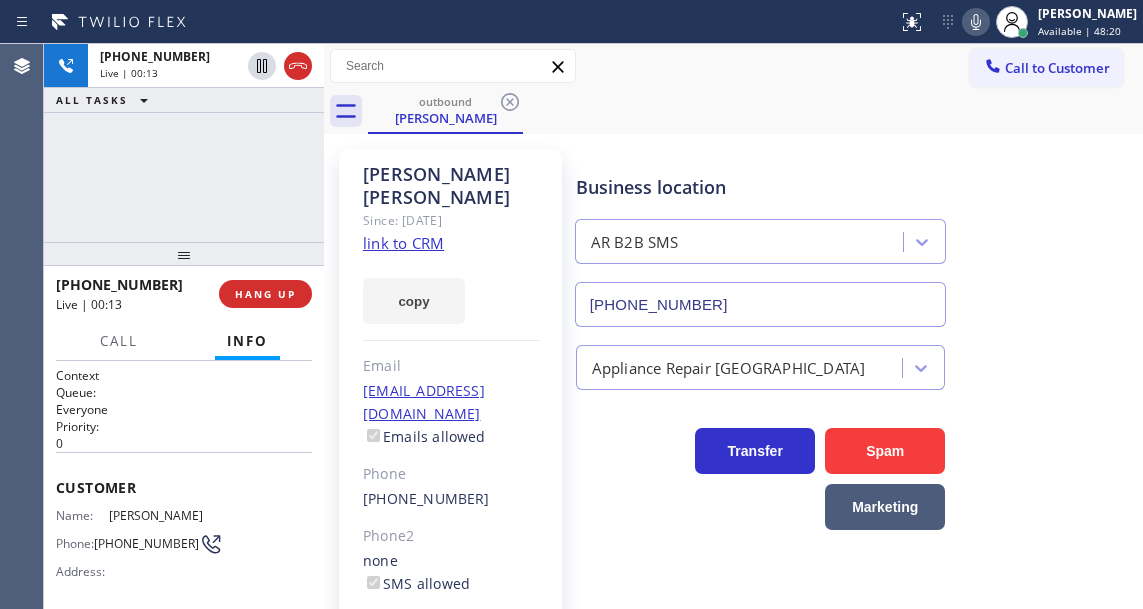 click on "+13108901829 Live | 00:13 ALL TASKS ALL TASKS ACTIVE TASKS TASKS IN WRAP UP" at bounding box center (184, 143) 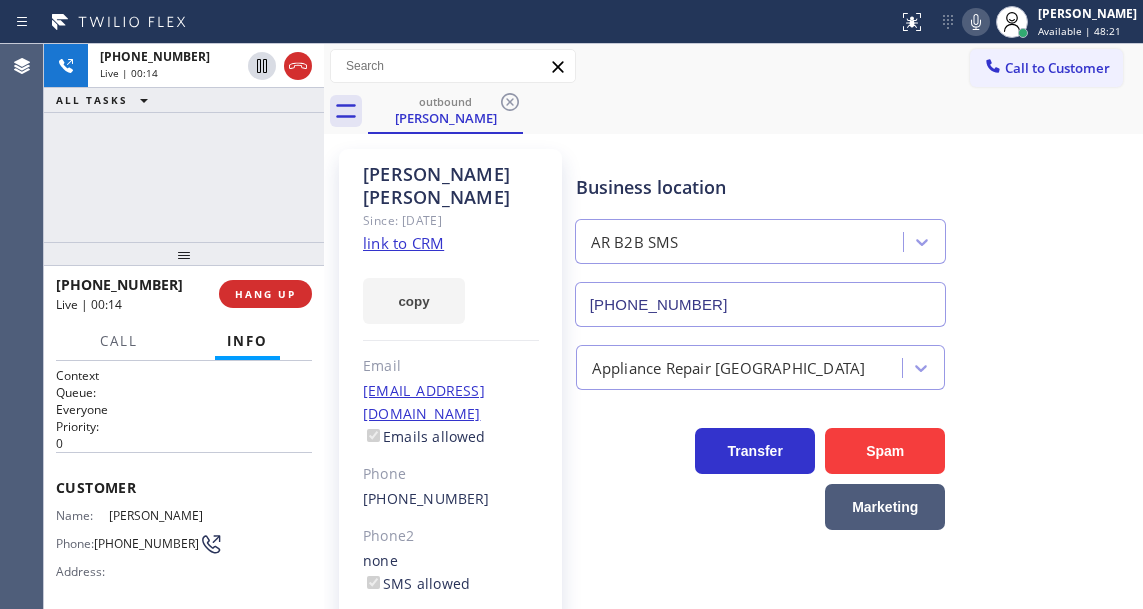 click on "+13108901829 Live | 00:14 ALL TASKS ALL TASKS ACTIVE TASKS TASKS IN WRAP UP" at bounding box center [184, 143] 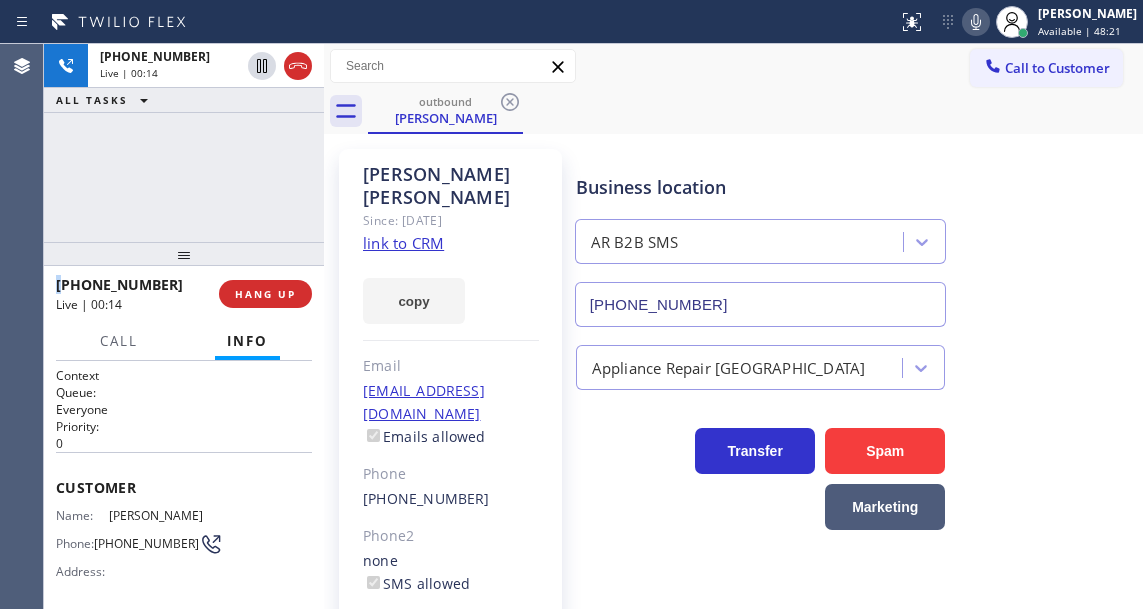 click on "+13108901829 Live | 00:14 ALL TASKS ALL TASKS ACTIVE TASKS TASKS IN WRAP UP" at bounding box center [184, 143] 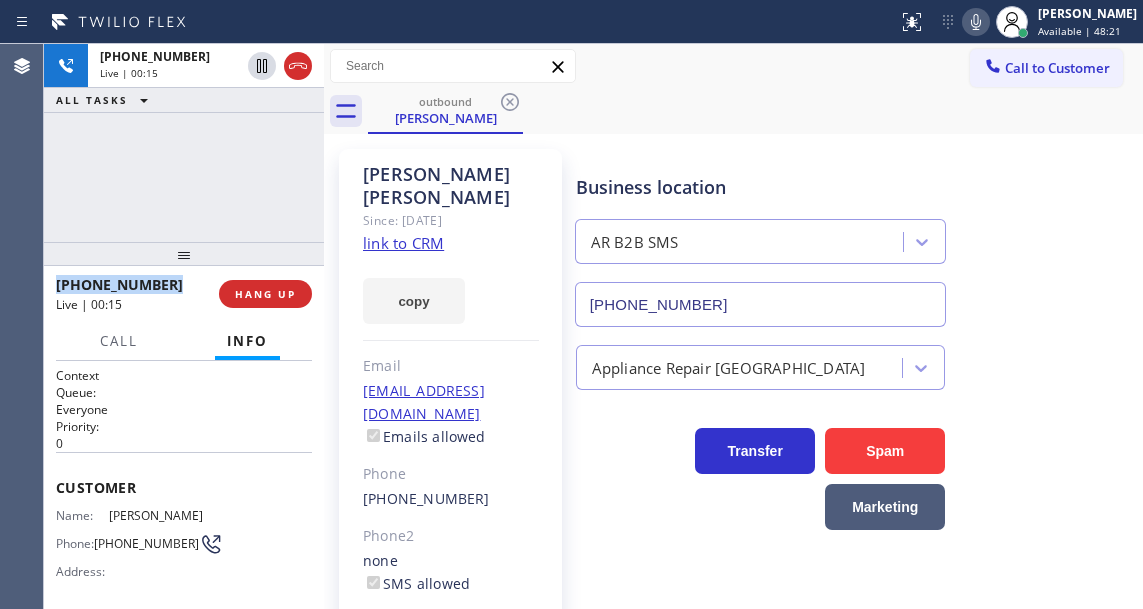 click on "+13108901829 Live | 00:15 ALL TASKS ALL TASKS ACTIVE TASKS TASKS IN WRAP UP" at bounding box center [184, 143] 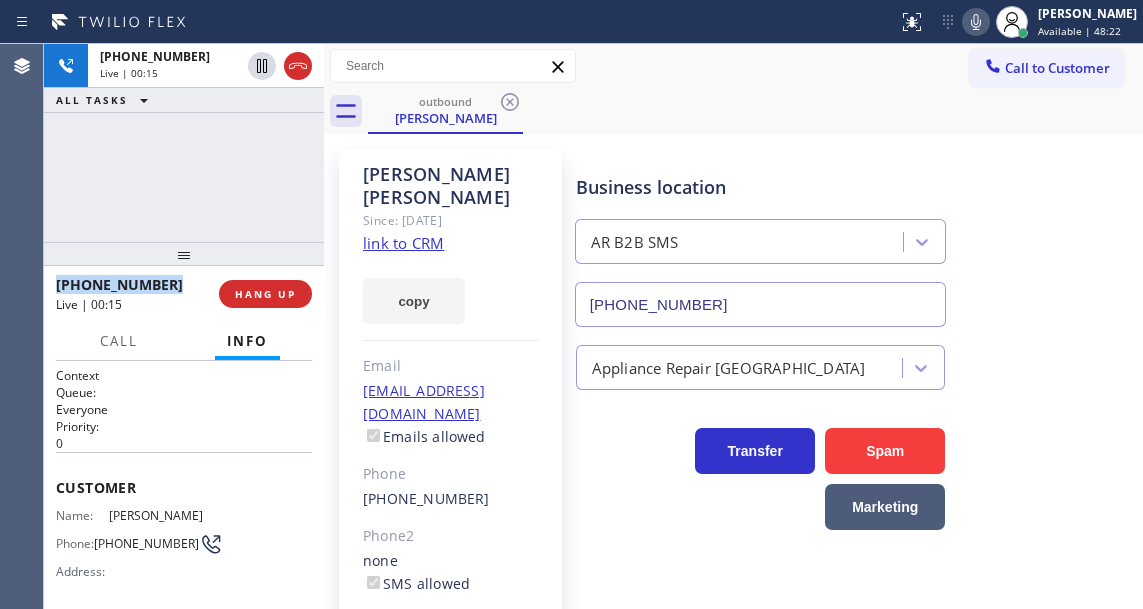 click on "+13108901829 Live | 00:15 ALL TASKS ALL TASKS ACTIVE TASKS TASKS IN WRAP UP" at bounding box center (184, 143) 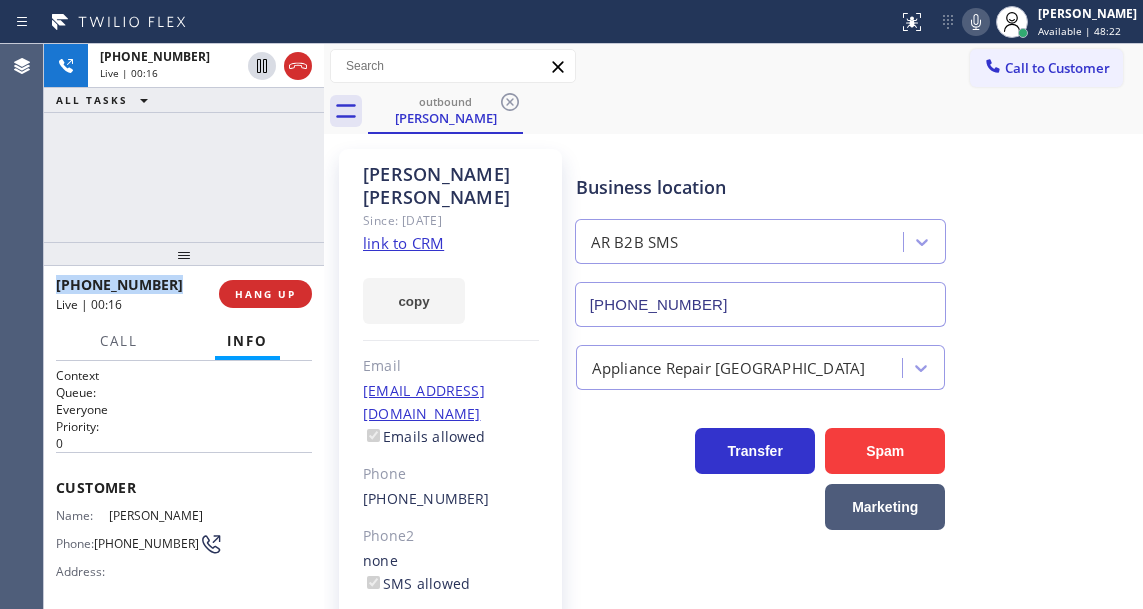 click on "+13108901829 Live | 00:16 ALL TASKS ALL TASKS ACTIVE TASKS TASKS IN WRAP UP" at bounding box center (184, 143) 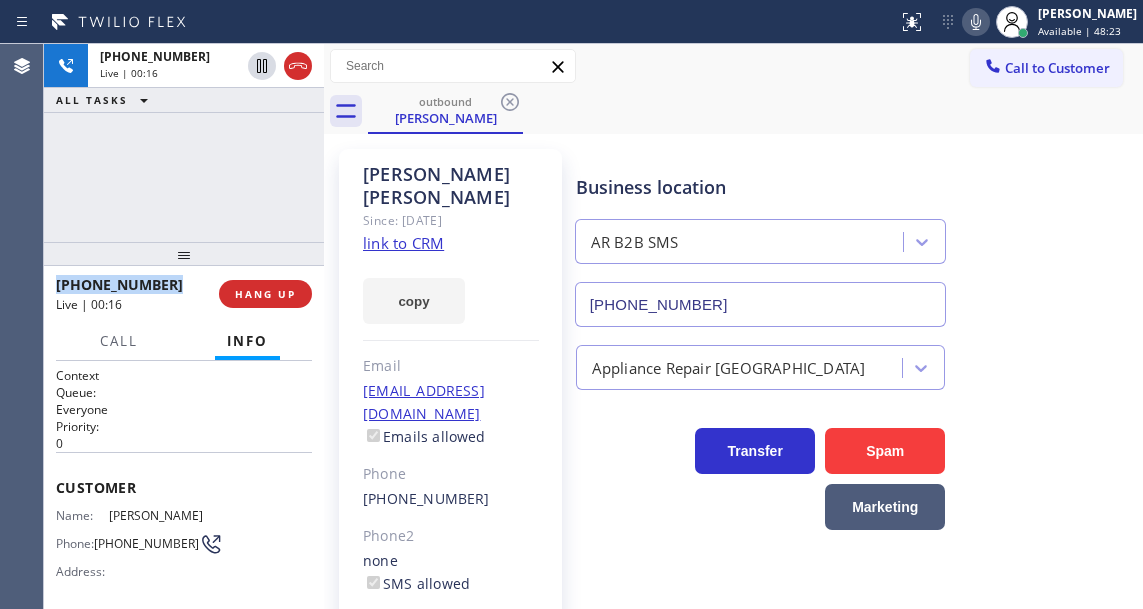 click on "+13108901829 Live | 00:16 ALL TASKS ALL TASKS ACTIVE TASKS TASKS IN WRAP UP" at bounding box center [184, 143] 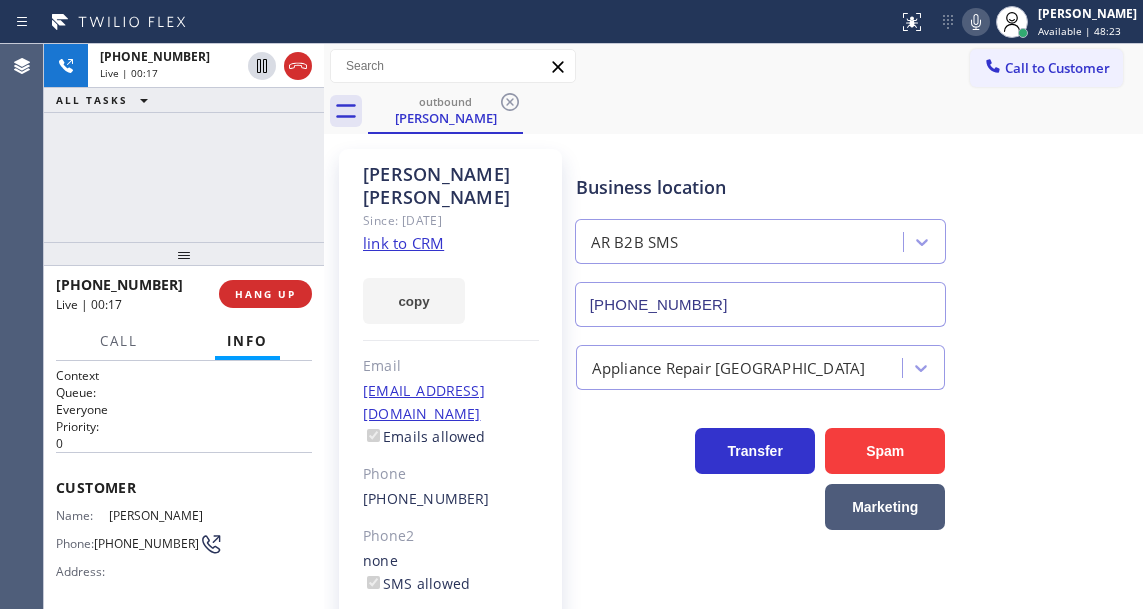 click on "+13108901829 Live | 00:17 ALL TASKS ALL TASKS ACTIVE TASKS TASKS IN WRAP UP" at bounding box center (184, 143) 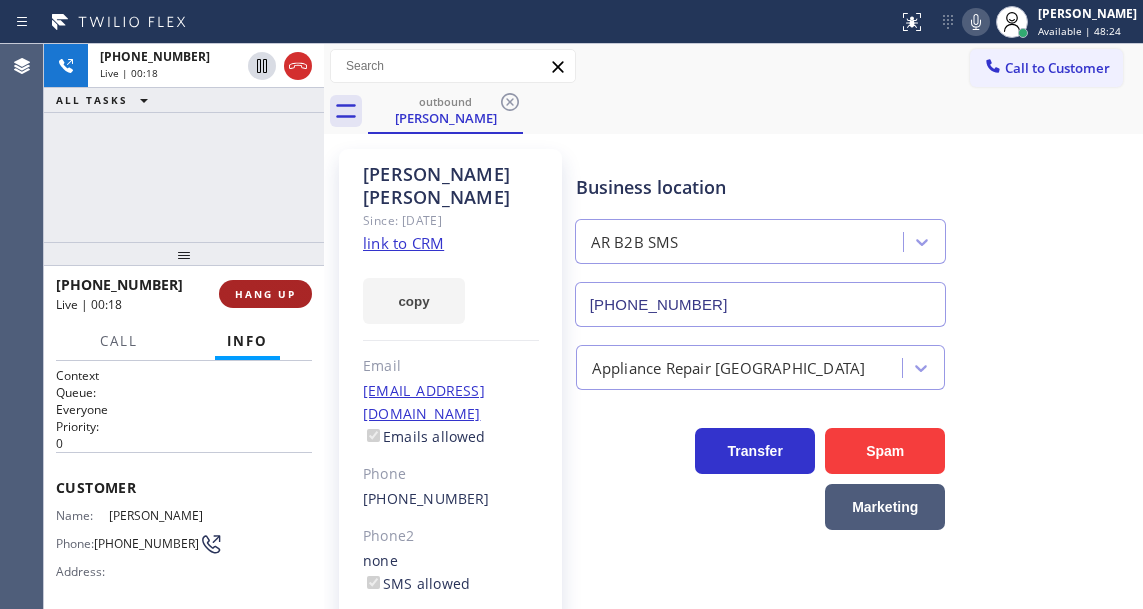 click on "HANG UP" at bounding box center (265, 294) 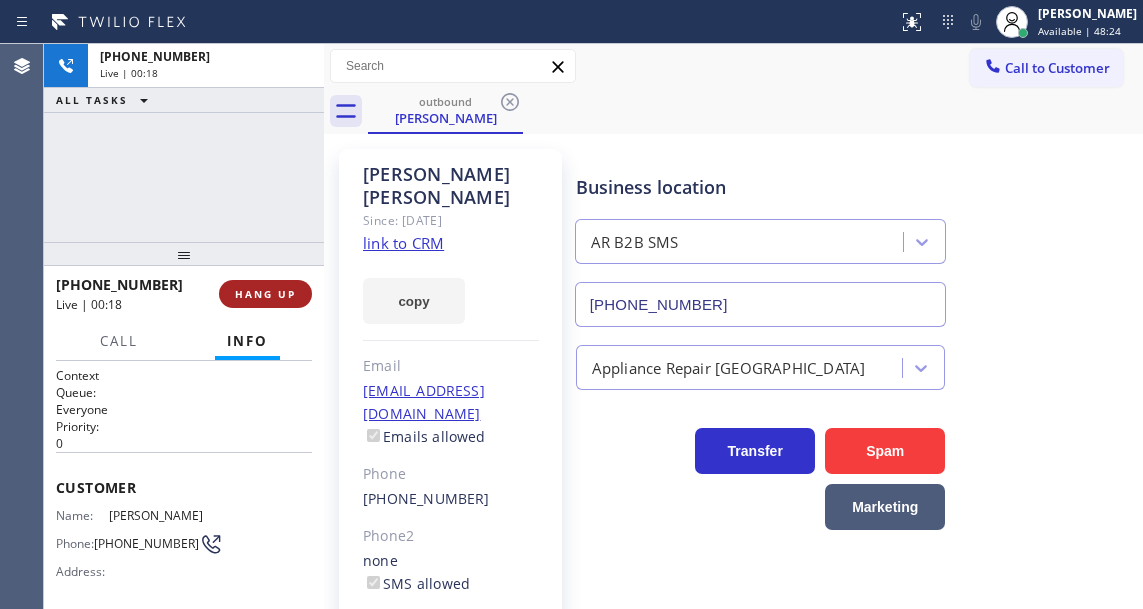 click on "HANG UP" at bounding box center [265, 294] 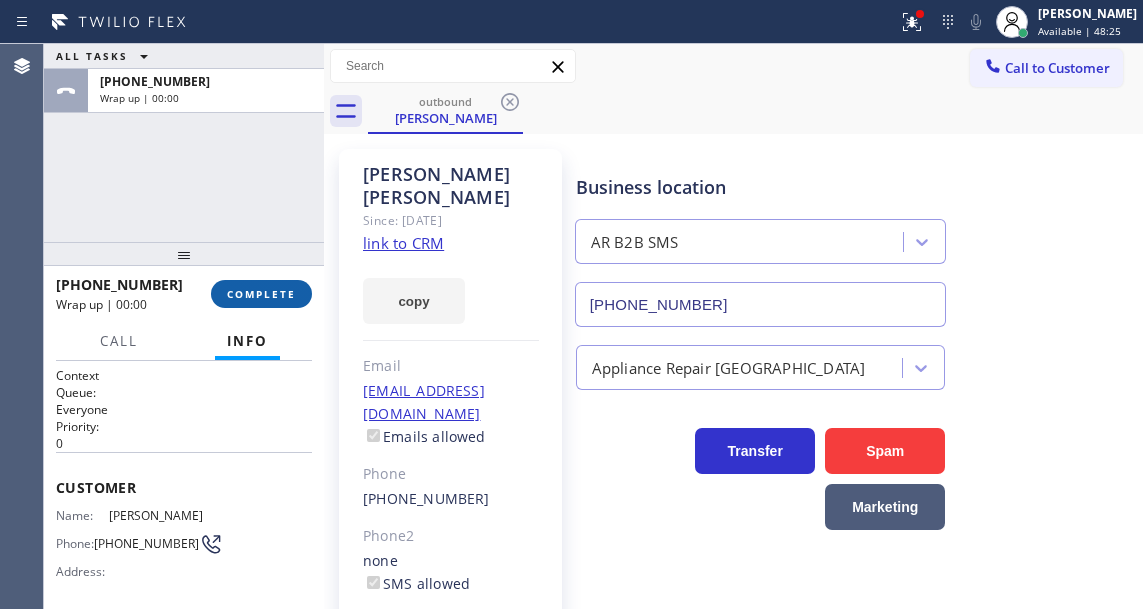 click on "COMPLETE" at bounding box center (261, 294) 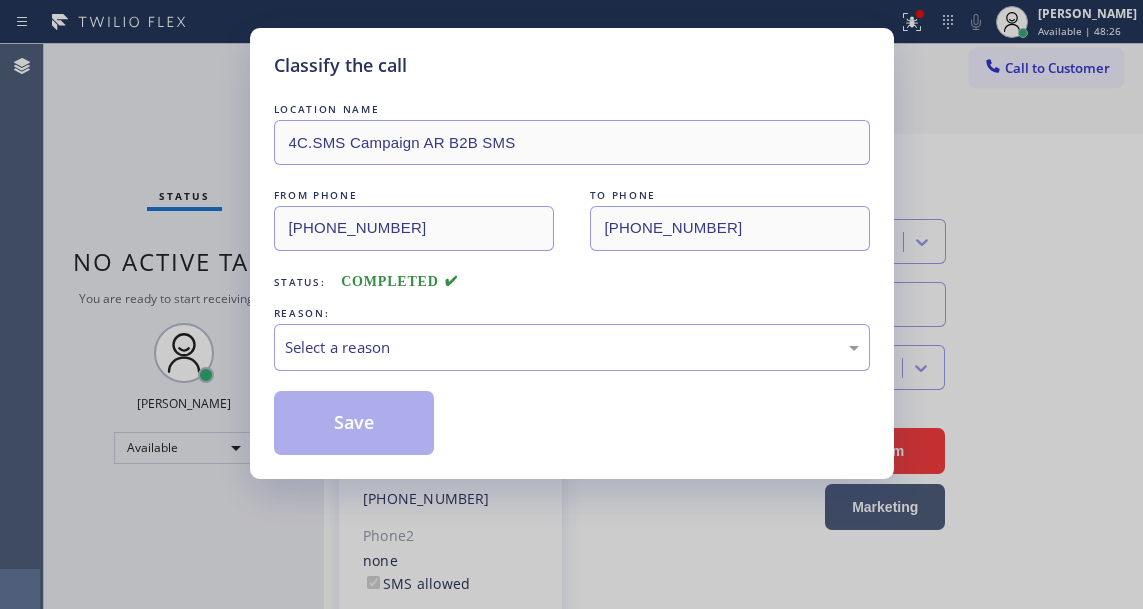 click on "REASON:" at bounding box center [572, 313] 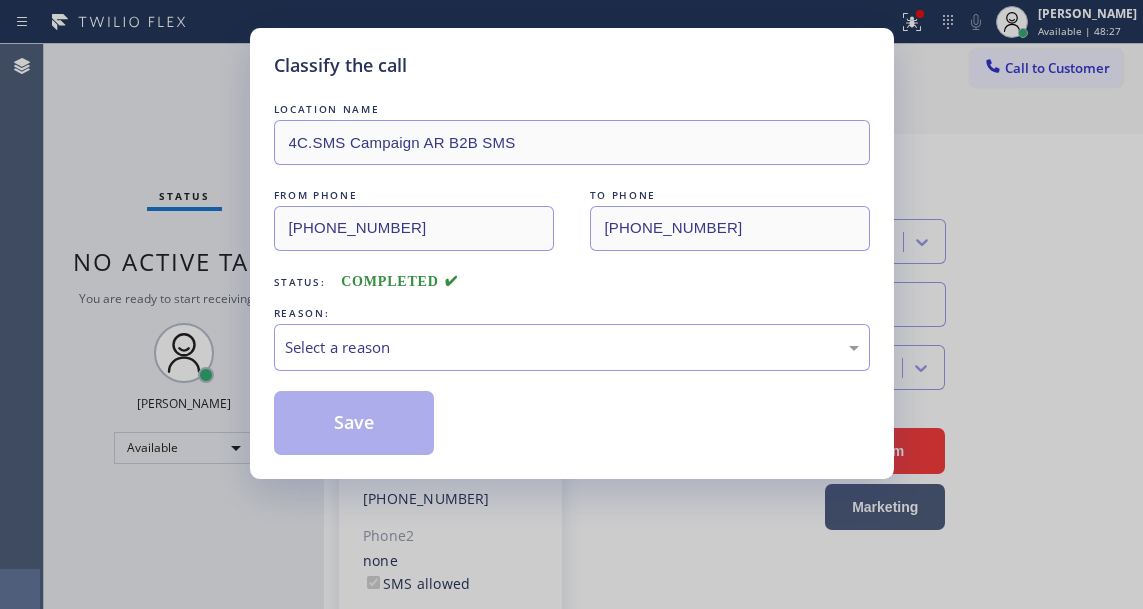 click on "LOCATION NAME 4C.SMS Campaign AR B2B SMS FROM PHONE (833) 692-2271 TO PHONE (310) 890-1829 Status: COMPLETED REASON: Select a reason Save" at bounding box center [572, 277] 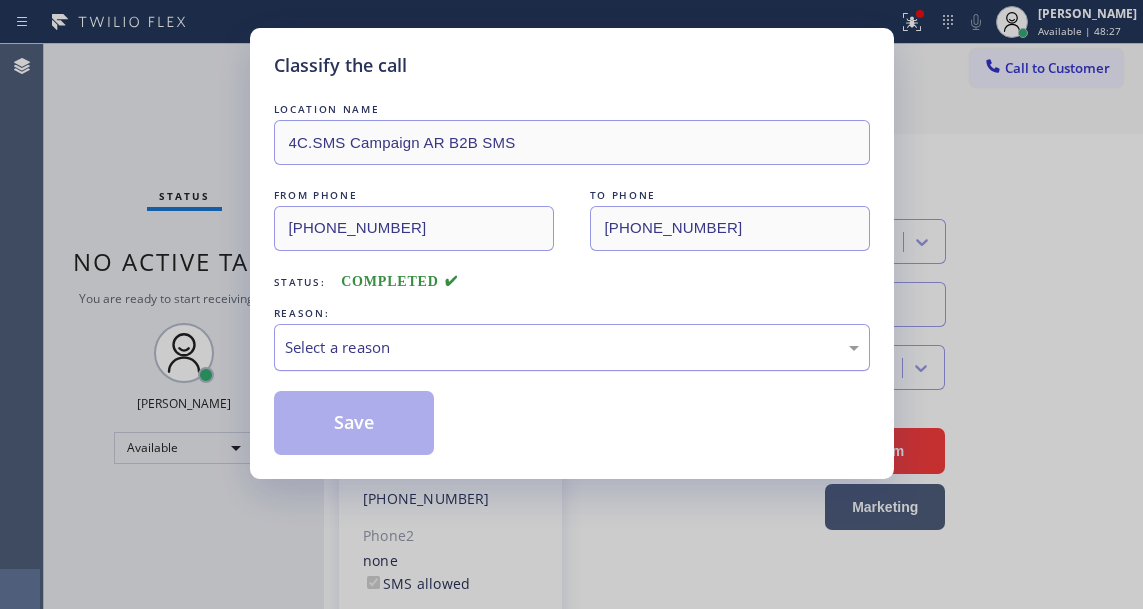 click on "Select a reason" at bounding box center (572, 347) 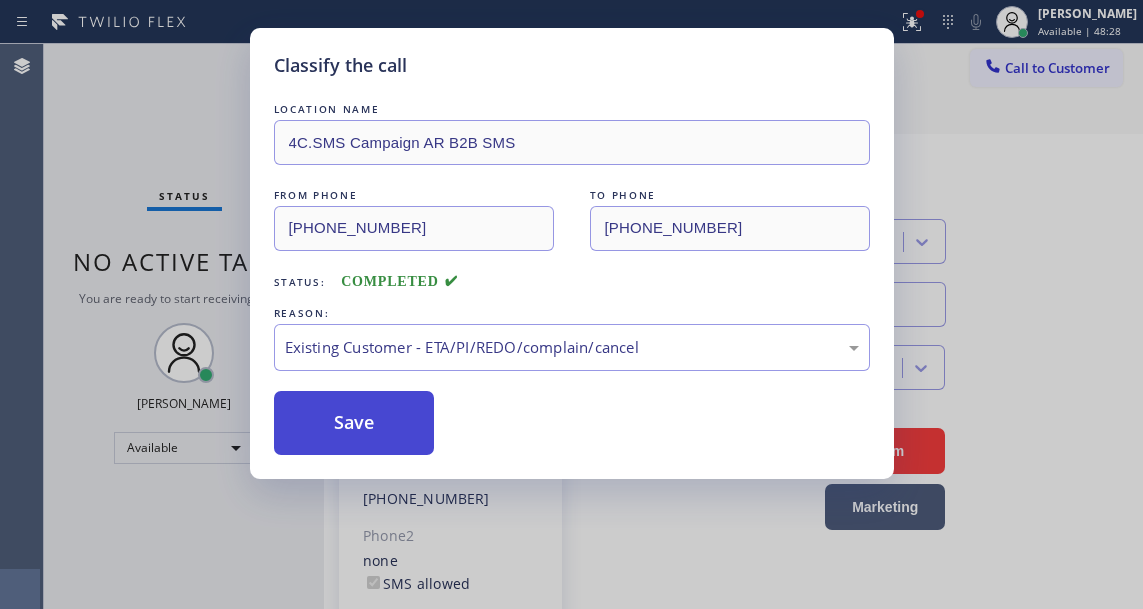 click on "Save" at bounding box center [354, 423] 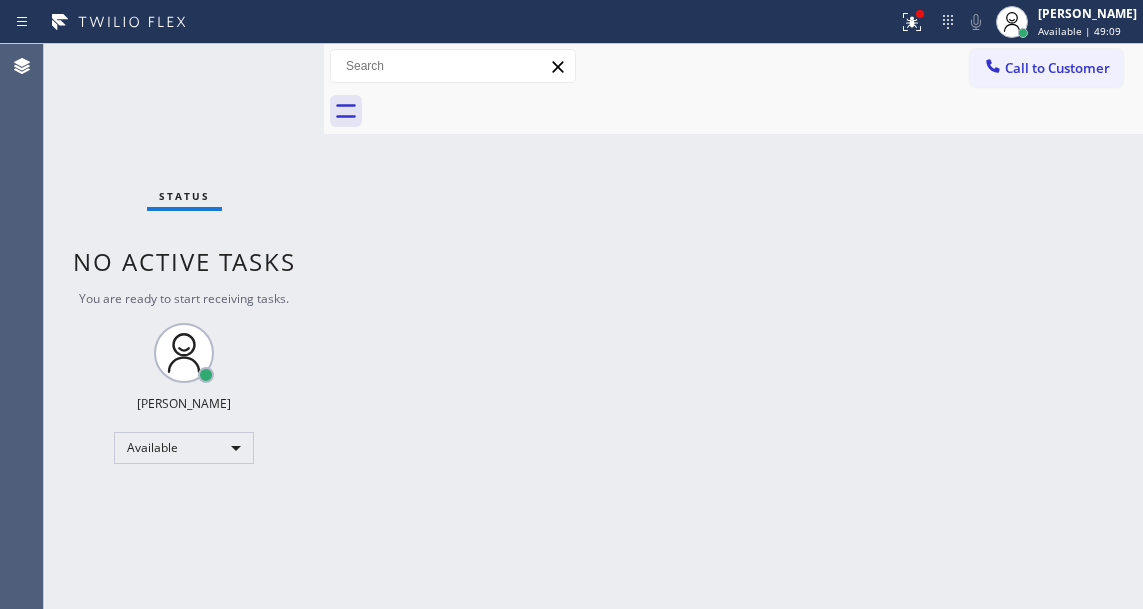 click on "Back to Dashboard Change Sender ID Customers Technicians Select a contact Outbound call Technician Search Technician Your caller id phone number Your caller id phone number Call Technician info Name   Phone none Address none Change Sender ID HVAC +18559994417 5 Star Appliance +18557314952 Appliance Repair +18554611149 Plumbing +18889090120 Air Duct Cleaning +18006865038  Electricians +18005688664 Cancel Change Check personal SMS Reset Change No tabs Call to Customer Outbound call Location AR B2B SMS Your caller id phone number (833) 692-2271 Customer number Call Outbound call Technician Search Technician Your caller id phone number Your caller id phone number Call" at bounding box center [733, 326] 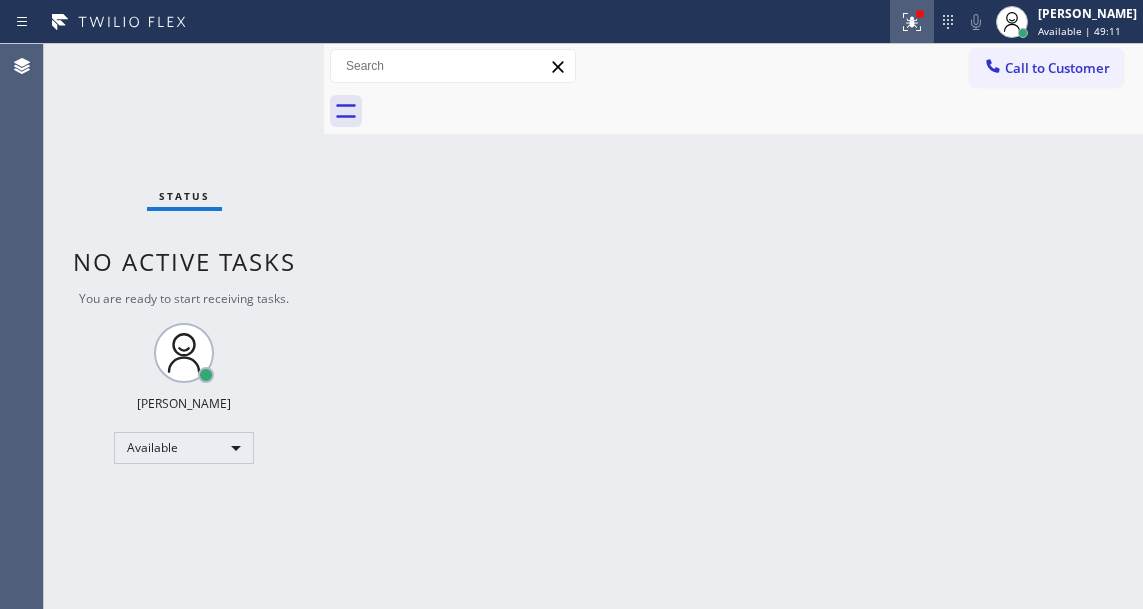 click 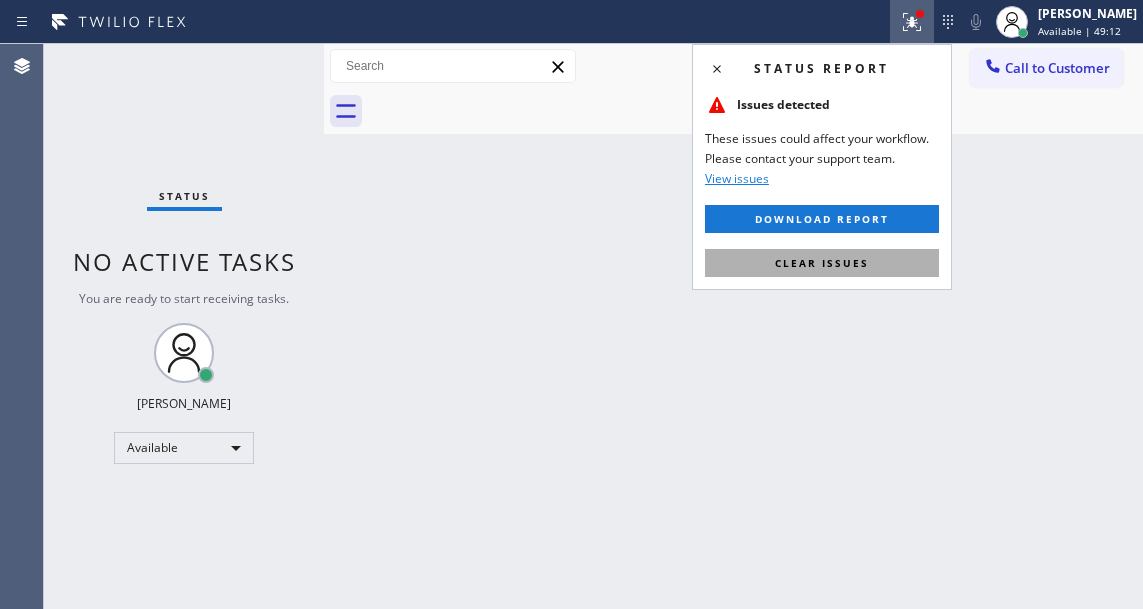 click on "Clear issues" at bounding box center (822, 263) 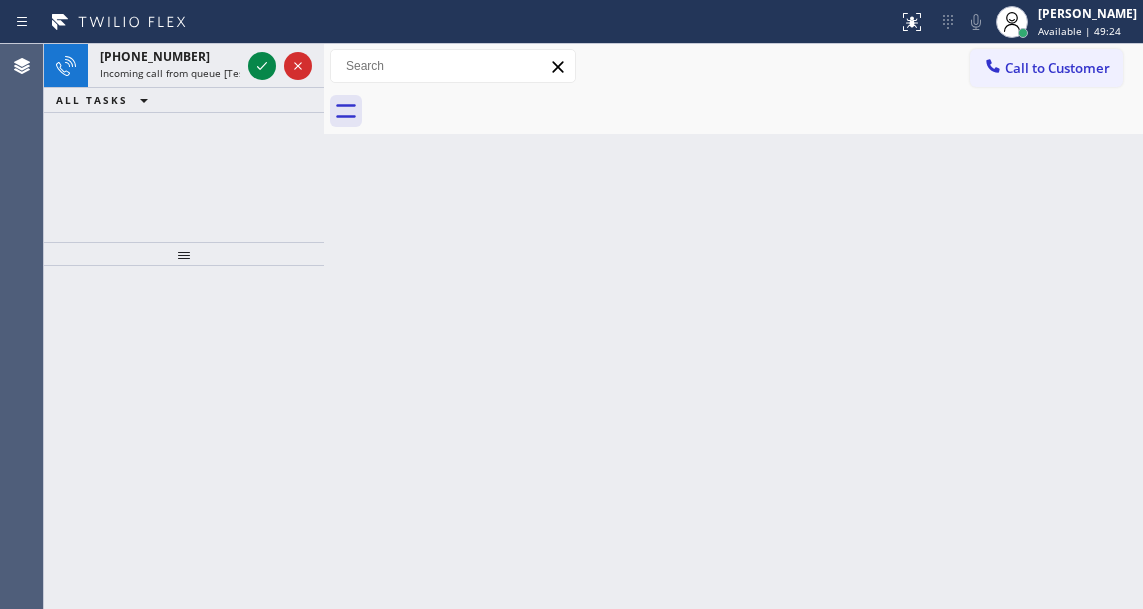 click 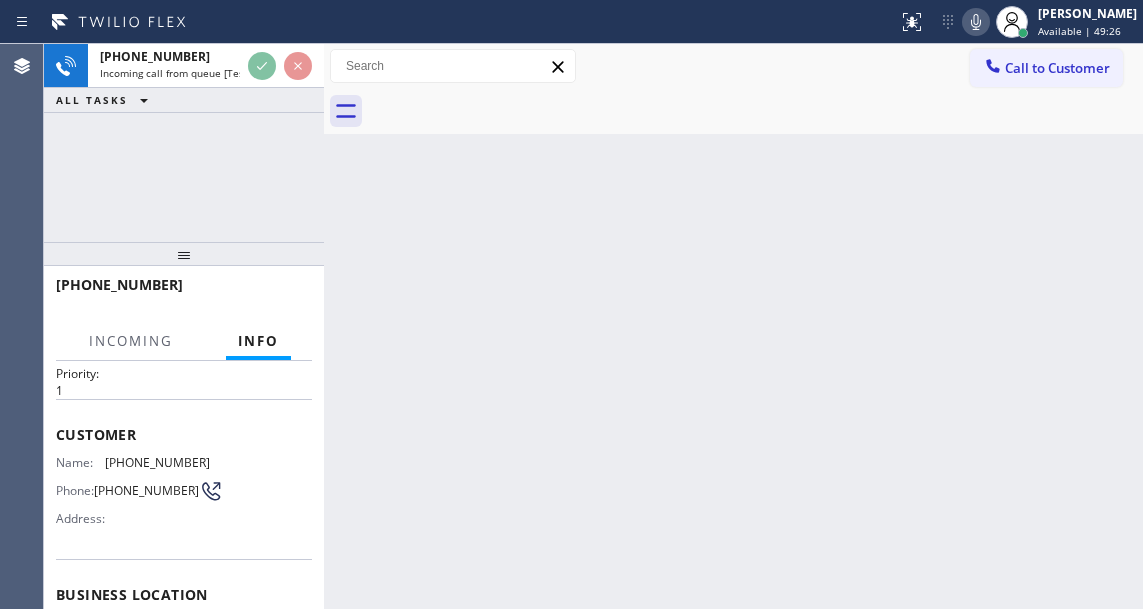 scroll, scrollTop: 100, scrollLeft: 0, axis: vertical 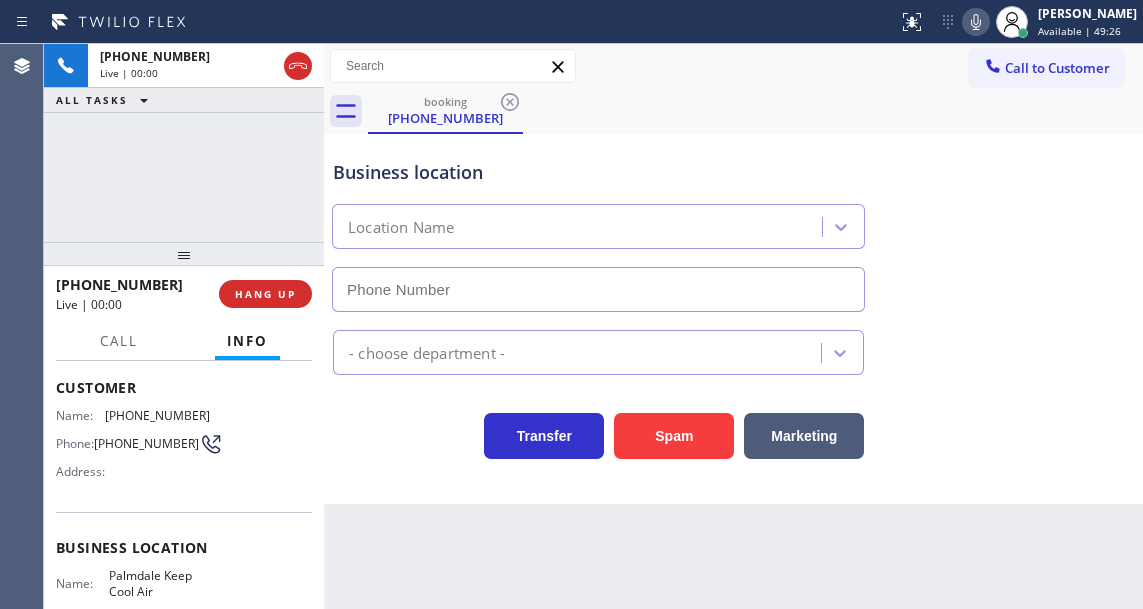 type on "(661) 777-9011" 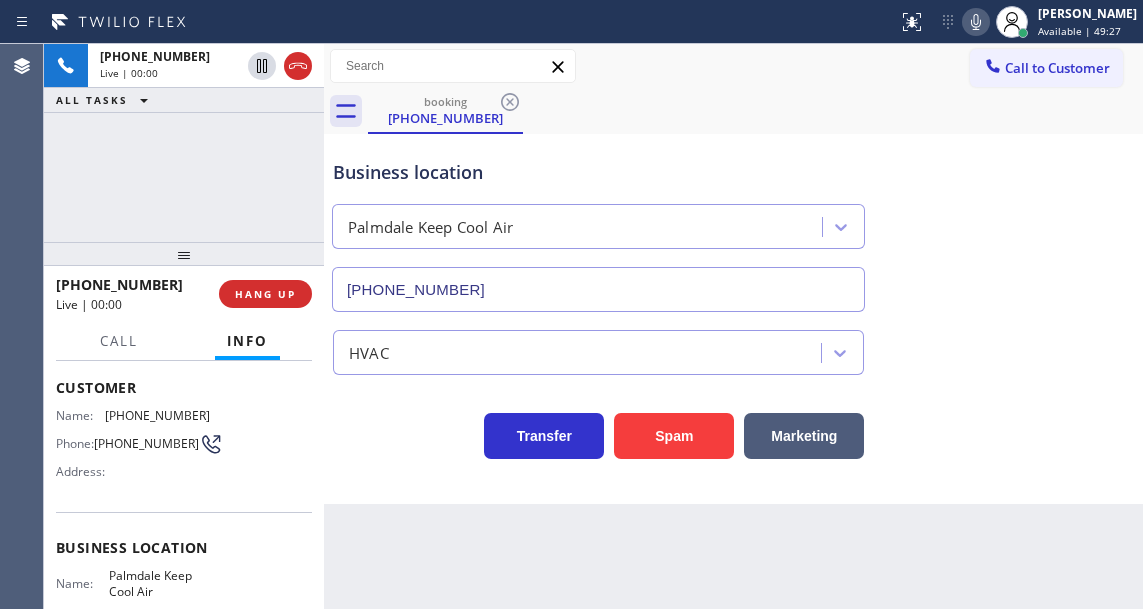 click on "Palmdale Keep Cool Air" at bounding box center (159, 583) 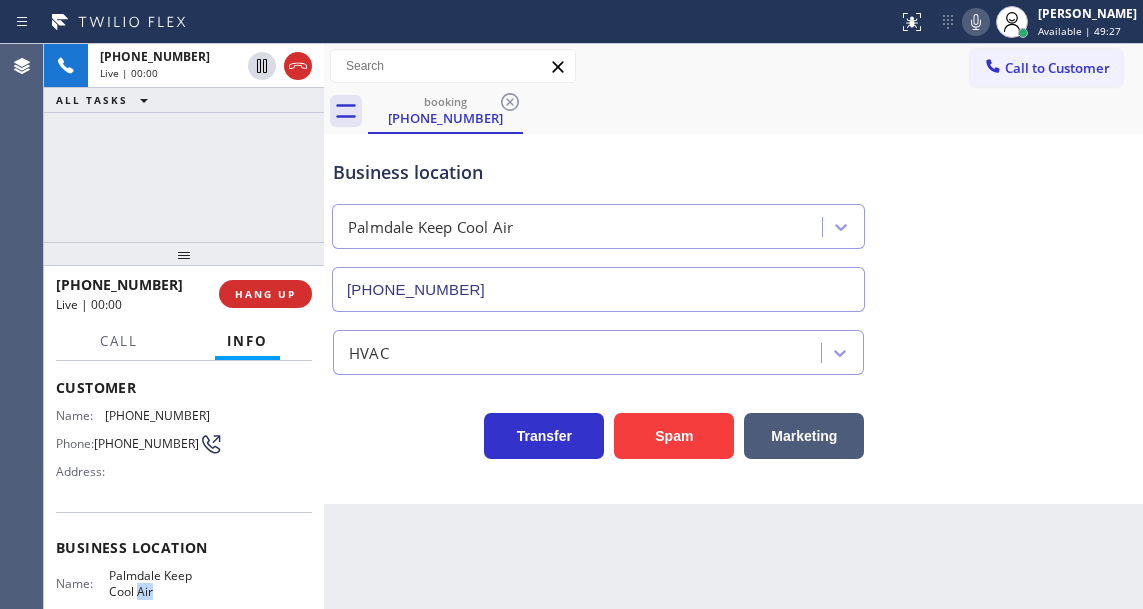click on "Palmdale Keep Cool Air" at bounding box center (159, 583) 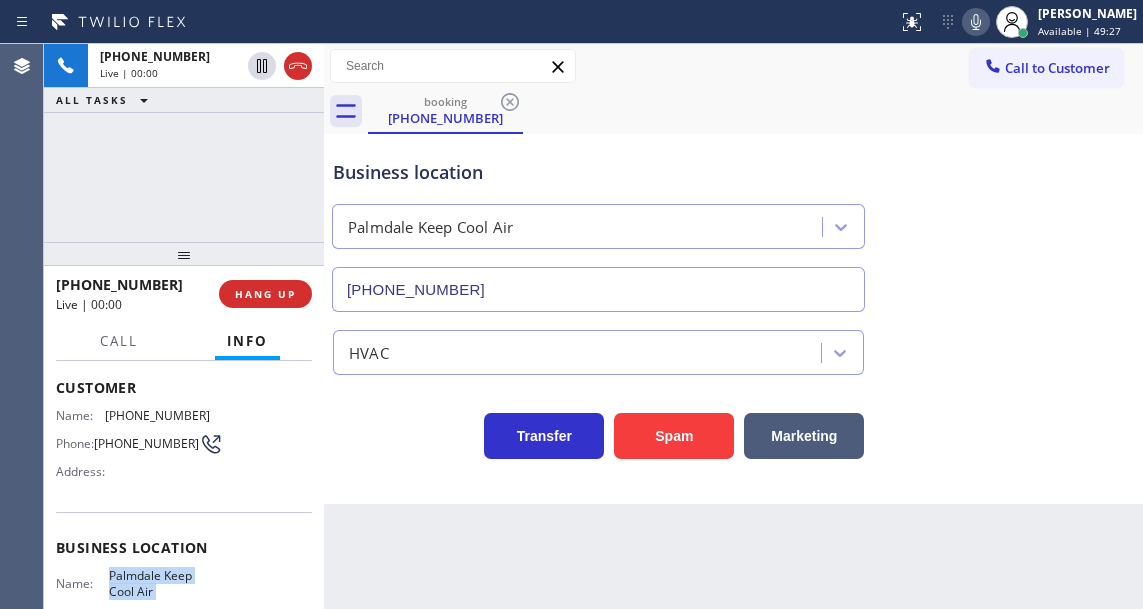 click on "Palmdale Keep Cool Air" at bounding box center (159, 583) 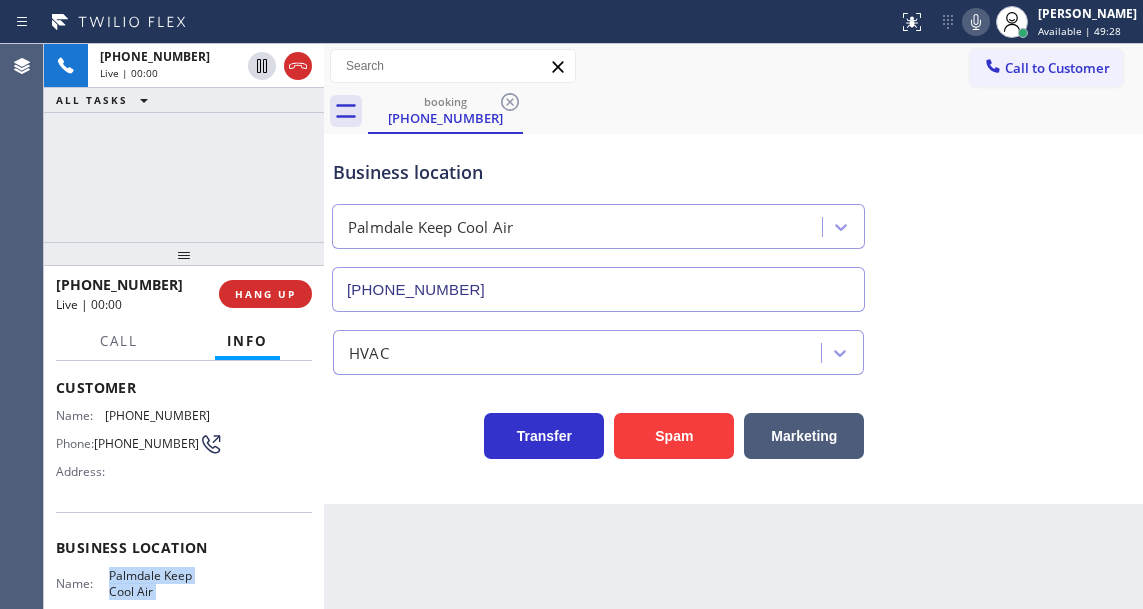 click on "Palmdale Keep Cool Air" at bounding box center [159, 583] 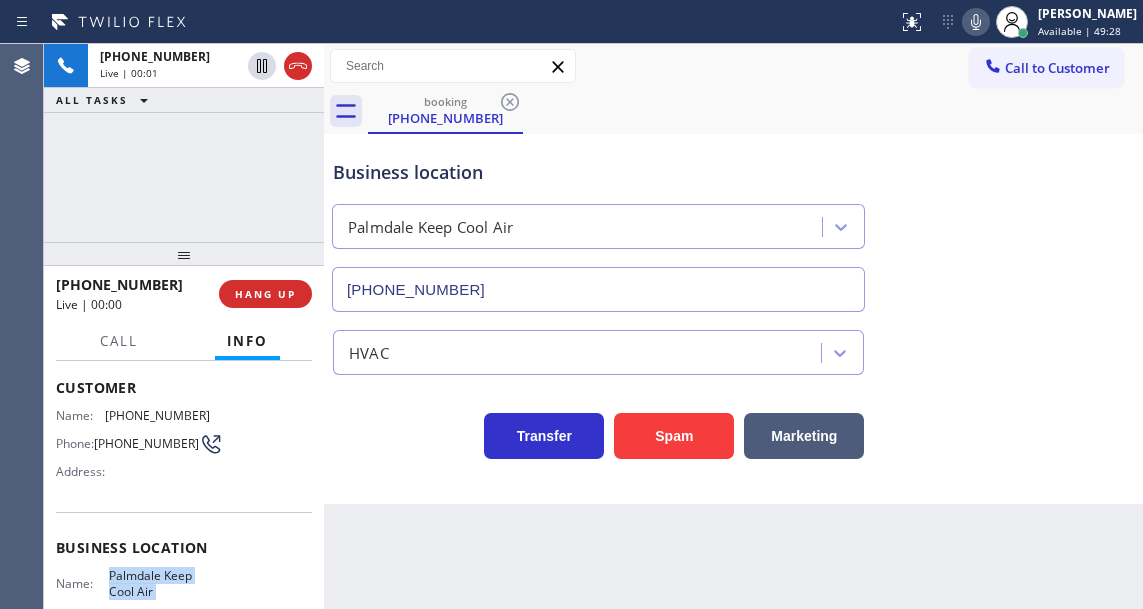 drag, startPoint x: 134, startPoint y: 593, endPoint x: 146, endPoint y: 587, distance: 13.416408 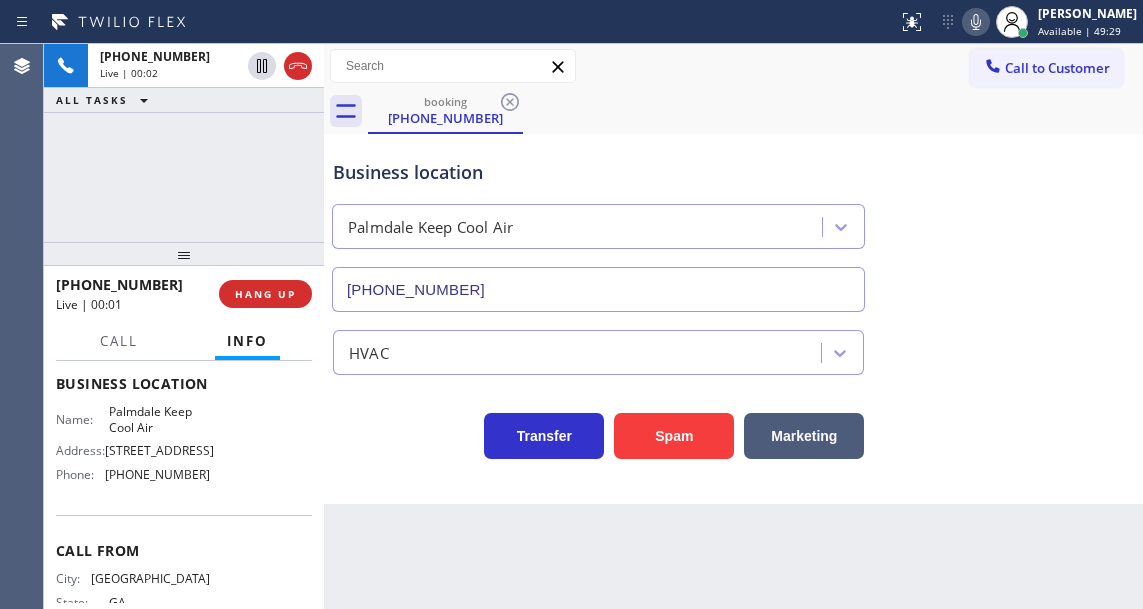 scroll, scrollTop: 300, scrollLeft: 0, axis: vertical 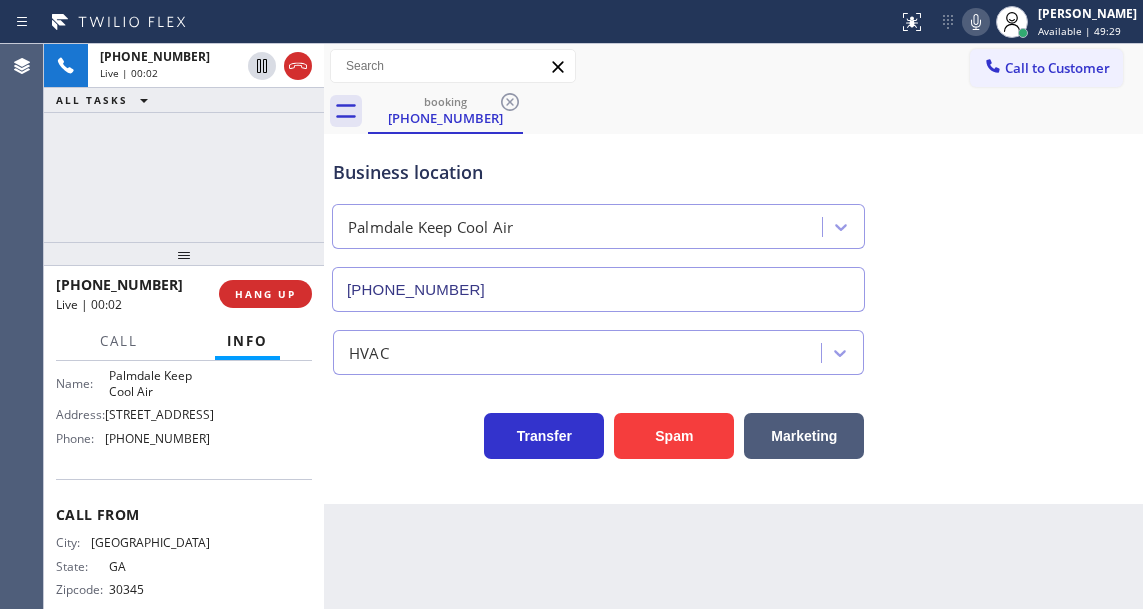 click on "Palmdale Keep Cool Air" at bounding box center (159, 383) 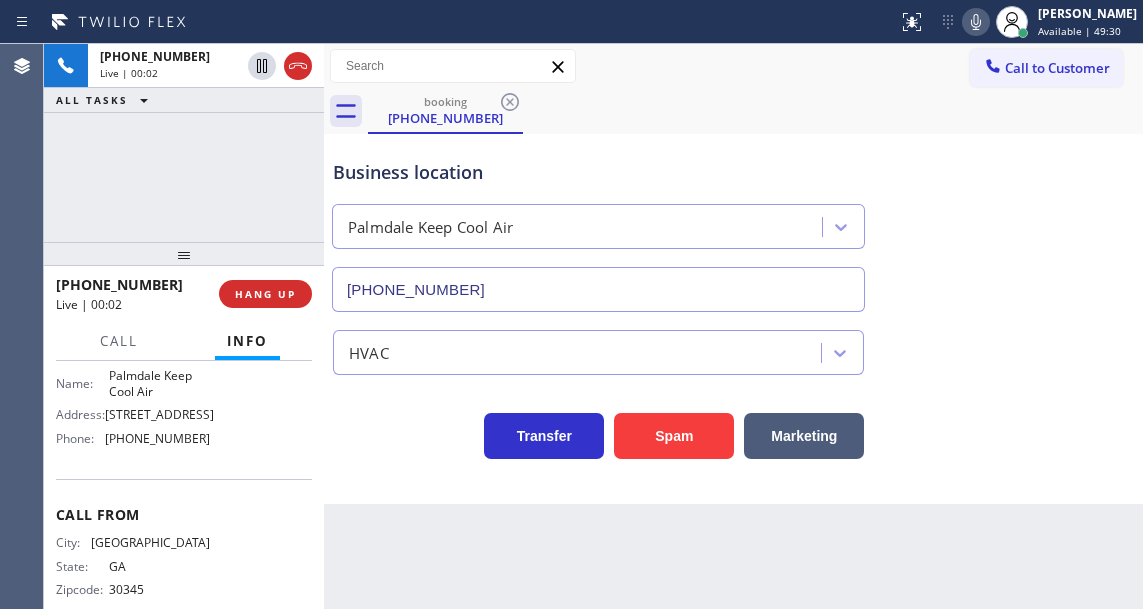 click on "Palmdale Keep Cool Air" at bounding box center [159, 383] 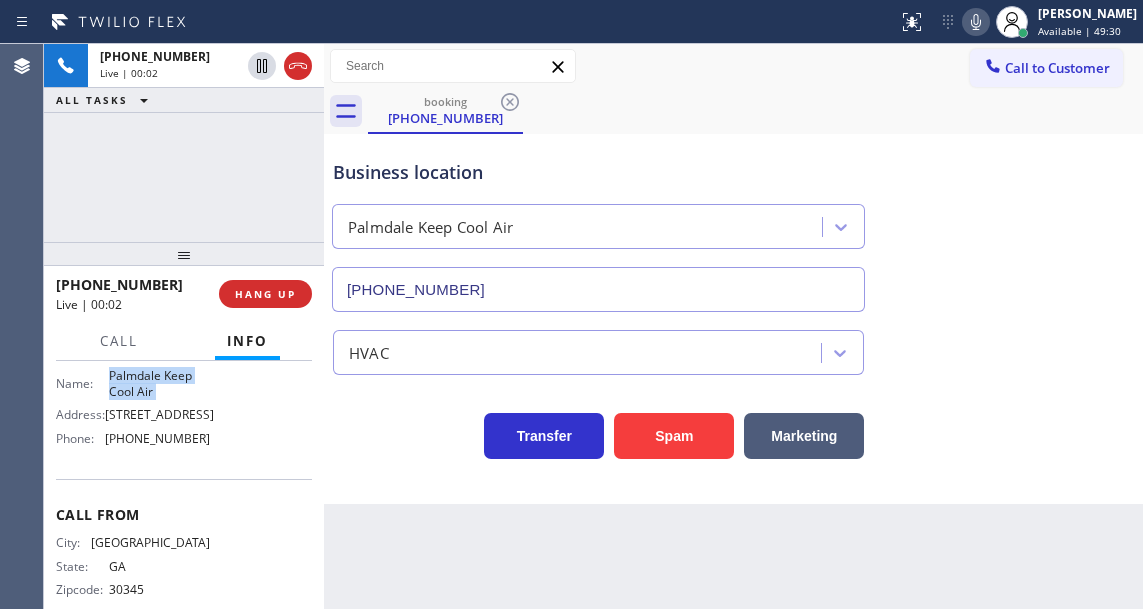 click on "Palmdale Keep Cool Air" at bounding box center (159, 383) 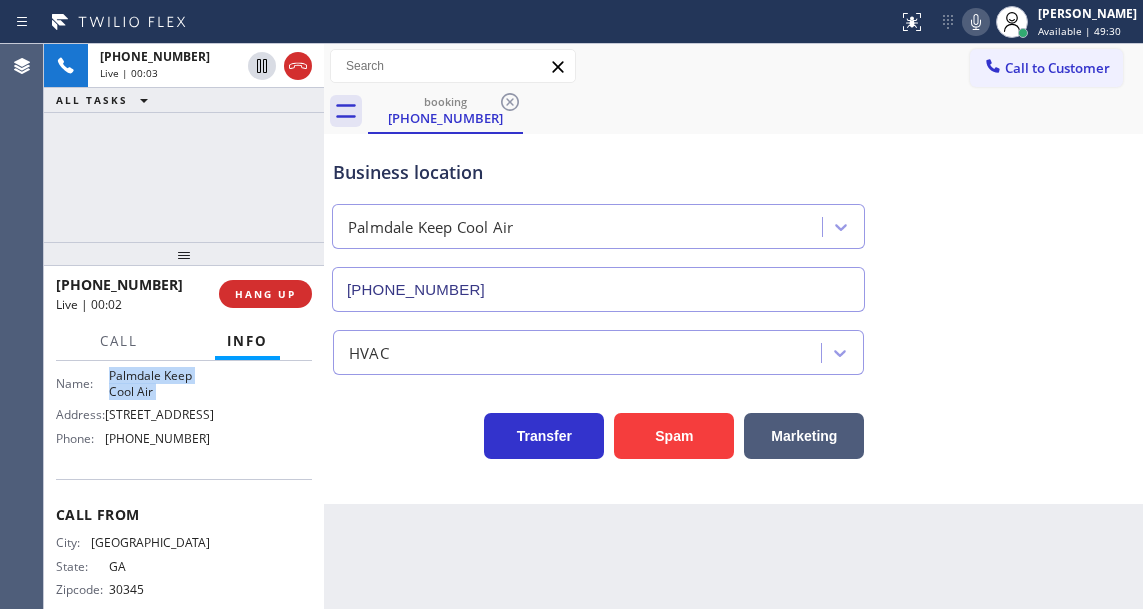 click on "Palmdale Keep Cool Air" at bounding box center (159, 383) 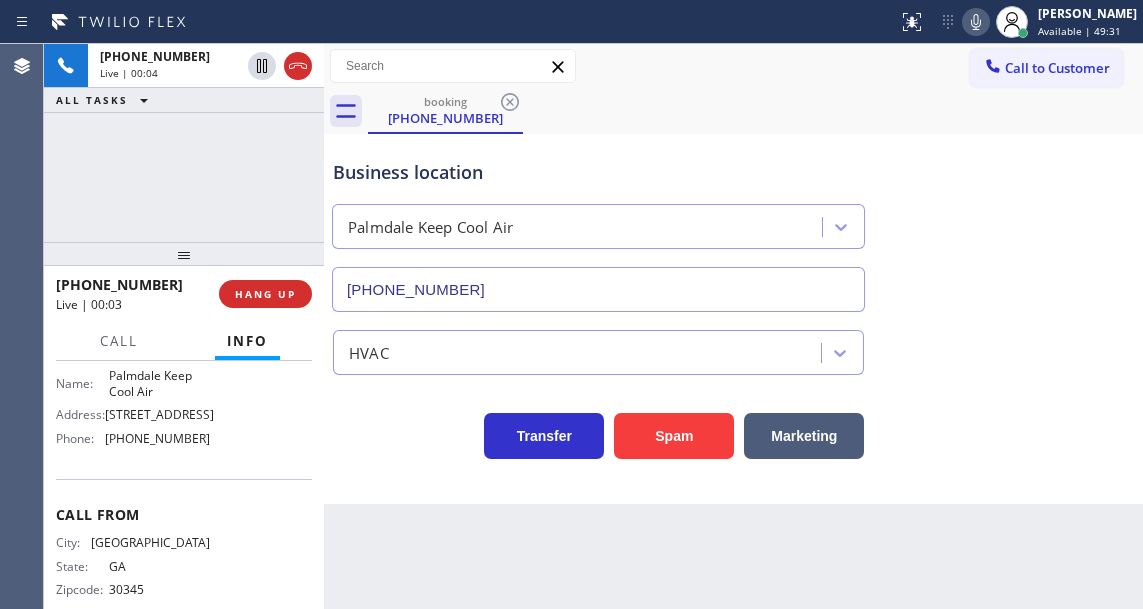 click on "Business location" at bounding box center [598, 172] 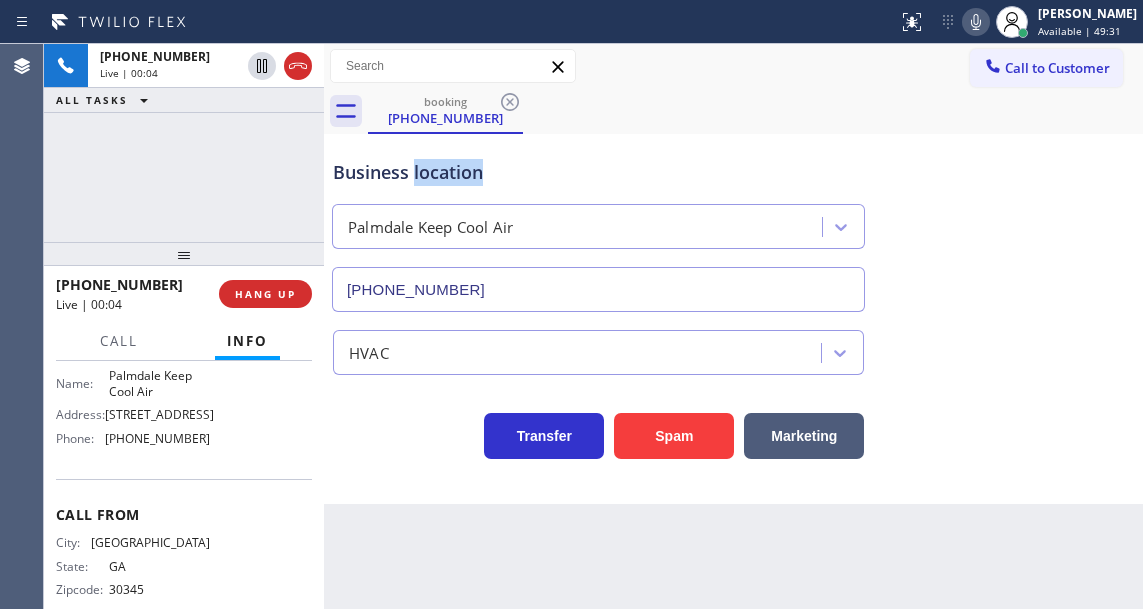 click on "Business location" at bounding box center [598, 172] 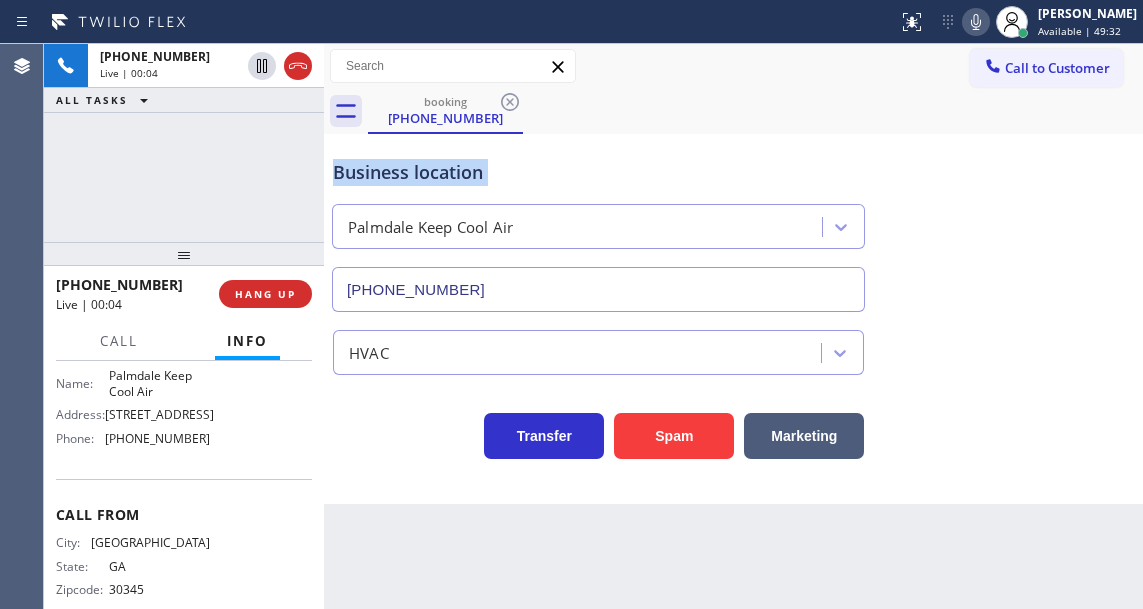 click on "Business location" at bounding box center [598, 172] 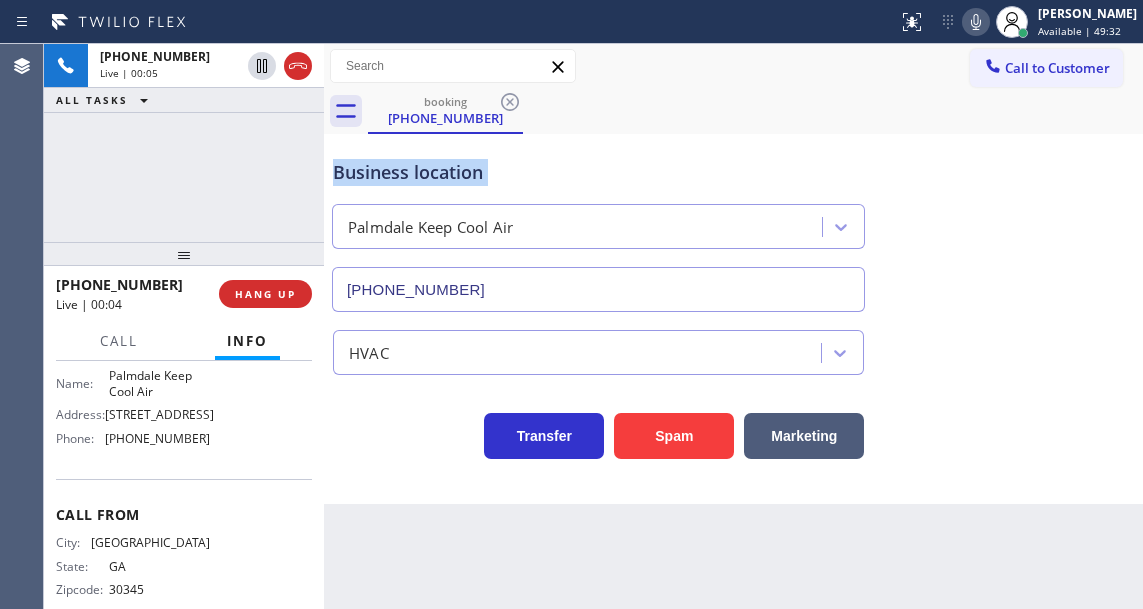 click on "Business location" at bounding box center (598, 172) 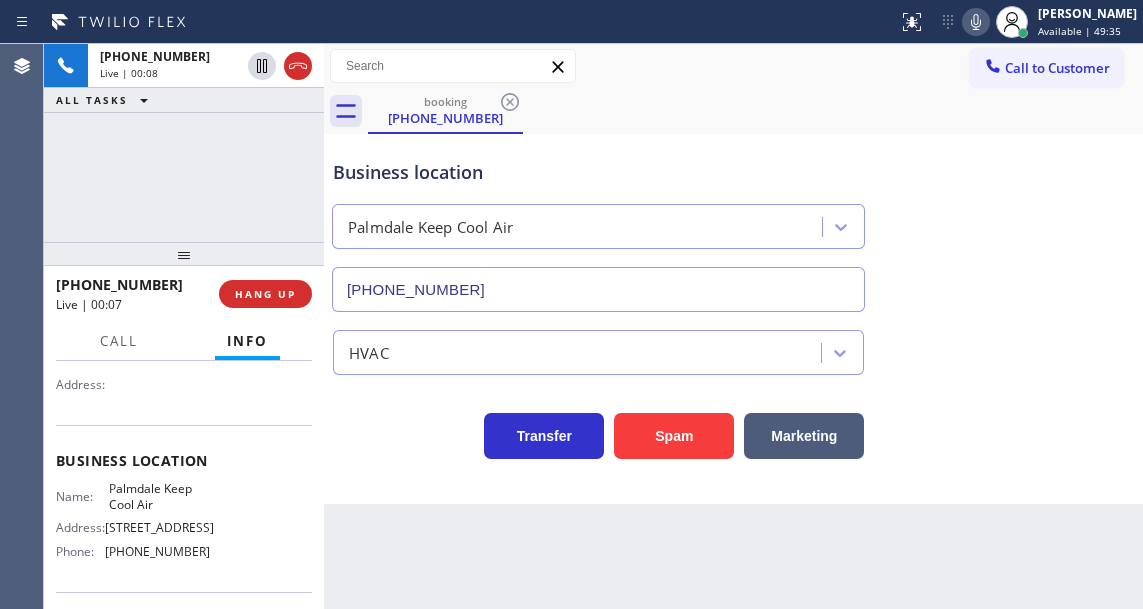 scroll, scrollTop: 135, scrollLeft: 0, axis: vertical 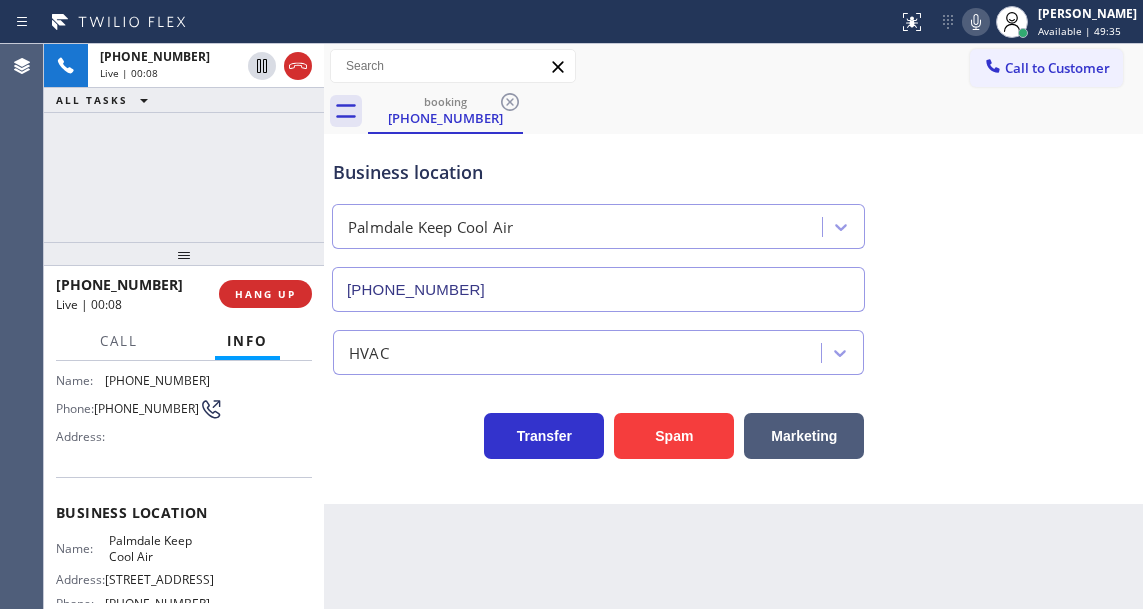 click on "(678) 446-0887" at bounding box center [146, 408] 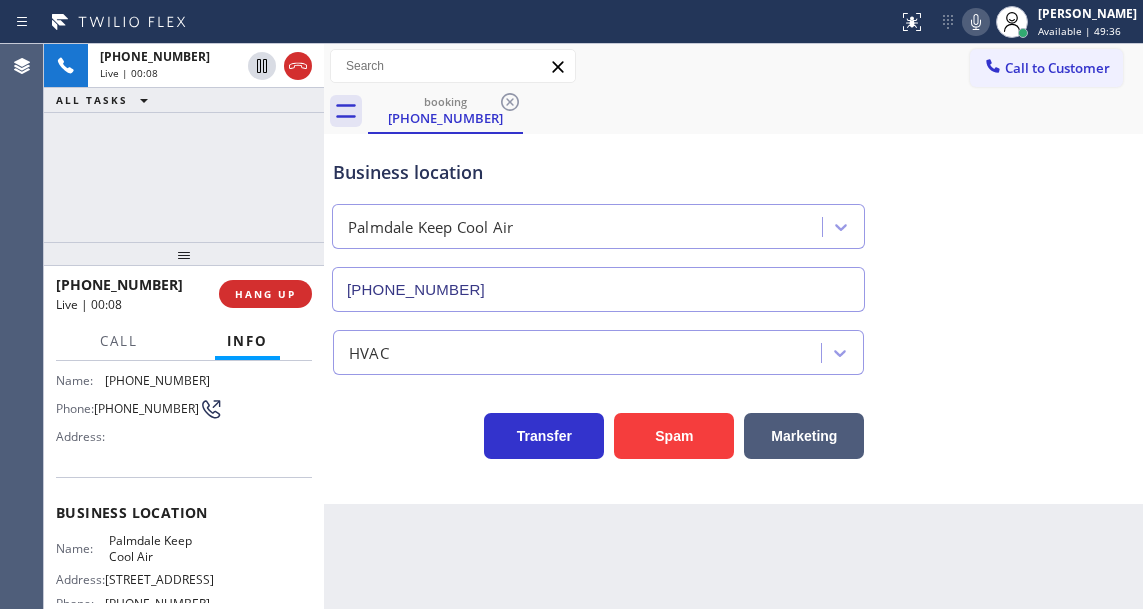 click on "(678) 446-0887" at bounding box center [146, 408] 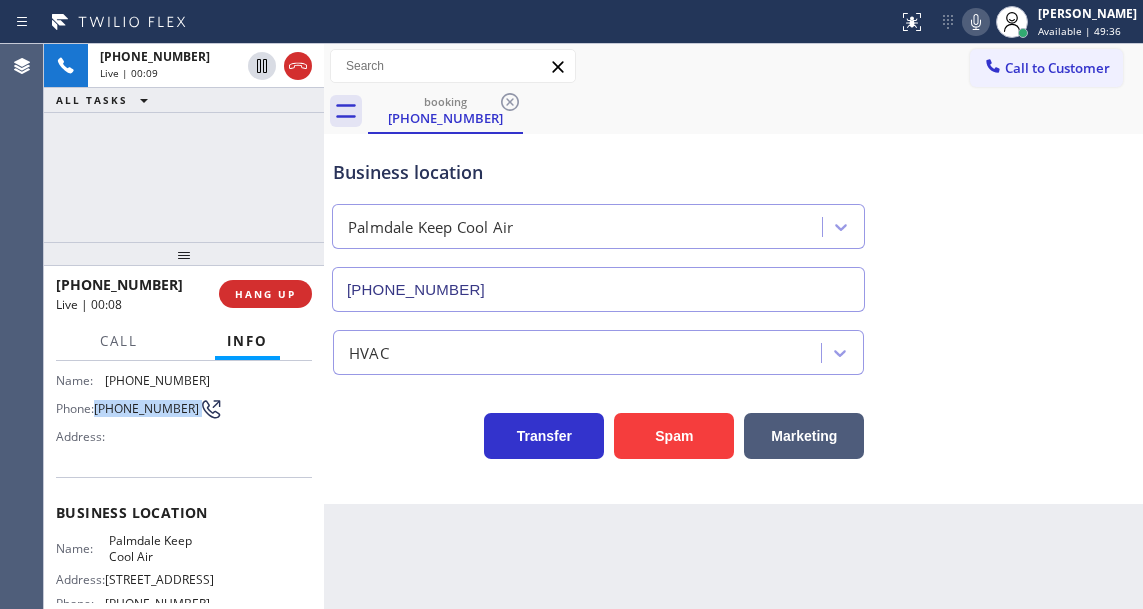 click on "(678) 446-0887" at bounding box center [146, 408] 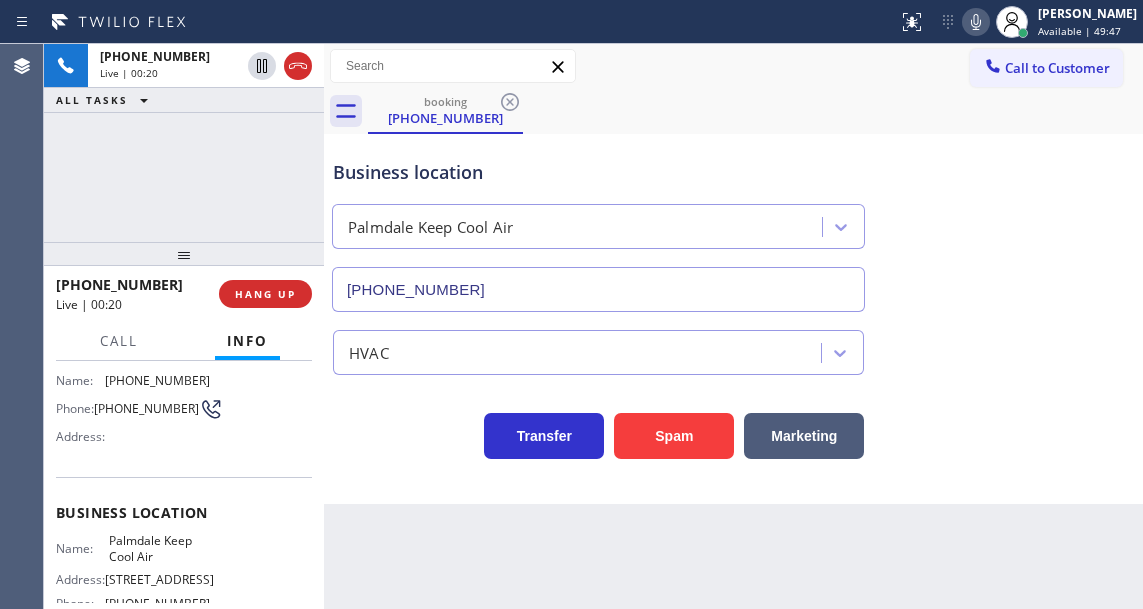 click on "Back to Dashboard Change Sender ID Customers Technicians Select a contact Outbound call Technician Search Technician Your caller id phone number Your caller id phone number Call Technician info Name   Phone none Address none Change Sender ID HVAC +18559994417 5 Star Appliance +18557314952 Appliance Repair +18554611149 Plumbing +18889090120 Air Duct Cleaning +18006865038  Electricians +18005688664 Cancel Change Check personal SMS Reset Change booking (678) 446-0887 Call to Customer Outbound call Location AR B2B SMS Your caller id phone number (833) 692-2271 Customer number Call Outbound call Technician Search Technician Your caller id phone number Your caller id phone number Call booking (678) 446-0887 Business location Palmdale Keep Cool Air (661) 777-9011 HVAC Transfer Spam Marketing" at bounding box center [733, 326] 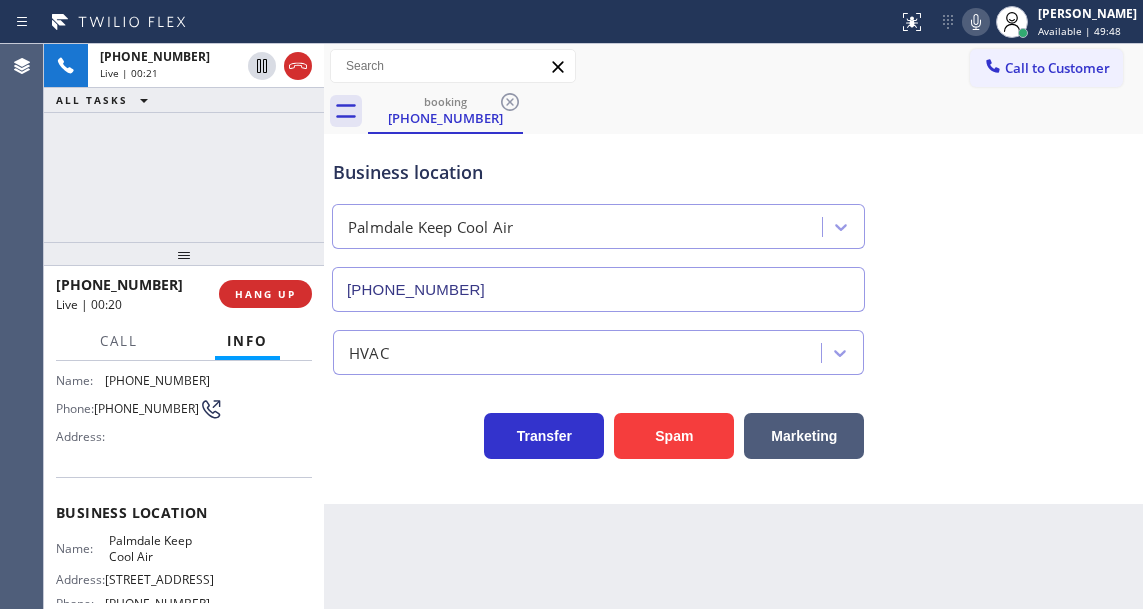 scroll, scrollTop: 235, scrollLeft: 0, axis: vertical 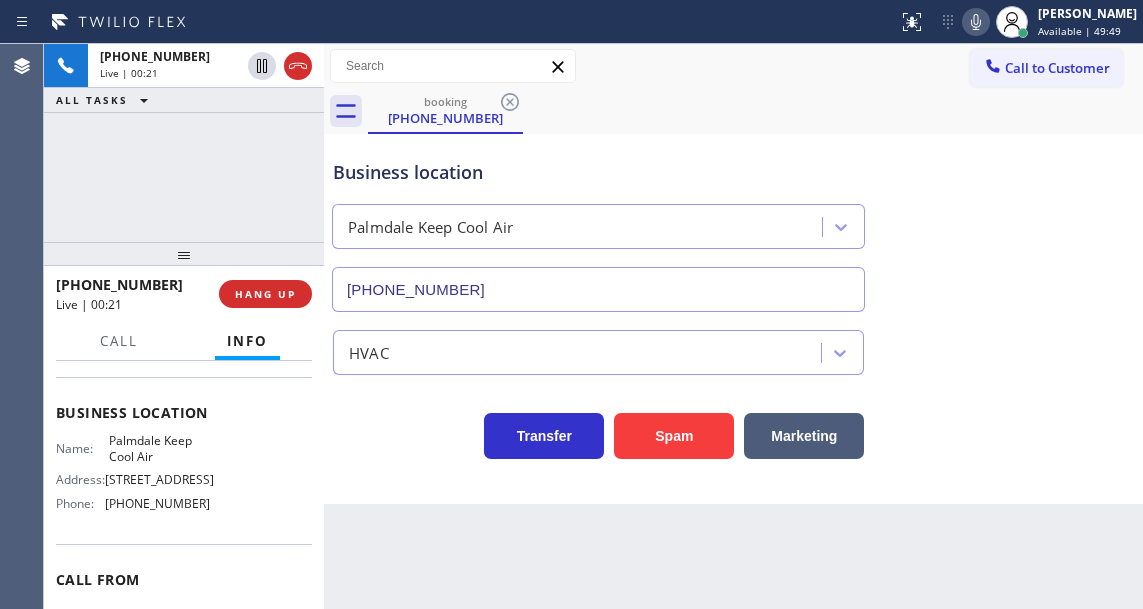 click on "Palmdale Keep Cool Air" at bounding box center (159, 448) 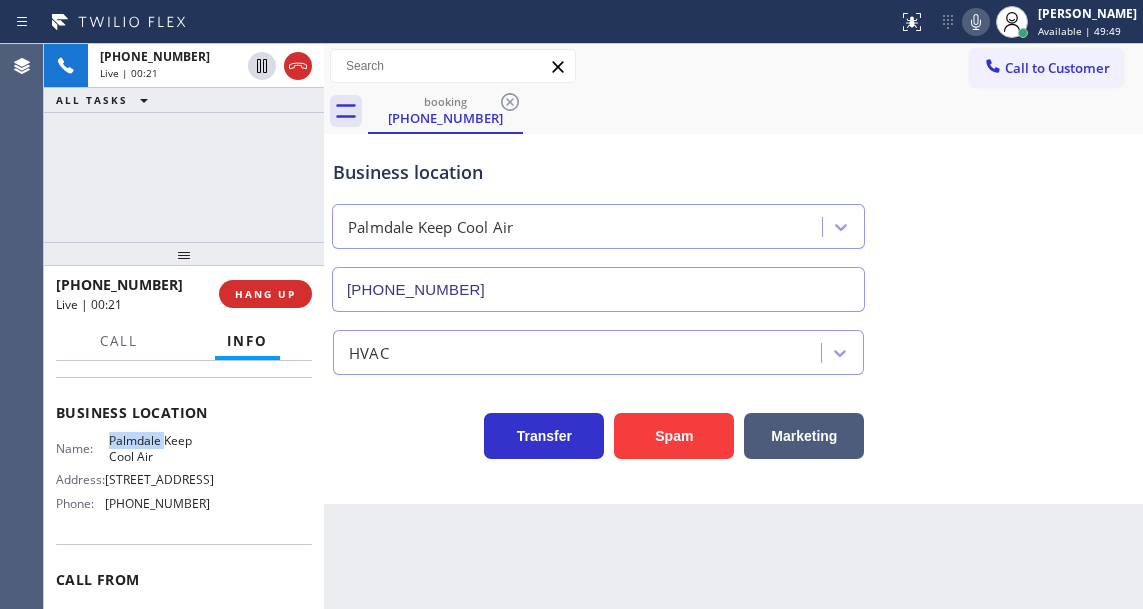 click on "Palmdale Keep Cool Air" at bounding box center (159, 448) 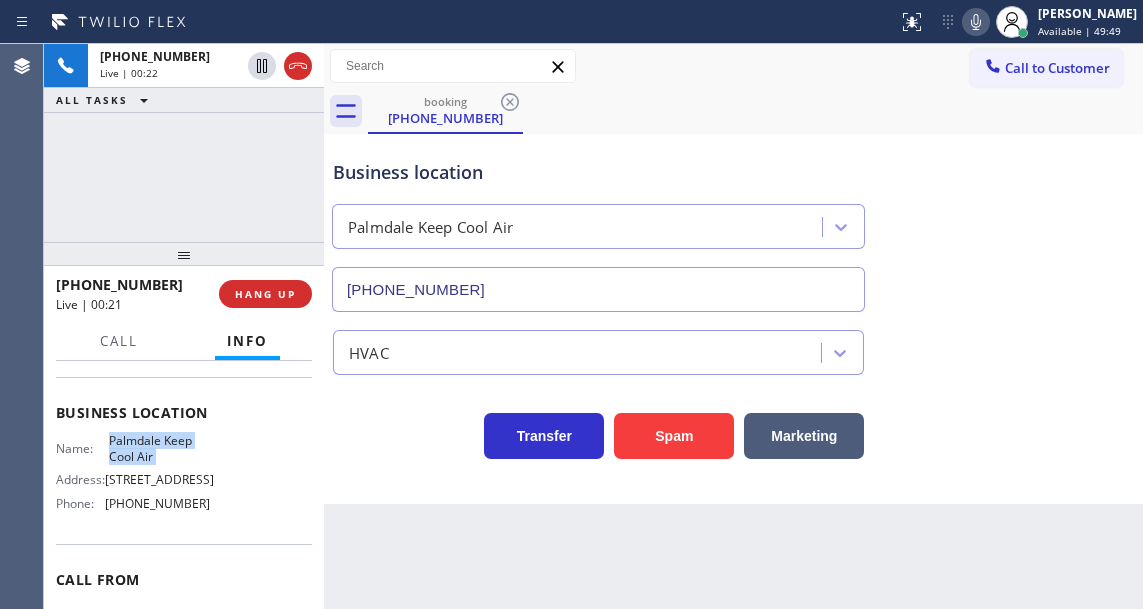 click on "Palmdale Keep Cool Air" at bounding box center (159, 448) 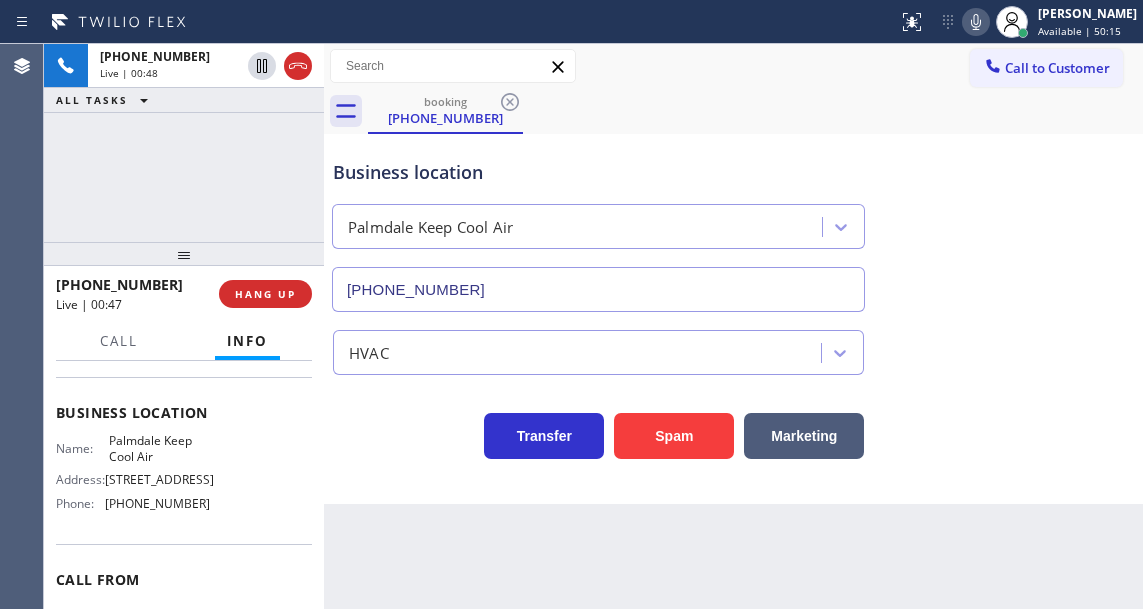 click on "Business location Palmdale Keep Cool Air (661) 777-9011 HVAC Transfer Spam Marketing" at bounding box center [733, 319] 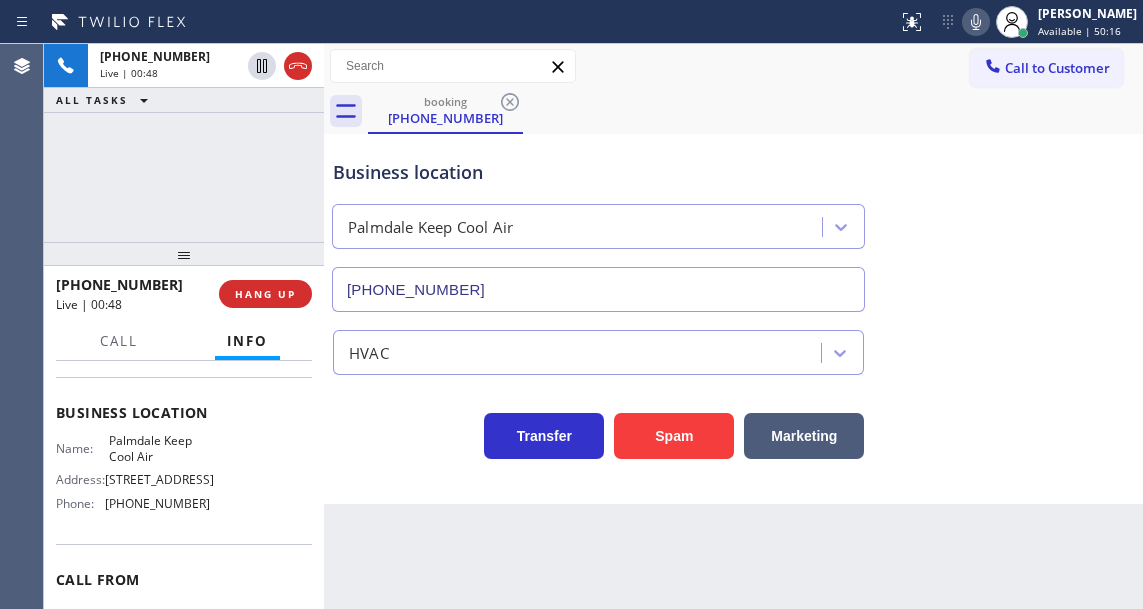 scroll, scrollTop: 334, scrollLeft: 0, axis: vertical 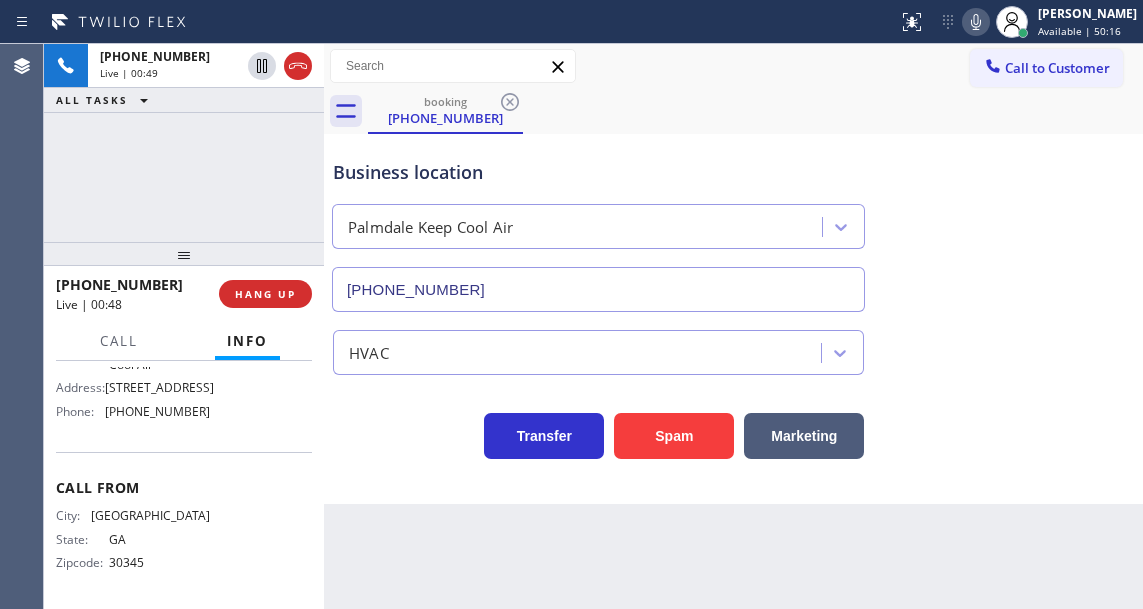 click on "(661) 777-9011" at bounding box center [157, 411] 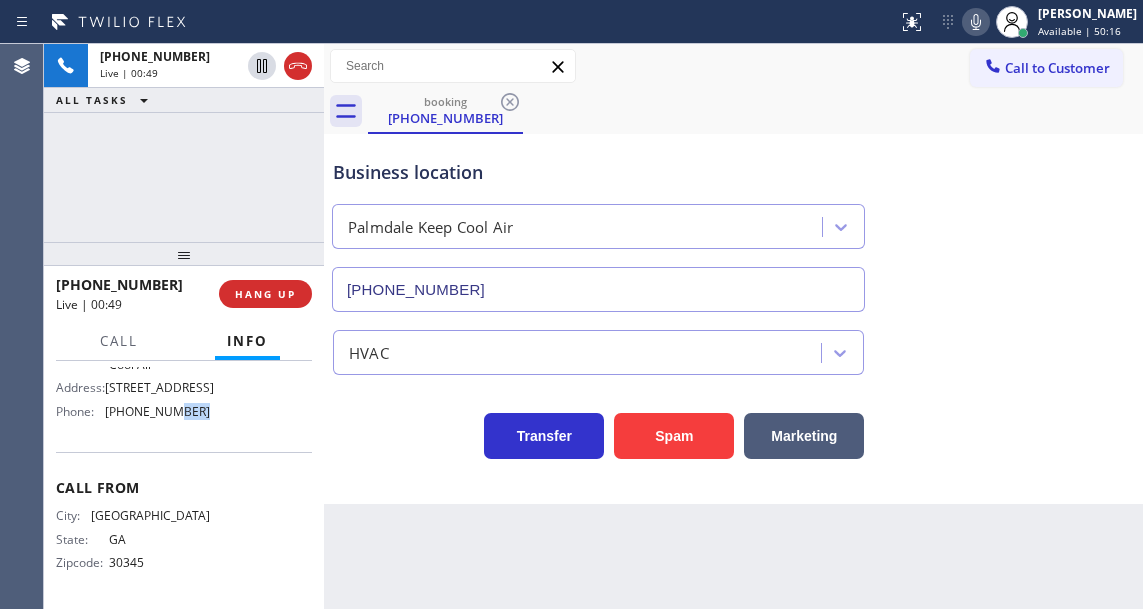 click on "(661) 777-9011" at bounding box center (157, 411) 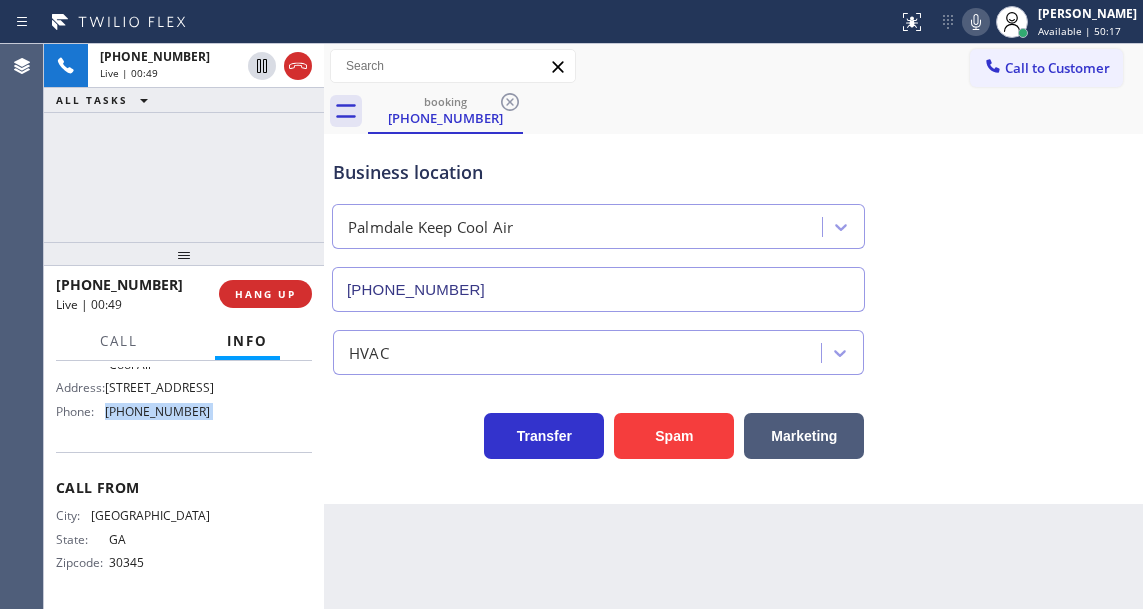 click on "(661) 777-9011" at bounding box center [157, 411] 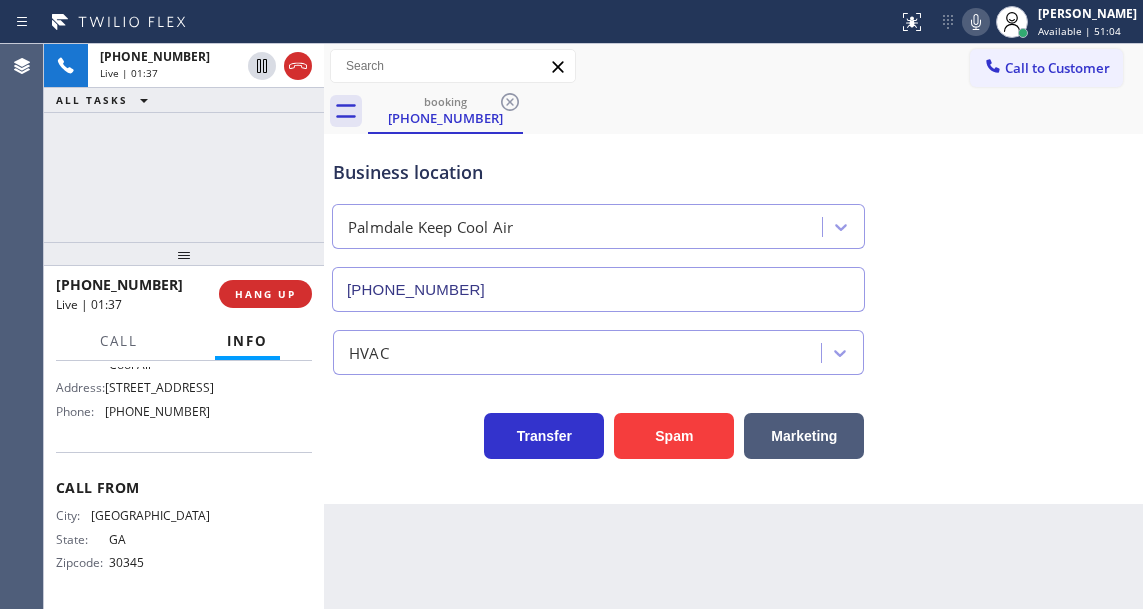 click on "Business location Palmdale Keep Cool Air (661) 777-9011" at bounding box center (598, 225) 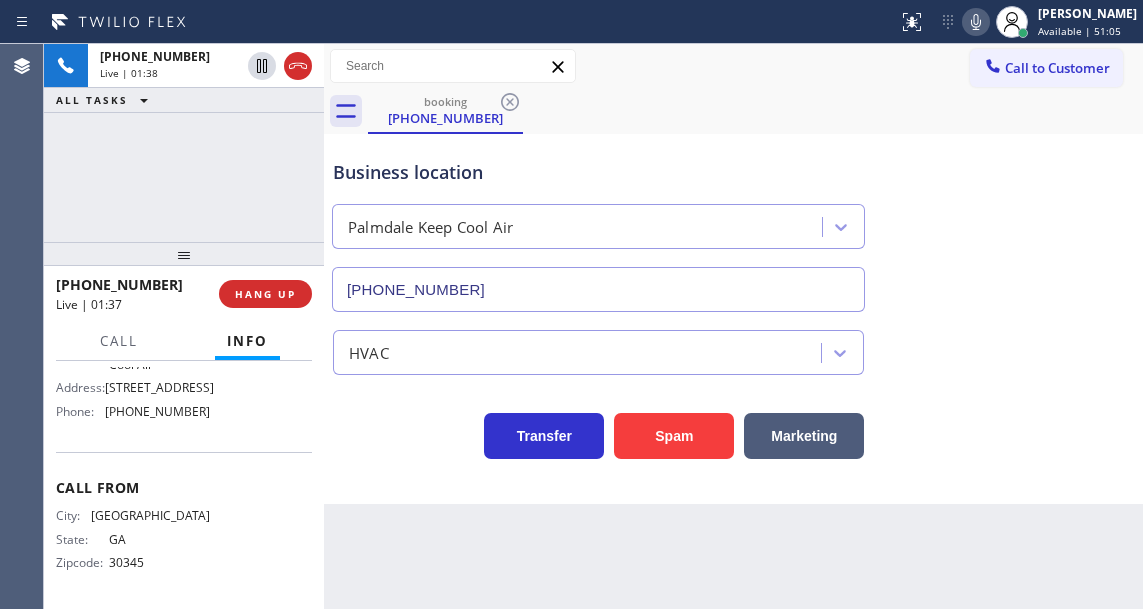 click on "+16784460887 Live | 01:38 ALL TASKS ALL TASKS ACTIVE TASKS TASKS IN WRAP UP" at bounding box center (184, 143) 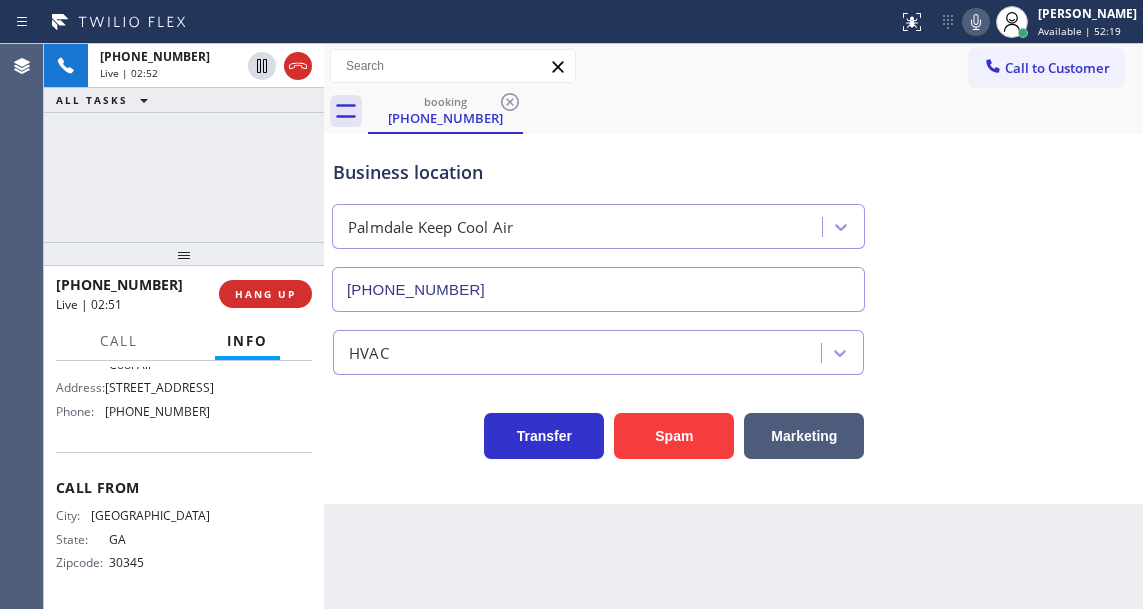 click on "Business location" at bounding box center (598, 172) 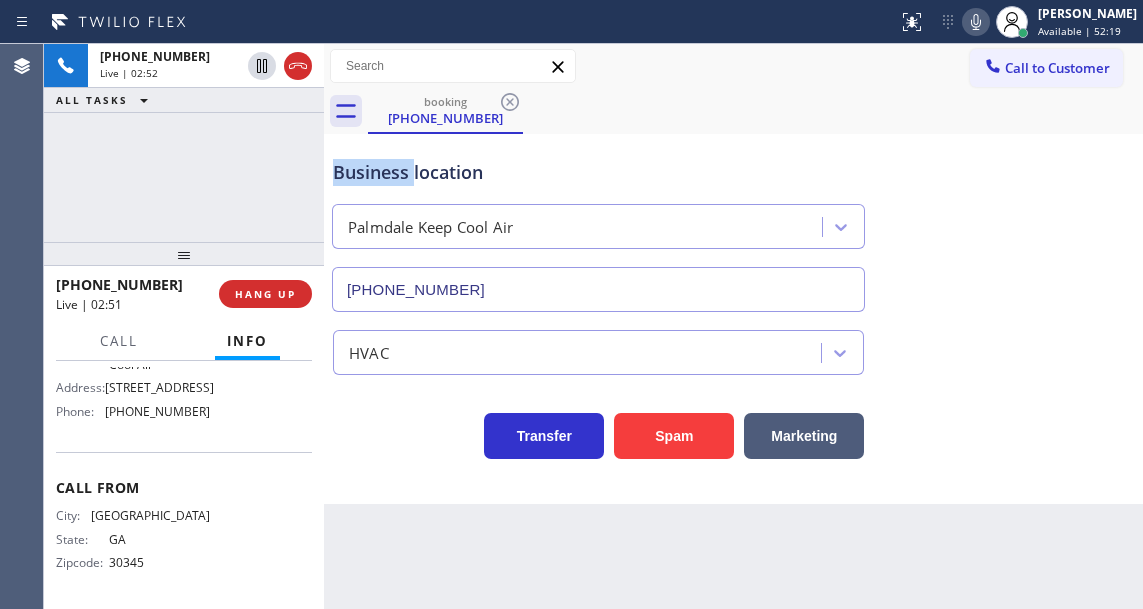 click on "Business location" at bounding box center [598, 172] 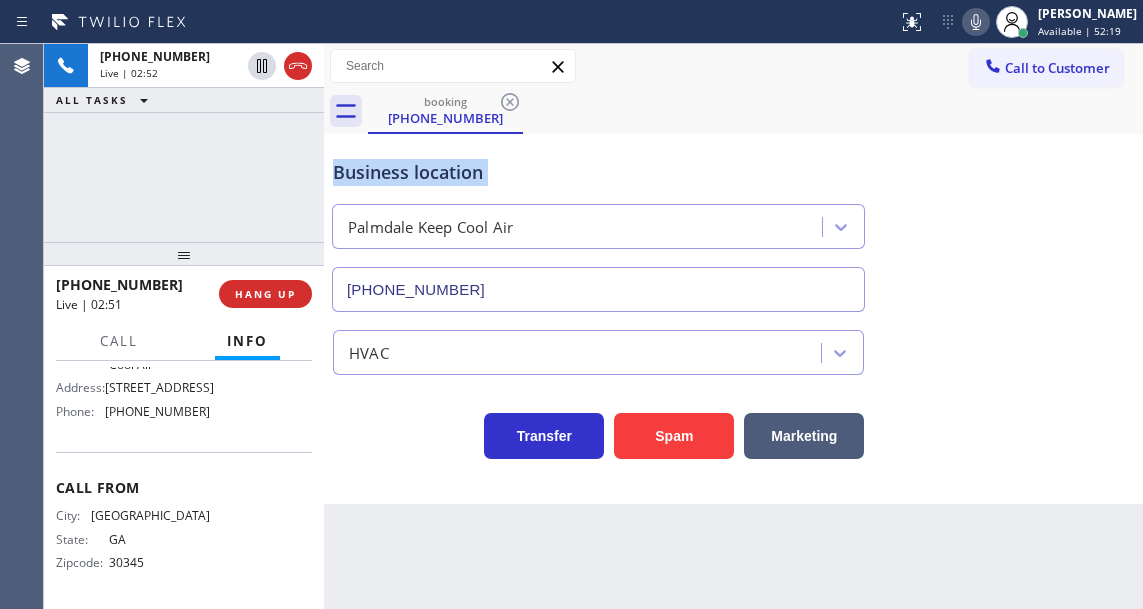 click on "Business location" at bounding box center [598, 172] 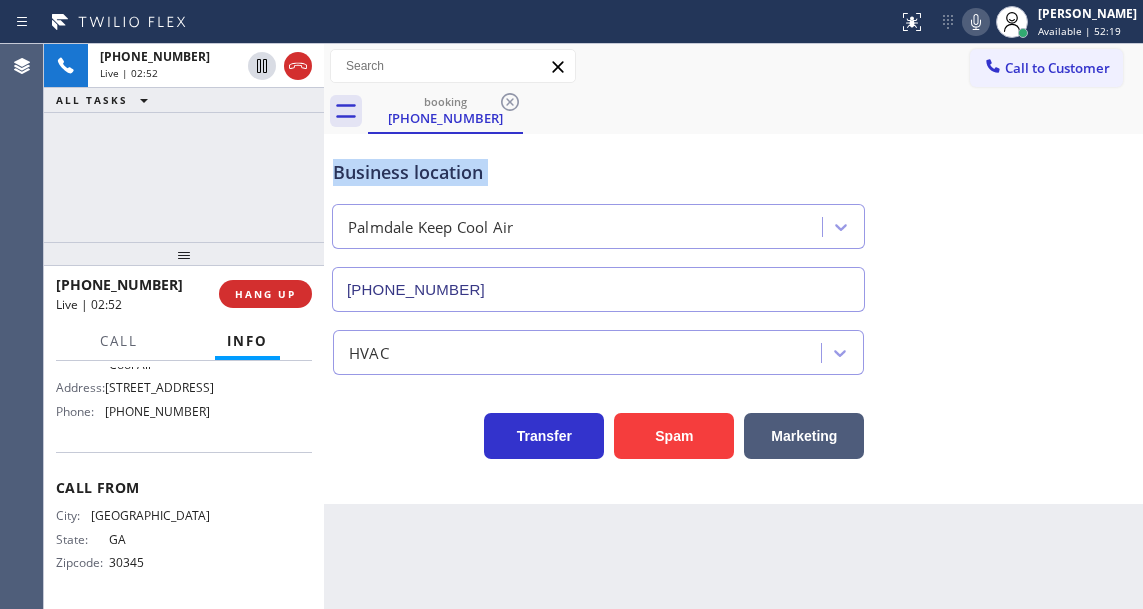 click on "Business location" at bounding box center [598, 172] 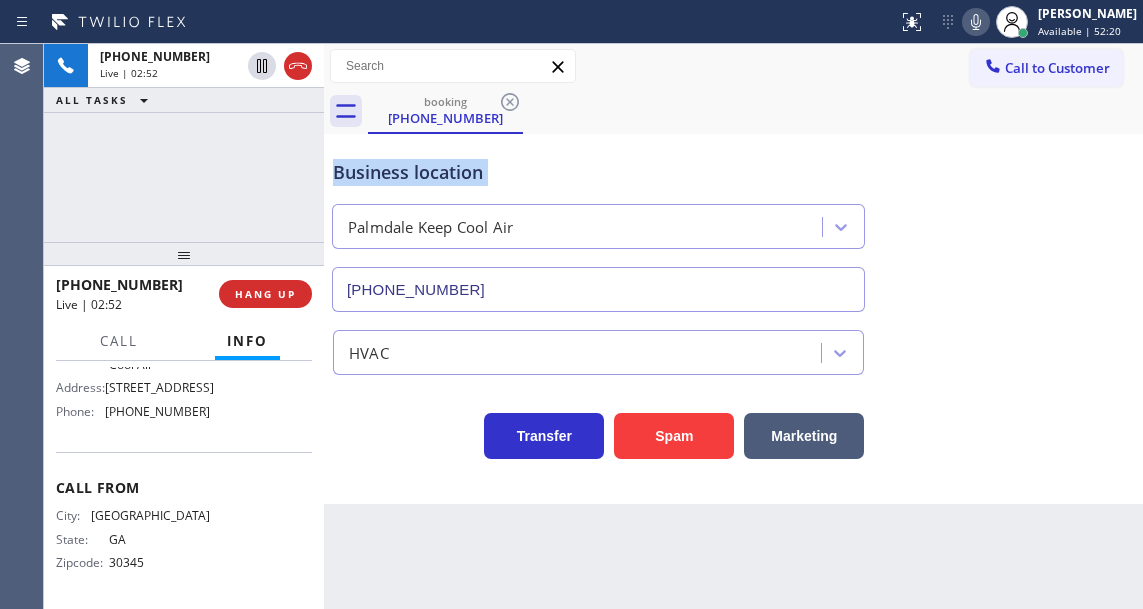 click on "Business location" at bounding box center (598, 172) 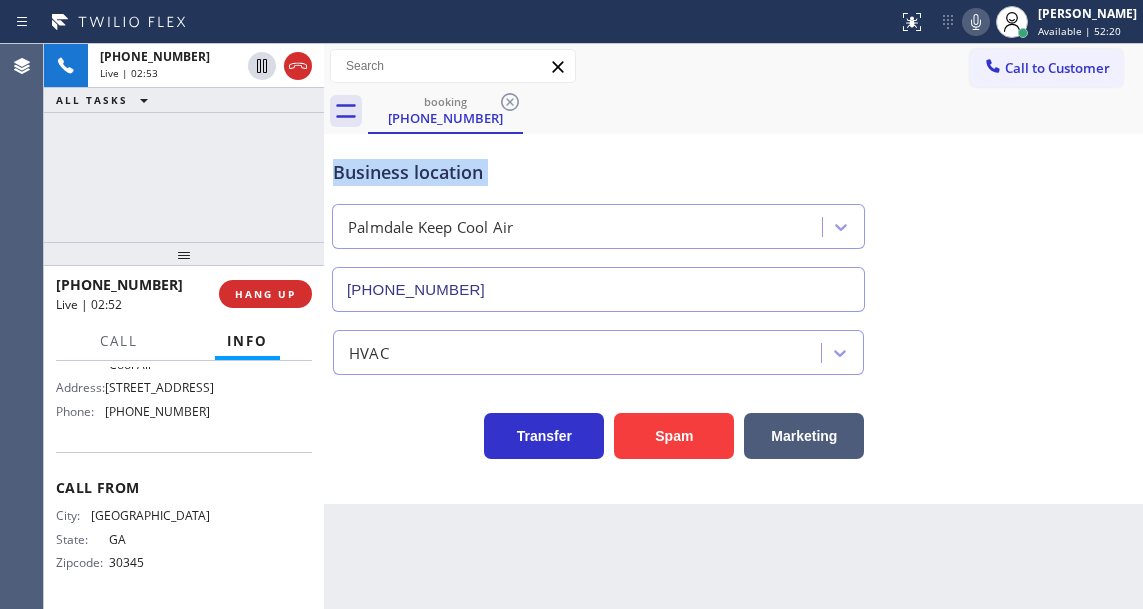 click on "Business location" at bounding box center (598, 172) 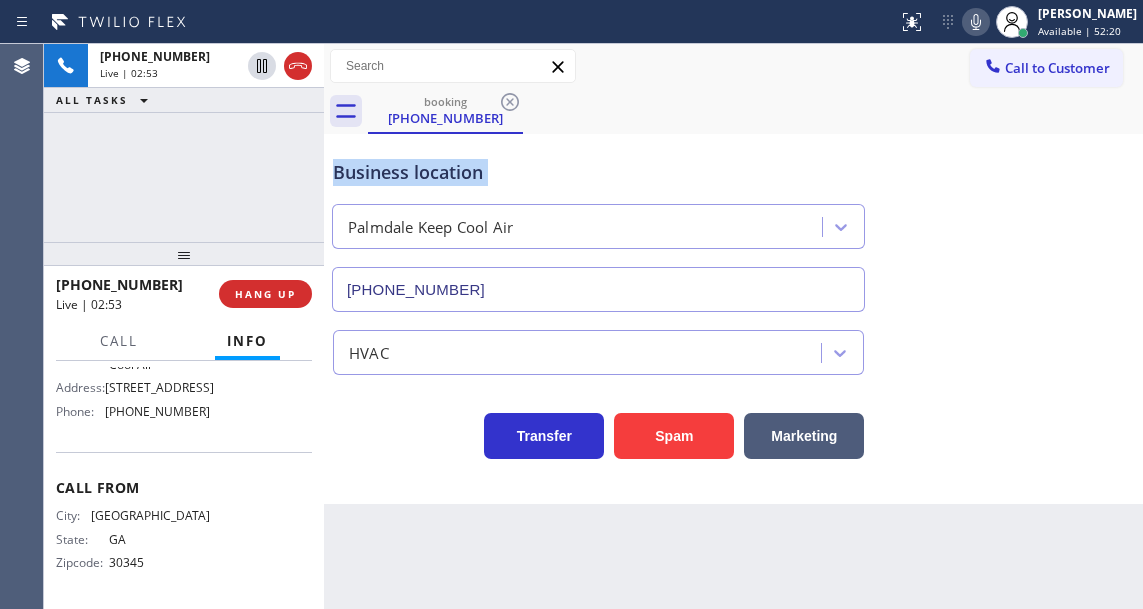 click on "Business location" at bounding box center (598, 172) 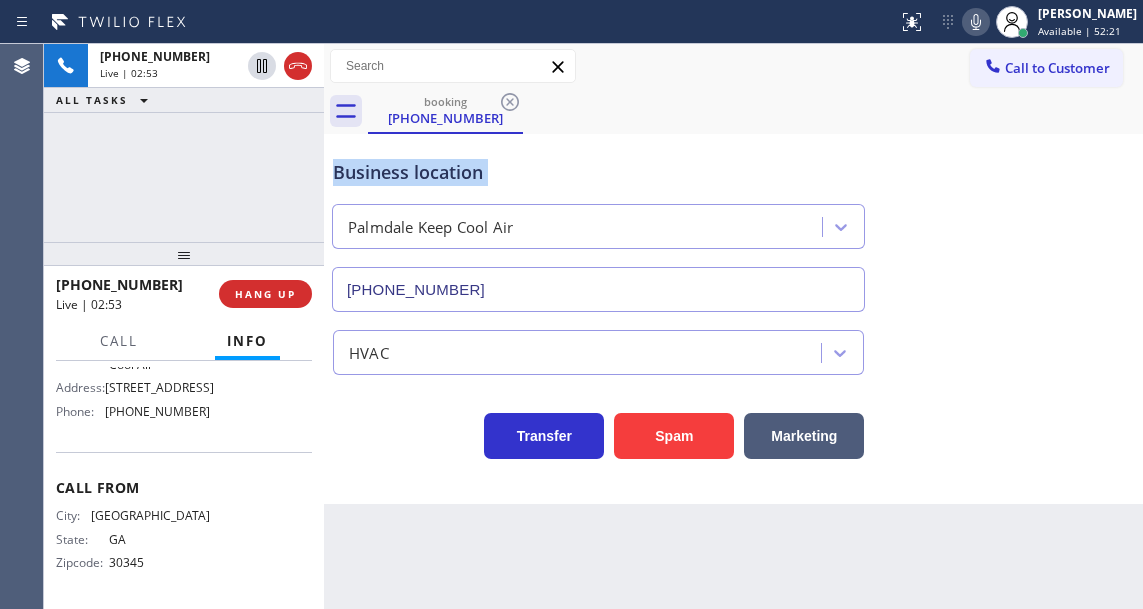click on "Business location" at bounding box center [598, 172] 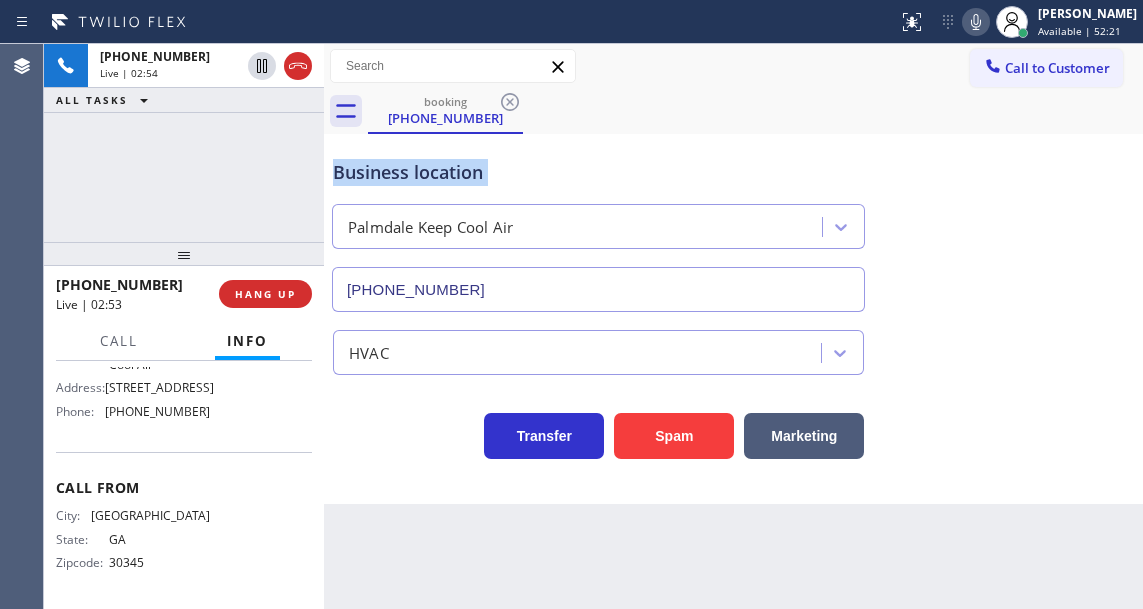 click on "Business location" at bounding box center (598, 172) 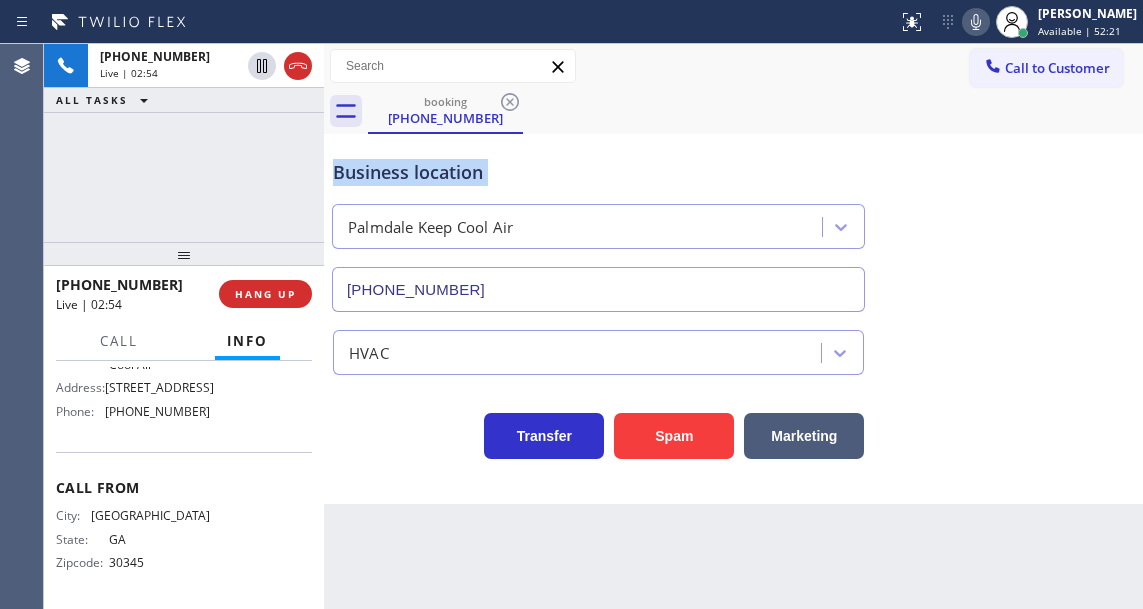 click on "Business location" at bounding box center [598, 172] 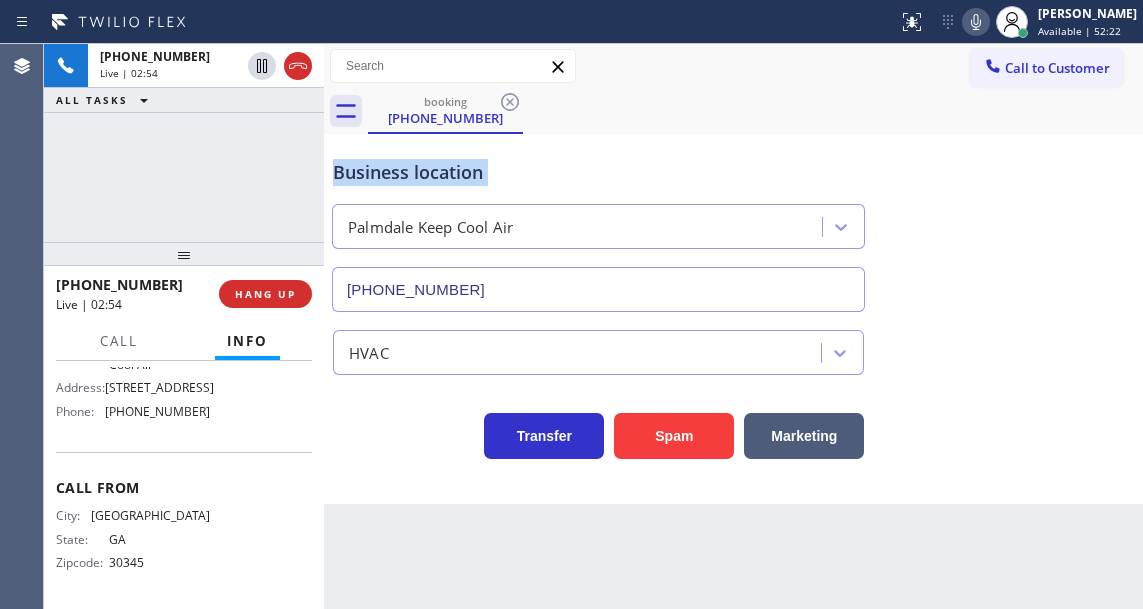 click on "Business location" at bounding box center (598, 172) 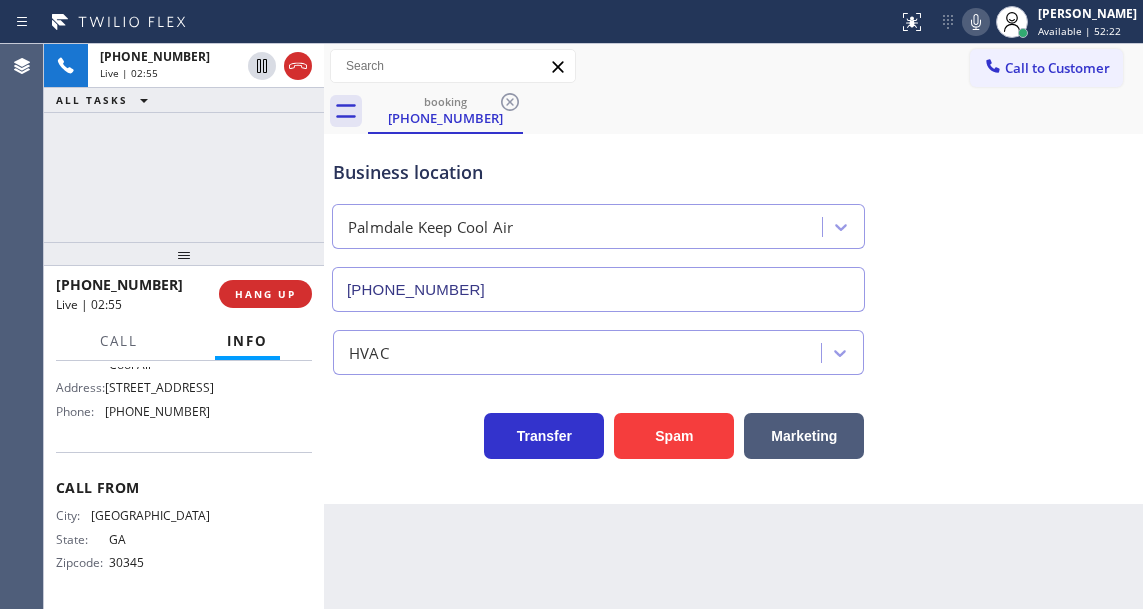 click on "+16784460887 Live | 02:55 ALL TASKS ALL TASKS ACTIVE TASKS TASKS IN WRAP UP" at bounding box center (184, 143) 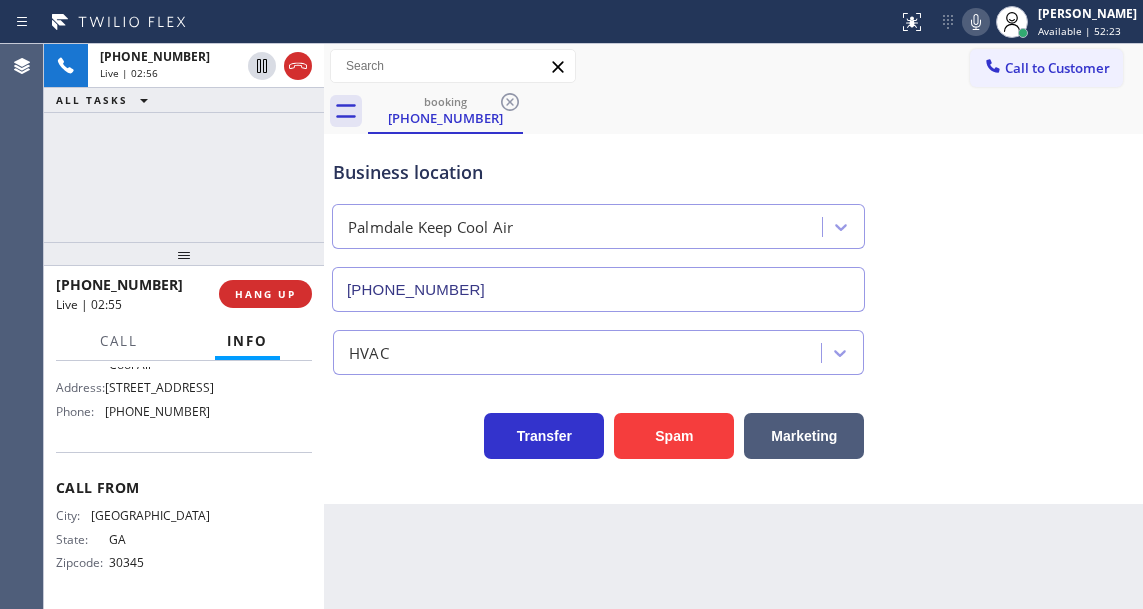 click on "Business location" at bounding box center (598, 172) 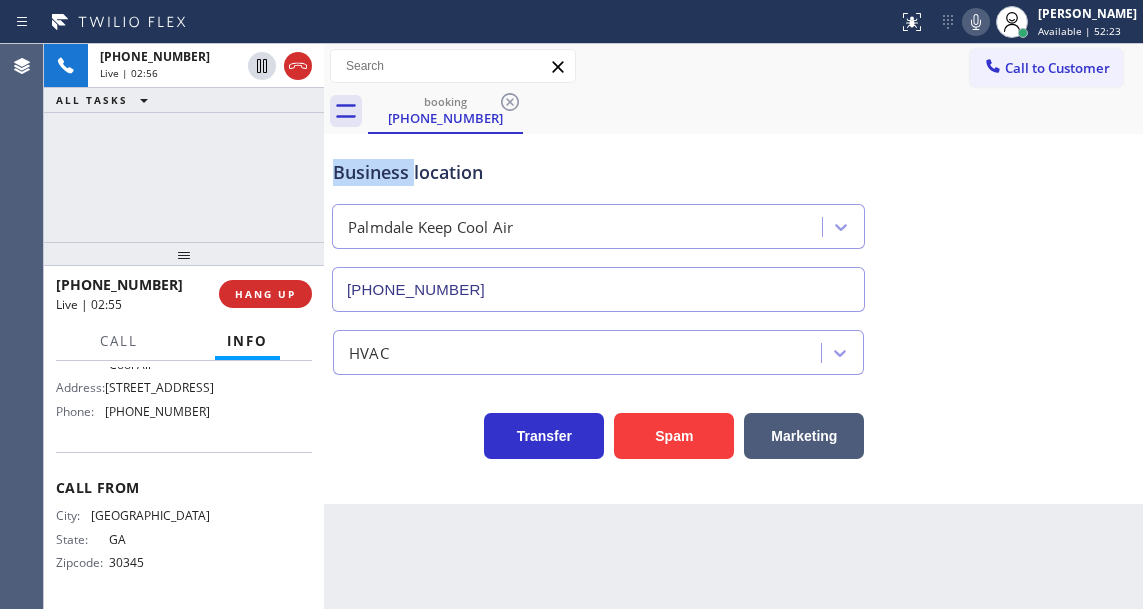 click on "Business location" at bounding box center (598, 172) 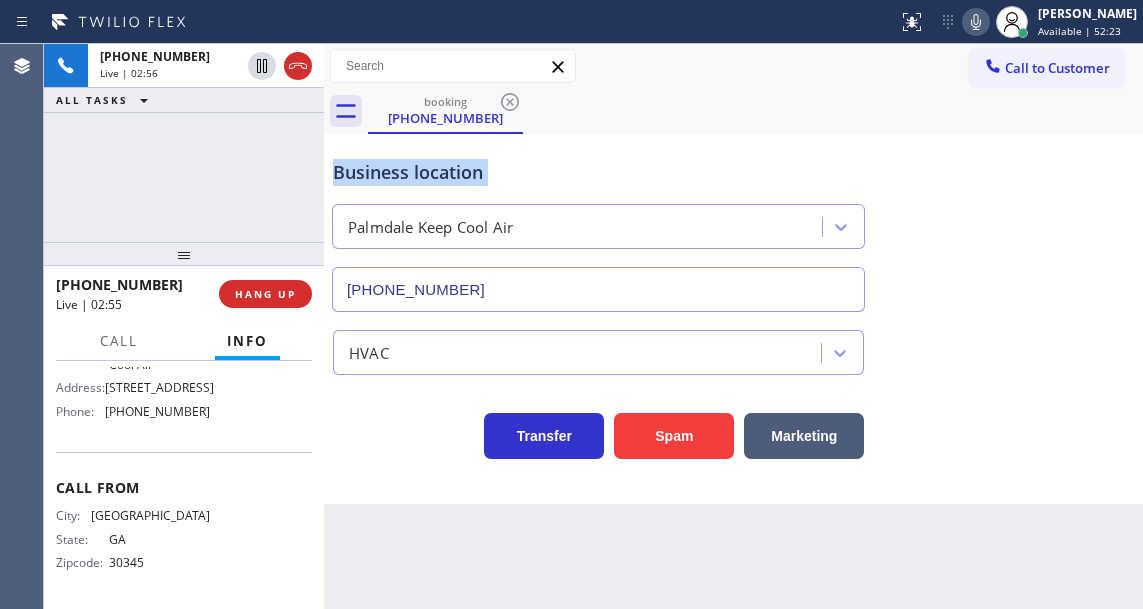 click on "Business location" at bounding box center (598, 172) 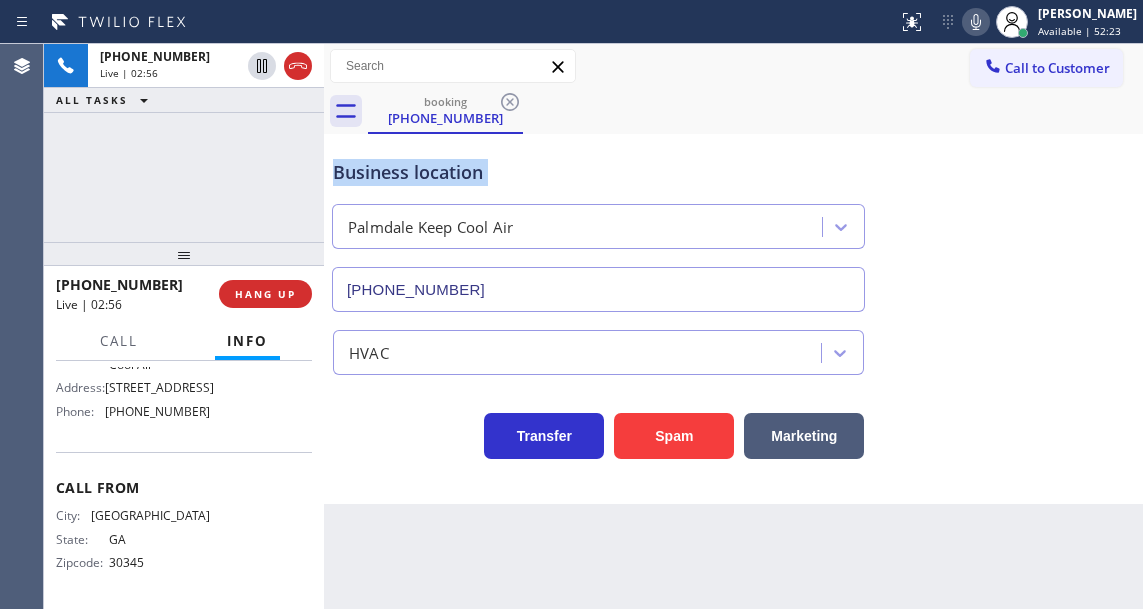 click on "Business location" at bounding box center [598, 172] 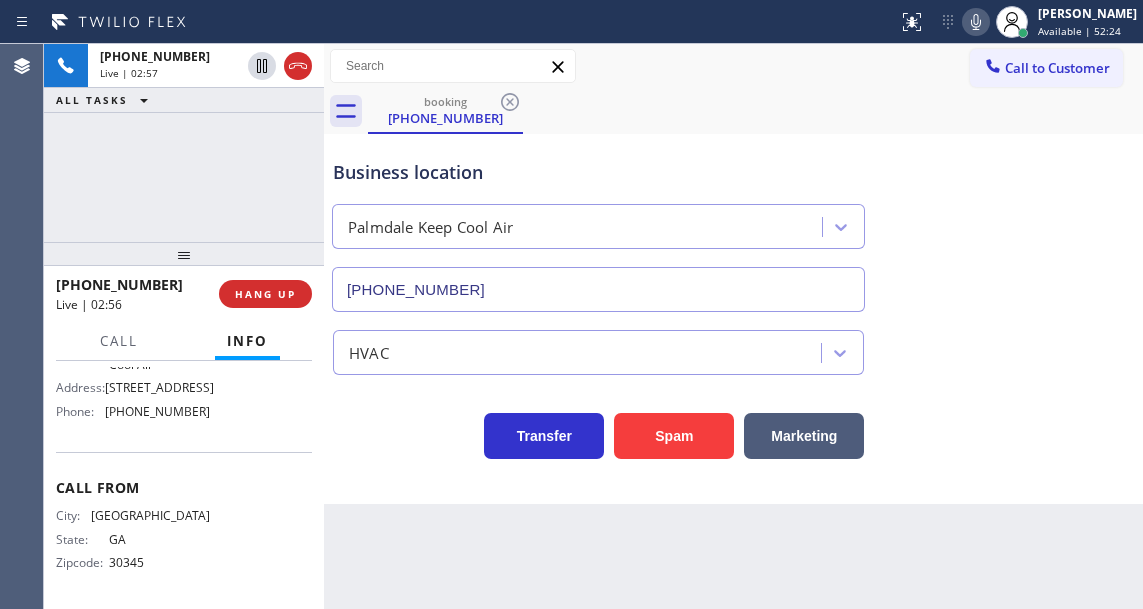 click on "ALL TASKS ALL TASKS ACTIVE TASKS TASKS IN WRAP UP" at bounding box center (184, 100) 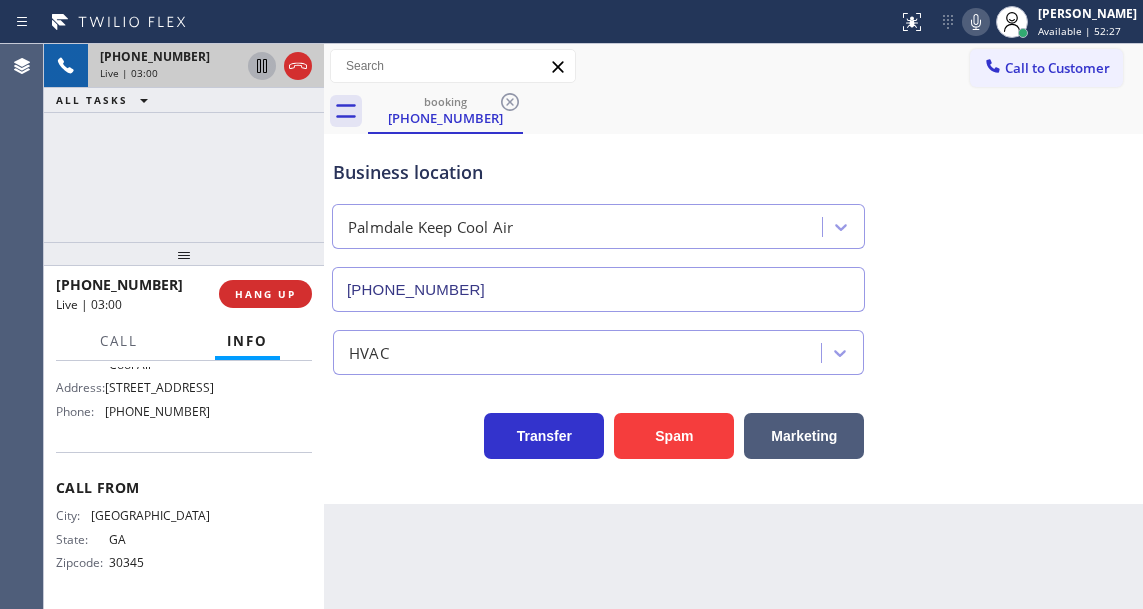 click 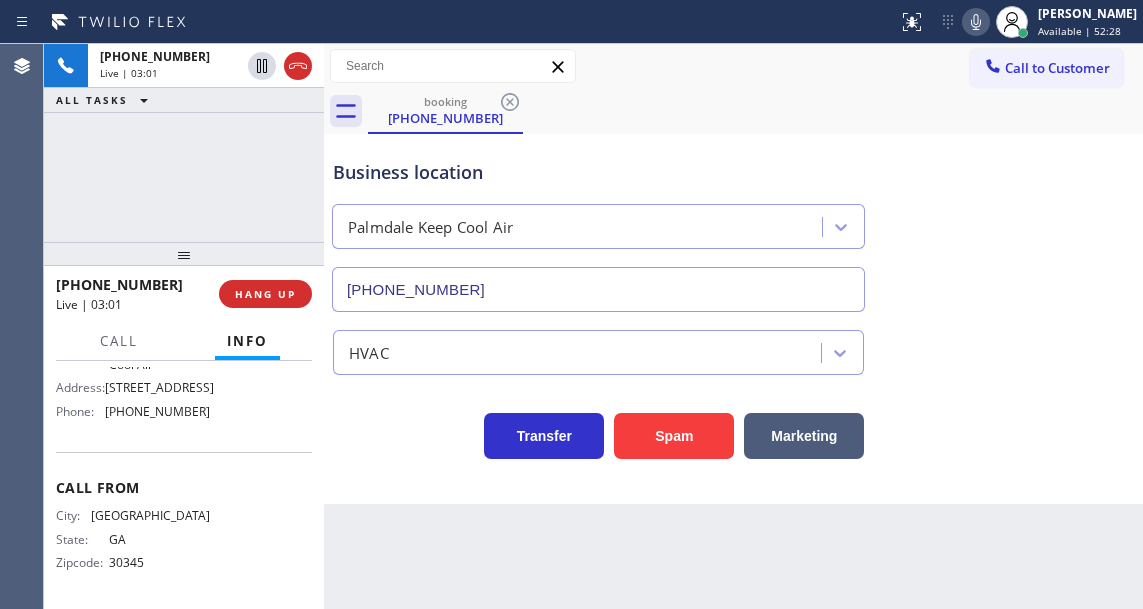 click on "Status report No issues detected If you experience an issue, please download the report and send it to your support team. Download report Esmael Jarina Available | 52:28 Set your status Offline Available Unavailable Break Log out" at bounding box center [1016, 22] 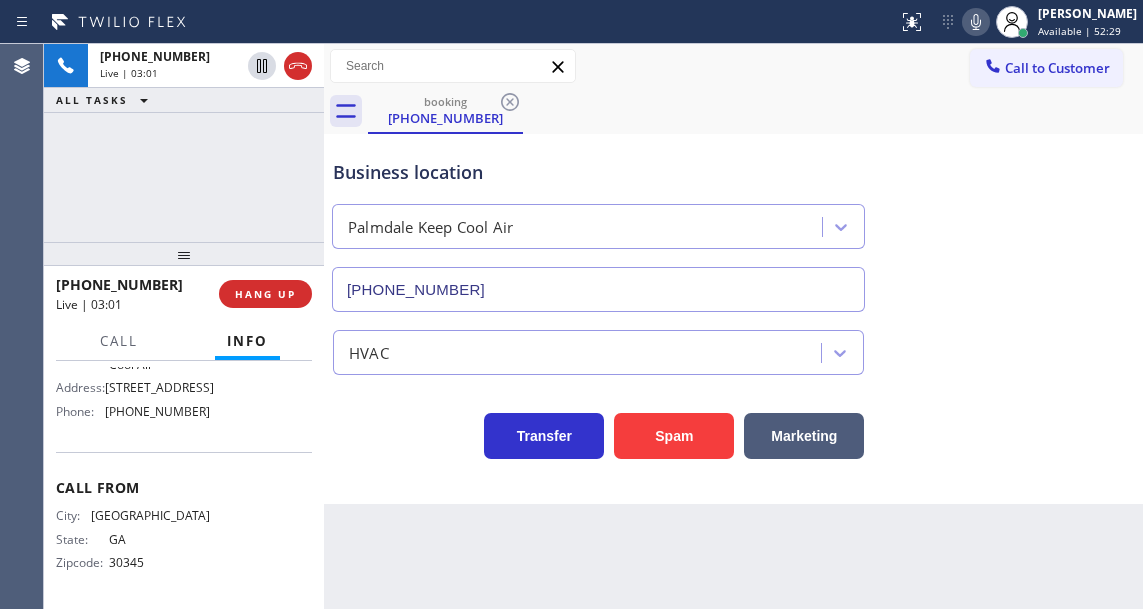 click 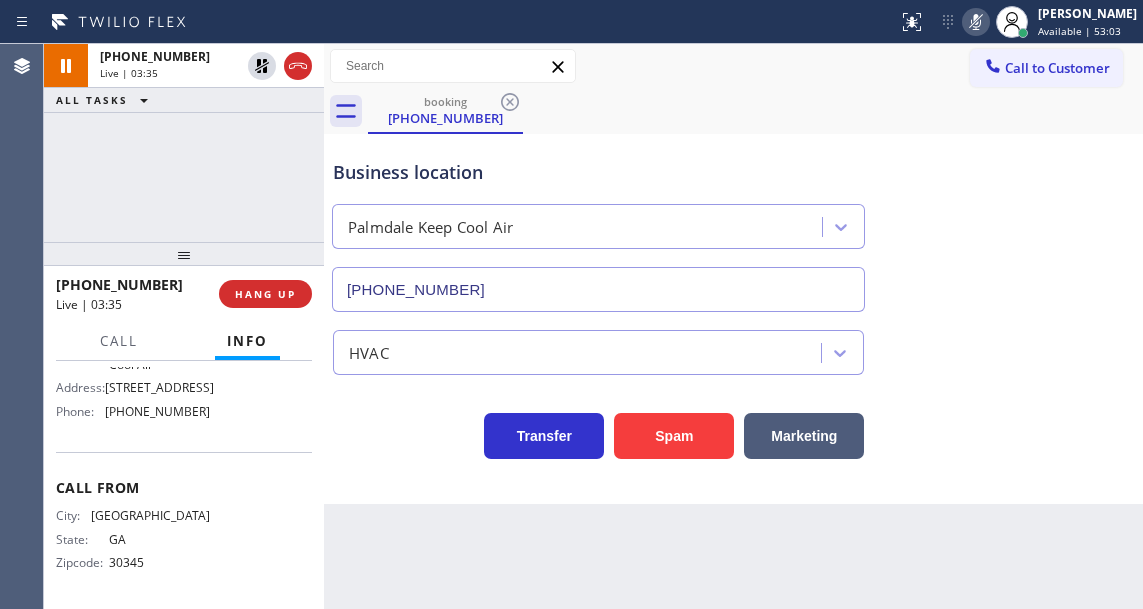 drag, startPoint x: 1090, startPoint y: 358, endPoint x: 665, endPoint y: 134, distance: 480.41754 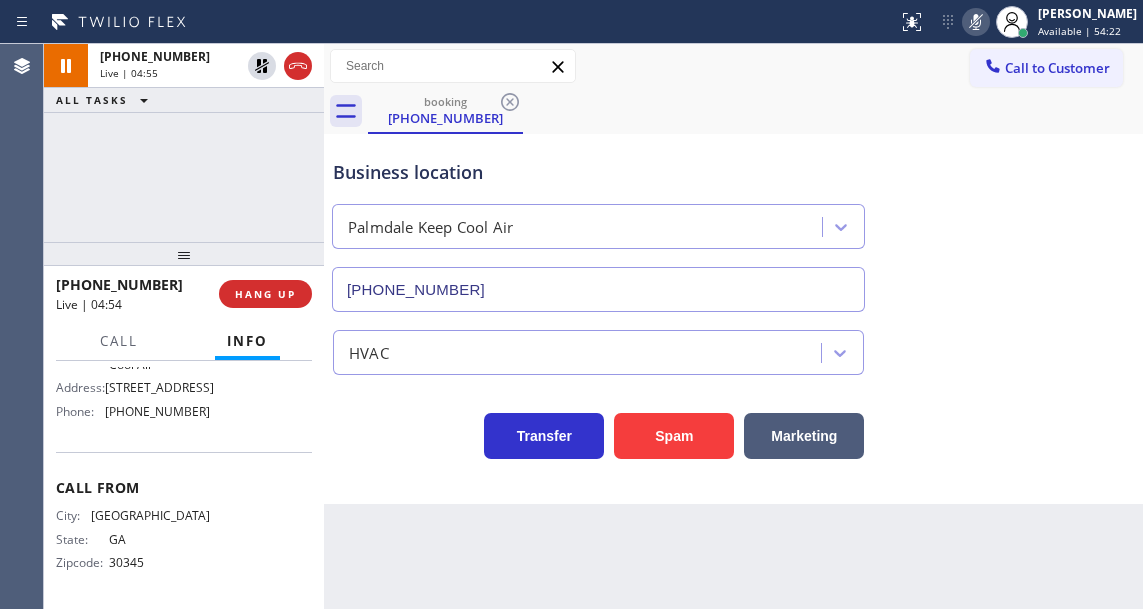click on "Business location Palmdale Keep Cool Air (661) 777-9011" at bounding box center (733, 221) 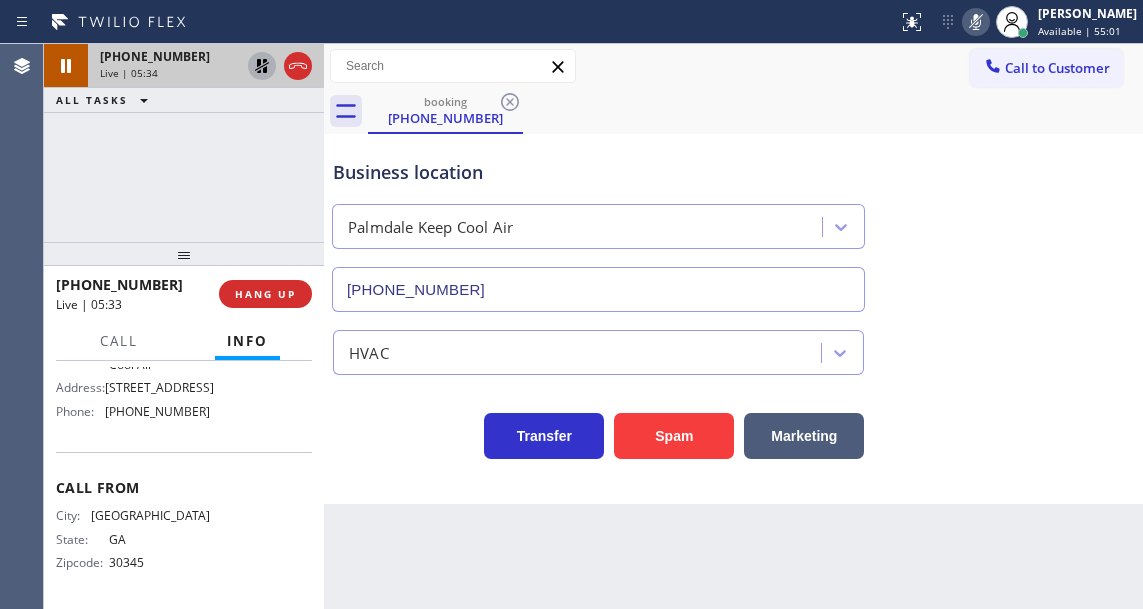 click 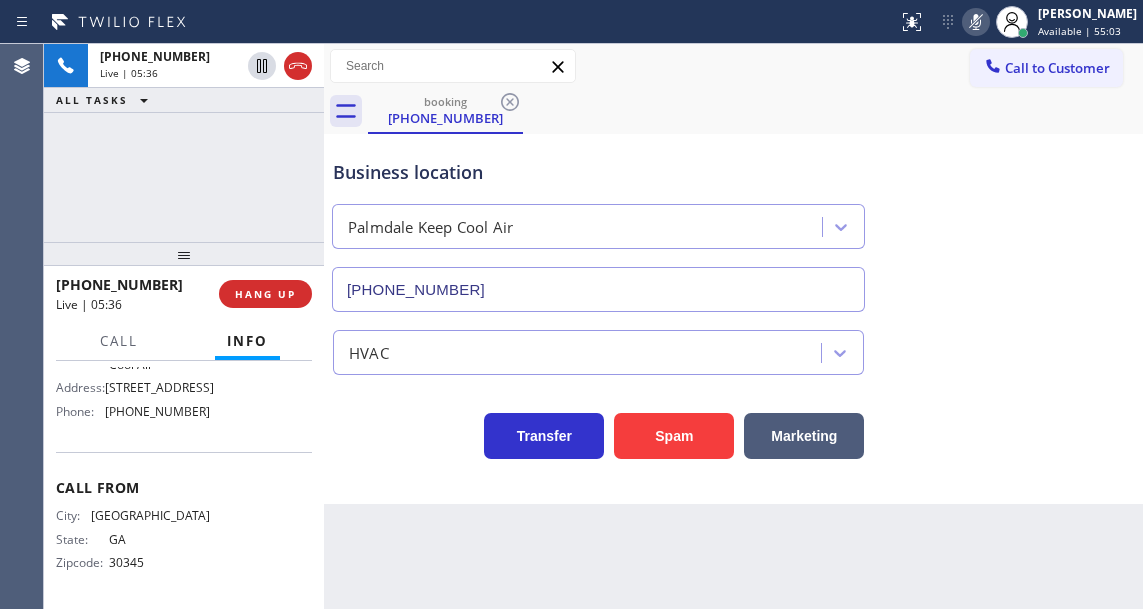 click 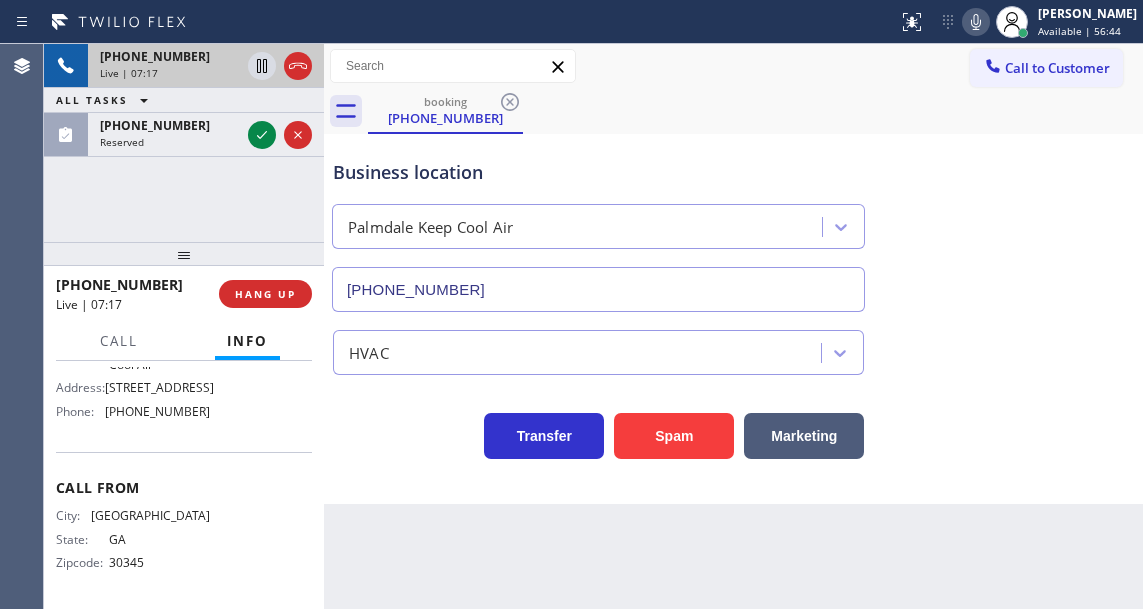 click on "Live | 07:17" at bounding box center (170, 73) 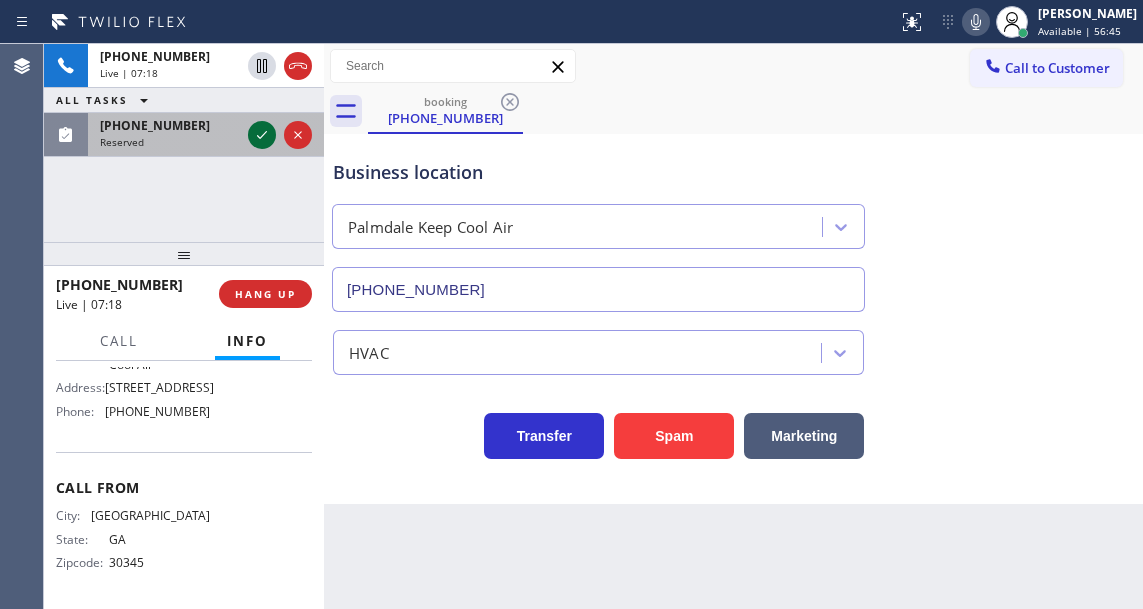 click 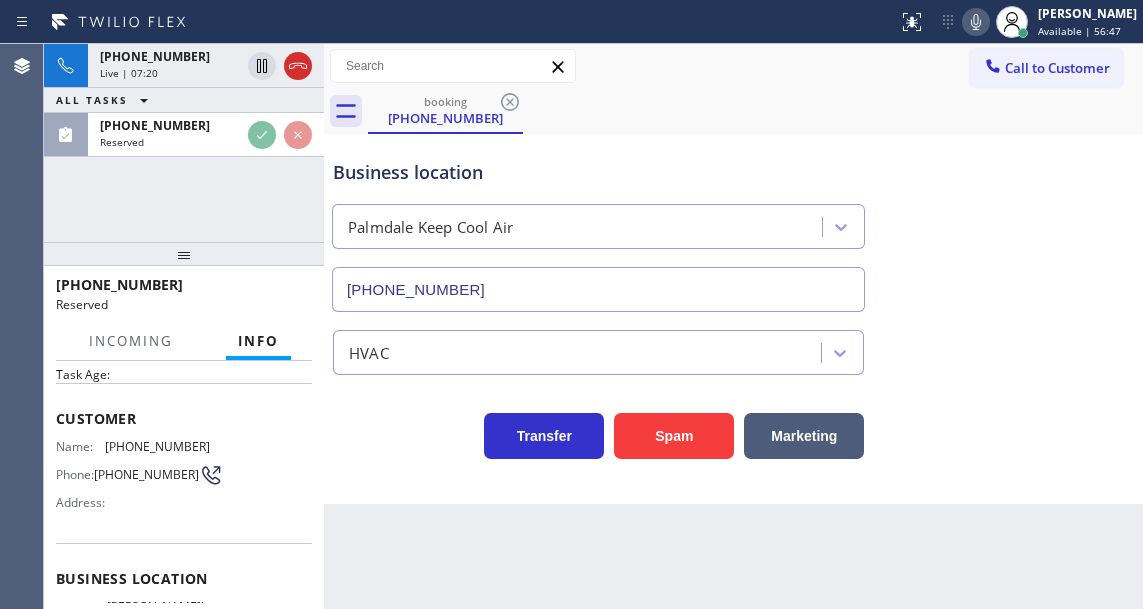 scroll, scrollTop: 51, scrollLeft: 0, axis: vertical 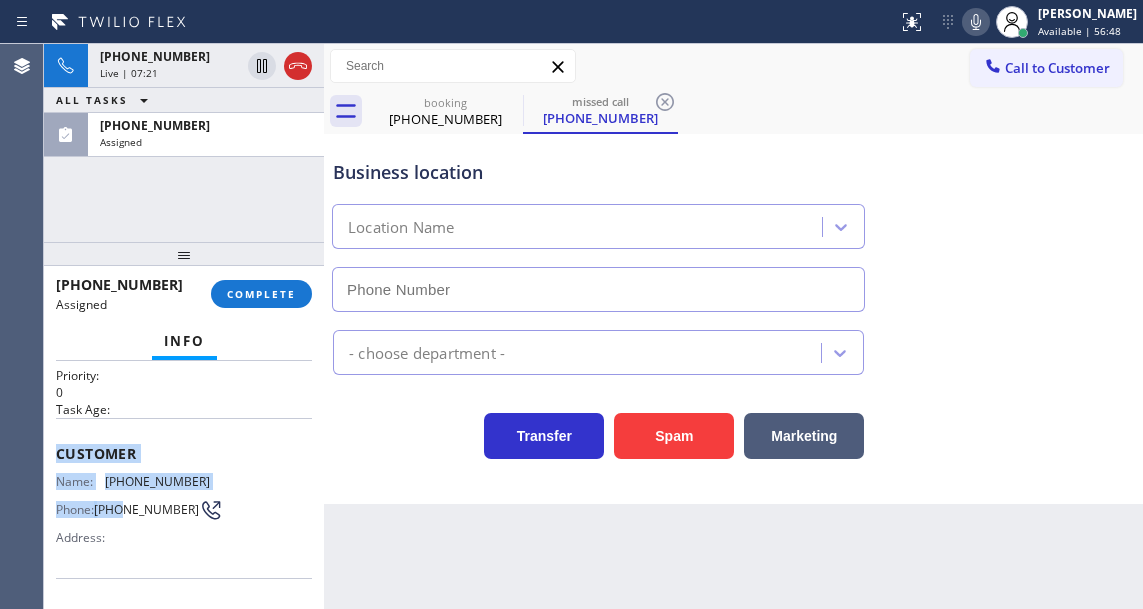 type on "(786) 952-7526" 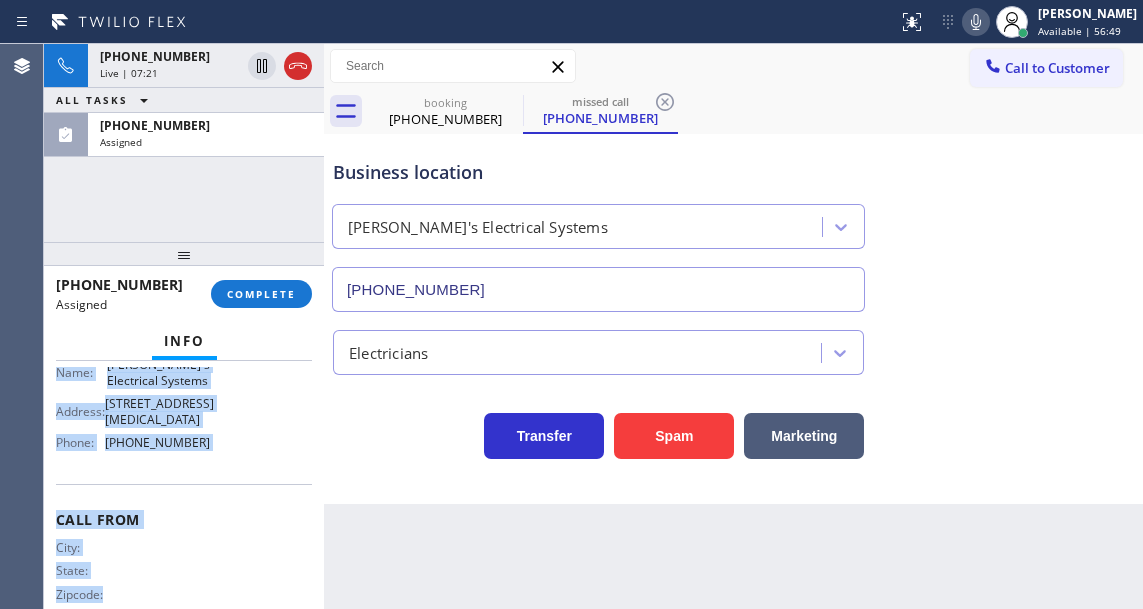 scroll, scrollTop: 398, scrollLeft: 0, axis: vertical 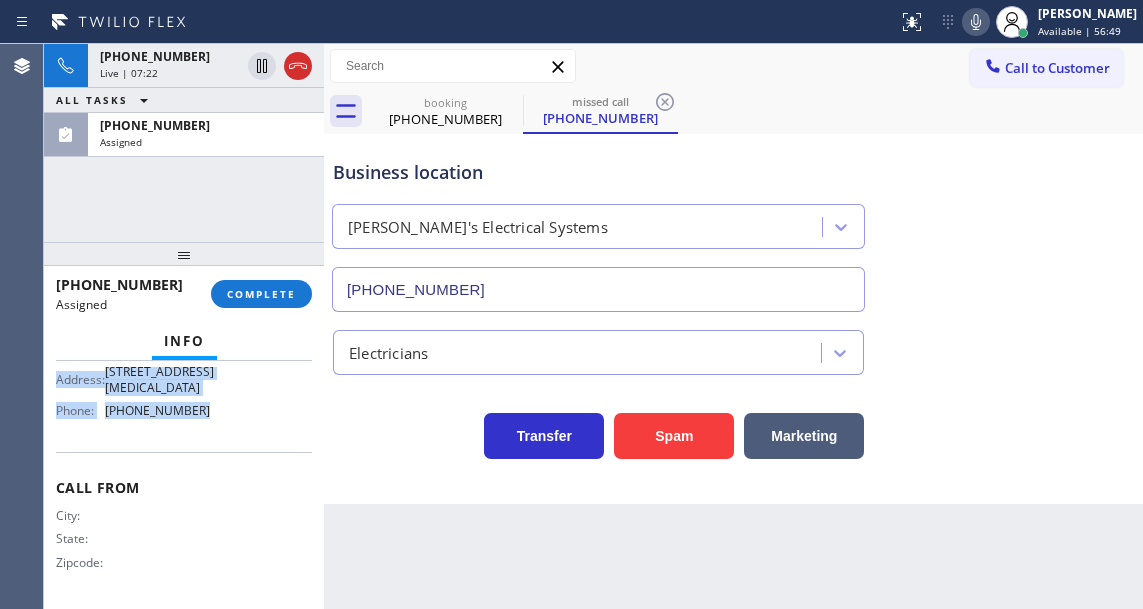 drag, startPoint x: 59, startPoint y: 453, endPoint x: 240, endPoint y: 435, distance: 181.89282 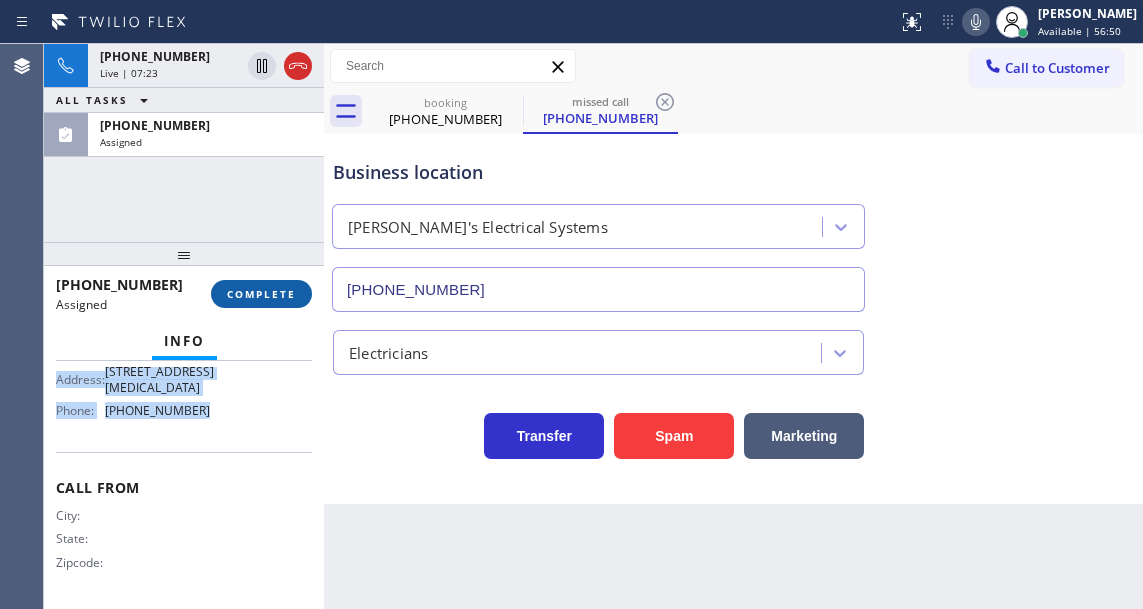 click on "COMPLETE" at bounding box center (261, 294) 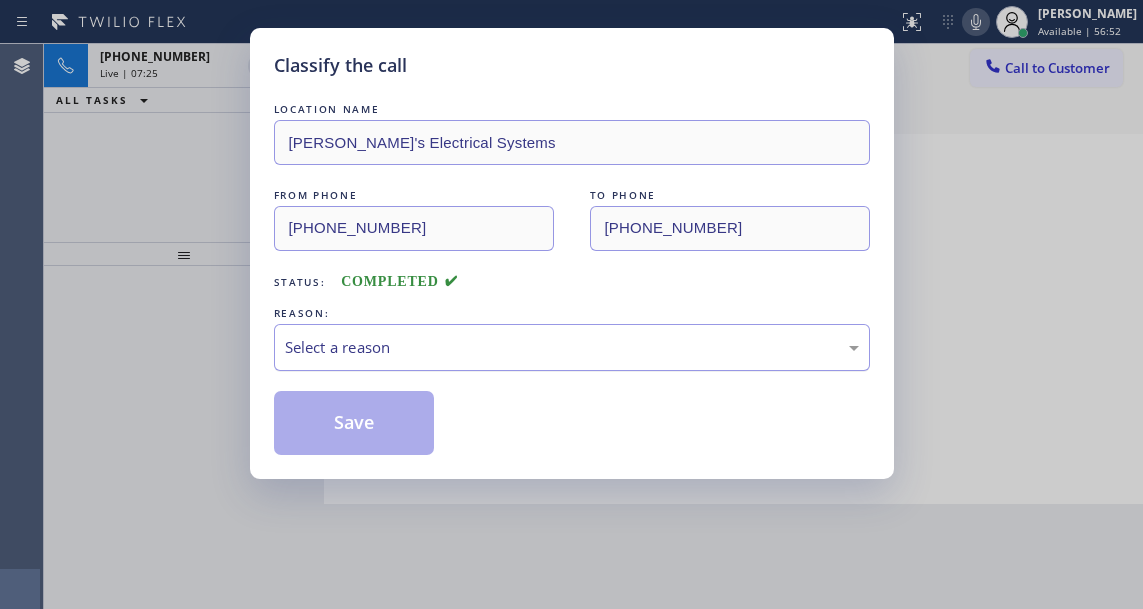 click on "Select a reason" at bounding box center (572, 347) 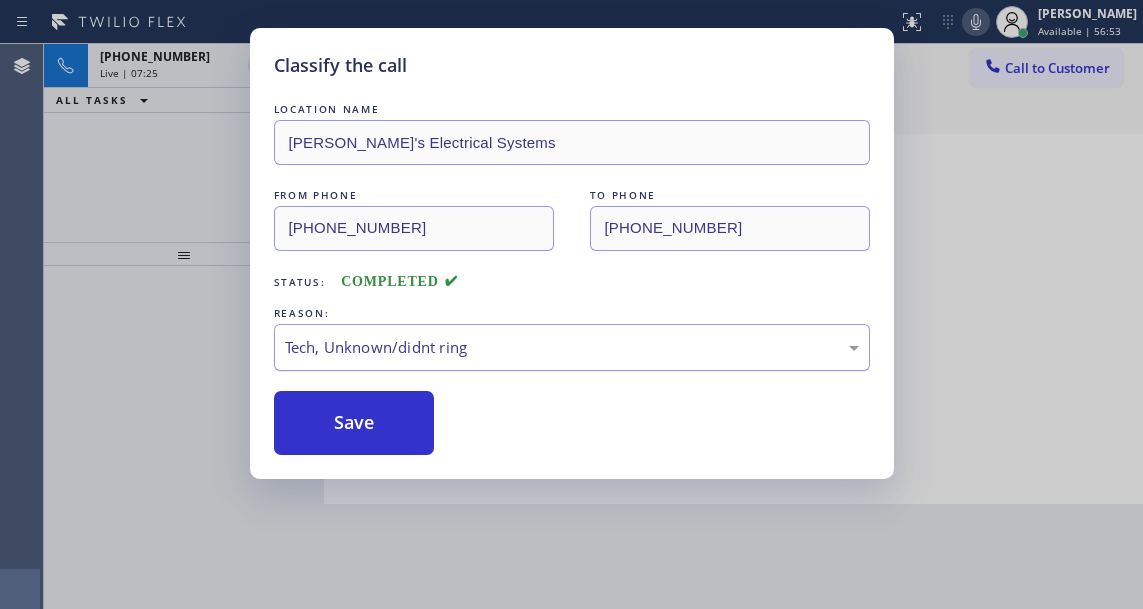 click on "Tech, Unknown/didnt ring" at bounding box center (572, 347) 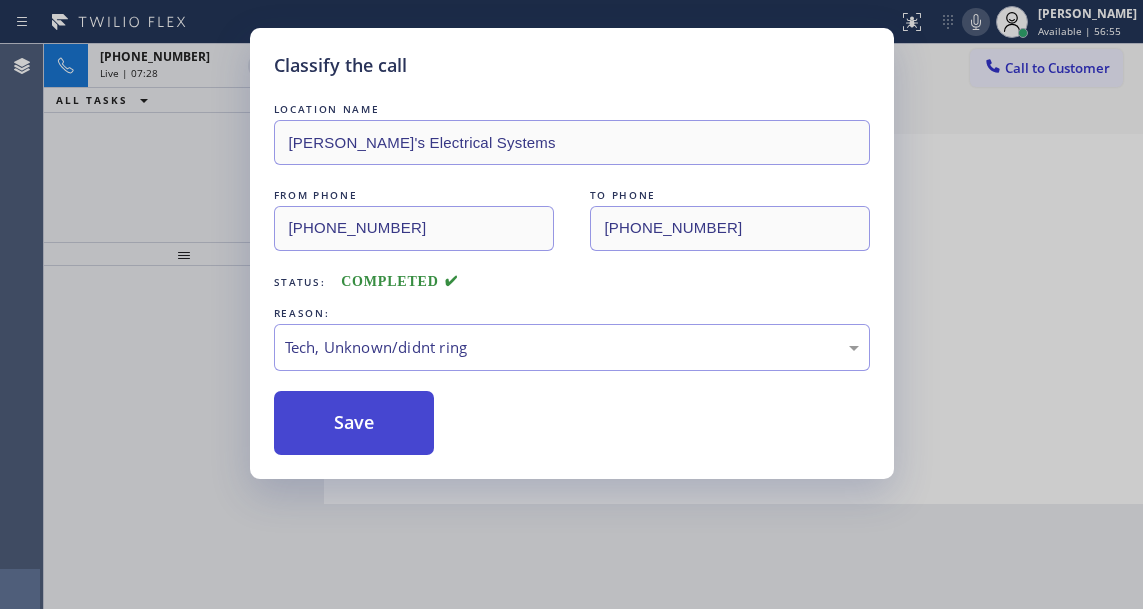 click on "Save" at bounding box center (354, 423) 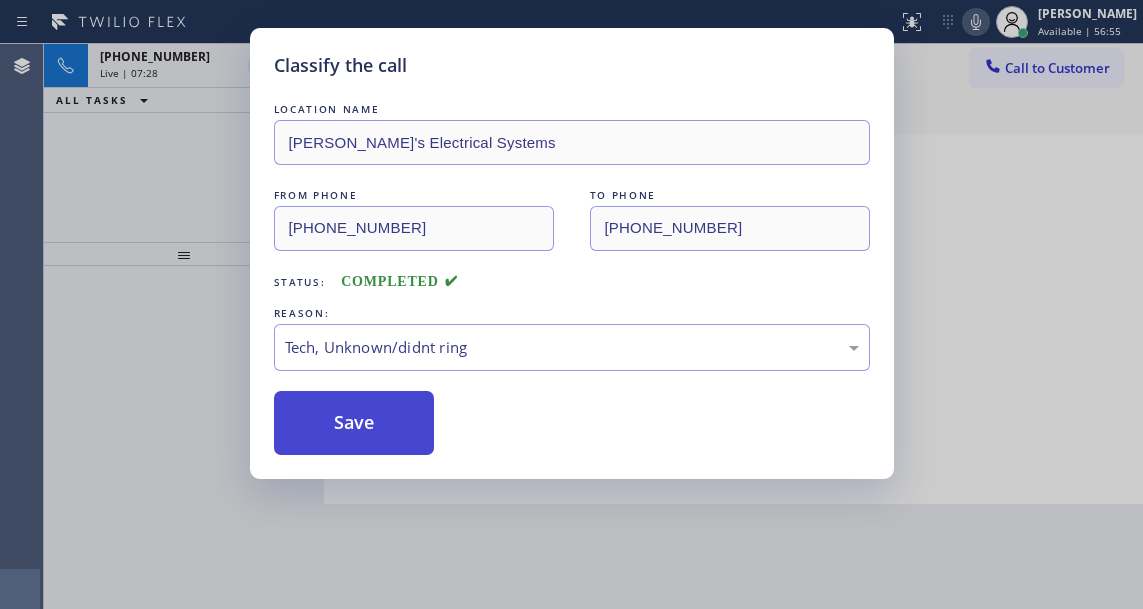 click on "Save" at bounding box center [354, 423] 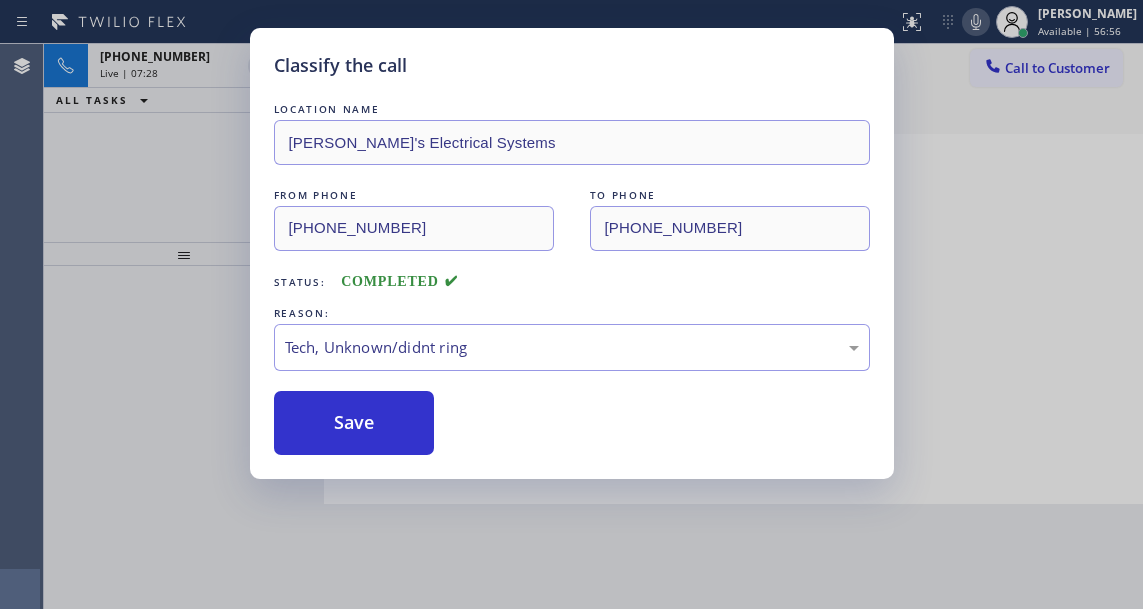 click on "Classify the call LOCATION NAME Ricky's Electrical Systems FROM PHONE (415) 890-4621 TO PHONE (786) 952-7526 Status: COMPLETED REASON: Tech, Unknown/didnt ring Save" at bounding box center [571, 304] 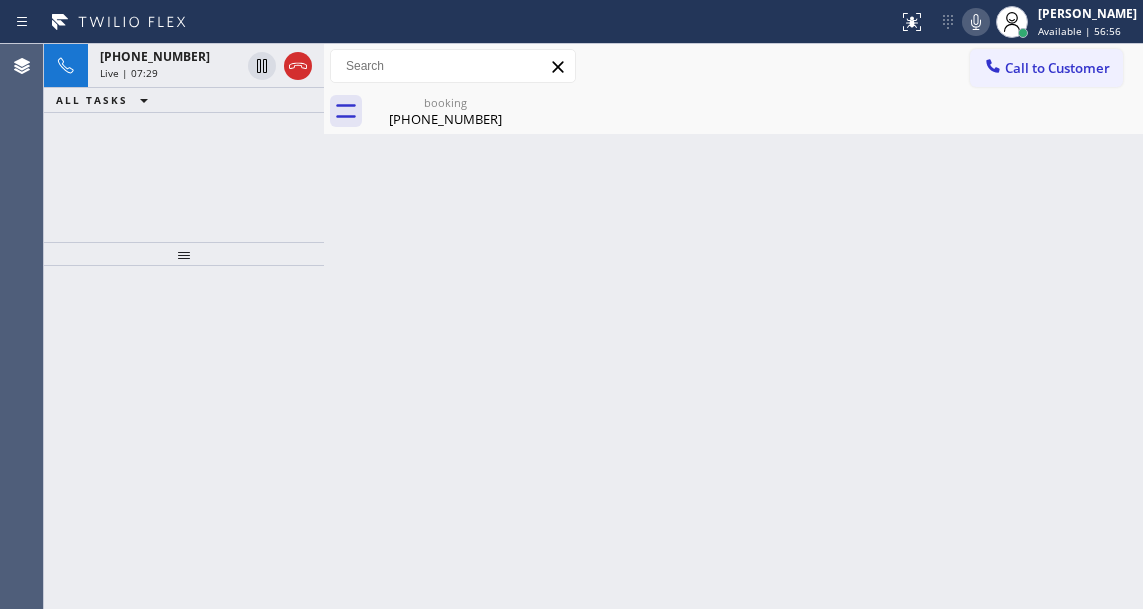 click on "Live | 07:29" at bounding box center [170, 73] 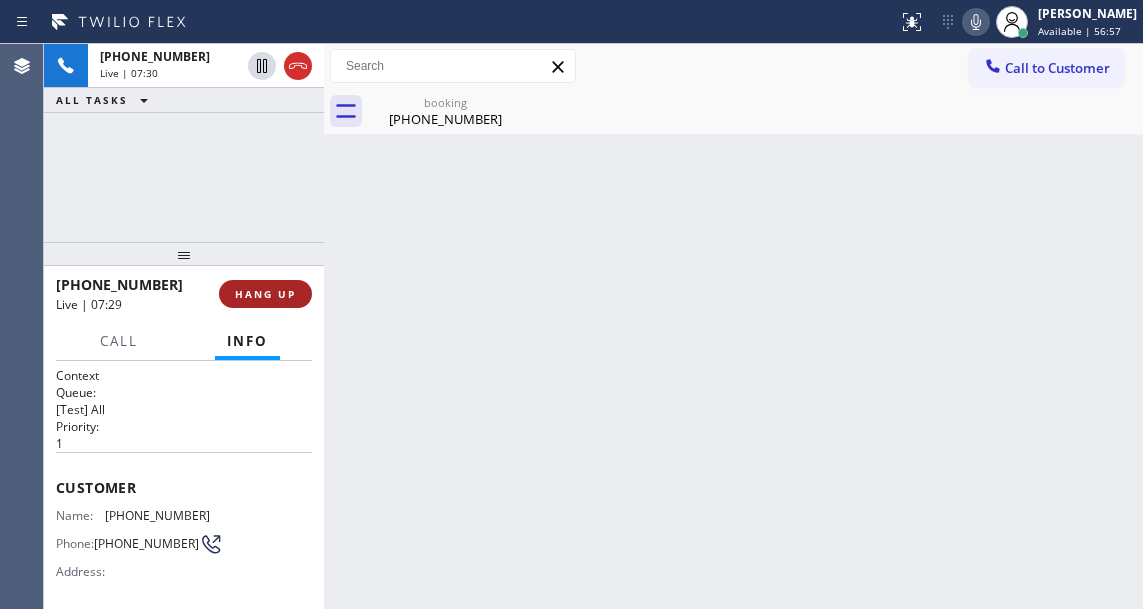 click on "HANG UP" at bounding box center (265, 294) 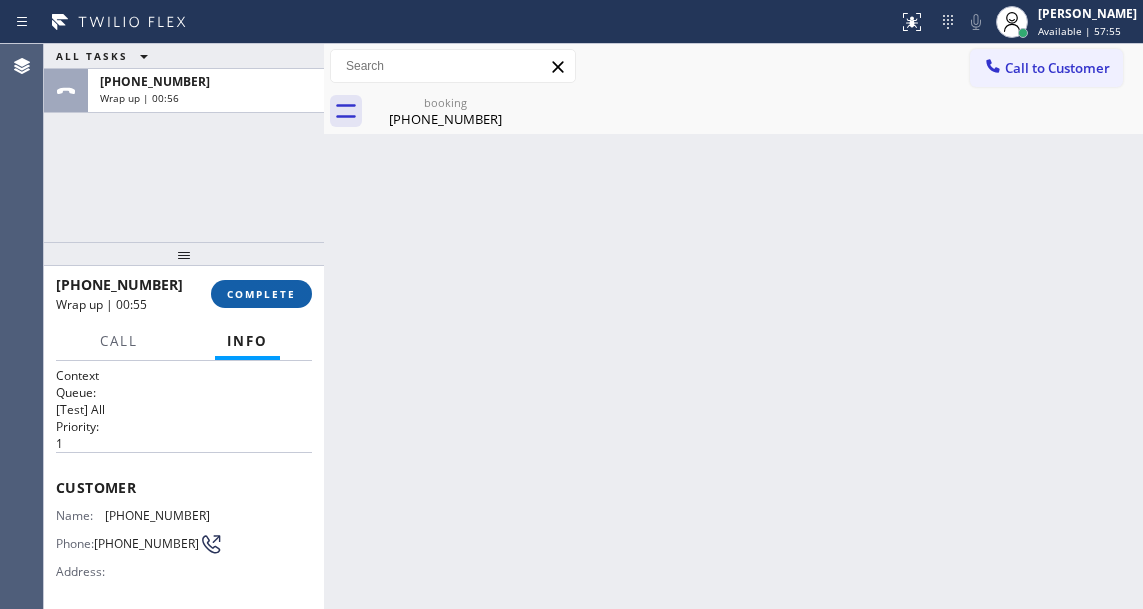 click on "COMPLETE" at bounding box center (261, 294) 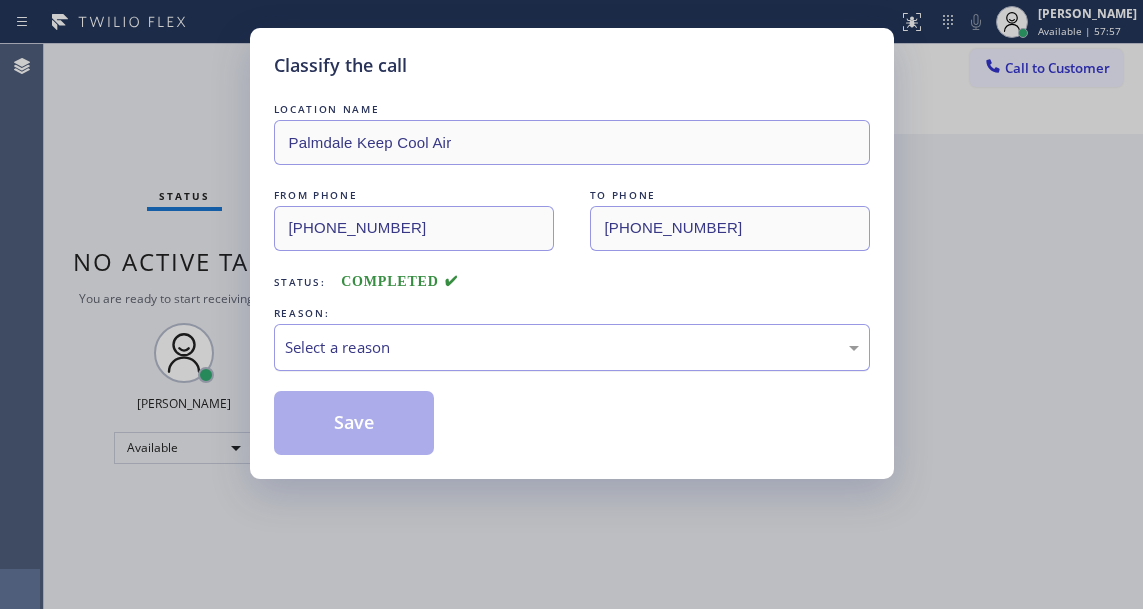 click on "Select a reason" at bounding box center (572, 347) 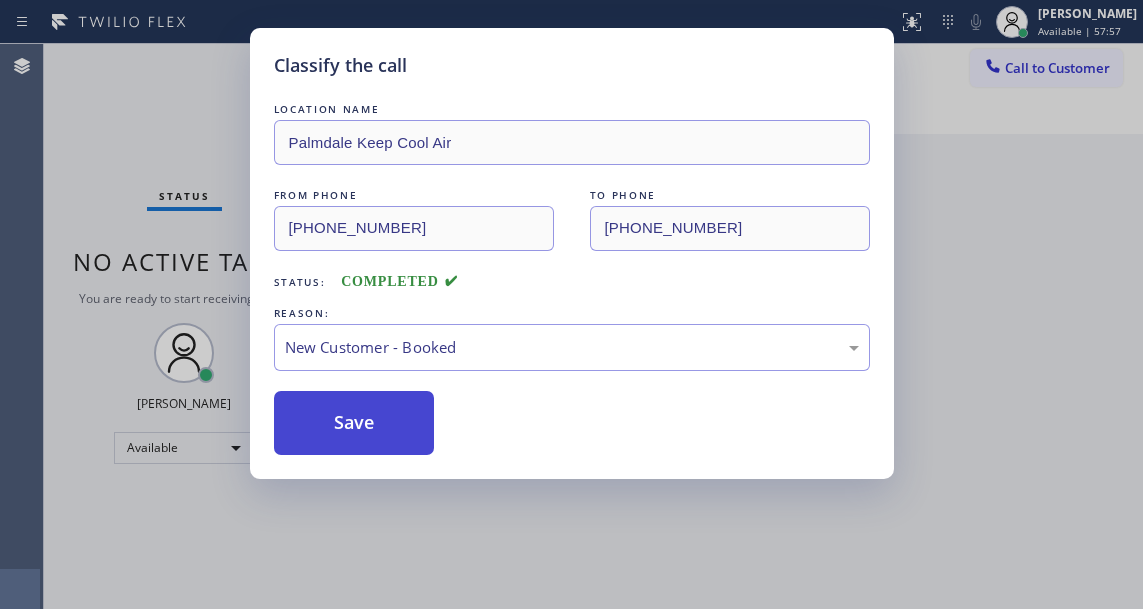 click on "Save" at bounding box center [354, 423] 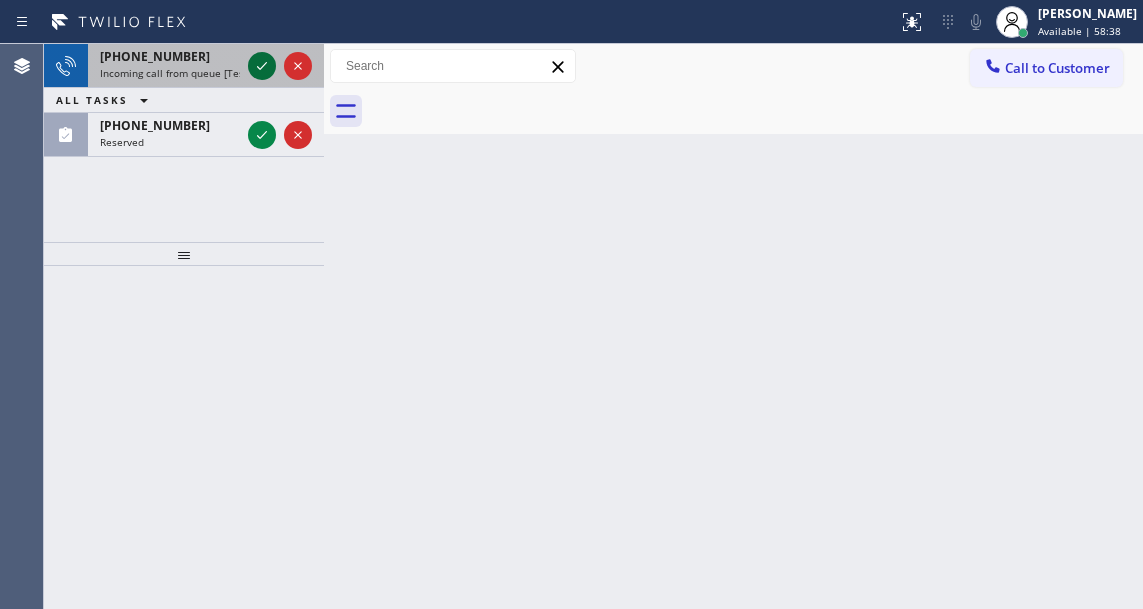 click 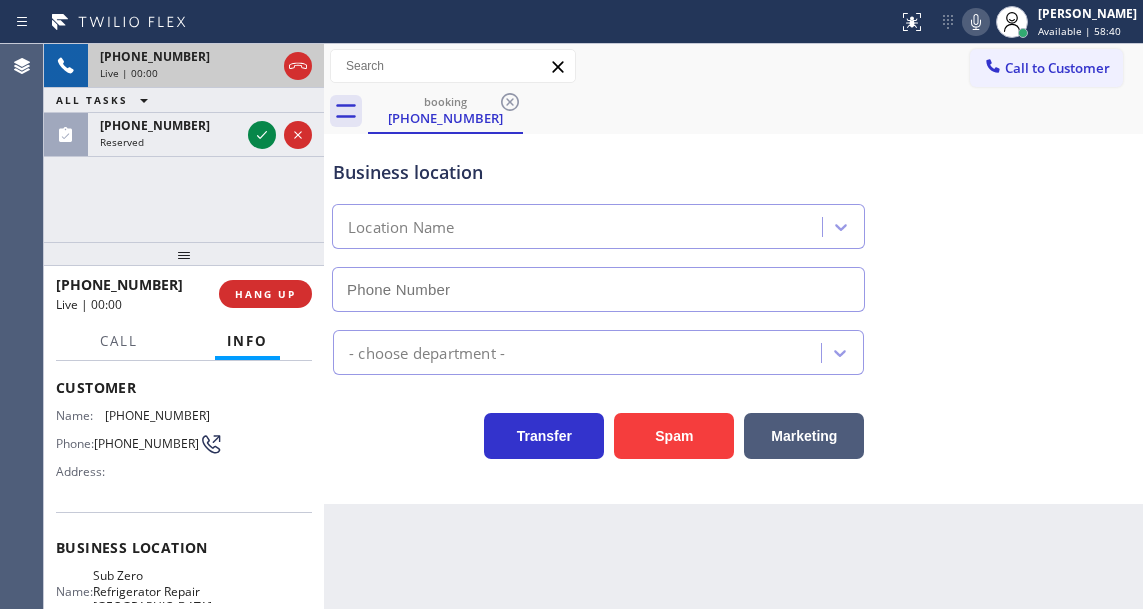 type on "(773) 917-0590" 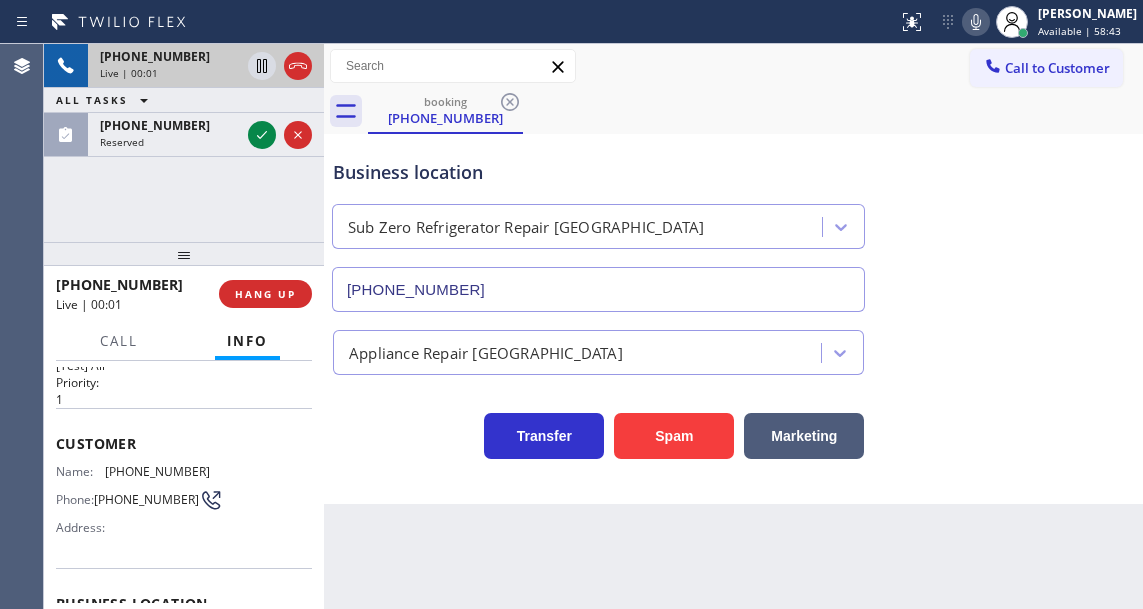scroll, scrollTop: 0, scrollLeft: 0, axis: both 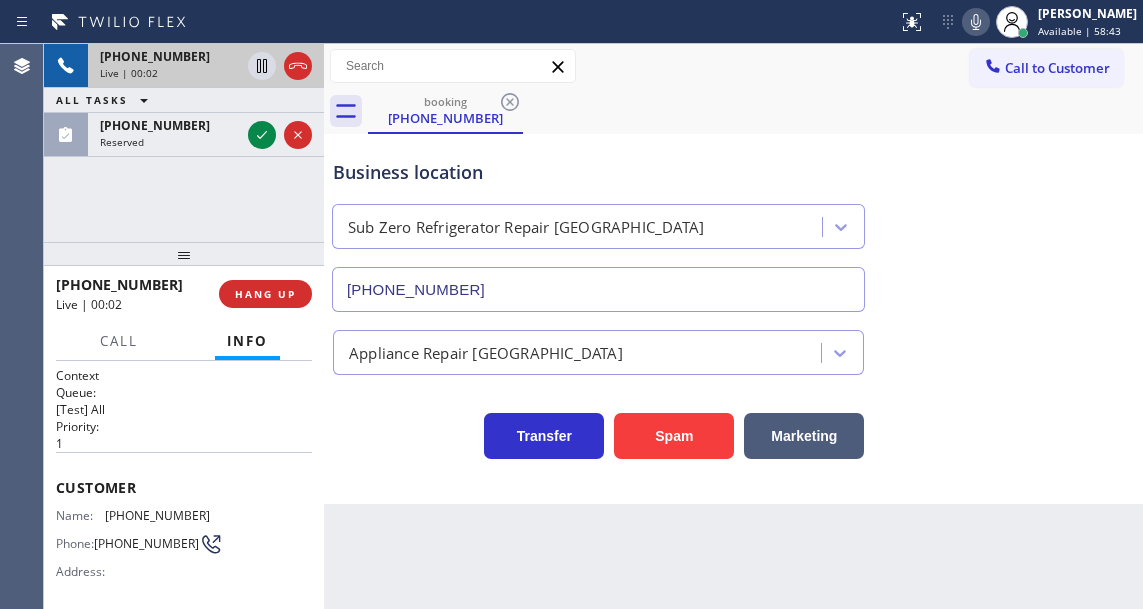 click on "(847) 800-8076" at bounding box center [157, 515] 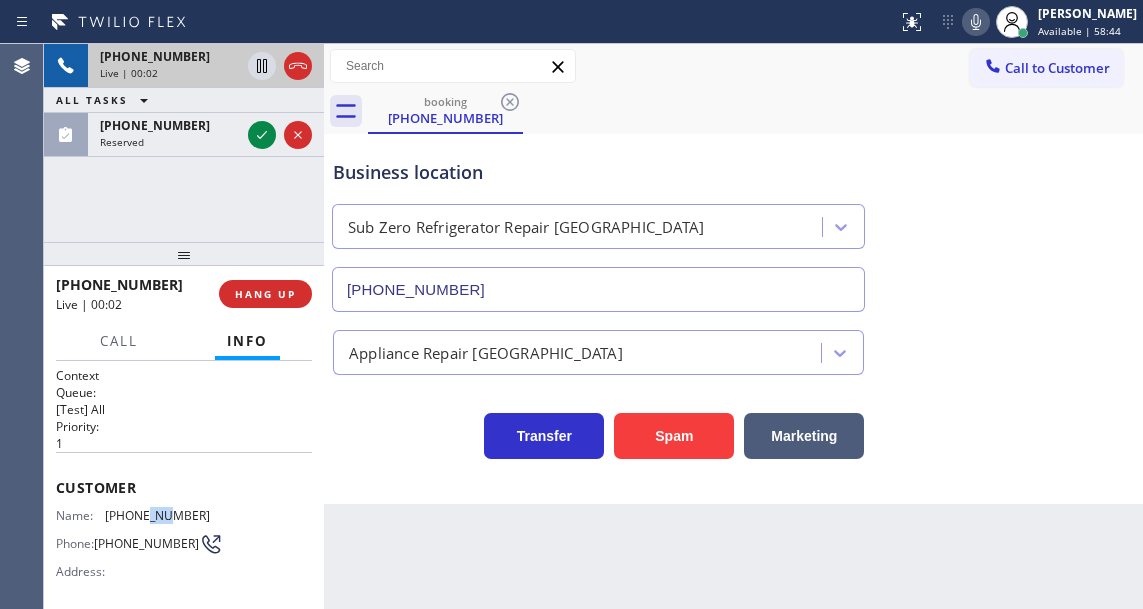 click on "(847) 800-8076" at bounding box center (157, 515) 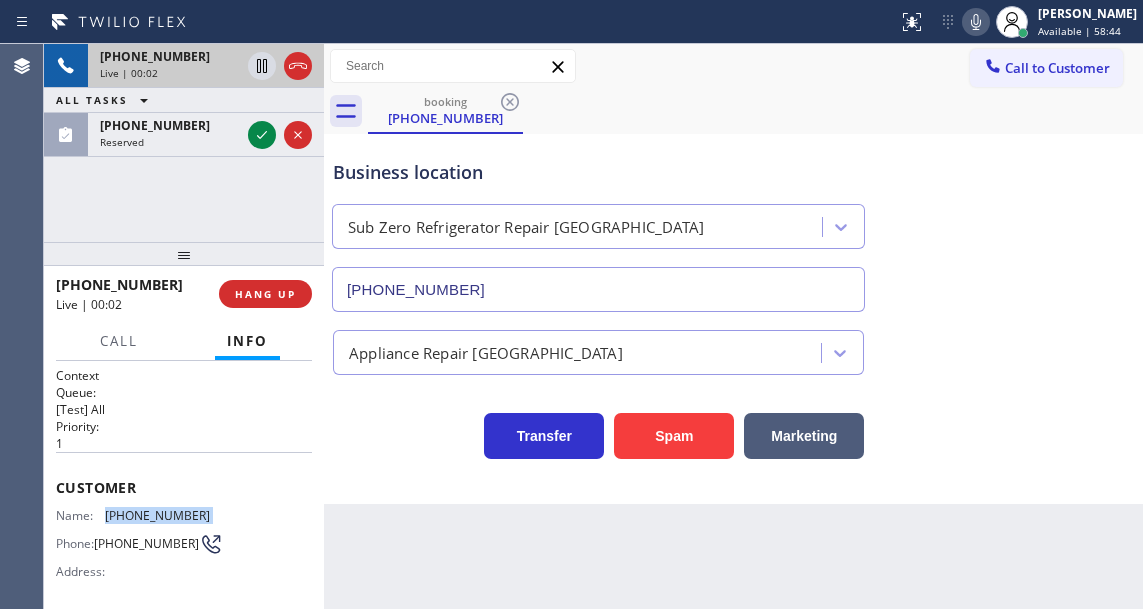 click on "(847) 800-8076" at bounding box center [157, 515] 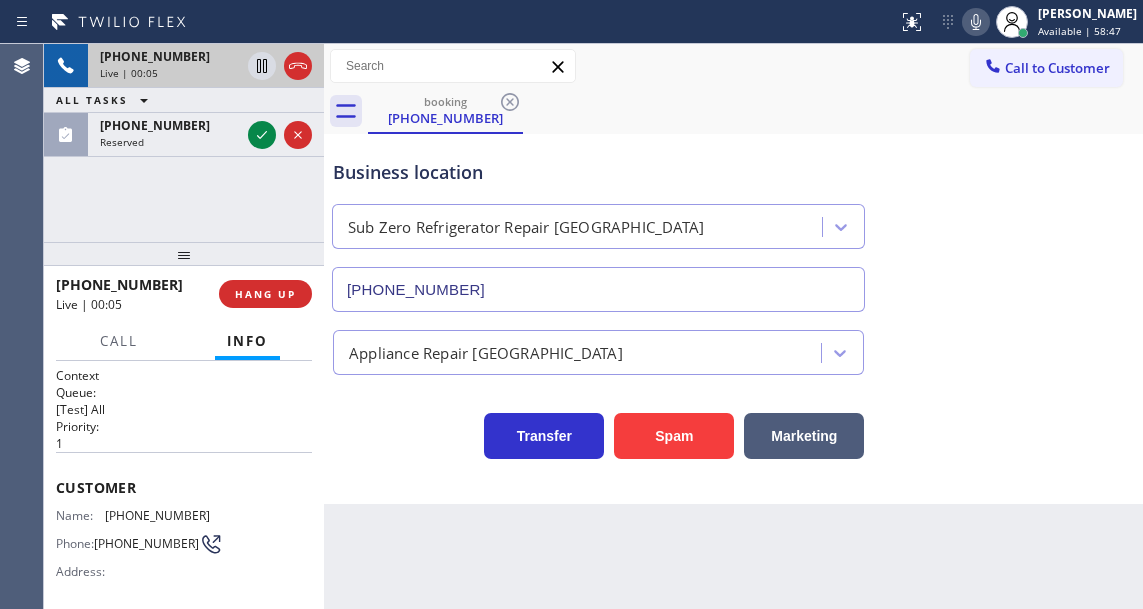 click on "Back to Dashboard Change Sender ID Customers Technicians Select a contact Outbound call Technician Search Technician Your caller id phone number Your caller id phone number Call Technician info Name   Phone none Address none Change Sender ID HVAC +18559994417 5 Star Appliance +18557314952 Appliance Repair +18554611149 Plumbing +18889090120 Air Duct Cleaning +18006865038  Electricians +18005688664 Cancel Change Check personal SMS Reset Change booking (847) 800-8076 Call to Customer Outbound call Location AR B2B SMS Your caller id phone number (833) 692-2271 Customer number Call Outbound call Technician Search Technician Your caller id phone number Your caller id phone number Call booking (847) 800-8076 Business location Sub Zero Refrigerator Repair Chicago (773) 917-0590 Appliance Repair High End Transfer Spam Marketing" at bounding box center (733, 326) 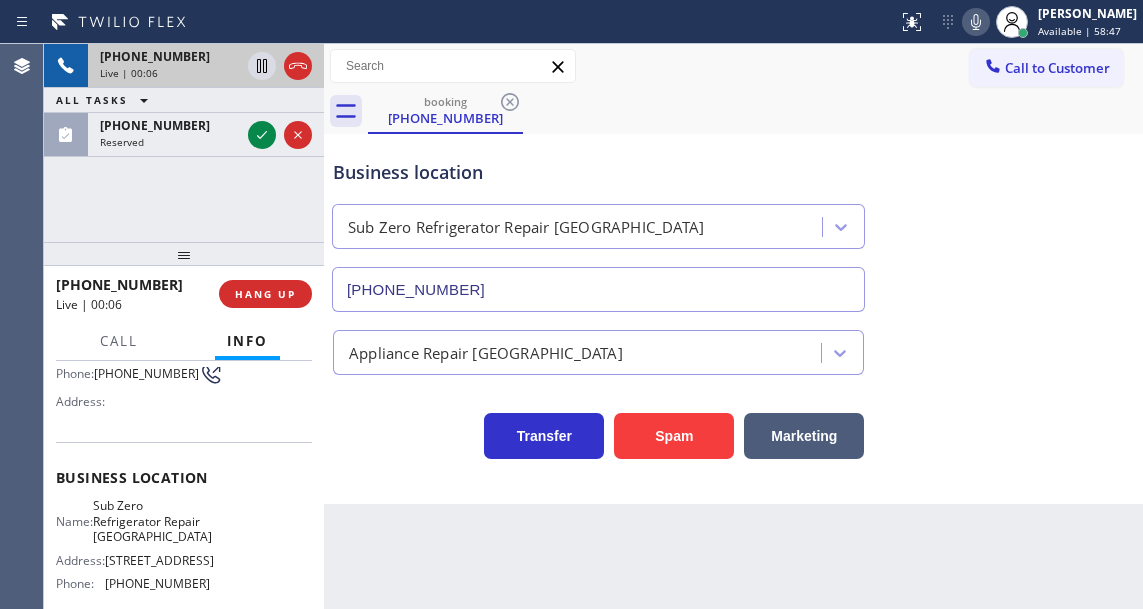 scroll, scrollTop: 200, scrollLeft: 0, axis: vertical 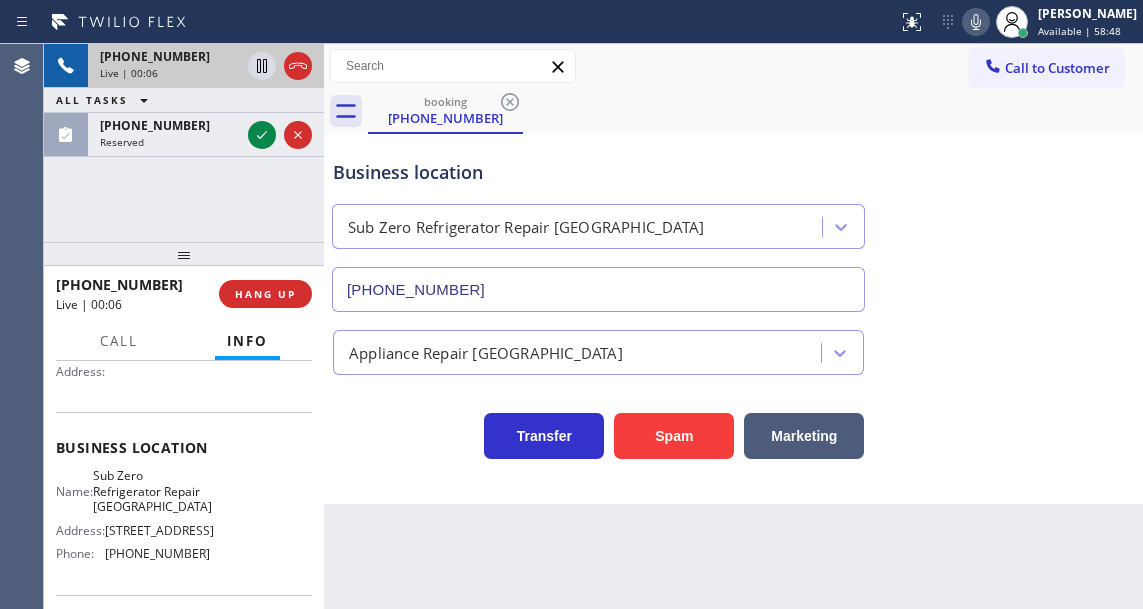 click on "Sub Zero Refrigerator Repair Chicago" at bounding box center [152, 491] 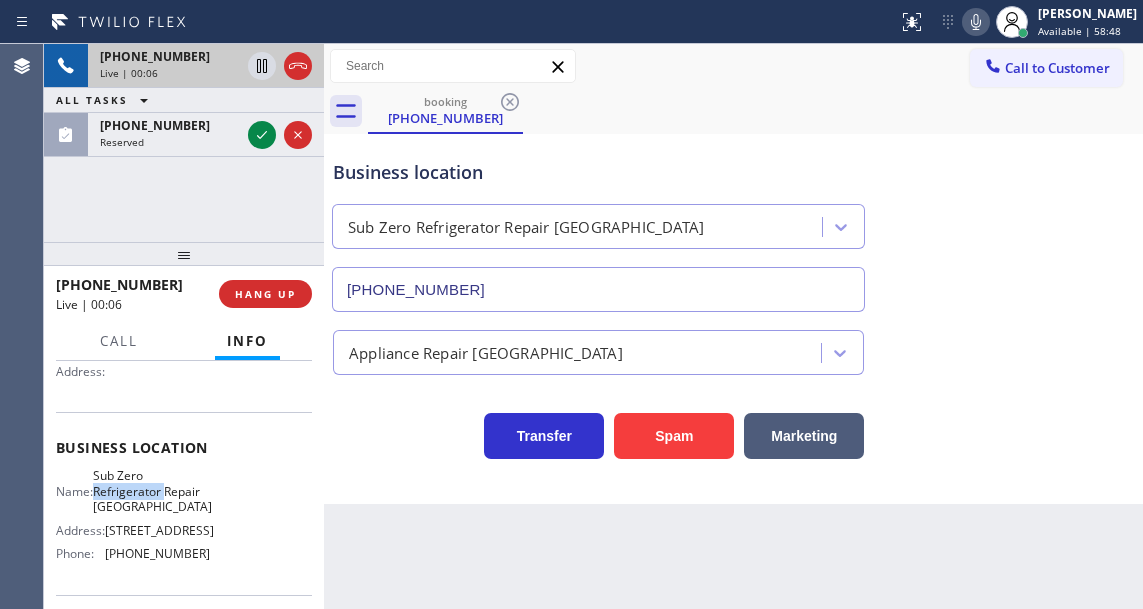 click on "Sub Zero Refrigerator Repair Chicago" at bounding box center [152, 491] 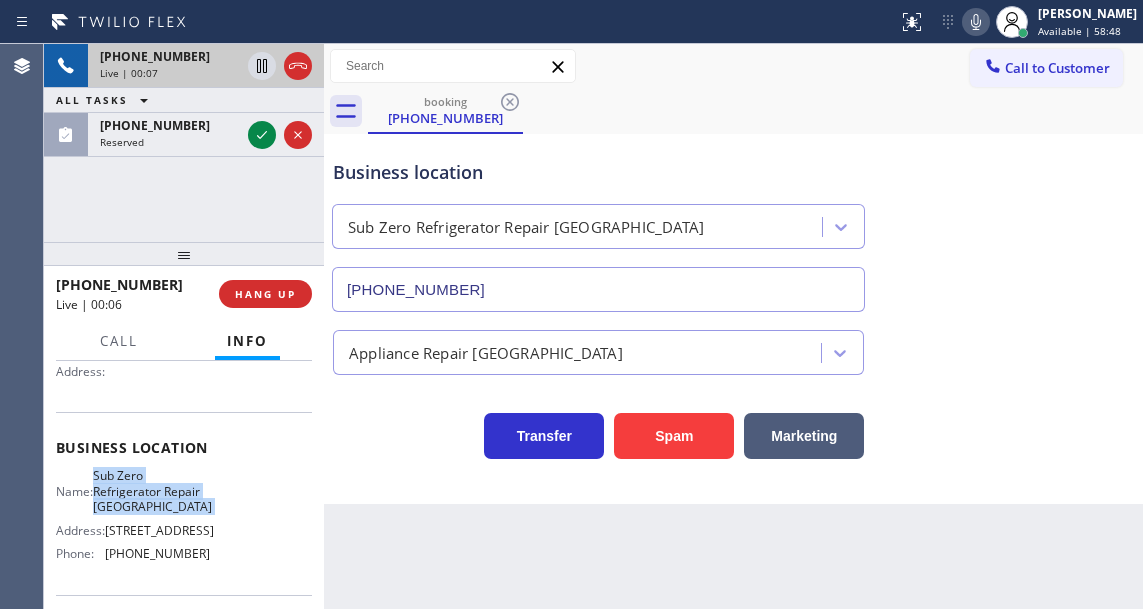 drag, startPoint x: 154, startPoint y: 494, endPoint x: 3, endPoint y: 594, distance: 181.11046 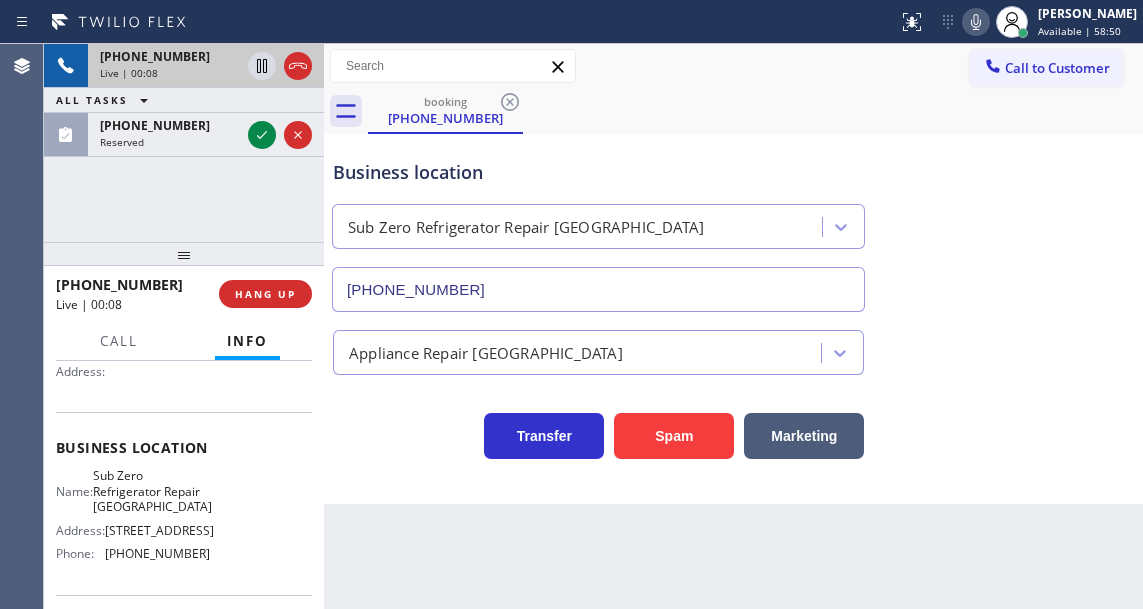 click on "Back to Dashboard Change Sender ID Customers Technicians Select a contact Outbound call Technician Search Technician Your caller id phone number Your caller id phone number Call Technician info Name   Phone none Address none Change Sender ID HVAC +18559994417 5 Star Appliance +18557314952 Appliance Repair +18554611149 Plumbing +18889090120 Air Duct Cleaning +18006865038  Electricians +18005688664 Cancel Change Check personal SMS Reset Change booking (847) 800-8076 Call to Customer Outbound call Location AR B2B SMS Your caller id phone number (833) 692-2271 Customer number Call Outbound call Technician Search Technician Your caller id phone number Your caller id phone number Call booking (847) 800-8076 Business location Sub Zero Refrigerator Repair Chicago (773) 917-0590 Appliance Repair High End Transfer Spam Marketing" at bounding box center (733, 326) 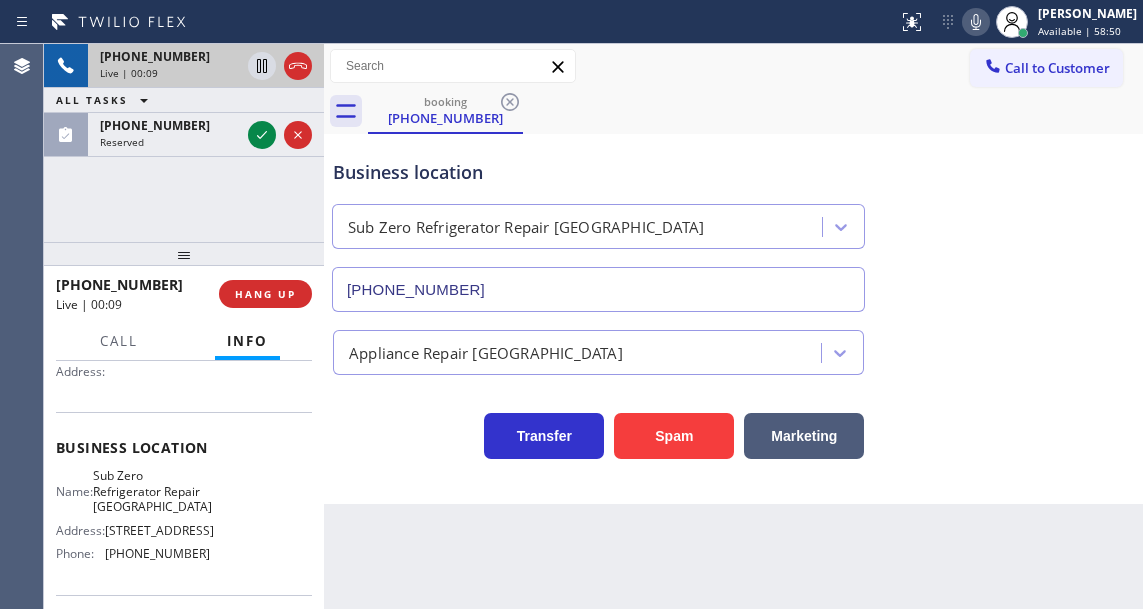 scroll, scrollTop: 300, scrollLeft: 0, axis: vertical 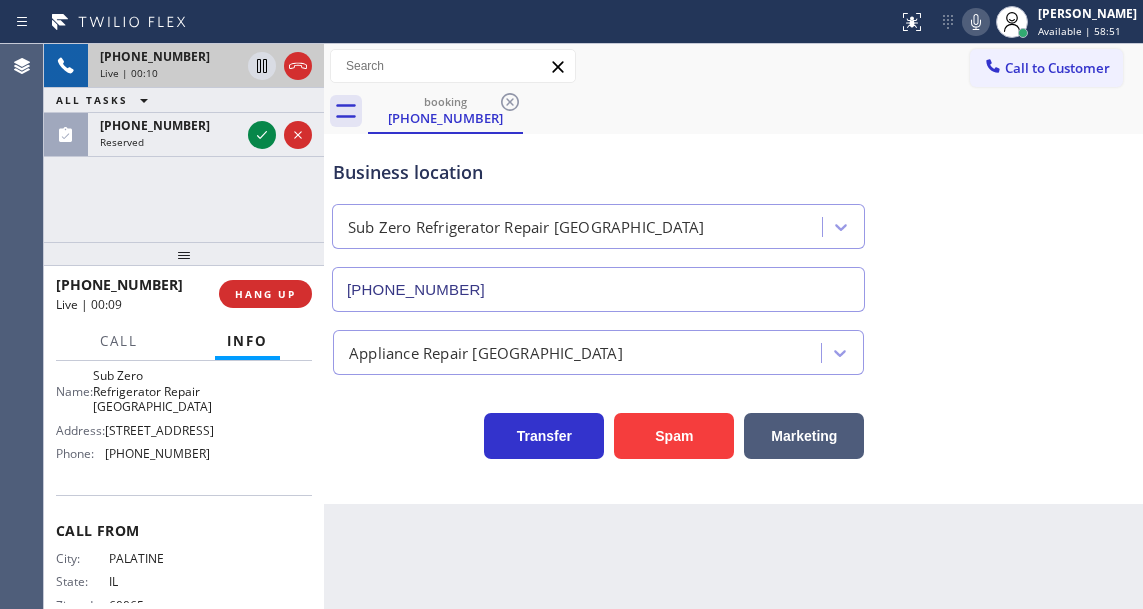 click on "(773) 917-0590" at bounding box center (157, 453) 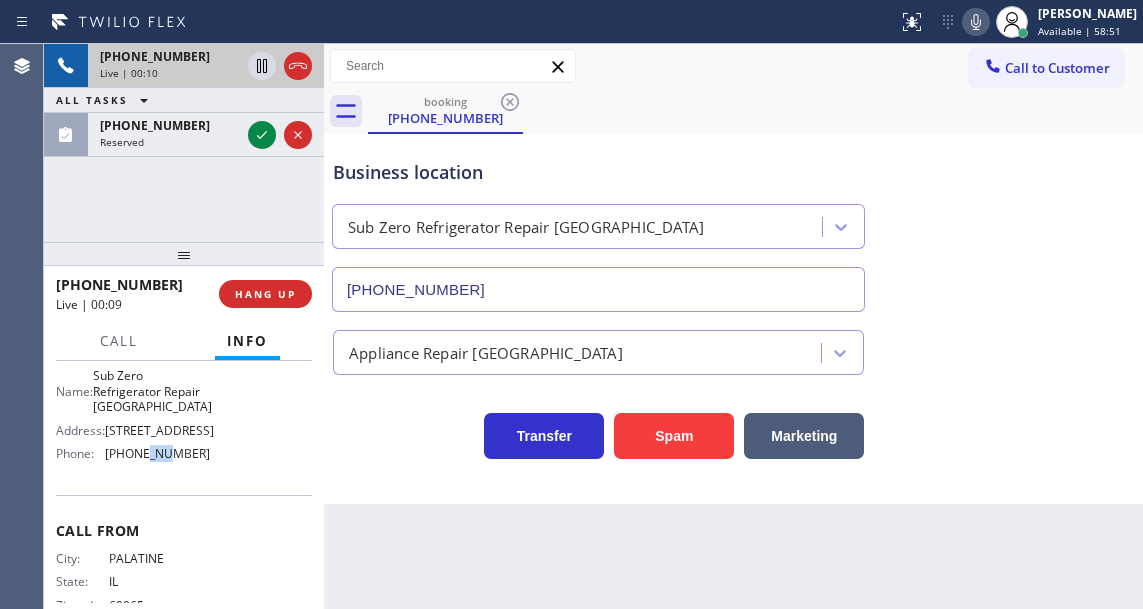 click on "(773) 917-0590" at bounding box center (157, 453) 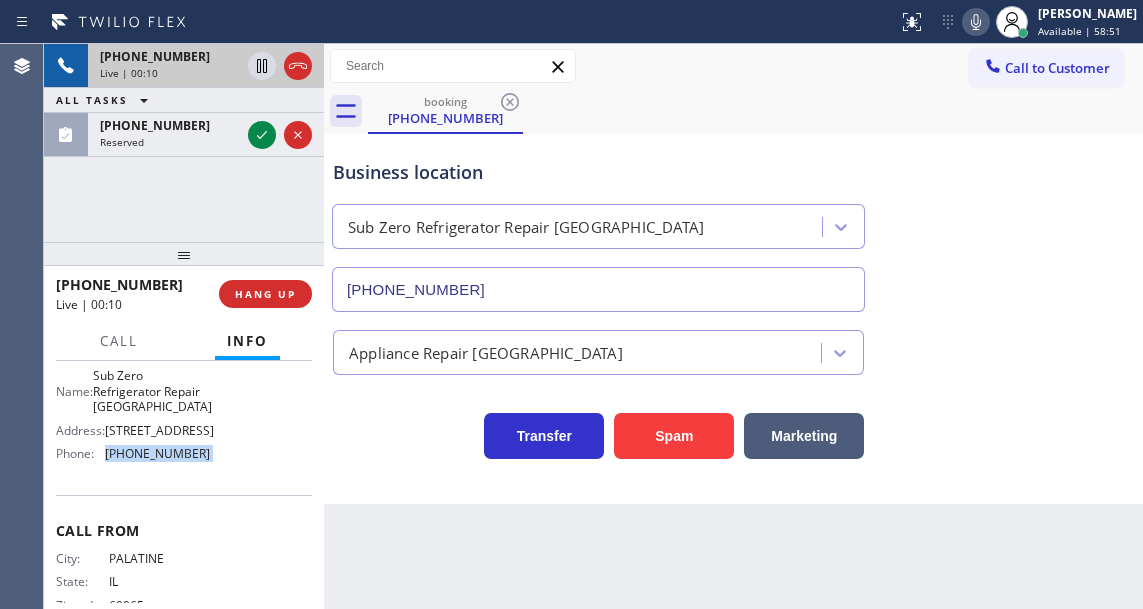 click on "(773) 917-0590" at bounding box center [157, 453] 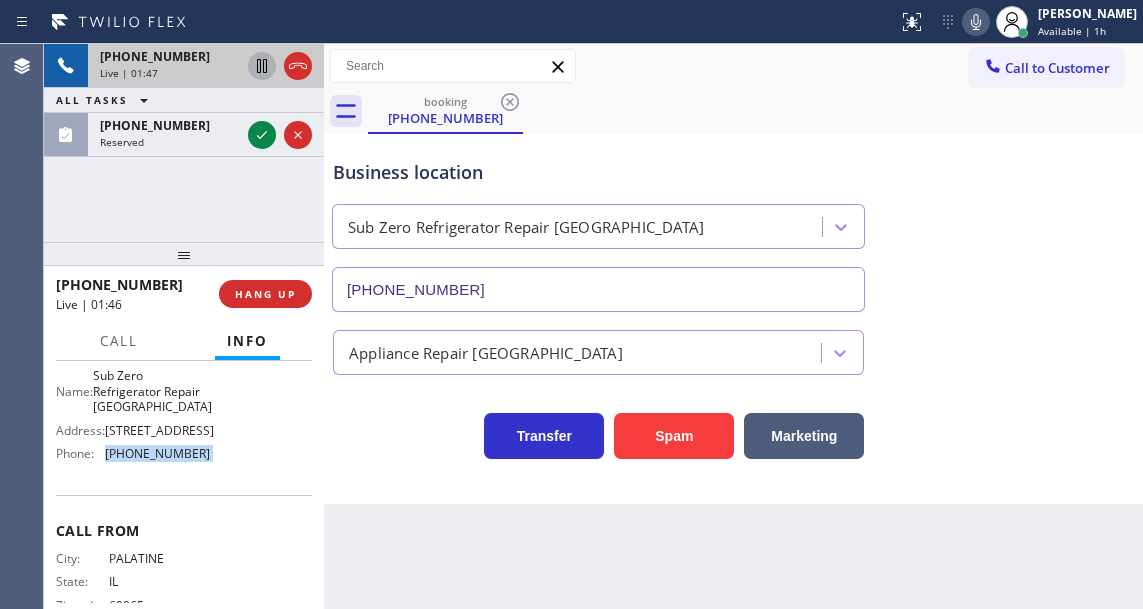 click 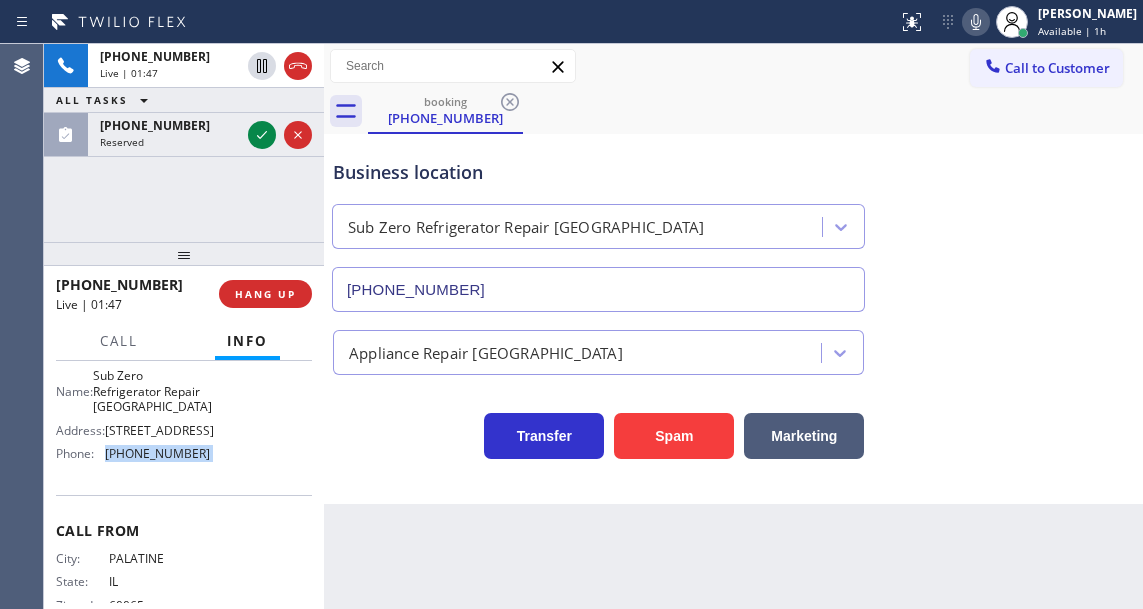 click 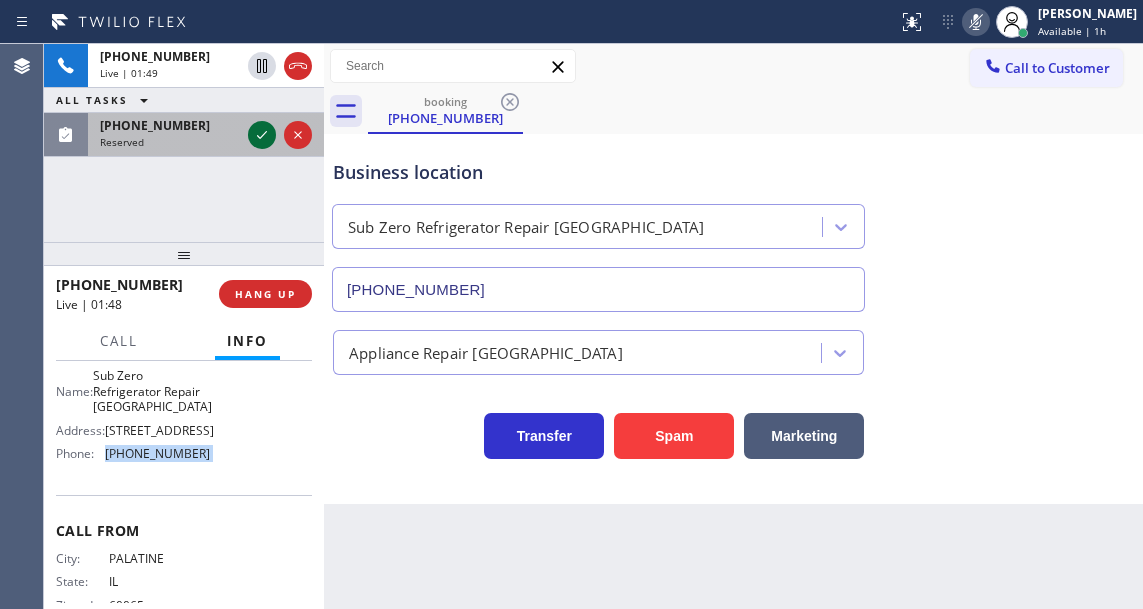 click 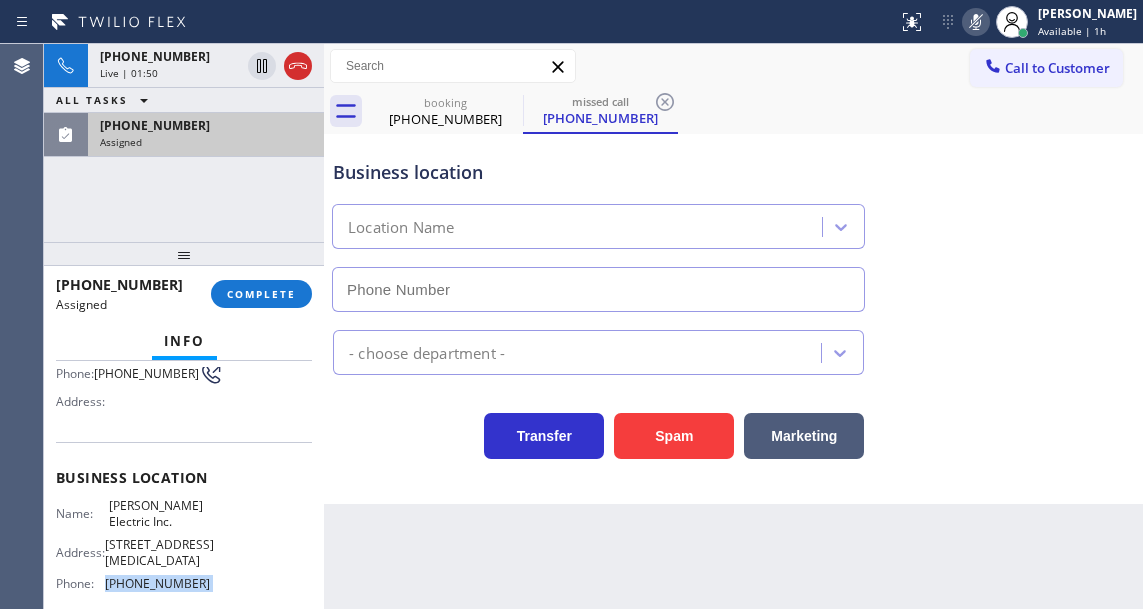 scroll, scrollTop: 134, scrollLeft: 0, axis: vertical 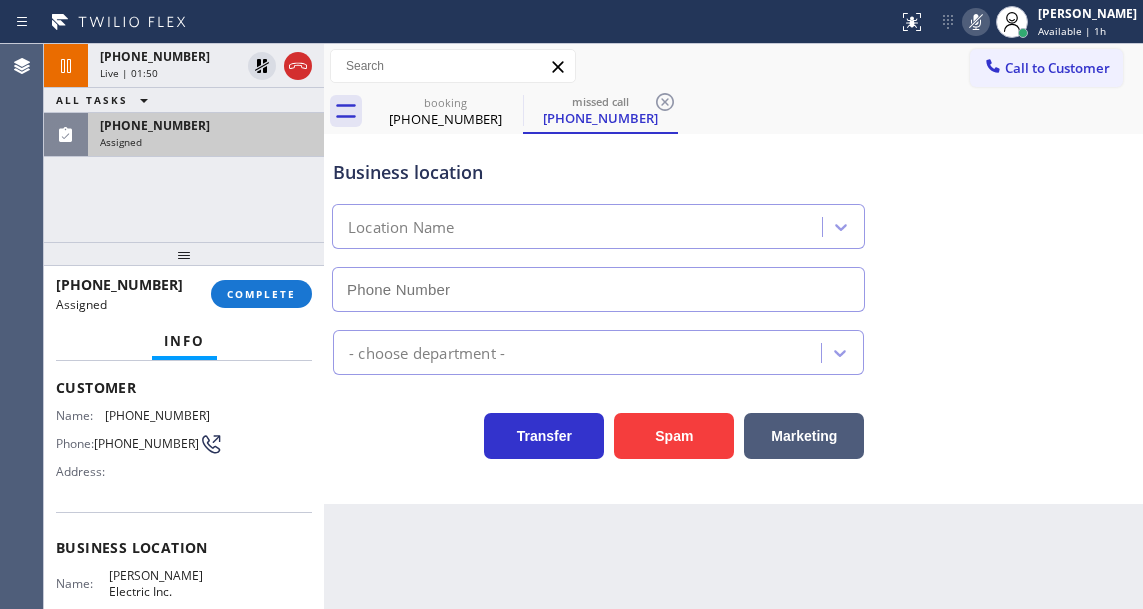 type on "(786) 751-6021" 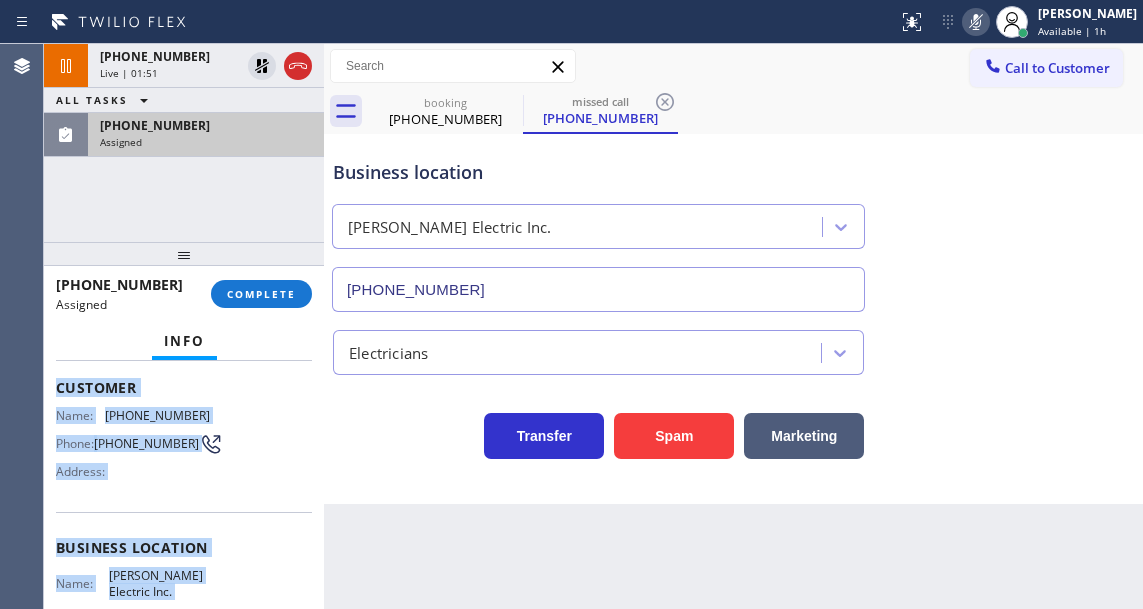 scroll, scrollTop: 415, scrollLeft: 0, axis: vertical 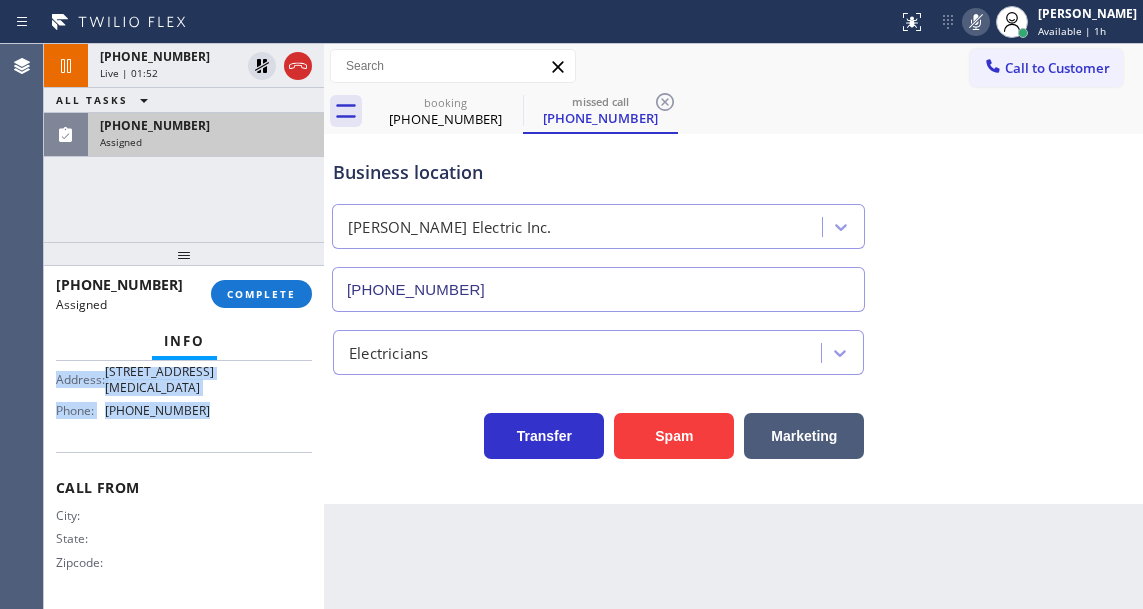 drag, startPoint x: 49, startPoint y: 379, endPoint x: 229, endPoint y: 425, distance: 185.78482 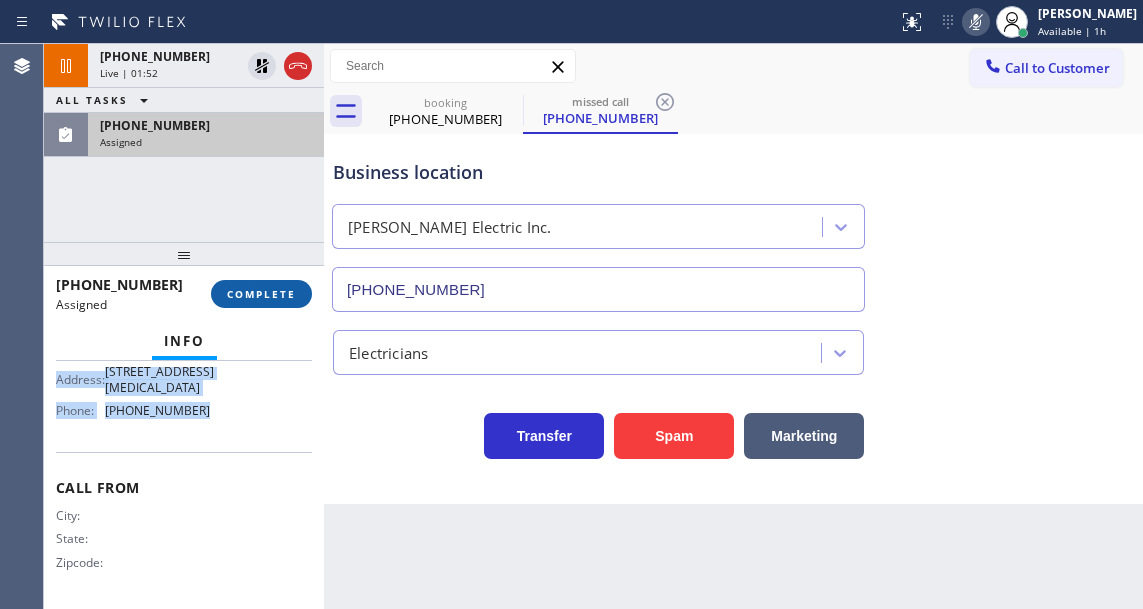 type 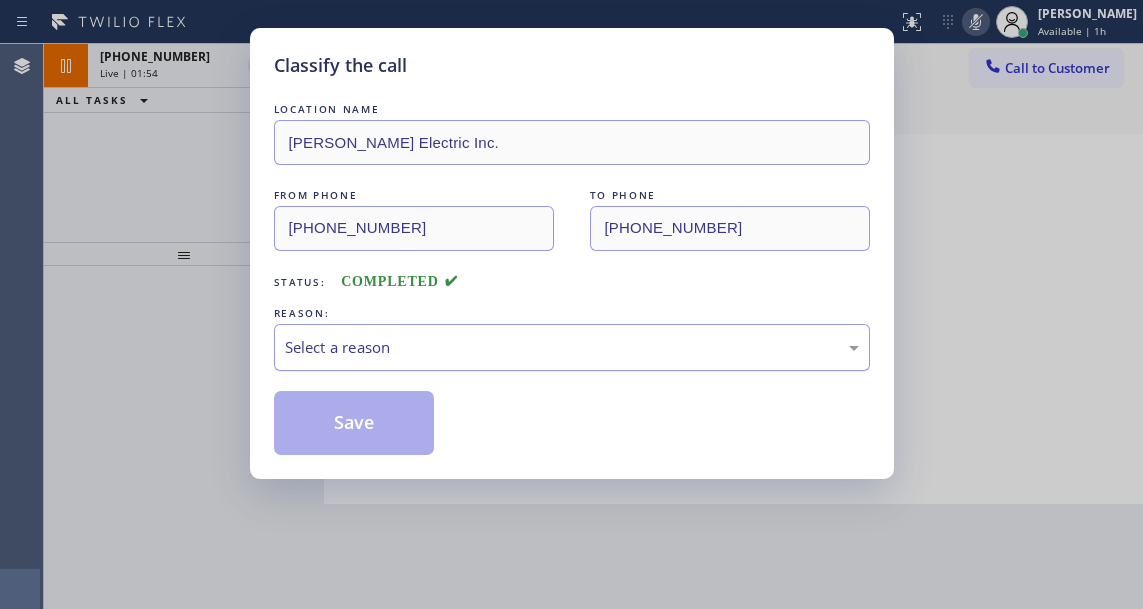 click on "Select a reason" at bounding box center [572, 347] 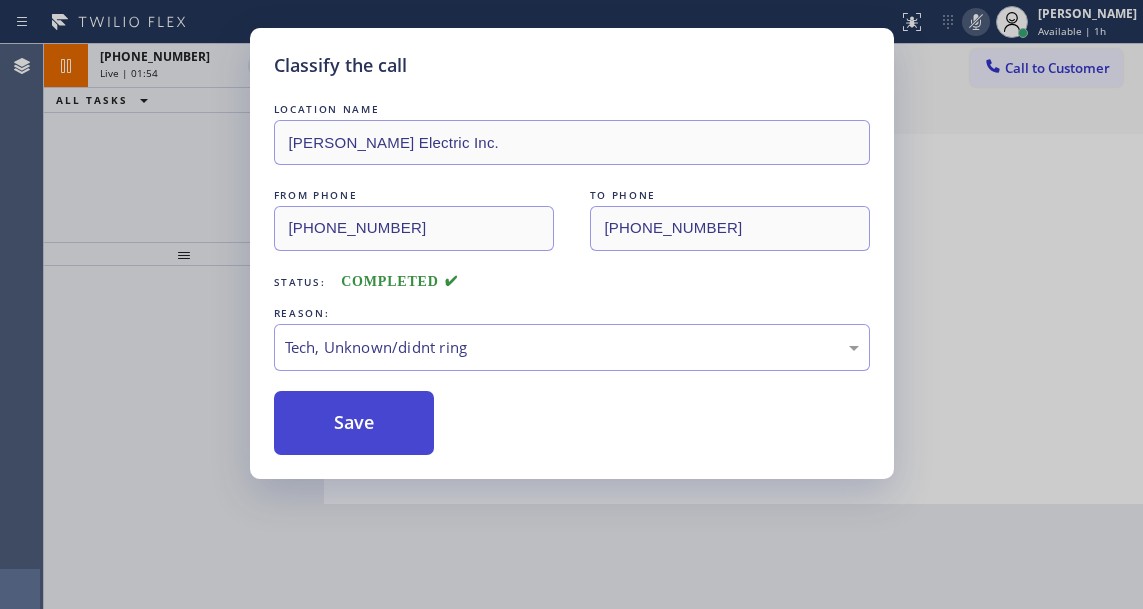 drag, startPoint x: 407, startPoint y: 425, endPoint x: 530, endPoint y: 586, distance: 202.608 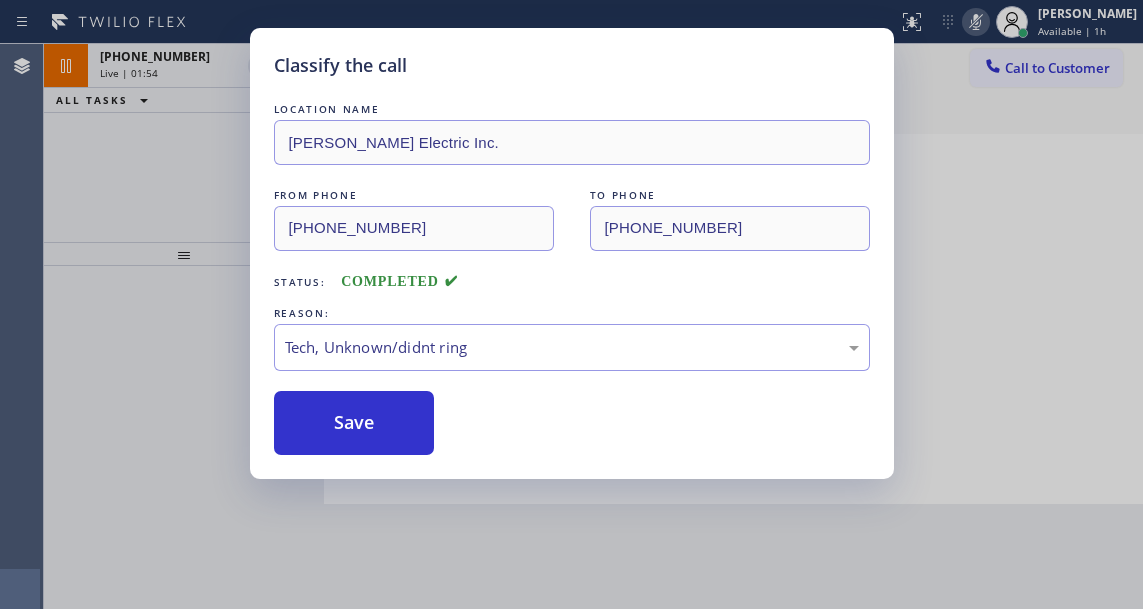 click on "Save" at bounding box center (354, 423) 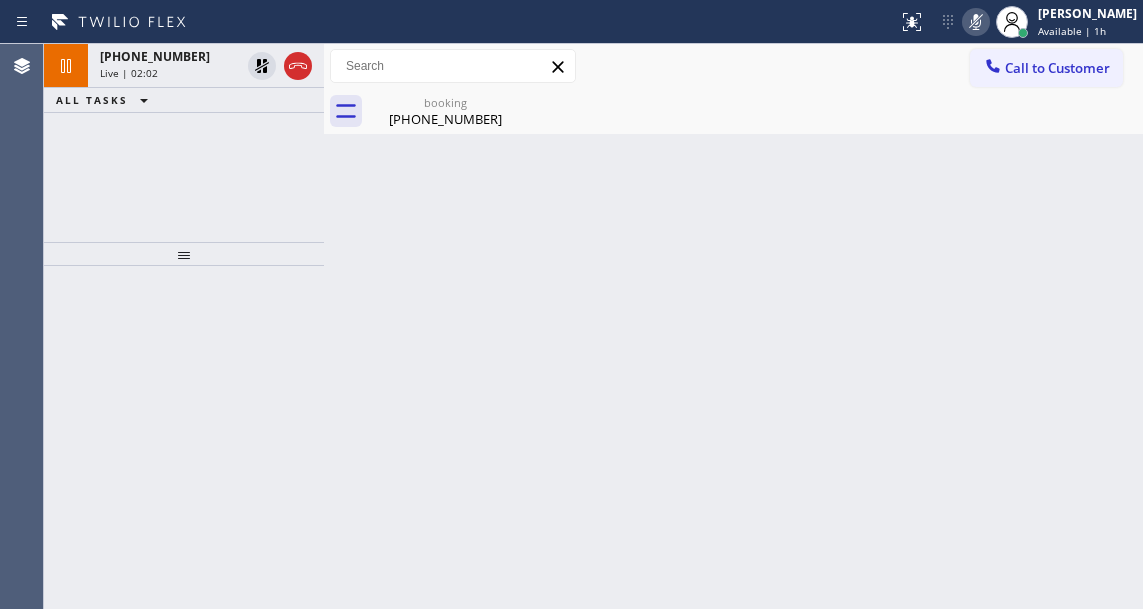 drag, startPoint x: 1092, startPoint y: 245, endPoint x: 791, endPoint y: 107, distance: 331.12686 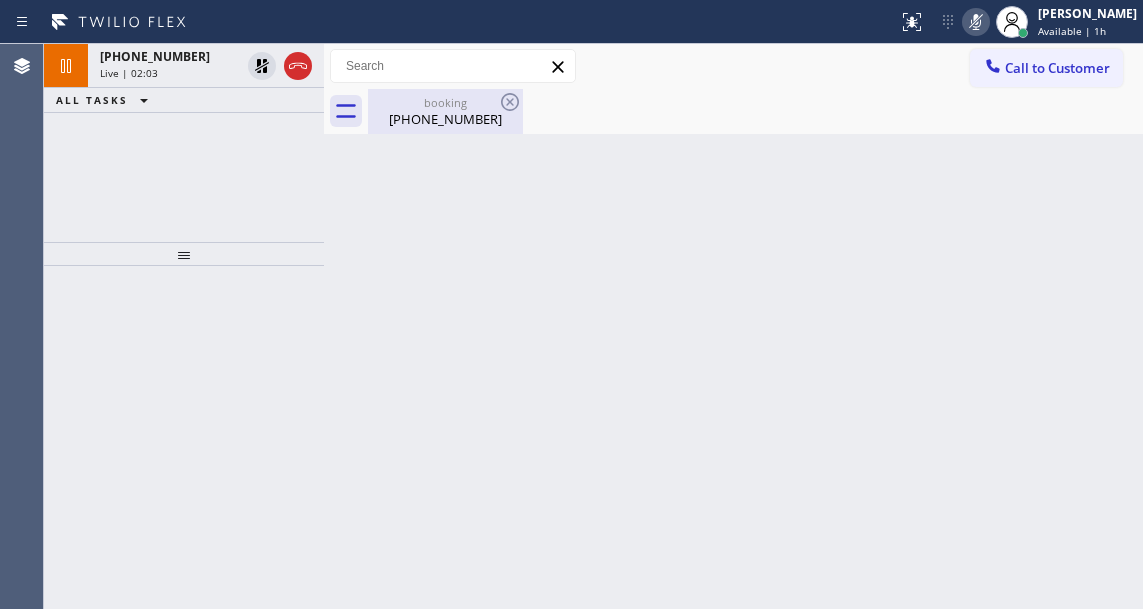 click on "(847) 800-8076" at bounding box center (445, 119) 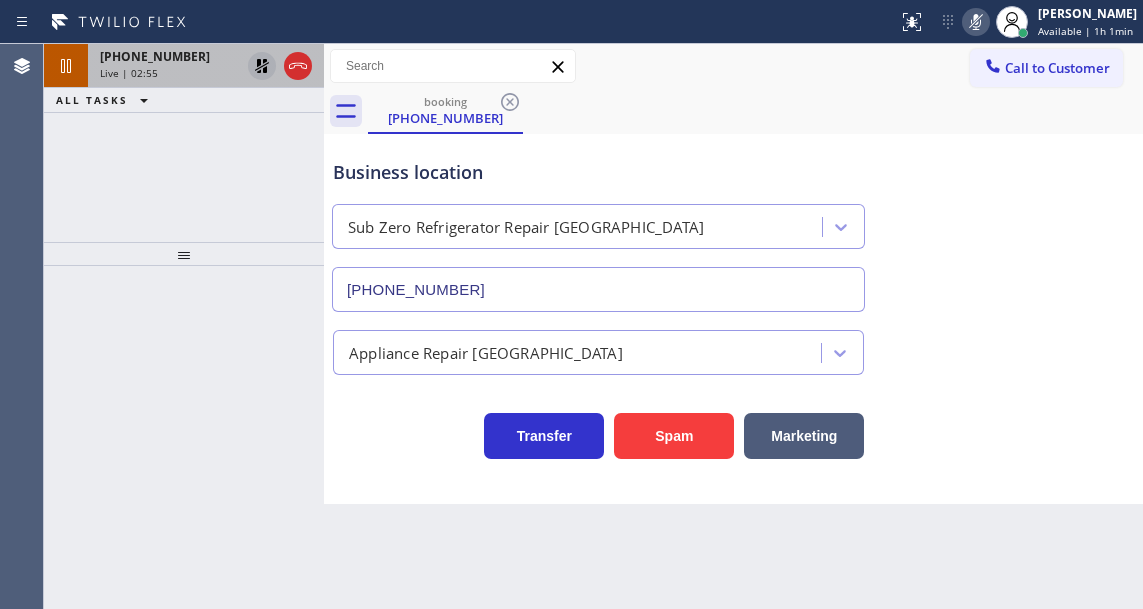 click 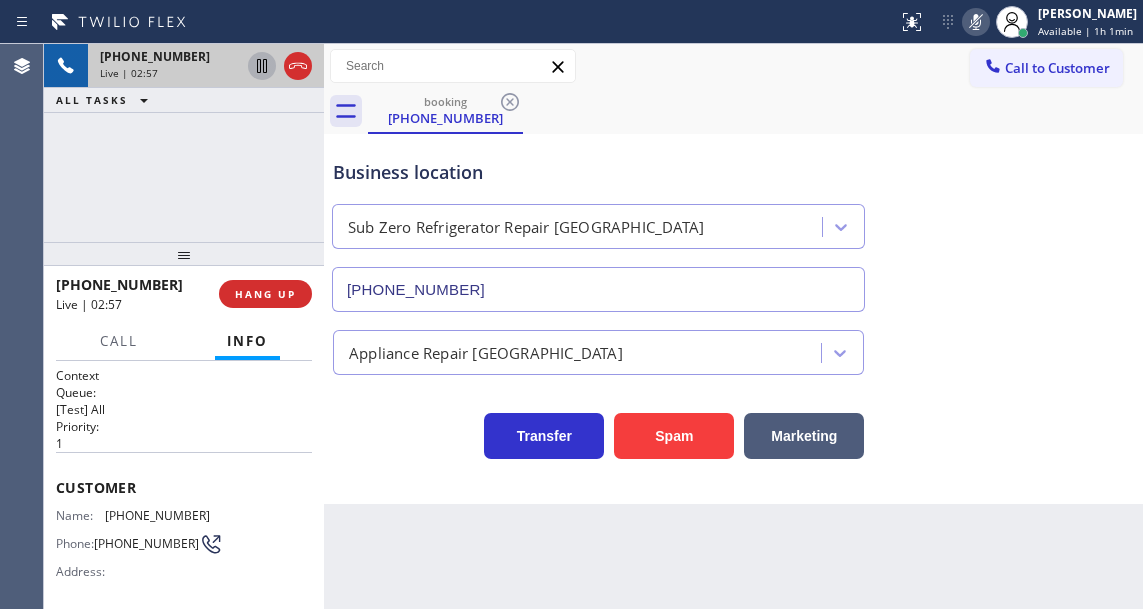 click 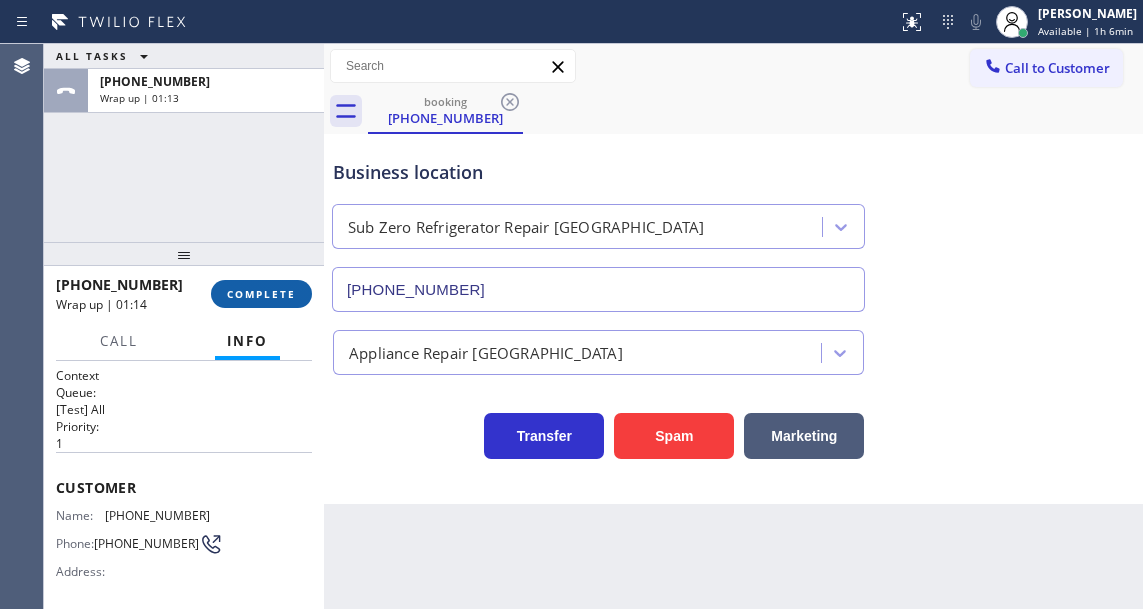 click on "COMPLETE" at bounding box center (261, 294) 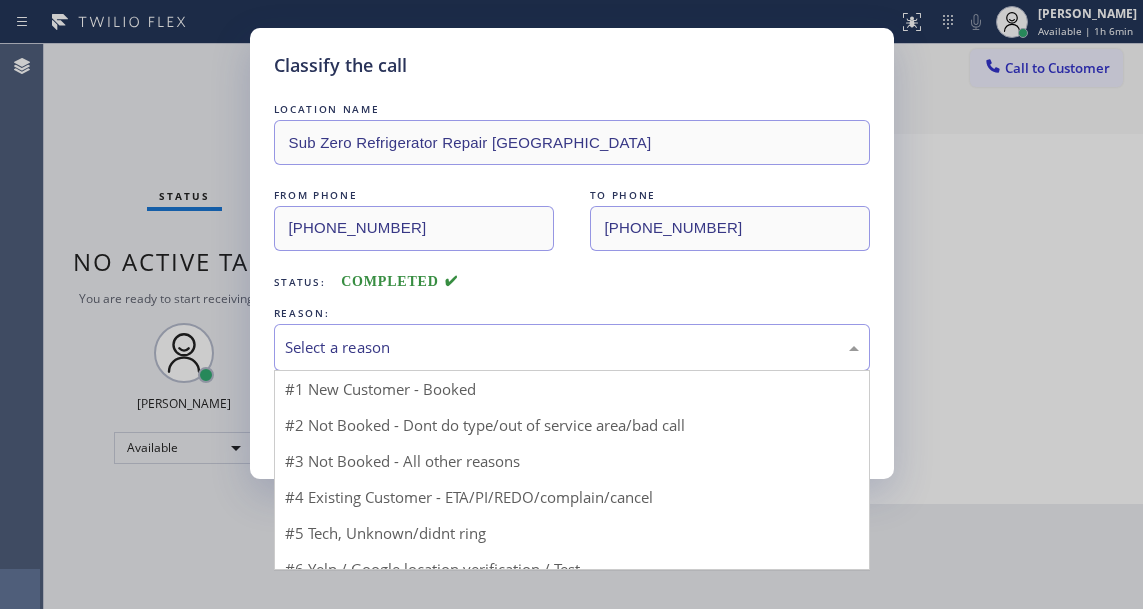 click on "Select a reason" at bounding box center (572, 347) 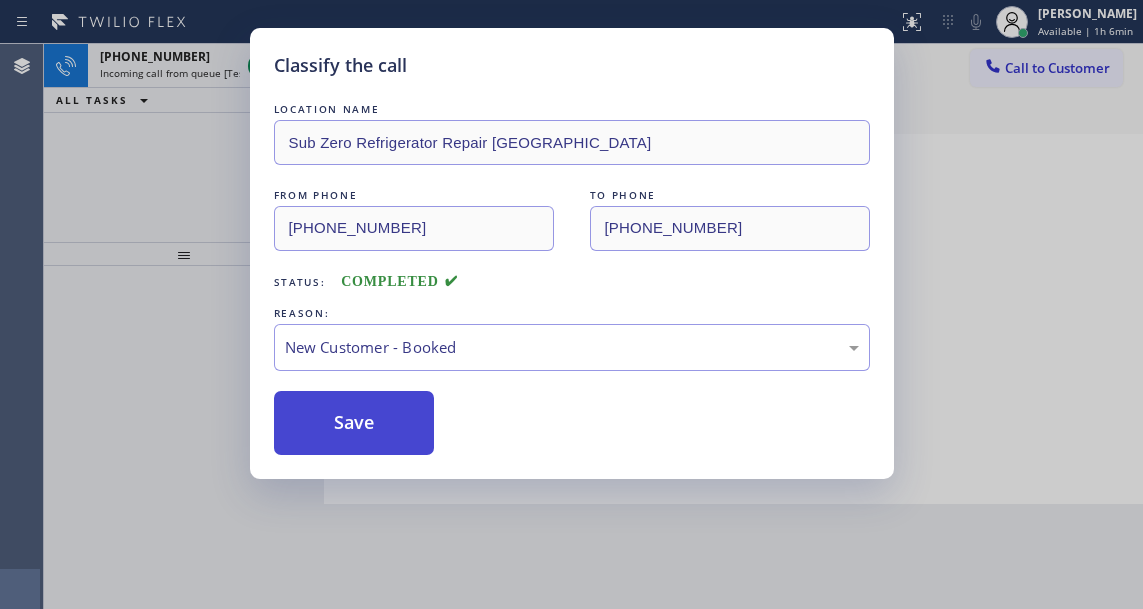 click on "Save" at bounding box center (354, 423) 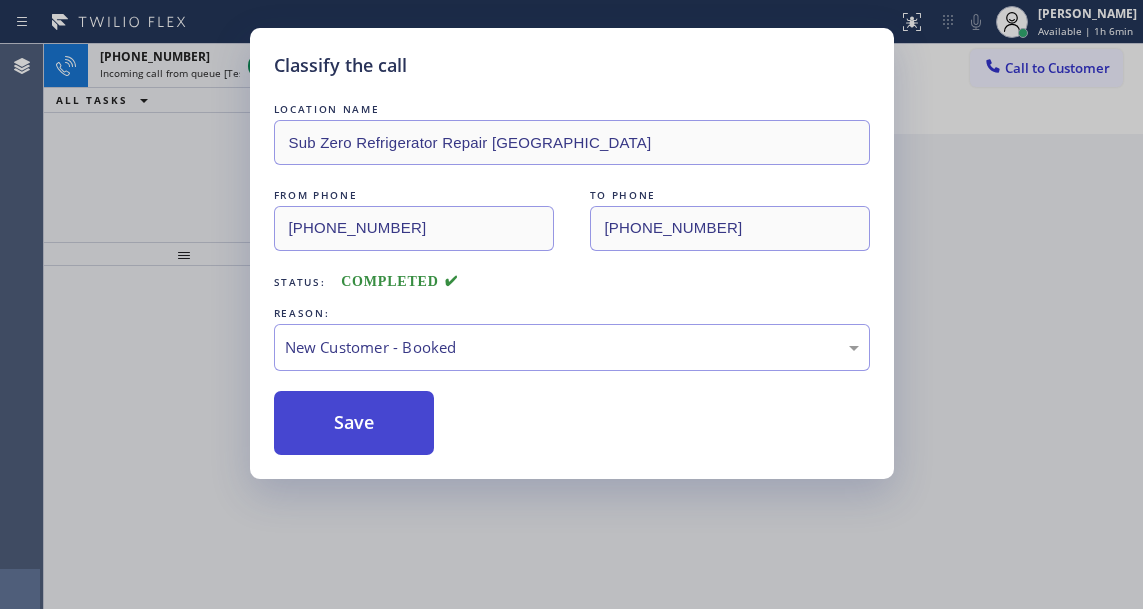 click on "Save" at bounding box center [354, 423] 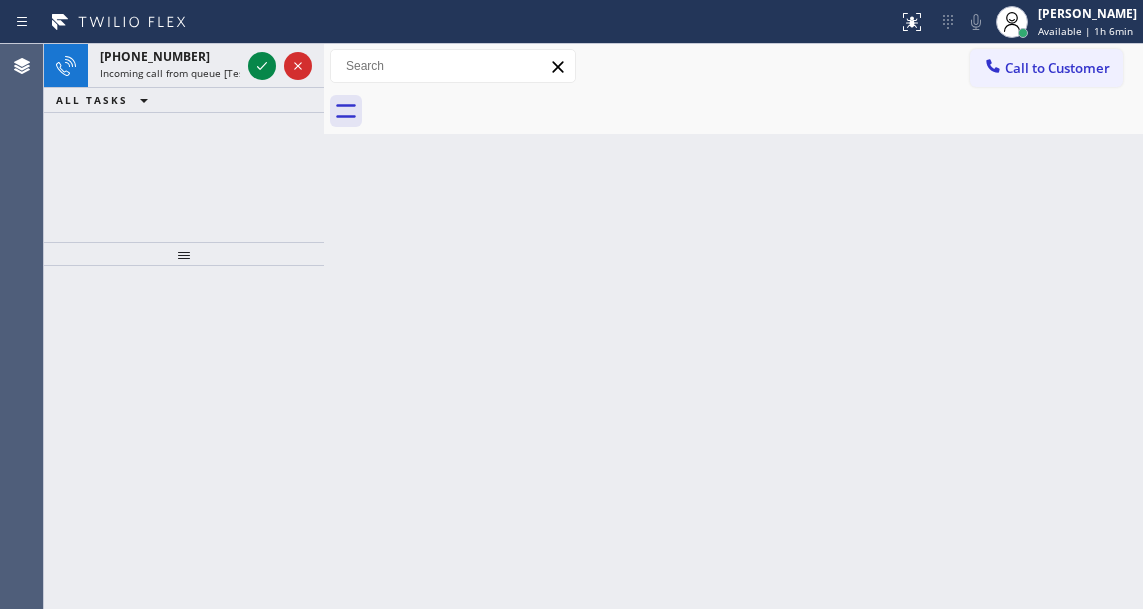 drag, startPoint x: 262, startPoint y: 67, endPoint x: 249, endPoint y: 125, distance: 59.439045 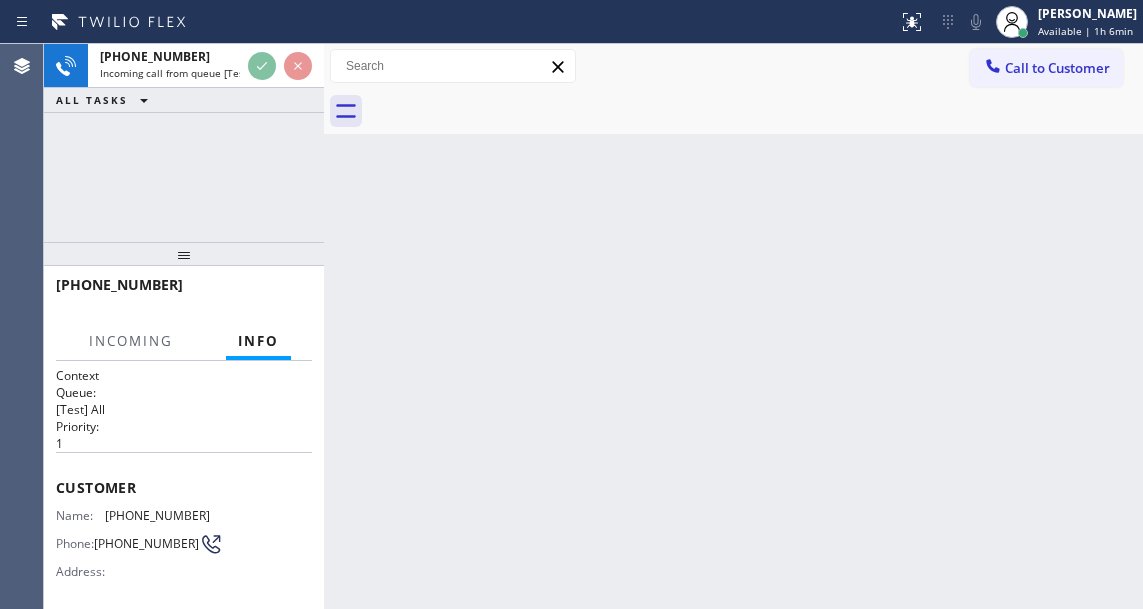 scroll, scrollTop: 38, scrollLeft: 0, axis: vertical 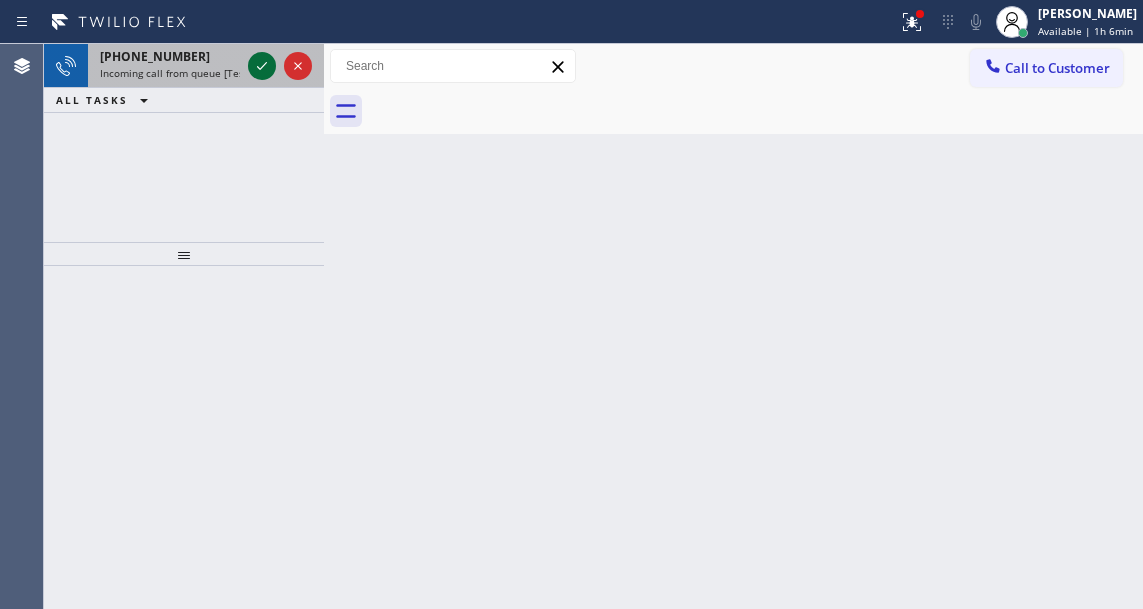 click 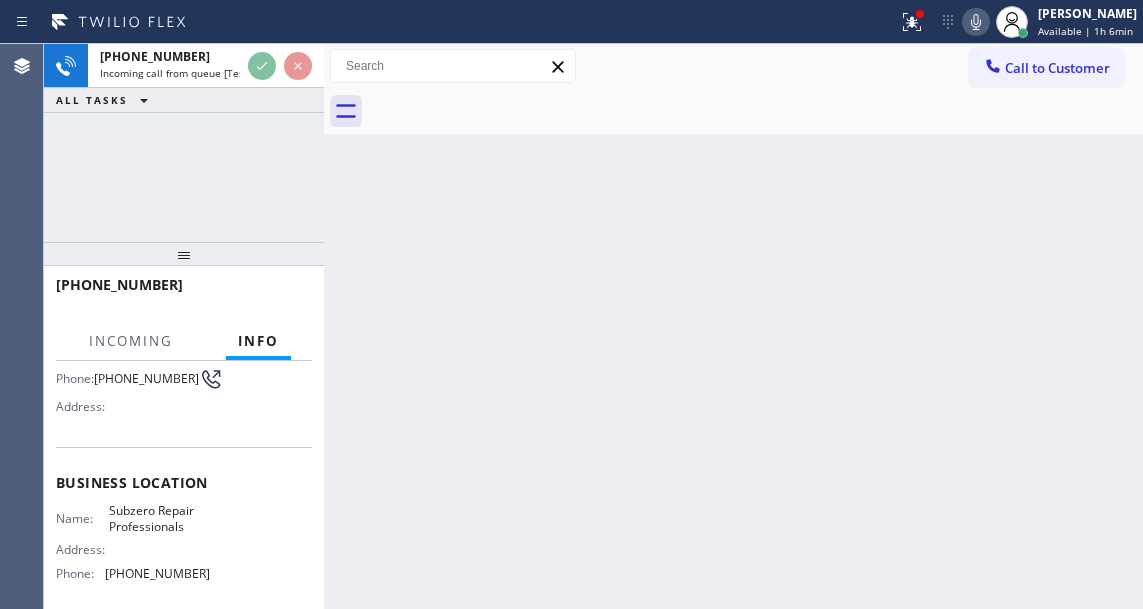 scroll, scrollTop: 200, scrollLeft: 0, axis: vertical 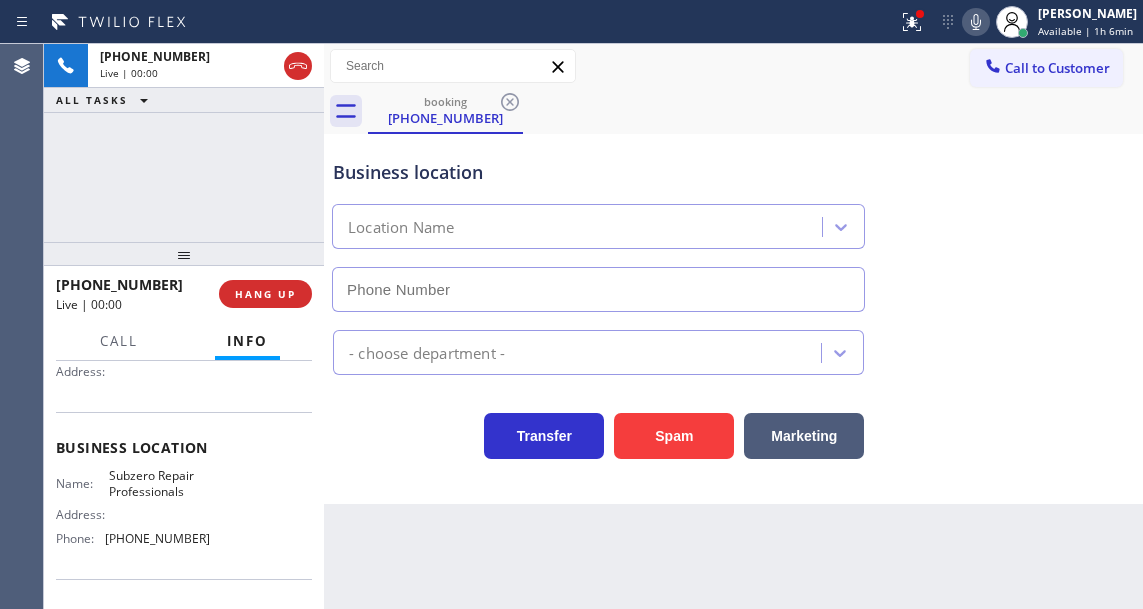 type on "(949) 523-3220" 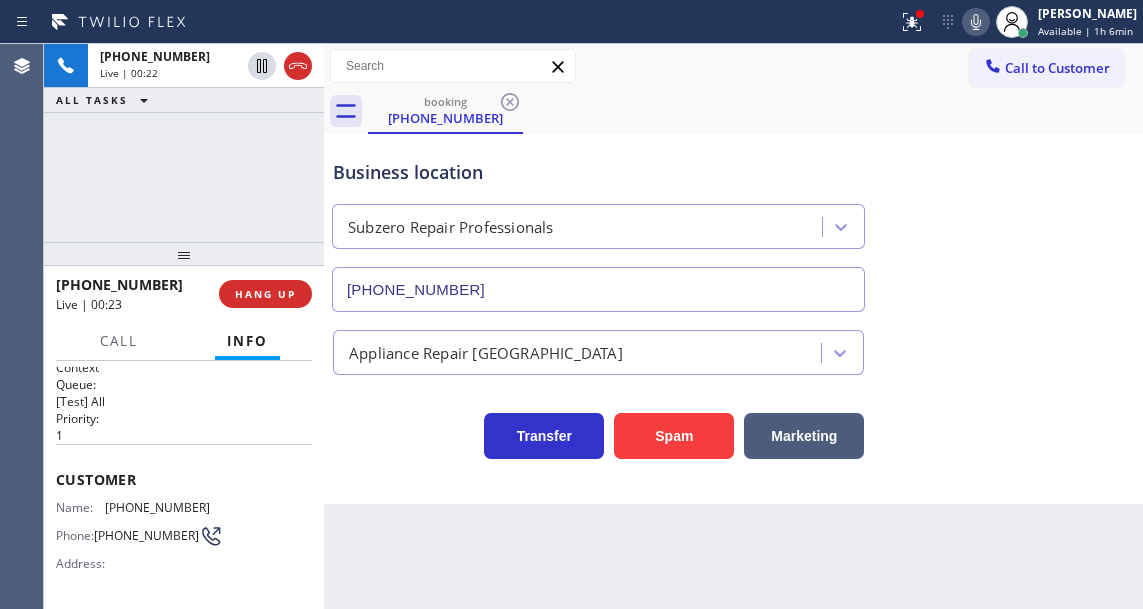scroll, scrollTop: 0, scrollLeft: 0, axis: both 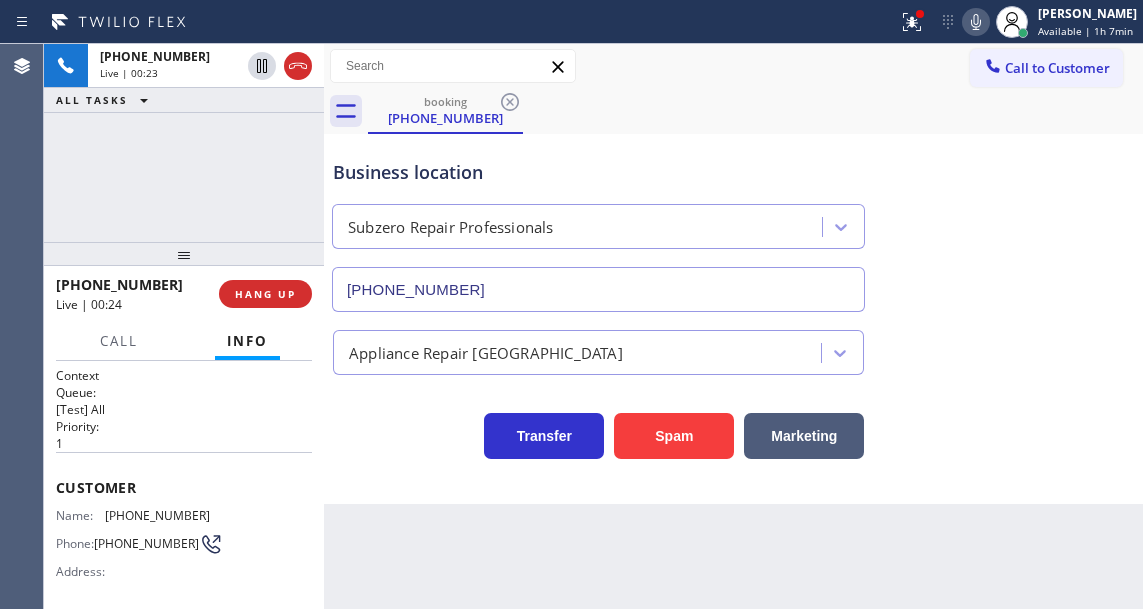 click on "(801) 558-8032" at bounding box center (157, 515) 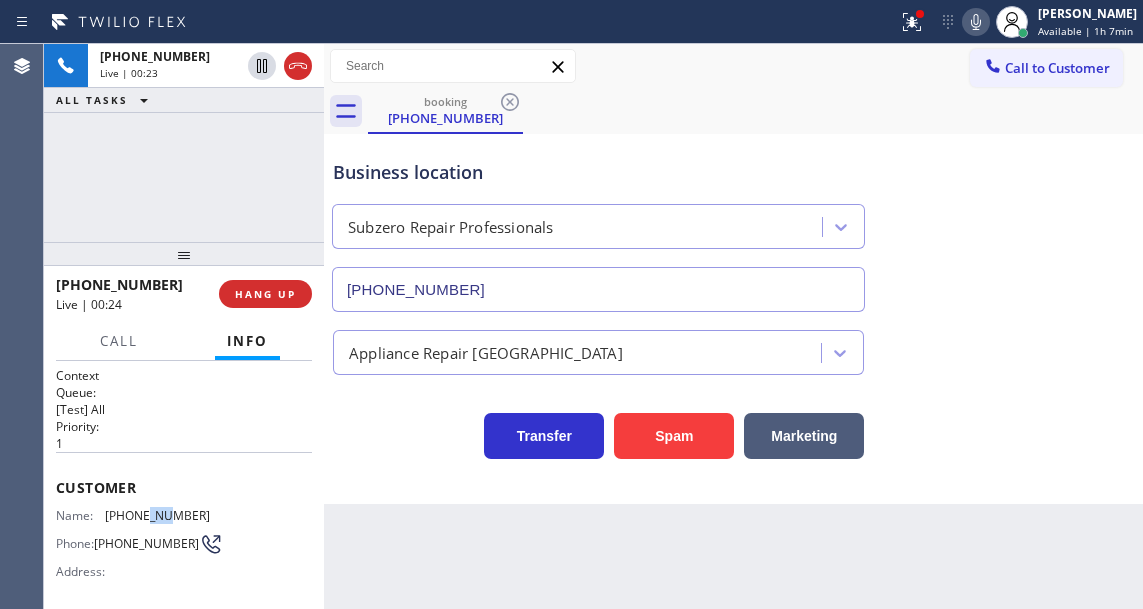 click on "(801) 558-8032" at bounding box center [157, 515] 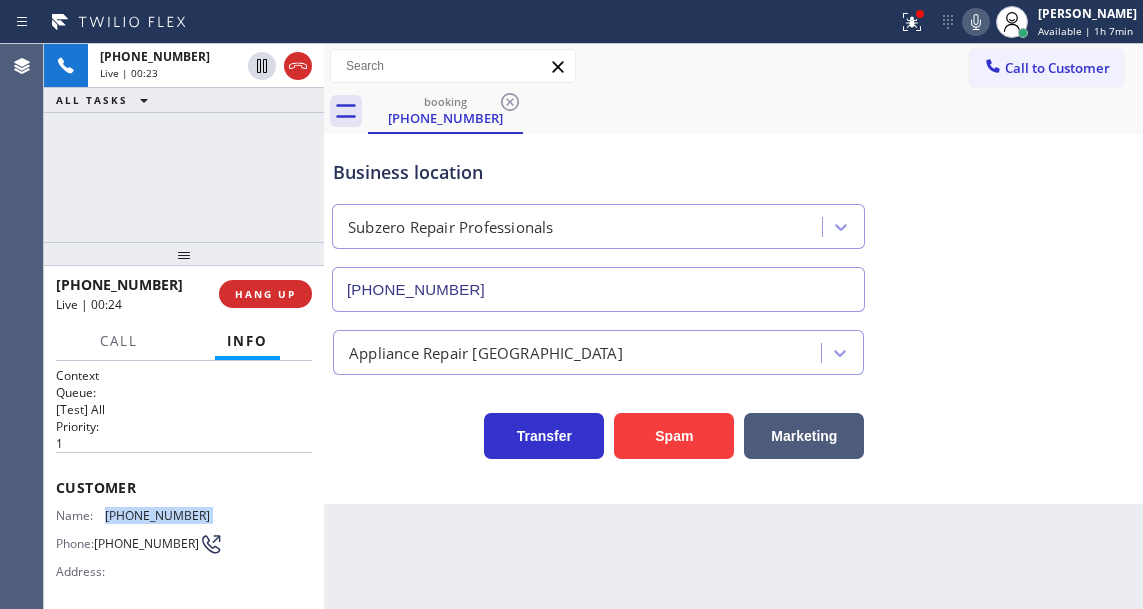 click on "(801) 558-8032" at bounding box center [157, 515] 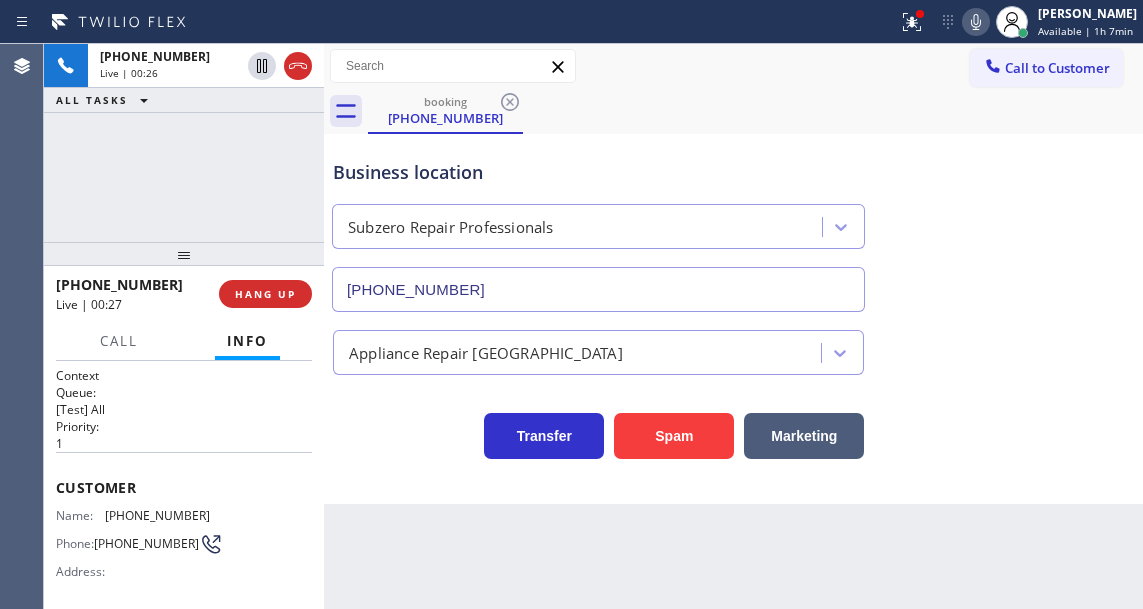 click on "Back to Dashboard Change Sender ID Customers Technicians Select a contact Outbound call Technician Search Technician Your caller id phone number Your caller id phone number Call Technician info Name   Phone none Address none Change Sender ID HVAC +18559994417 5 Star Appliance +18557314952 Appliance Repair +18554611149 Plumbing +18889090120 Air Duct Cleaning +18006865038  Electricians +18005688664 Cancel Change Check personal SMS Reset Change booking (801) 558-8032 Call to Customer Outbound call Location AR B2B SMS Your caller id phone number (833) 692-2271 Customer number Call Outbound call Technician Search Technician Your caller id phone number Your caller id phone number Call booking (801) 558-8032 Business location Subzero Repair  Professionals (949) 523-3220 Appliance Repair High End Transfer Spam Marketing" at bounding box center (733, 326) 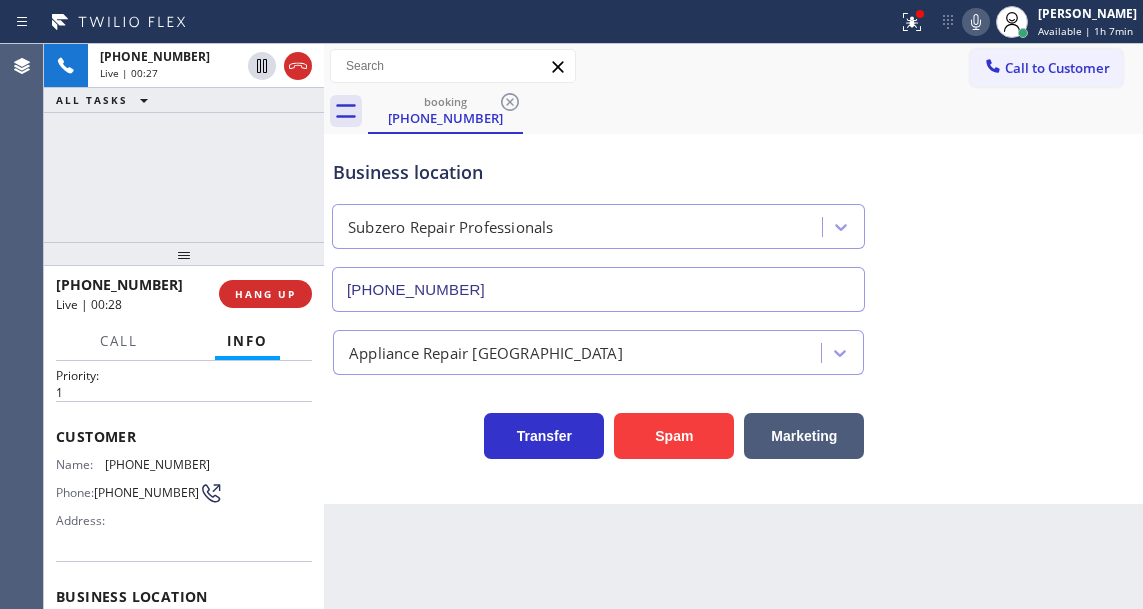 scroll, scrollTop: 100, scrollLeft: 0, axis: vertical 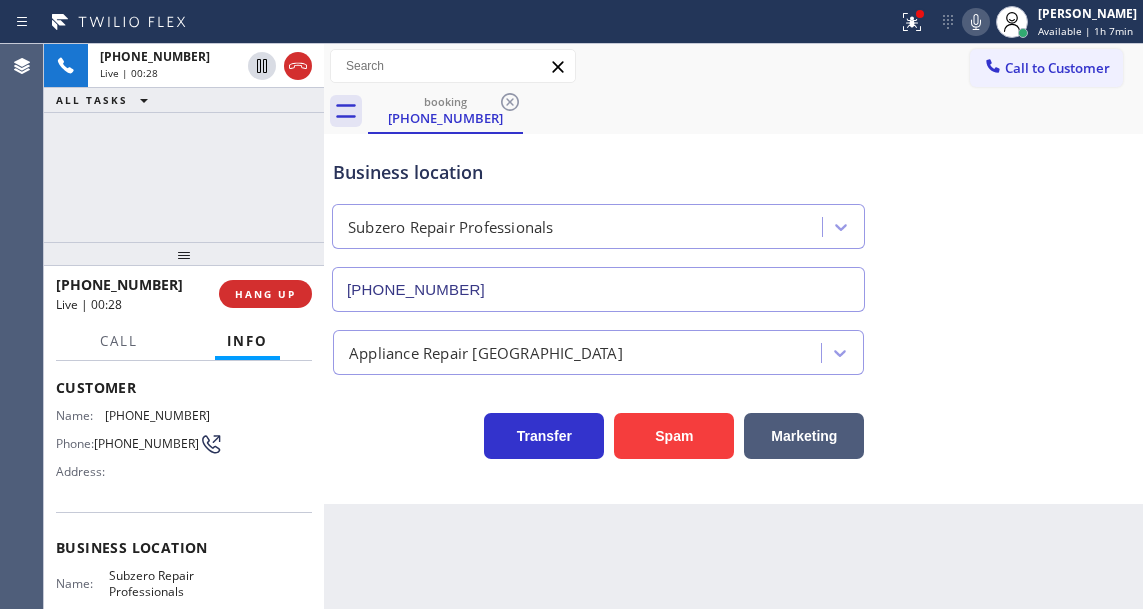 click on "Subzero Repair  Professionals" at bounding box center (159, 583) 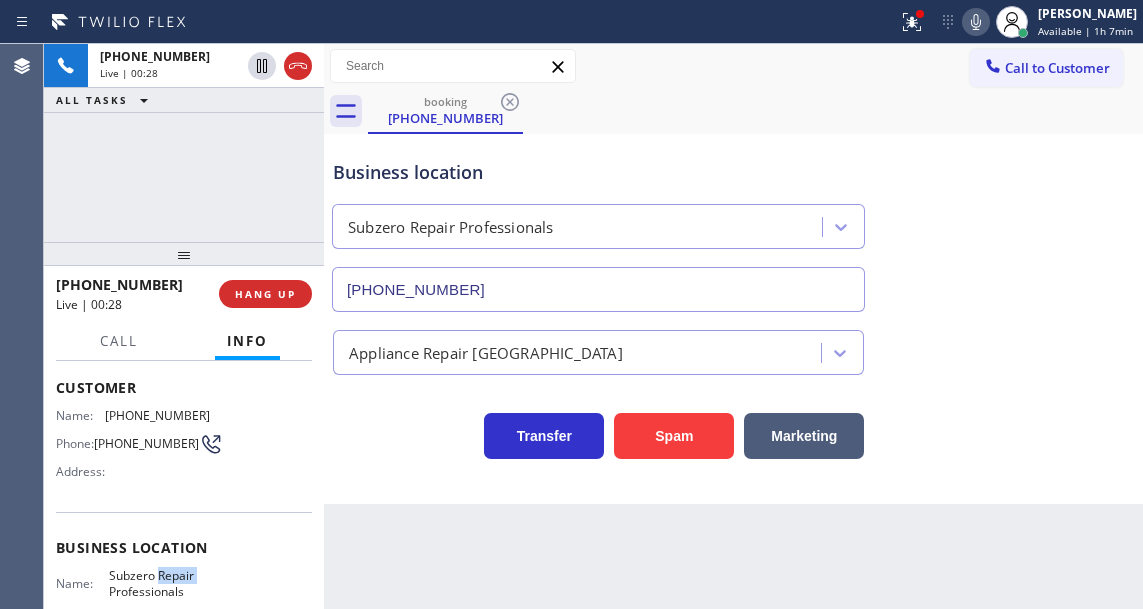 click on "Subzero Repair  Professionals" at bounding box center (159, 583) 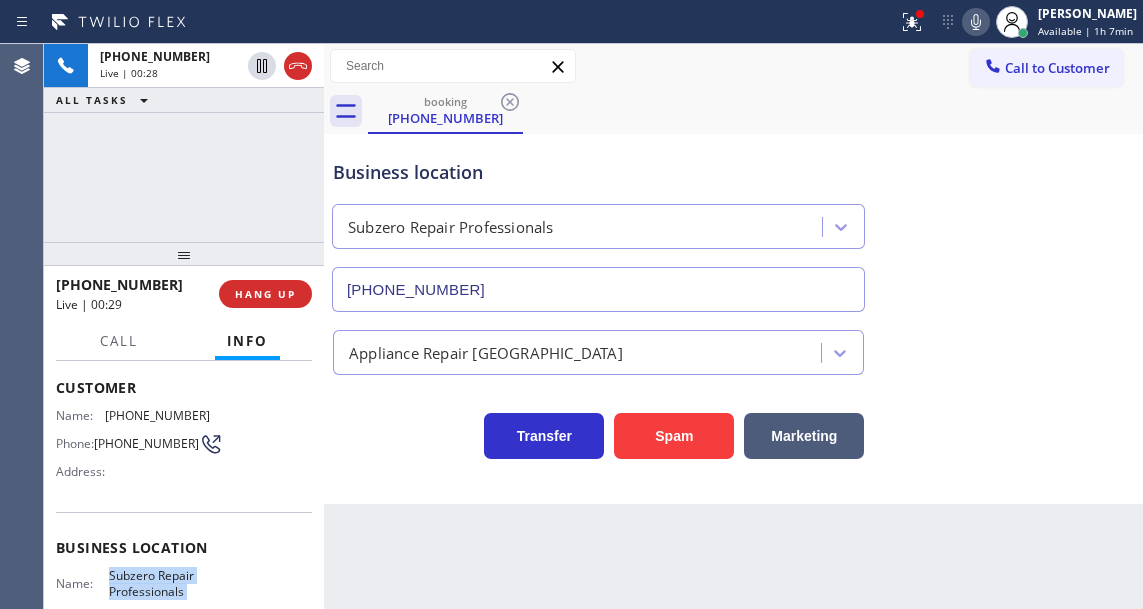 click on "Subzero Repair  Professionals" at bounding box center [159, 583] 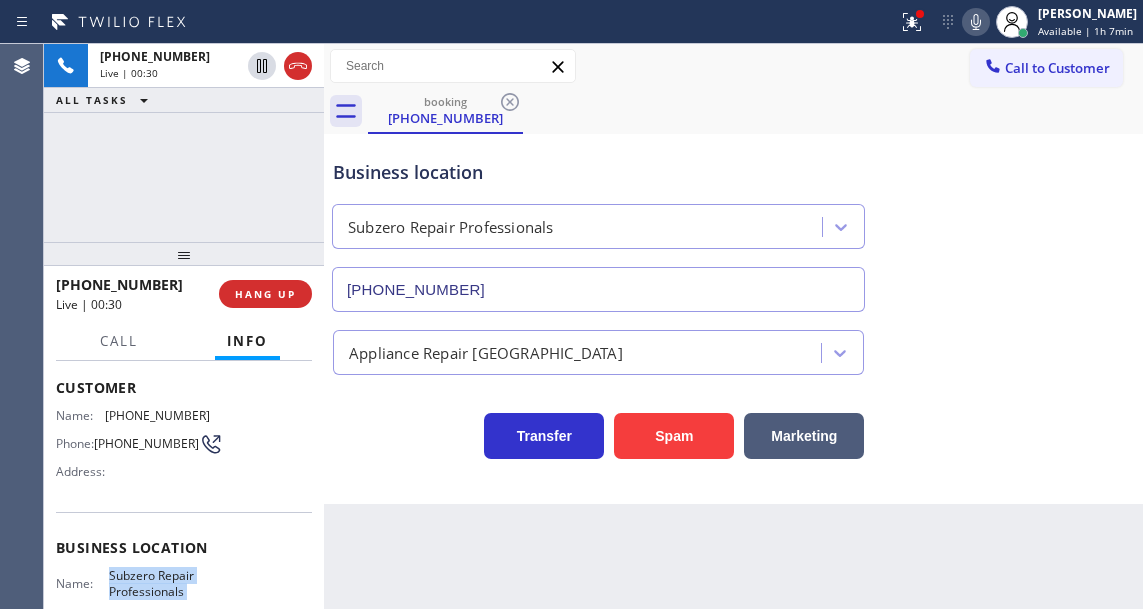 click at bounding box center (324, 326) 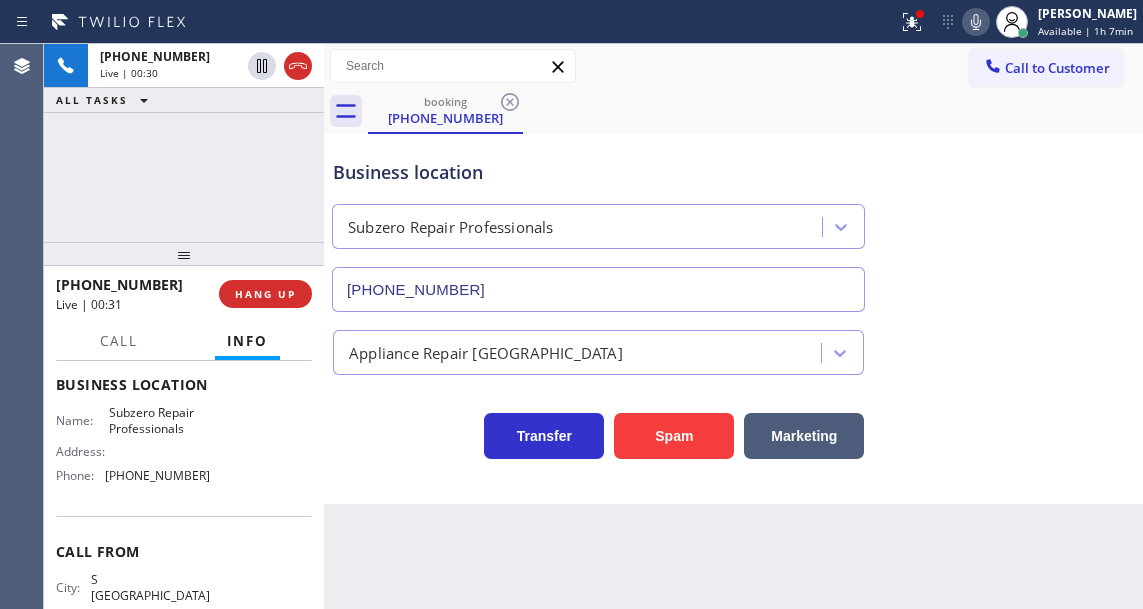 scroll, scrollTop: 300, scrollLeft: 0, axis: vertical 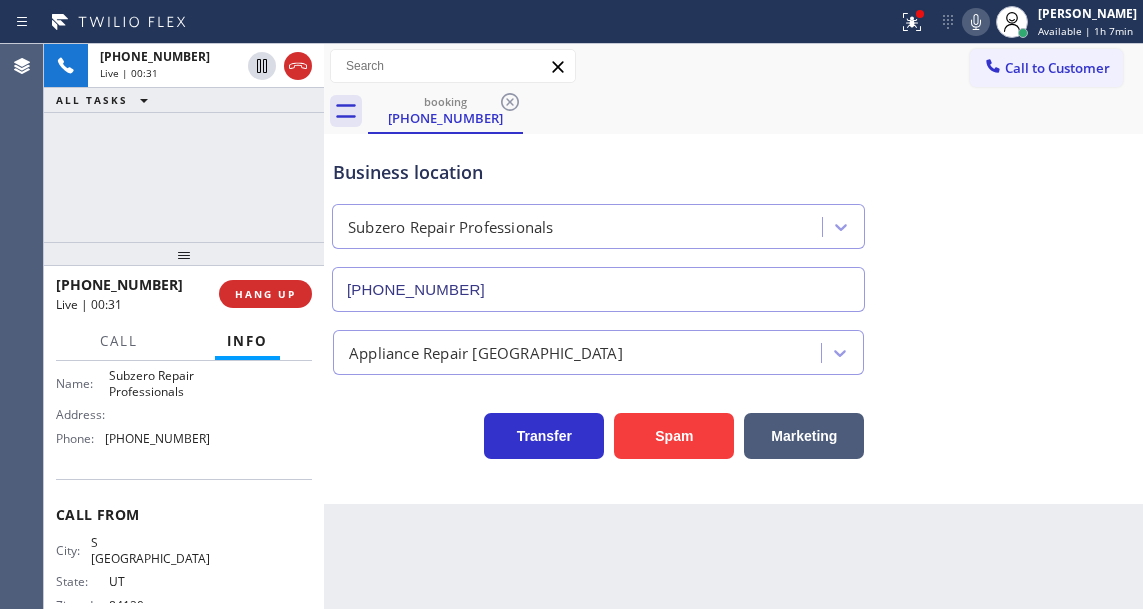 click on "(949) 523-3220" at bounding box center (157, 438) 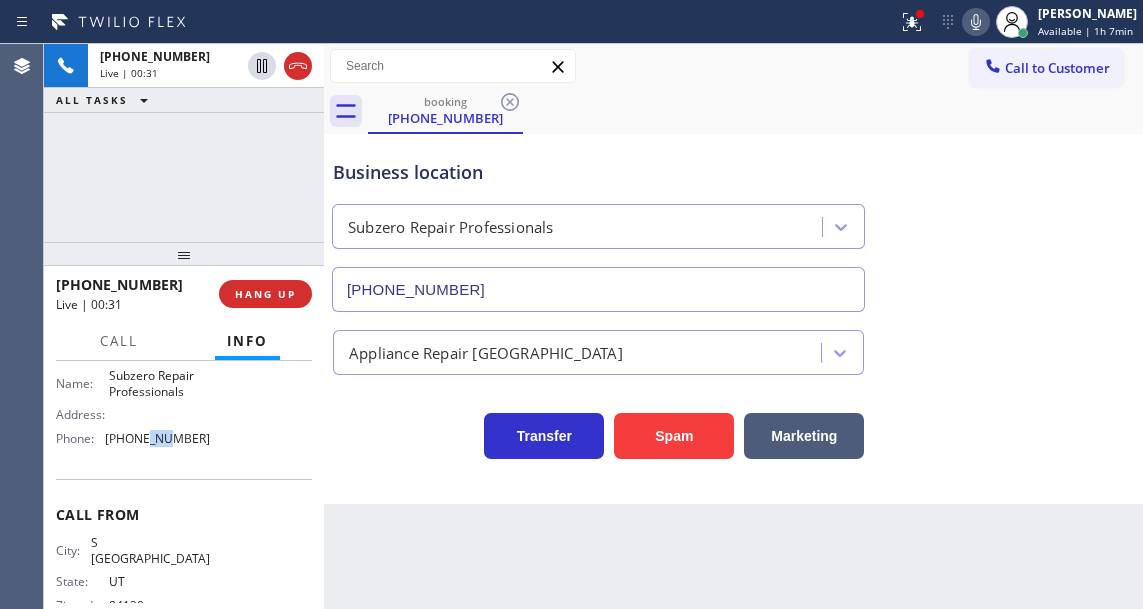 click on "(949) 523-3220" at bounding box center [157, 438] 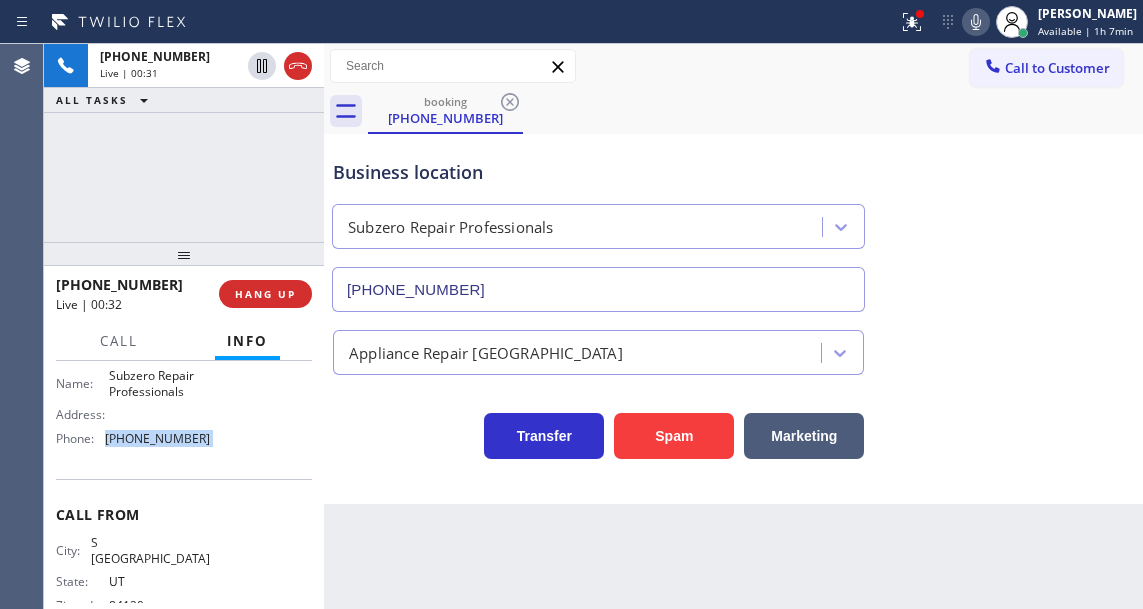 click on "(949) 523-3220" at bounding box center [157, 438] 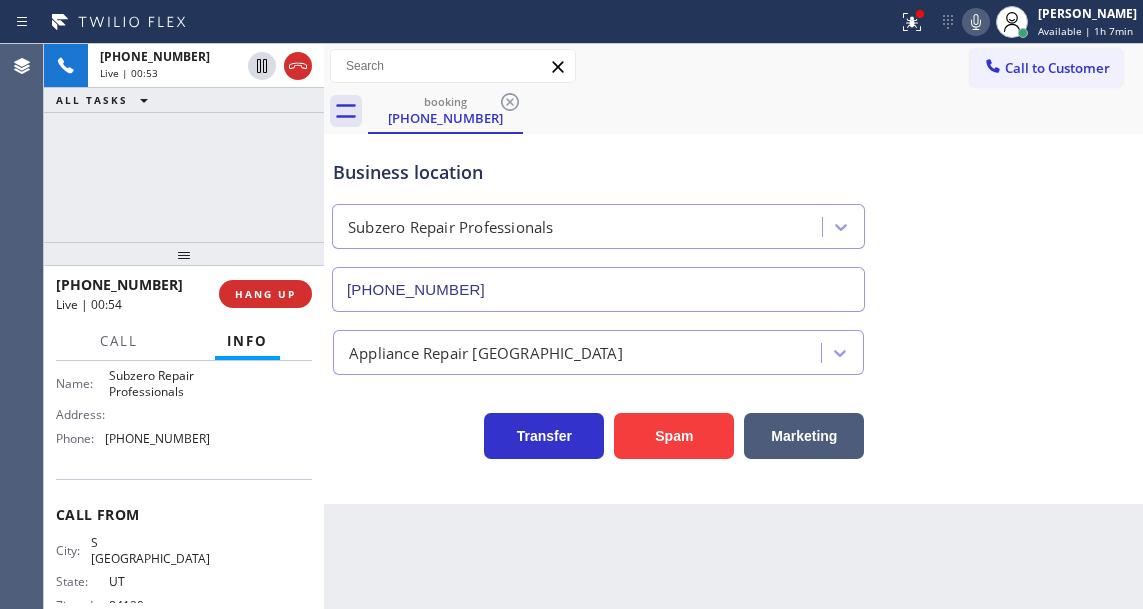 click on "+18015588032 Live | 00:53 ALL TASKS ALL TASKS ACTIVE TASKS TASKS IN WRAP UP" at bounding box center (184, 143) 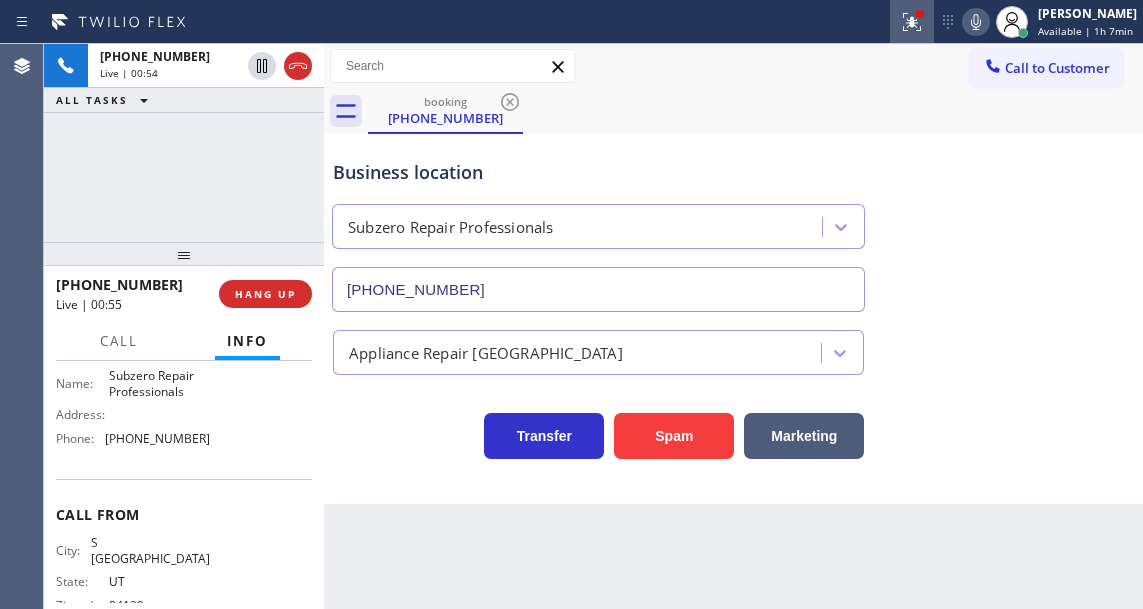click at bounding box center (912, 22) 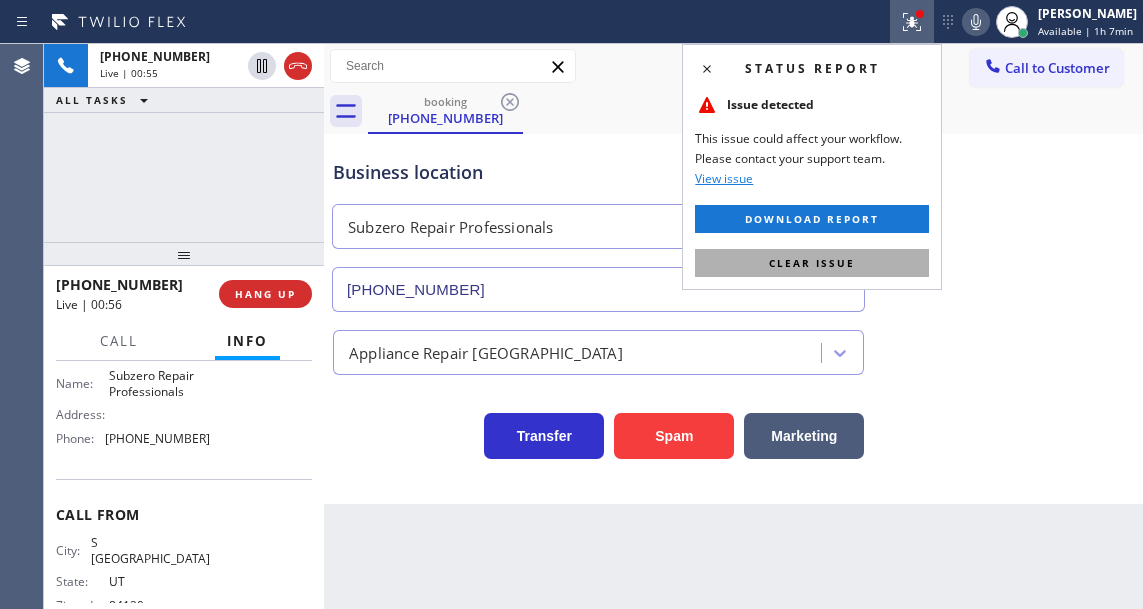click on "Clear issue" at bounding box center (812, 263) 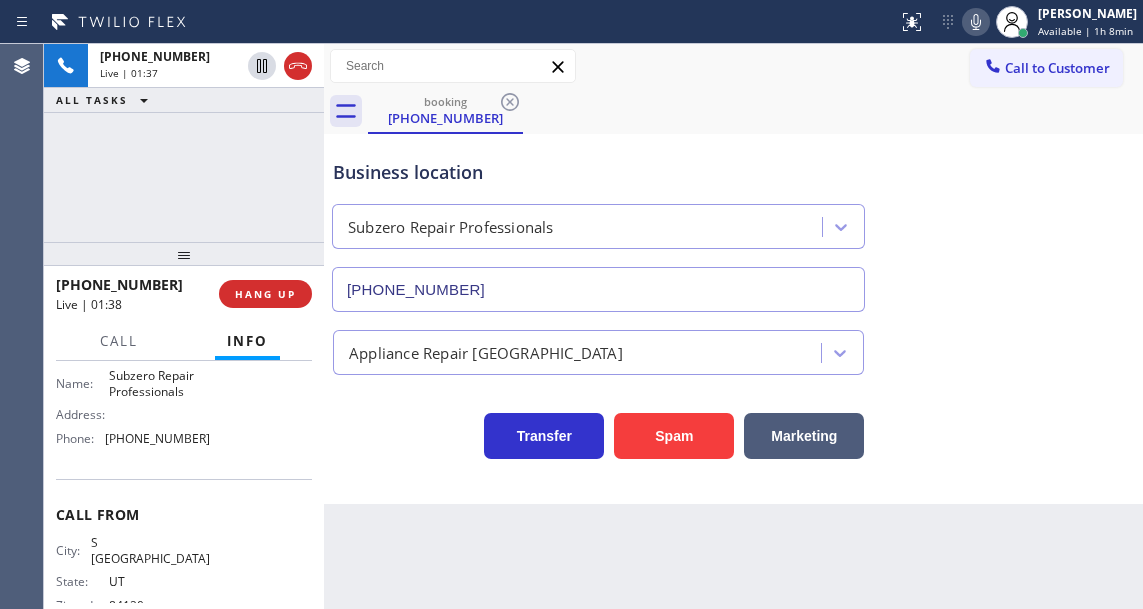 drag, startPoint x: 1077, startPoint y: 338, endPoint x: 1072, endPoint y: 316, distance: 22.561028 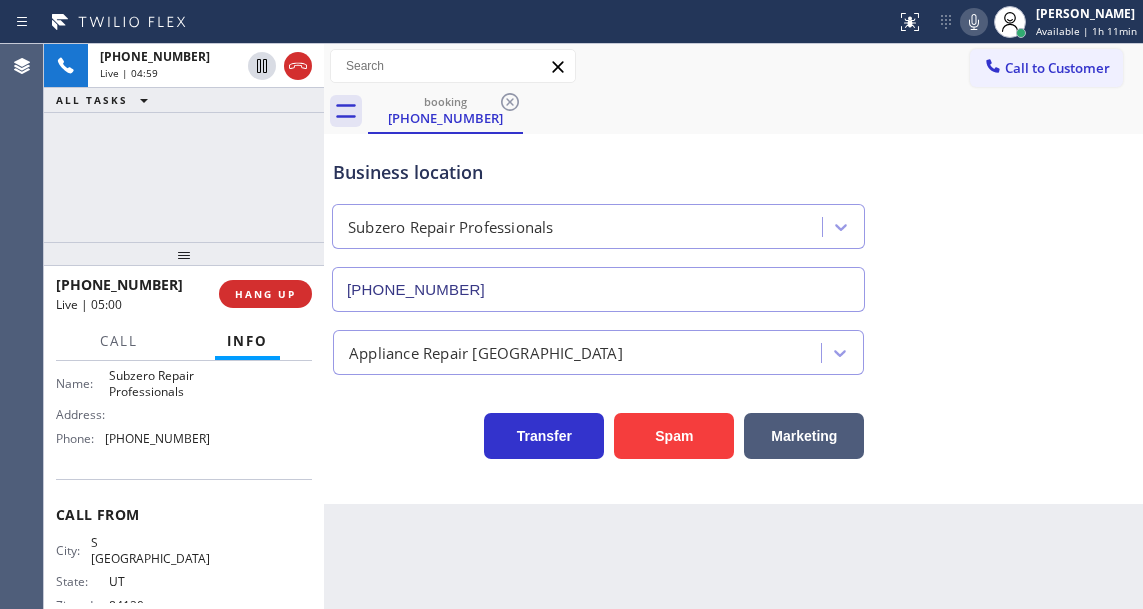 click on "Business location" at bounding box center [598, 172] 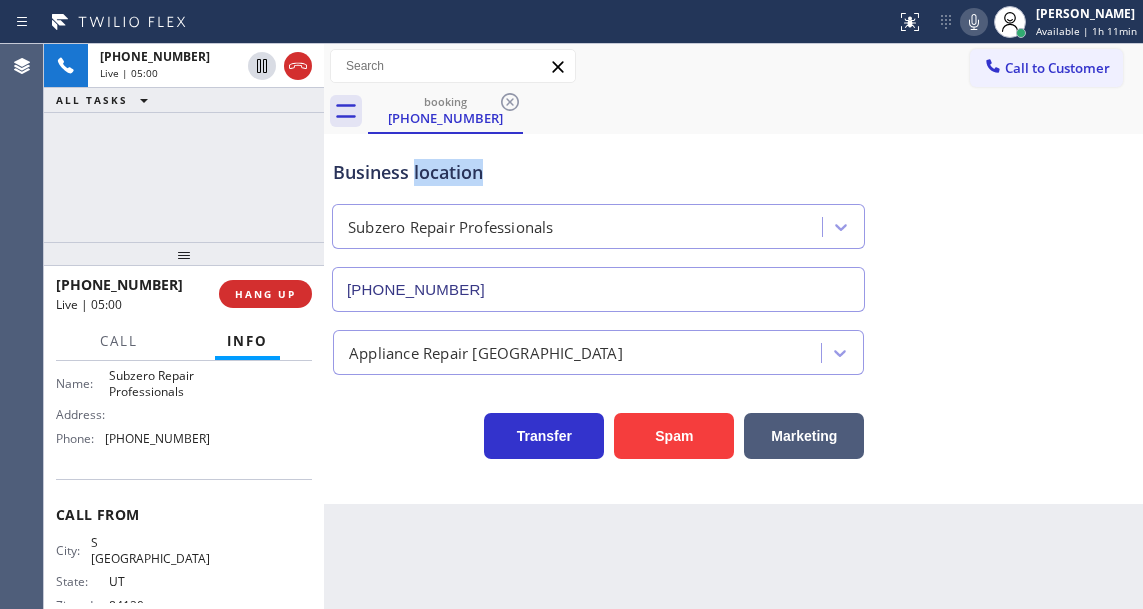 click on "Business location" at bounding box center [598, 172] 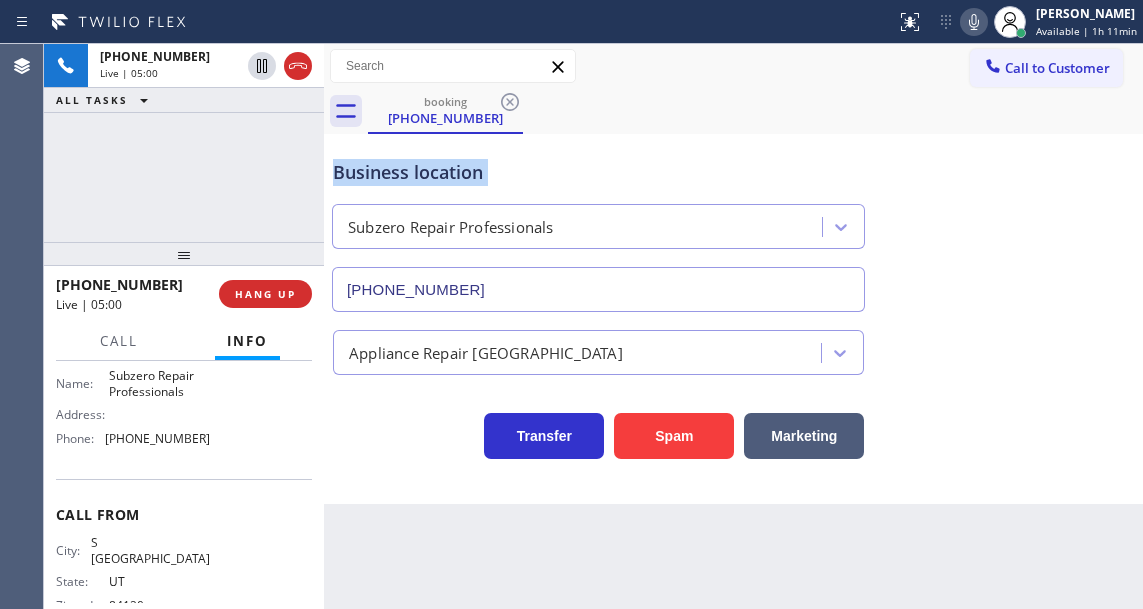 click on "Business location" at bounding box center [598, 172] 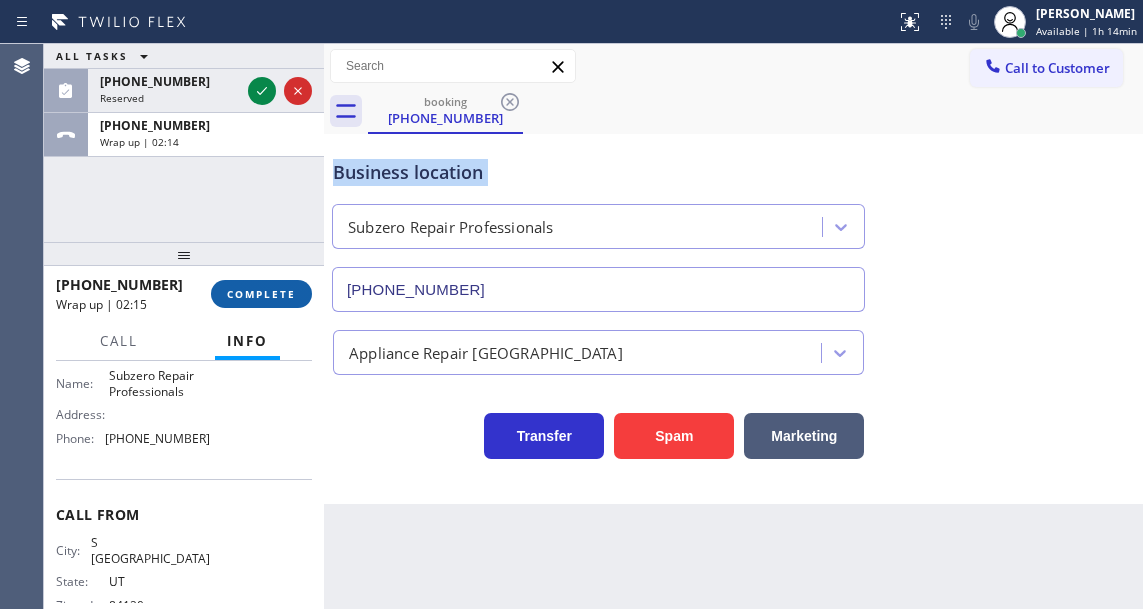 click on "COMPLETE" at bounding box center [261, 294] 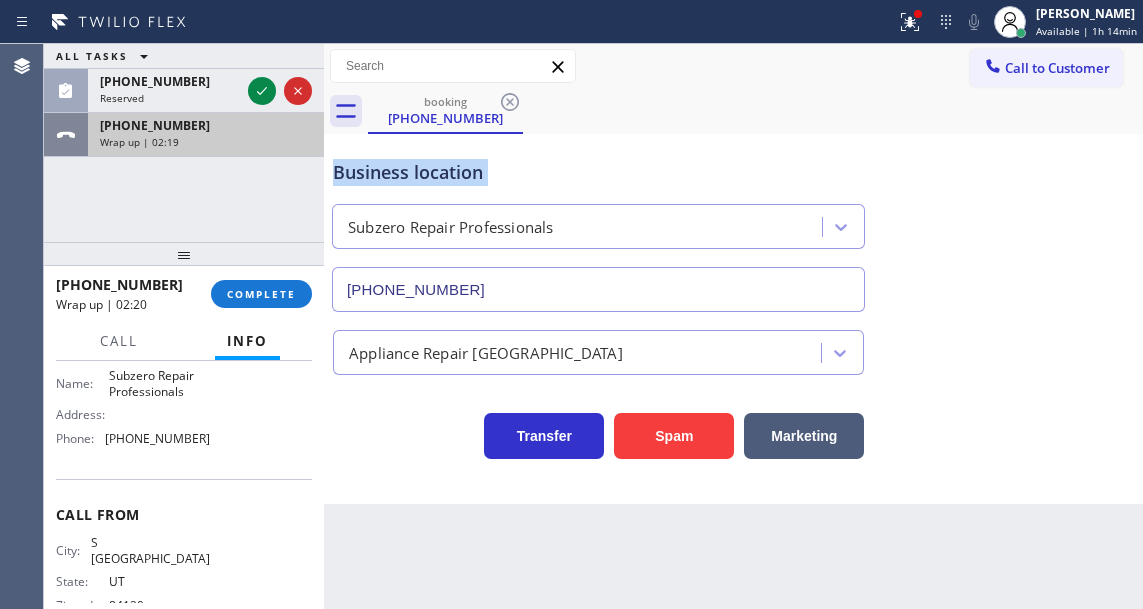 click on "Wrap up | 02:19" at bounding box center (206, 142) 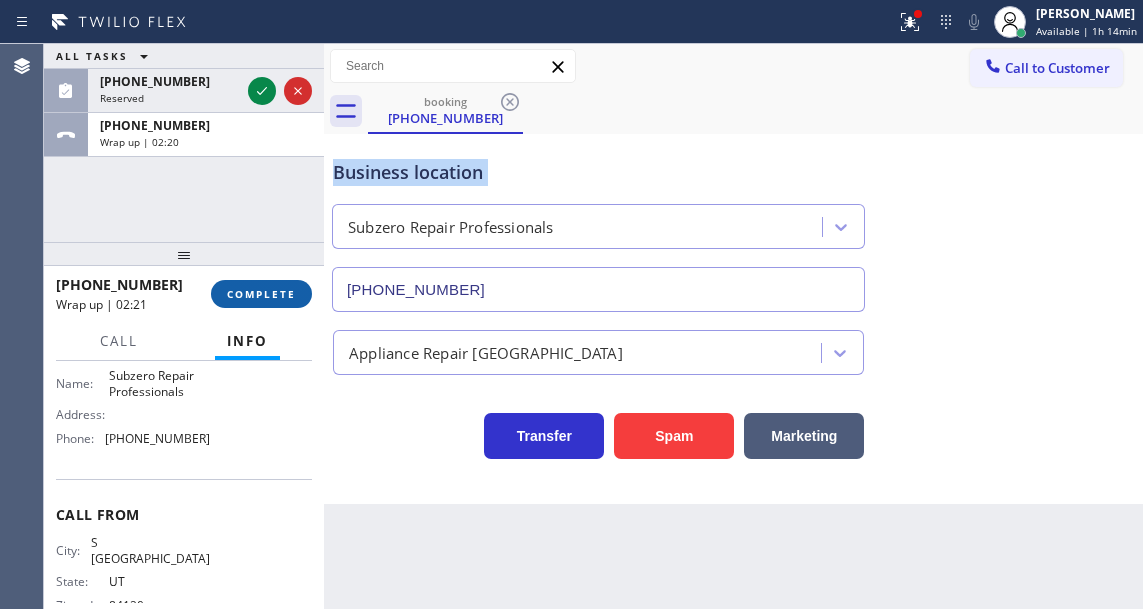 click on "COMPLETE" at bounding box center [261, 294] 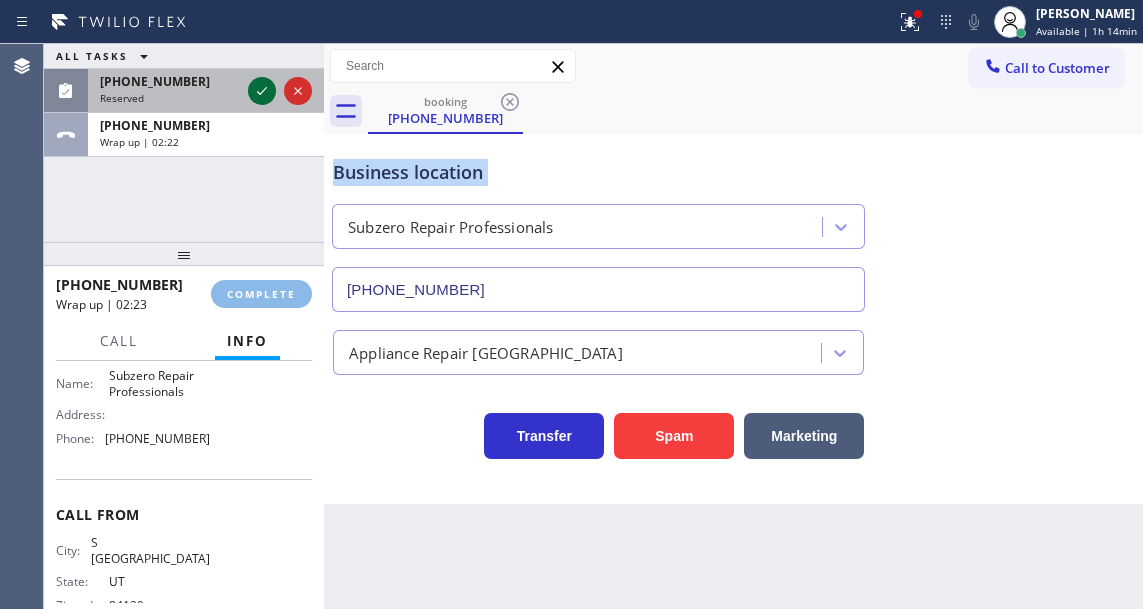 click 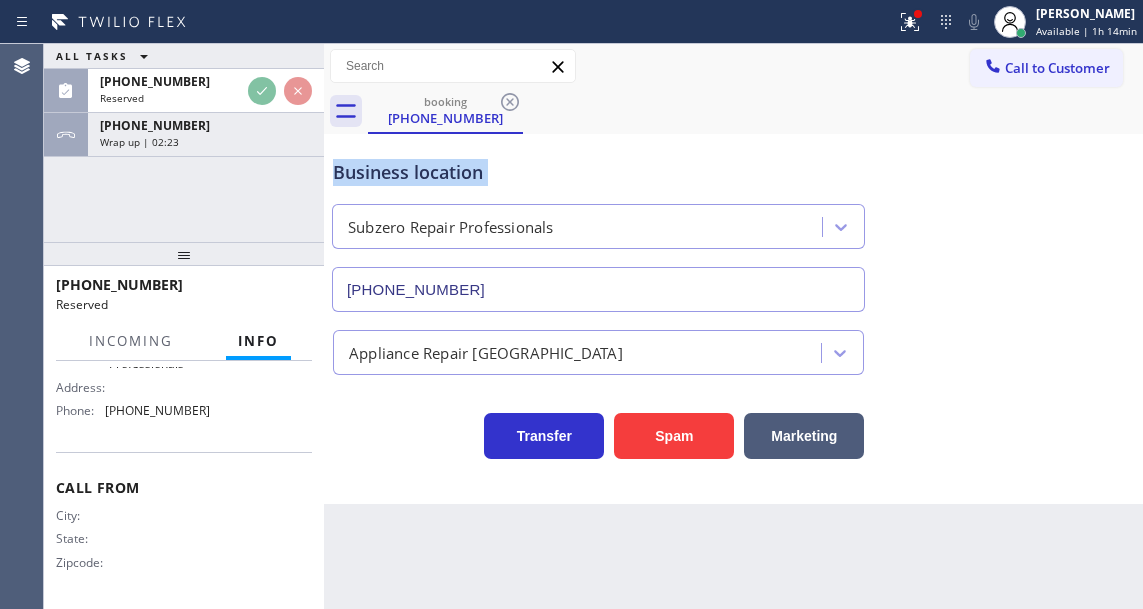 scroll, scrollTop: 348, scrollLeft: 0, axis: vertical 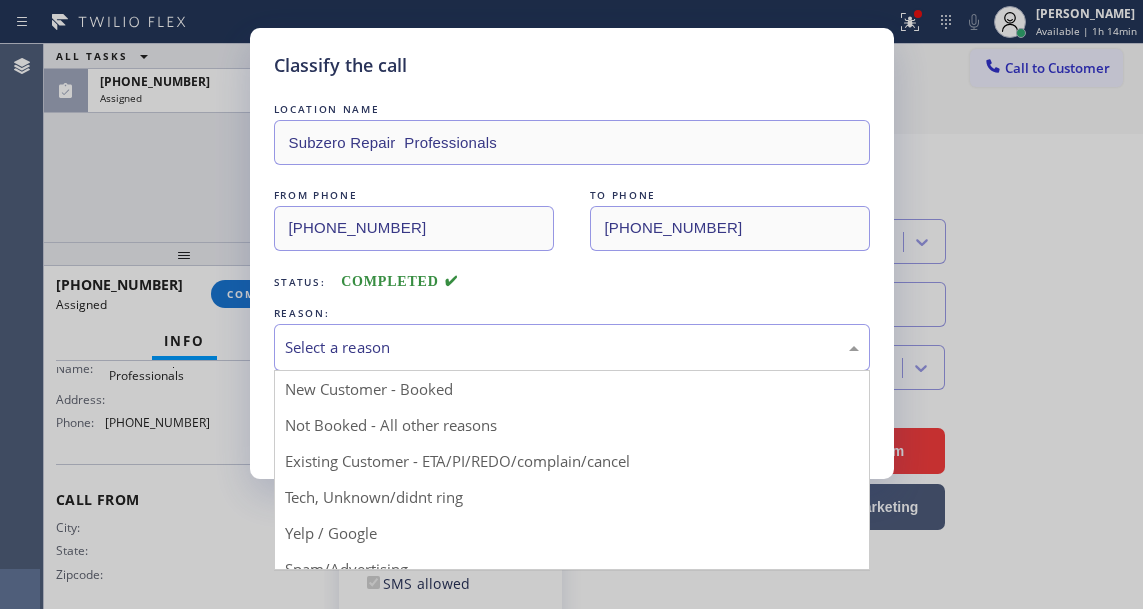 click on "Select a reason" at bounding box center [572, 347] 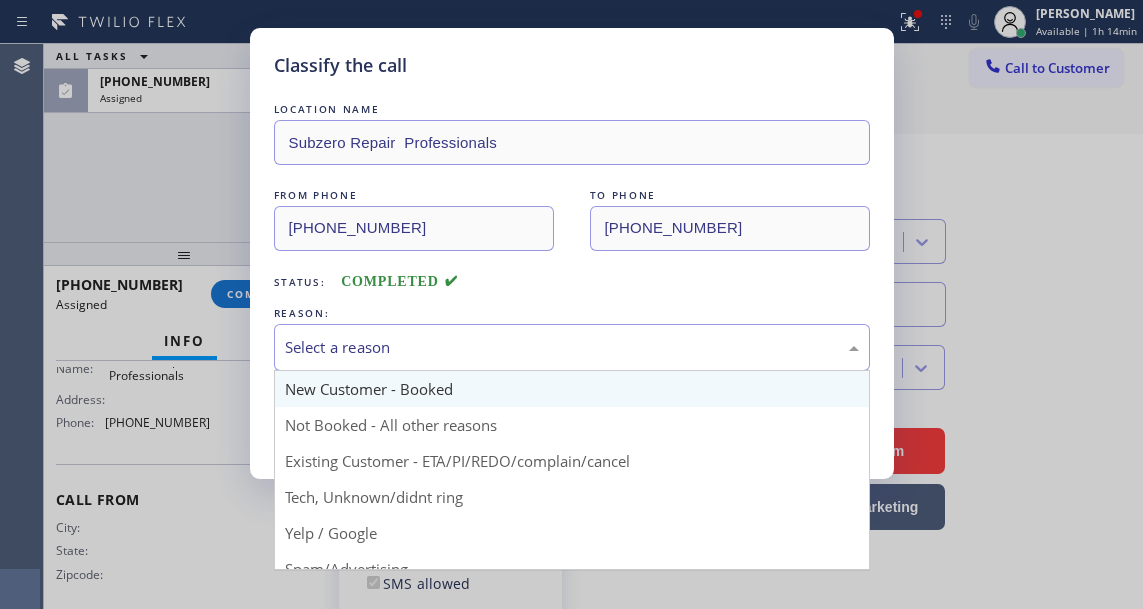 type on "(630) 394-6070" 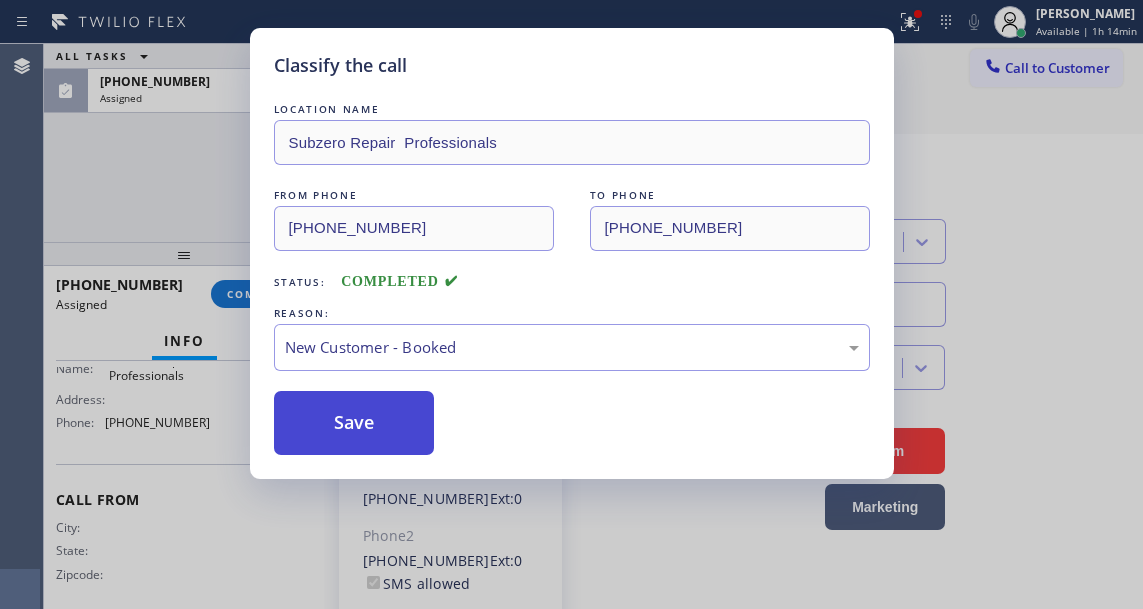 click on "Save" at bounding box center [354, 423] 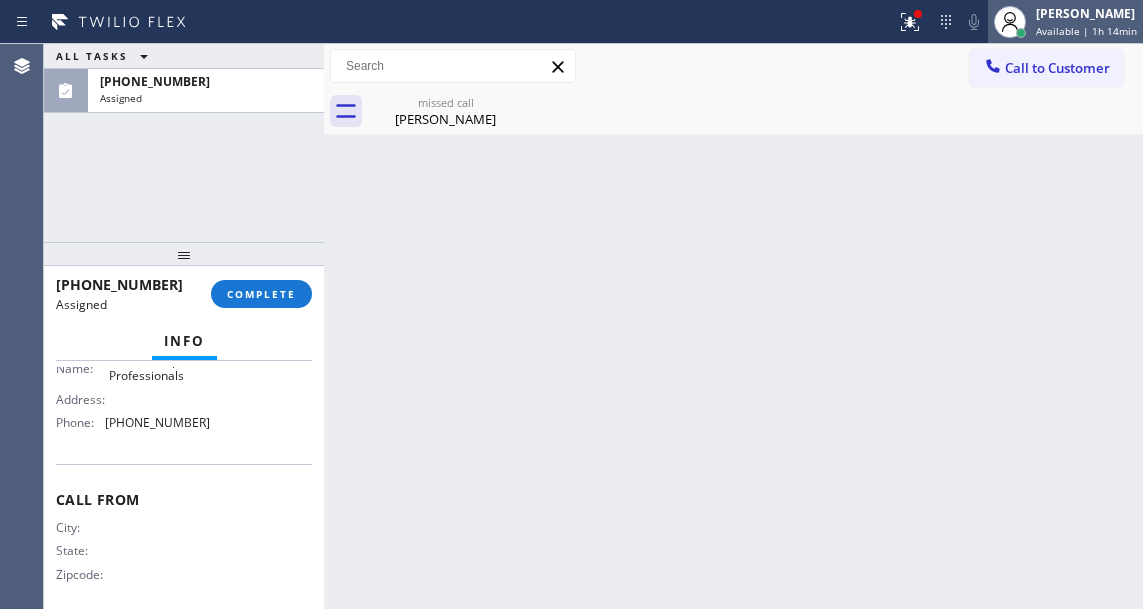 click on "Available | 1h 14min" at bounding box center [1086, 31] 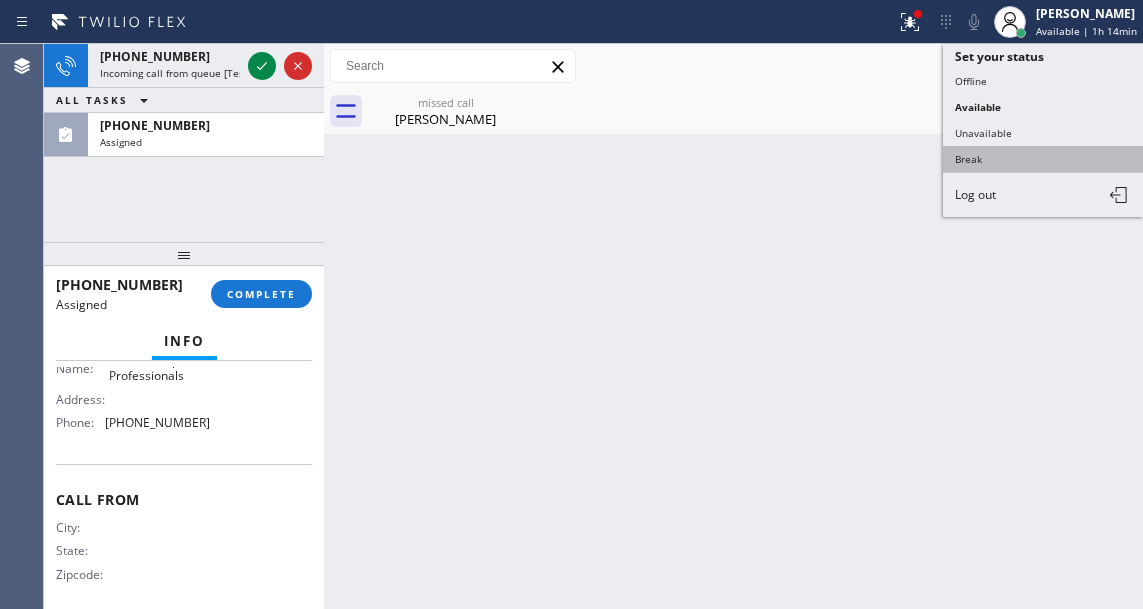 click on "Break" at bounding box center [1043, 159] 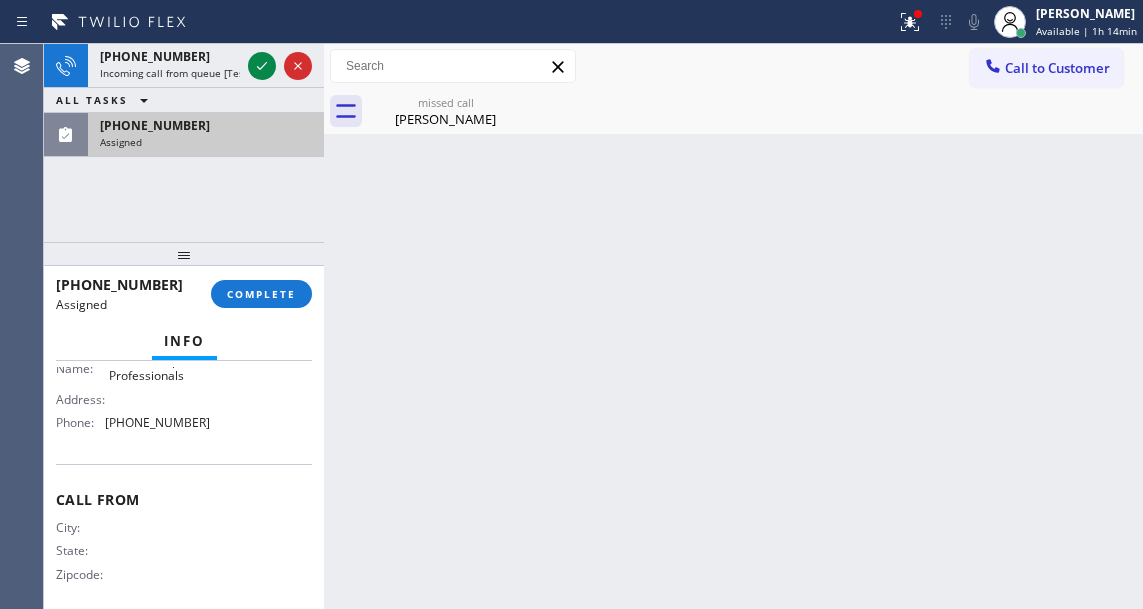click on "Assigned" at bounding box center [206, 142] 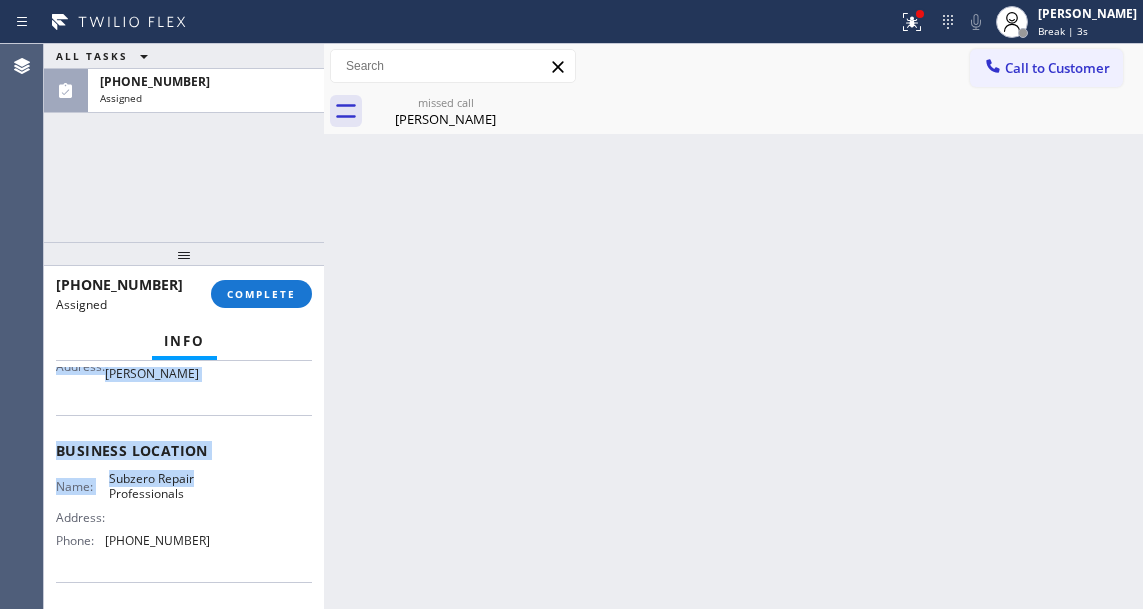 scroll, scrollTop: 262, scrollLeft: 0, axis: vertical 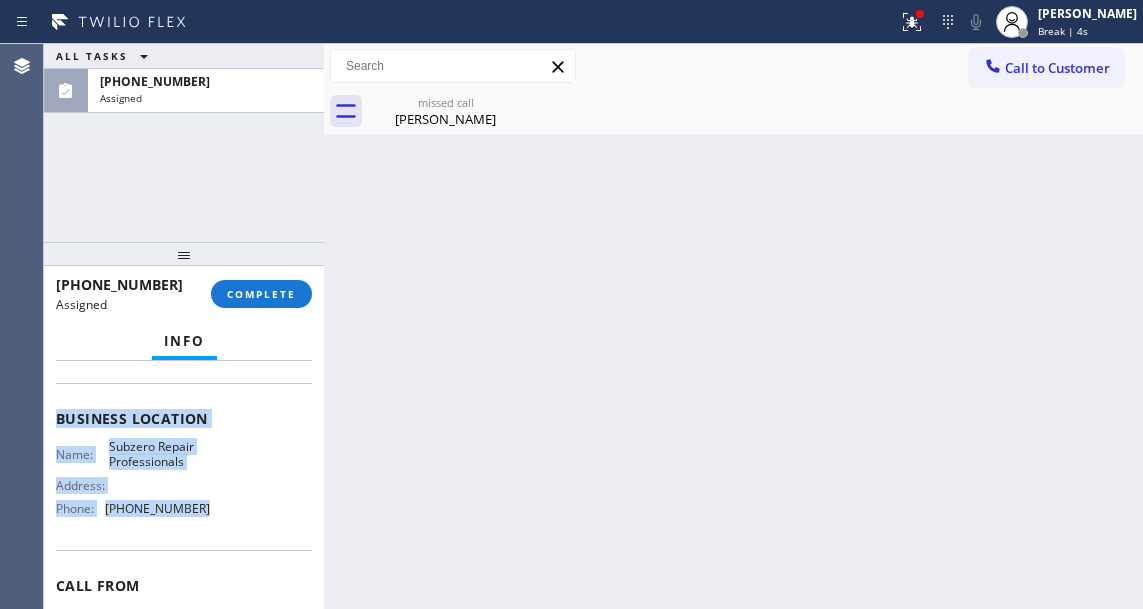 drag, startPoint x: 52, startPoint y: 457, endPoint x: 235, endPoint y: 532, distance: 197.7726 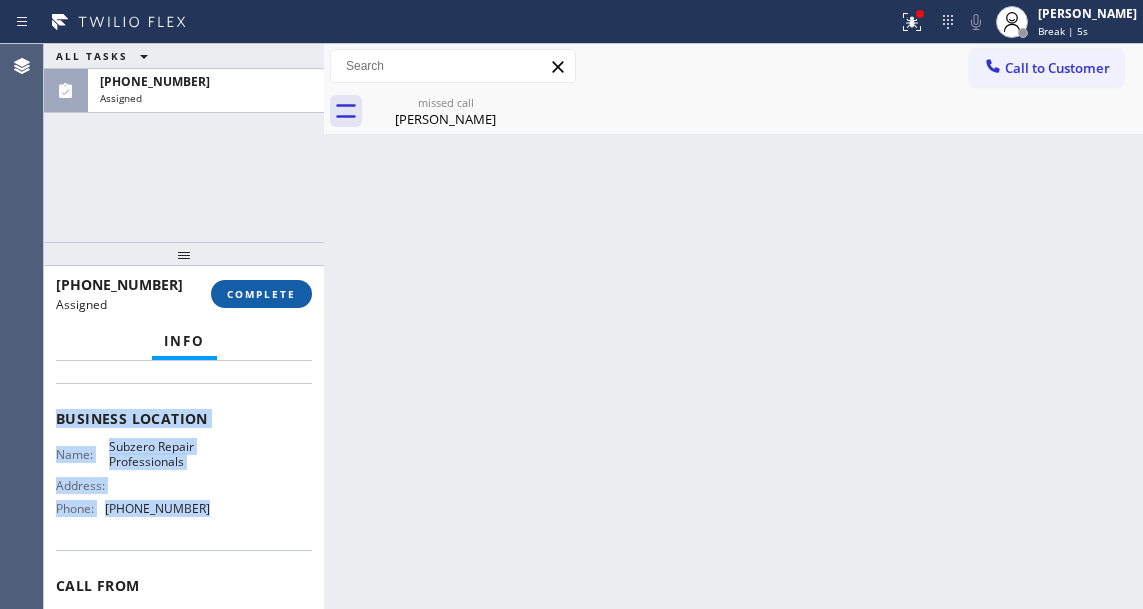 click on "COMPLETE" at bounding box center (261, 294) 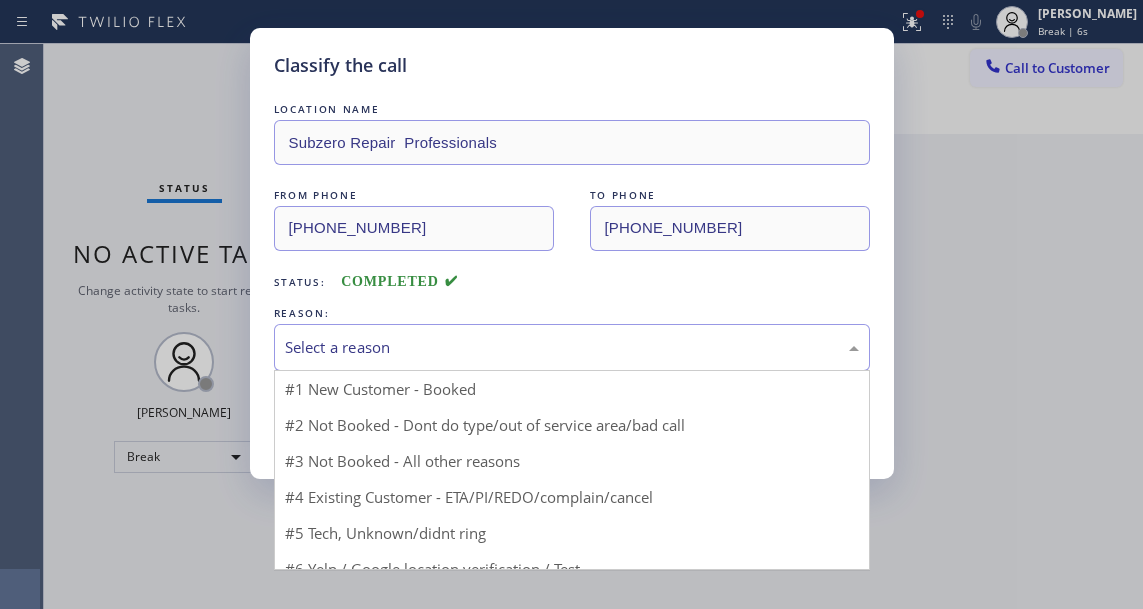 click on "Select a reason" at bounding box center (572, 347) 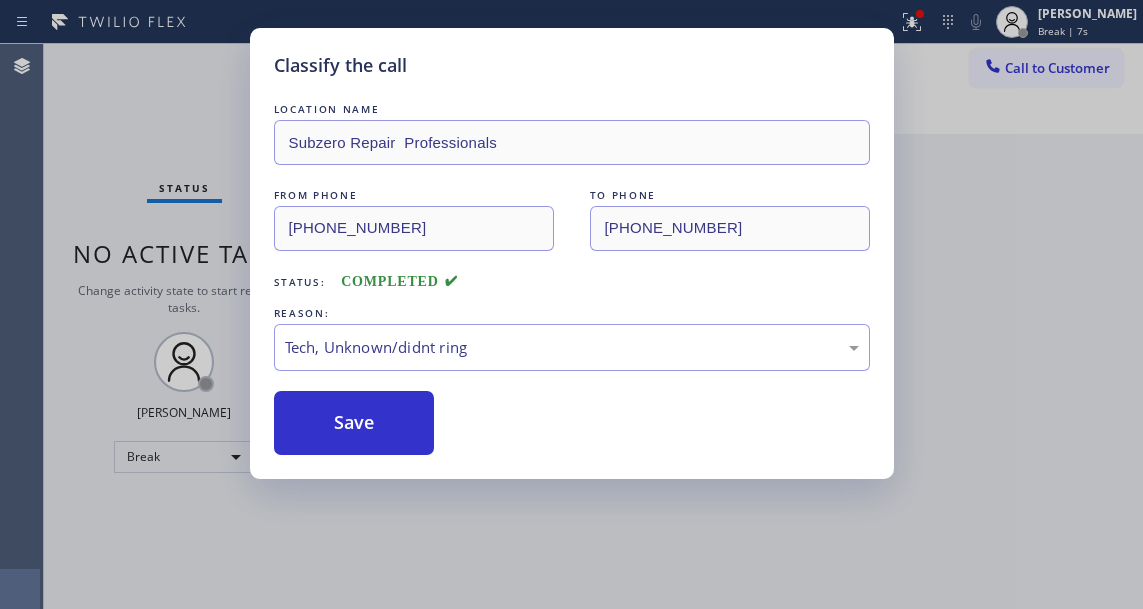 click on "Save" at bounding box center (354, 423) 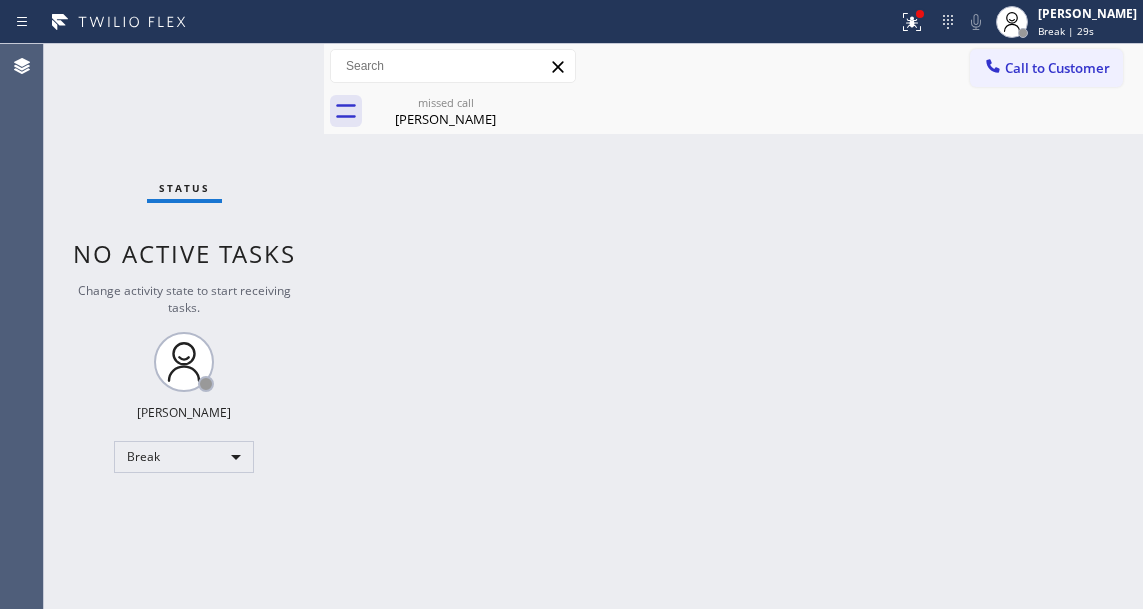 click on "Back to Dashboard Change Sender ID Customers Technicians Select a contact Outbound call Technician Search Technician Your caller id phone number Your caller id phone number Call Technician info Name   Phone none Address none Change Sender ID HVAC +18559994417 5 Star Appliance +18557314952 Appliance Repair +18554611149 Plumbing +18889090120 Air Duct Cleaning +18006865038  Electricians +18005688664 Cancel Change Check personal SMS Reset Change missed call King  Harris Call to Customer Outbound call Location AR B2B SMS Your caller id phone number (833) 692-2271 Customer number Call Outbound call Technician Search Technician Your caller id phone number Your caller id phone number Call missed call King  Harris" at bounding box center [733, 326] 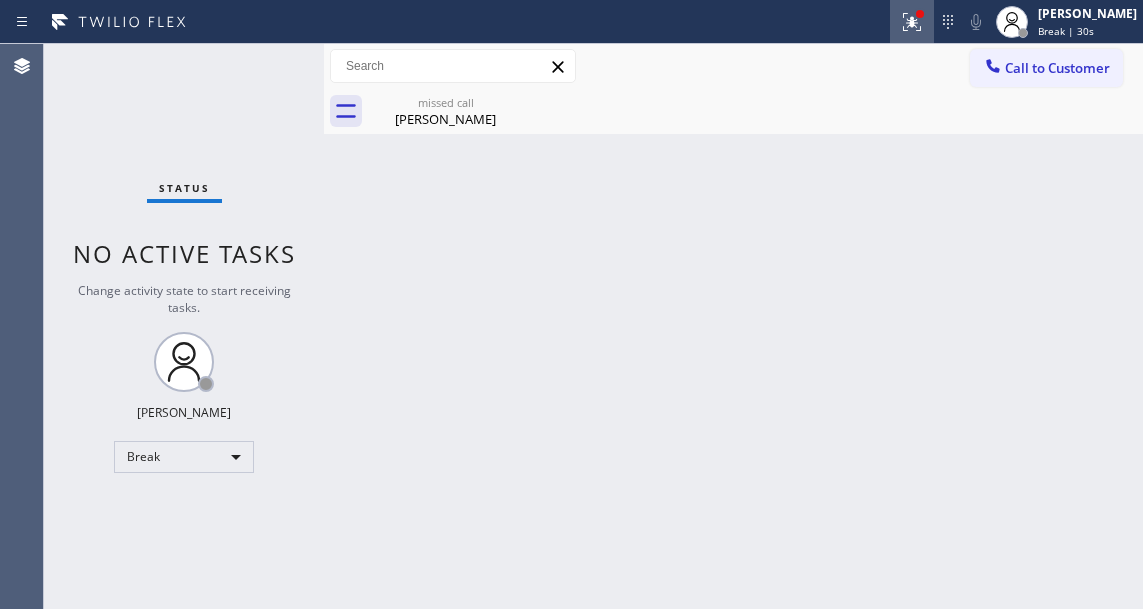 click 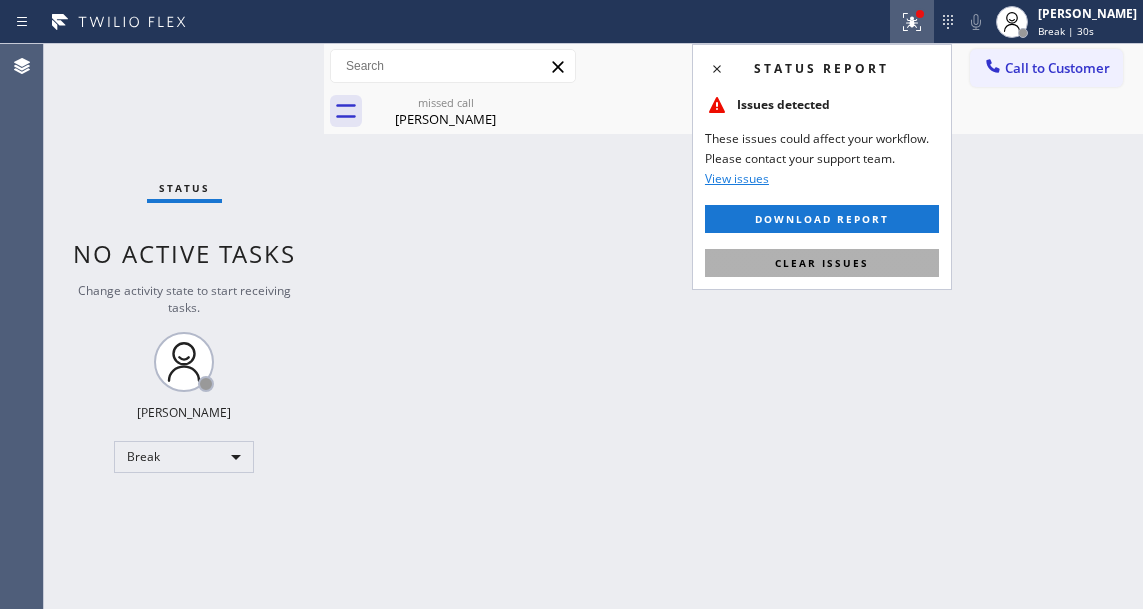 click on "Clear issues" at bounding box center (822, 263) 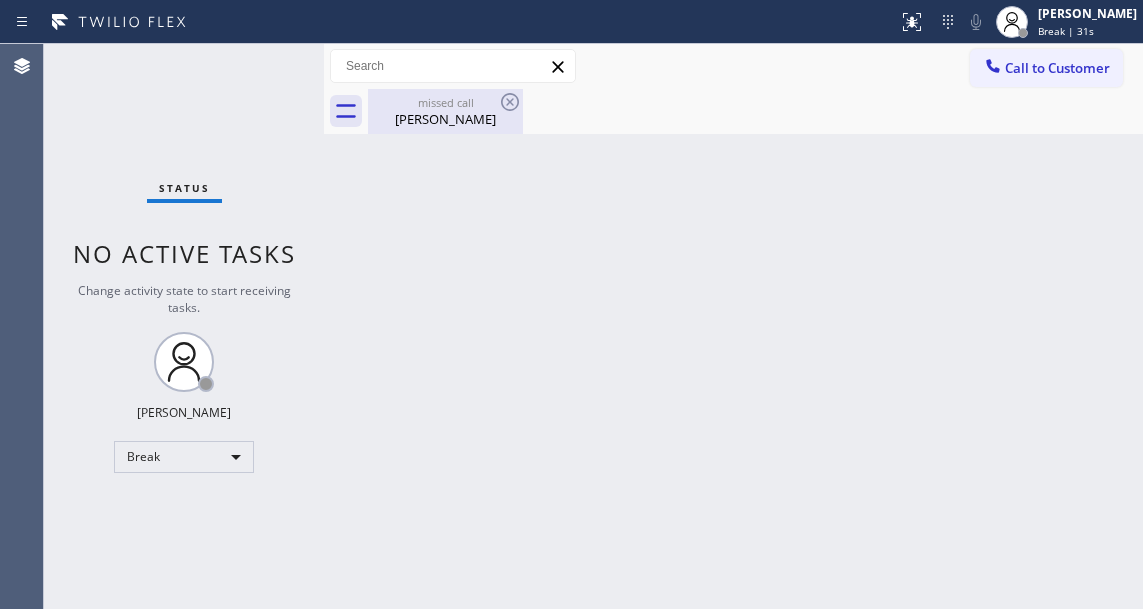 click on "King  Harris" at bounding box center (445, 119) 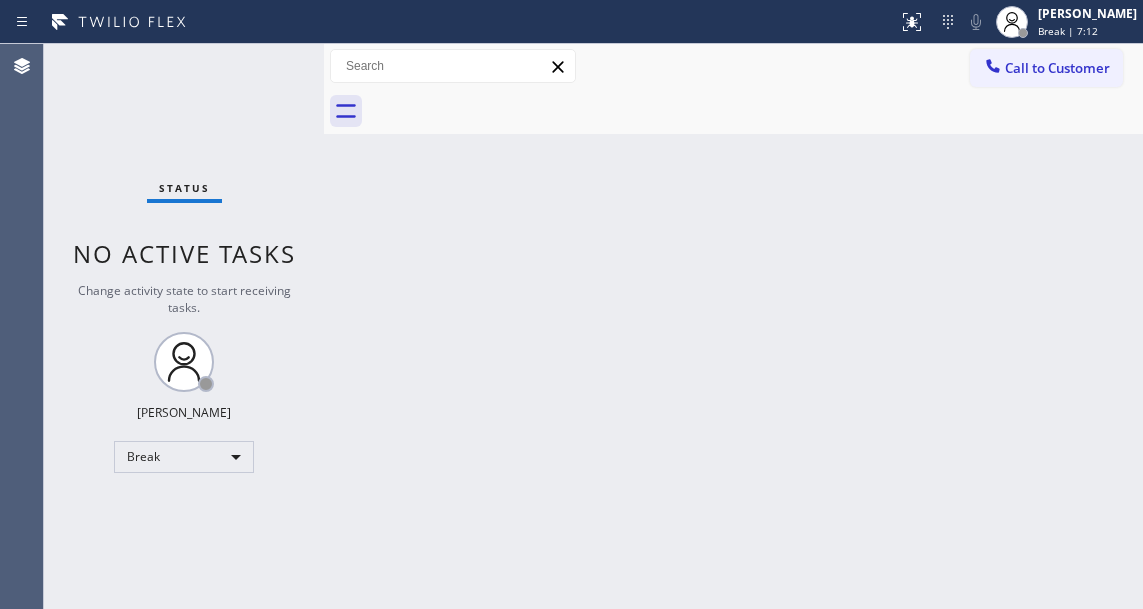 drag, startPoint x: 1106, startPoint y: 199, endPoint x: 1091, endPoint y: 191, distance: 17 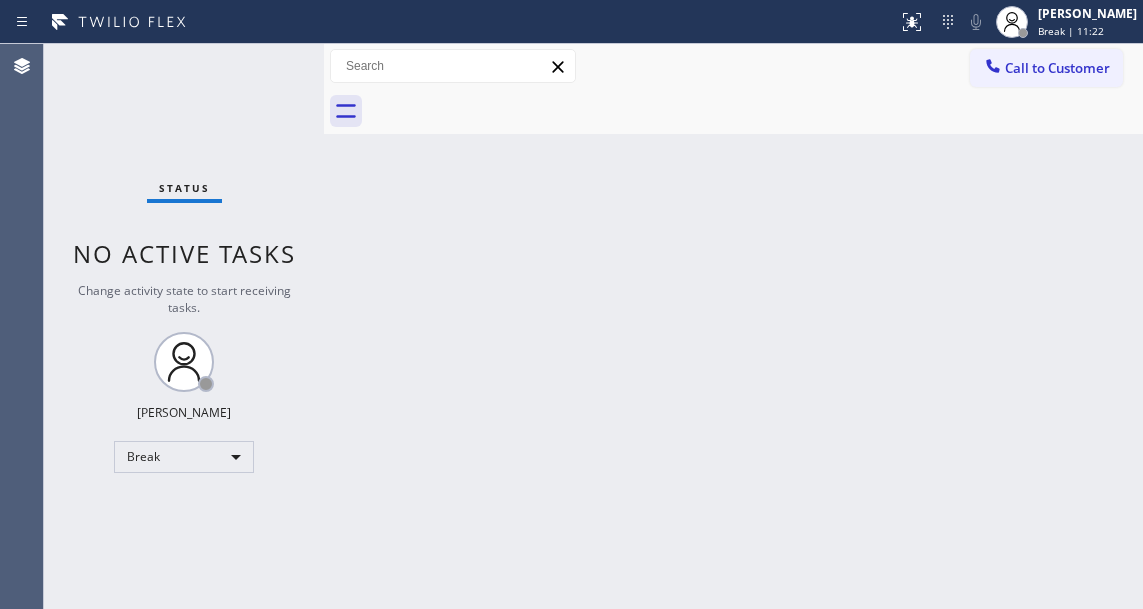 click on "Back to Dashboard Change Sender ID Customers Technicians Select a contact Outbound call Technician Search Technician Your caller id phone number Your caller id phone number Call Technician info Name   Phone none Address none Change Sender ID HVAC +18559994417 5 Star Appliance +18557314952 Appliance Repair +18554611149 Plumbing +18889090120 Air Duct Cleaning +18006865038  Electricians +18005688664 Cancel Change Check personal SMS Reset Change No tabs Call to Customer Outbound call Location AR B2B SMS Your caller id phone number (833) 692-2271 Customer number Call Outbound call Technician Search Technician Your caller id phone number Your caller id phone number Call" at bounding box center (733, 326) 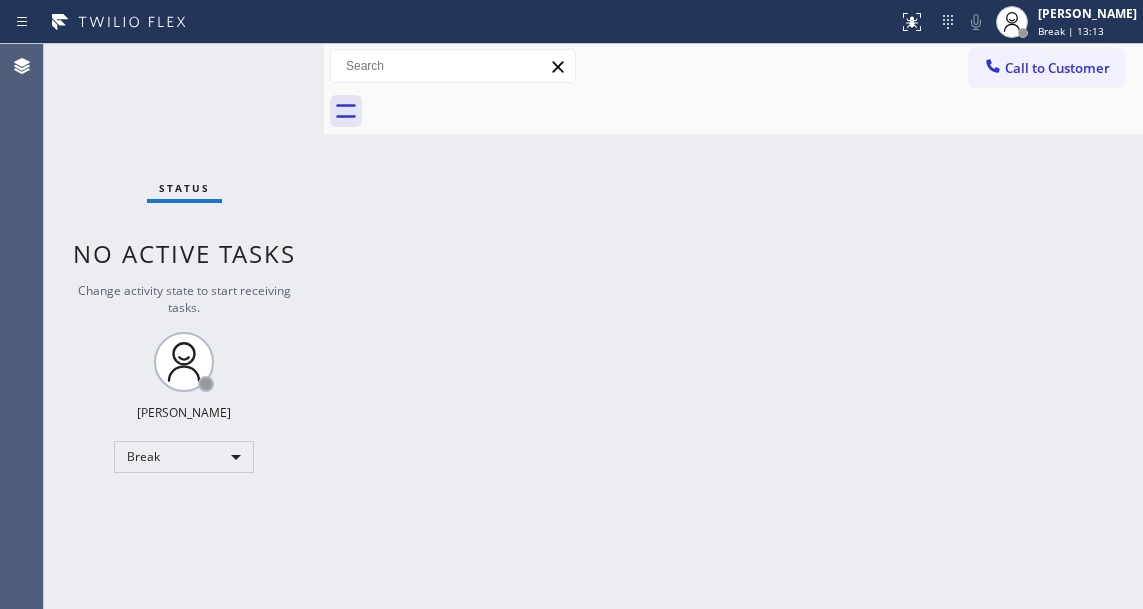 drag, startPoint x: 1101, startPoint y: 200, endPoint x: 938, endPoint y: 113, distance: 184.76471 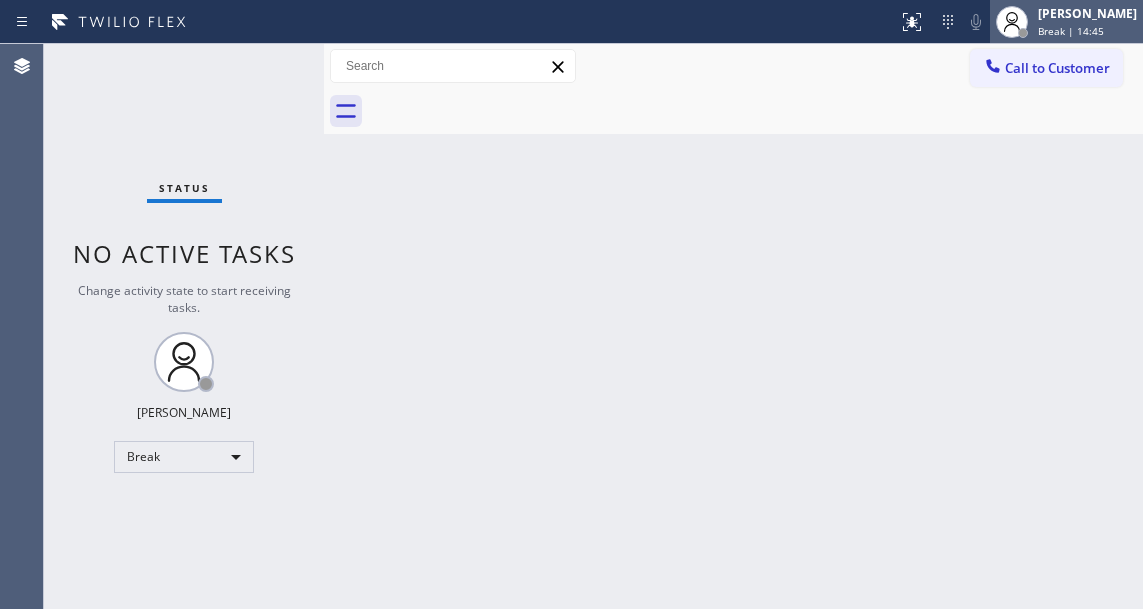 click on "Break | 14:45" at bounding box center (1071, 31) 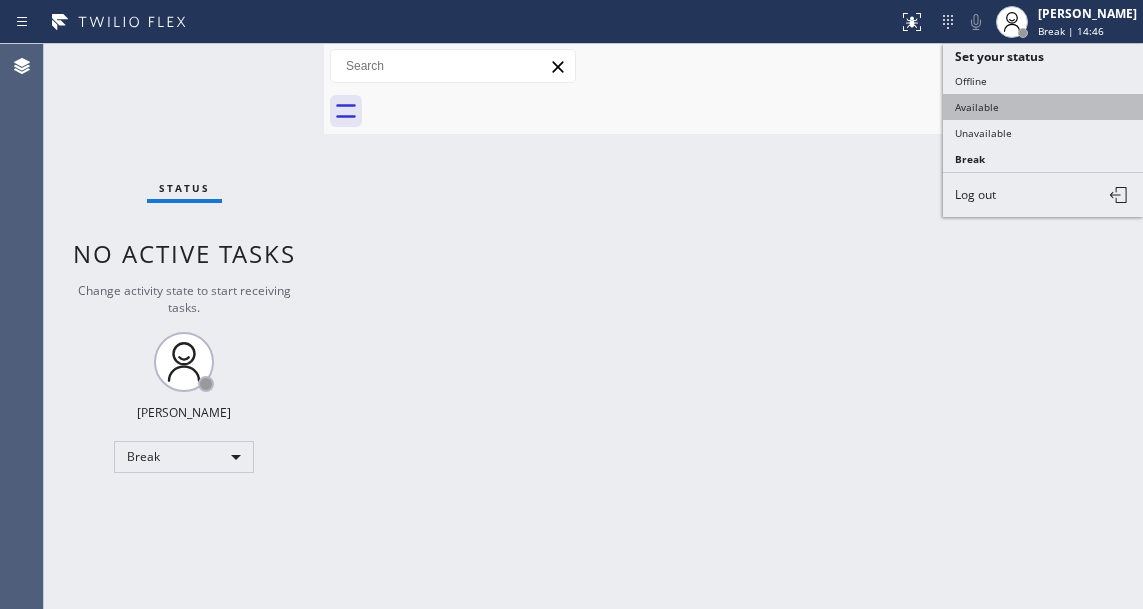click on "Available" at bounding box center [1043, 107] 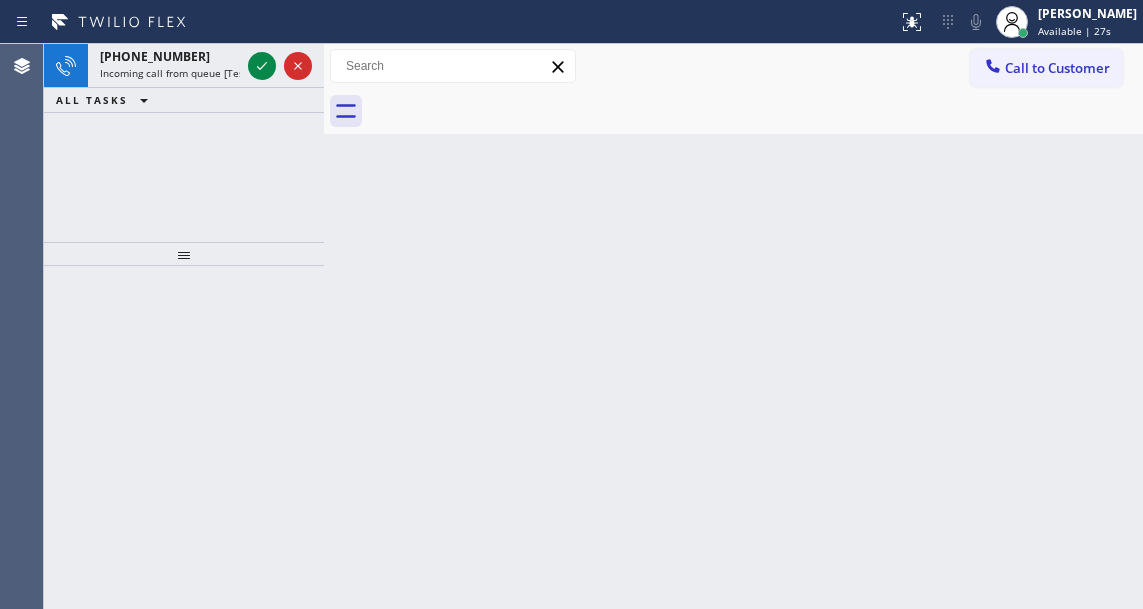 drag, startPoint x: 1130, startPoint y: 316, endPoint x: 1095, endPoint y: 309, distance: 35.69314 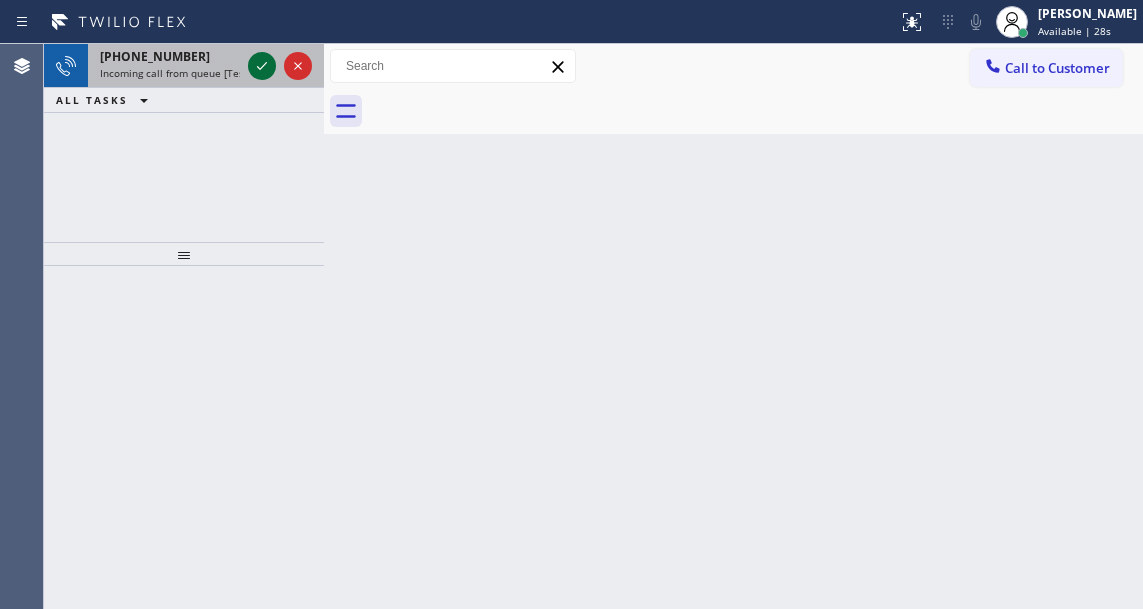 click 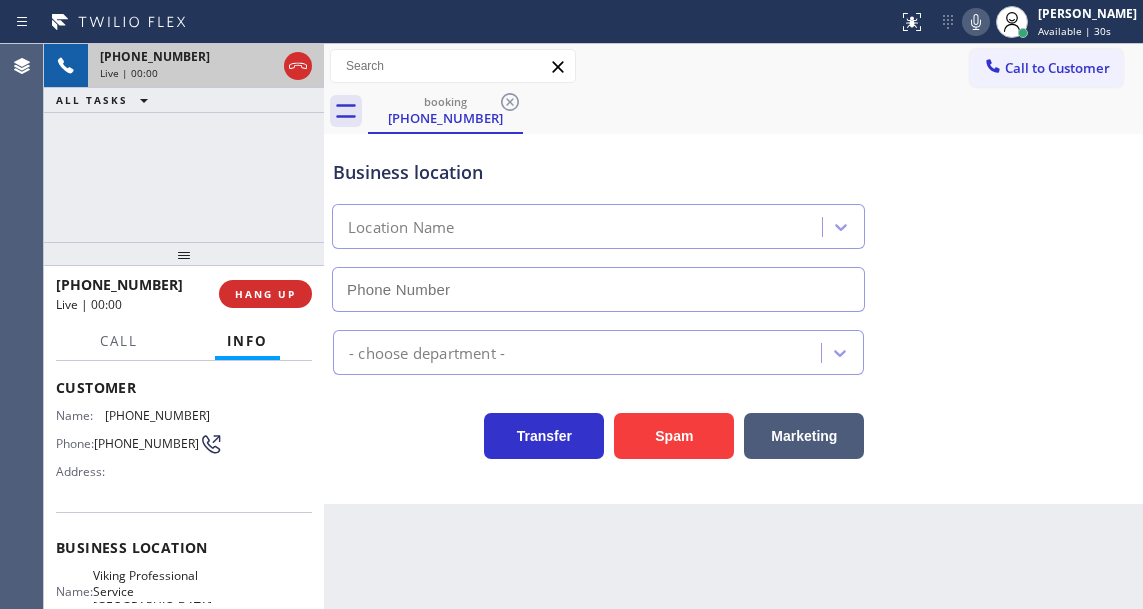 scroll, scrollTop: 200, scrollLeft: 0, axis: vertical 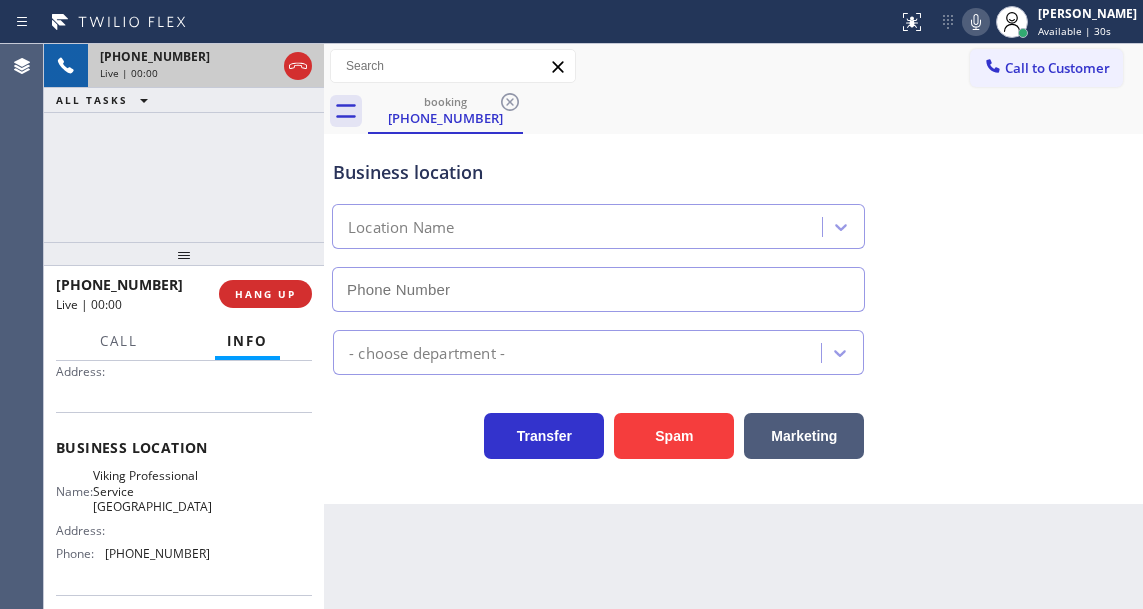type on "(267) 656-6875" 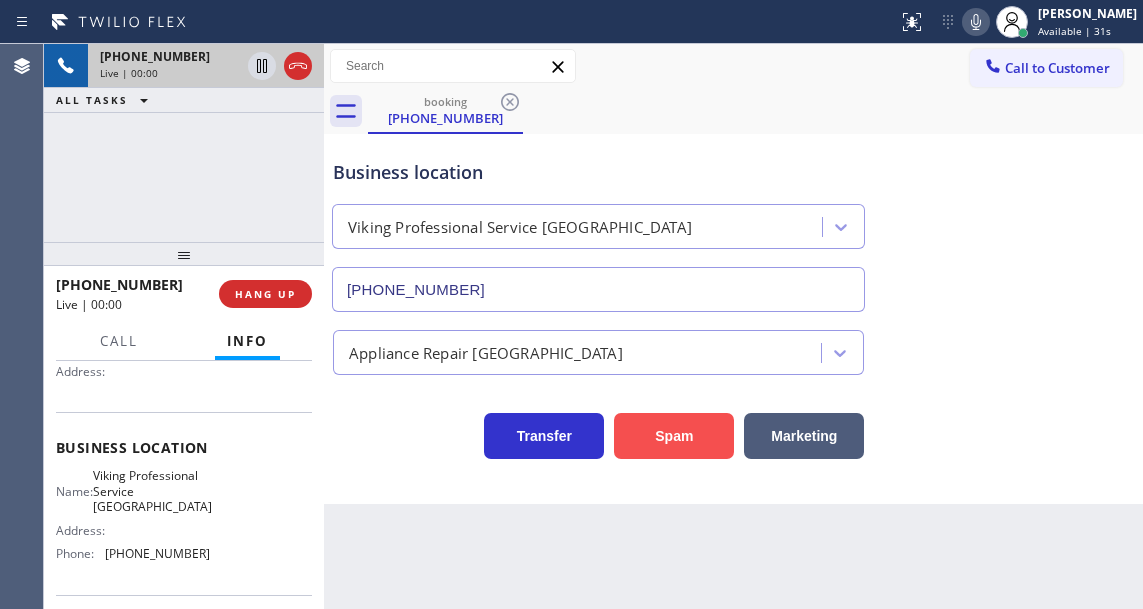 click on "Spam" at bounding box center [674, 436] 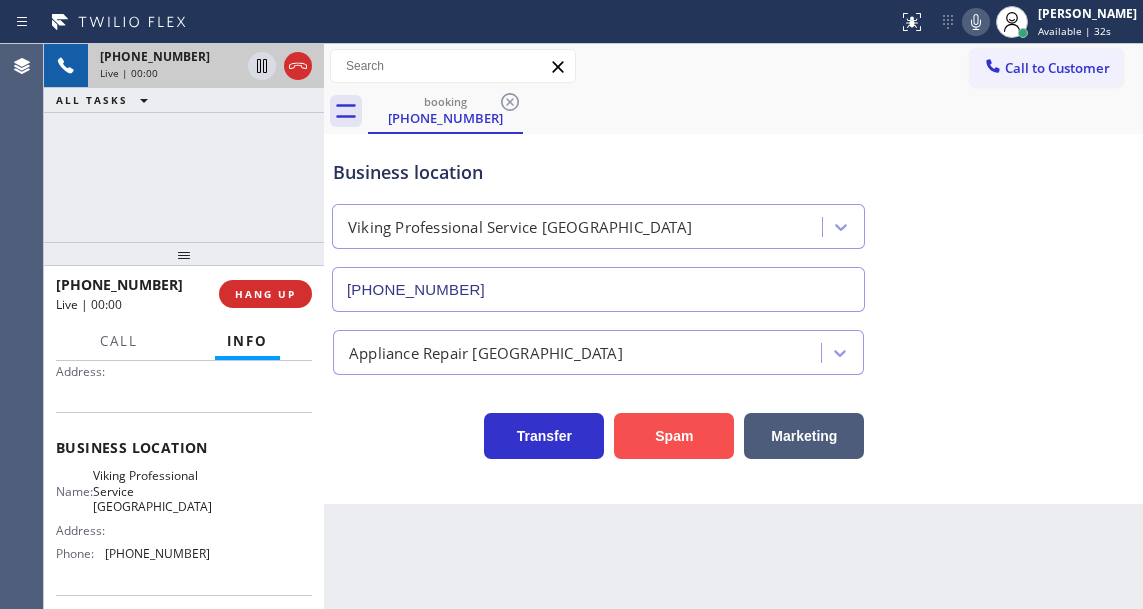click on "Spam" at bounding box center [674, 436] 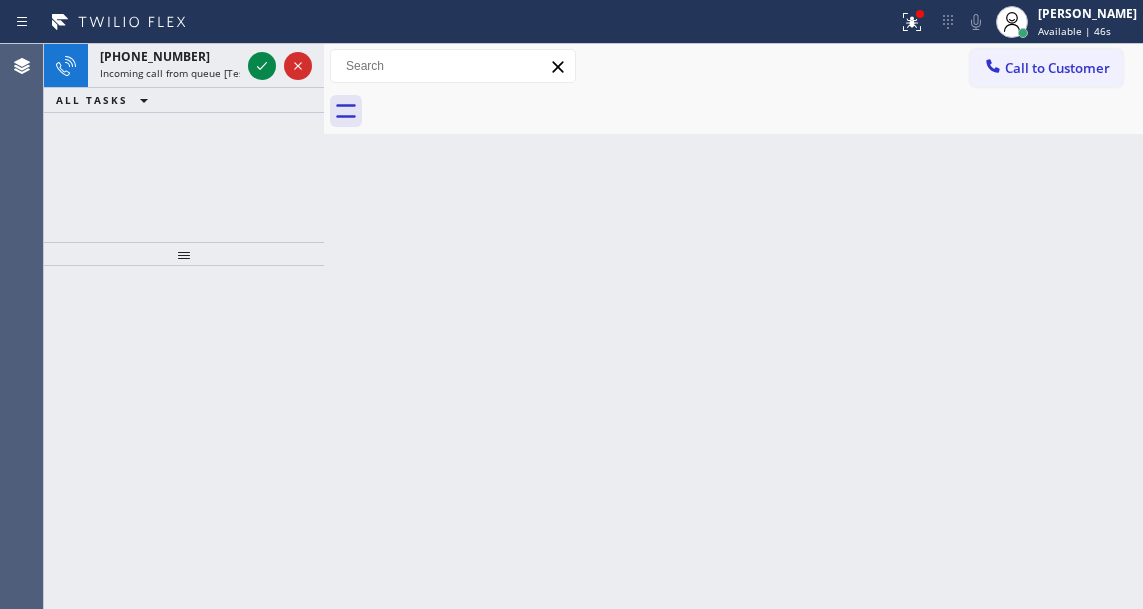 drag, startPoint x: 1083, startPoint y: 155, endPoint x: 721, endPoint y: 109, distance: 364.91095 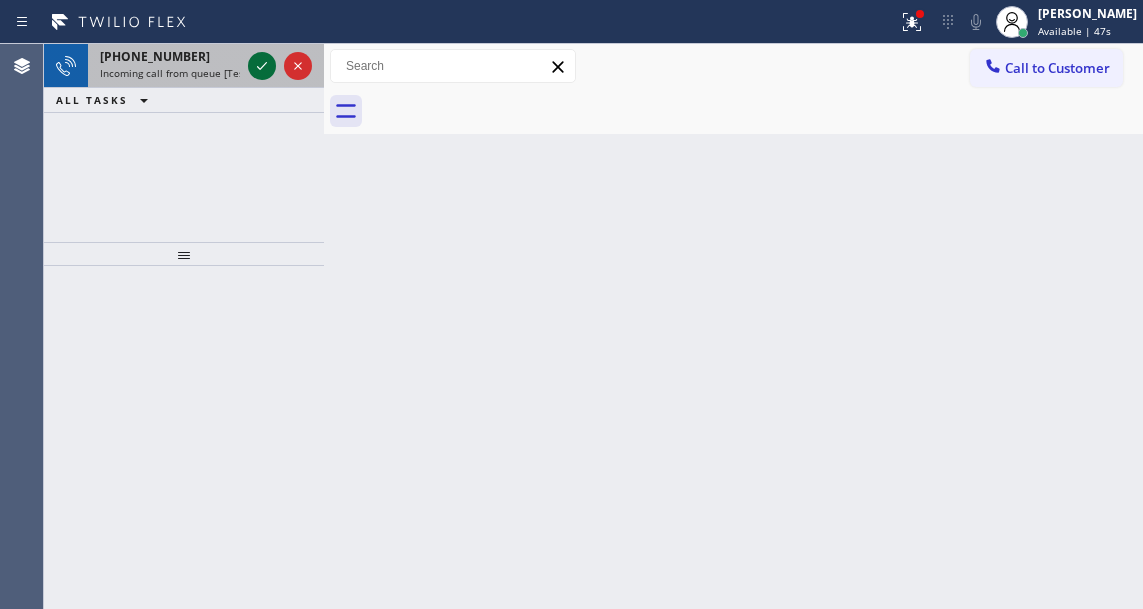click 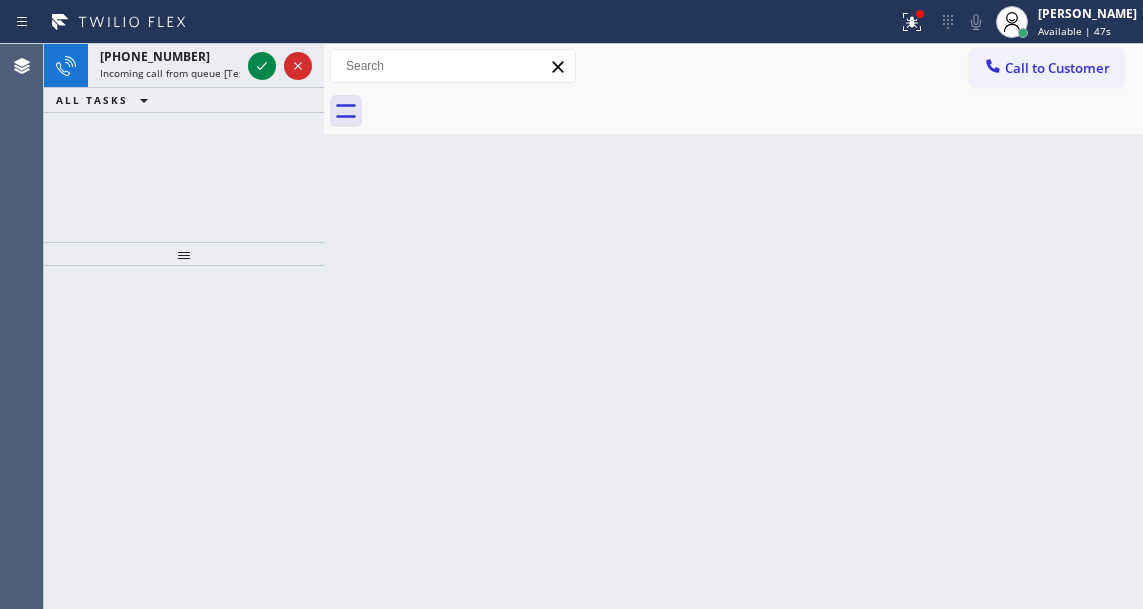 click 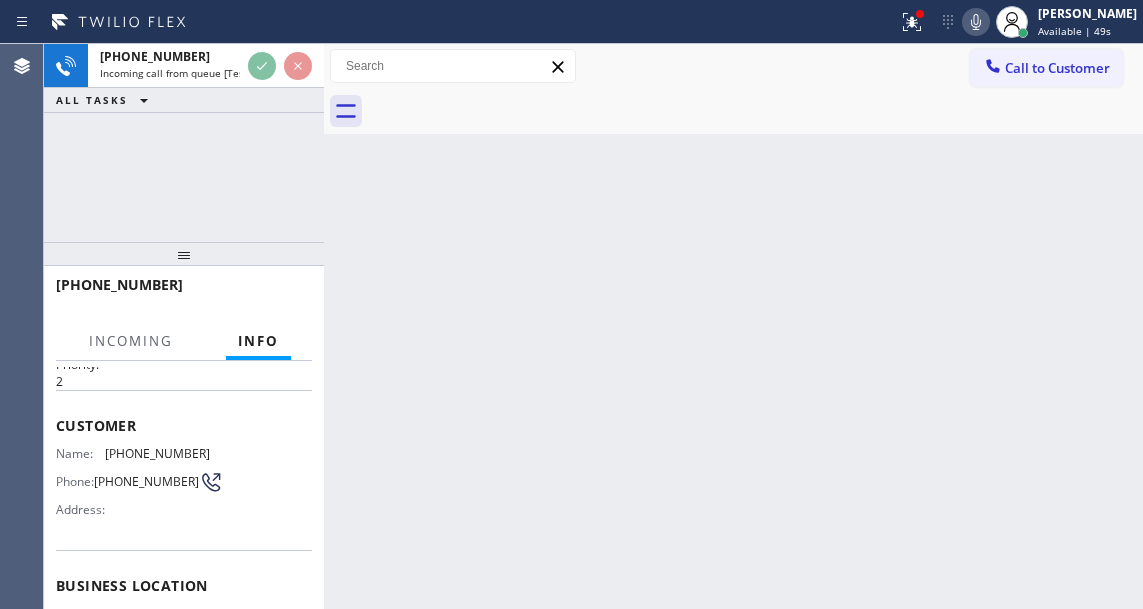 scroll, scrollTop: 200, scrollLeft: 0, axis: vertical 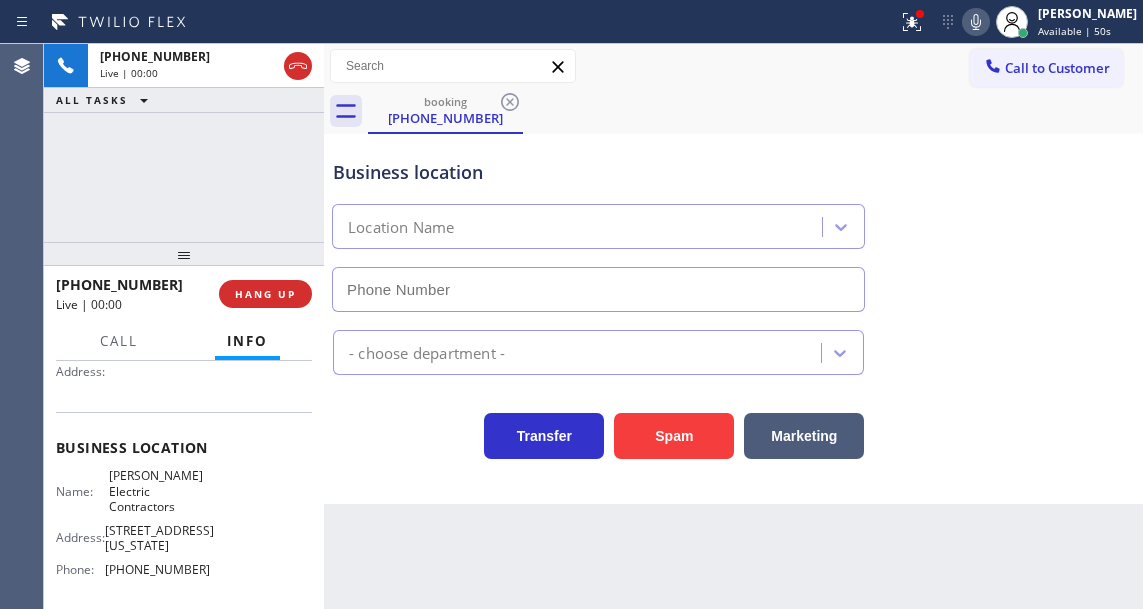 type on "(856) 548-5833" 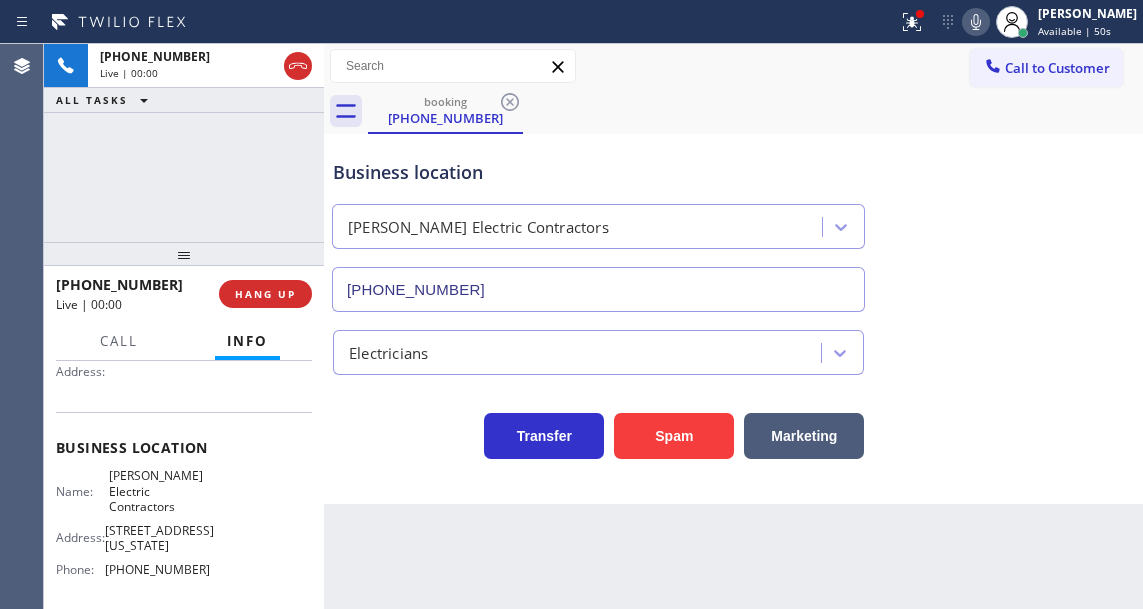 click on "Corson Electric Contractors" at bounding box center [159, 491] 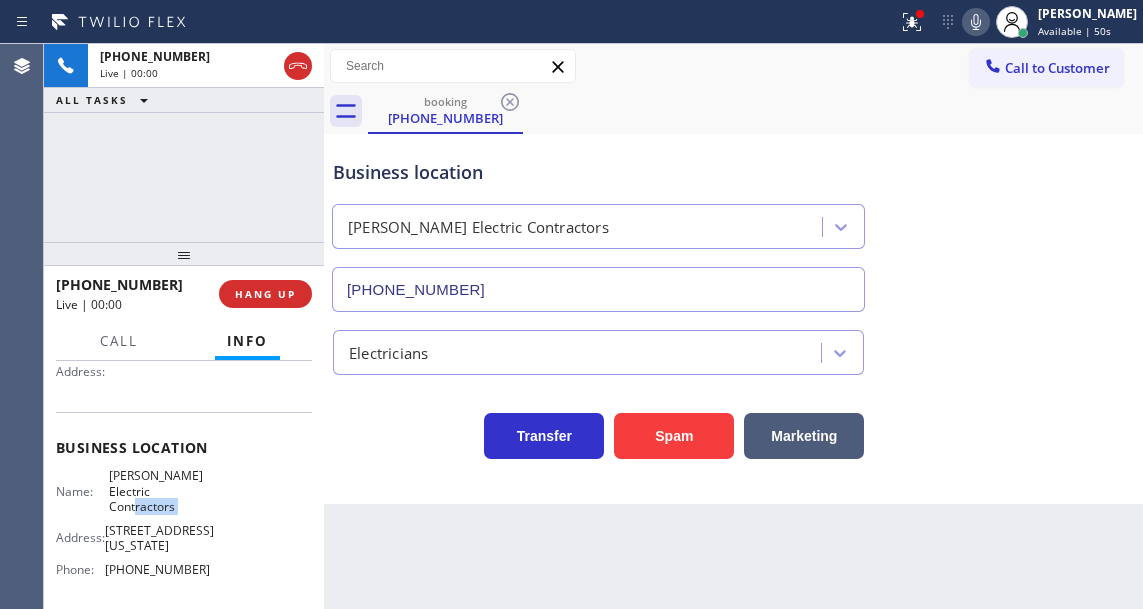 click on "Corson Electric Contractors" at bounding box center (159, 491) 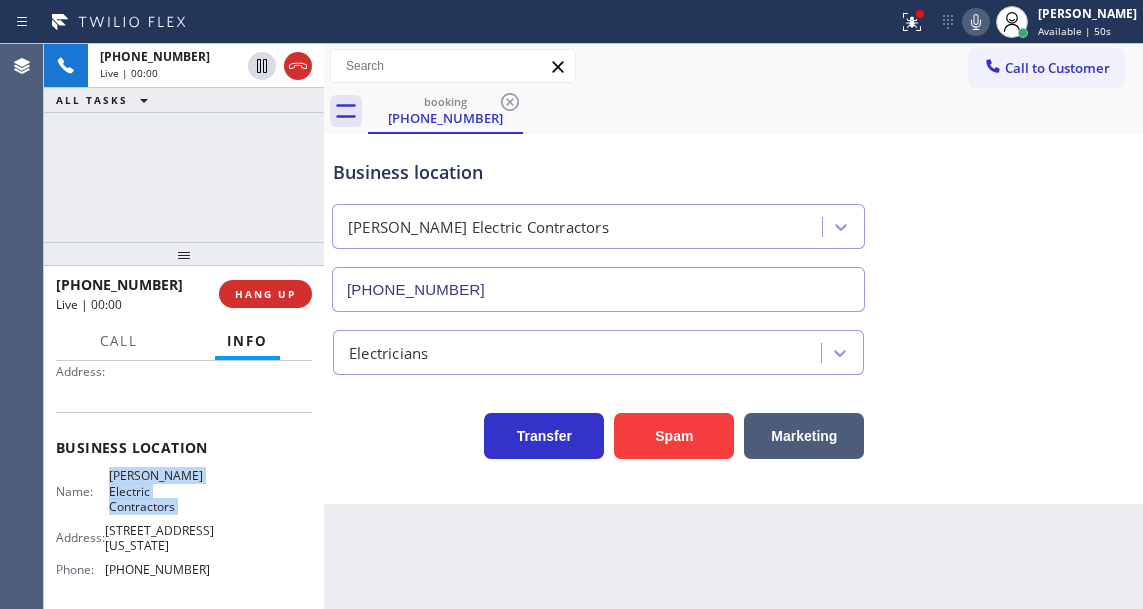 click on "Corson Electric Contractors" at bounding box center (159, 491) 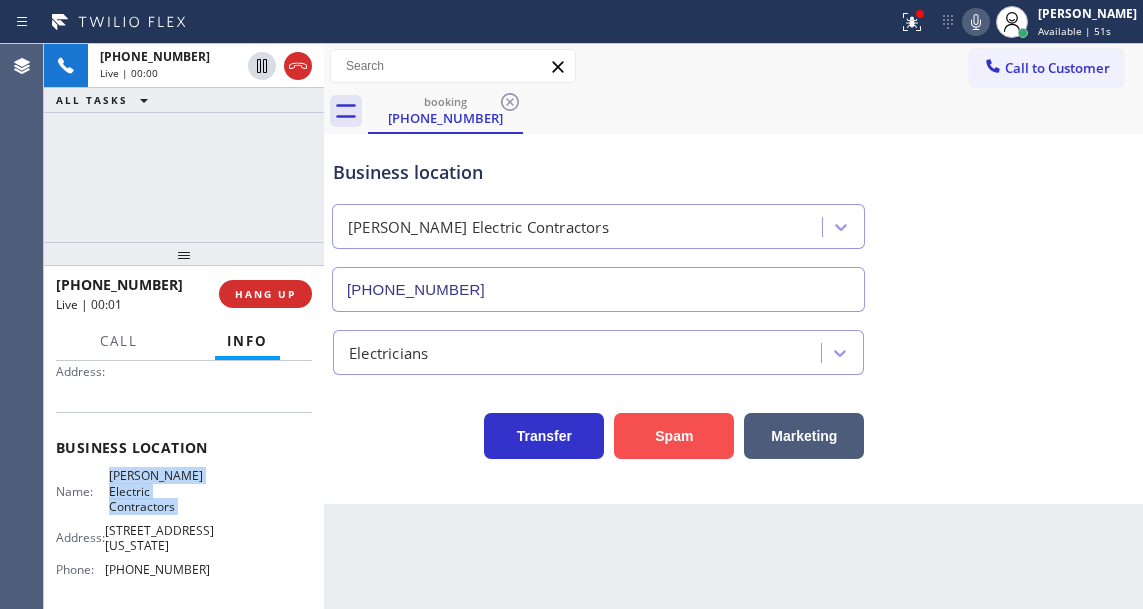 click on "Spam" at bounding box center (674, 436) 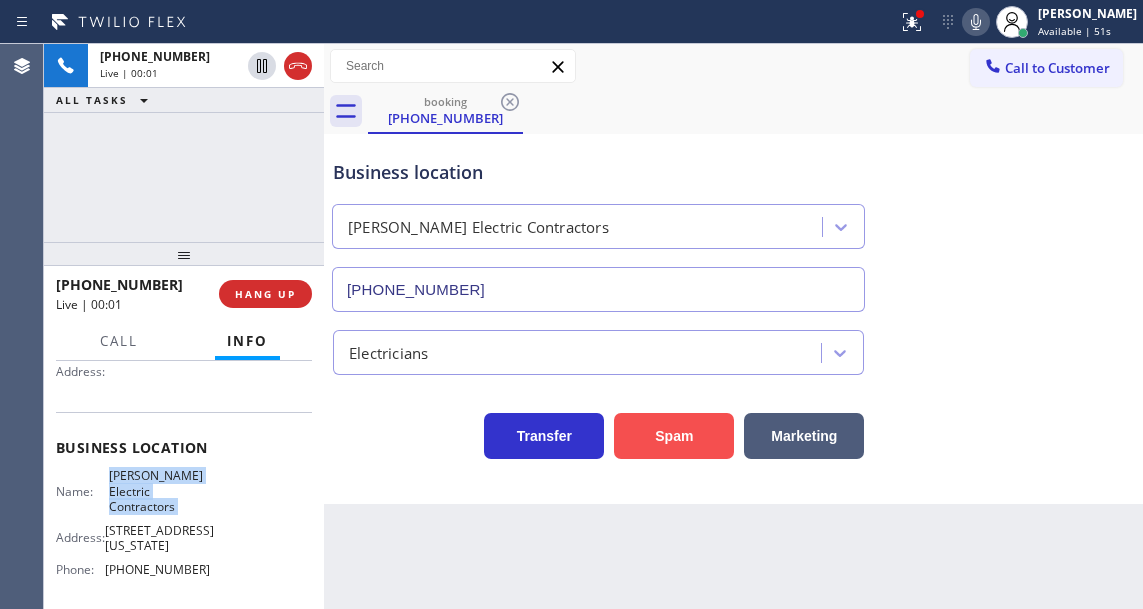click on "Spam" at bounding box center [674, 436] 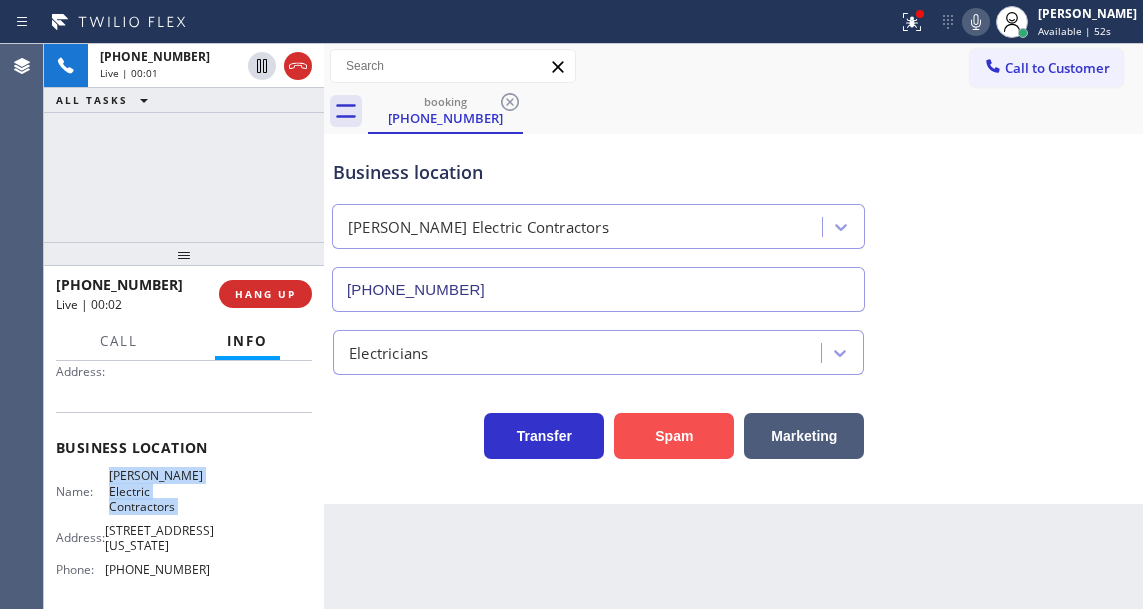 click on "Spam" at bounding box center [674, 436] 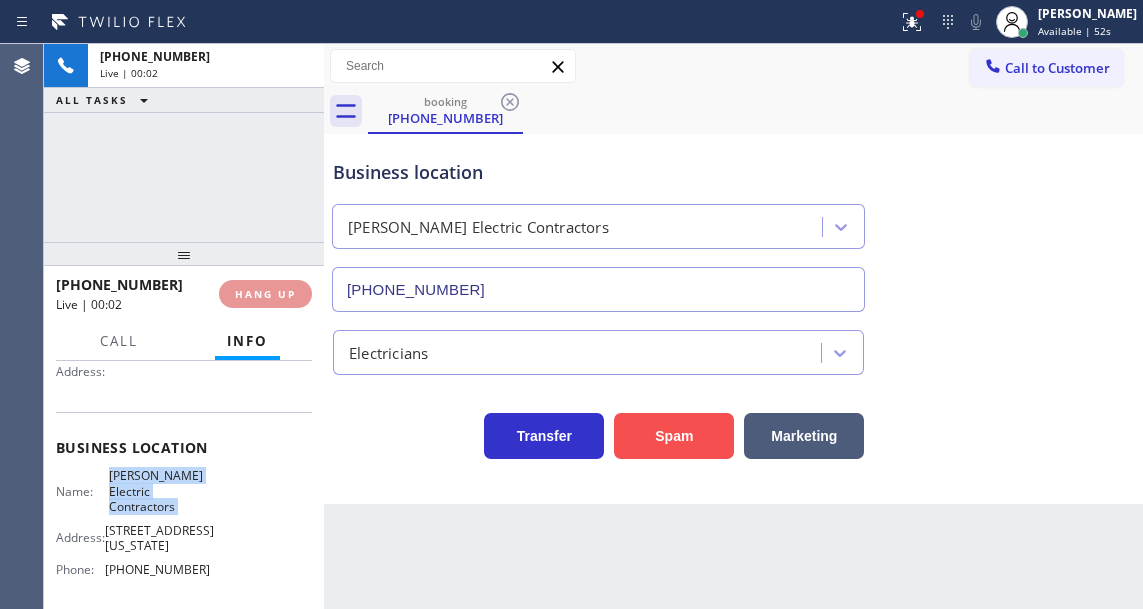 click on "Spam" at bounding box center (674, 436) 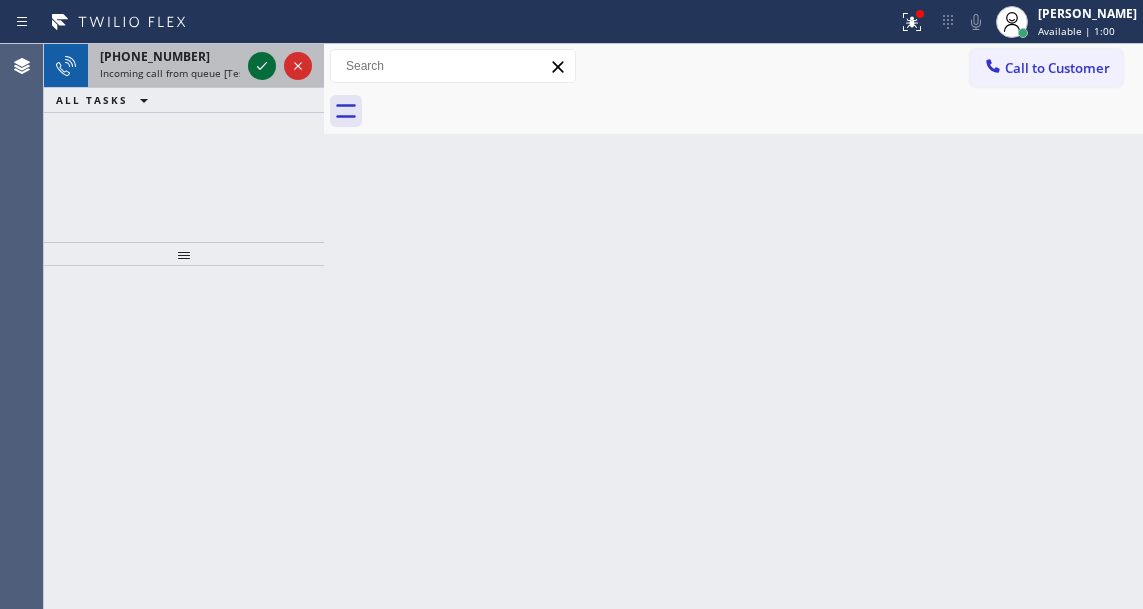 click 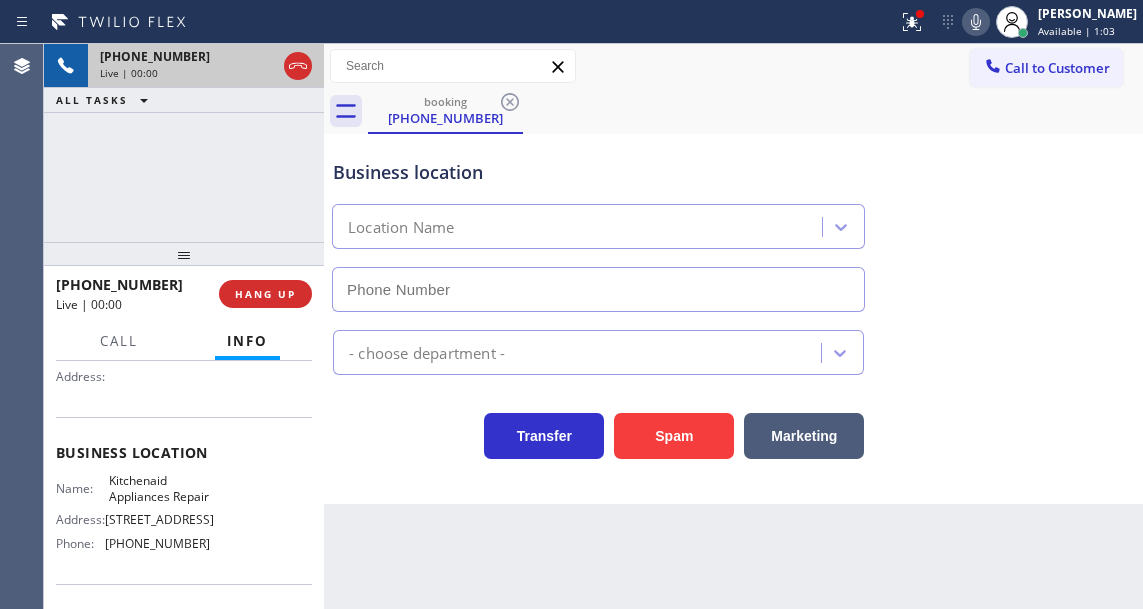 scroll, scrollTop: 200, scrollLeft: 0, axis: vertical 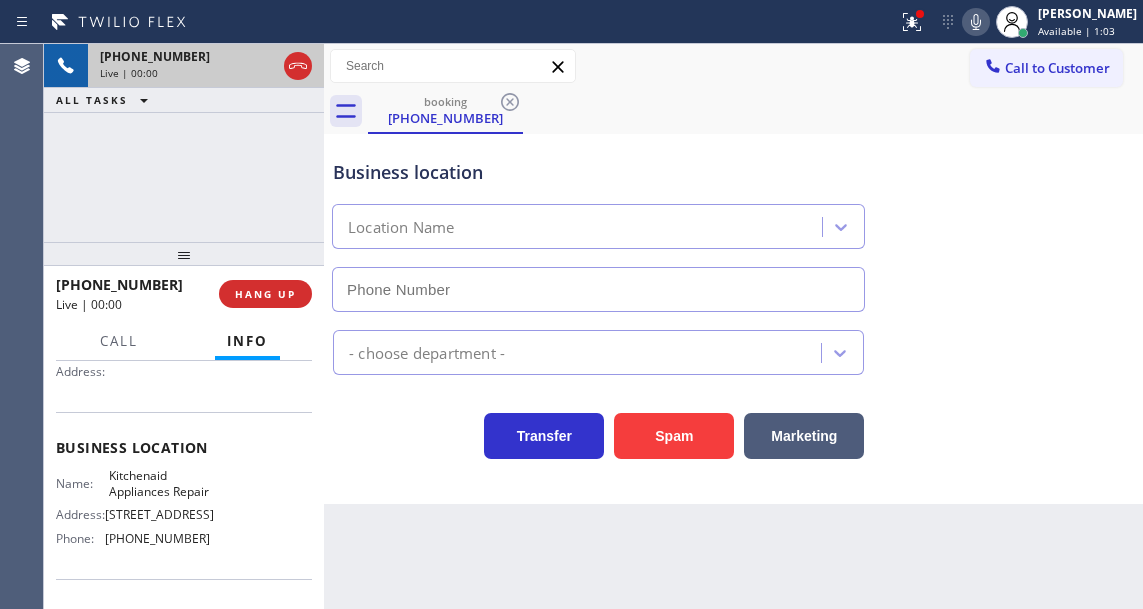 type on "(617) 315-6584" 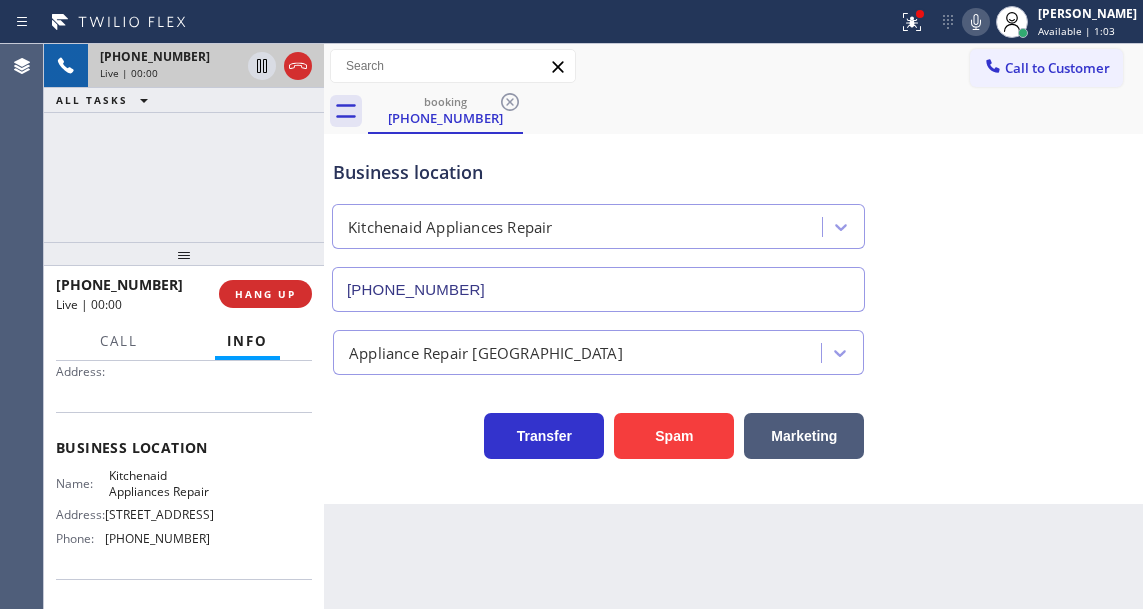 click on "Kitchenaid Appliances Repair" at bounding box center [159, 483] 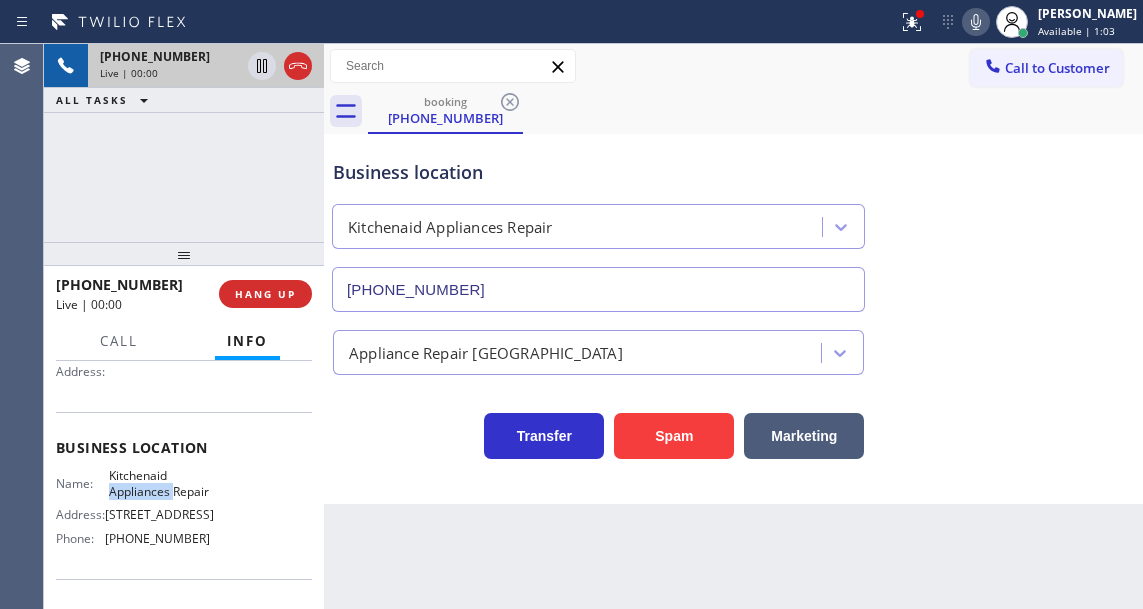 click on "Kitchenaid Appliances Repair" at bounding box center (159, 483) 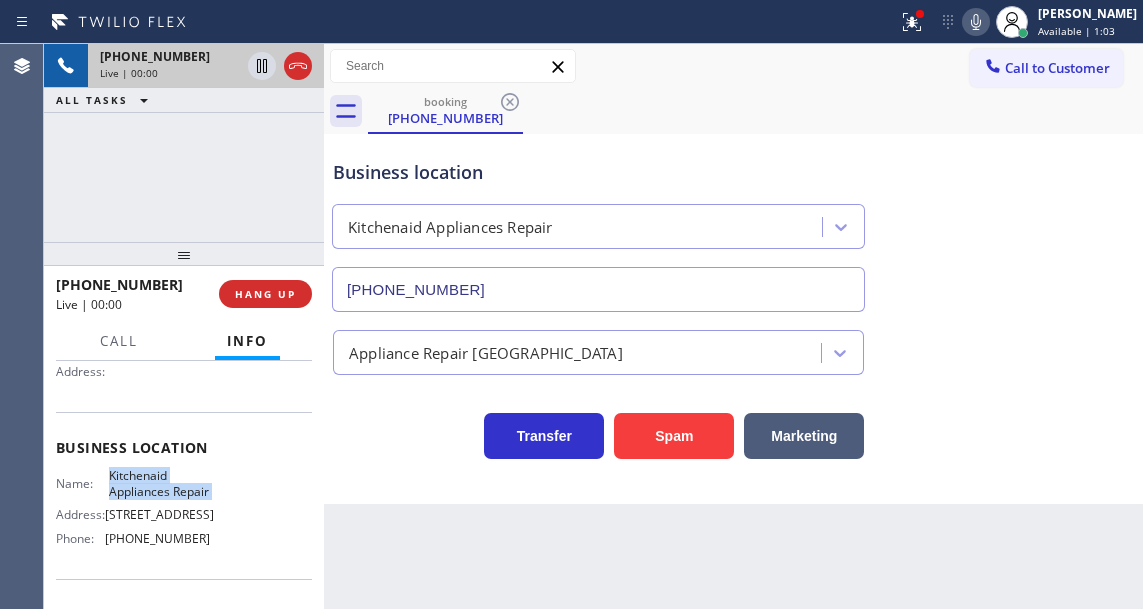 click on "Kitchenaid Appliances Repair" at bounding box center [159, 483] 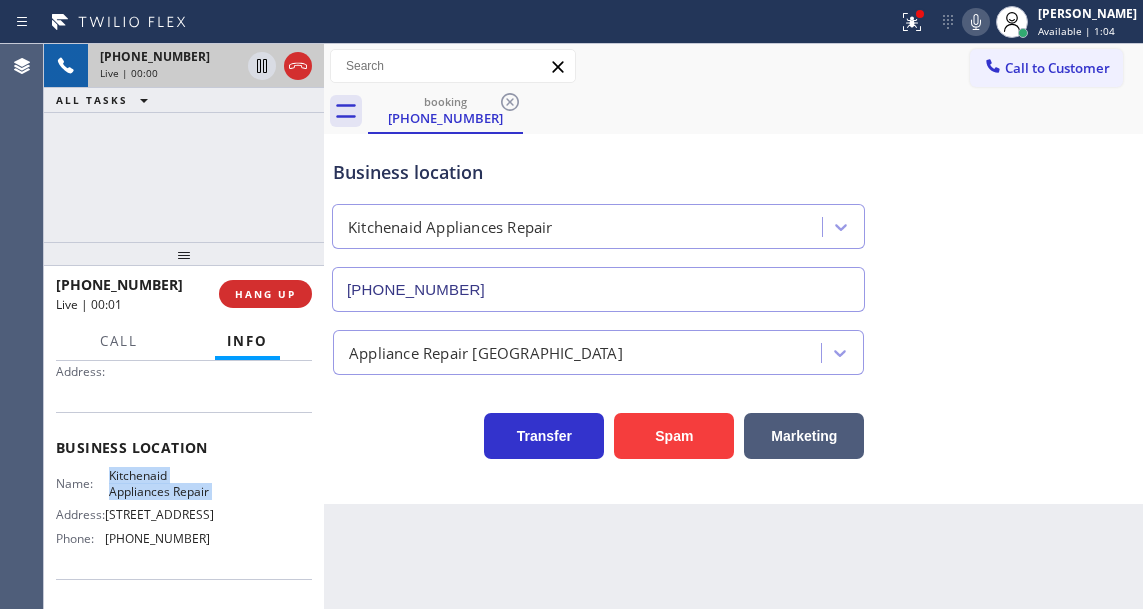 click on "Kitchenaid Appliances Repair" at bounding box center (159, 483) 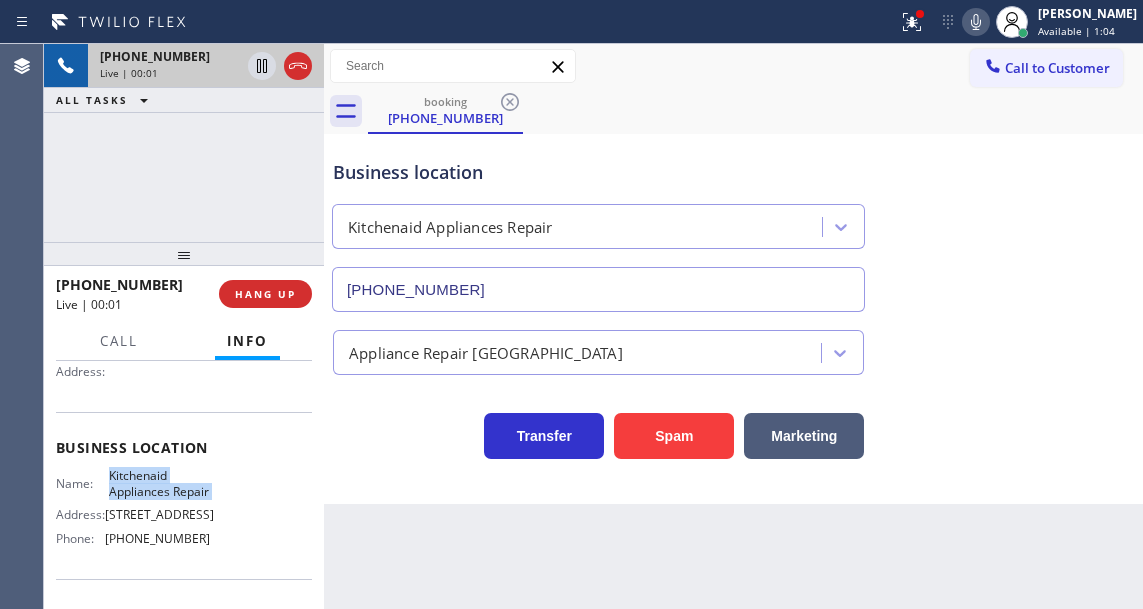 click on "Kitchenaid Appliances Repair" at bounding box center [159, 483] 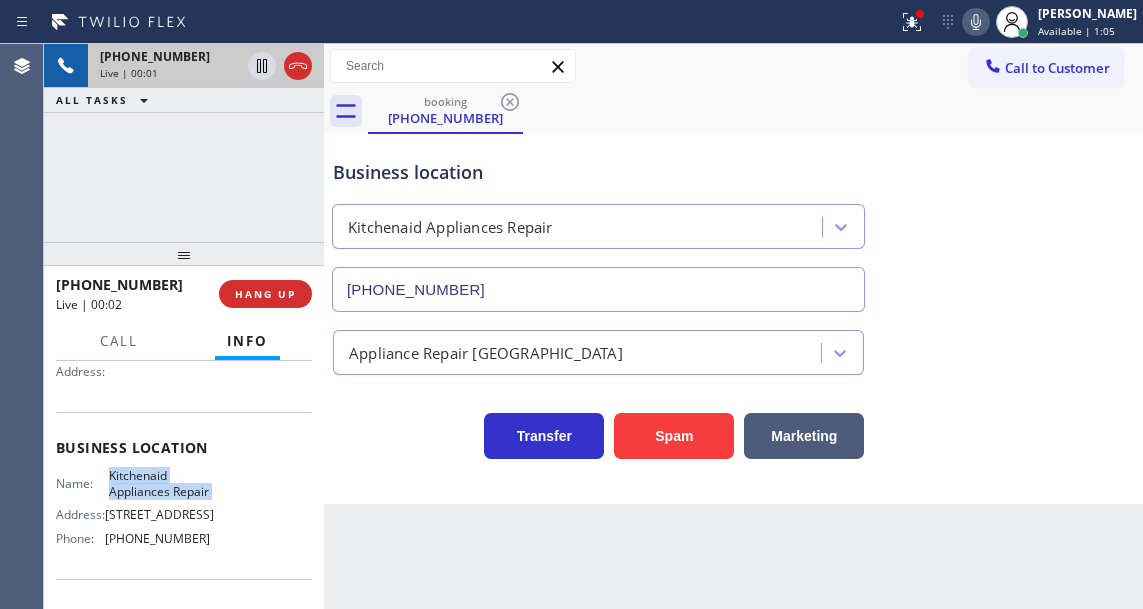 click on "Kitchenaid Appliances Repair" at bounding box center (159, 483) 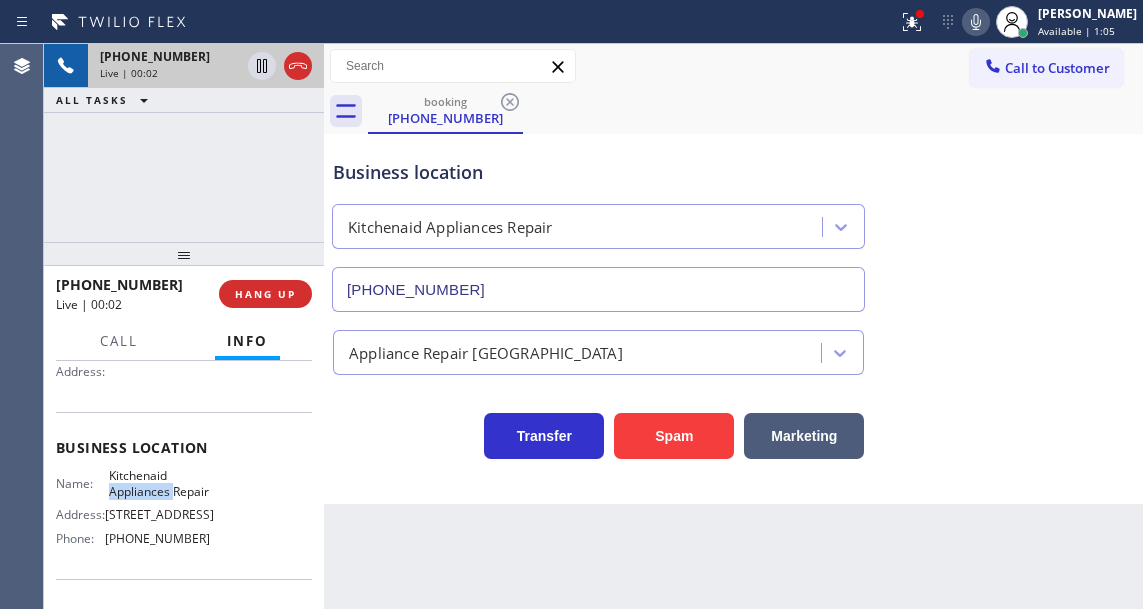 click on "Kitchenaid Appliances Repair" at bounding box center [159, 483] 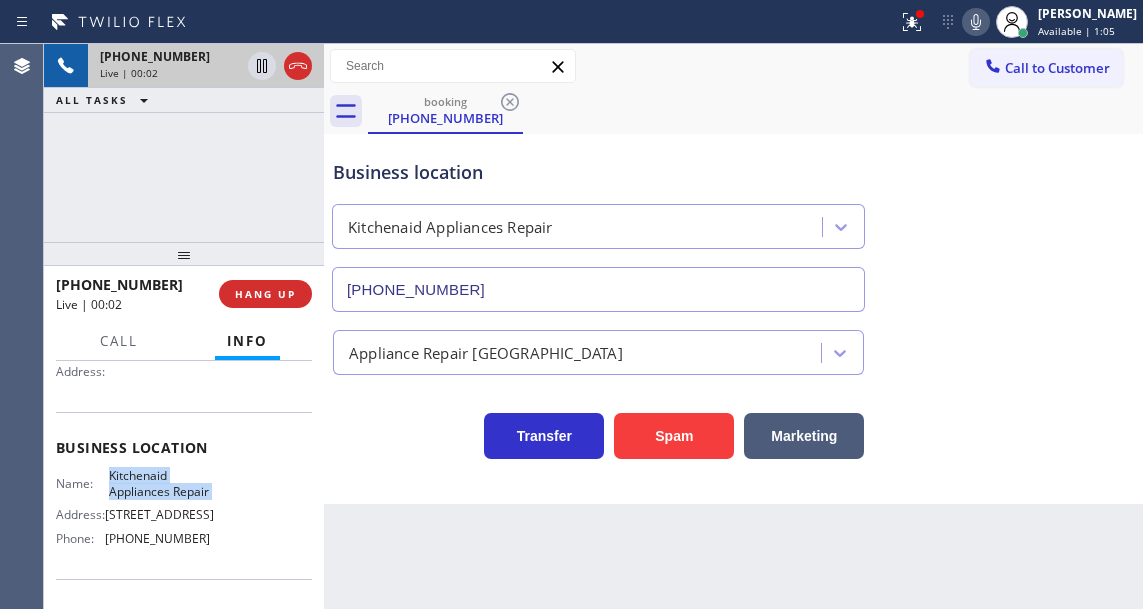 click on "Kitchenaid Appliances Repair" at bounding box center (159, 483) 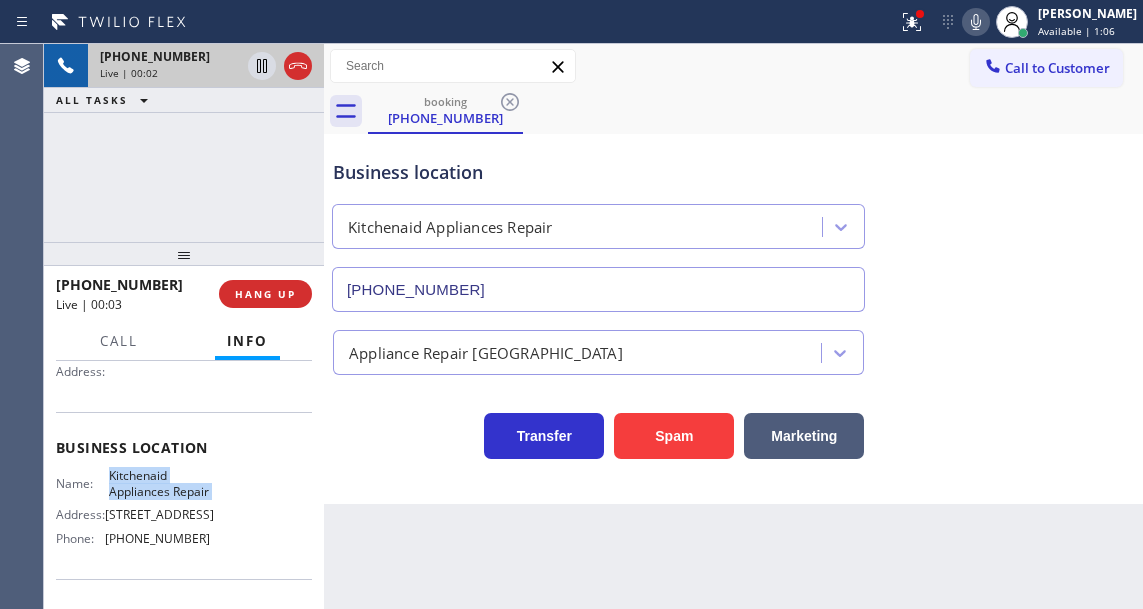 click on "Kitchenaid Appliances Repair" at bounding box center [159, 483] 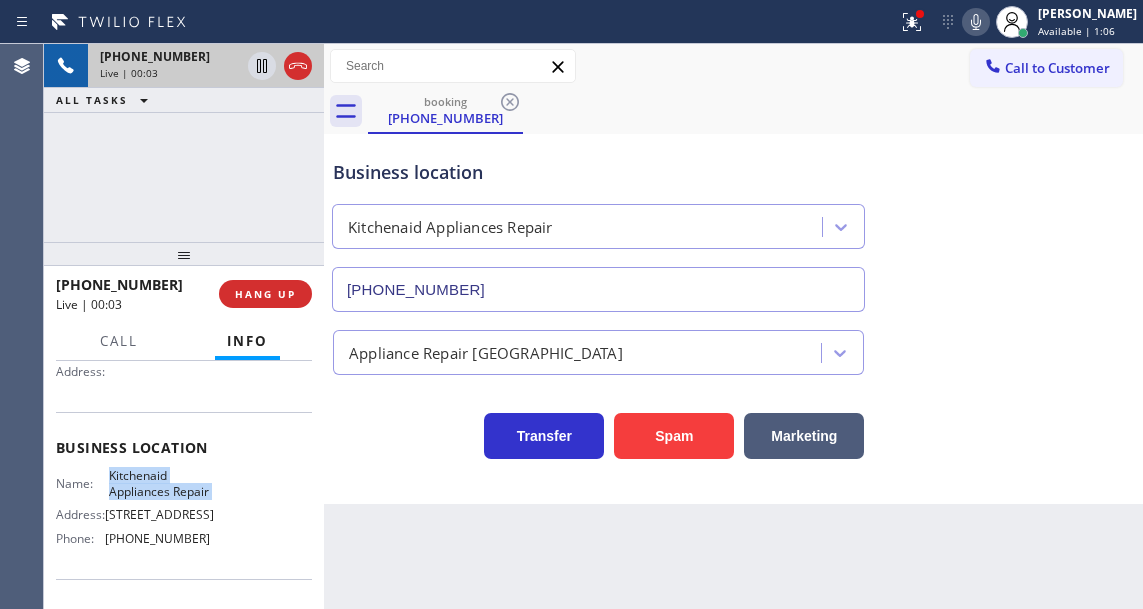 click on "Kitchenaid Appliances Repair" at bounding box center [159, 483] 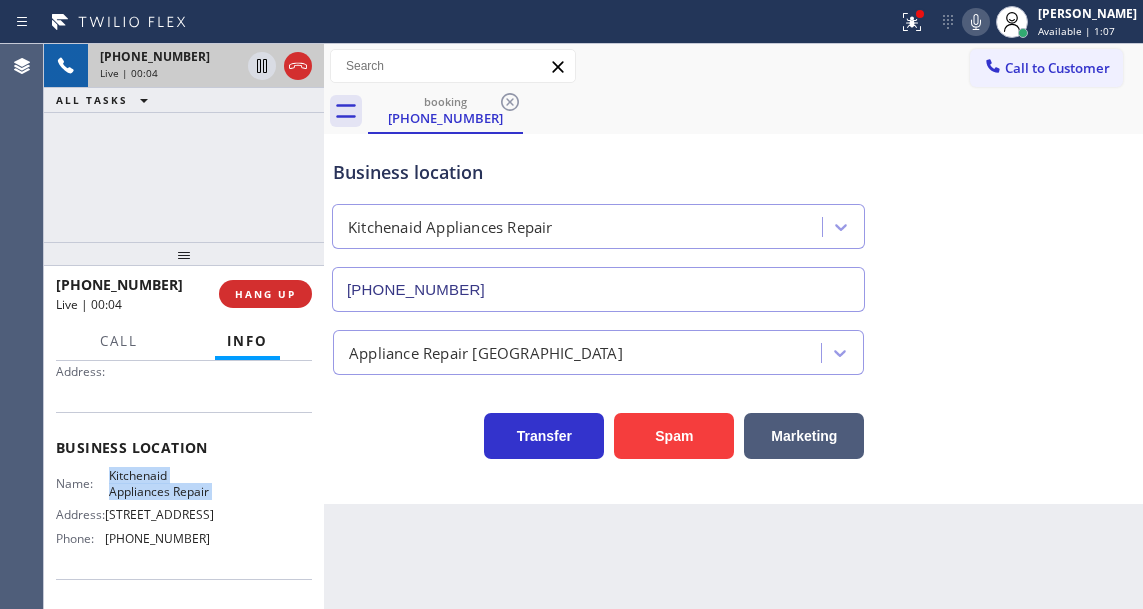 click on "Kitchenaid Appliances Repair" at bounding box center [159, 483] 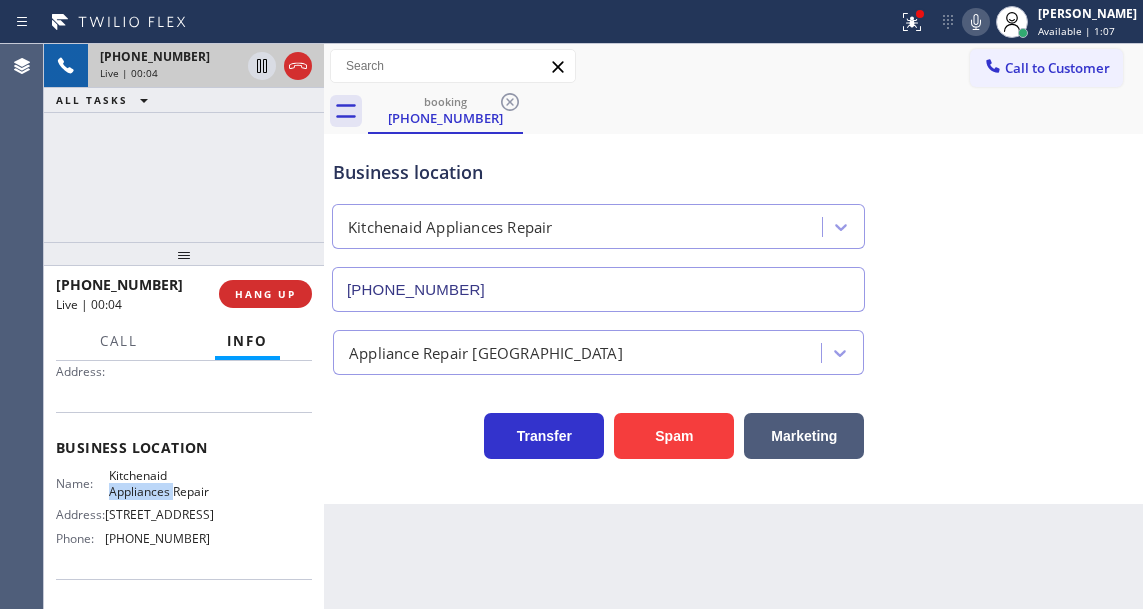 click on "Kitchenaid Appliances Repair" at bounding box center (159, 483) 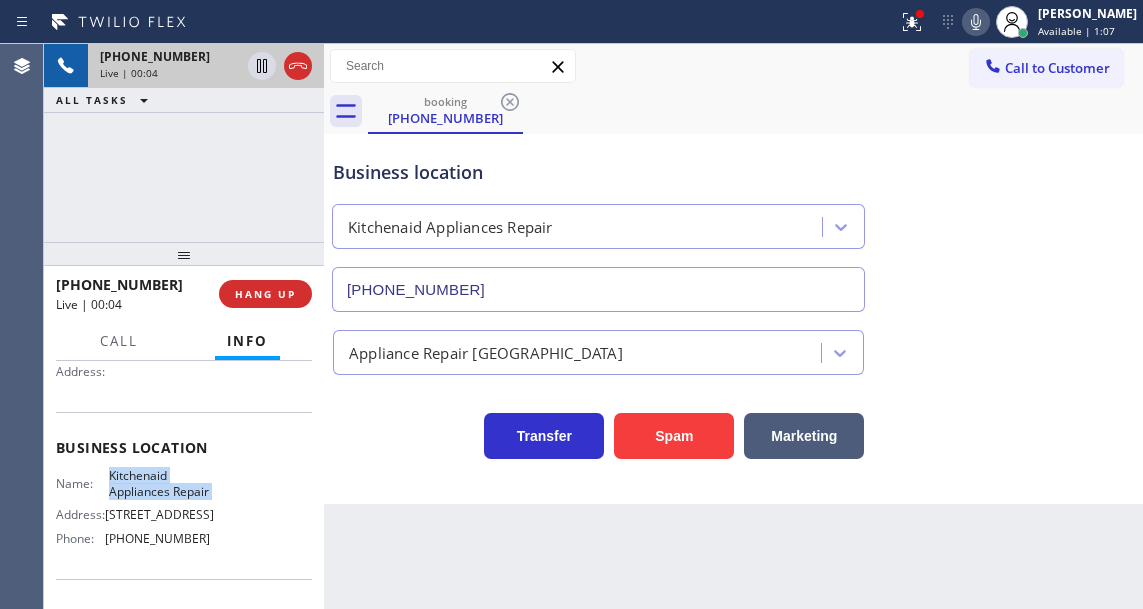 click on "Kitchenaid Appliances Repair" at bounding box center (159, 483) 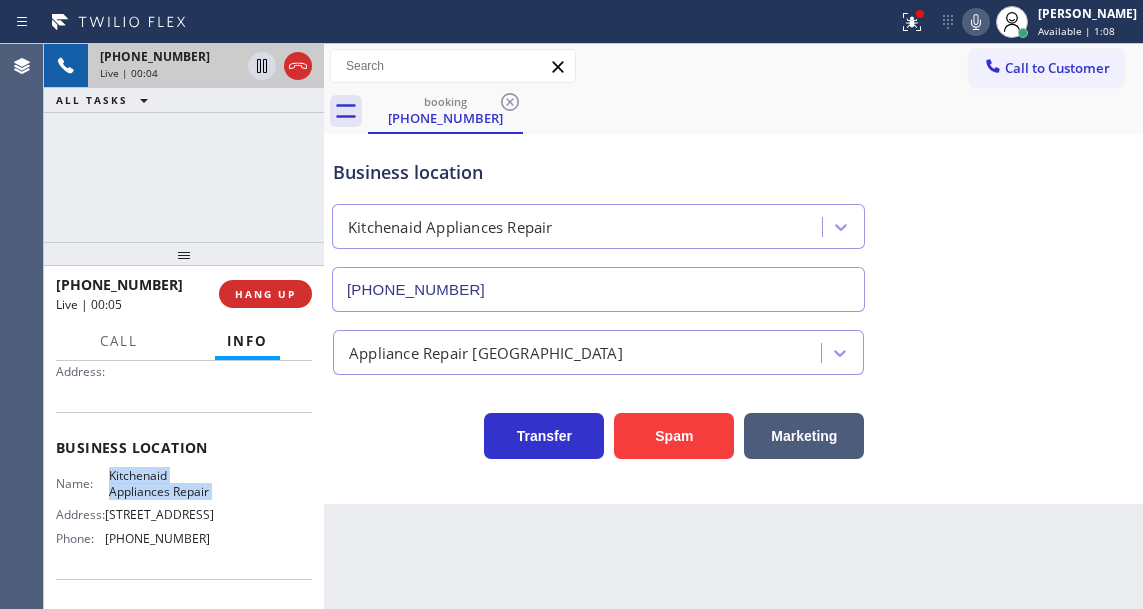 click on "Kitchenaid Appliances Repair" at bounding box center [159, 483] 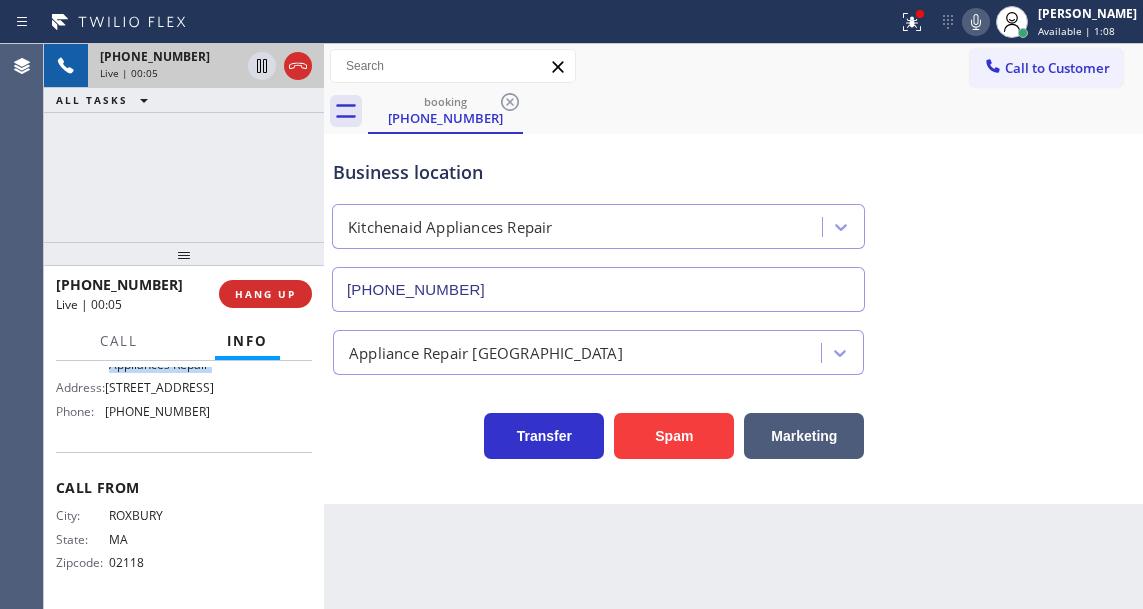 scroll, scrollTop: 350, scrollLeft: 0, axis: vertical 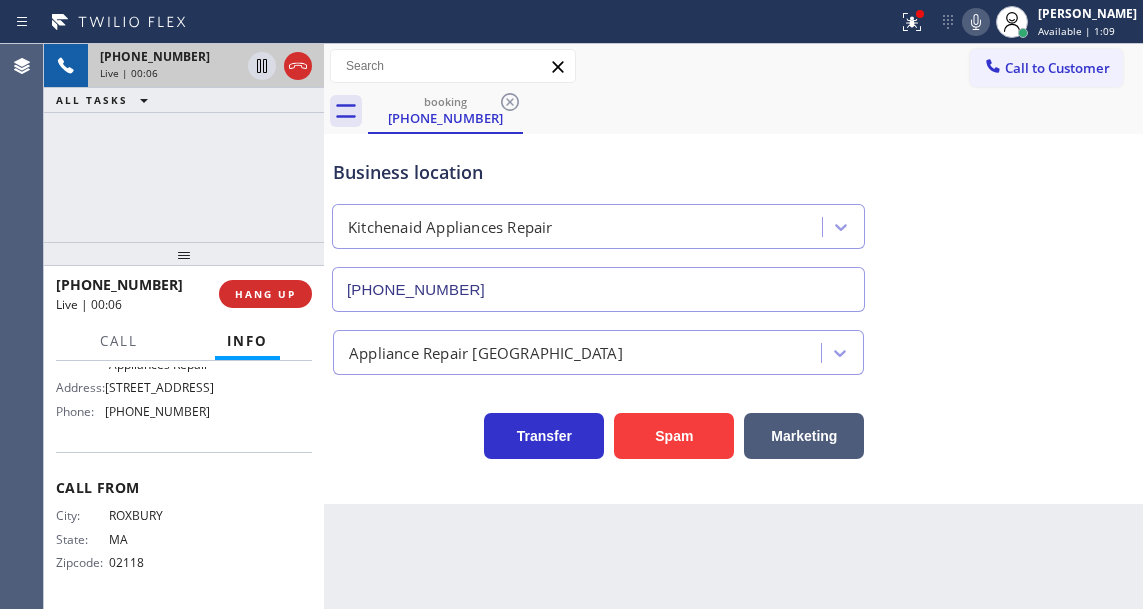click on "ROXBURY" at bounding box center (159, 515) 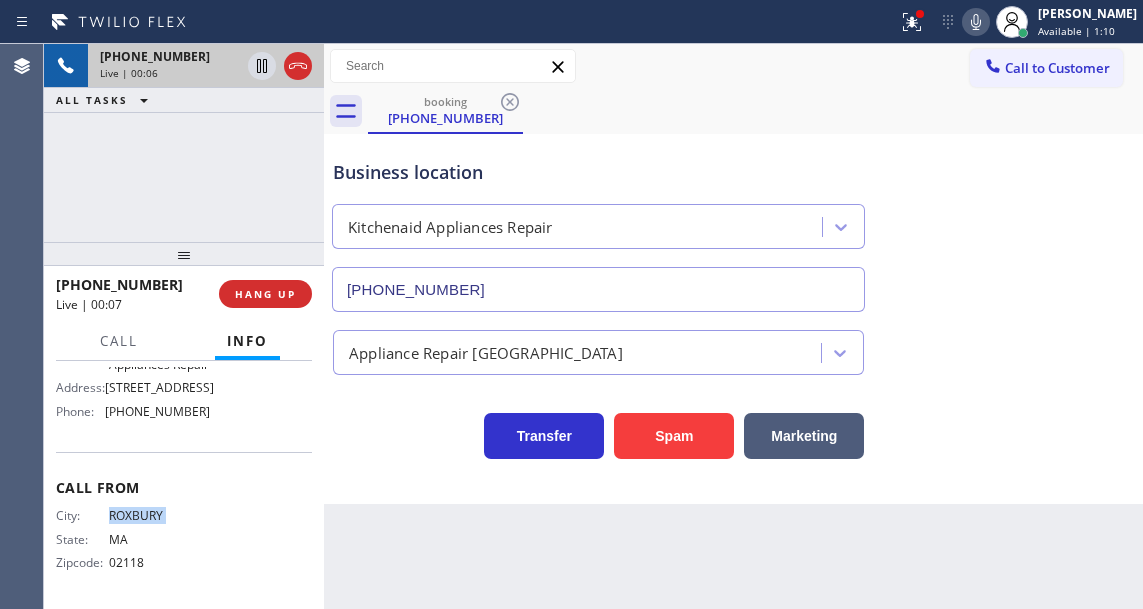 click on "ROXBURY" at bounding box center [159, 515] 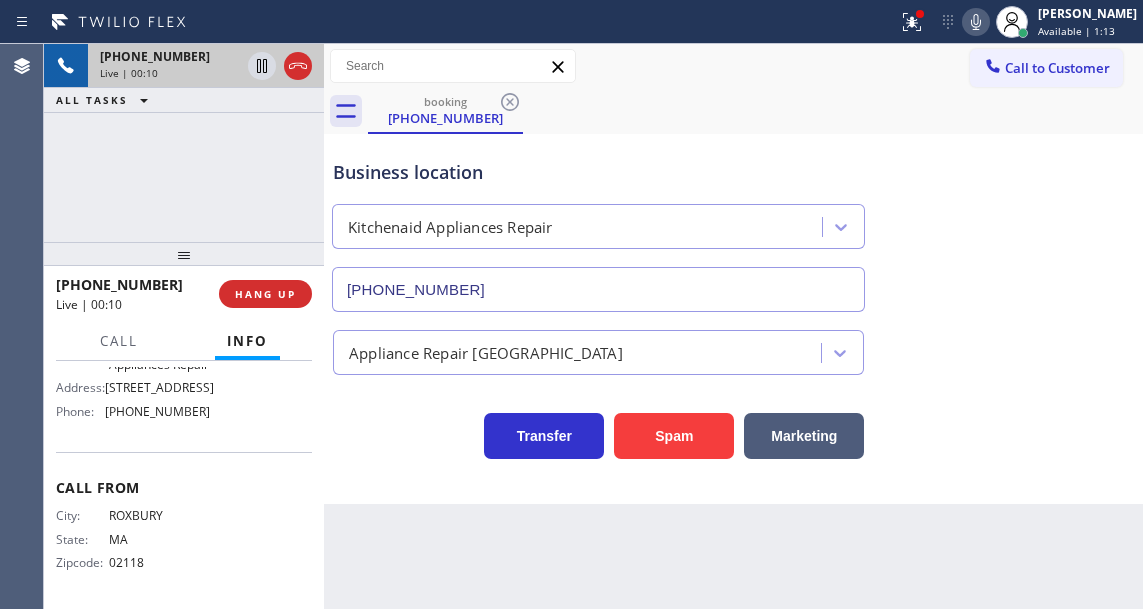 click on "Business location" at bounding box center [598, 172] 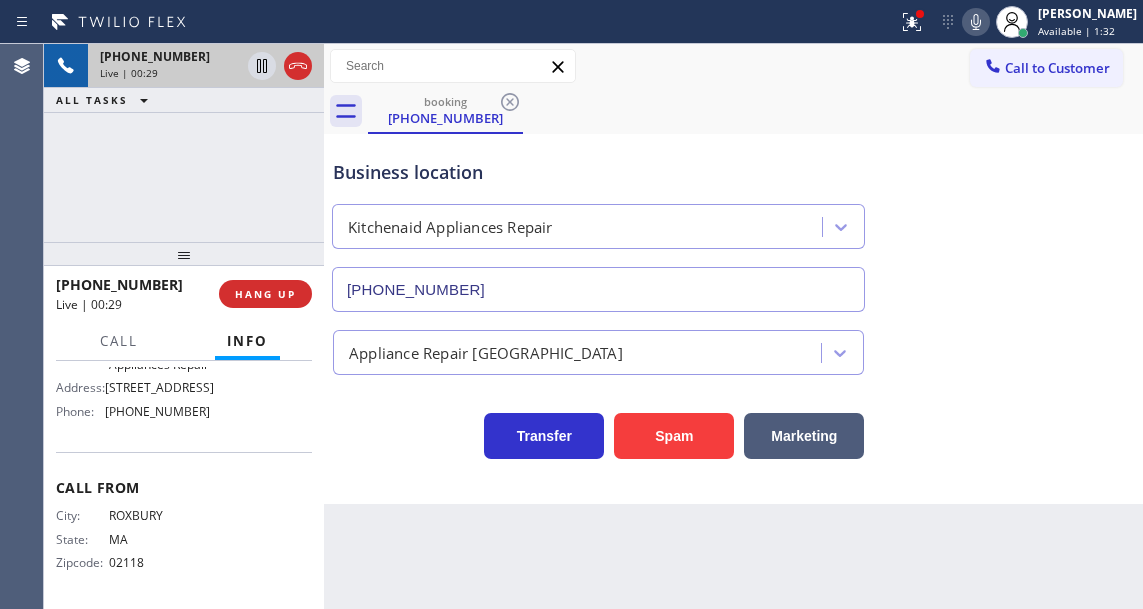 click on "Business location Kitchenaid Appliances Repair (617) 315-6584" at bounding box center (733, 221) 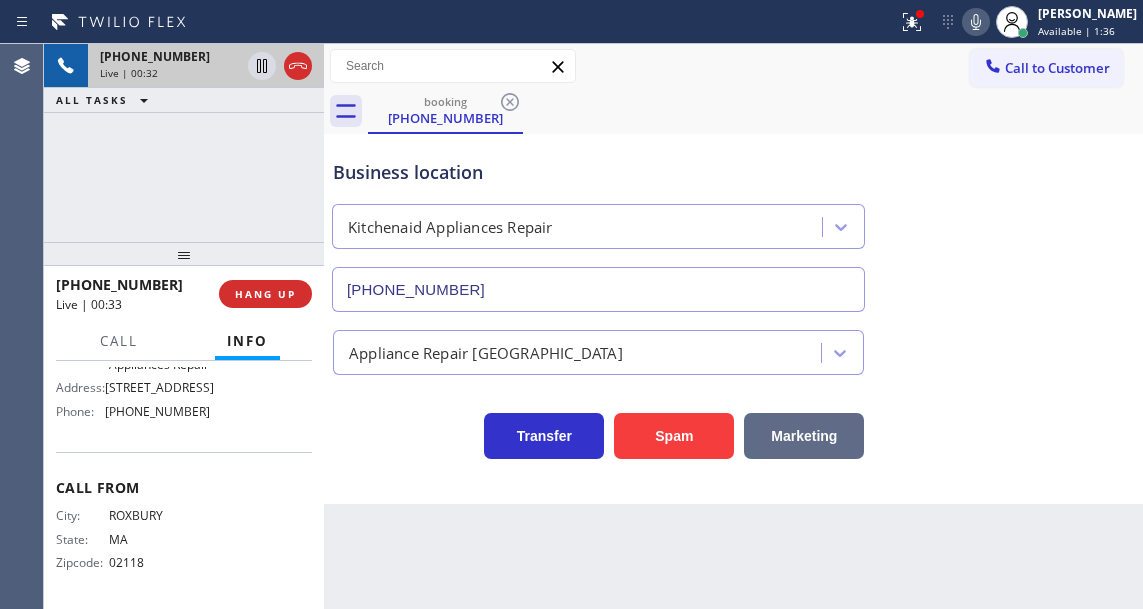 click on "Marketing" at bounding box center [804, 436] 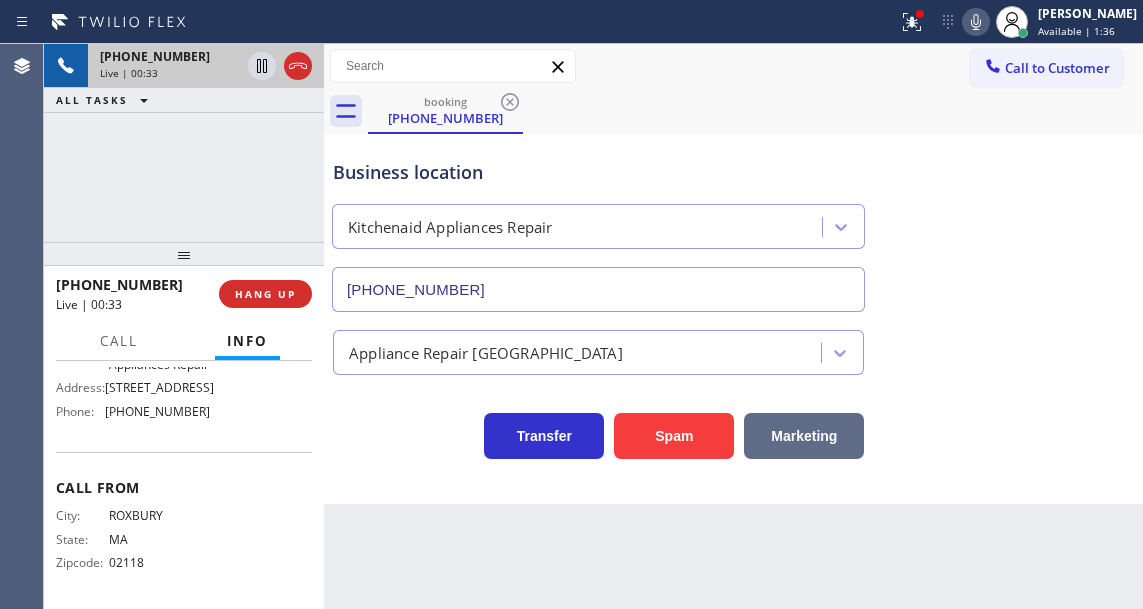 click on "Marketing" at bounding box center (804, 436) 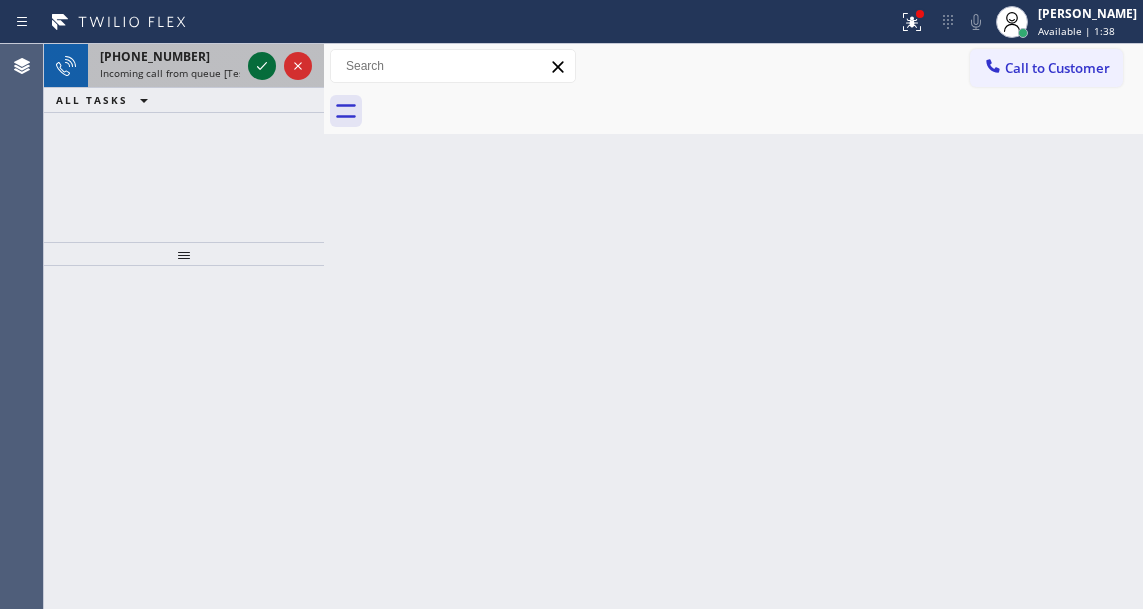 click 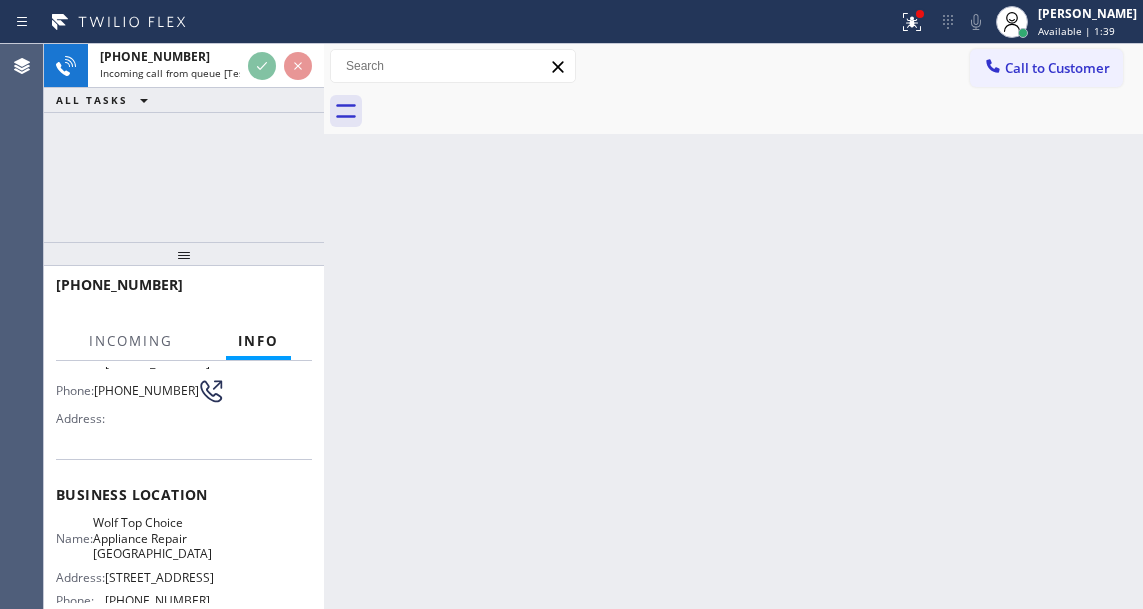 scroll, scrollTop: 200, scrollLeft: 0, axis: vertical 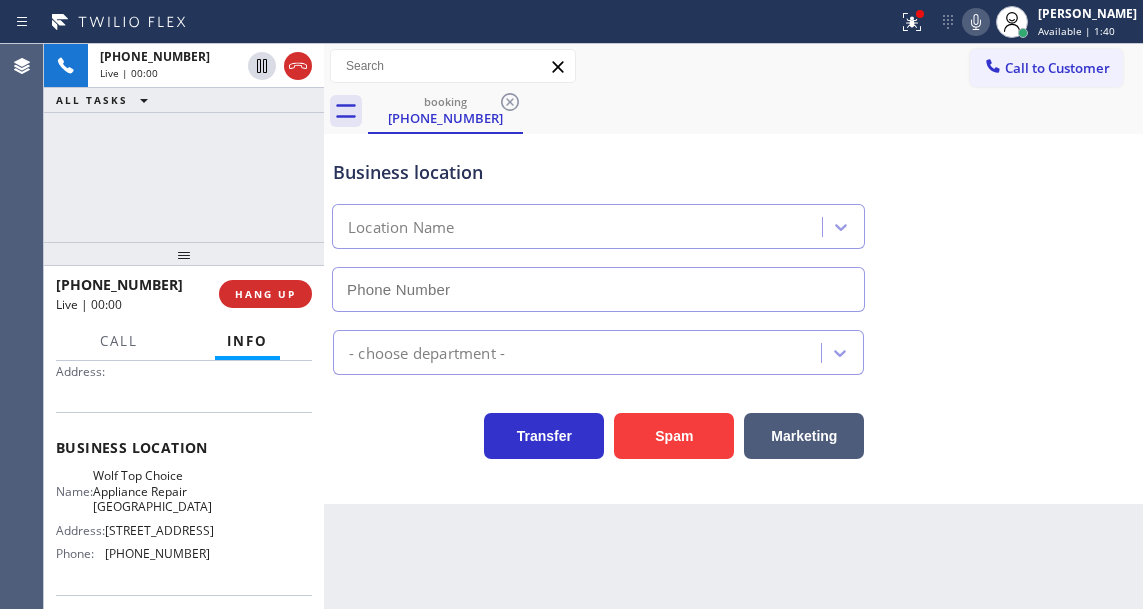 click on "Wolf Top Choice Appliance Repair Biscayne Park" at bounding box center (152, 491) 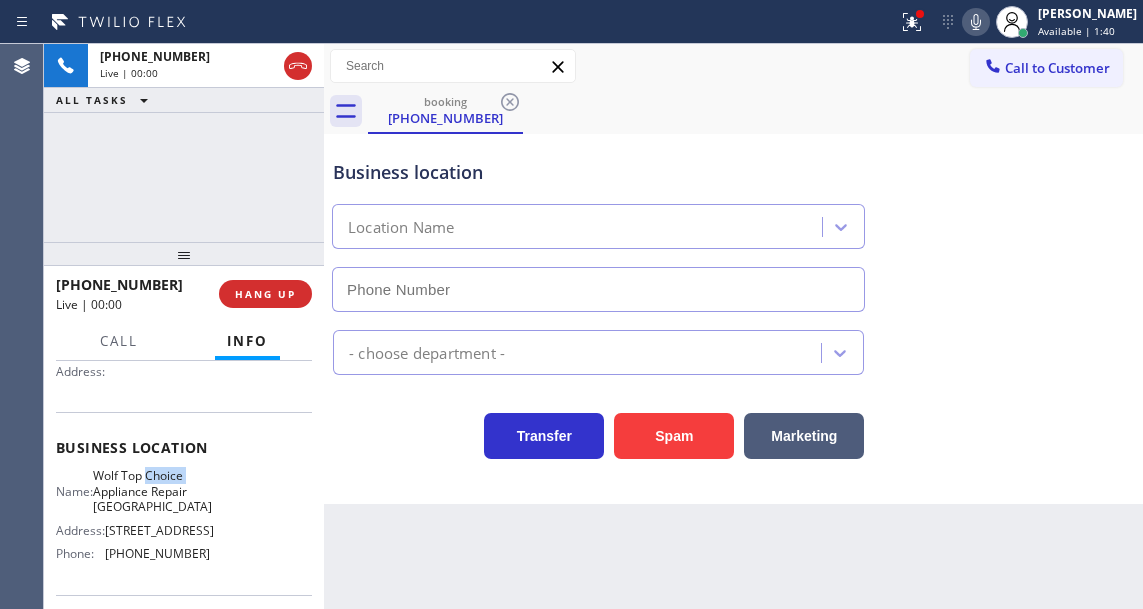 type on "(305) 783-3594" 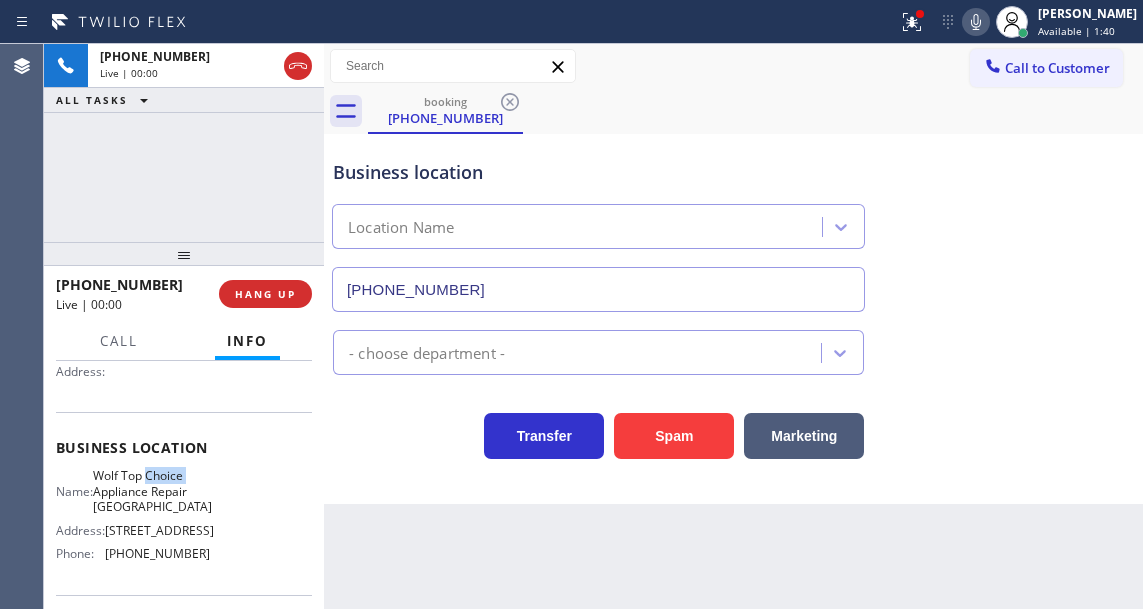 click on "Wolf Top Choice Appliance Repair Biscayne Park" at bounding box center (152, 491) 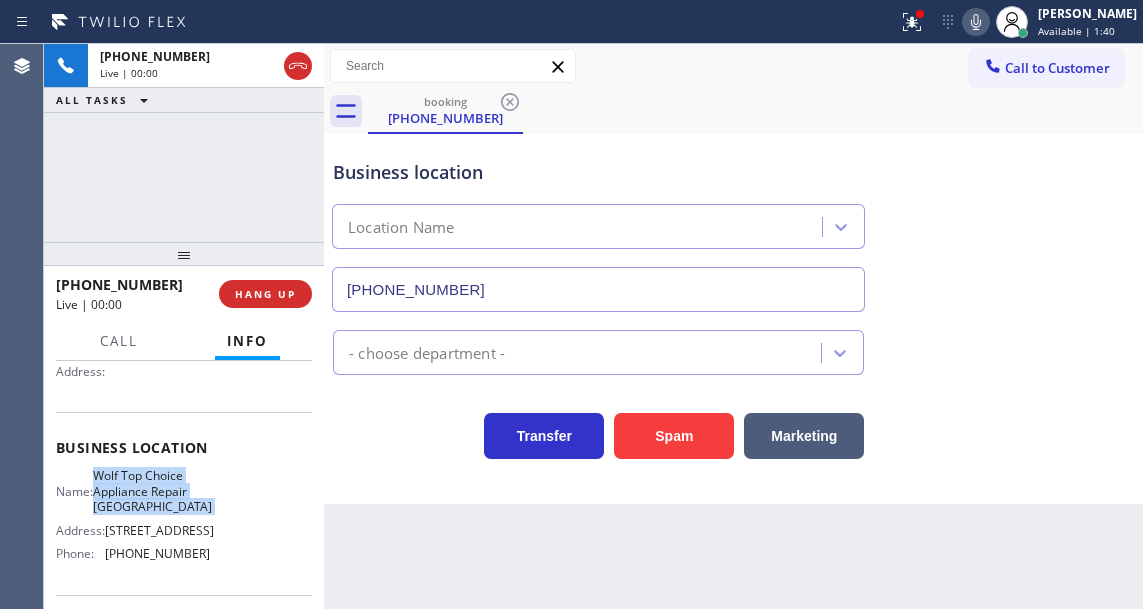 click on "Wolf Top Choice Appliance Repair Biscayne Park" at bounding box center [152, 491] 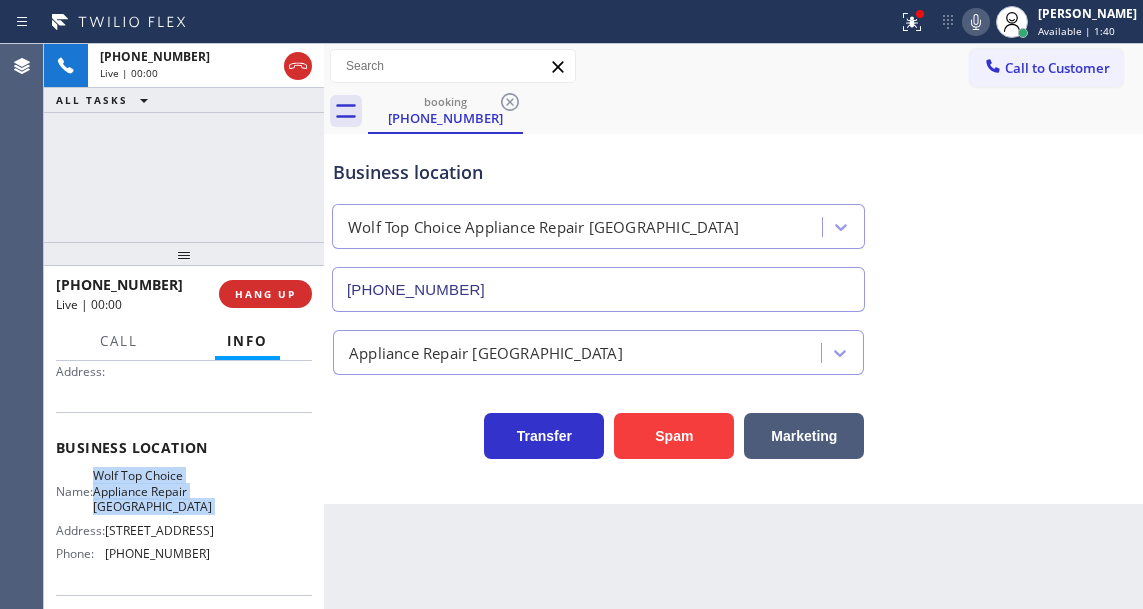 click on "Wolf Top Choice Appliance Repair Biscayne Park" at bounding box center [152, 491] 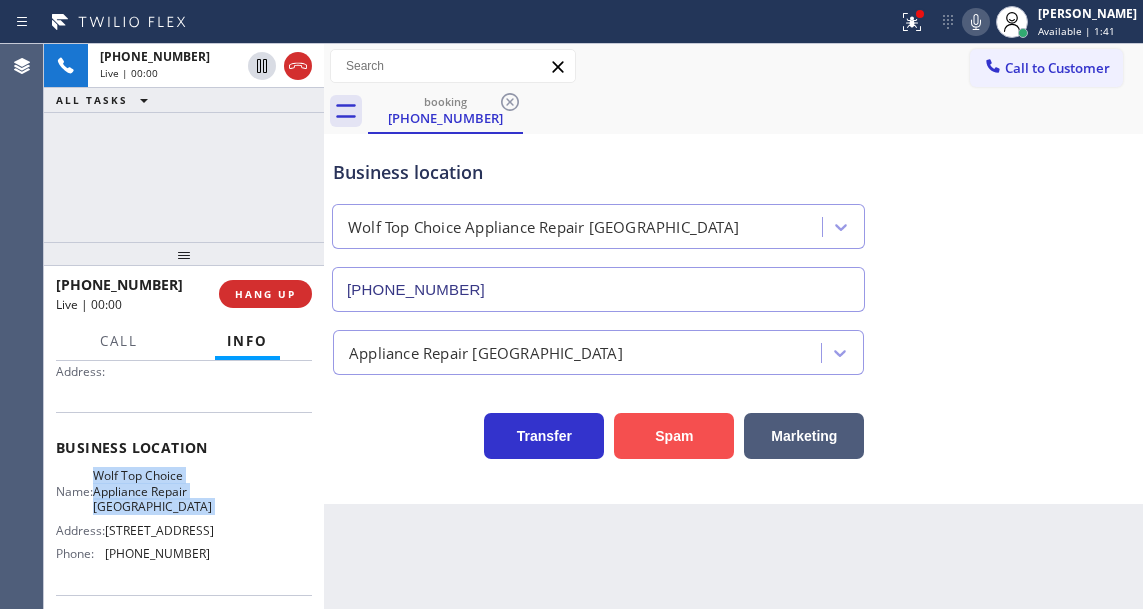 click on "Spam" at bounding box center [674, 436] 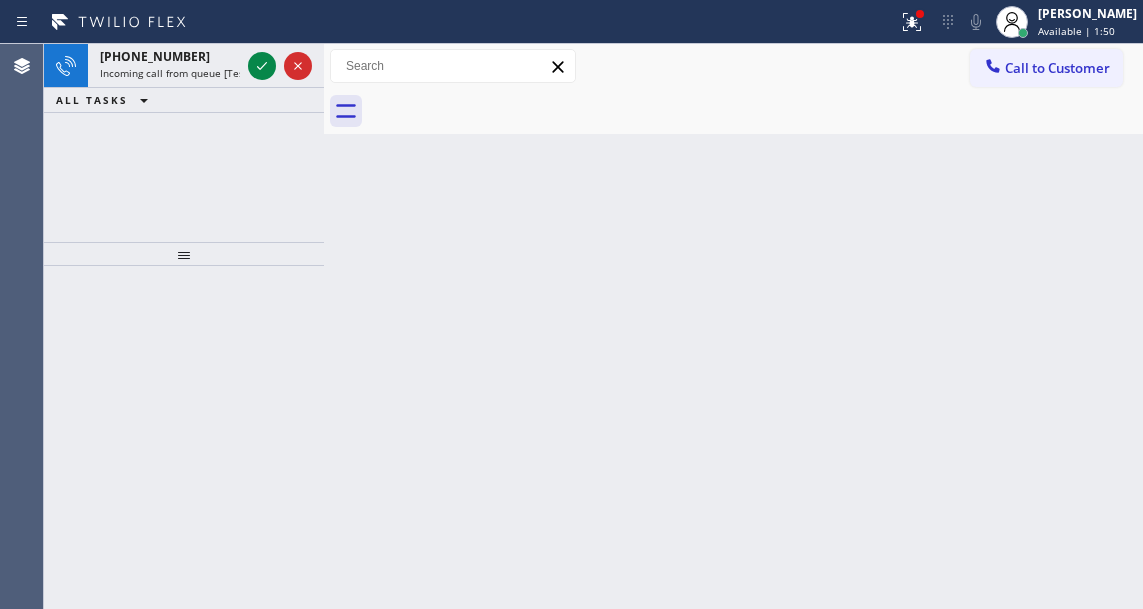 click on "Back to Dashboard Change Sender ID Customers Technicians Select a contact Outbound call Technician Search Technician Your caller id phone number Your caller id phone number Call Technician info Name   Phone none Address none Change Sender ID HVAC +18559994417 5 Star Appliance +18557314952 Appliance Repair +18554611149 Plumbing +18889090120 Air Duct Cleaning +18006865038  Electricians +18005688664 Cancel Change Check personal SMS Reset Change No tabs Call to Customer Outbound call Location AR B2B SMS Your caller id phone number (833) 692-2271 Customer number Call Outbound call Technician Search Technician Your caller id phone number Your caller id phone number Call" at bounding box center (733, 326) 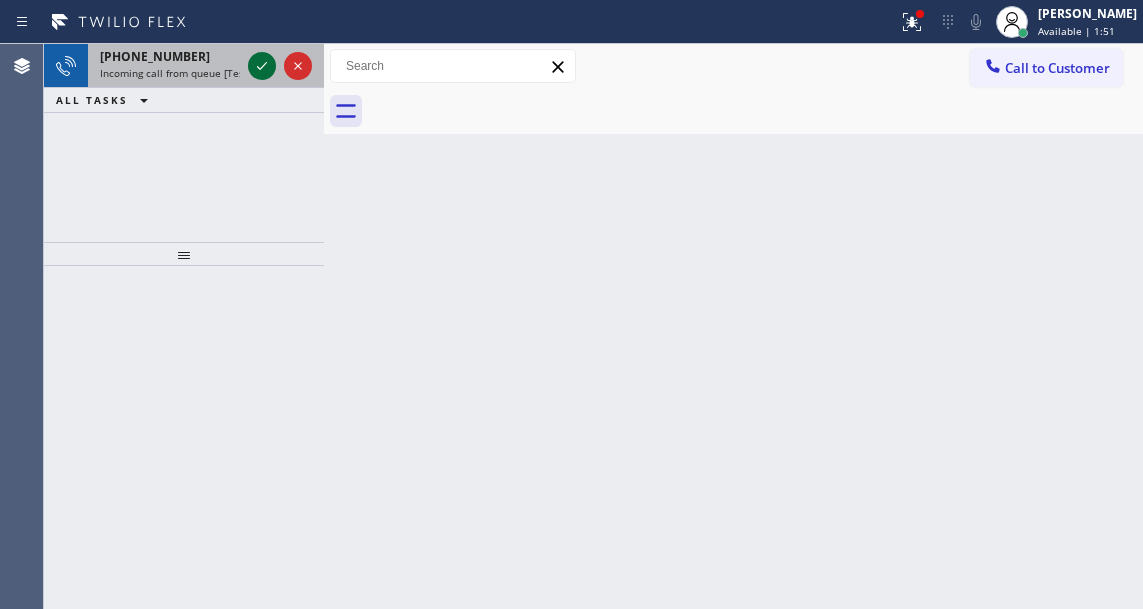 click 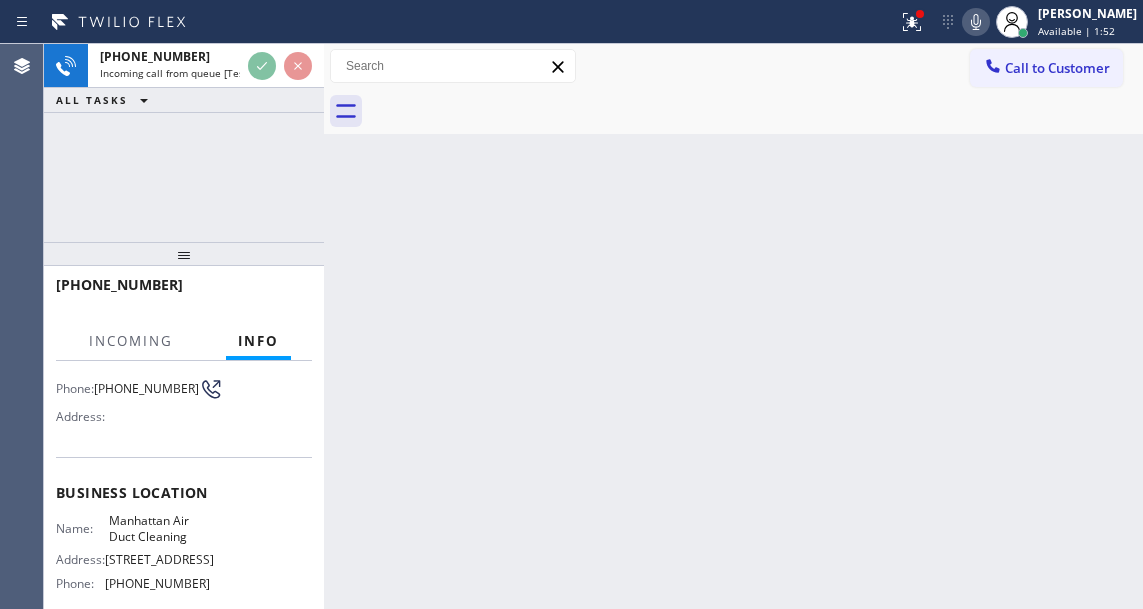 scroll, scrollTop: 200, scrollLeft: 0, axis: vertical 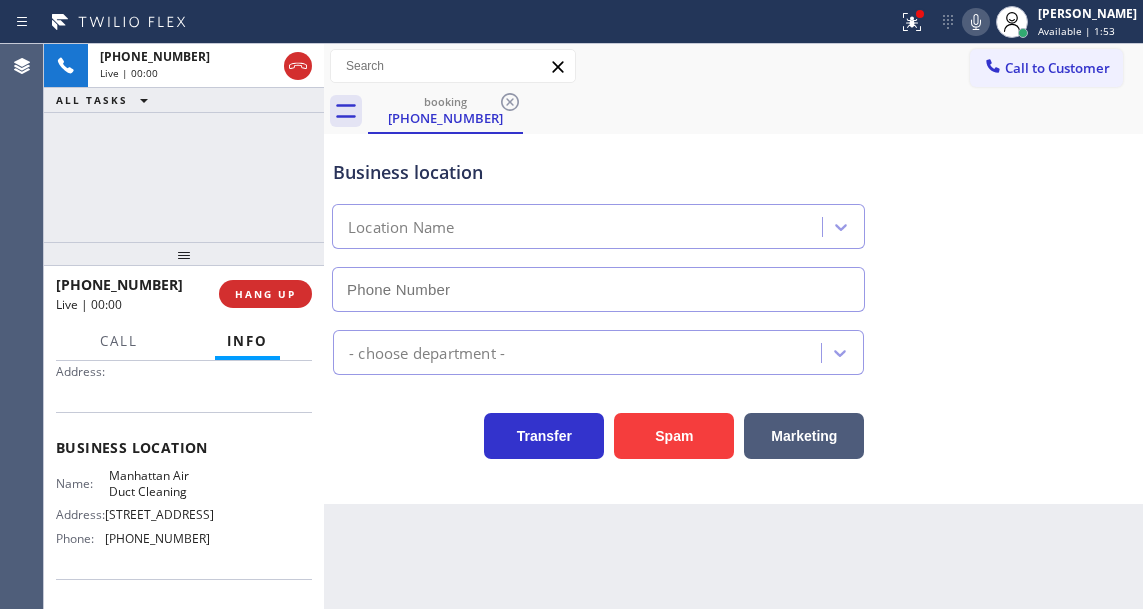 click on "Manhattan Air Duct Cleaning" at bounding box center (159, 483) 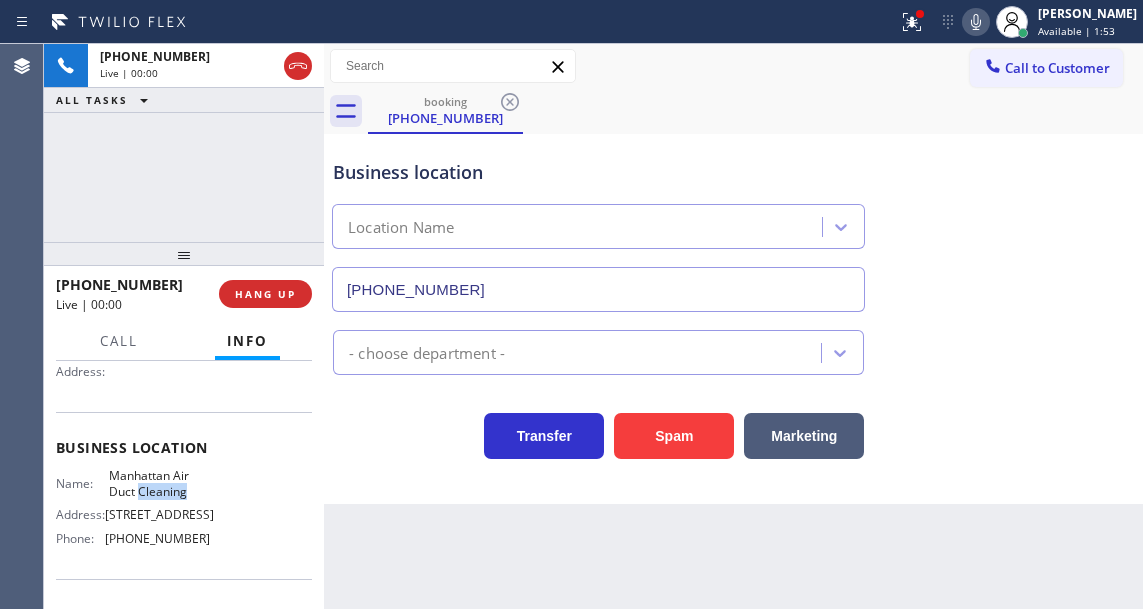 click on "Manhattan Air Duct Cleaning" at bounding box center [159, 483] 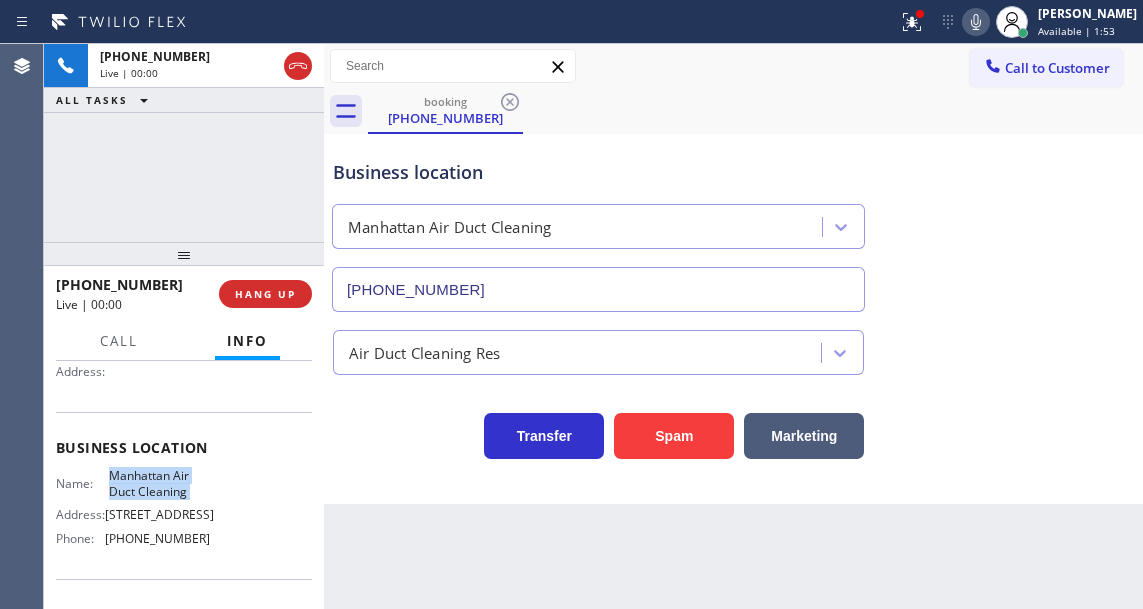 click on "Manhattan Air Duct Cleaning" at bounding box center [159, 483] 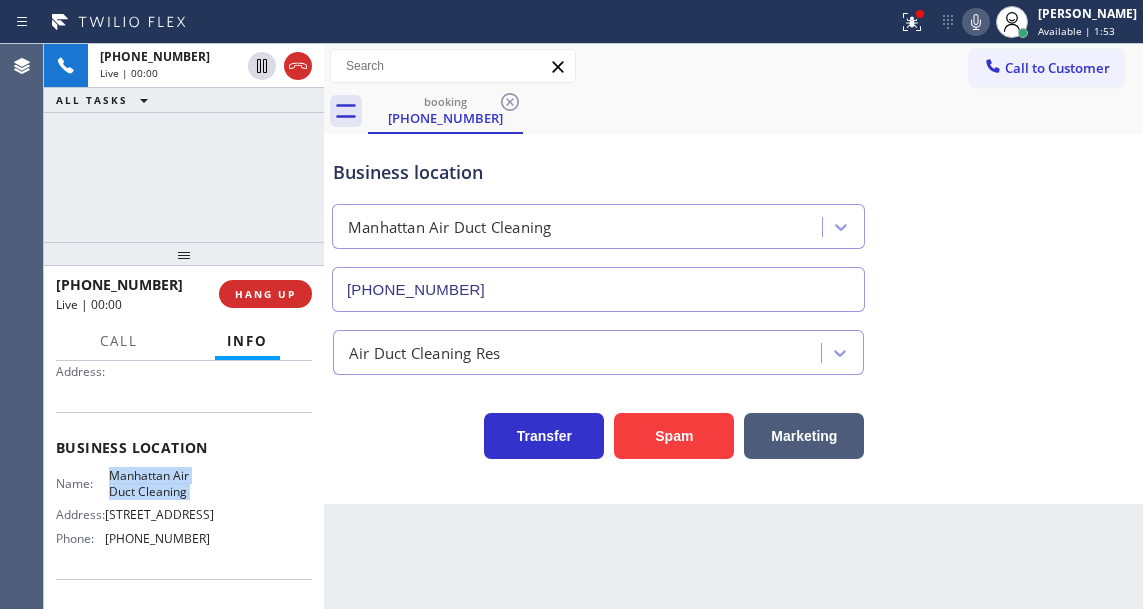 click on "Manhattan Air Duct Cleaning" at bounding box center [159, 483] 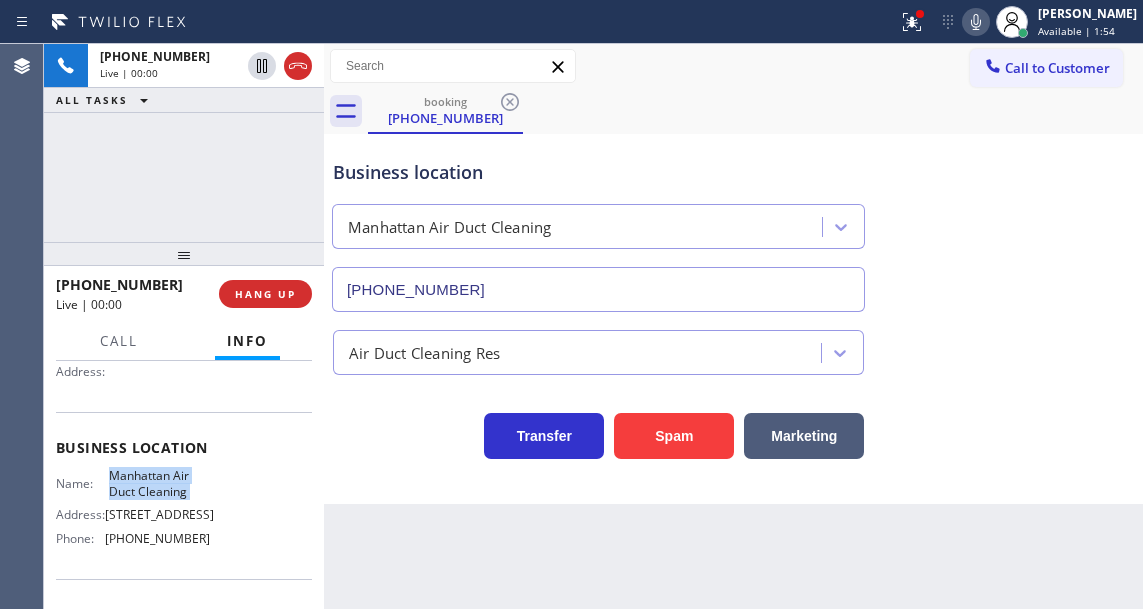 click on "Manhattan Air Duct Cleaning" at bounding box center [159, 483] 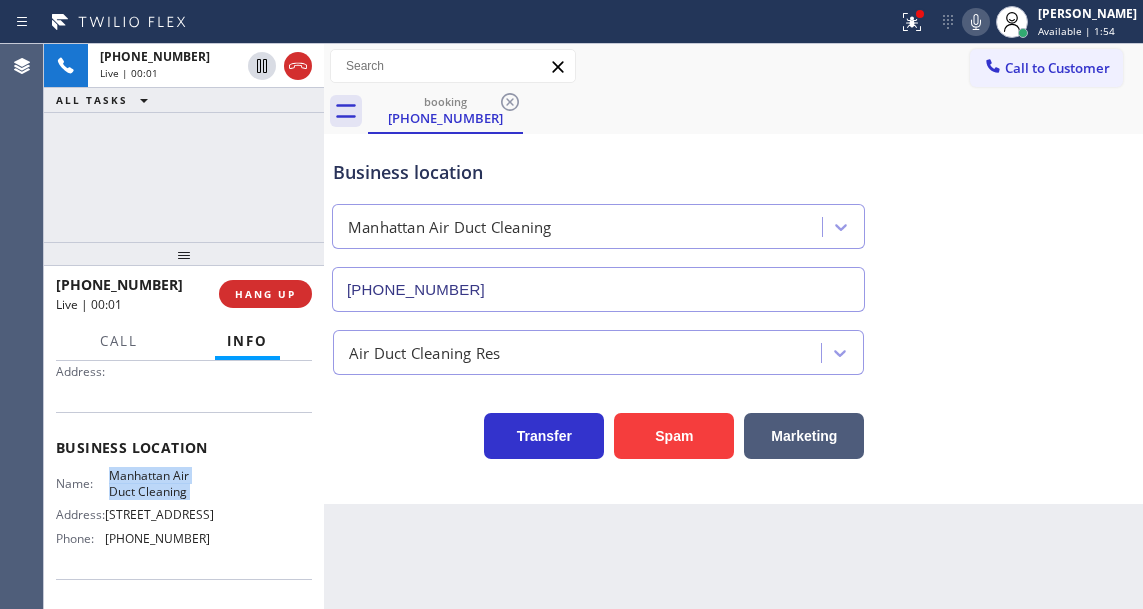click on "Manhattan Air Duct Cleaning" at bounding box center (159, 483) 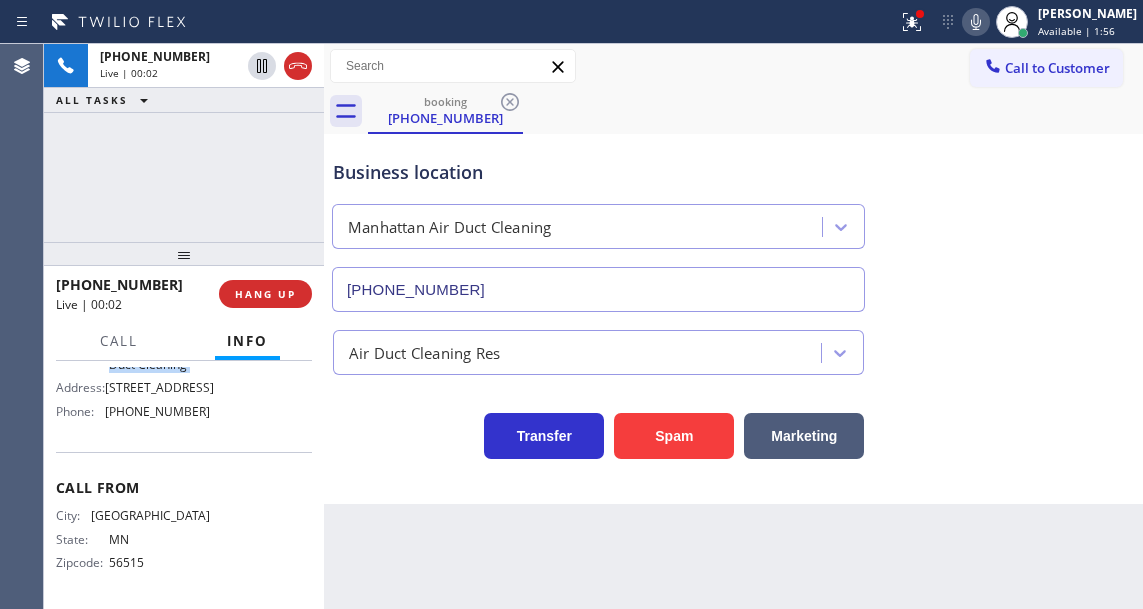 scroll, scrollTop: 350, scrollLeft: 0, axis: vertical 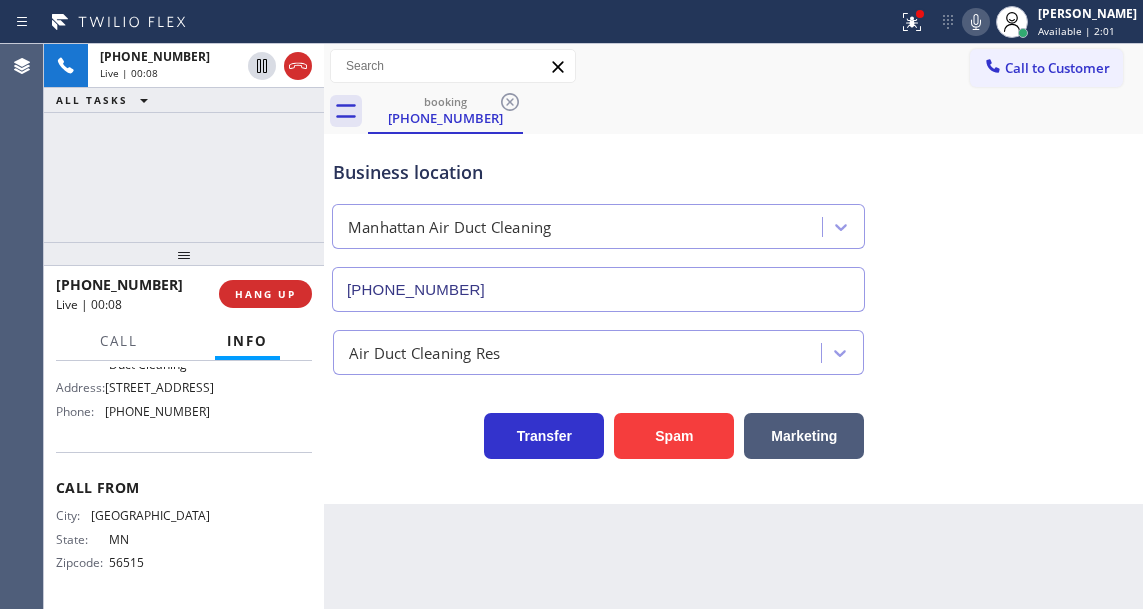 drag, startPoint x: 1068, startPoint y: 296, endPoint x: 984, endPoint y: 294, distance: 84.0238 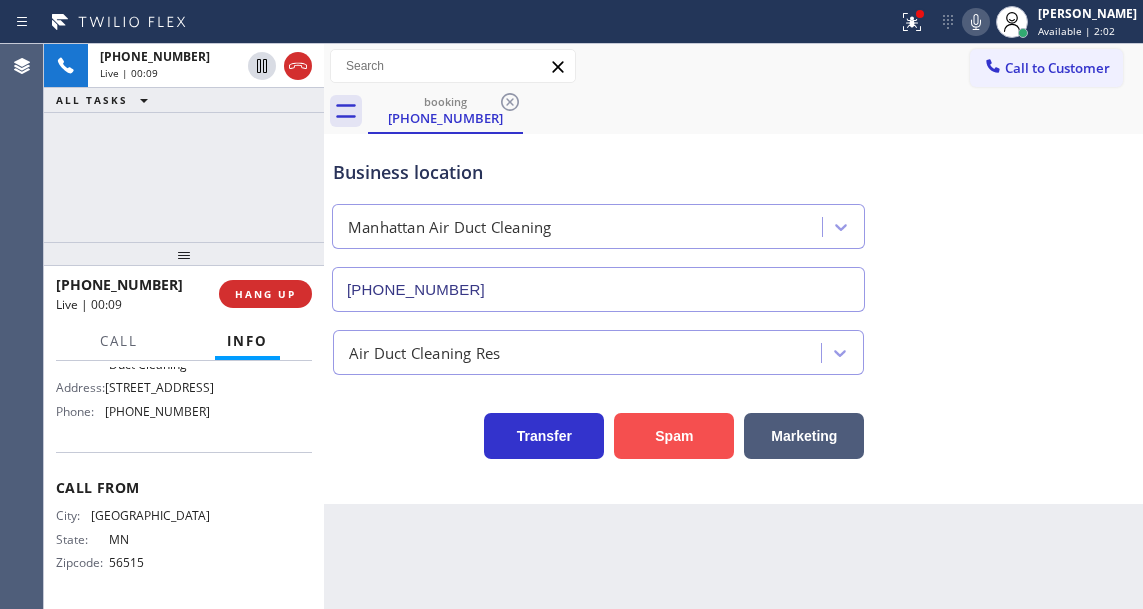 click on "Spam" at bounding box center (674, 436) 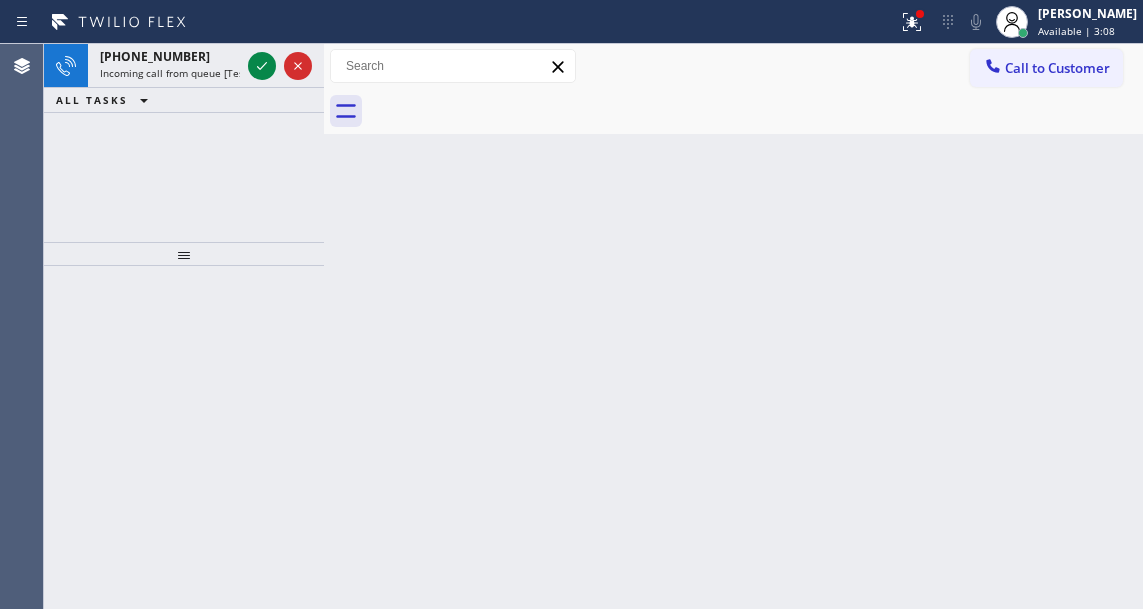 drag, startPoint x: 1096, startPoint y: 196, endPoint x: 953, endPoint y: 190, distance: 143.12582 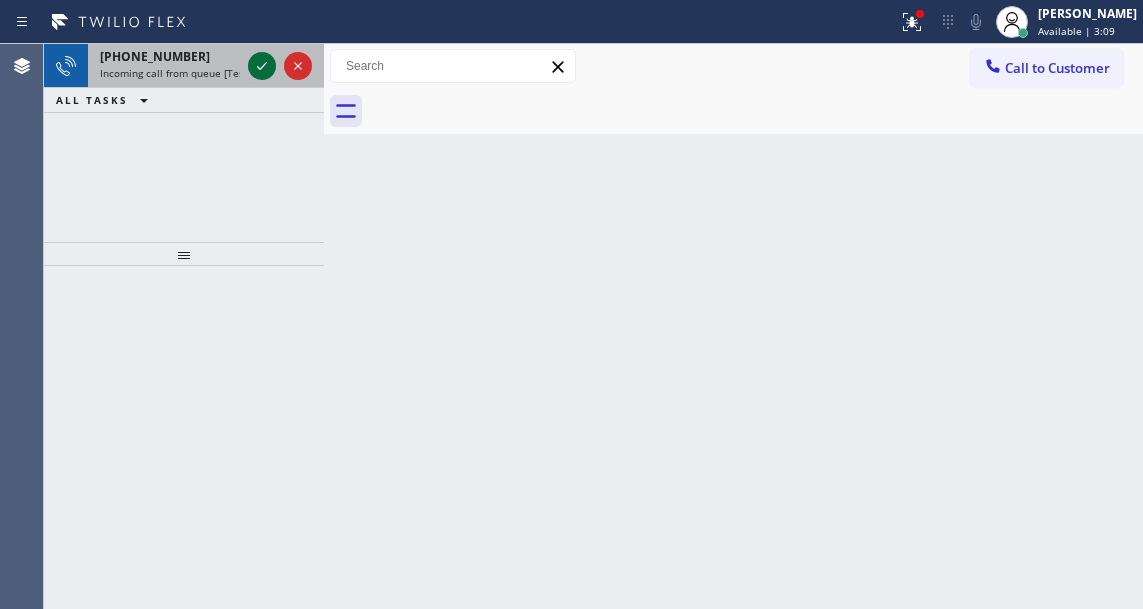 click 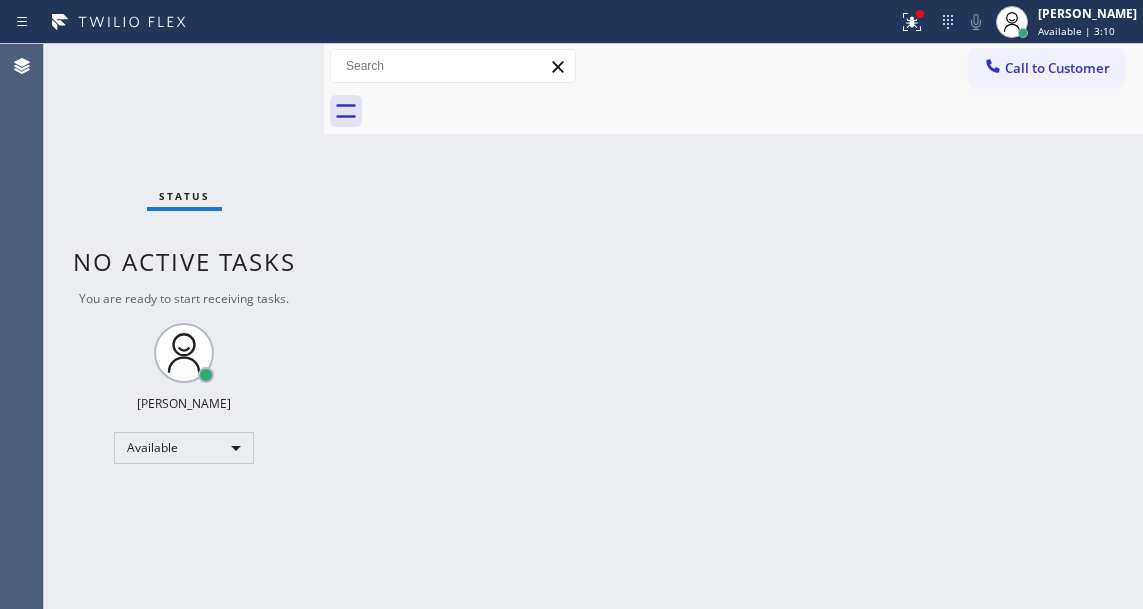 click on "Status   No active tasks     You are ready to start receiving tasks.   Esmael Jarina Available" at bounding box center (184, 326) 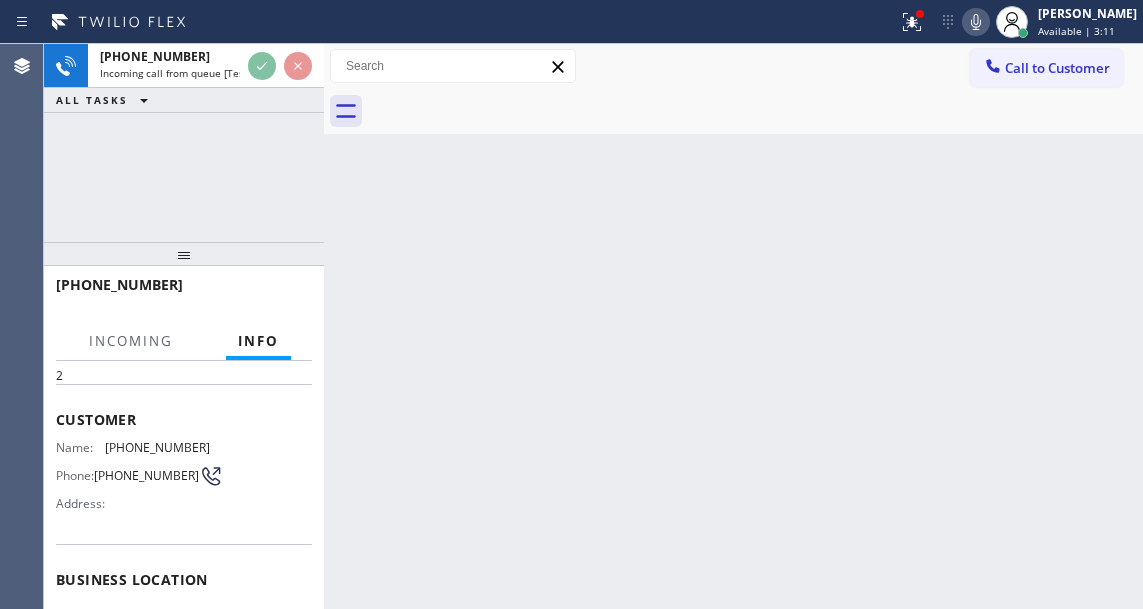 scroll, scrollTop: 100, scrollLeft: 0, axis: vertical 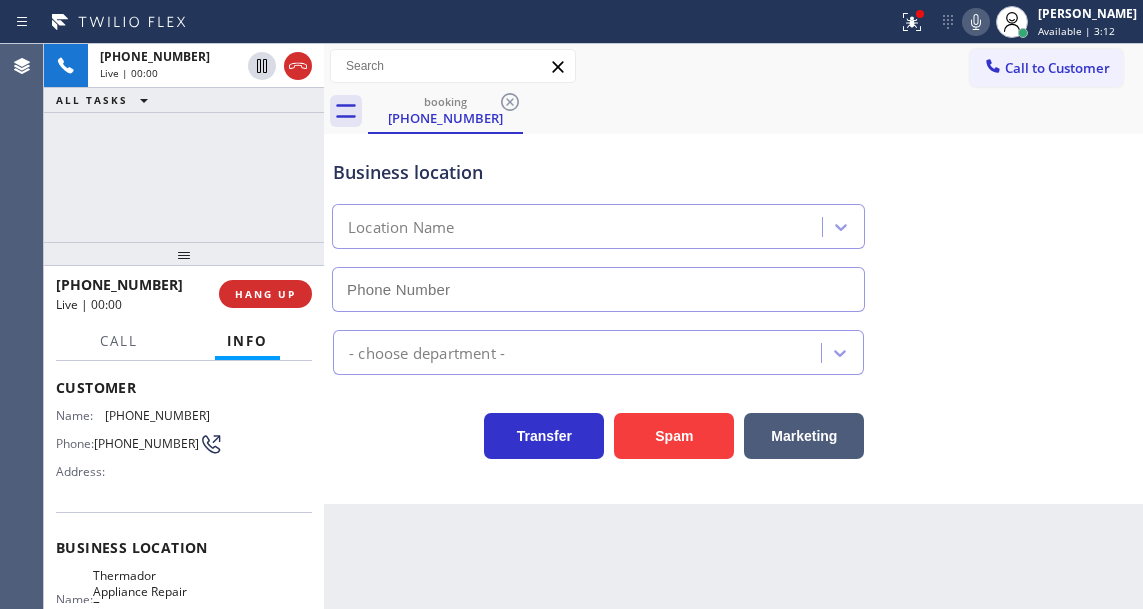 type on "(857) 837-3603" 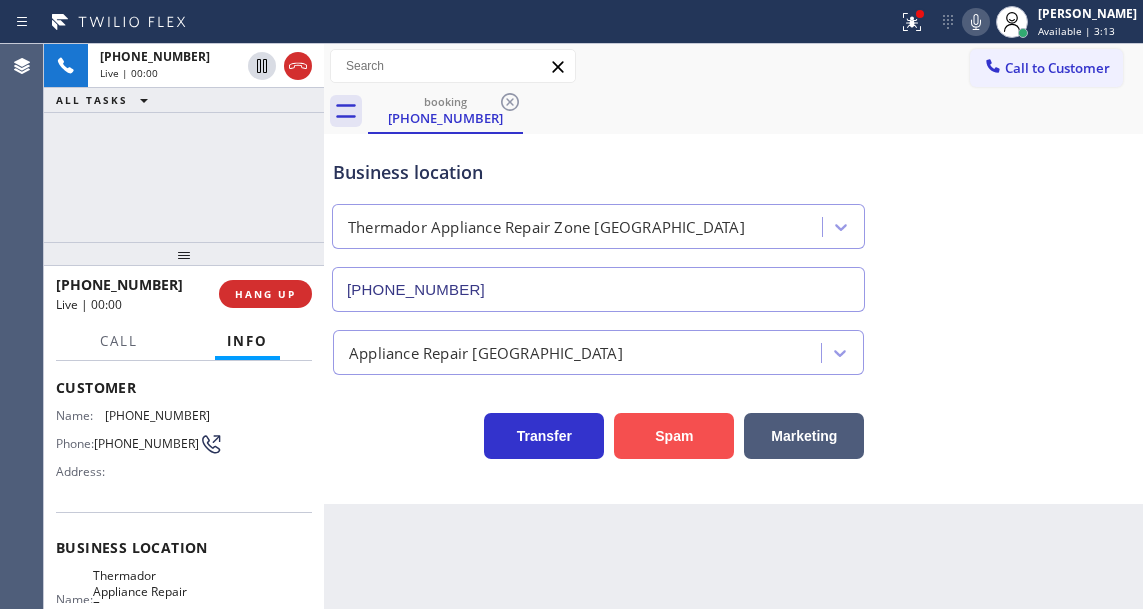 click on "Spam" at bounding box center (674, 436) 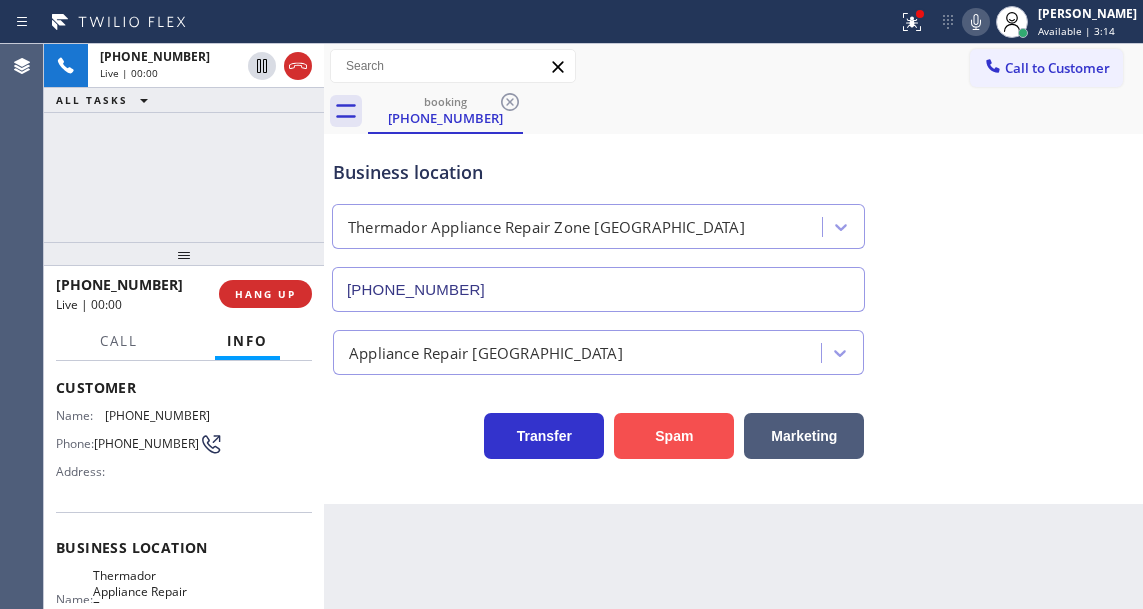 click on "Spam" at bounding box center (674, 436) 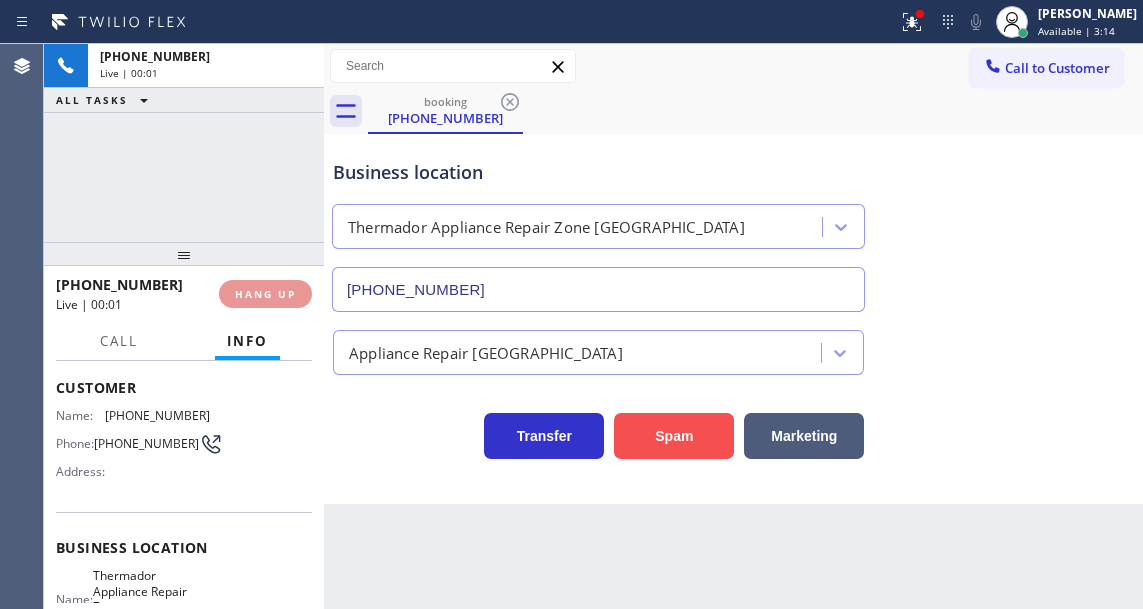 click on "Spam" at bounding box center (674, 436) 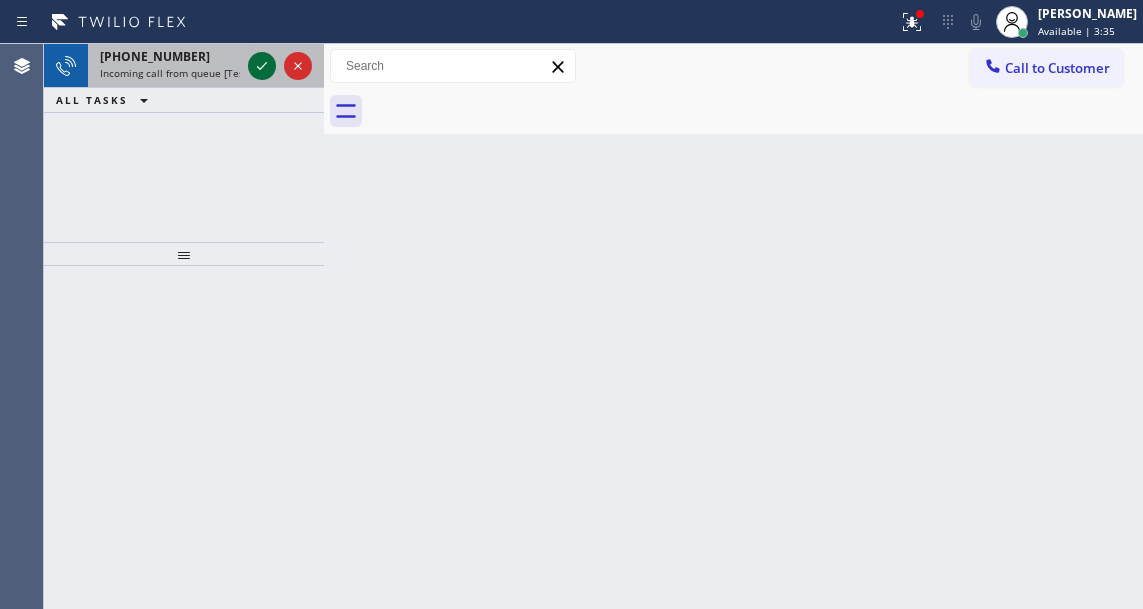 click 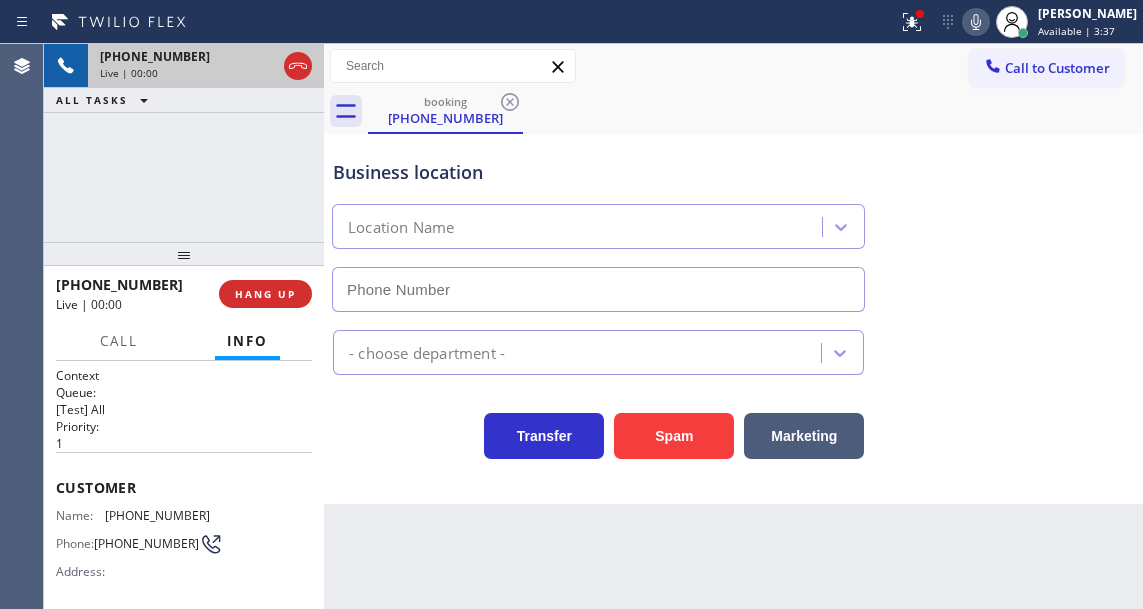 type on "(630) 474-6966" 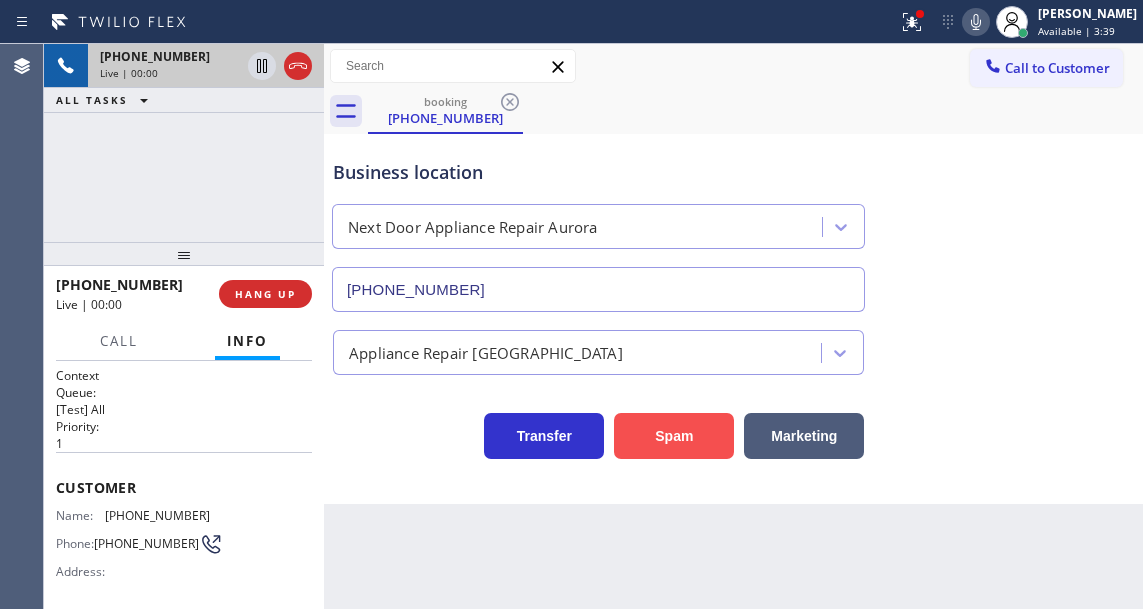 click on "Spam" at bounding box center [674, 436] 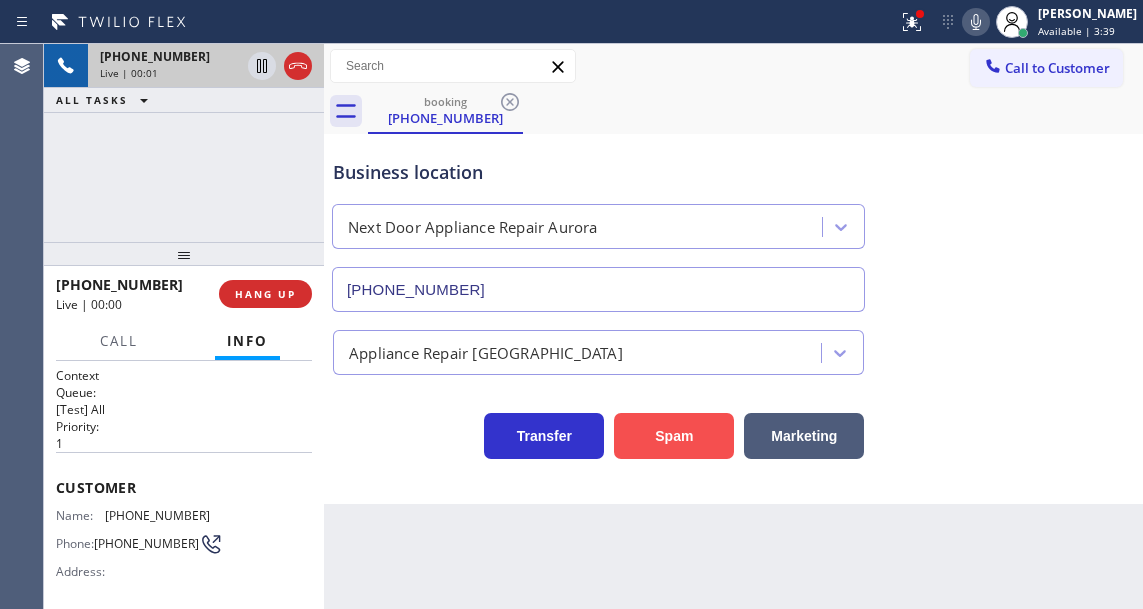 click on "Spam" at bounding box center (674, 436) 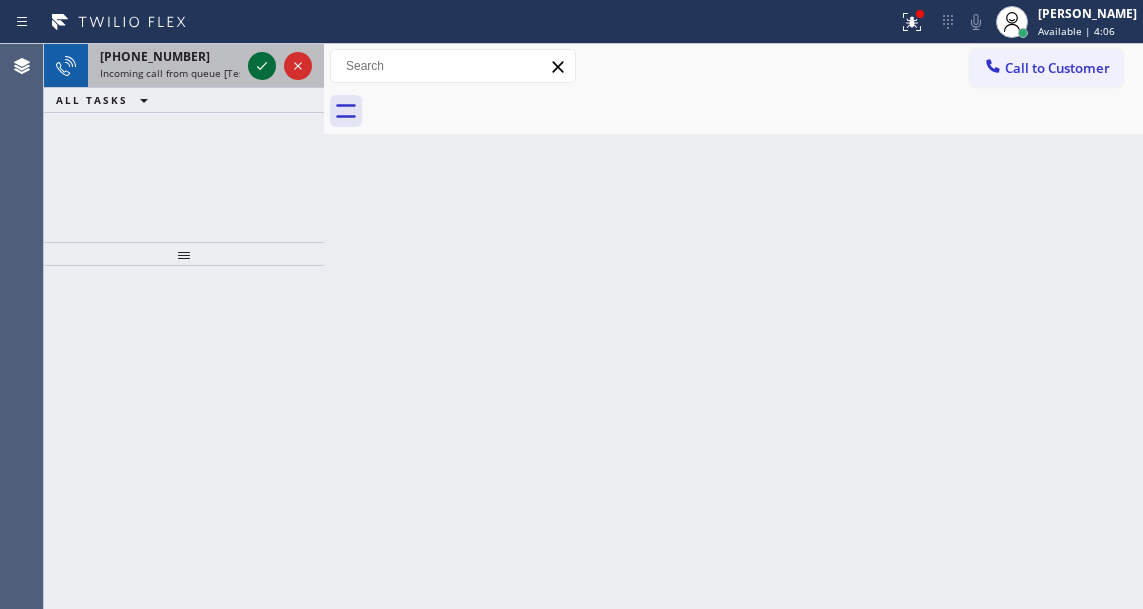 click 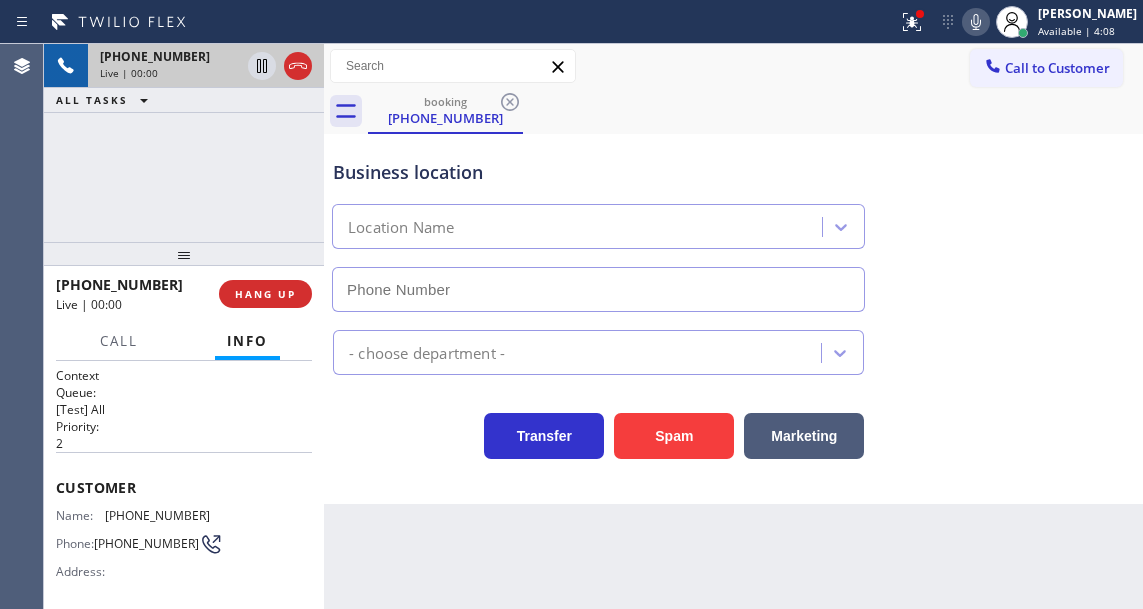 type on "(203) 693-9269" 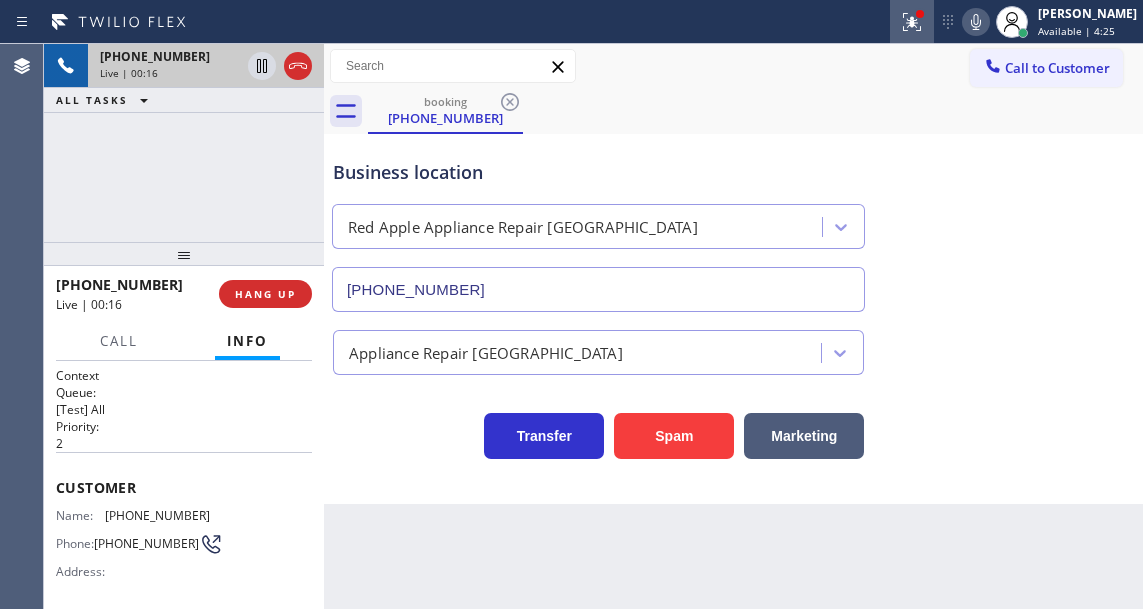 click 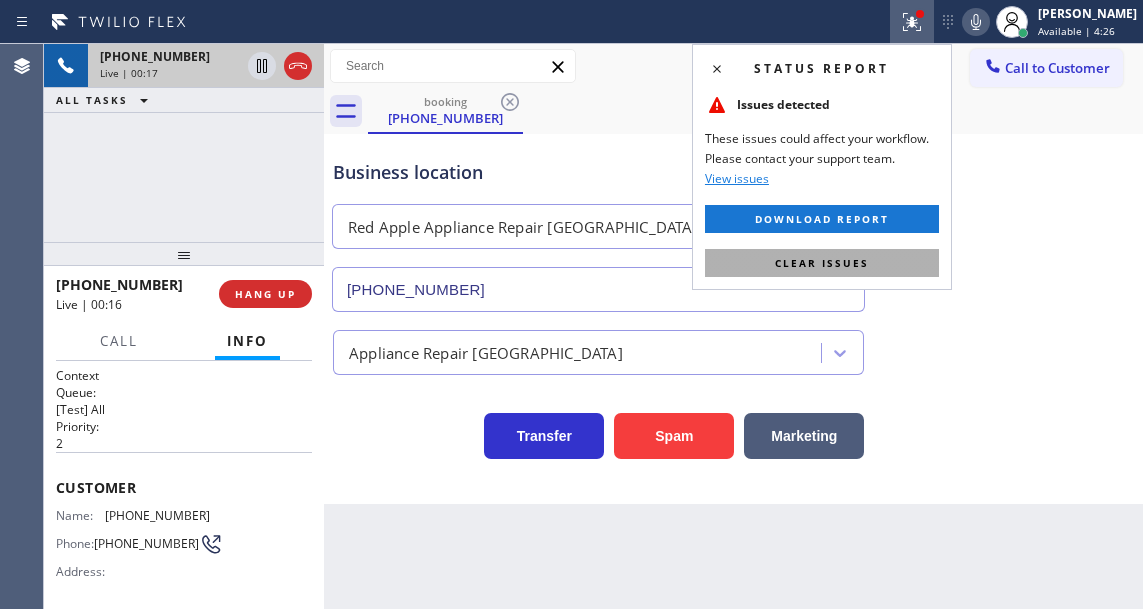 click on "Clear issues" at bounding box center (822, 263) 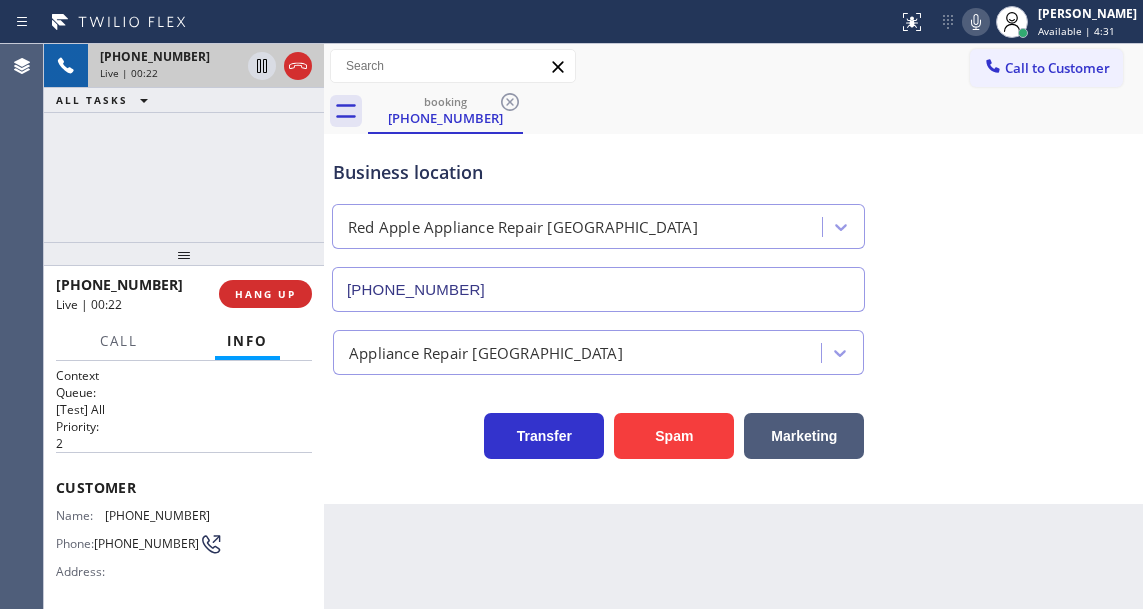 click on "(203) 494-9202" at bounding box center (157, 515) 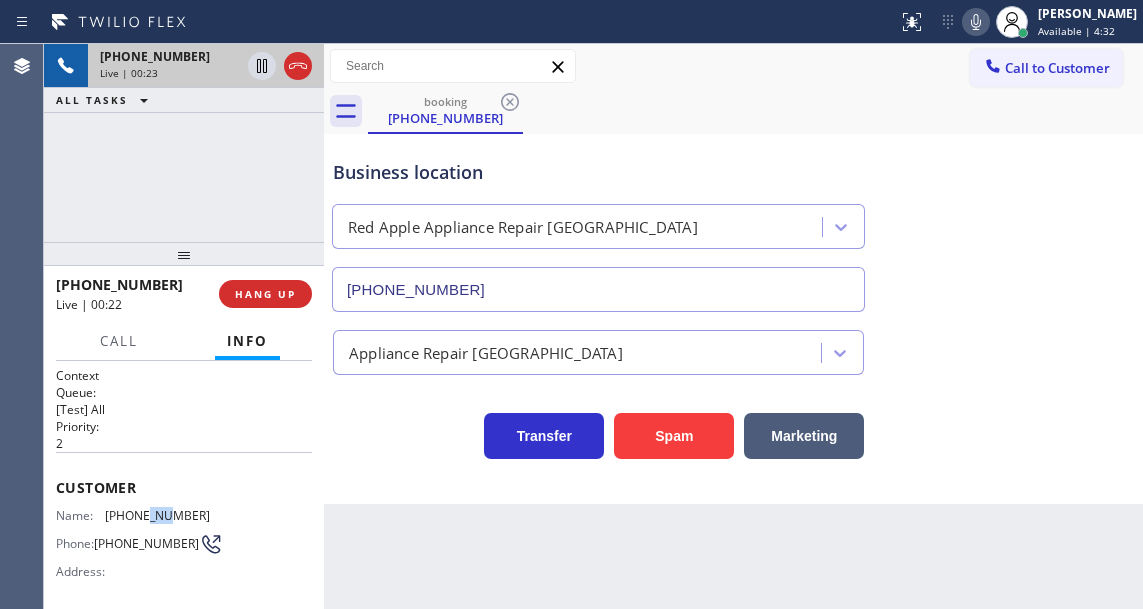 click on "(203) 494-9202" at bounding box center [157, 515] 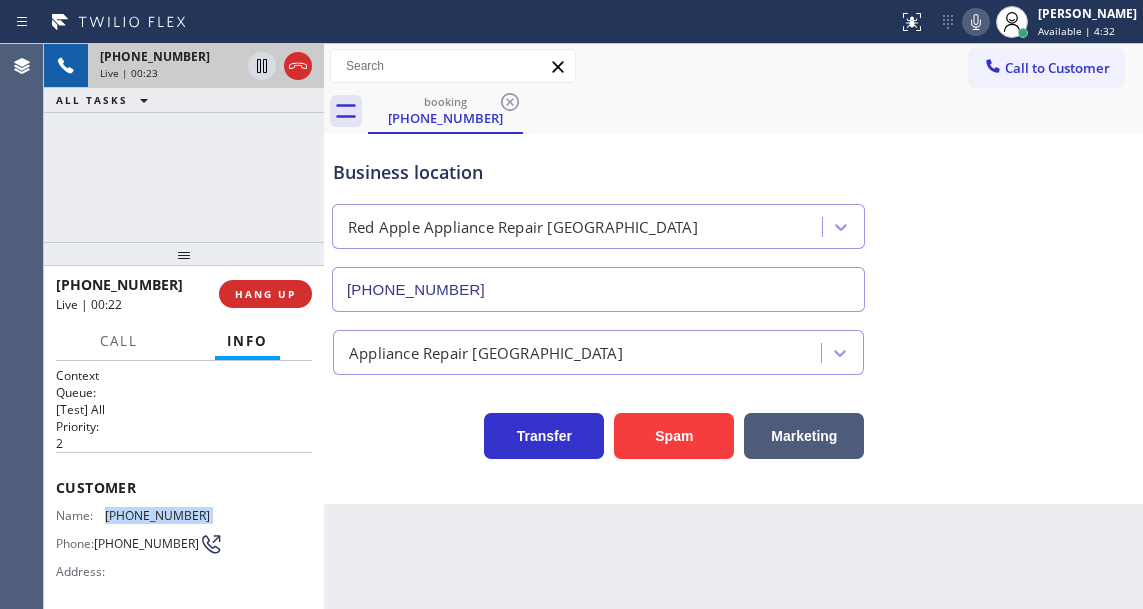 click on "(203) 494-9202" at bounding box center (157, 515) 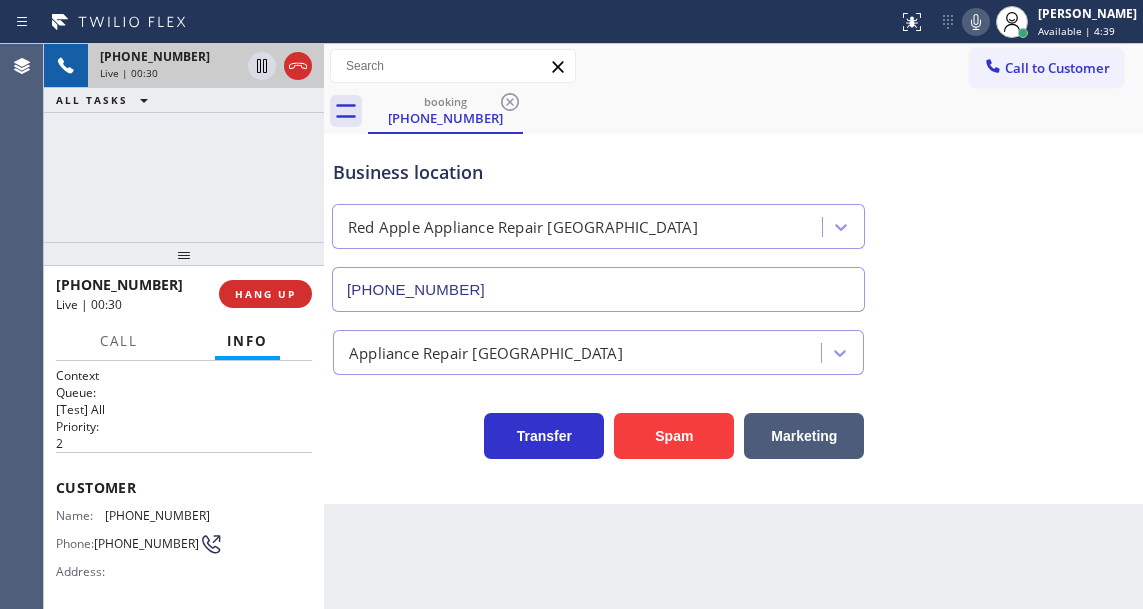 click on "Back to Dashboard Change Sender ID Customers Technicians Select a contact Outbound call Technician Search Technician Your caller id phone number Your caller id phone number Call Technician info Name   Phone none Address none Change Sender ID HVAC +18559994417 5 Star Appliance +18557314952 Appliance Repair +18554611149 Plumbing +18889090120 Air Duct Cleaning +18006865038  Electricians +18005688664 Cancel Change Check personal SMS Reset Change booking (203) 494-9202 Call to Customer Outbound call Location AR B2B SMS Your caller id phone number (833) 692-2271 Customer number Call Outbound call Technician Search Technician Your caller id phone number Your caller id phone number Call booking (203) 494-9202 Business location Red Apple Appliance Repair Branford (203) 693-9269 Appliance Repair High End Transfer Spam Marketing" at bounding box center (733, 326) 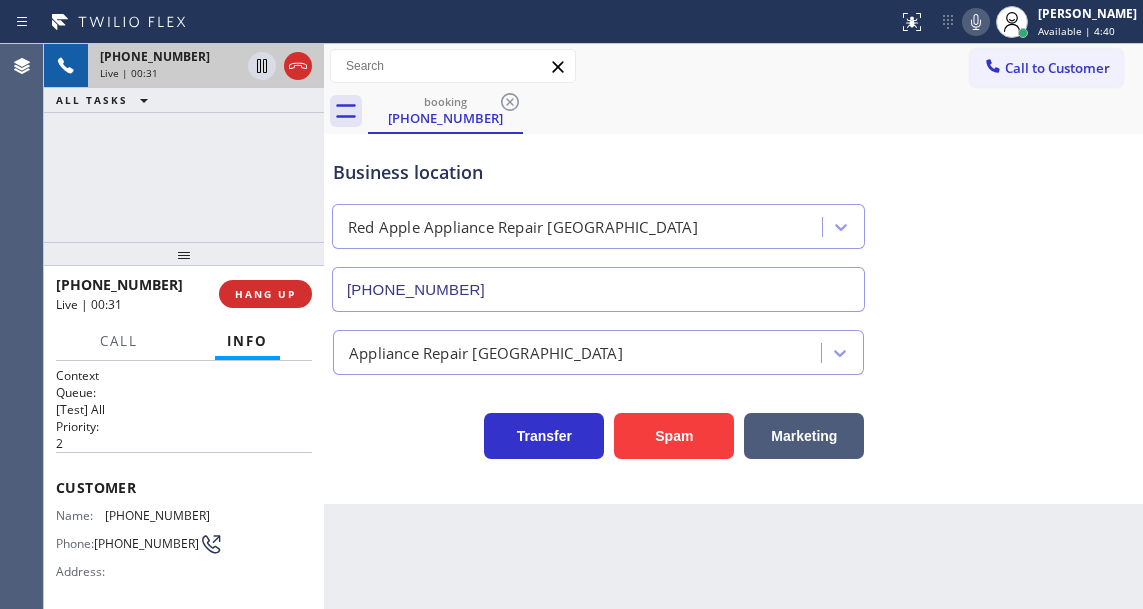 scroll, scrollTop: 200, scrollLeft: 0, axis: vertical 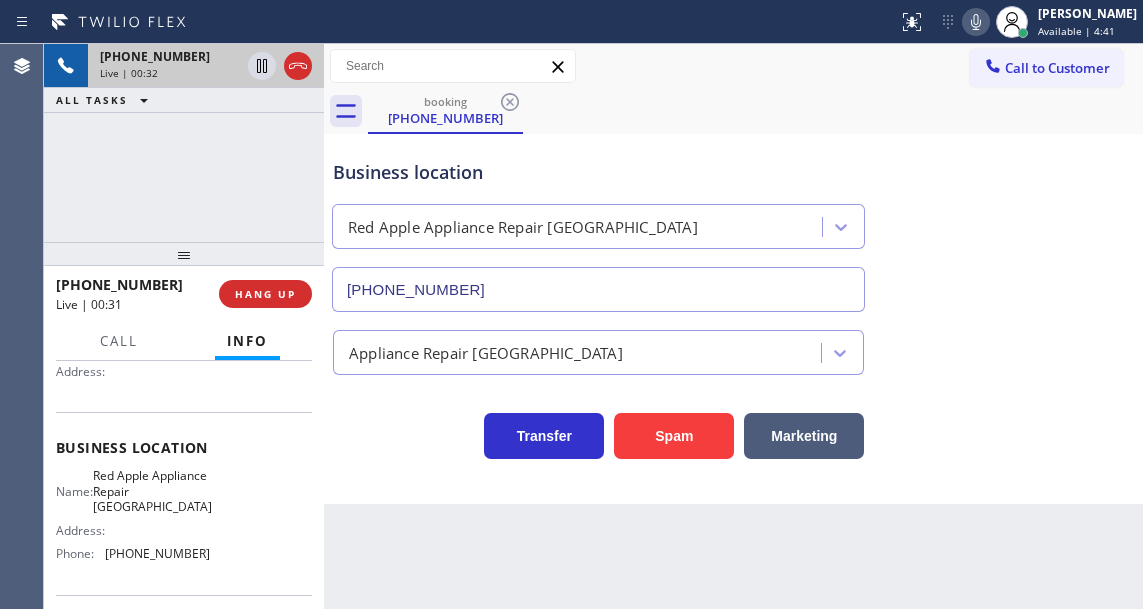 click on "Red Apple Appliance Repair Branford" at bounding box center [152, 491] 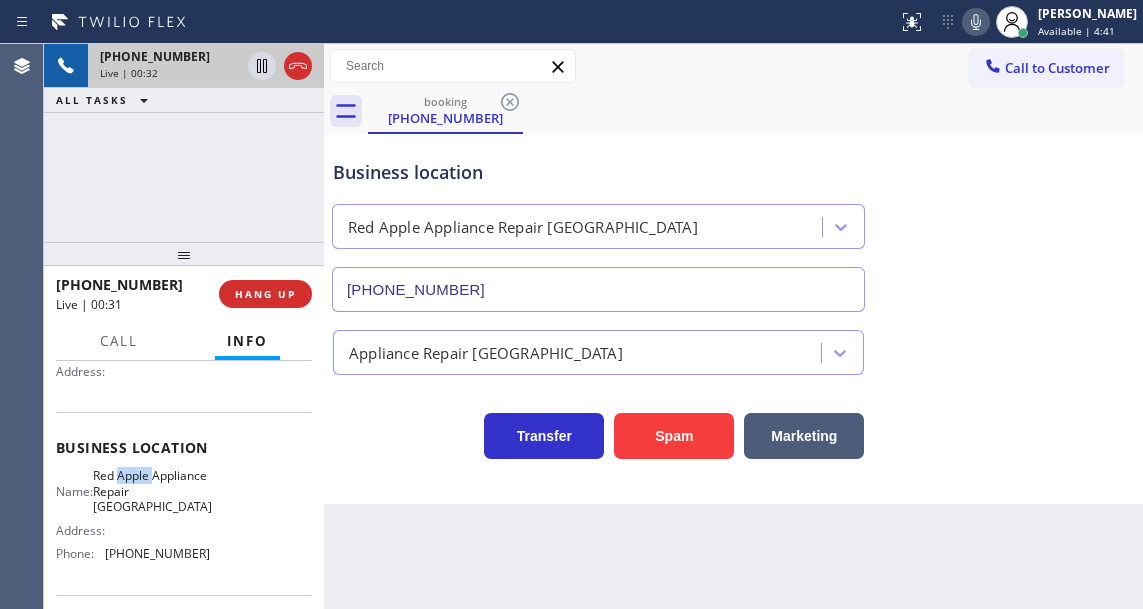 click on "Red Apple Appliance Repair Branford" at bounding box center [152, 491] 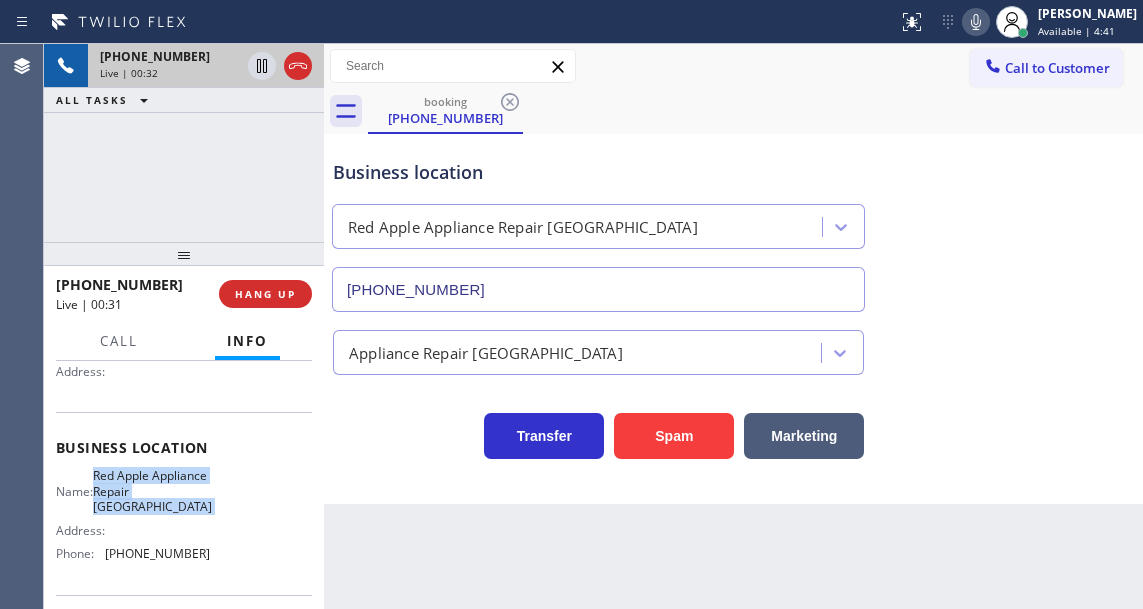 click on "Red Apple Appliance Repair Branford" at bounding box center (152, 491) 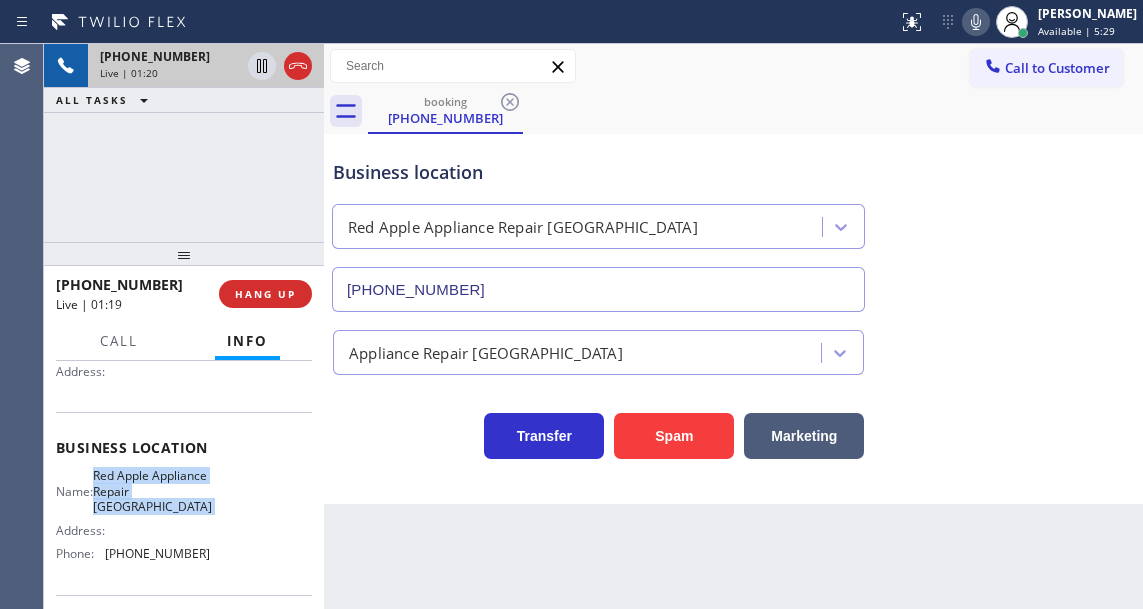 scroll, scrollTop: 300, scrollLeft: 0, axis: vertical 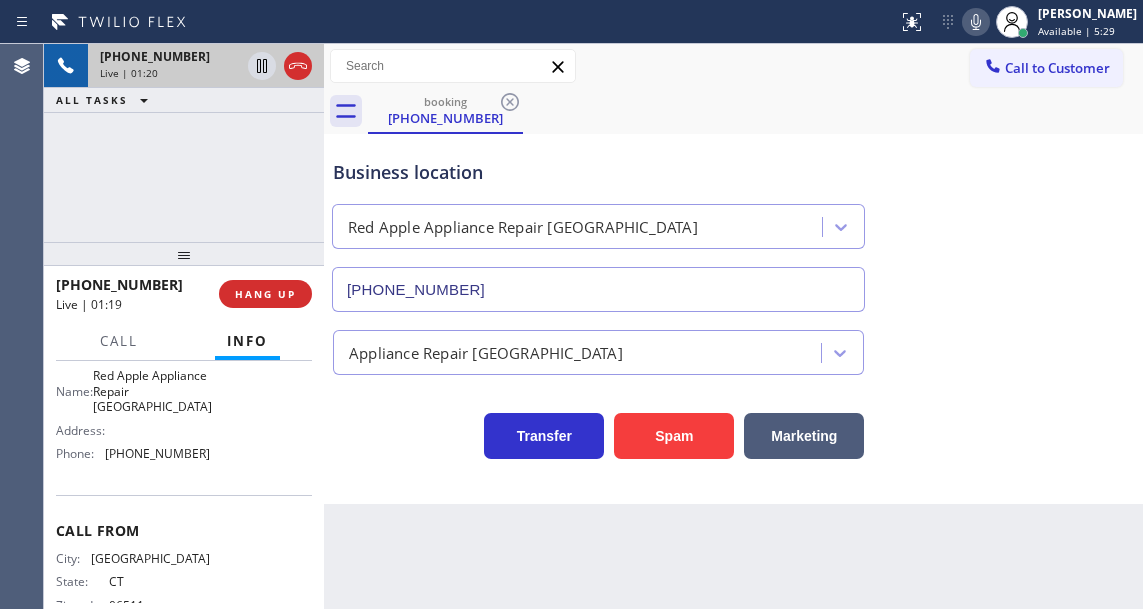 click on "(203) 693-9269" at bounding box center (157, 453) 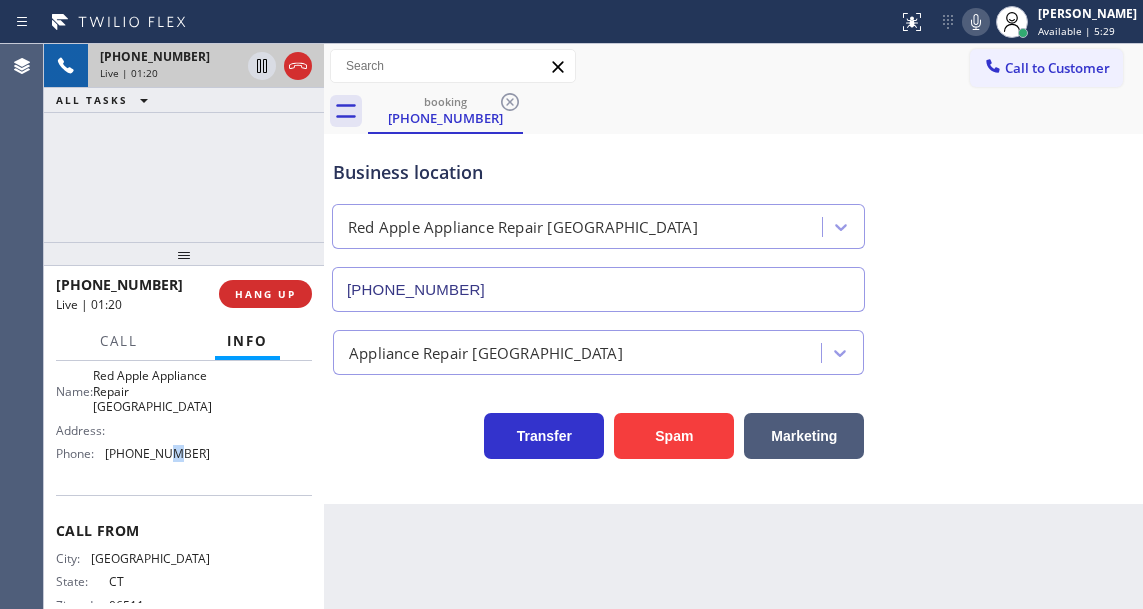 click on "(203) 693-9269" at bounding box center (157, 453) 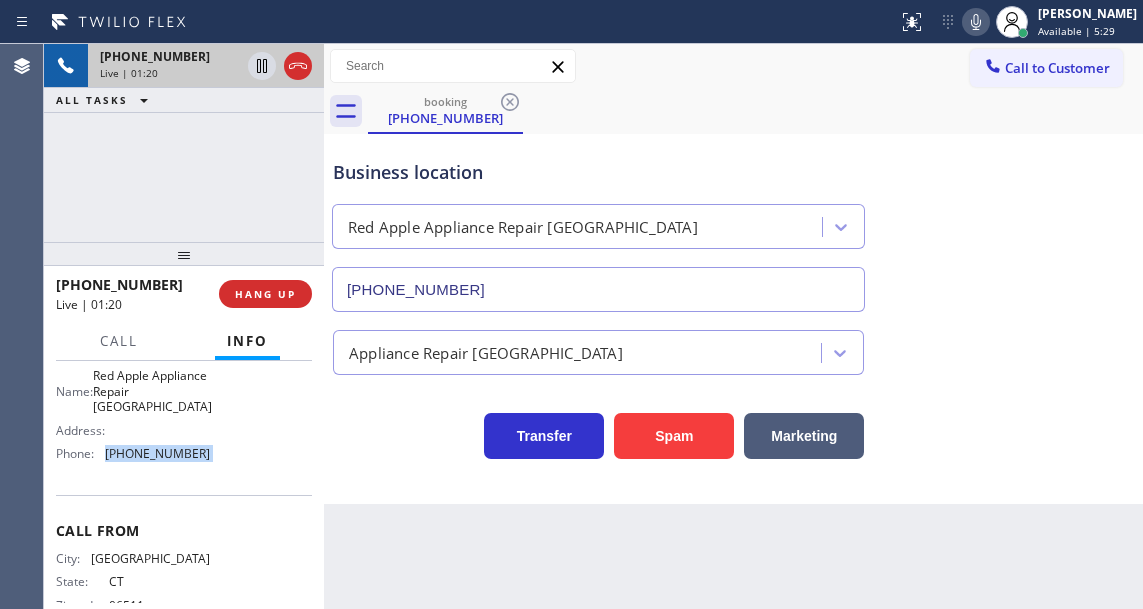 click on "(203) 693-9269" at bounding box center [157, 453] 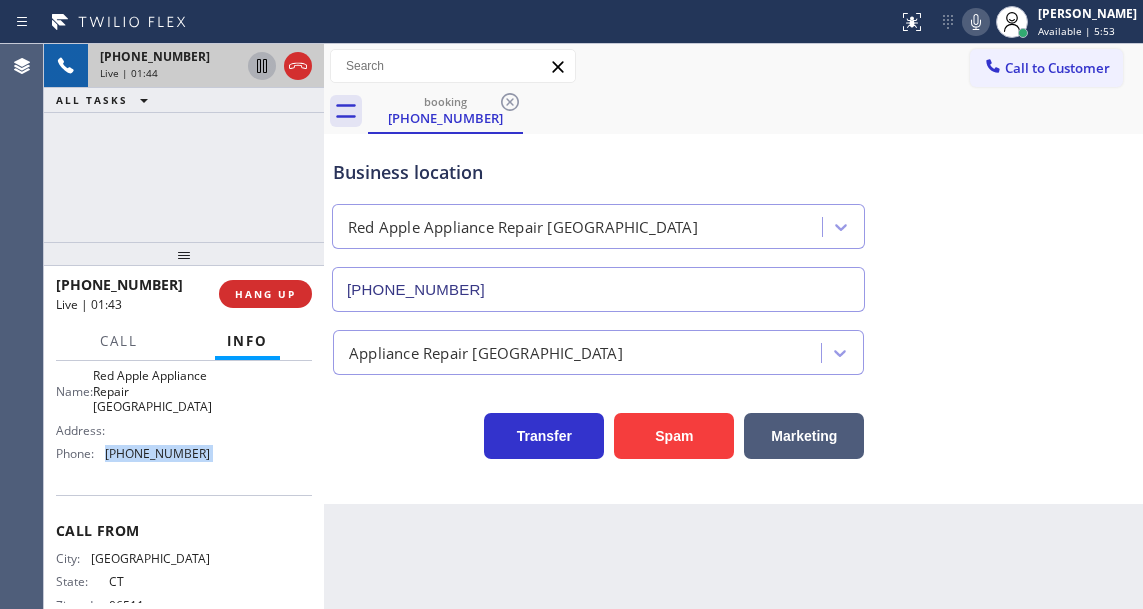 click 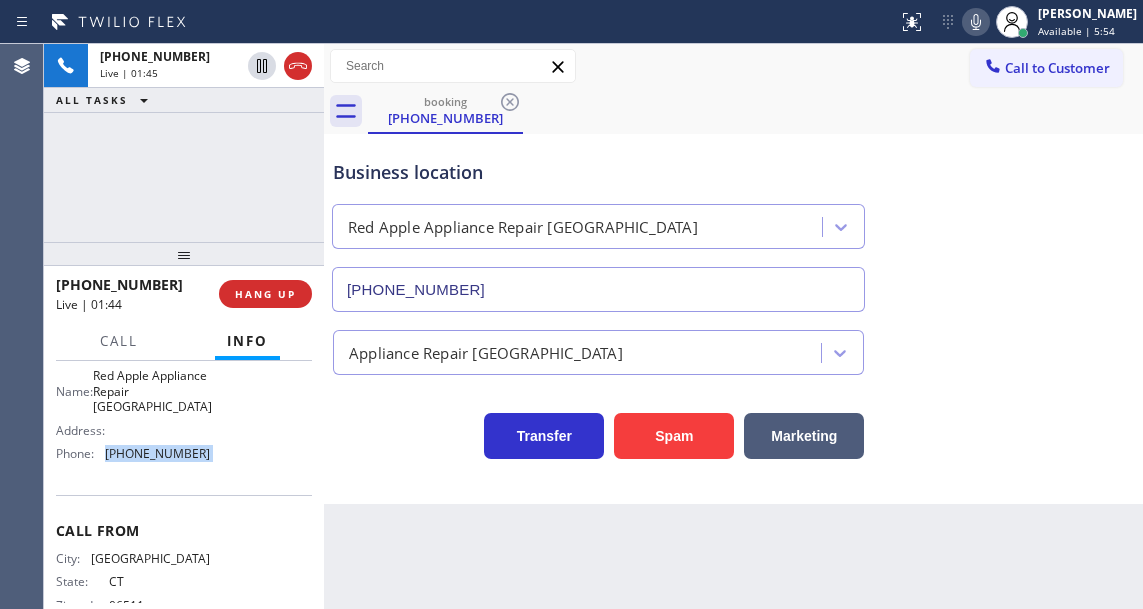 click 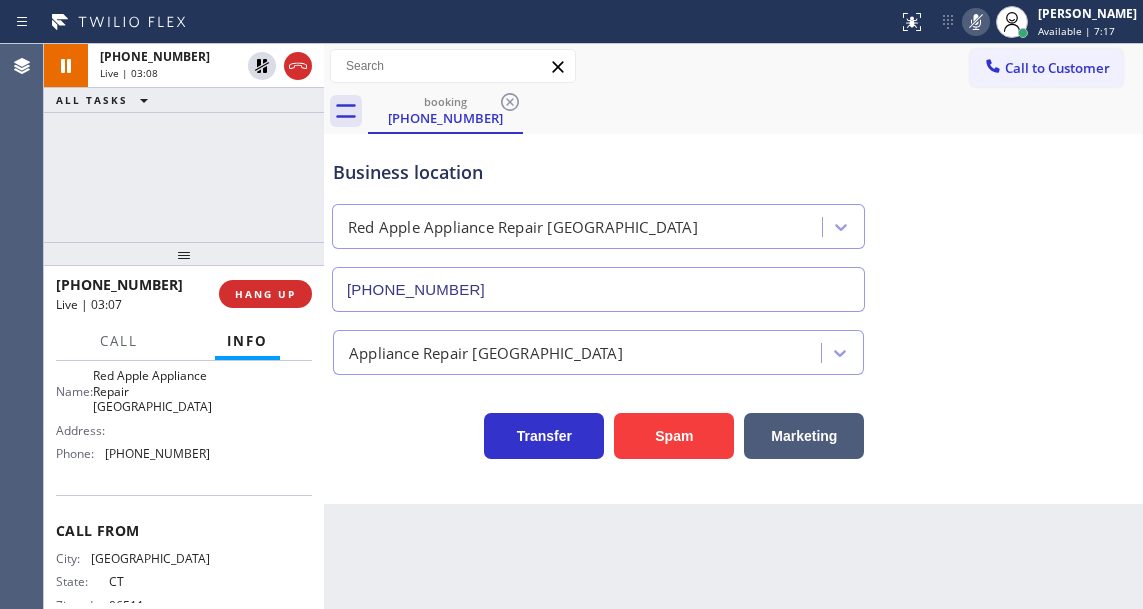 click on "+12034949202 Live | 03:08 ALL TASKS ALL TASKS ACTIVE TASKS TASKS IN WRAP UP" at bounding box center [184, 143] 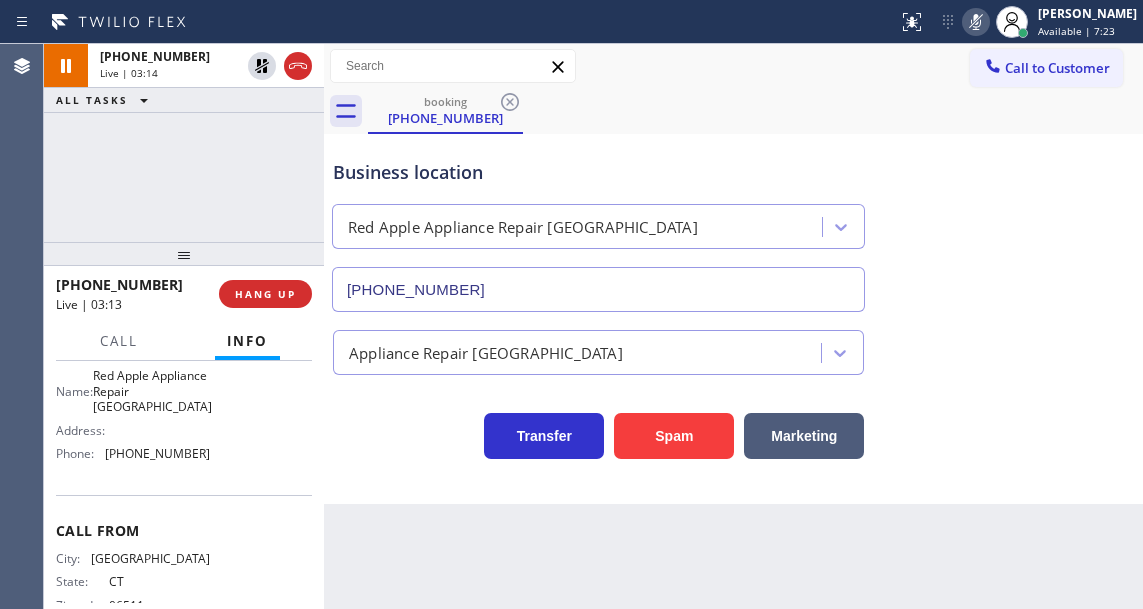 click on "Business location Red Apple Appliance Repair Branford (203) 693-9269" at bounding box center (733, 221) 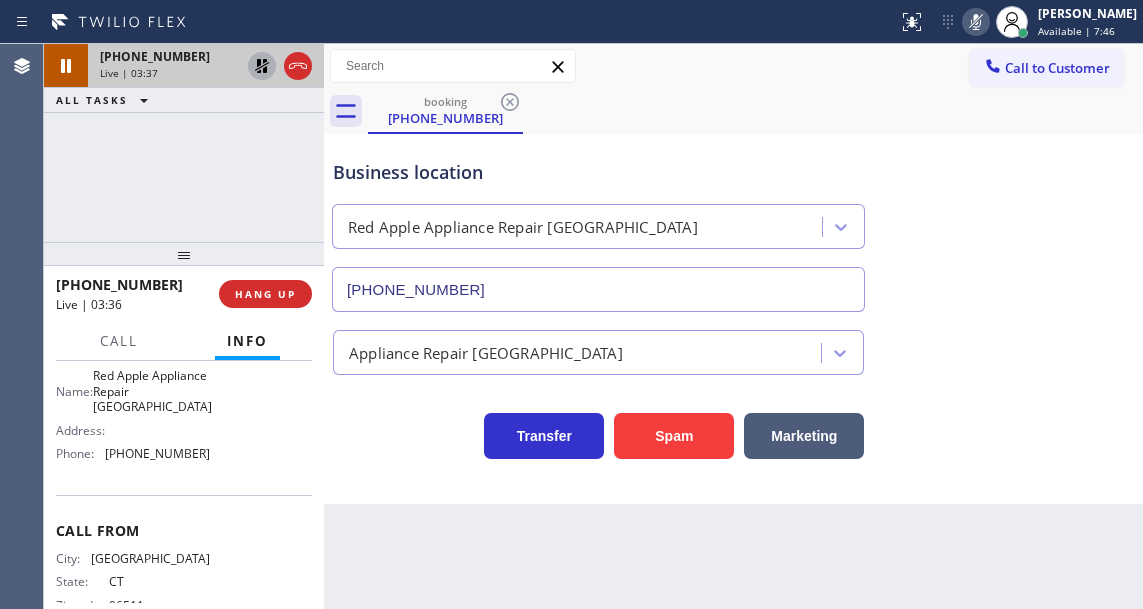 click 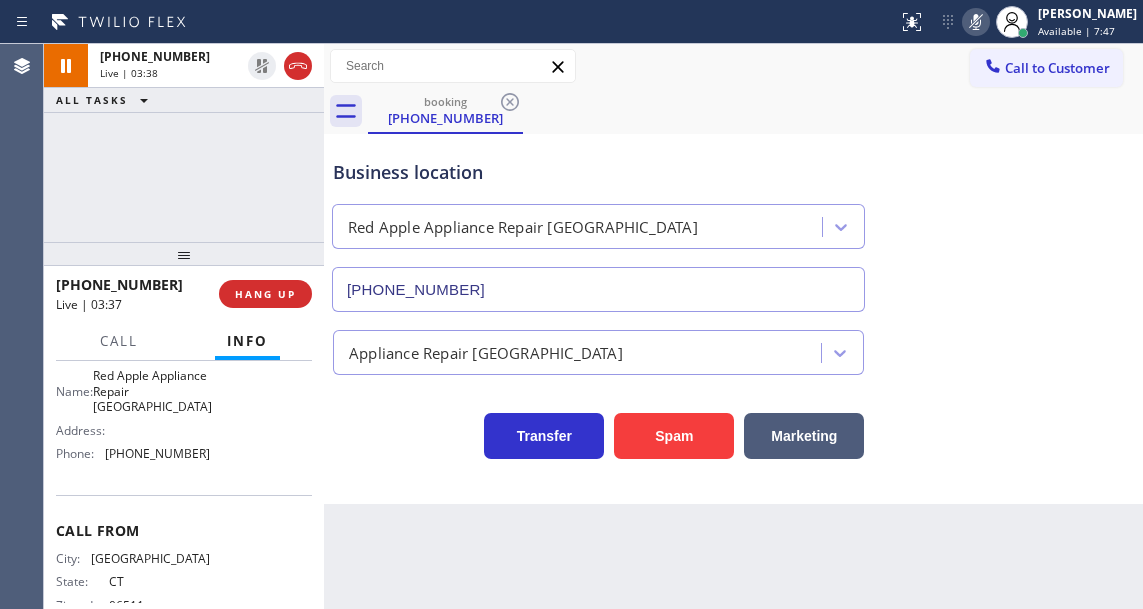 click 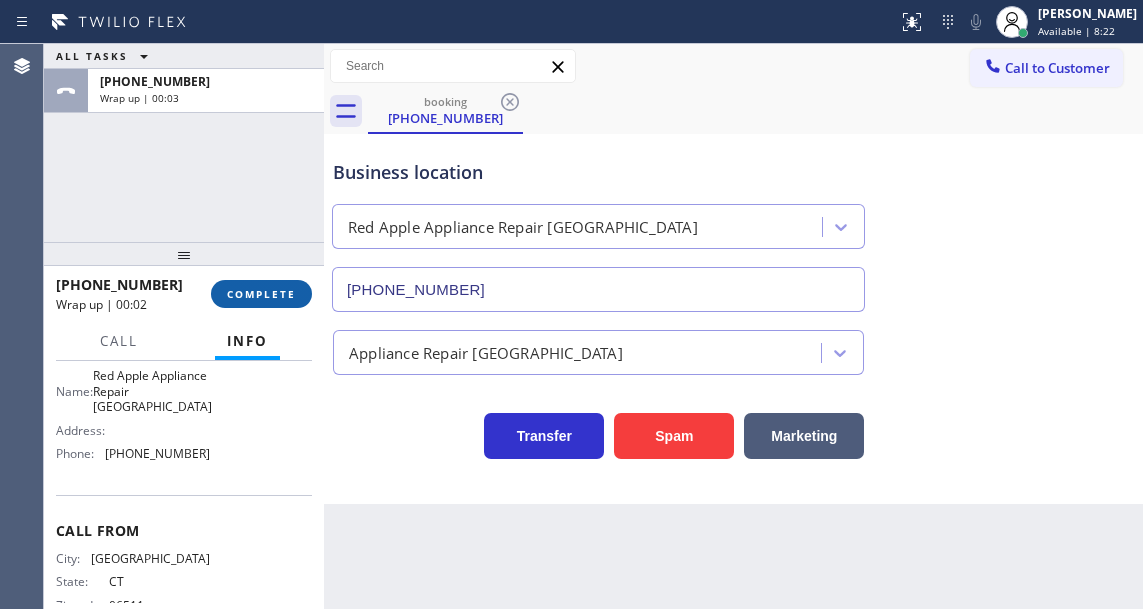 click on "COMPLETE" at bounding box center (261, 294) 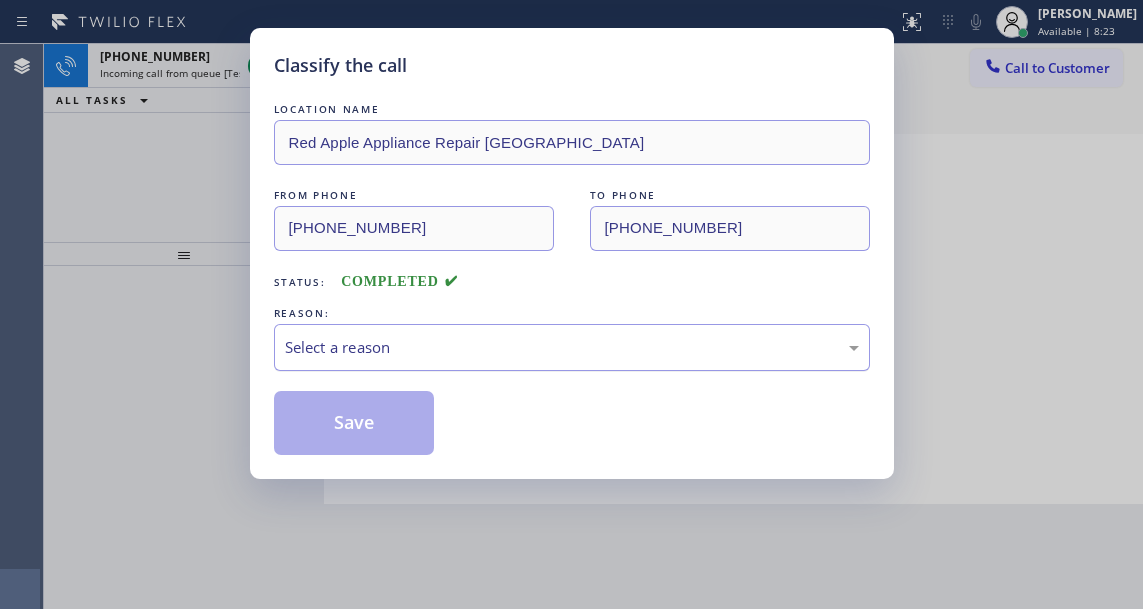 click on "Select a reason" at bounding box center (572, 347) 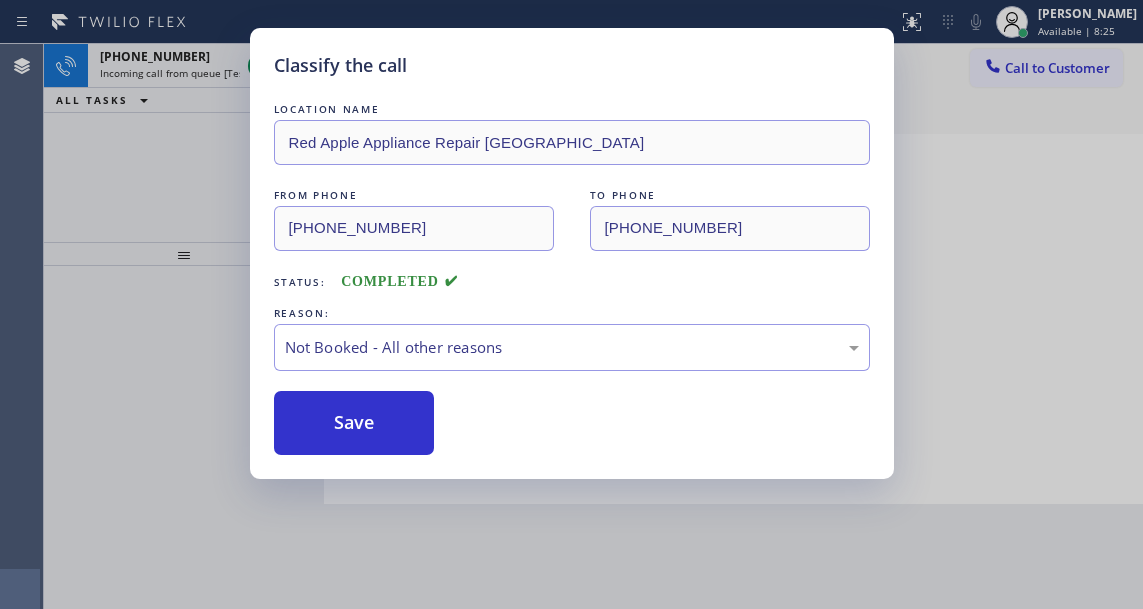 click on "Save" at bounding box center (354, 423) 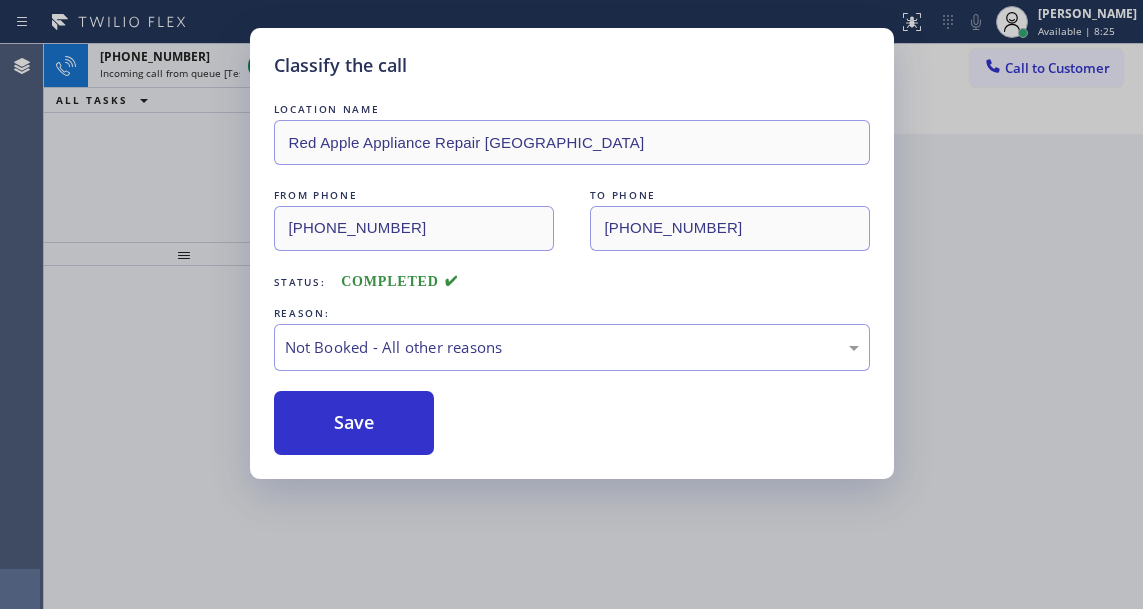 click on "Save" at bounding box center [354, 423] 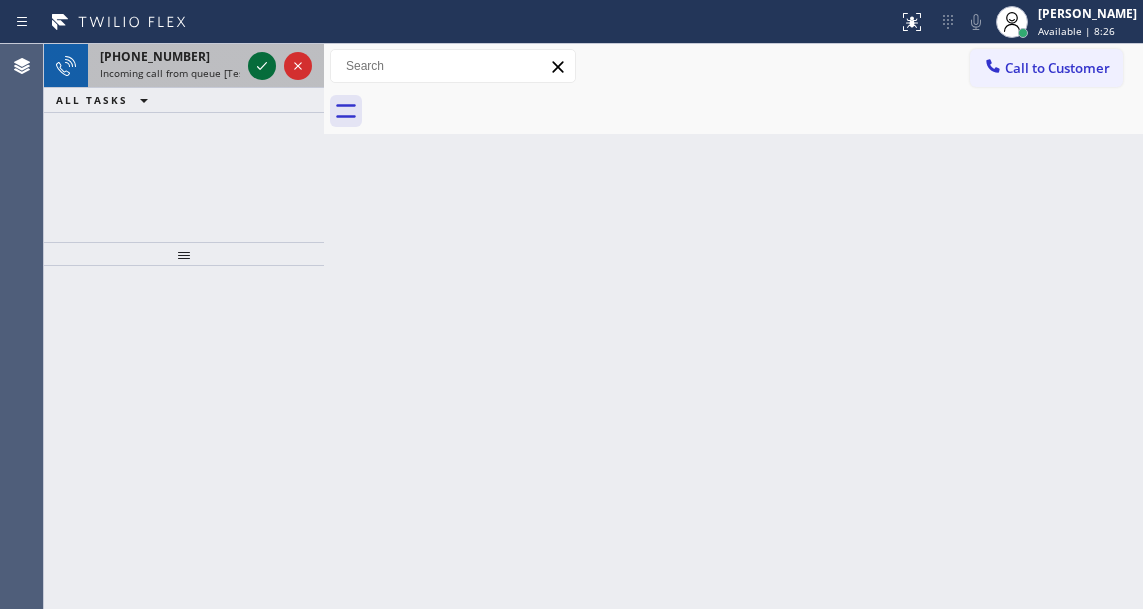 click 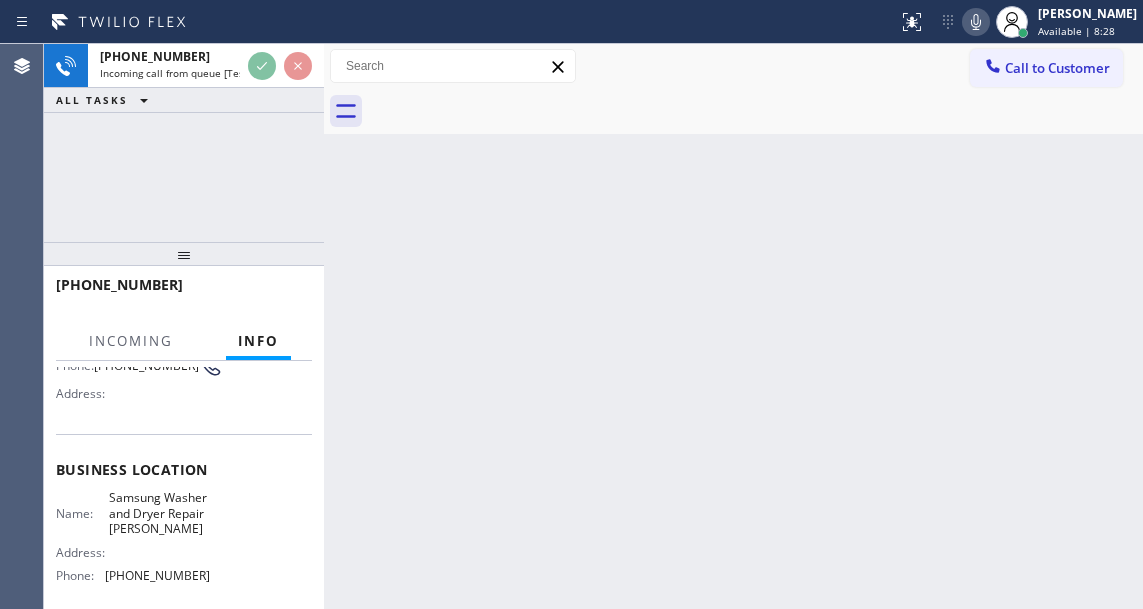scroll, scrollTop: 200, scrollLeft: 0, axis: vertical 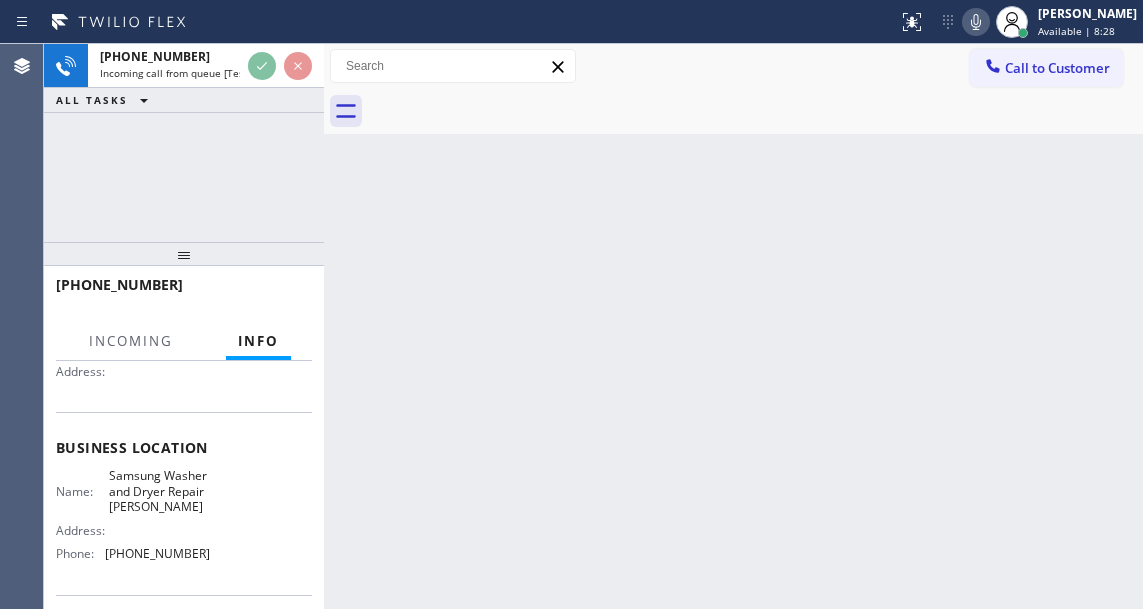 click on "Samsung Washer  and  Dryer Repair Gresham" at bounding box center (159, 491) 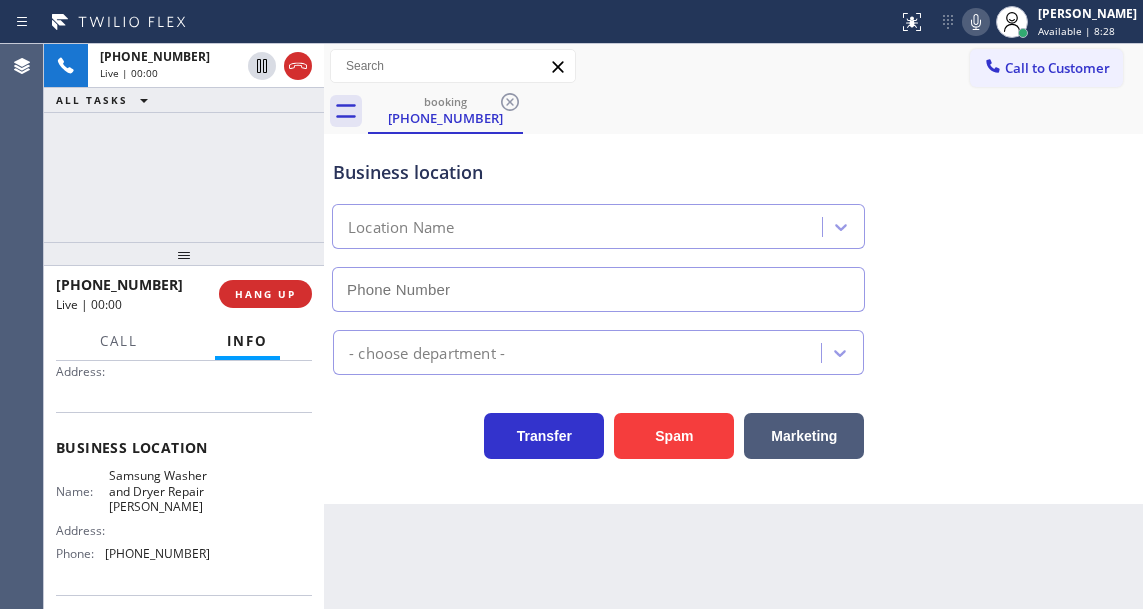 click on "Samsung Washer  and  Dryer Repair Gresham" at bounding box center [159, 491] 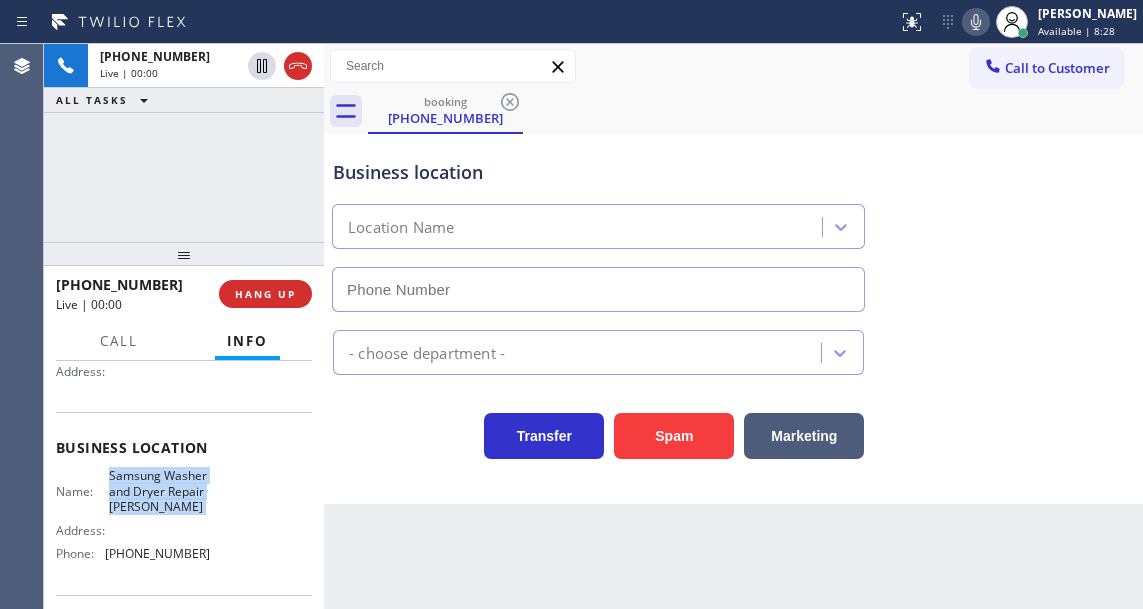 click on "Samsung Washer  and  Dryer Repair Gresham" at bounding box center (159, 491) 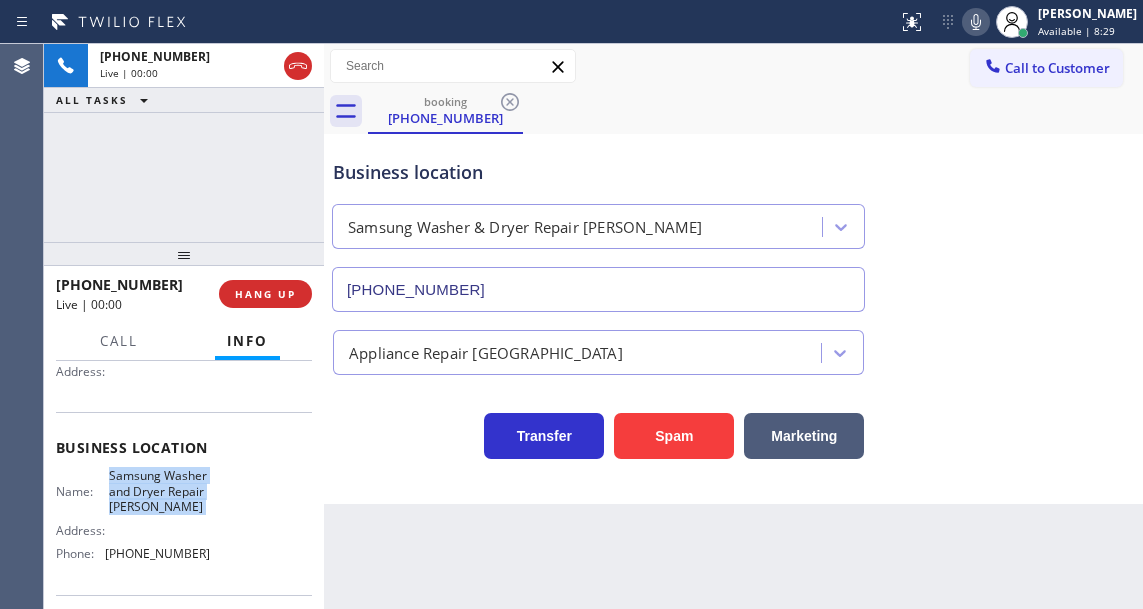 click on "Samsung Washer  and  Dryer Repair Gresham" at bounding box center (159, 491) 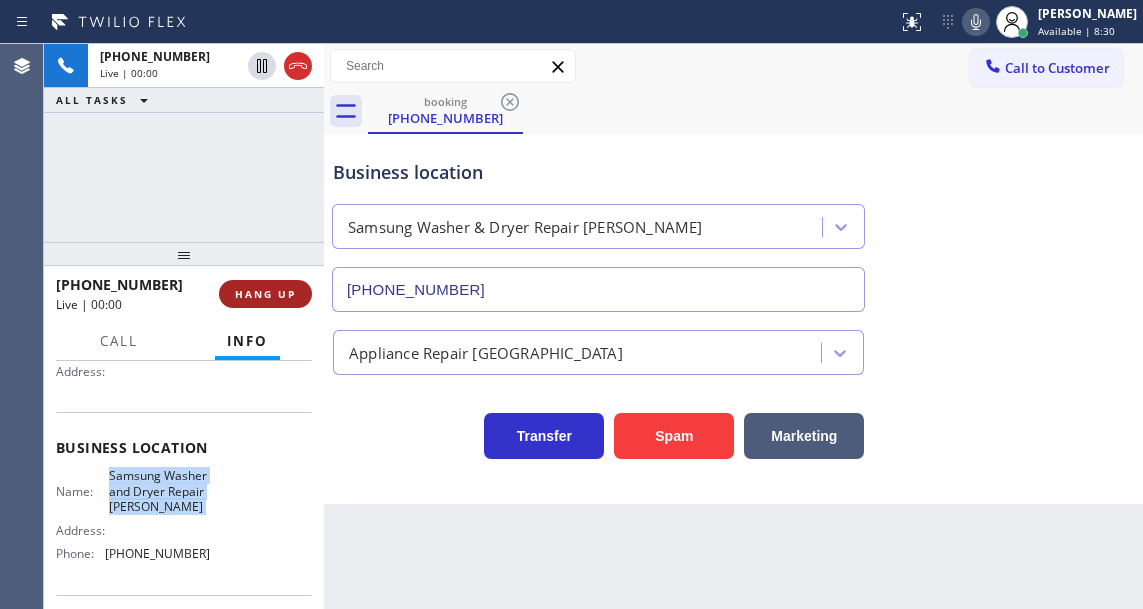 click on "HANG UP" at bounding box center [265, 294] 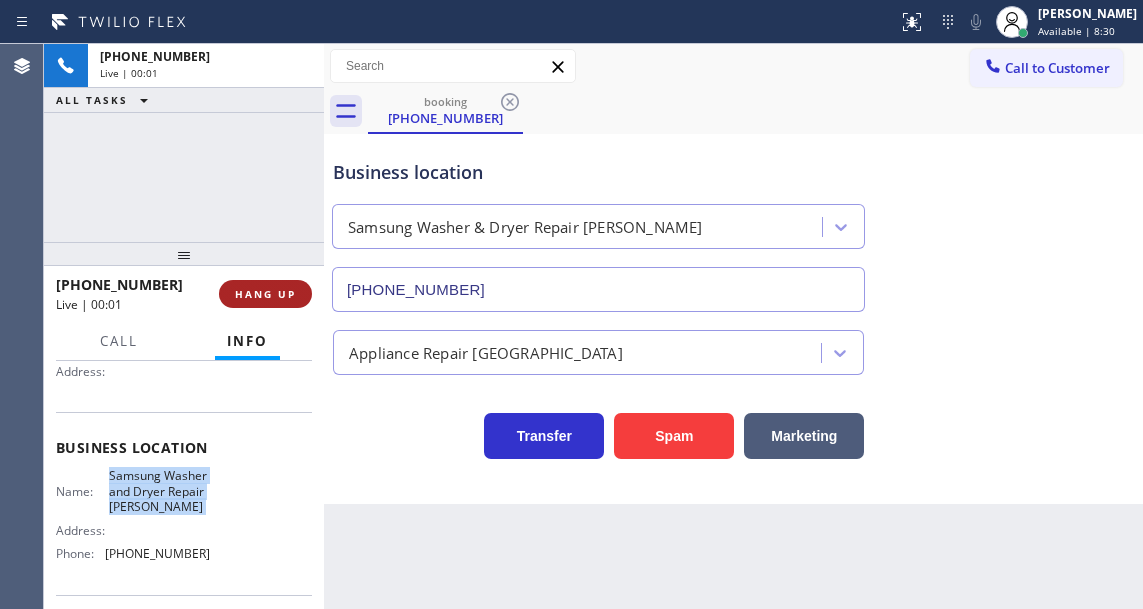 click on "HANG UP" at bounding box center [265, 294] 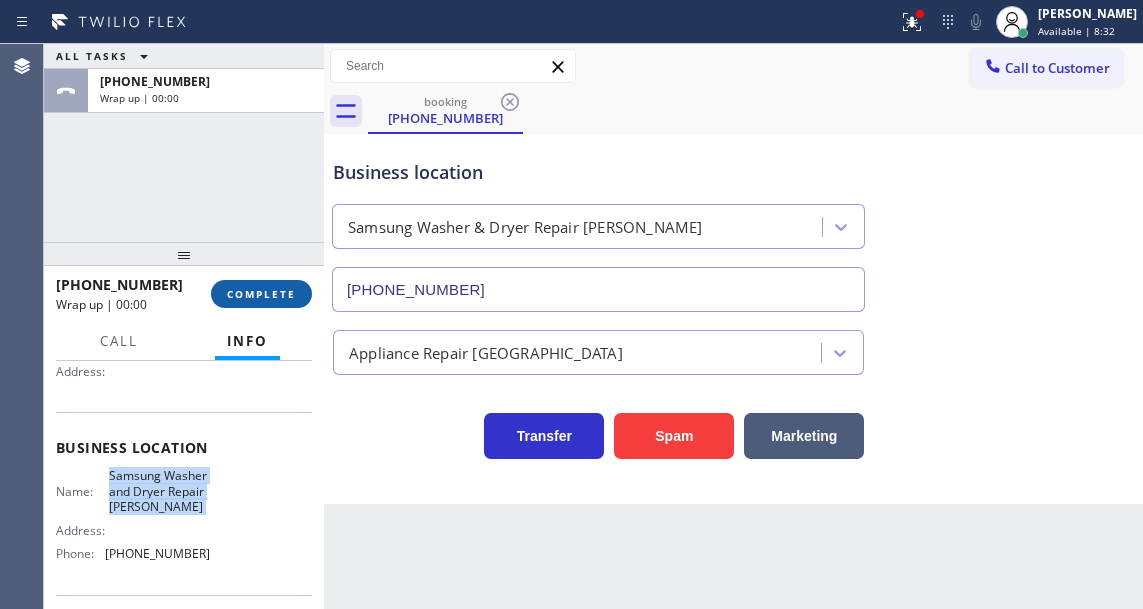 click on "COMPLETE" at bounding box center [261, 294] 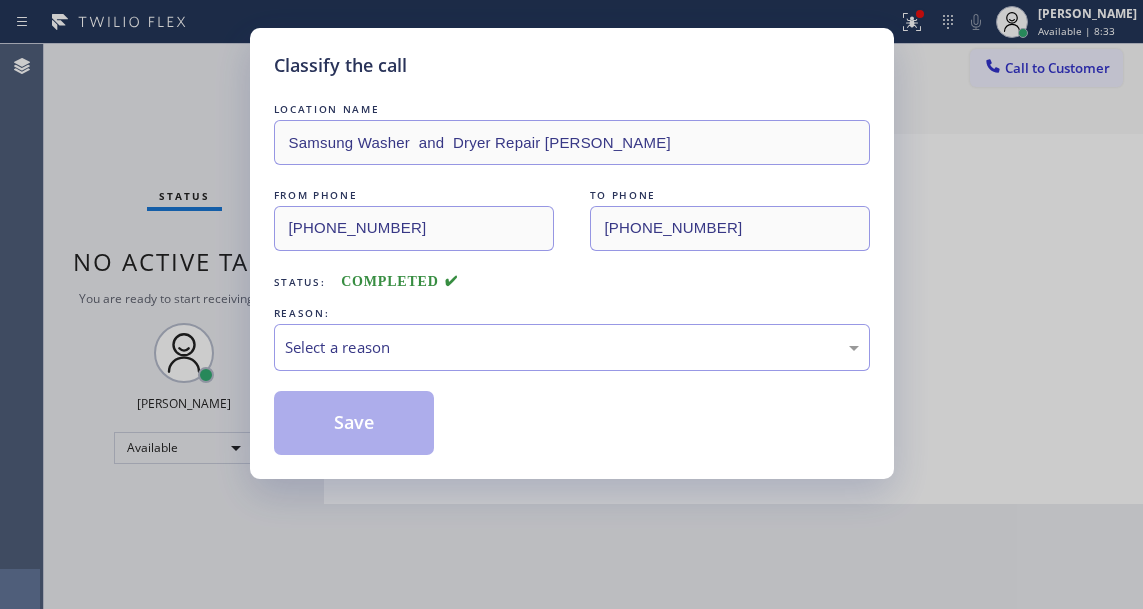 click on "Select a reason" at bounding box center (572, 347) 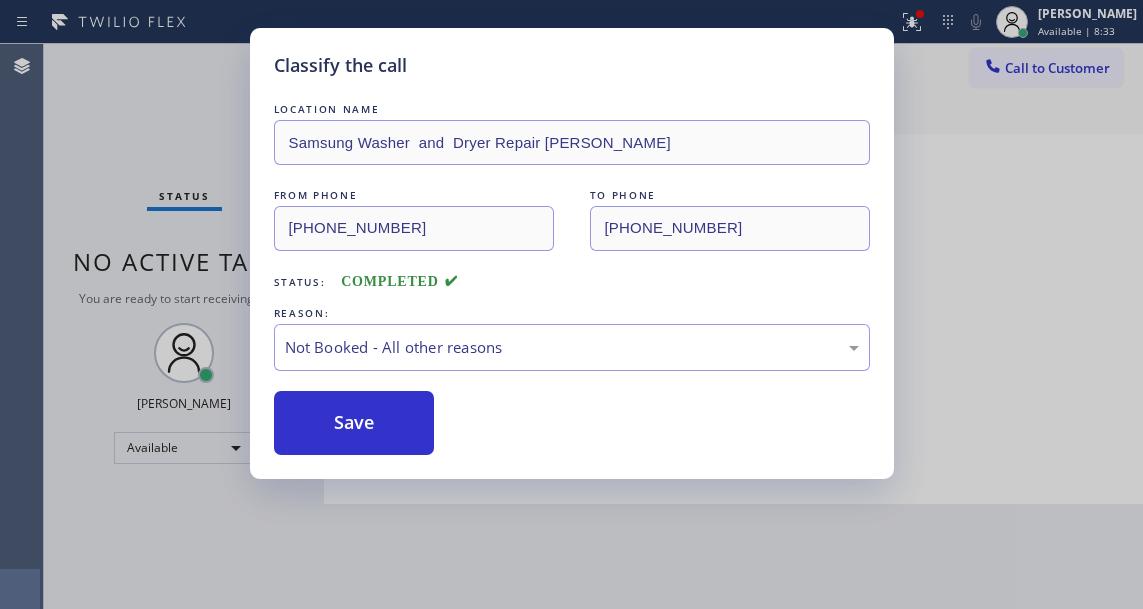 click on "Save" at bounding box center (354, 423) 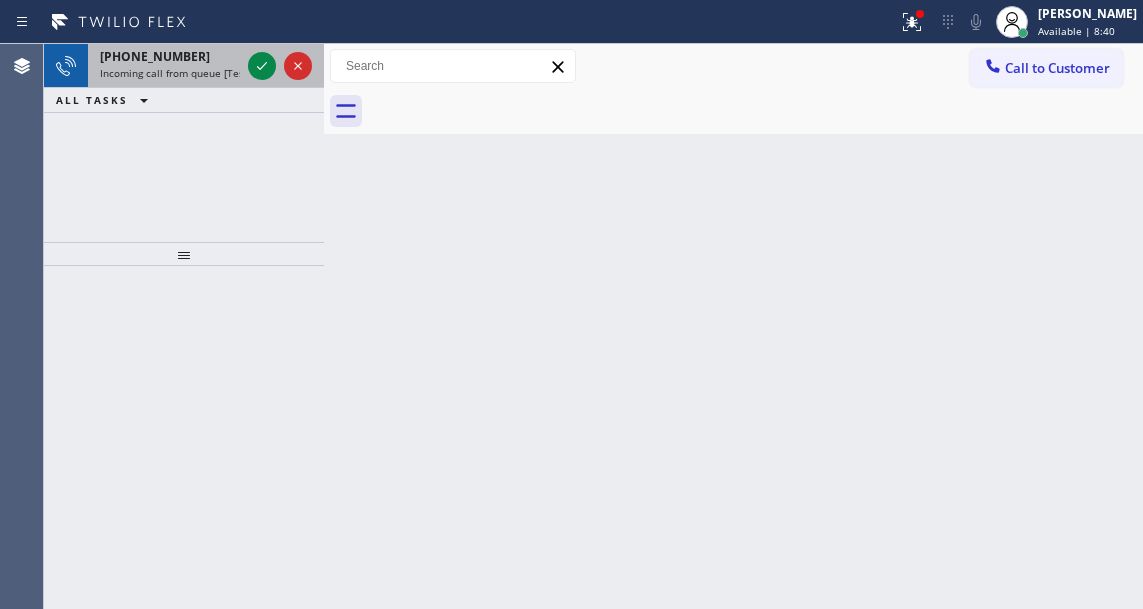 click on "Incoming call from queue [Test] All" at bounding box center [183, 73] 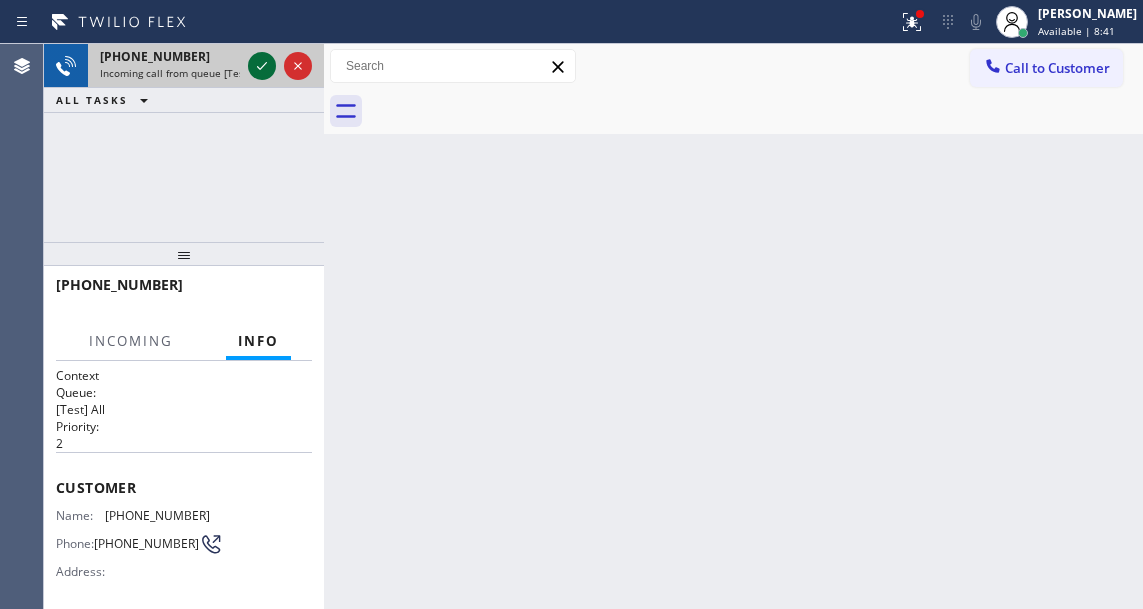 click 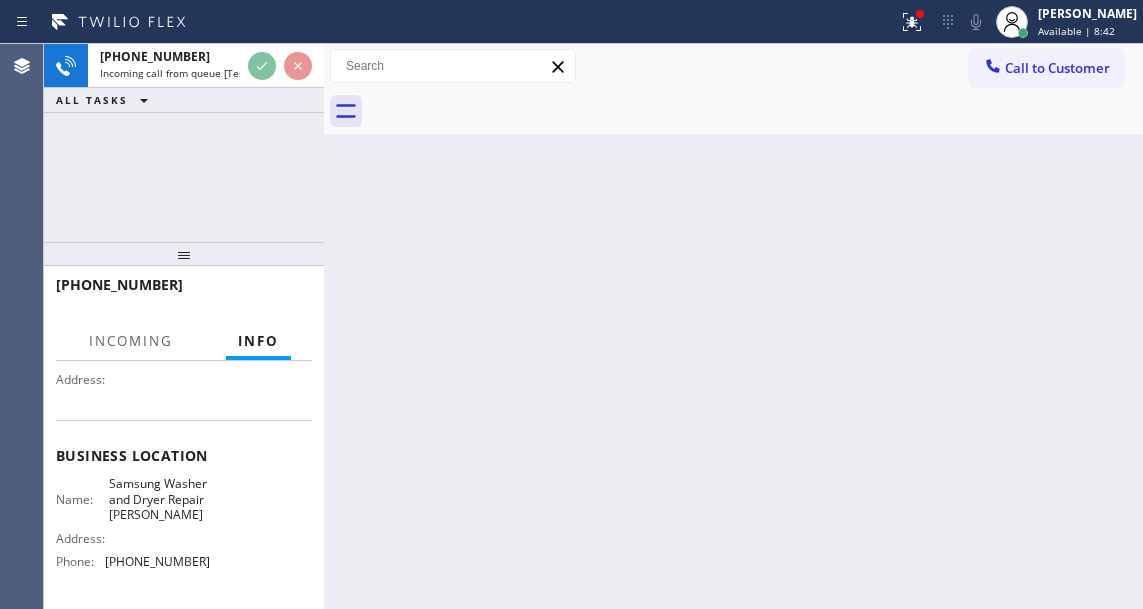 scroll, scrollTop: 200, scrollLeft: 0, axis: vertical 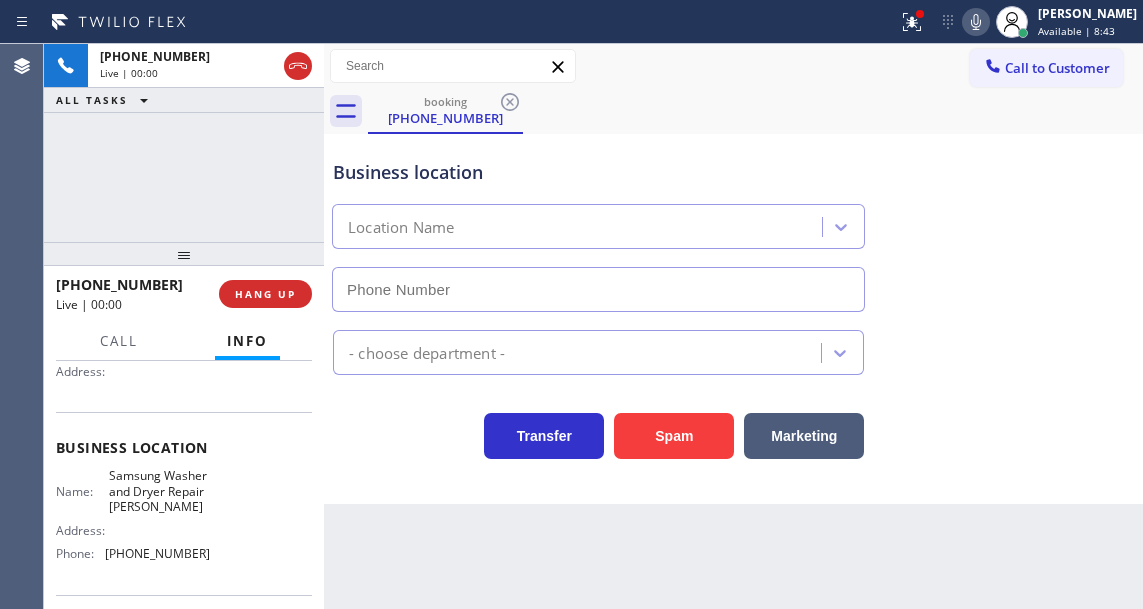 type on "(503) 714-9701" 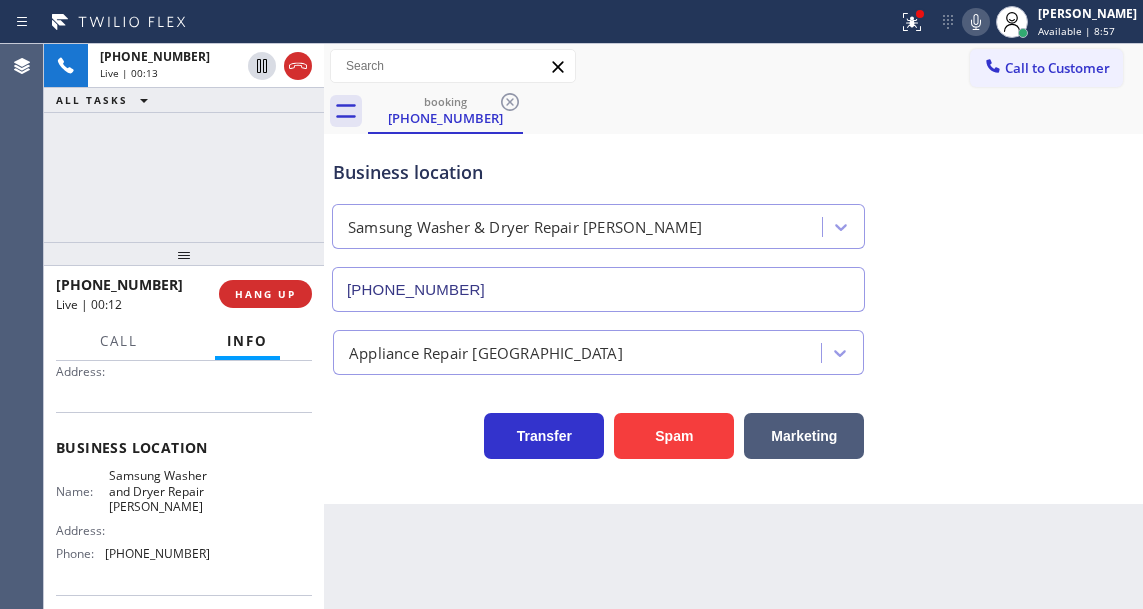 click on "Samsung Washer  and  Dryer Repair Gresham" at bounding box center [159, 491] 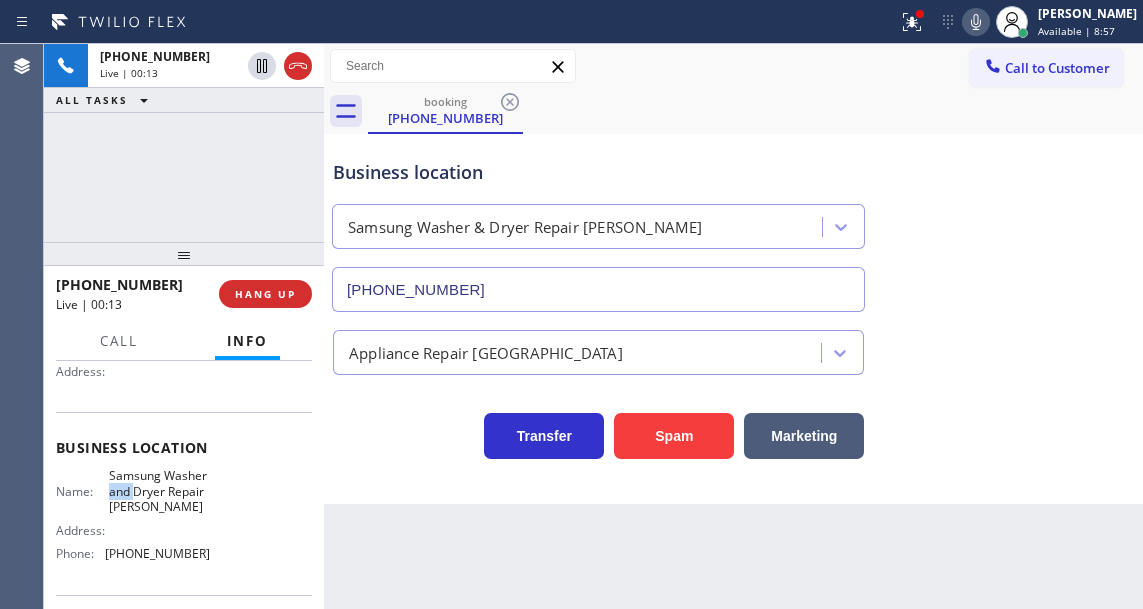 click on "Samsung Washer  and  Dryer Repair Gresham" at bounding box center (159, 491) 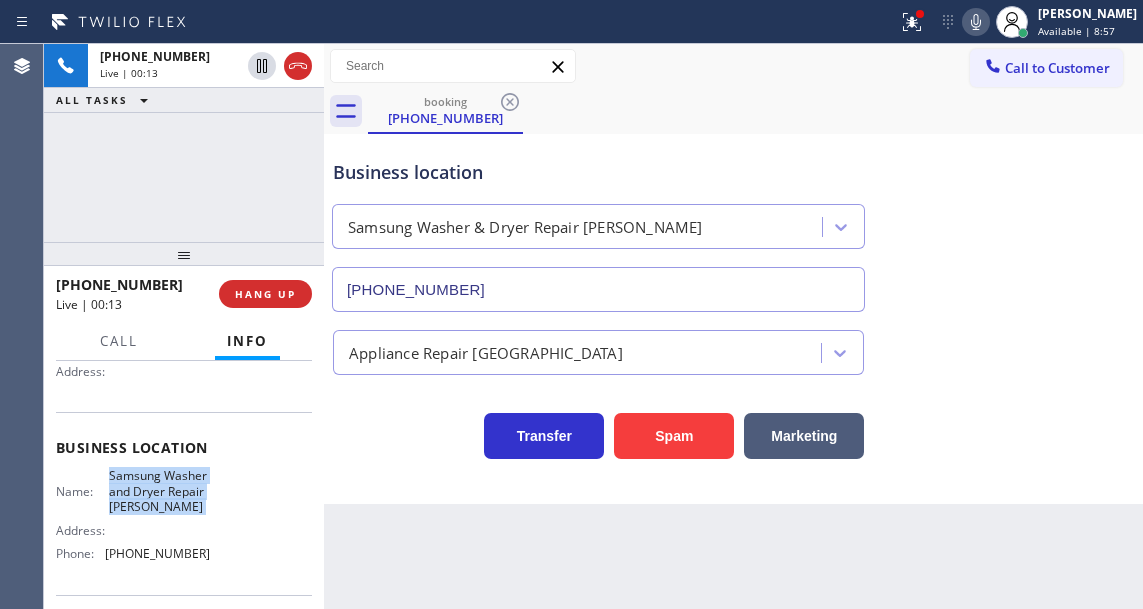click on "Samsung Washer  and  Dryer Repair Gresham" at bounding box center [159, 491] 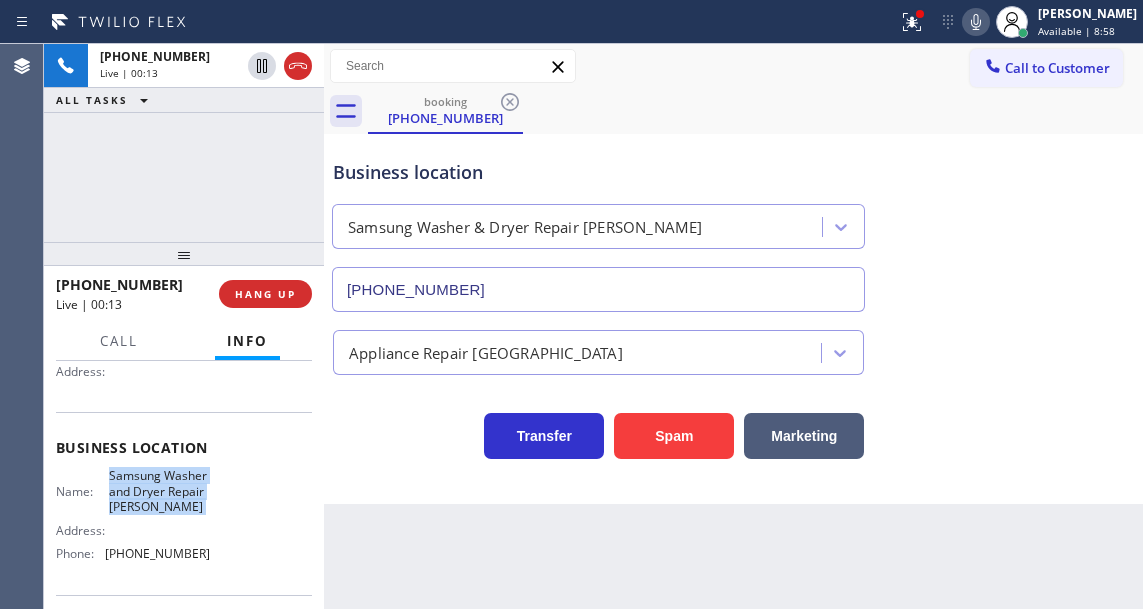 click on "Samsung Washer  and  Dryer Repair Gresham" at bounding box center (159, 491) 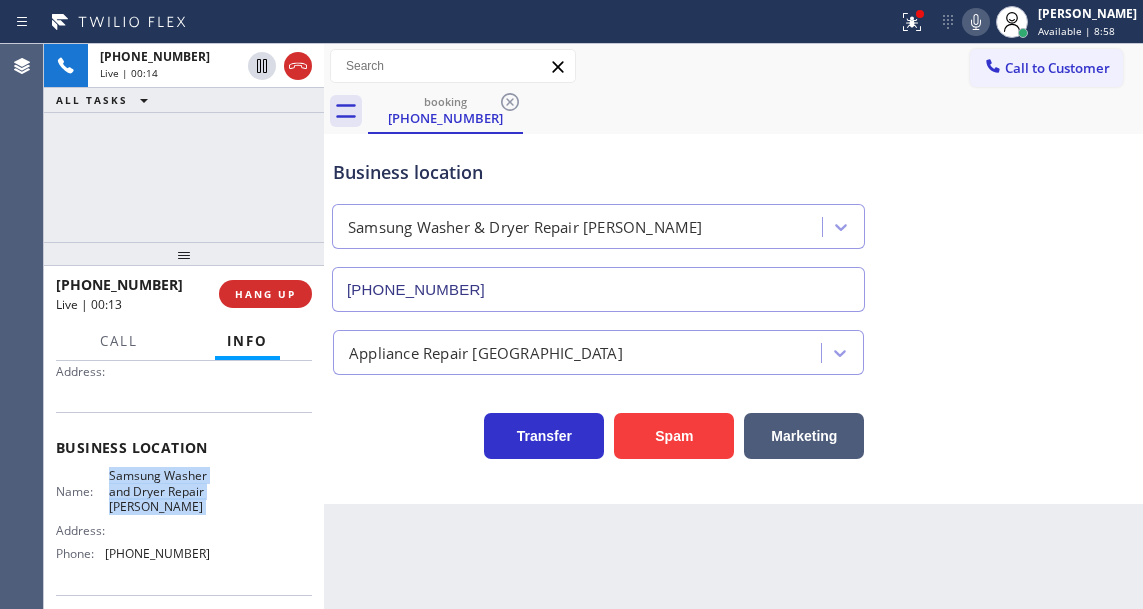 click on "Samsung Washer  and  Dryer Repair Gresham" at bounding box center [159, 491] 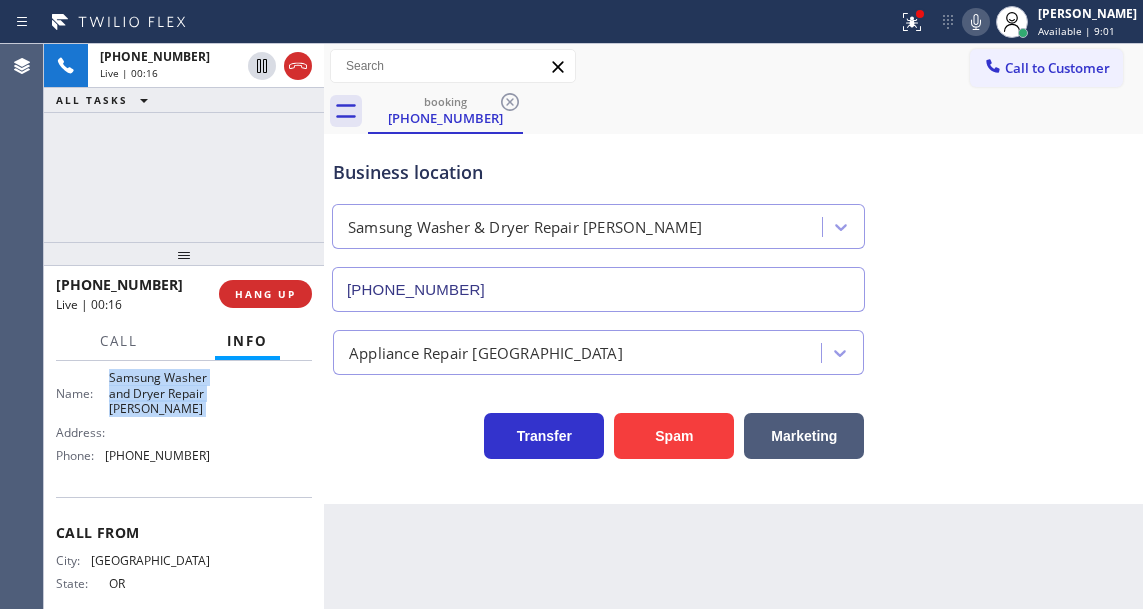 scroll, scrollTop: 165, scrollLeft: 0, axis: vertical 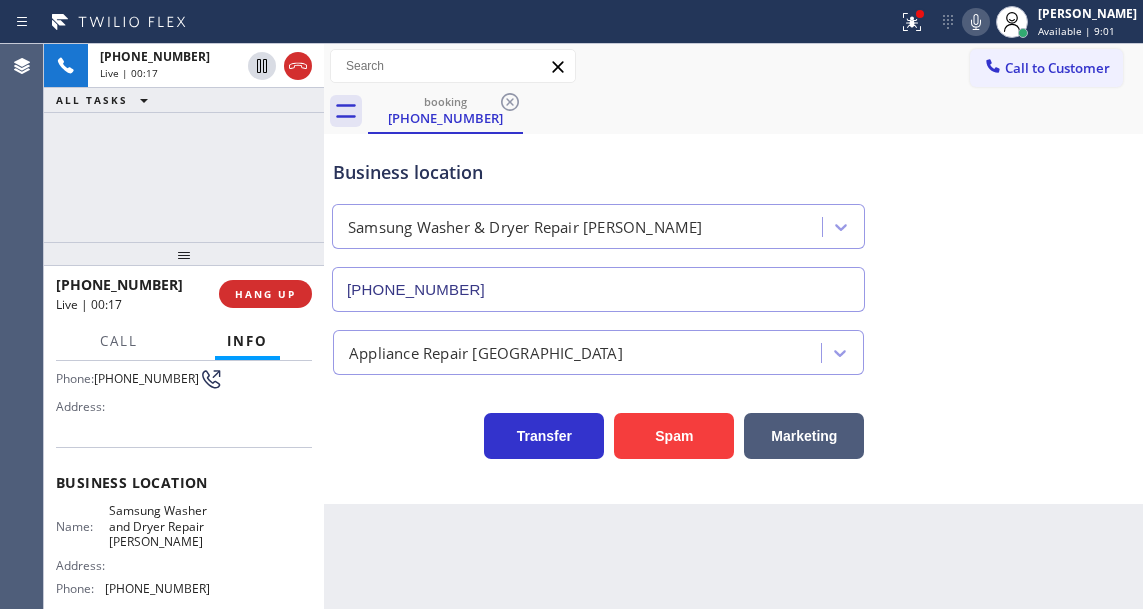 click on "(503) 933-6765" at bounding box center [146, 378] 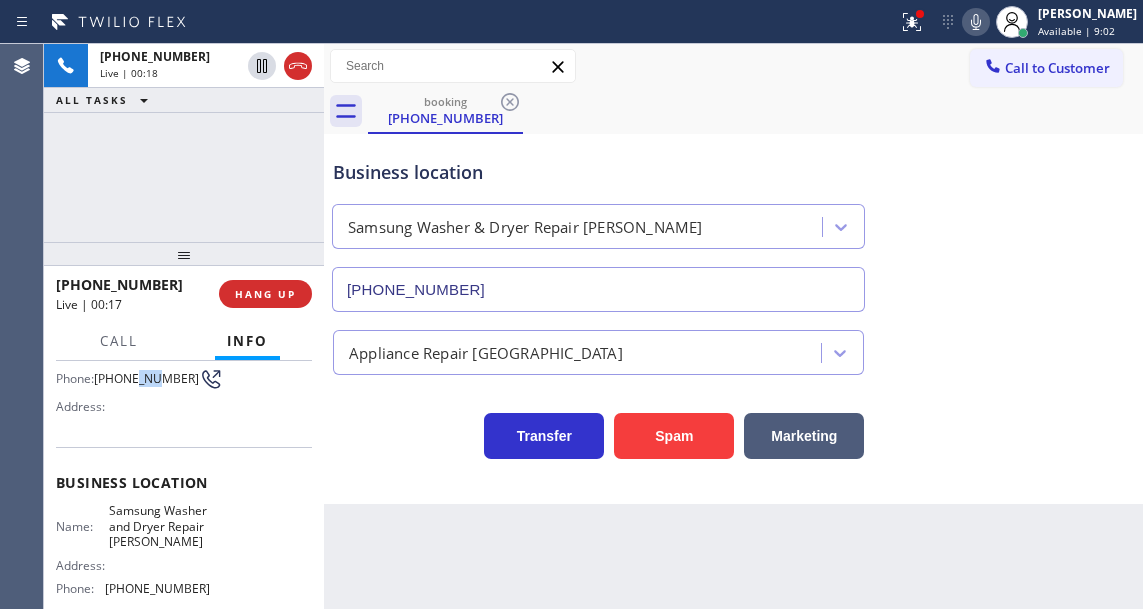 click on "(503) 933-6765" at bounding box center [146, 378] 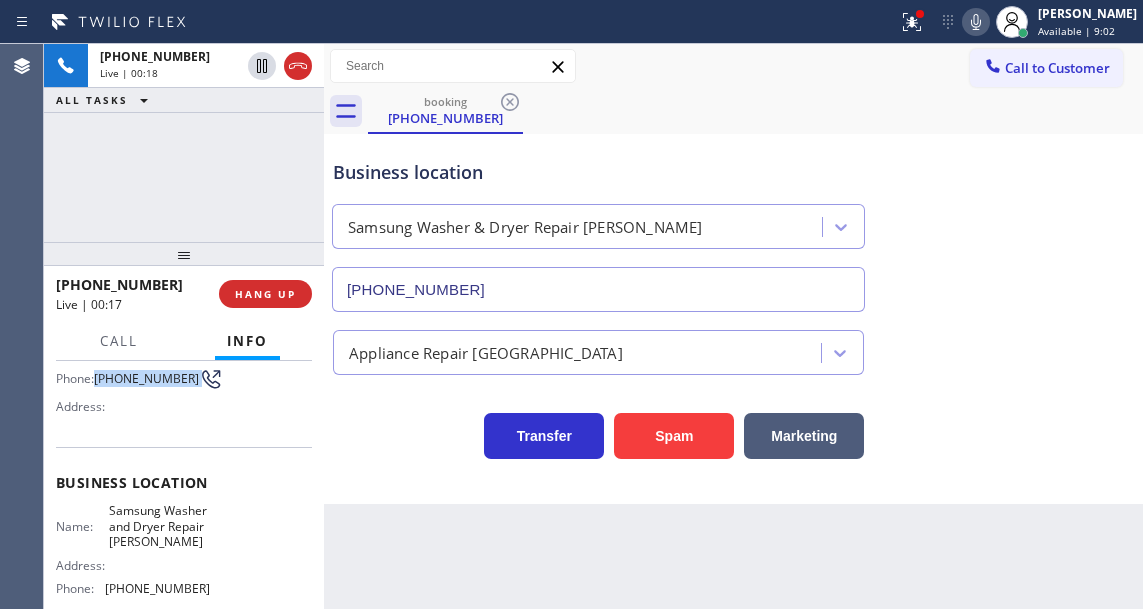 click on "(503) 933-6765" at bounding box center (146, 378) 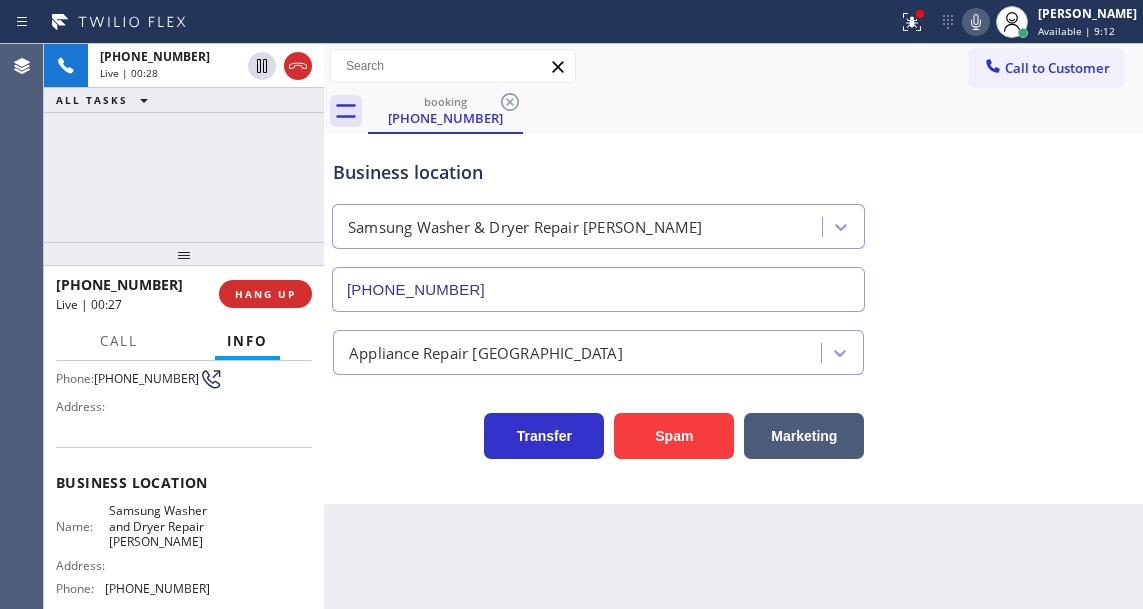 click on "Business location Samsung Washer & Dryer Repair Gresham (503) 714-9701 Appliance Repair High End Transfer Spam Marketing" at bounding box center [733, 319] 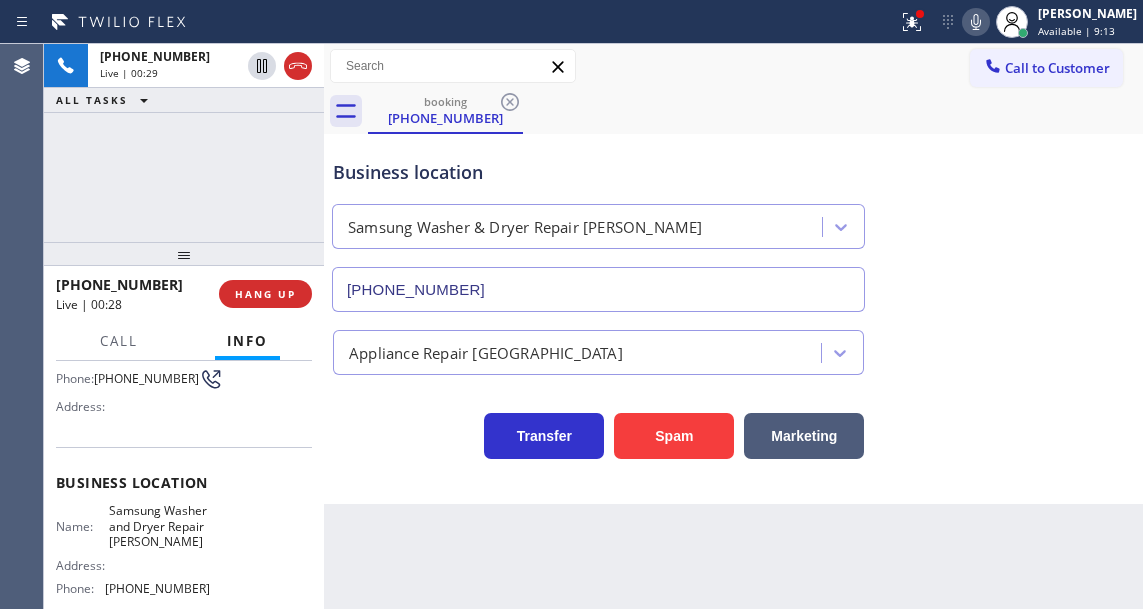 click on "Samsung Washer  and  Dryer Repair Gresham" at bounding box center [159, 526] 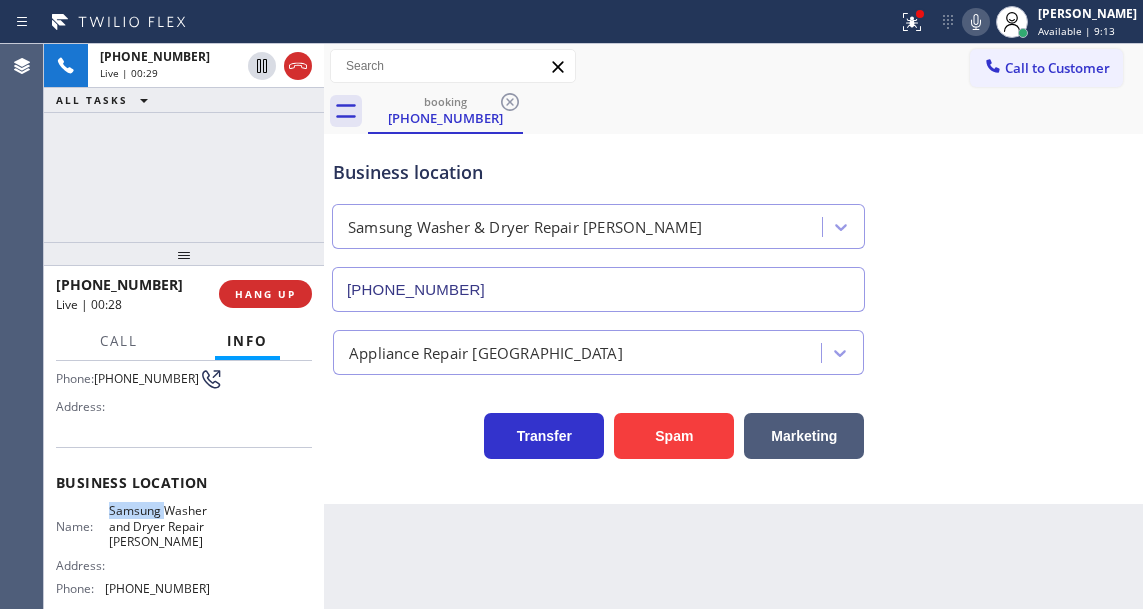 click on "Samsung Washer  and  Dryer Repair Gresham" at bounding box center (159, 526) 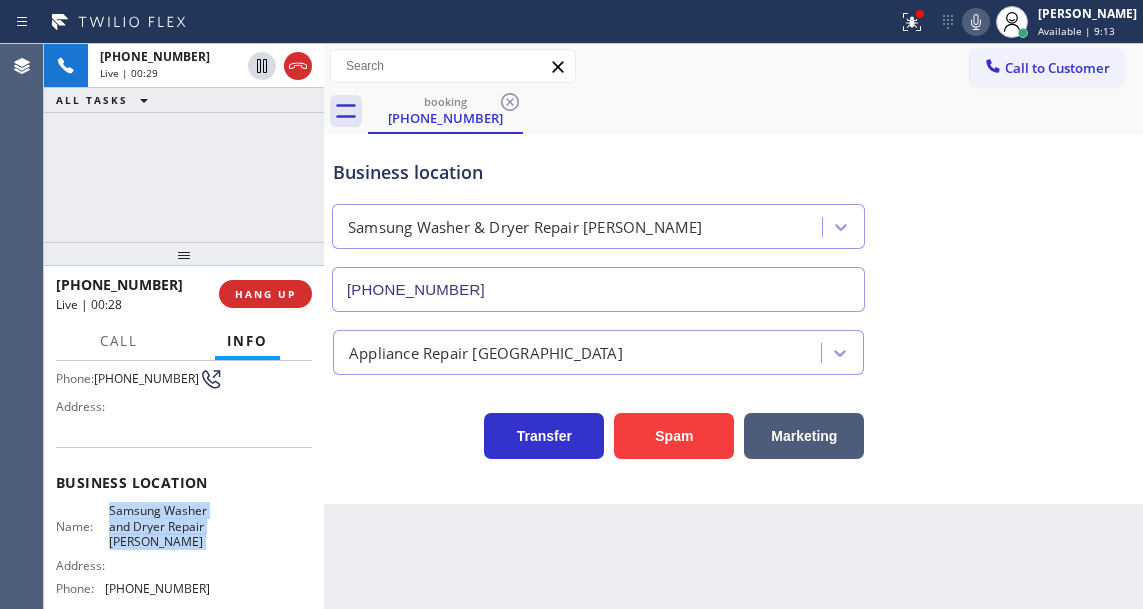 click on "Samsung Washer  and  Dryer Repair Gresham" at bounding box center [159, 526] 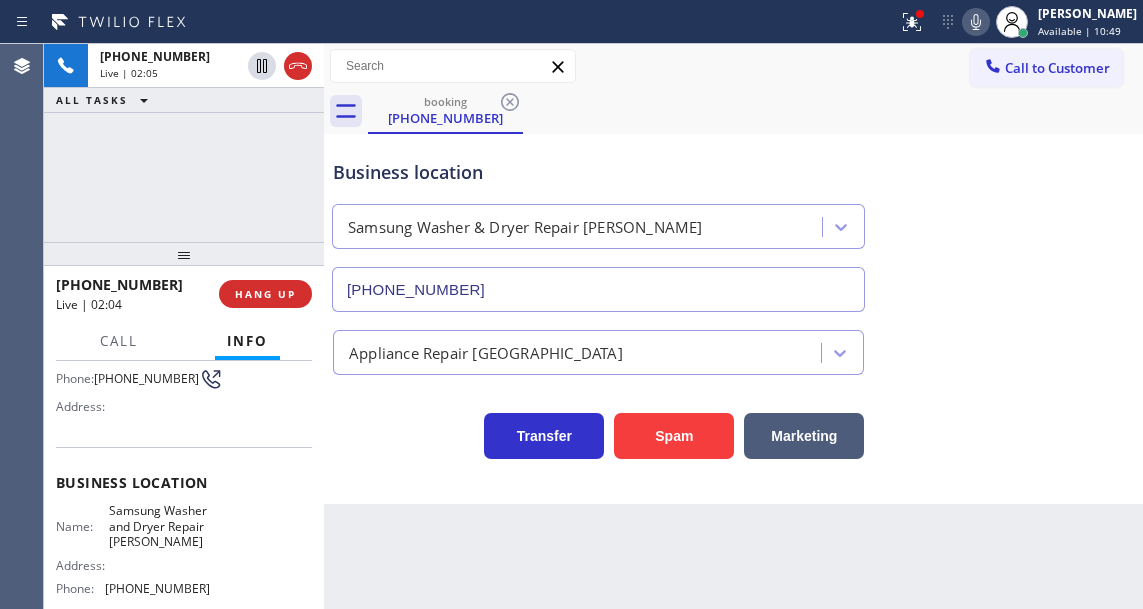 click on "+15039336765 Live | 02:05 ALL TASKS ALL TASKS ACTIVE TASKS TASKS IN WRAP UP" at bounding box center [184, 143] 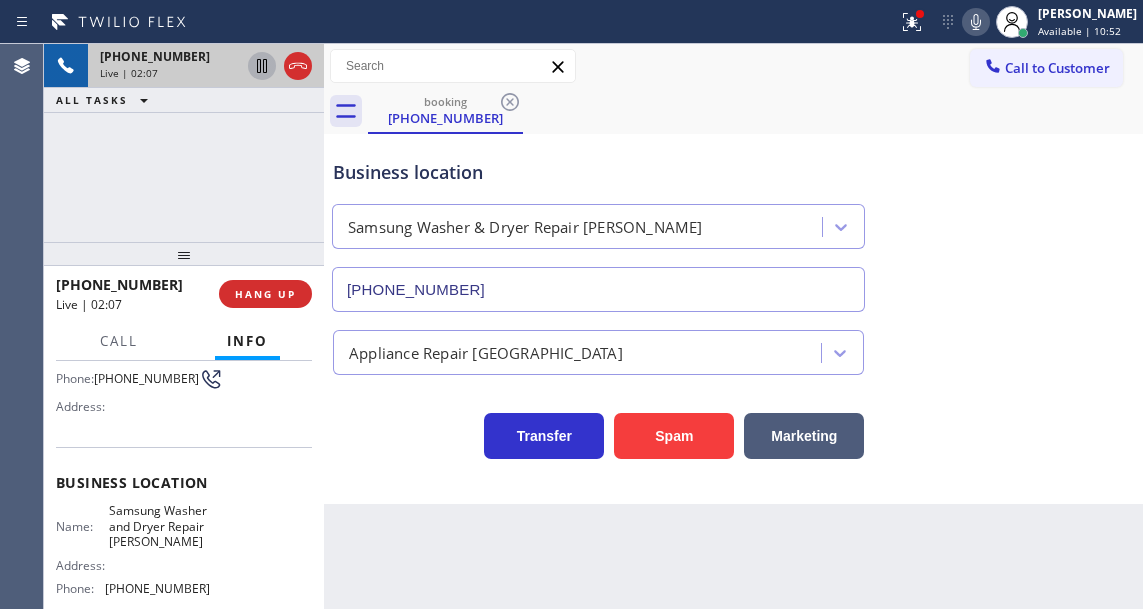 click 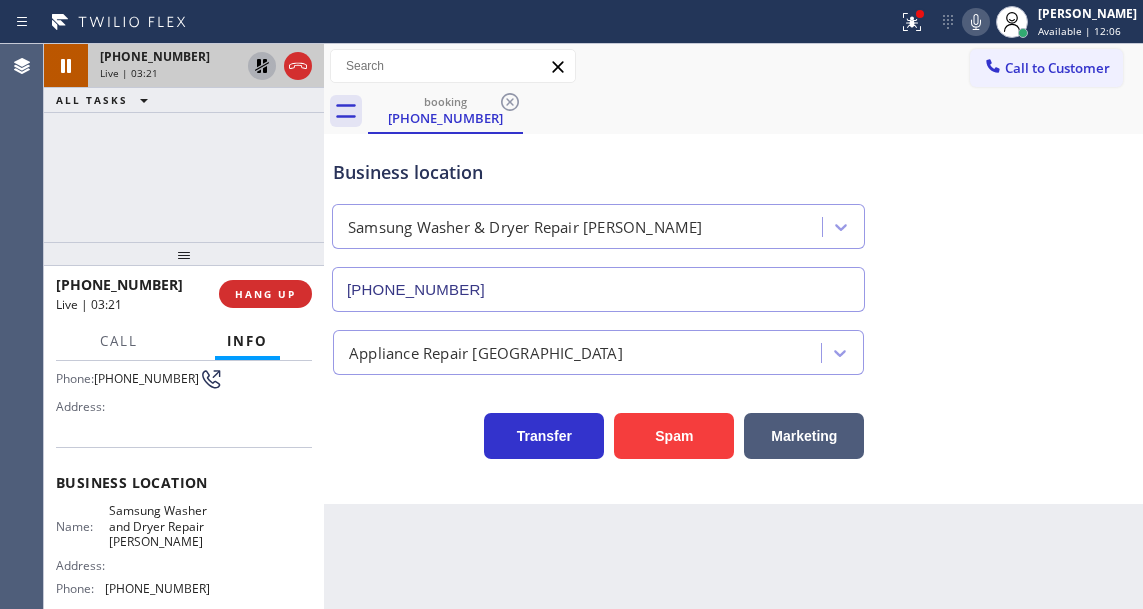 click on "+15039336765 Live | 03:21 ALL TASKS ALL TASKS ACTIVE TASKS TASKS IN WRAP UP" at bounding box center (184, 143) 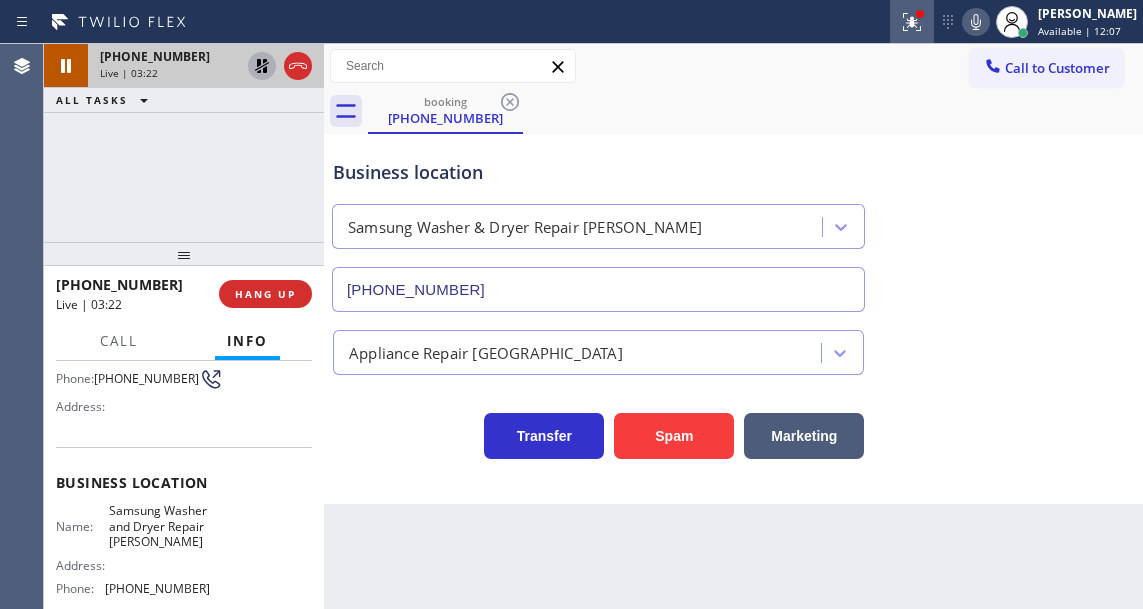 click 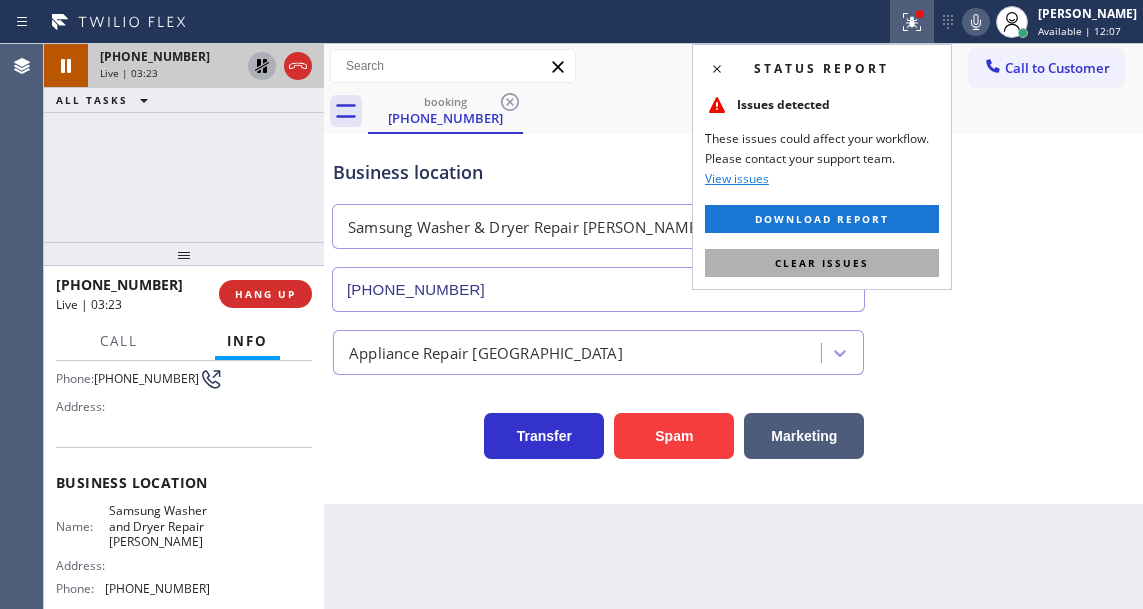 click on "Clear issues" at bounding box center (822, 263) 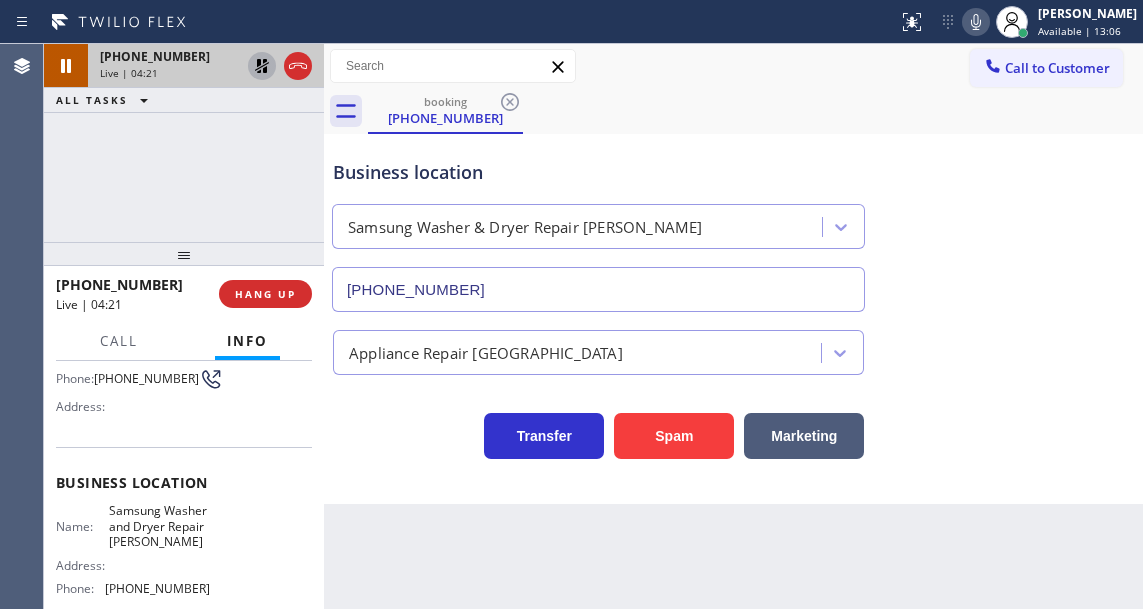 click 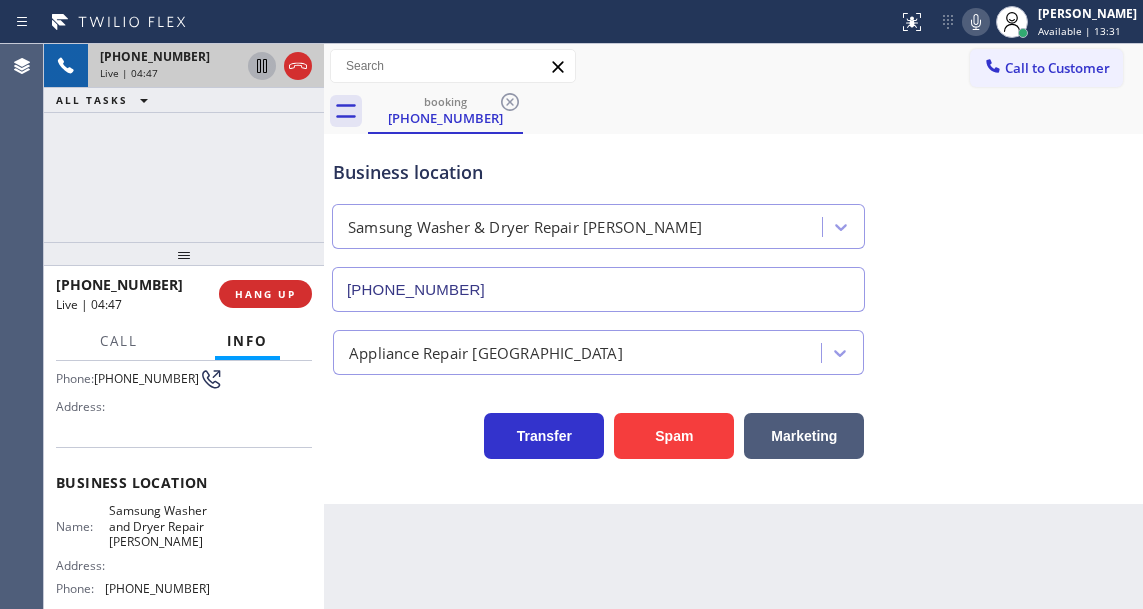 click on "Appliance Repair High End" at bounding box center [733, 348] 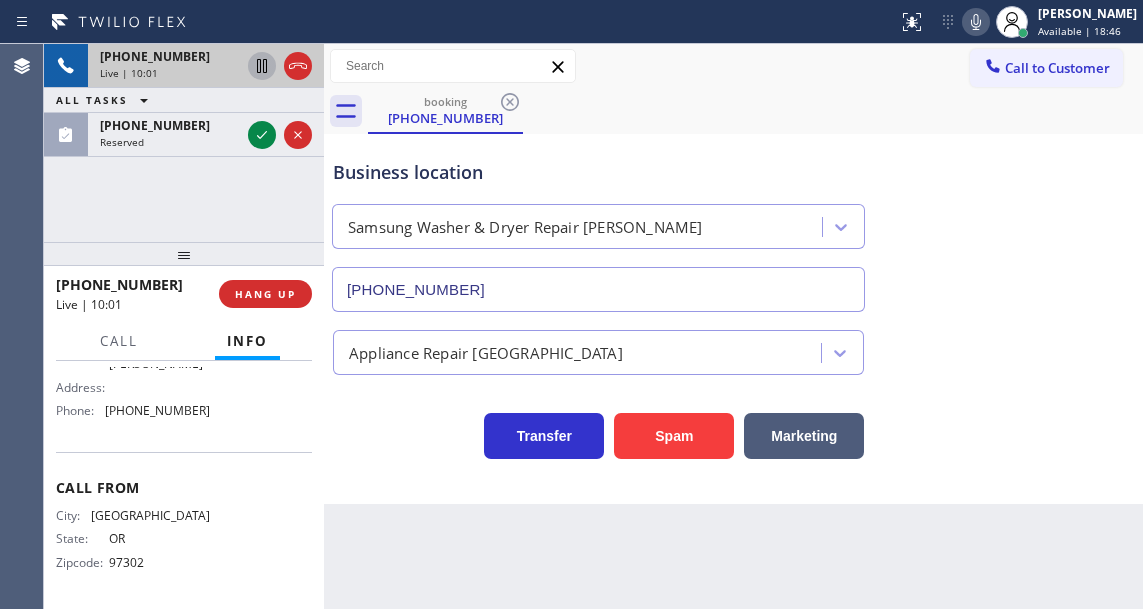 scroll, scrollTop: 365, scrollLeft: 0, axis: vertical 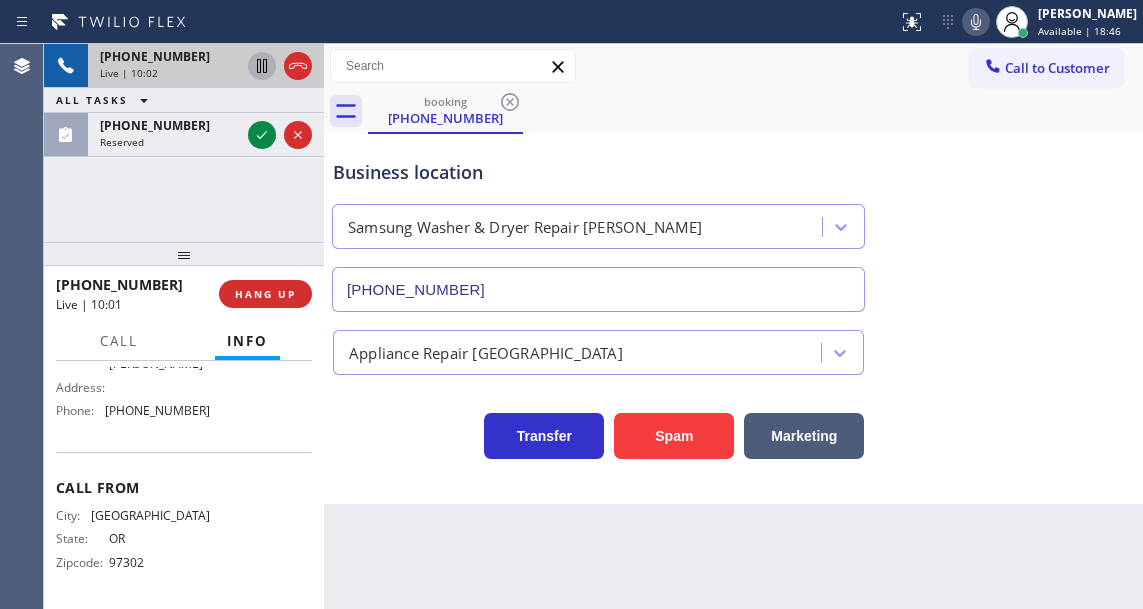 click on "(503) 714-9701" at bounding box center (157, 410) 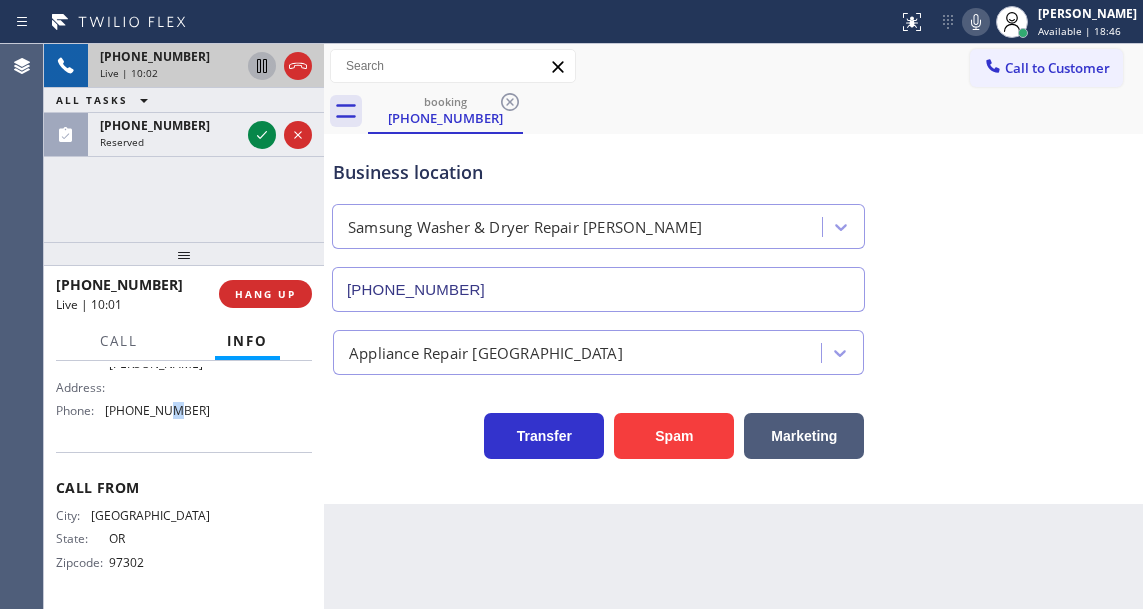 click on "(503) 714-9701" at bounding box center [157, 410] 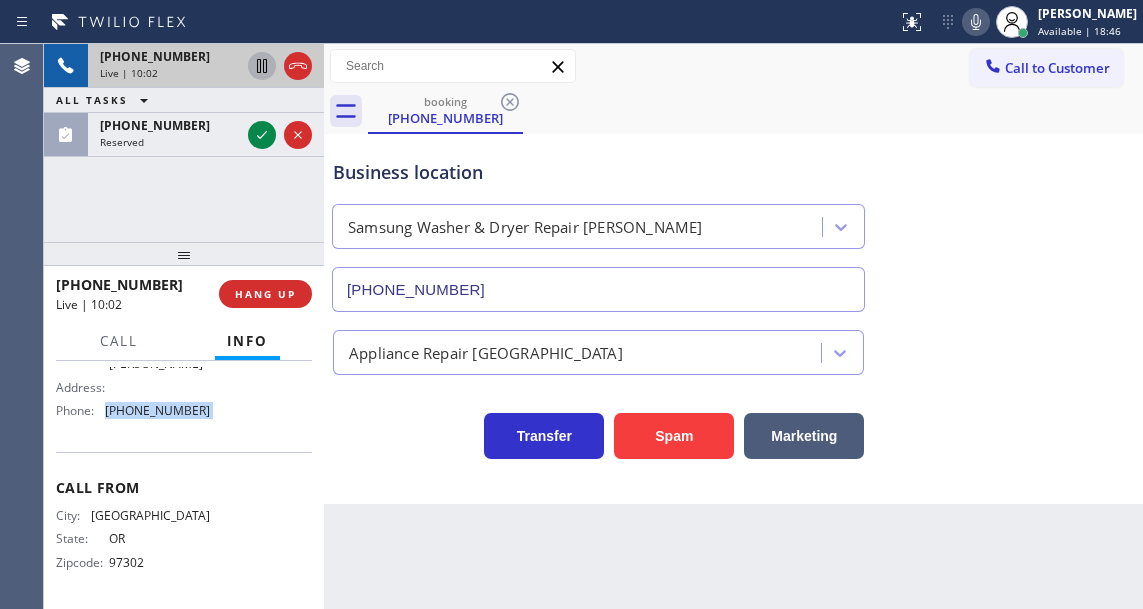 click on "(503) 714-9701" at bounding box center [157, 410] 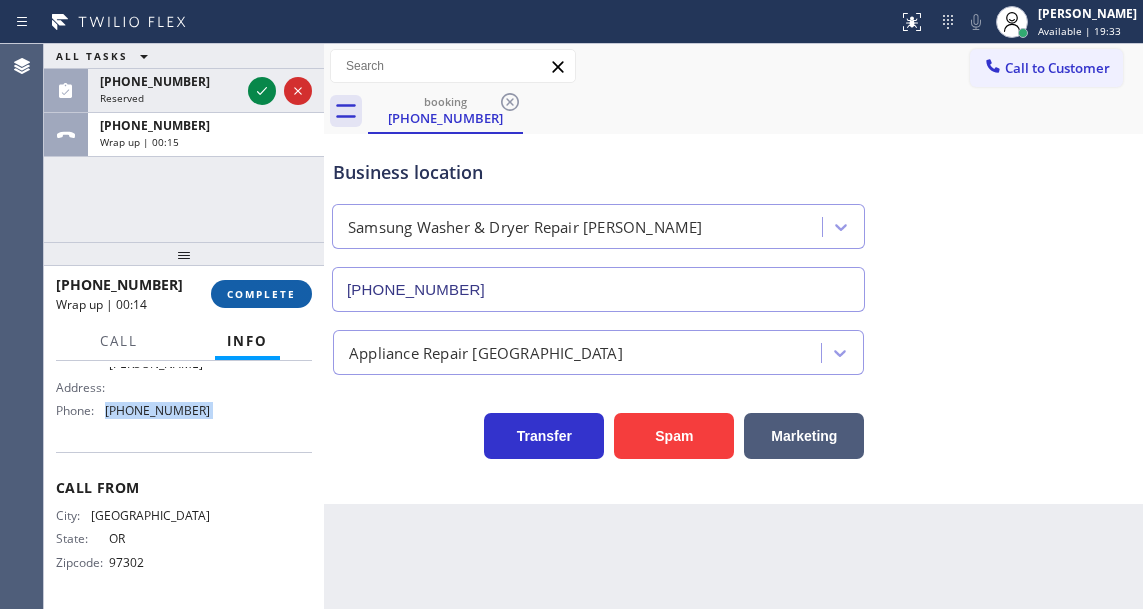 click on "COMPLETE" at bounding box center [261, 294] 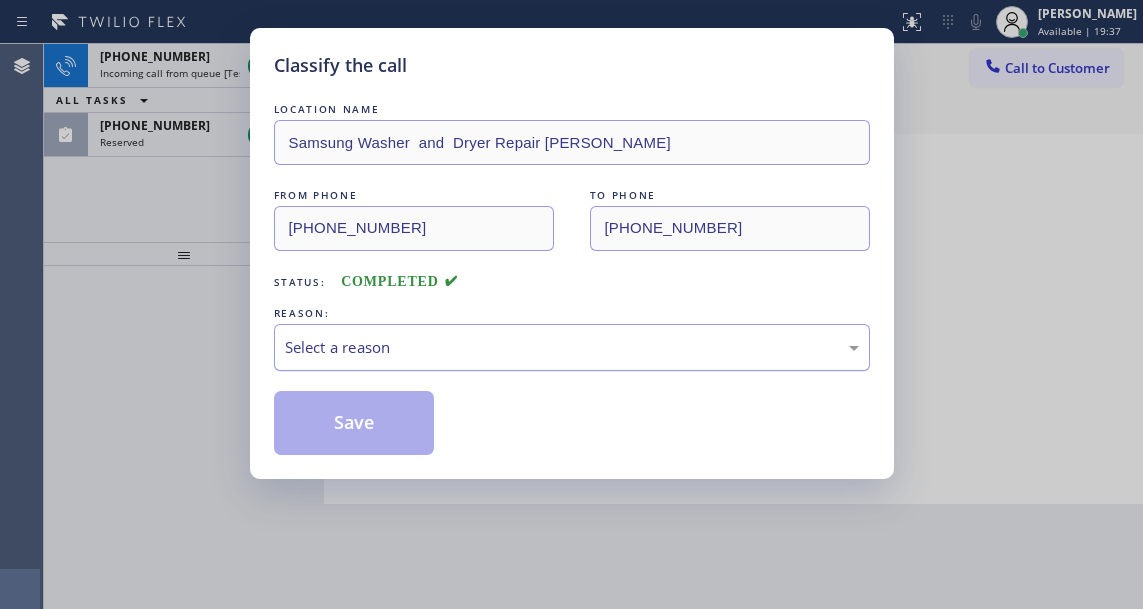 drag, startPoint x: 494, startPoint y: 334, endPoint x: 464, endPoint y: 347, distance: 32.695564 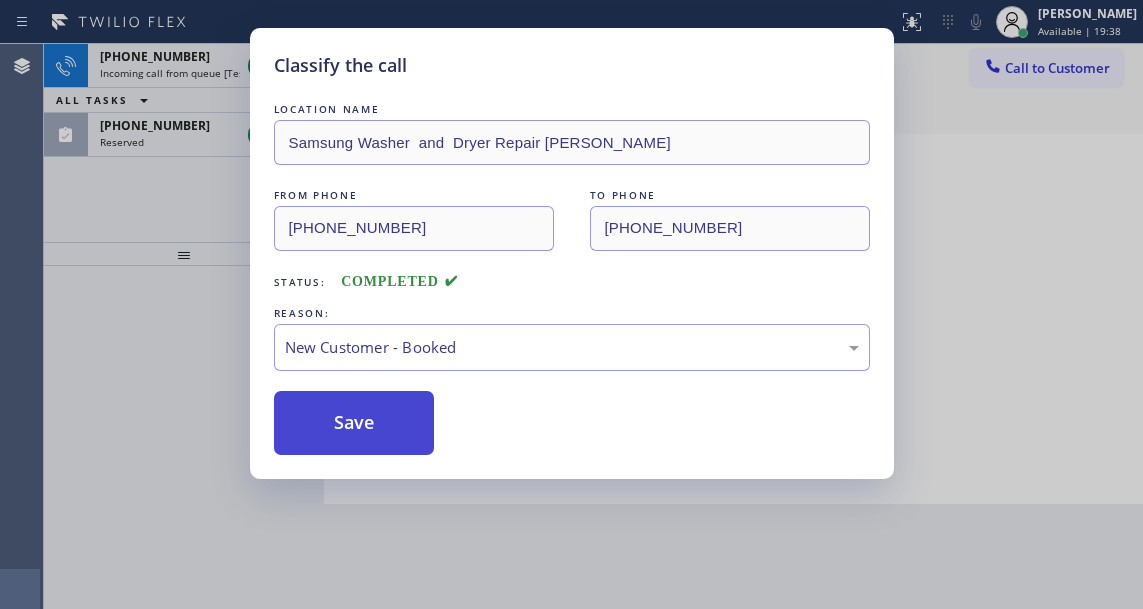 click on "Save" at bounding box center (354, 423) 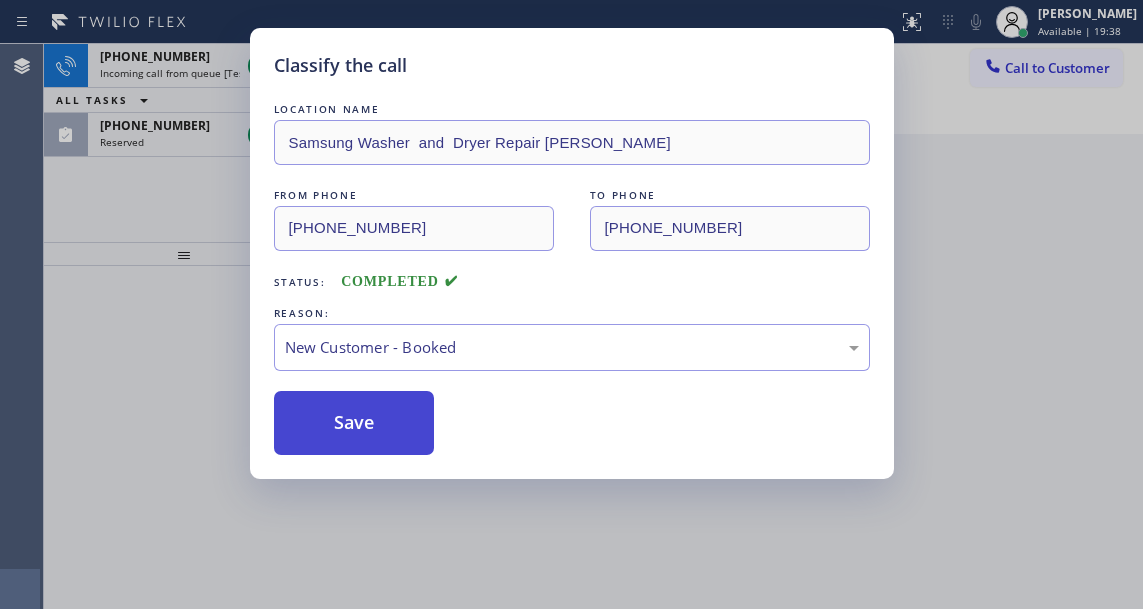 click on "Save" at bounding box center (354, 423) 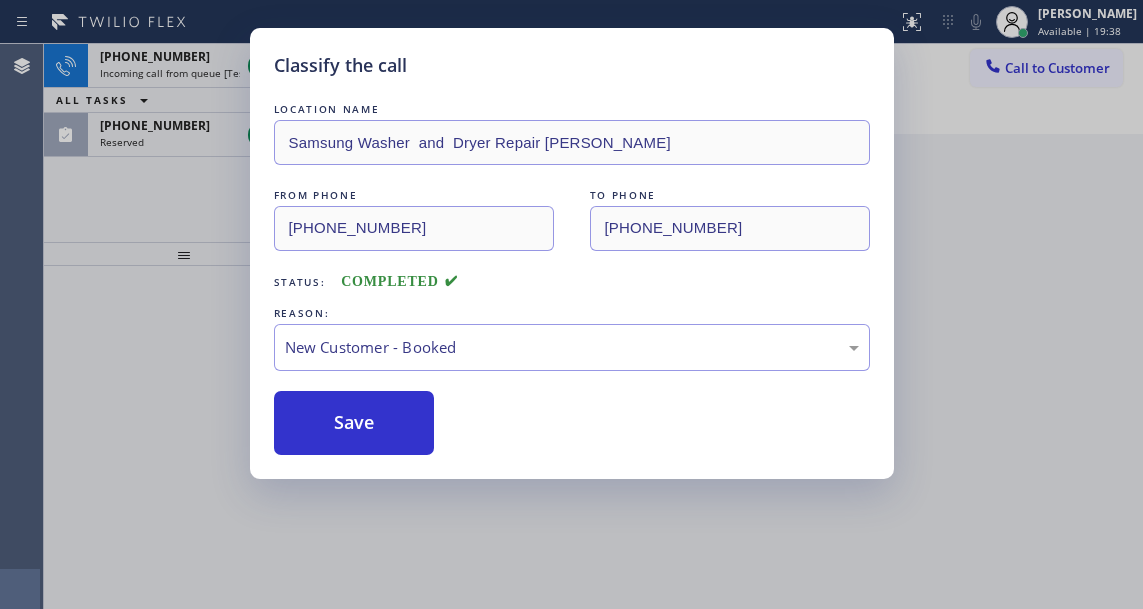 click on "Classify the call LOCATION NAME Samsung Washer  and  Dryer Repair Gresham FROM PHONE (503) 933-6765 TO PHONE (503) 714-9701 Status: COMPLETED REASON: New Customer - Booked Save" at bounding box center (571, 304) 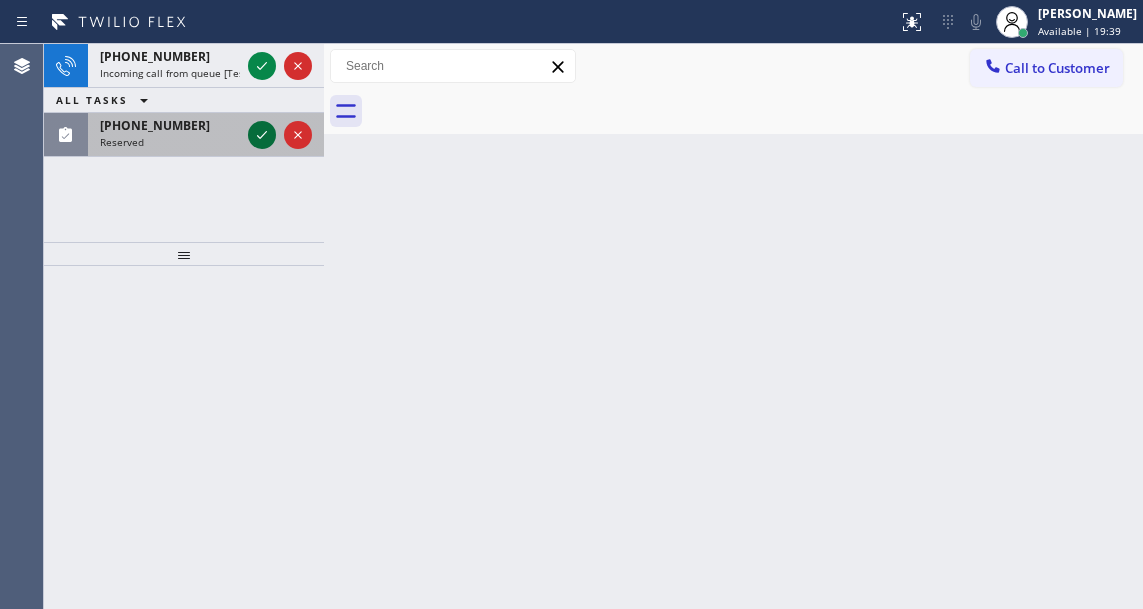 click 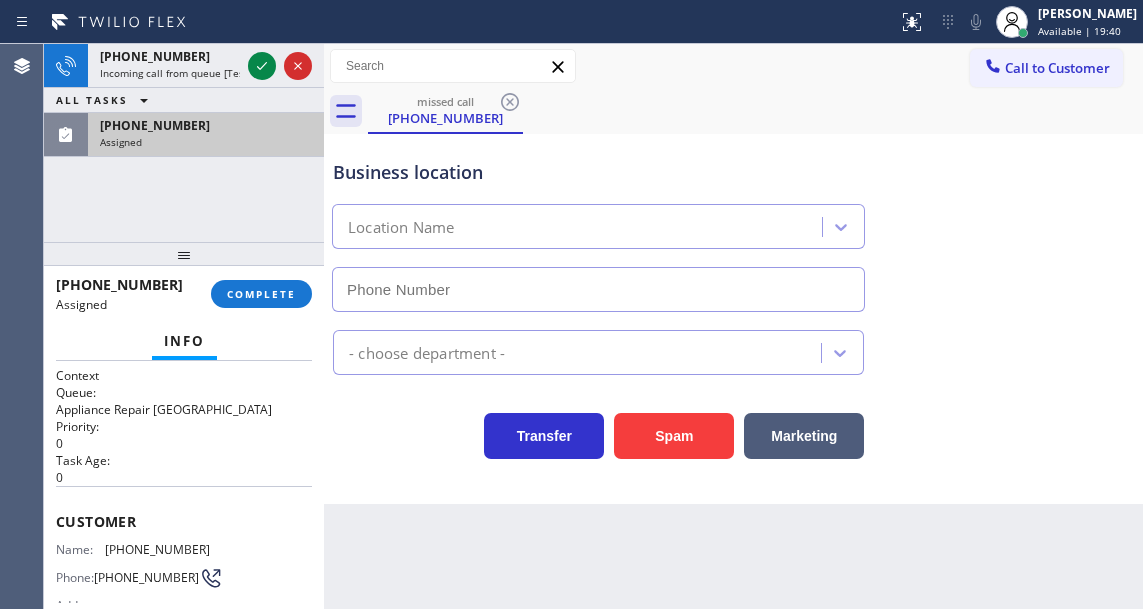 type on "(203) 693-9269" 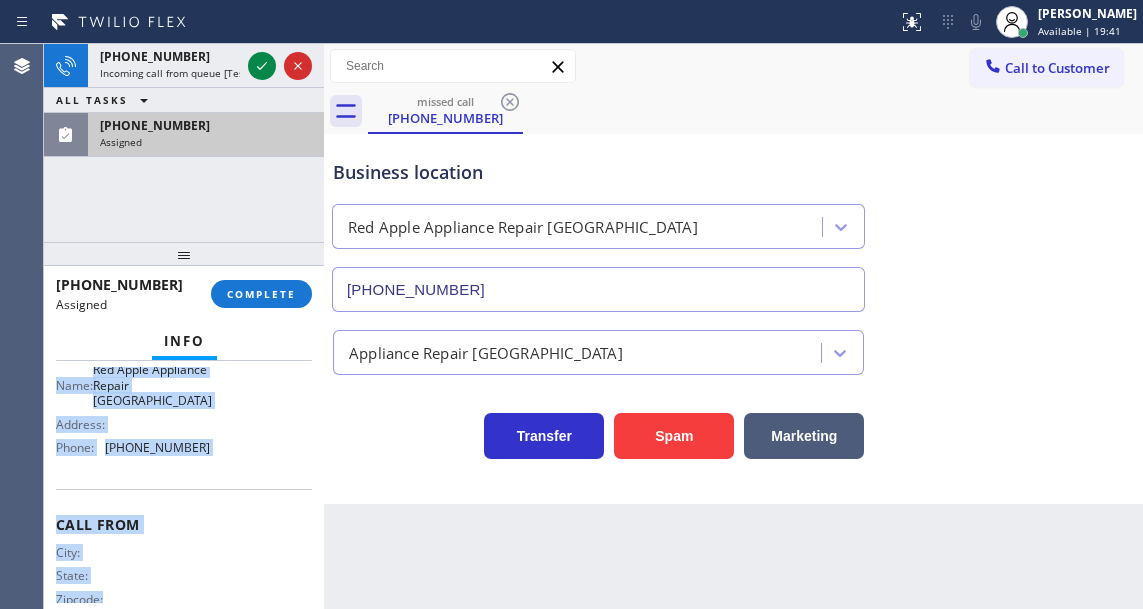 scroll, scrollTop: 384, scrollLeft: 0, axis: vertical 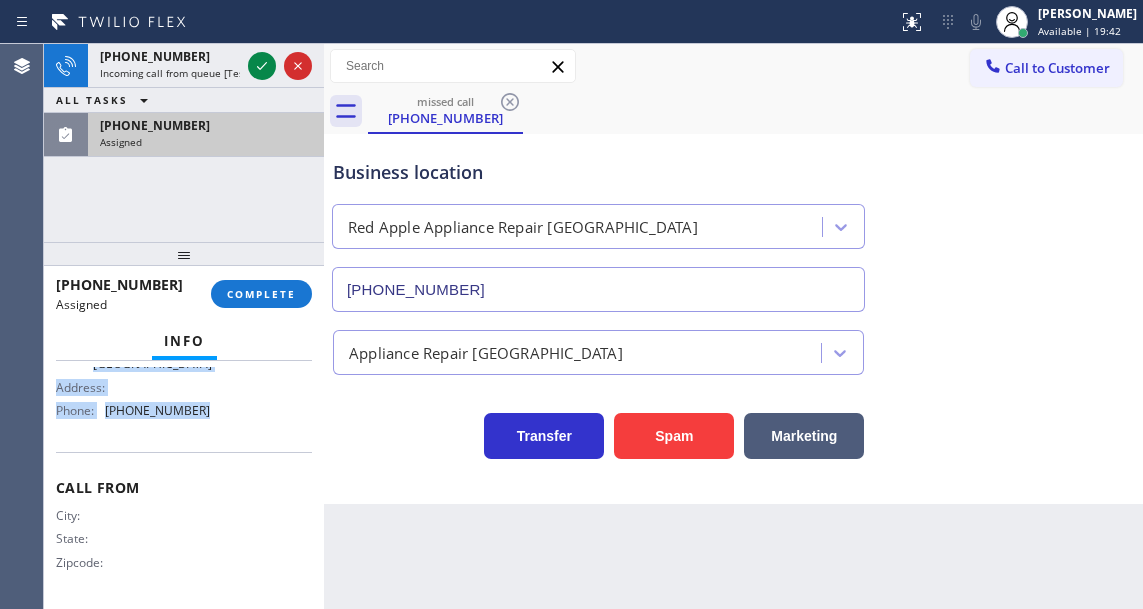 drag, startPoint x: 56, startPoint y: 516, endPoint x: 220, endPoint y: 430, distance: 185.181 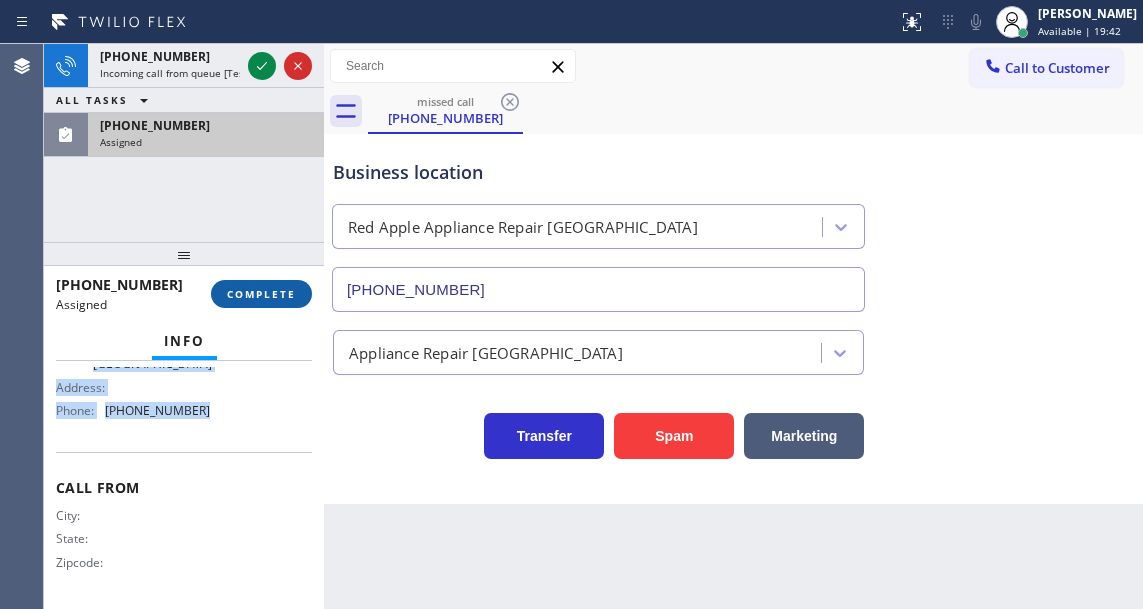 type 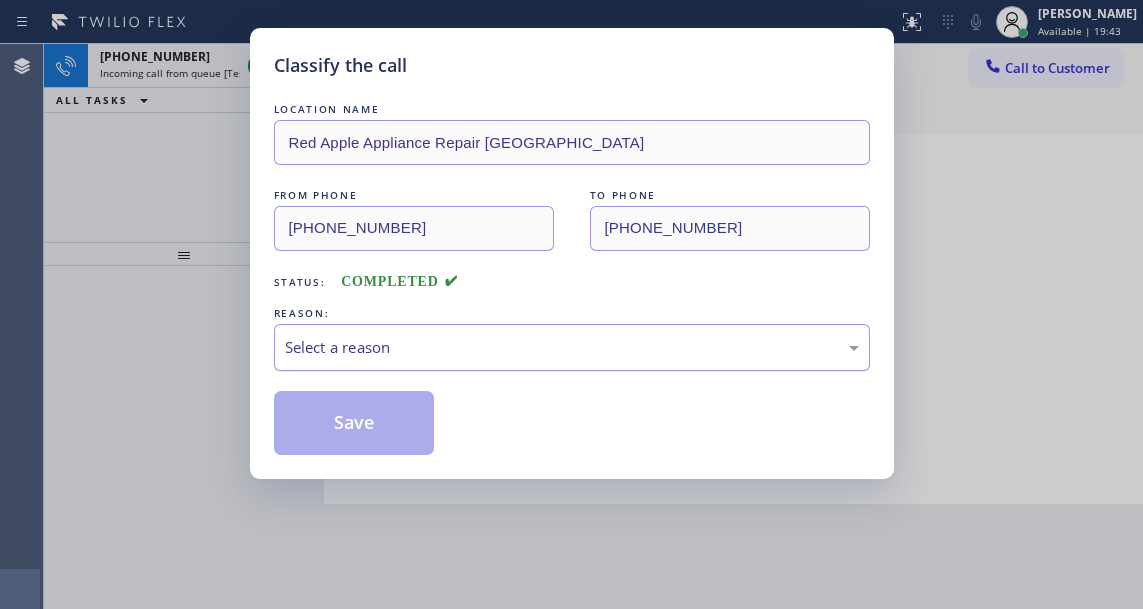 click on "Select a reason" at bounding box center (572, 347) 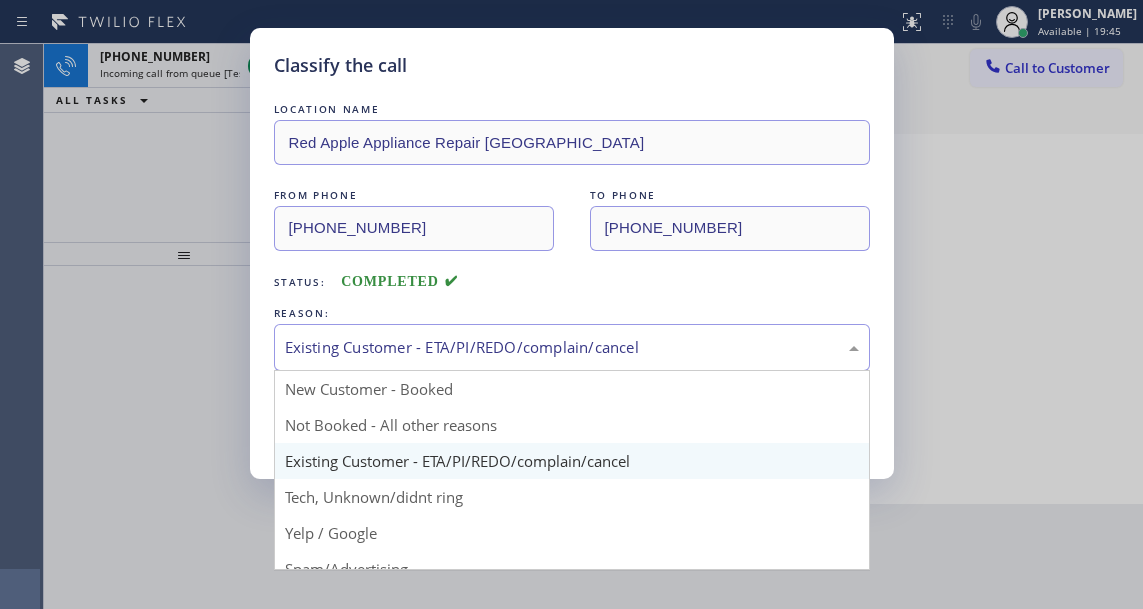 click on "Existing Customer - ETA/PI/REDO/complain/cancel" at bounding box center [572, 347] 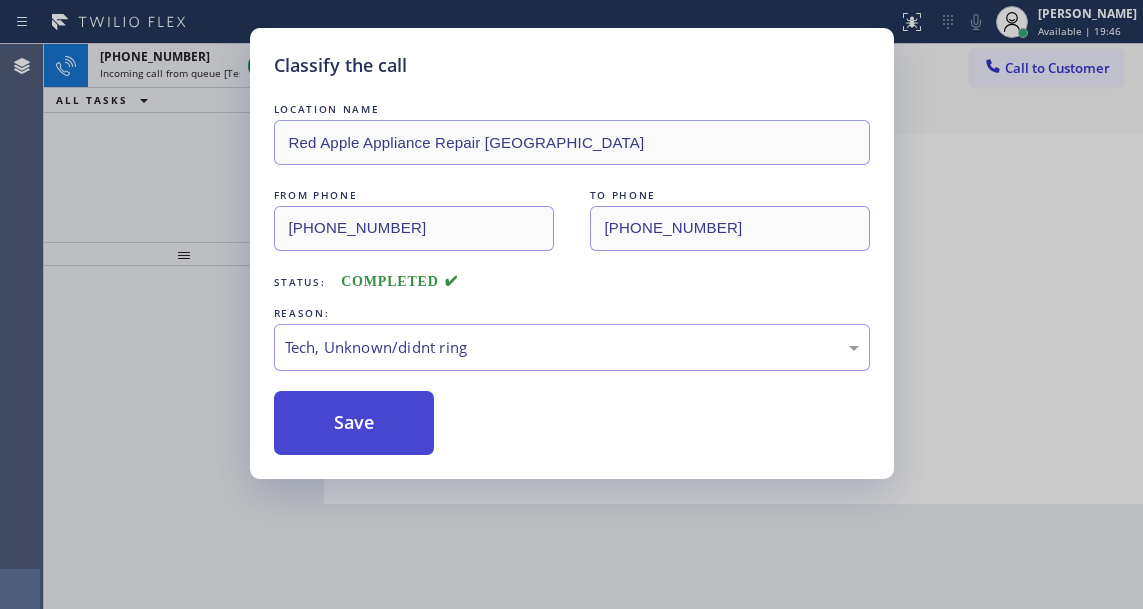 click on "Save" at bounding box center (354, 423) 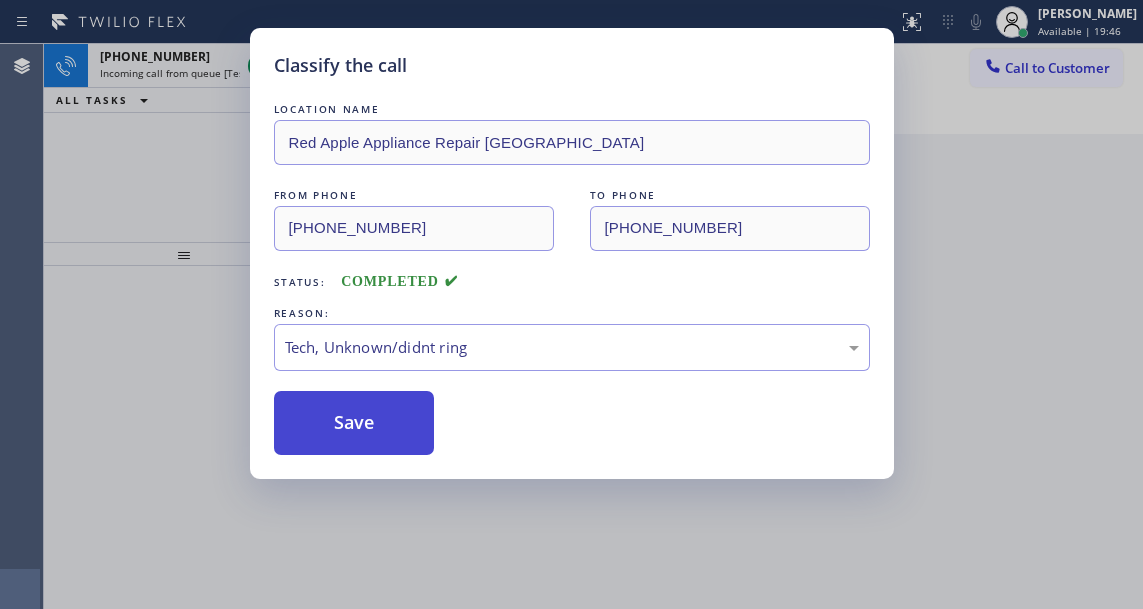 click on "Save" at bounding box center (354, 423) 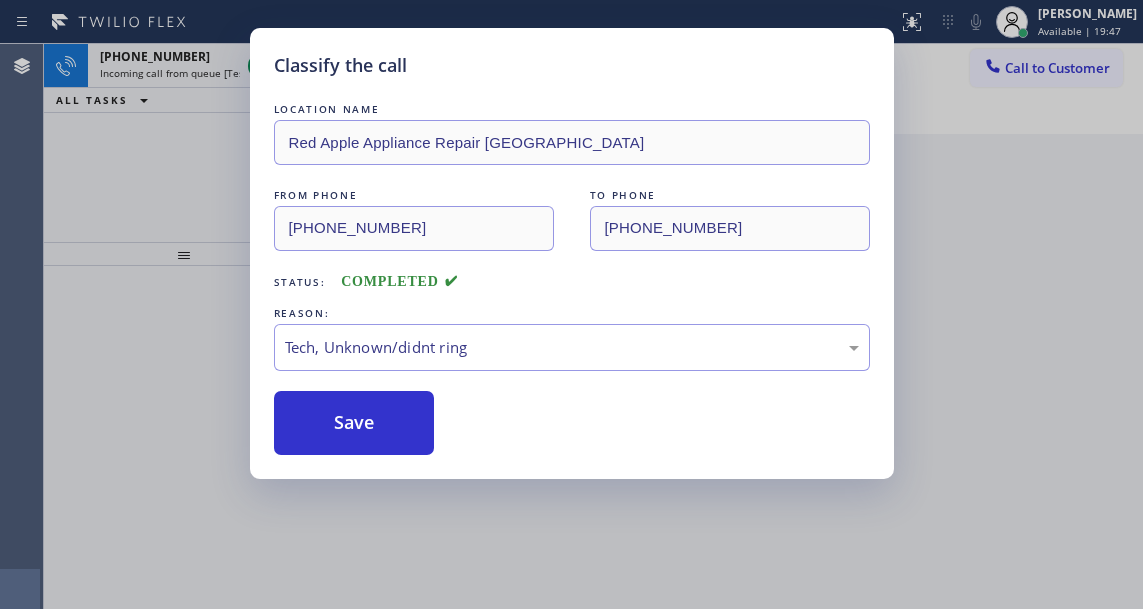click on "Classify the call LOCATION NAME Red Apple Appliance Repair Branford FROM PHONE (203) 760-1661 TO PHONE (203) 693-9269 Status: COMPLETED REASON: Tech, Unknown/didnt ring Save" at bounding box center (571, 304) 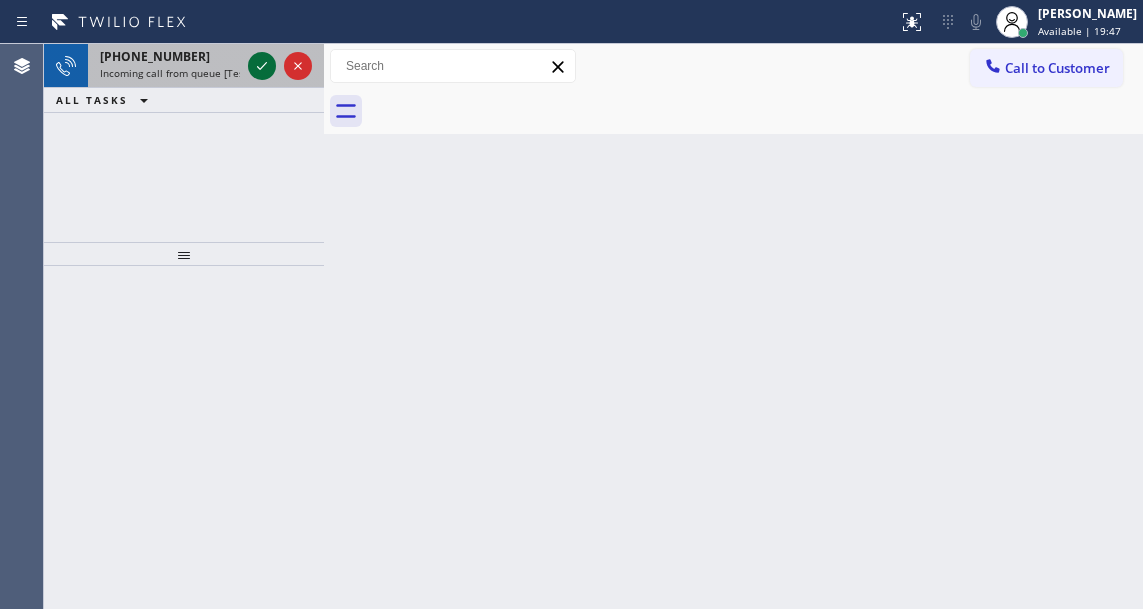 click 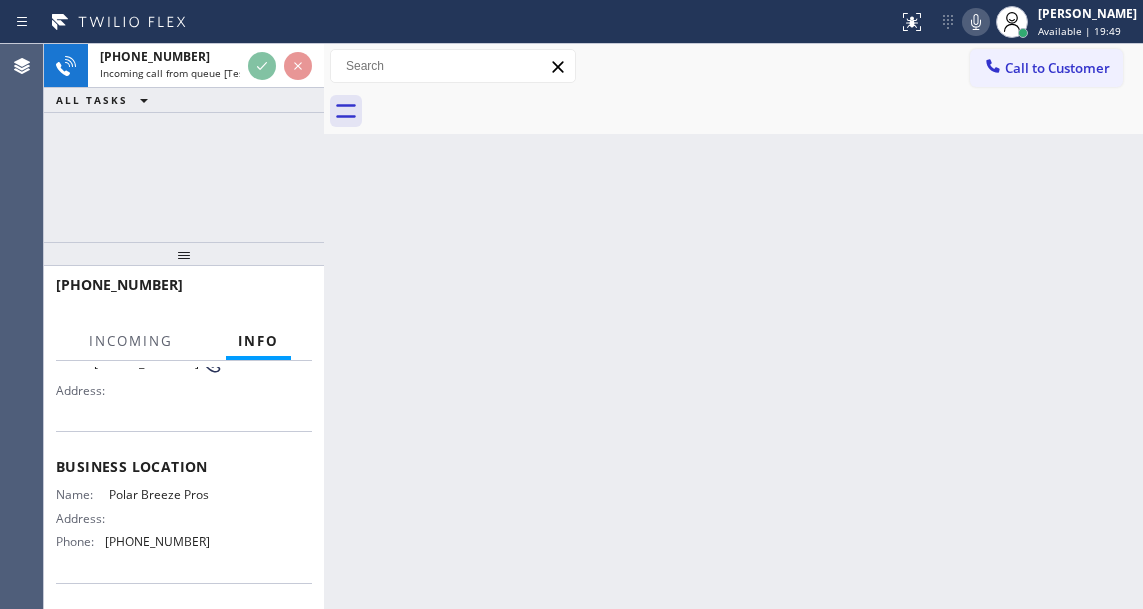 scroll, scrollTop: 200, scrollLeft: 0, axis: vertical 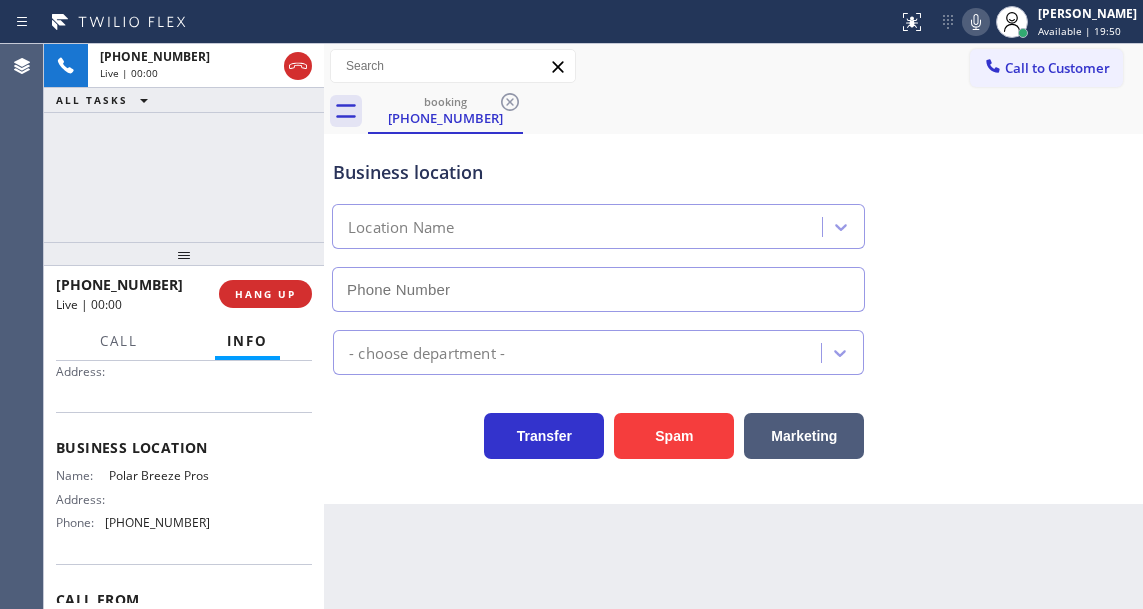 type on "(561) 336-6473" 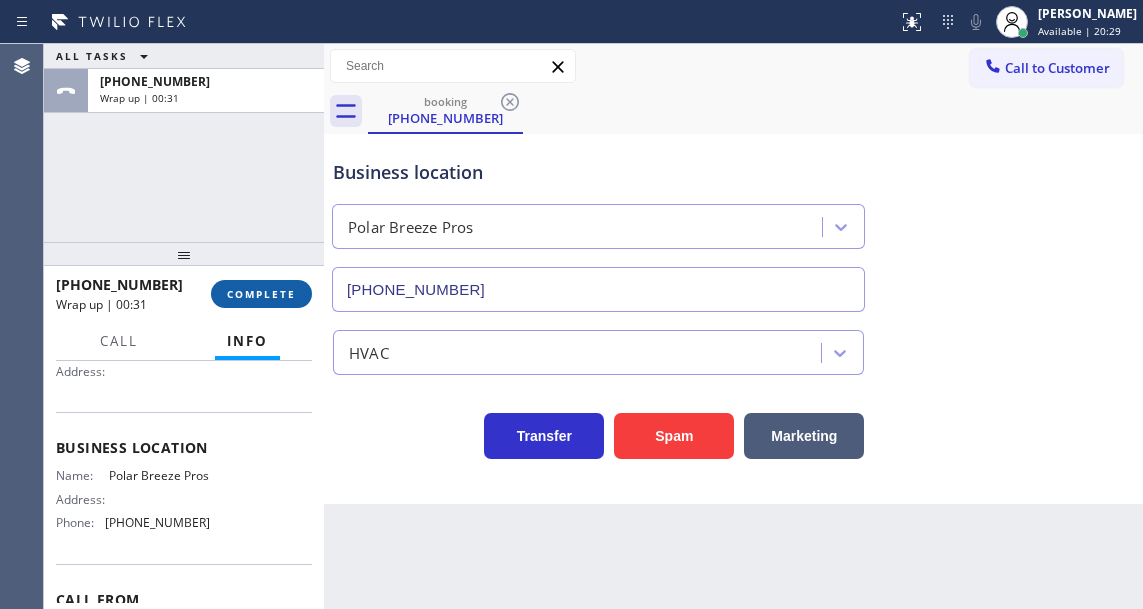 click on "COMPLETE" at bounding box center (261, 294) 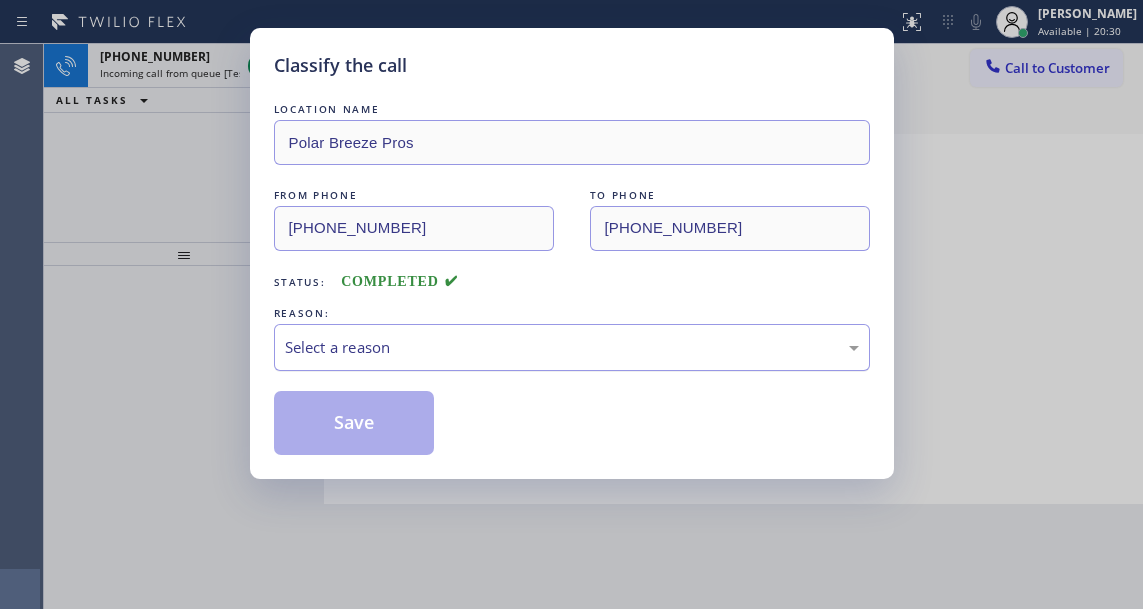 click on "Select a reason" at bounding box center [572, 347] 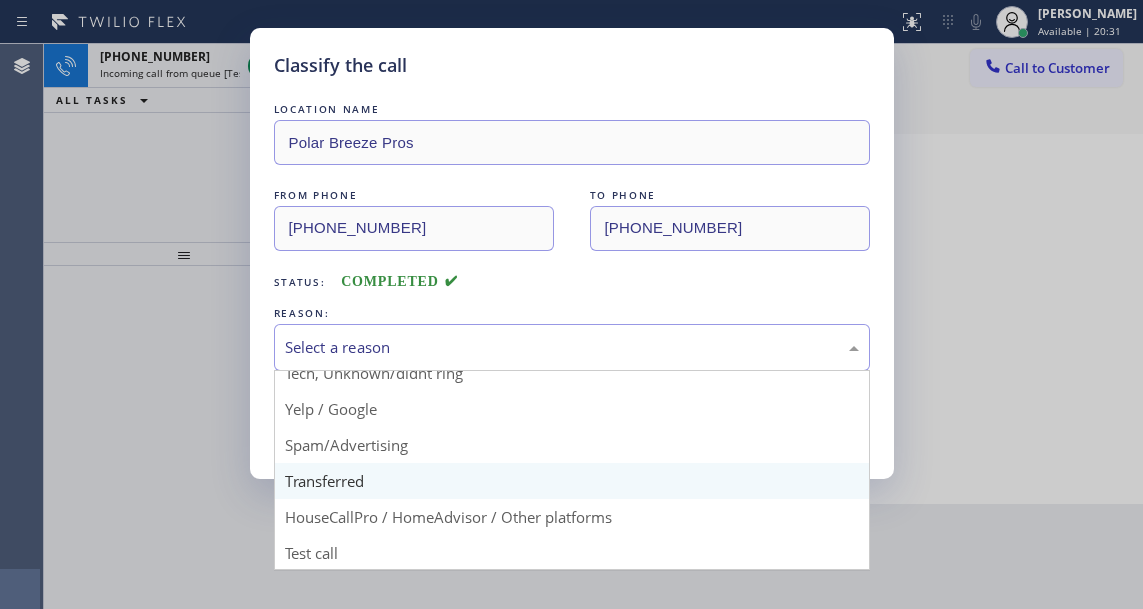 scroll, scrollTop: 126, scrollLeft: 0, axis: vertical 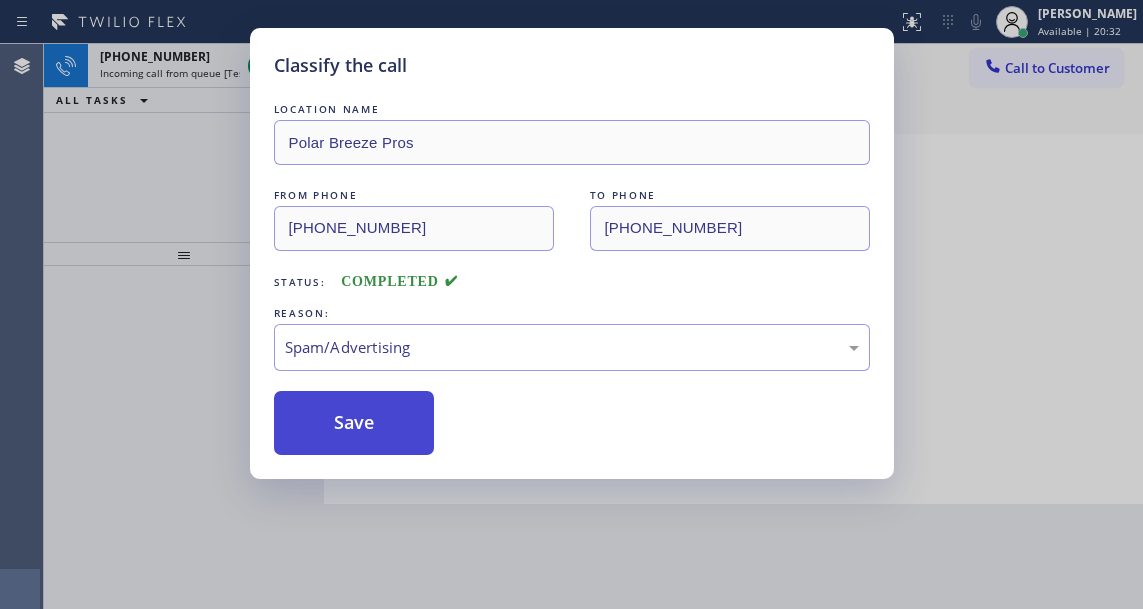 click on "Save" at bounding box center (354, 423) 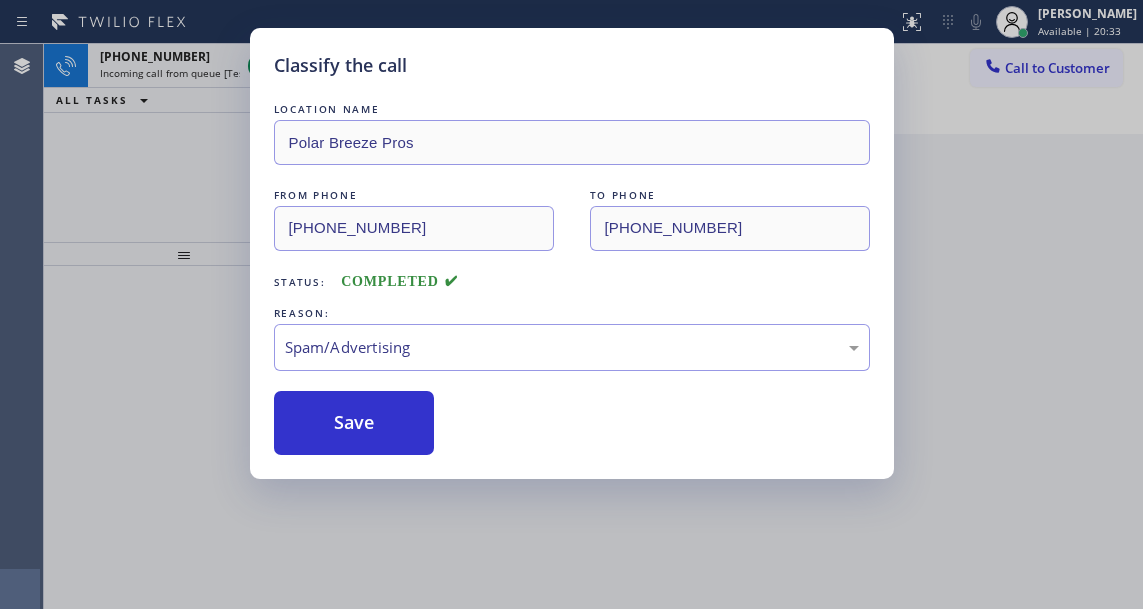 click on "Classify the call LOCATION NAME Polar Breeze Pros FROM PHONE (561) 821-2057 TO PHONE (561) 336-6473 Status: COMPLETED REASON: Spam/Advertising Save" at bounding box center (571, 304) 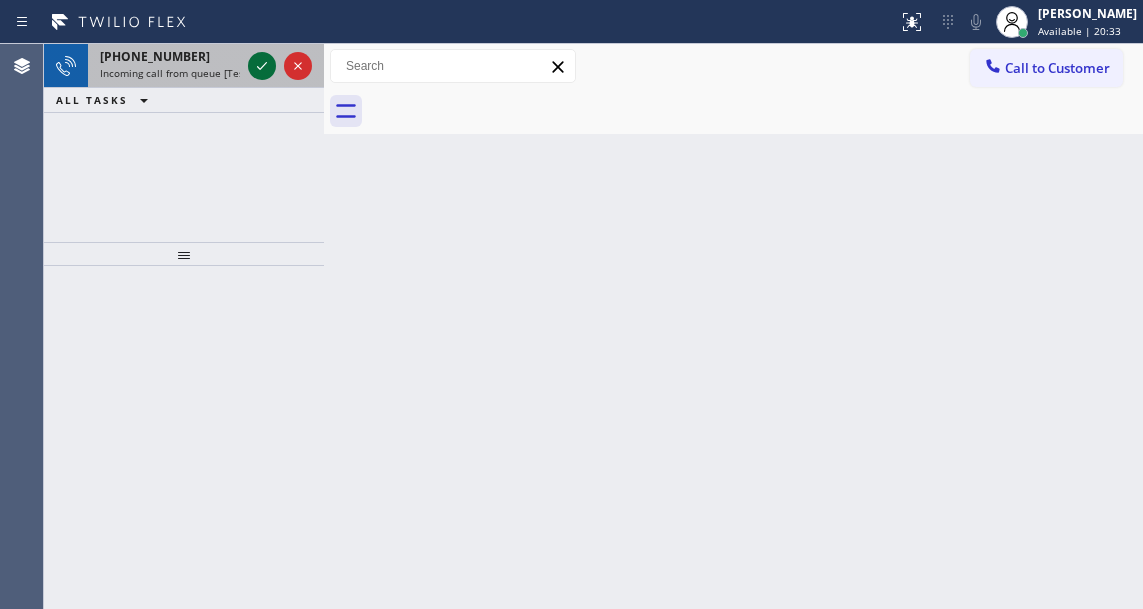 click 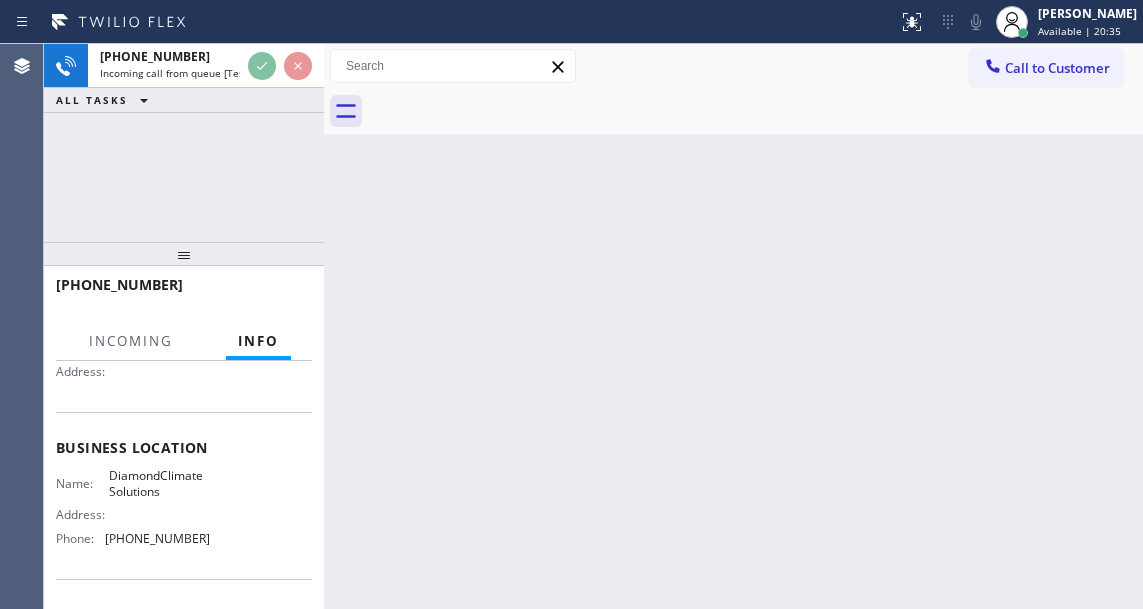 scroll, scrollTop: 300, scrollLeft: 0, axis: vertical 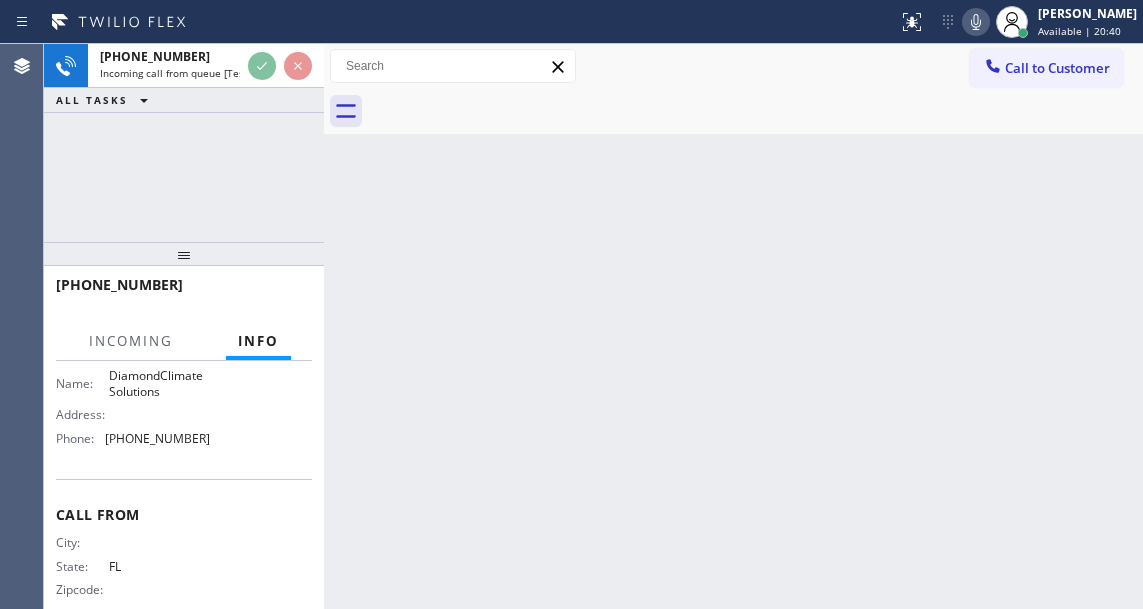 click on "Back to Dashboard Change Sender ID Customers Technicians Select a contact Outbound call Technician Search Technician Your caller id phone number Your caller id phone number Call Technician info Name   Phone none Address none Change Sender ID HVAC +18559994417 5 Star Appliance +18557314952 Appliance Repair +18554611149 Plumbing +18889090120 Air Duct Cleaning +18006865038  Electricians +18005688664 Cancel Change Check personal SMS Reset Change No tabs Call to Customer Outbound call Location AR B2B SMS Your caller id phone number (833) 692-2271 Customer number Call Outbound call Technician Search Technician Your caller id phone number Your caller id phone number Call" at bounding box center [733, 326] 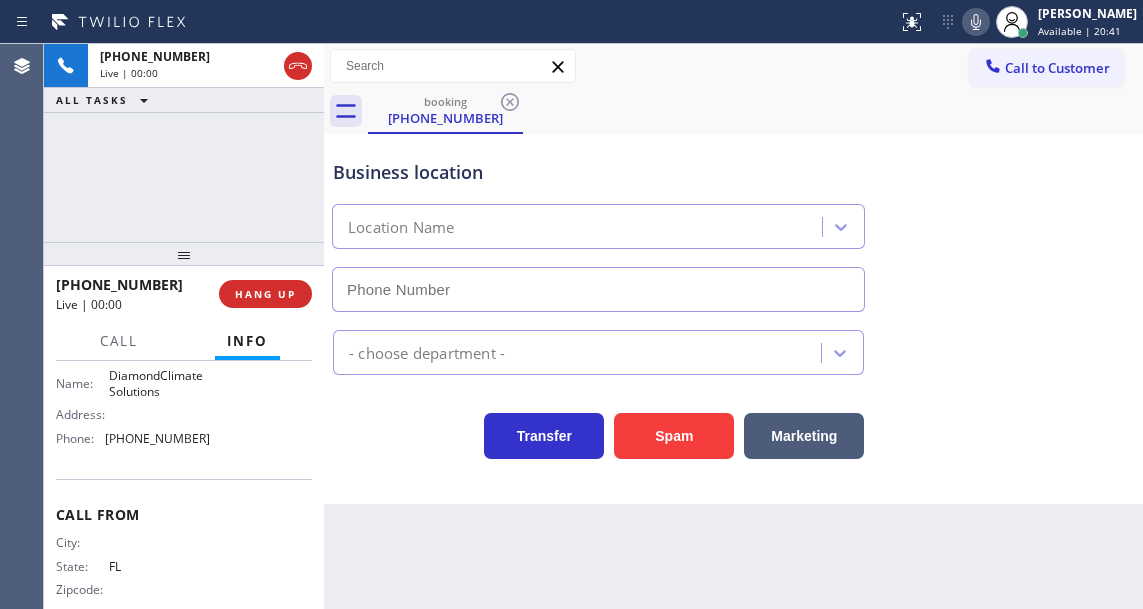 type on "(561) 794-4993" 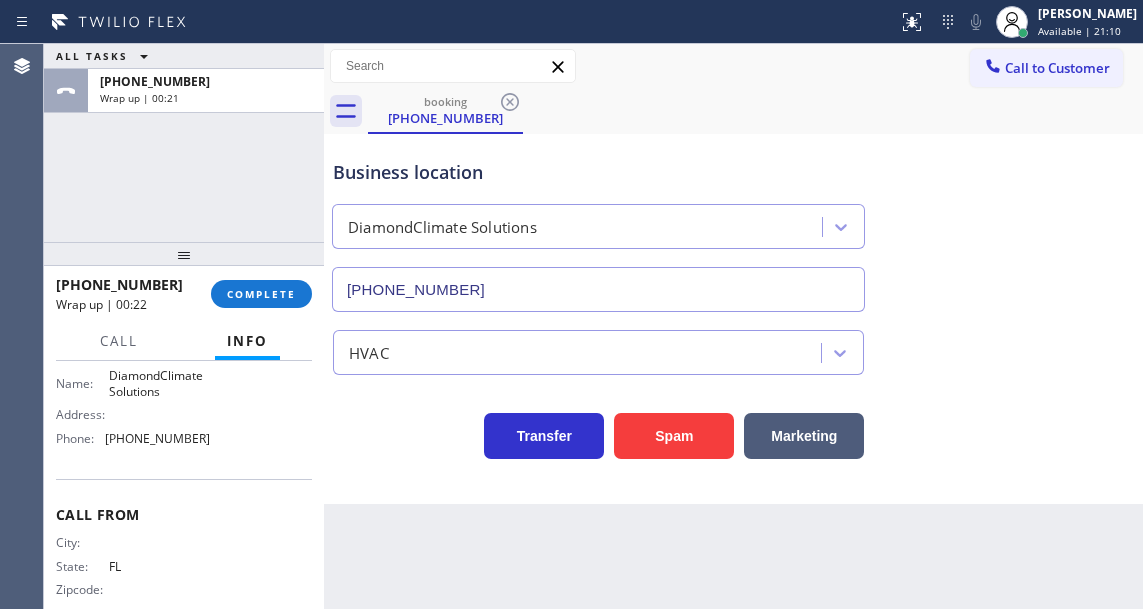 click on "+17542855215 Wrap up | 00:22 COMPLETE" at bounding box center (184, 294) 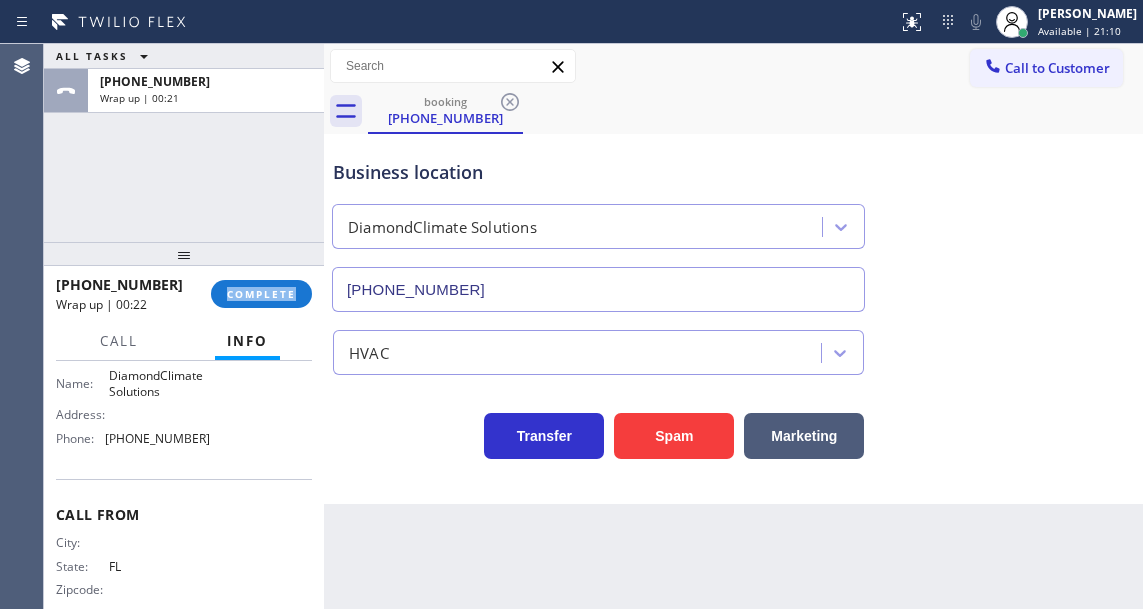 click on "+17542855215 Wrap up | 00:22 COMPLETE" at bounding box center (184, 294) 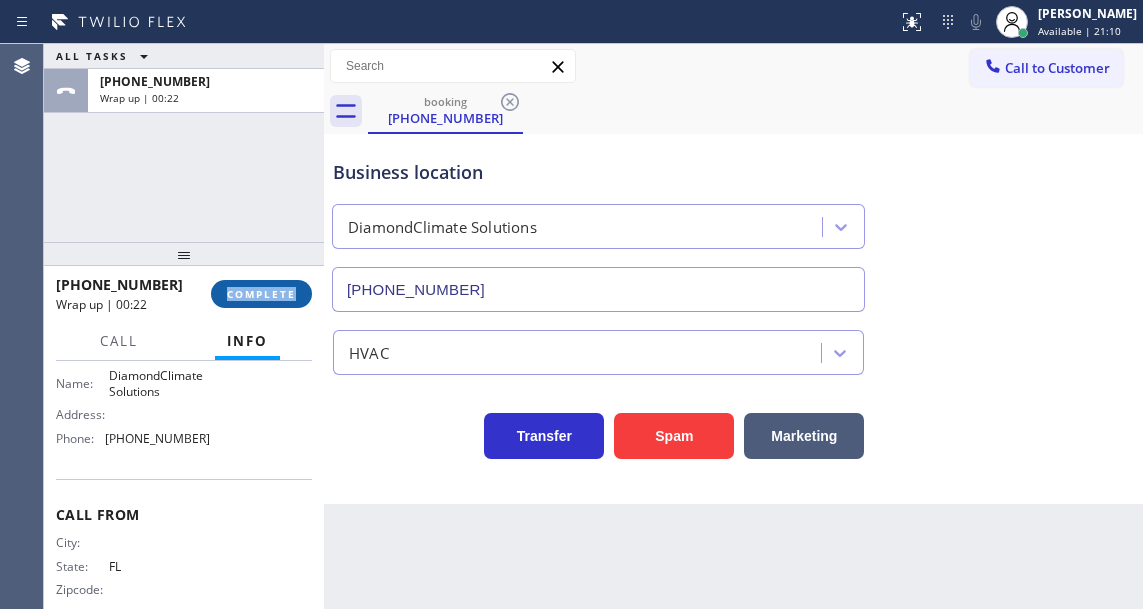 click on "COMPLETE" at bounding box center (261, 294) 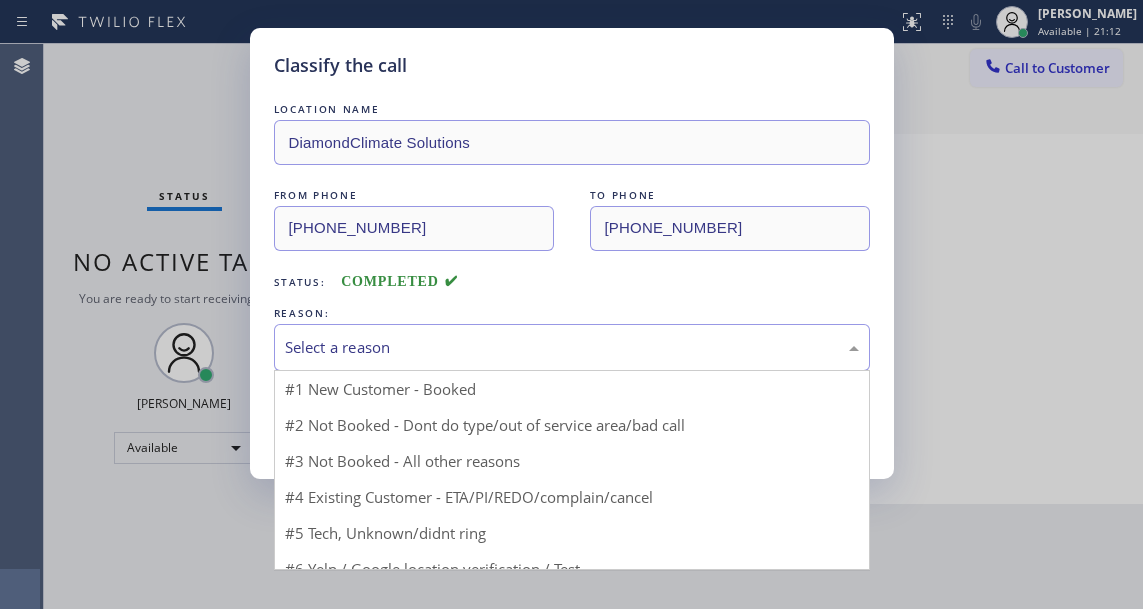 click on "Select a reason" at bounding box center (572, 347) 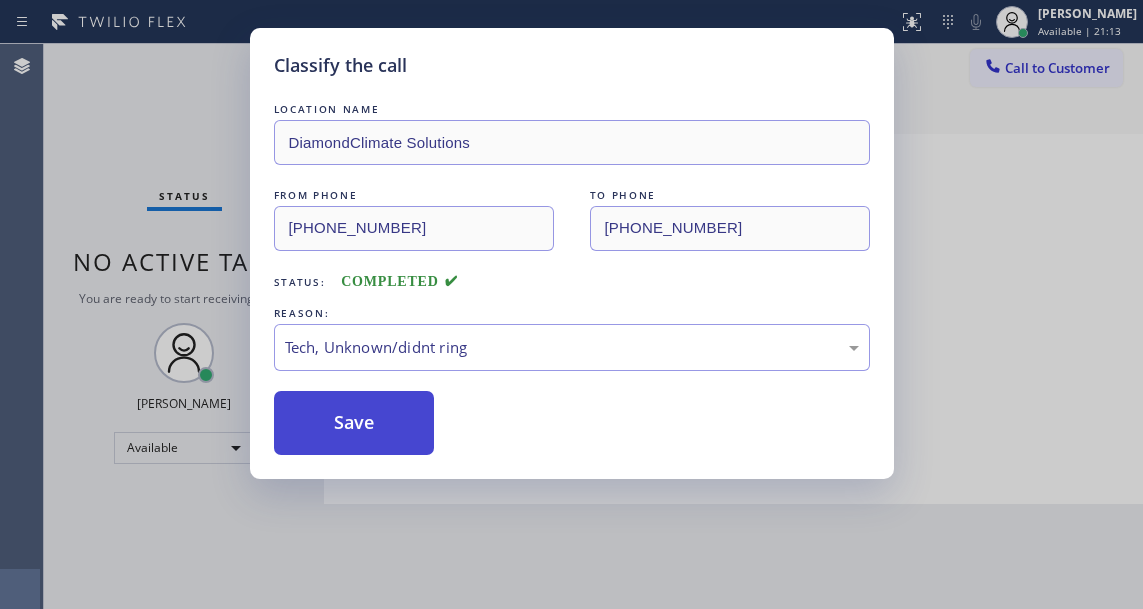 click on "Save" at bounding box center [354, 423] 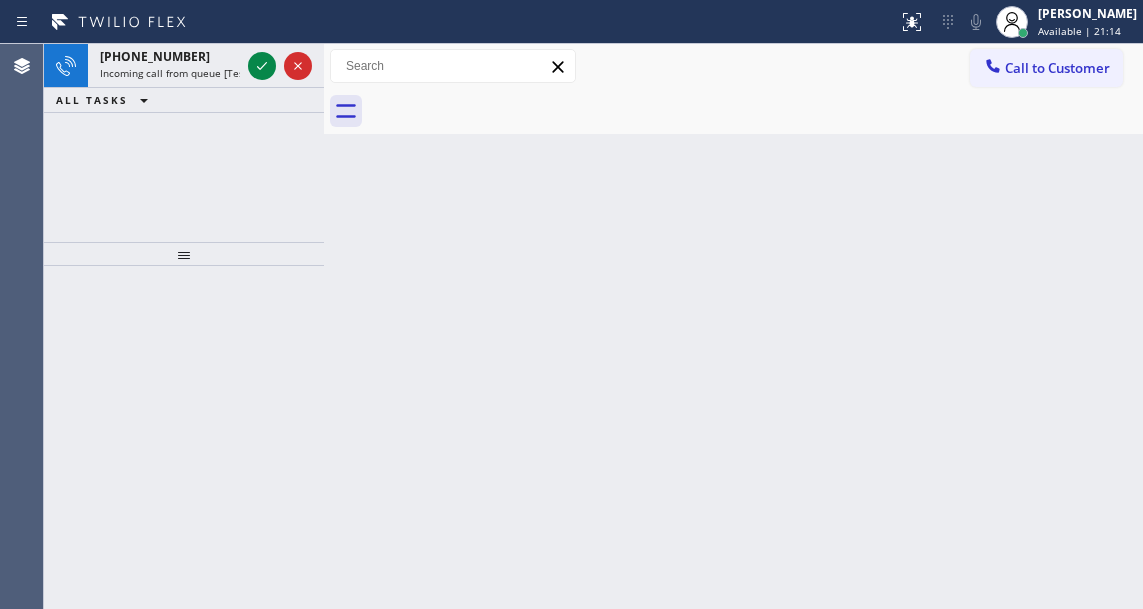 click on "Back to Dashboard Change Sender ID Customers Technicians Select a contact Outbound call Technician Search Technician Your caller id phone number Your caller id phone number Call Technician info Name   Phone none Address none Change Sender ID HVAC +18559994417 5 Star Appliance +18557314952 Appliance Repair +18554611149 Plumbing +18889090120 Air Duct Cleaning +18006865038  Electricians +18005688664 Cancel Change Check personal SMS Reset Change No tabs Call to Customer Outbound call Location AR B2B SMS Your caller id phone number (833) 692-2271 Customer number Call Outbound call Technician Search Technician Your caller id phone number Your caller id phone number Call" at bounding box center [733, 326] 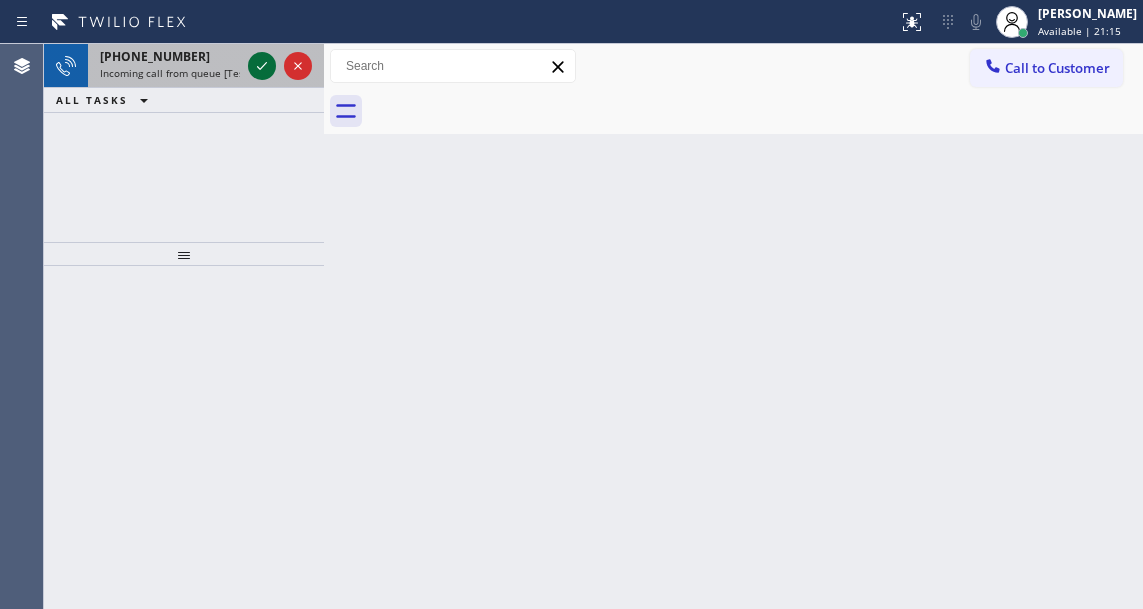 click 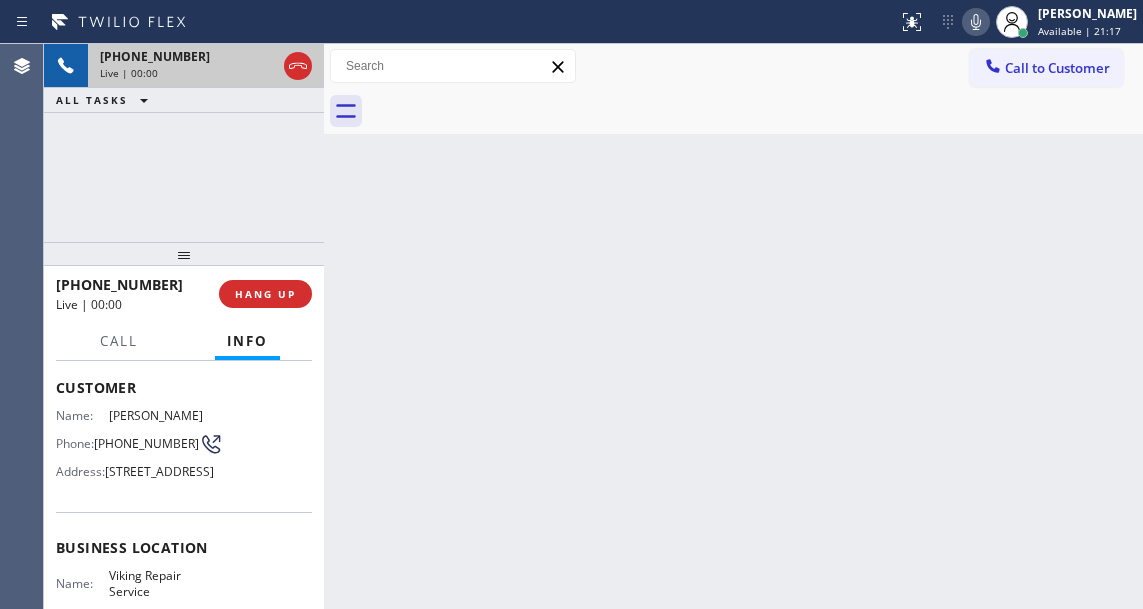 scroll, scrollTop: 200, scrollLeft: 0, axis: vertical 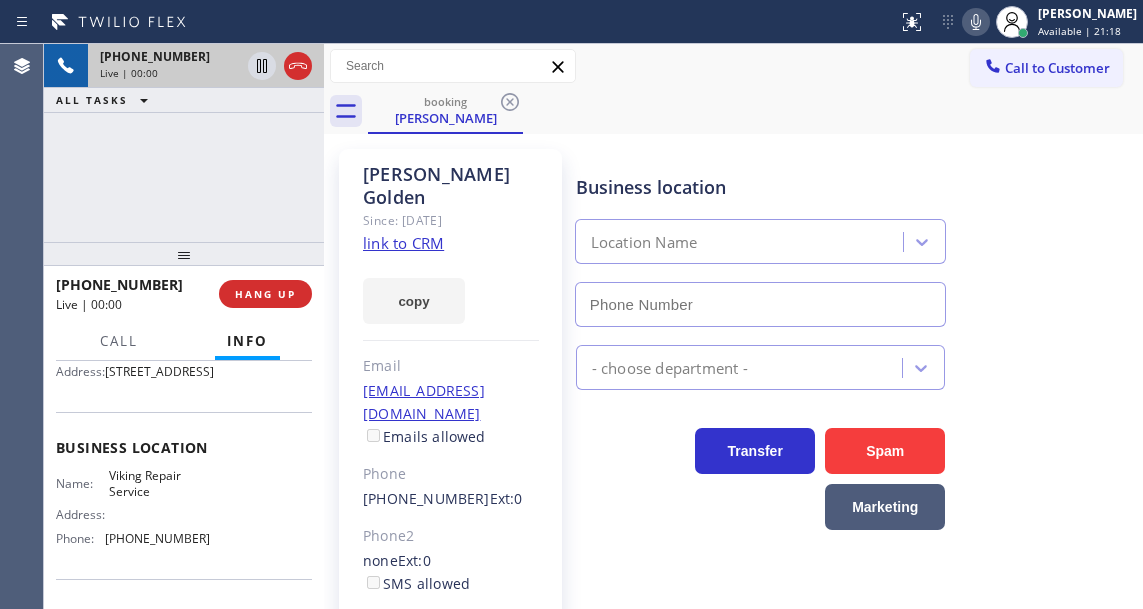 click on "Viking Repair  Service" at bounding box center [159, 483] 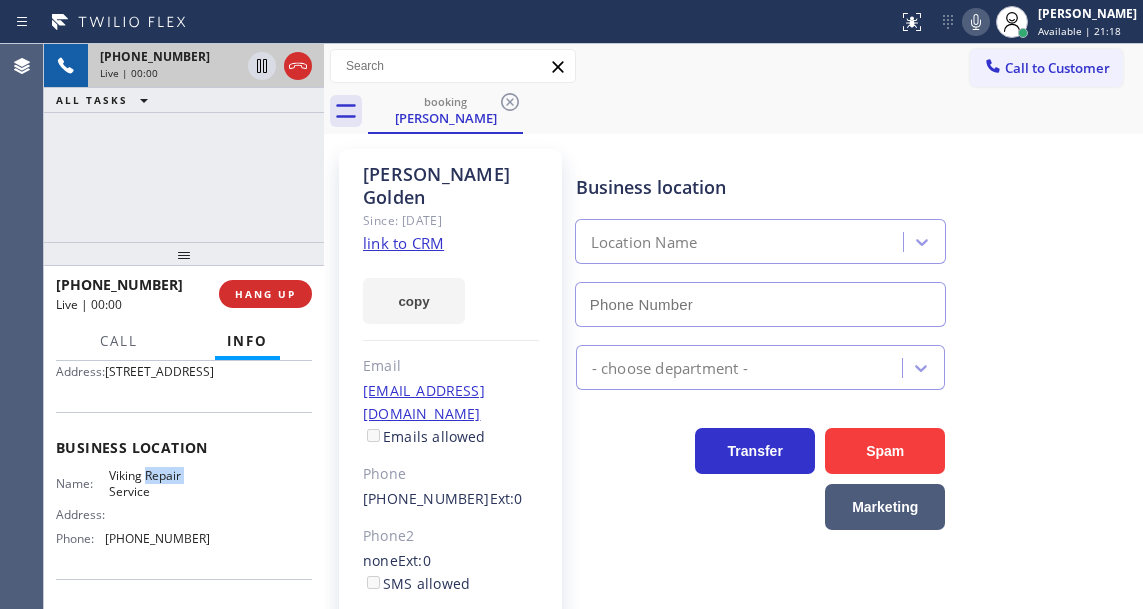 click on "Viking Repair  Service" at bounding box center [159, 483] 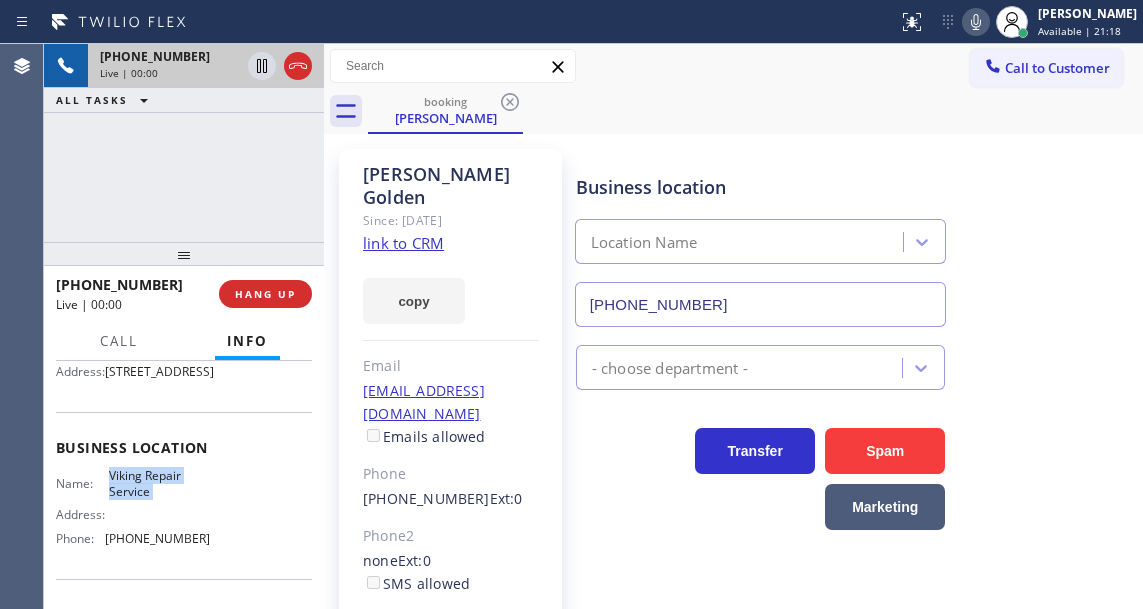 click on "Viking Repair  Service" at bounding box center (159, 483) 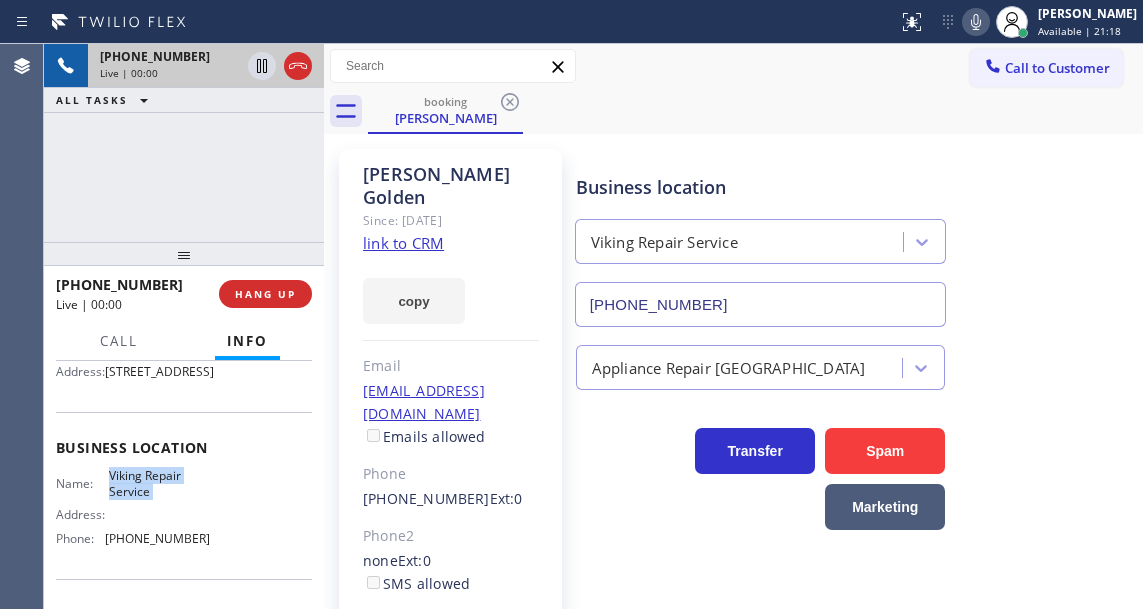 click on "Viking Repair  Service" at bounding box center (159, 483) 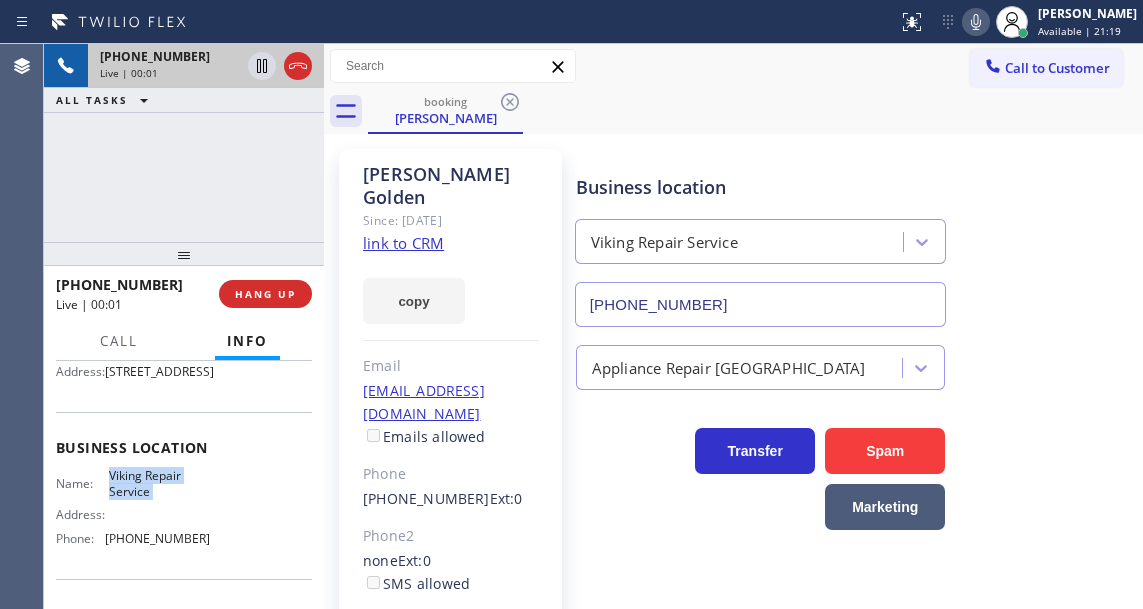 click on "link to CRM" 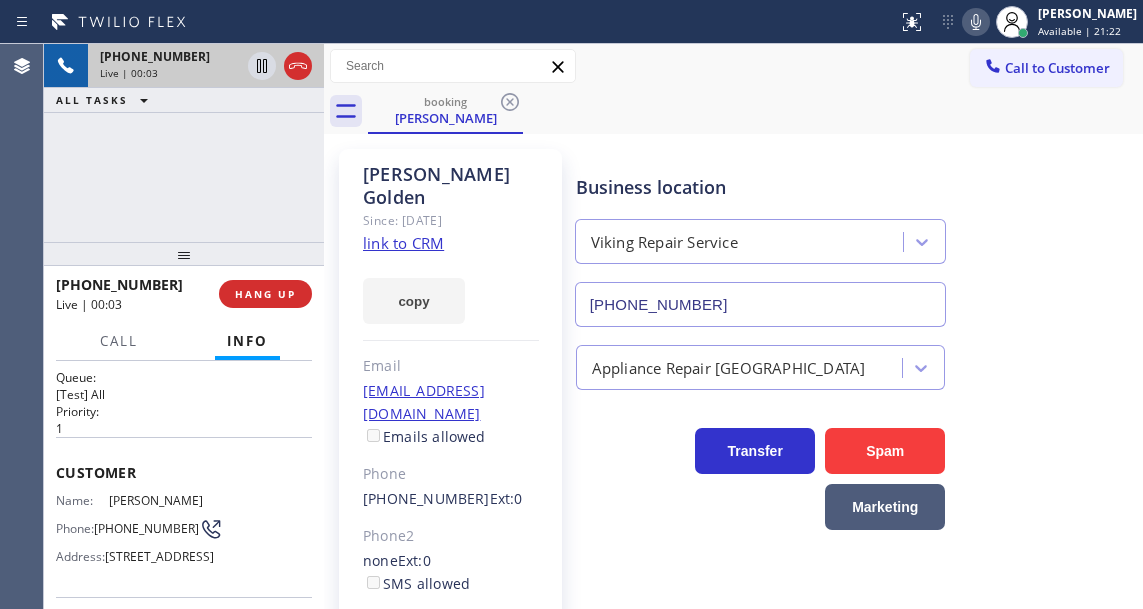 scroll, scrollTop: 0, scrollLeft: 0, axis: both 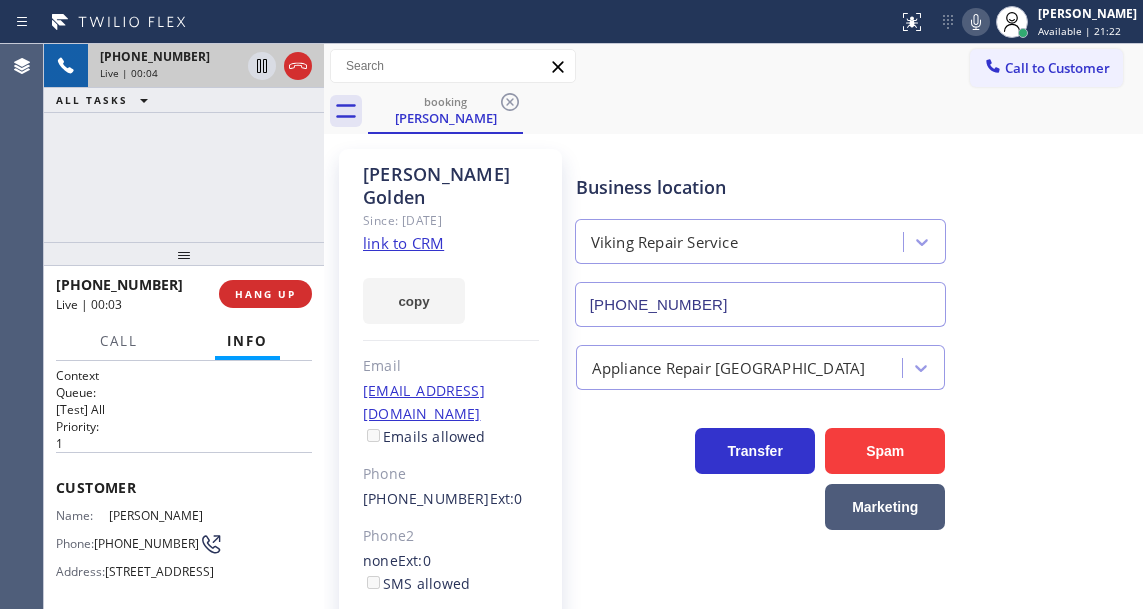 click on "(917) 608-8365" at bounding box center (146, 543) 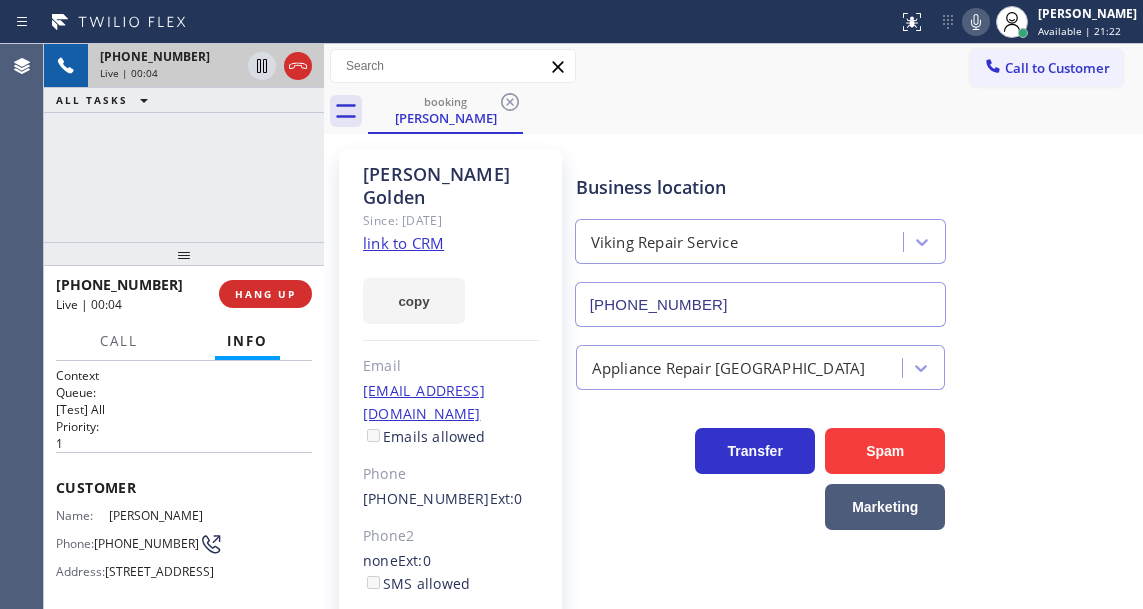 click on "(917) 608-8365" at bounding box center [146, 543] 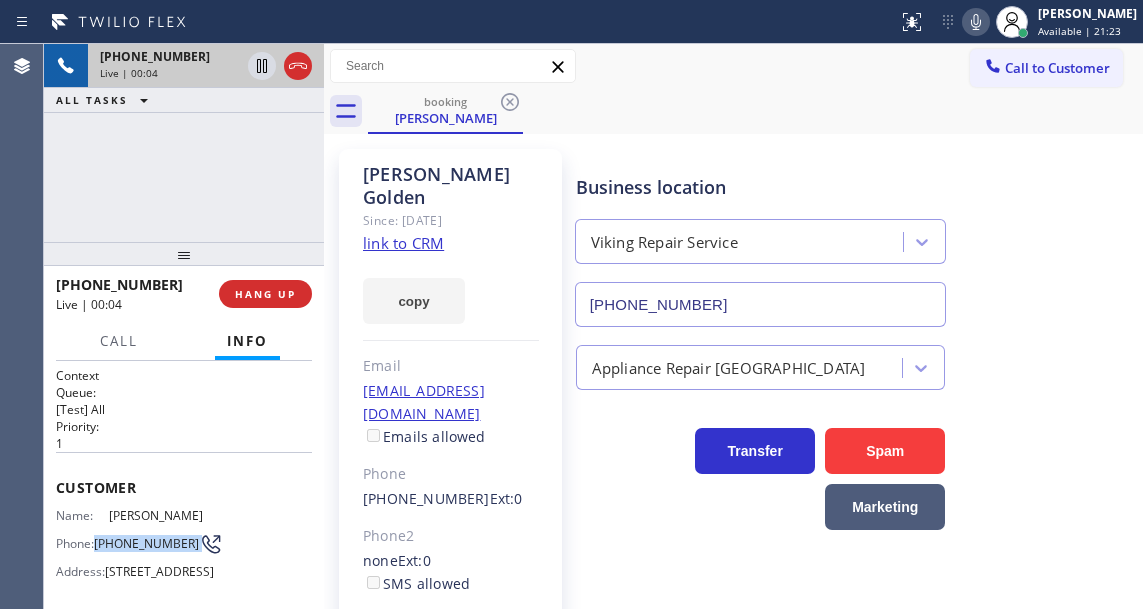 click on "(917) 608-8365" at bounding box center [146, 543] 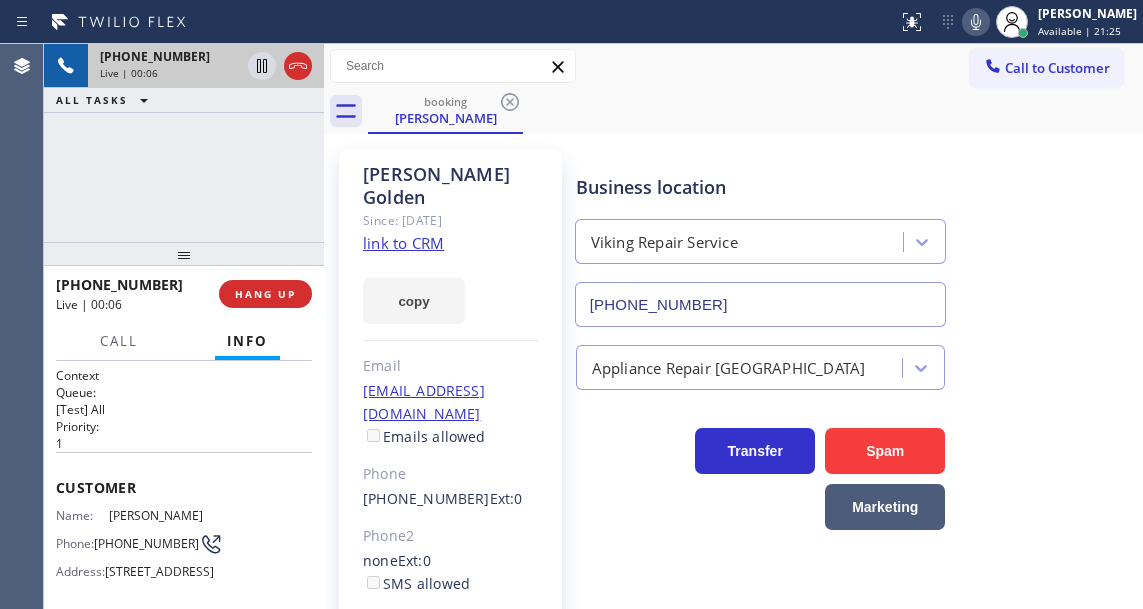 click on "Business location Viking Repair  Service (929) 203-9152" at bounding box center [761, 240] 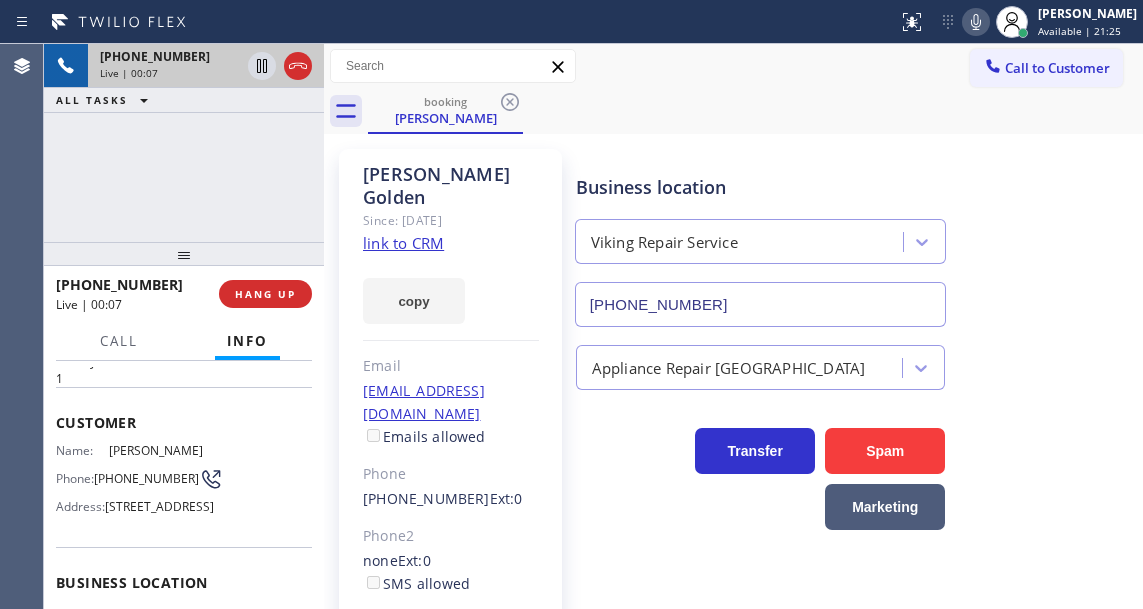 scroll, scrollTop: 200, scrollLeft: 0, axis: vertical 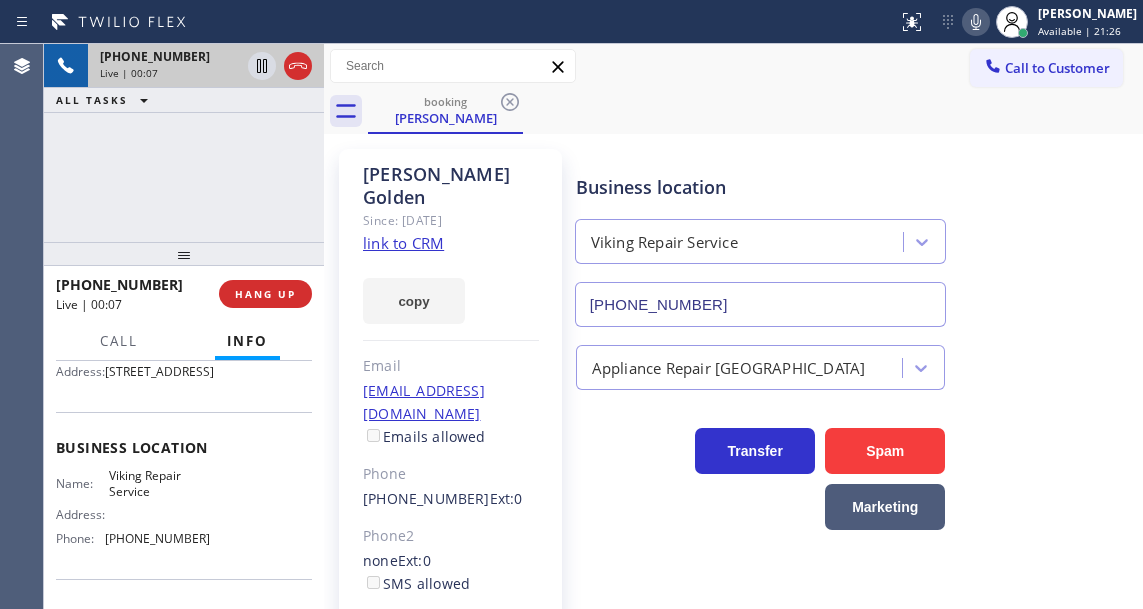 click on "Viking Repair  Service" at bounding box center (159, 483) 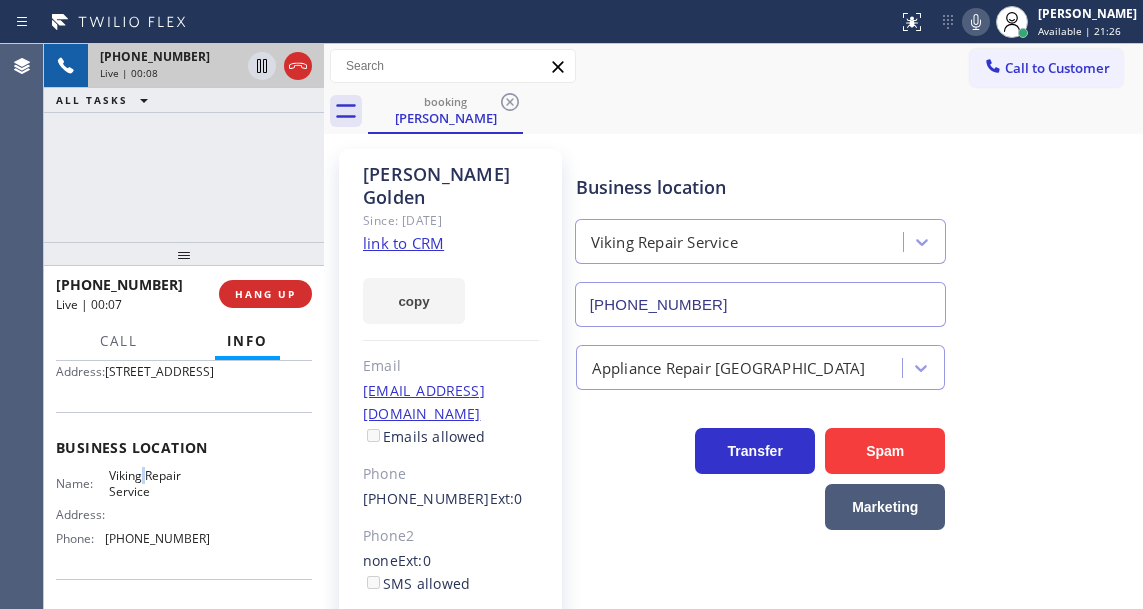 click on "Viking Repair  Service" at bounding box center (159, 483) 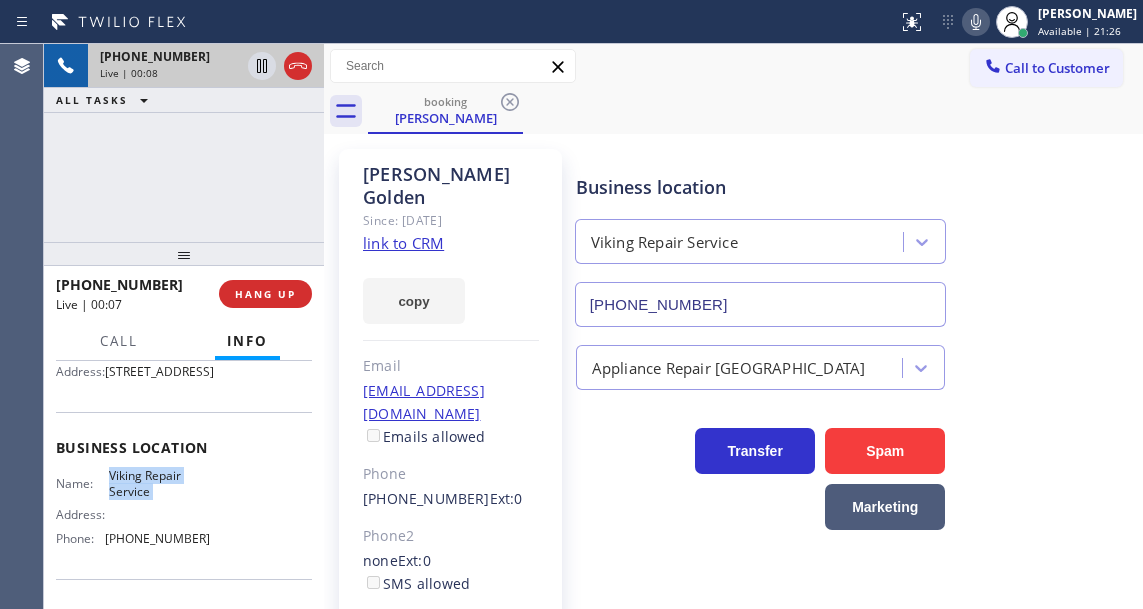 click on "Viking Repair  Service" at bounding box center (159, 483) 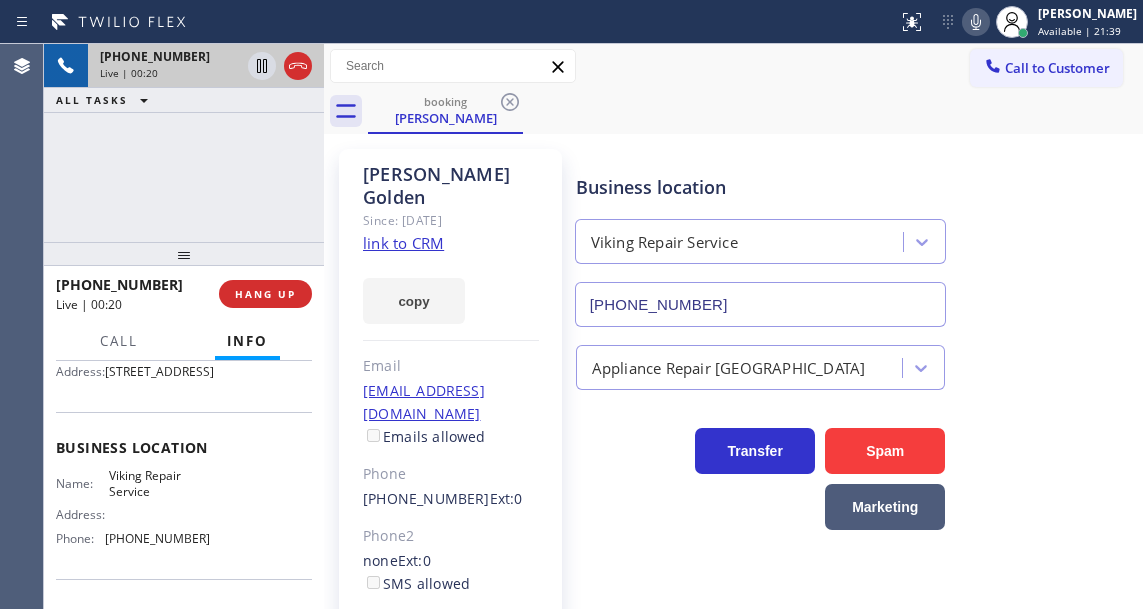 click on "+19176088365 Live | 00:20 ALL TASKS ALL TASKS ACTIVE TASKS TASKS IN WRAP UP" at bounding box center [184, 143] 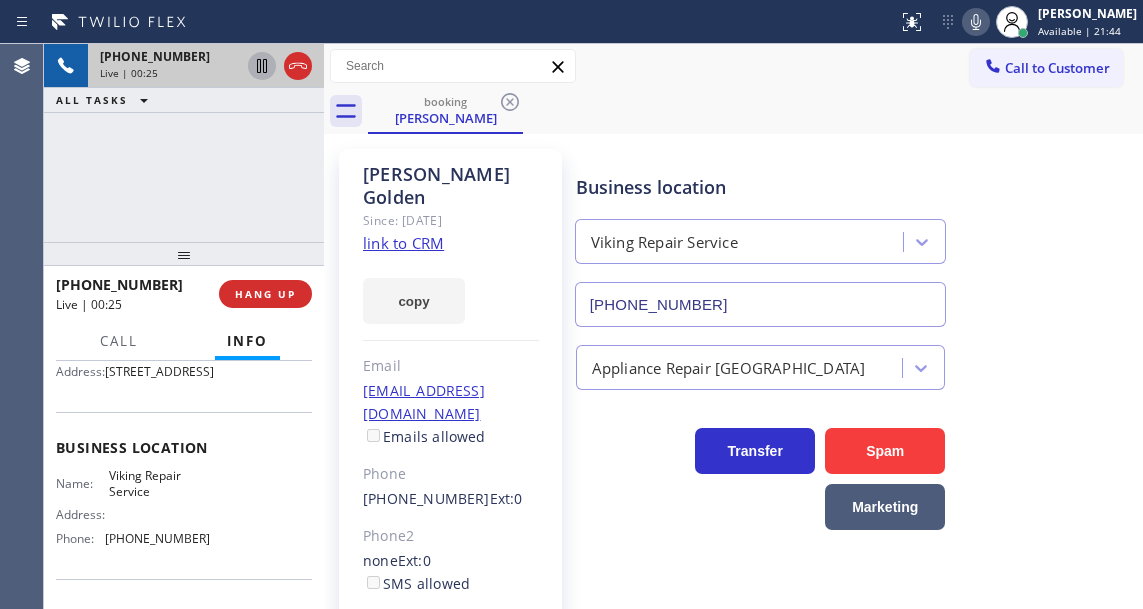 click 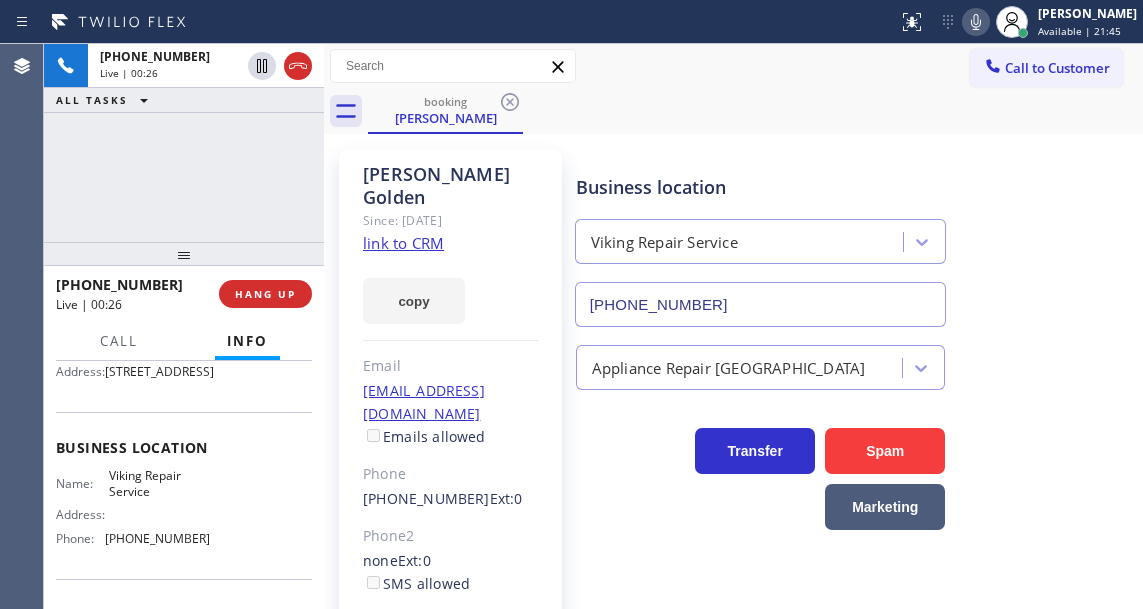 click 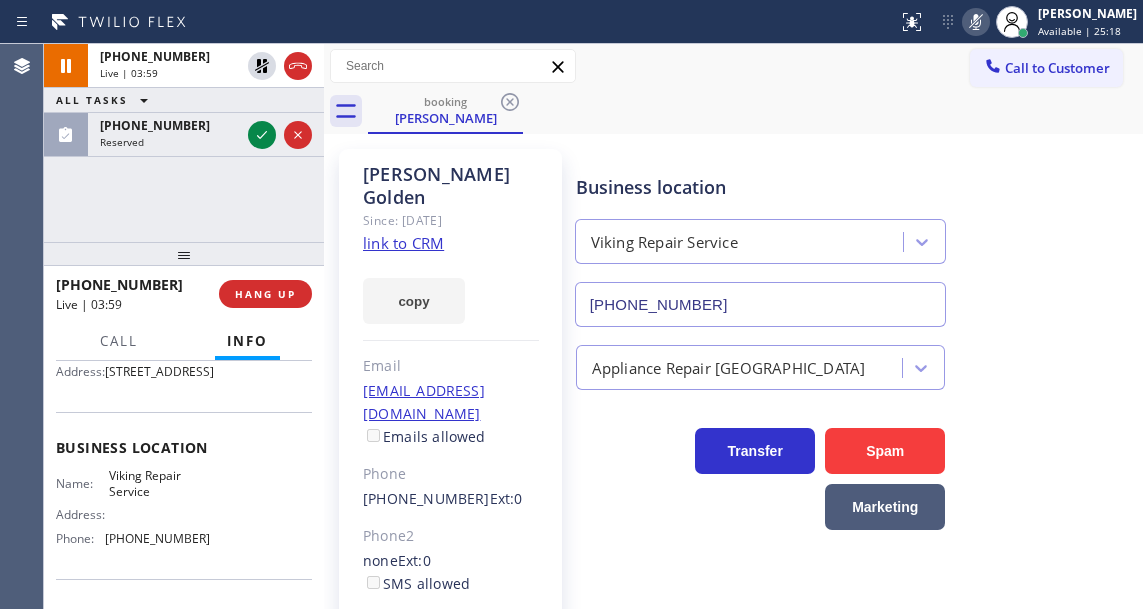 click 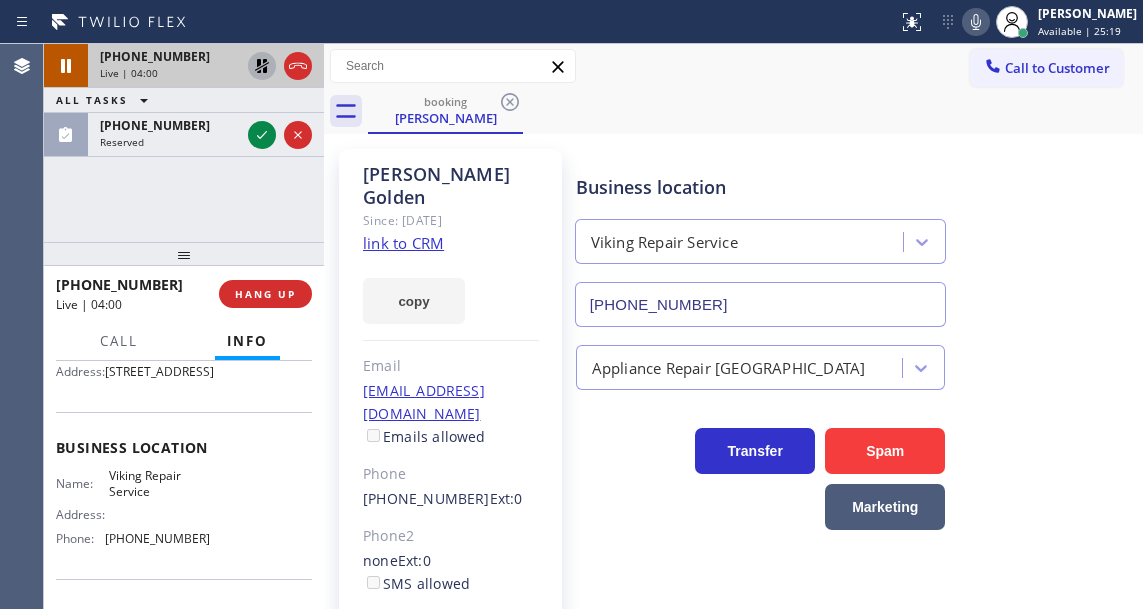 click 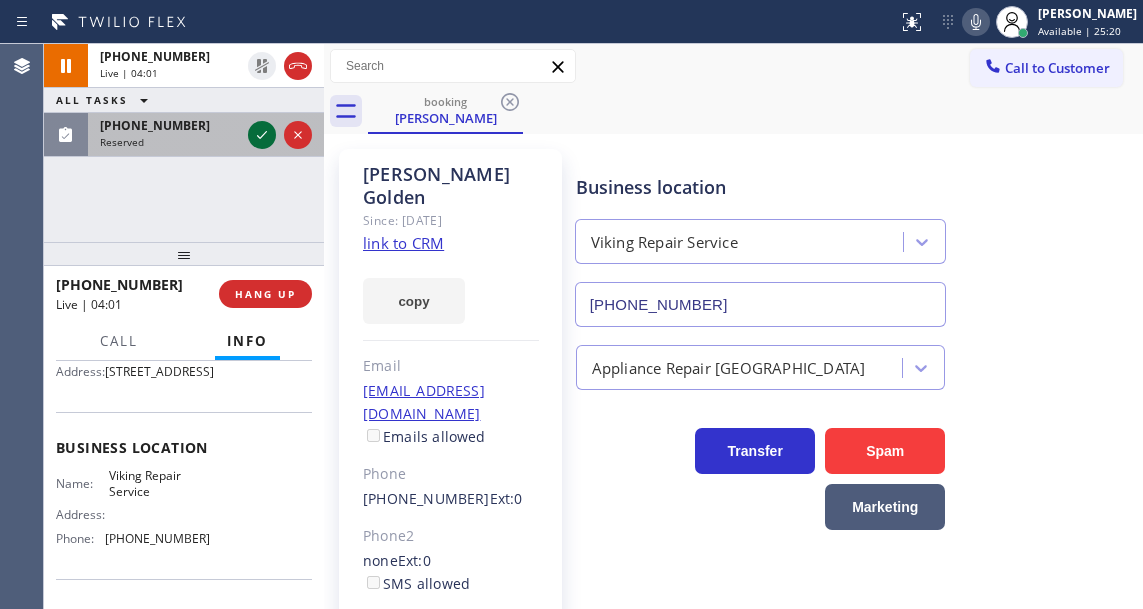 click 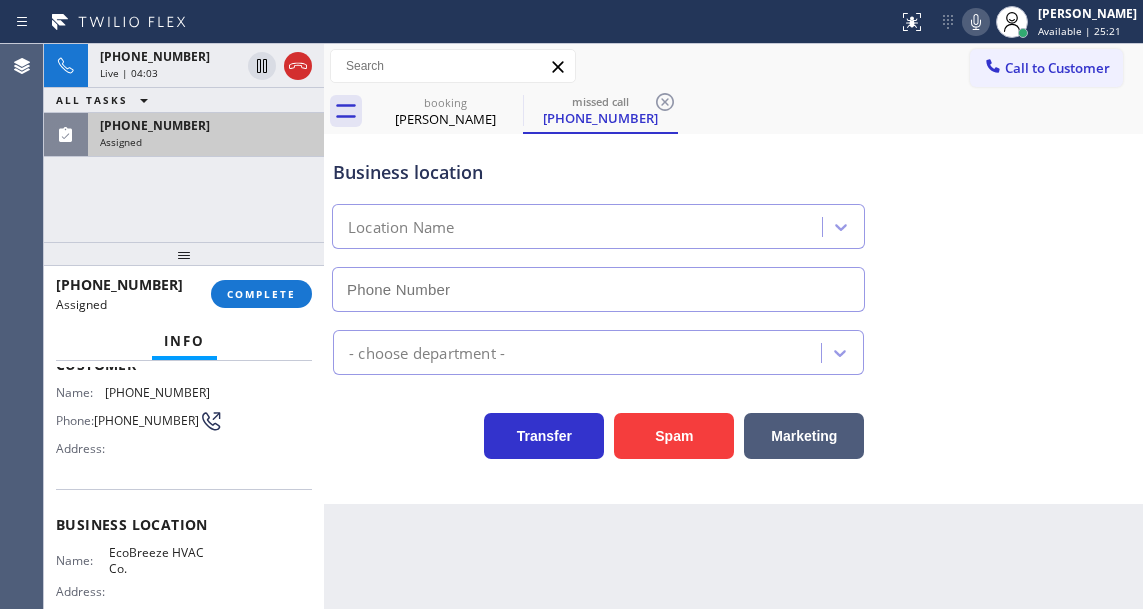 scroll, scrollTop: 34, scrollLeft: 0, axis: vertical 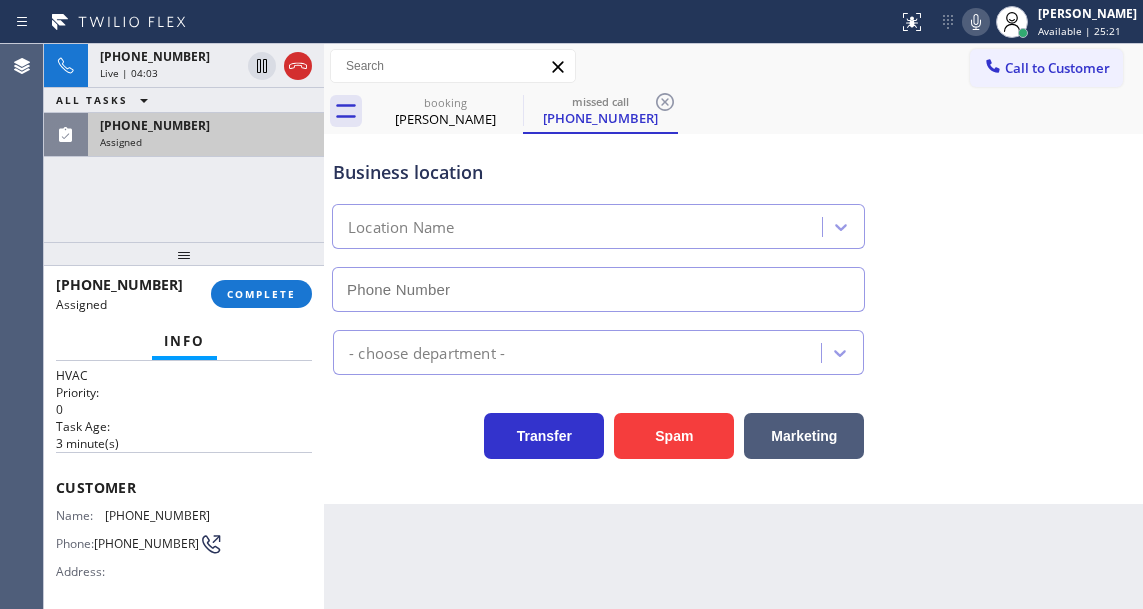 type on "(442) 305-8317" 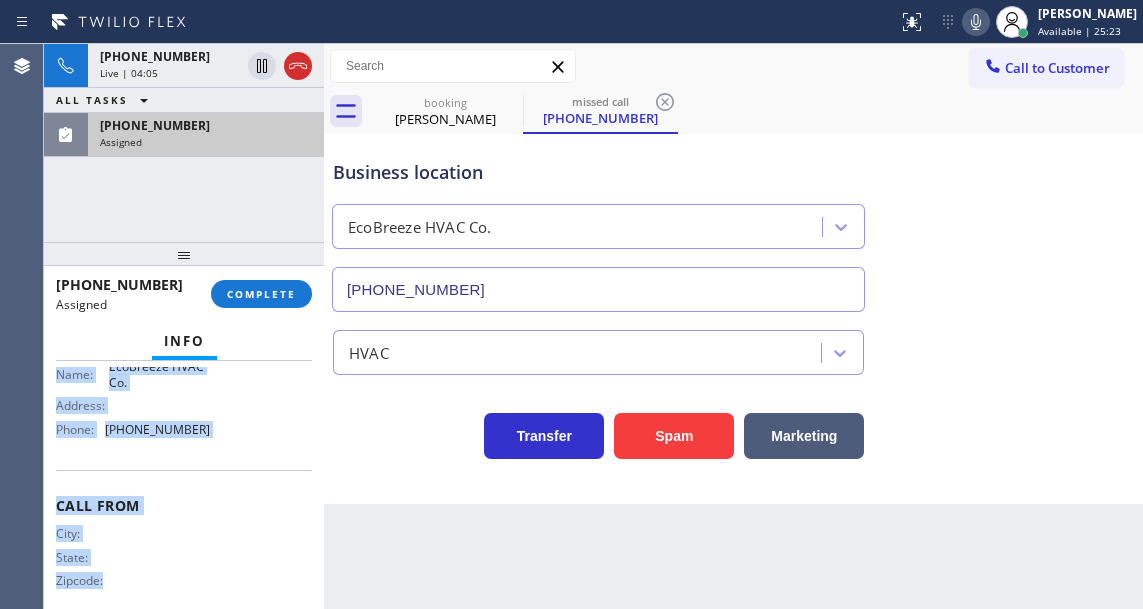 scroll, scrollTop: 368, scrollLeft: 0, axis: vertical 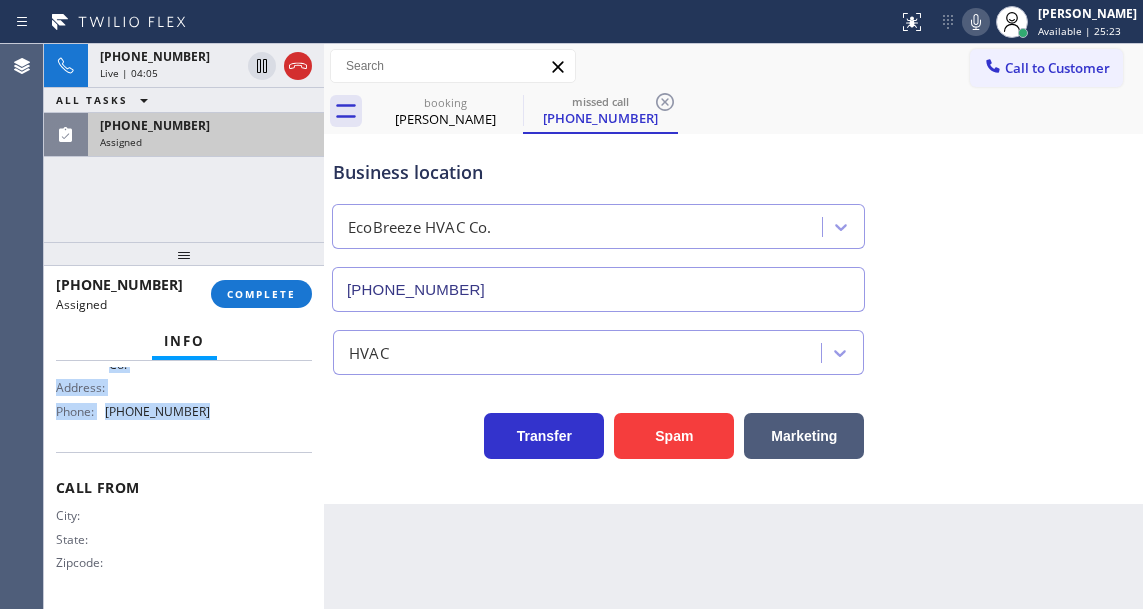 drag, startPoint x: 59, startPoint y: 485, endPoint x: 225, endPoint y: 421, distance: 177.9101 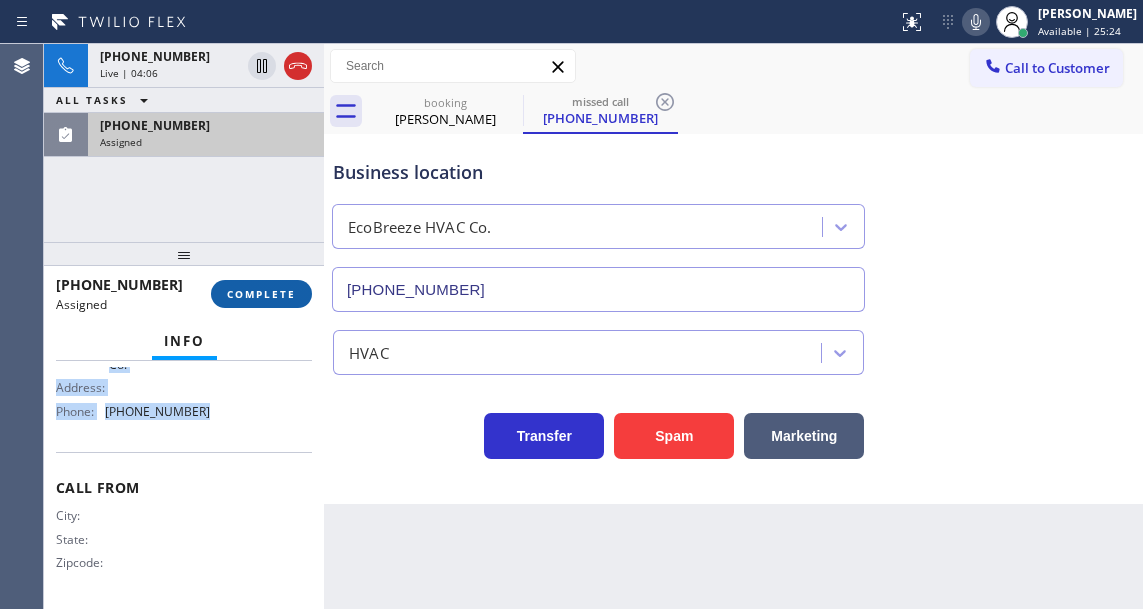 type 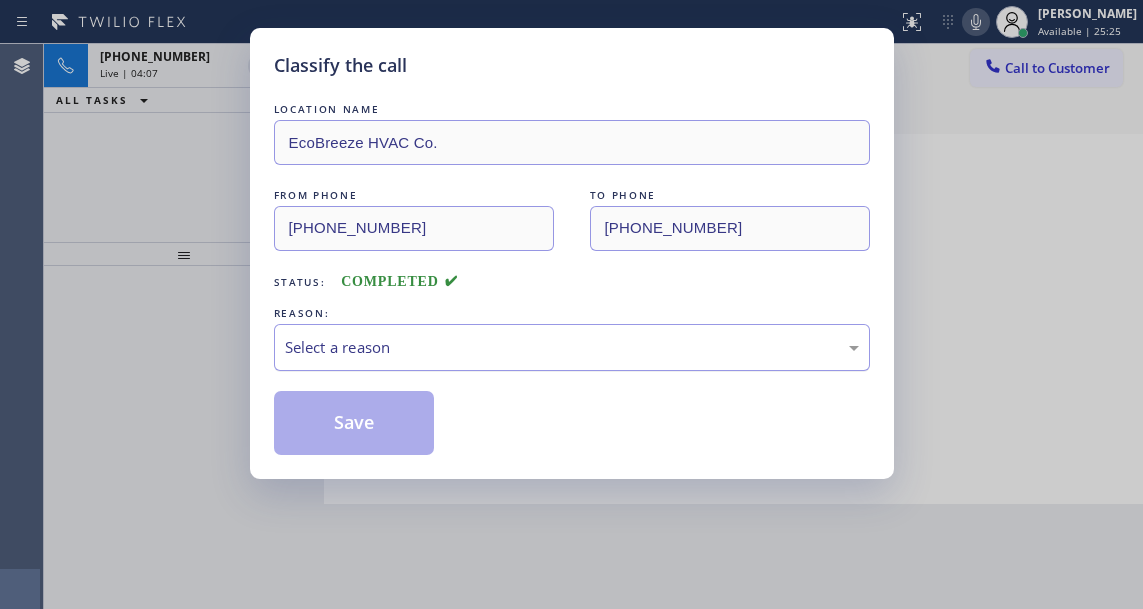 click on "Select a reason" at bounding box center (572, 347) 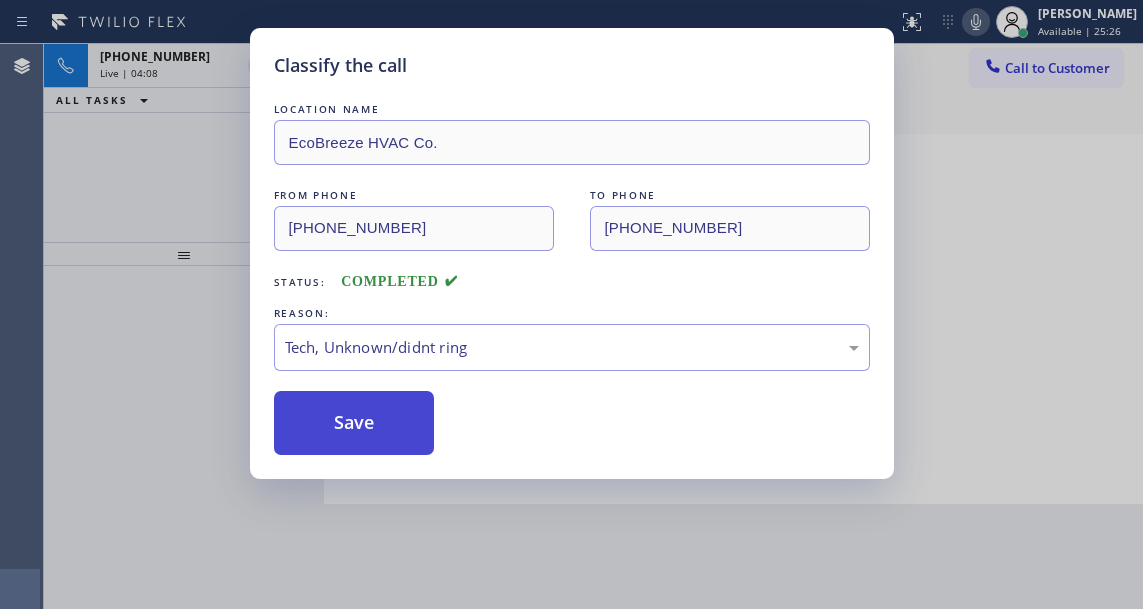 click on "Save" at bounding box center (354, 423) 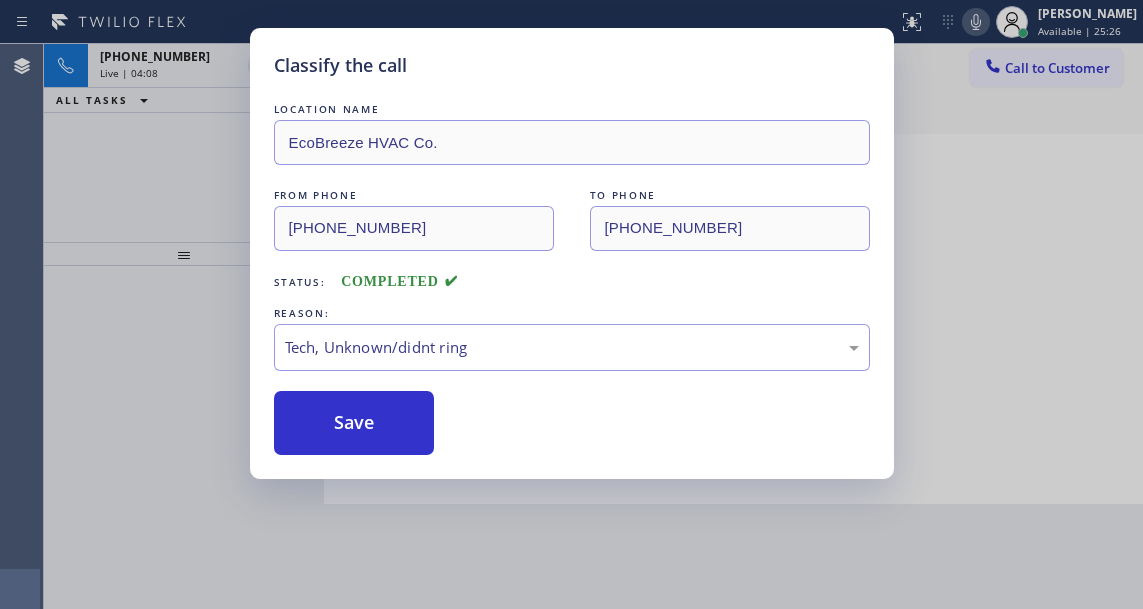 type on "(929) 203-9152" 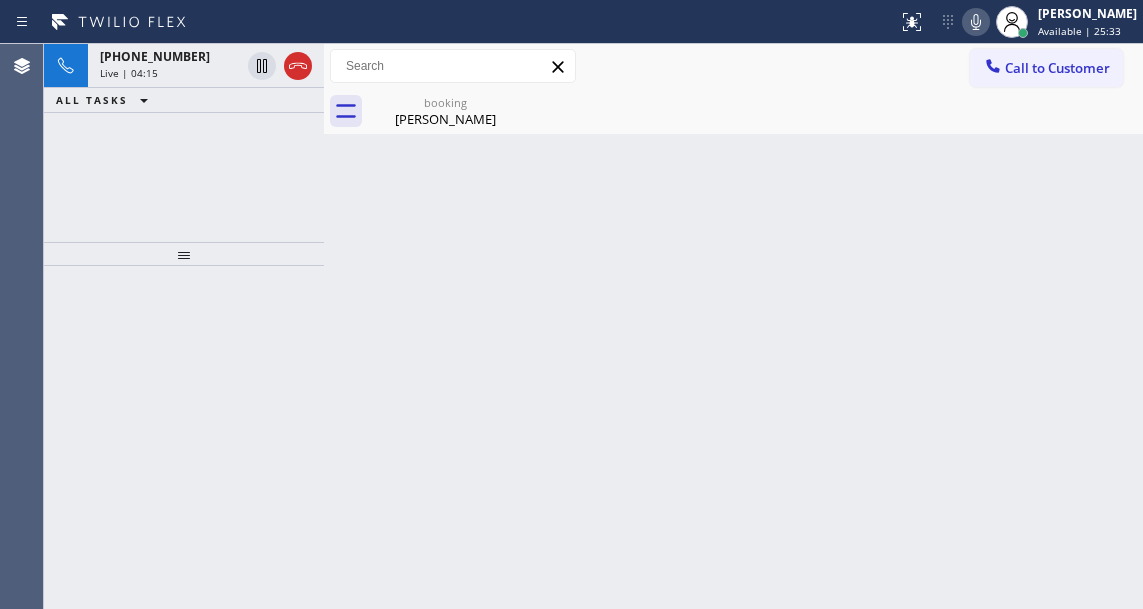 drag, startPoint x: 1097, startPoint y: 189, endPoint x: 1043, endPoint y: 185, distance: 54.147945 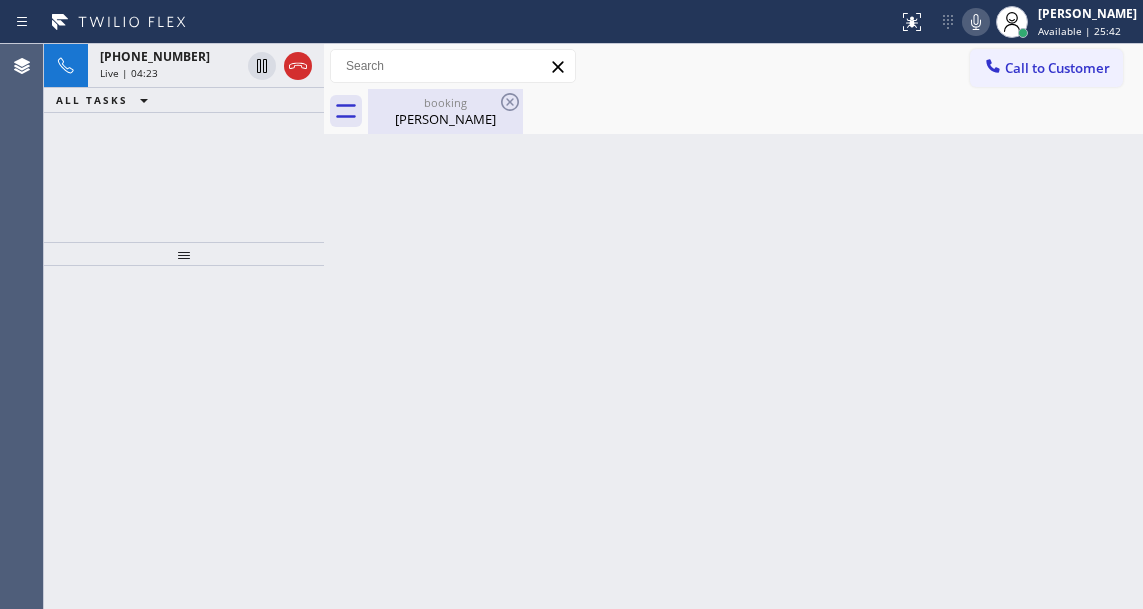 click on "Sarah  Golden" at bounding box center [445, 119] 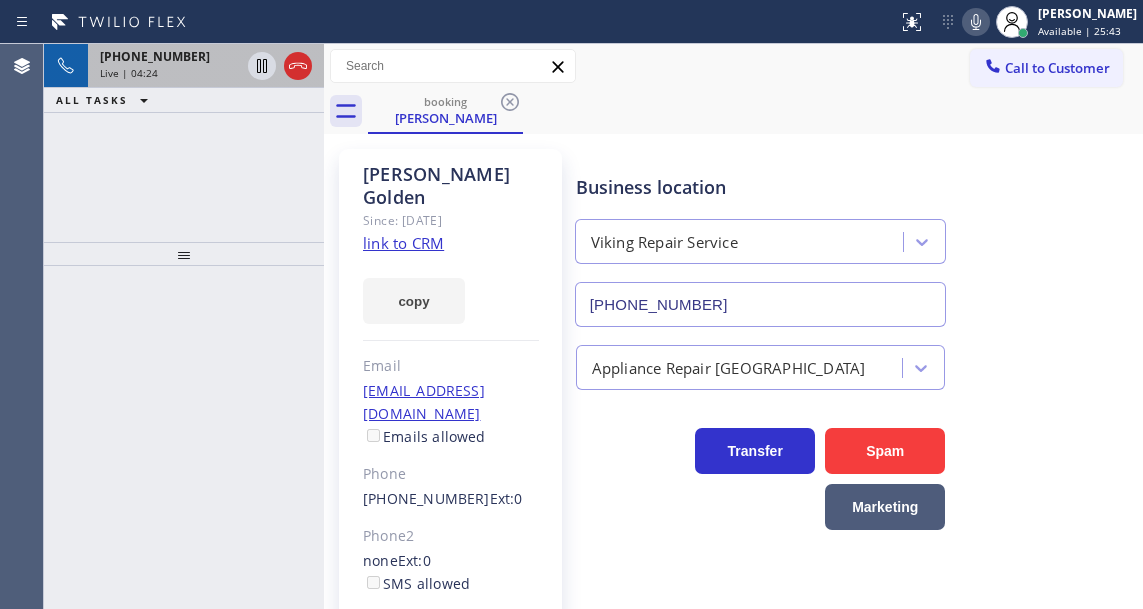 click on "Live | 04:24" at bounding box center (129, 73) 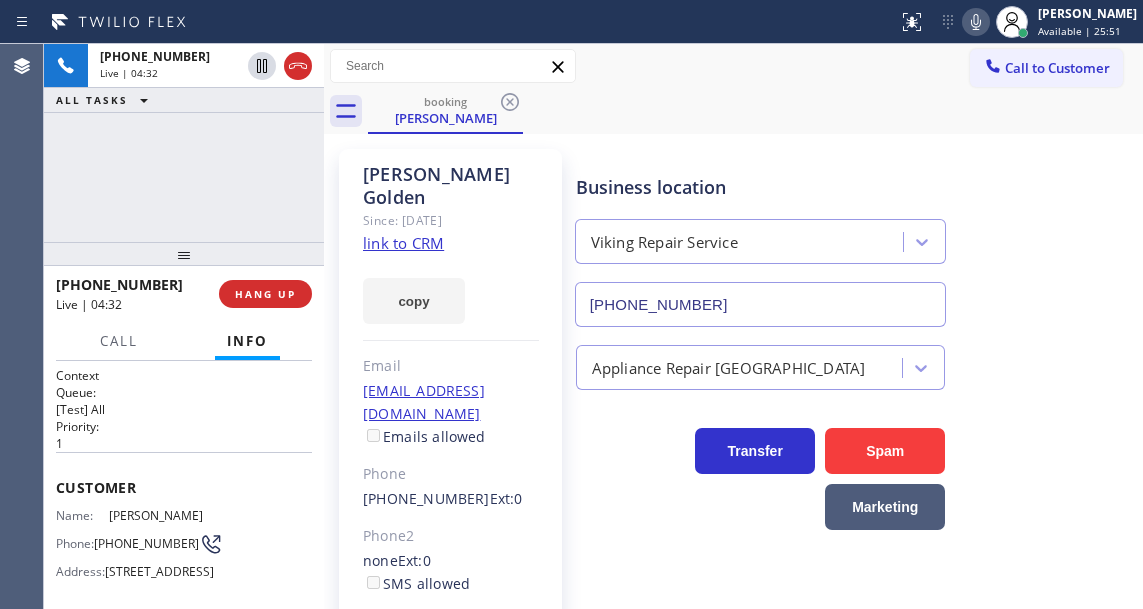 click on "Business location Viking Repair  Service (929) 203-9152" at bounding box center [855, 236] 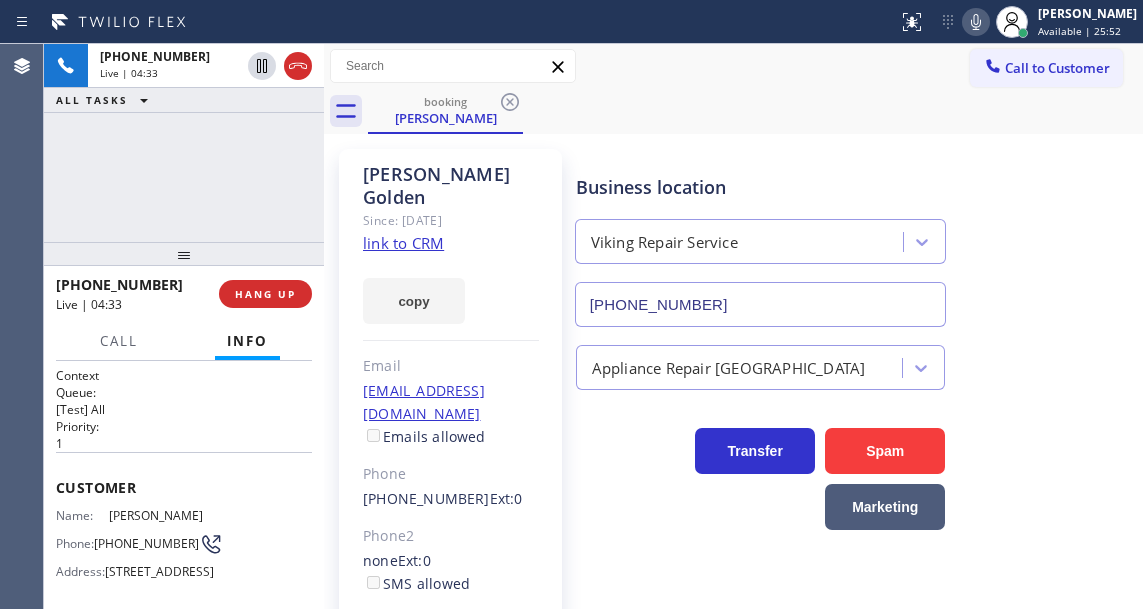 click on "+19176088365 Live | 04:33 ALL TASKS ALL TASKS ACTIVE TASKS TASKS IN WRAP UP" at bounding box center [184, 143] 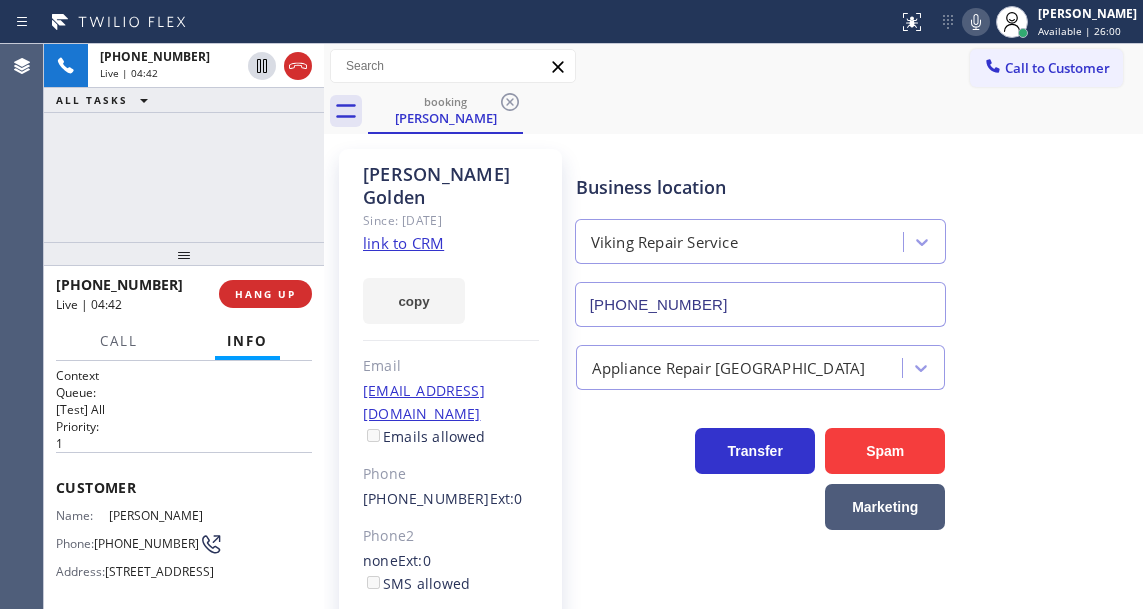 click on "+19176088365 Live | 04:42 ALL TASKS ALL TASKS ACTIVE TASKS TASKS IN WRAP UP" at bounding box center (184, 143) 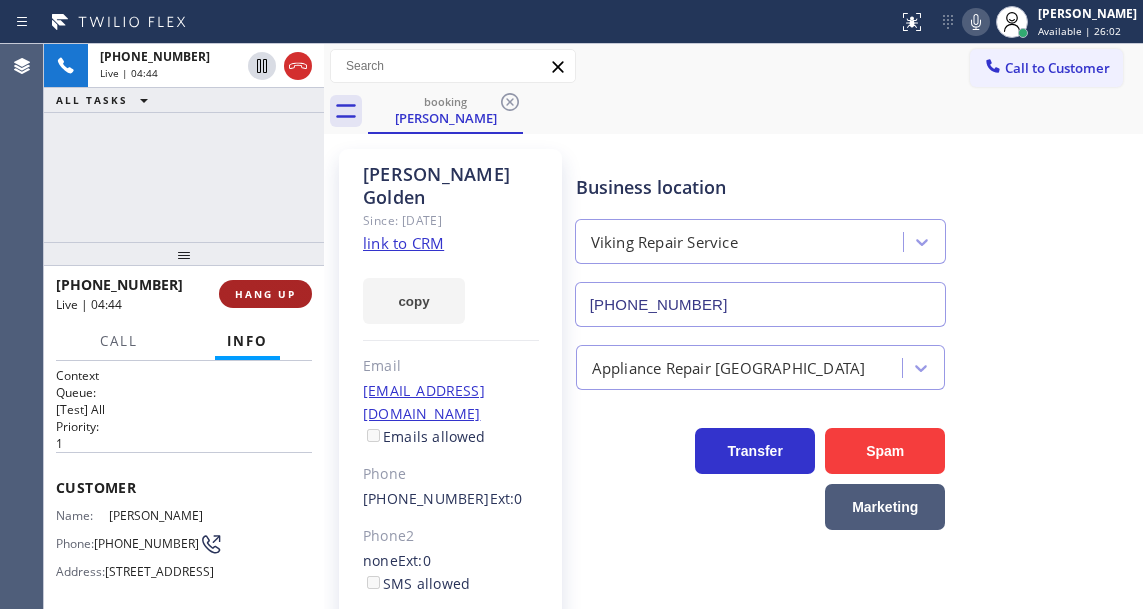 click on "HANG UP" at bounding box center [265, 294] 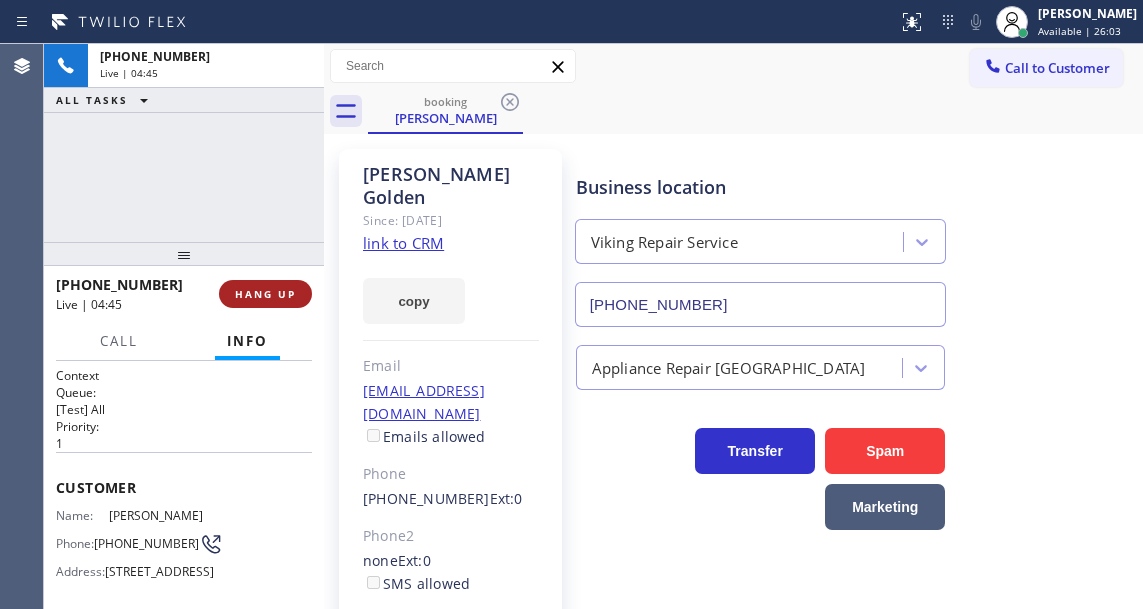 click on "HANG UP" at bounding box center [265, 294] 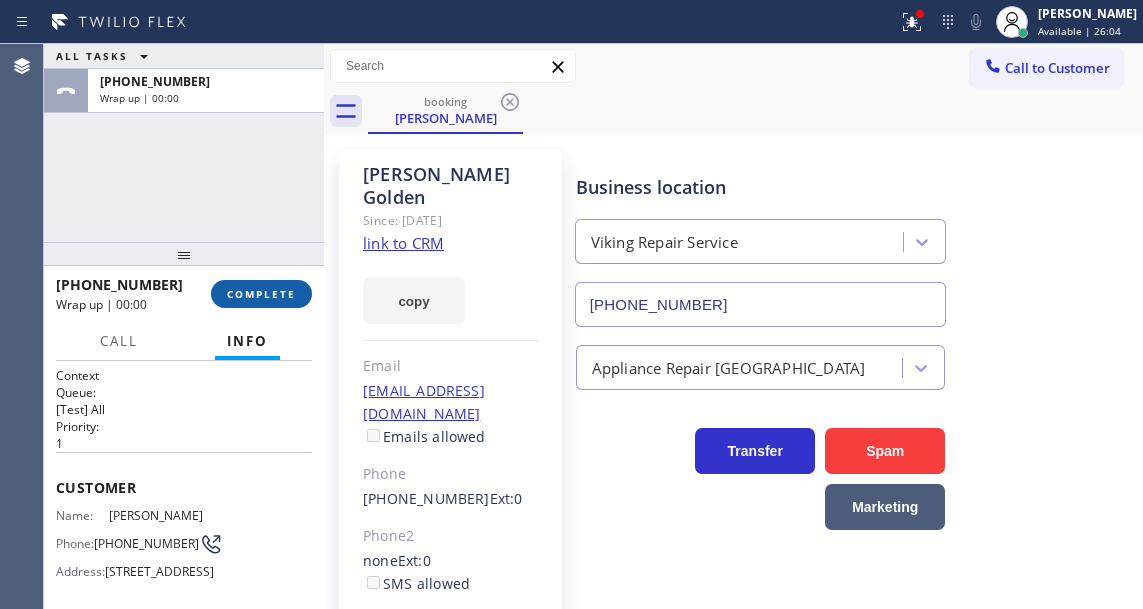 click on "COMPLETE" at bounding box center [261, 294] 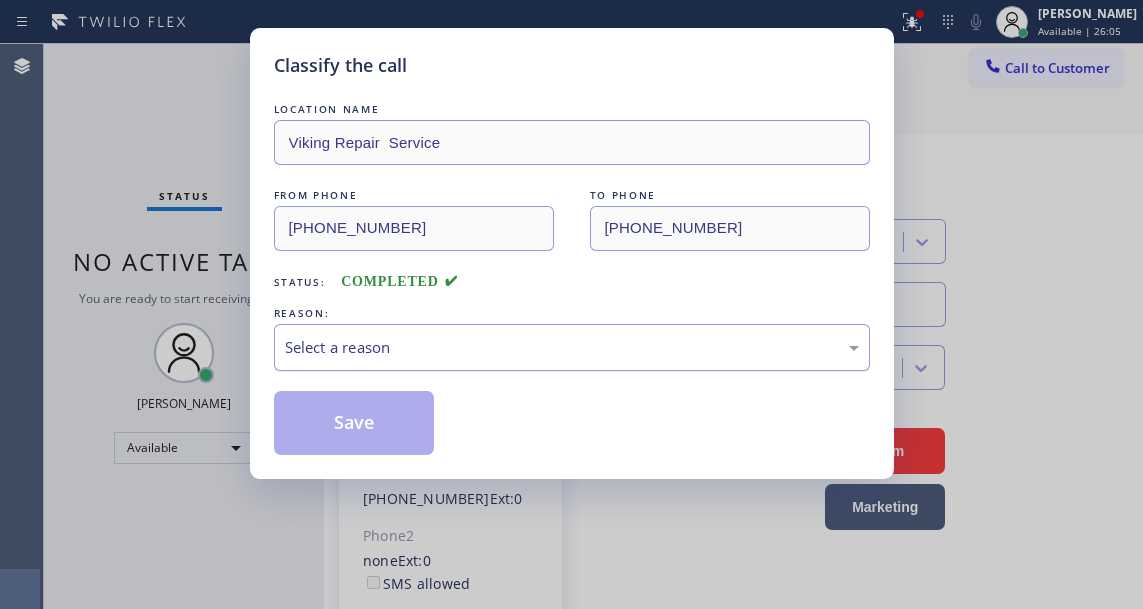 click on "Select a reason" at bounding box center (572, 347) 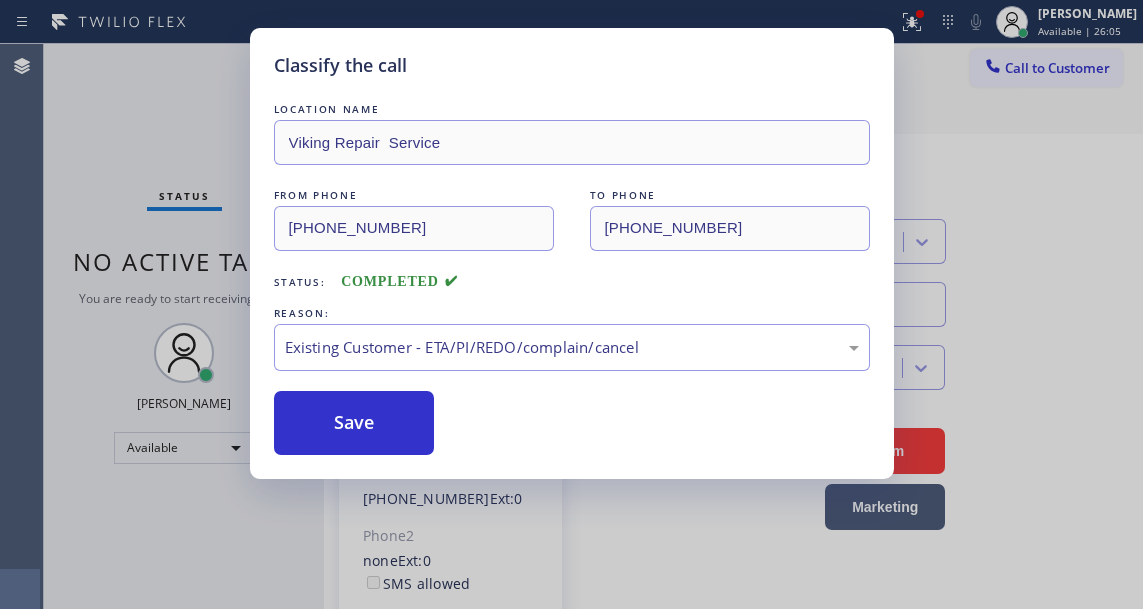 click on "LOCATION NAME Viking Repair  Service FROM PHONE (917) 608-8365 TO PHONE (929) 203-9152 Status: COMPLETED REASON: Existing Customer - ETA/PI/REDO/complain/cancel Save" at bounding box center [572, 277] 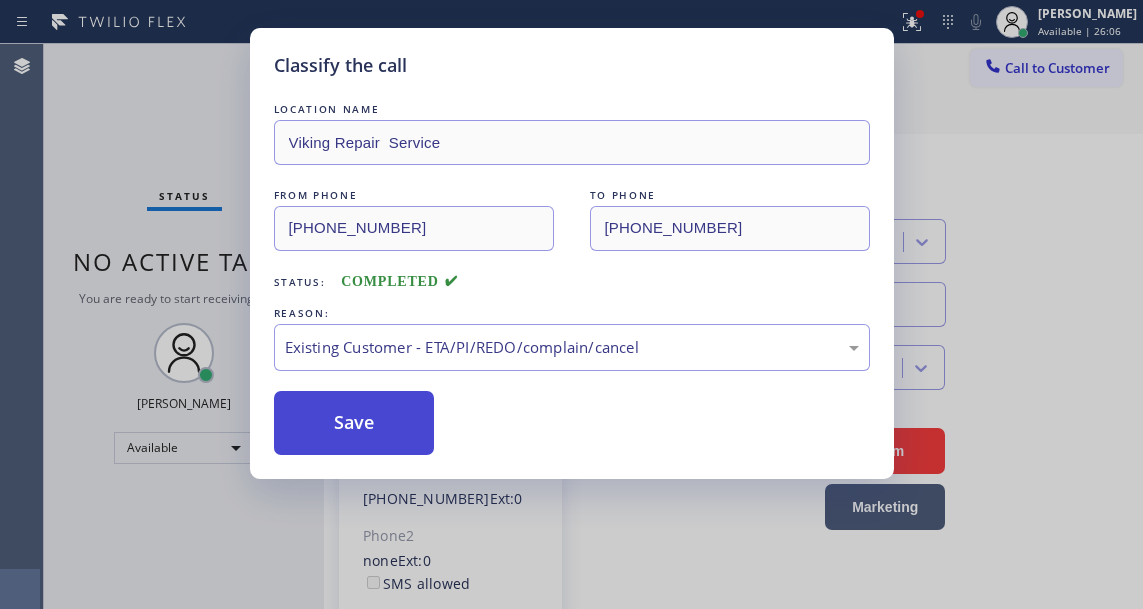 click on "Save" 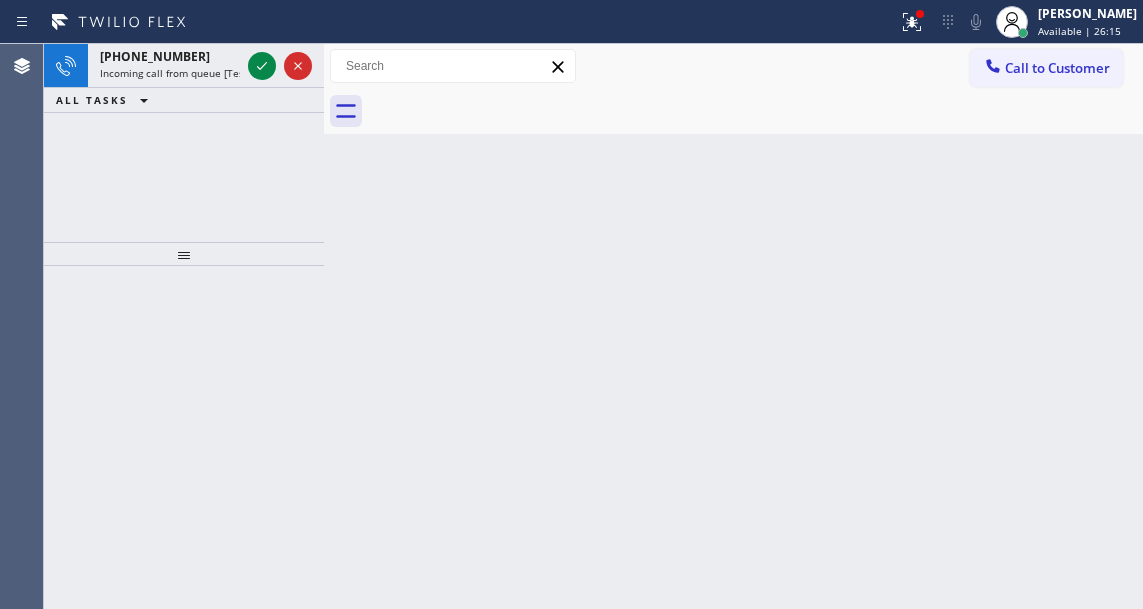 drag, startPoint x: 1133, startPoint y: 244, endPoint x: 897, endPoint y: 197, distance: 240.63458 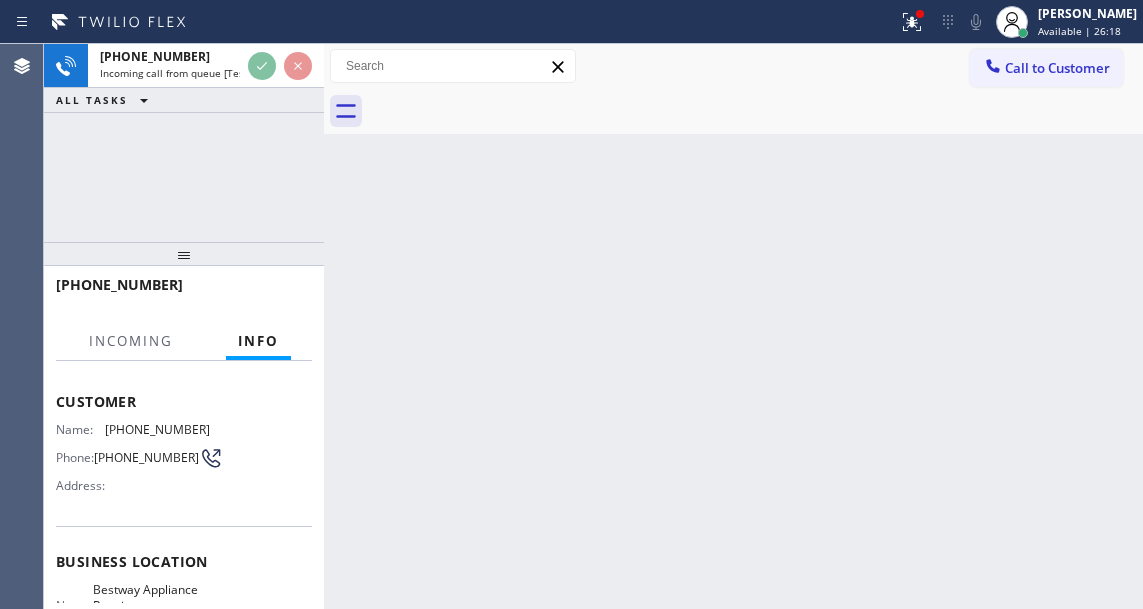 scroll, scrollTop: 200, scrollLeft: 0, axis: vertical 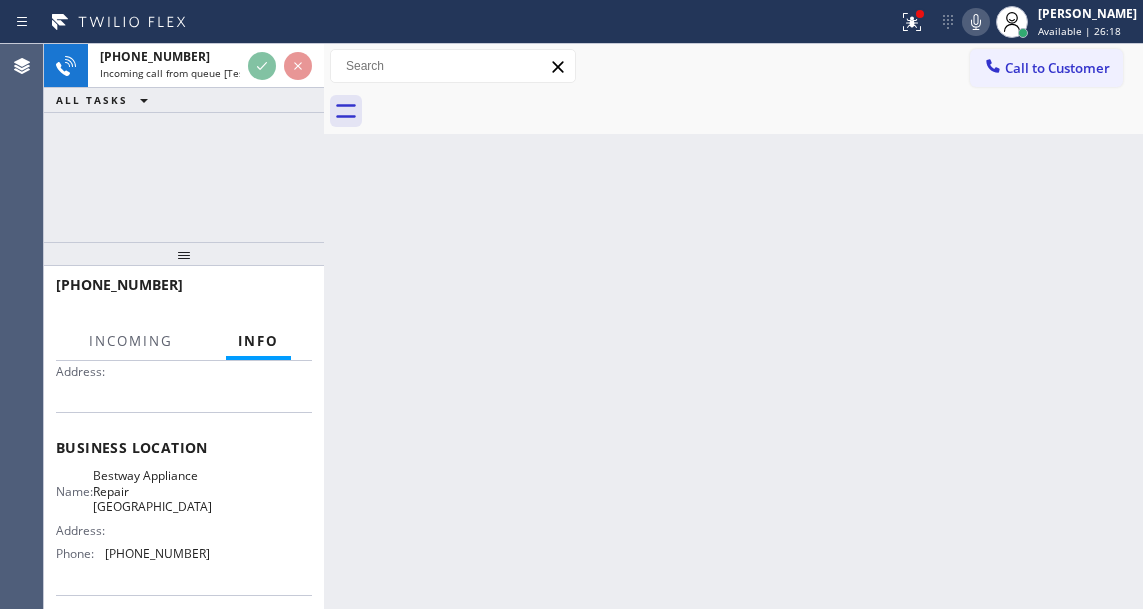 click on "Bestway Appliance Repair Boca Raton" 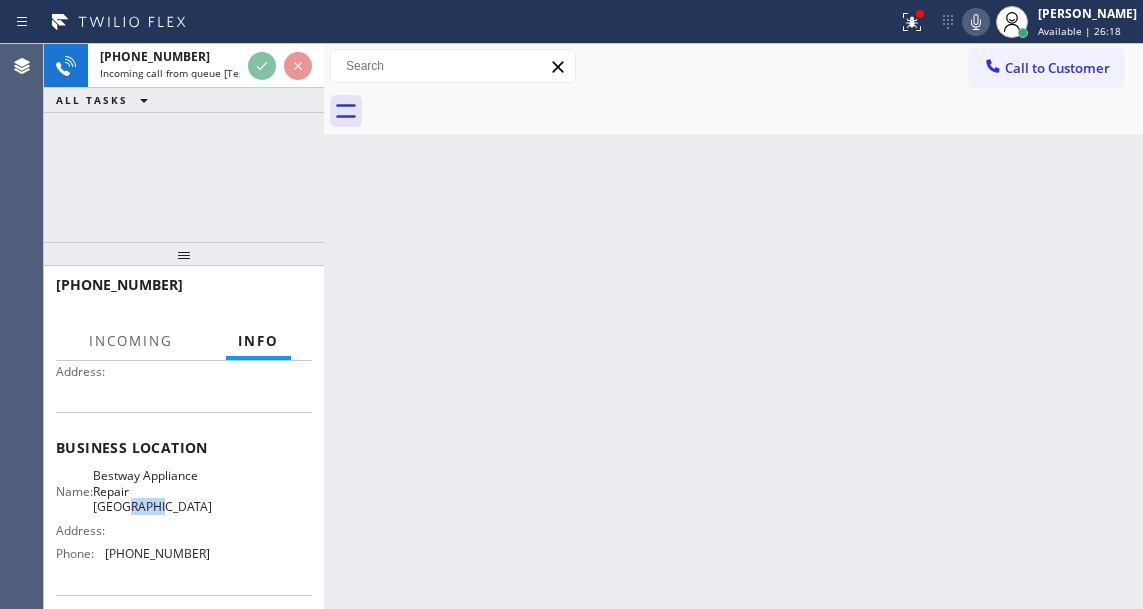 click on "Bestway Appliance Repair Boca Raton" 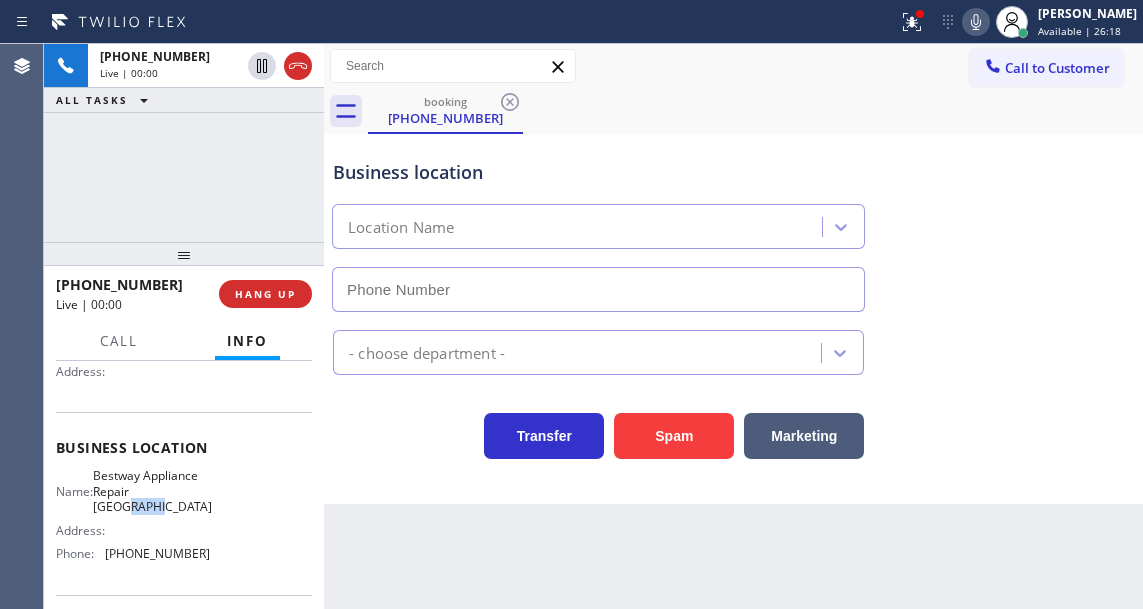 click on "Bestway Appliance Repair Boca Raton" 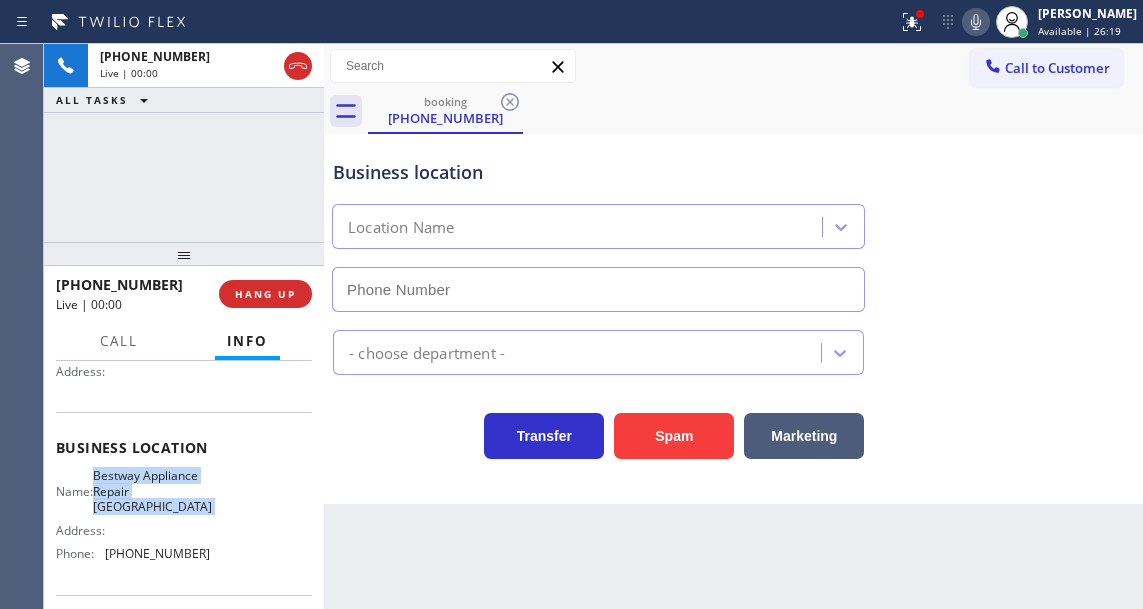 click on "Bestway Appliance Repair Boca Raton" 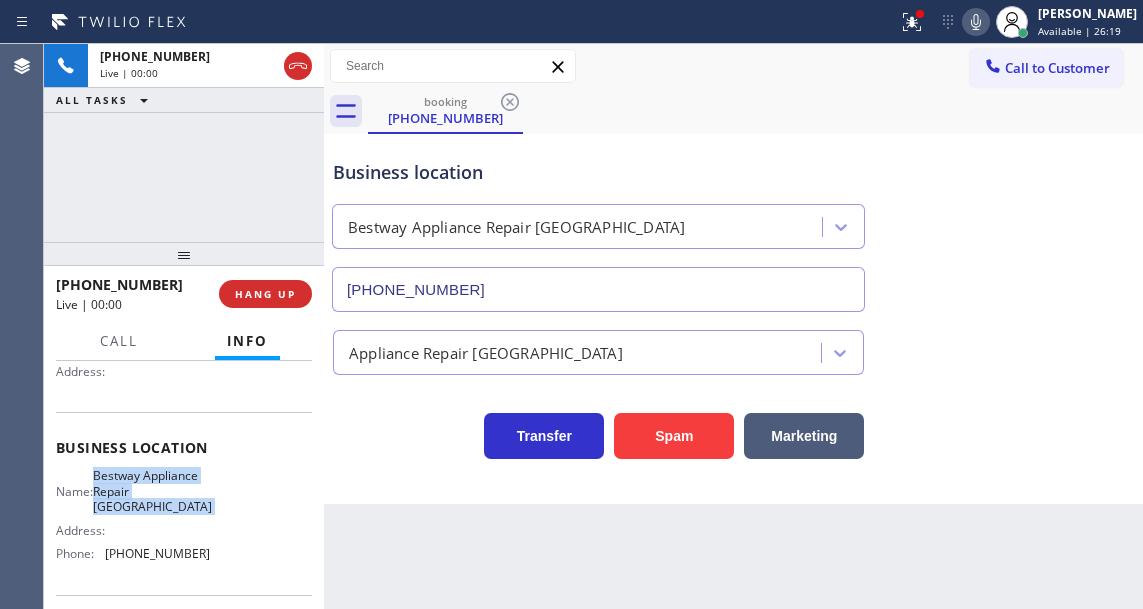 click on "Bestway Appliance Repair Boca Raton" 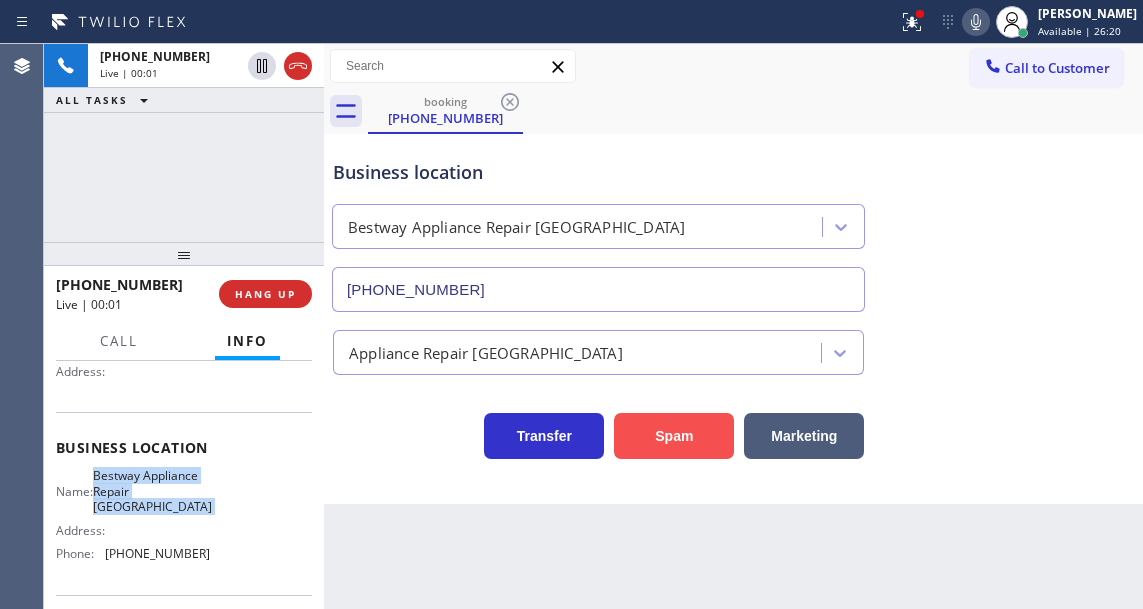 click on "Spam" 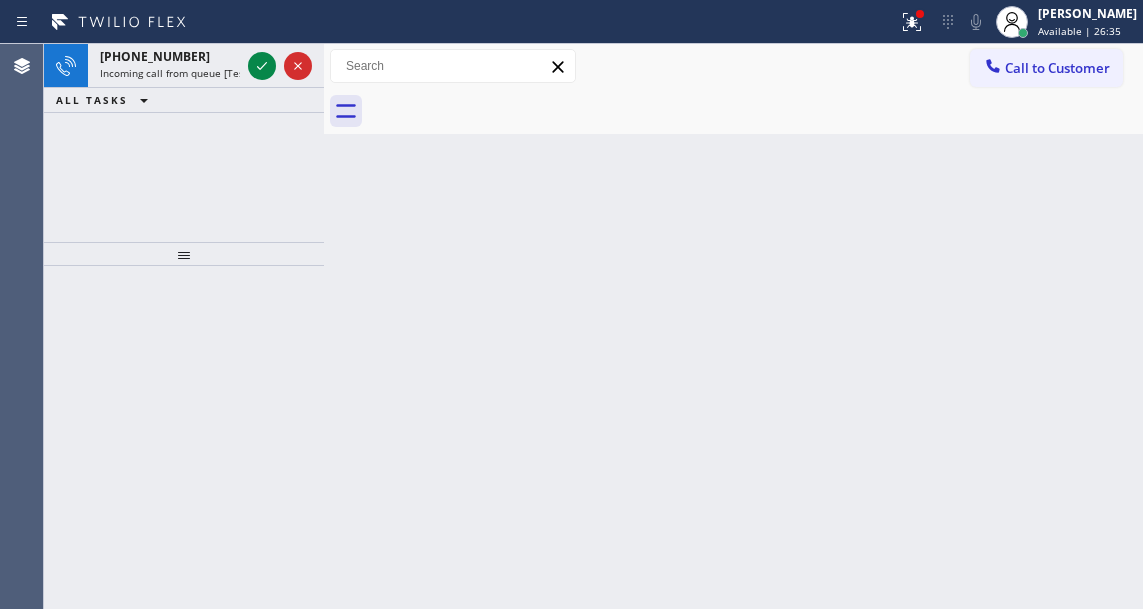 click on "Back to Dashboard Change Sender ID Customers Technicians Select a contact Outbound call Technician Search Technician Your caller id phone number Your caller id phone number Call Technician info Name   Phone none Address none Change Sender ID HVAC +18559994417 5 Star Appliance +18557314952 Appliance Repair +18554611149 Plumbing +18889090120 Air Duct Cleaning +18006865038  Electricians +18005688664 Cancel Change Check personal SMS Reset Change No tabs Call to Customer Outbound call Location AR B2B SMS Your caller id phone number (833) 692-2271 Customer number Call Outbound call Technician Search Technician Your caller id phone number Your caller id phone number Call" 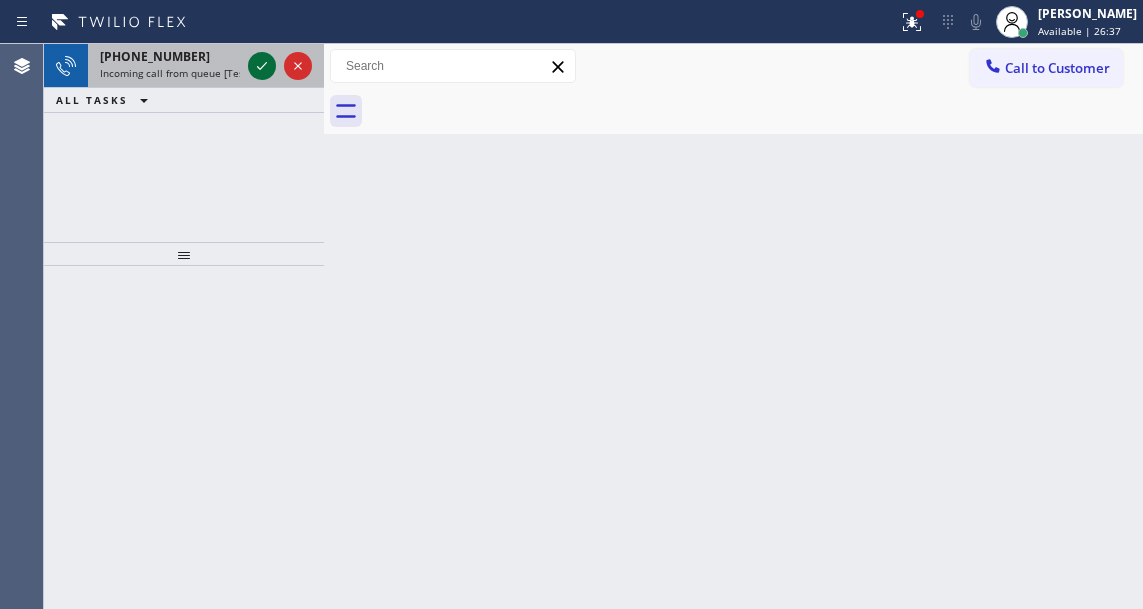 click 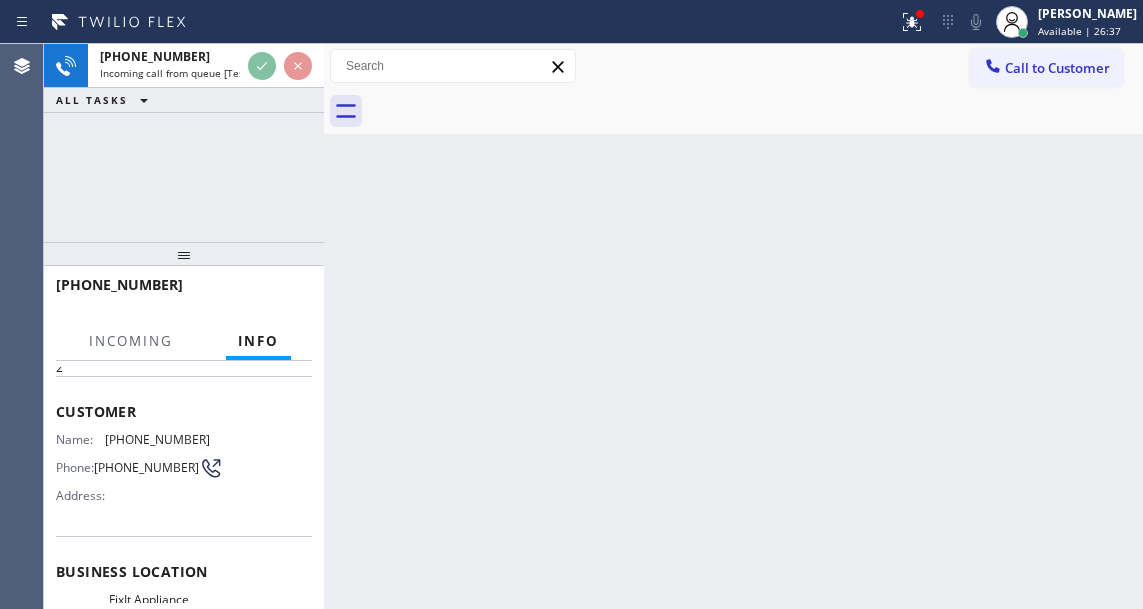 scroll, scrollTop: 200, scrollLeft: 0, axis: vertical 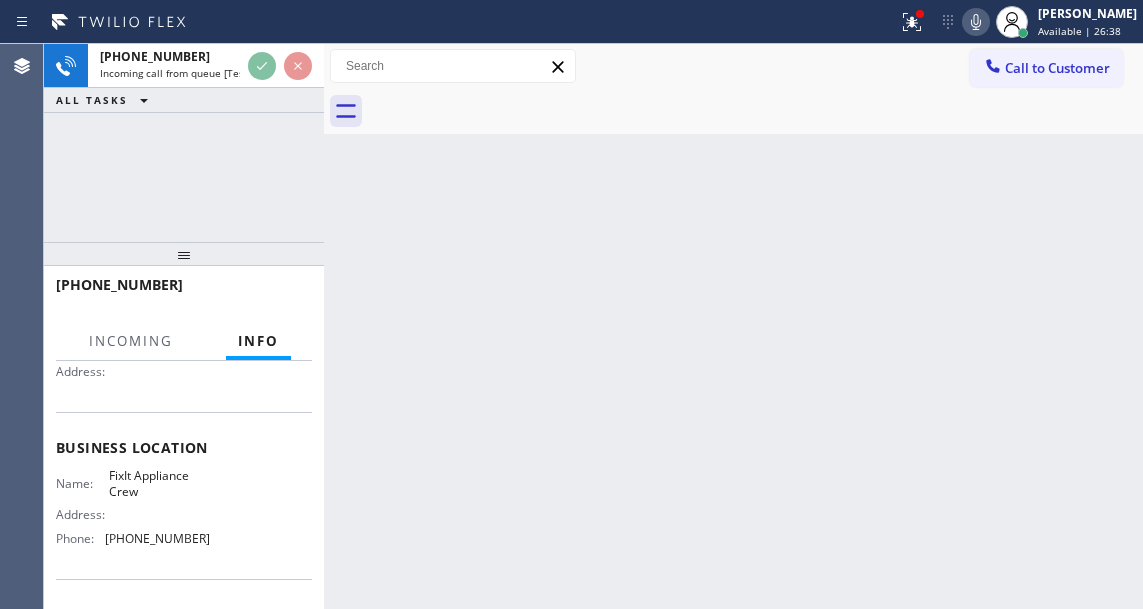 click on "FixIt Appliance Crew" 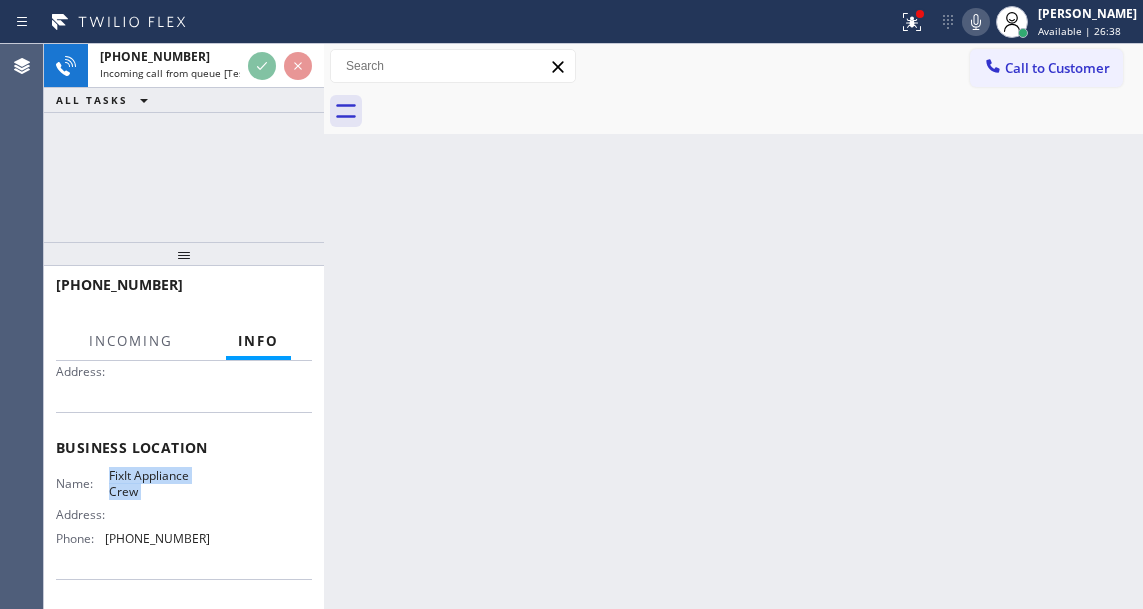 click on "FixIt Appliance Crew" 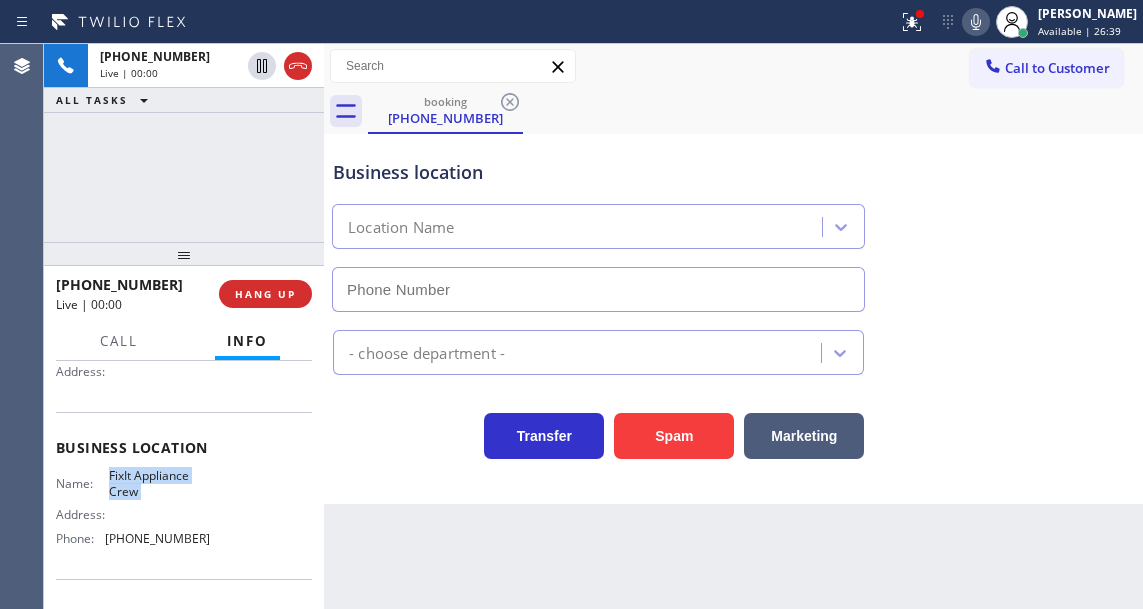 click on "FixIt Appliance Crew" 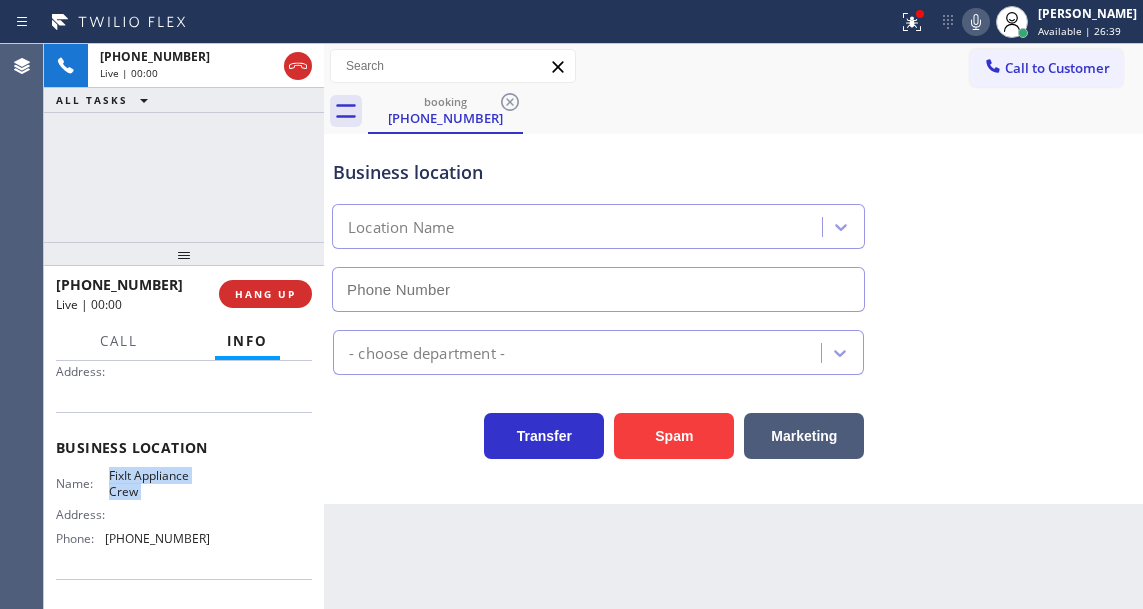 type on "(516) 430-7756" 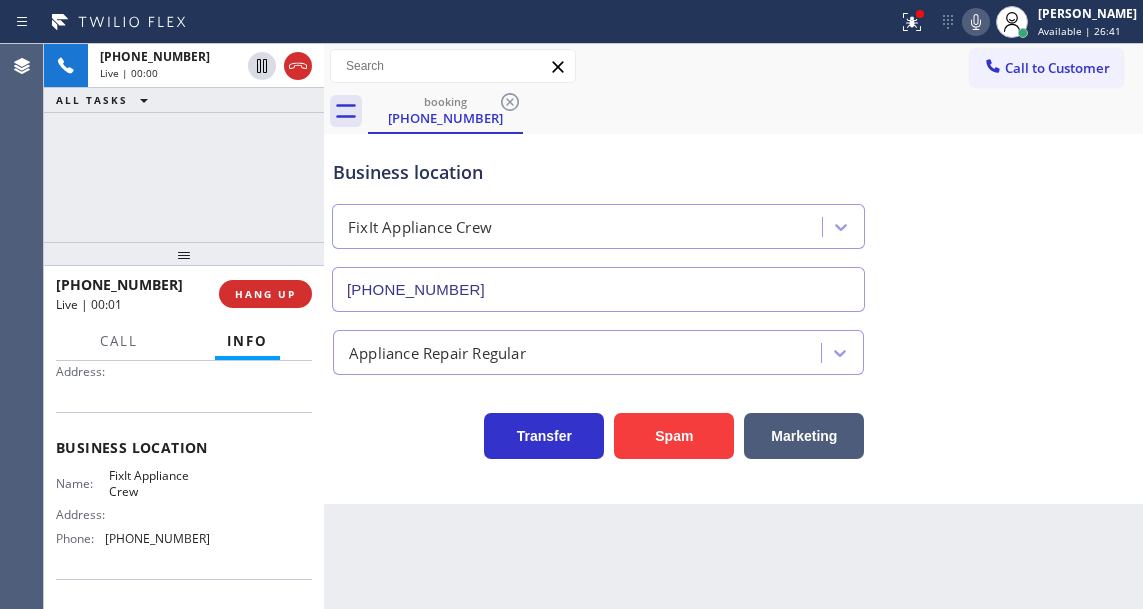 click on "+15163981368 Live | 00:00 ALL TASKS ALL TASKS ACTIVE TASKS TASKS IN WRAP UP" 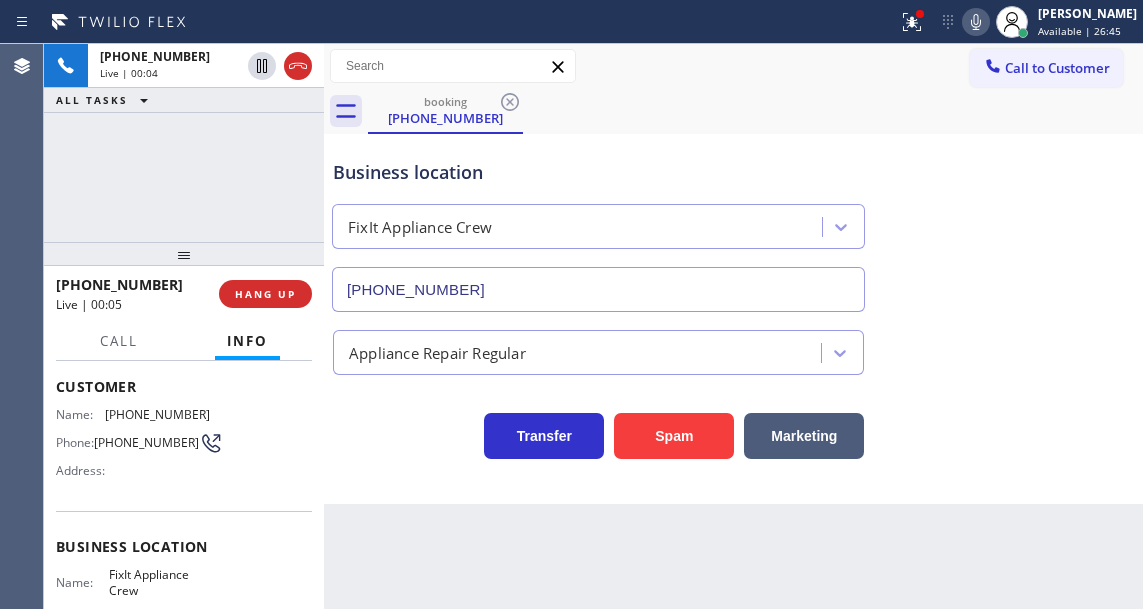 scroll, scrollTop: 100, scrollLeft: 0, axis: vertical 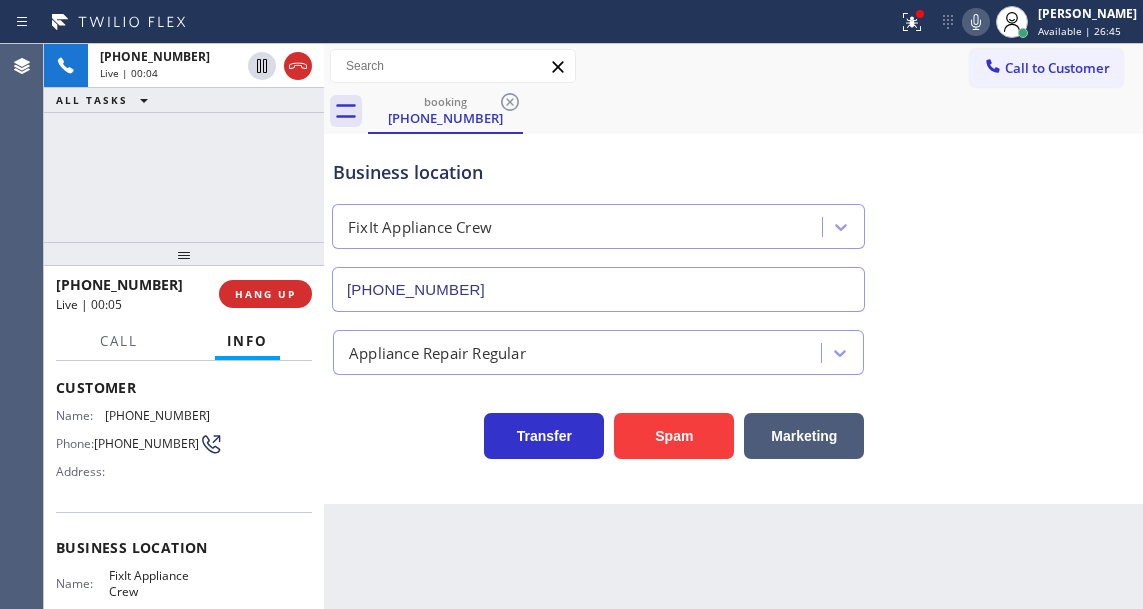click on "(516) 398-1368" 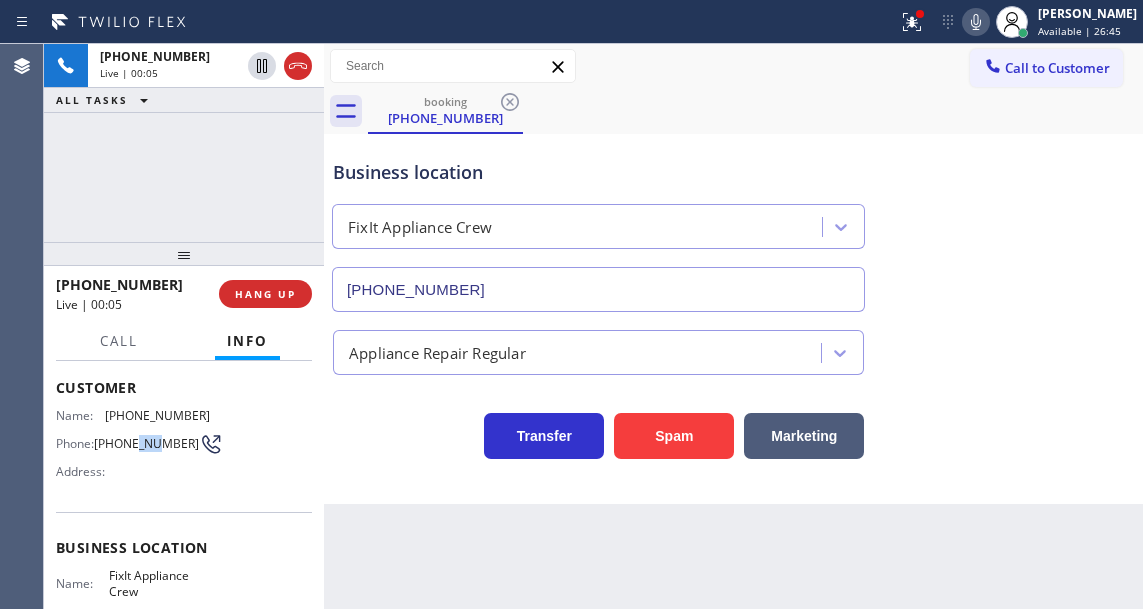 click on "(516) 398-1368" 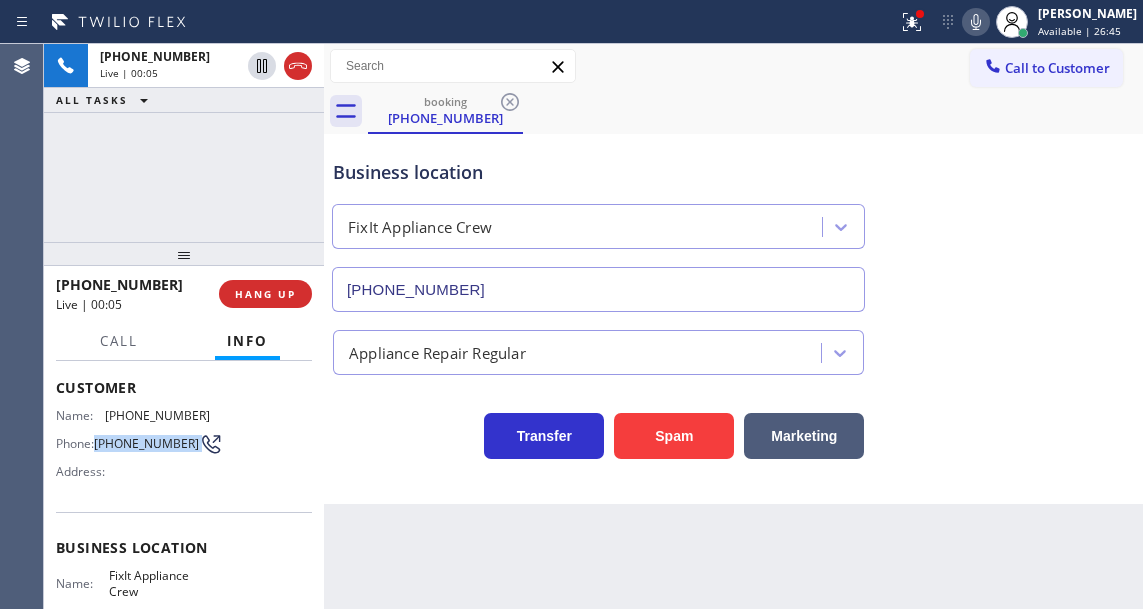 click on "(516) 398-1368" 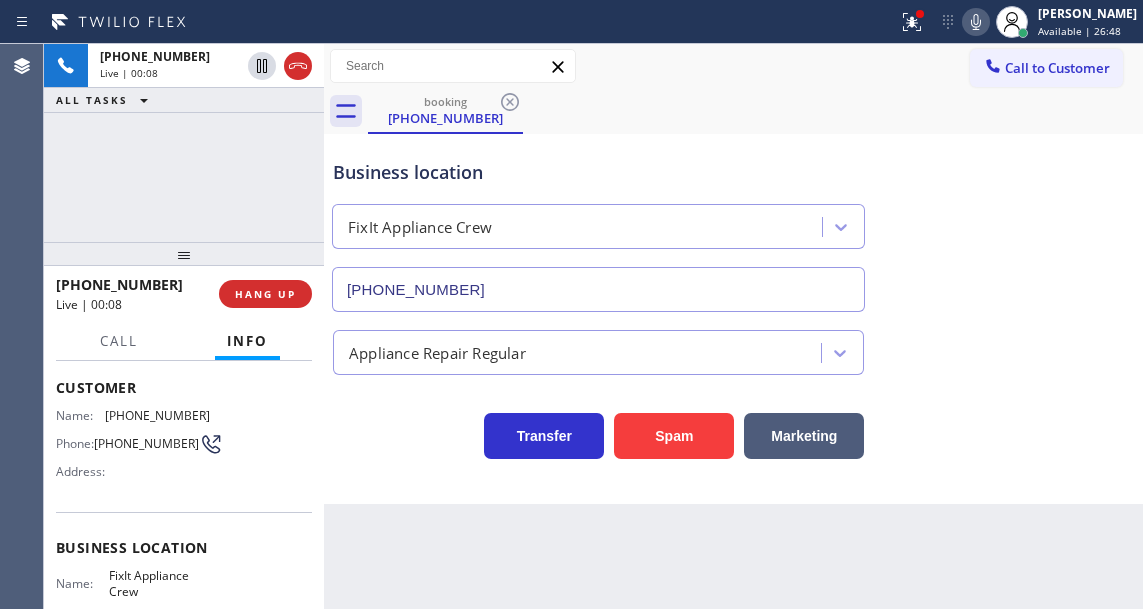 click on "Back to Dashboard Change Sender ID Customers Technicians Select a contact Outbound call Technician Search Technician Your caller id phone number Your caller id phone number Call Technician info Name   Phone none Address none Change Sender ID HVAC +18559994417 5 Star Appliance +18557314952 Appliance Repair +18554611149 Plumbing +18889090120 Air Duct Cleaning +18006865038  Electricians +18005688664 Cancel Change Check personal SMS Reset Change booking (516) 398-1368 Call to Customer Outbound call Location AR B2B SMS Your caller id phone number (833) 692-2271 Customer number Call Outbound call Technician Search Technician Your caller id phone number Your caller id phone number Call booking (516) 398-1368 Business location FixIt Appliance Crew (516) 430-7756 Appliance Repair Regular Transfer Spam Marketing" 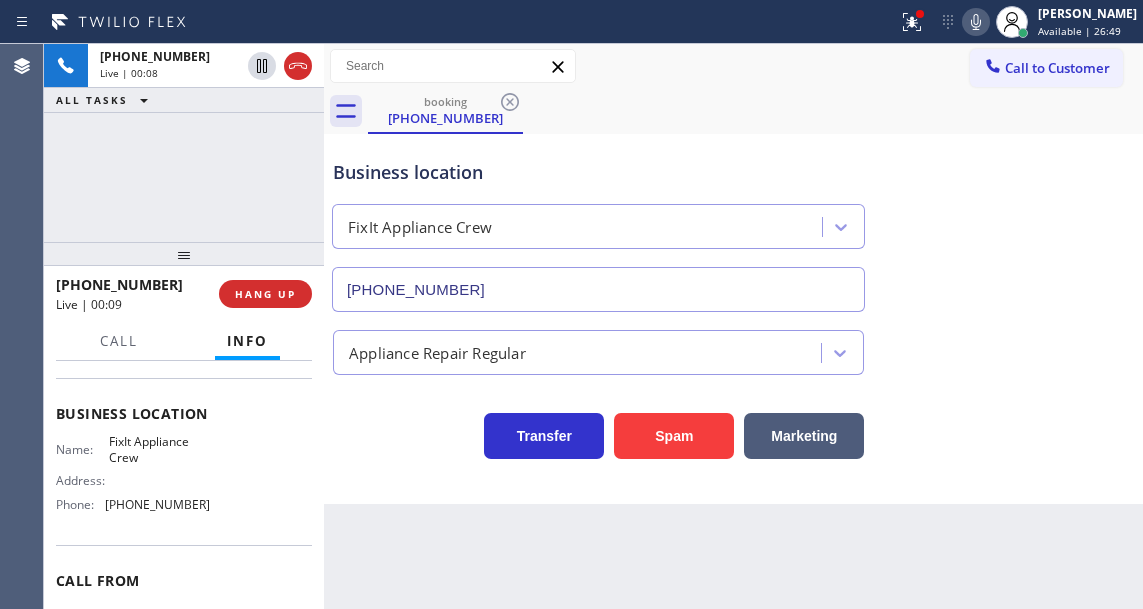scroll, scrollTop: 300, scrollLeft: 0, axis: vertical 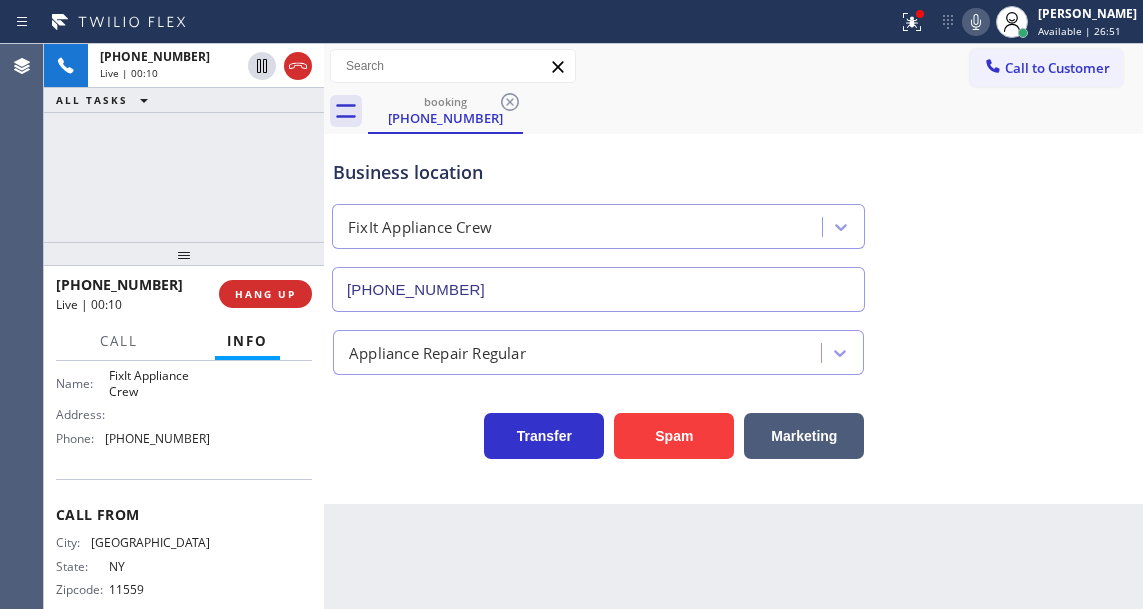 click on "FixIt Appliance Crew" 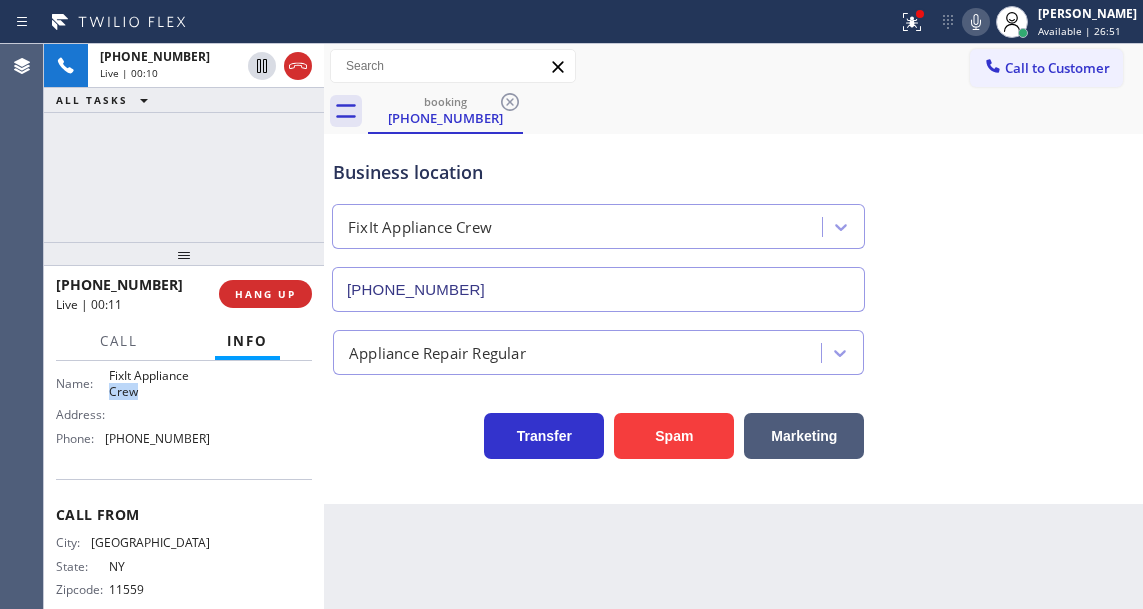 click on "FixIt Appliance Crew" 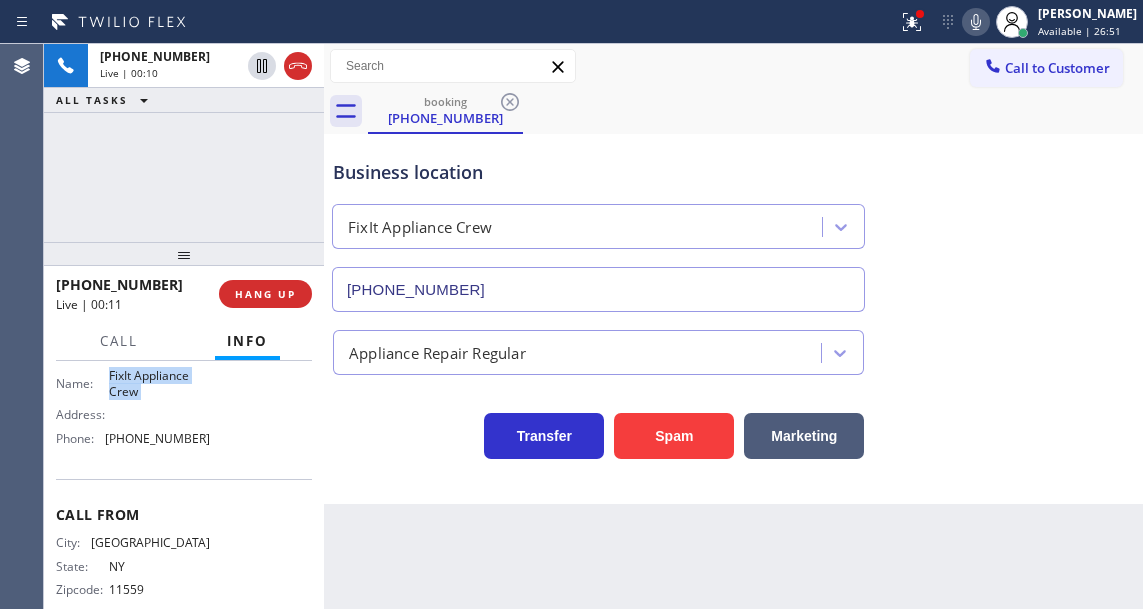 click on "FixIt Appliance Crew" 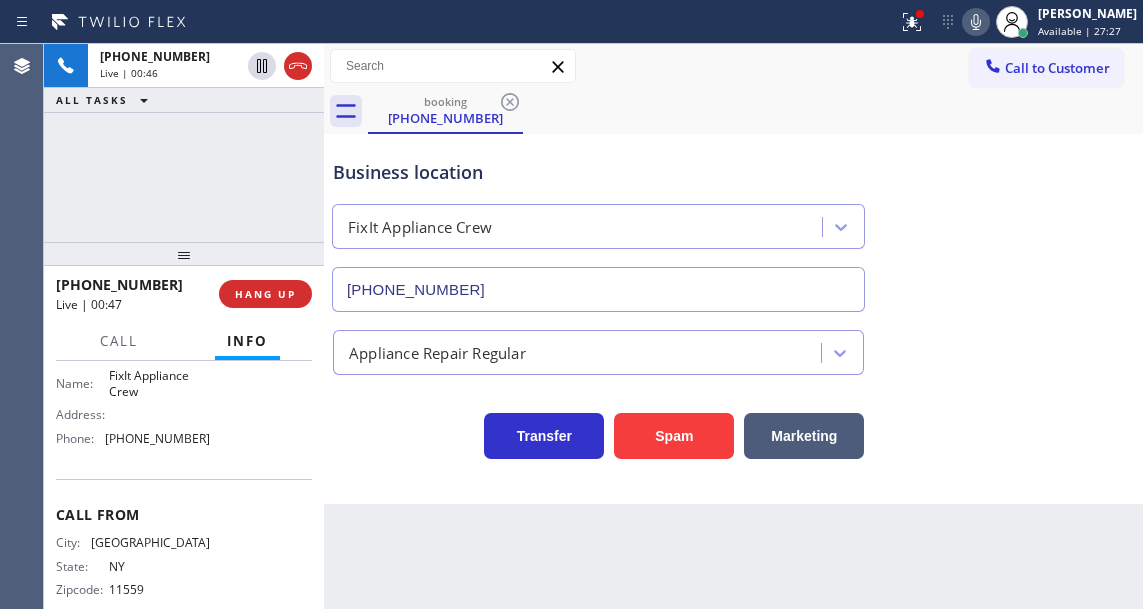 click on "Back to Dashboard Change Sender ID Customers Technicians Select a contact Outbound call Technician Search Technician Your caller id phone number Your caller id phone number Call Technician info Name   Phone none Address none Change Sender ID HVAC +18559994417 5 Star Appliance +18557314952 Appliance Repair +18554611149 Plumbing +18889090120 Air Duct Cleaning +18006865038  Electricians +18005688664 Cancel Change Check personal SMS Reset Change booking (516) 398-1368 Call to Customer Outbound call Location AR B2B SMS Your caller id phone number (833) 692-2271 Customer number Call Outbound call Technician Search Technician Your caller id phone number Your caller id phone number Call booking (516) 398-1368 Business location FixIt Appliance Crew (516) 430-7756 Appliance Repair Regular Transfer Spam Marketing" 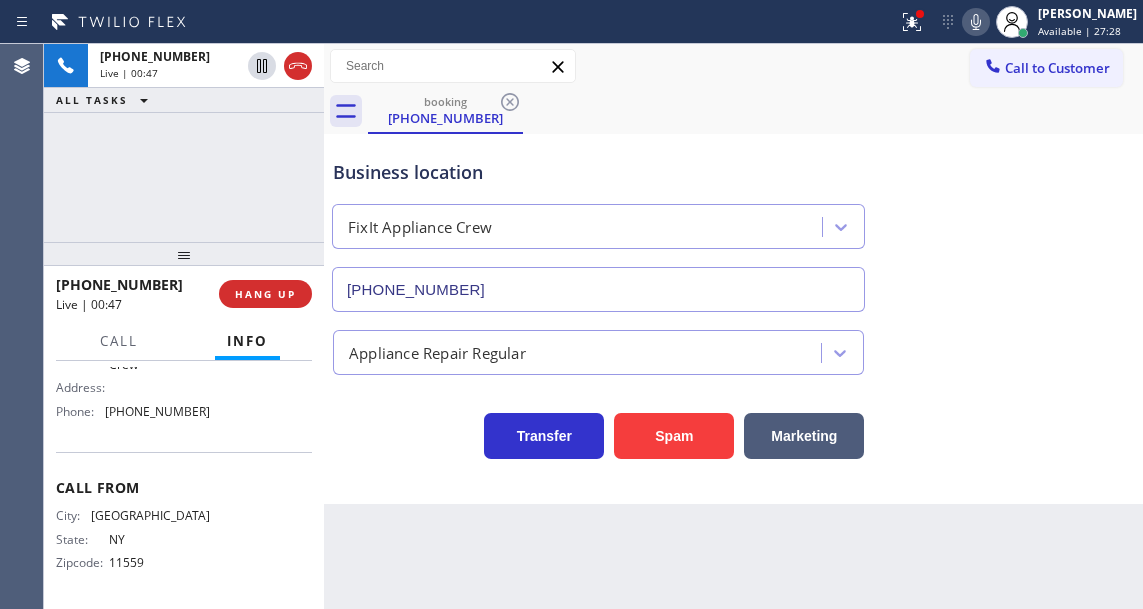 scroll, scrollTop: 334, scrollLeft: 0, axis: vertical 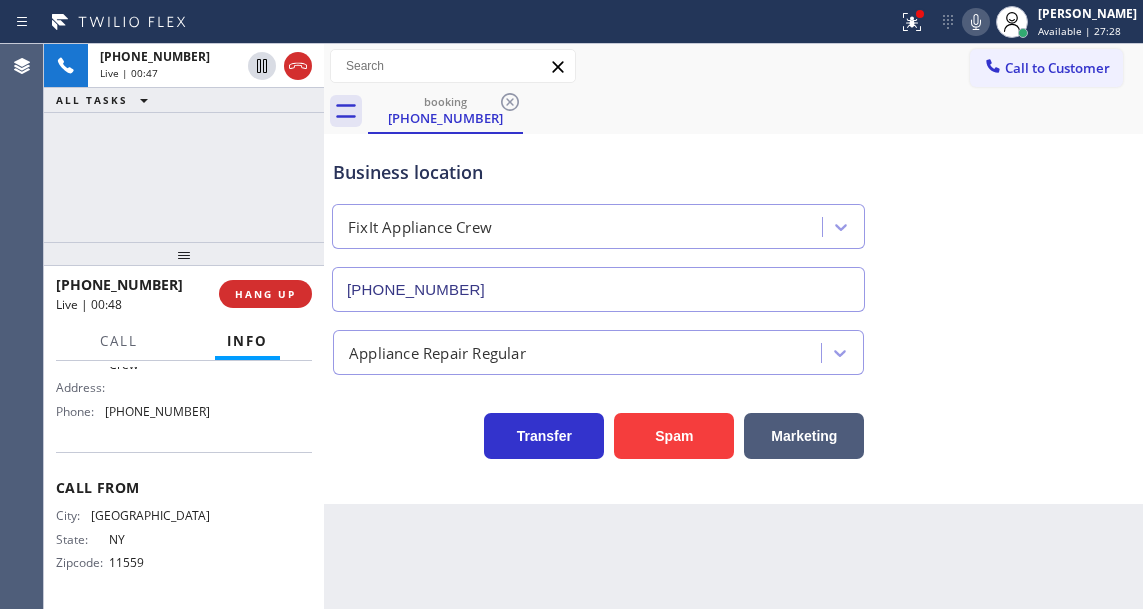 click on "(516) 430-7756" 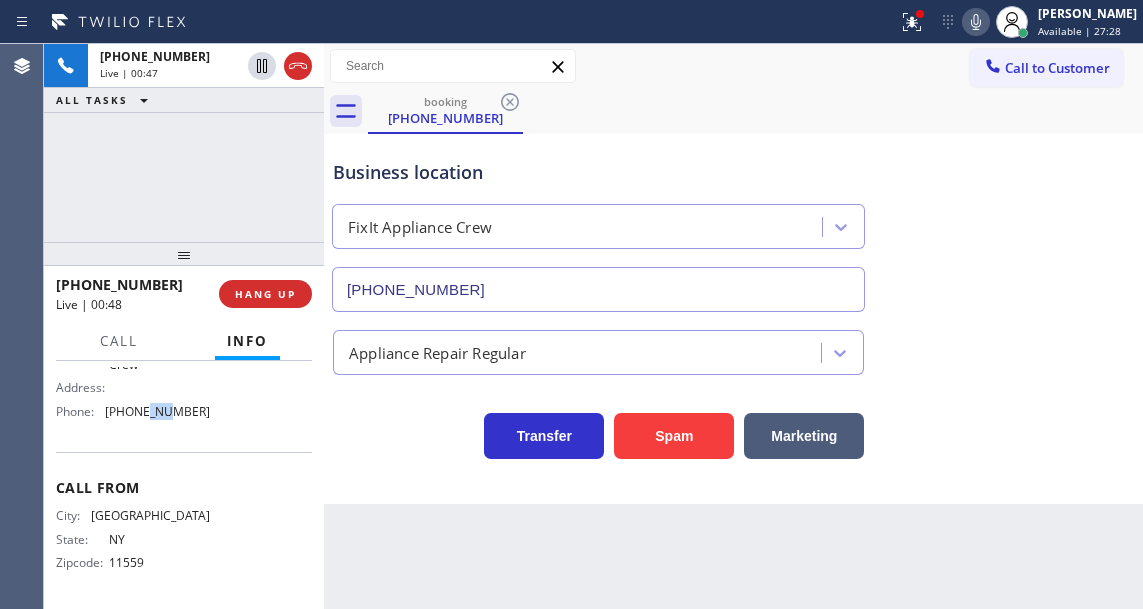 click on "(516) 430-7756" 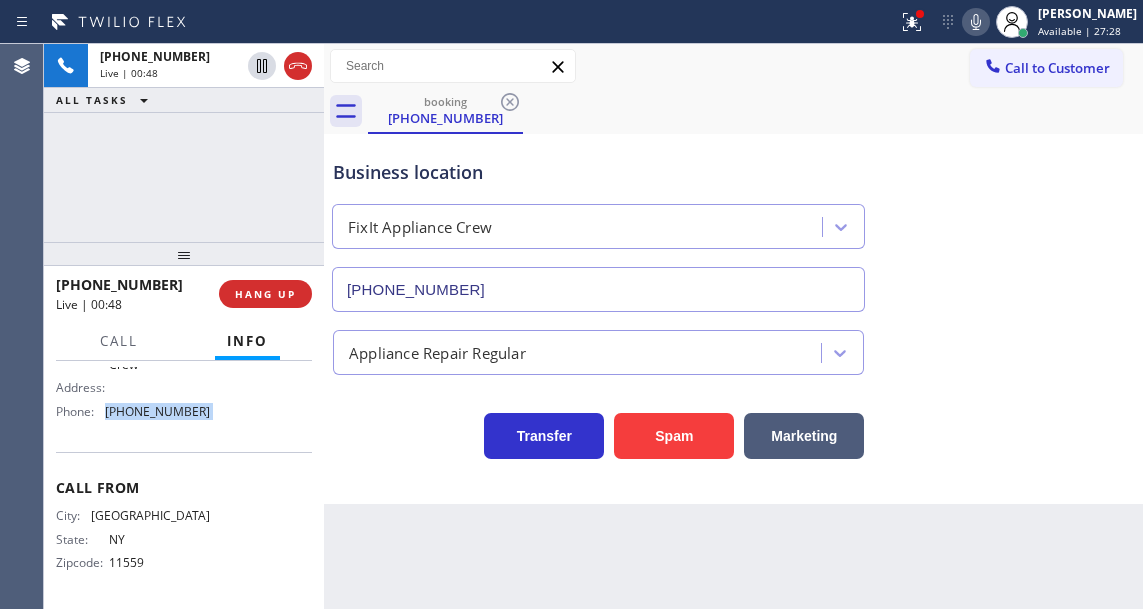 click on "(516) 430-7756" 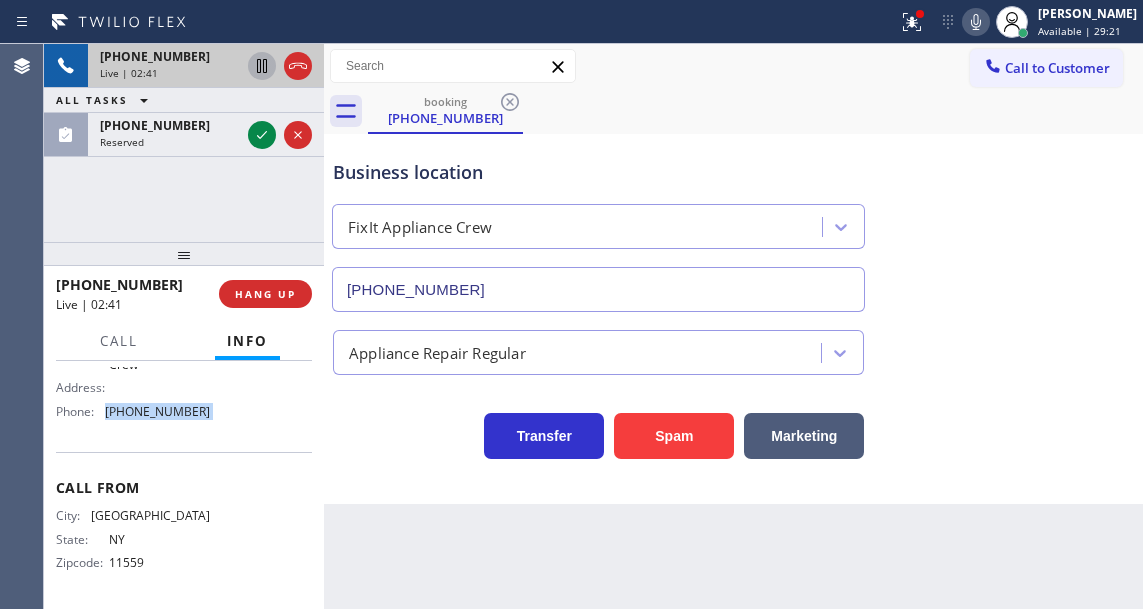 click 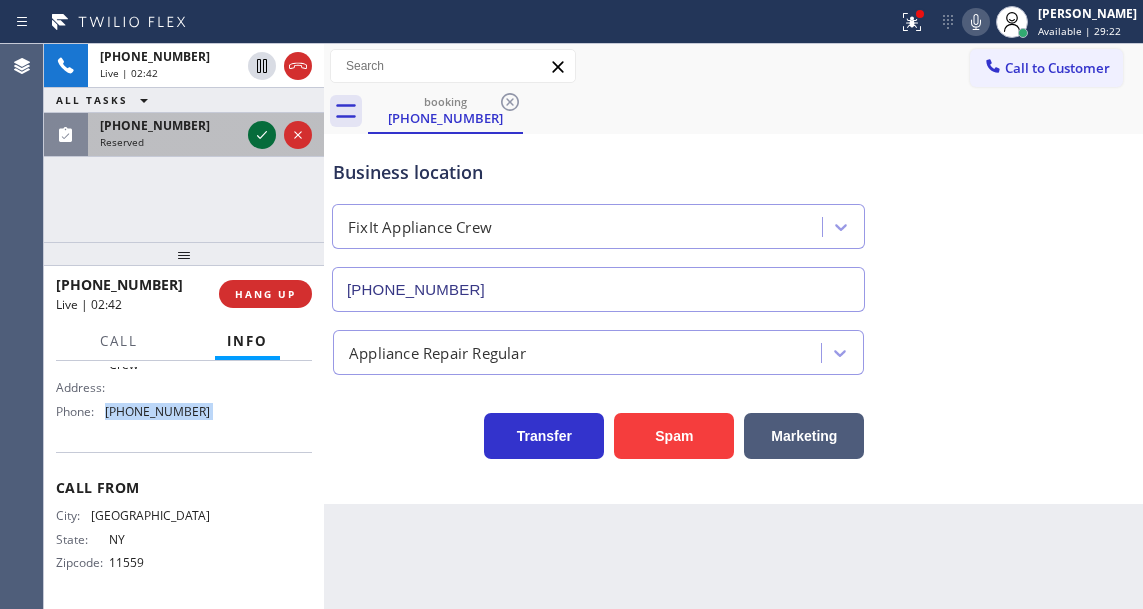 click 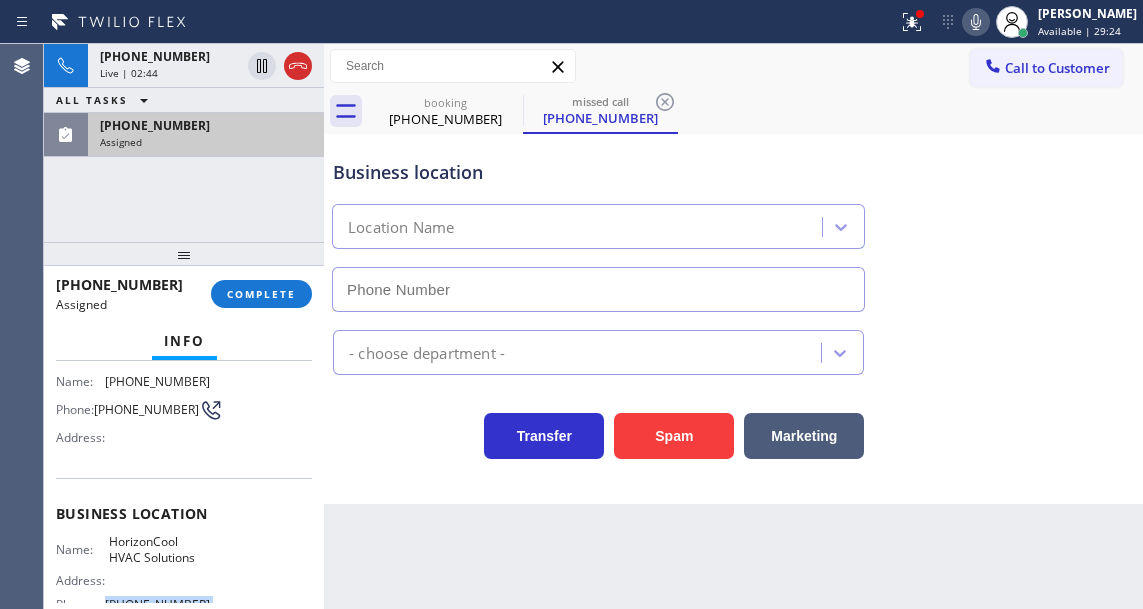 scroll, scrollTop: 68, scrollLeft: 0, axis: vertical 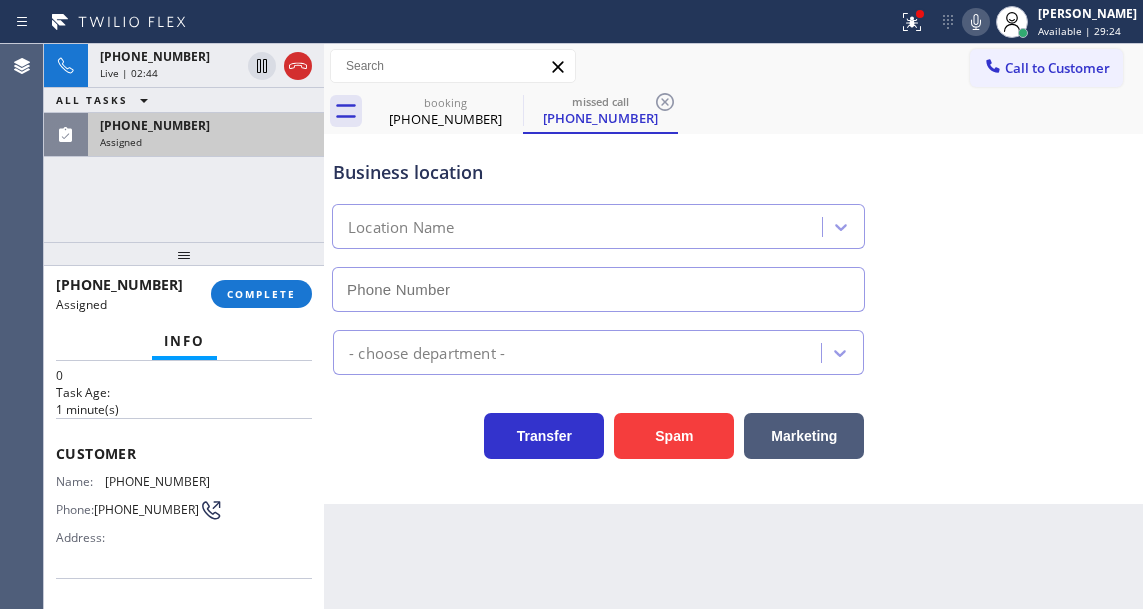 type on "(650) 670-3868" 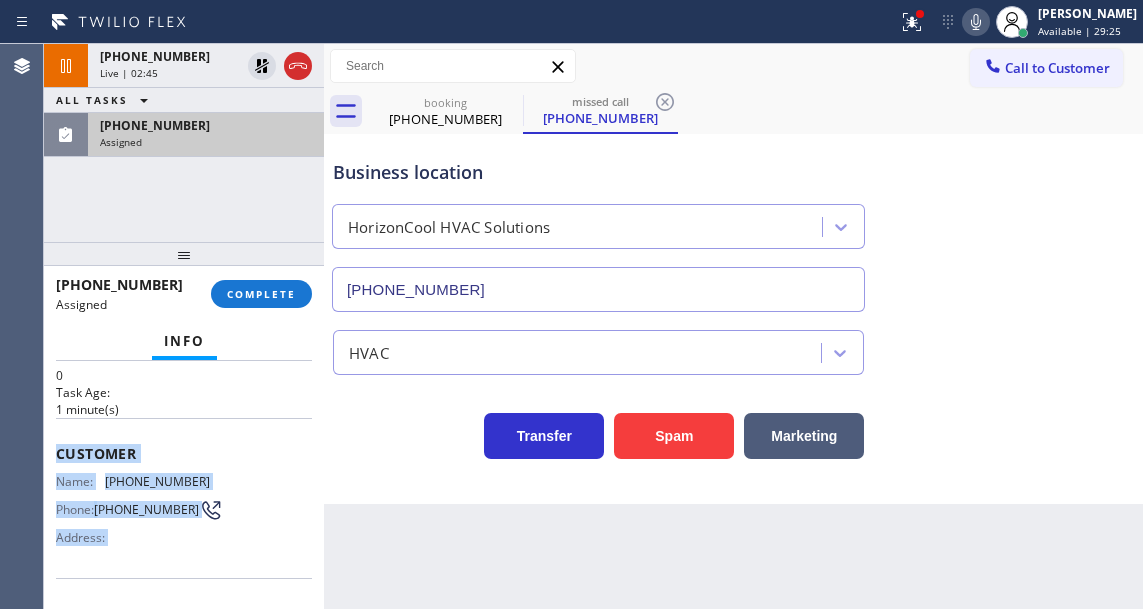 scroll, scrollTop: 368, scrollLeft: 0, axis: vertical 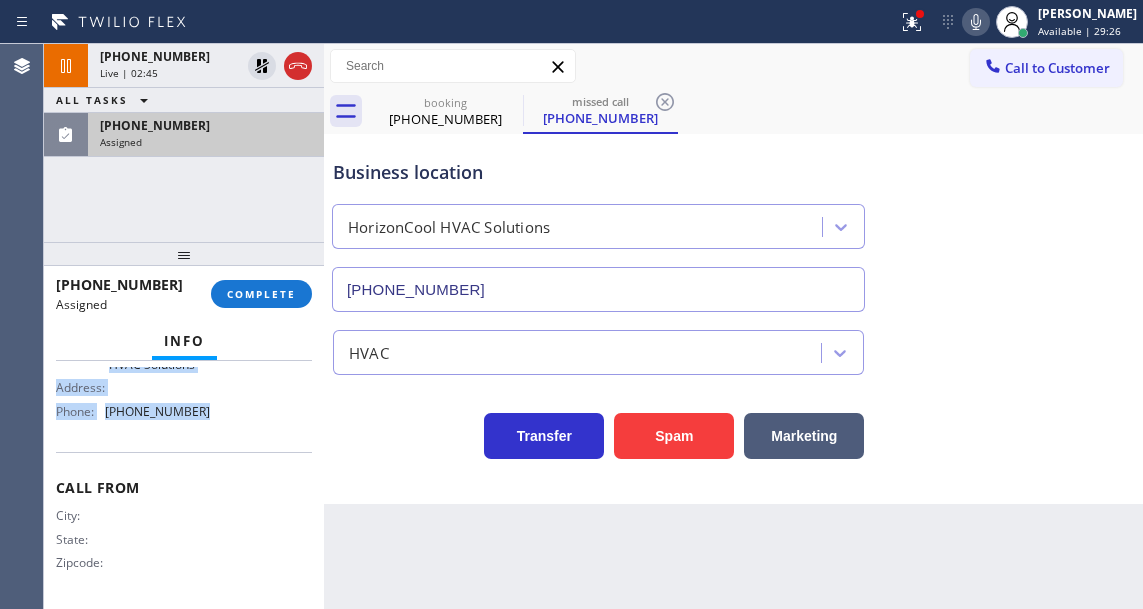 drag, startPoint x: 53, startPoint y: 454, endPoint x: 227, endPoint y: 445, distance: 174.2326 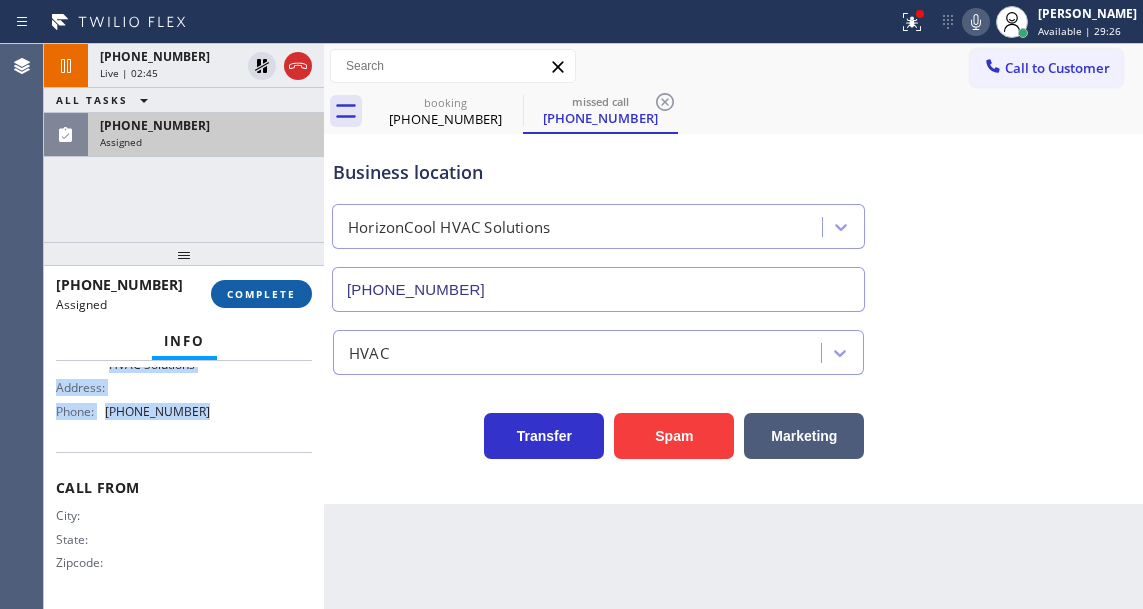 type 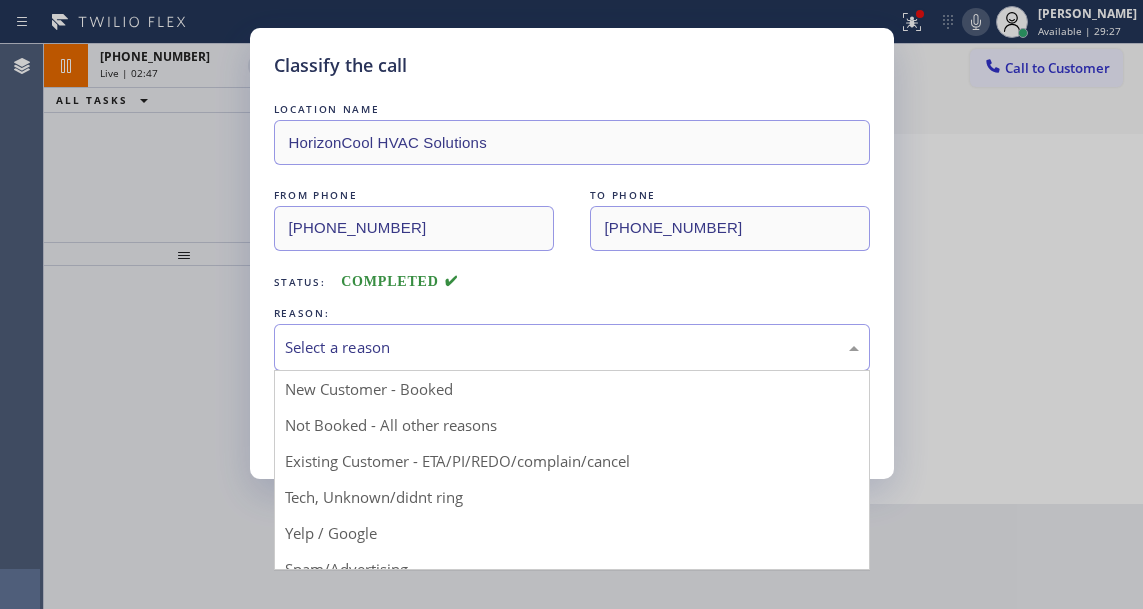 click on "Select a reason" 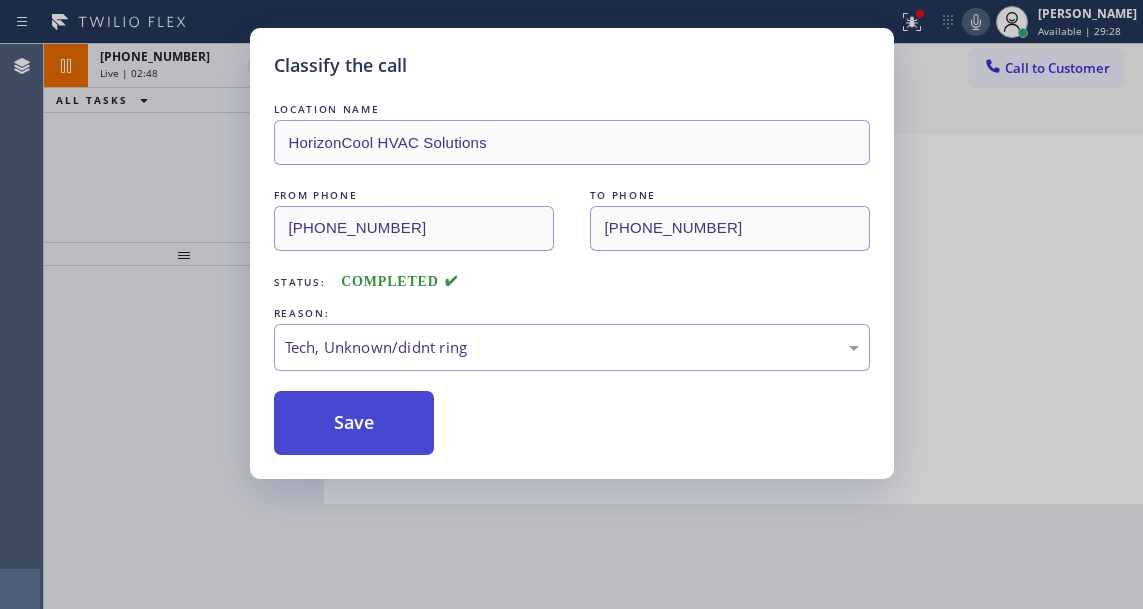 click on "Save" 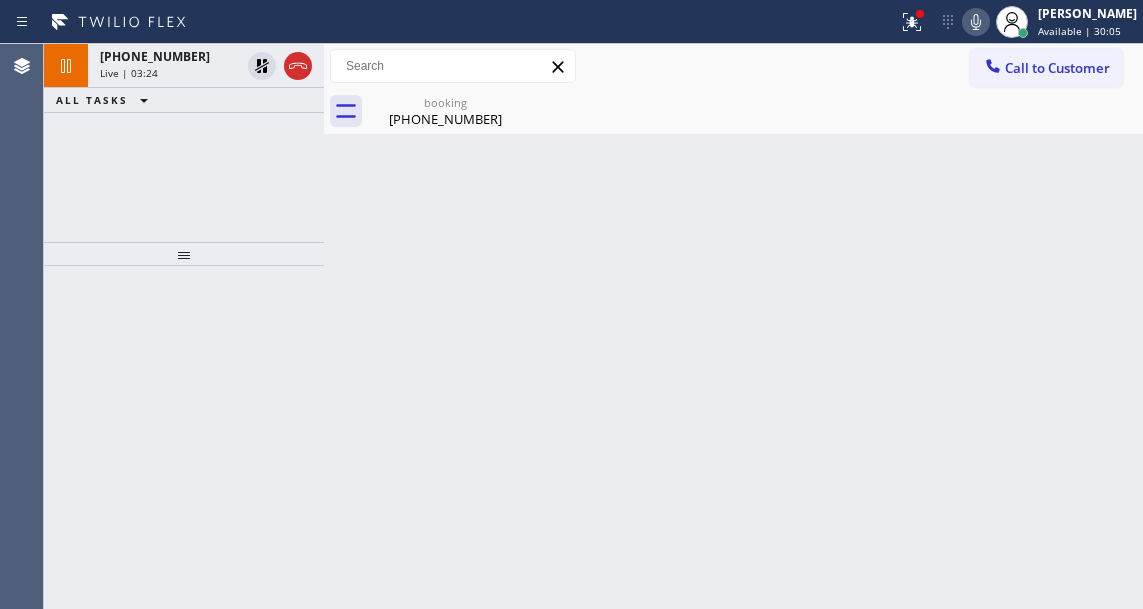 click on "Back to Dashboard Change Sender ID Customers Technicians Select a contact Outbound call Technician Search Technician Your caller id phone number Your caller id phone number Call Technician info Name   Phone none Address none Change Sender ID HVAC +18559994417 5 Star Appliance +18557314952 Appliance Repair +18554611149 Plumbing +18889090120 Air Duct Cleaning +18006865038  Electricians +18005688664 Cancel Change Check personal SMS Reset Change booking (516) 398-1368 Call to Customer Outbound call Location AR B2B SMS Your caller id phone number (833) 692-2271 Customer number Call Outbound call Technician Search Technician Your caller id phone number Your caller id phone number Call booking (516) 398-1368 Business location FixIt Appliance Crew (516) 430-7756 Appliance Repair Regular Transfer Spam Marketing" 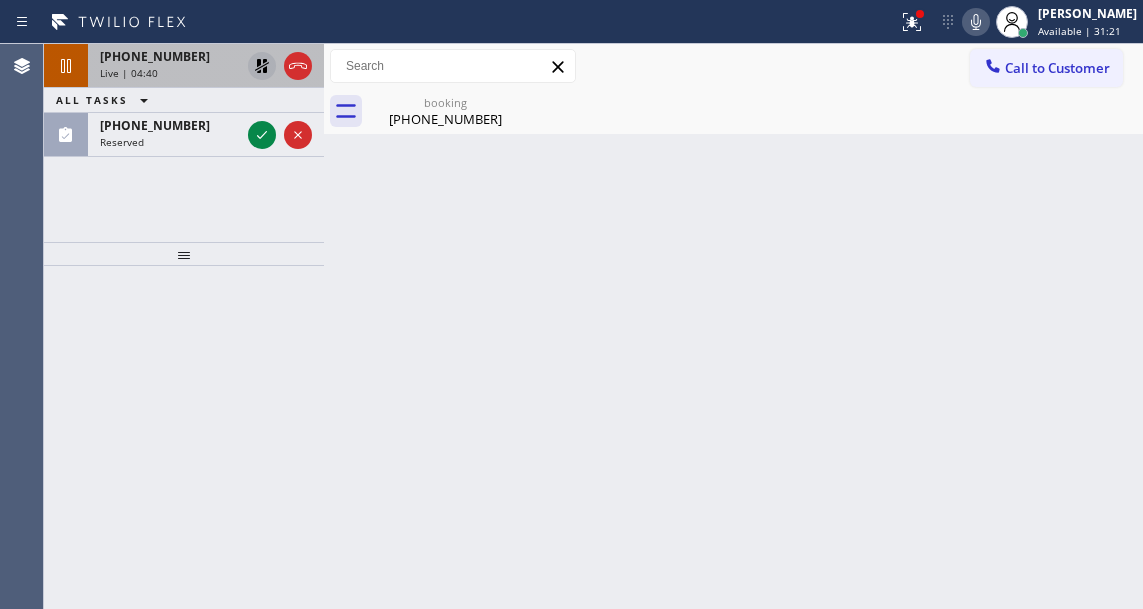 click 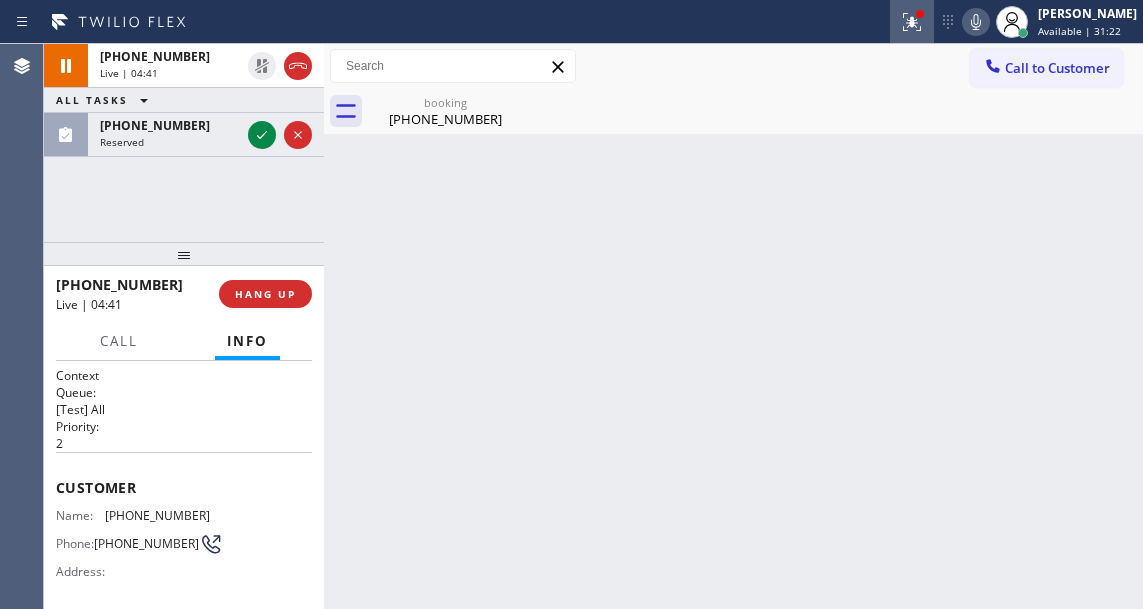 click 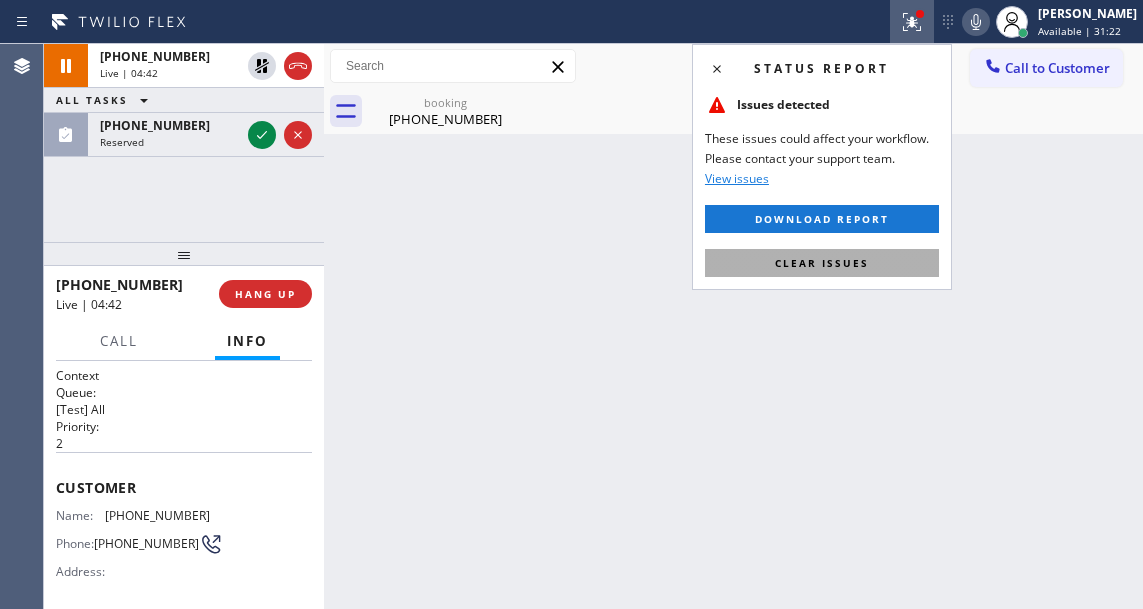 click on "Clear issues" 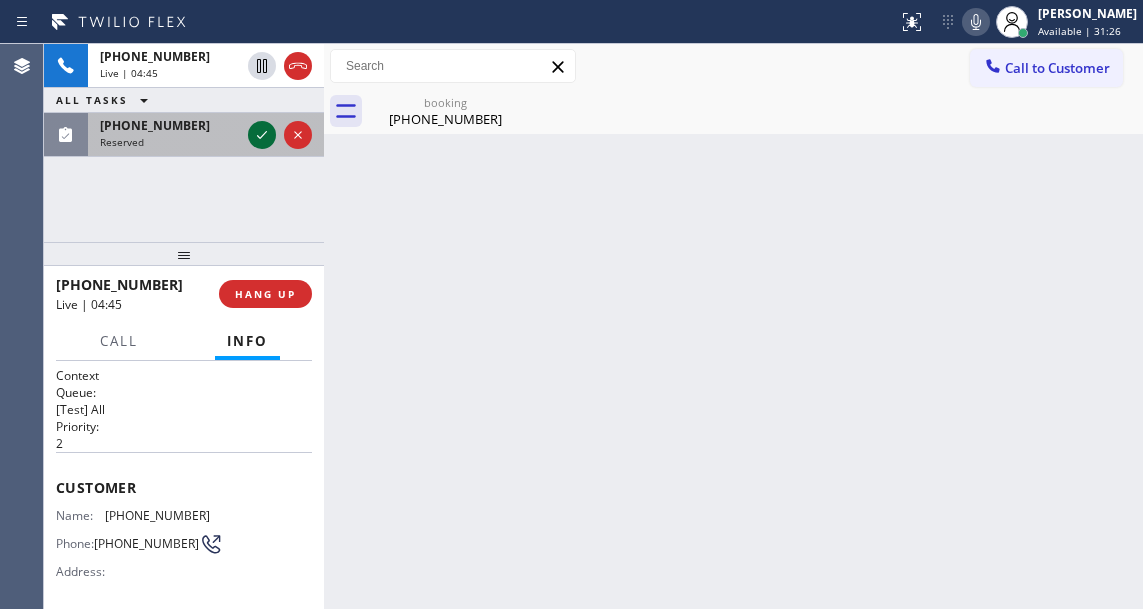 click 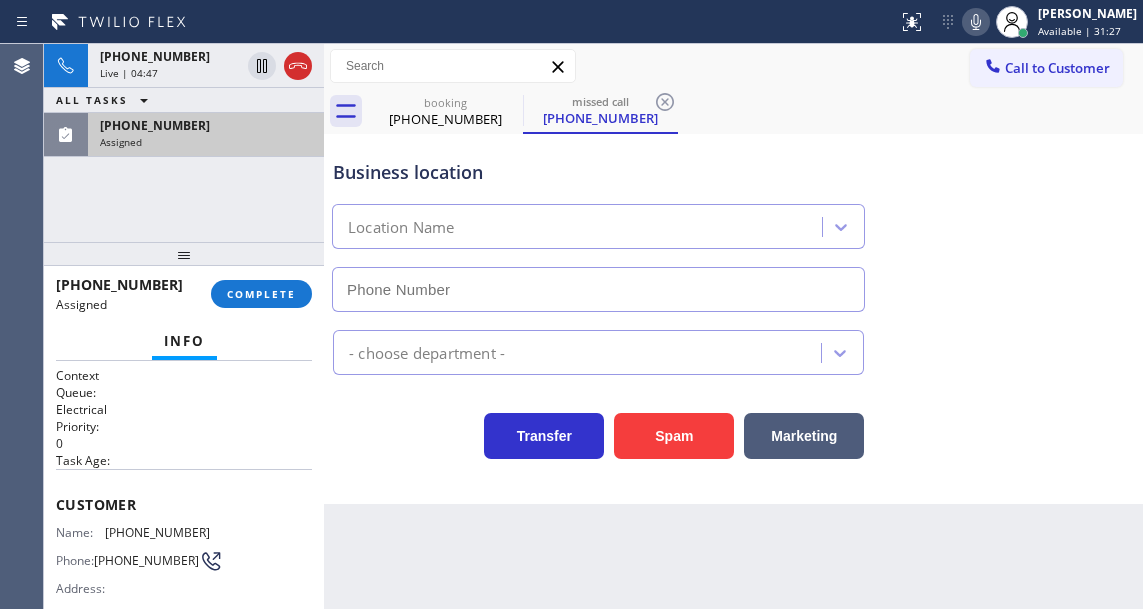type on "(760) 388-9556" 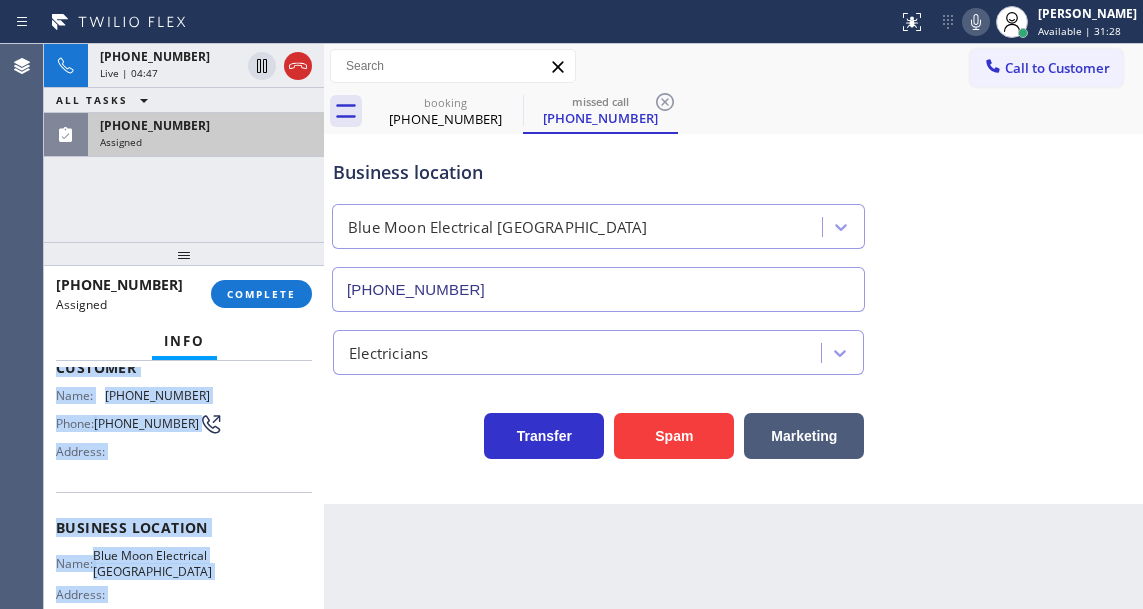 scroll, scrollTop: 367, scrollLeft: 0, axis: vertical 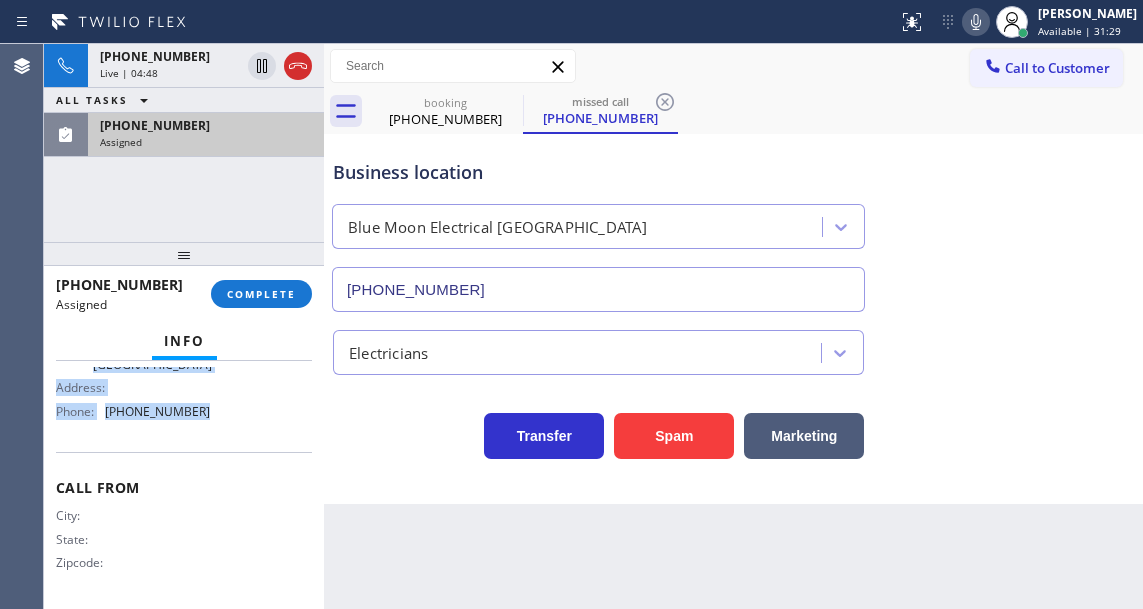 drag, startPoint x: 60, startPoint y: 502, endPoint x: 246, endPoint y: 414, distance: 205.76686 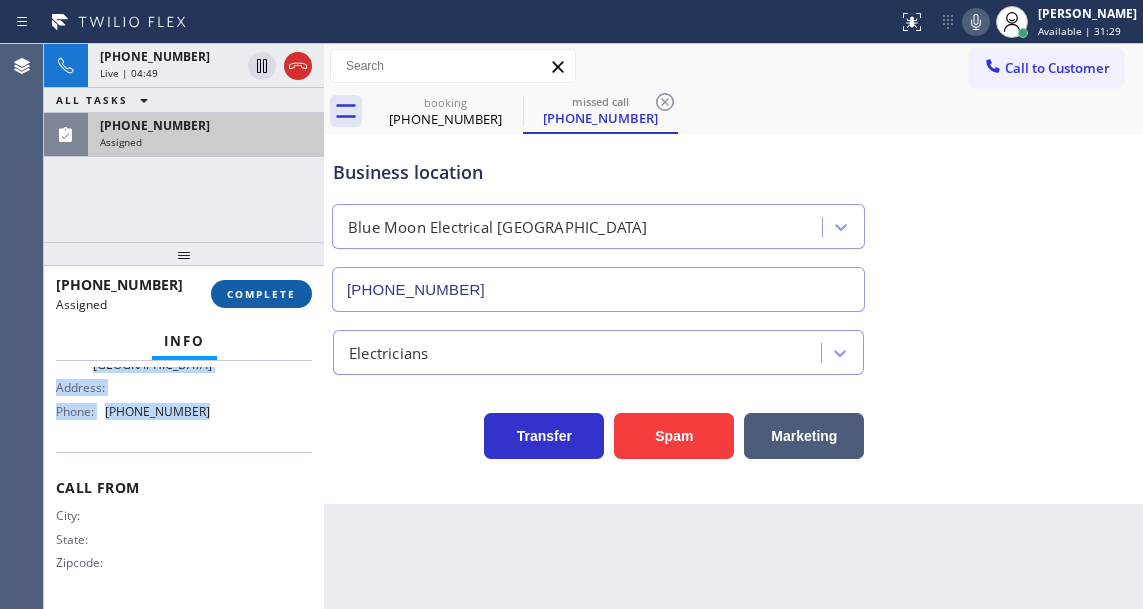 type 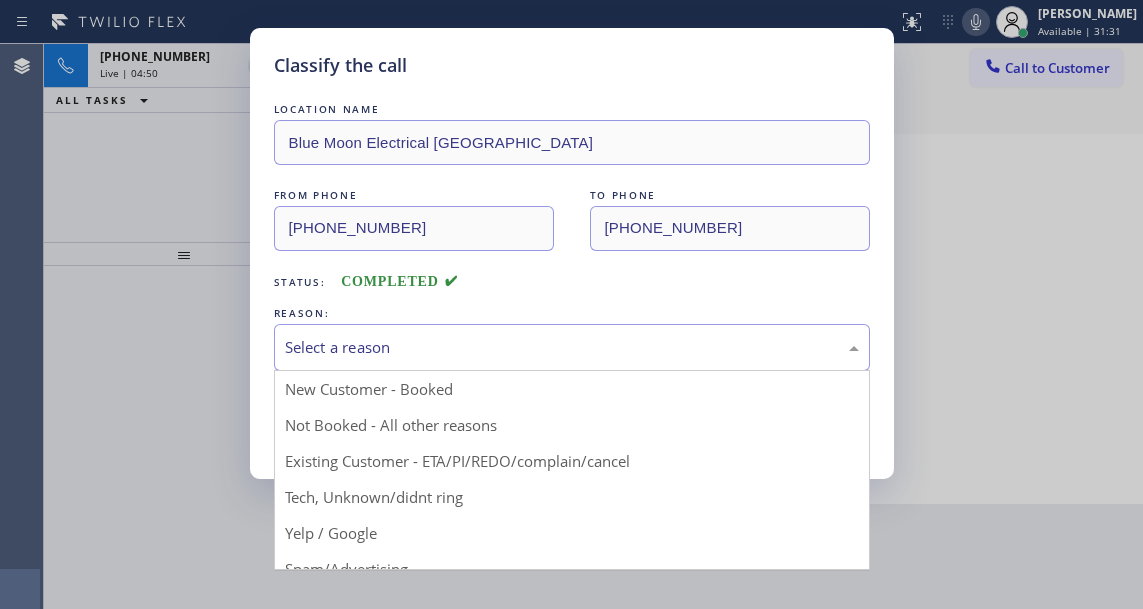 click on "Select a reason" 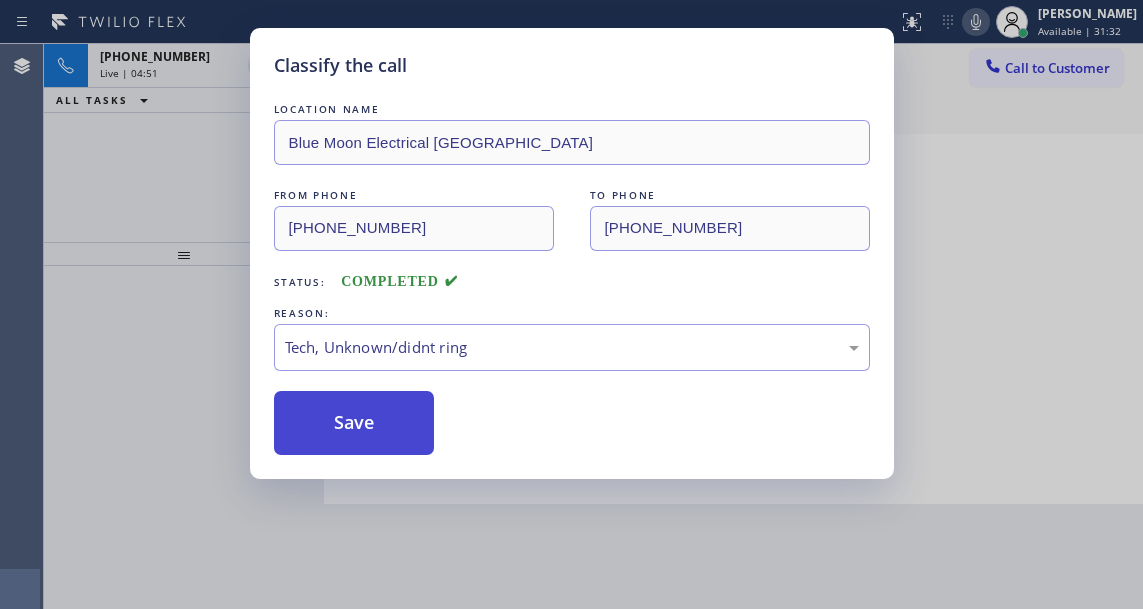 click on "Save" 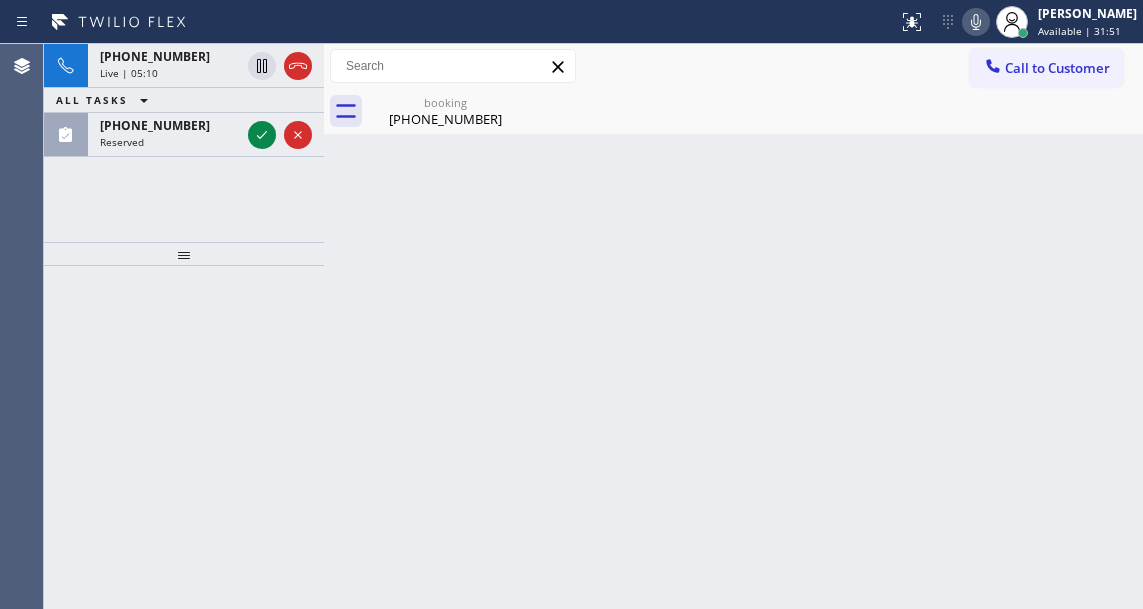 click on "Back to Dashboard Change Sender ID Customers Technicians Select a contact Outbound call Technician Search Technician Your caller id phone number Your caller id phone number Call Technician info Name   Phone none Address none Change Sender ID HVAC +18559994417 5 Star Appliance +18557314952 Appliance Repair +18554611149 Plumbing +18889090120 Air Duct Cleaning +18006865038  Electricians +18005688664 Cancel Change Check personal SMS Reset Change booking (516) 398-1368 Call to Customer Outbound call Location AR B2B SMS Your caller id phone number (833) 692-2271 Customer number Call Outbound call Technician Search Technician Your caller id phone number Your caller id phone number Call booking (516) 398-1368 Business location FixIt Appliance Crew (516) 430-7756 Appliance Repair Regular Transfer Spam Marketing" 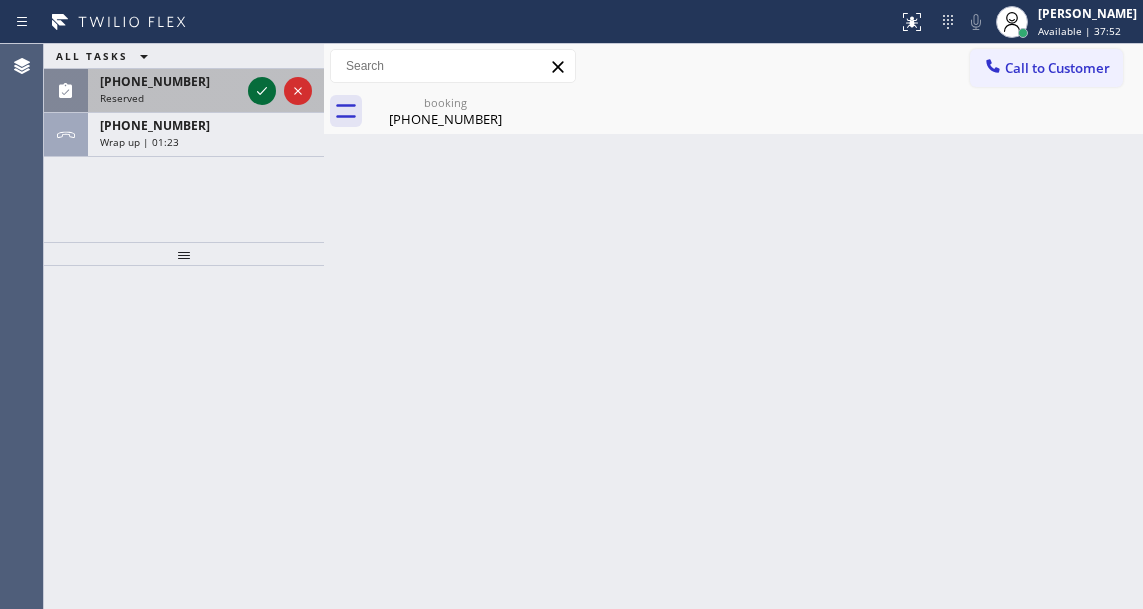 click 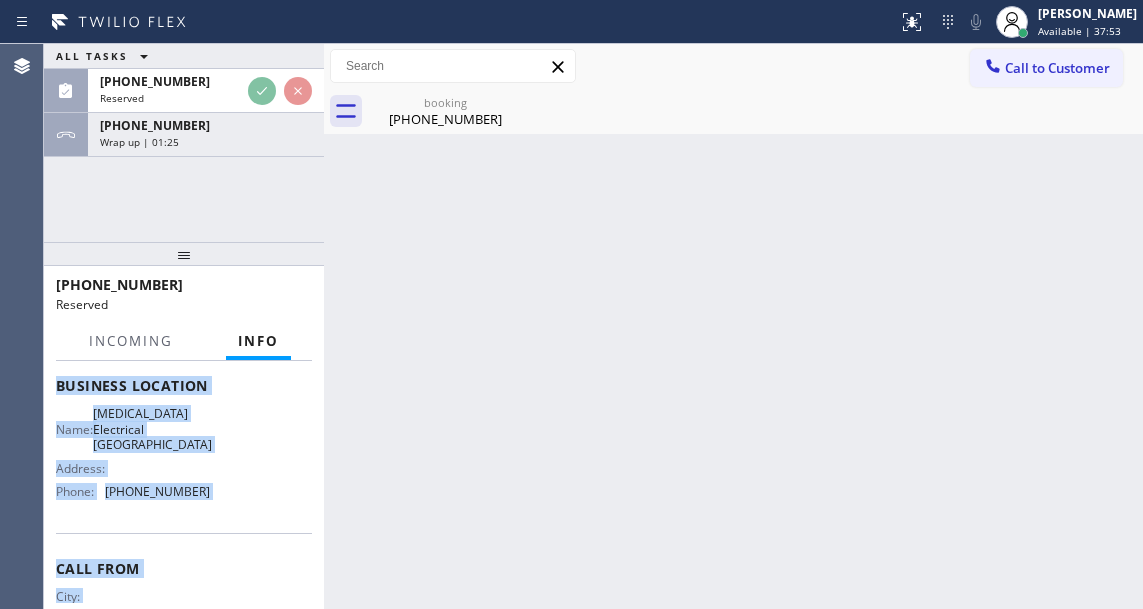 scroll, scrollTop: 384, scrollLeft: 0, axis: vertical 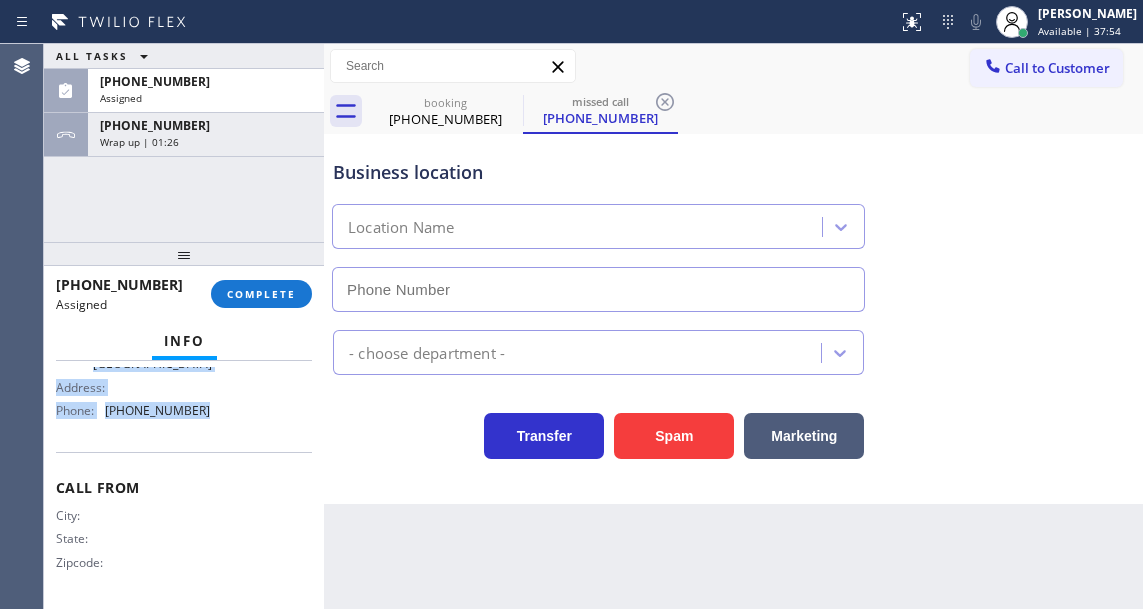 type on "(714) 583-6151" 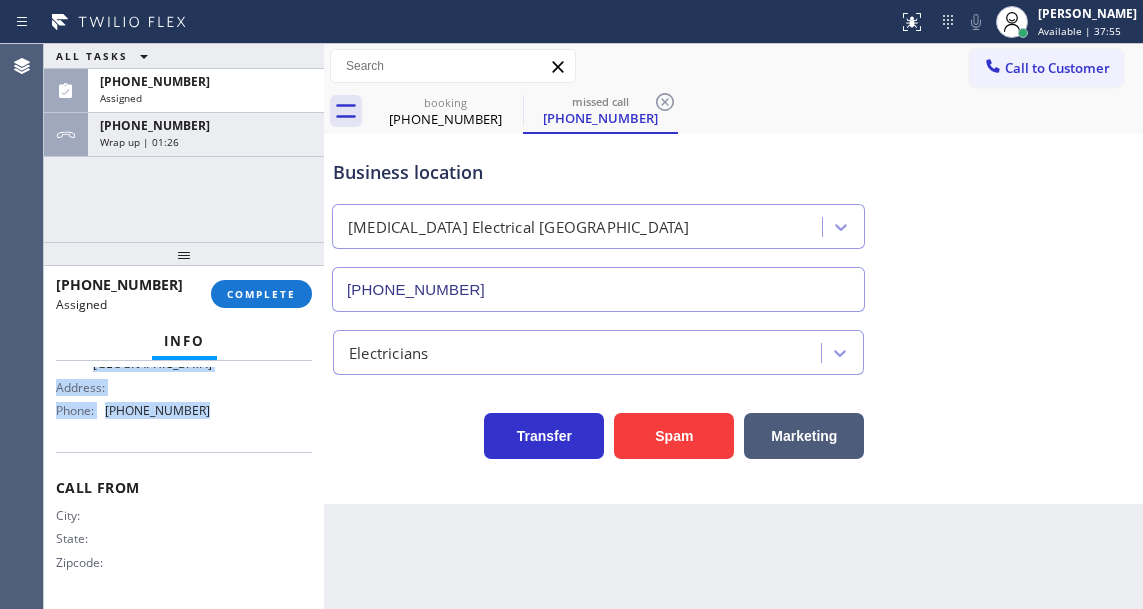drag, startPoint x: 44, startPoint y: 520, endPoint x: 241, endPoint y: 442, distance: 211.87968 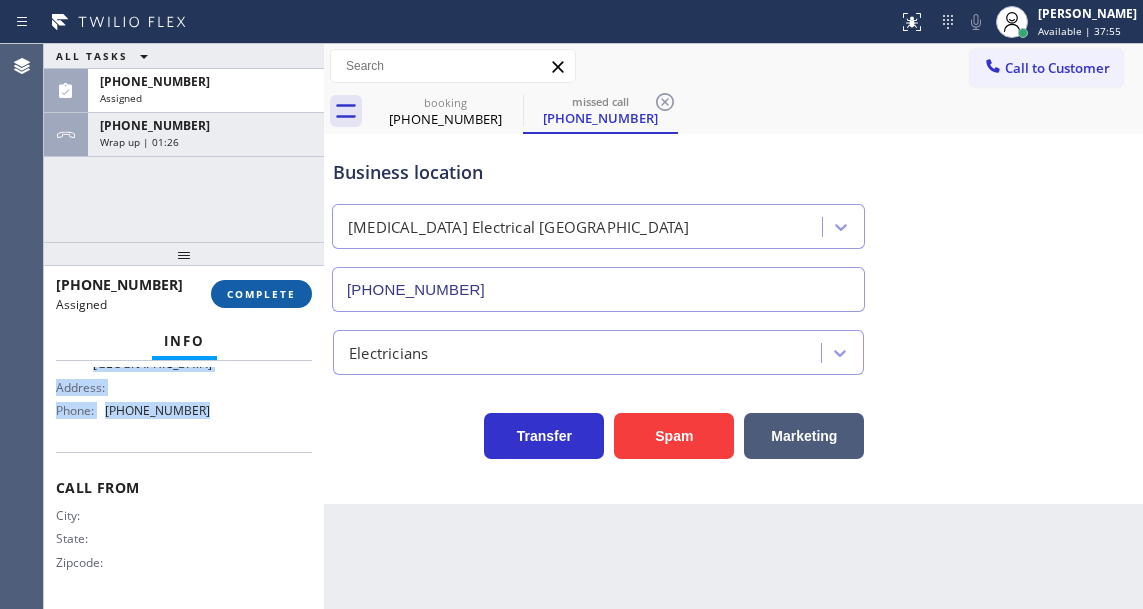 type 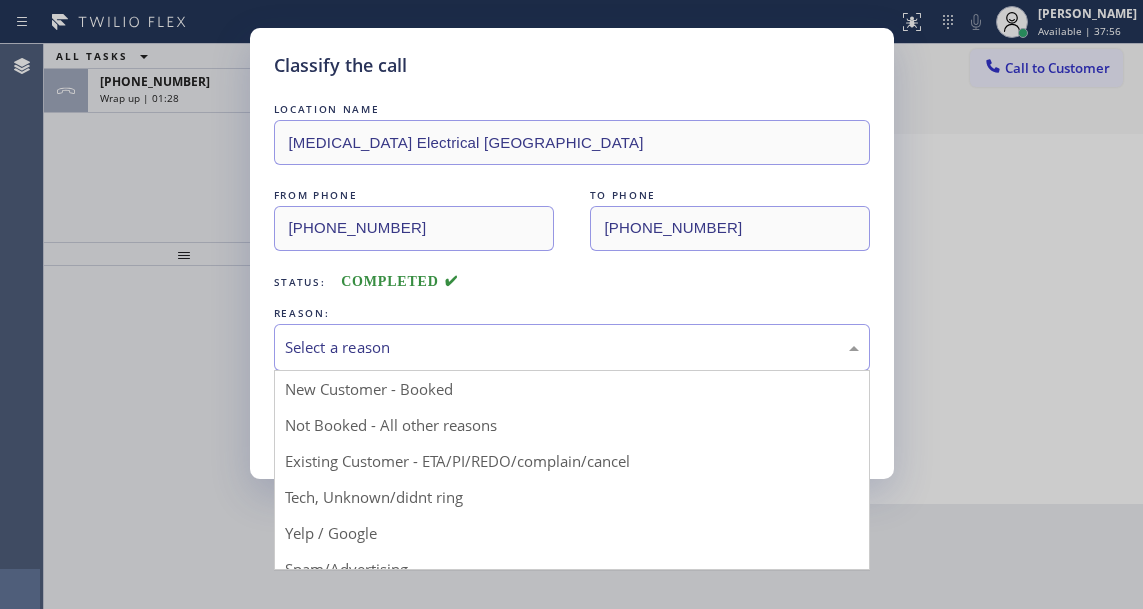 click on "Select a reason" 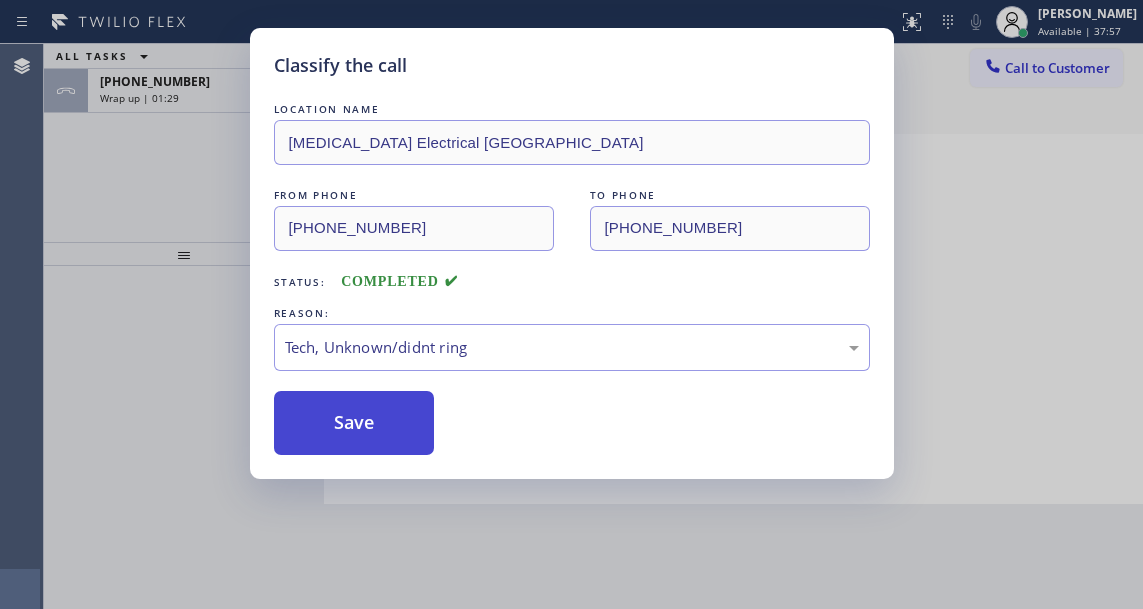 click on "Save" 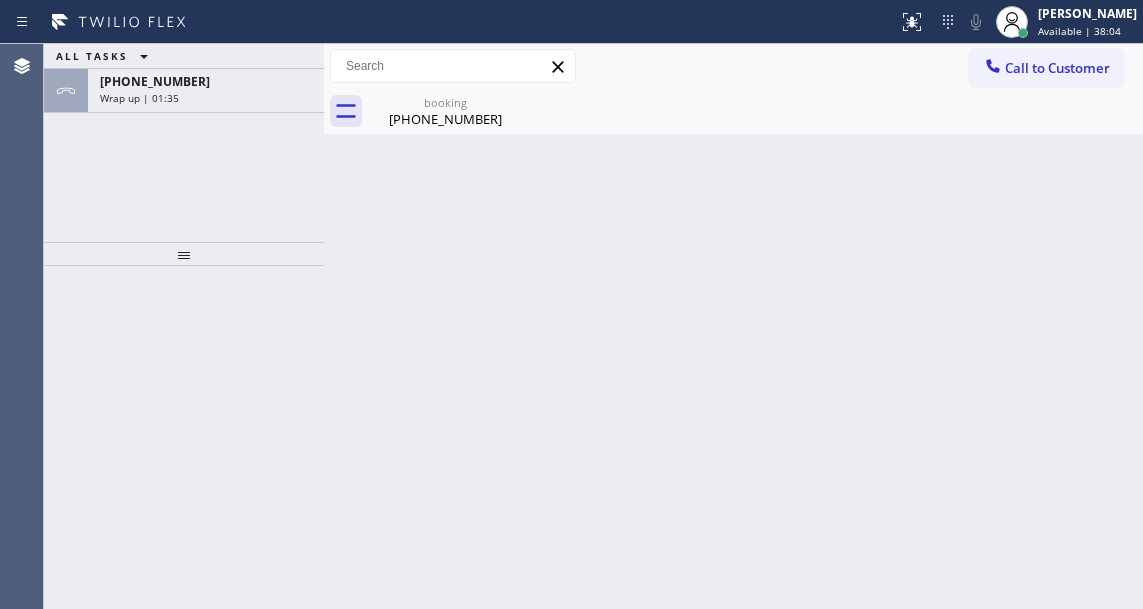 click on "Back to Dashboard Change Sender ID Customers Technicians Select a contact Outbound call Technician Search Technician Your caller id phone number Your caller id phone number Call Technician info Name   Phone none Address none Change Sender ID HVAC +18559994417 5 Star Appliance +18557314952 Appliance Repair +18554611149 Plumbing +18889090120 Air Duct Cleaning +18006865038  Electricians +18005688664 Cancel Change Check personal SMS Reset Change booking (516) 398-1368 Call to Customer Outbound call Location AR B2B SMS Your caller id phone number (833) 692-2271 Customer number Call Outbound call Technician Search Technician Your caller id phone number Your caller id phone number Call booking (516) 398-1368 Business location FixIt Appliance Crew (516) 430-7756 Appliance Repair Regular Transfer Spam Marketing" 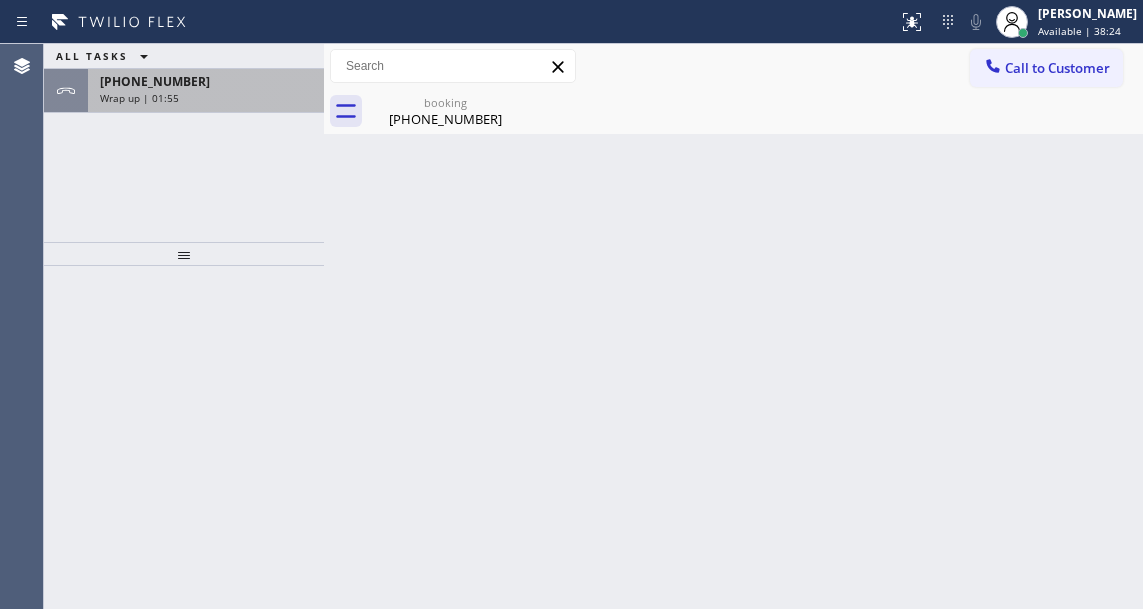click on "+15163981368" 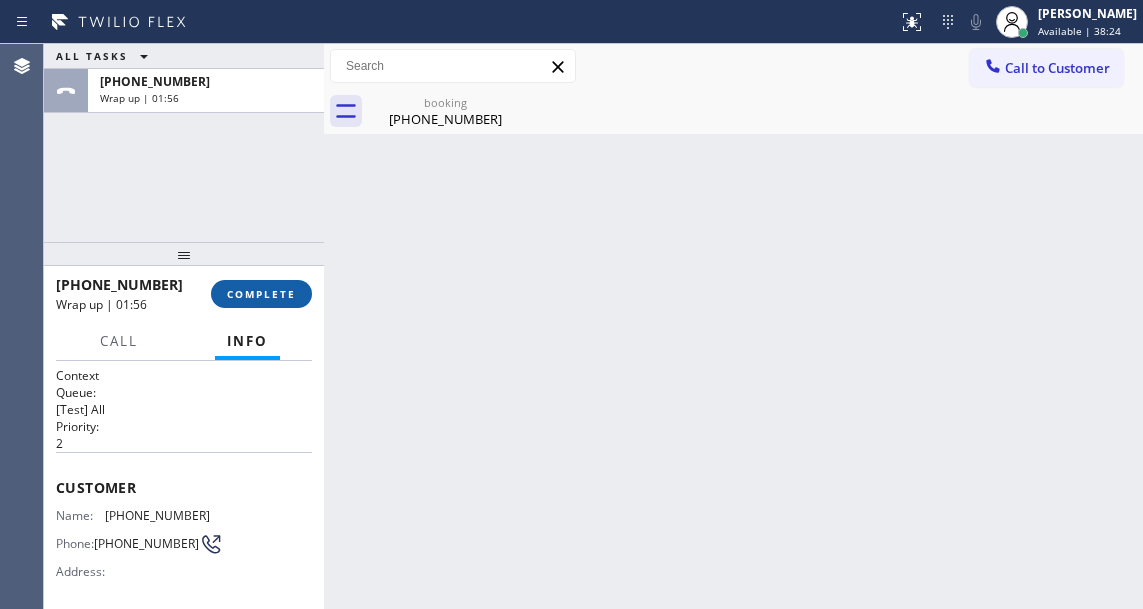 click on "COMPLETE" 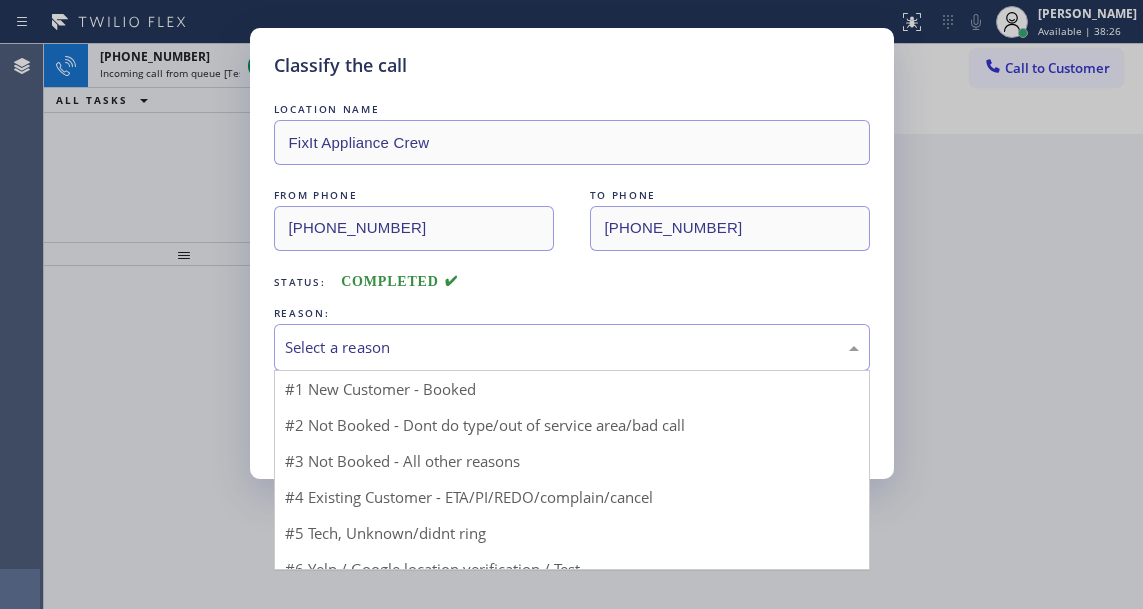 click on "Select a reason" 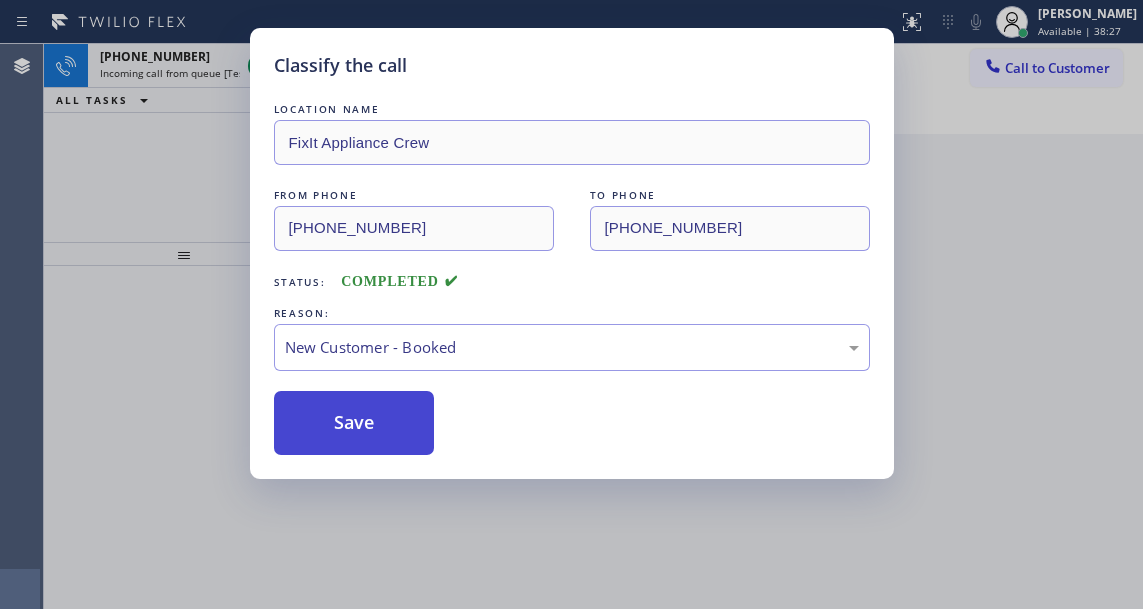 click on "Save" 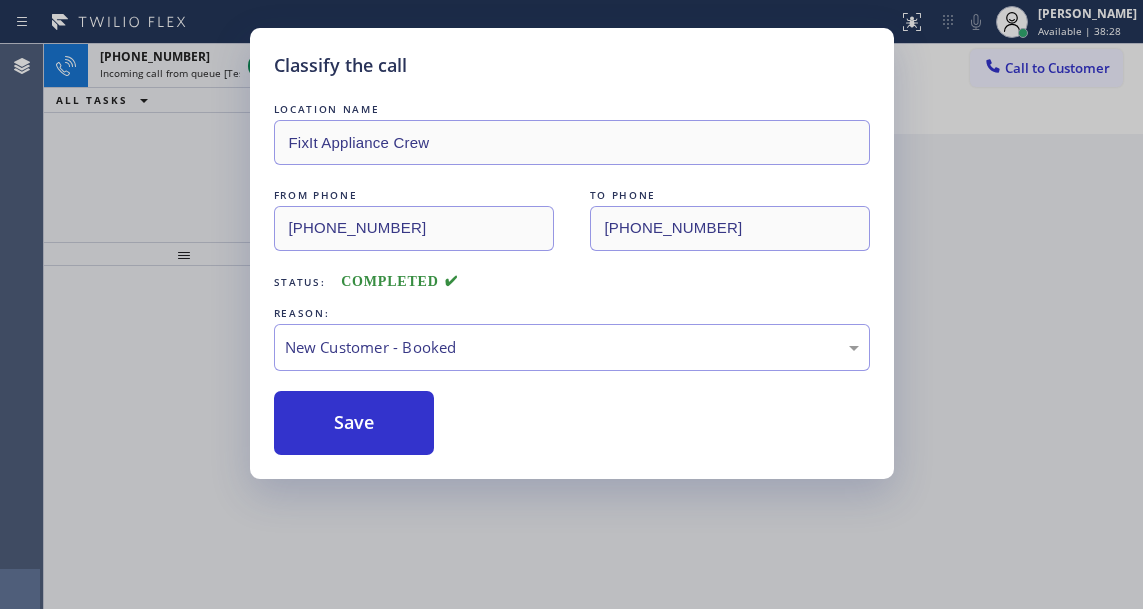 click on "Classify the call LOCATION NAME FixIt Appliance Crew FROM PHONE (516) 398-1368 TO PHONE (516) 430-7756 Status: COMPLETED REASON: New Customer - Booked Save" 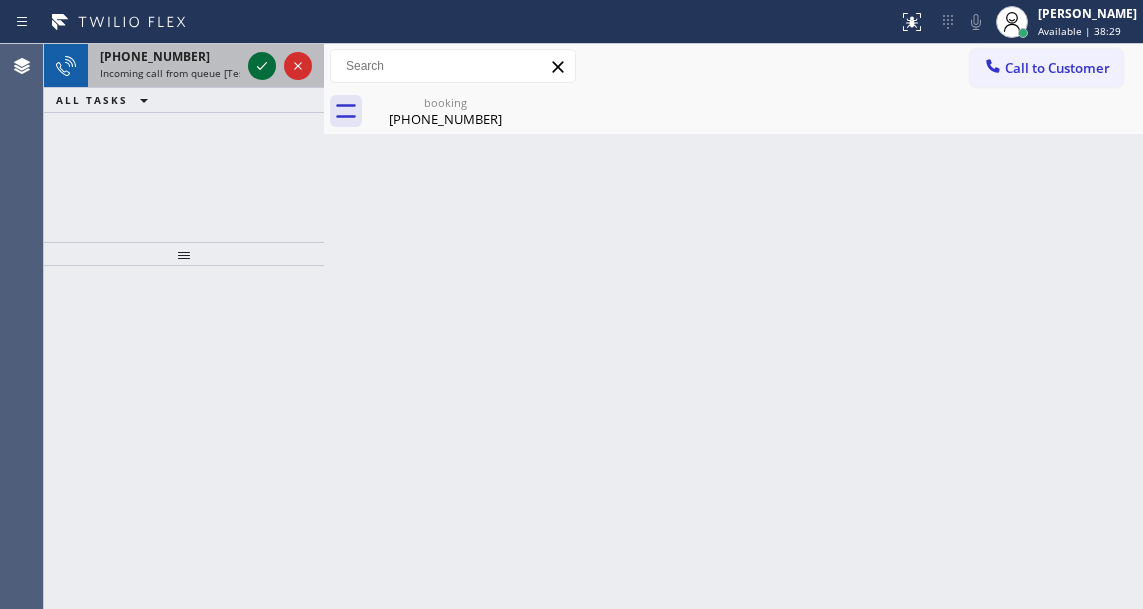 click 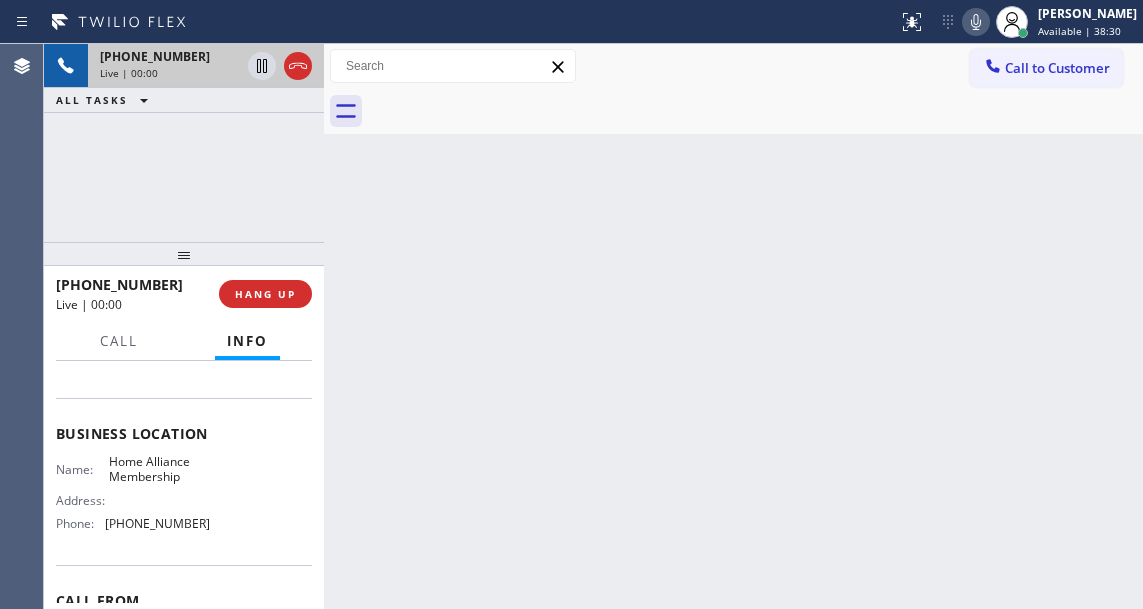 scroll, scrollTop: 300, scrollLeft: 0, axis: vertical 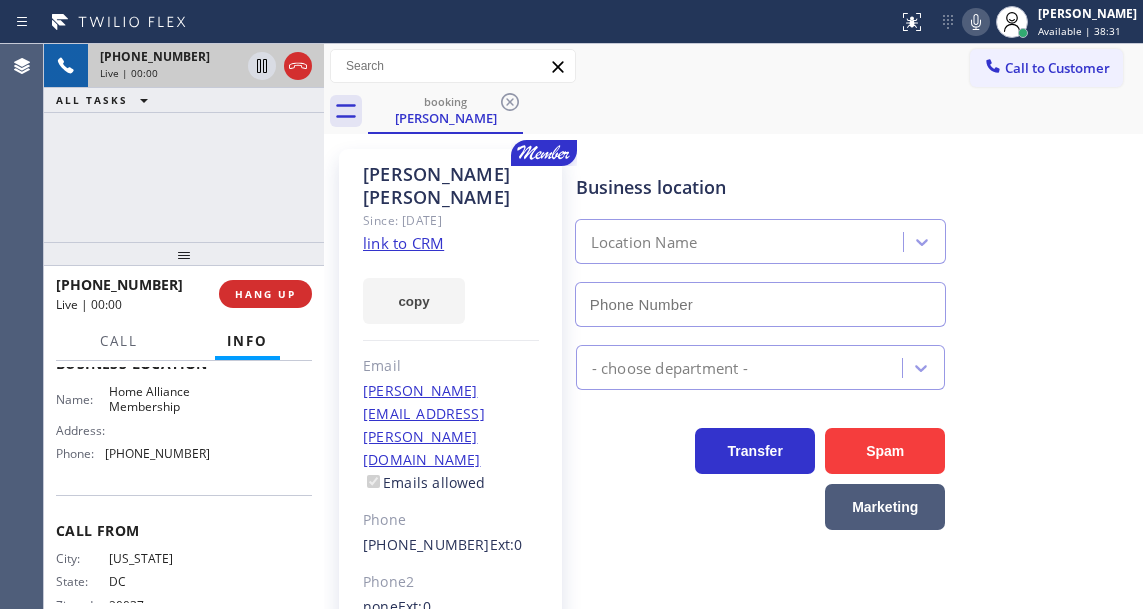type on "(855) 946-3605" 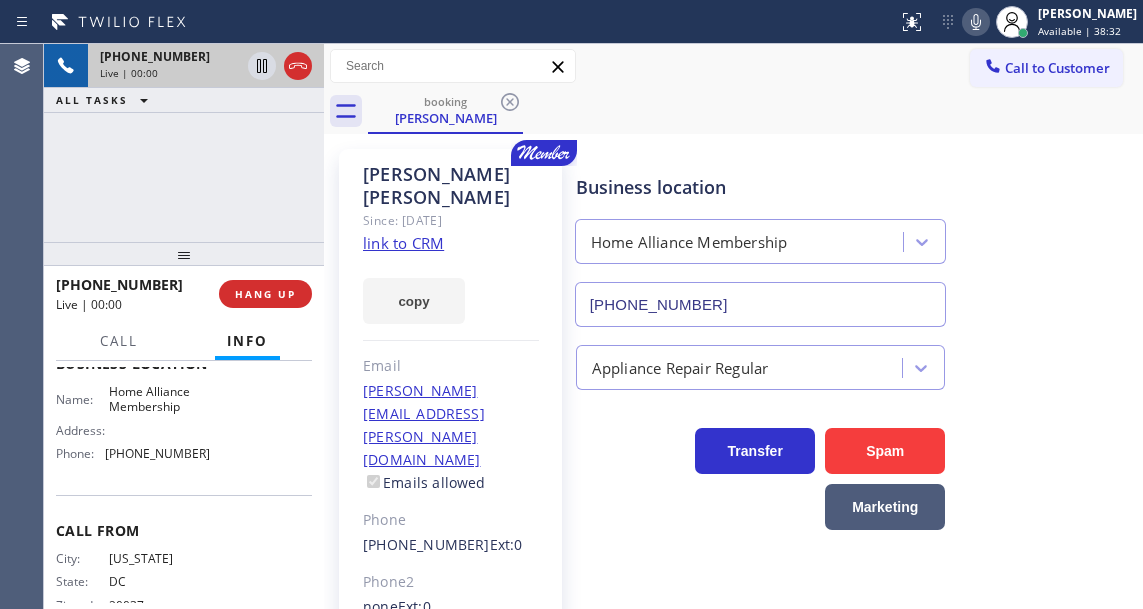 click on "Home Alliance Membership" 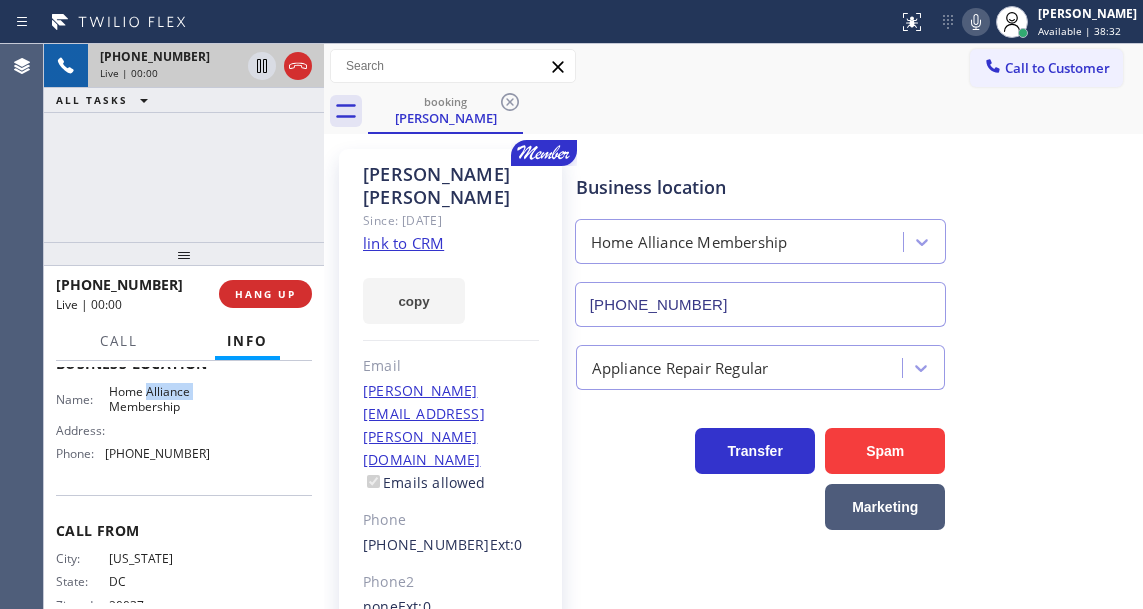 click on "Home Alliance Membership" 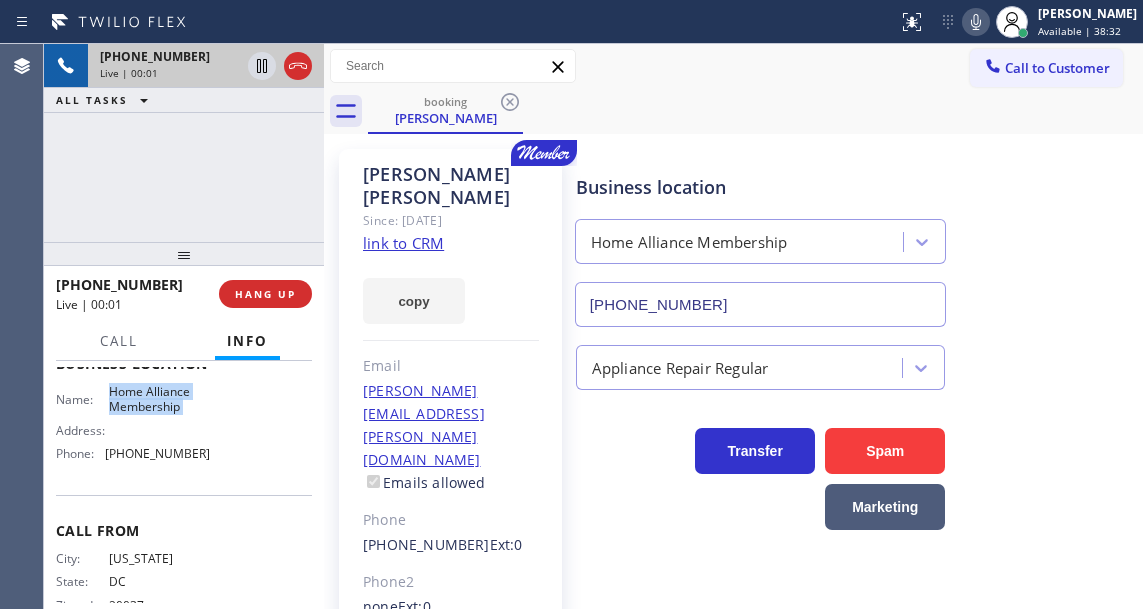 click on "Home Alliance Membership" 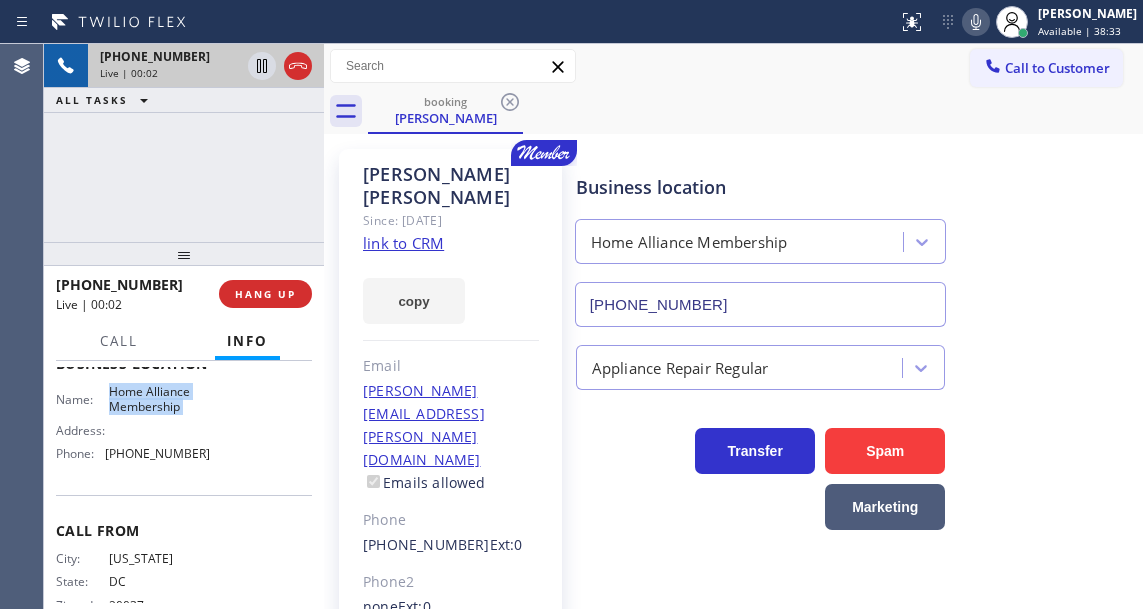 click on "link to CRM" 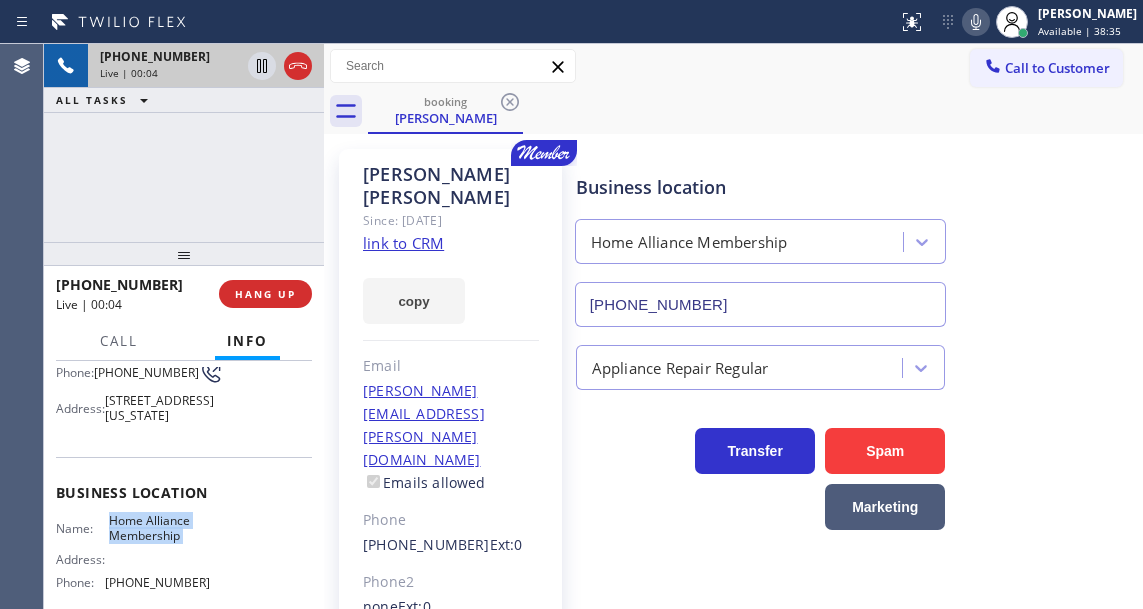 scroll, scrollTop: 100, scrollLeft: 0, axis: vertical 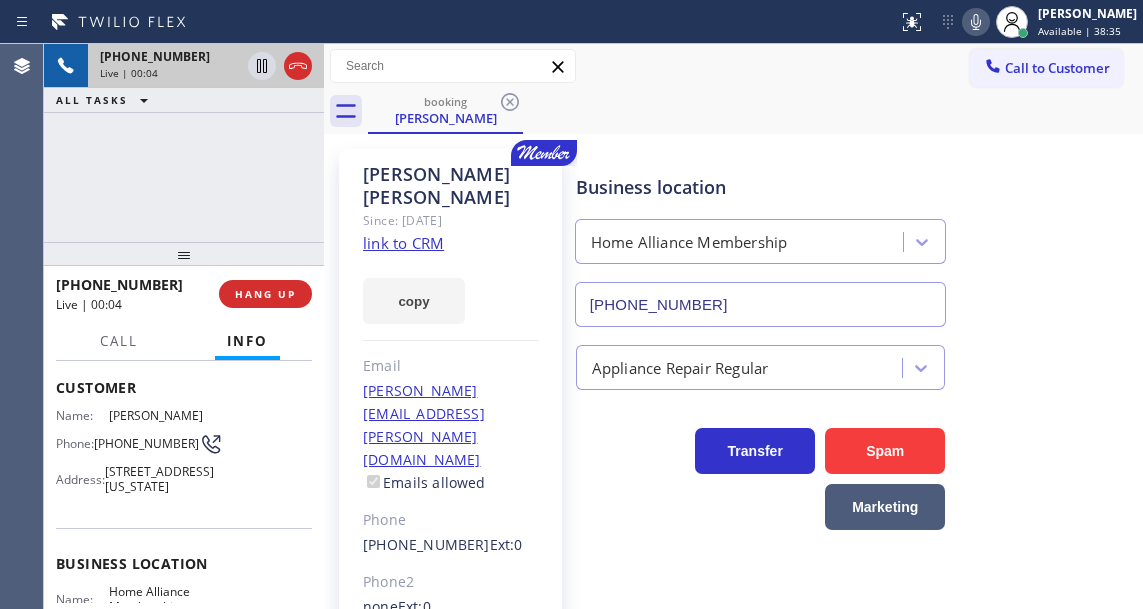 click on "(202) 316-8555" 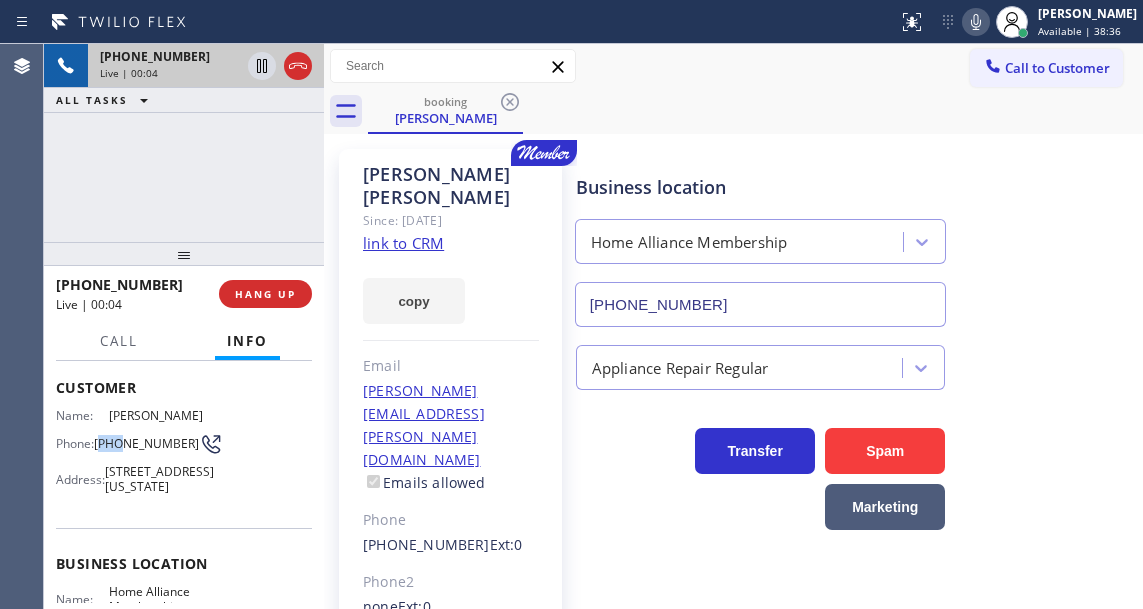 click on "(202) 316-8555" 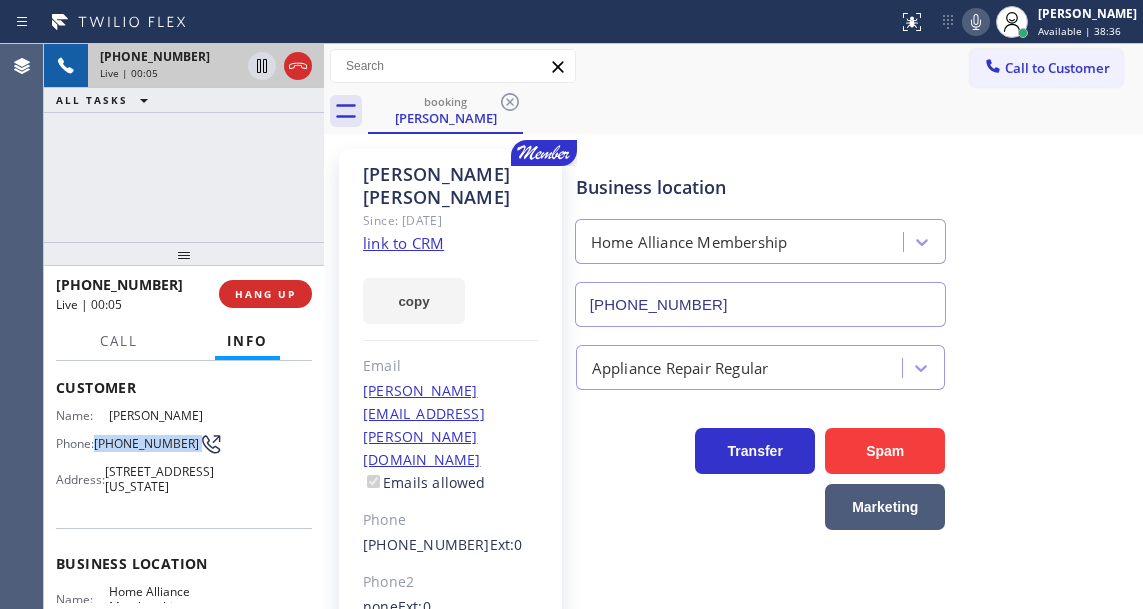 click on "(202) 316-8555" 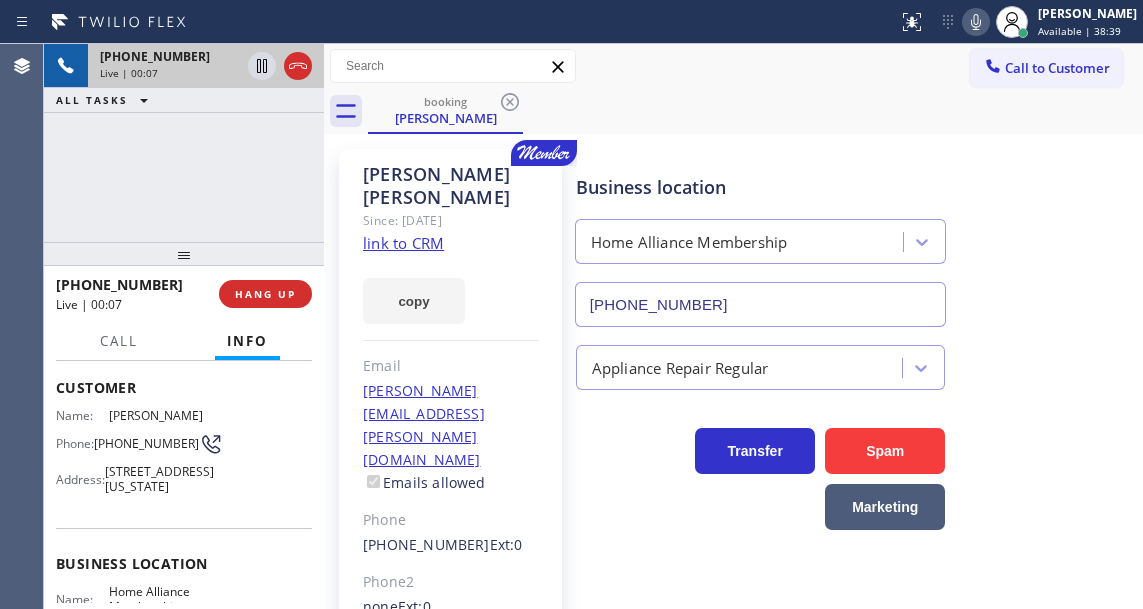 click on "Business location Home Alliance Membership (855) 946-3605" 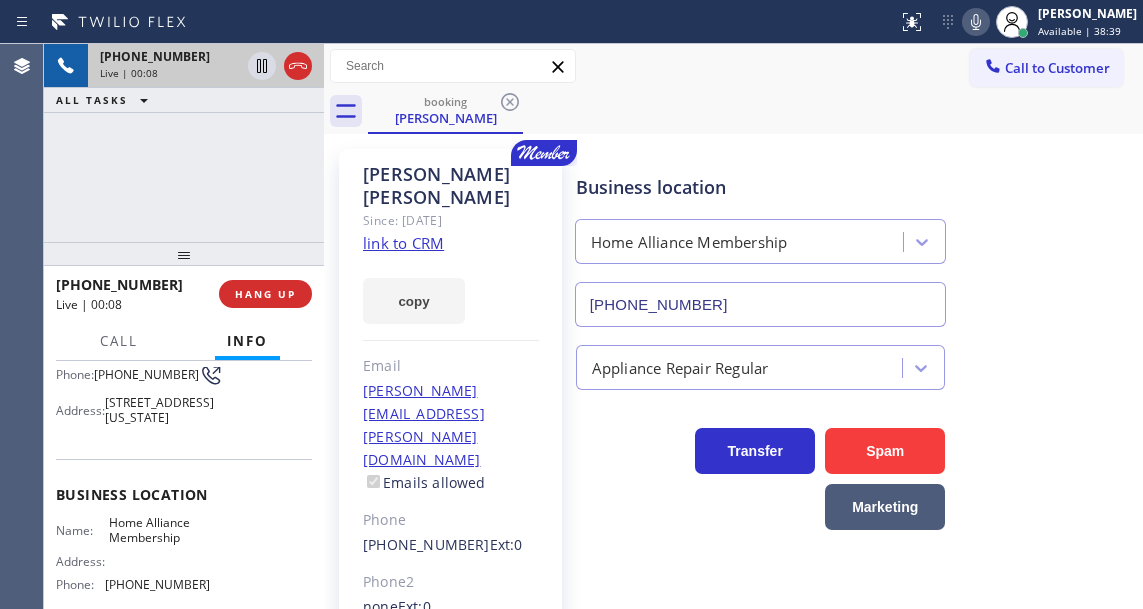 scroll, scrollTop: 200, scrollLeft: 0, axis: vertical 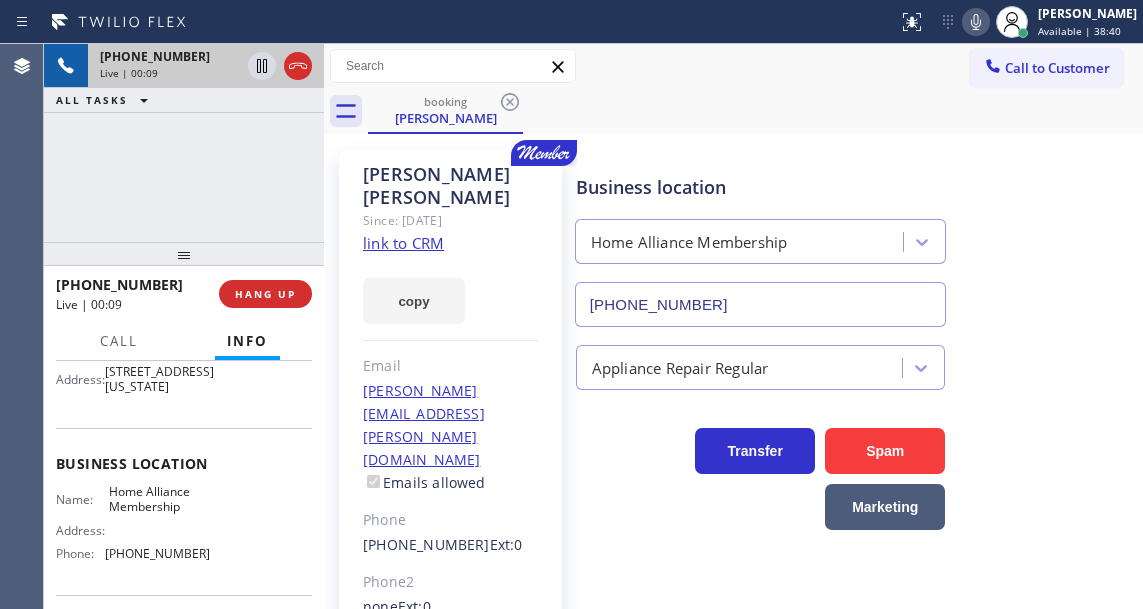 click on "Home Alliance Membership" 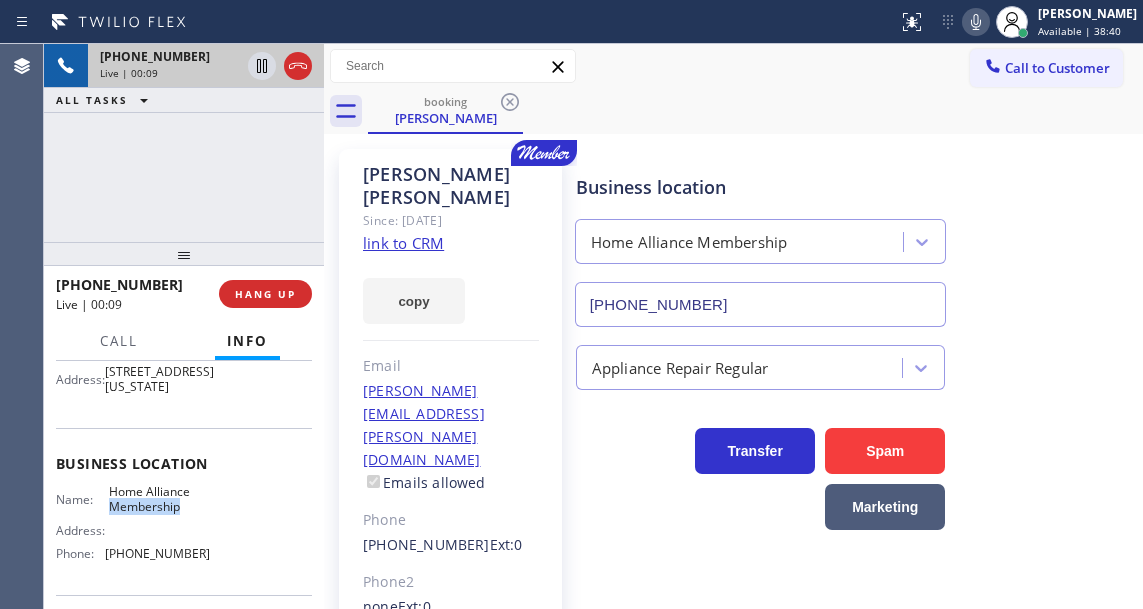 click on "Home Alliance Membership" 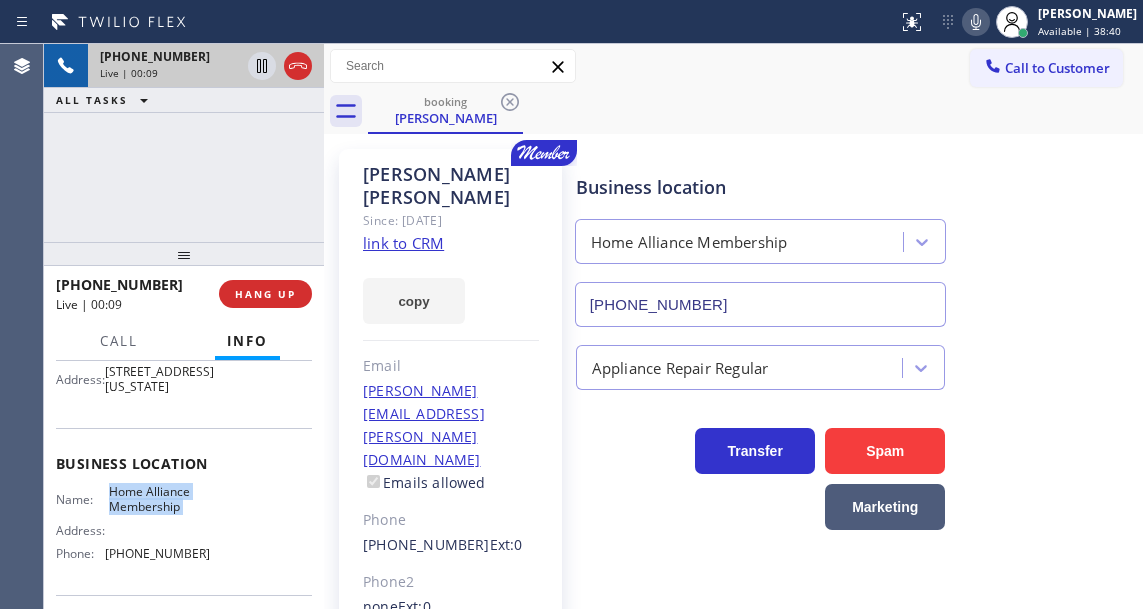 click on "Home Alliance Membership" 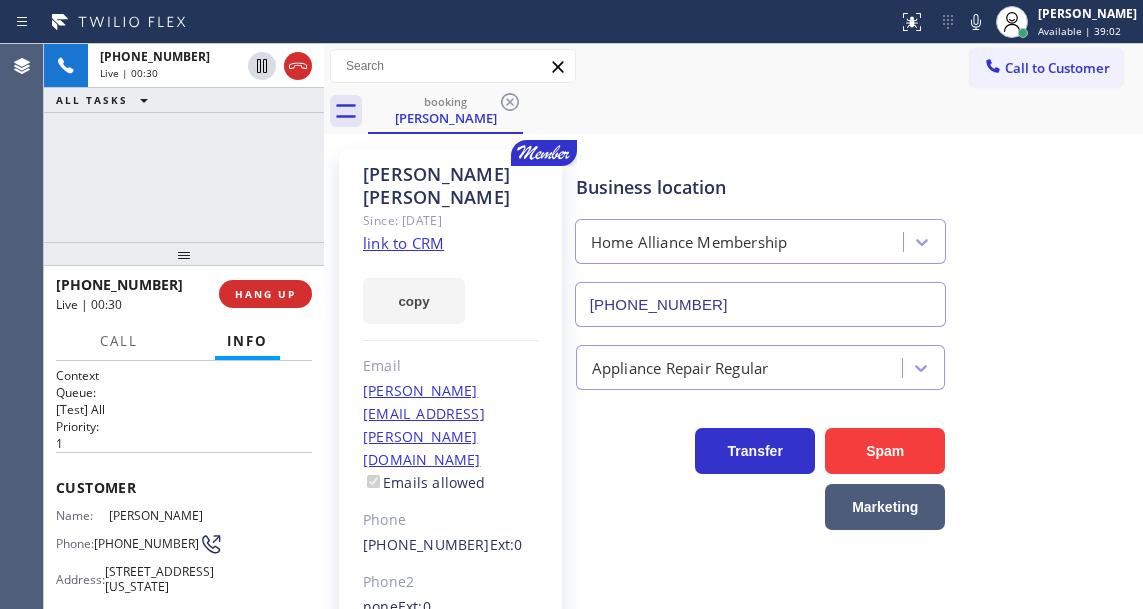 scroll, scrollTop: 0, scrollLeft: 0, axis: both 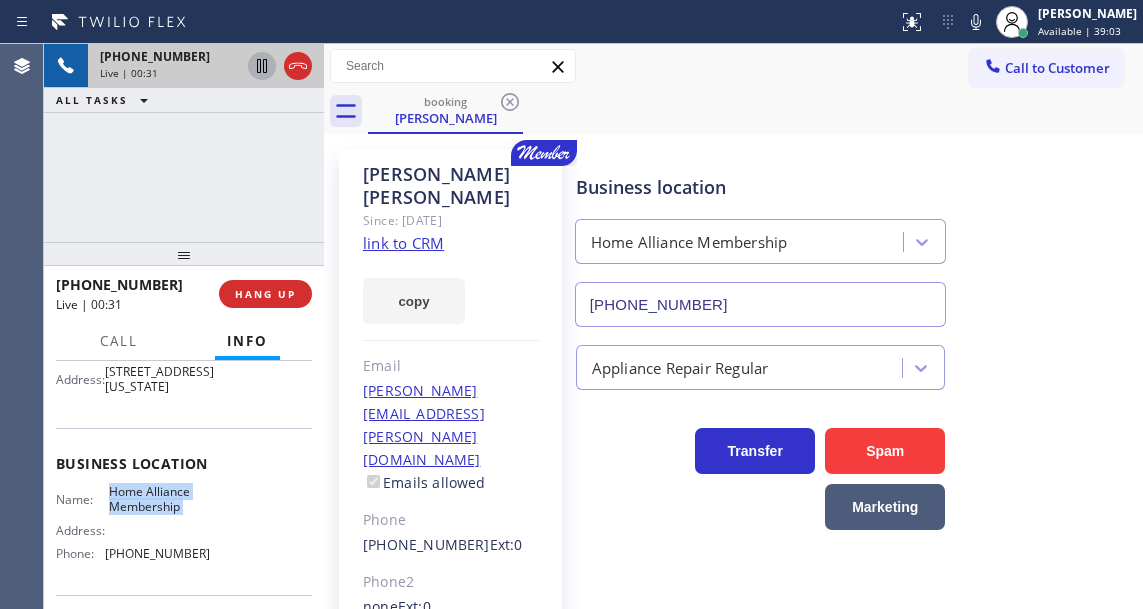 click 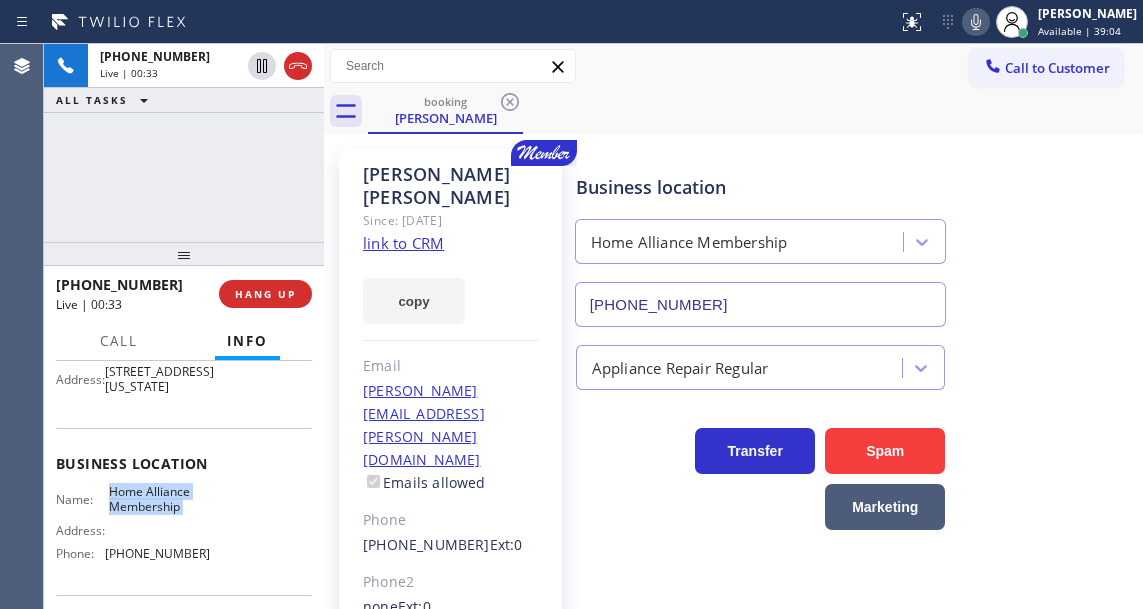 click 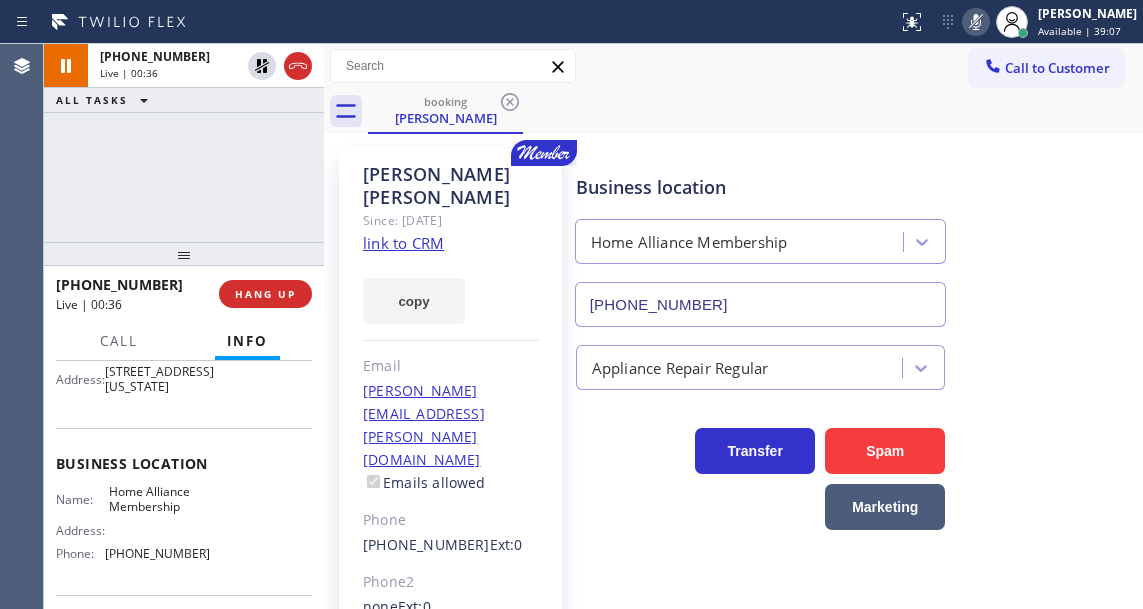 click on "Business location Home Alliance Membership (855) 946-3605" at bounding box center (855, 236) 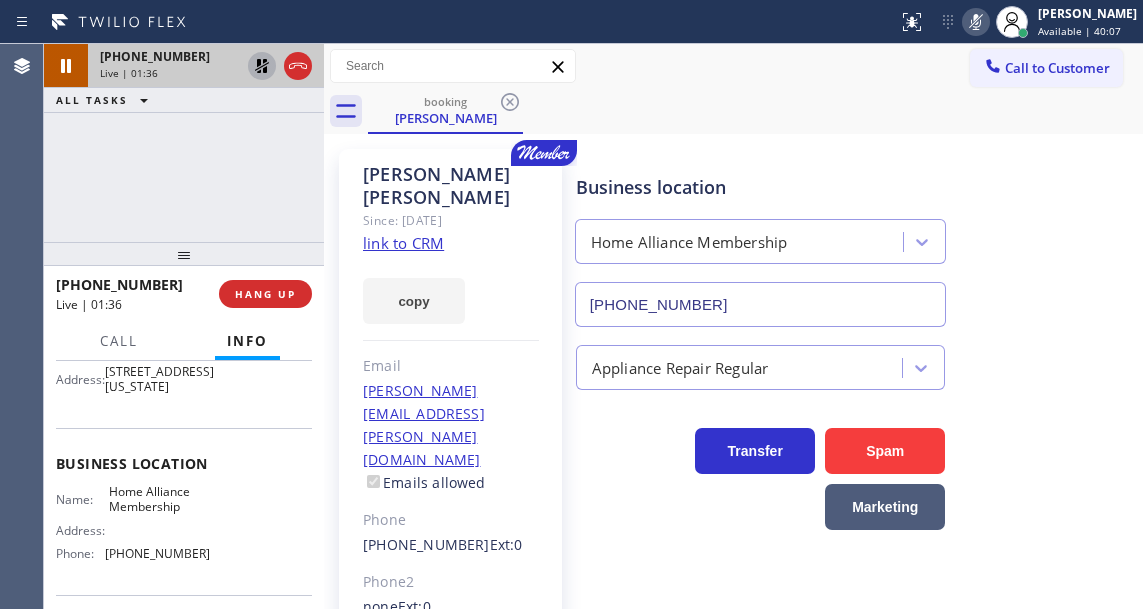 click 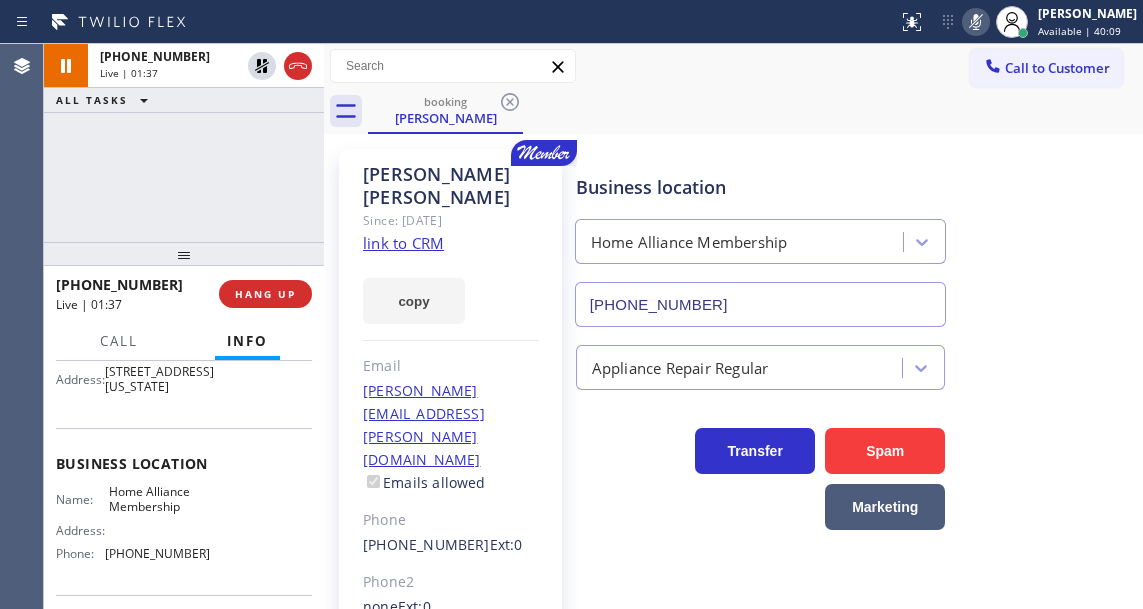 click 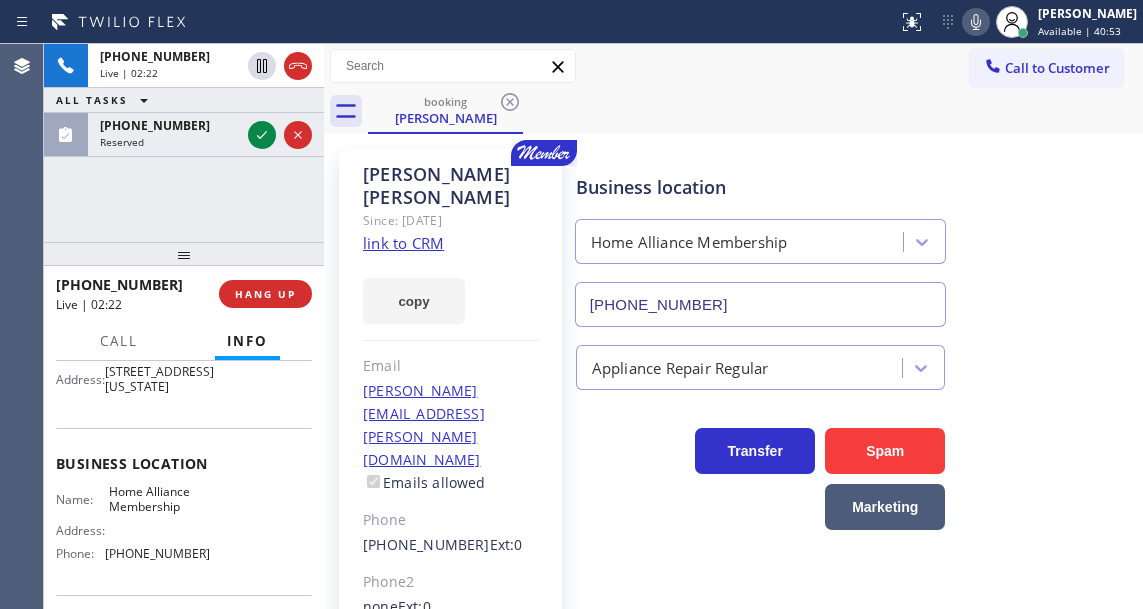 click on "Business location Home Alliance Membership (855) 946-3605" at bounding box center [855, 236] 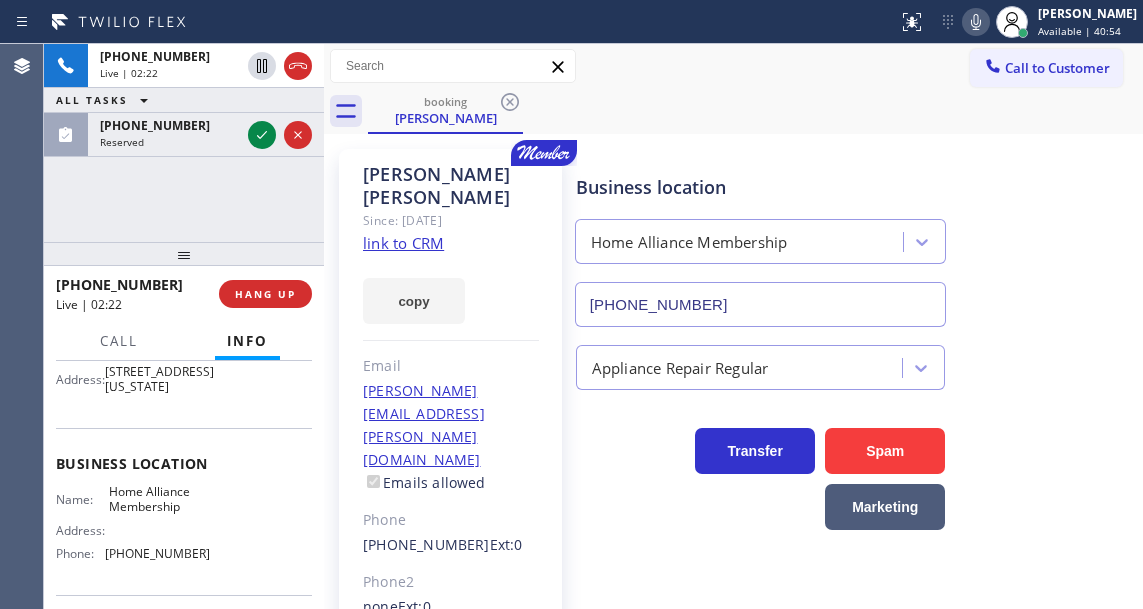 click 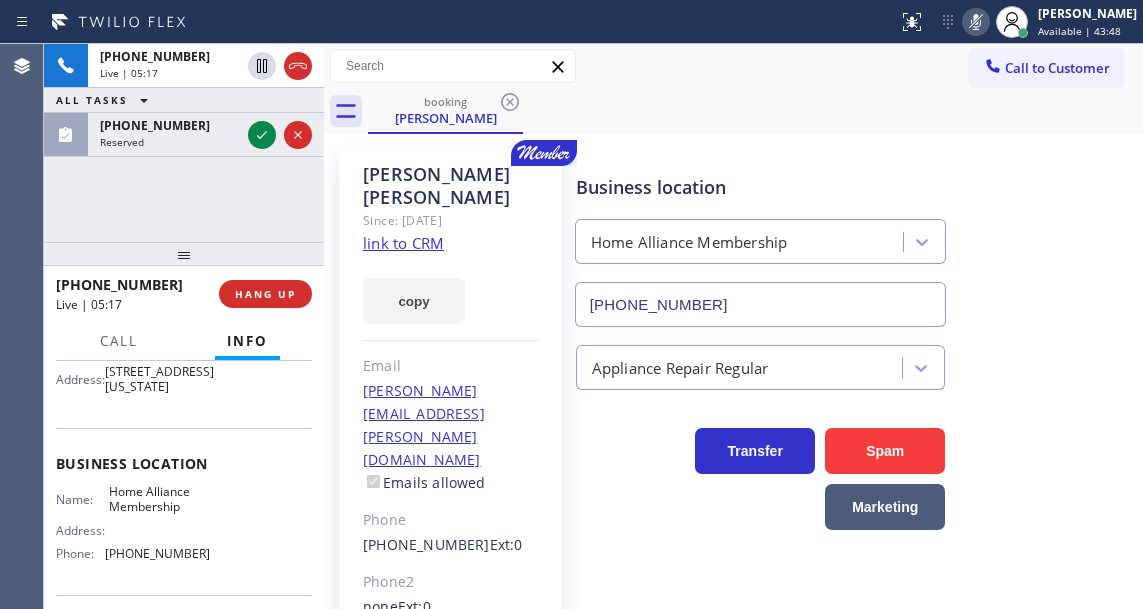 click 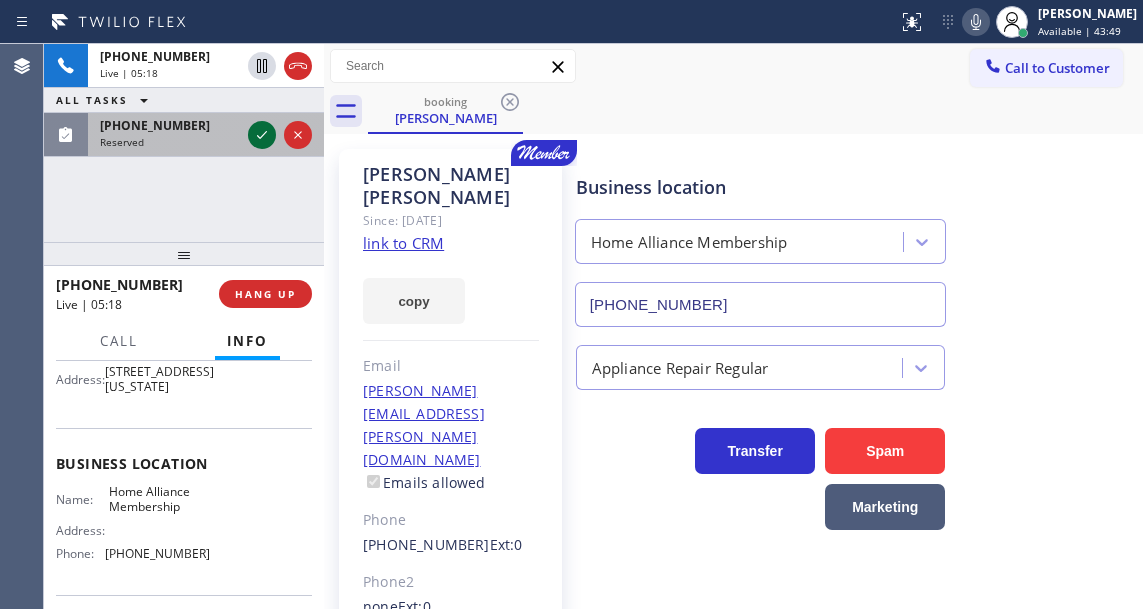 click 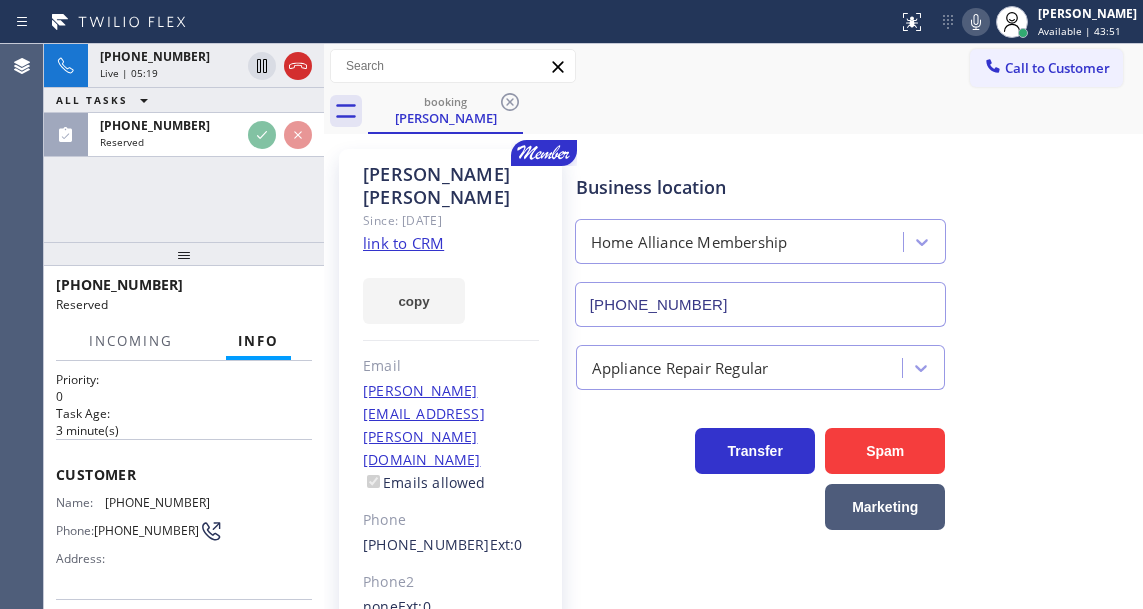 scroll, scrollTop: 34, scrollLeft: 0, axis: vertical 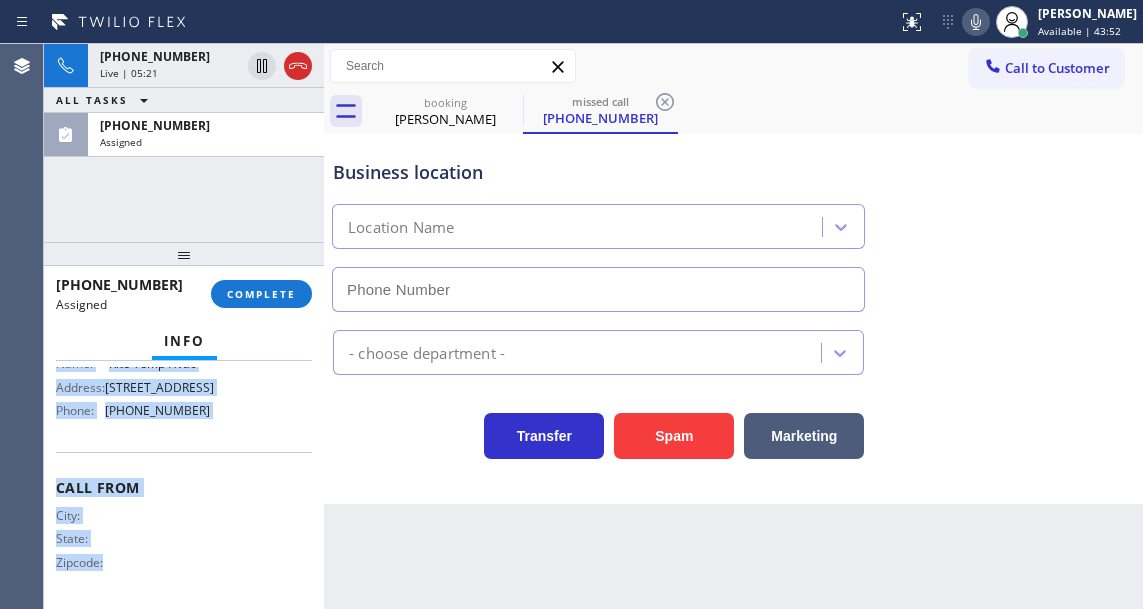 type on "(469) 218-5627" 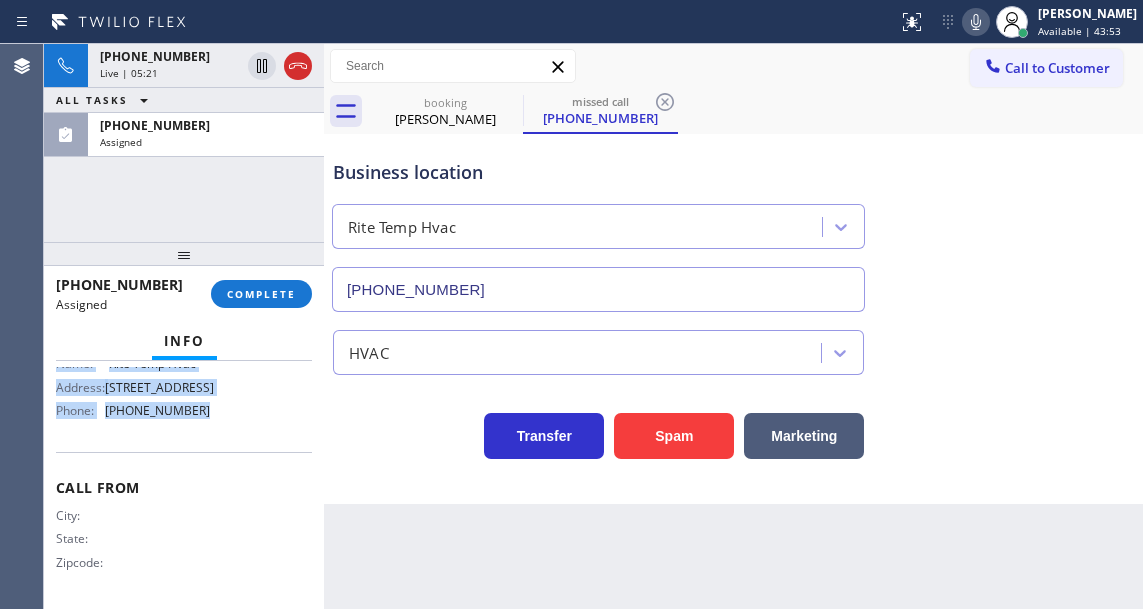 drag, startPoint x: 54, startPoint y: 482, endPoint x: 201, endPoint y: 408, distance: 164.57521 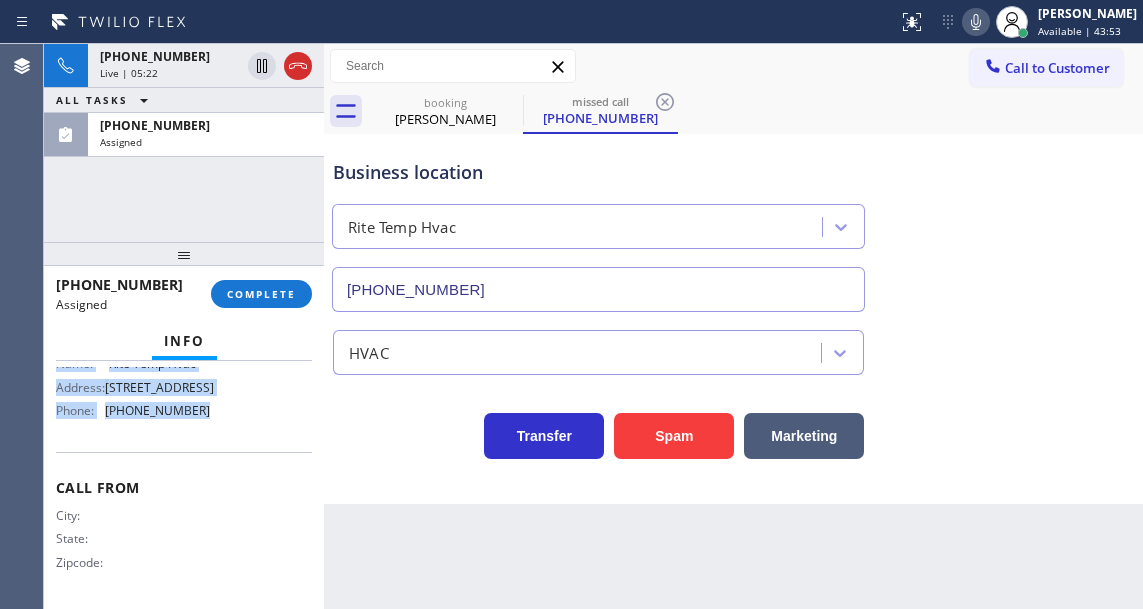 copy on "Customer Name: (830) 265-7388 Phone: (830) 265-7388 Address: Business location Name: Rite Temp Hvac Address: 902 Lark Ln, Red Oak, TX 75154, United States  Phone: (469) 218-5627" 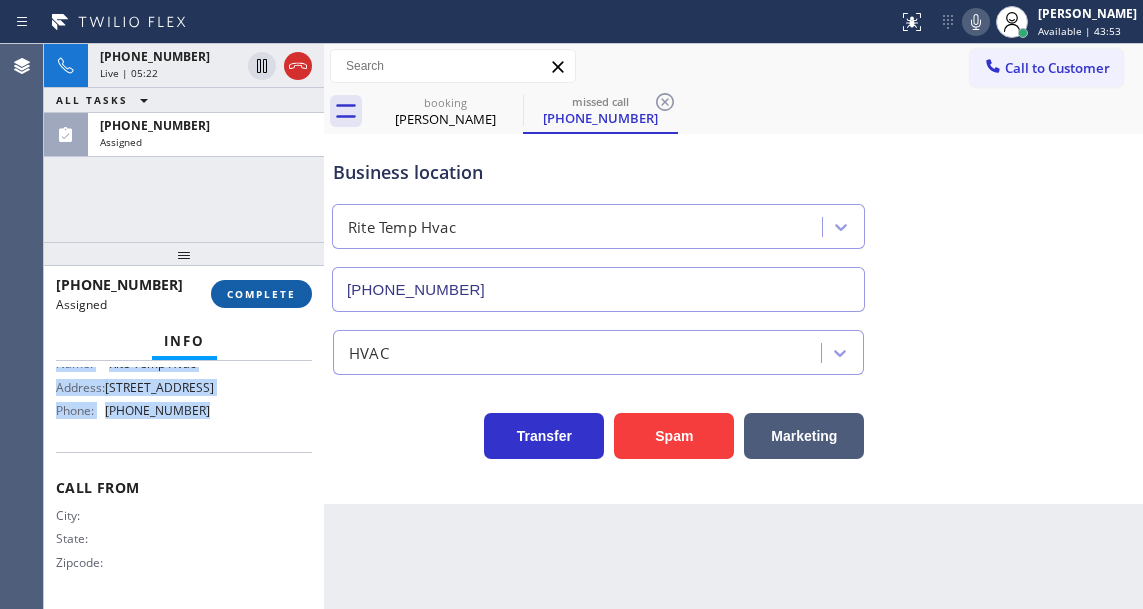 type 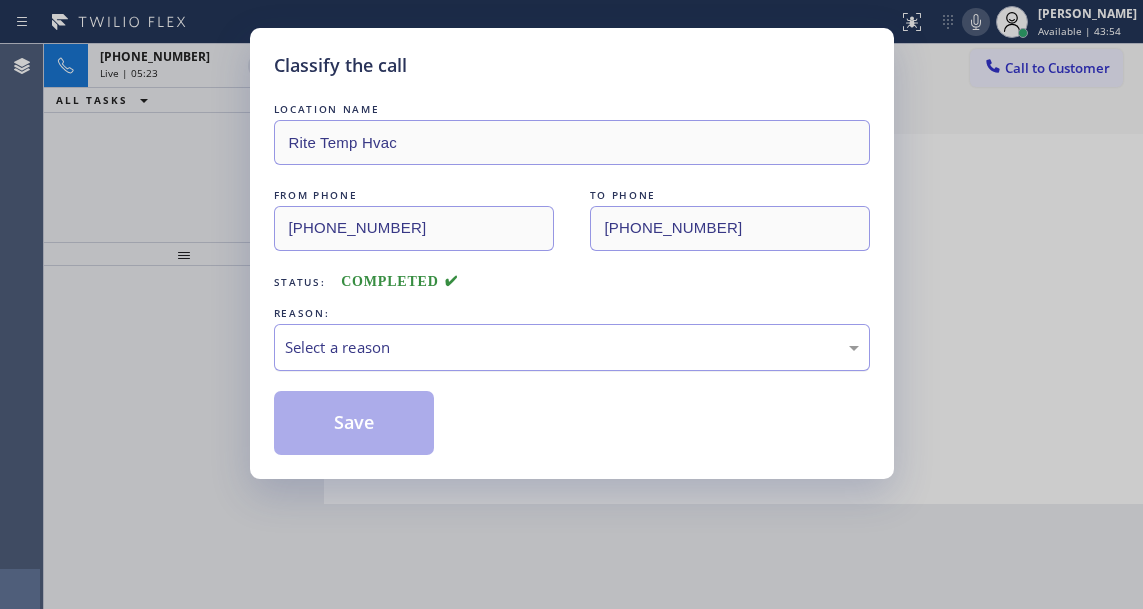 click on "Select a reason" at bounding box center (572, 347) 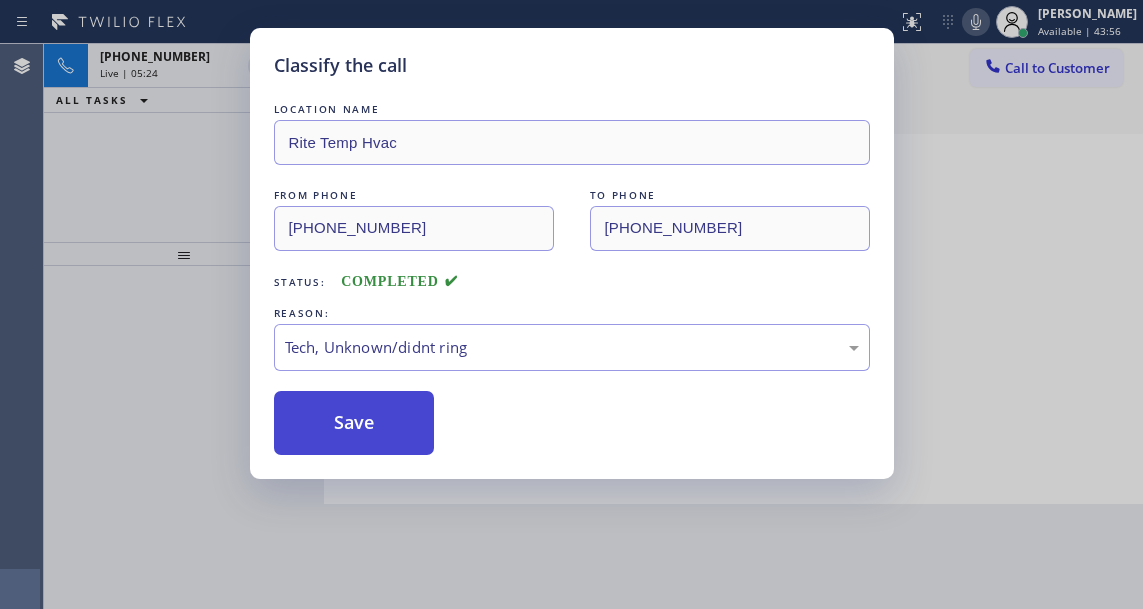 click on "Save" at bounding box center (354, 423) 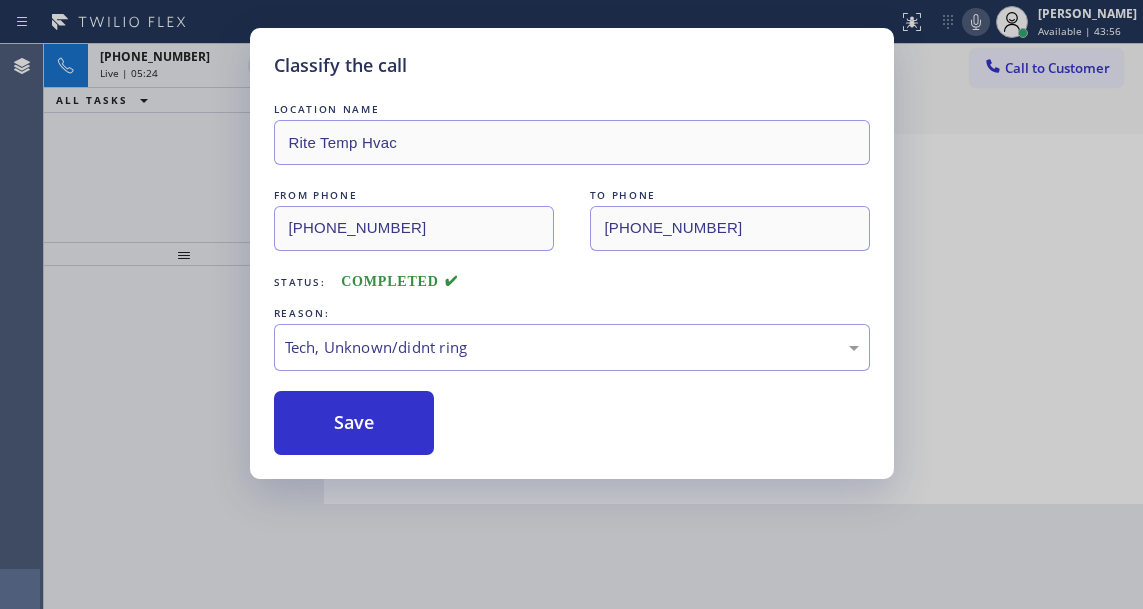 type on "(855) 946-3605" 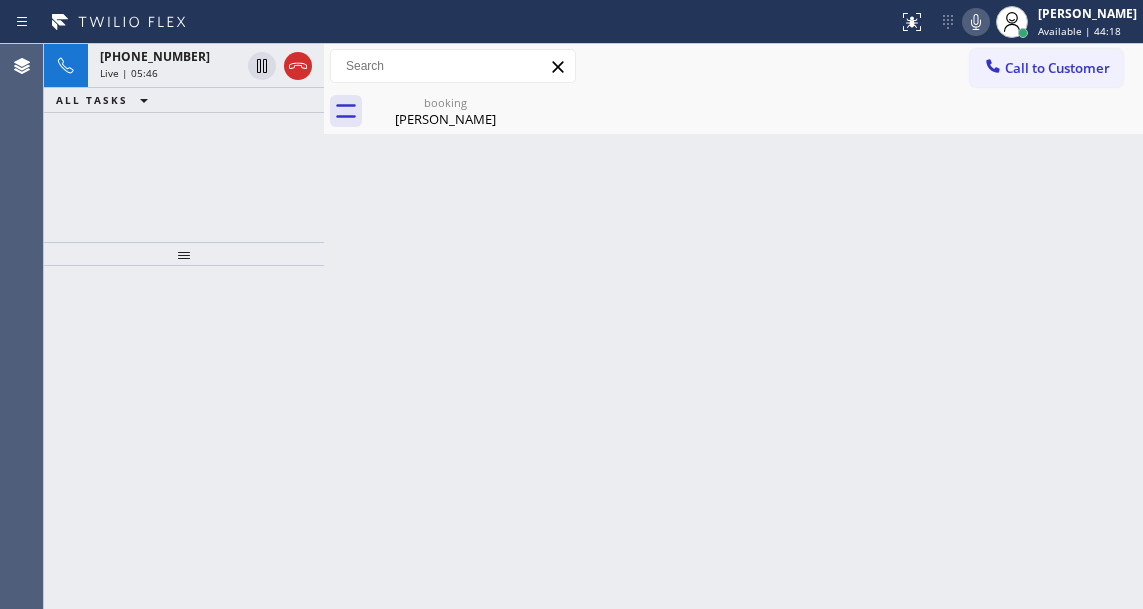 click on "Back to Dashboard Change Sender ID Customers Technicians Select a contact Outbound call Technician Search Technician Your caller id phone number Your caller id phone number Call Technician info Name   Phone none Address none Change Sender ID HVAC +18559994417 5 Star Appliance +18557314952 Appliance Repair +18554611149 Plumbing +18889090120 Air Duct Cleaning +18006865038  Electricians +18005688664 Cancel Change Check personal SMS Reset Change booking Joel Seidman Call to Customer Outbound call Location AR B2B SMS Your caller id phone number (833) 692-2271 Customer number Call Outbound call Technician Search Technician Your caller id phone number Your caller id phone number Call booking Joel Seidman Joel   Seidman Since: 20 may 2020 link to CRM copy Email Joel.seidman@gmail.com  Emails allowed Phone (202) 316-8555  Ext:  0 Phone2 none  Ext:  0  SMS allowed Primary address  1441 Madison Street Northwest Washington, 20011 DC EDIT Outbound call Location Home Alliance Membership Your caller id phone number Call" at bounding box center (733, 326) 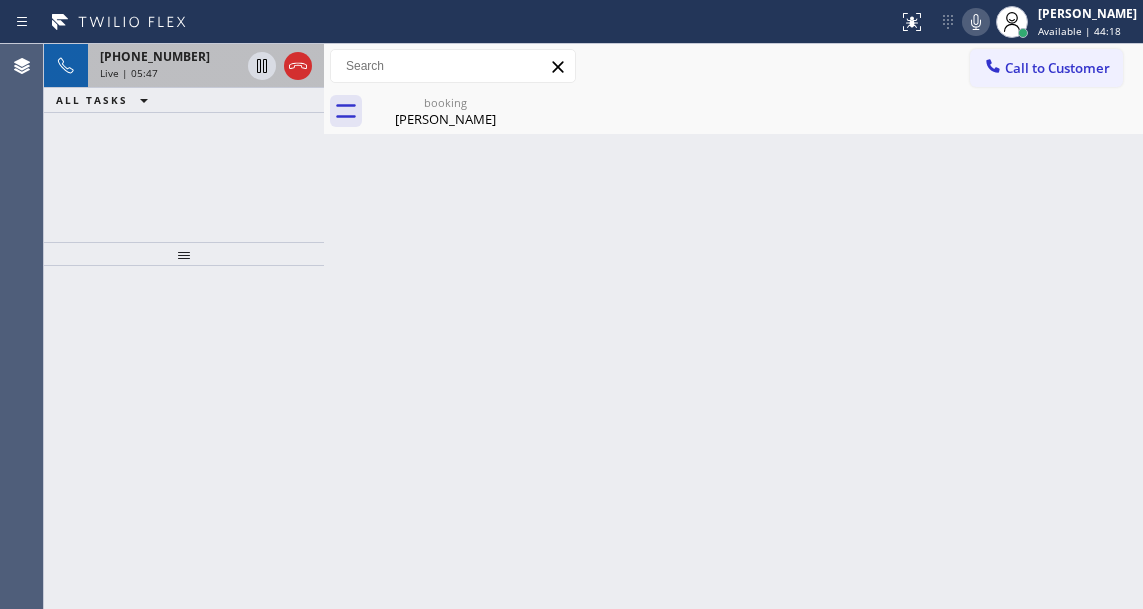 click on "+12023168555 Live | 05:47" at bounding box center (166, 66) 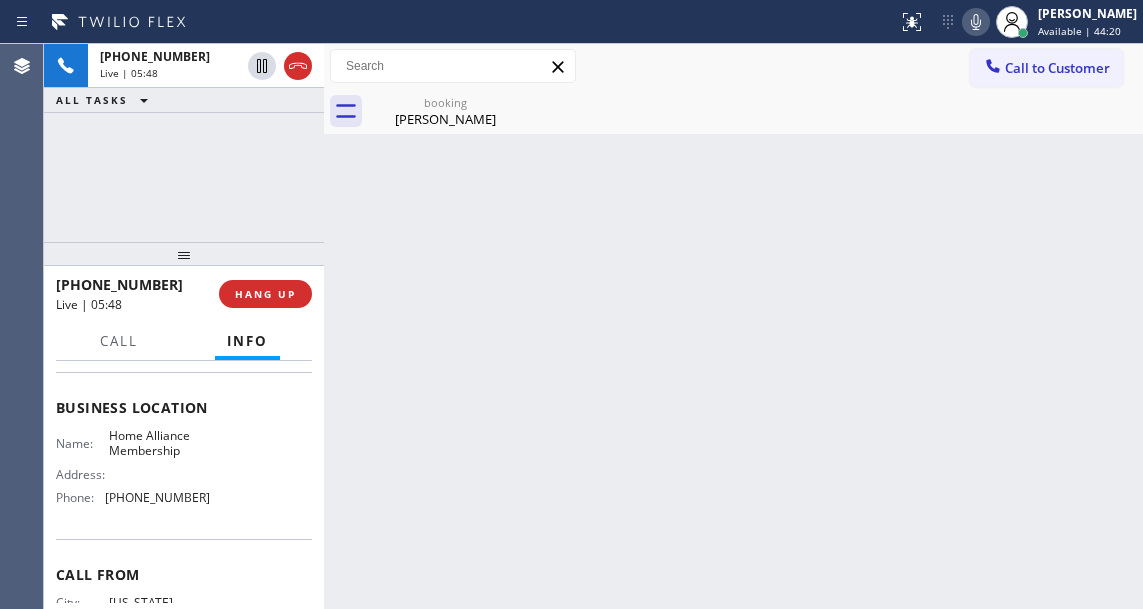 scroll, scrollTop: 300, scrollLeft: 0, axis: vertical 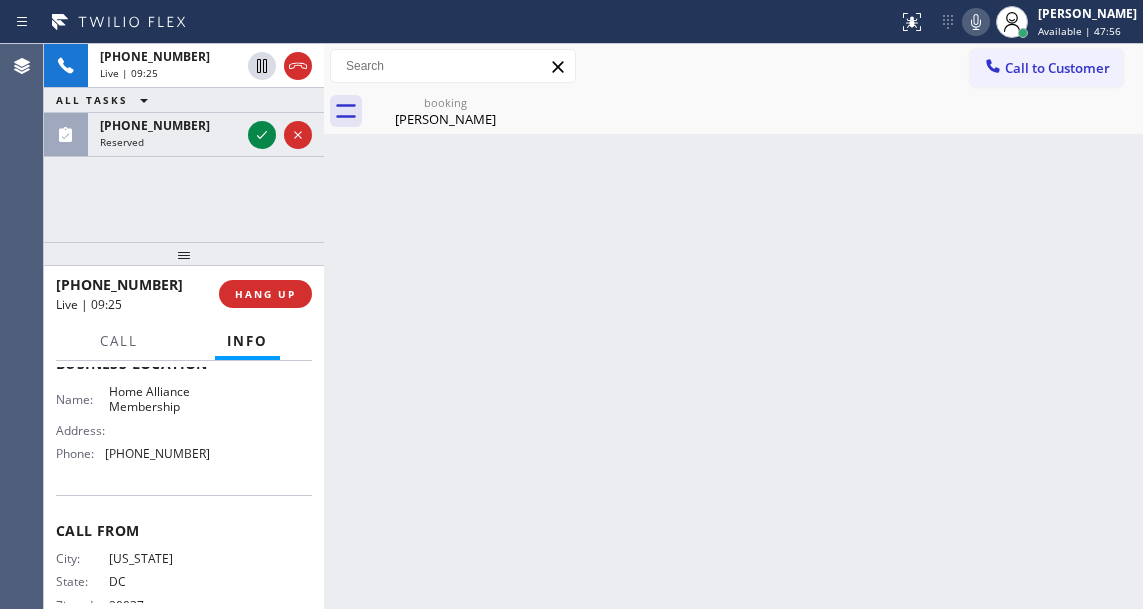 click on "+12023168555 Live | 09:25 ALL TASKS ALL TASKS ACTIVE TASKS TASKS IN WRAP UP (650) 556-1945 Reserved" at bounding box center [184, 143] 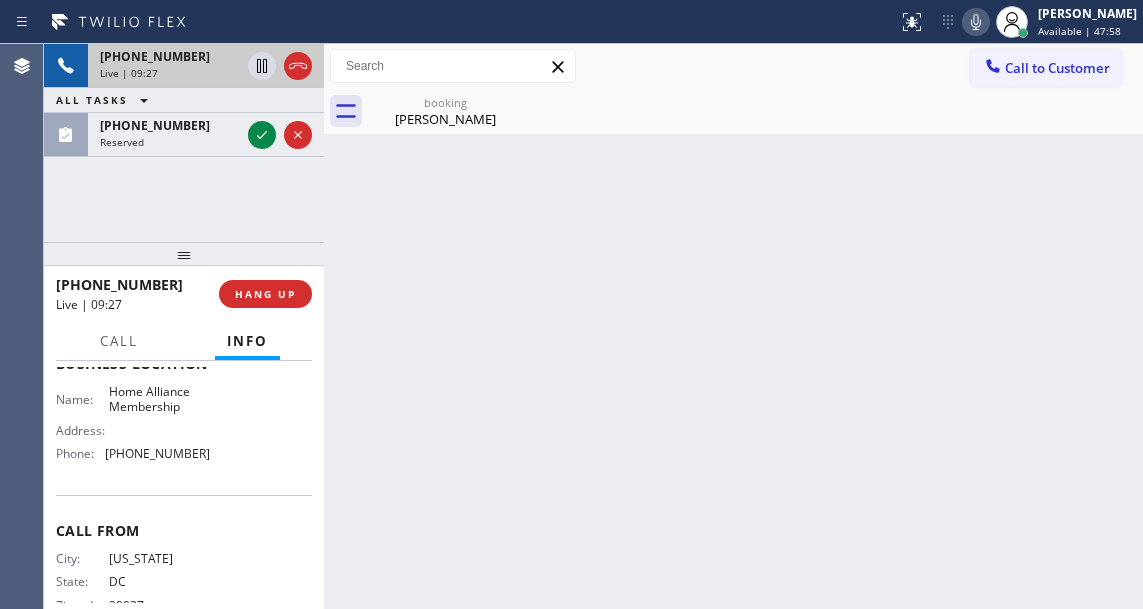 click on "+12023168555" at bounding box center [155, 56] 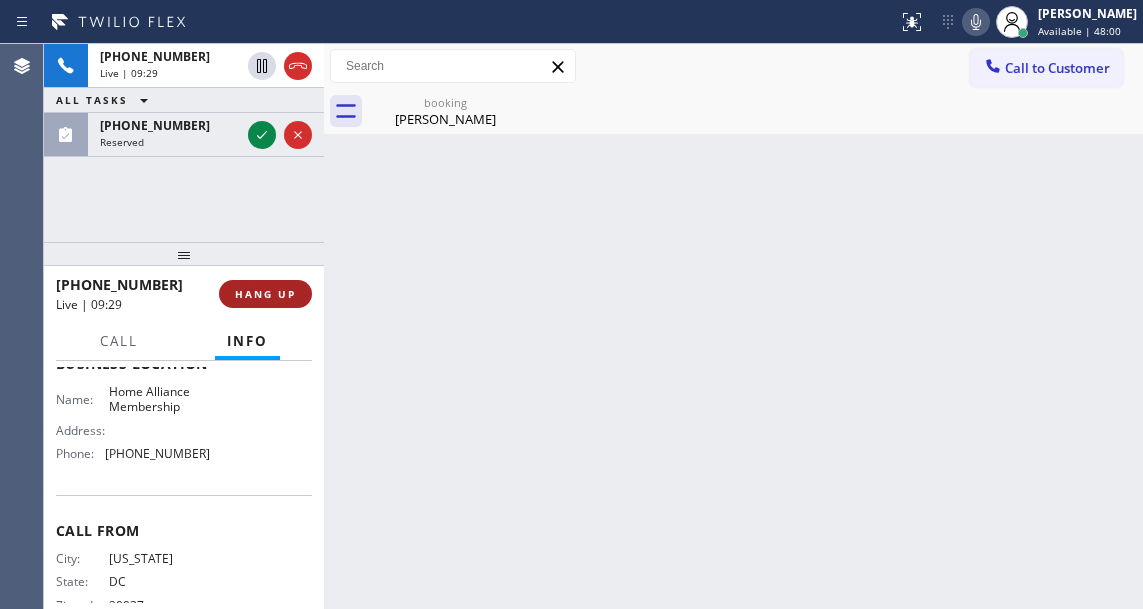 click on "HANG UP" at bounding box center [265, 294] 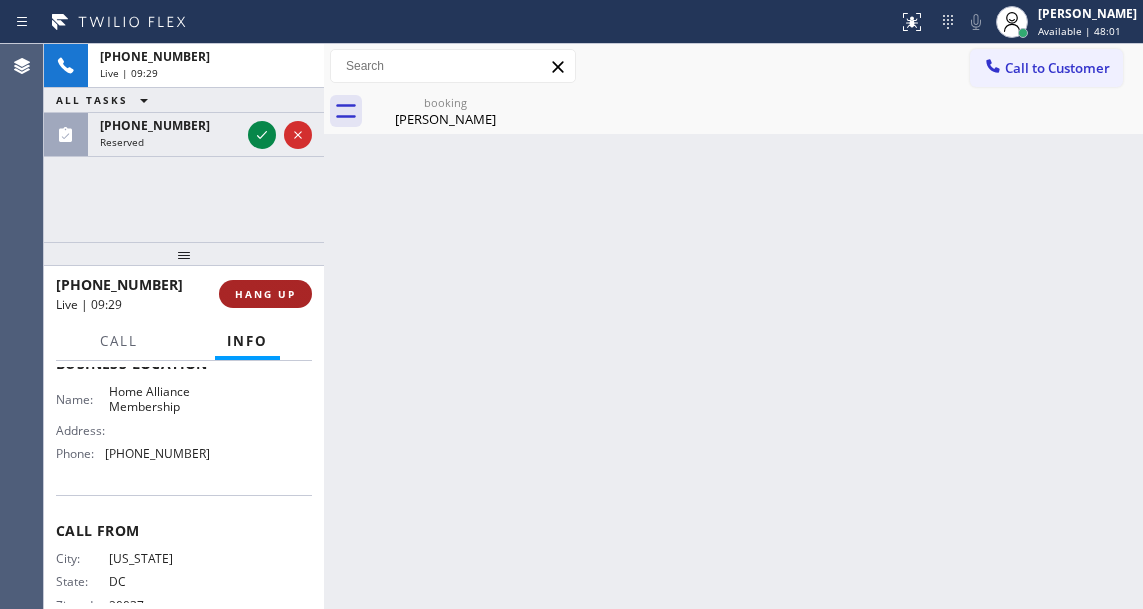 click on "HANG UP" at bounding box center (265, 294) 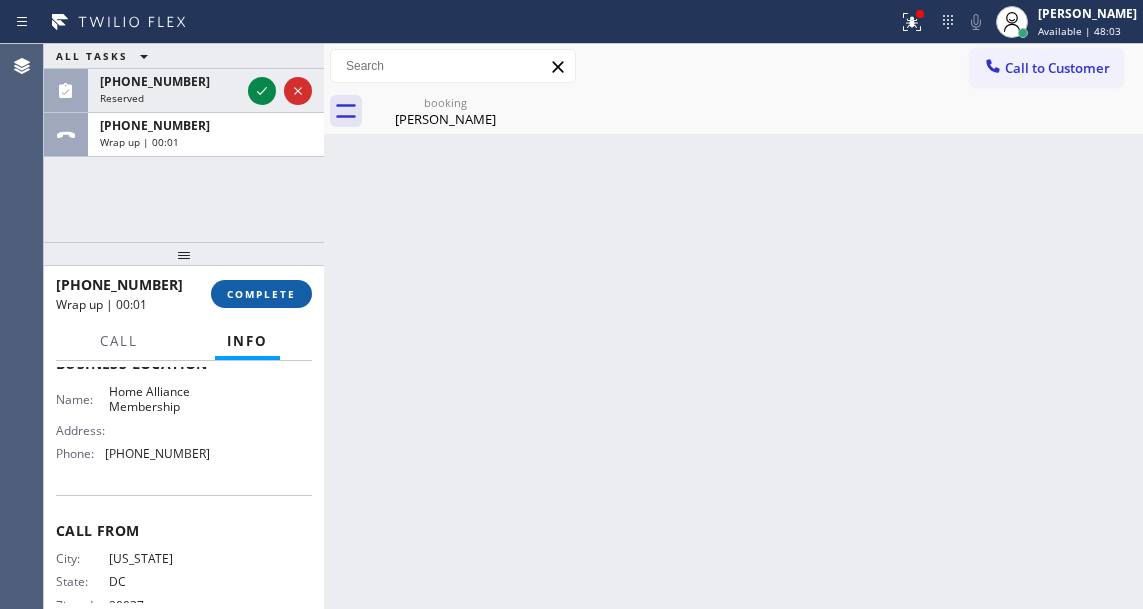 click on "COMPLETE" at bounding box center [261, 294] 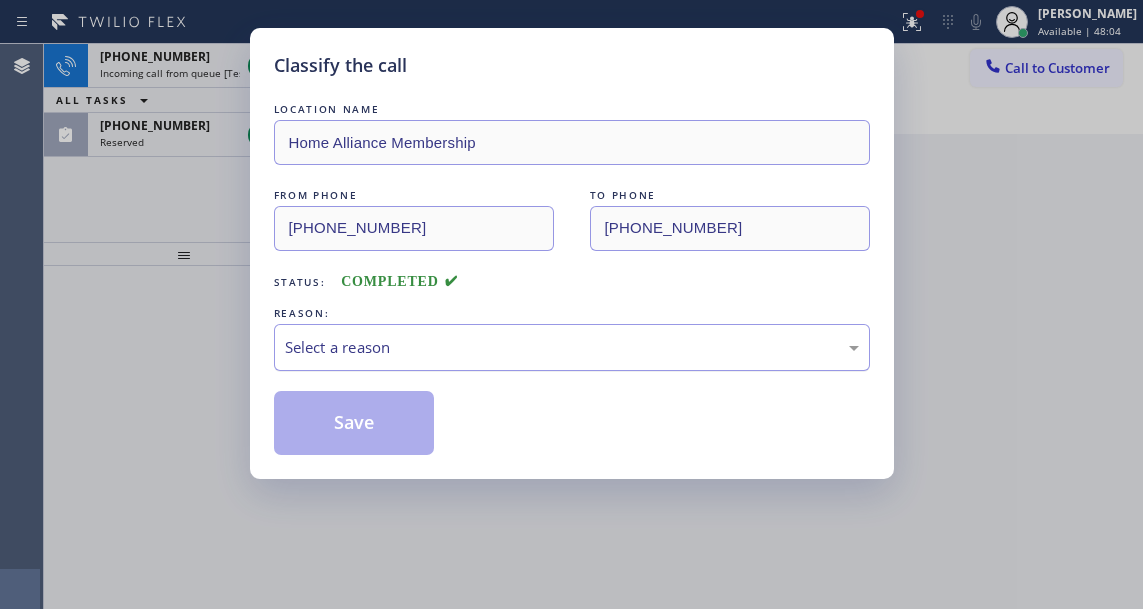 click on "Select a reason" at bounding box center (572, 347) 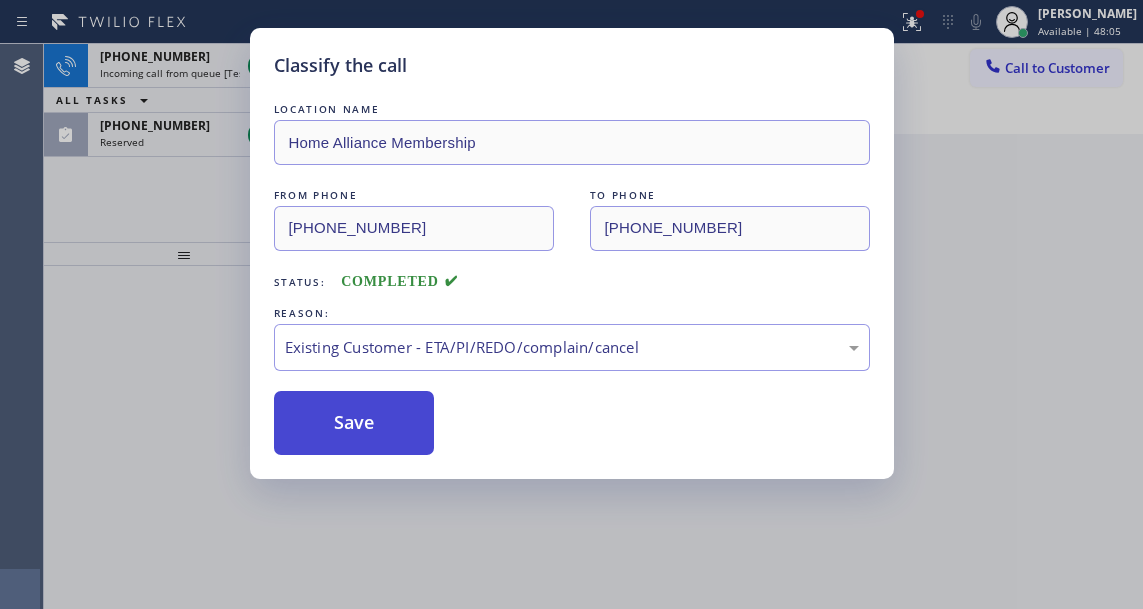 click on "Save" at bounding box center [354, 423] 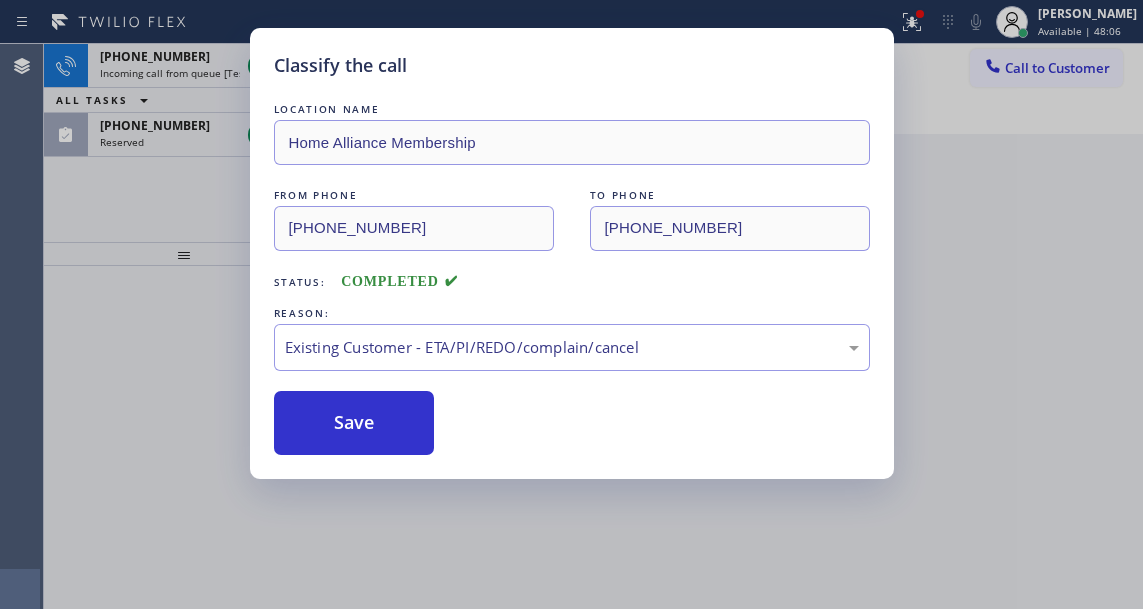 click on "Classify the call LOCATION NAME Home Alliance Membership FROM PHONE (202) 316-8555 TO PHONE (855) 946-3605 Status: COMPLETED REASON: Existing Customer - ETA/PI/REDO/complain/cancel Save" at bounding box center [571, 304] 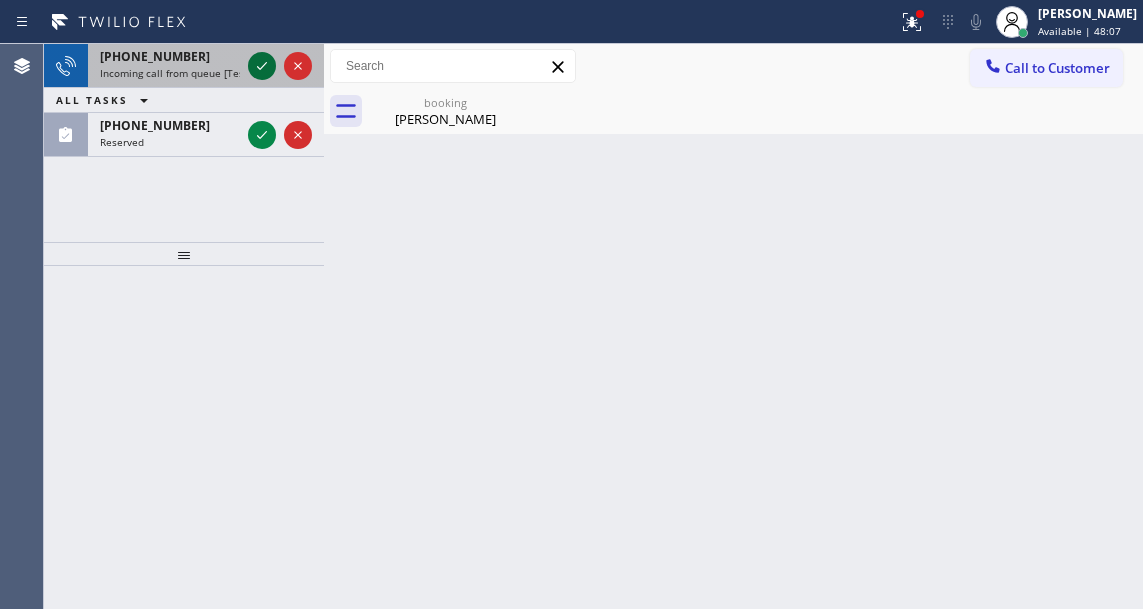 click 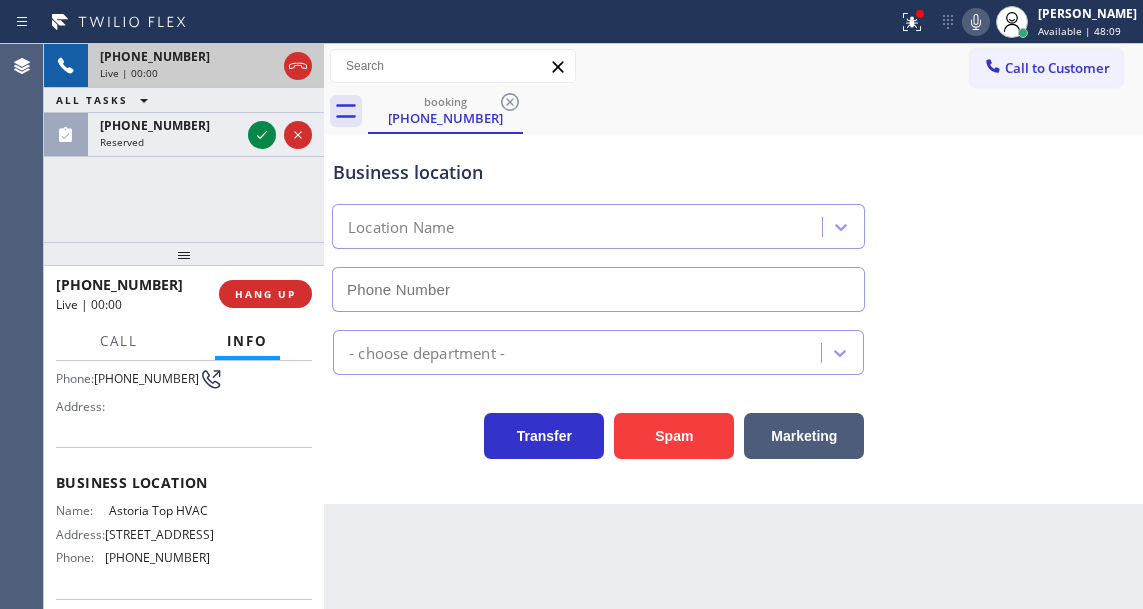 scroll, scrollTop: 200, scrollLeft: 0, axis: vertical 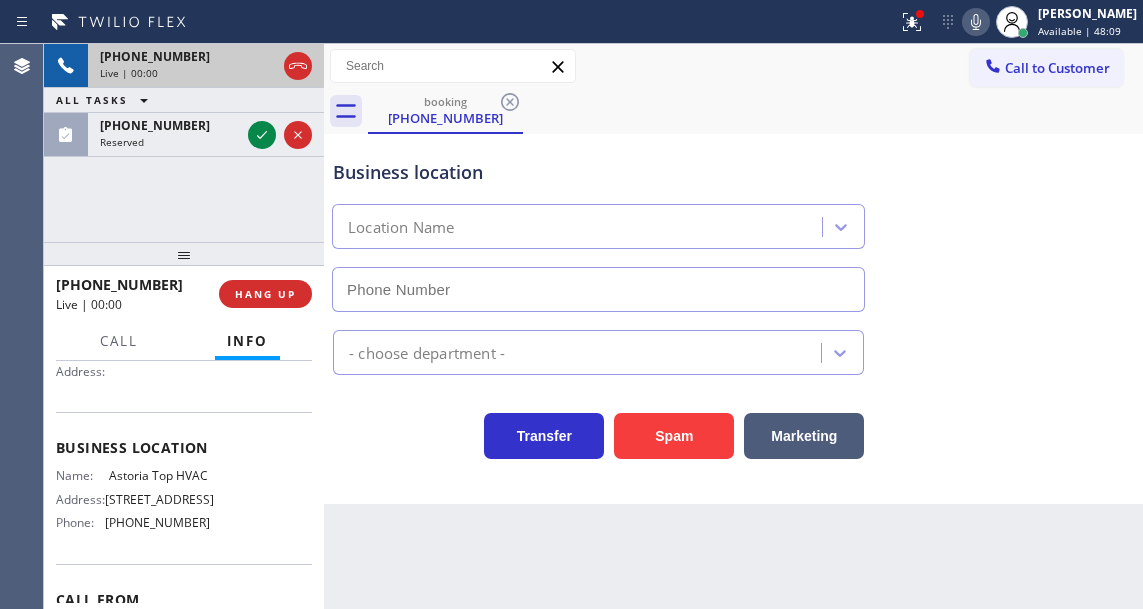 type on "(347) 836-6461" 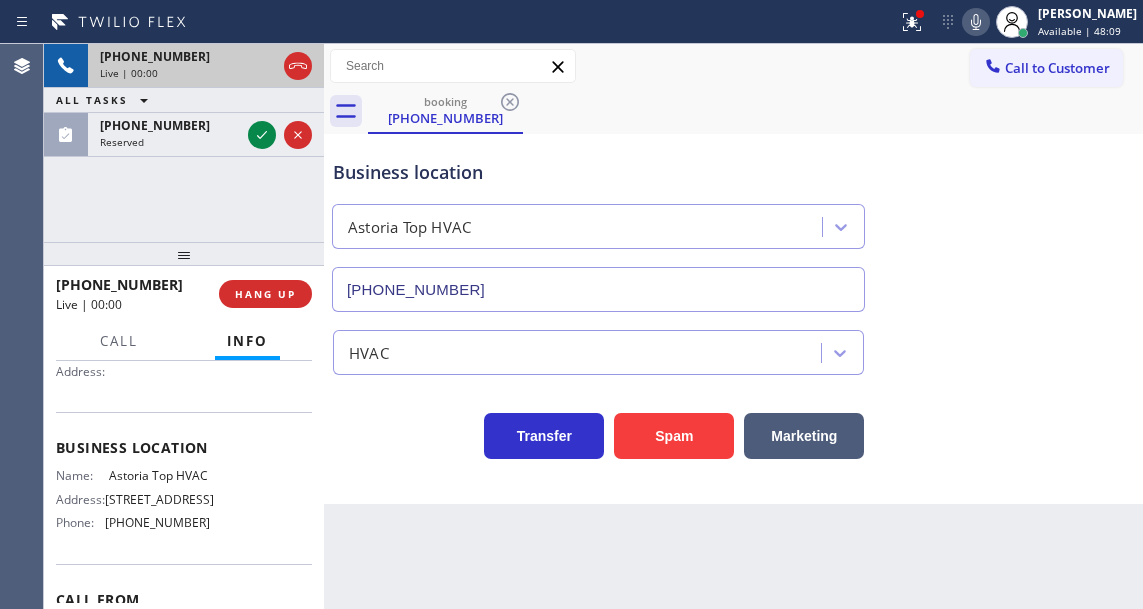click on "Astoria Top HVAC" at bounding box center (159, 475) 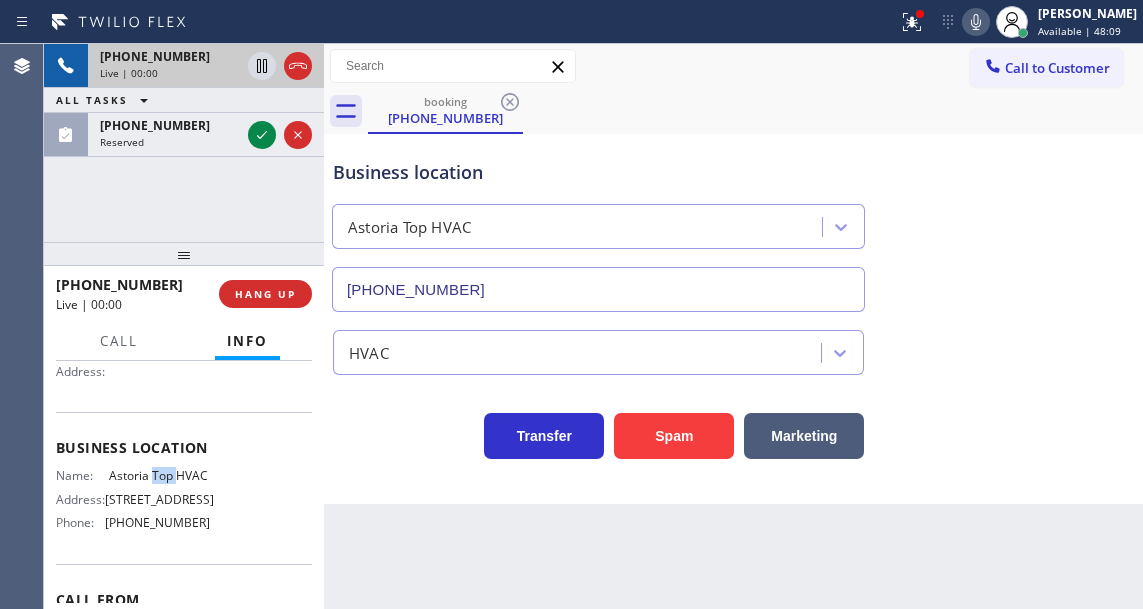 click on "Astoria Top HVAC" at bounding box center [159, 475] 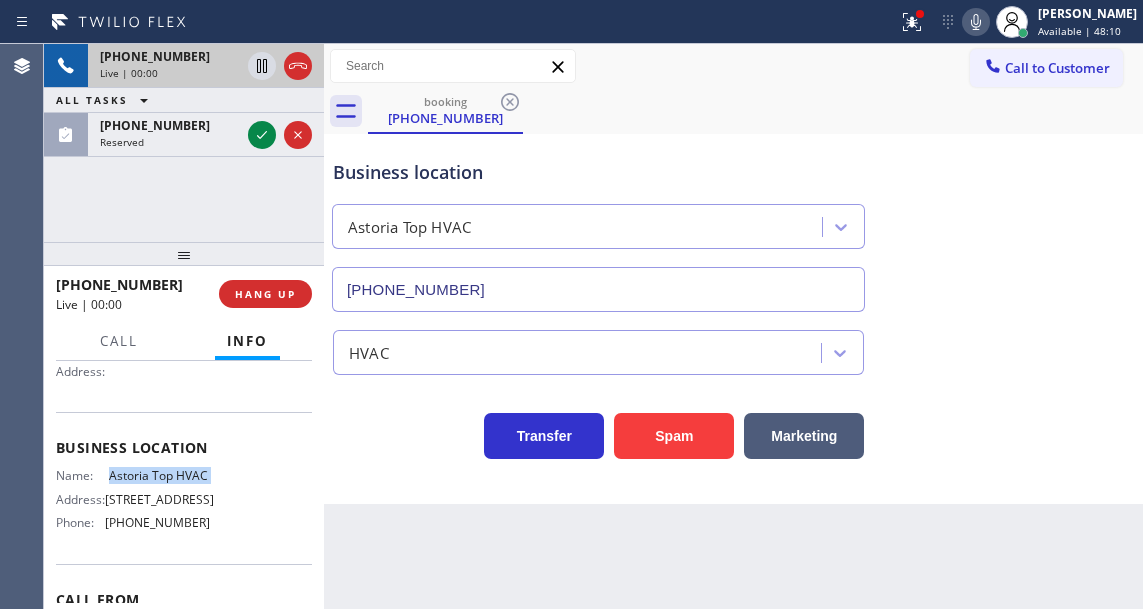 click on "Astoria Top HVAC" at bounding box center (159, 475) 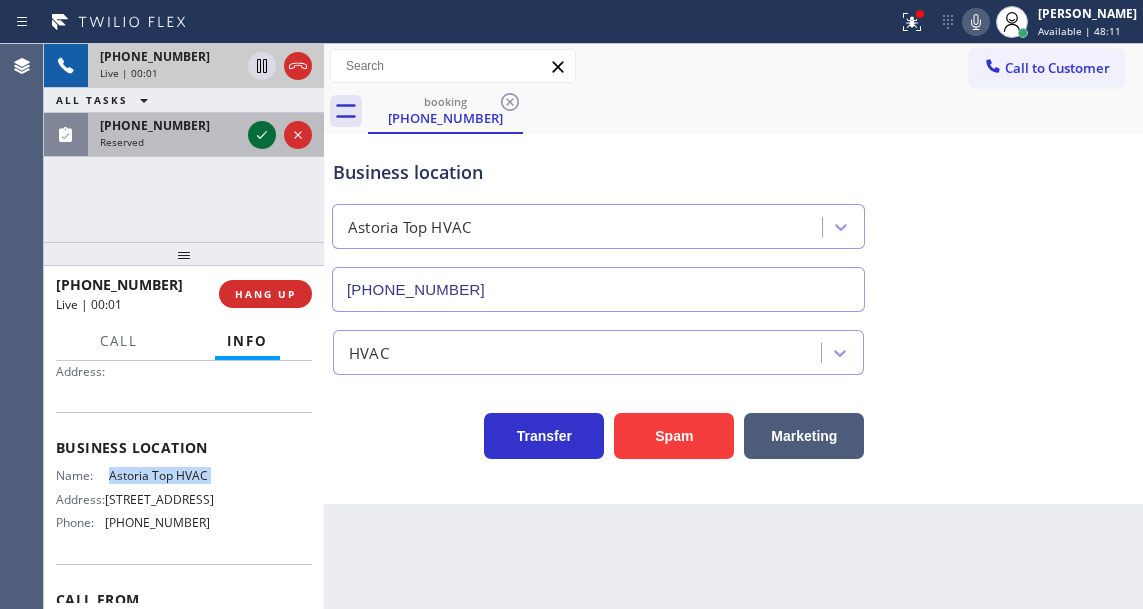 click 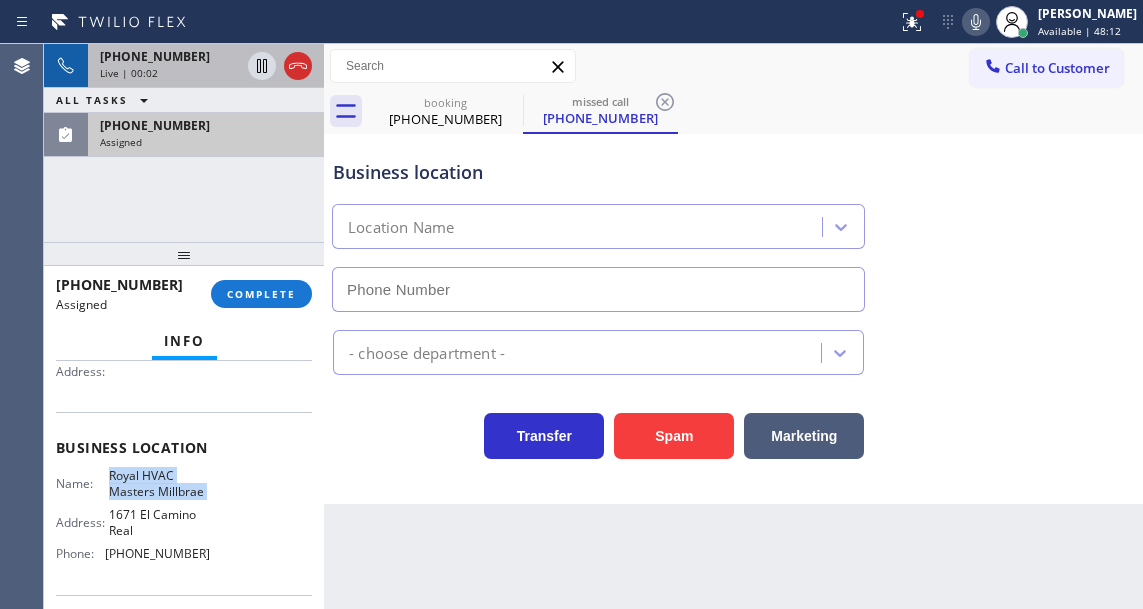 scroll, scrollTop: 34, scrollLeft: 0, axis: vertical 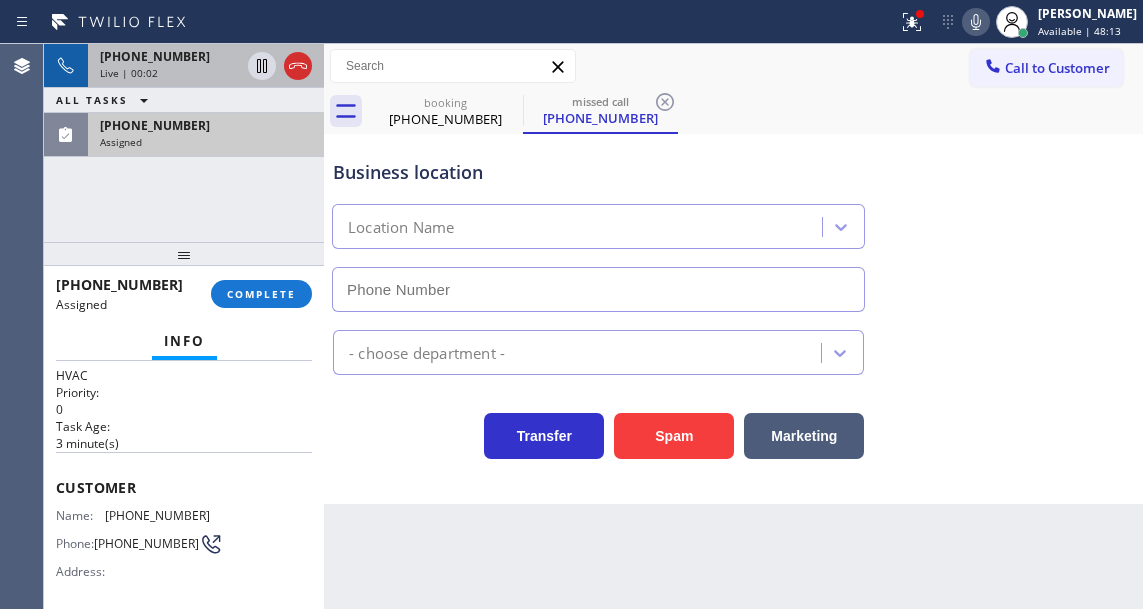 type on "(650) 490-2382" 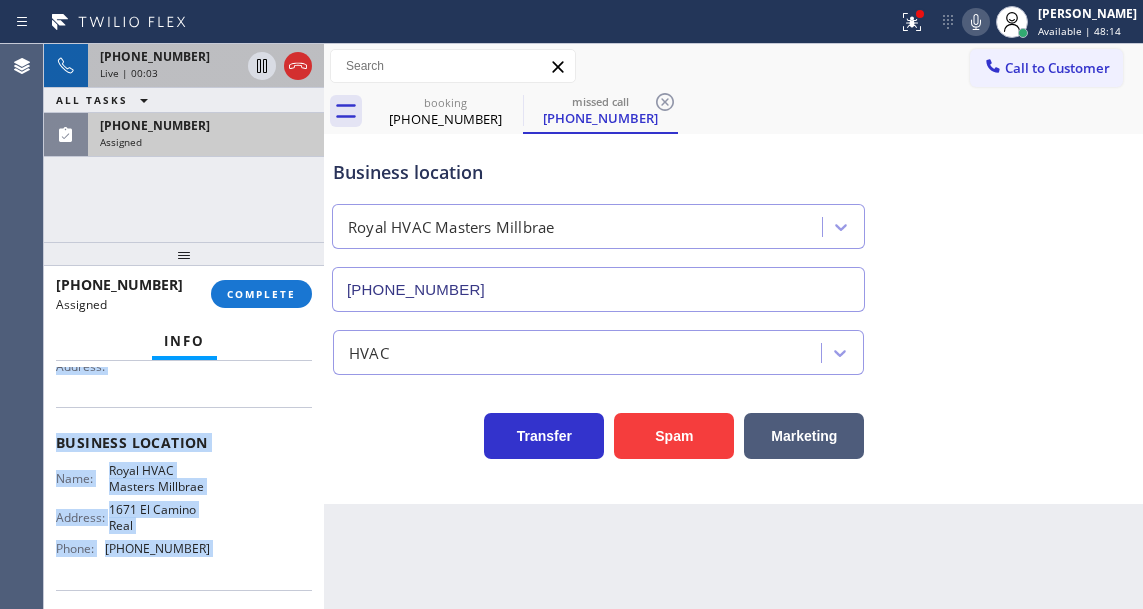 scroll, scrollTop: 384, scrollLeft: 0, axis: vertical 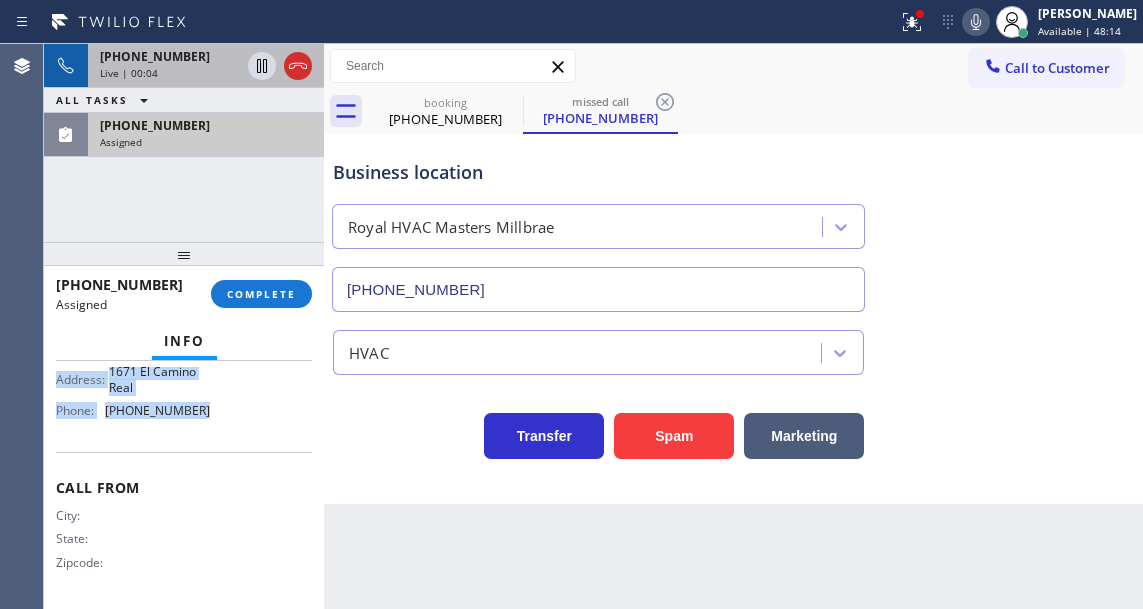 drag, startPoint x: 58, startPoint y: 490, endPoint x: 225, endPoint y: 433, distance: 176.45963 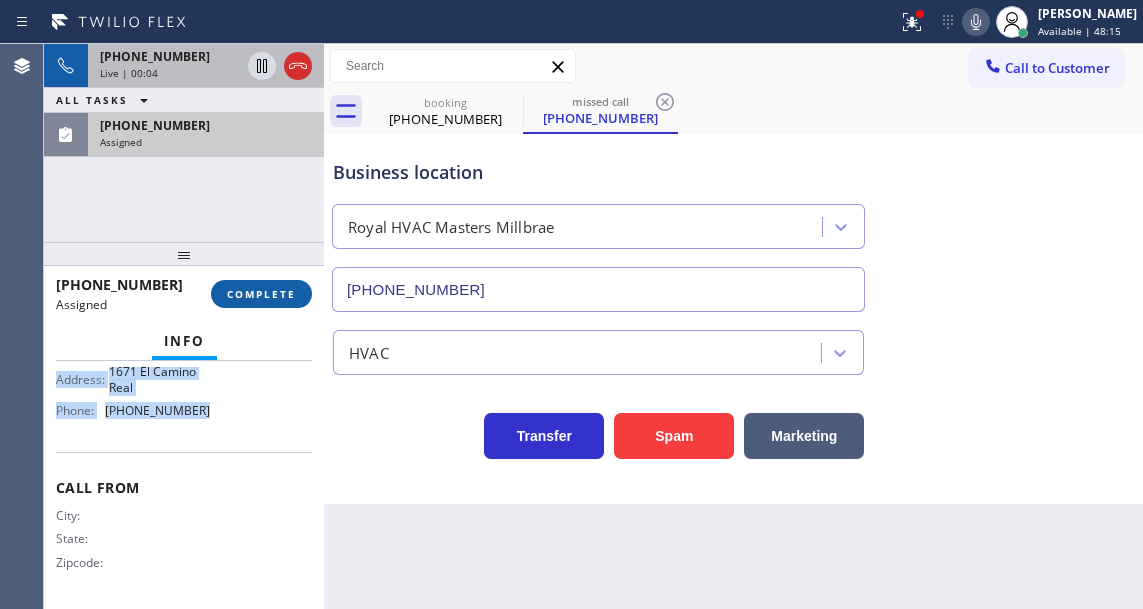 type 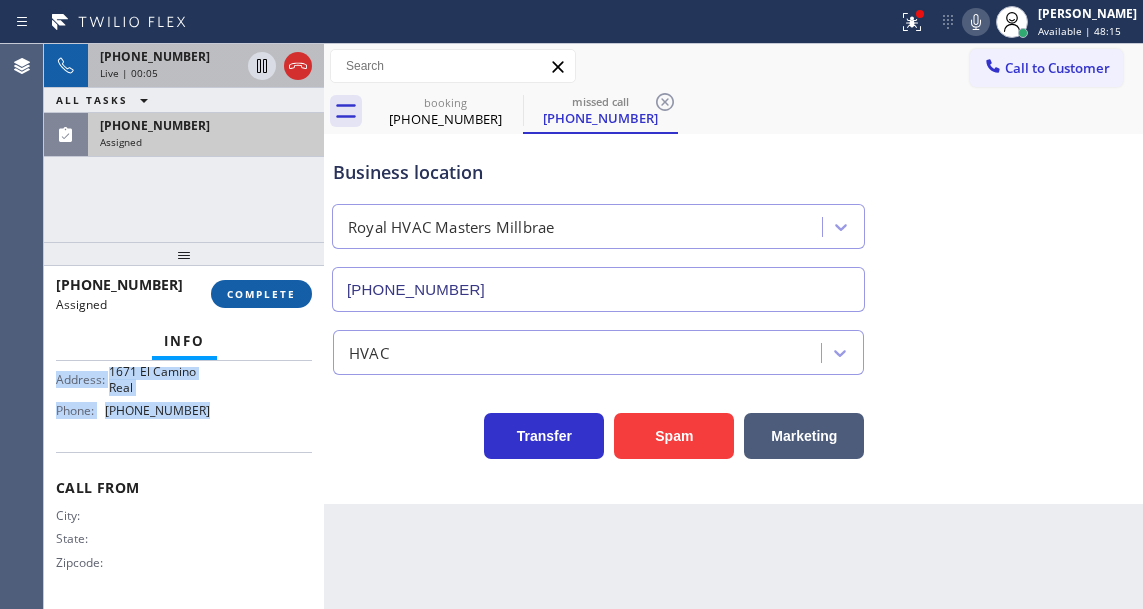 click on "COMPLETE" at bounding box center (261, 294) 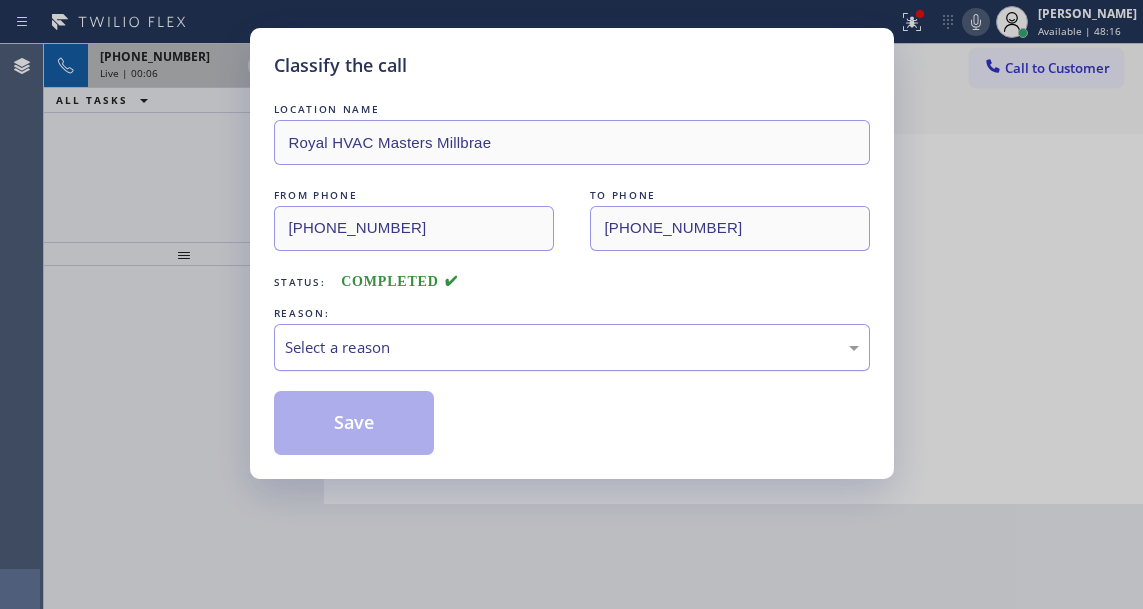 click on "Select a reason" at bounding box center [572, 347] 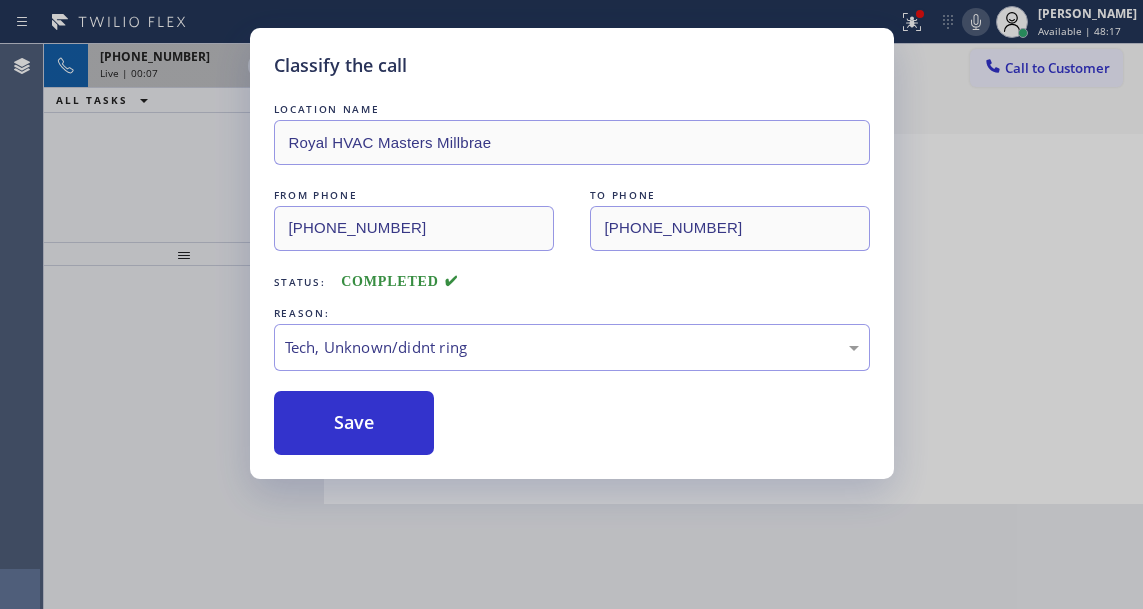 drag, startPoint x: 383, startPoint y: 433, endPoint x: 1, endPoint y: 433, distance: 382 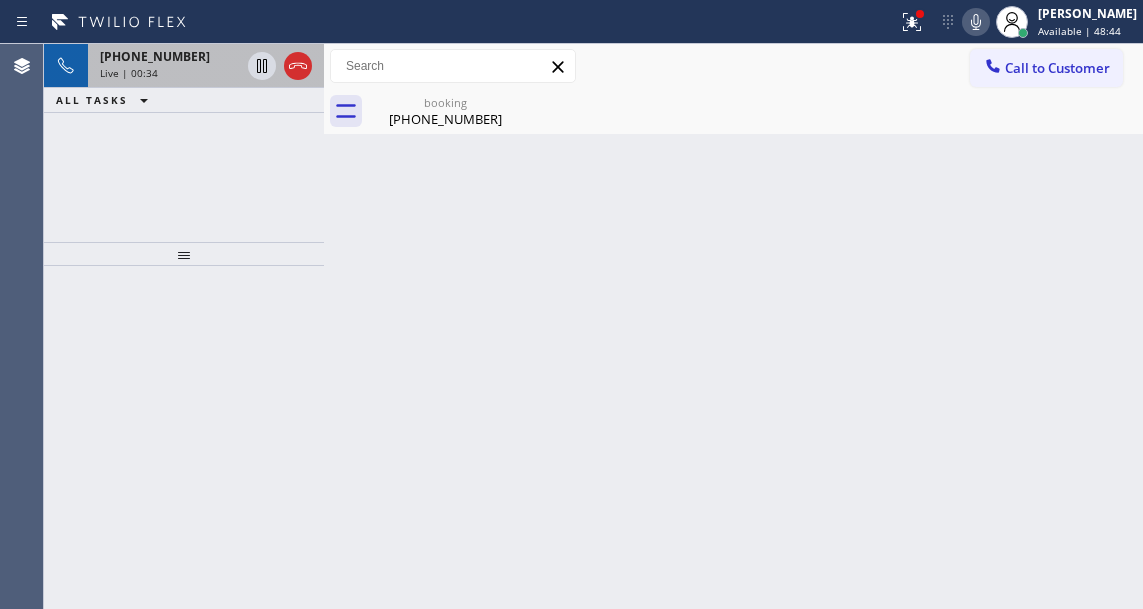 click on "Back to Dashboard Change Sender ID Customers Technicians Select a contact Outbound call Technician Search Technician Your caller id phone number Your caller id phone number Call Technician info Name   Phone none Address none Change Sender ID HVAC +18559994417 5 Star Appliance +18557314952 Appliance Repair +18554611149 Plumbing +18889090120 Air Duct Cleaning +18006865038  Electricians +18005688664 Cancel Change Check personal SMS Reset Change booking (718) 208-3510 Call to Customer Outbound call Location AR B2B SMS Your caller id phone number (833) 692-2271 Customer number Call Outbound call Technician Search Technician Your caller id phone number Your caller id phone number Call booking (718) 208-3510 Business location Astoria Top HVAC (347) 836-6461 HVAC Transfer Spam Marketing" at bounding box center (733, 326) 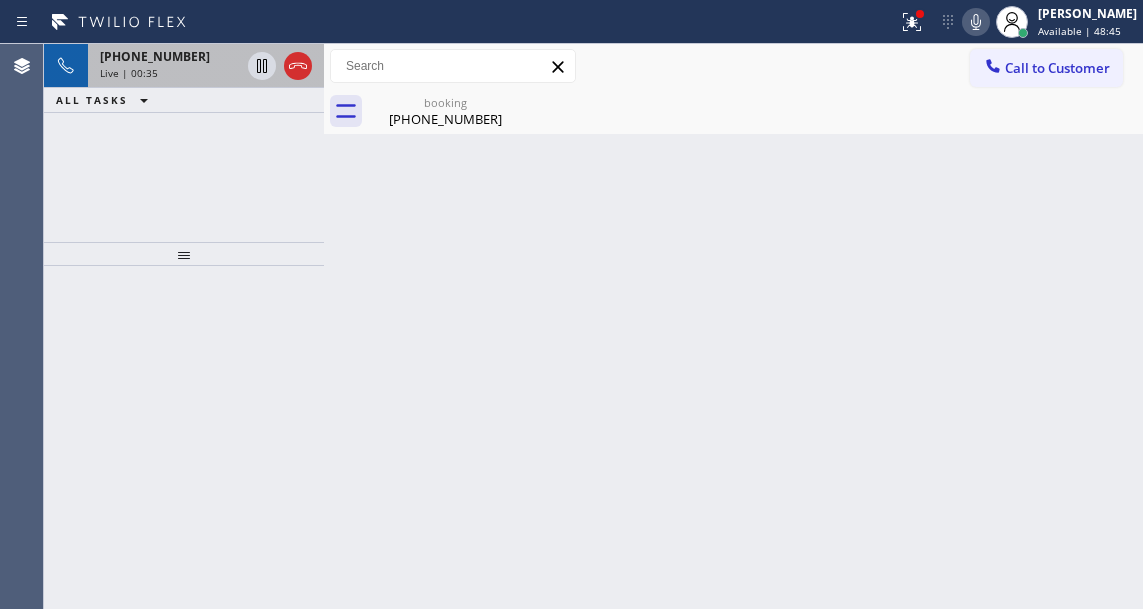 click on "Live | 00:35" at bounding box center [170, 73] 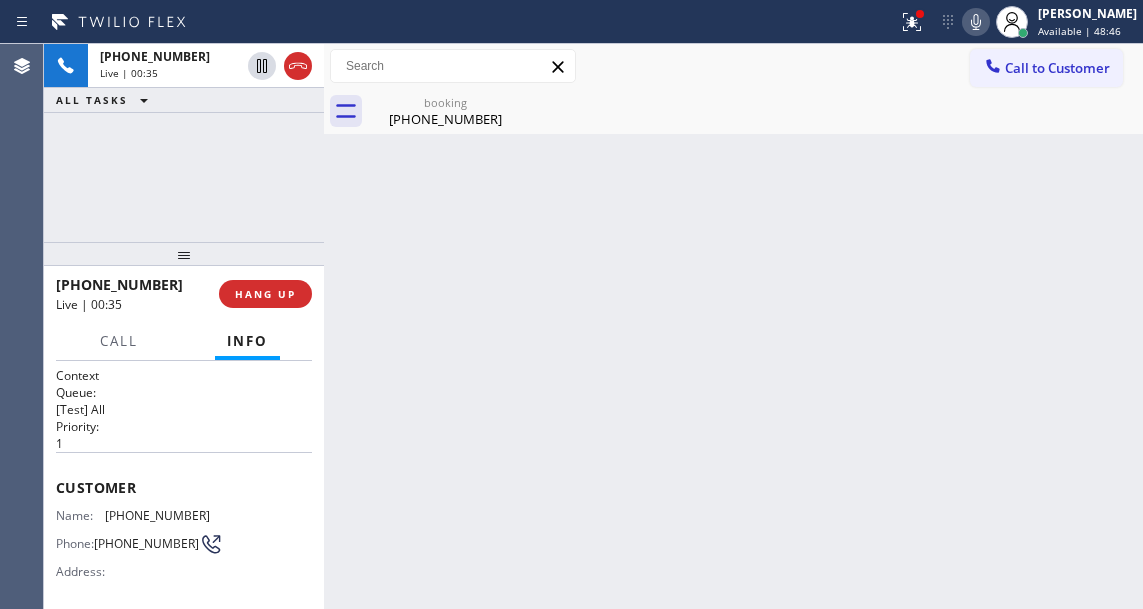 click on "(718) 208-3510" at bounding box center [157, 515] 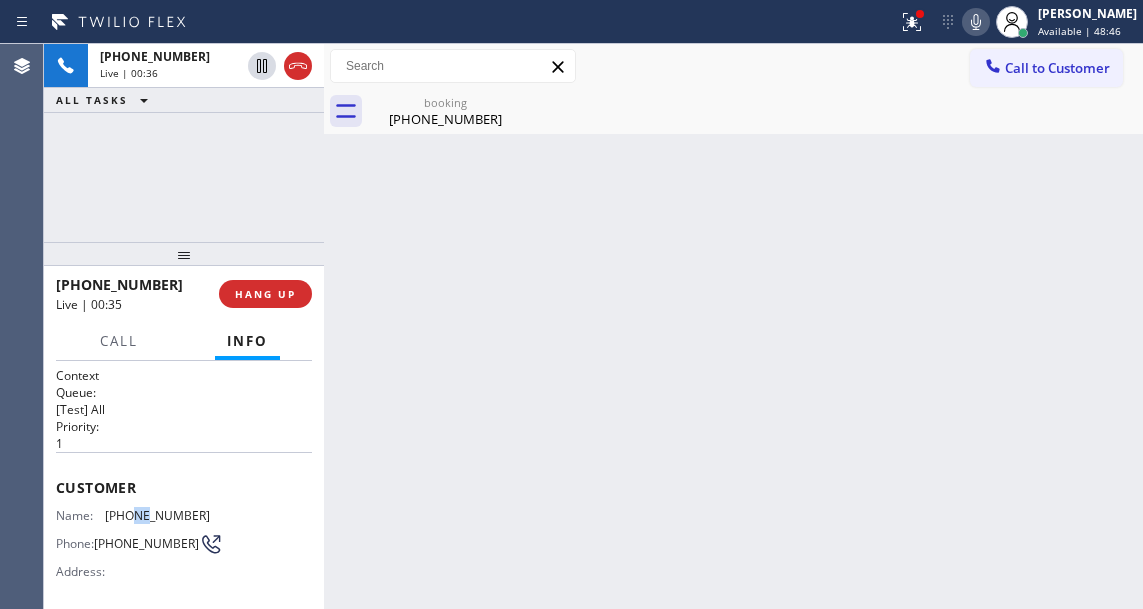 click on "(718) 208-3510" at bounding box center (157, 515) 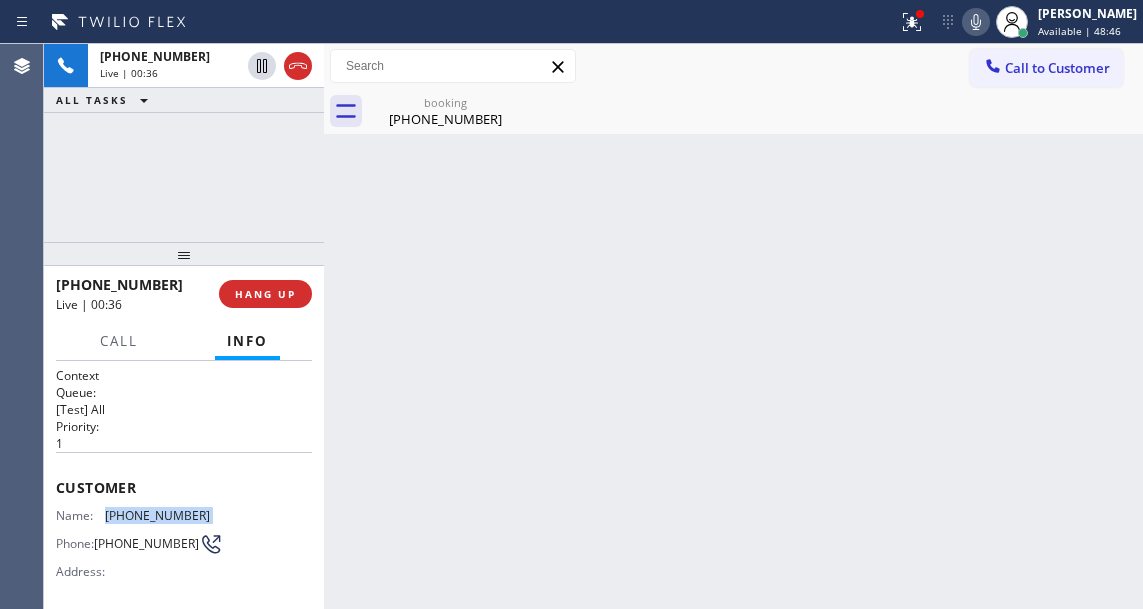 click on "(718) 208-3510" at bounding box center (157, 515) 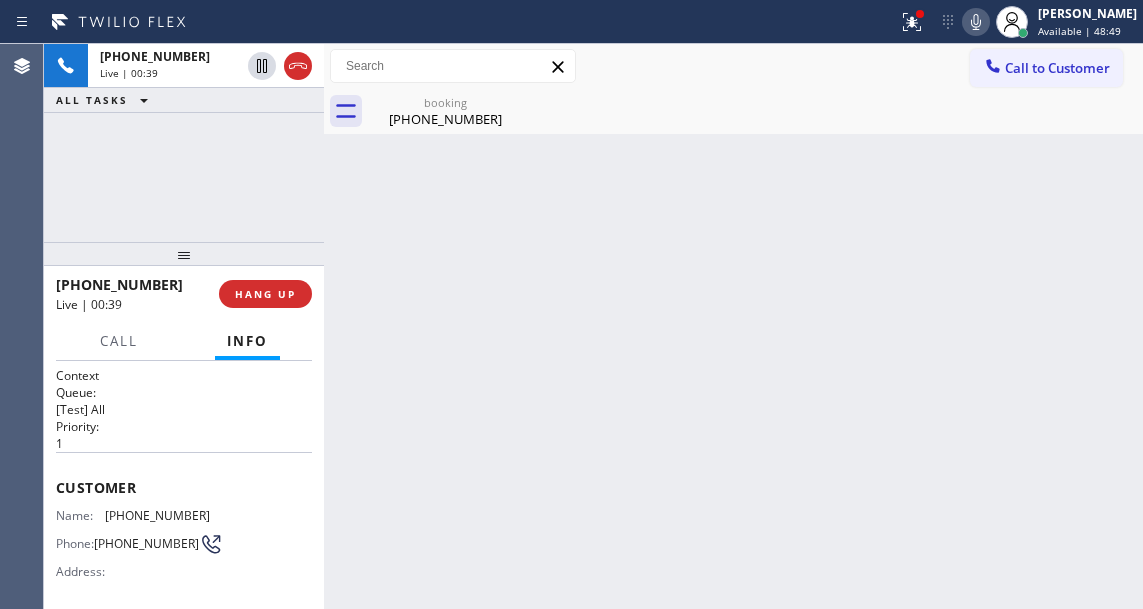 click on "Back to Dashboard Change Sender ID Customers Technicians Select a contact Outbound call Technician Search Technician Your caller id phone number Your caller id phone number Call Technician info Name   Phone none Address none Change Sender ID HVAC +18559994417 5 Star Appliance +18557314952 Appliance Repair +18554611149 Plumbing +18889090120 Air Duct Cleaning +18006865038  Electricians +18005688664 Cancel Change Check personal SMS Reset Change booking (718) 208-3510 Call to Customer Outbound call Location AR B2B SMS Your caller id phone number (833) 692-2271 Customer number Call Outbound call Technician Search Technician Your caller id phone number Your caller id phone number Call booking (718) 208-3510 Business location Astoria Top HVAC (347) 836-6461 HVAC Transfer Spam Marketing" at bounding box center [733, 326] 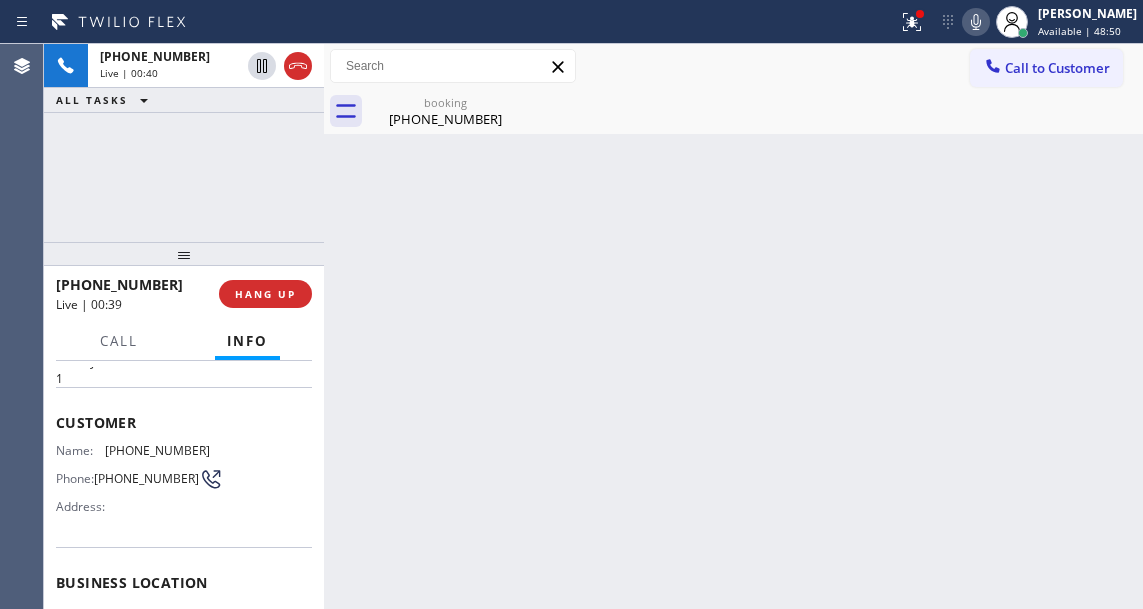 scroll, scrollTop: 100, scrollLeft: 0, axis: vertical 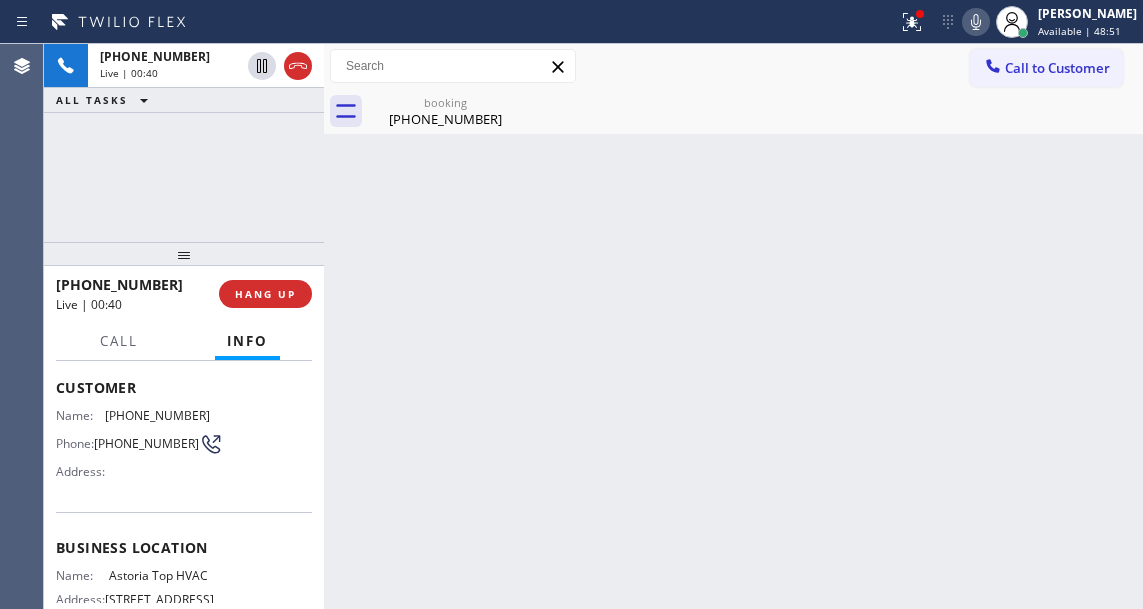 click on "Astoria Top HVAC" at bounding box center [159, 575] 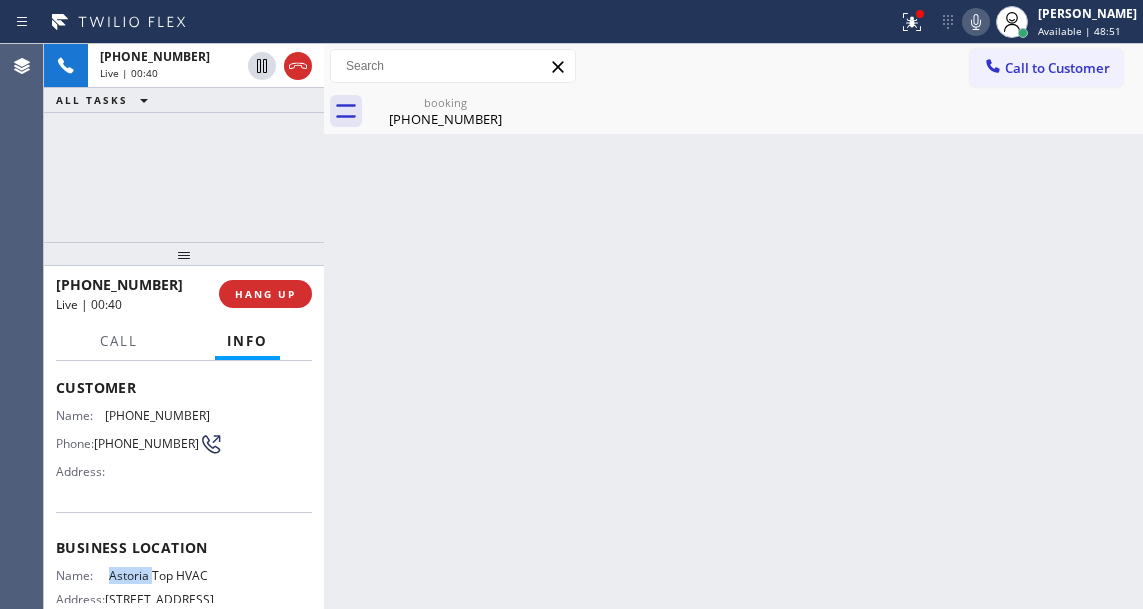 click on "Astoria Top HVAC" at bounding box center (159, 575) 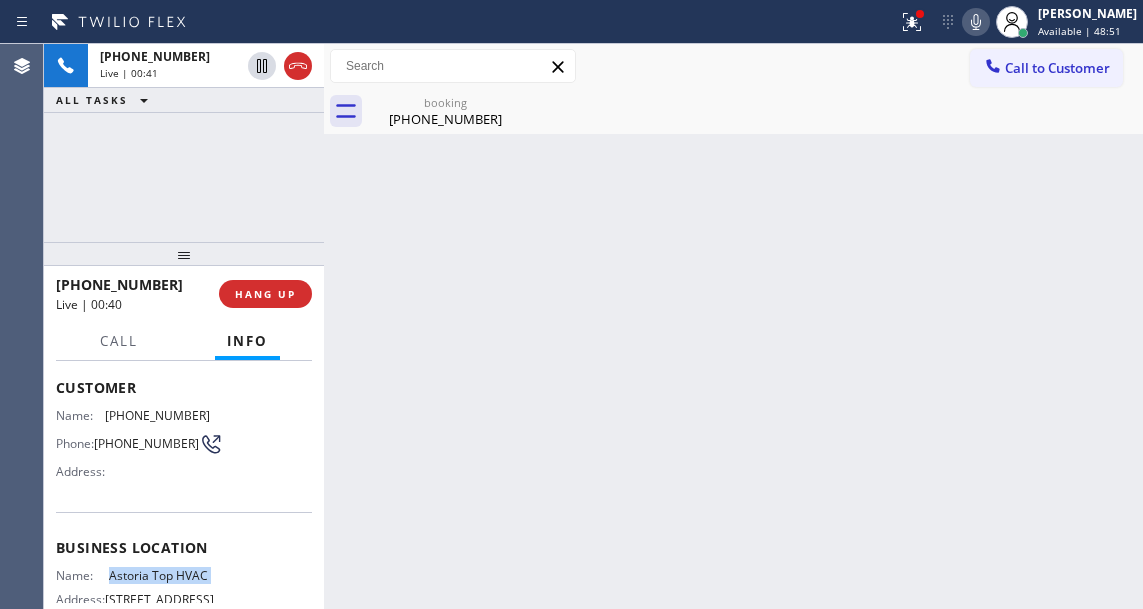 click on "Astoria Top HVAC" at bounding box center (159, 575) 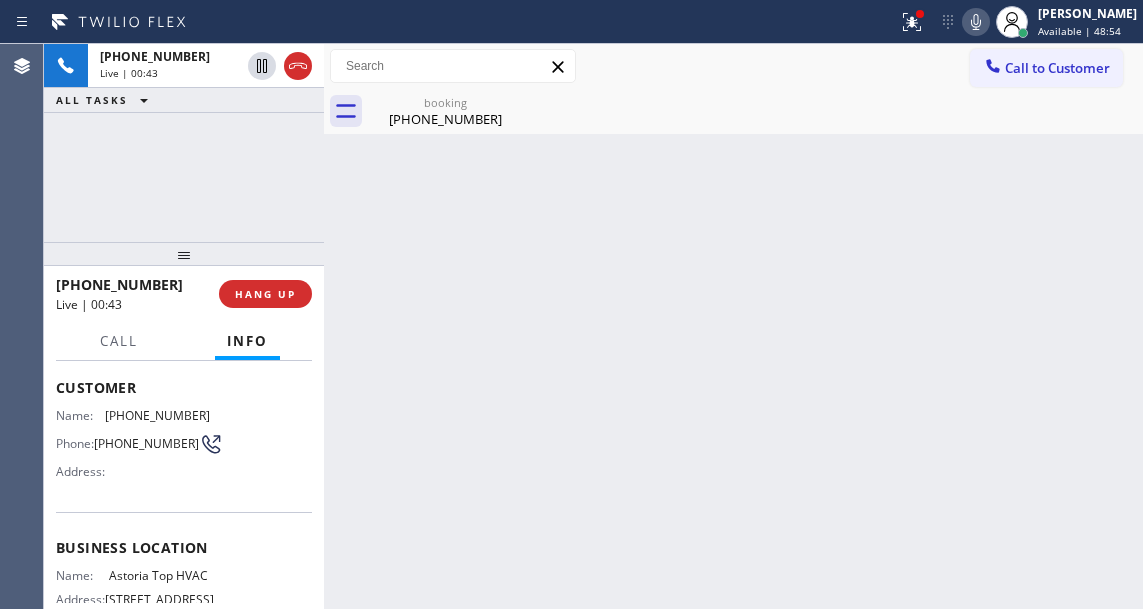 drag, startPoint x: 409, startPoint y: 424, endPoint x: 379, endPoint y: 433, distance: 31.320919 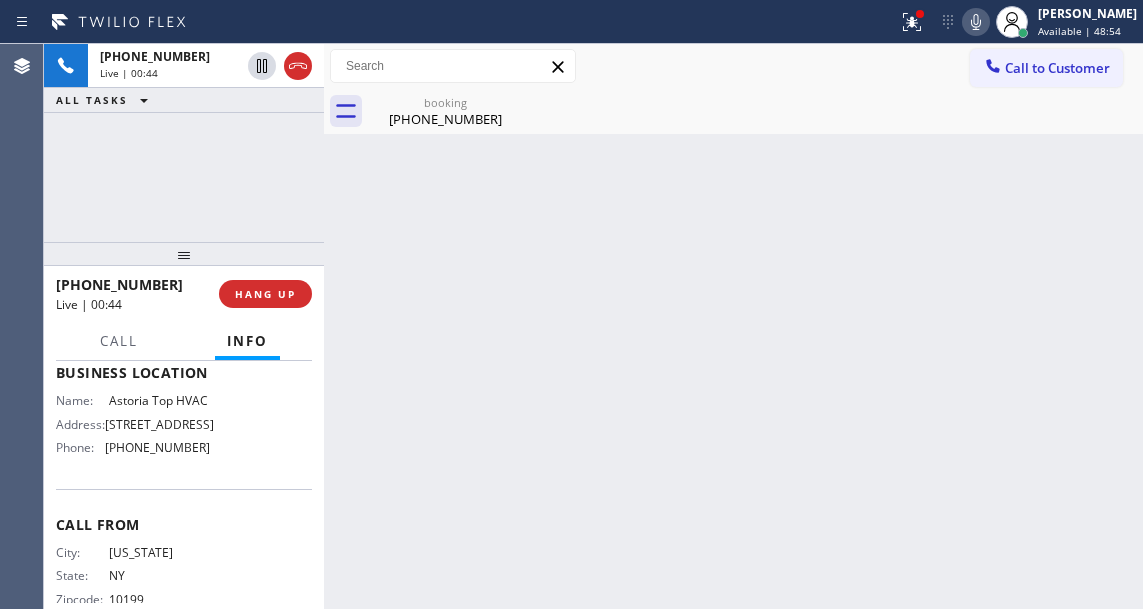 scroll, scrollTop: 300, scrollLeft: 0, axis: vertical 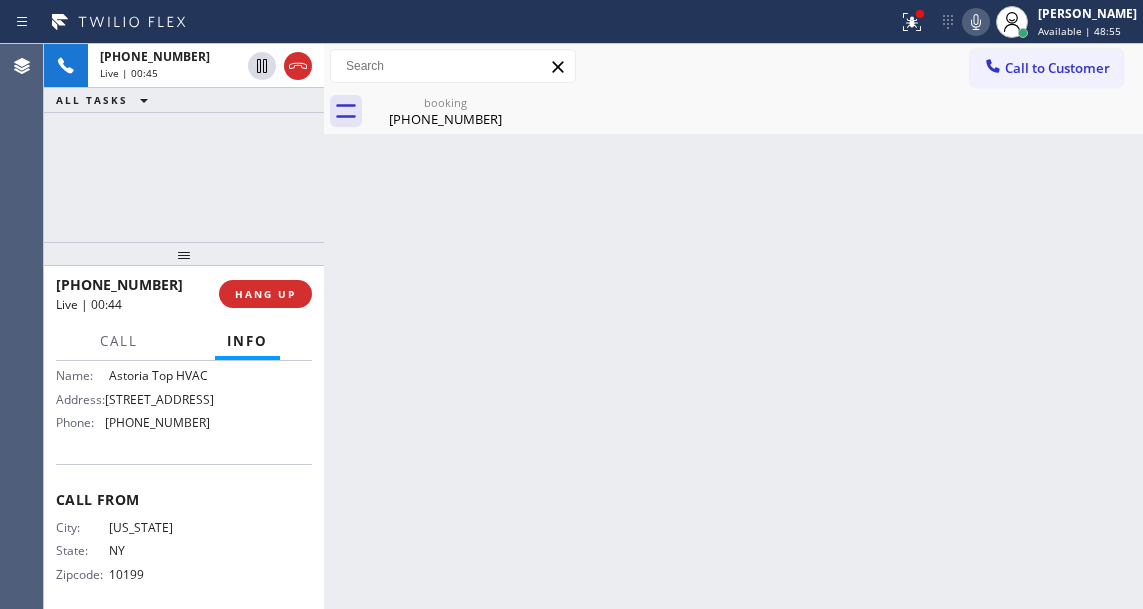 click on "(347) 836-6461" at bounding box center [157, 422] 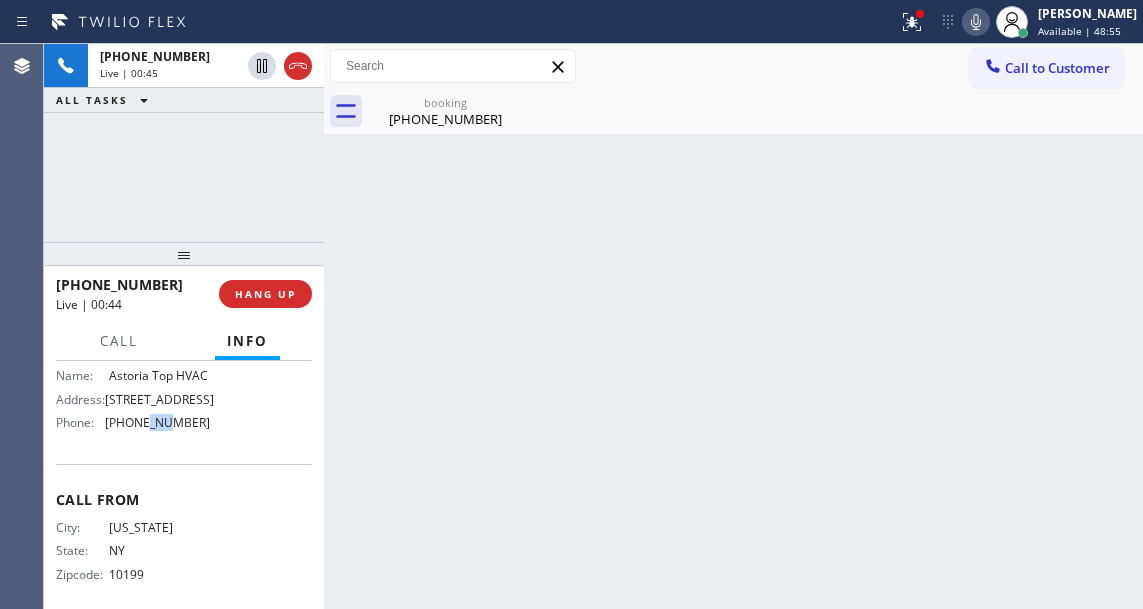 click on "(347) 836-6461" at bounding box center [157, 422] 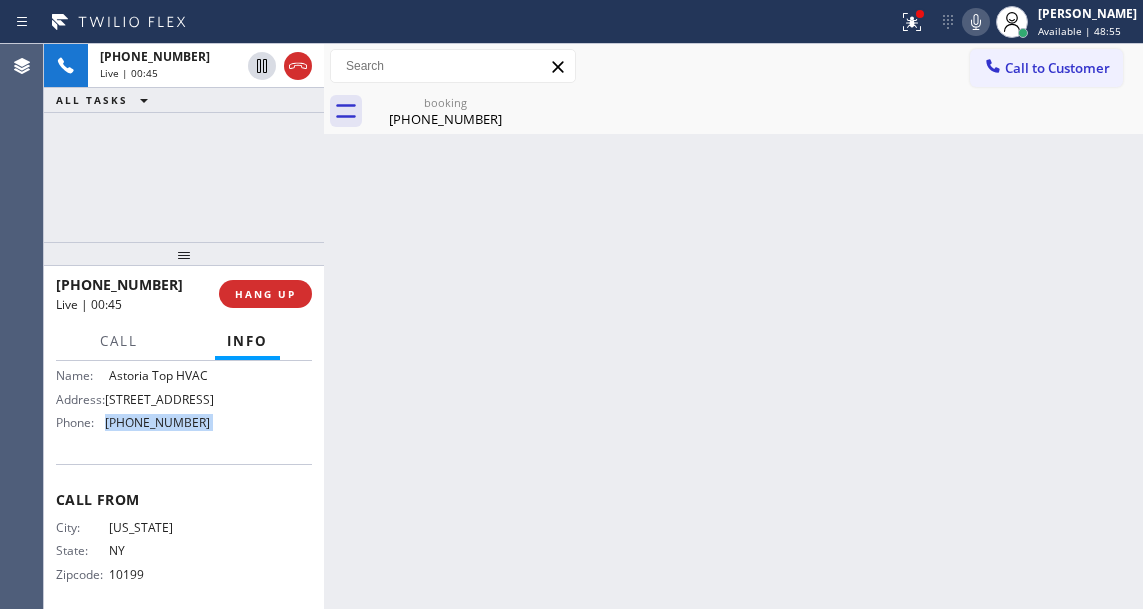 click on "(347) 836-6461" at bounding box center (157, 422) 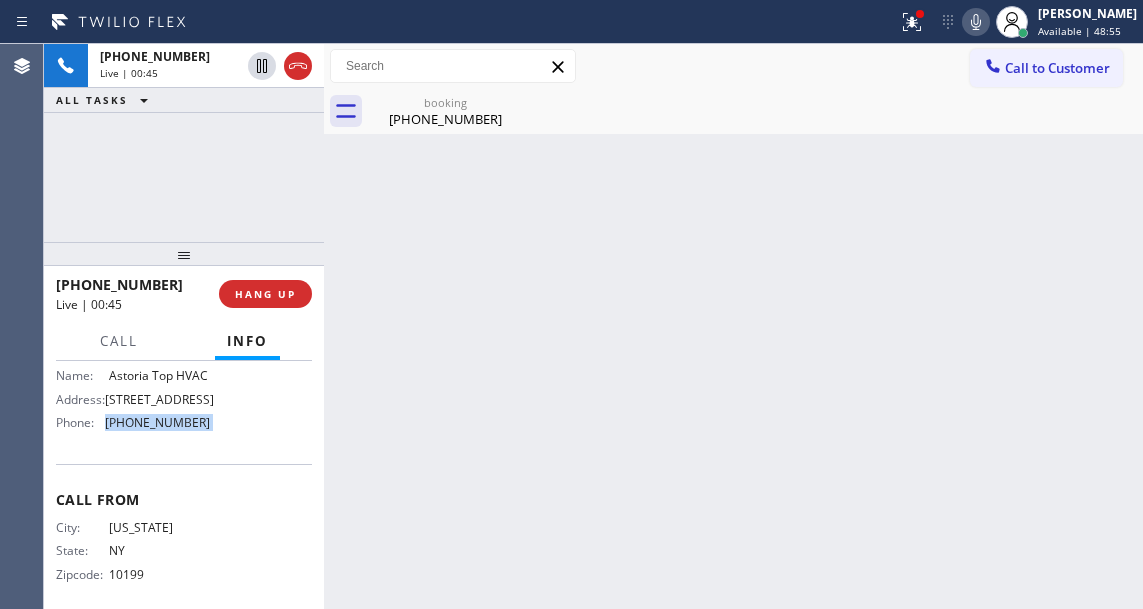 copy on "(347) 836-6461" 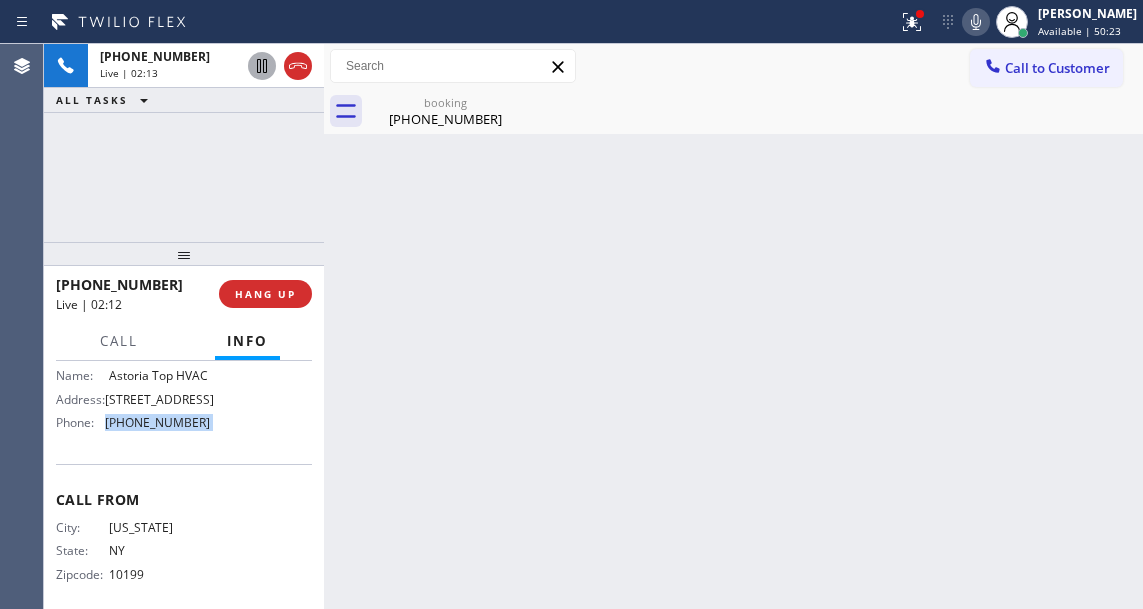 click 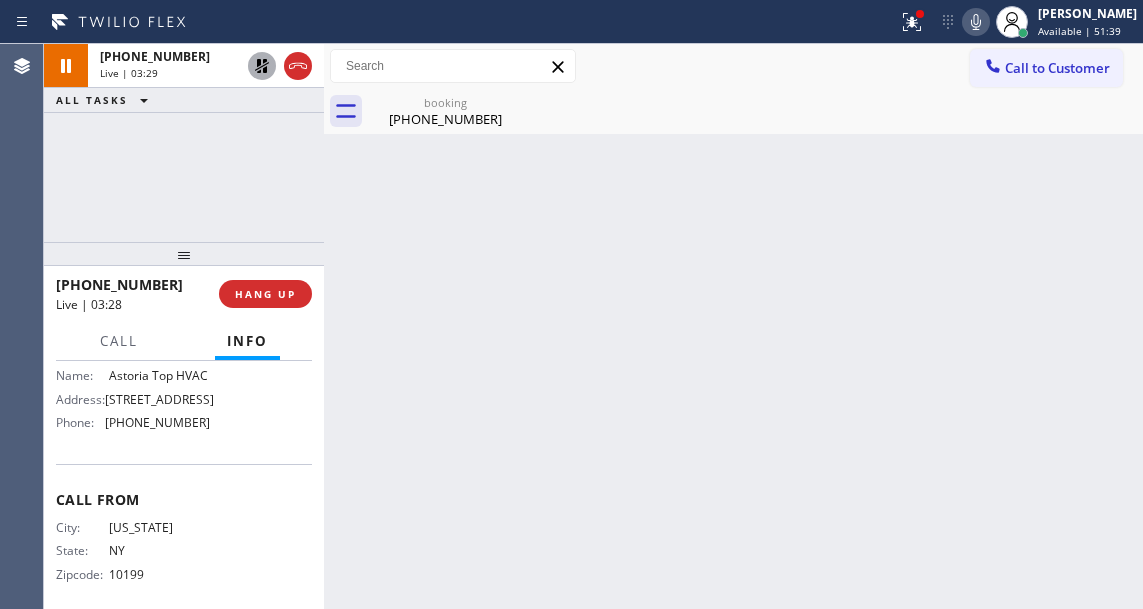 click on "Back to Dashboard Change Sender ID Customers Technicians Select a contact Outbound call Technician Search Technician Your caller id phone number Your caller id phone number Call Technician info Name   Phone none Address none Change Sender ID HVAC +18559994417 5 Star Appliance +18557314952 Appliance Repair +18554611149 Plumbing +18889090120 Air Duct Cleaning +18006865038  Electricians +18005688664 Cancel Change Check personal SMS Reset Change booking (718) 208-3510 Call to Customer Outbound call Location AR B2B SMS Your caller id phone number (833) 692-2271 Customer number Call Outbound call Technician Search Technician Your caller id phone number Your caller id phone number Call booking (718) 208-3510 Business location Astoria Top HVAC (347) 836-6461 HVAC Transfer Spam Marketing" at bounding box center (733, 326) 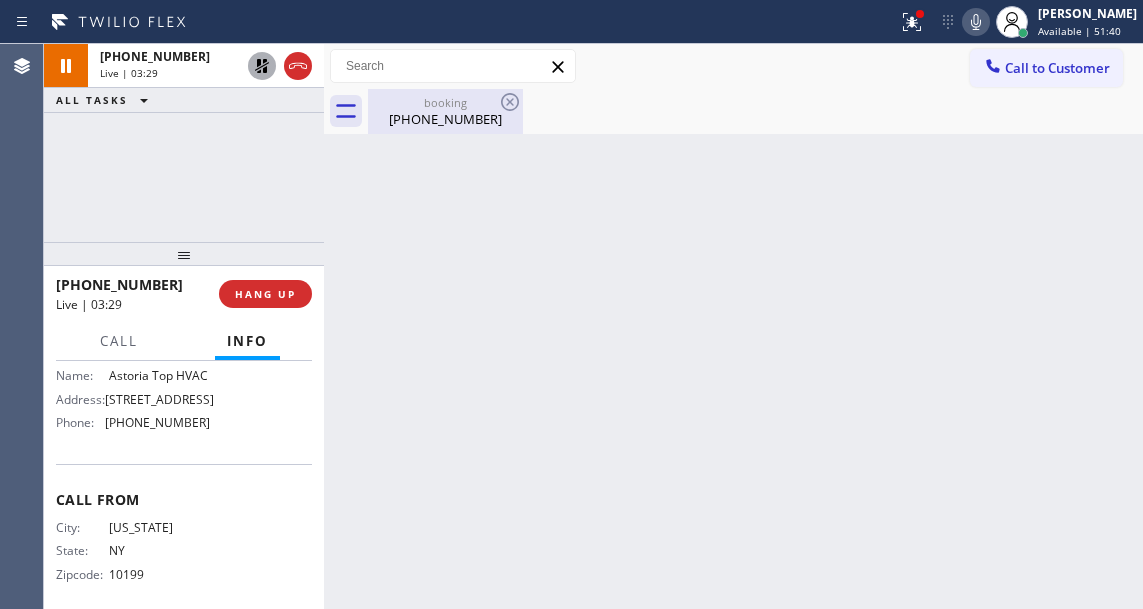 click on "(718) 208-3510" at bounding box center [445, 119] 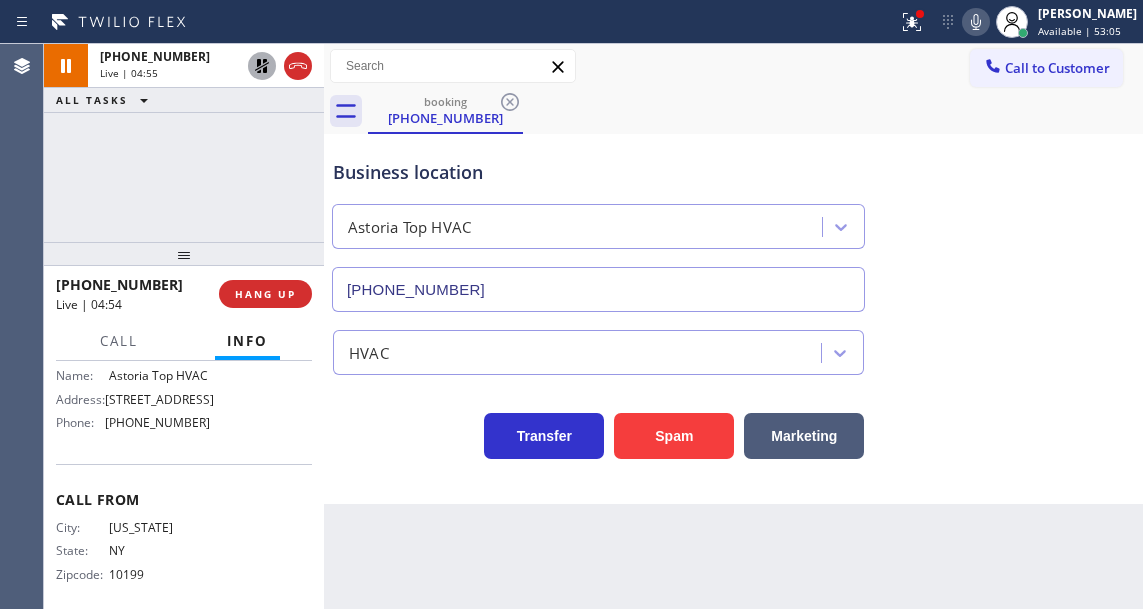 click 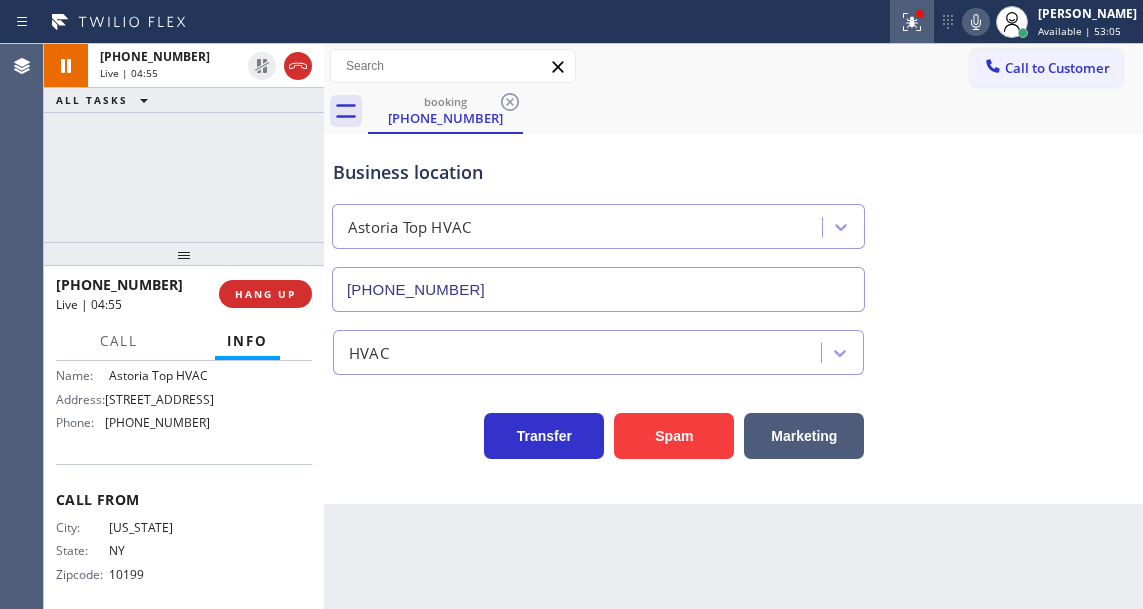 click 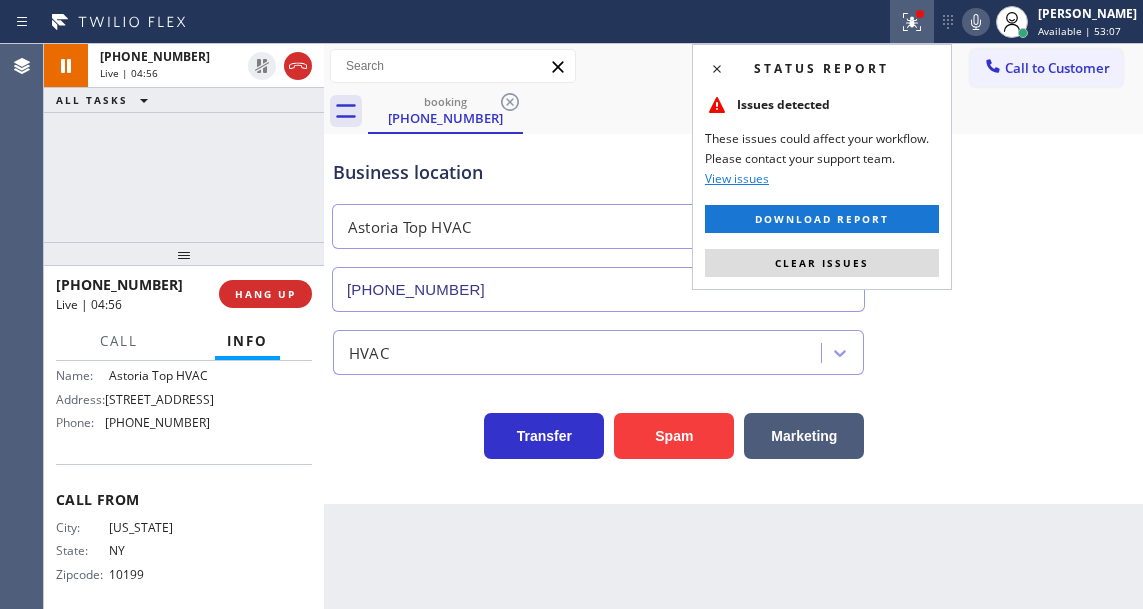 drag, startPoint x: 879, startPoint y: 275, endPoint x: 877, endPoint y: 261, distance: 14.142136 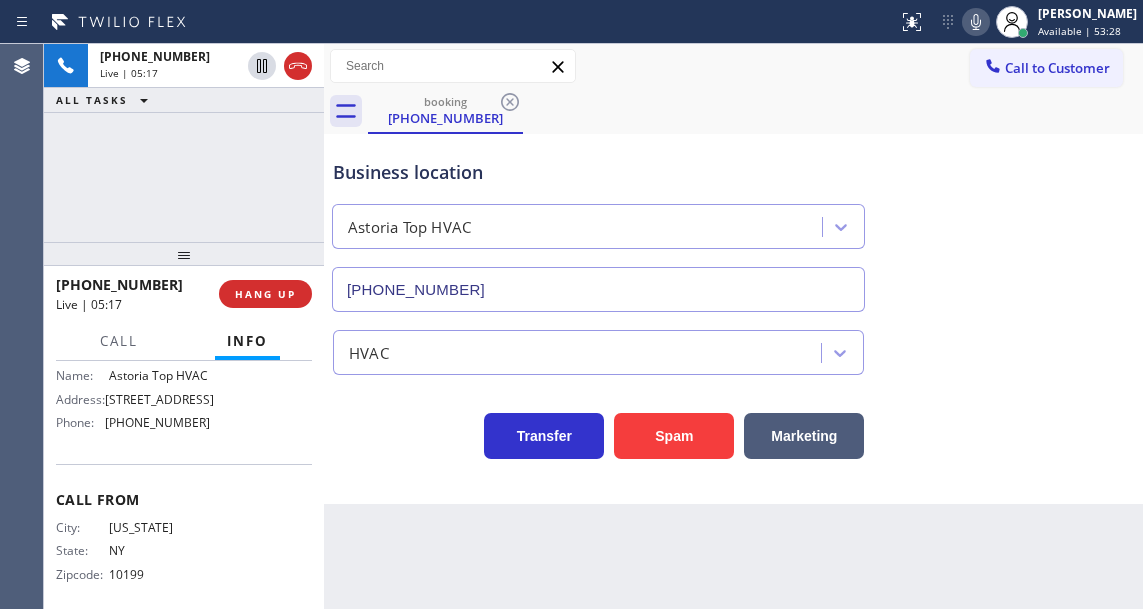 click on "Business location Astoria Top HVAC (347) 836-6461" at bounding box center (733, 221) 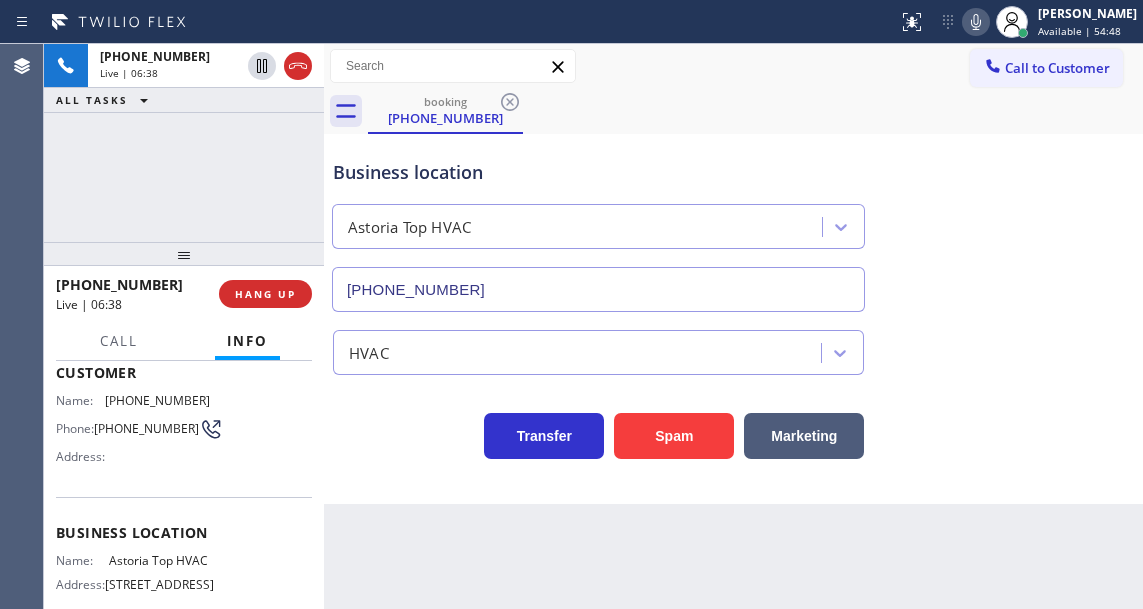 scroll, scrollTop: 100, scrollLeft: 0, axis: vertical 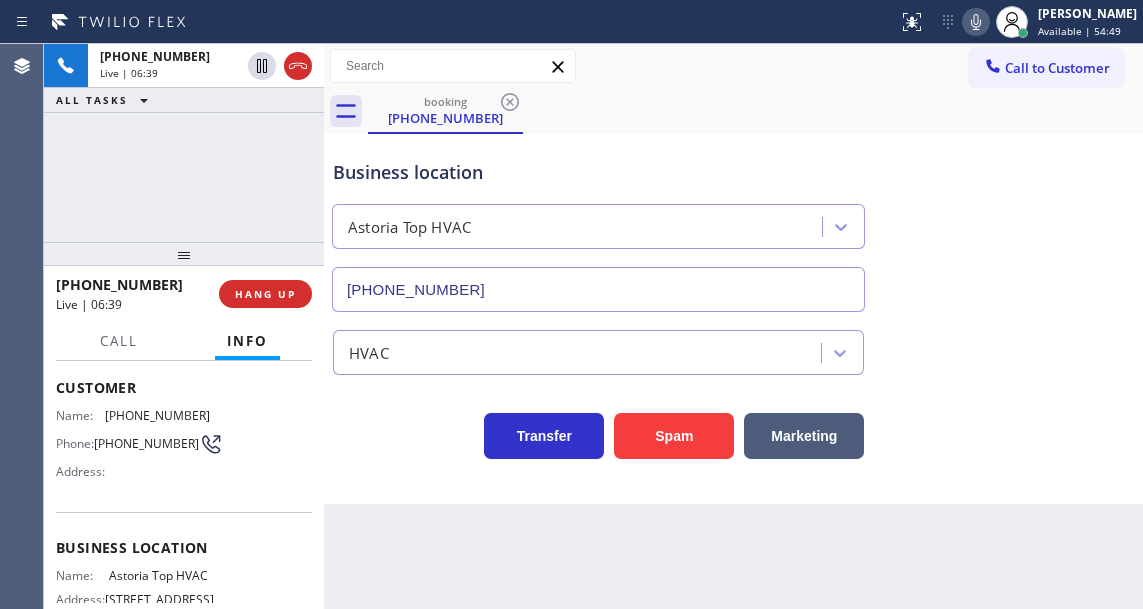 click on "(718) 208-3510" at bounding box center (157, 415) 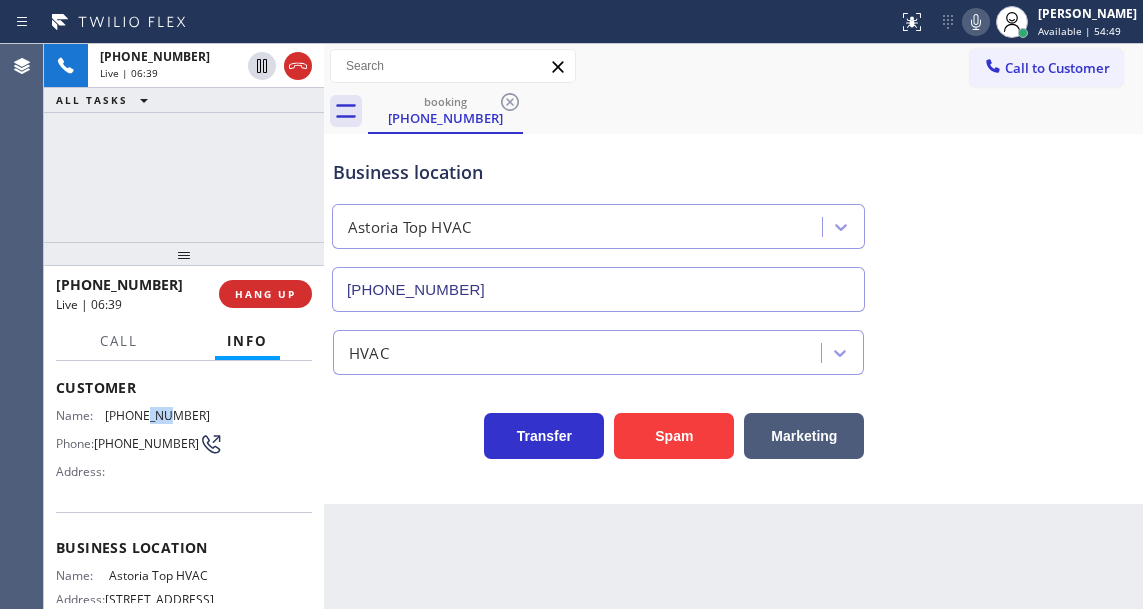 click on "(718) 208-3510" at bounding box center (157, 415) 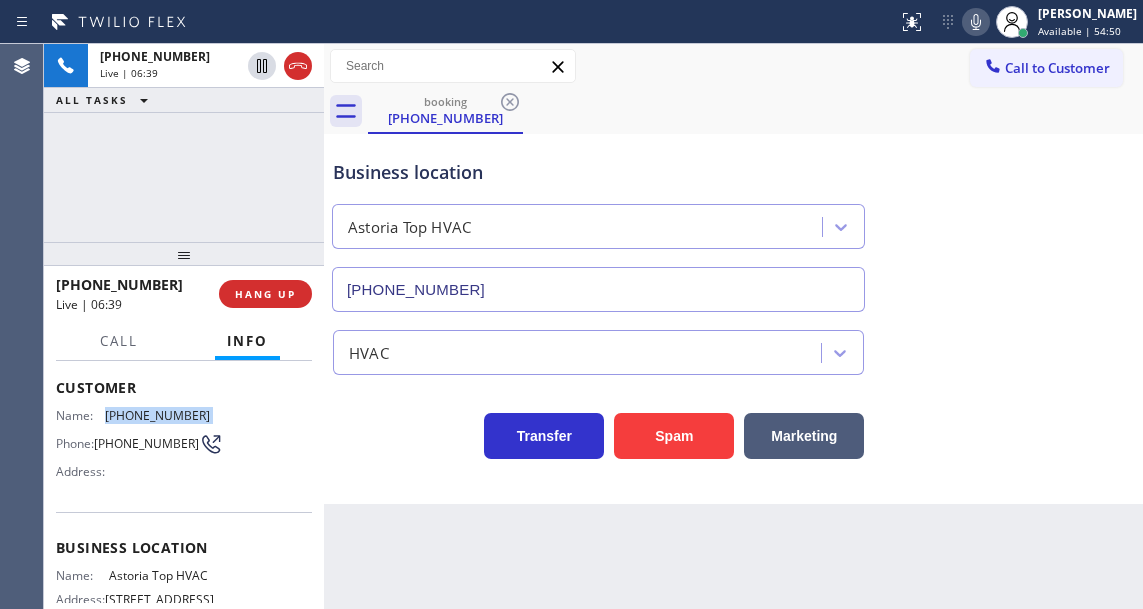 click on "(718) 208-3510" at bounding box center [157, 415] 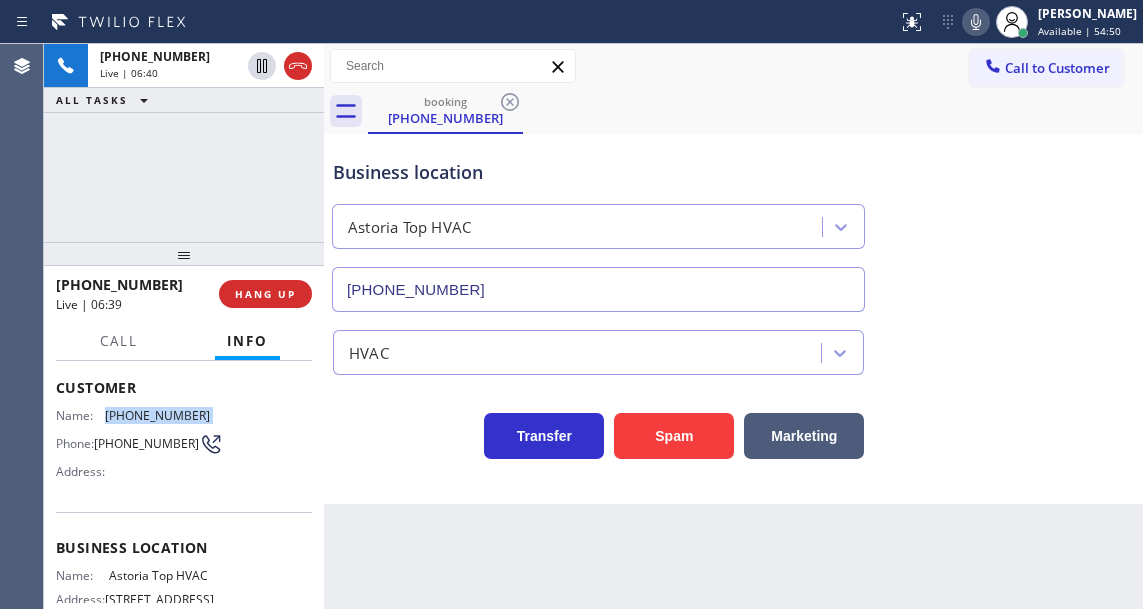 click on "(718) 208-3510" at bounding box center [157, 415] 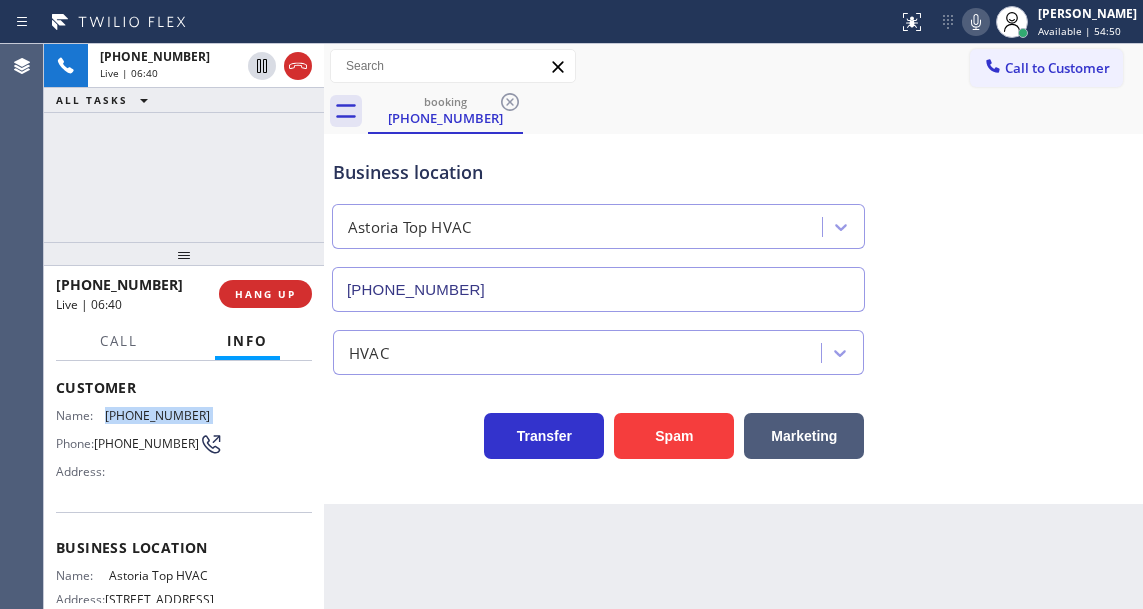 copy on "(718) 208-3510" 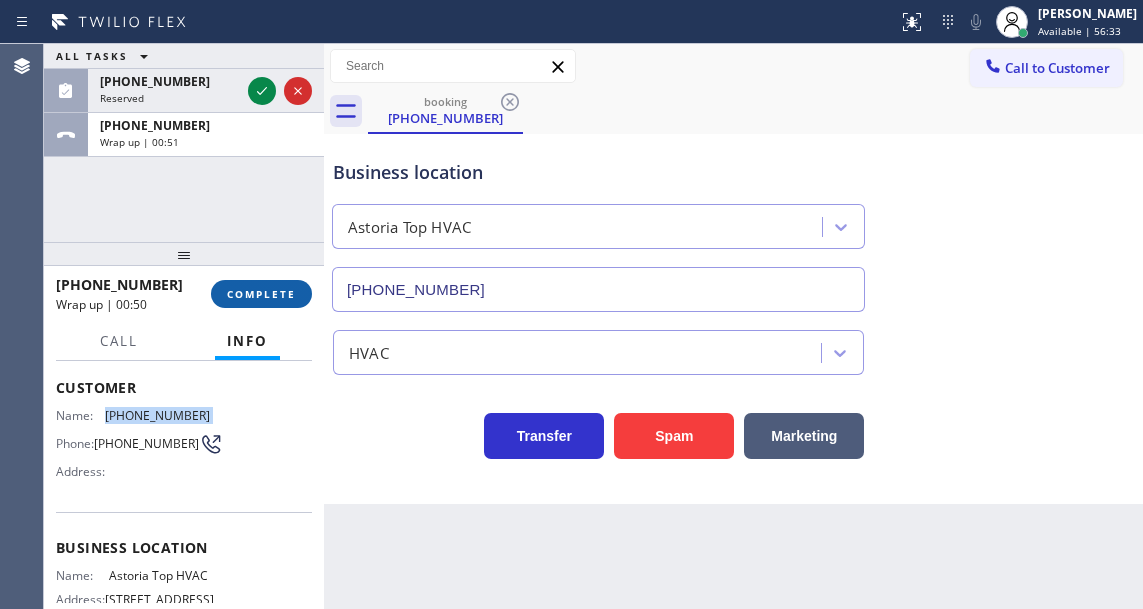 click on "COMPLETE" at bounding box center (261, 294) 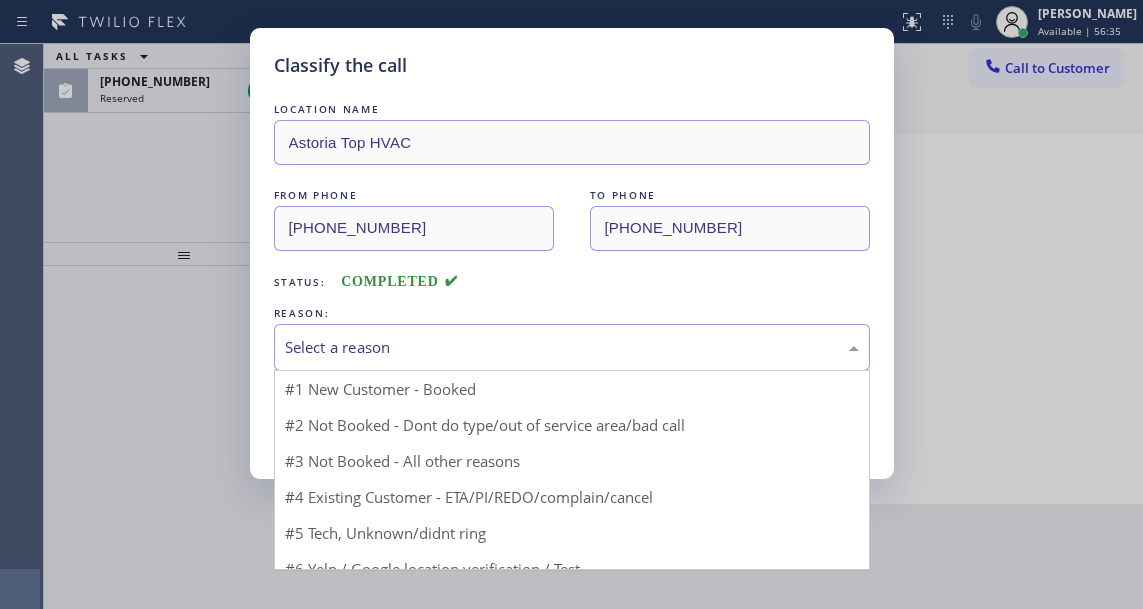 click on "Select a reason" at bounding box center [572, 347] 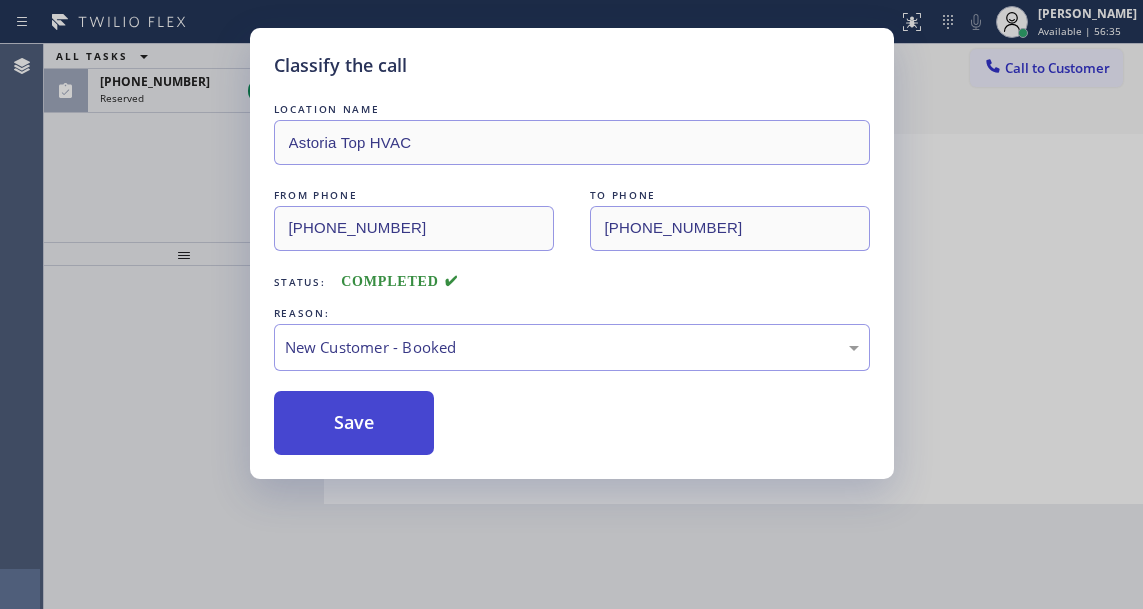 click on "Save" at bounding box center (354, 423) 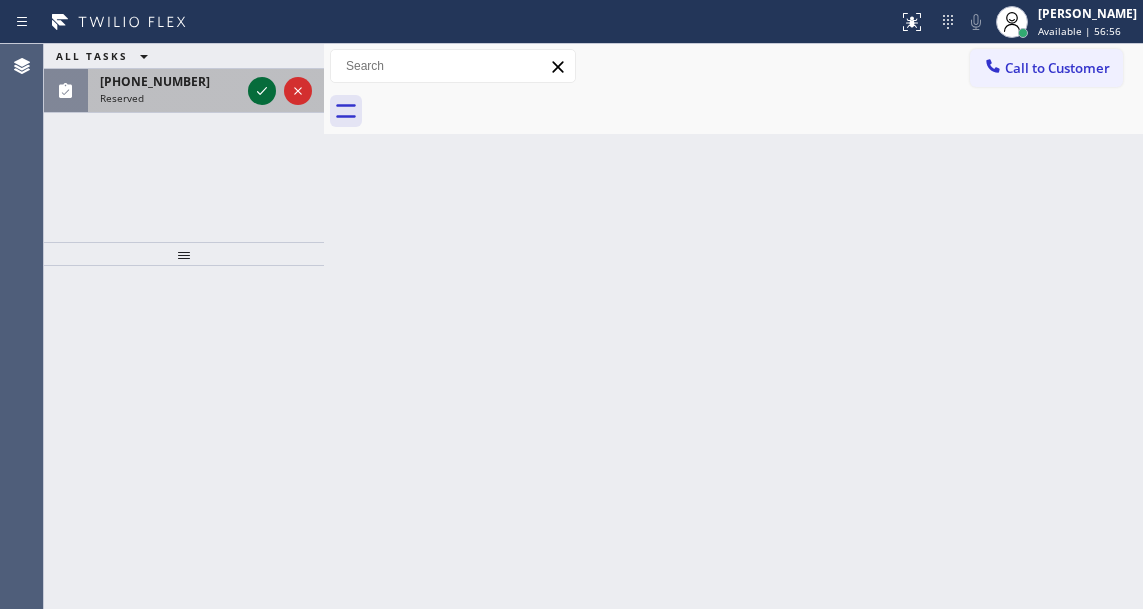 click 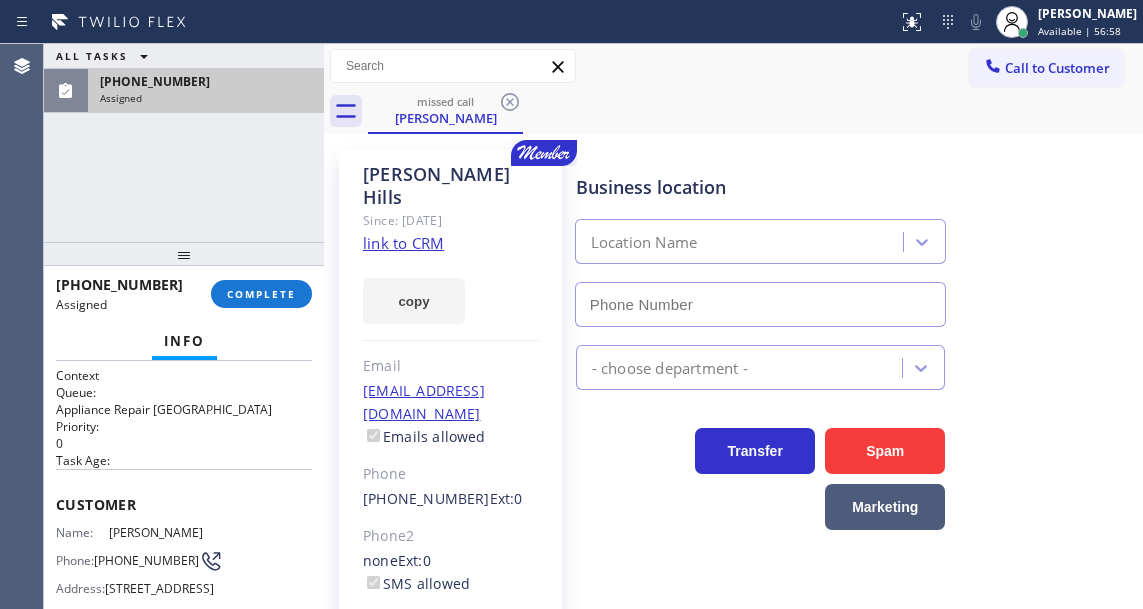 type on "(720) 903-1865" 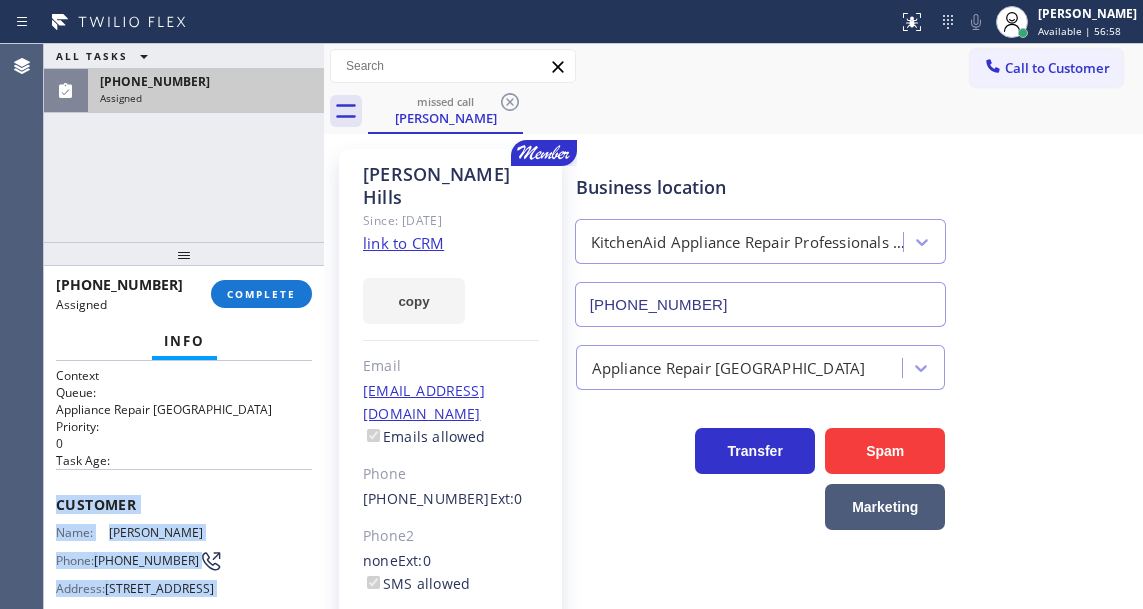 scroll, scrollTop: 413, scrollLeft: 0, axis: vertical 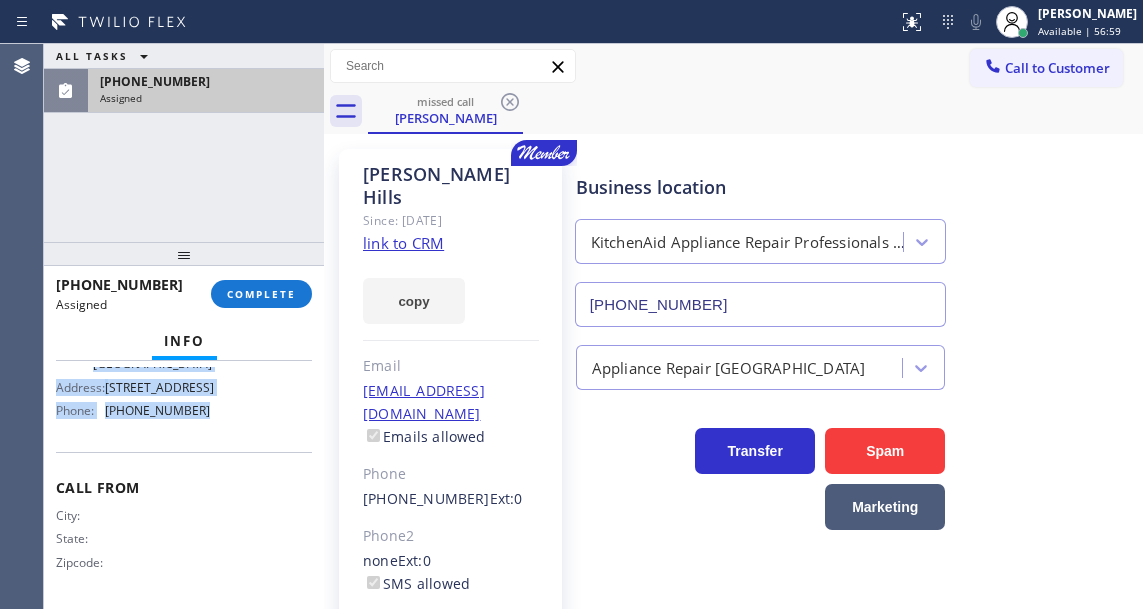 drag, startPoint x: 53, startPoint y: 506, endPoint x: 236, endPoint y: 451, distance: 191.08636 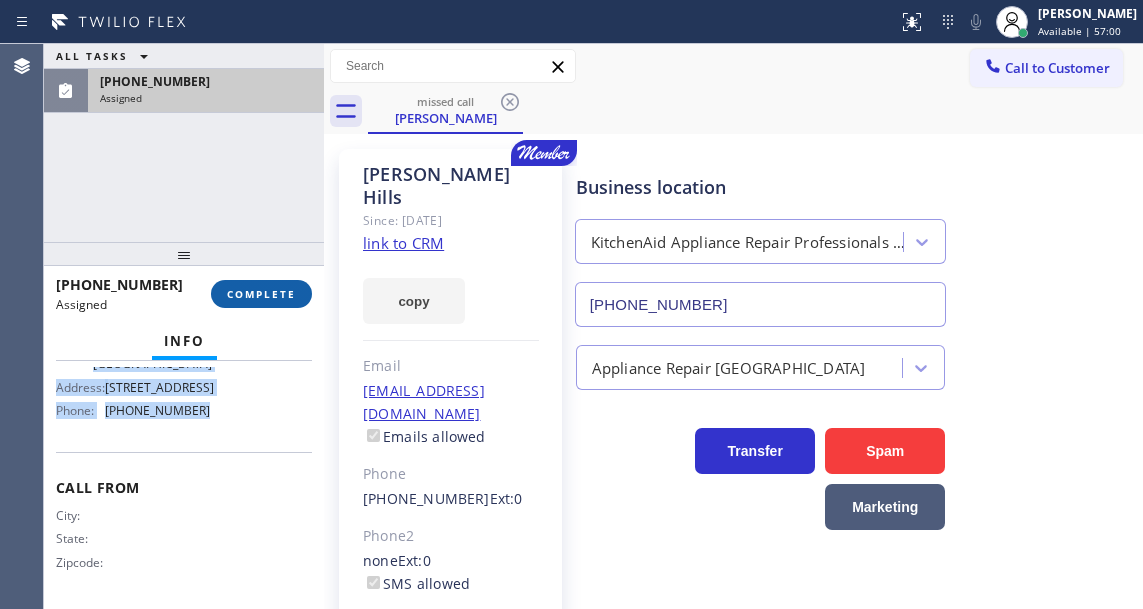 type 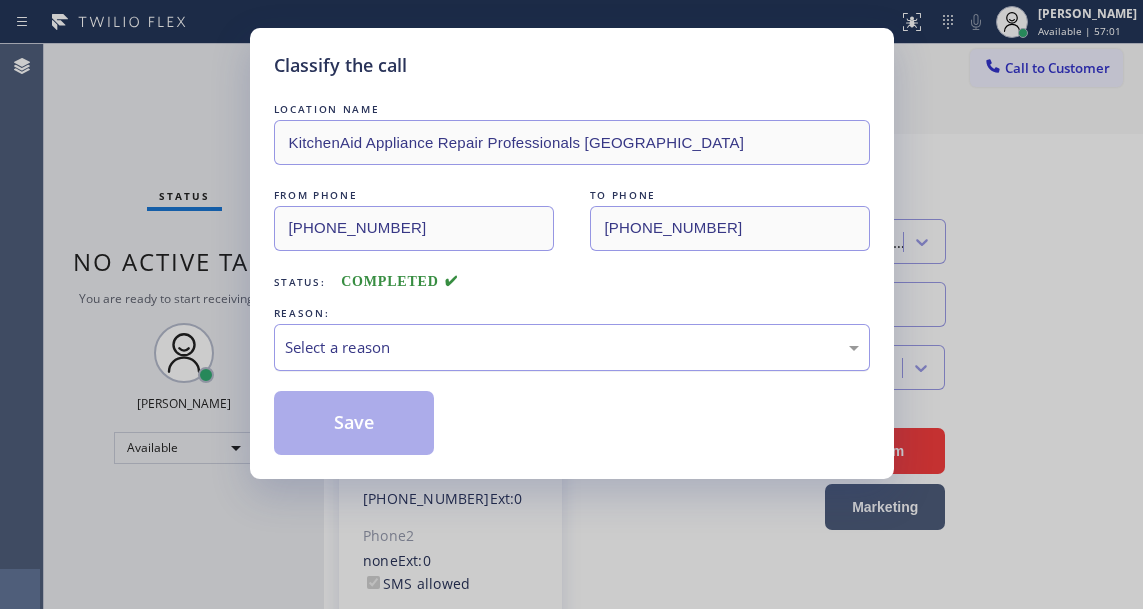 click on "Select a reason" at bounding box center (572, 347) 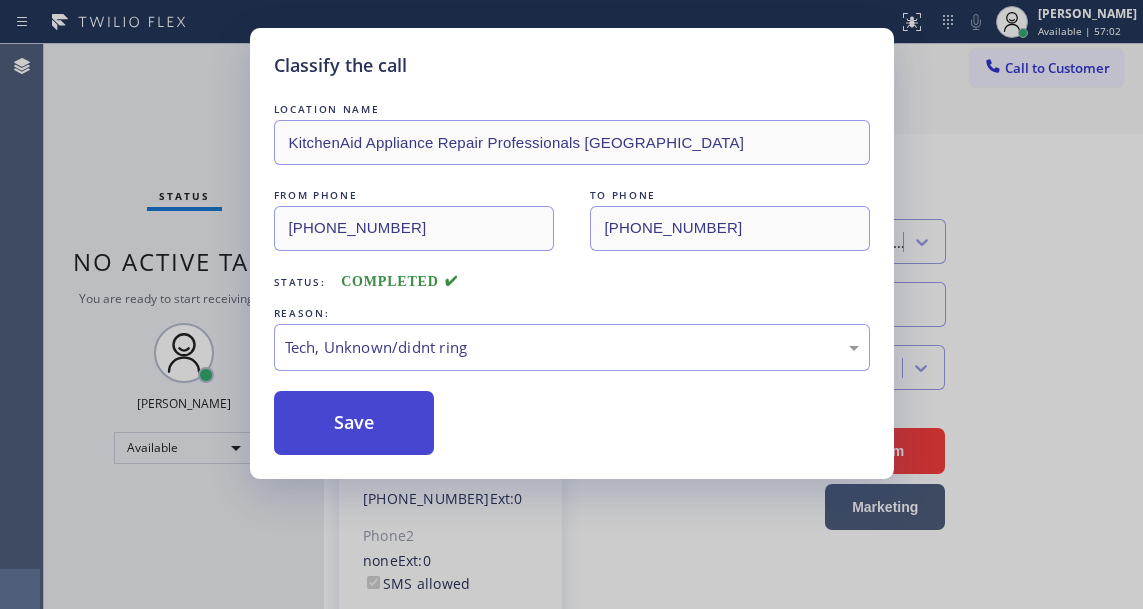 click on "Save" at bounding box center [354, 423] 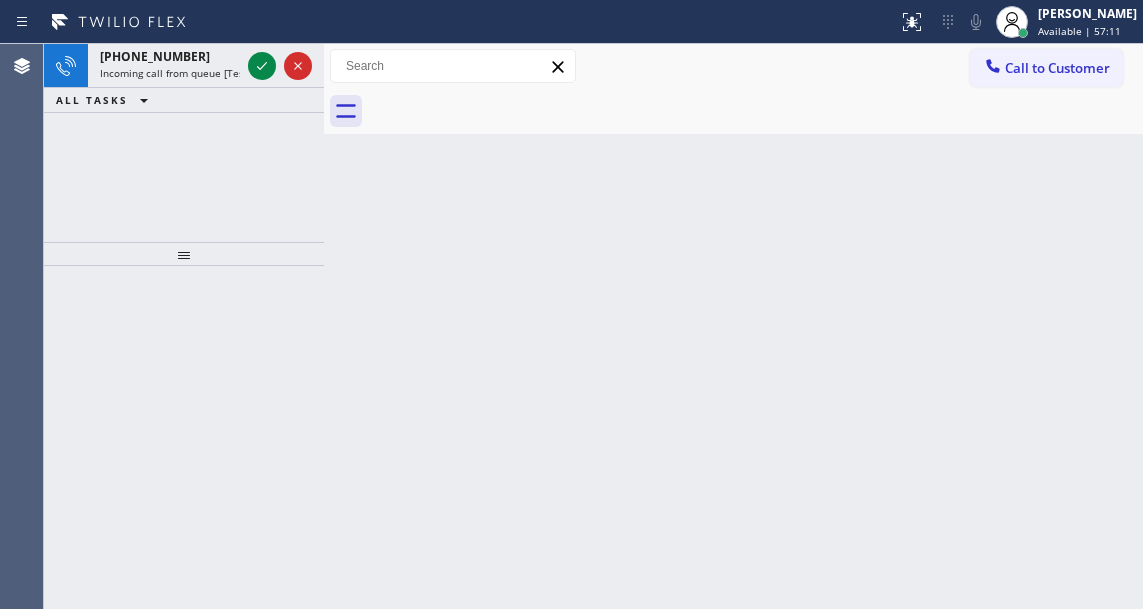click on "Back to Dashboard Change Sender ID Customers Technicians Select a contact Outbound call Technician Search Technician Your caller id phone number Your caller id phone number Call Technician info Name   Phone none Address none Change Sender ID HVAC +18559994417 5 Star Appliance +18557314952 Appliance Repair +18554611149 Plumbing +18889090120 Air Duct Cleaning +18006865038  Electricians +18005688664 Cancel Change Check personal SMS Reset Change No tabs Call to Customer Outbound call Location AR B2B SMS Your caller id phone number (833) 692-2271 Customer number Call Outbound call Technician Search Technician Your caller id phone number Your caller id phone number Call" at bounding box center (733, 326) 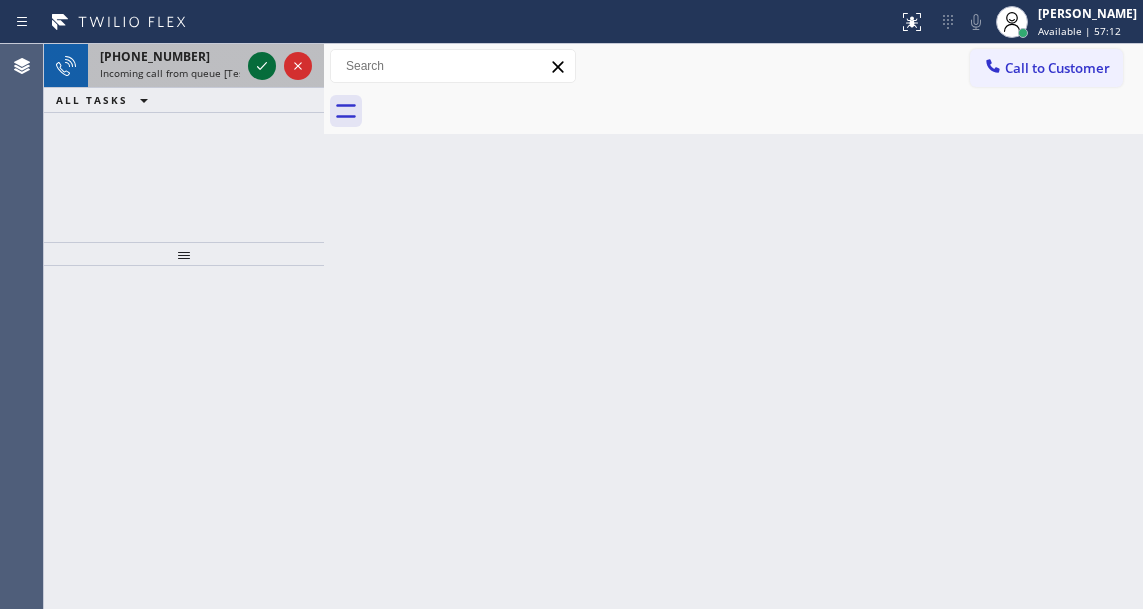 click 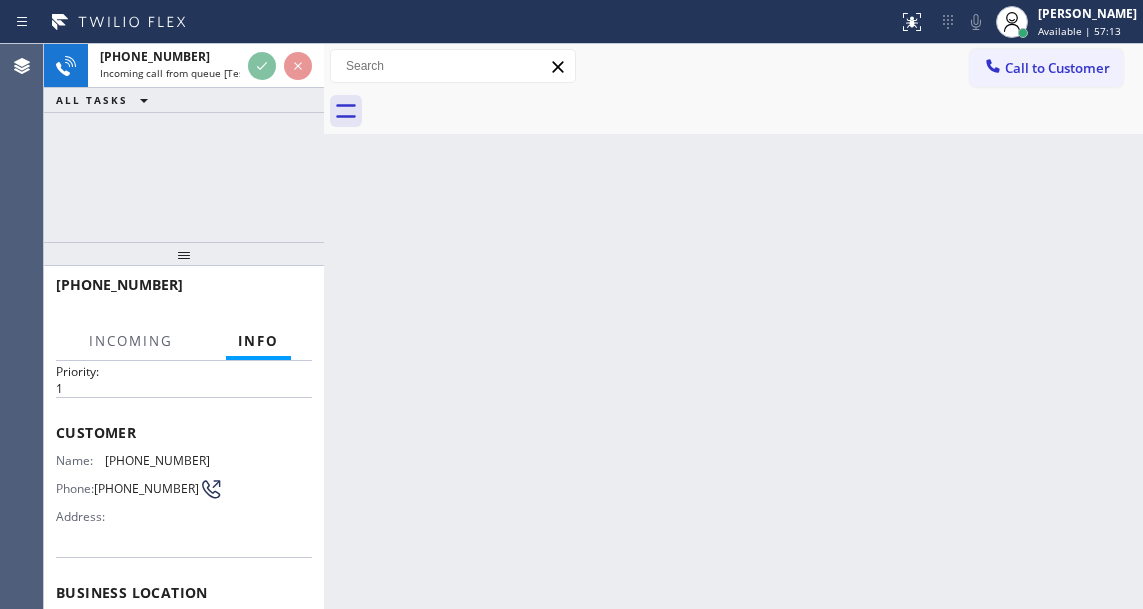 scroll, scrollTop: 100, scrollLeft: 0, axis: vertical 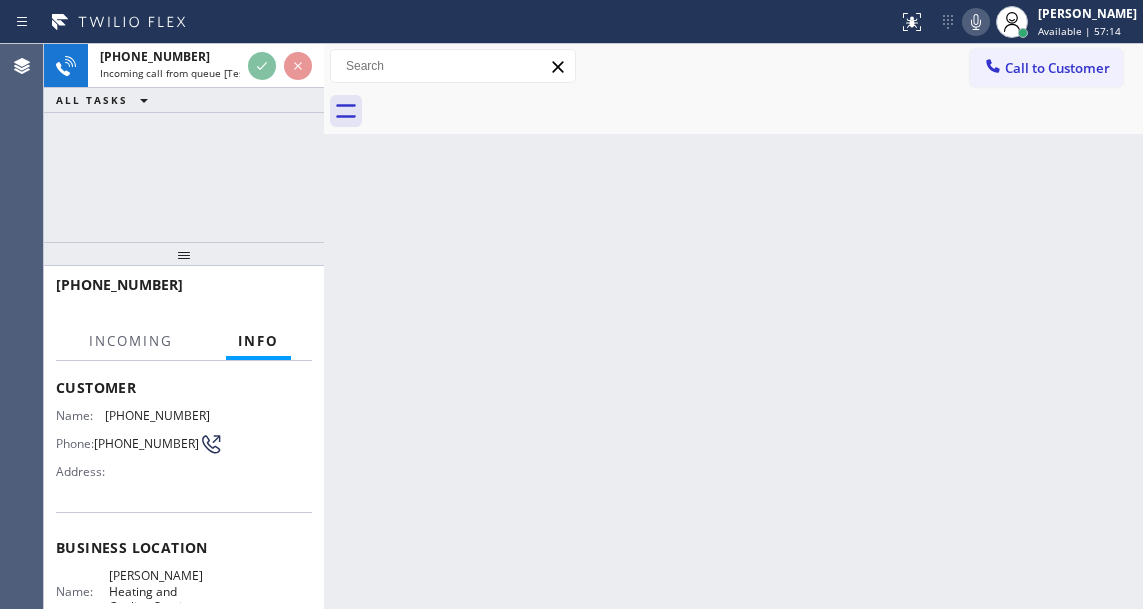 click on "Gordon's Heating and Cooling Service" at bounding box center (159, 591) 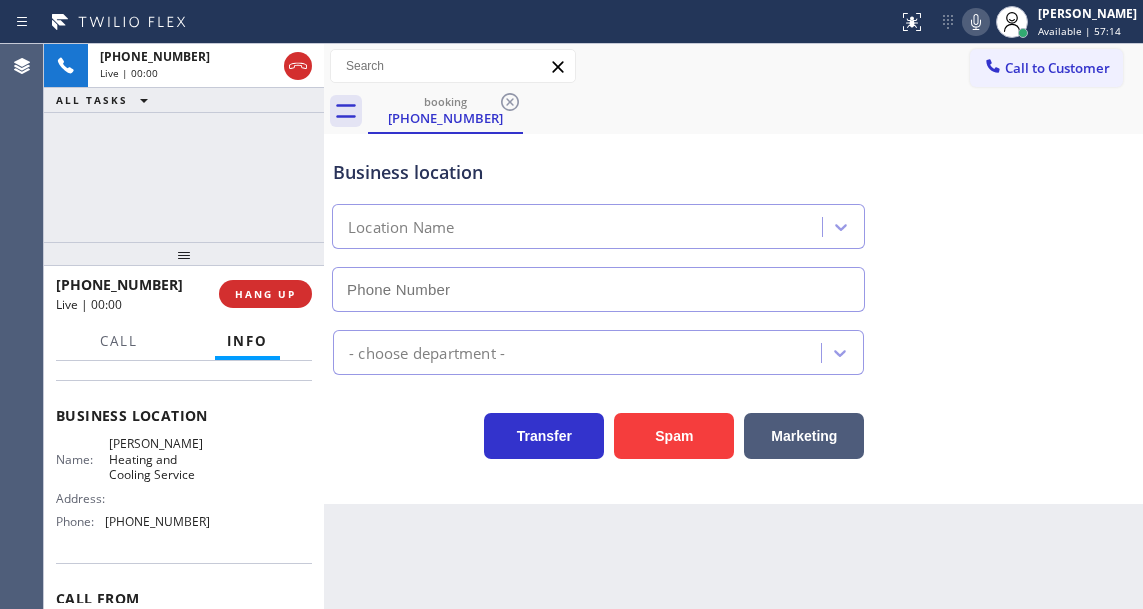 type on "(516) 789-2711" 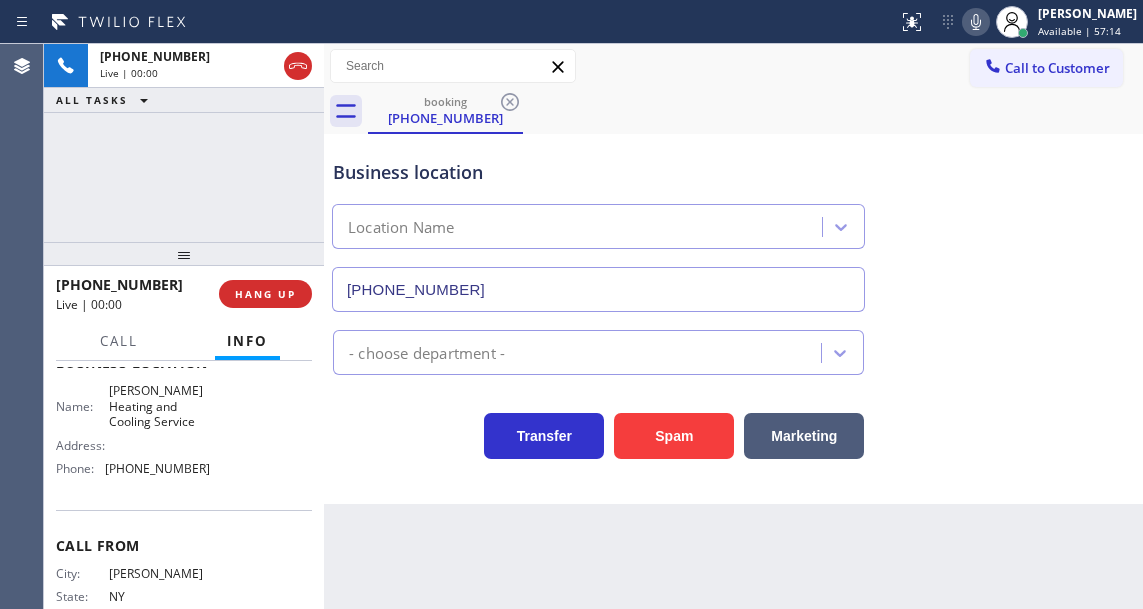 scroll, scrollTop: 300, scrollLeft: 0, axis: vertical 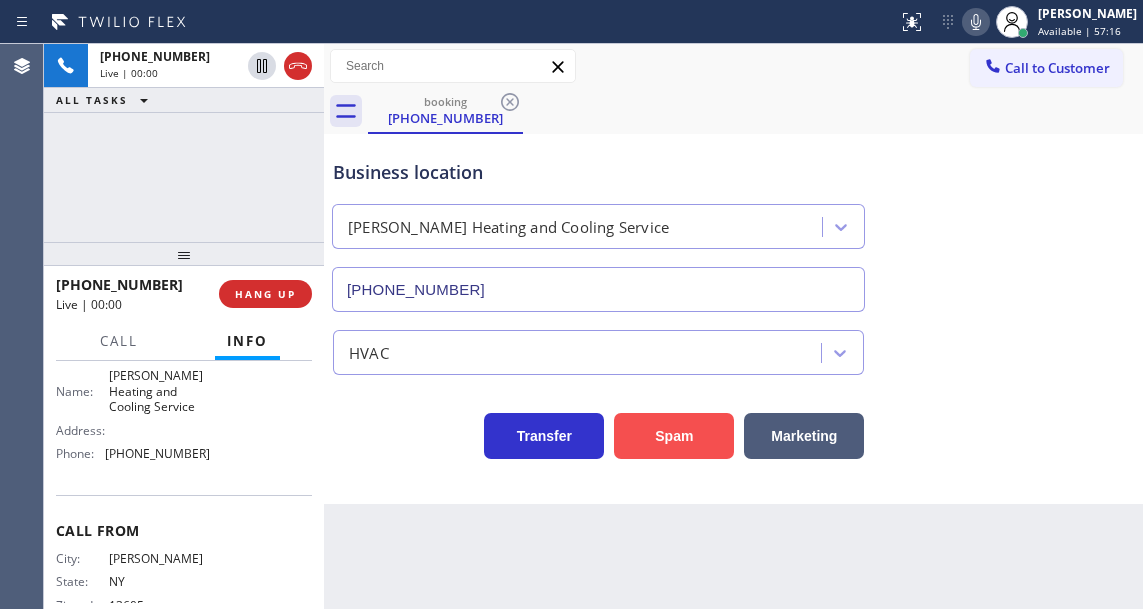 click on "Spam" at bounding box center (674, 436) 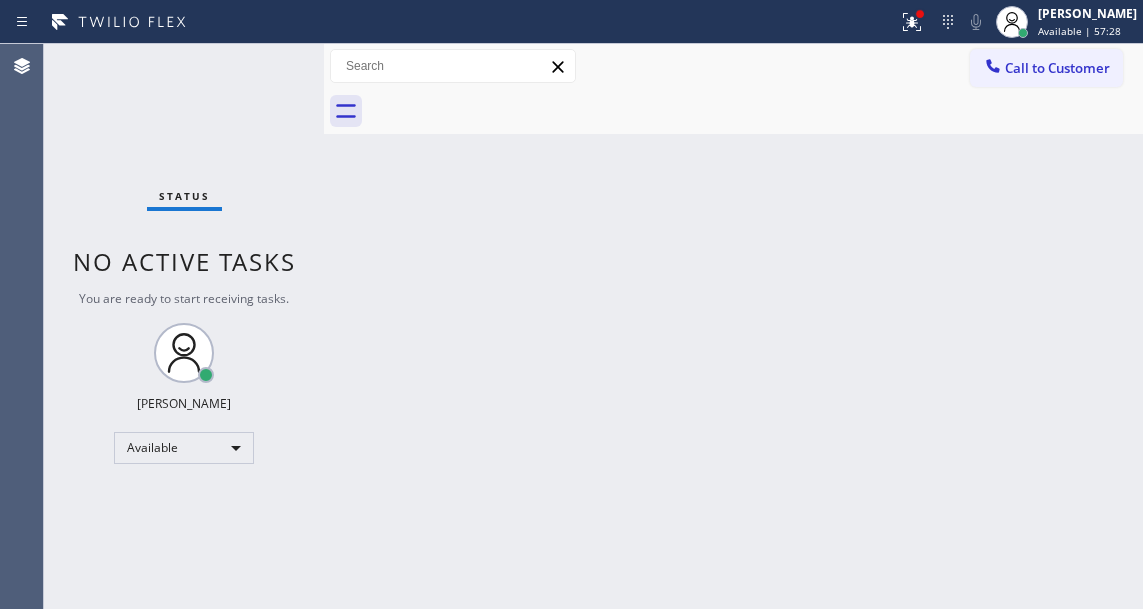 click on "Back to Dashboard Change Sender ID Customers Technicians Select a contact Outbound call Technician Search Technician Your caller id phone number Your caller id phone number Call Technician info Name   Phone none Address none Change Sender ID HVAC +18559994417 5 Star Appliance +18557314952 Appliance Repair +18554611149 Plumbing +18889090120 Air Duct Cleaning +18006865038  Electricians +18005688664 Cancel Change Check personal SMS Reset Change No tabs Call to Customer Outbound call Location AR B2B SMS Your caller id phone number (833) 692-2271 Customer number Call Outbound call Technician Search Technician Your caller id phone number Your caller id phone number Call" at bounding box center [733, 326] 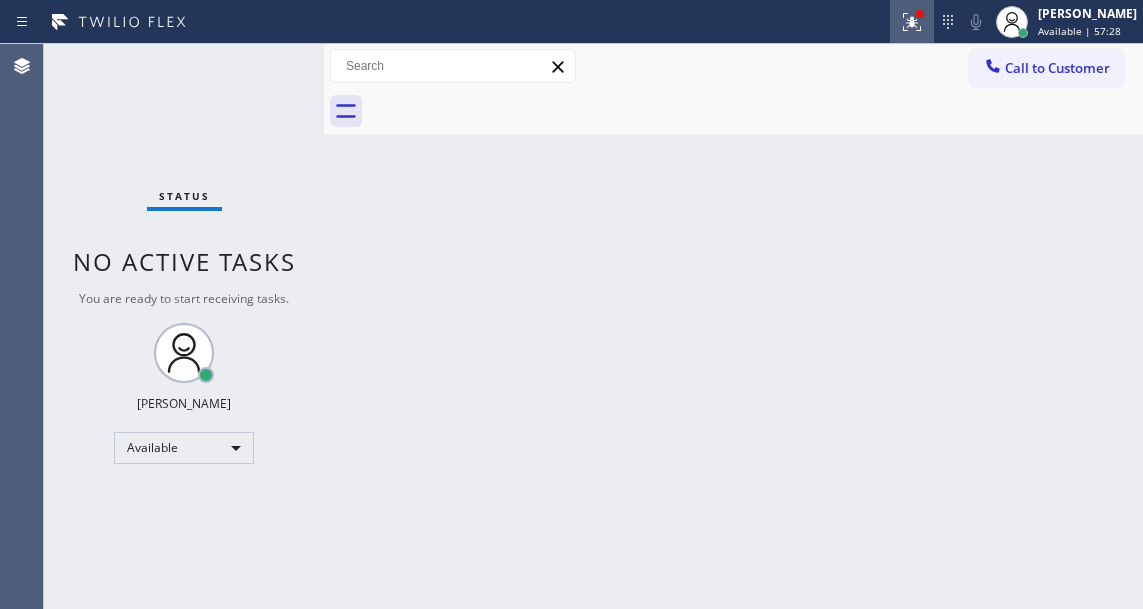 click 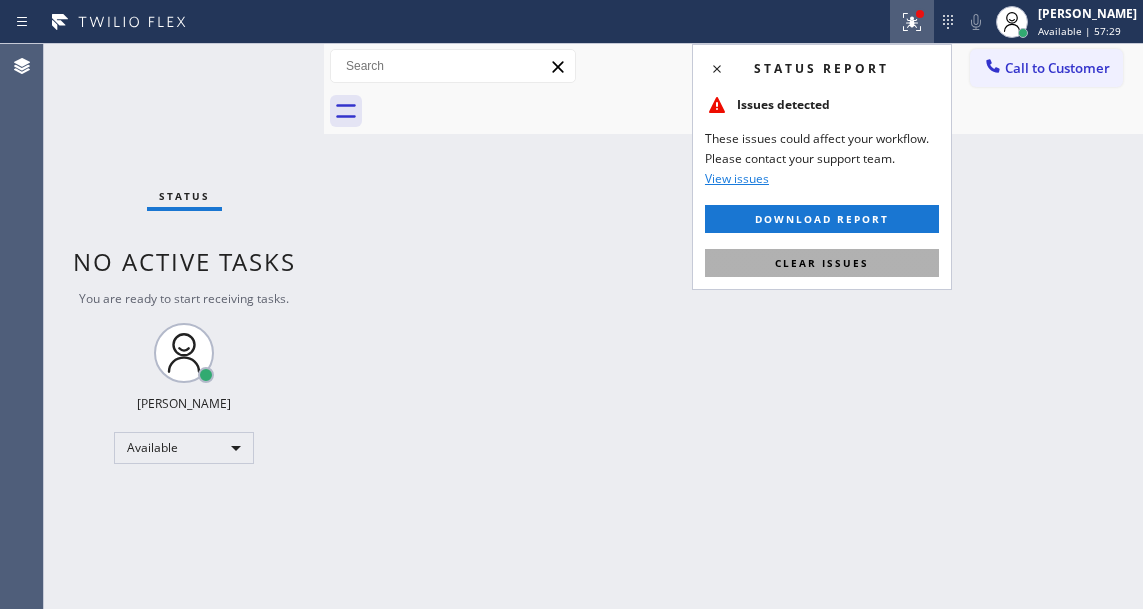 click on "Clear issues" at bounding box center (822, 263) 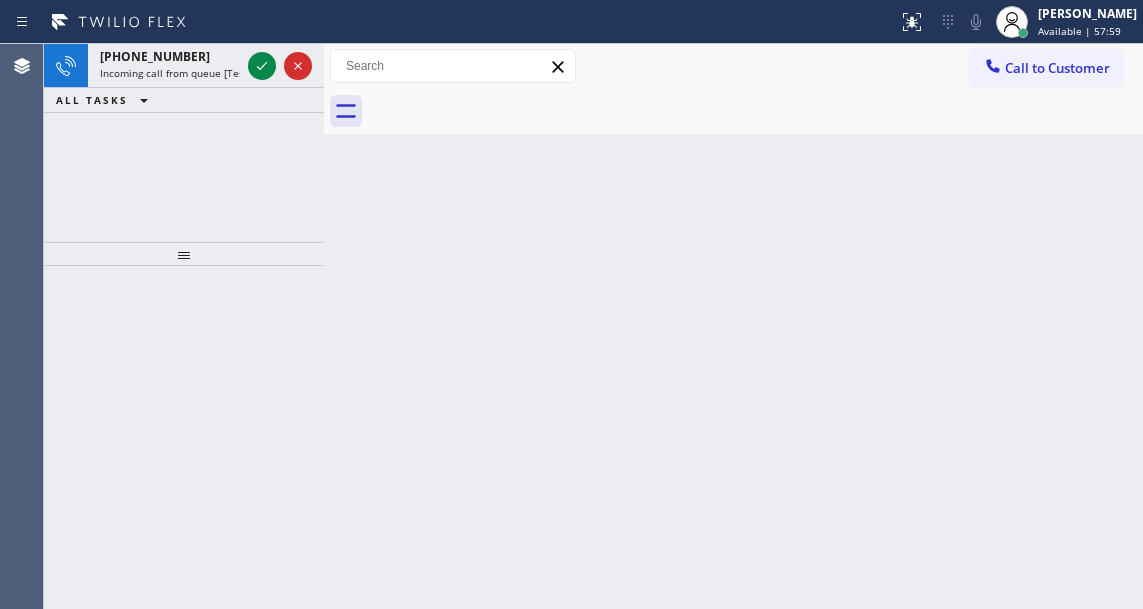 click on "Back to Dashboard Change Sender ID Customers Technicians Select a contact Outbound call Technician Search Technician Your caller id phone number Your caller id phone number Call Technician info Name   Phone none Address none Change Sender ID HVAC +18559994417 5 Star Appliance +18557314952 Appliance Repair +18554611149 Plumbing +18889090120 Air Duct Cleaning +18006865038  Electricians +18005688664 Cancel Change Check personal SMS Reset Change No tabs Call to Customer Outbound call Location AR B2B SMS Your caller id phone number (833) 692-2271 Customer number Call Outbound call Technician Search Technician Your caller id phone number Your caller id phone number Call" at bounding box center (733, 326) 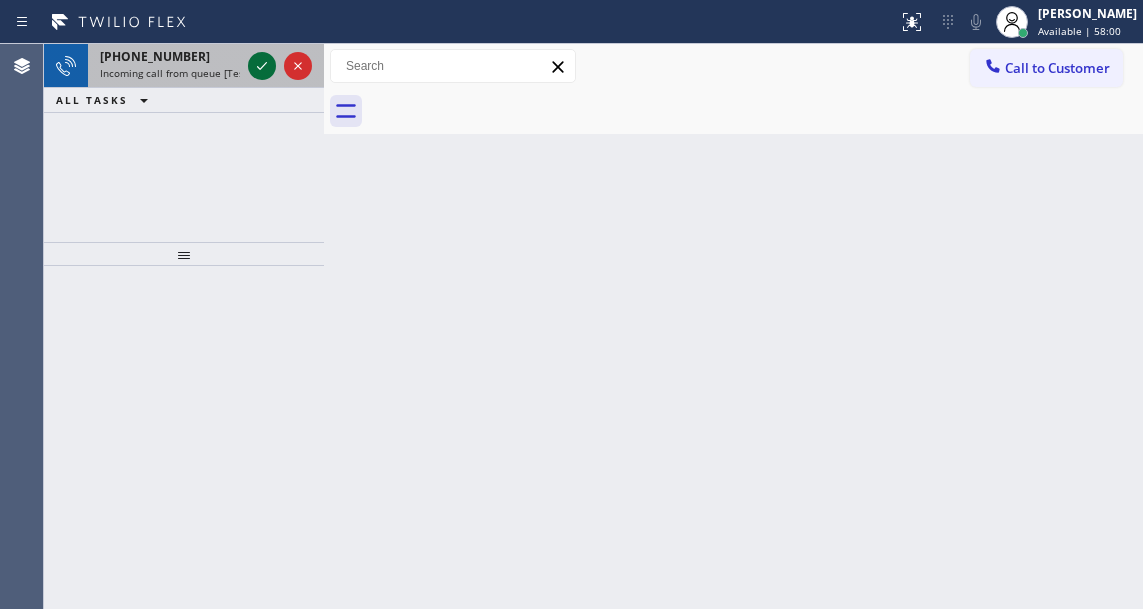 click 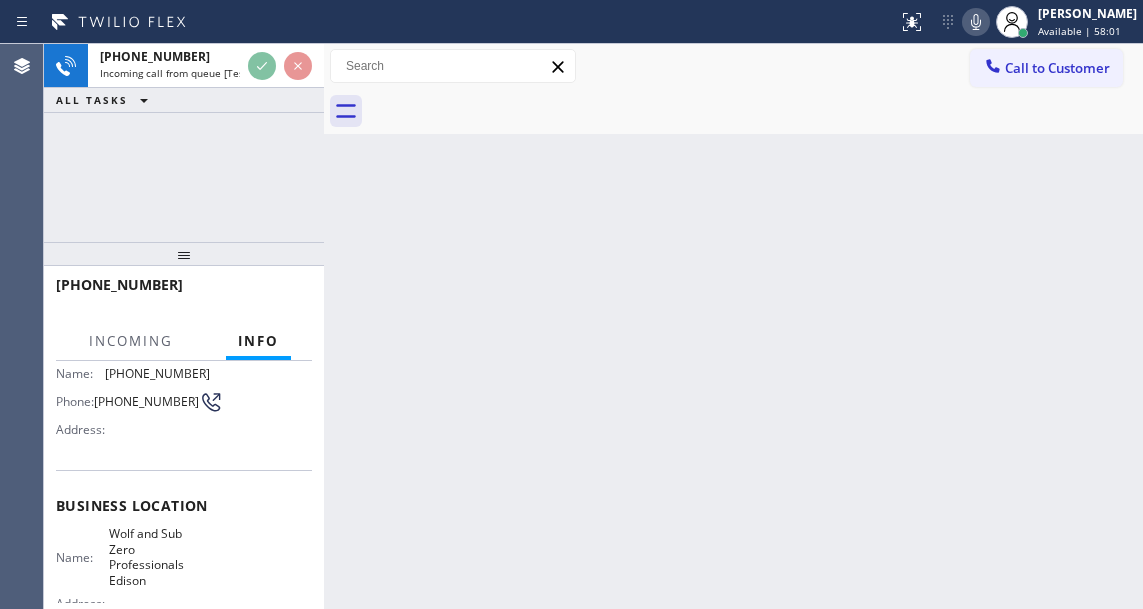 scroll, scrollTop: 200, scrollLeft: 0, axis: vertical 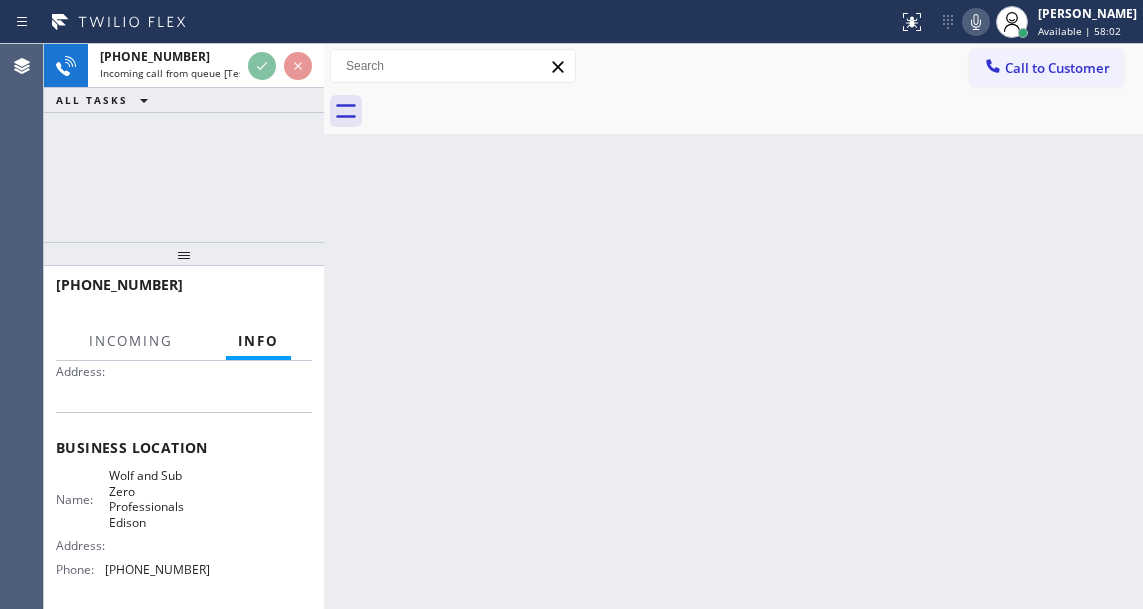 click on "Wolf  and  Sub Zero Professionals Edison" at bounding box center (159, 499) 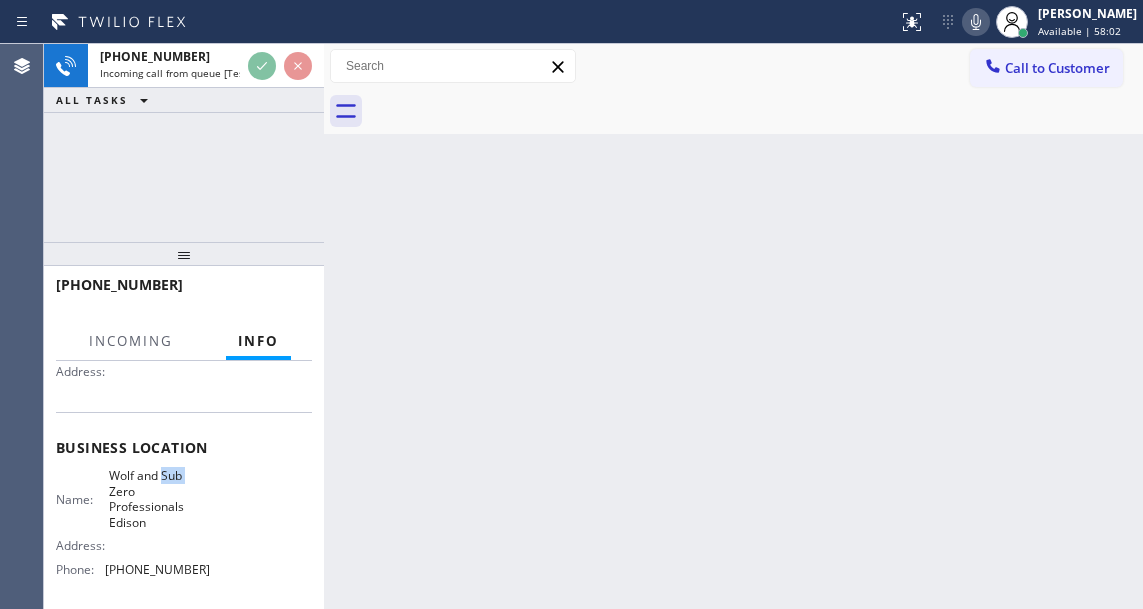 click on "Wolf  and  Sub Zero Professionals Edison" at bounding box center (159, 499) 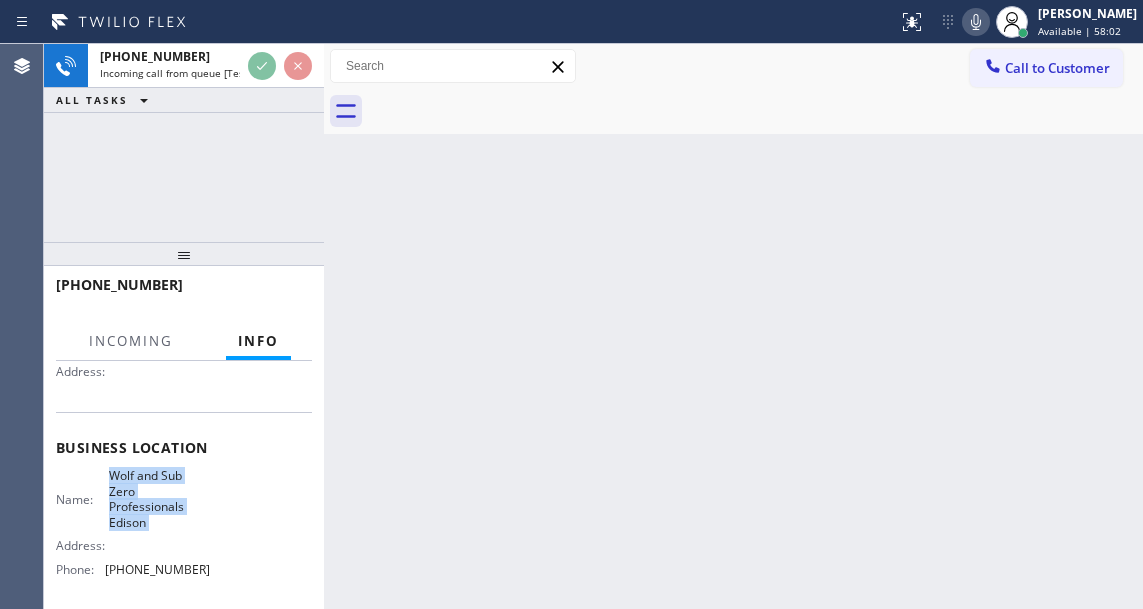 click on "Wolf  and  Sub Zero Professionals Edison" at bounding box center [159, 499] 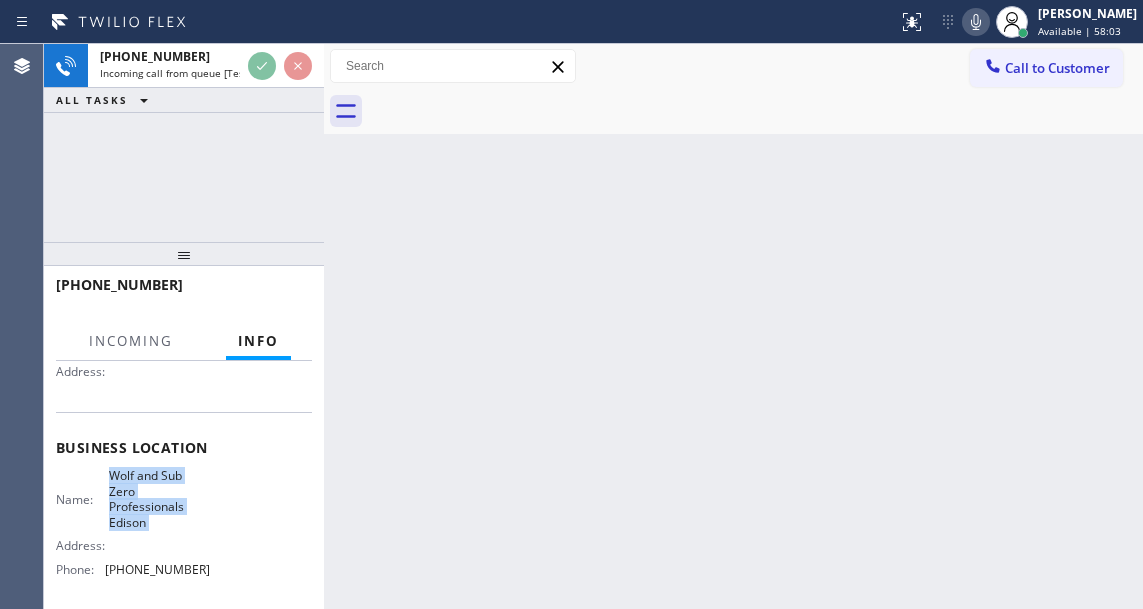 click on "Wolf  and  Sub Zero Professionals Edison" at bounding box center (159, 499) 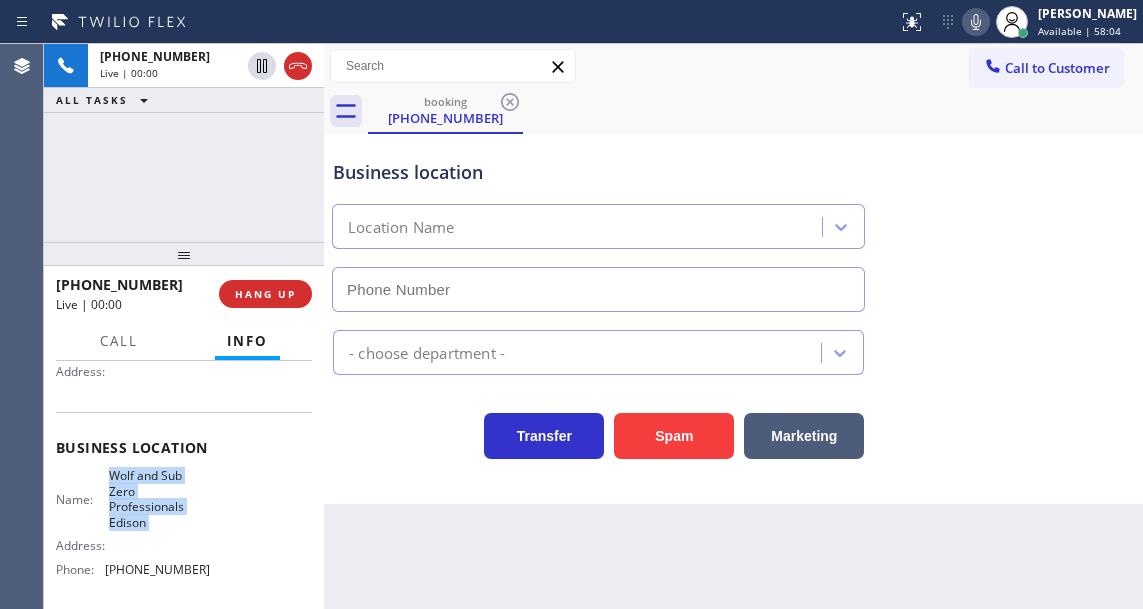 type on "(732) 631-3621" 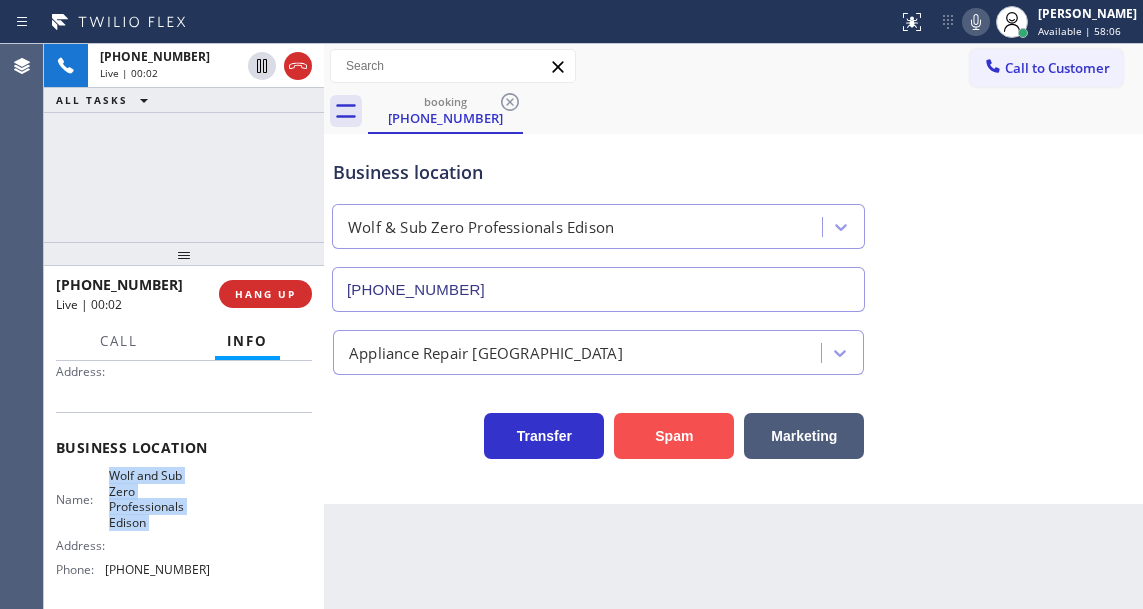 click on "Spam" at bounding box center (674, 436) 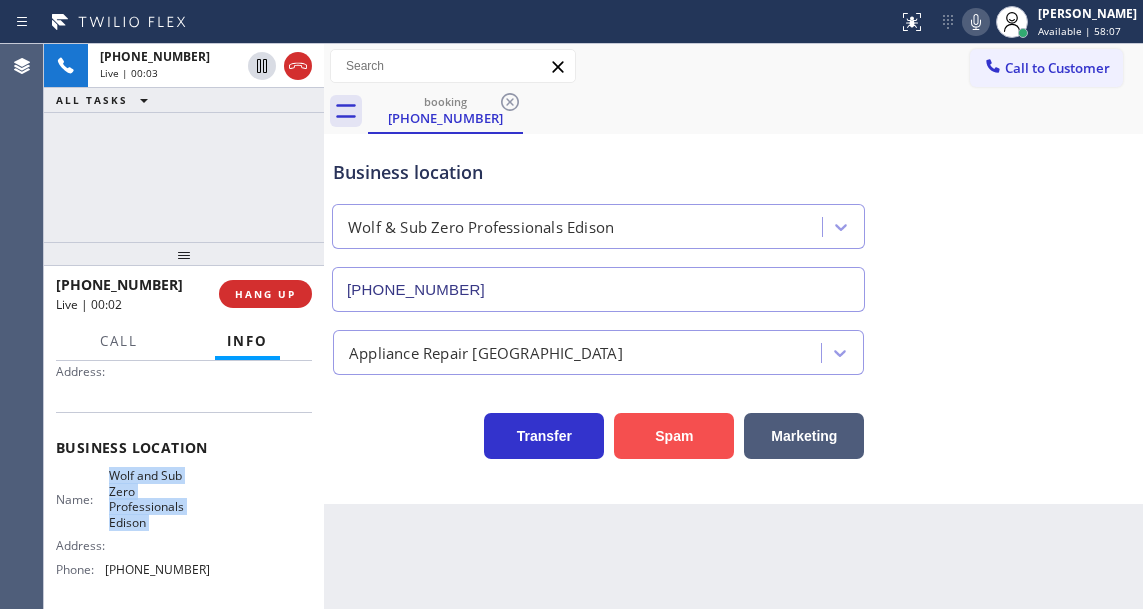click on "Spam" at bounding box center [674, 436] 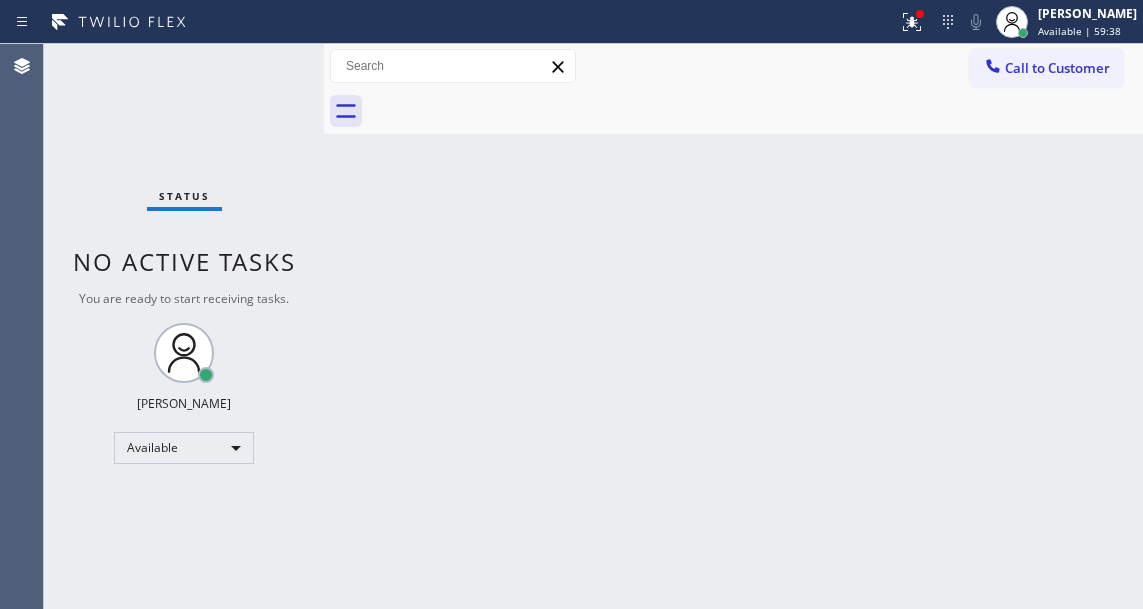drag, startPoint x: 1101, startPoint y: 216, endPoint x: 999, endPoint y: 209, distance: 102.239914 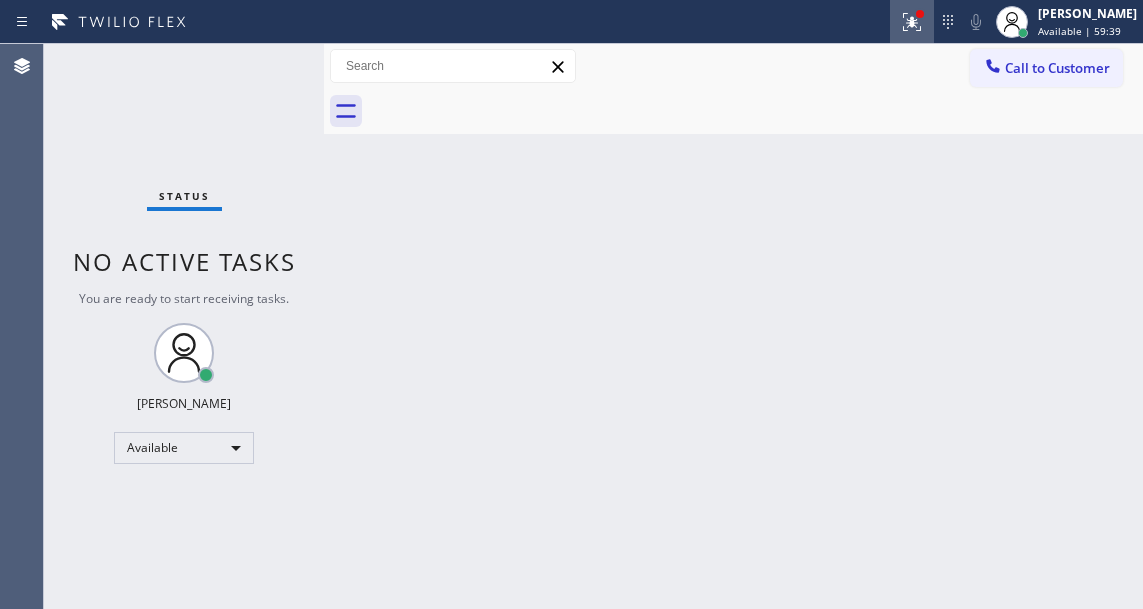 click 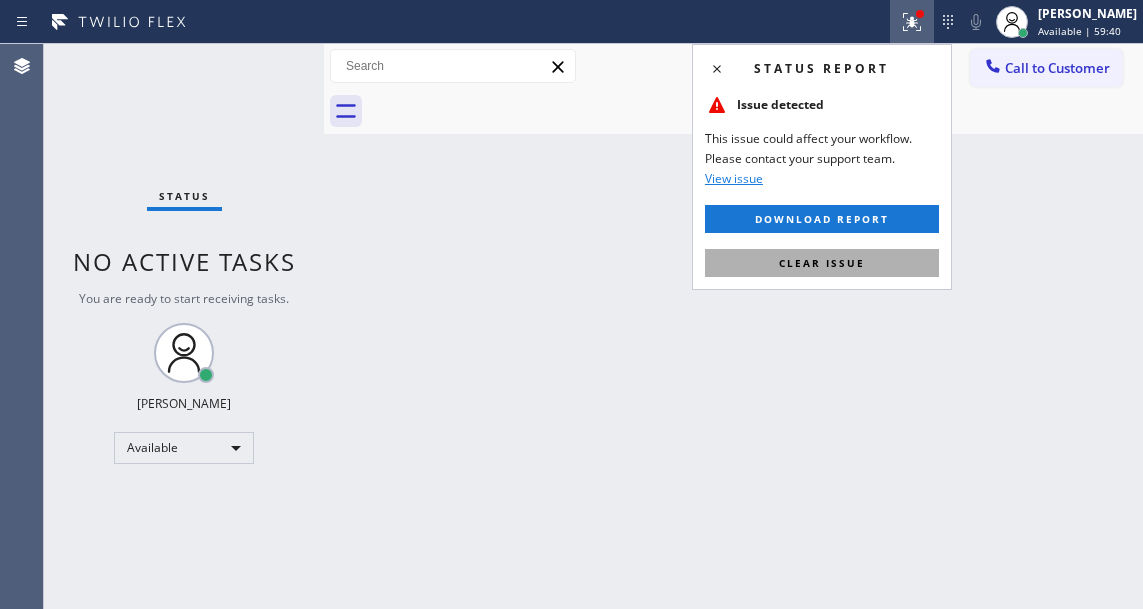 click on "Clear issue" at bounding box center (822, 263) 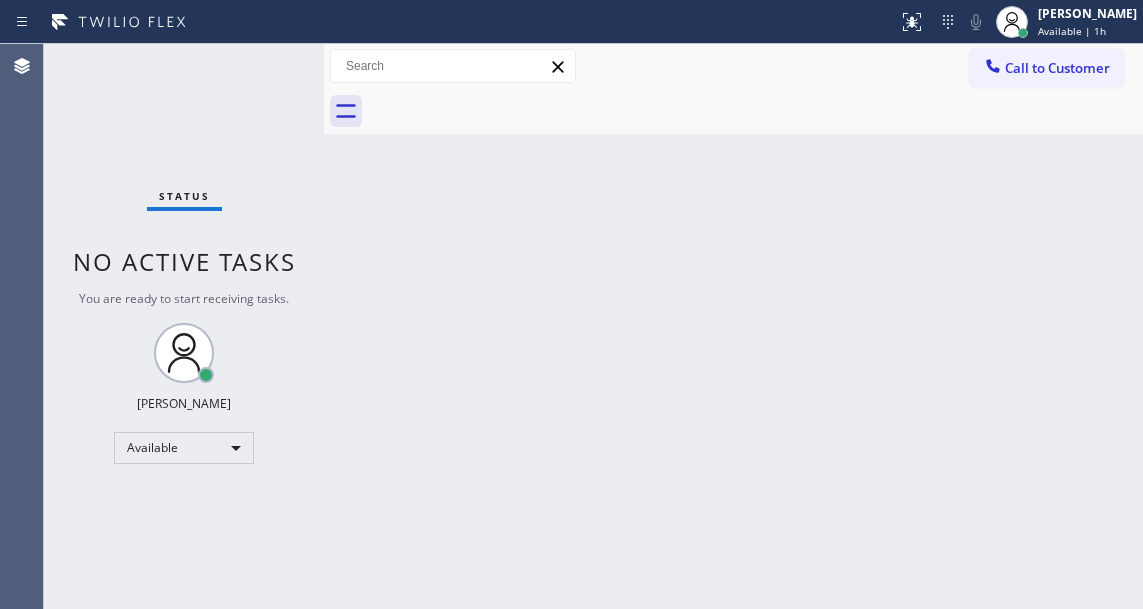 click on "Back to Dashboard Change Sender ID Customers Technicians Select a contact Outbound call Technician Search Technician Your caller id phone number Your caller id phone number Call Technician info Name   Phone none Address none Change Sender ID HVAC +18559994417 5 Star Appliance +18557314952 Appliance Repair +18554611149 Plumbing +18889090120 Air Duct Cleaning +18006865038  Electricians +18005688664 Cancel Change Check personal SMS Reset Change No tabs Call to Customer Outbound call Location AR B2B SMS Your caller id phone number (833) 692-2271 Customer number Call Outbound call Technician Search Technician Your caller id phone number Your caller id phone number Call" at bounding box center [733, 326] 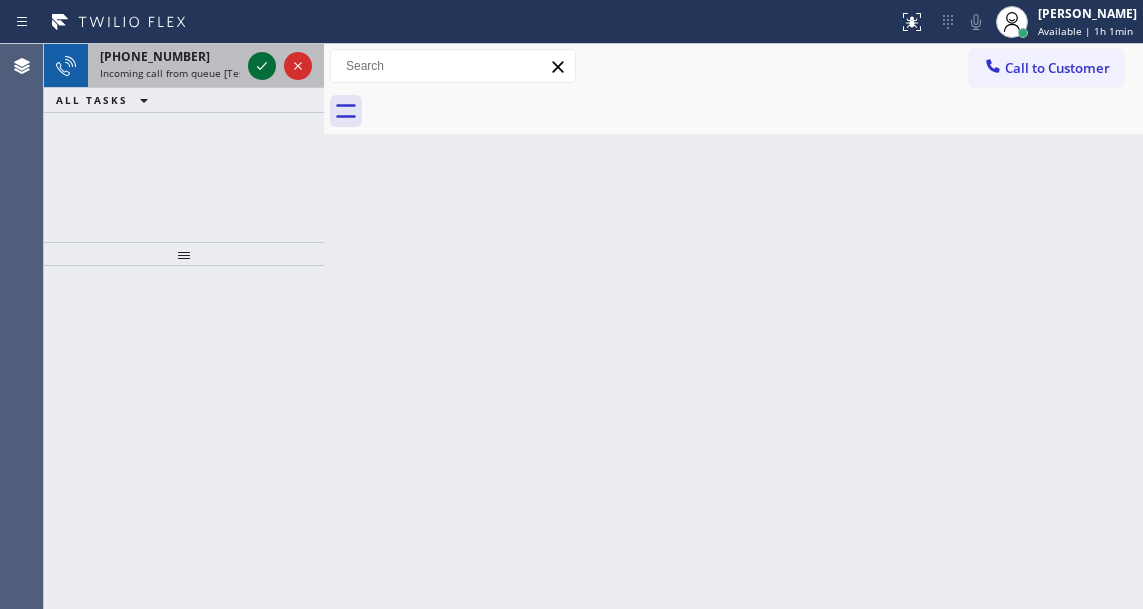 click 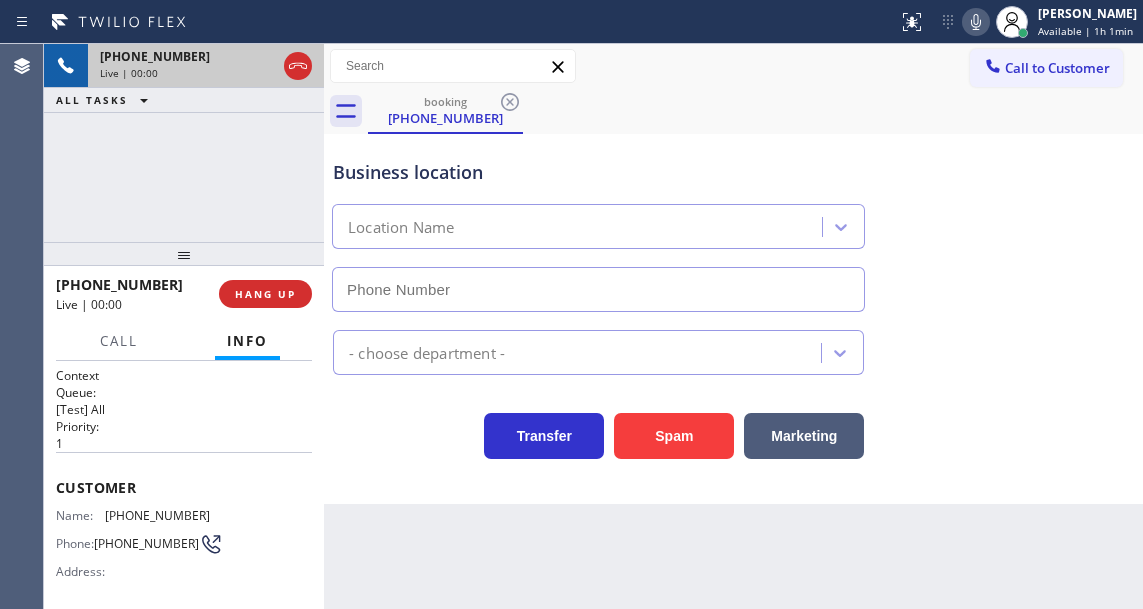 type on "(678) 661-3321" 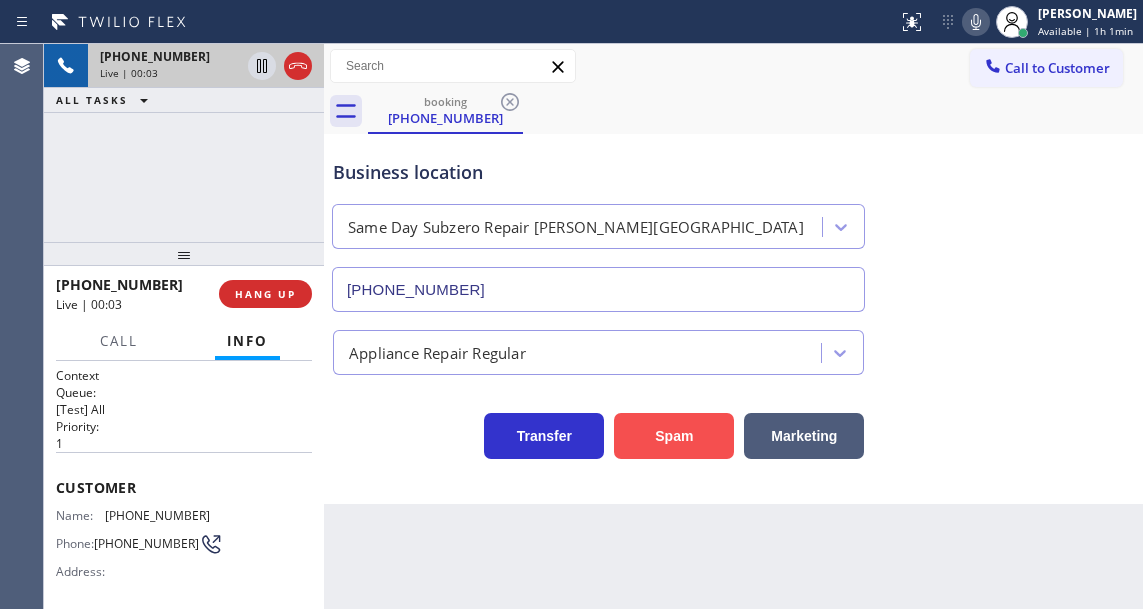 click on "Spam" at bounding box center [674, 436] 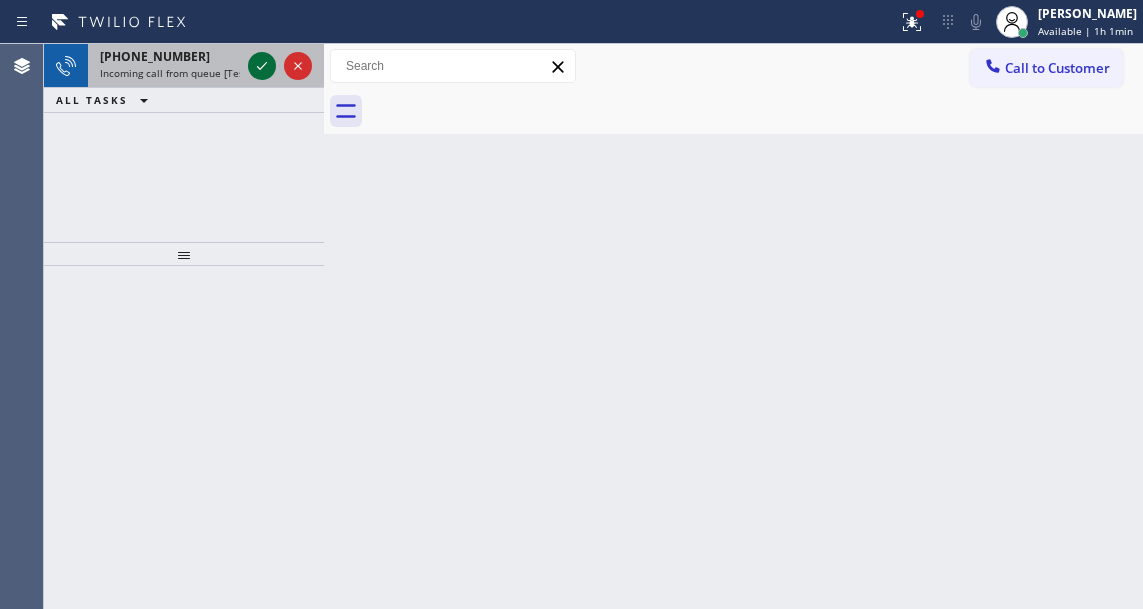 click 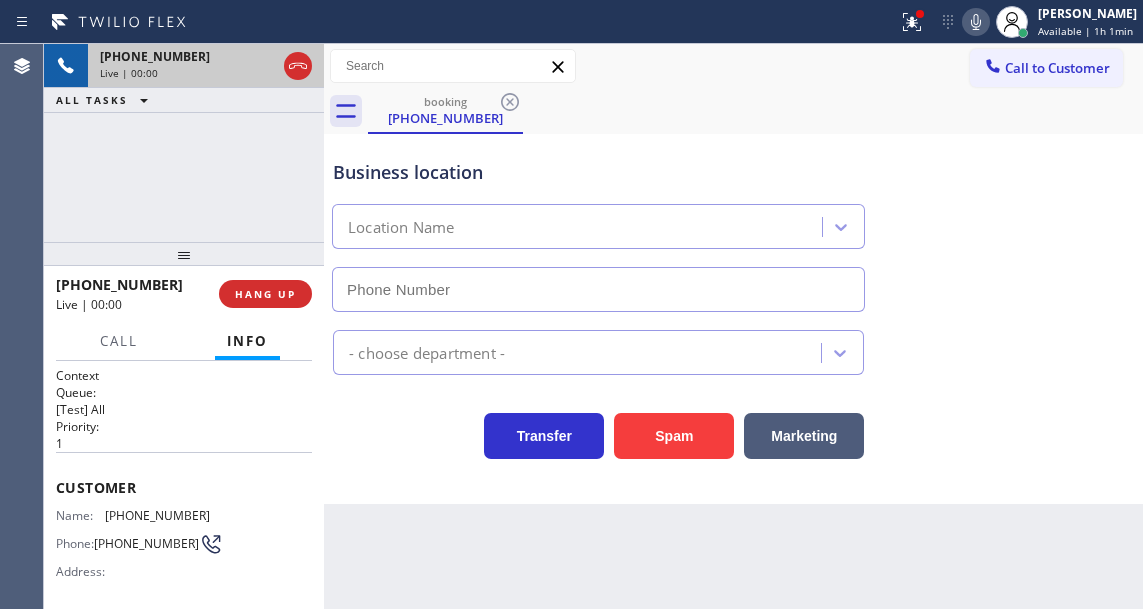 type on "(908) 641-3253" 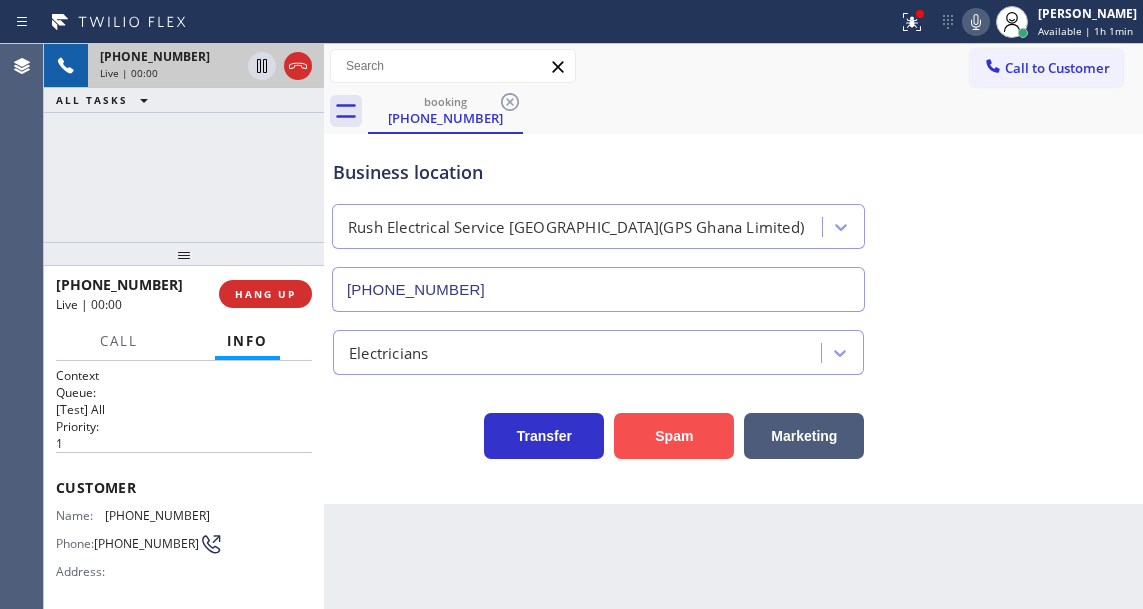click on "Spam" at bounding box center [674, 436] 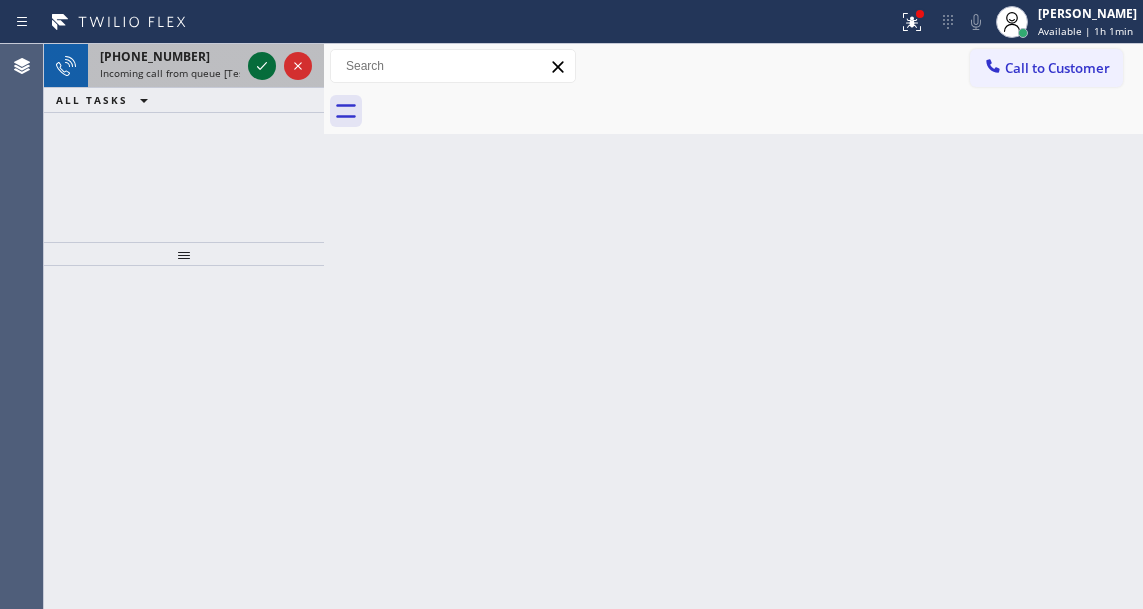 click 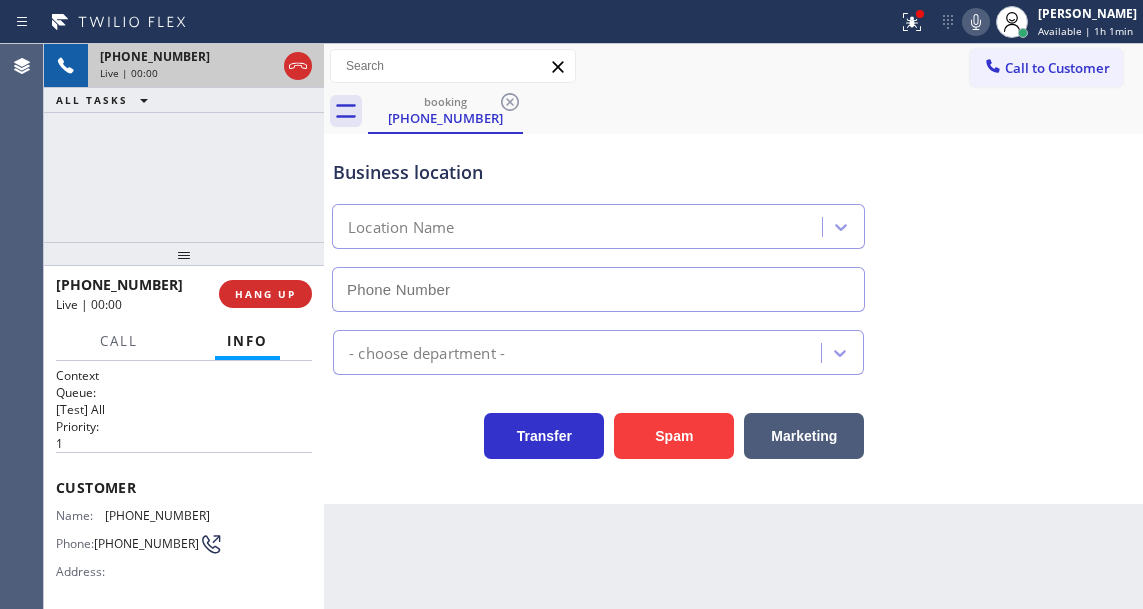 type on "(551) 239-9945" 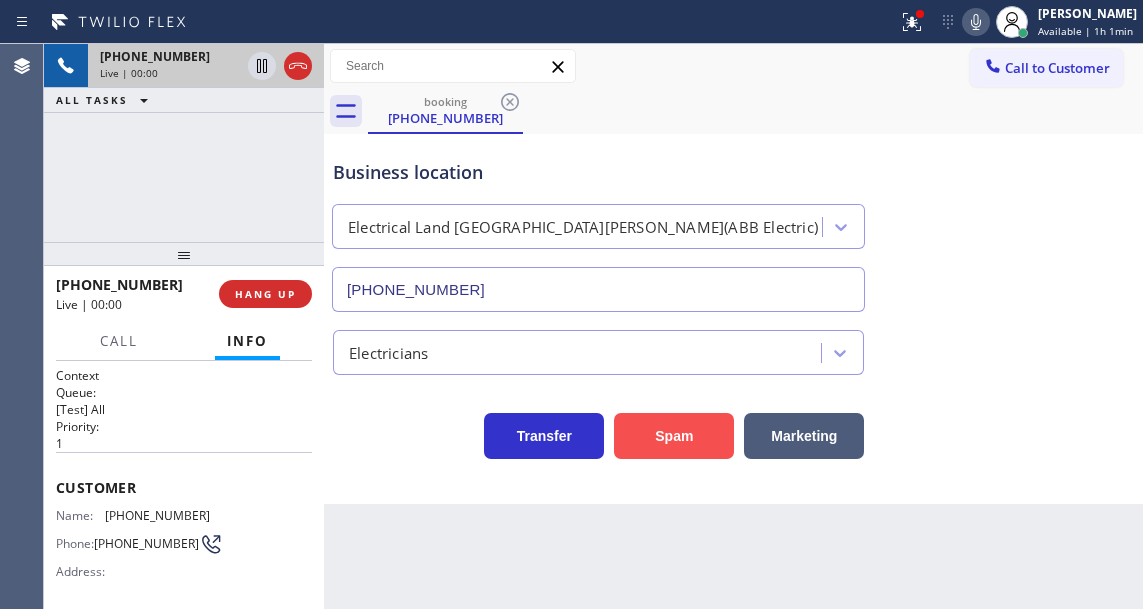 click on "Spam" at bounding box center [674, 436] 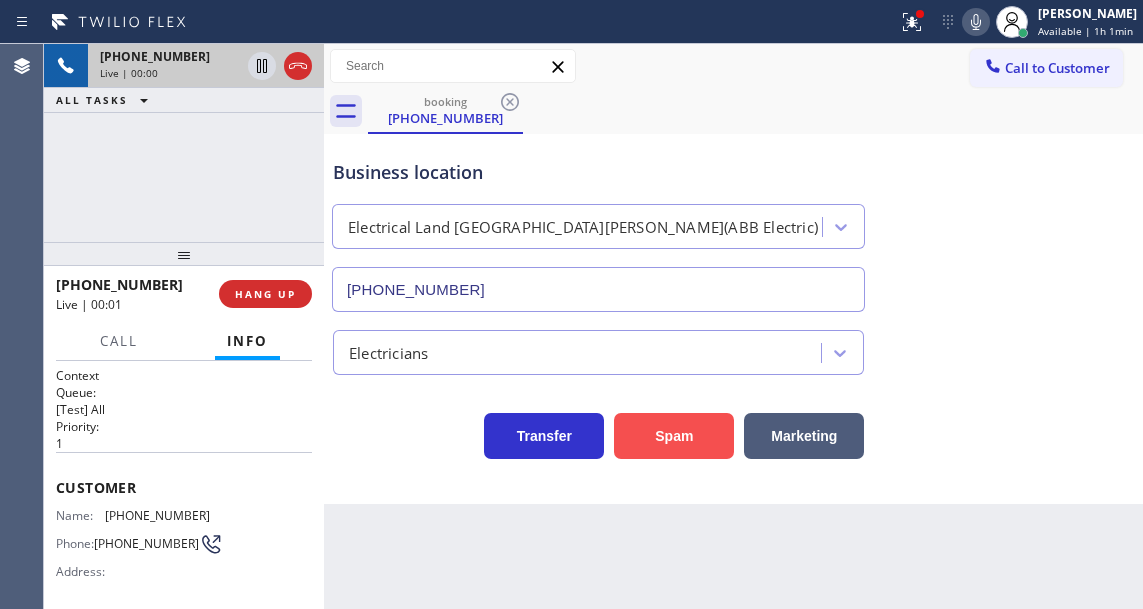 click on "Spam" at bounding box center [674, 436] 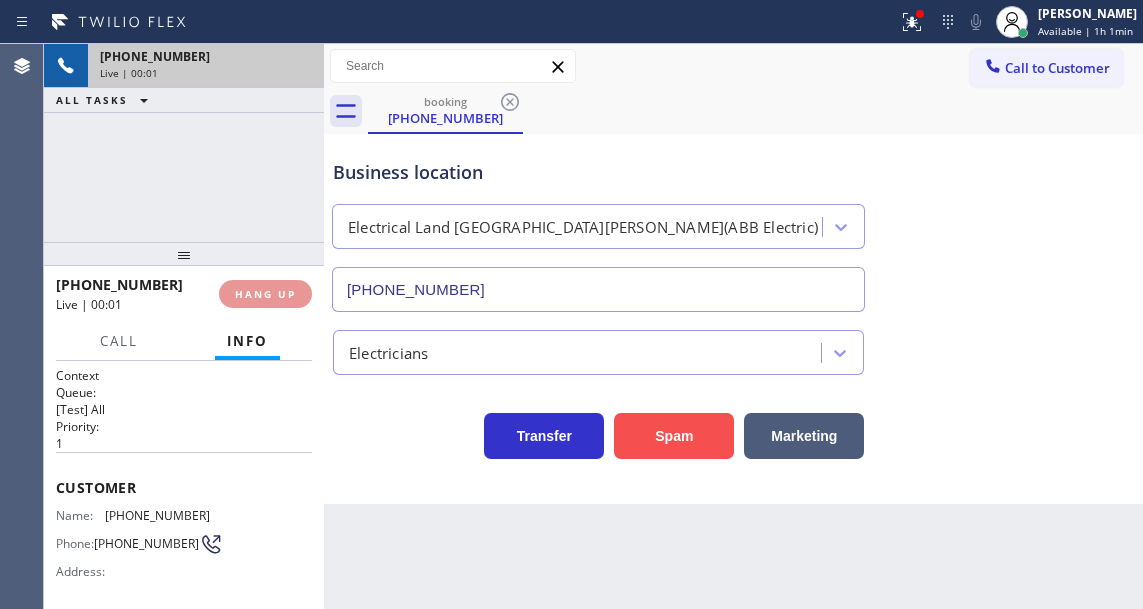 click on "Spam" at bounding box center (674, 436) 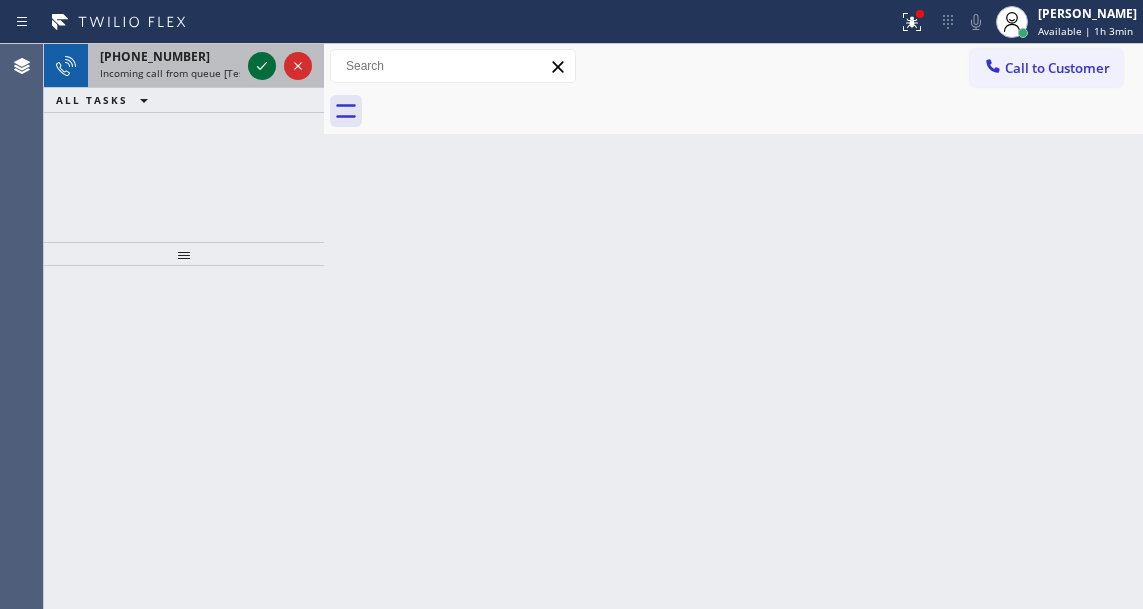 click 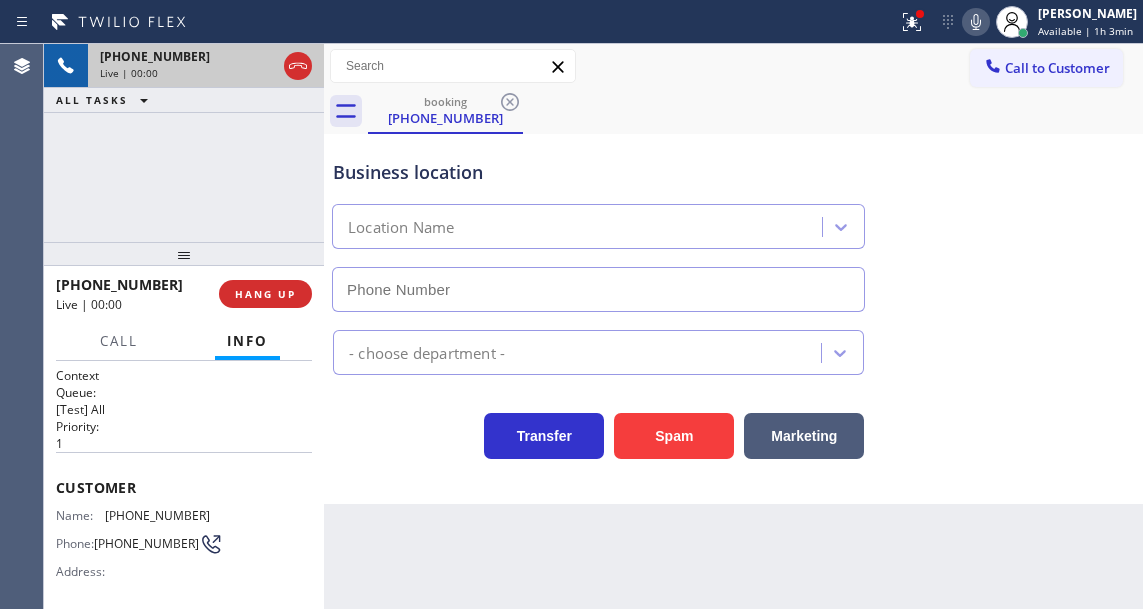 type on "(720) 619-6122" 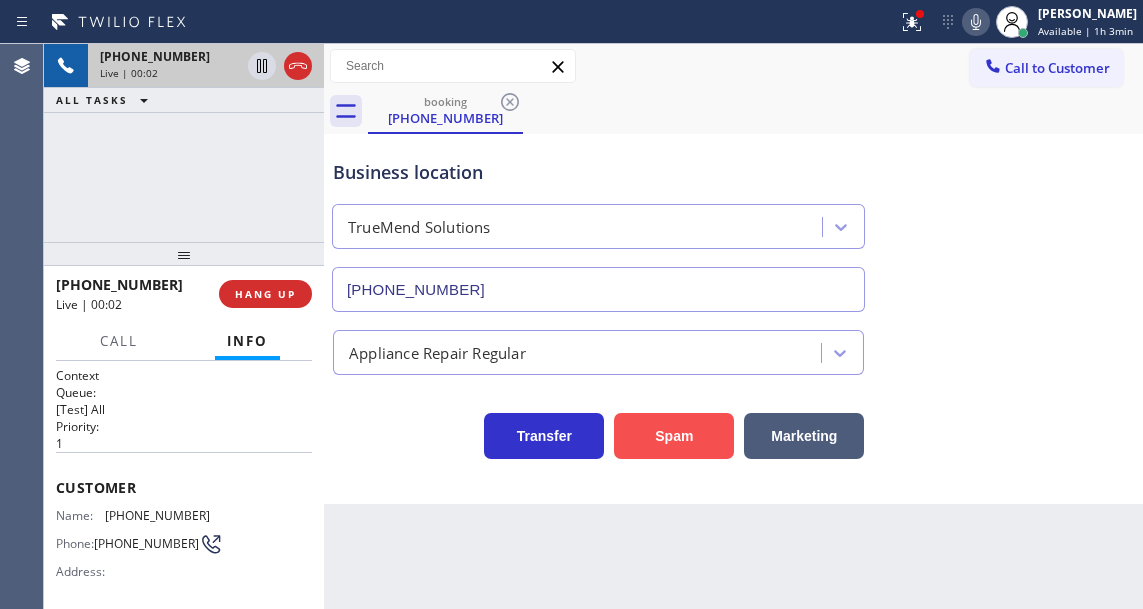 click on "Spam" at bounding box center [674, 436] 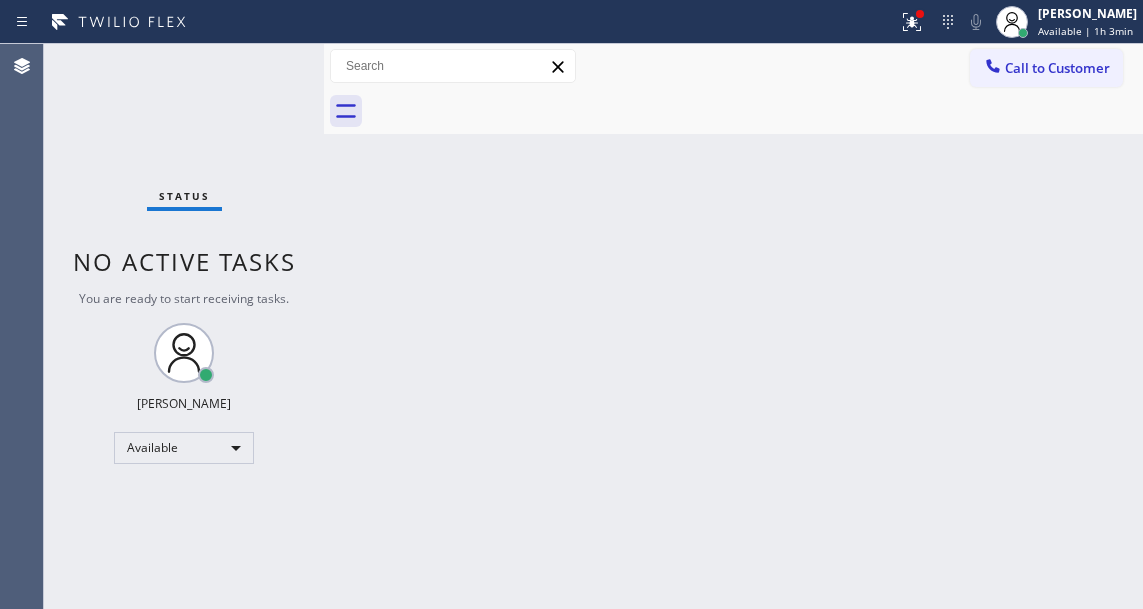 click on "Status   No active tasks     You are ready to start receiving tasks.   Esmael Jarina Available" at bounding box center (184, 326) 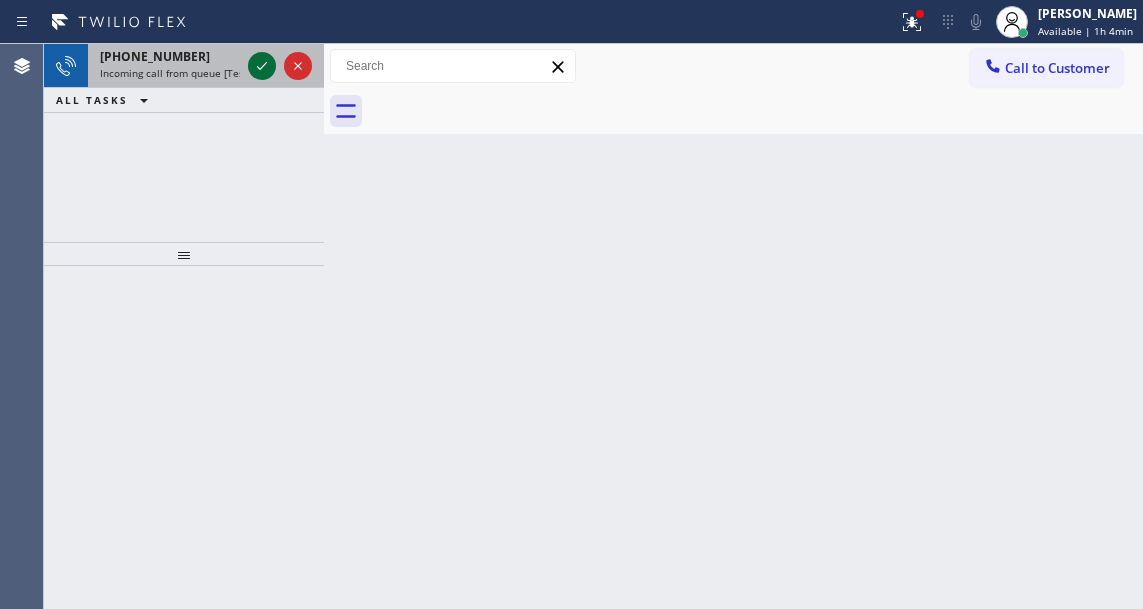 click 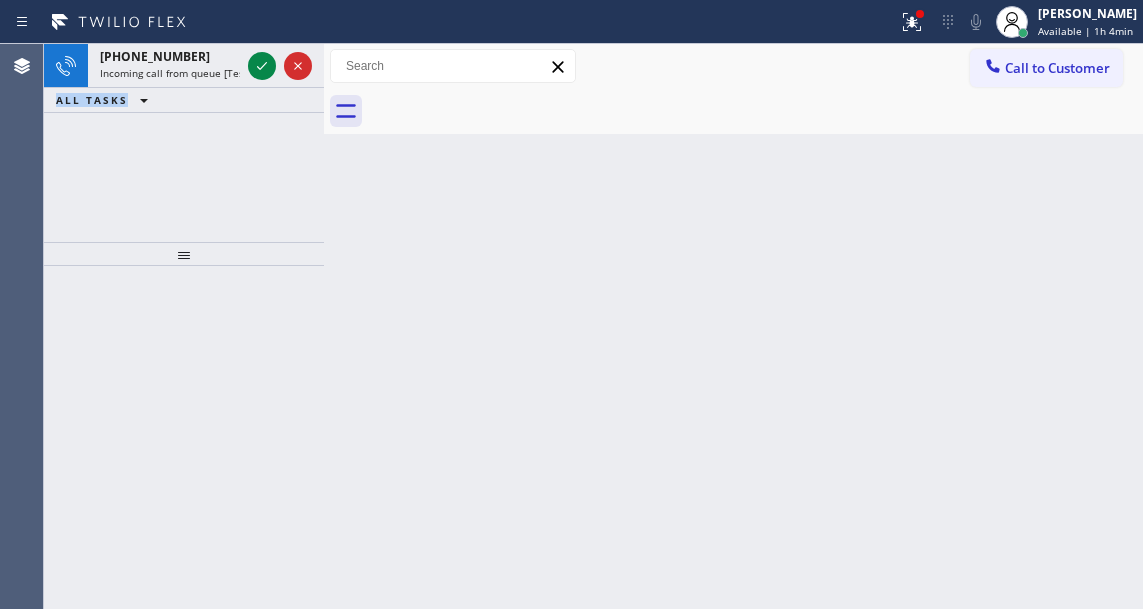 click 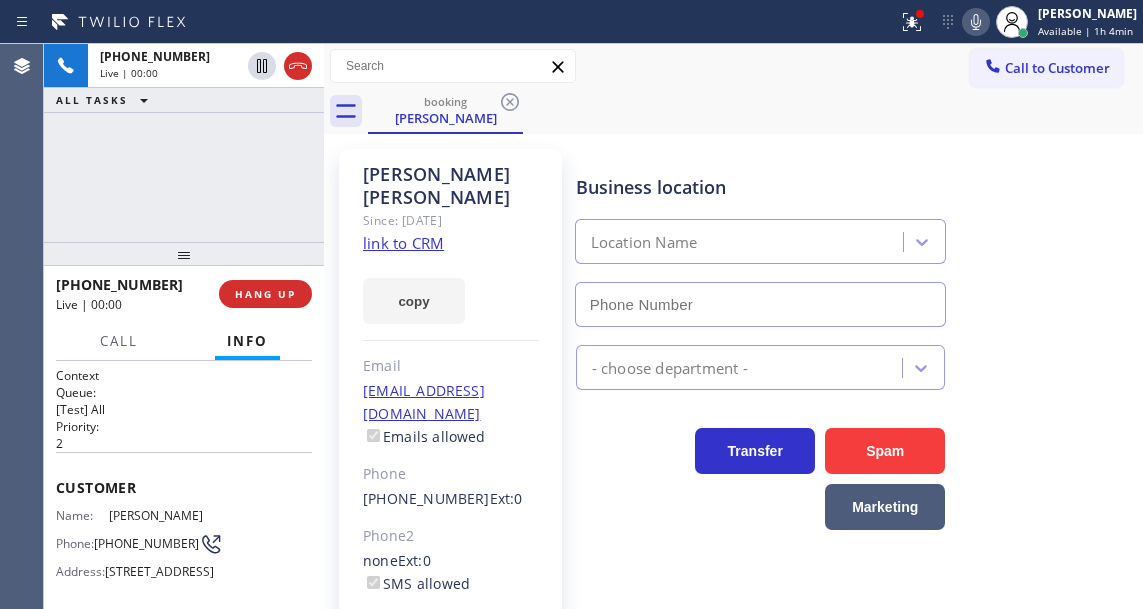 type on "(929) 416-6656" 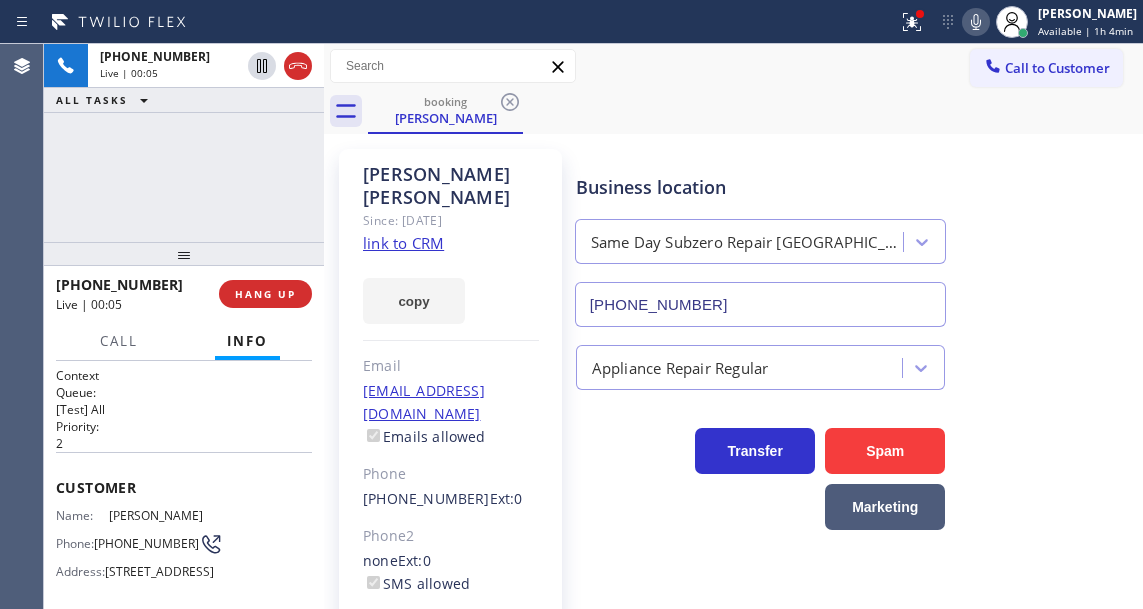 click on "link to CRM" 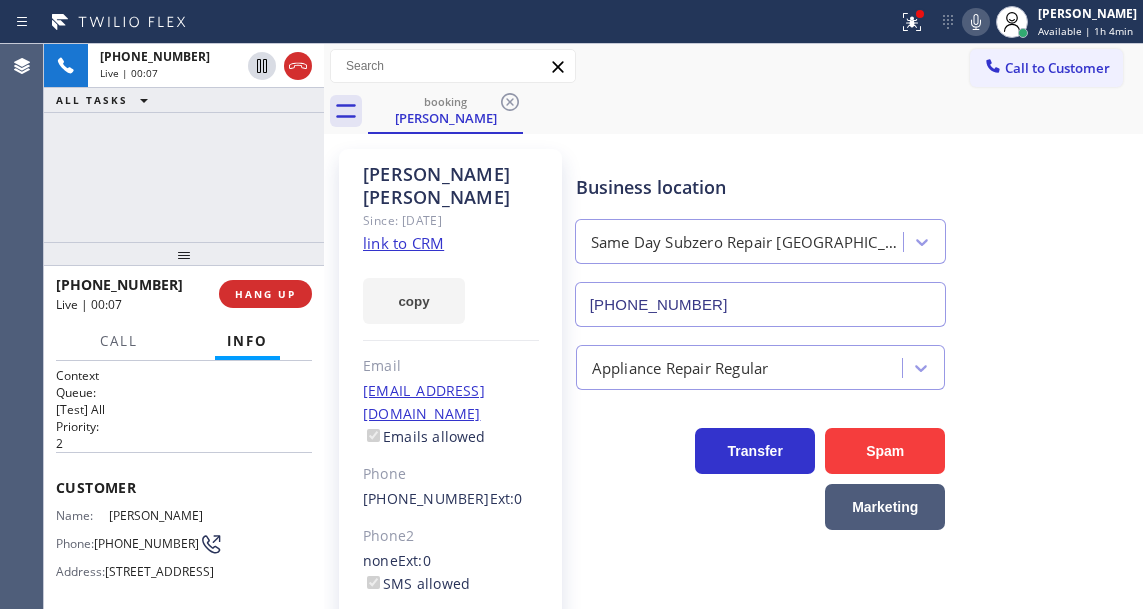 click on "(347) 247-3779" at bounding box center [146, 543] 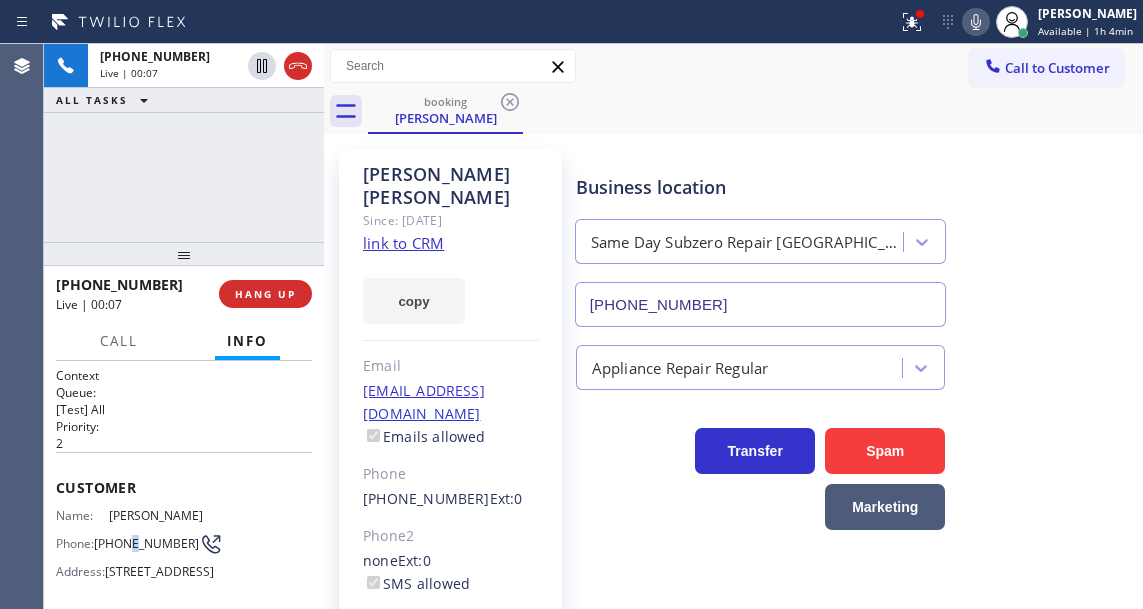 click on "(347) 247-3779" at bounding box center (146, 543) 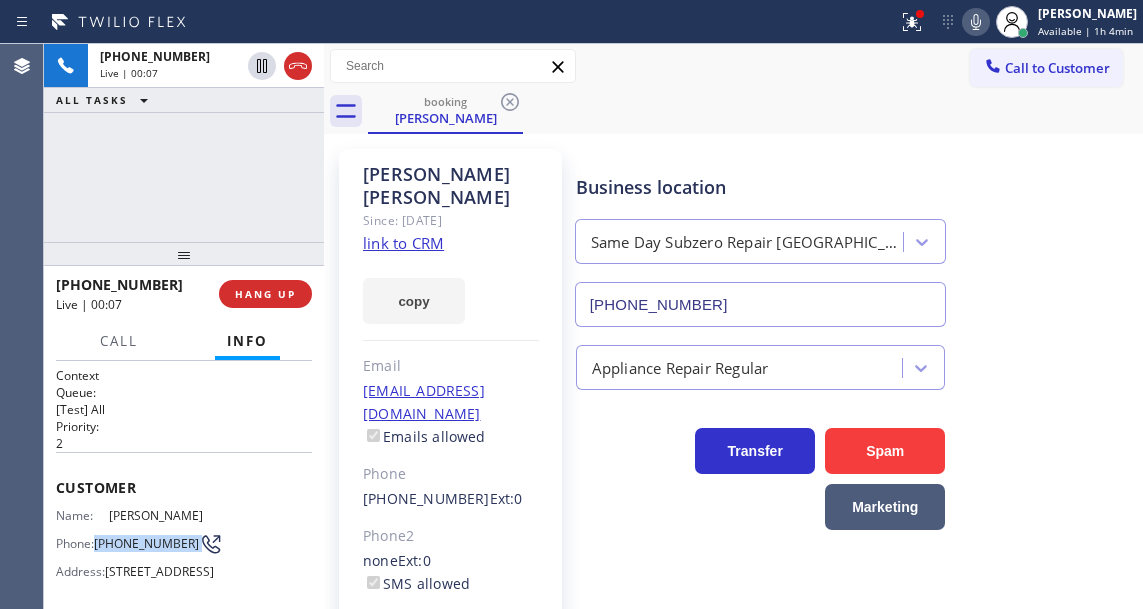 click on "(347) 247-3779" at bounding box center (146, 543) 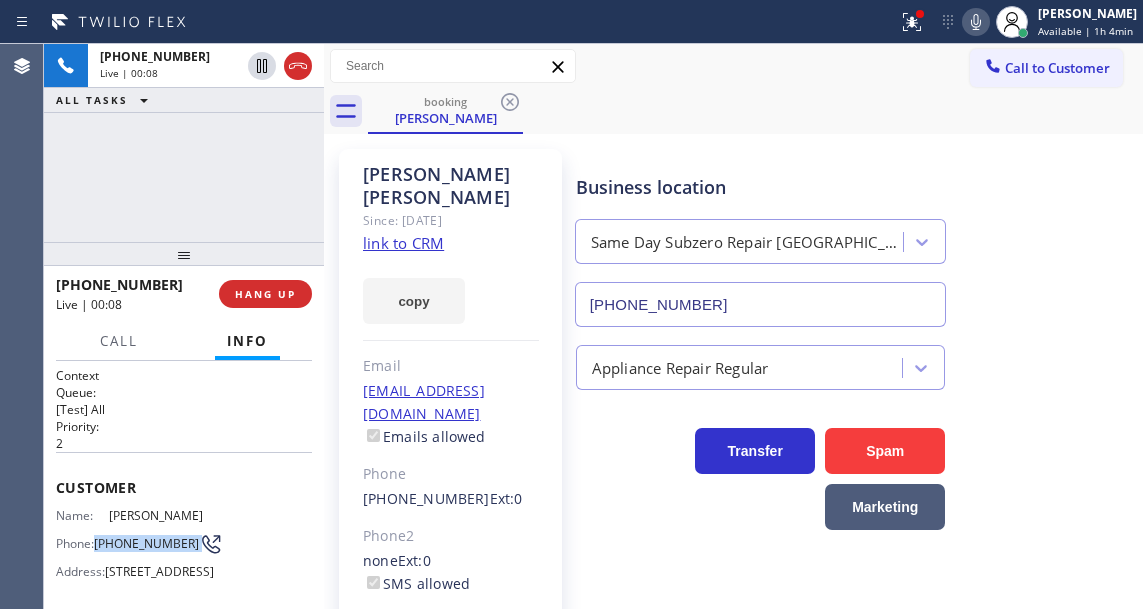 copy on "(347) 247-3779" 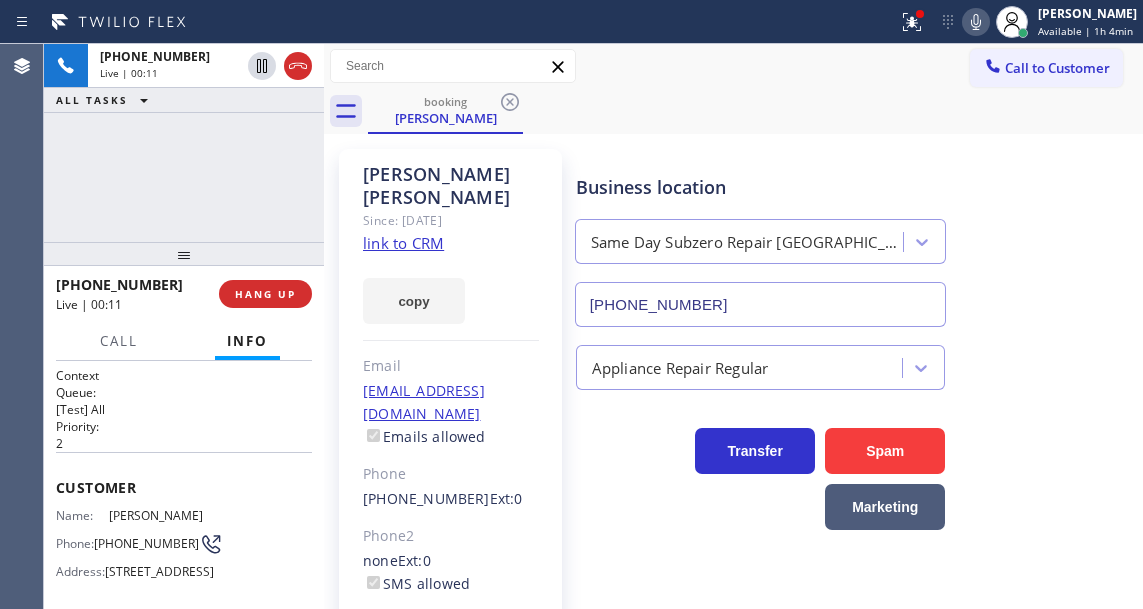 click on "Business location Same Day Subzero Repair Brooklyn (929) 416-6656" at bounding box center [761, 240] 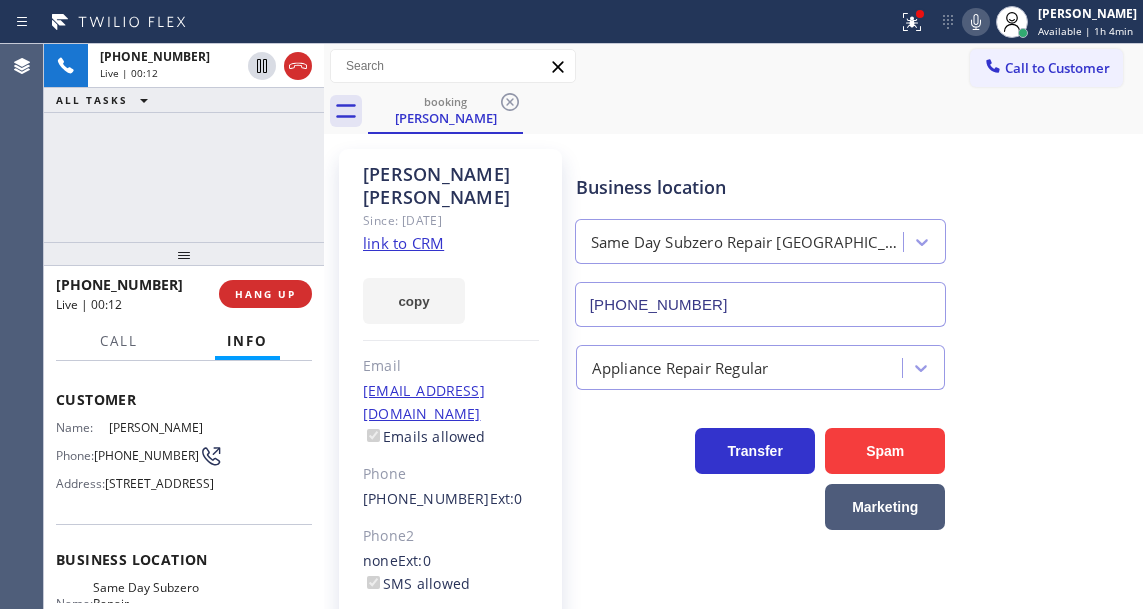 scroll, scrollTop: 200, scrollLeft: 0, axis: vertical 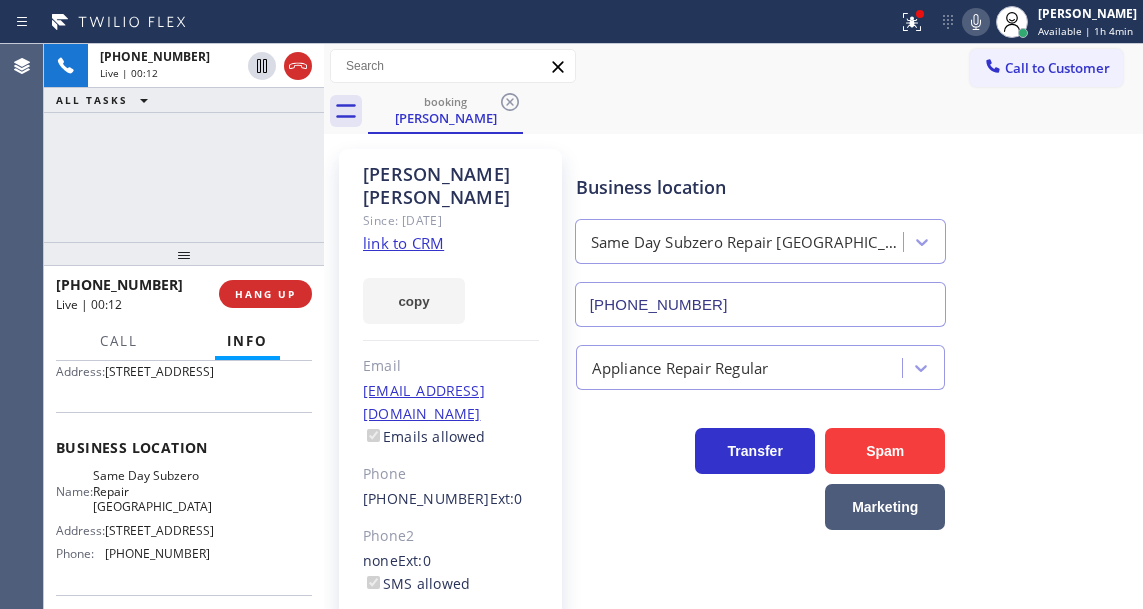 click on "Same Day Subzero Repair Brooklyn" at bounding box center [152, 491] 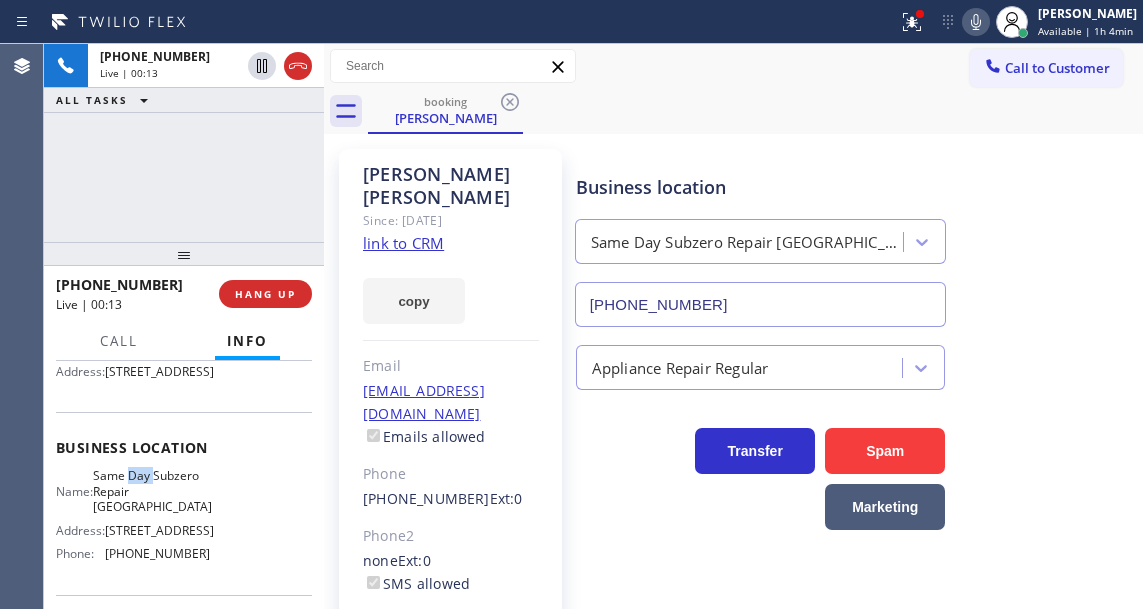 click on "Same Day Subzero Repair Brooklyn" at bounding box center [152, 491] 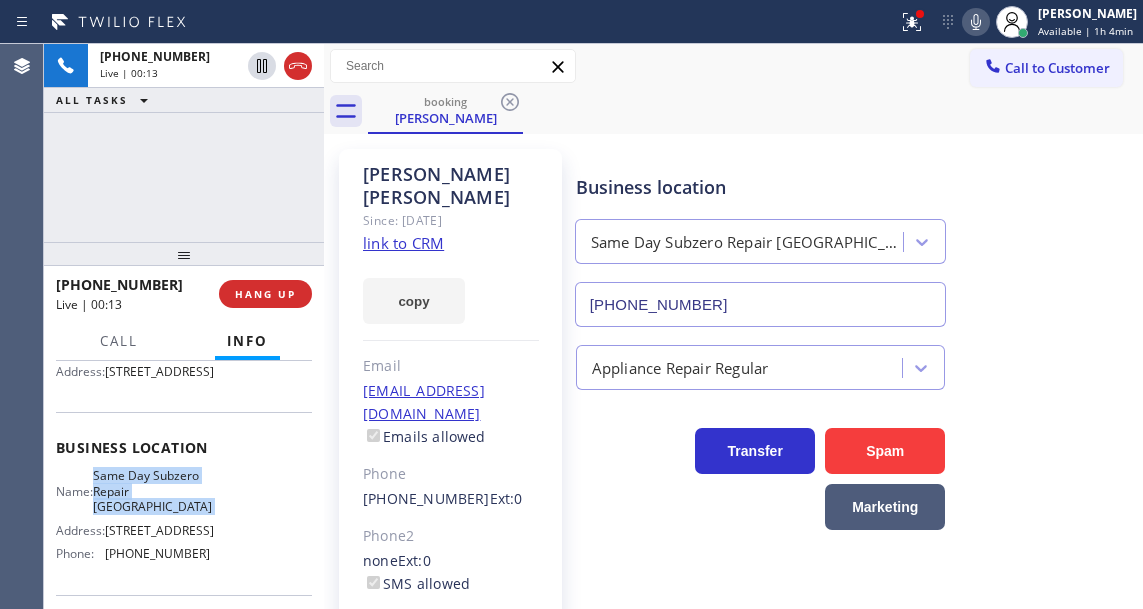 click on "Same Day Subzero Repair Brooklyn" at bounding box center (152, 491) 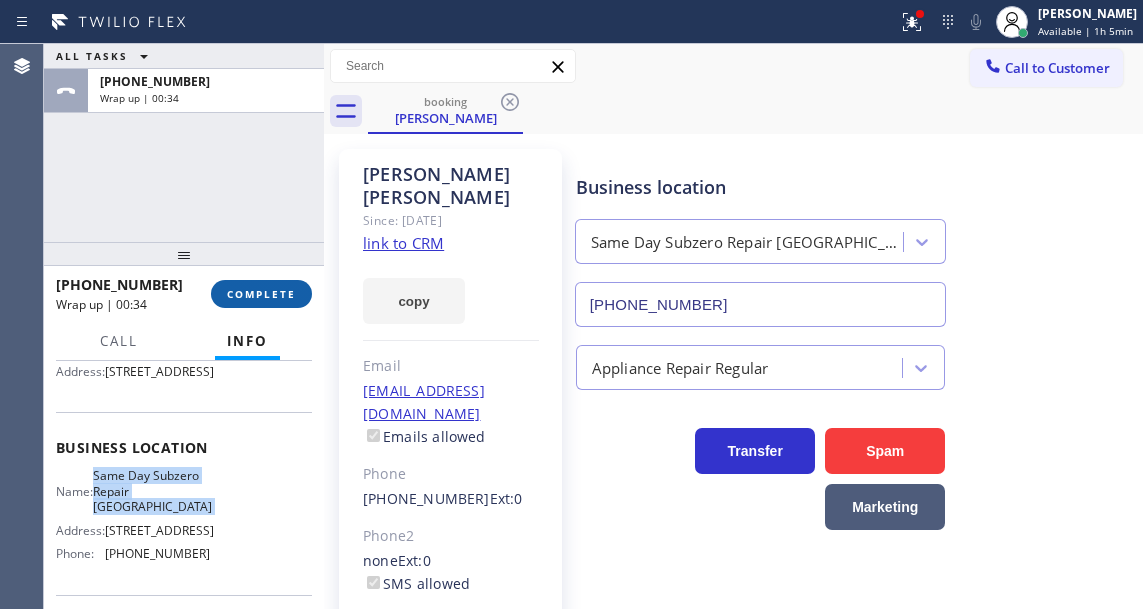 click on "COMPLETE" at bounding box center (261, 294) 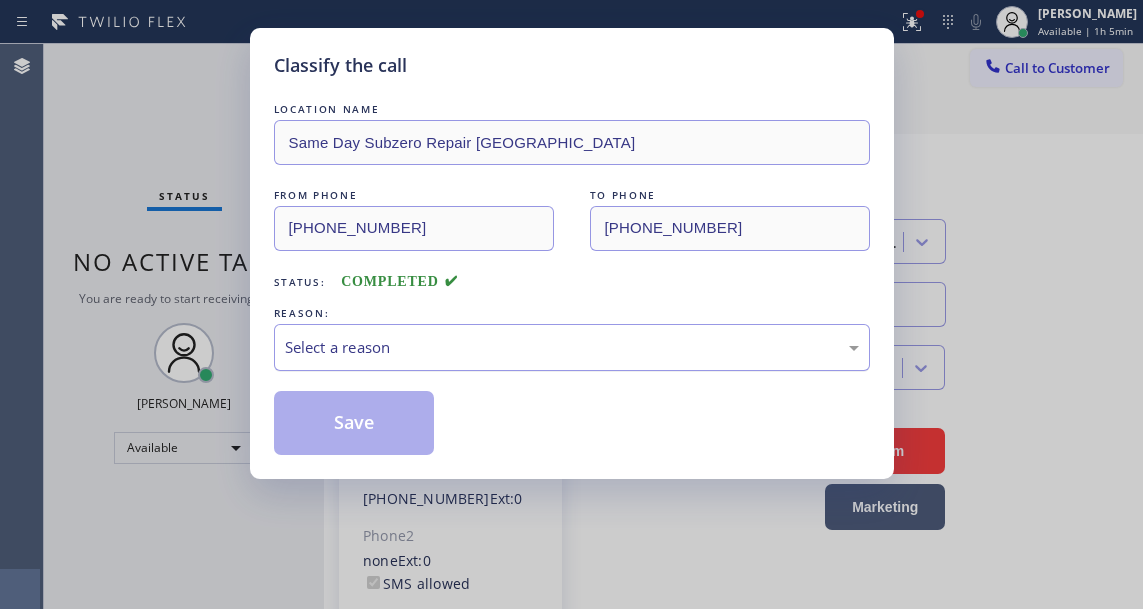click on "Select a reason" at bounding box center [572, 347] 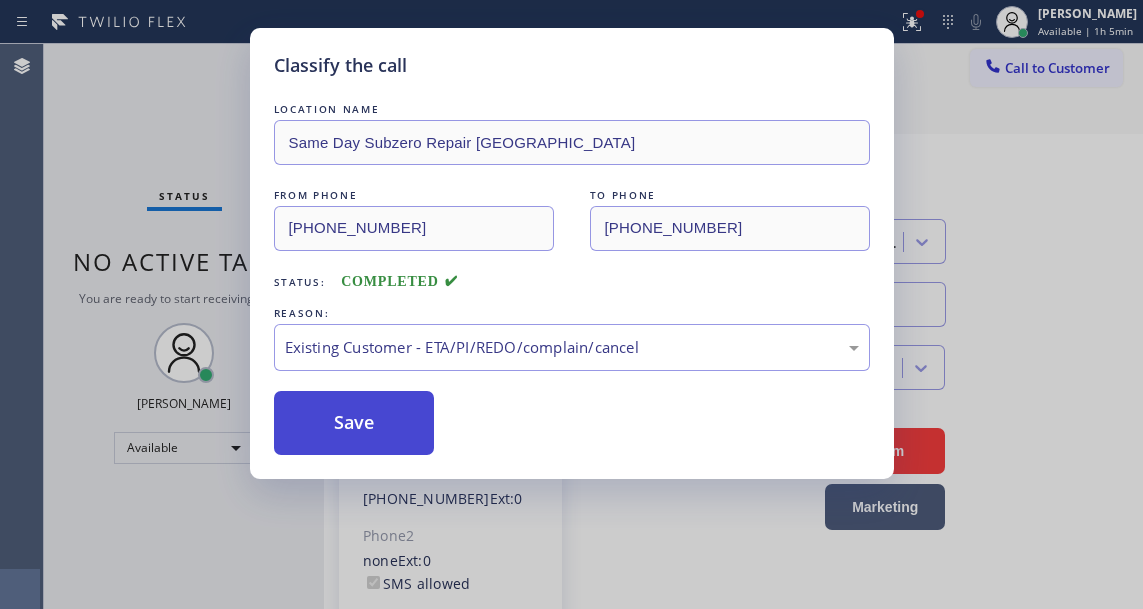 click on "Save" at bounding box center [354, 423] 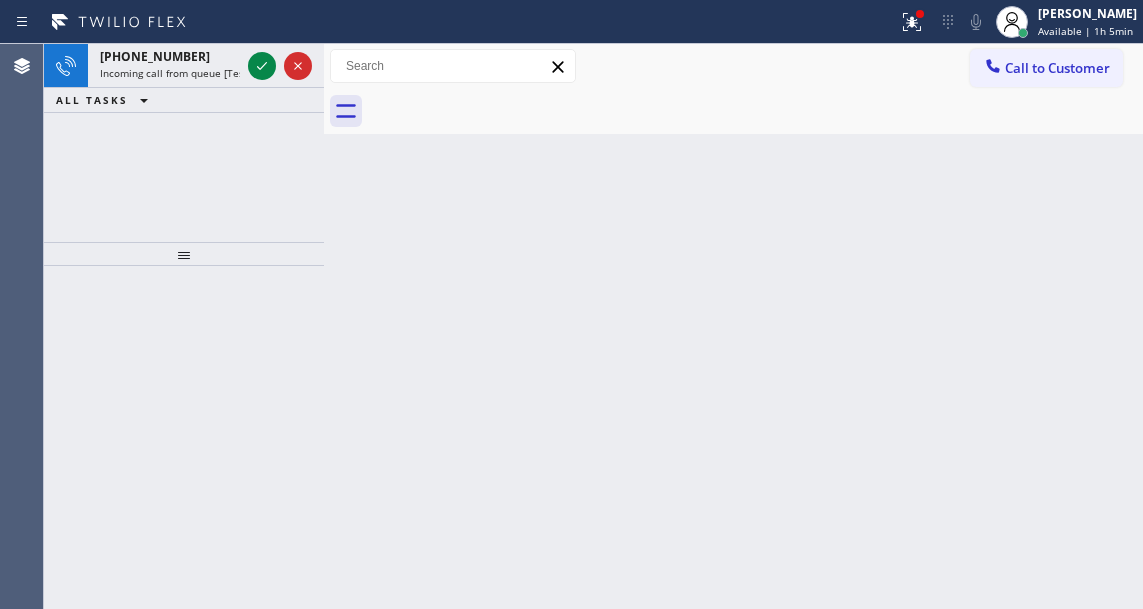 drag, startPoint x: 1089, startPoint y: 319, endPoint x: 495, endPoint y: 202, distance: 605.4131 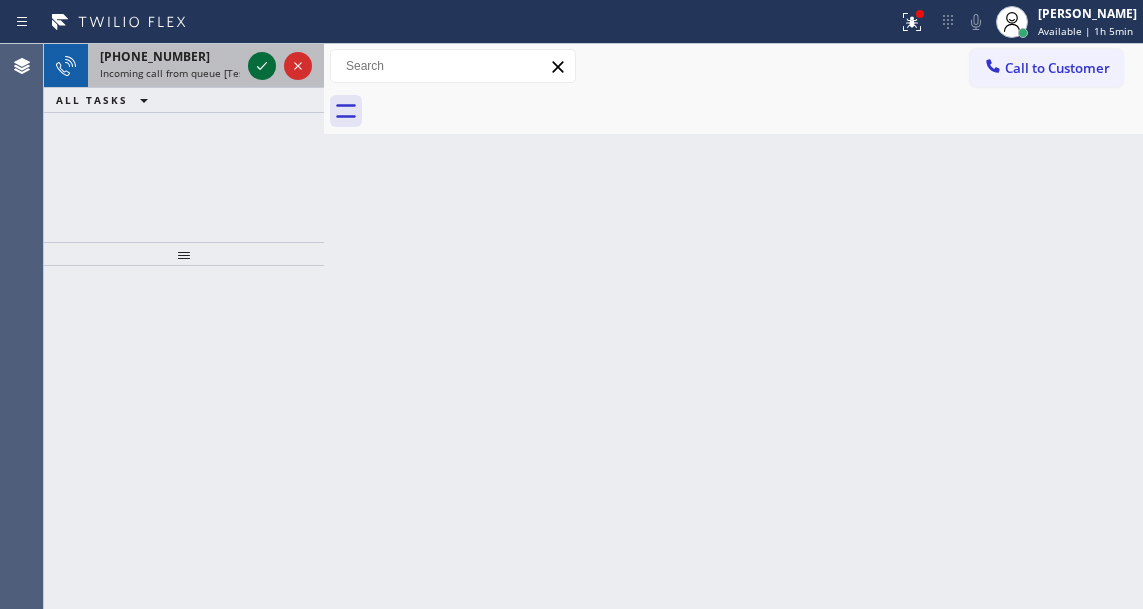 click 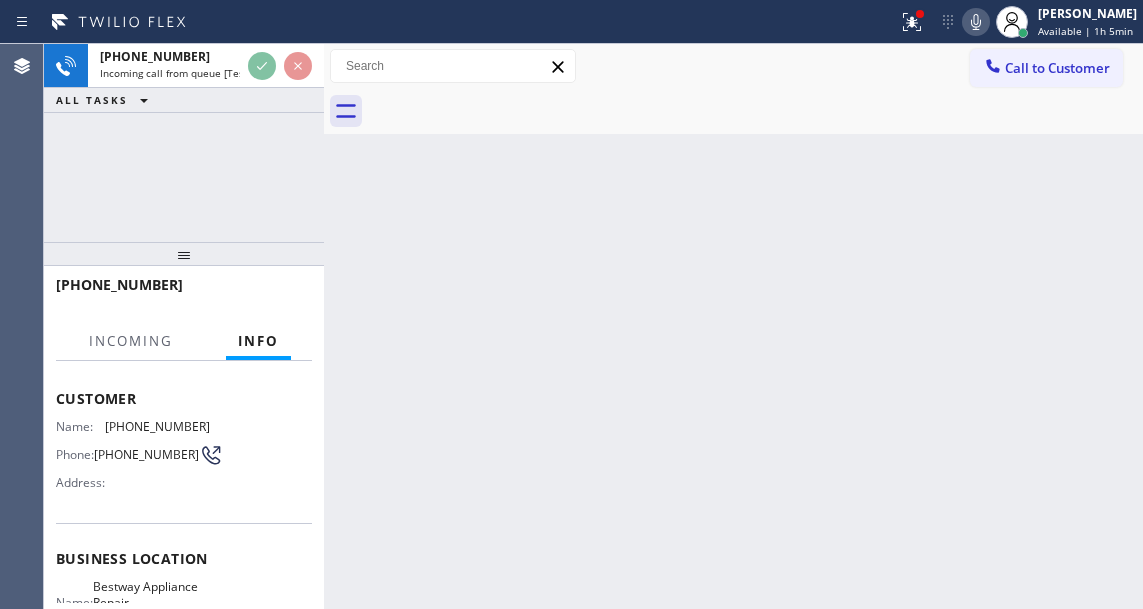 scroll, scrollTop: 200, scrollLeft: 0, axis: vertical 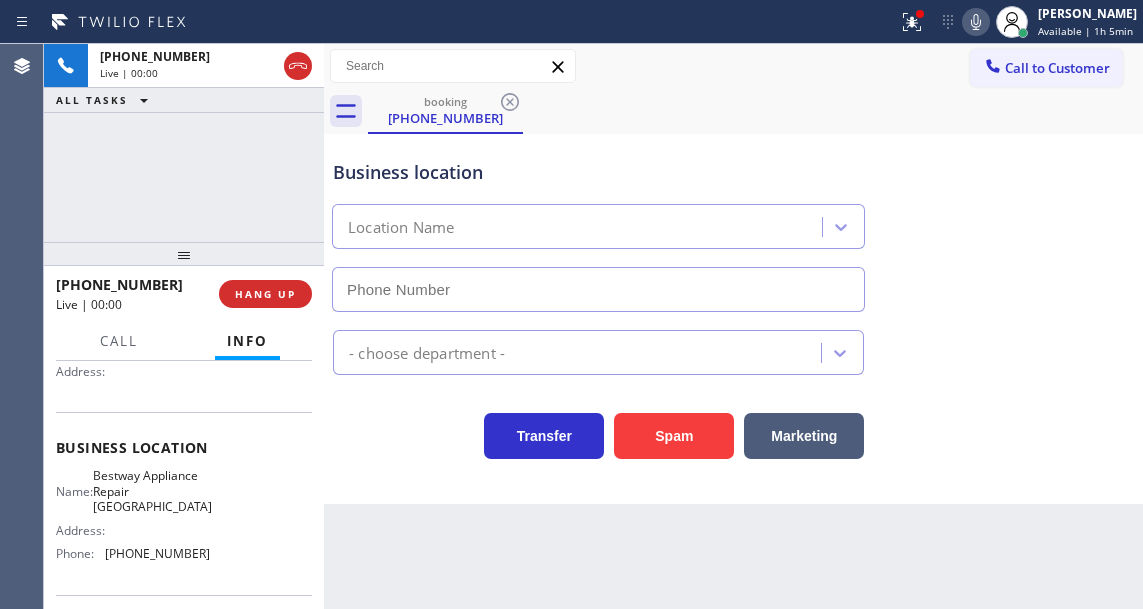 click on "Bestway Appliance Repair Arlington Heights" at bounding box center (152, 491) 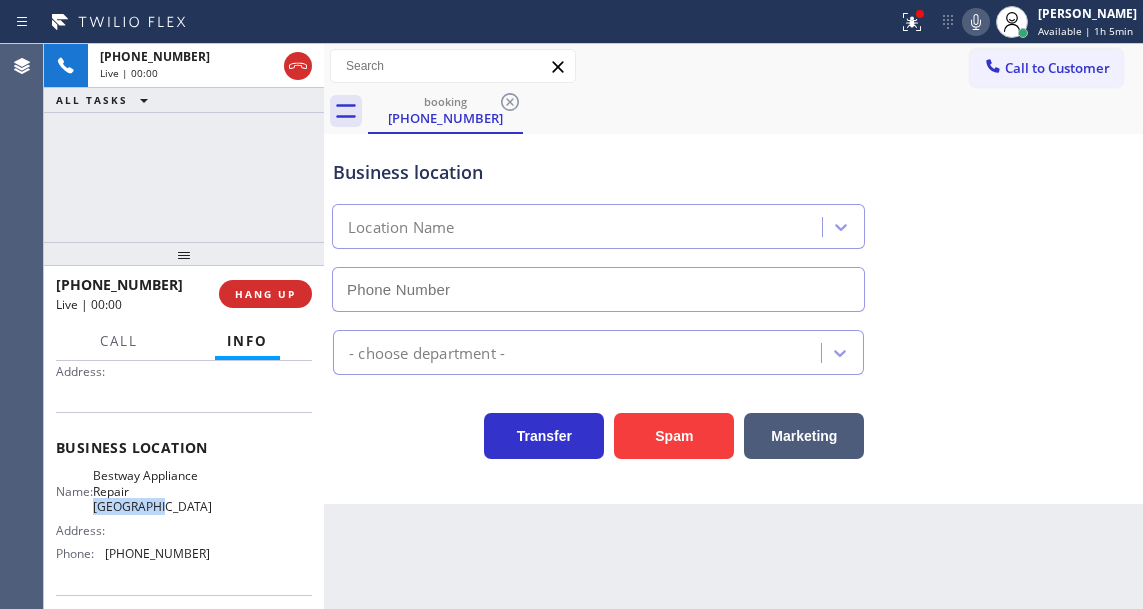 type on "(847) 447-2070" 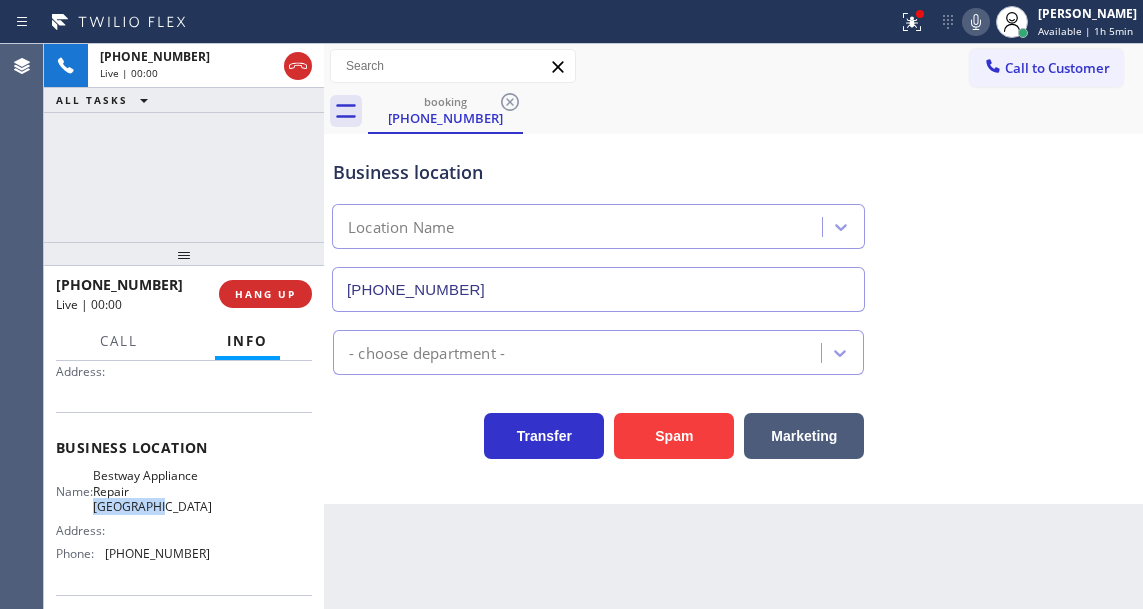 click on "Bestway Appliance Repair Arlington Heights" at bounding box center (152, 491) 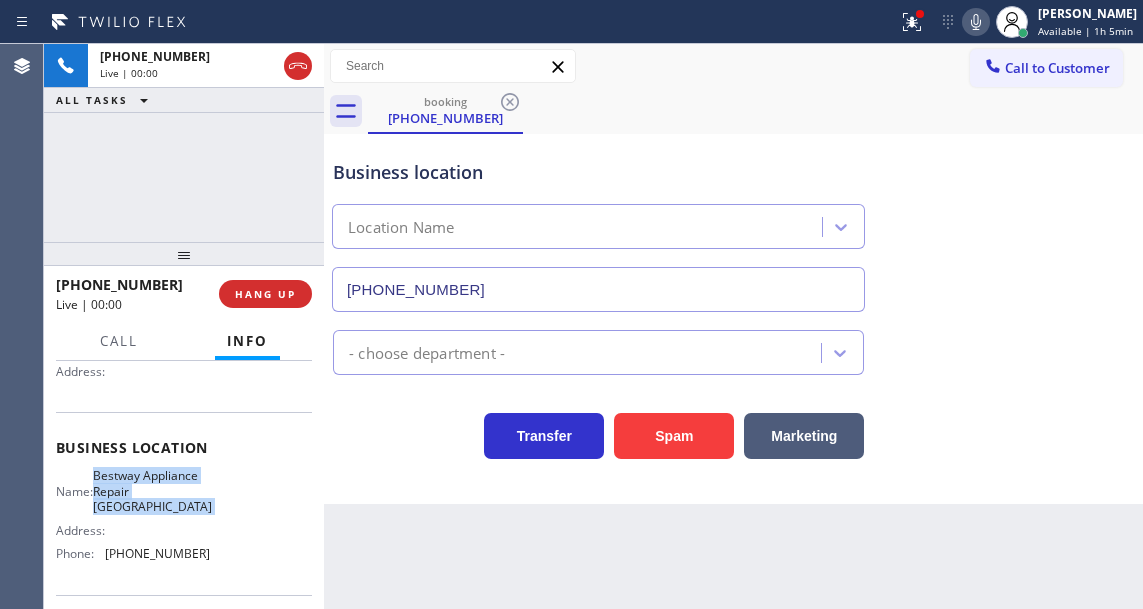 click on "Bestway Appliance Repair Arlington Heights" at bounding box center (152, 491) 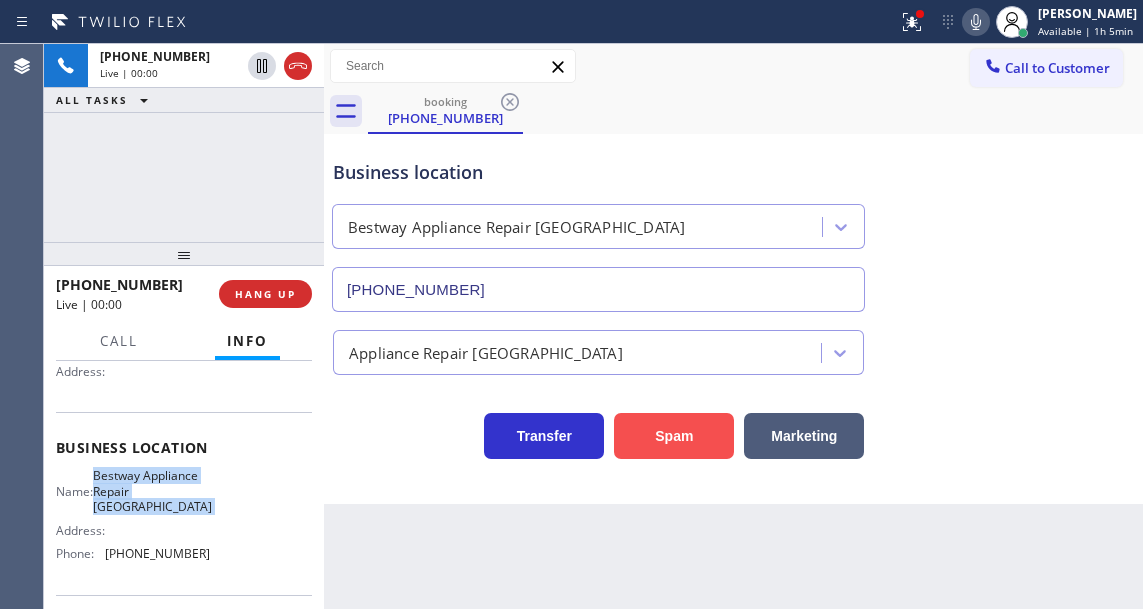 click on "Spam" at bounding box center [674, 436] 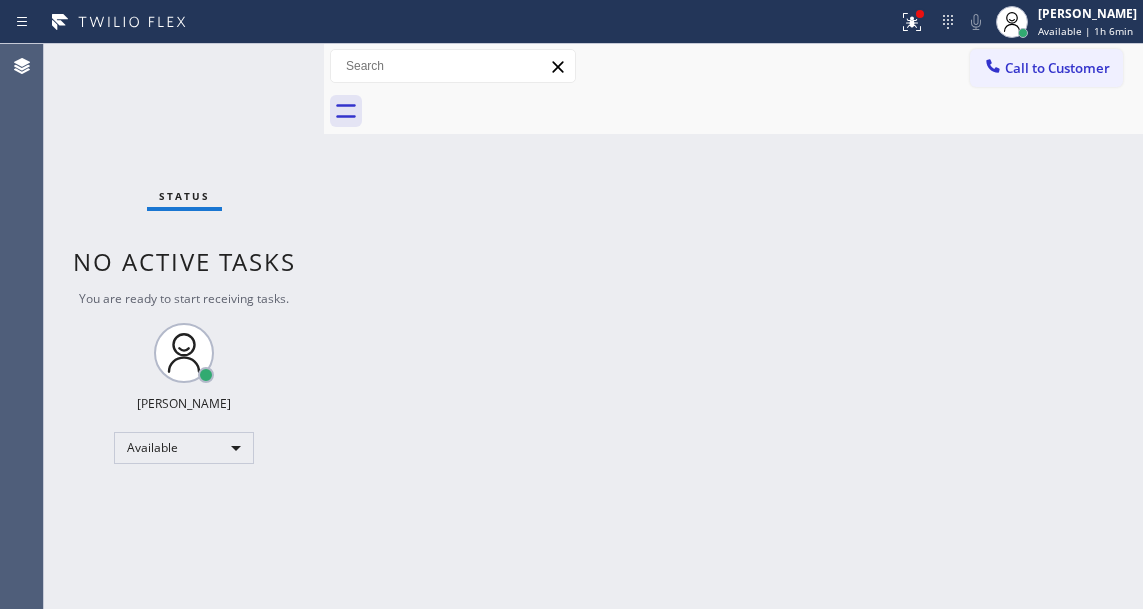 click on "Back to Dashboard Change Sender ID Customers Technicians Select a contact Outbound call Technician Search Technician Your caller id phone number Your caller id phone number Call Technician info Name   Phone none Address none Change Sender ID HVAC +18559994417 5 Star Appliance +18557314952 Appliance Repair +18554611149 Plumbing +18889090120 Air Duct Cleaning +18006865038  Electricians +18005688664 Cancel Change Check personal SMS Reset Change No tabs Call to Customer Outbound call Location AR B2B SMS Your caller id phone number (833) 692-2271 Customer number Call Outbound call Technician Search Technician Your caller id phone number Your caller id phone number Call" at bounding box center [733, 326] 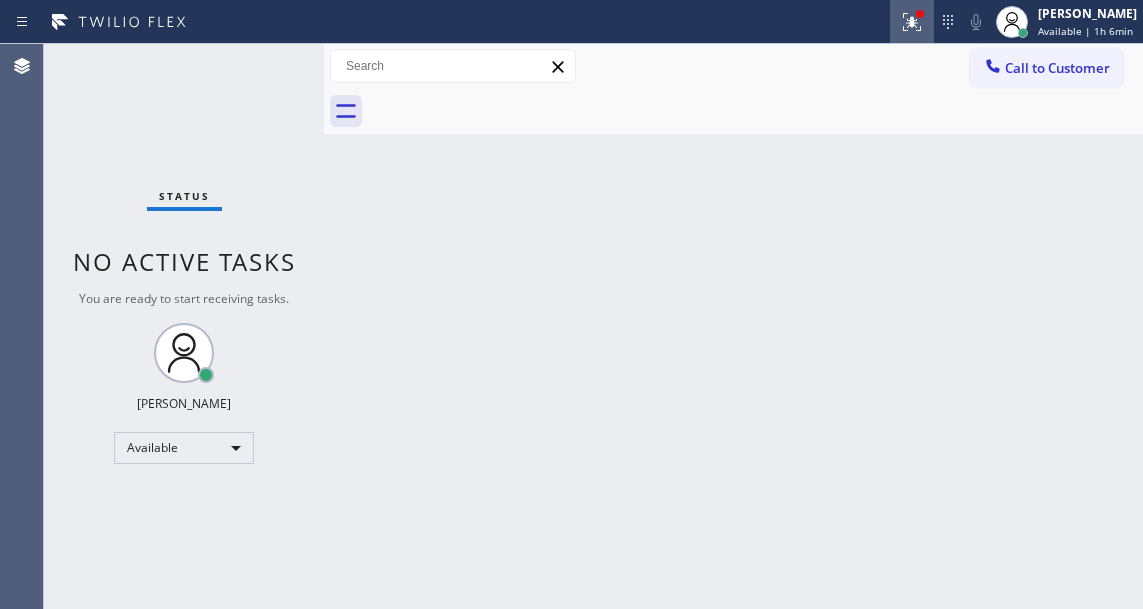 click at bounding box center (912, 22) 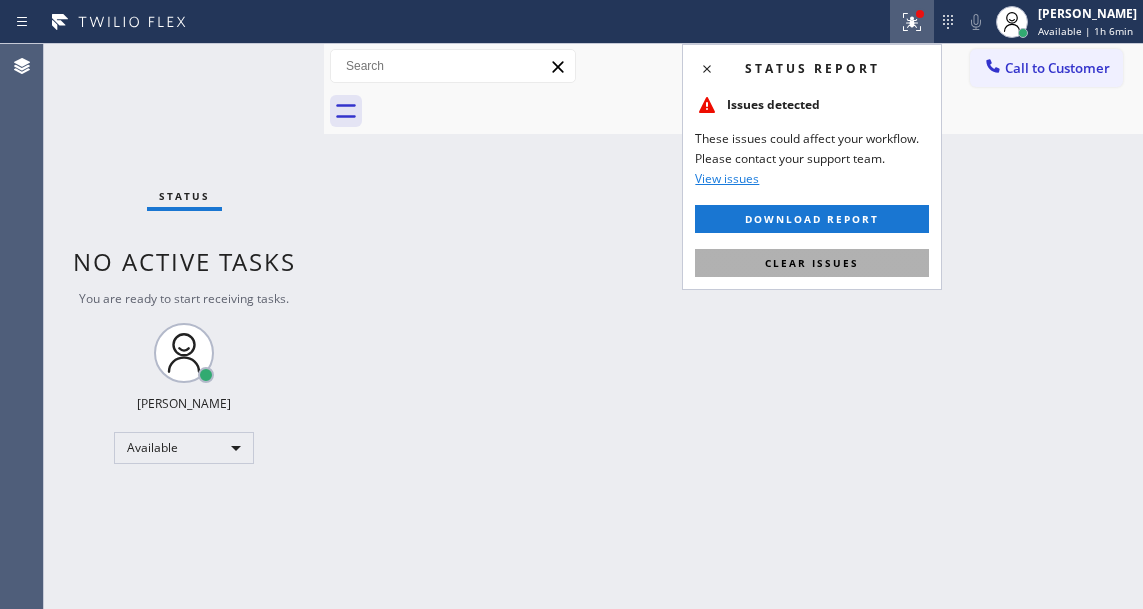 click on "Clear issues" at bounding box center [812, 263] 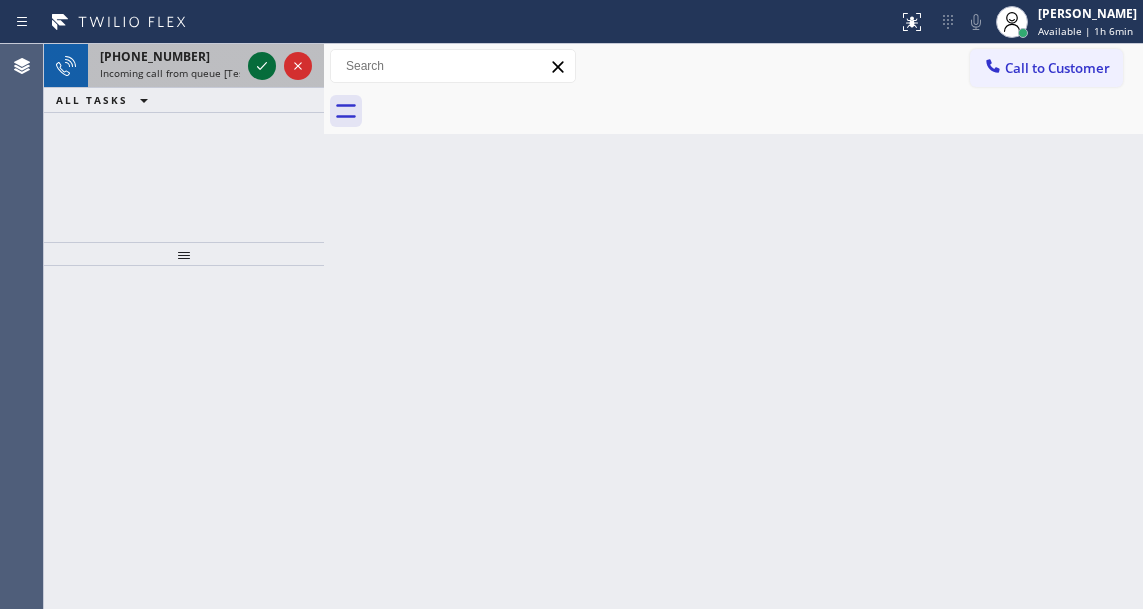 click 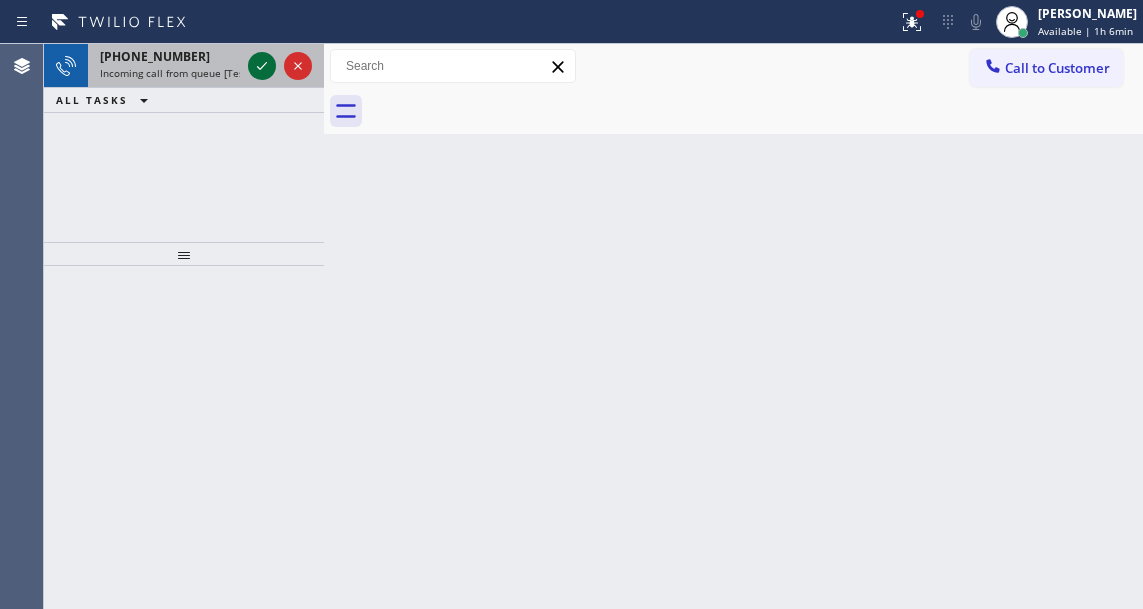 click 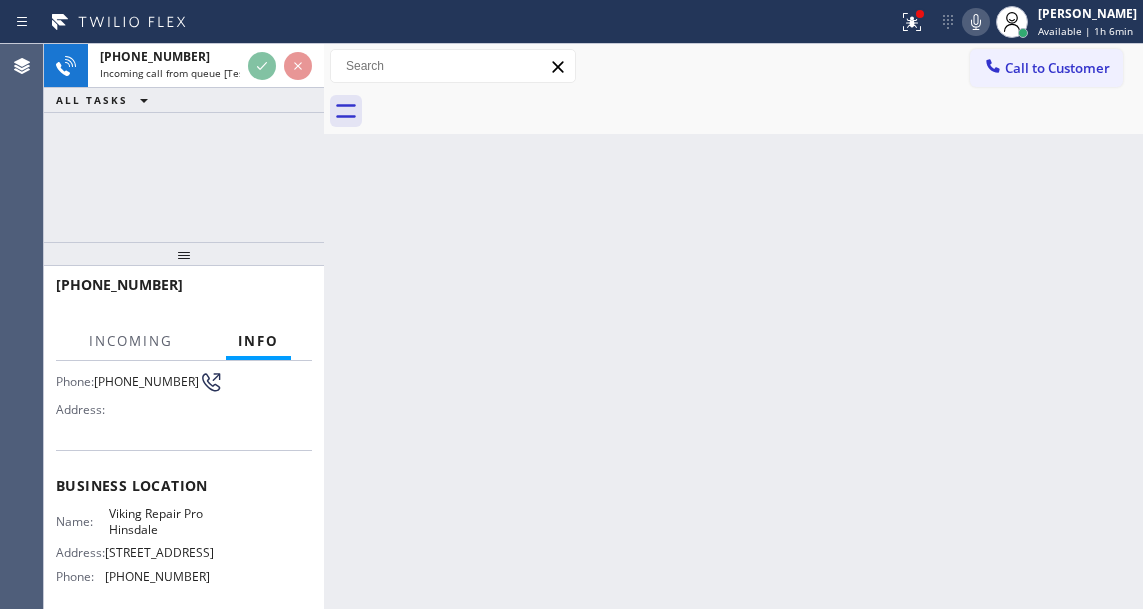 scroll, scrollTop: 200, scrollLeft: 0, axis: vertical 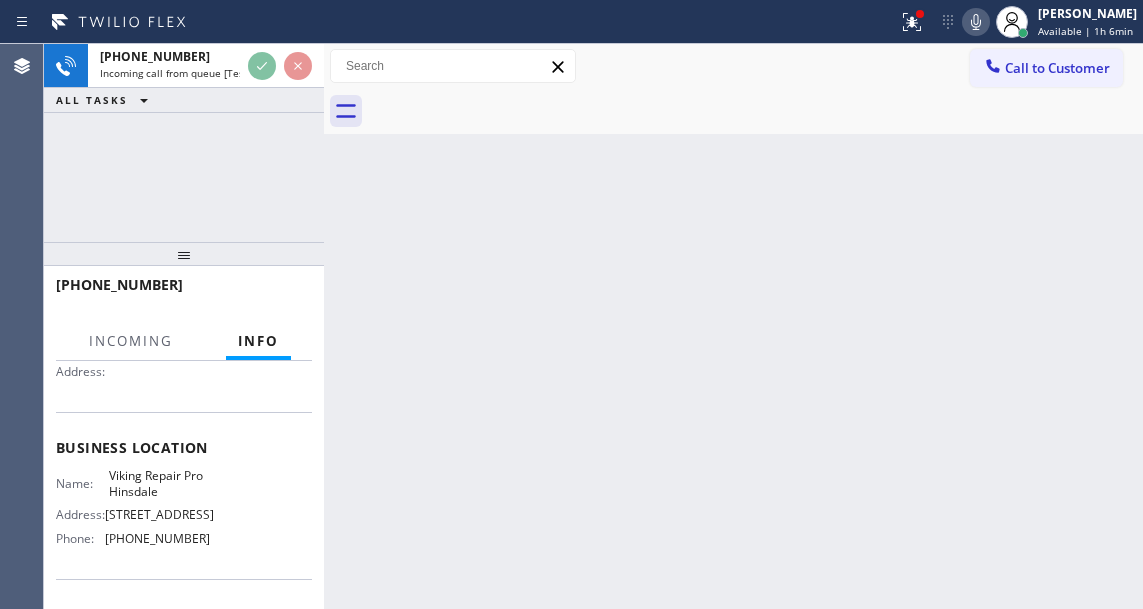 click on "Viking Repair Pro Hinsdale" at bounding box center [159, 483] 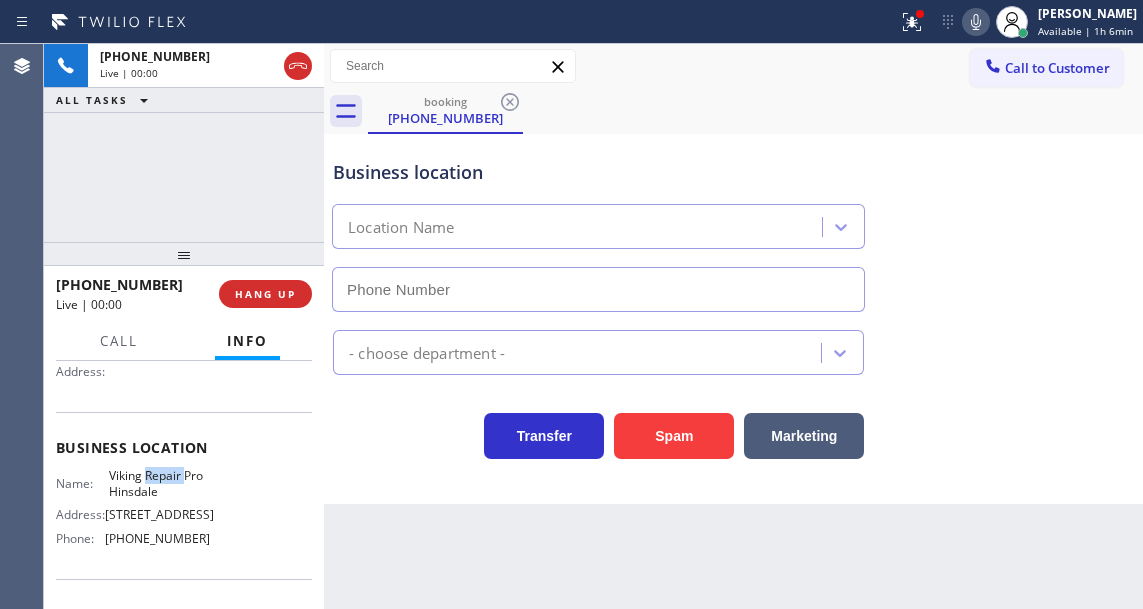 click on "Viking Repair Pro Hinsdale" at bounding box center [159, 483] 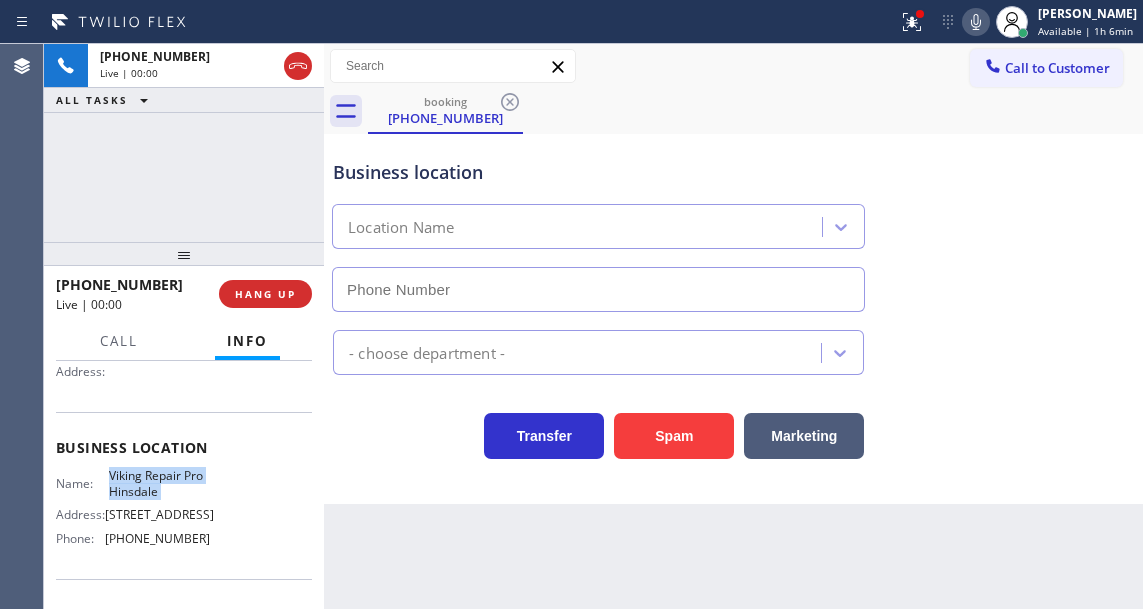 type on "(630) 523-0508" 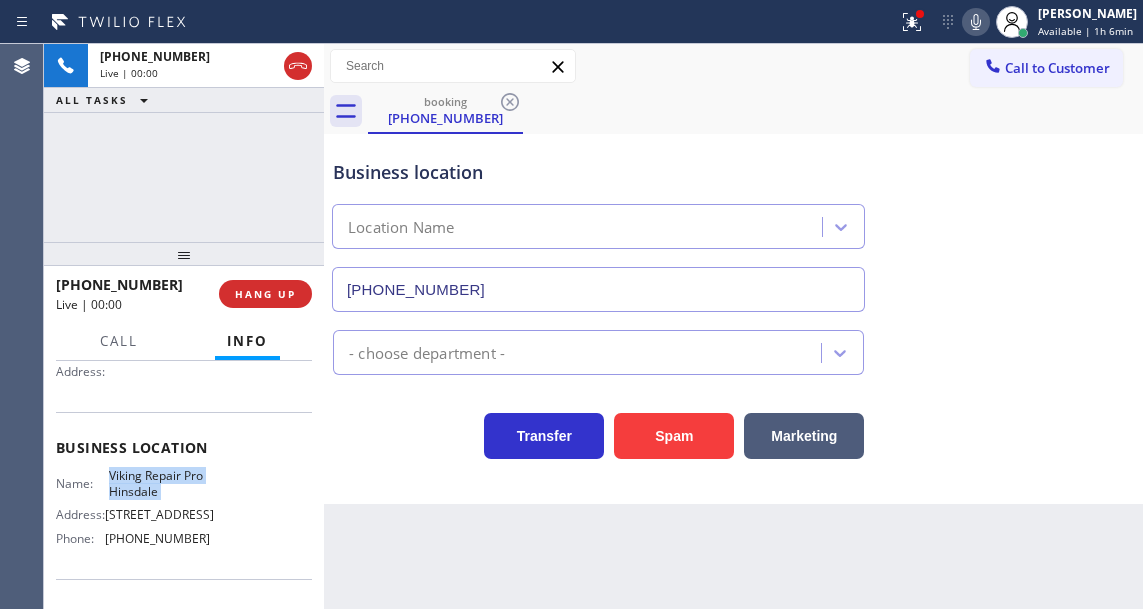 click on "Viking Repair Pro Hinsdale" at bounding box center (159, 483) 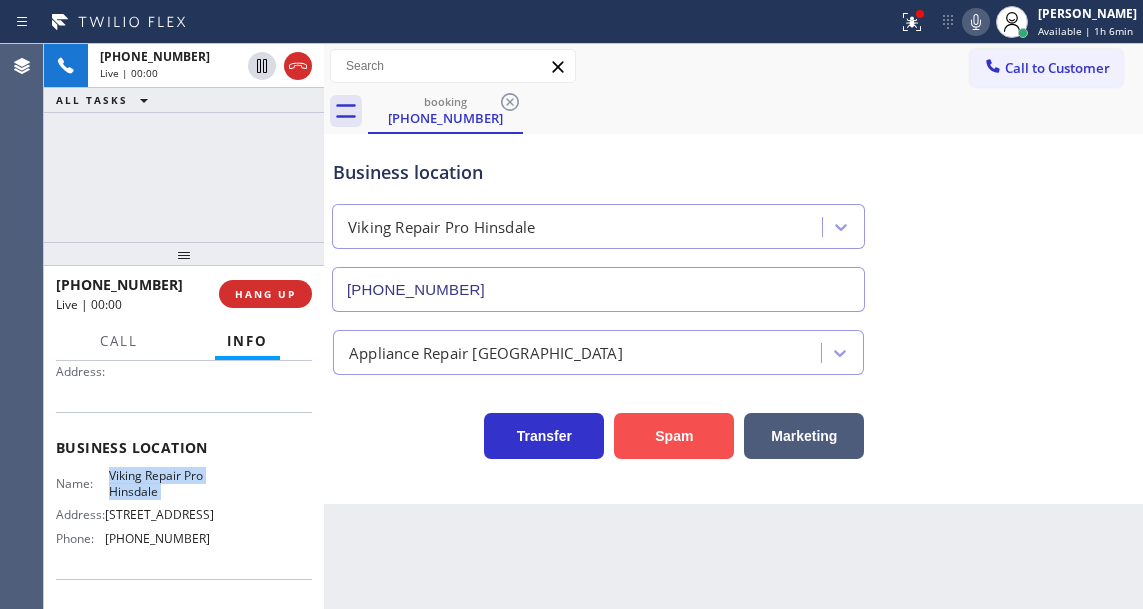 click on "Spam" at bounding box center (674, 436) 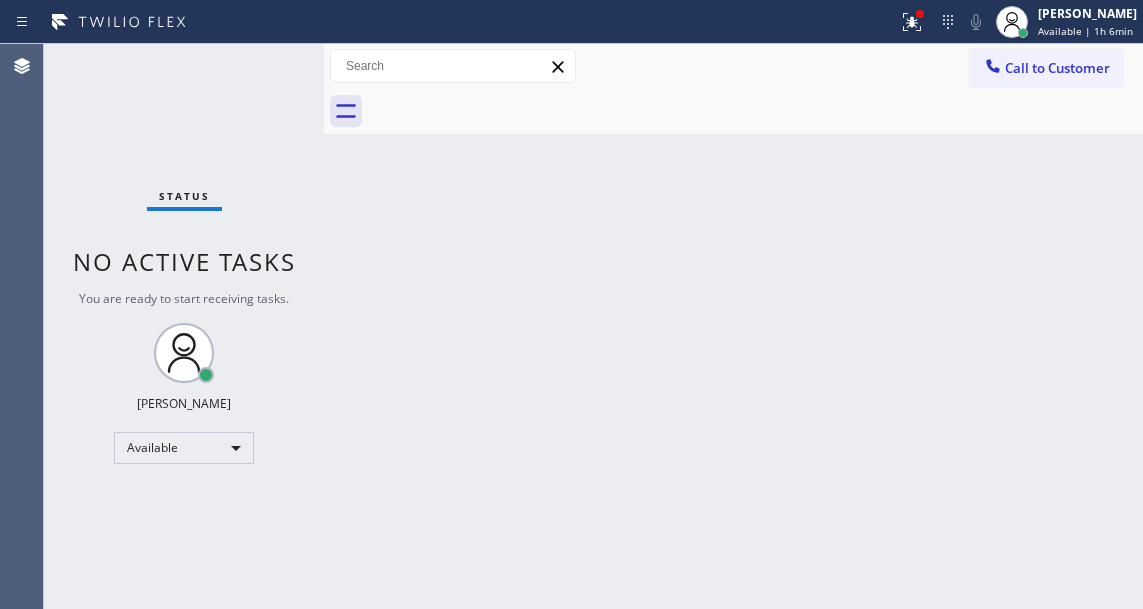 click on "Status   No active tasks     You are ready to start receiving tasks.   Esmael Jarina Available" at bounding box center [184, 326] 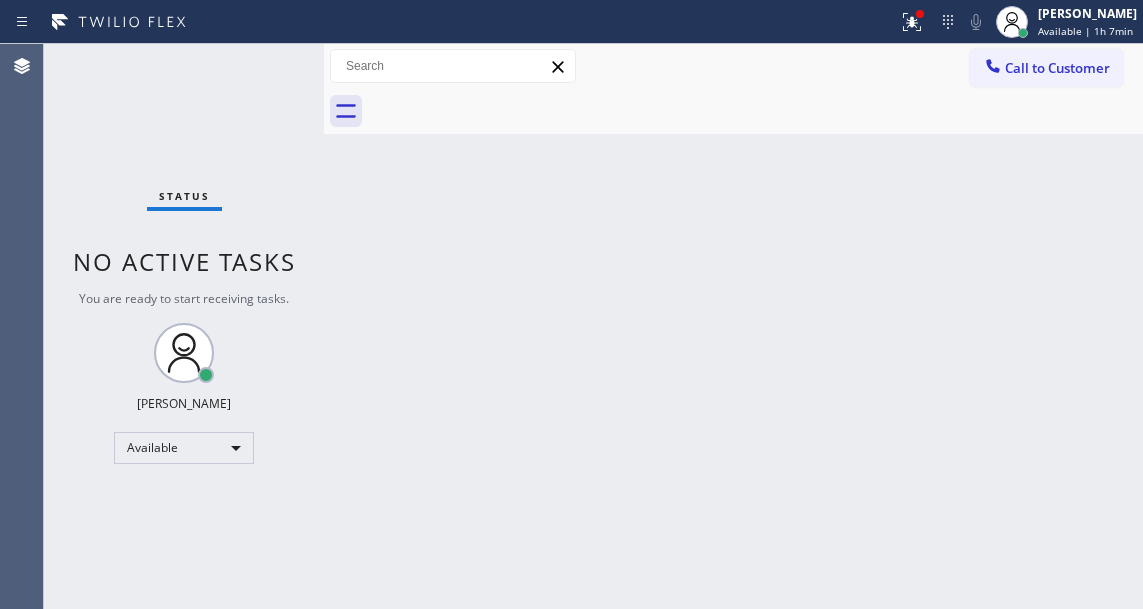 click on "Back to Dashboard Change Sender ID Customers Technicians Select a contact Outbound call Technician Search Technician Your caller id phone number Your caller id phone number Call Technician info Name   Phone none Address none Change Sender ID HVAC +18559994417 5 Star Appliance +18557314952 Appliance Repair +18554611149 Plumbing +18889090120 Air Duct Cleaning +18006865038  Electricians +18005688664 Cancel Change Check personal SMS Reset Change No tabs Call to Customer Outbound call Location AR B2B SMS Your caller id phone number (833) 692-2271 Customer number Call Outbound call Technician Search Technician Your caller id phone number Your caller id phone number Call" at bounding box center (733, 326) 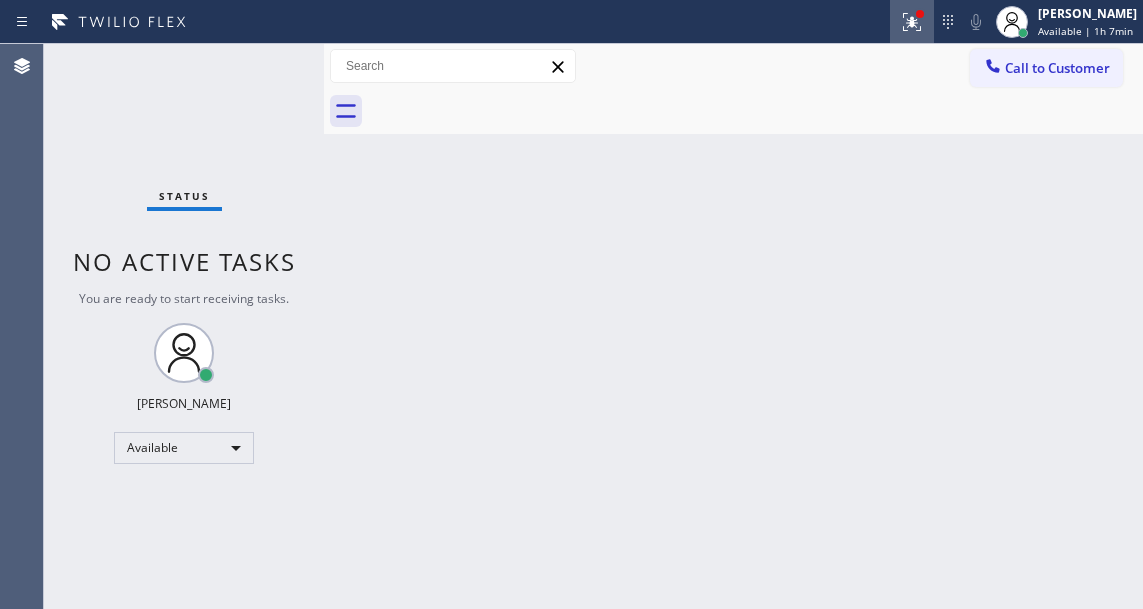 click at bounding box center [912, 22] 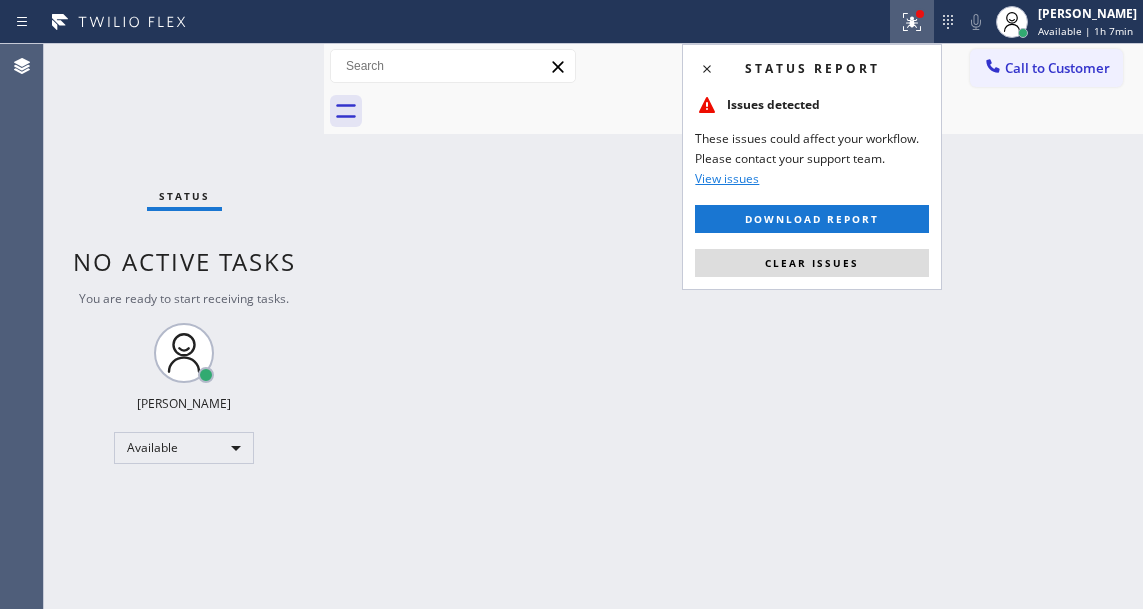click on "Status report Issues detected These issues could affect your workflow. Please contact your support team. View issues Download report Clear issues" at bounding box center (812, 167) 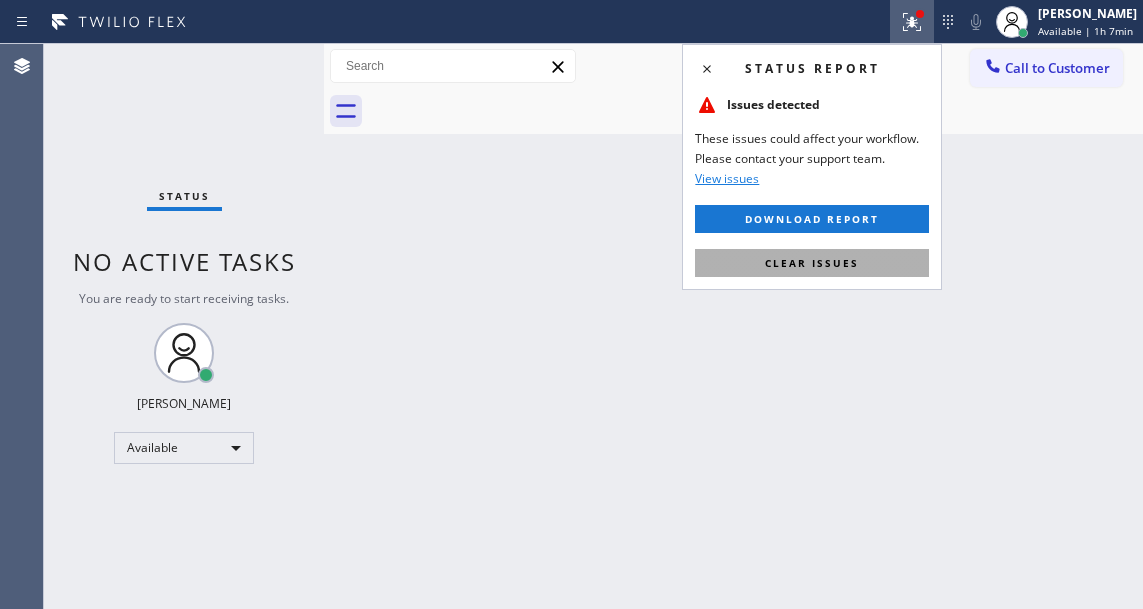 click on "Clear issues" at bounding box center (812, 263) 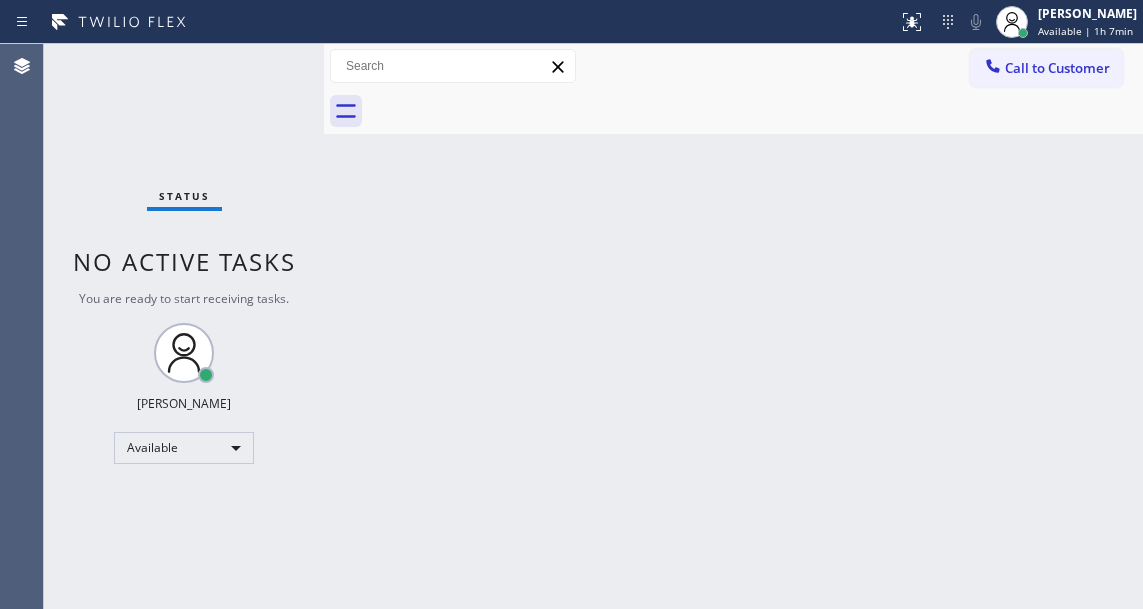 click on "Status   No active tasks     You are ready to start receiving tasks.   Esmael Jarina Available" at bounding box center (184, 326) 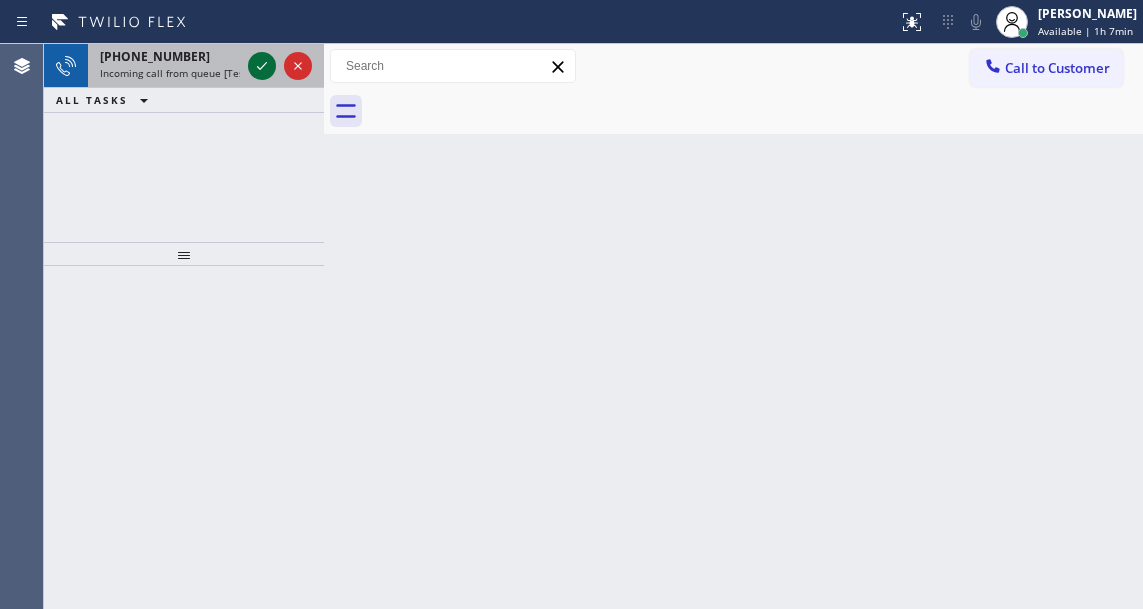 click at bounding box center (262, 66) 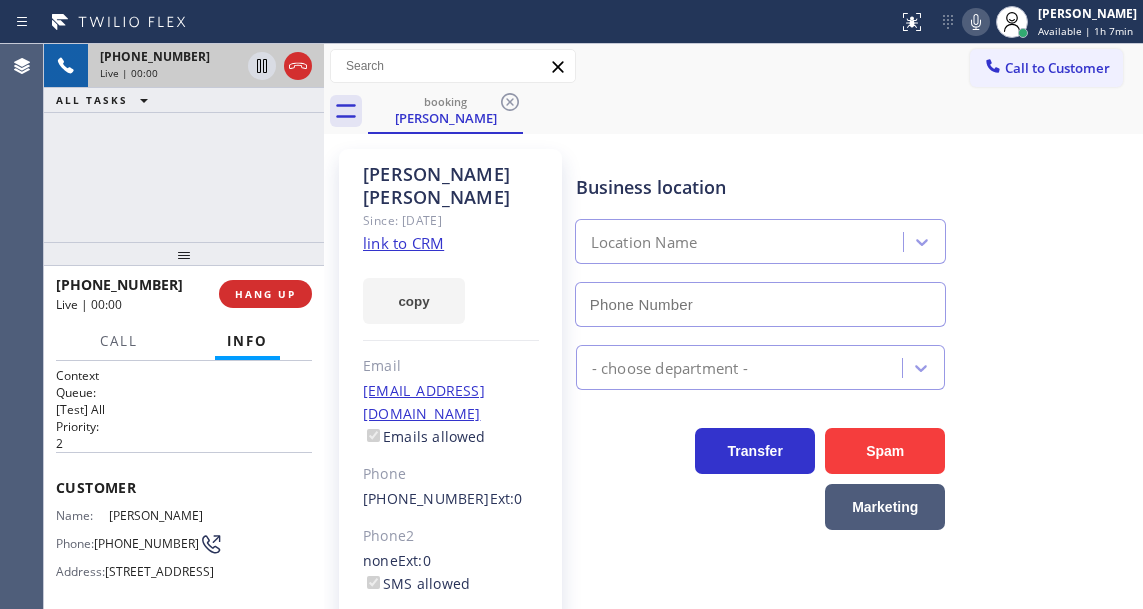 type on "(949) 627-8405" 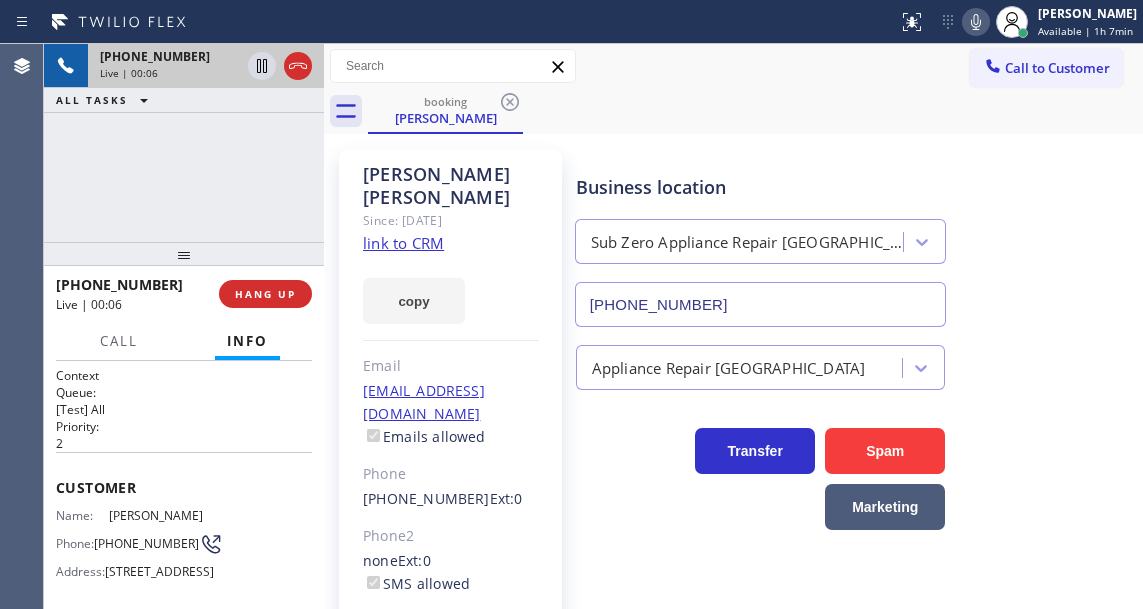 click on "link to CRM" 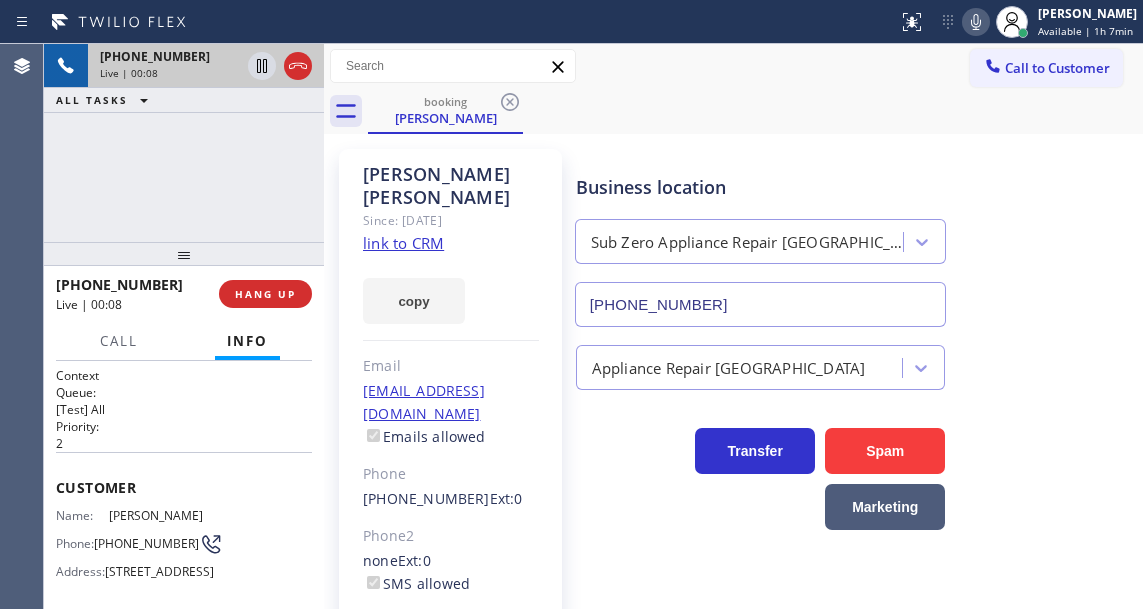 click on "(949) 466-4699" at bounding box center (146, 543) 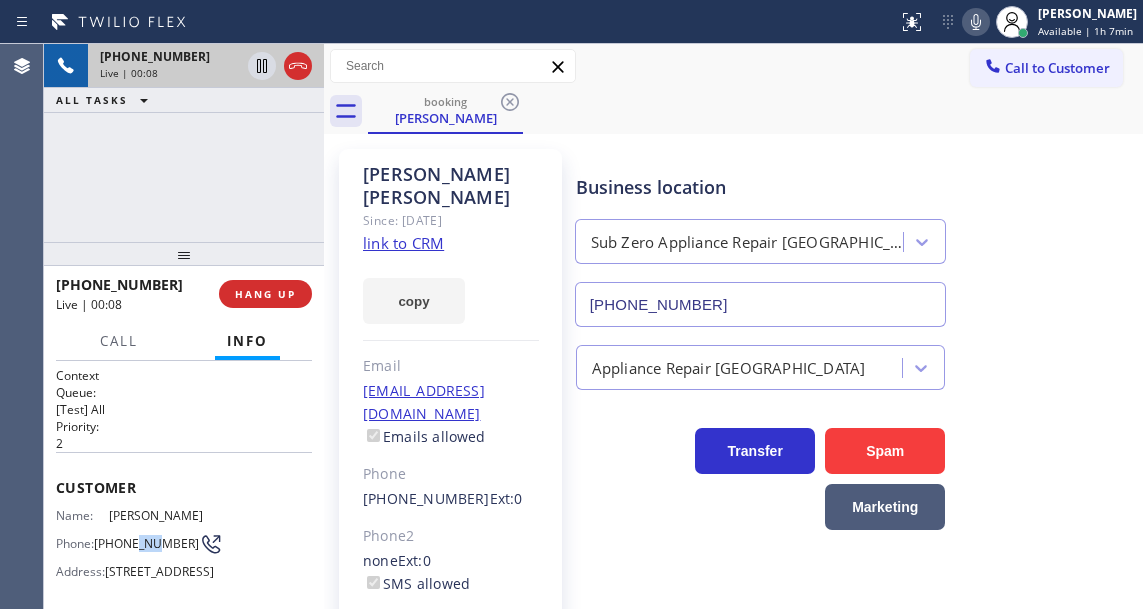 click on "(949) 466-4699" at bounding box center [146, 543] 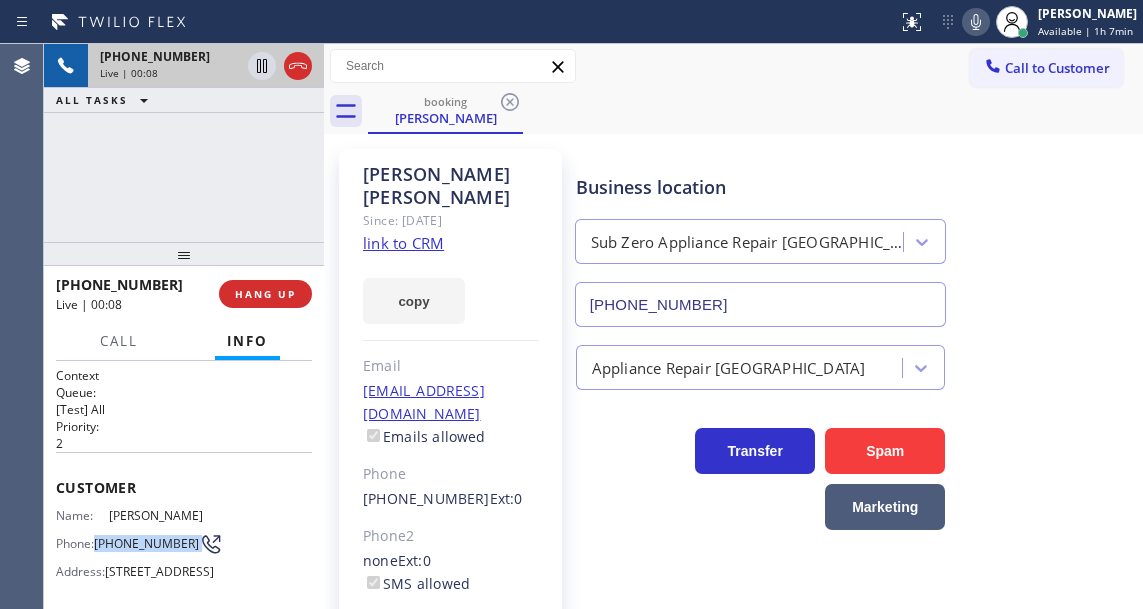 click on "(949) 466-4699" at bounding box center (146, 543) 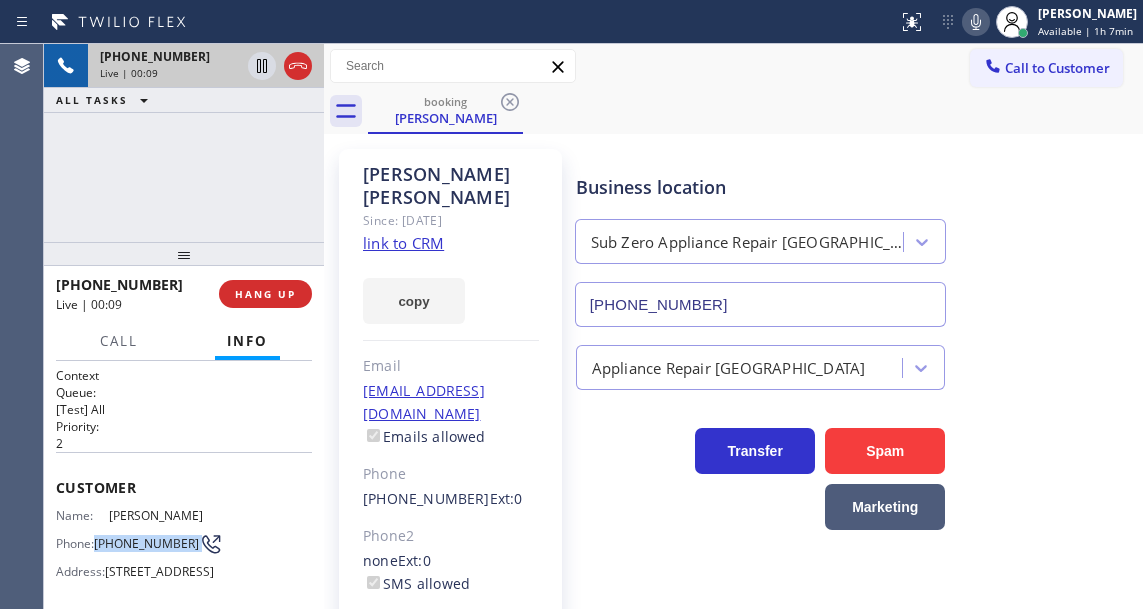 copy on "(949) 466-4699" 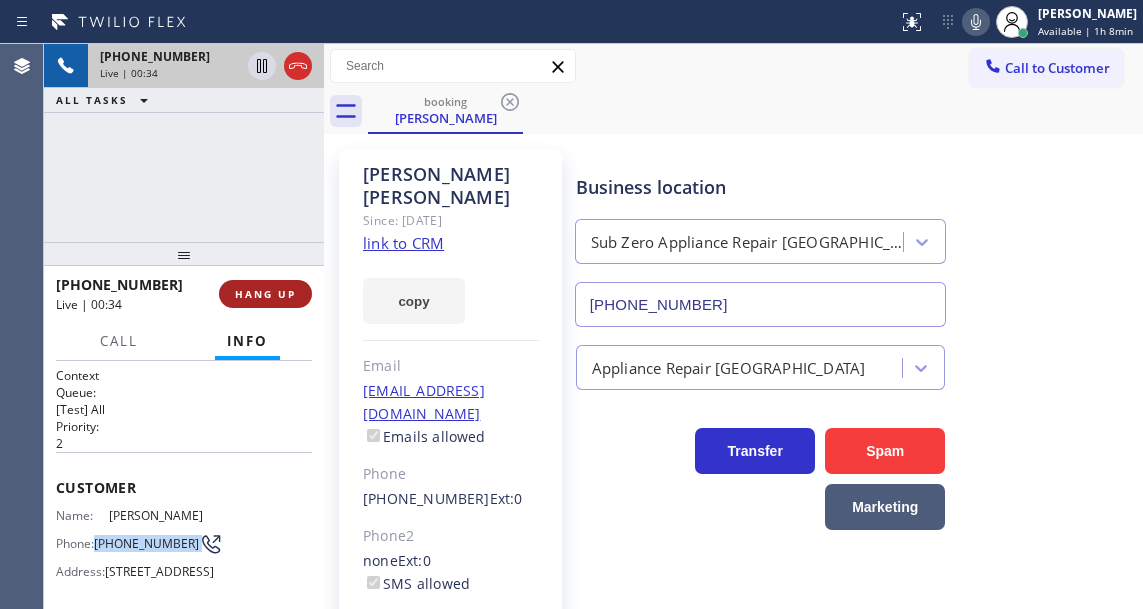 click on "HANG UP" at bounding box center [265, 294] 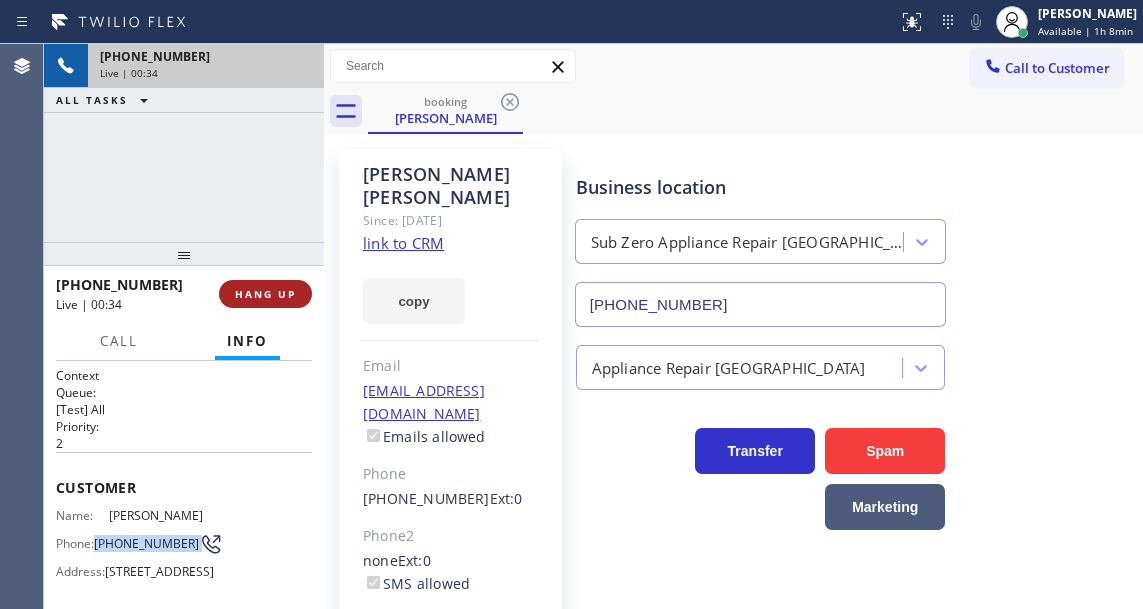 click on "HANG UP" at bounding box center [265, 294] 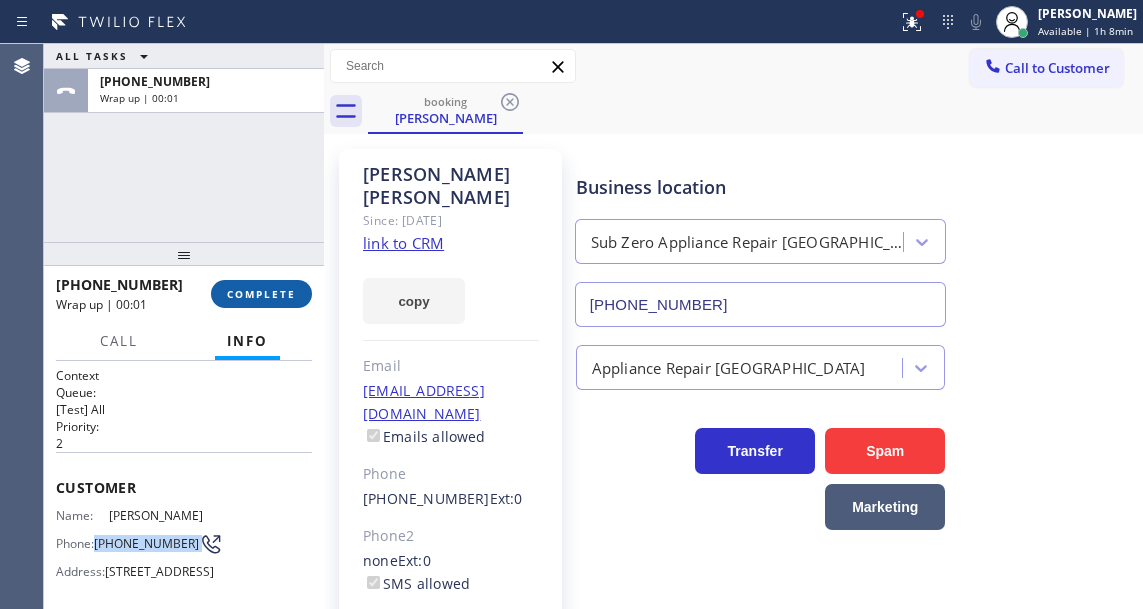 click on "COMPLETE" at bounding box center [261, 294] 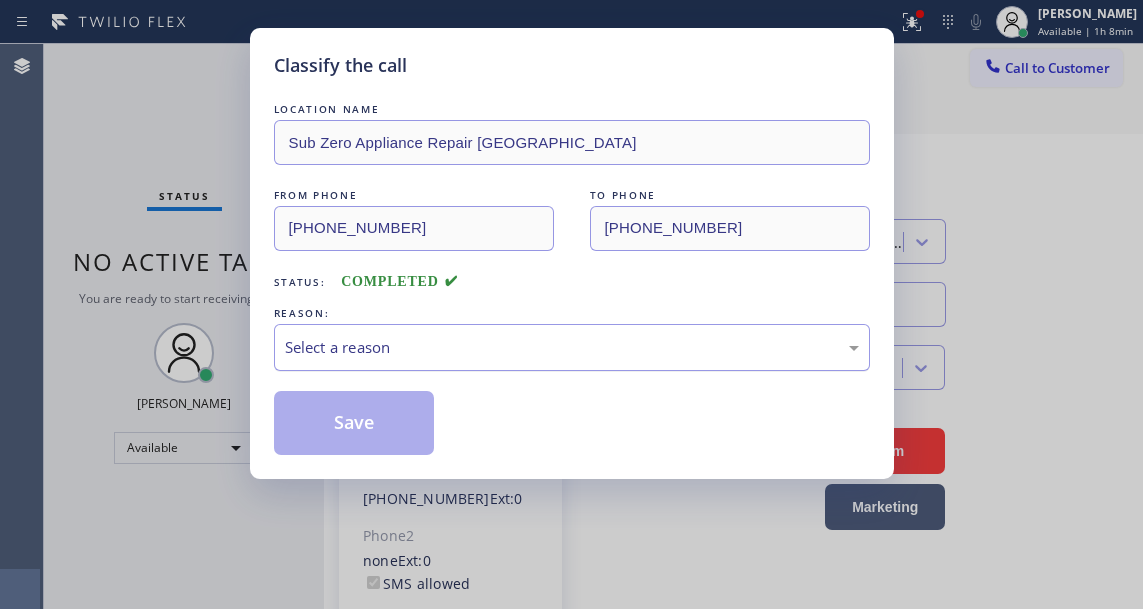 click on "Select a reason" at bounding box center [572, 347] 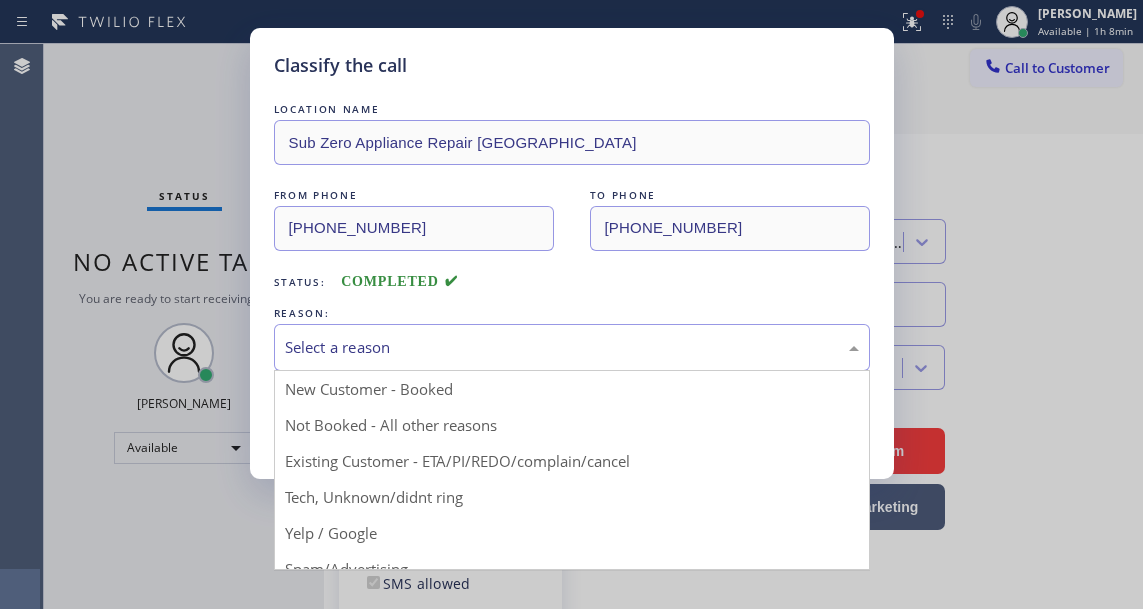 drag, startPoint x: 473, startPoint y: 456, endPoint x: 431, endPoint y: 439, distance: 45.310043 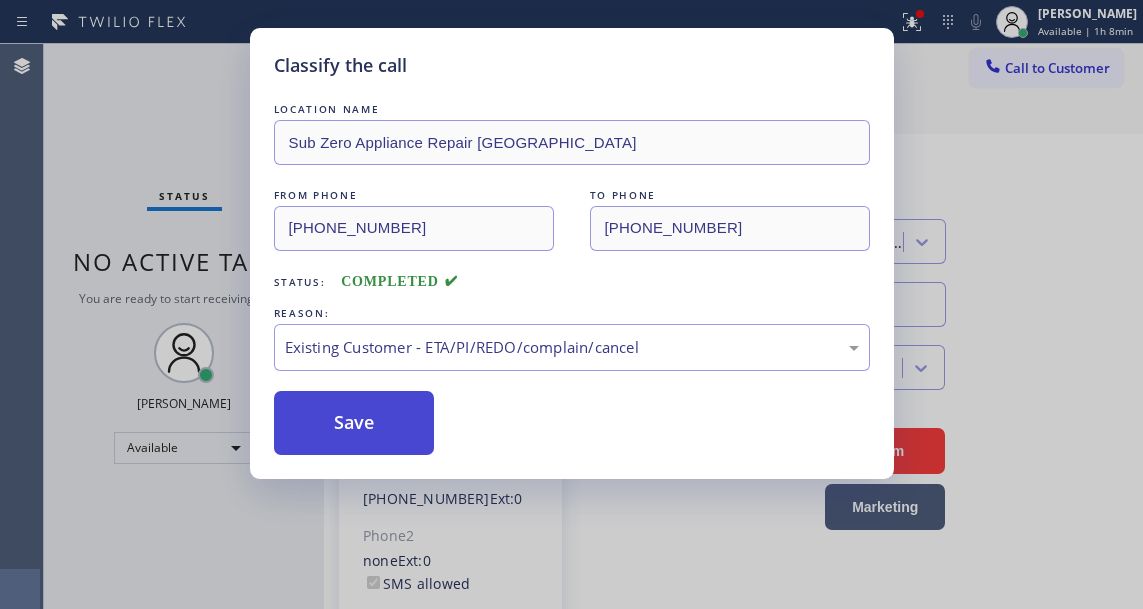 click on "Save" at bounding box center (354, 423) 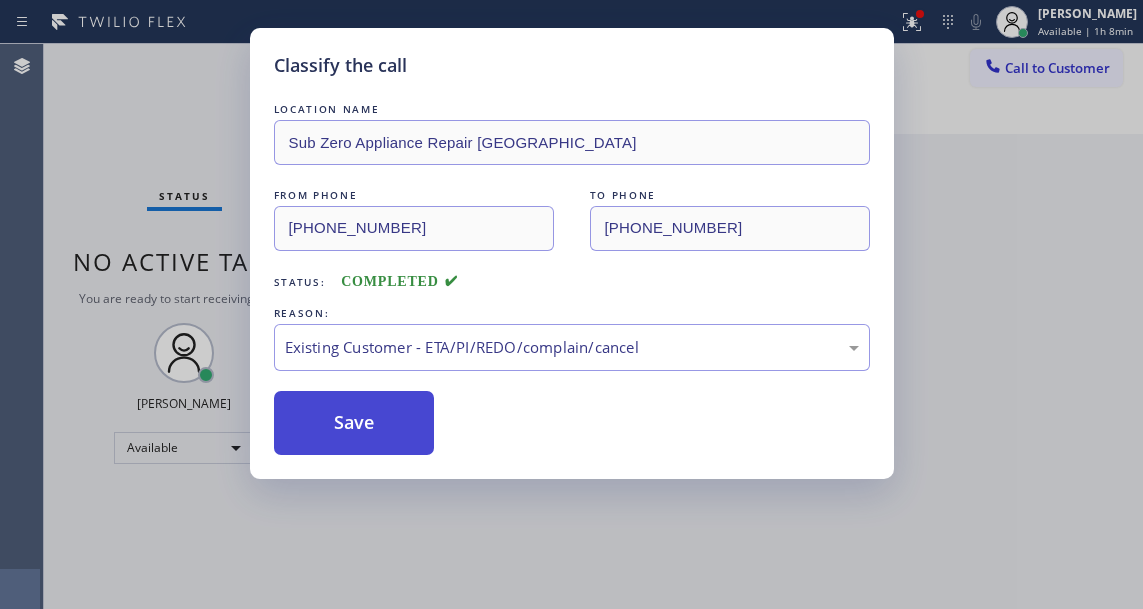 click on "Save" at bounding box center [354, 423] 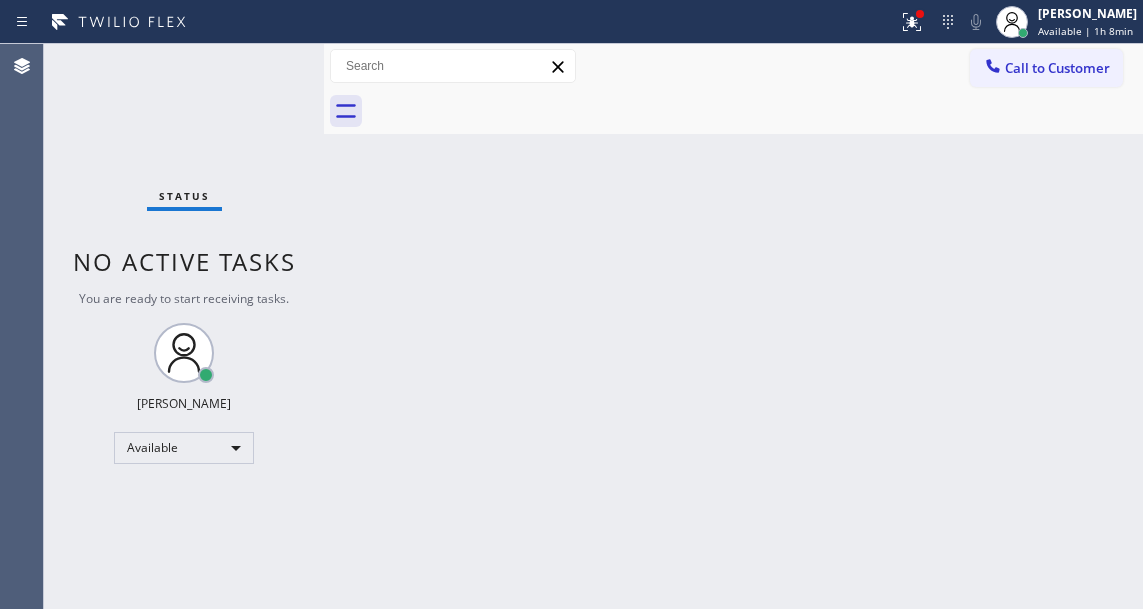 click on "Status   No active tasks     You are ready to start receiving tasks.   Esmael Jarina Available" at bounding box center (184, 326) 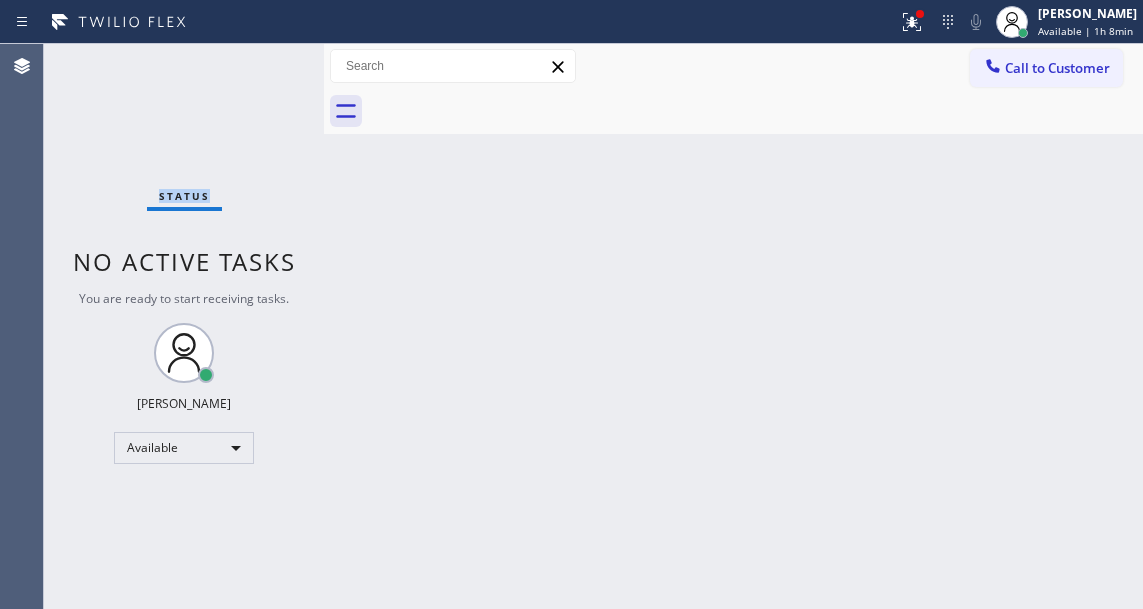 click on "Status   No active tasks     You are ready to start receiving tasks.   Esmael Jarina Available" at bounding box center (184, 326) 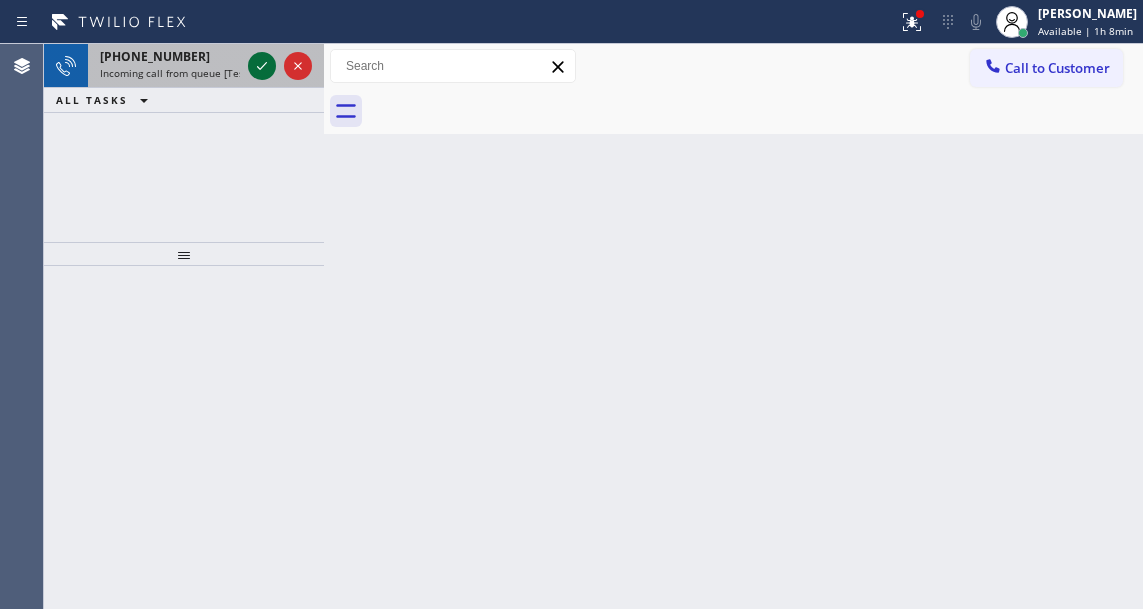 click 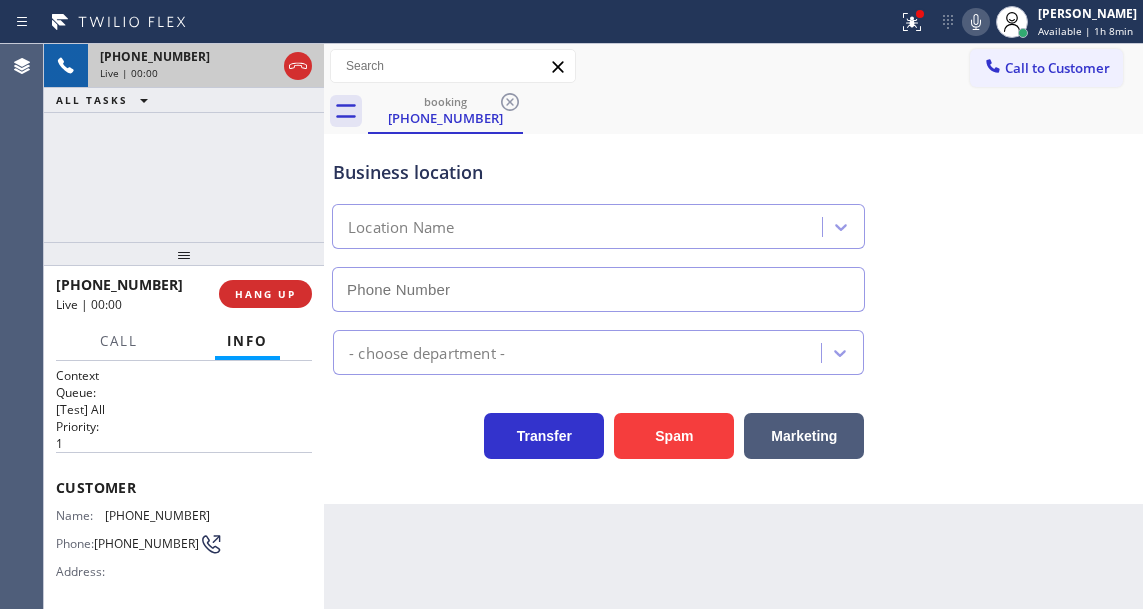 type on "(929) 605-4403" 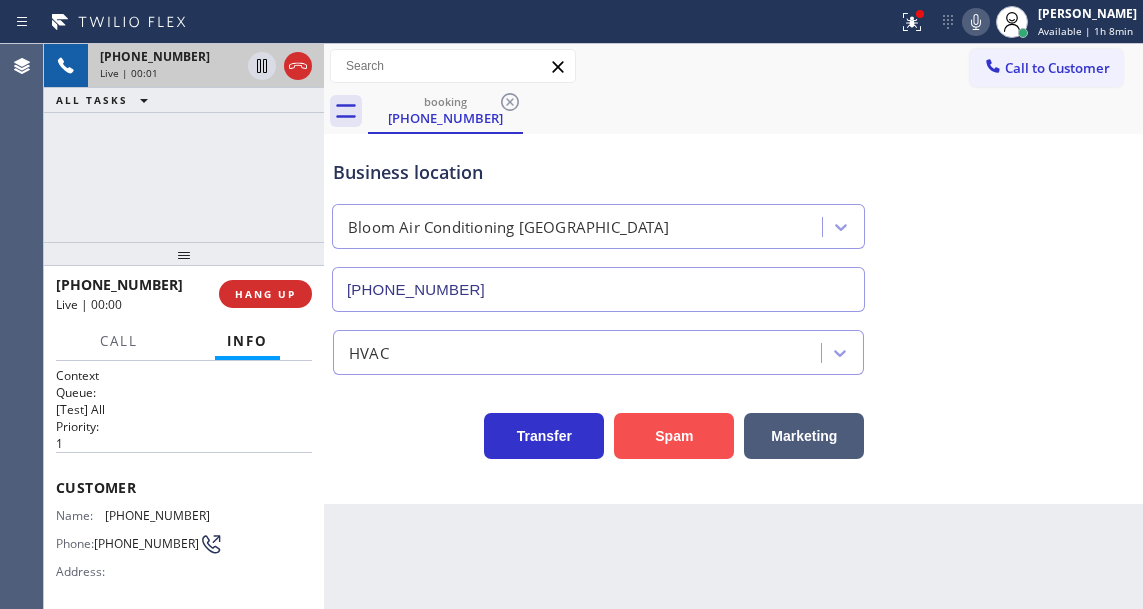 click on "Spam" at bounding box center (674, 436) 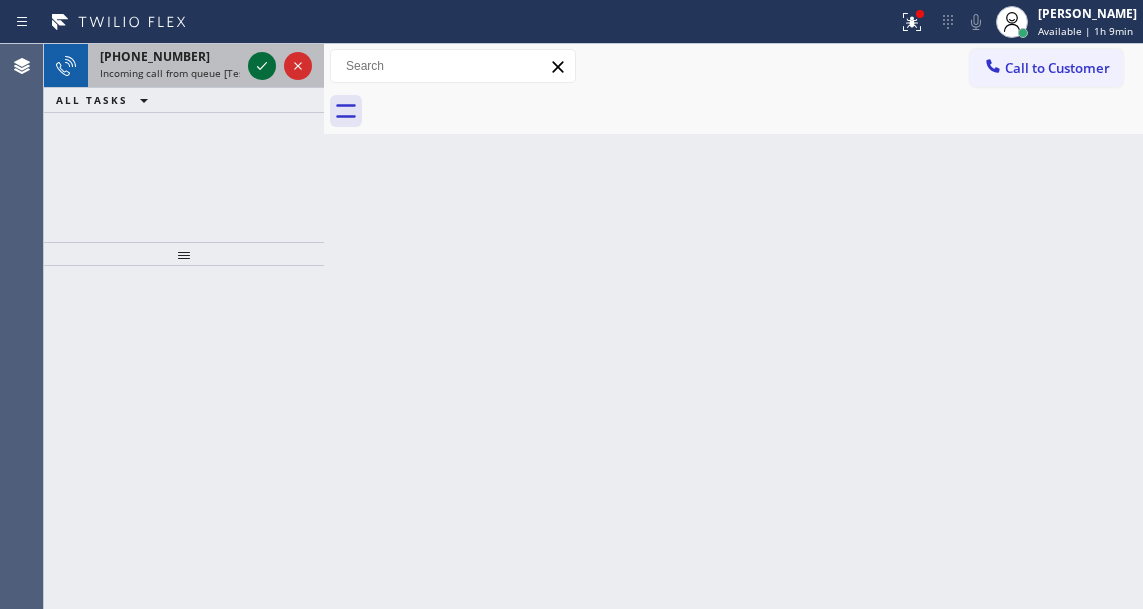 click 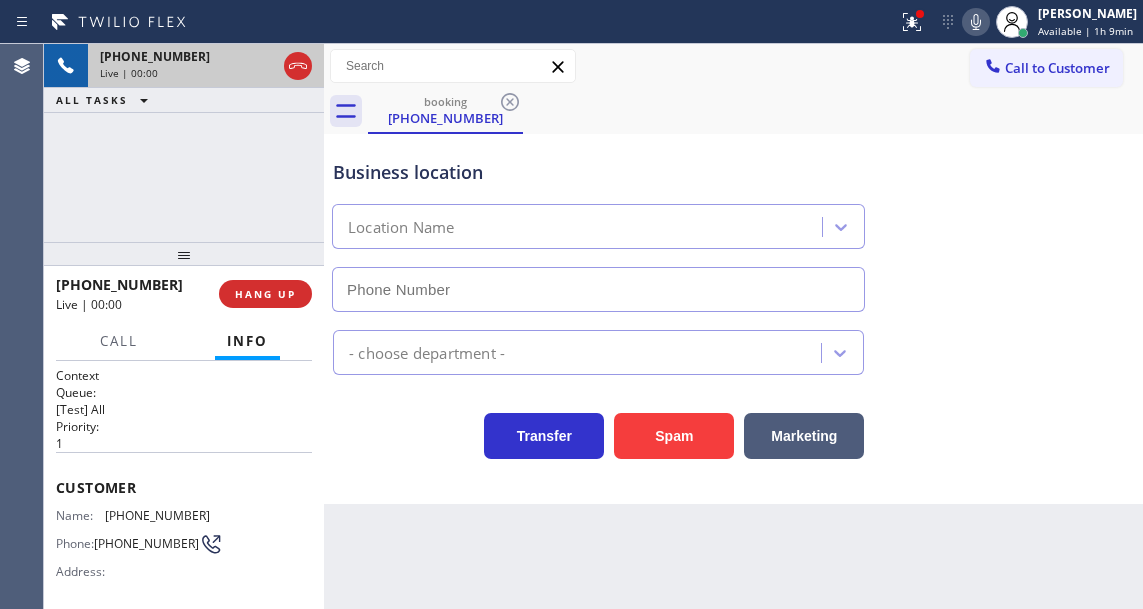 type on "(877) 777-0796" 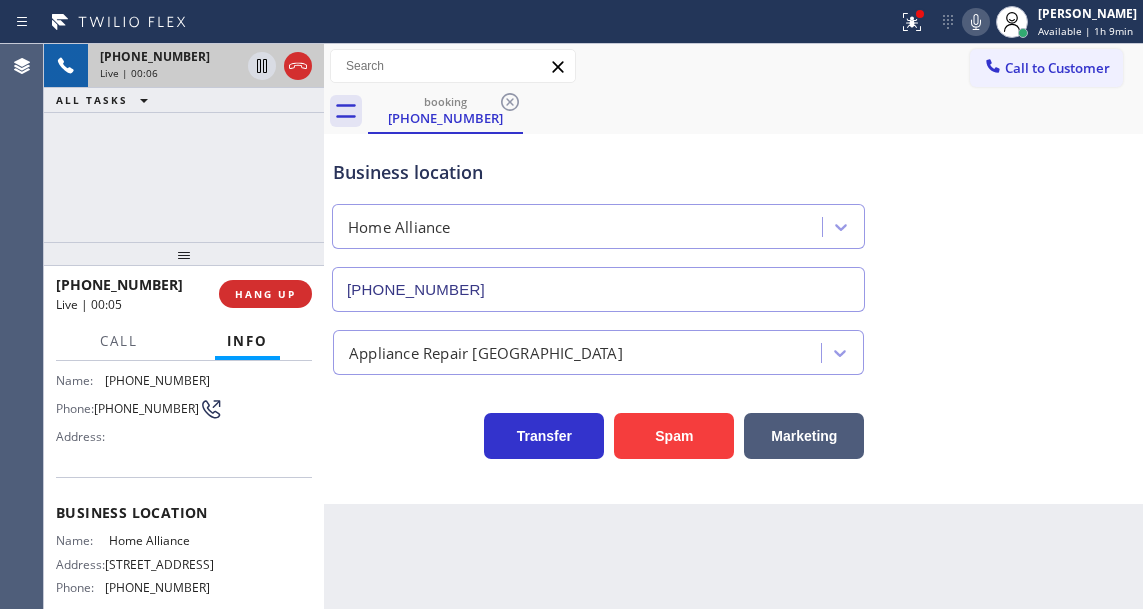 scroll, scrollTop: 100, scrollLeft: 0, axis: vertical 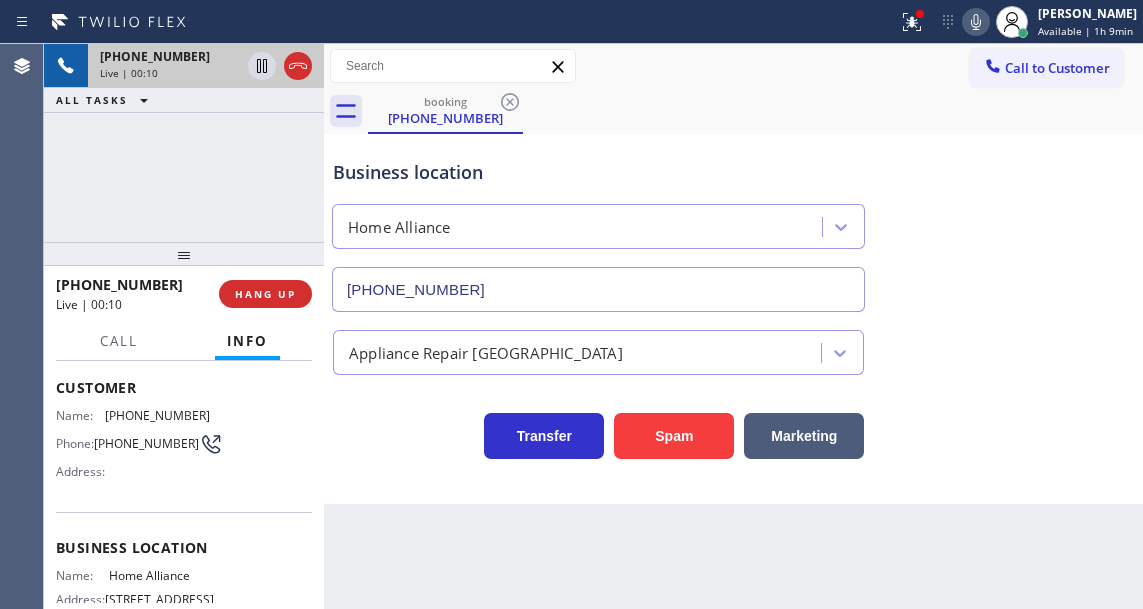 click on "(773) 699-5149" at bounding box center (146, 443) 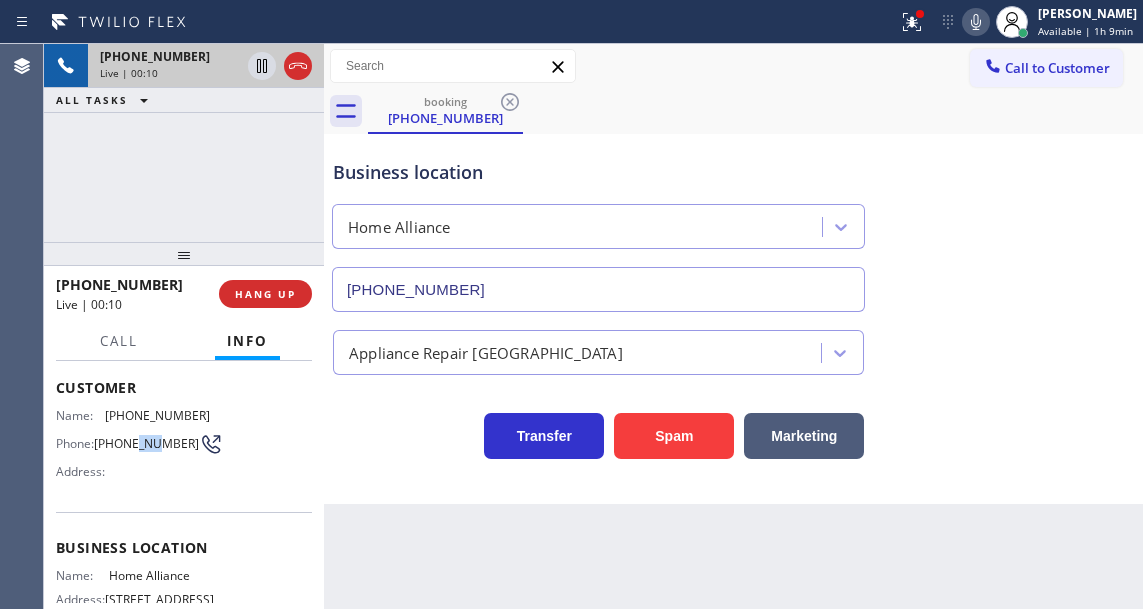 click on "(773) 699-5149" at bounding box center [146, 443] 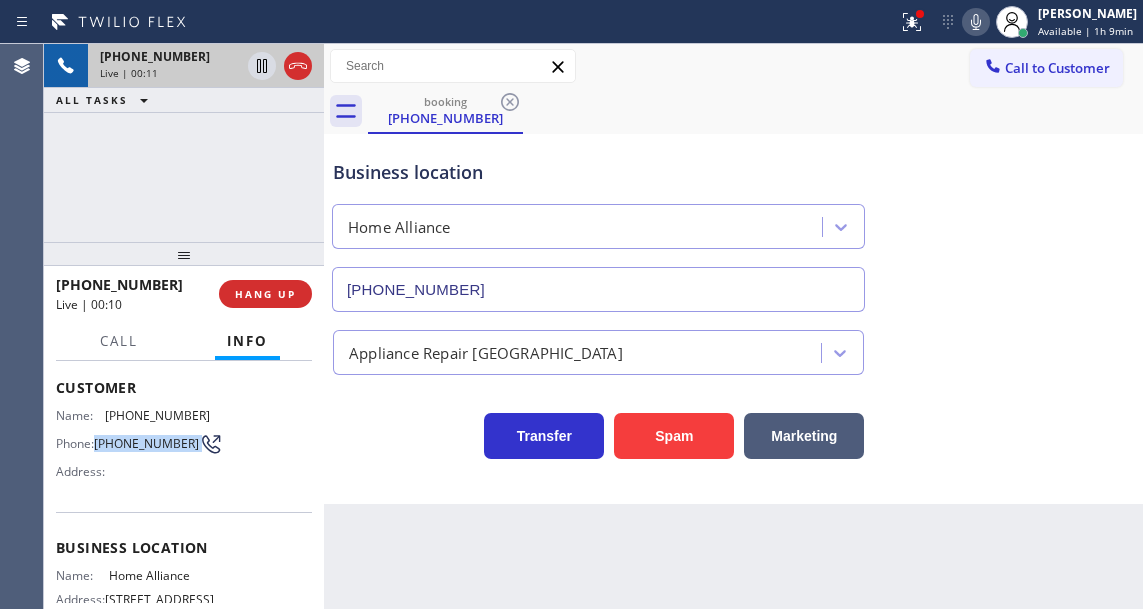 click on "(773) 699-5149" at bounding box center (146, 443) 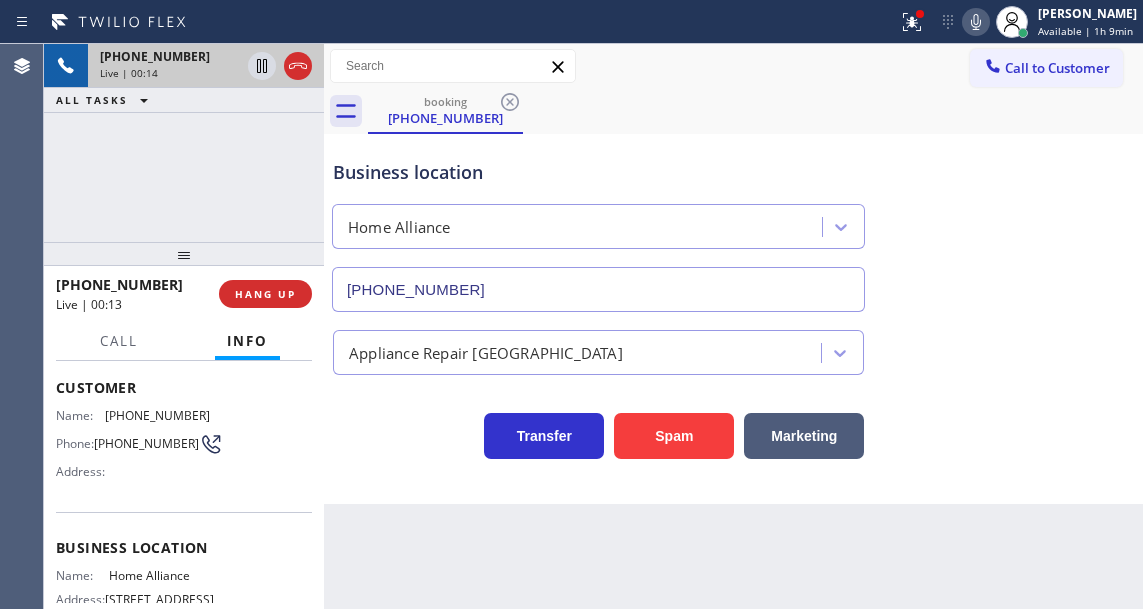 drag, startPoint x: 368, startPoint y: 520, endPoint x: 254, endPoint y: 555, distance: 119.25183 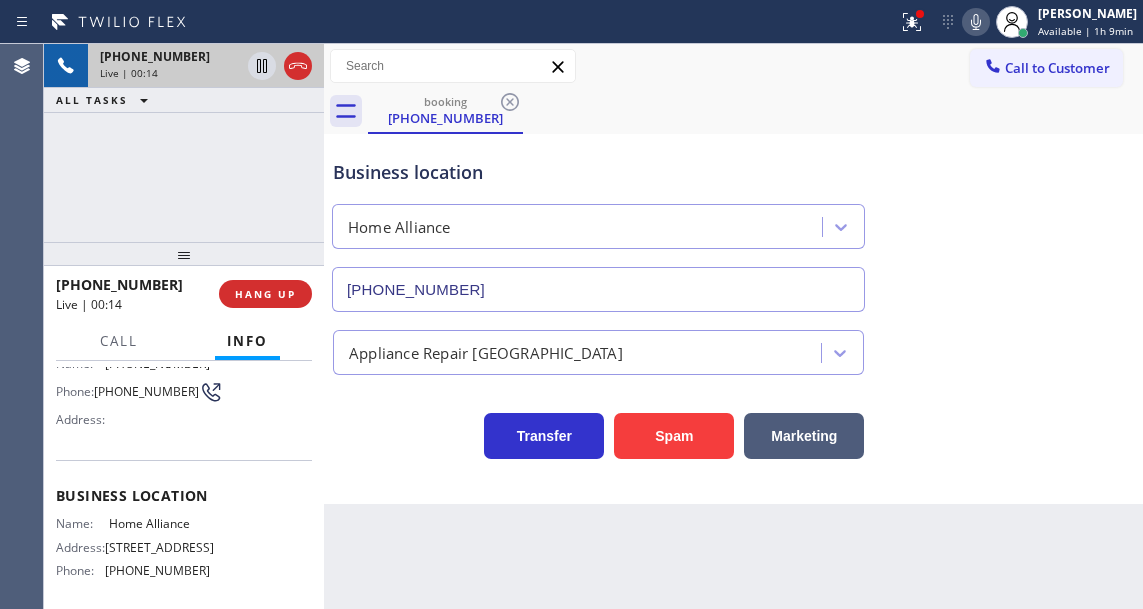 scroll, scrollTop: 200, scrollLeft: 0, axis: vertical 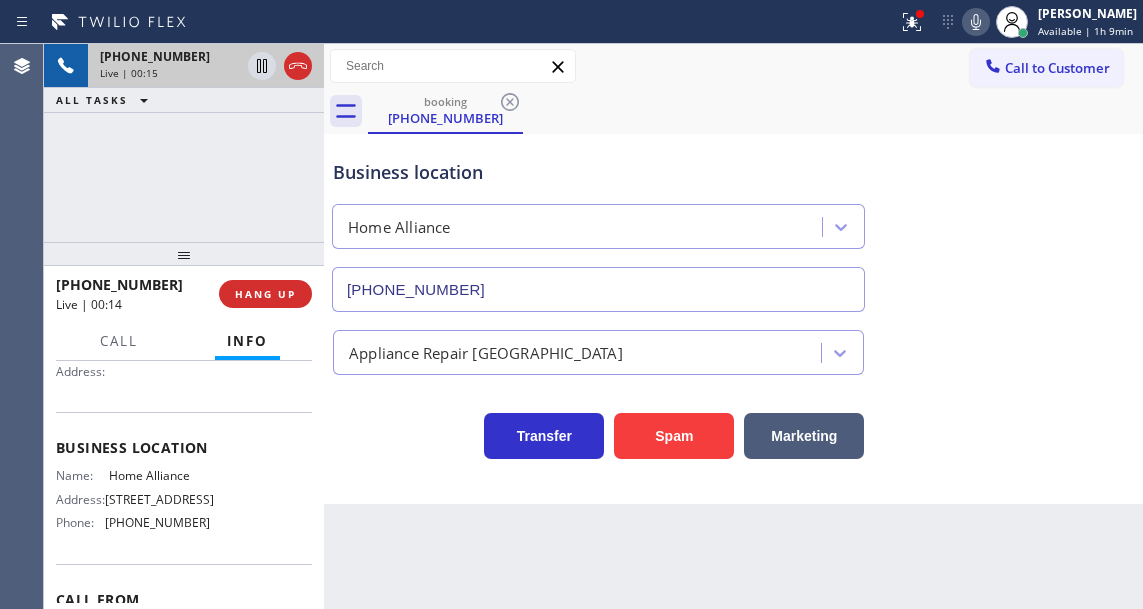 click on "Home Alliance" at bounding box center [159, 475] 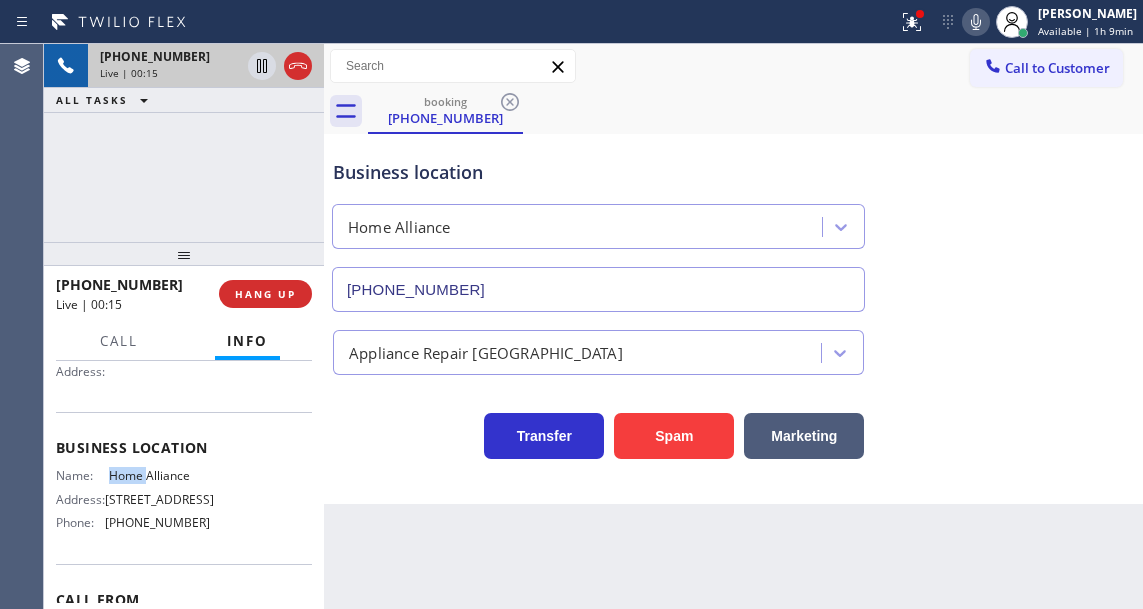 click on "Home Alliance" at bounding box center [159, 475] 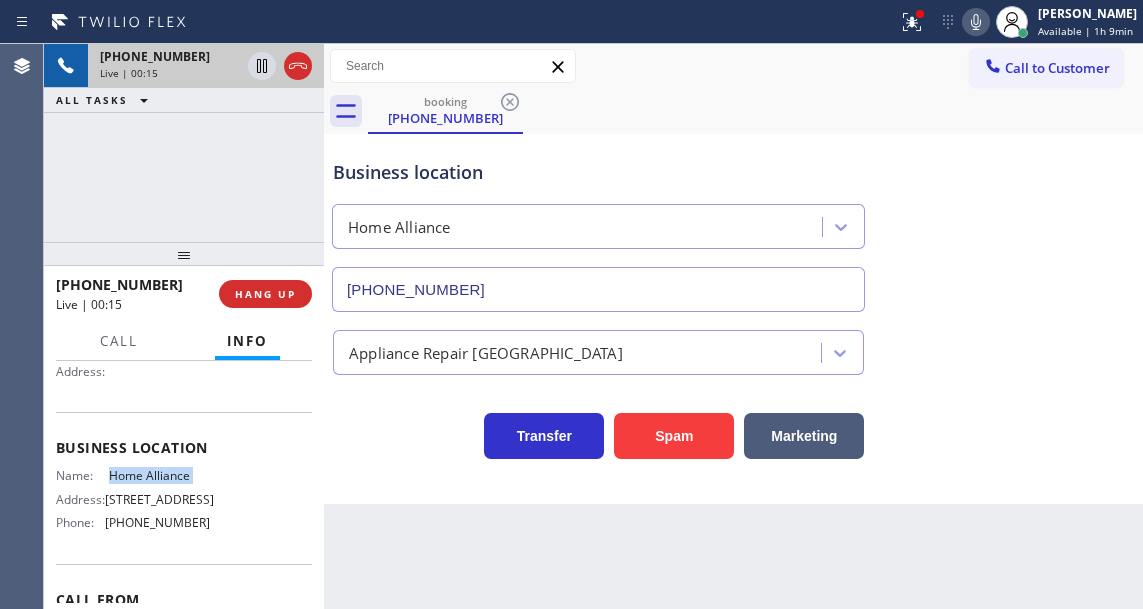 click on "Home Alliance" at bounding box center [159, 475] 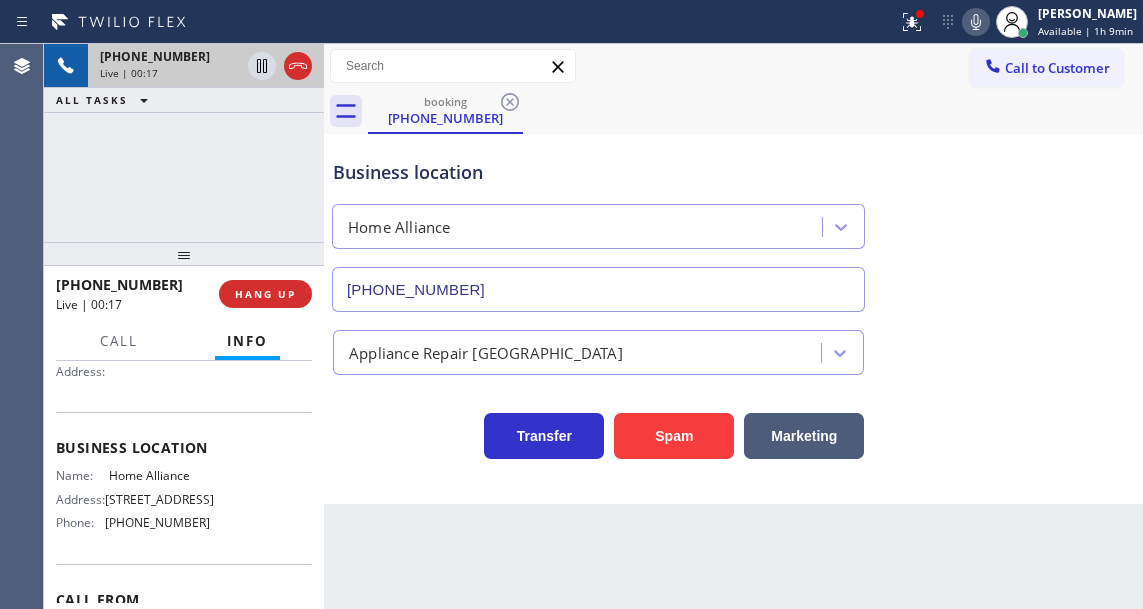 click on "Business location Home Alliance (877) 777-0796 Appliance Repair High End Transfer Spam Marketing" at bounding box center [733, 319] 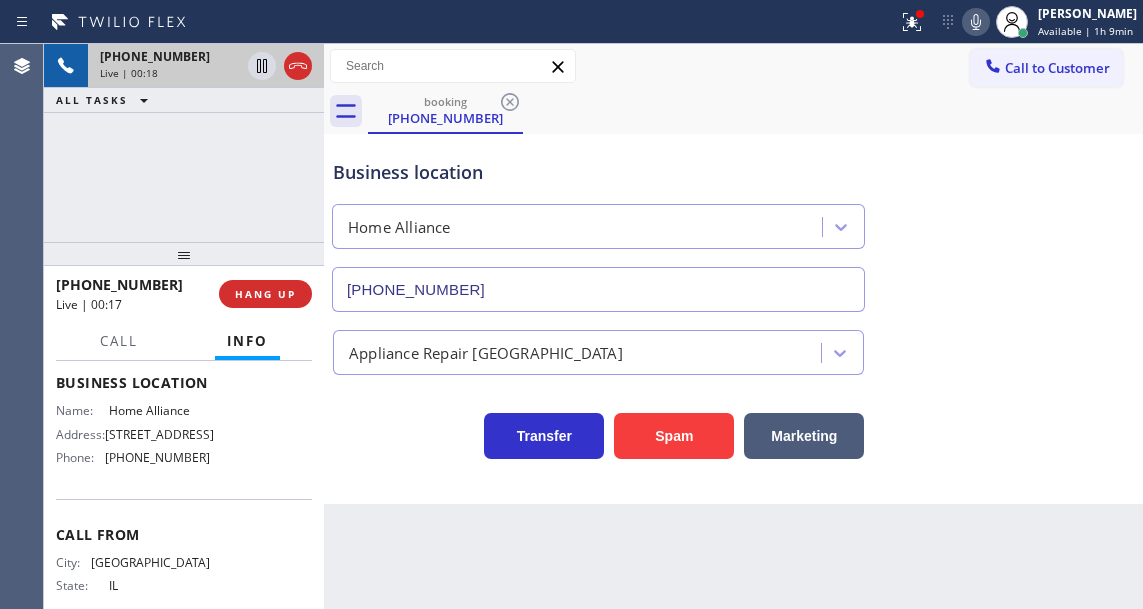 scroll, scrollTop: 300, scrollLeft: 0, axis: vertical 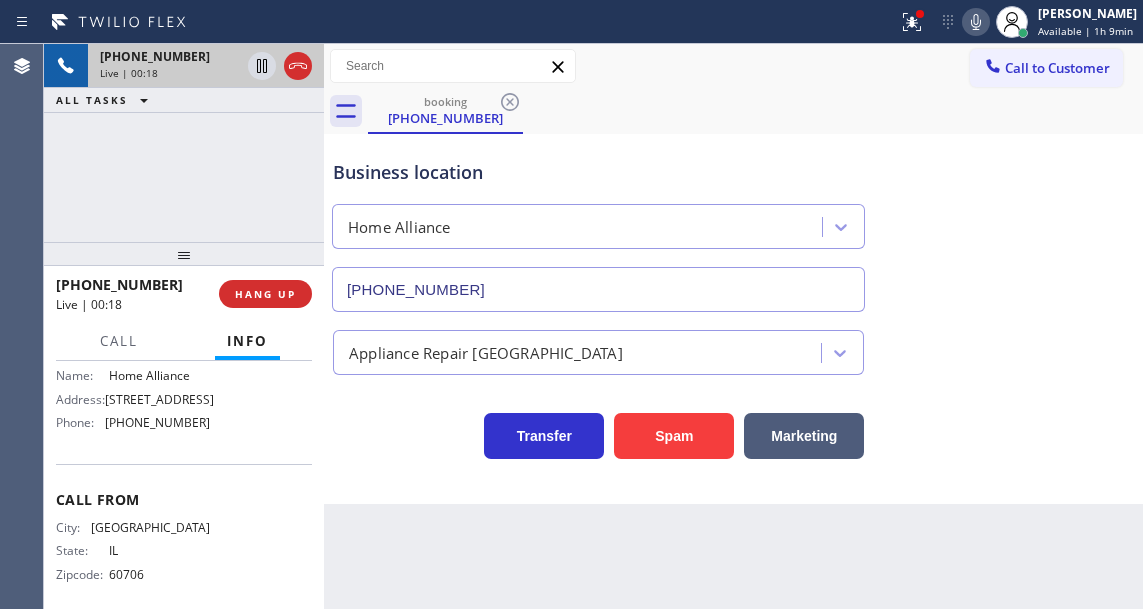 click on "(877) 777-0796" at bounding box center (157, 422) 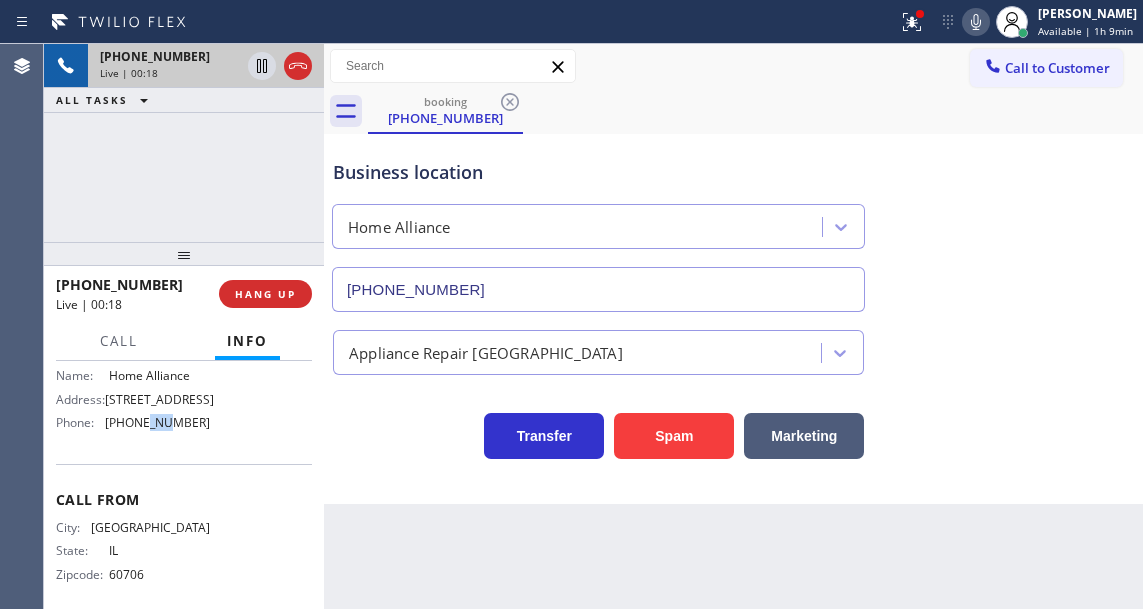 click on "(877) 777-0796" at bounding box center [157, 422] 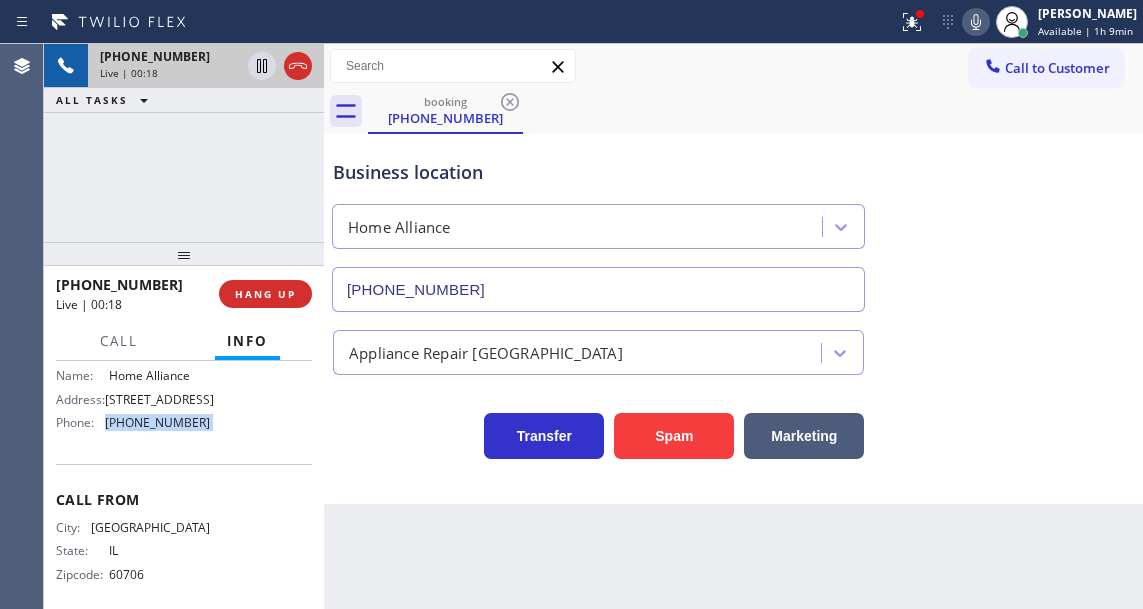 click on "(877) 777-0796" at bounding box center [157, 422] 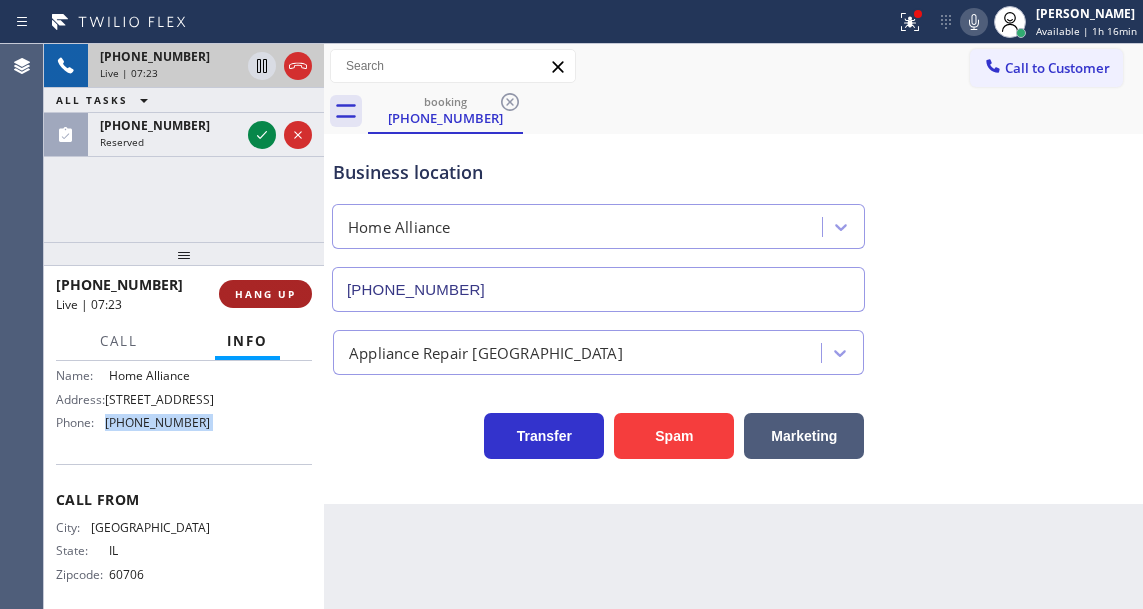 click on "HANG UP" at bounding box center [265, 294] 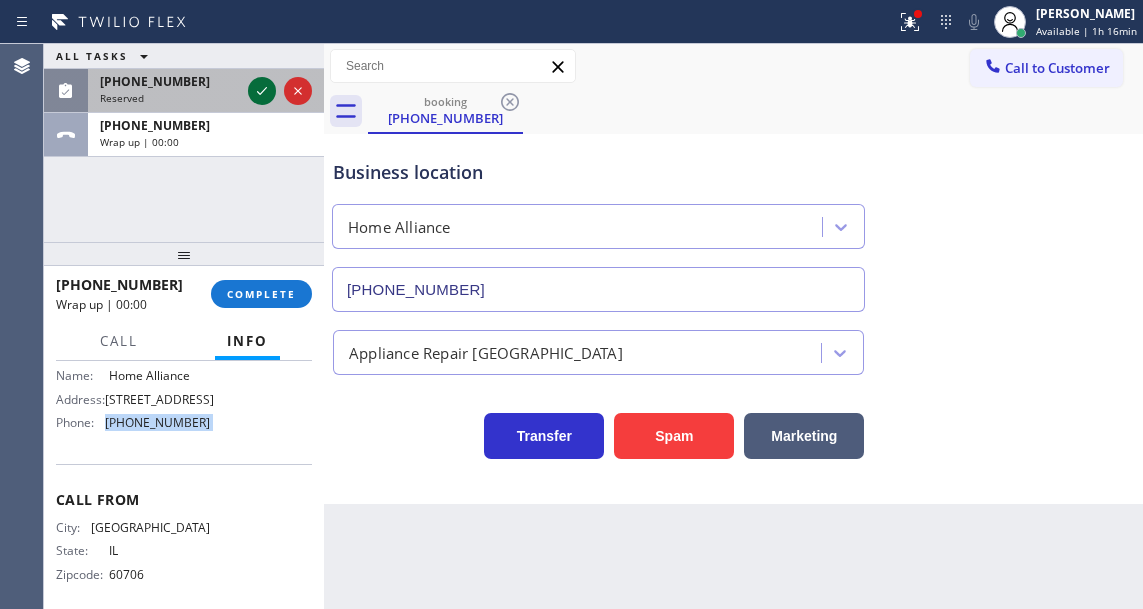 click 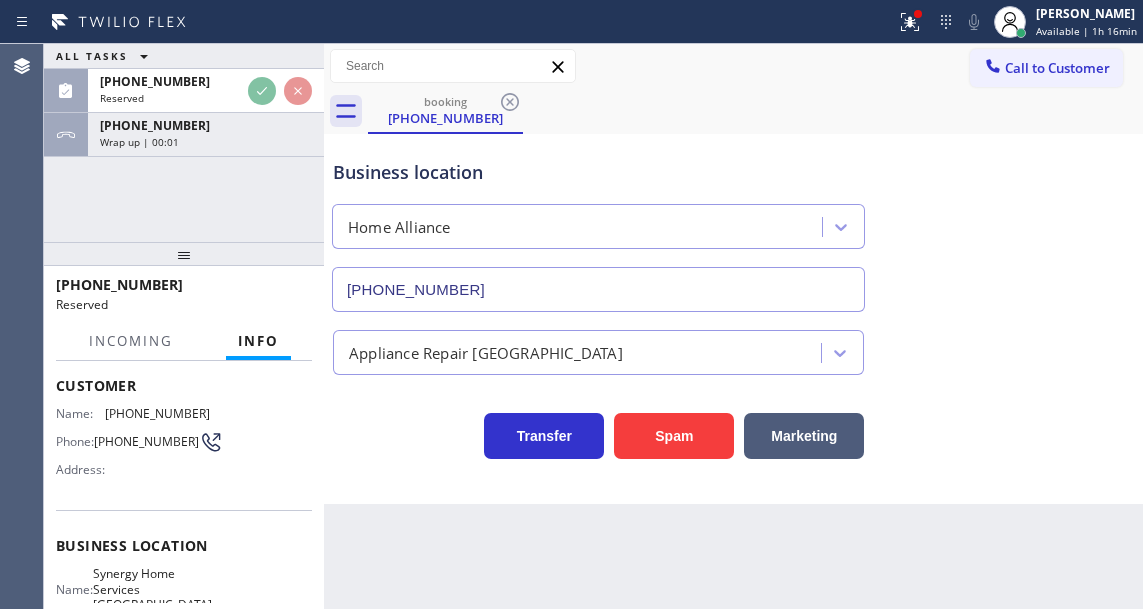 scroll, scrollTop: 134, scrollLeft: 0, axis: vertical 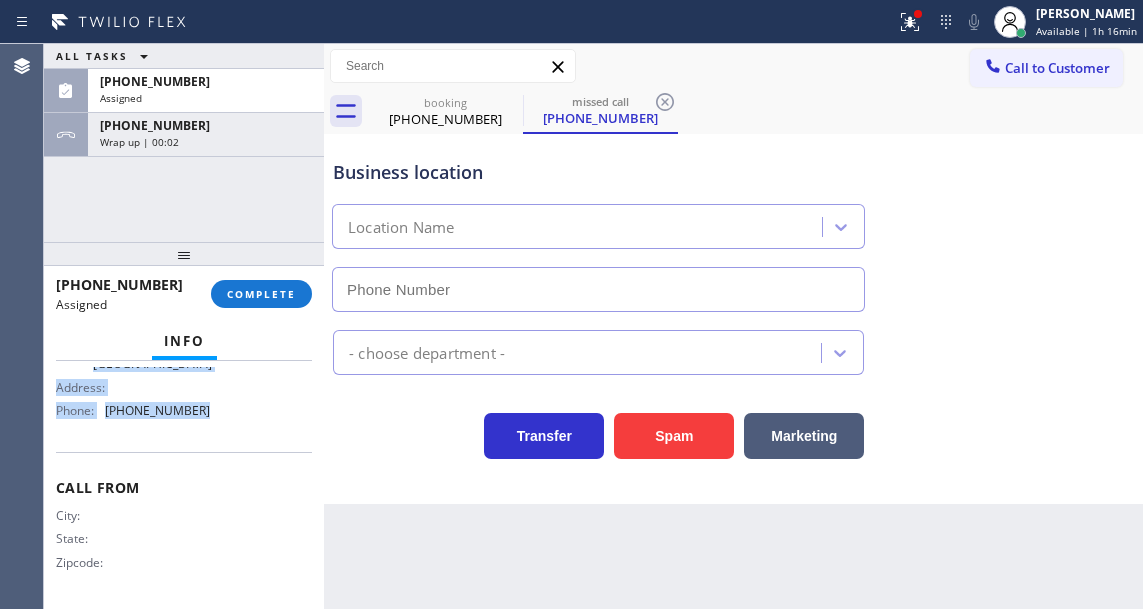 type on "(929) 590-9669" 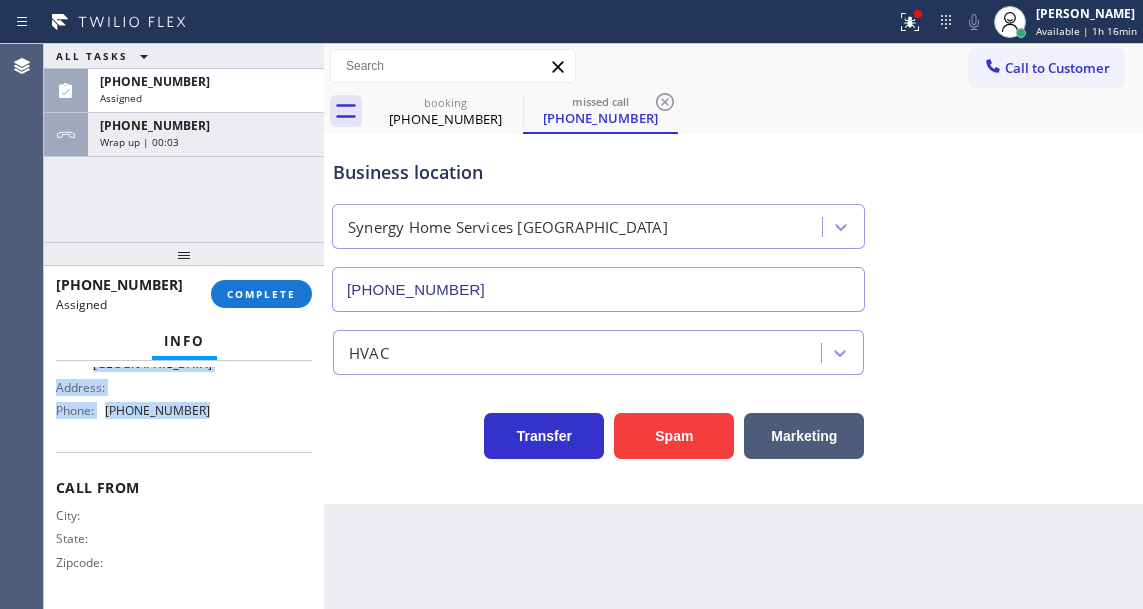 drag, startPoint x: 57, startPoint y: 382, endPoint x: 264, endPoint y: 429, distance: 212.26869 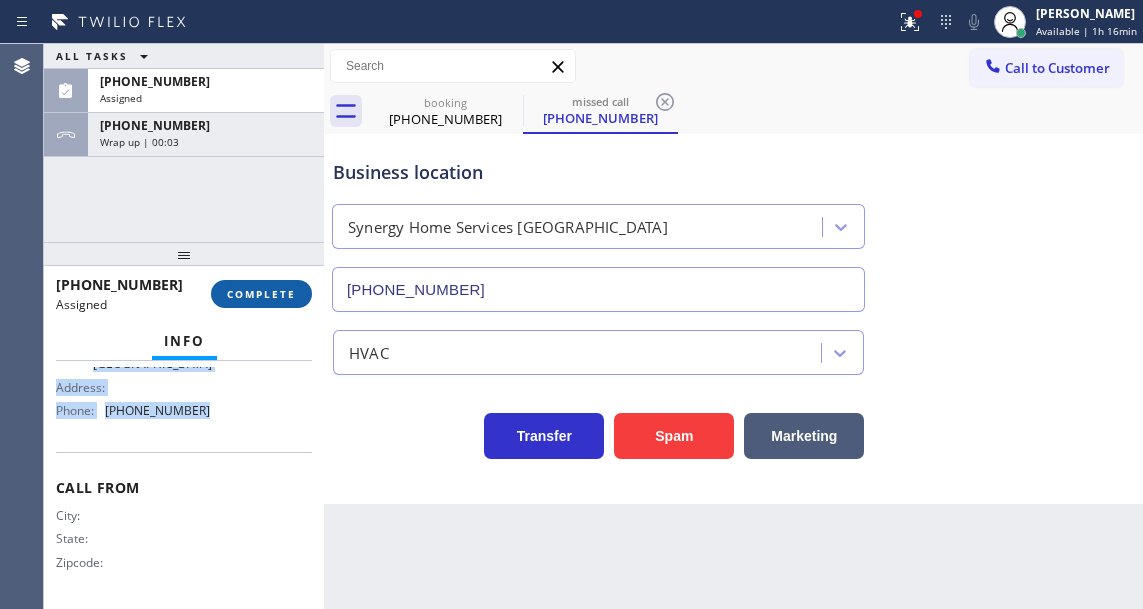 type 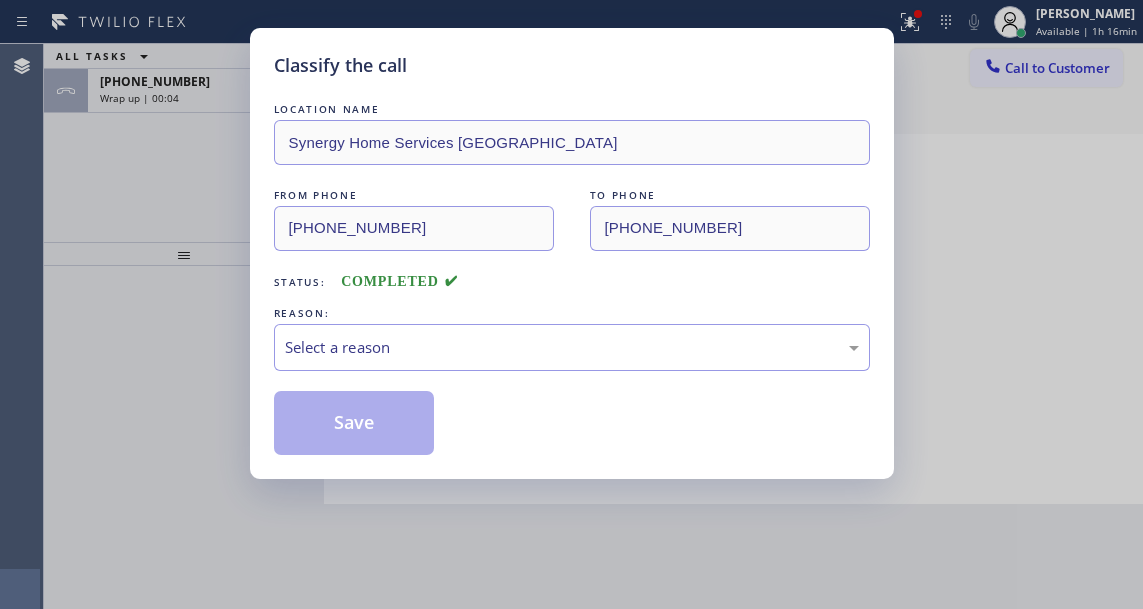click on "Select a reason" at bounding box center (572, 347) 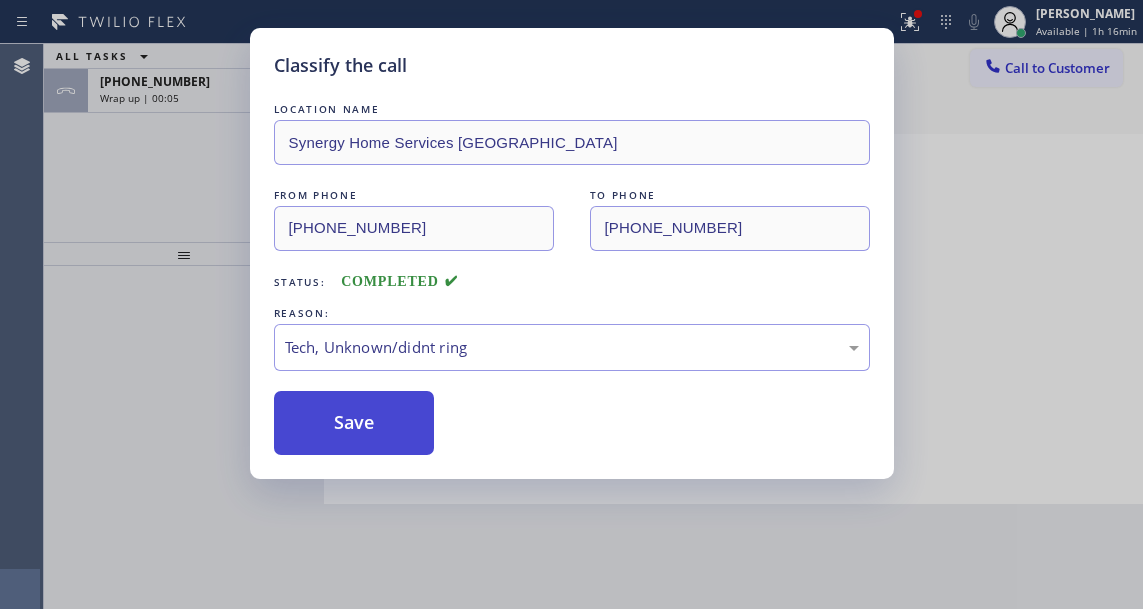 click on "Save" at bounding box center [354, 423] 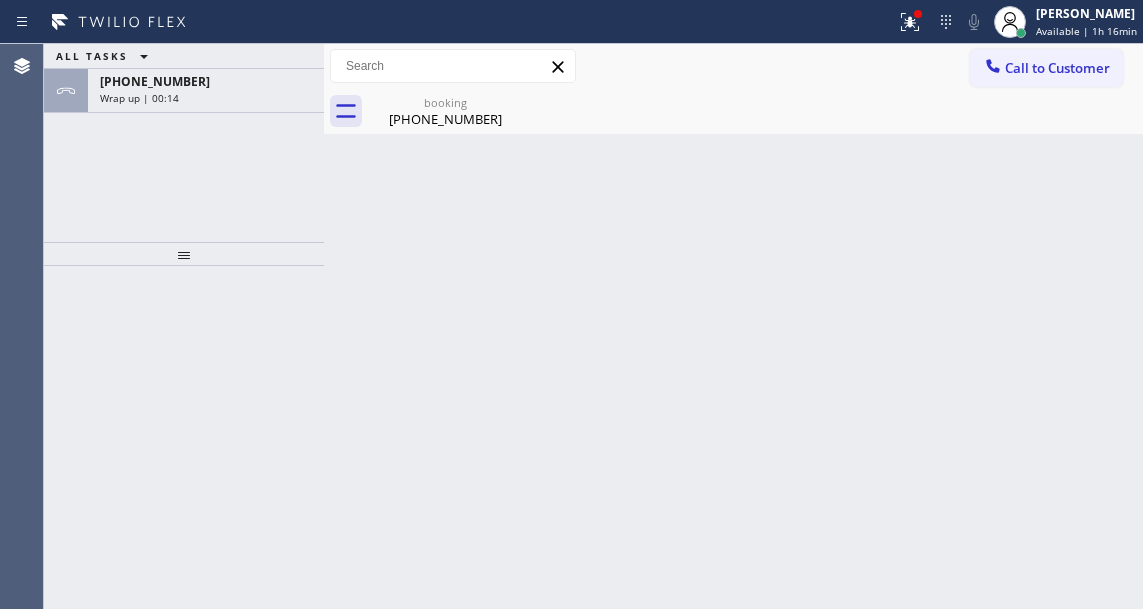 click on "Back to Dashboard Change Sender ID Customers Technicians Select a contact Outbound call Technician Search Technician Your caller id phone number Your caller id phone number Call Technician info Name   Phone none Address none Change Sender ID HVAC +18559994417 5 Star Appliance +18557314952 Appliance Repair +18554611149 Plumbing +18889090120 Air Duct Cleaning +18006865038  Electricians +18005688664 Cancel Change Check personal SMS Reset Change booking (773) 699-5149 Call to Customer Outbound call Location AR B2B SMS Your caller id phone number (833) 692-2271 Customer number Call Outbound call Technician Search Technician Your caller id phone number Your caller id phone number Call booking (773) 699-5149 Business location Home Alliance (877) 777-0796 Appliance Repair High End Transfer Spam Marketing" at bounding box center (733, 326) 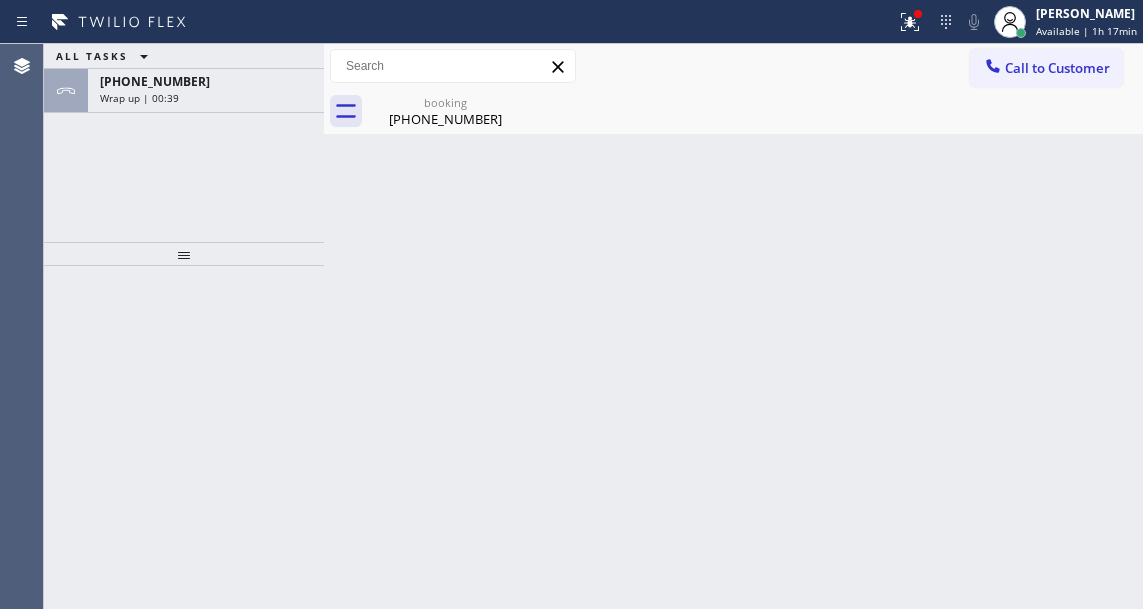 click on "Back to Dashboard Change Sender ID Customers Technicians Select a contact Outbound call Technician Search Technician Your caller id phone number Your caller id phone number Call Technician info Name   Phone none Address none Change Sender ID HVAC +18559994417 5 Star Appliance +18557314952 Appliance Repair +18554611149 Plumbing +18889090120 Air Duct Cleaning +18006865038  Electricians +18005688664 Cancel Change Check personal SMS Reset Change booking (773) 699-5149 Call to Customer Outbound call Location AR B2B SMS Your caller id phone number (833) 692-2271 Customer number Call Outbound call Technician Search Technician Your caller id phone number Your caller id phone number Call booking (773) 699-5149 Business location Home Alliance (877) 777-0796 Appliance Repair High End Transfer Spam Marketing" at bounding box center (733, 326) 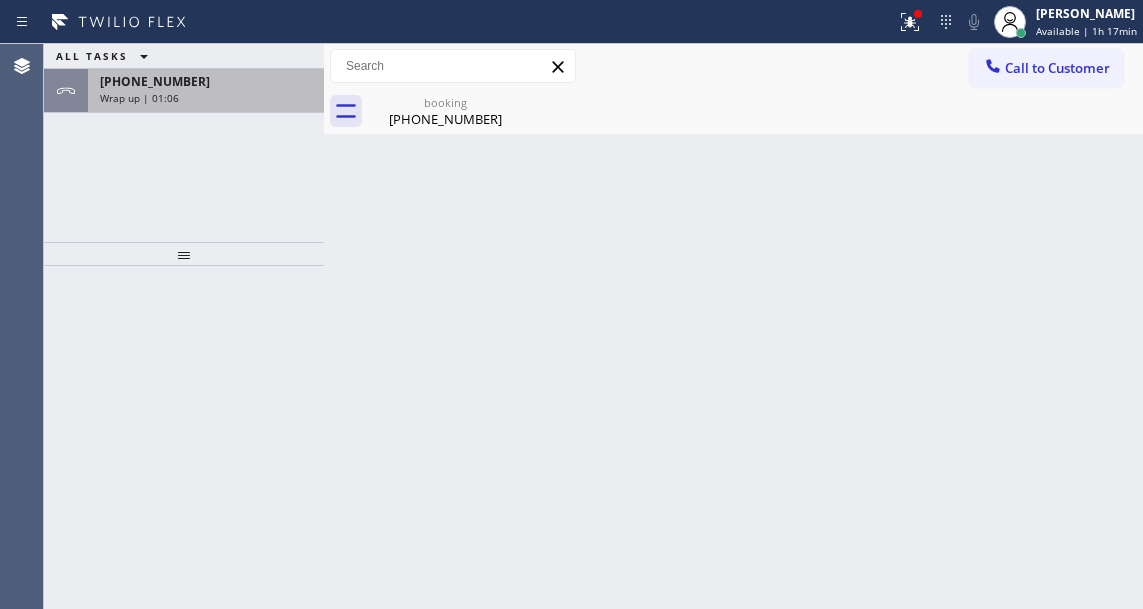 click on "Wrap up | 01:06" at bounding box center [206, 98] 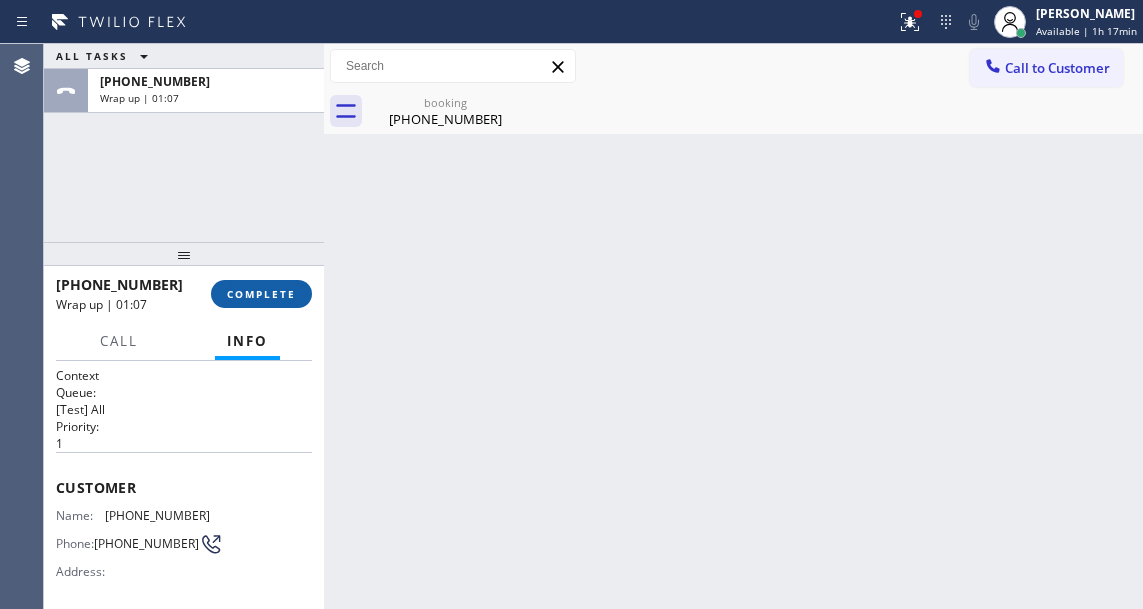 click on "COMPLETE" at bounding box center [261, 294] 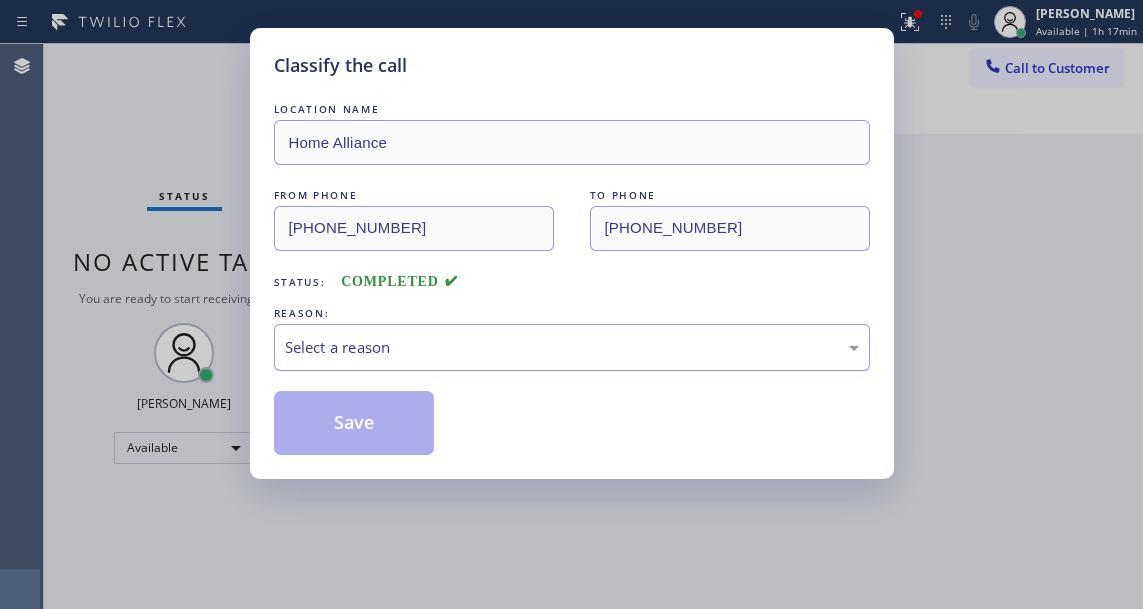 click on "Select a reason" at bounding box center [572, 347] 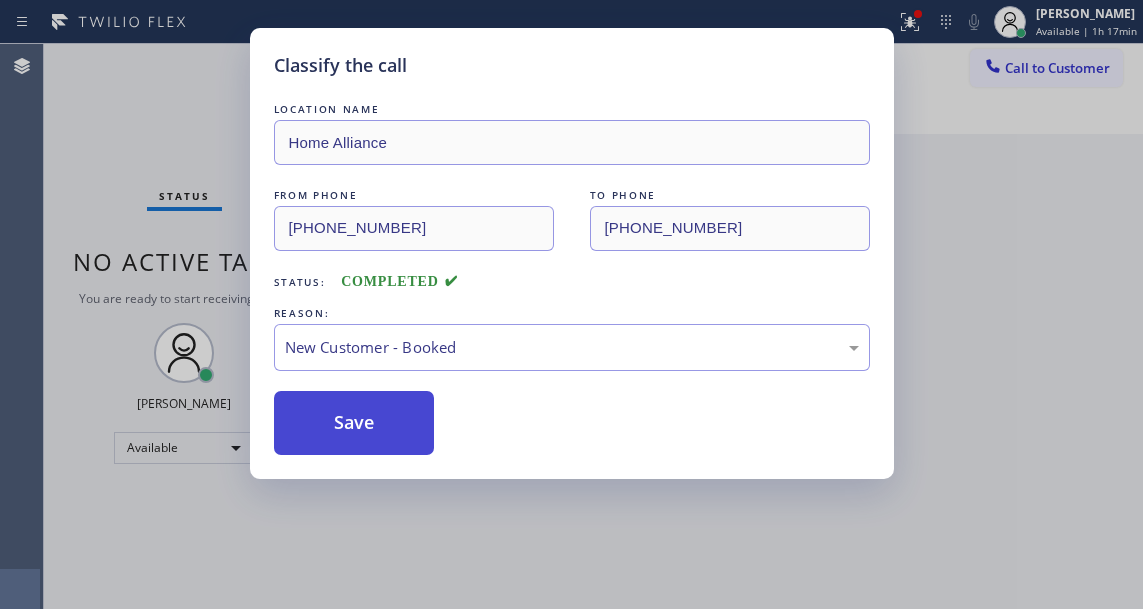 click on "Save" at bounding box center (354, 423) 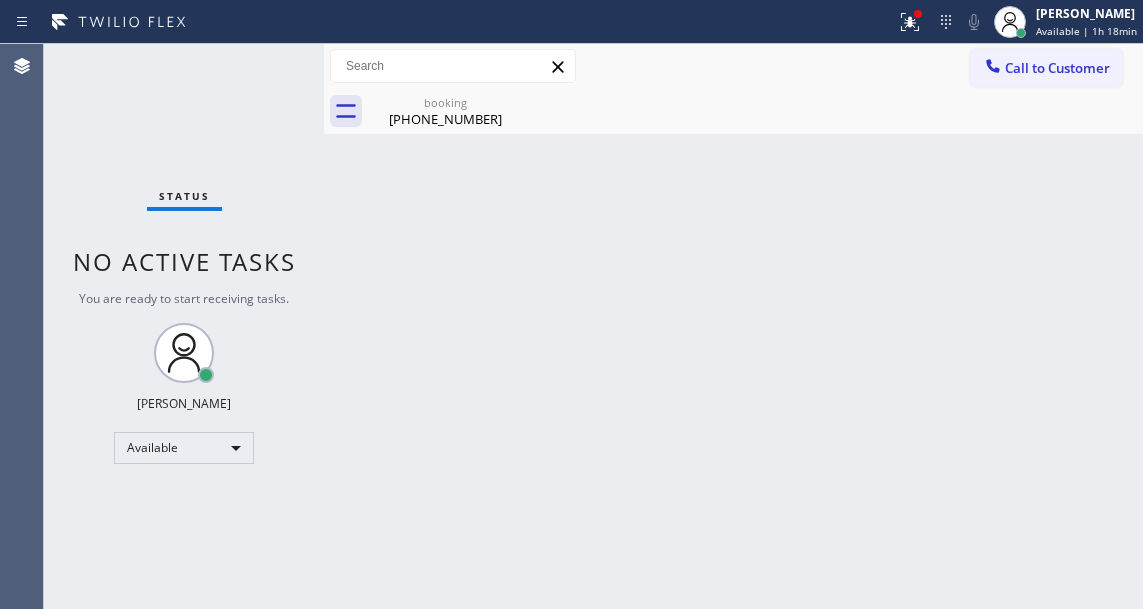 click on "Back to Dashboard Change Sender ID Customers Technicians Select a contact Outbound call Technician Search Technician Your caller id phone number Your caller id phone number Call Technician info Name   Phone none Address none Change Sender ID HVAC +18559994417 5 Star Appliance +18557314952 Appliance Repair +18554611149 Plumbing +18889090120 Air Duct Cleaning +18006865038  Electricians +18005688664 Cancel Change Check personal SMS Reset Change booking (773) 699-5149 Call to Customer Outbound call Location AR B2B SMS Your caller id phone number (833) 692-2271 Customer number Call Outbound call Technician Search Technician Your caller id phone number Your caller id phone number Call booking (773) 699-5149" at bounding box center [733, 326] 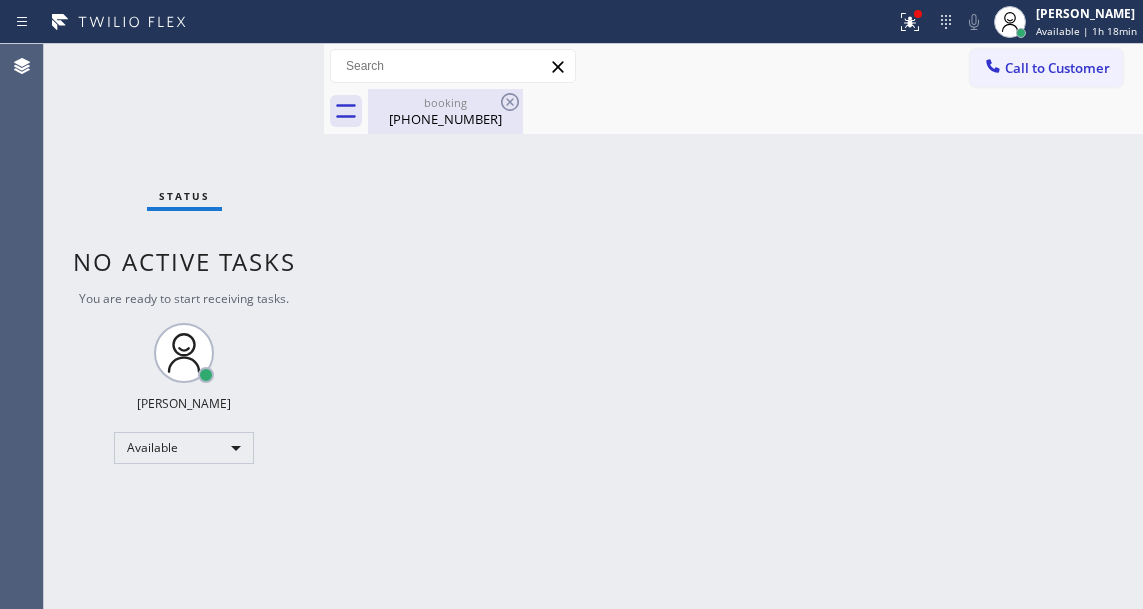 click on "(773) 699-5149" at bounding box center [445, 119] 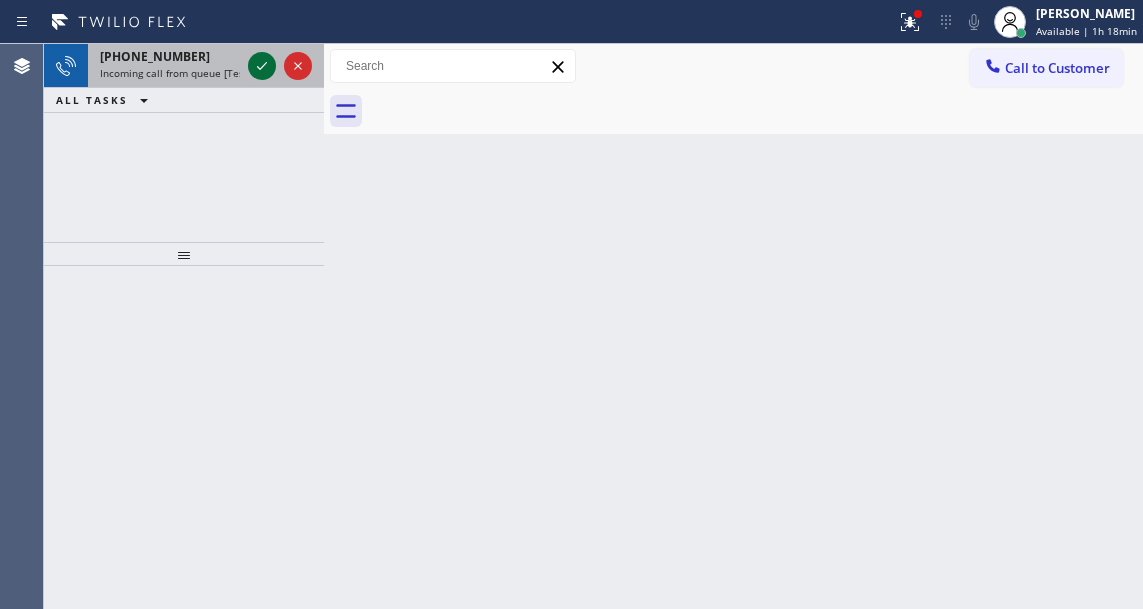 click 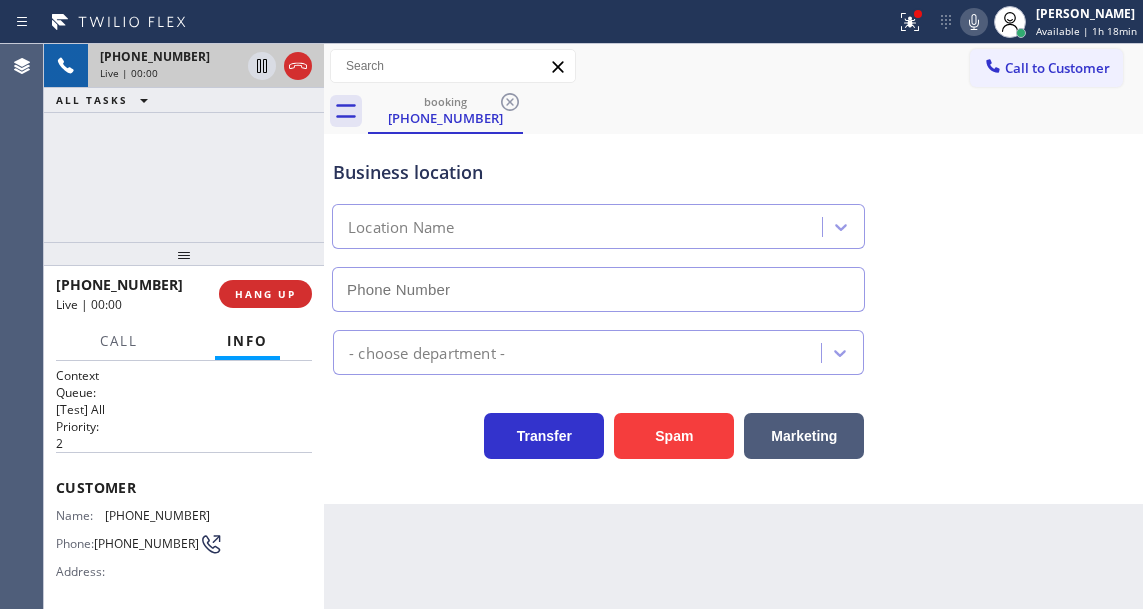 type on "(888) 610-2519" 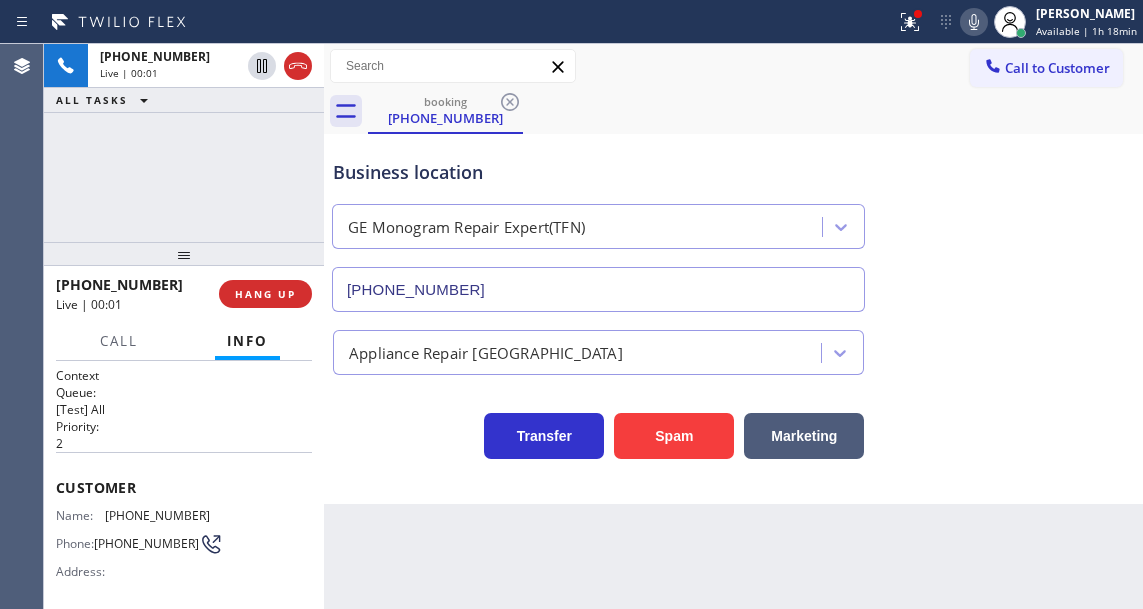 click on "(540) 210-6211" at bounding box center [157, 515] 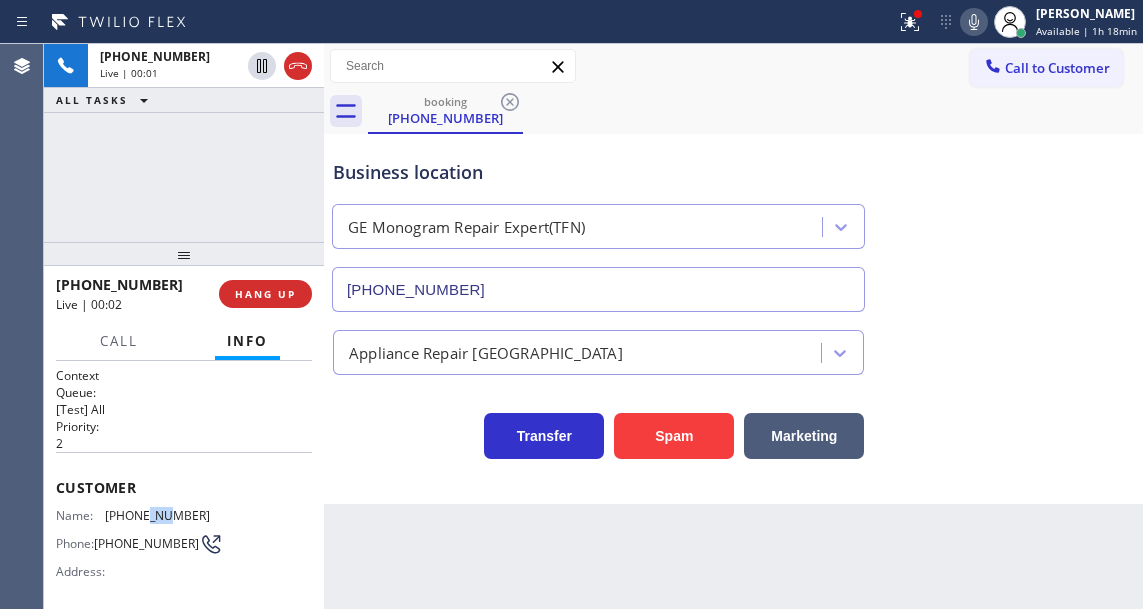 click on "(540) 210-6211" at bounding box center [157, 515] 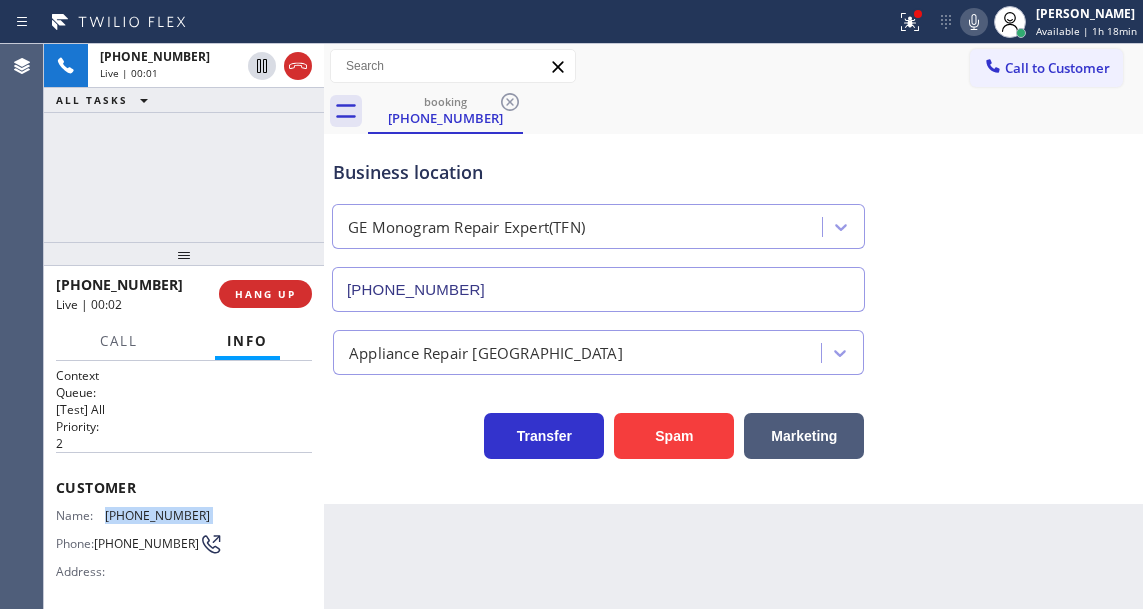 click on "(540) 210-6211" at bounding box center [157, 515] 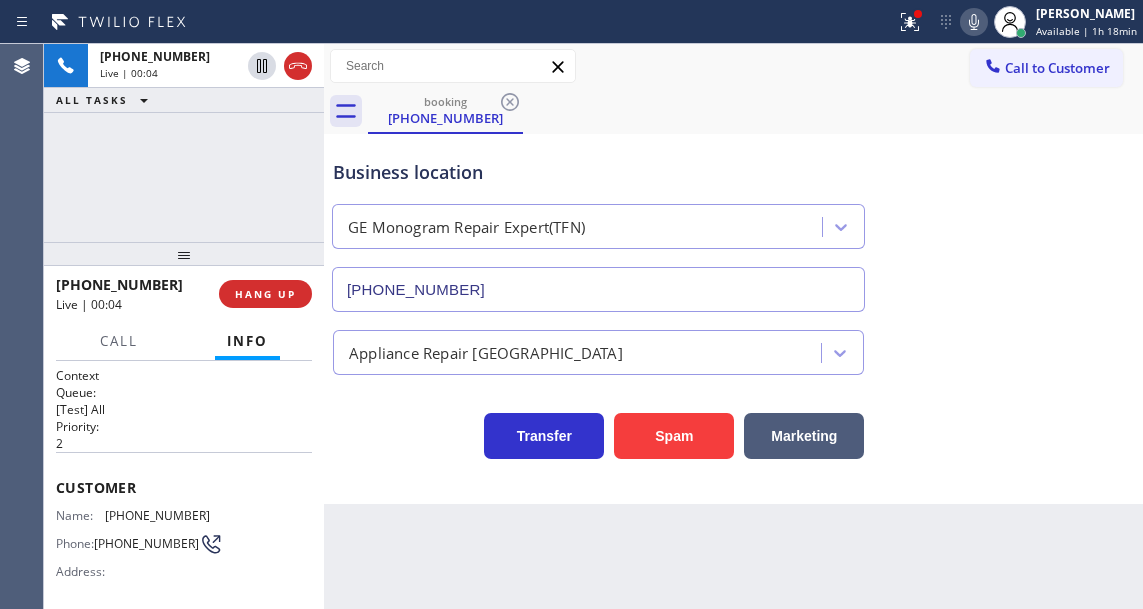 click on "Back to Dashboard Change Sender ID Customers Technicians Select a contact Outbound call Technician Search Technician Your caller id phone number Your caller id phone number Call Technician info Name   Phone none Address none Change Sender ID HVAC +18559994417 5 Star Appliance +18557314952 Appliance Repair +18554611149 Plumbing +18889090120 Air Duct Cleaning +18006865038  Electricians +18005688664 Cancel Change Check personal SMS Reset Change booking (540) 210-6211 Call to Customer Outbound call Location AR B2B SMS Your caller id phone number (833) 692-2271 Customer number Call Outbound call Technician Search Technician Your caller id phone number Your caller id phone number Call booking (540) 210-6211 Business location GE Monogram Repair Expert(TFN) (888) 610-2519 Appliance Repair High End Transfer Spam Marketing" at bounding box center [733, 326] 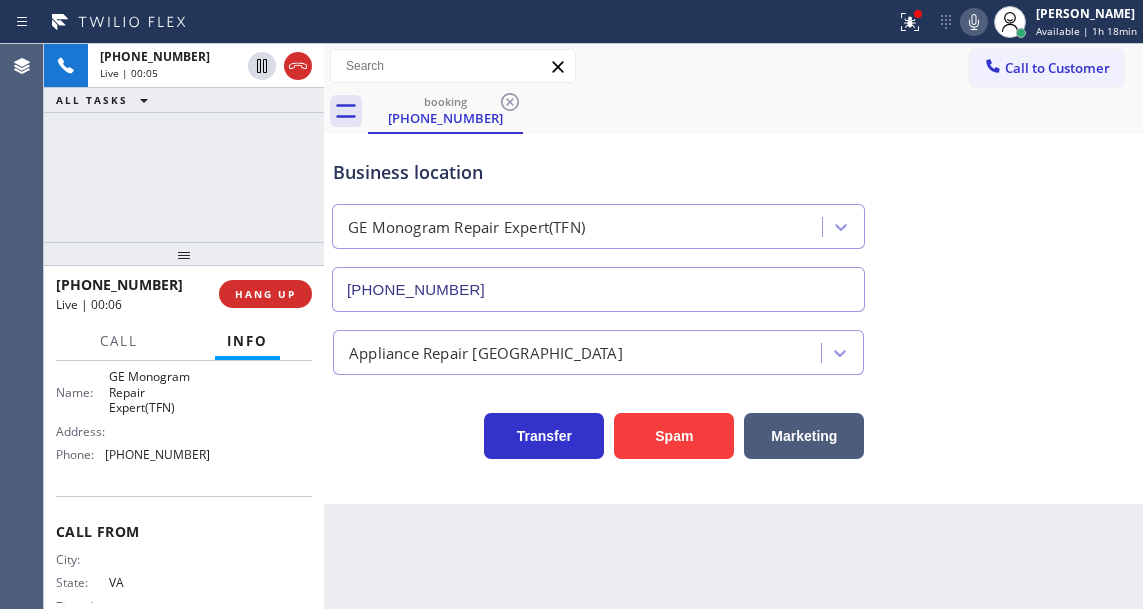 scroll, scrollTop: 300, scrollLeft: 0, axis: vertical 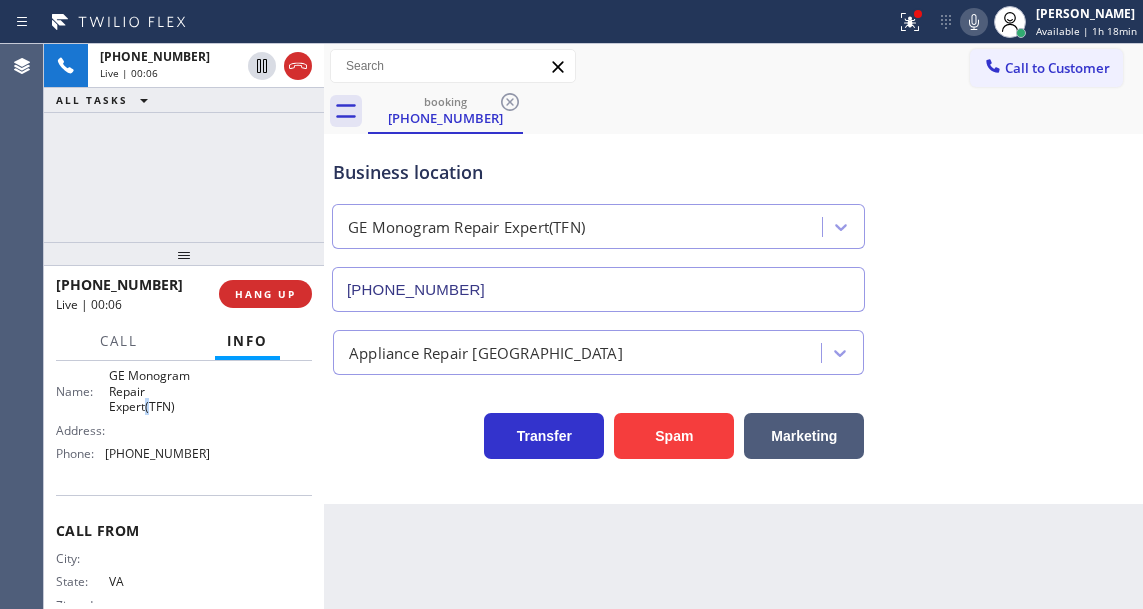 click on "GE Monogram Repair Expert(TFN)" at bounding box center [159, 391] 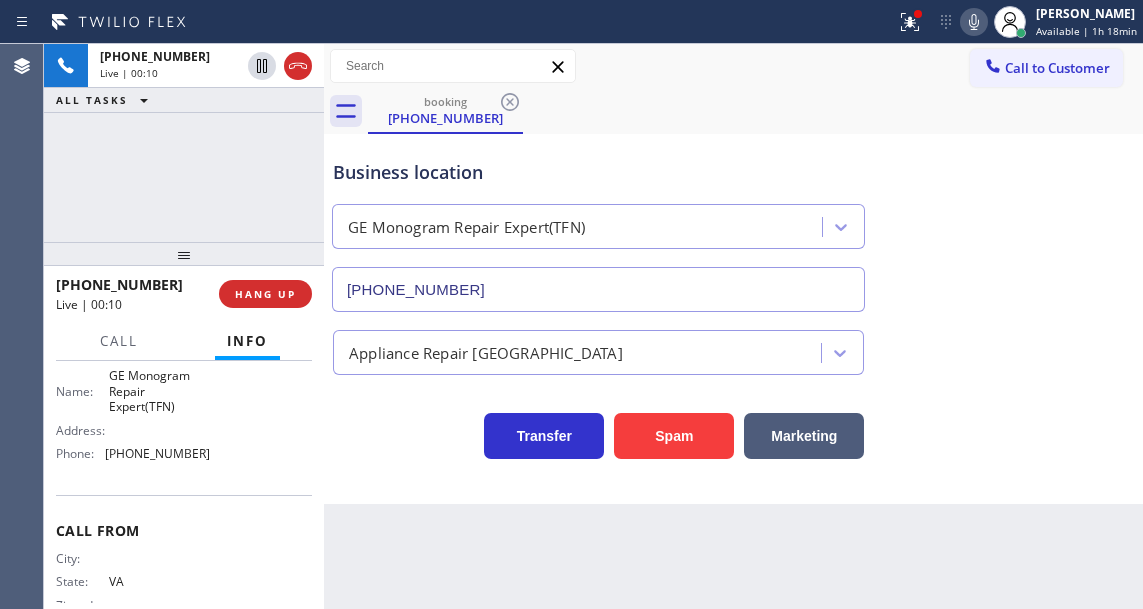 click on "Business location GE Monogram Repair Expert(TFN) (888) 610-2519" at bounding box center (733, 221) 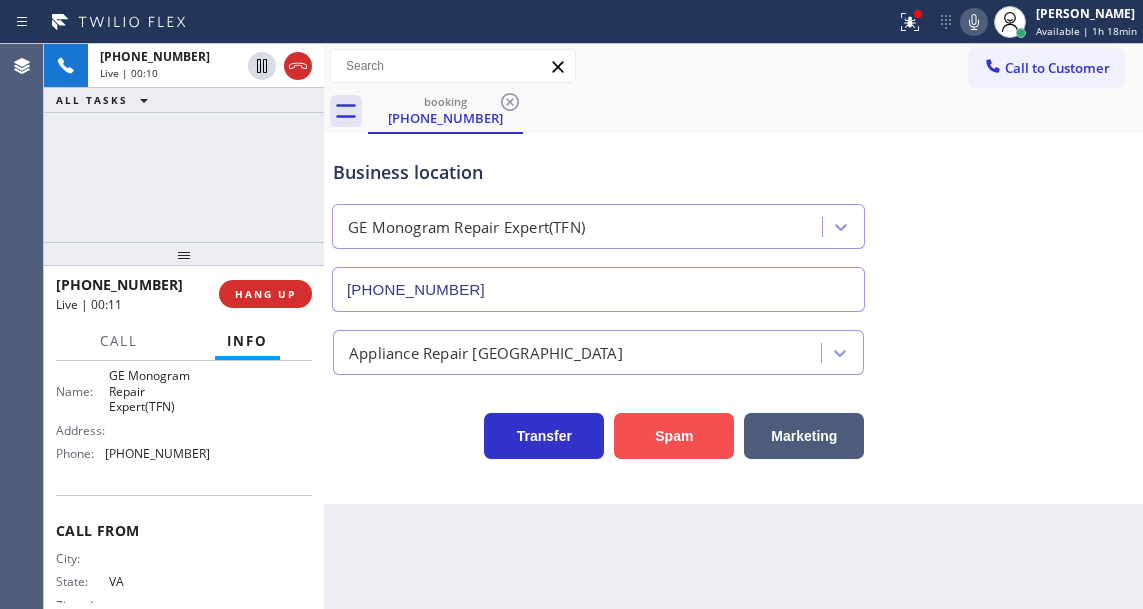 click on "Spam" at bounding box center (674, 436) 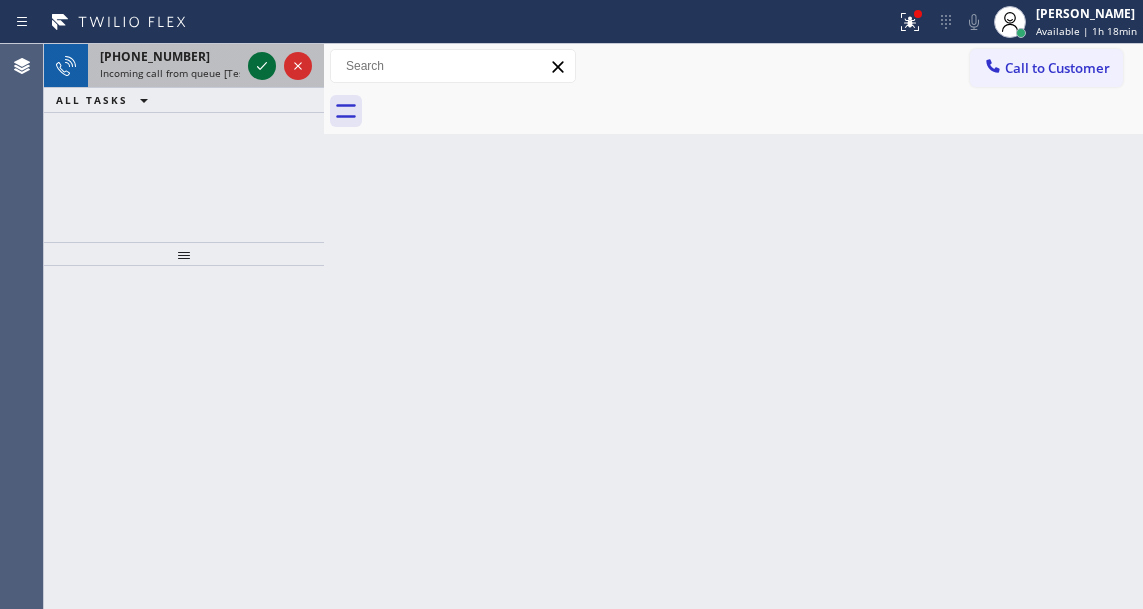 click 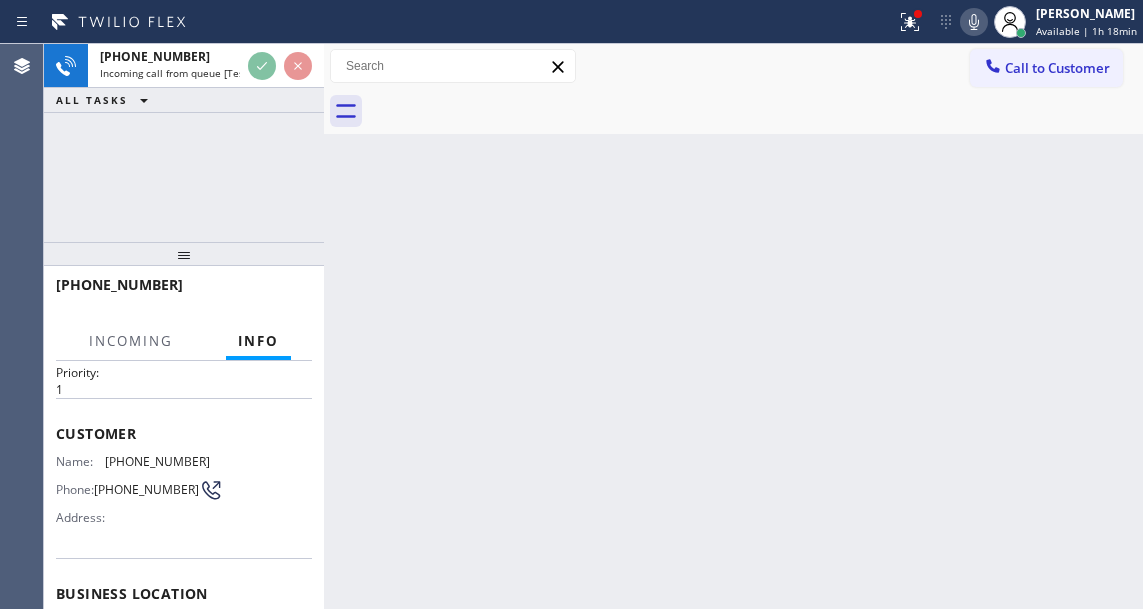 scroll, scrollTop: 200, scrollLeft: 0, axis: vertical 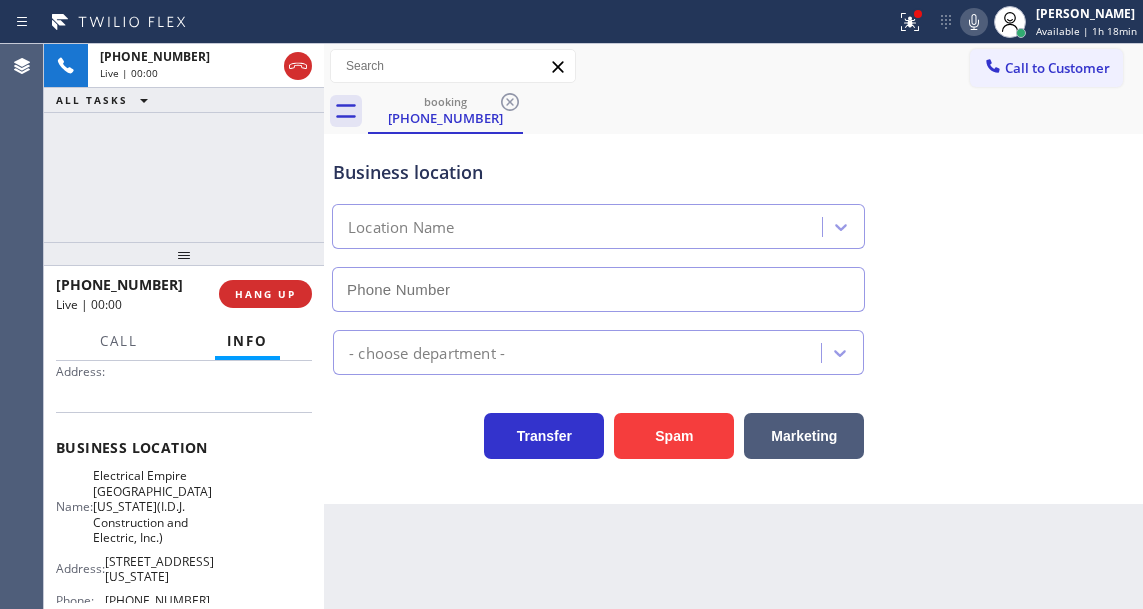 type on "(551) 550-4523" 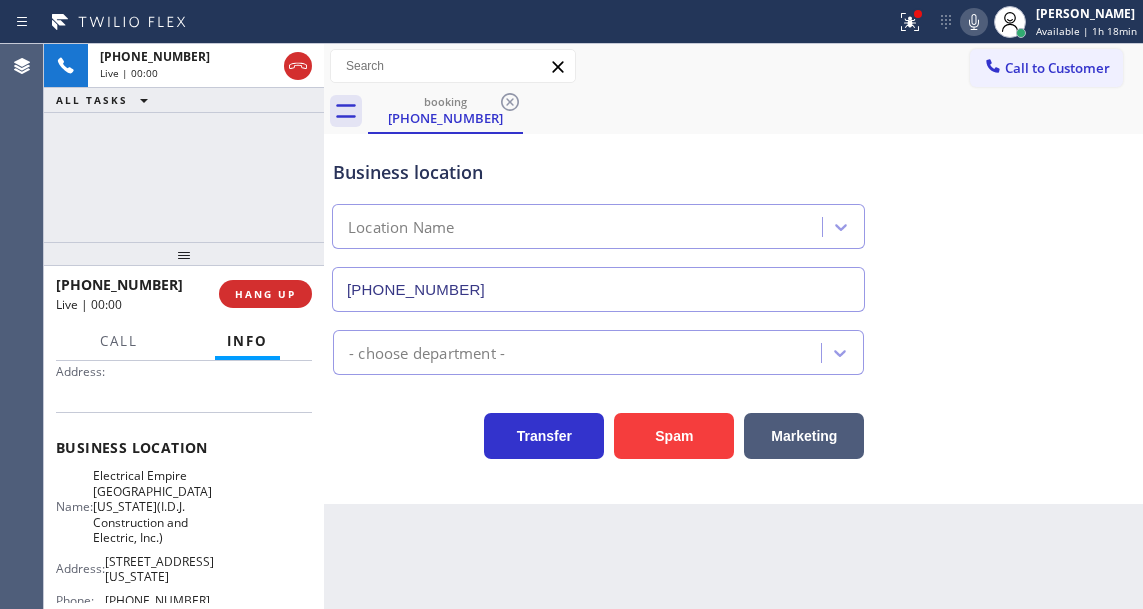 click on "Electrical Empire West New York(I.D.J. Construction  and  Electric, Inc.)" at bounding box center [152, 506] 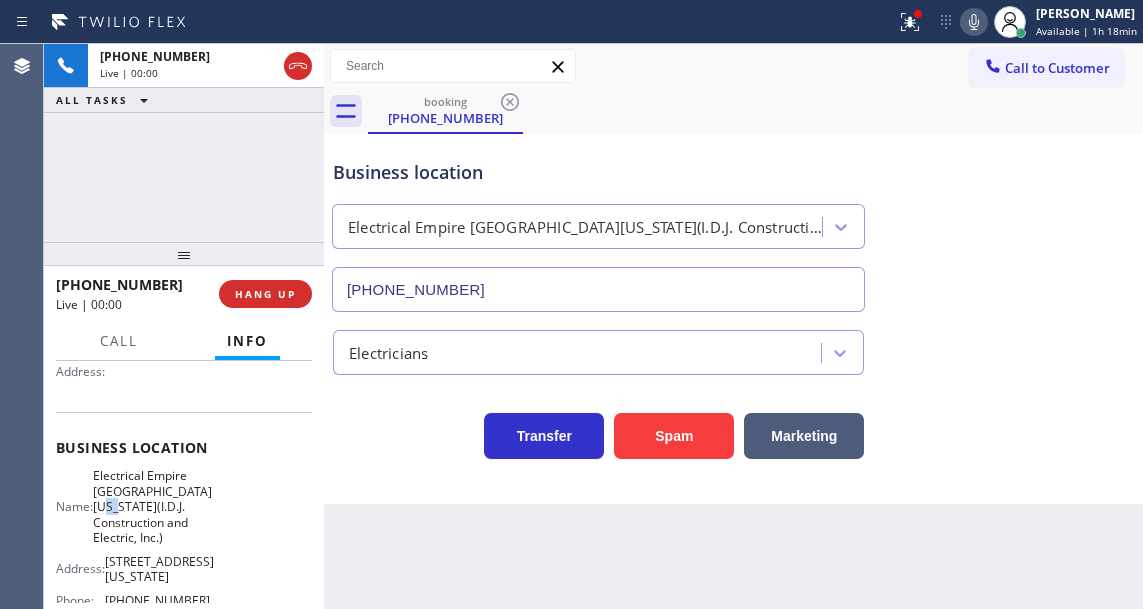 click on "Electrical Empire West New York(I.D.J. Construction  and  Electric, Inc.)" at bounding box center [152, 506] 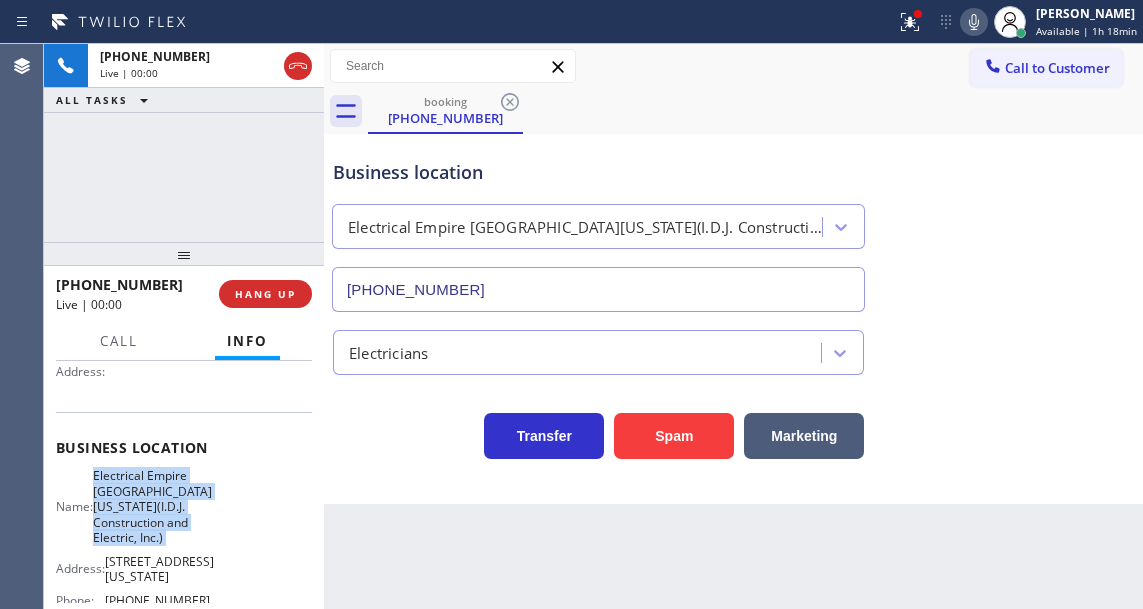 click on "Electrical Empire West New York(I.D.J. Construction  and  Electric, Inc.)" at bounding box center [152, 506] 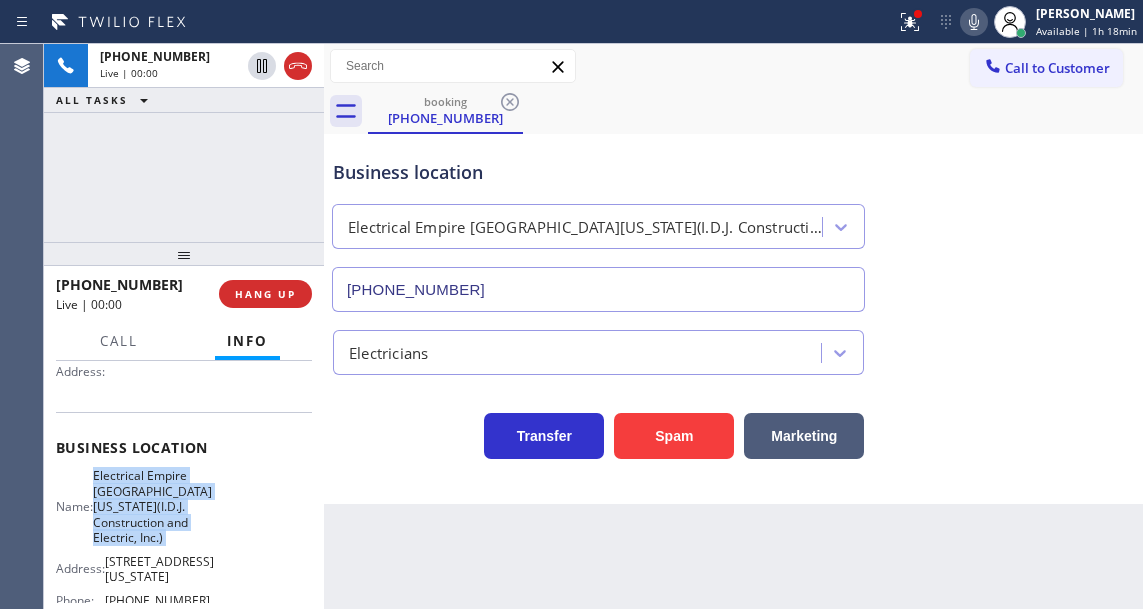 click on "Electrical Empire West New York(I.D.J. Construction  and  Electric, Inc.)" at bounding box center [152, 506] 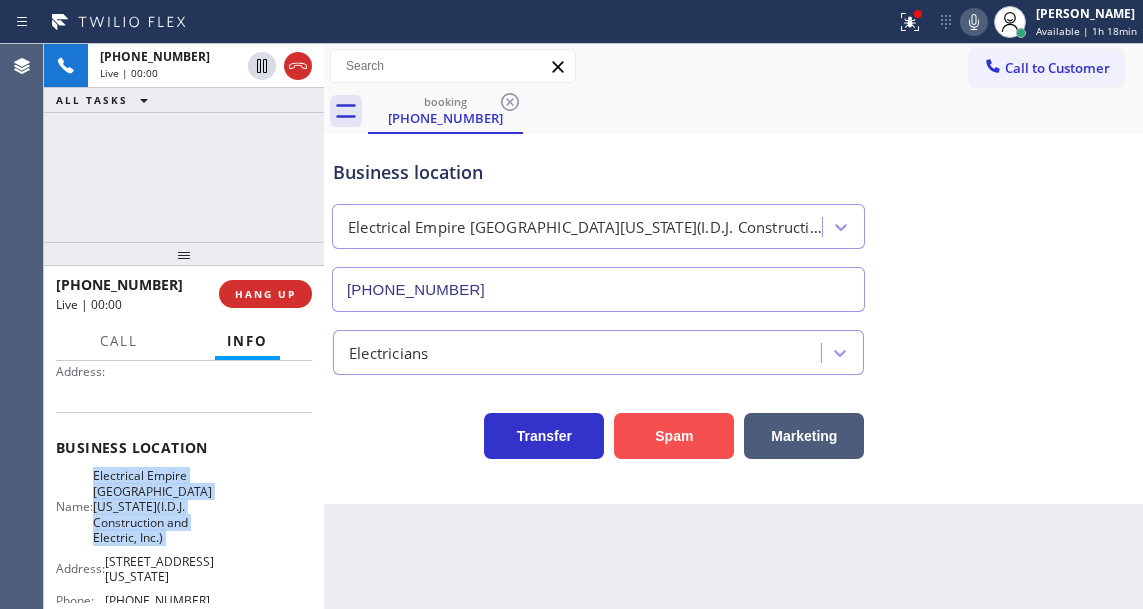 click on "Spam" at bounding box center (674, 436) 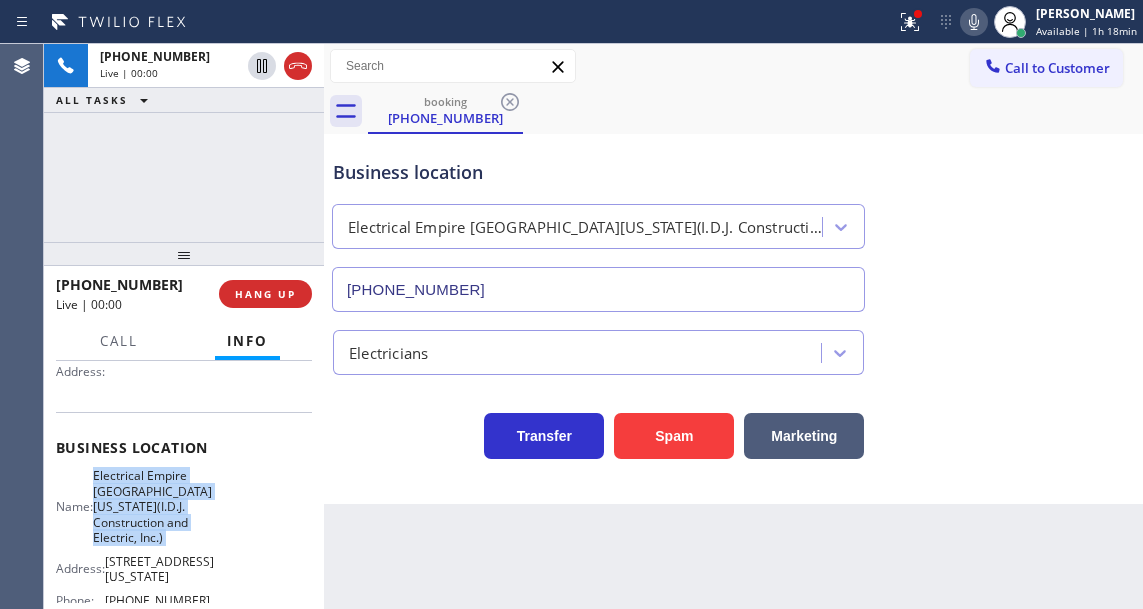drag, startPoint x: 679, startPoint y: 436, endPoint x: 642, endPoint y: 461, distance: 44.65423 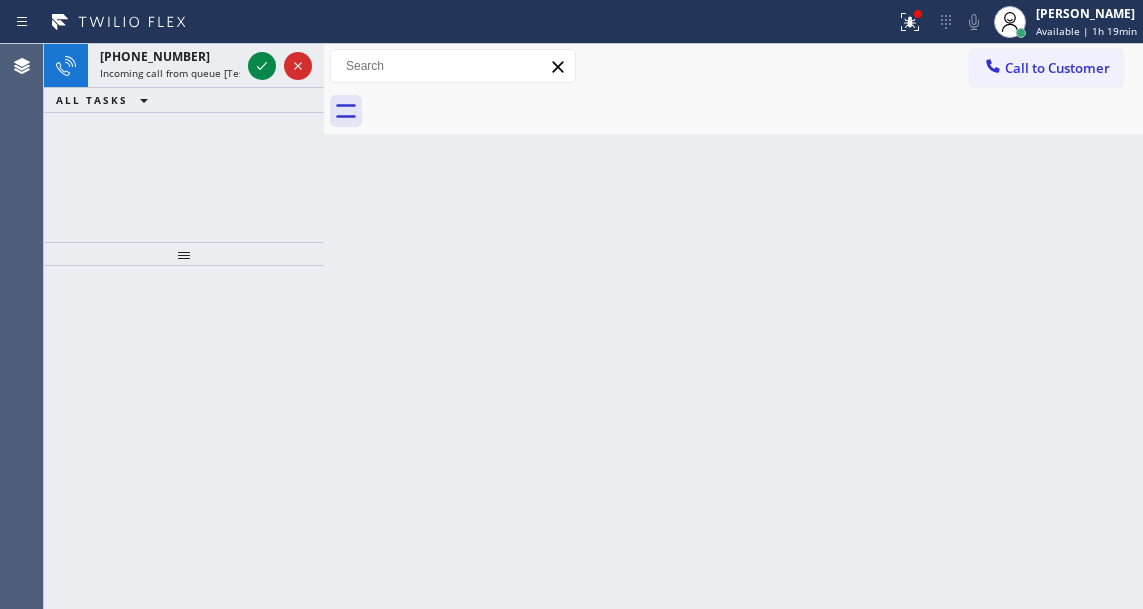 drag, startPoint x: 1098, startPoint y: 205, endPoint x: 564, endPoint y: 139, distance: 538.0632 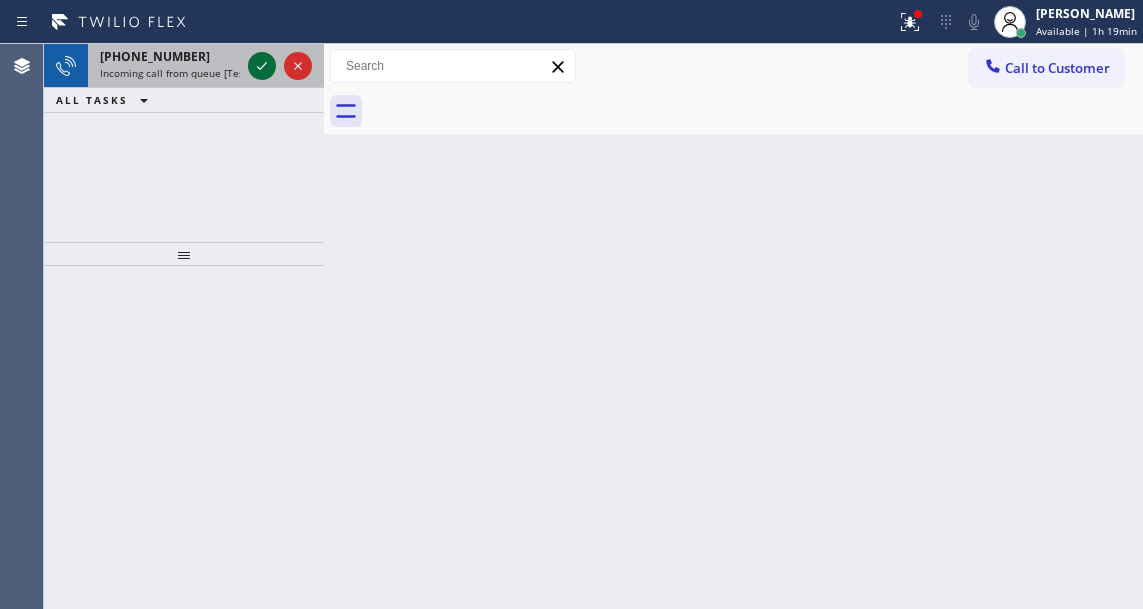 click 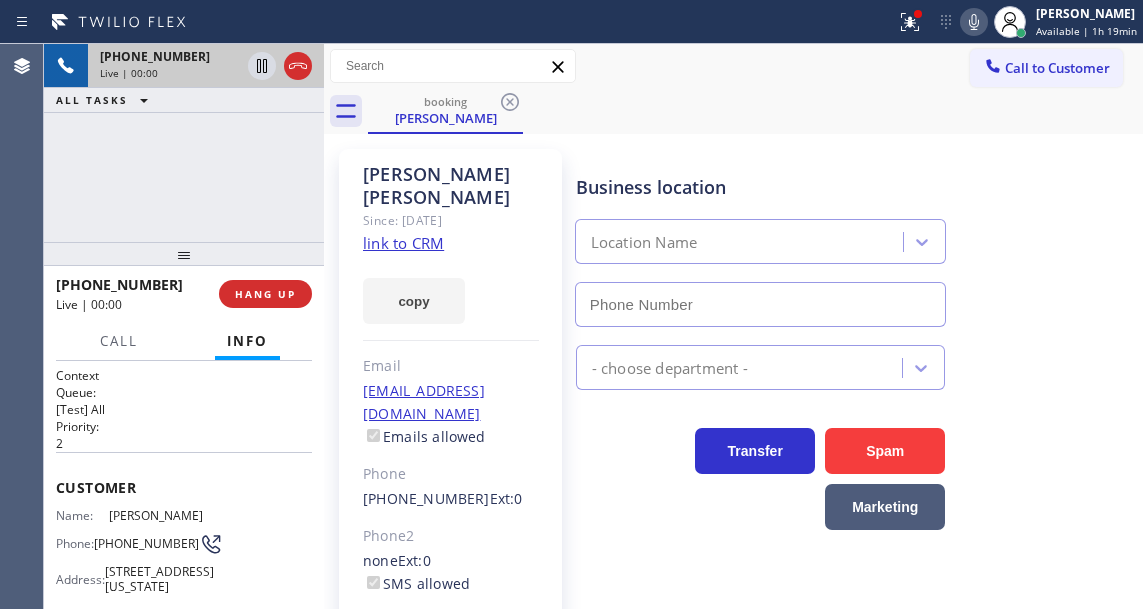 type on "(714) 970-4558" 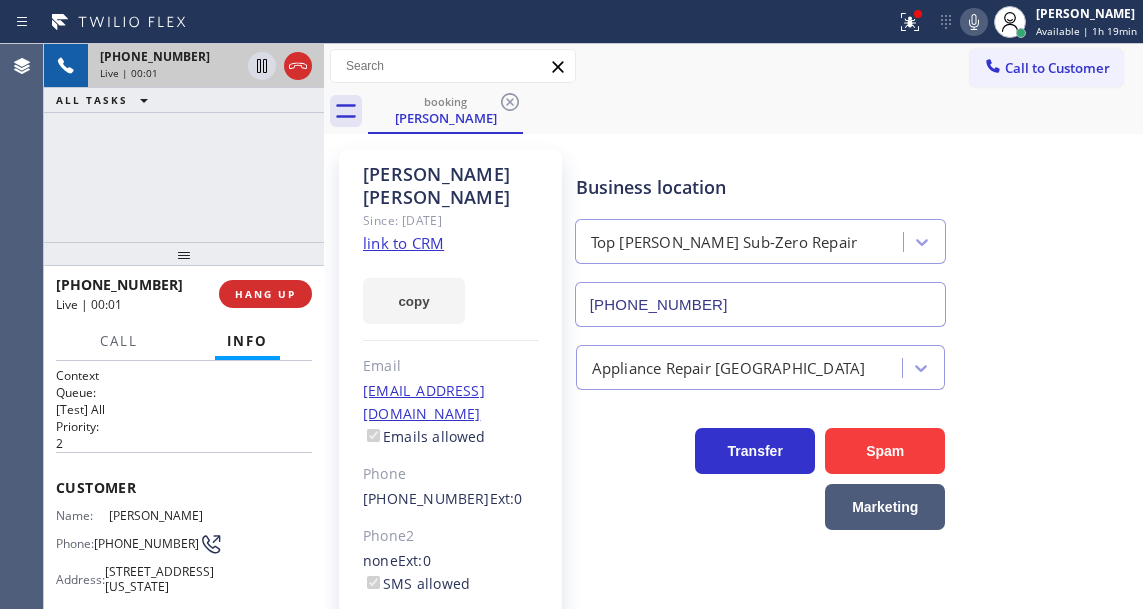 click on "link to CRM" 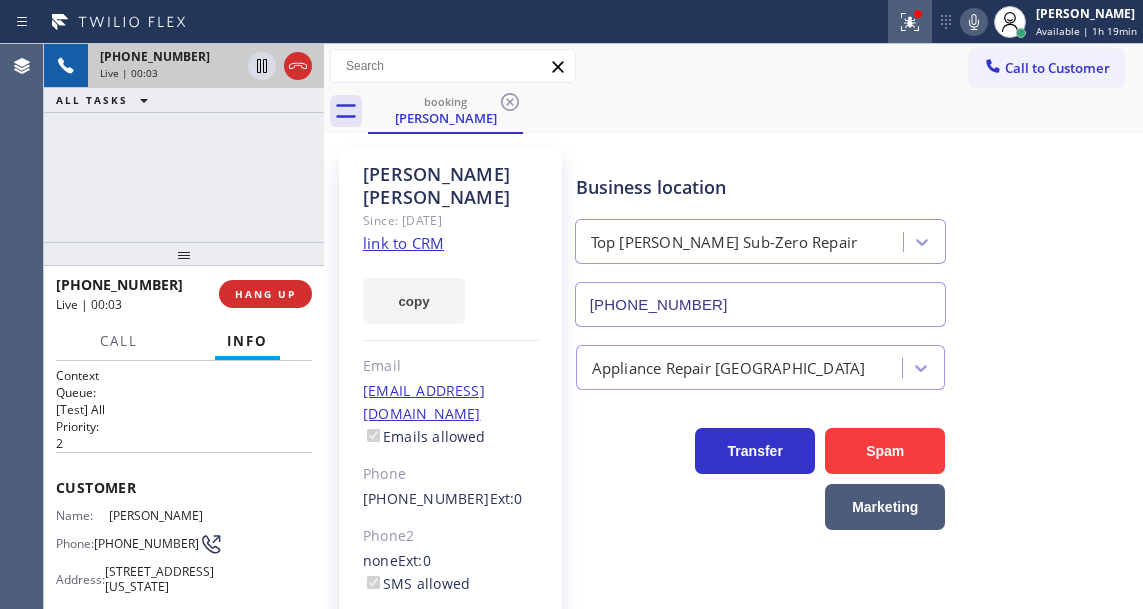 click at bounding box center (910, 22) 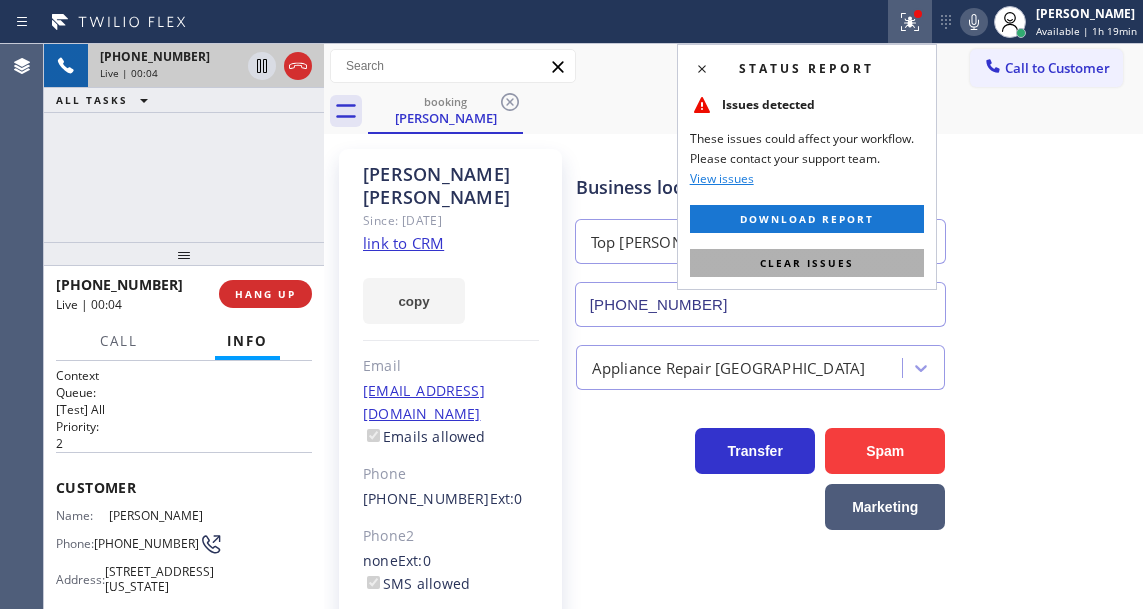 click on "Clear issues" at bounding box center (807, 263) 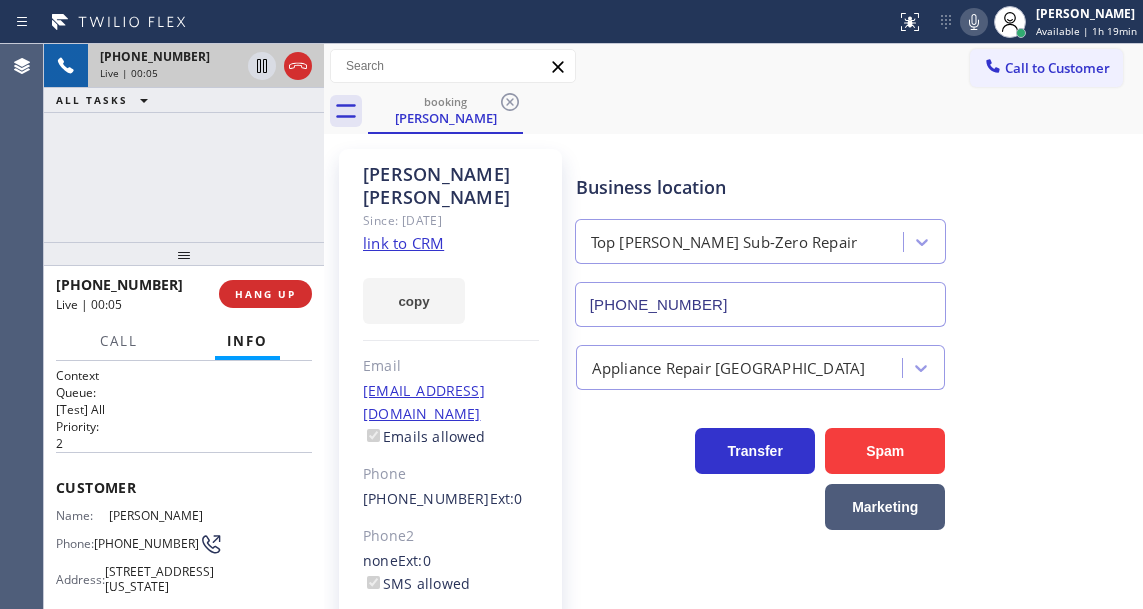 click on "(714) 270-4356" at bounding box center (146, 543) 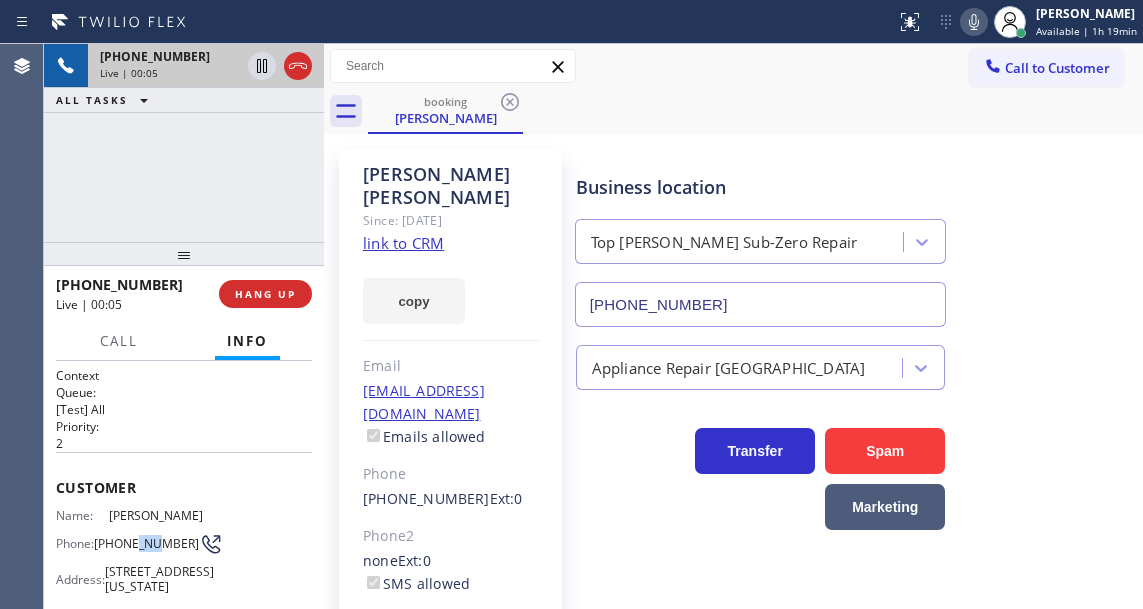 click on "(714) 270-4356" at bounding box center (146, 543) 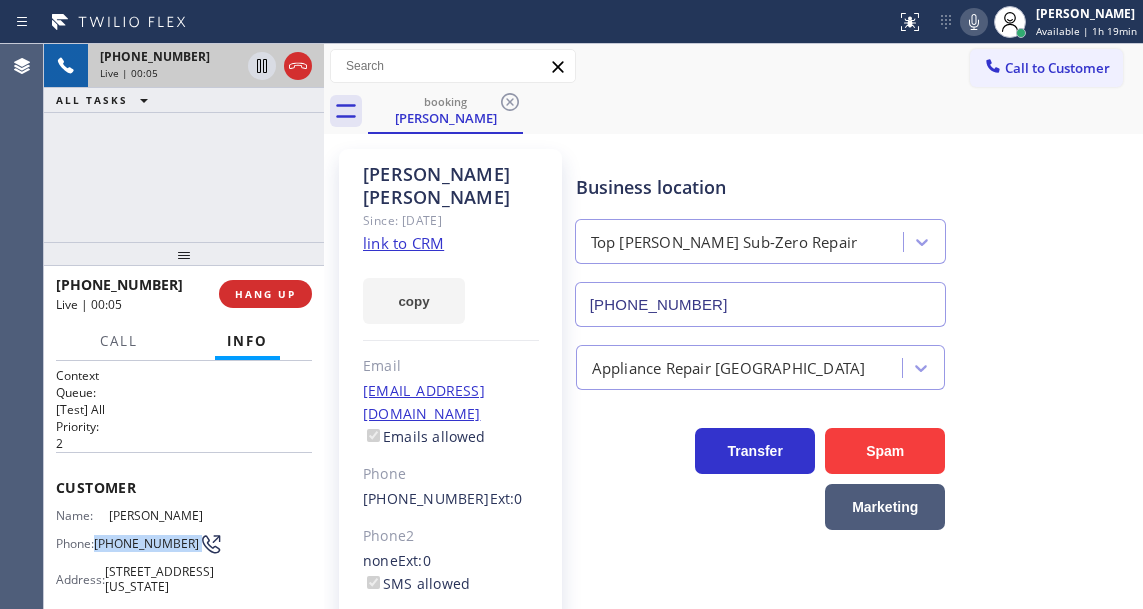 click on "(714) 270-4356" at bounding box center (146, 543) 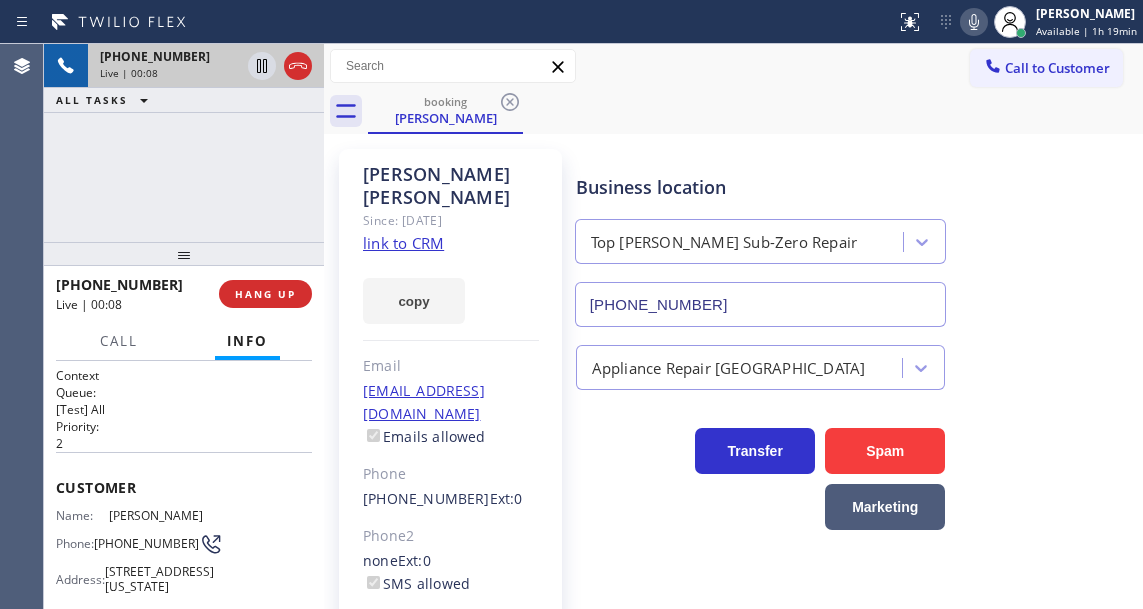 drag, startPoint x: 786, startPoint y: 138, endPoint x: 743, endPoint y: 161, distance: 48.76474 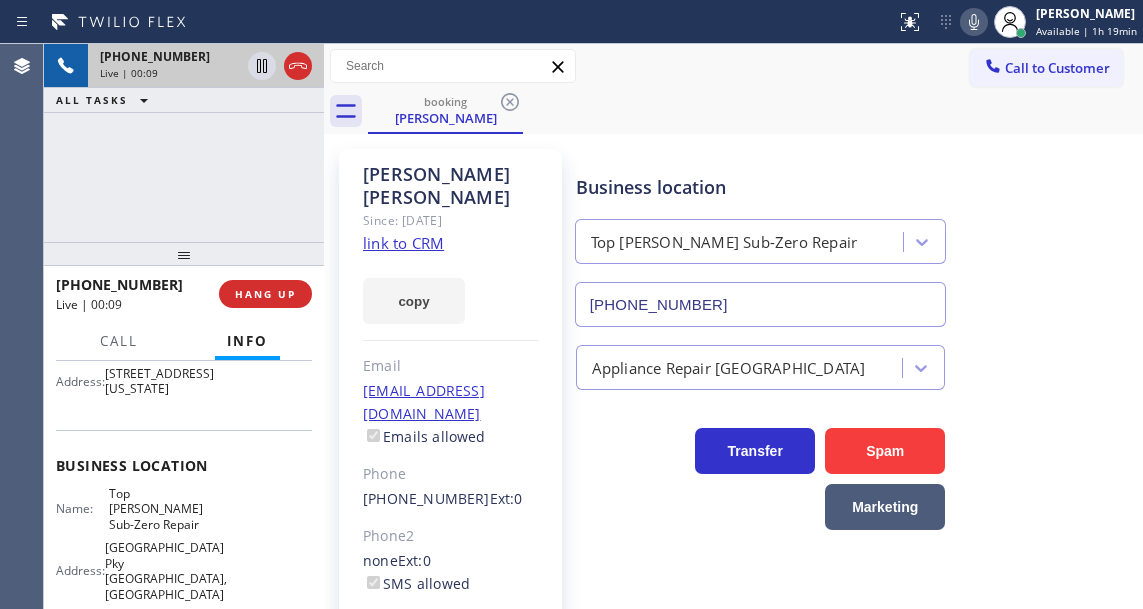 scroll, scrollTop: 200, scrollLeft: 0, axis: vertical 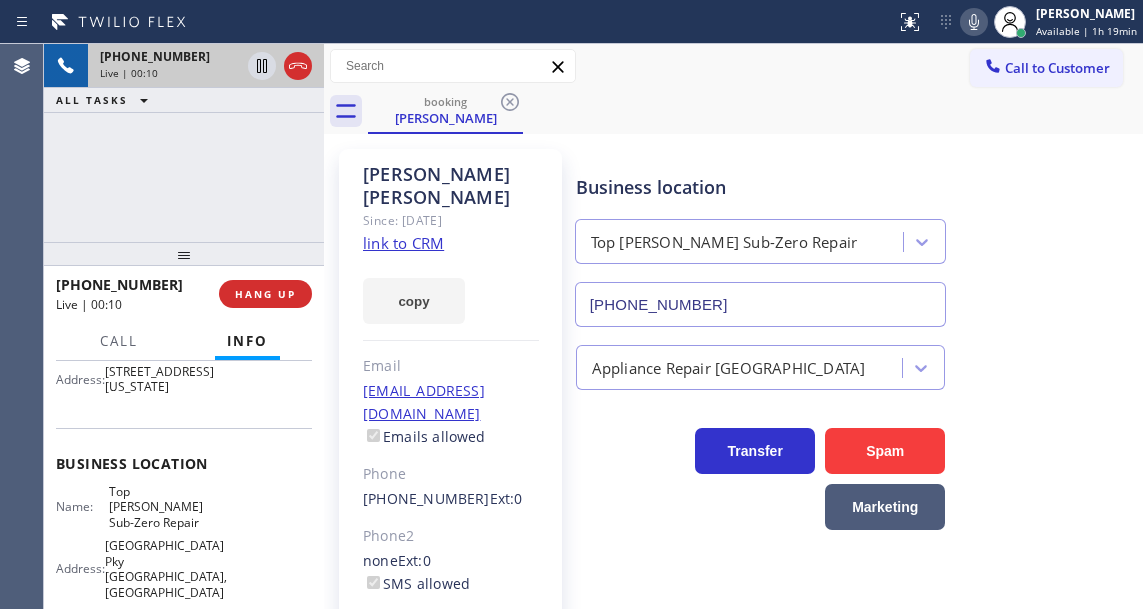 click on "Top Yorba Linda Sub-Zero Repair" at bounding box center (159, 507) 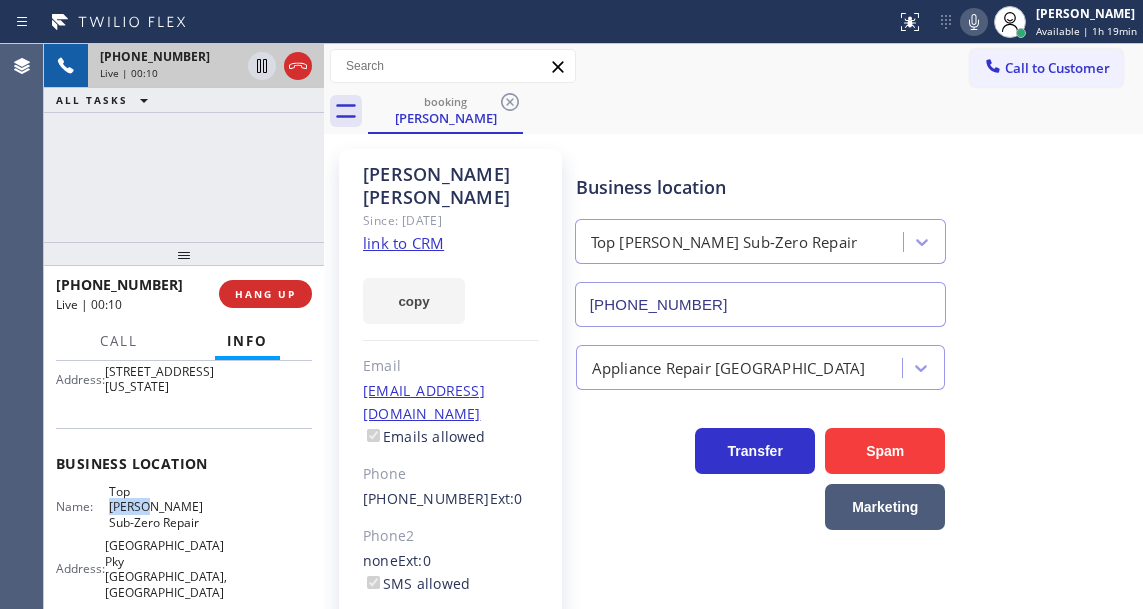 click on "Top Yorba Linda Sub-Zero Repair" at bounding box center [159, 507] 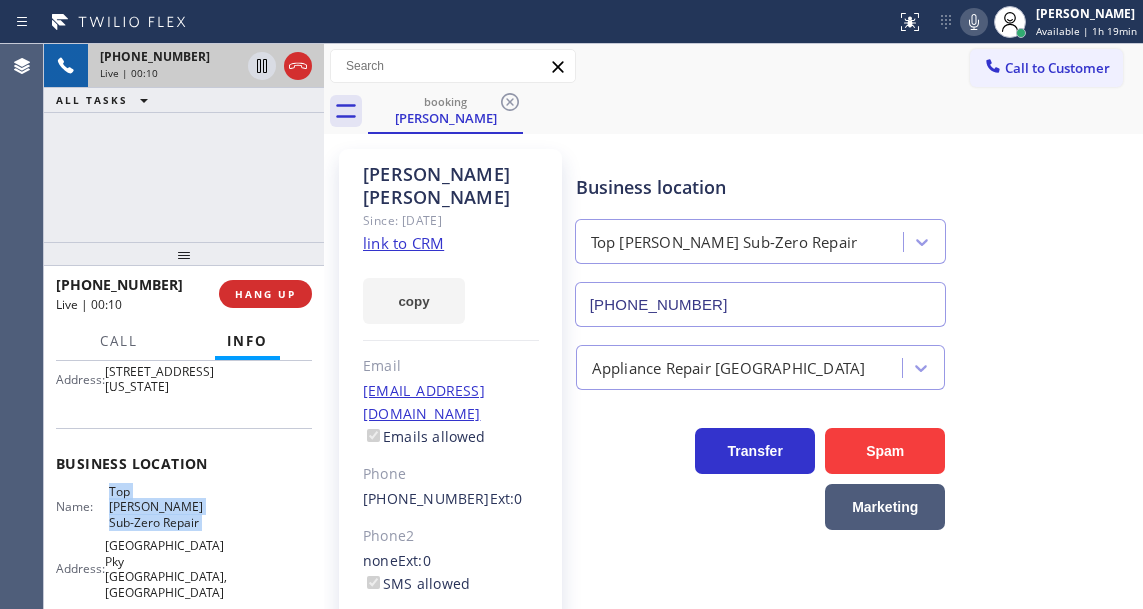 click on "Top Yorba Linda Sub-Zero Repair" at bounding box center (159, 507) 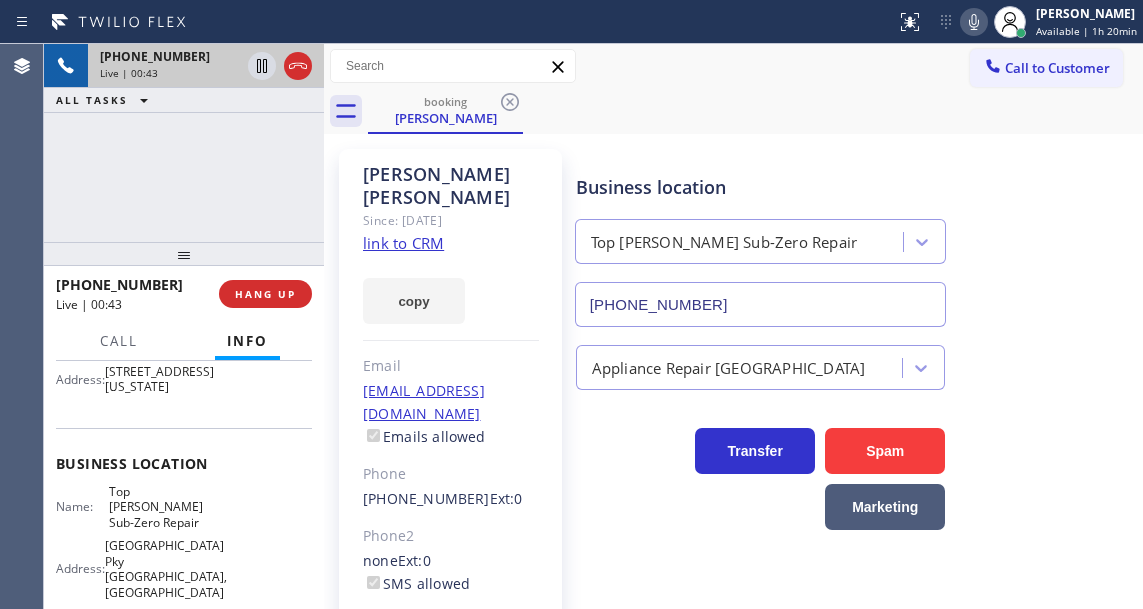 click on "+17142704356 Live | 00:43 ALL TASKS ALL TASKS ACTIVE TASKS TASKS IN WRAP UP" at bounding box center [184, 143] 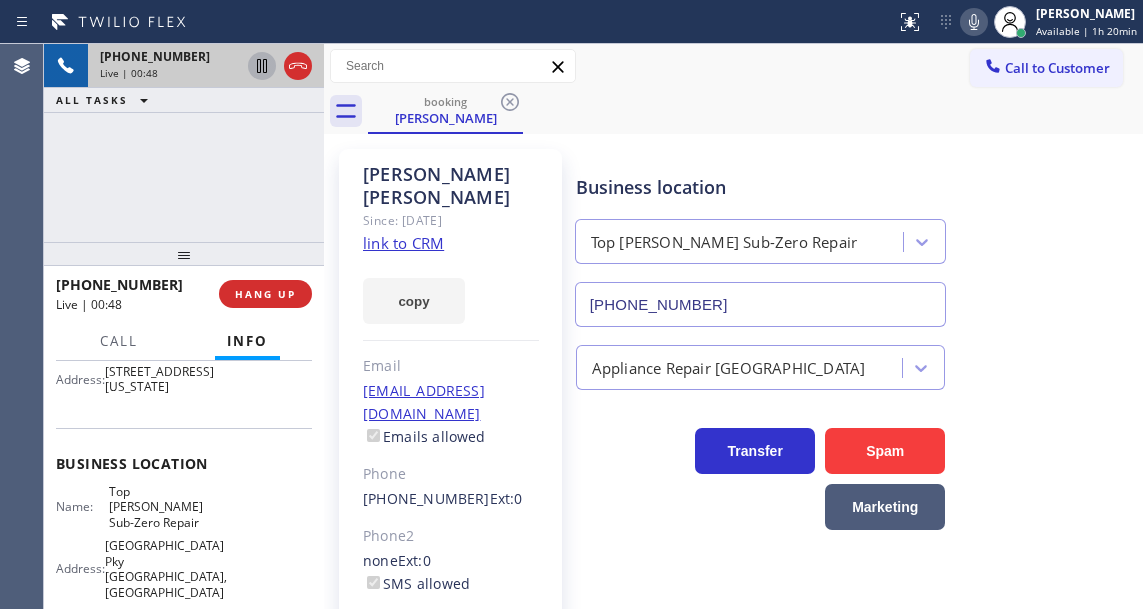 click 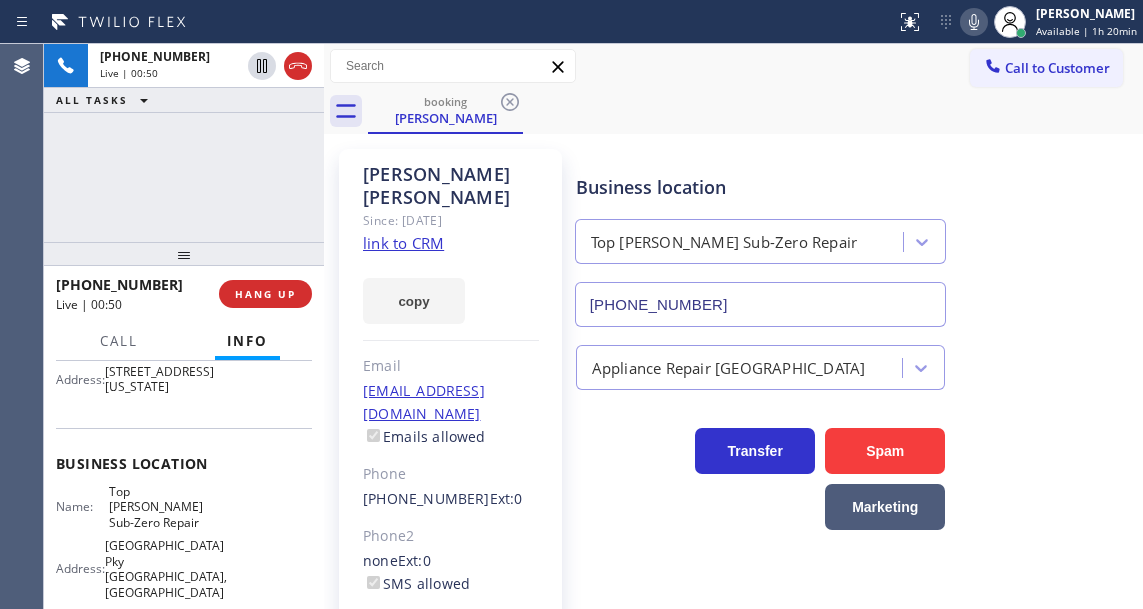 click 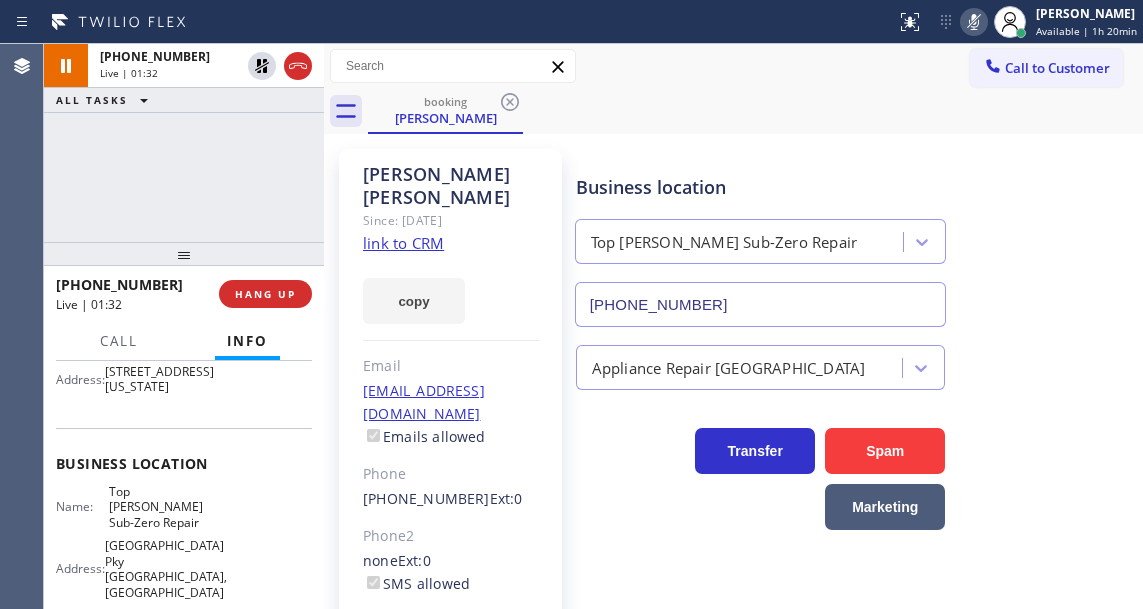 click on "+17142704356 Live | 01:32 ALL TASKS ALL TASKS ACTIVE TASKS TASKS IN WRAP UP" at bounding box center [184, 143] 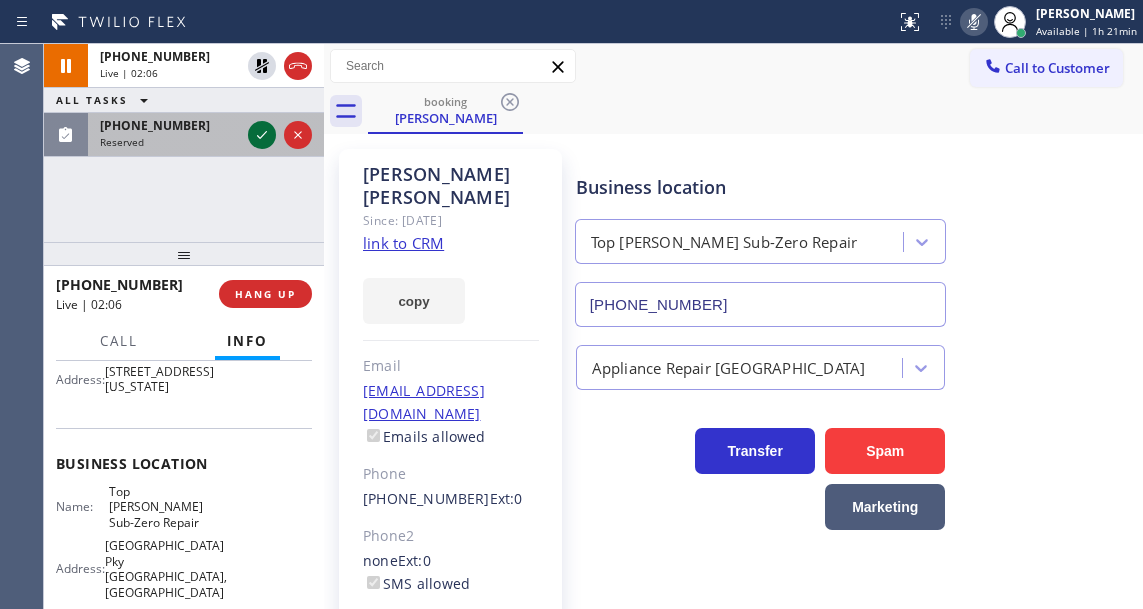 click at bounding box center (262, 135) 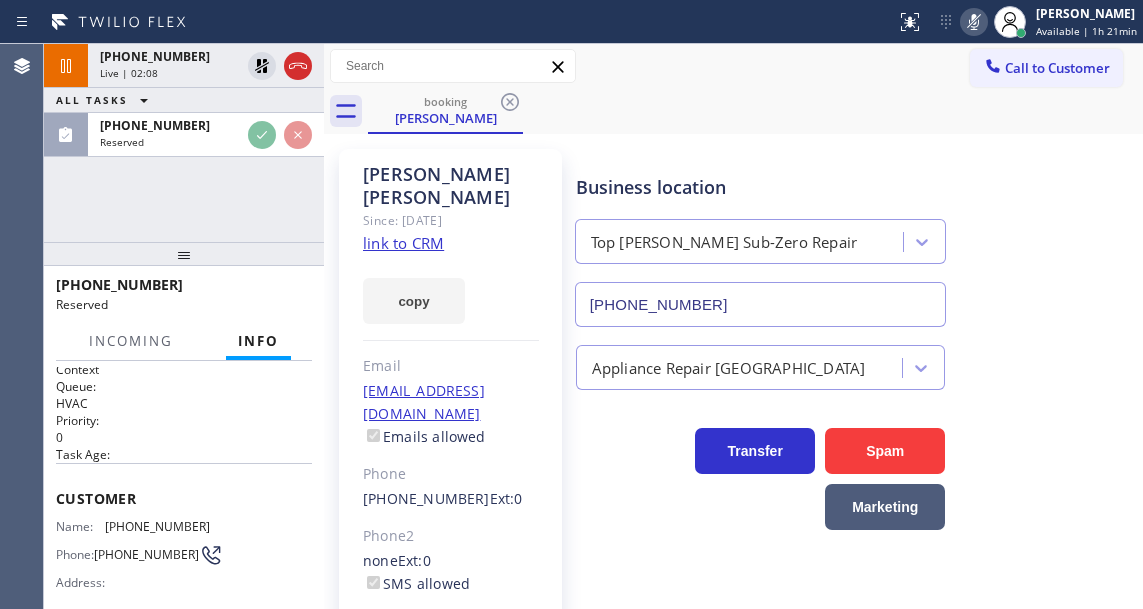 scroll, scrollTop: 0, scrollLeft: 0, axis: both 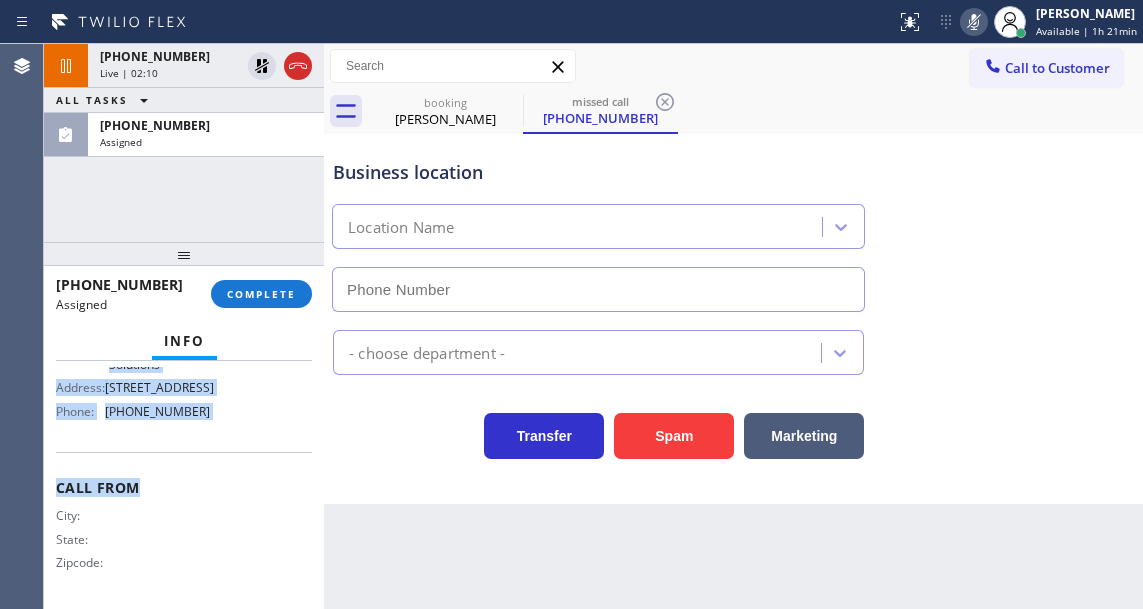 type on "(346) 776-1223" 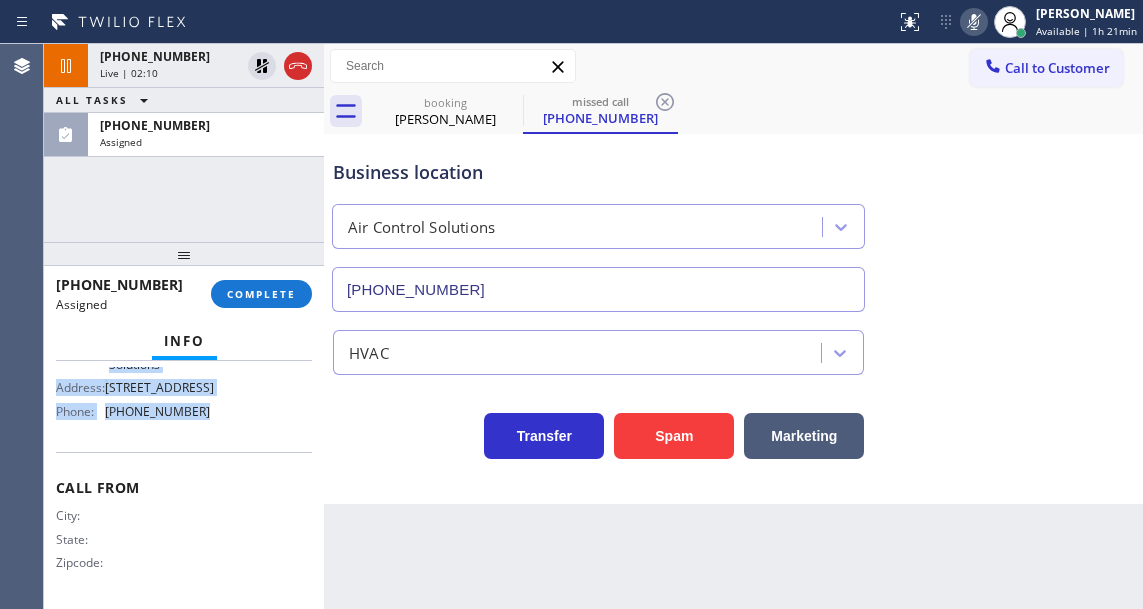 drag, startPoint x: 56, startPoint y: 503, endPoint x: 236, endPoint y: 419, distance: 198.63535 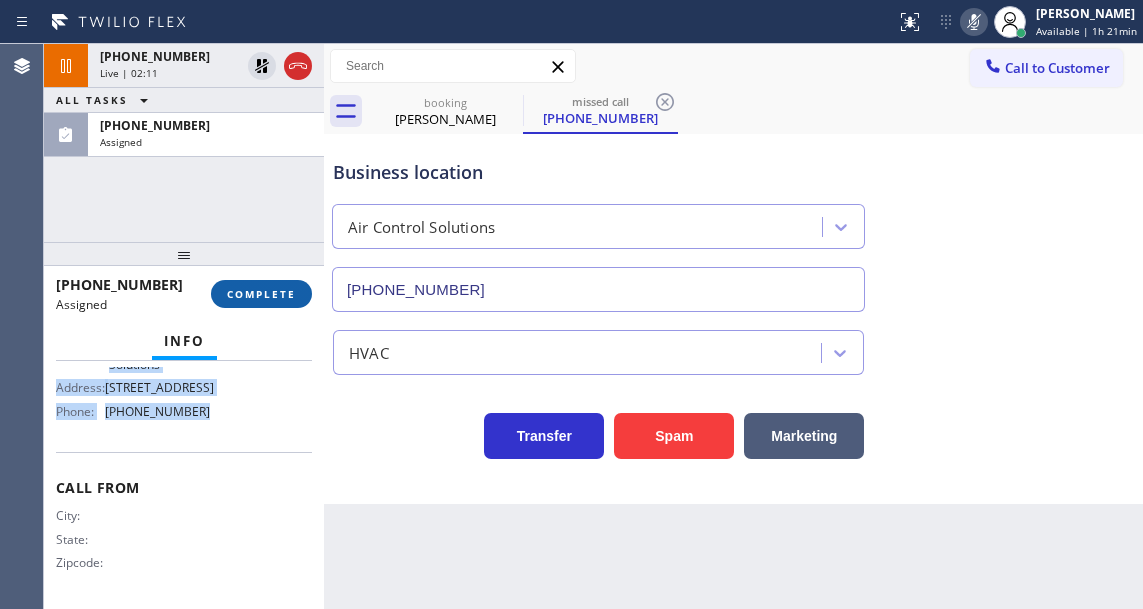 type 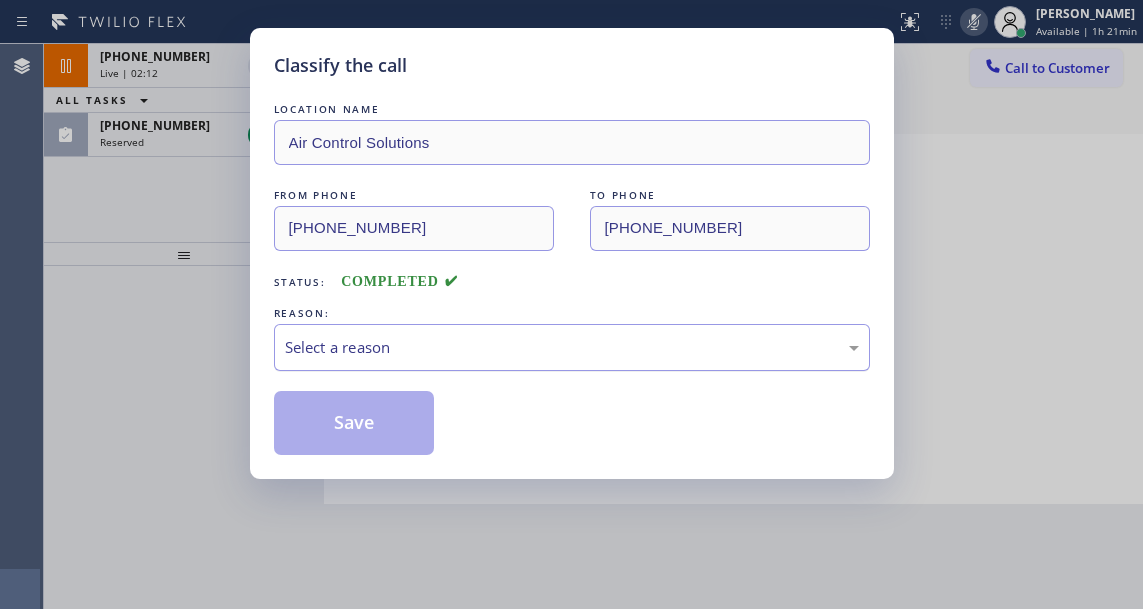 click on "Select a reason" at bounding box center (572, 347) 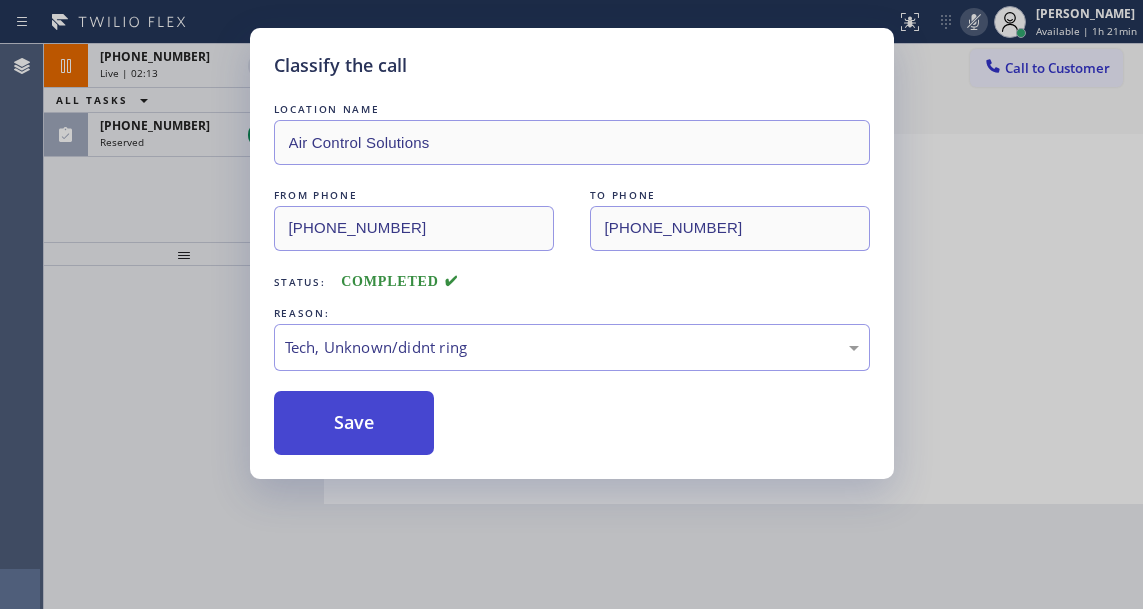 click on "Save" at bounding box center [354, 423] 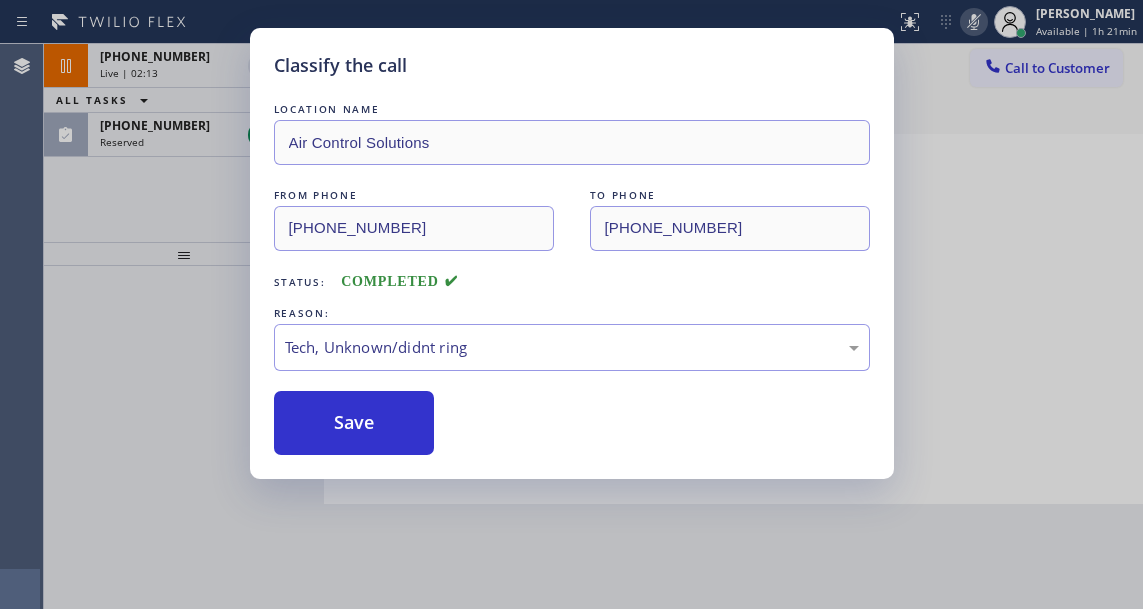 type on "(714) 970-4558" 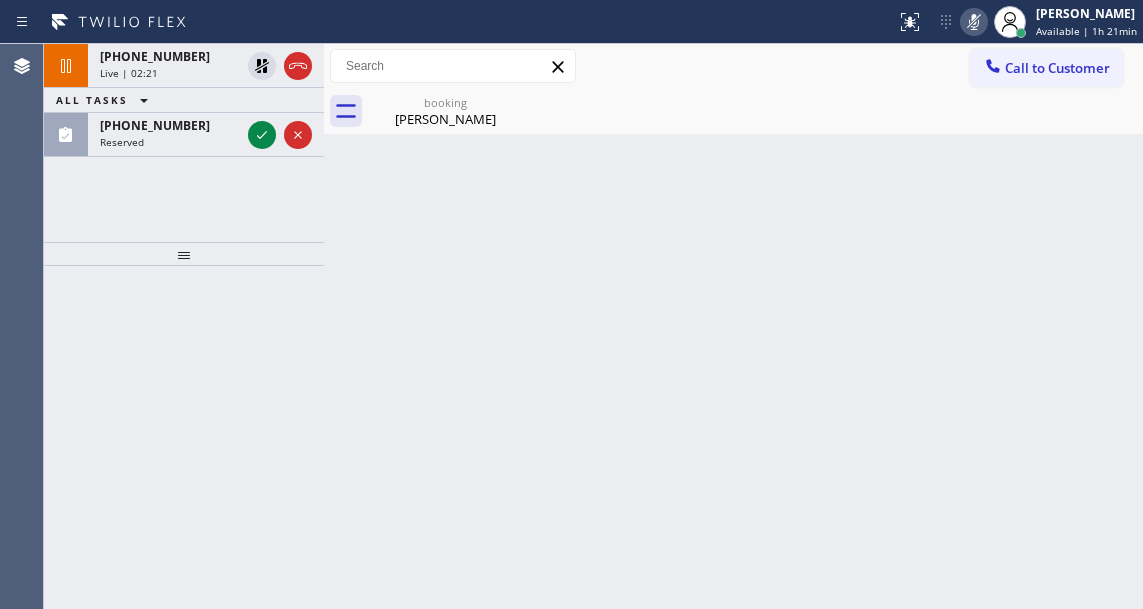 drag, startPoint x: 1119, startPoint y: 273, endPoint x: 489, endPoint y: 273, distance: 630 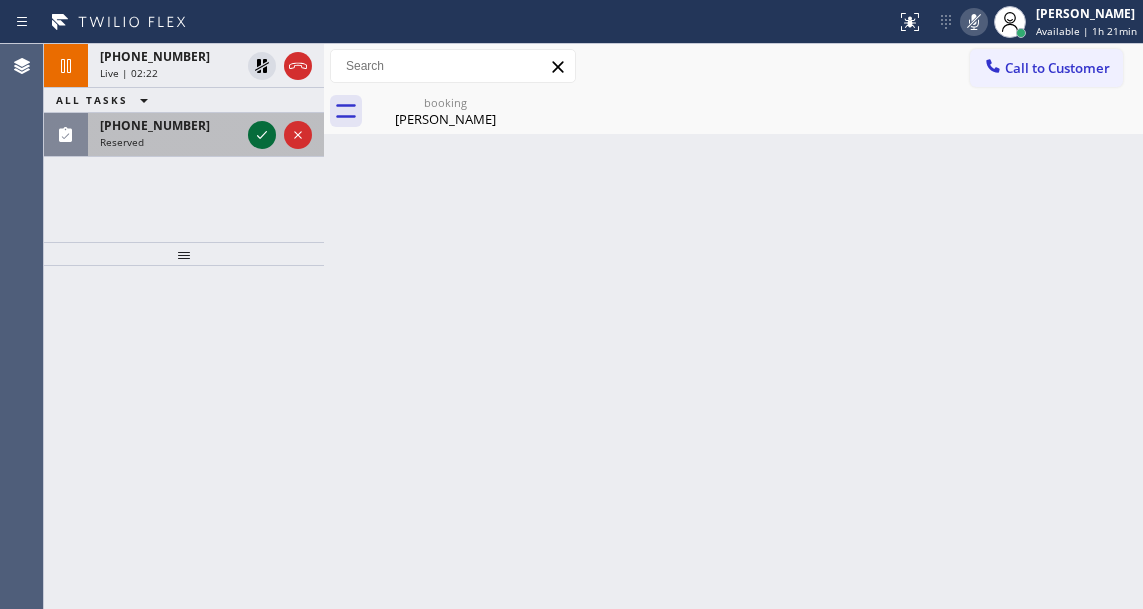 click 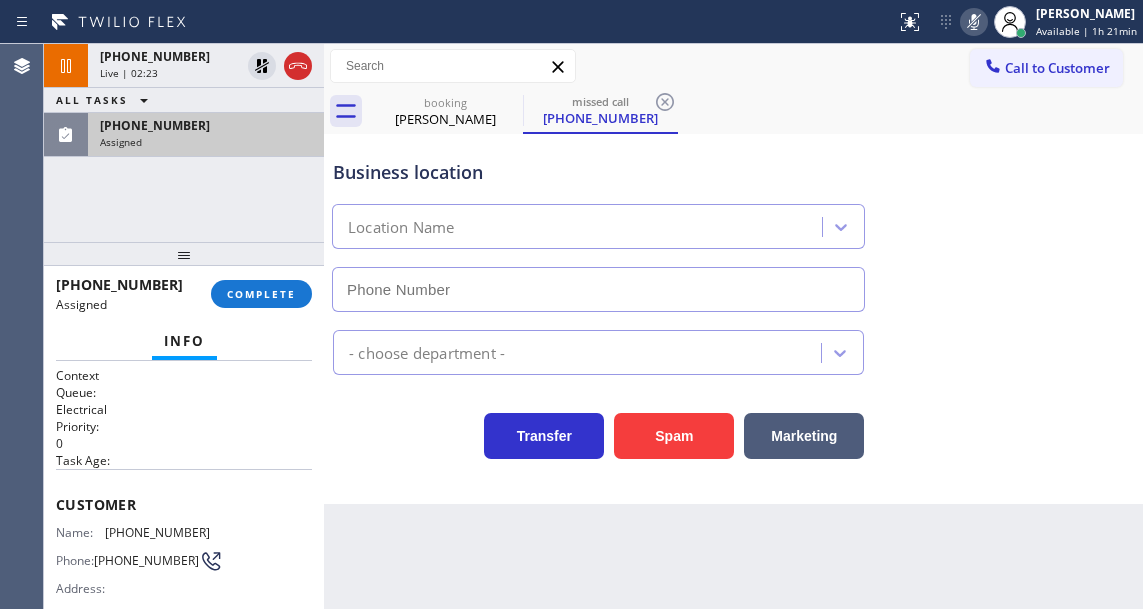 type on "(954) 633-7089" 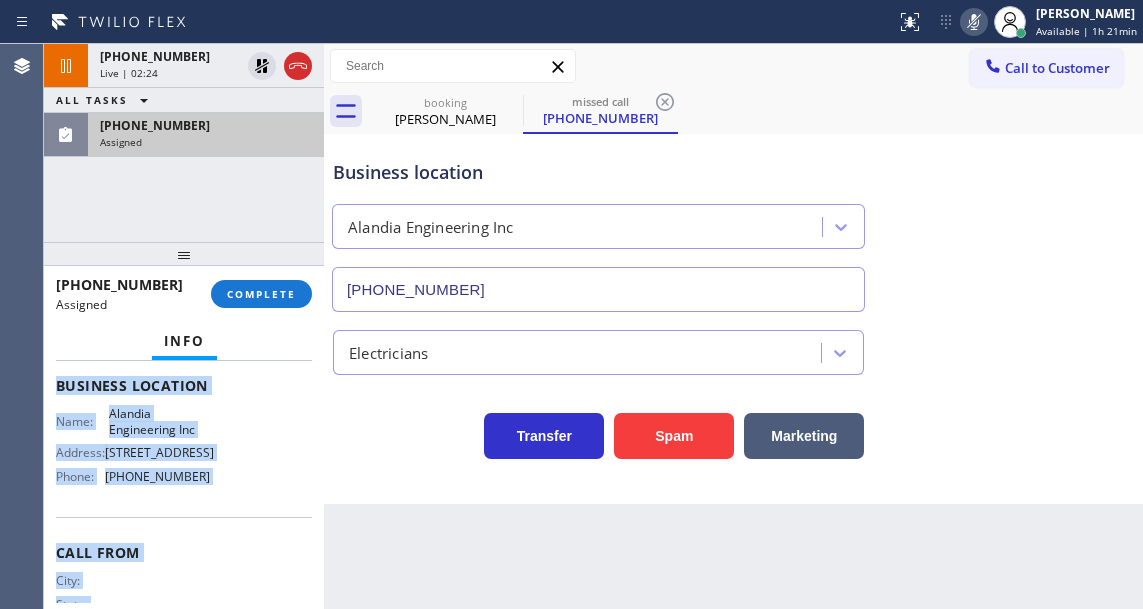 scroll, scrollTop: 413, scrollLeft: 0, axis: vertical 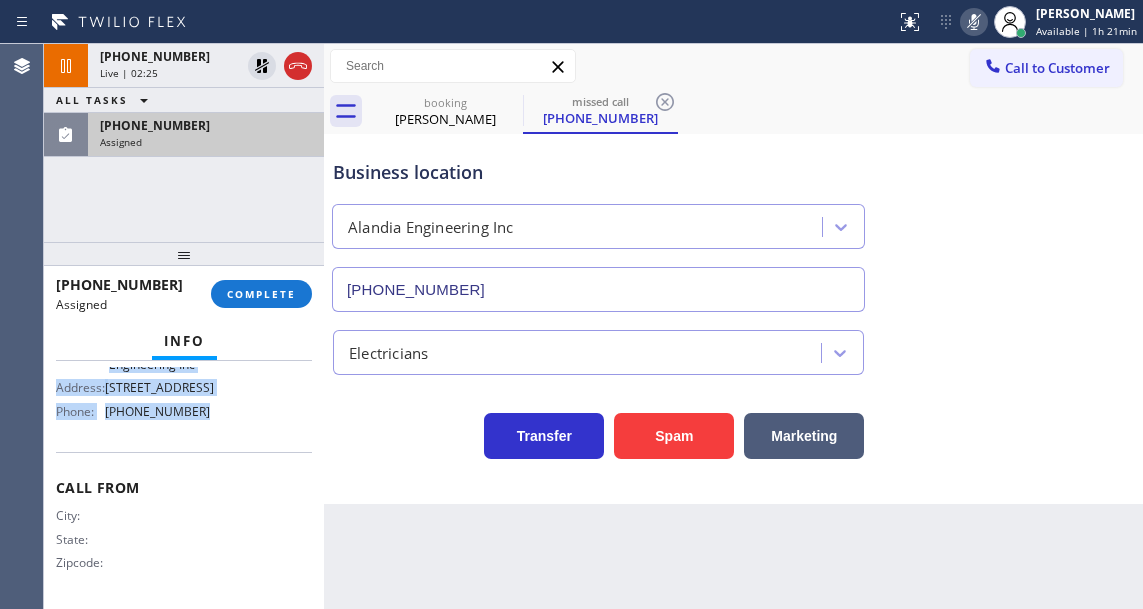 drag, startPoint x: 58, startPoint y: 507, endPoint x: 234, endPoint y: 418, distance: 197.22322 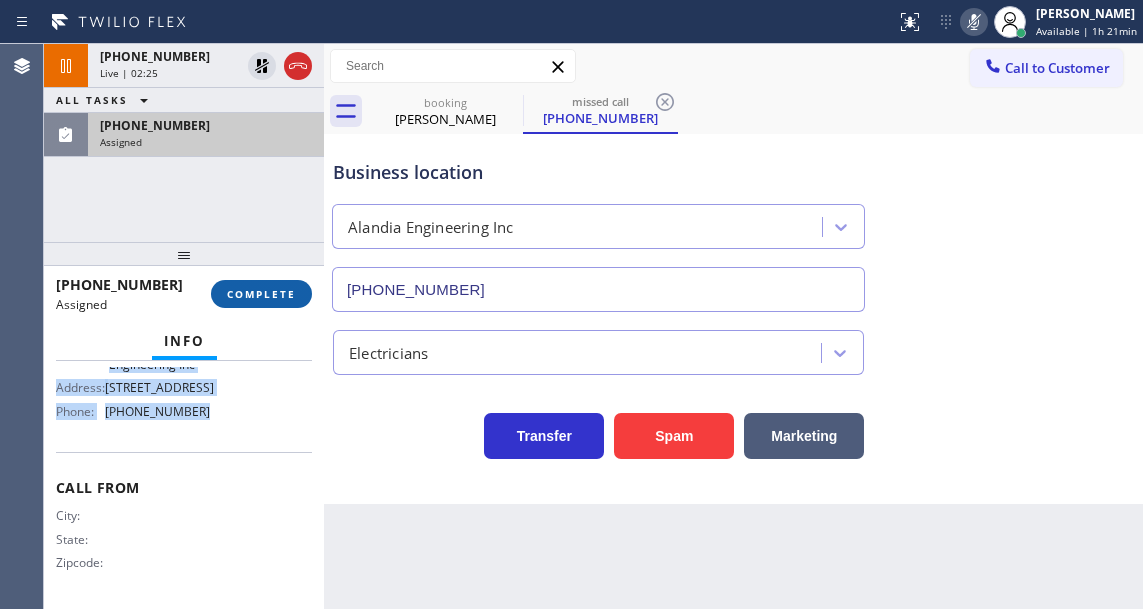 type 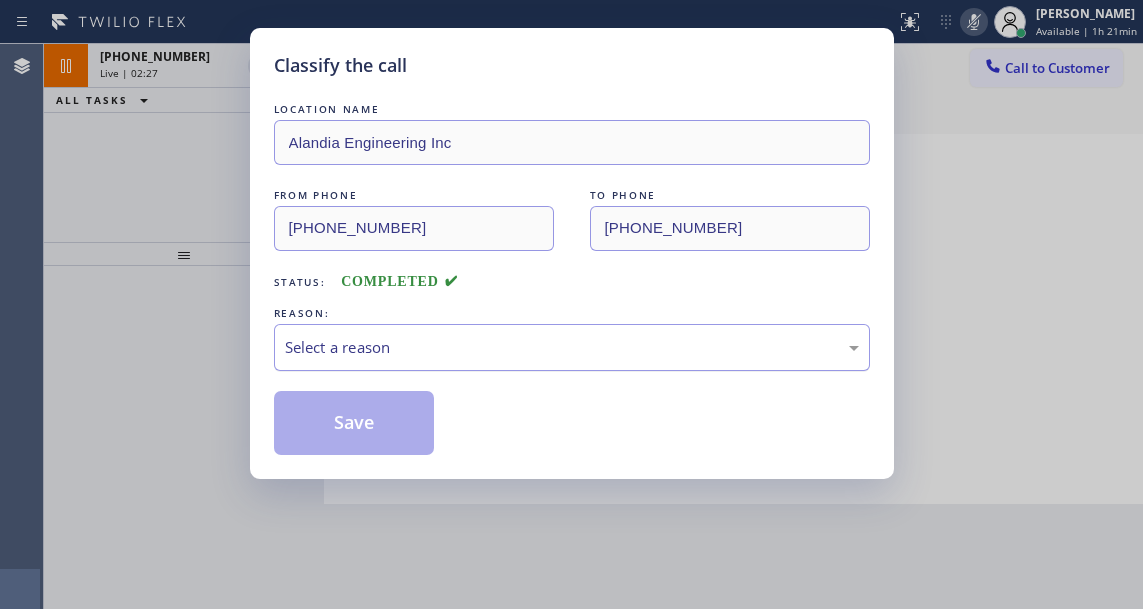 click on "Select a reason" at bounding box center [572, 347] 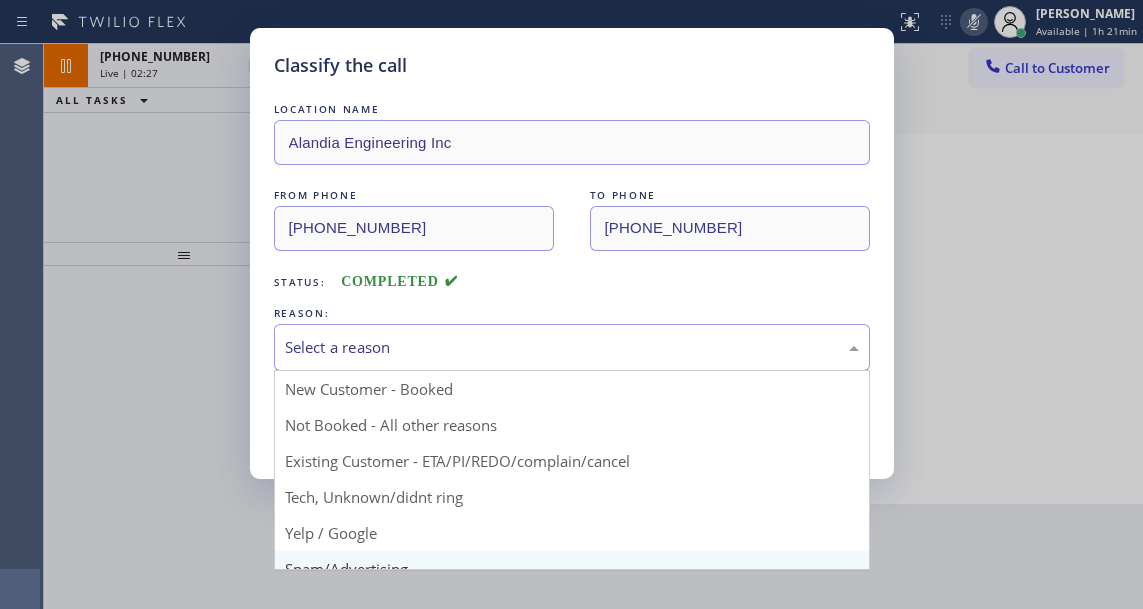 scroll, scrollTop: 100, scrollLeft: 0, axis: vertical 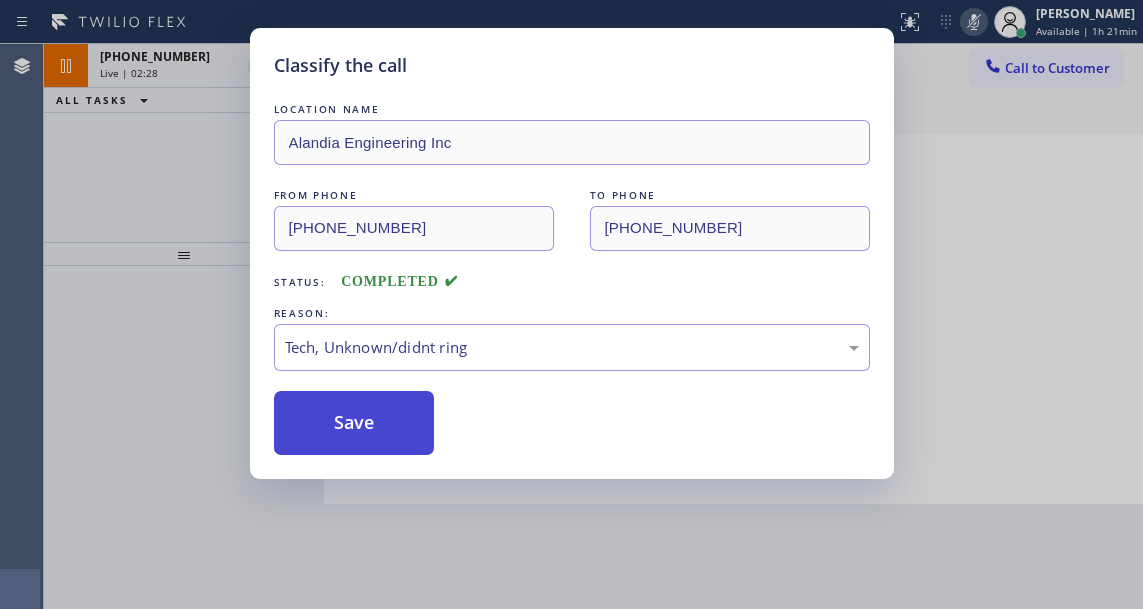 click on "Save" at bounding box center (354, 423) 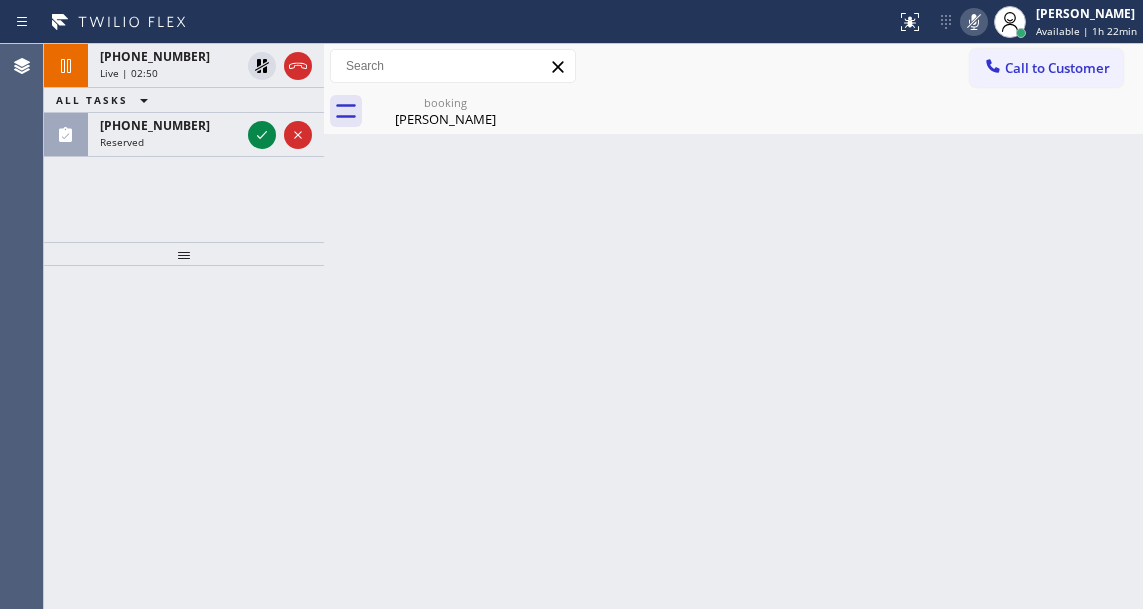 click on "Back to Dashboard Change Sender ID Customers Technicians Select a contact Outbound call Technician Search Technician Your caller id phone number Your caller id phone number Call Technician info Name   Phone none Address none Change Sender ID HVAC +18559994417 5 Star Appliance +18557314952 Appliance Repair +18554611149 Plumbing +18889090120 Air Duct Cleaning +18006865038  Electricians +18005688664 Cancel Change Check personal SMS Reset Change booking Tony  Battaglia Call to Customer Outbound call Location AR B2B SMS Your caller id phone number (833) 692-2271 Customer number Call Outbound call Technician Search Technician Your caller id phone number Your caller id phone number Call booking Tony  Battaglia Tony    Battaglia Since: 20 may 2020 link to CRM copy Email abattaglia6@gmail.com  Emails allowed Phone (714) 270-4356  Ext:  0 Phone2 none  Ext:  0  SMS allowed Primary address  5050 Vista Montana Yorba Linda, 92886 CA EDIT Outbound call Location Top Yorba Linda Sub-Zero Repair Your caller id phone number" at bounding box center (733, 326) 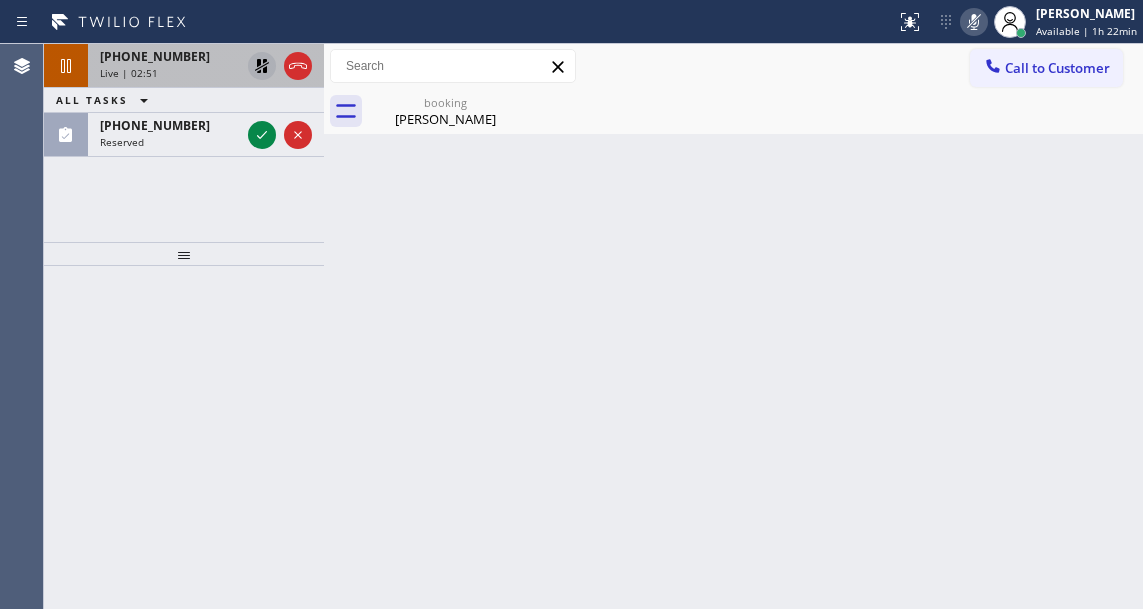 click 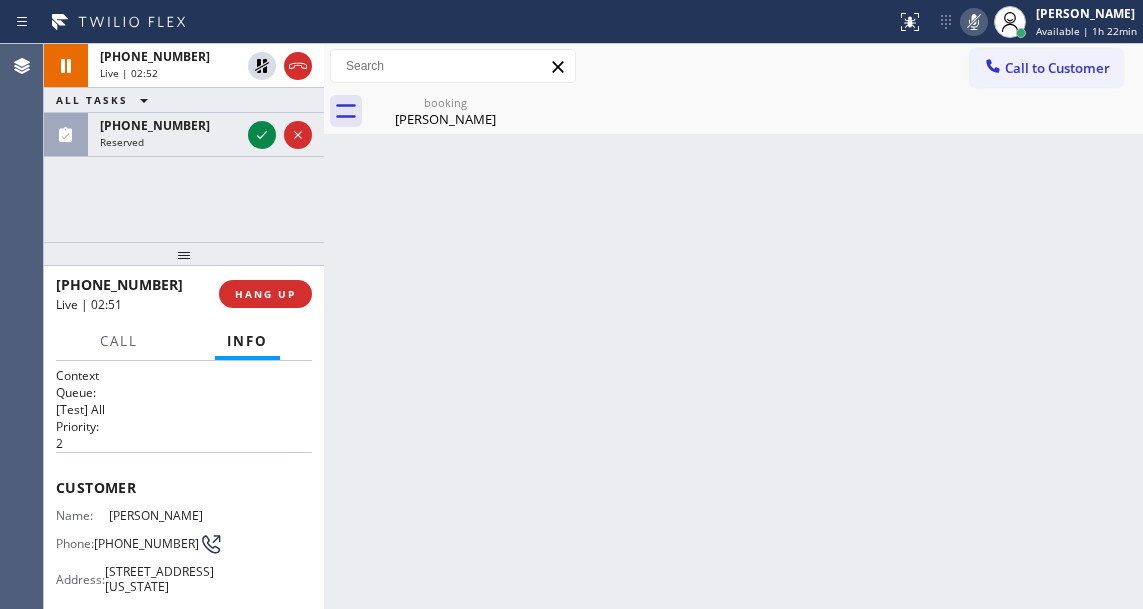 click 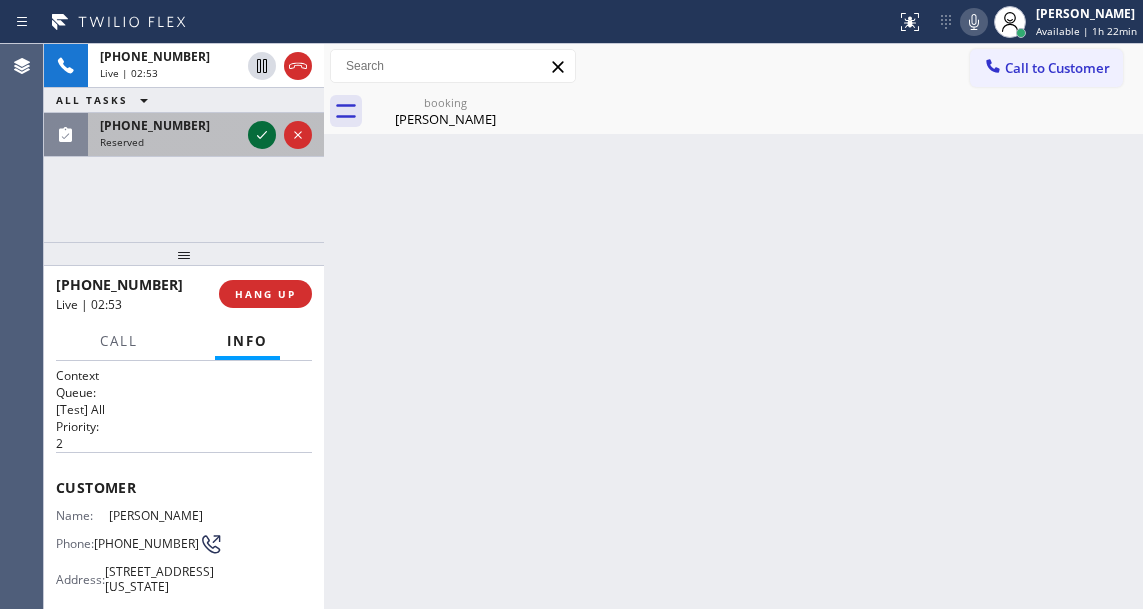 click 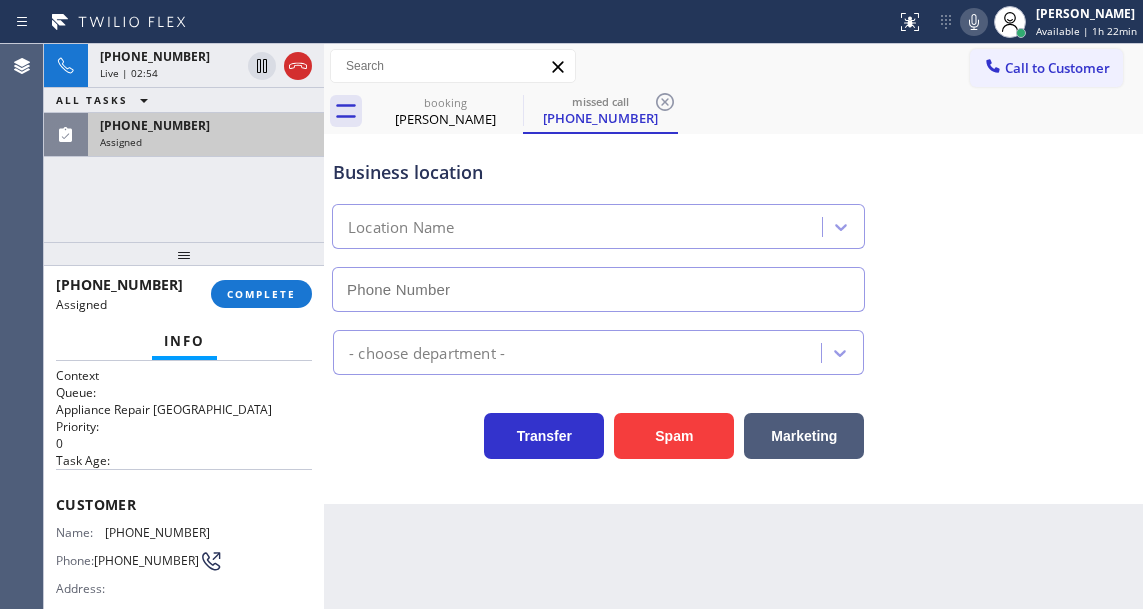 type on "(929) 203-9152" 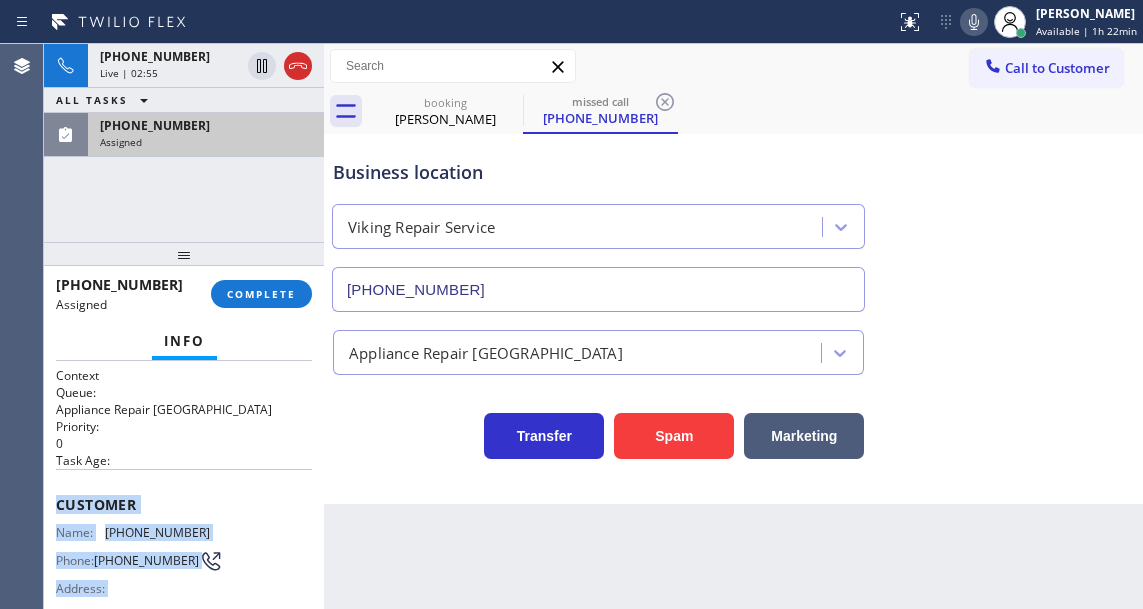 scroll, scrollTop: 351, scrollLeft: 0, axis: vertical 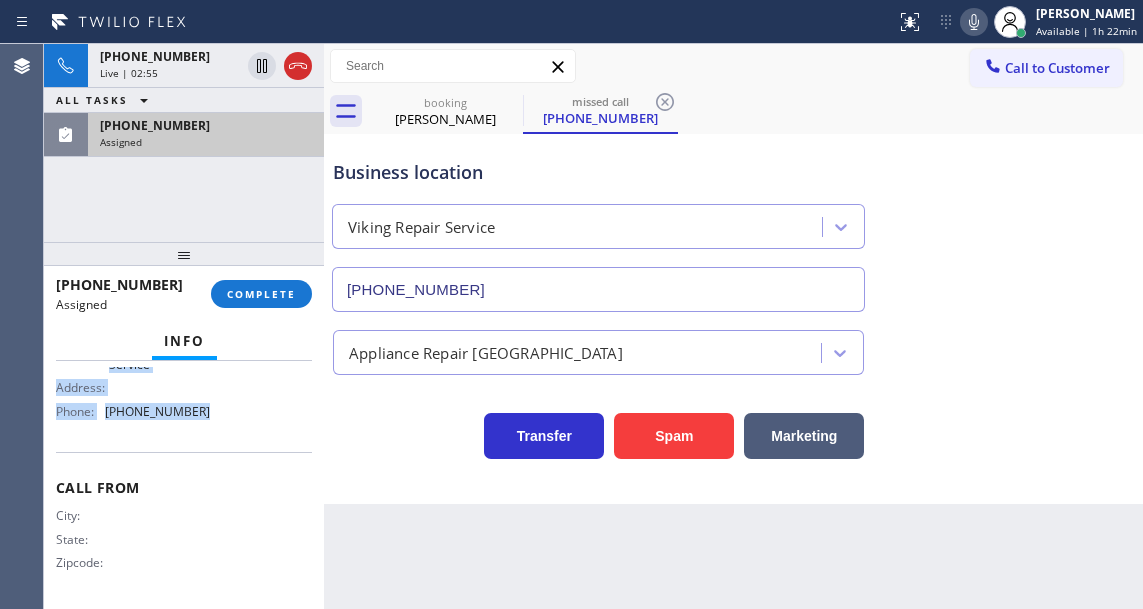 drag, startPoint x: 54, startPoint y: 502, endPoint x: 208, endPoint y: 416, distance: 176.38594 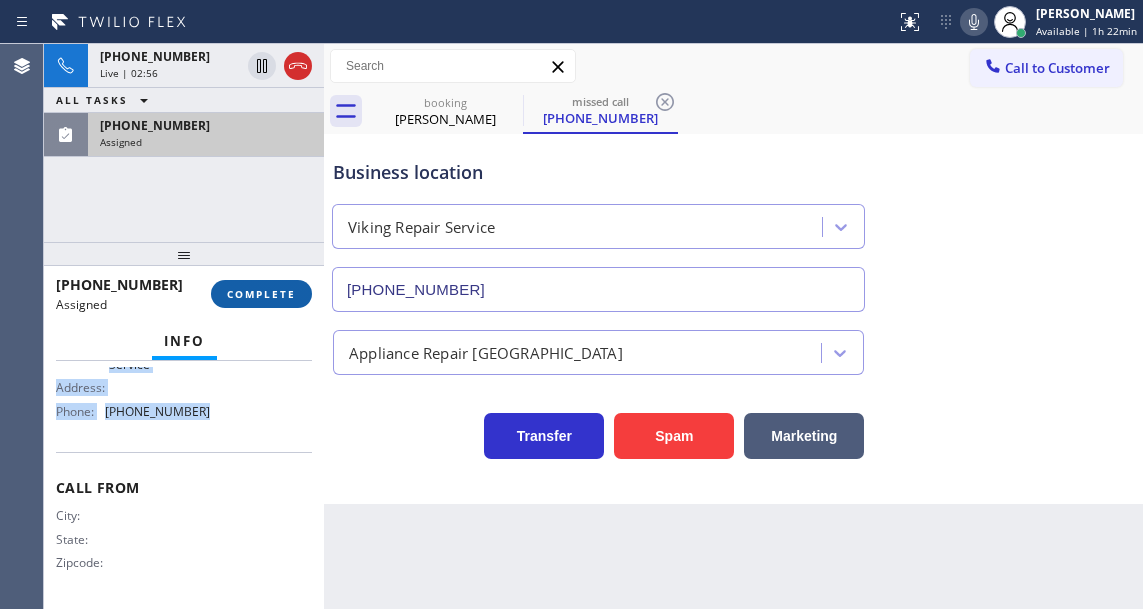 type 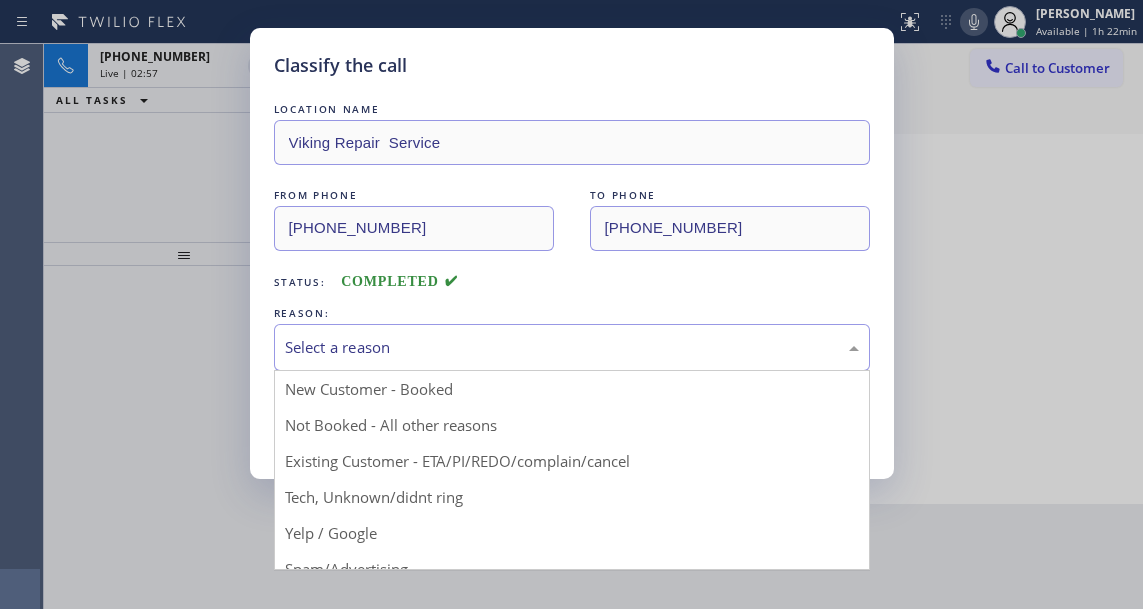 click on "Select a reason" at bounding box center [572, 347] 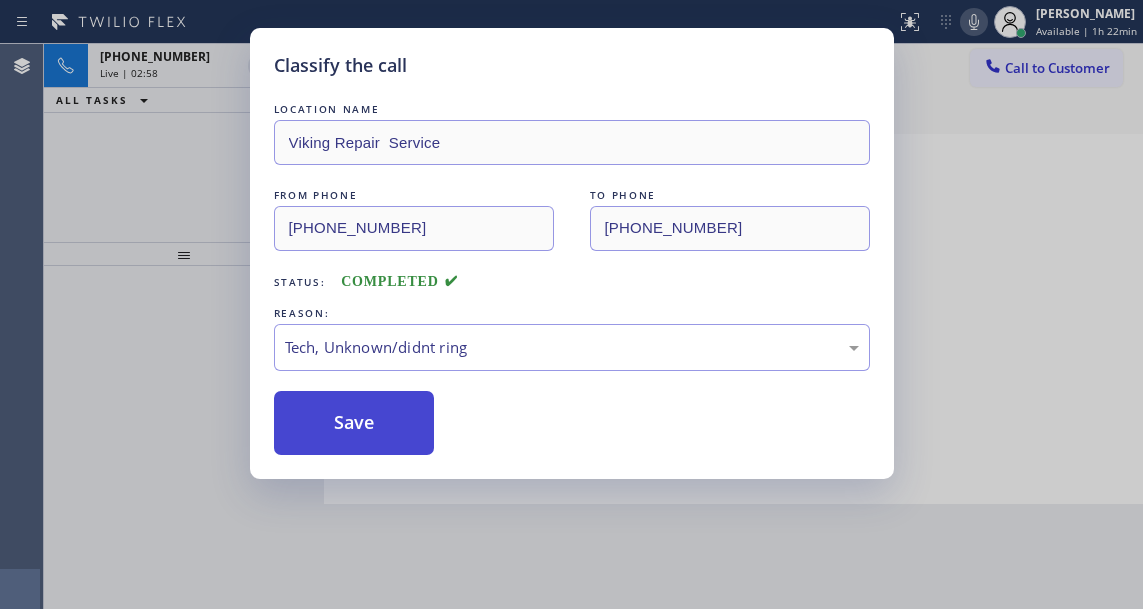 click on "Save" at bounding box center [354, 423] 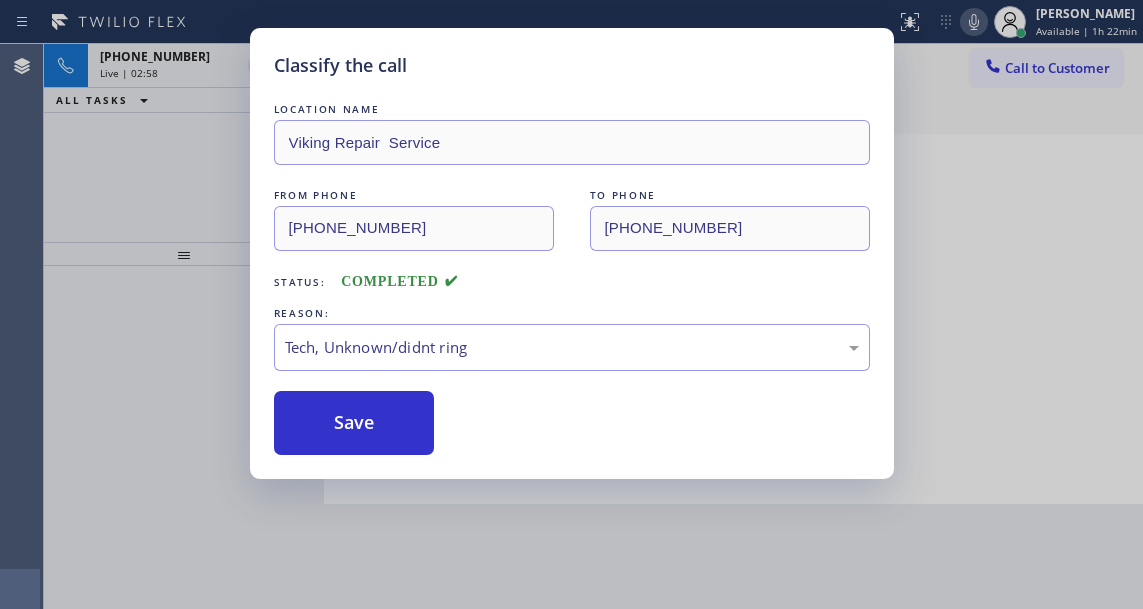 type on "(714) 970-4558" 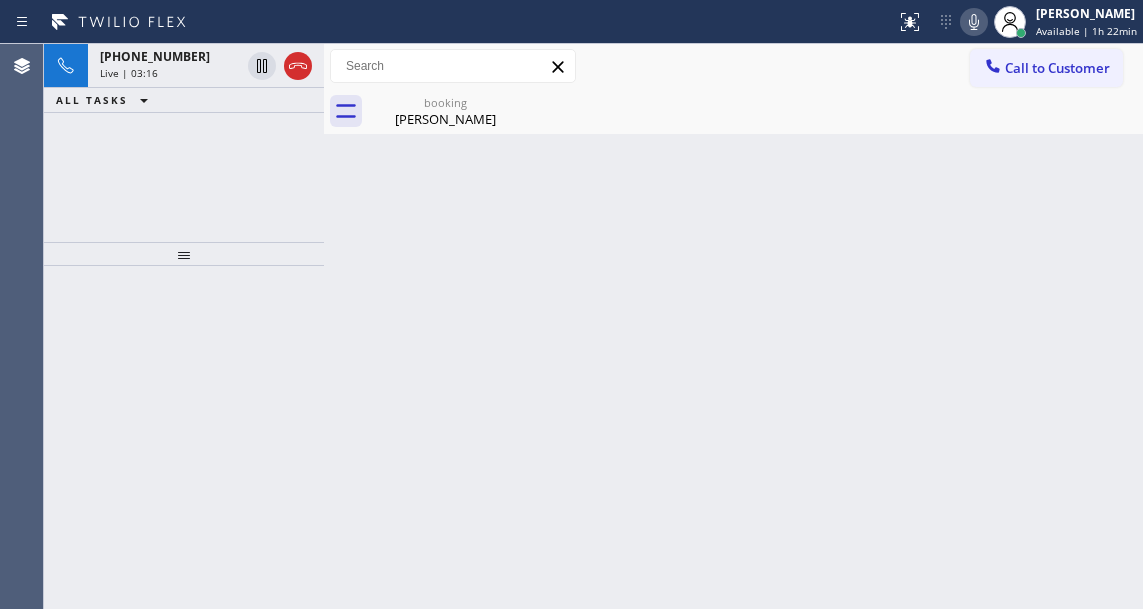click on "Back to Dashboard Change Sender ID Customers Technicians Select a contact Outbound call Technician Search Technician Your caller id phone number Your caller id phone number Call Technician info Name   Phone none Address none Change Sender ID HVAC +18559994417 5 Star Appliance +18557314952 Appliance Repair +18554611149 Plumbing +18889090120 Air Duct Cleaning +18006865038  Electricians +18005688664 Cancel Change Check personal SMS Reset Change booking Tony  Battaglia Call to Customer Outbound call Location AR B2B SMS Your caller id phone number (833) 692-2271 Customer number Call Outbound call Technician Search Technician Your caller id phone number Your caller id phone number Call booking Tony  Battaglia Tony    Battaglia Since: 20 may 2020 link to CRM copy Email abattaglia6@gmail.com  Emails allowed Phone (714) 270-4356  Ext:  0 Phone2 none  Ext:  0  SMS allowed Primary address  5050 Vista Montana Yorba Linda, 92886 CA EDIT Outbound call Location Top Yorba Linda Sub-Zero Repair Your caller id phone number" at bounding box center [733, 326] 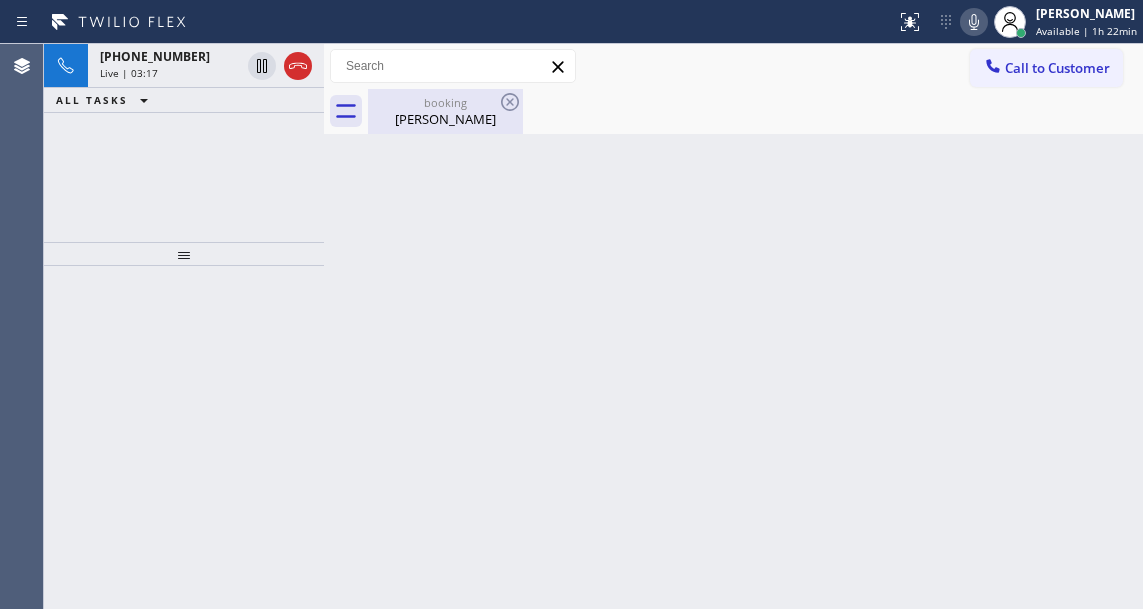 click on "booking Tony  Battaglia" at bounding box center (445, 111) 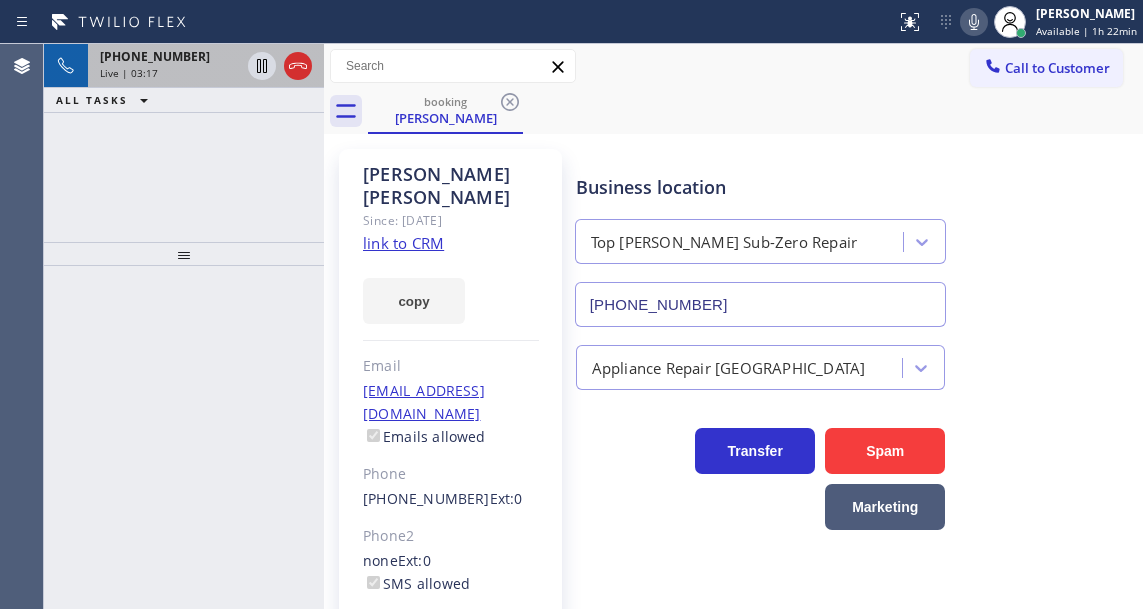 click on "+17142704356" at bounding box center (155, 56) 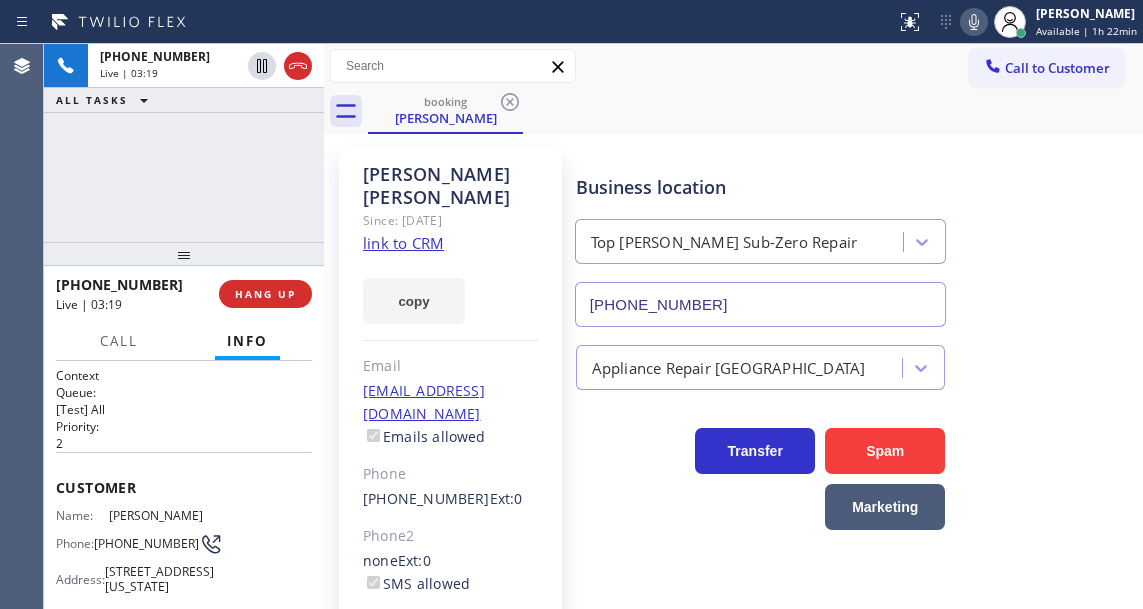 click on "(714) 270-4356" at bounding box center (146, 543) 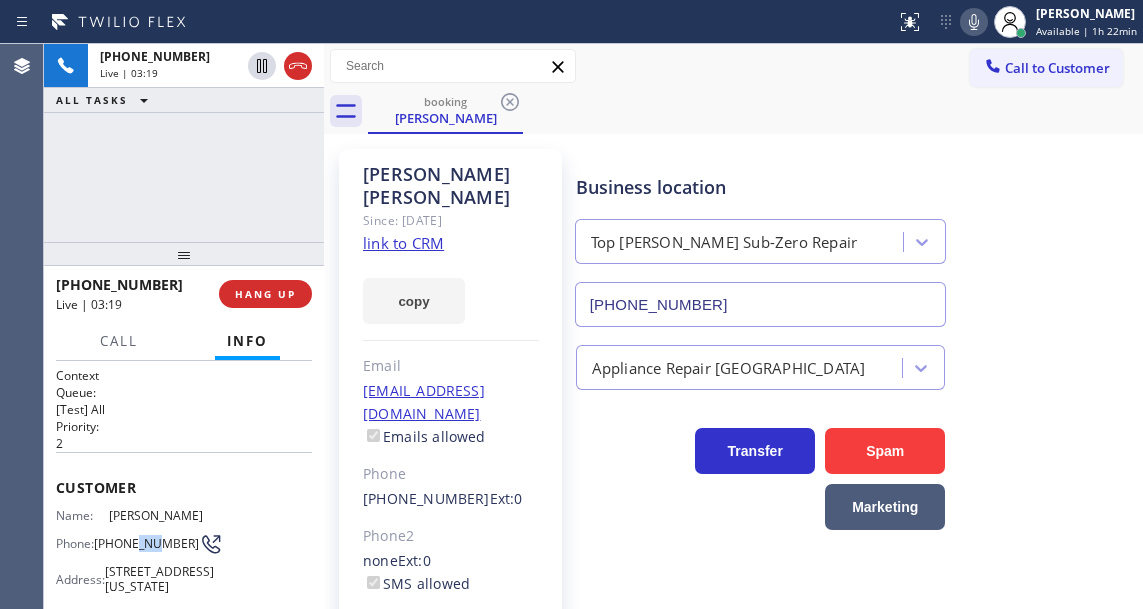 click on "(714) 270-4356" at bounding box center (146, 543) 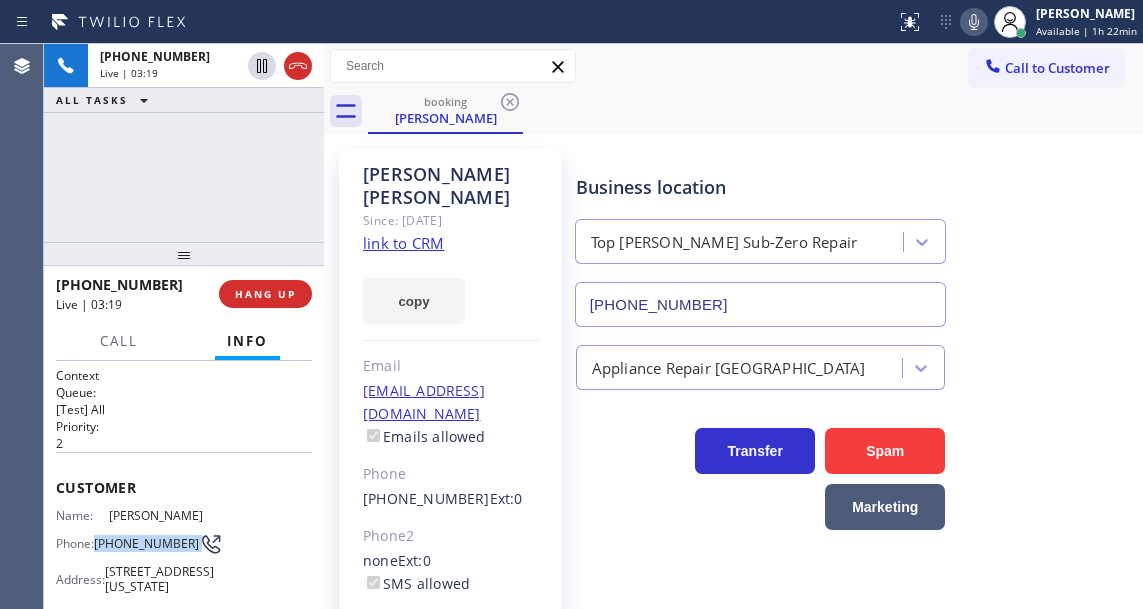 click on "(714) 270-4356" at bounding box center (146, 543) 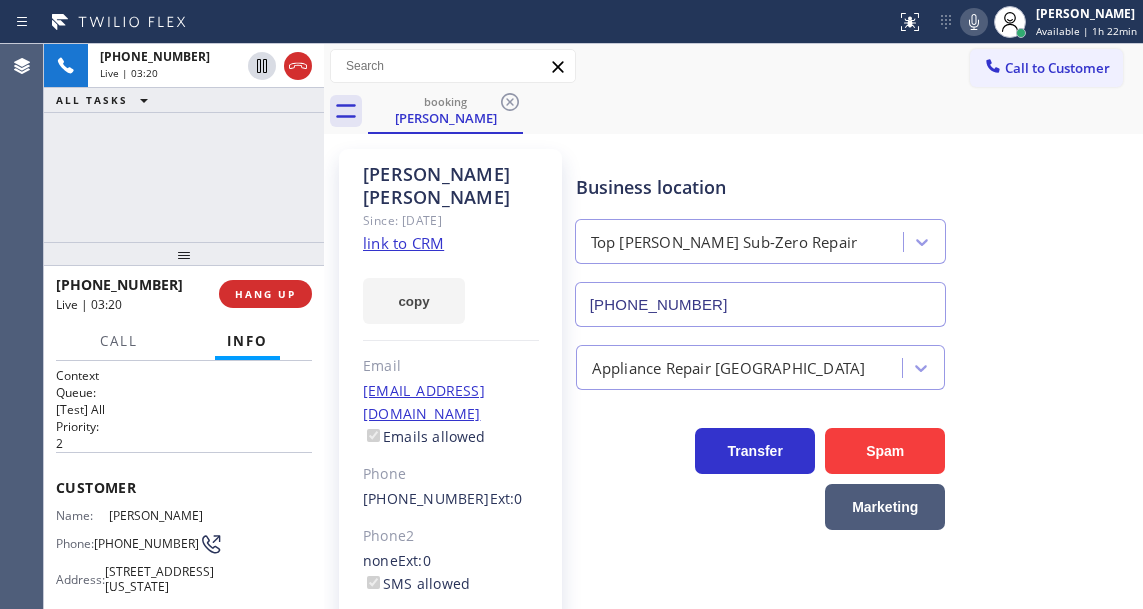 click on "+17142704356 Live | 03:20 ALL TASKS ALL TASKS ACTIVE TASKS TASKS IN WRAP UP" at bounding box center [184, 143] 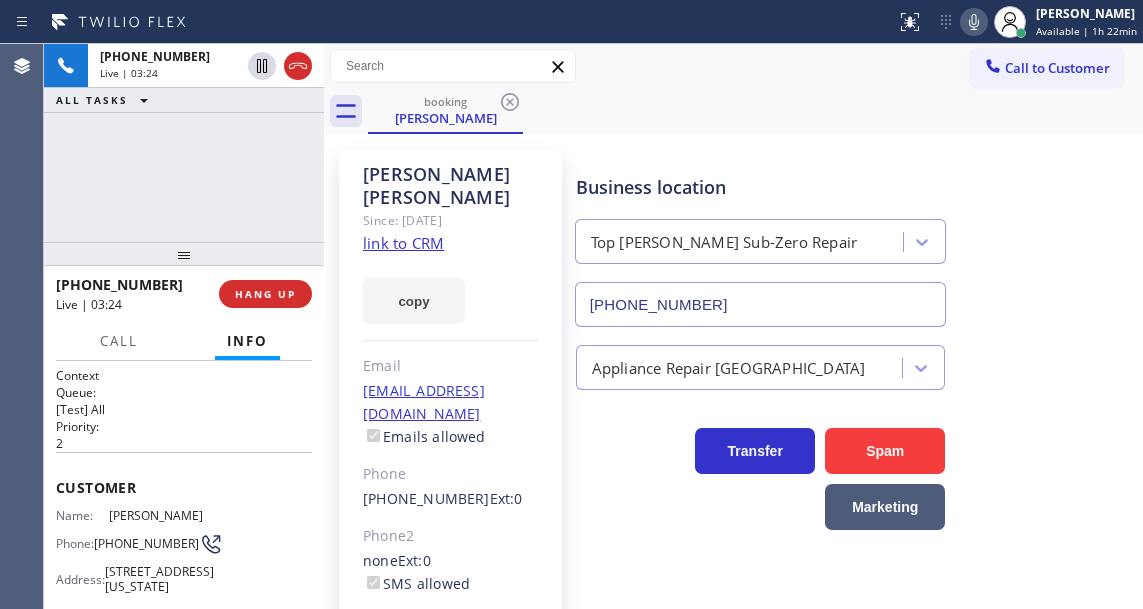 click on "+17142704356 Live | 03:24 ALL TASKS ALL TASKS ACTIVE TASKS TASKS IN WRAP UP" at bounding box center [184, 143] 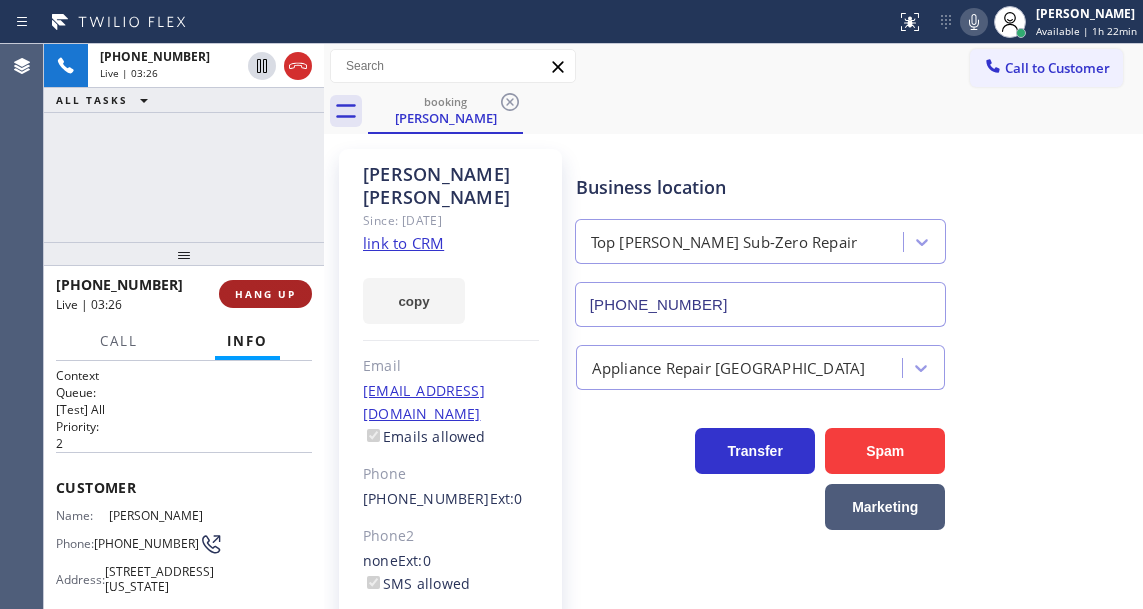 click on "HANG UP" at bounding box center [265, 294] 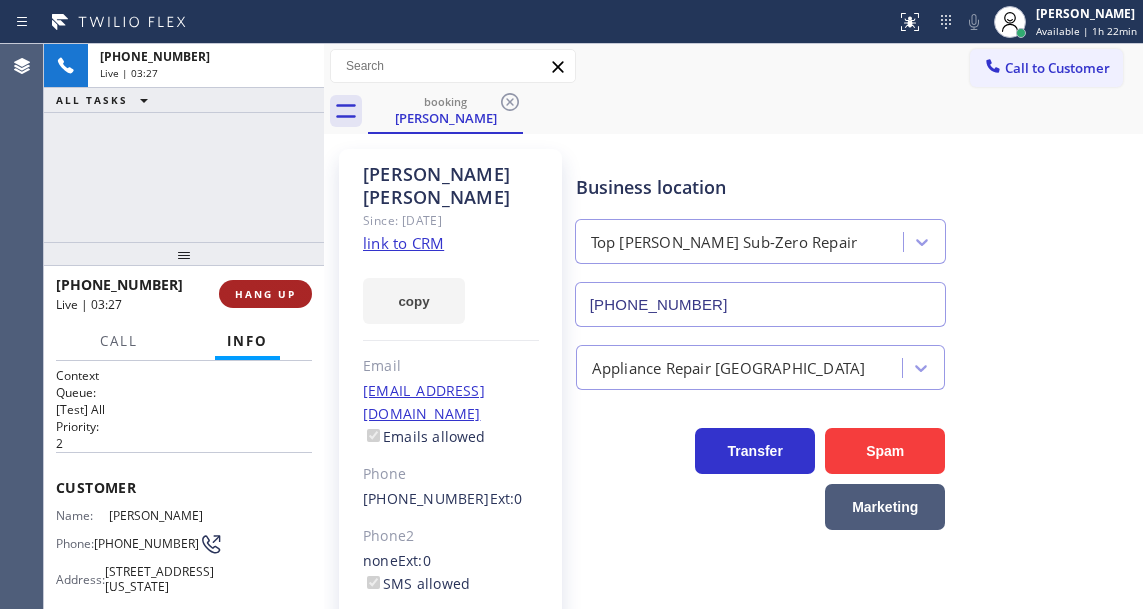 click on "HANG UP" at bounding box center [265, 294] 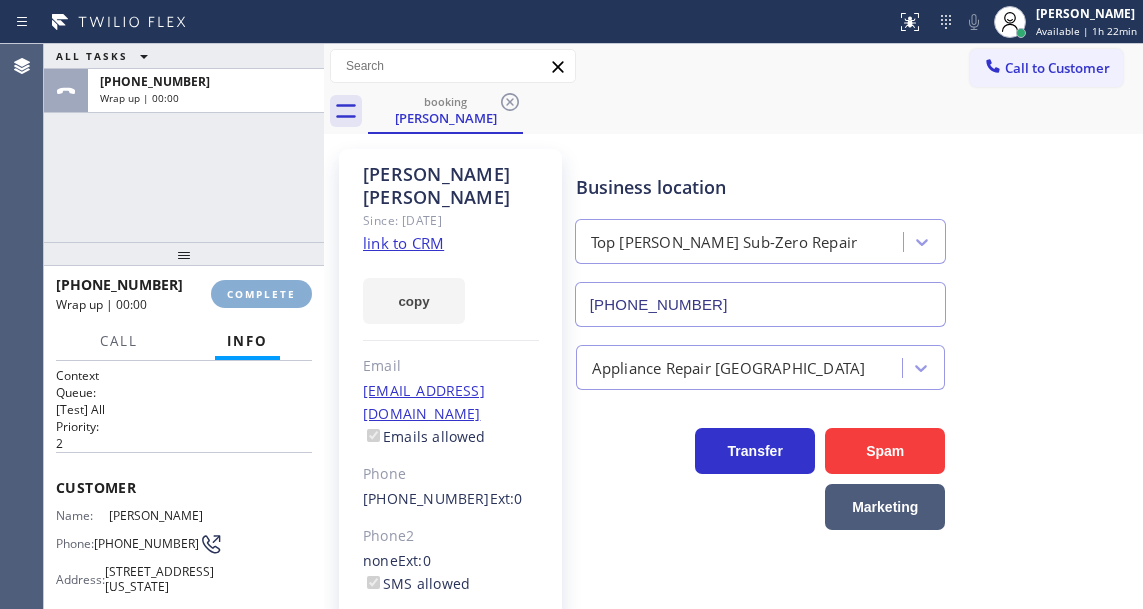 click on "COMPLETE" at bounding box center [261, 294] 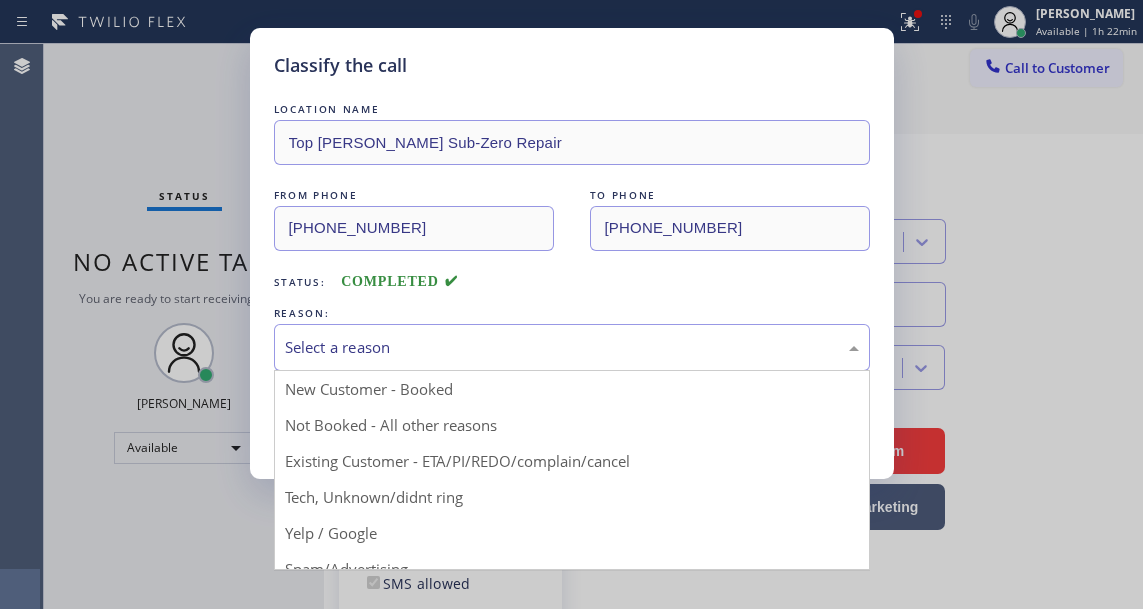 click on "Select a reason" at bounding box center (572, 347) 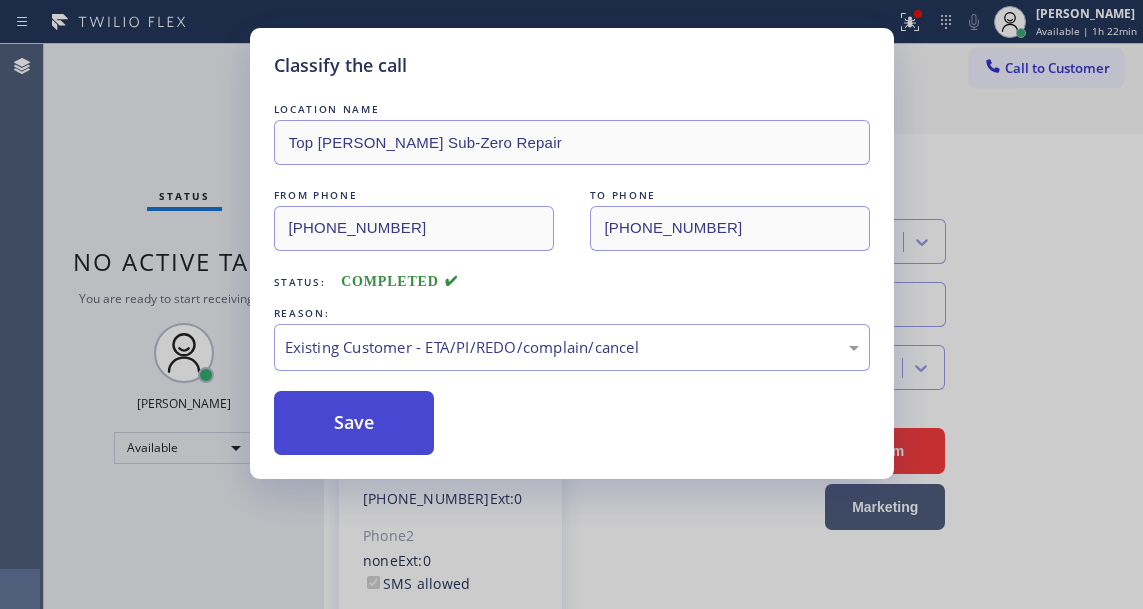 click on "Save" at bounding box center (354, 423) 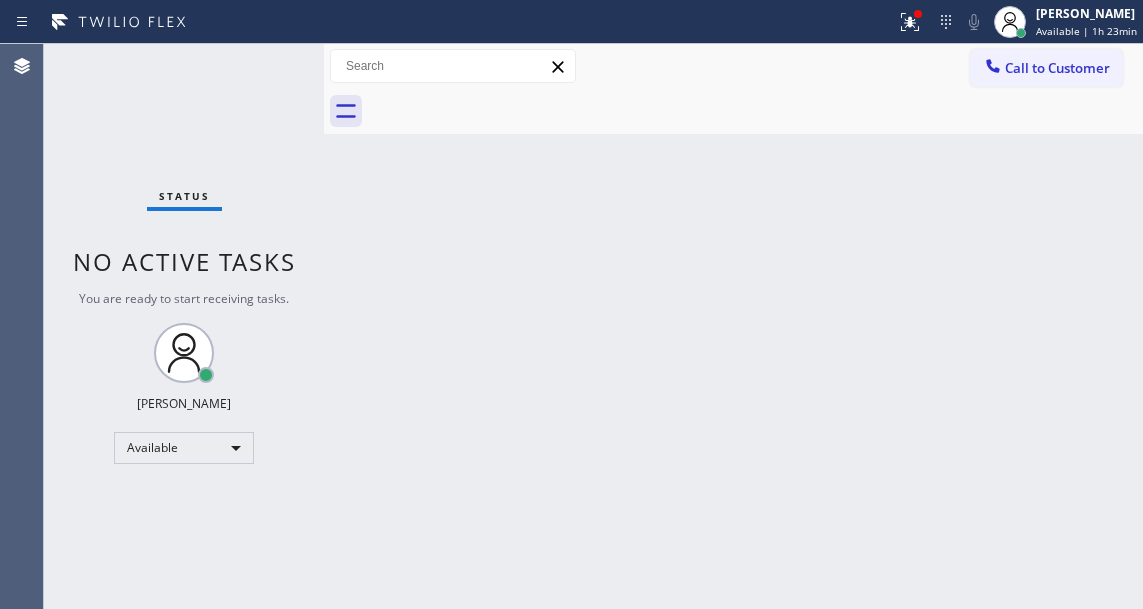 click on "Back to Dashboard Change Sender ID Customers Technicians Select a contact Outbound call Technician Search Technician Your caller id phone number Your caller id phone number Call Technician info Name   Phone none Address none Change Sender ID HVAC +18559994417 5 Star Appliance +18557314952 Appliance Repair +18554611149 Plumbing +18889090120 Air Duct Cleaning +18006865038  Electricians +18005688664 Cancel Change Check personal SMS Reset Change No tabs Call to Customer Outbound call Location AR B2B SMS Your caller id phone number (833) 692-2271 Customer number Call Outbound call Technician Search Technician Your caller id phone number Your caller id phone number Call" at bounding box center (733, 326) 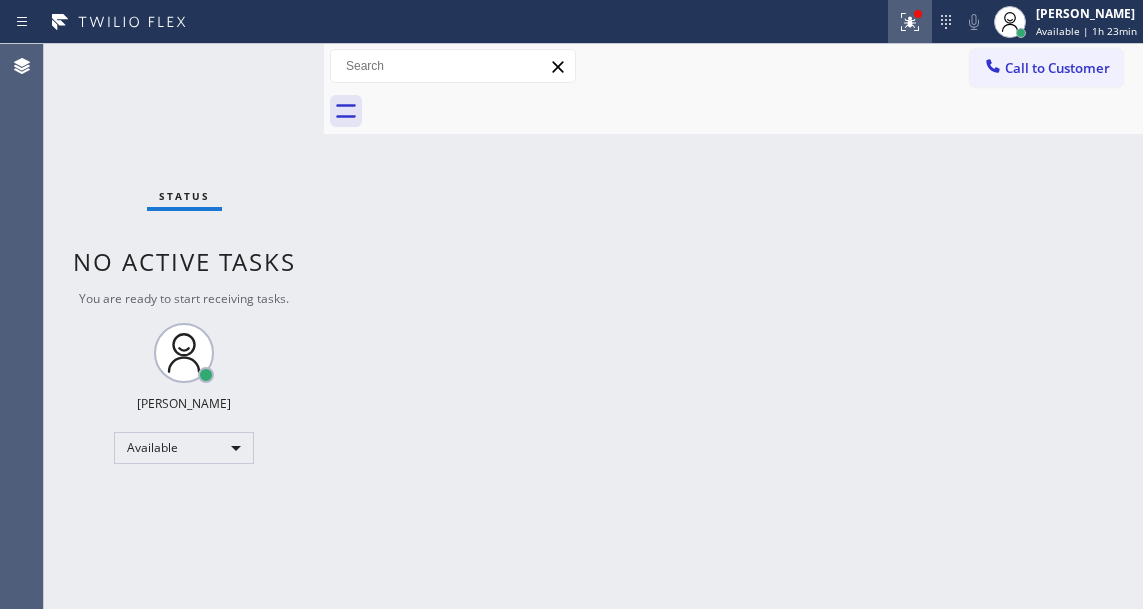 click at bounding box center (910, 22) 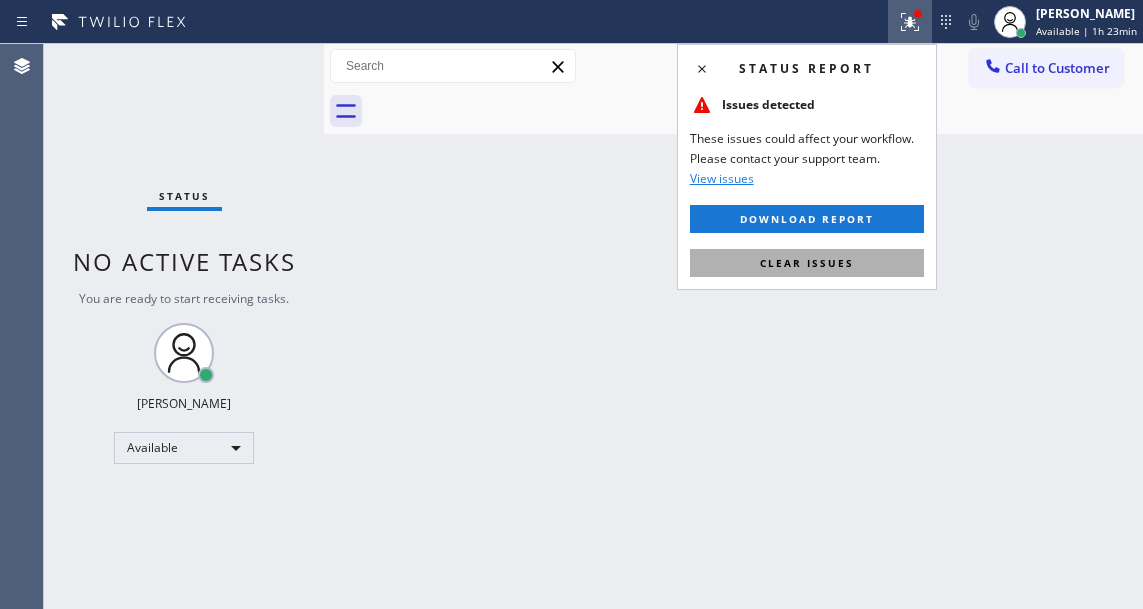 click on "Clear issues" at bounding box center (807, 263) 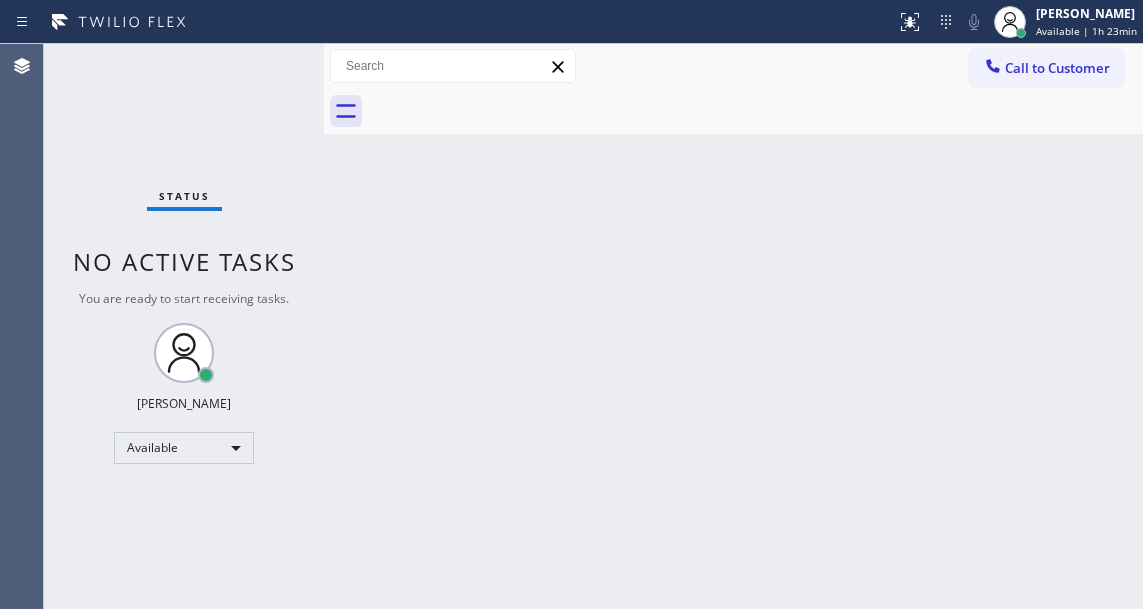 click on "Back to Dashboard Change Sender ID Customers Technicians Select a contact Outbound call Technician Search Technician Your caller id phone number Your caller id phone number Call Technician info Name   Phone none Address none Change Sender ID HVAC +18559994417 5 Star Appliance +18557314952 Appliance Repair +18554611149 Plumbing +18889090120 Air Duct Cleaning +18006865038  Electricians +18005688664 Cancel Change Check personal SMS Reset Change No tabs Call to Customer Outbound call Location AR B2B SMS Your caller id phone number (833) 692-2271 Customer number Call Outbound call Technician Search Technician Your caller id phone number Your caller id phone number Call" at bounding box center (733, 326) 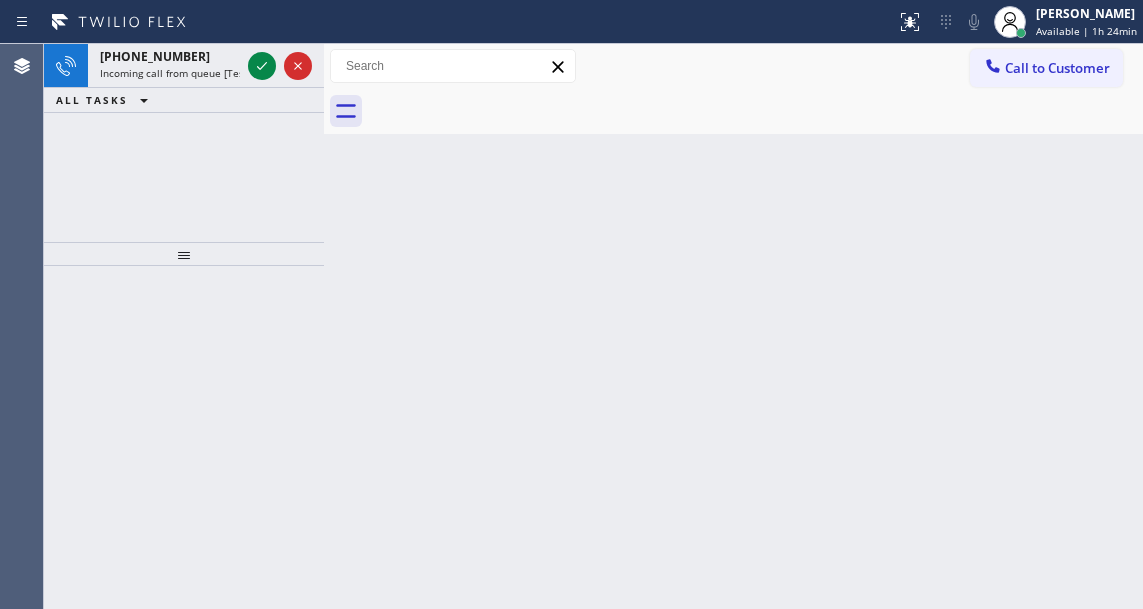 drag, startPoint x: 1104, startPoint y: 285, endPoint x: 787, endPoint y: 199, distance: 328.45853 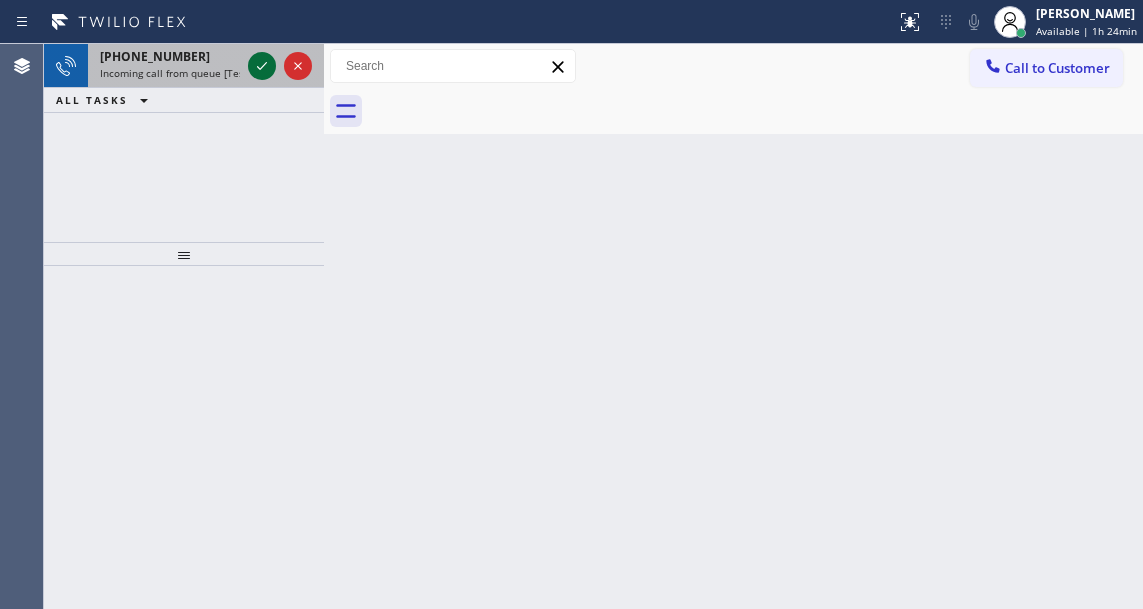 click 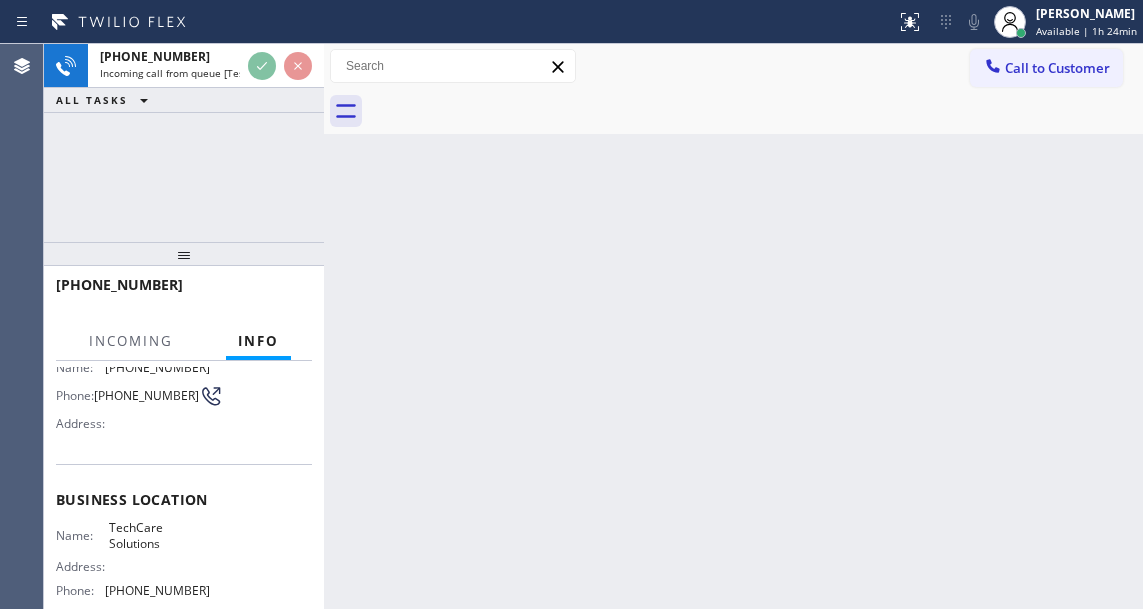 scroll, scrollTop: 200, scrollLeft: 0, axis: vertical 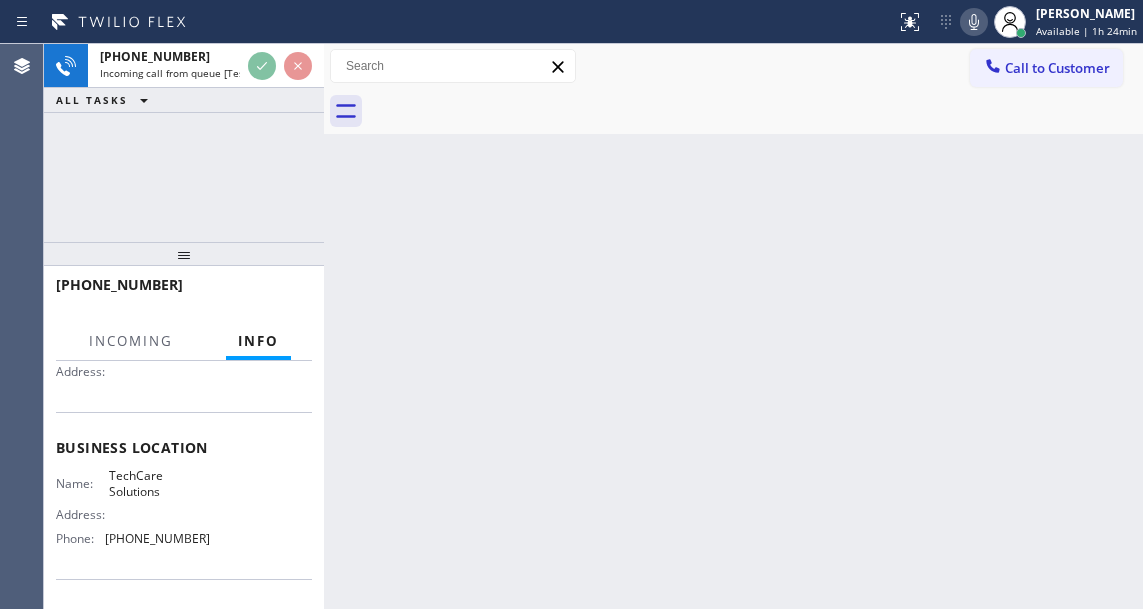 click on "TechCare Solutions" at bounding box center [159, 483] 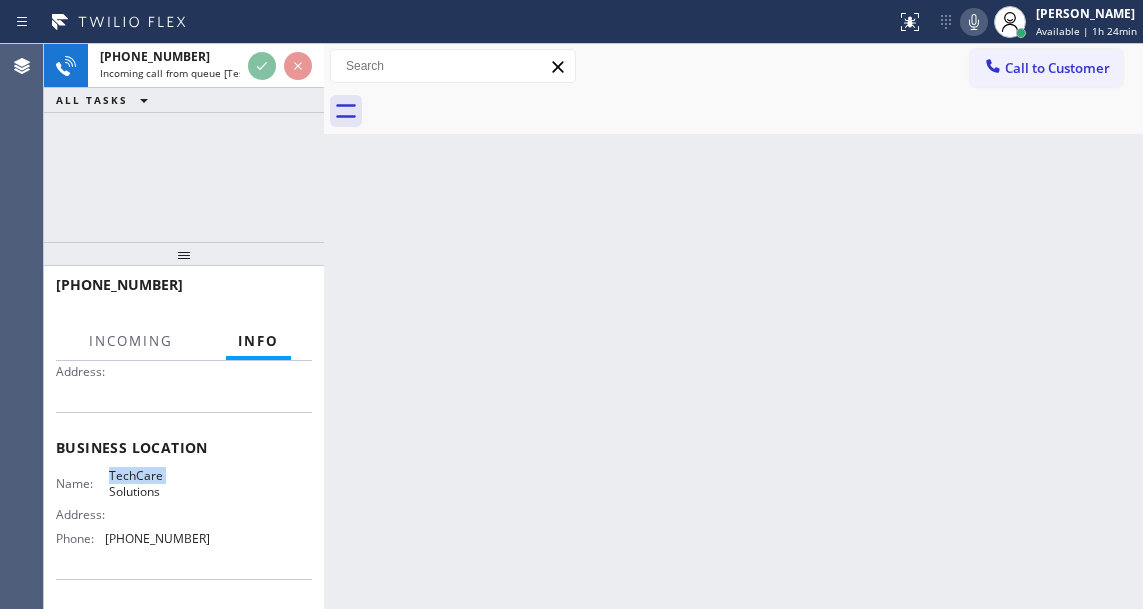 click on "TechCare Solutions" at bounding box center [159, 483] 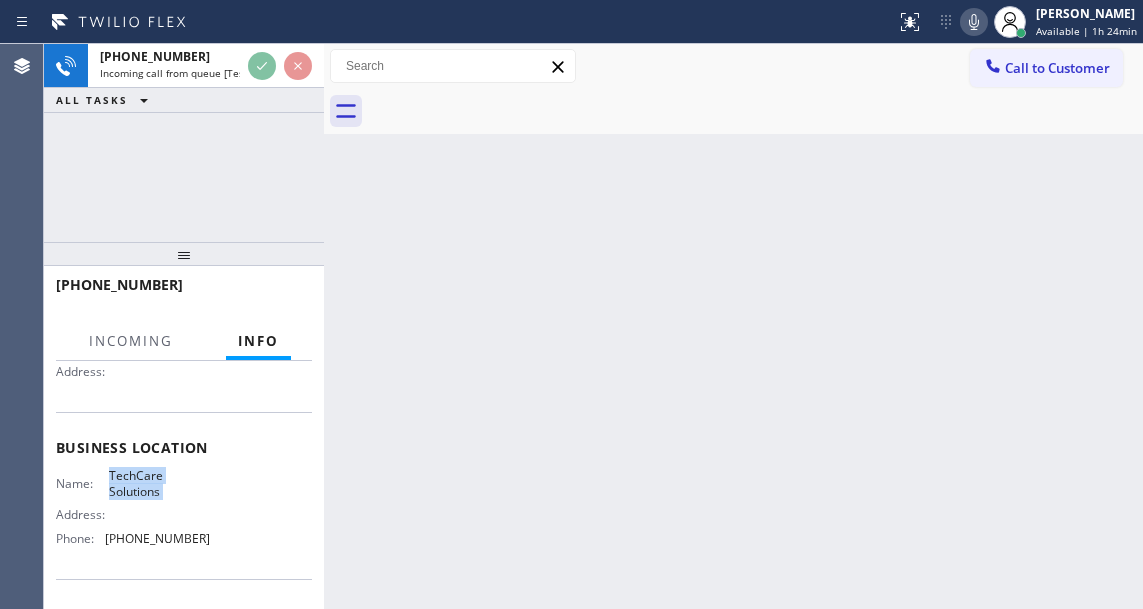 click on "TechCare Solutions" at bounding box center [159, 483] 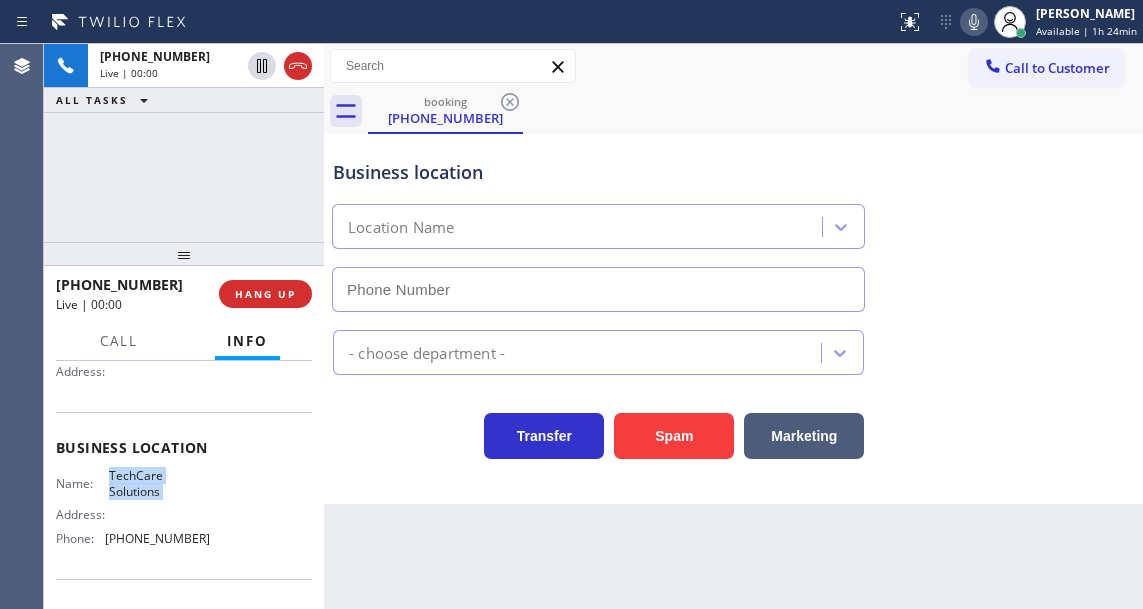click on "TechCare Solutions" at bounding box center [159, 483] 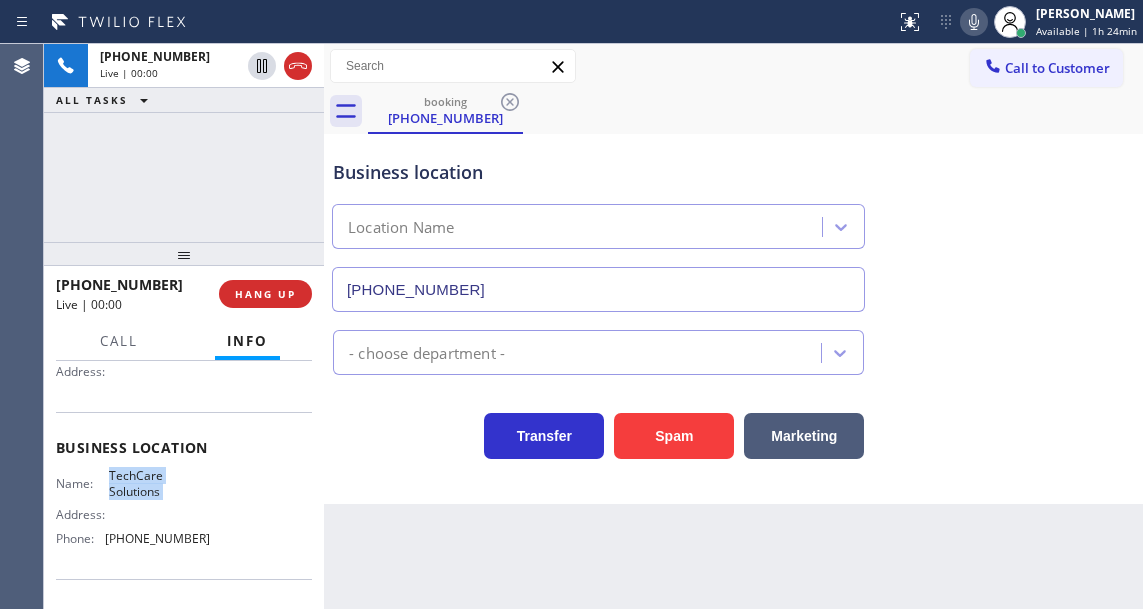 click on "TechCare Solutions" at bounding box center (159, 483) 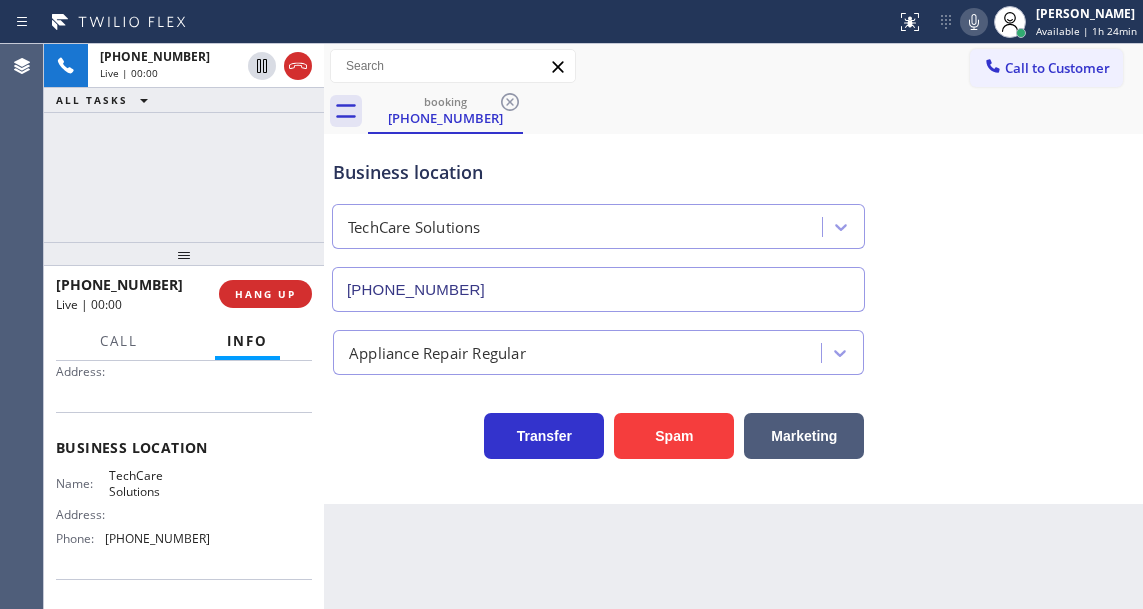 click on "Business location" at bounding box center [598, 172] 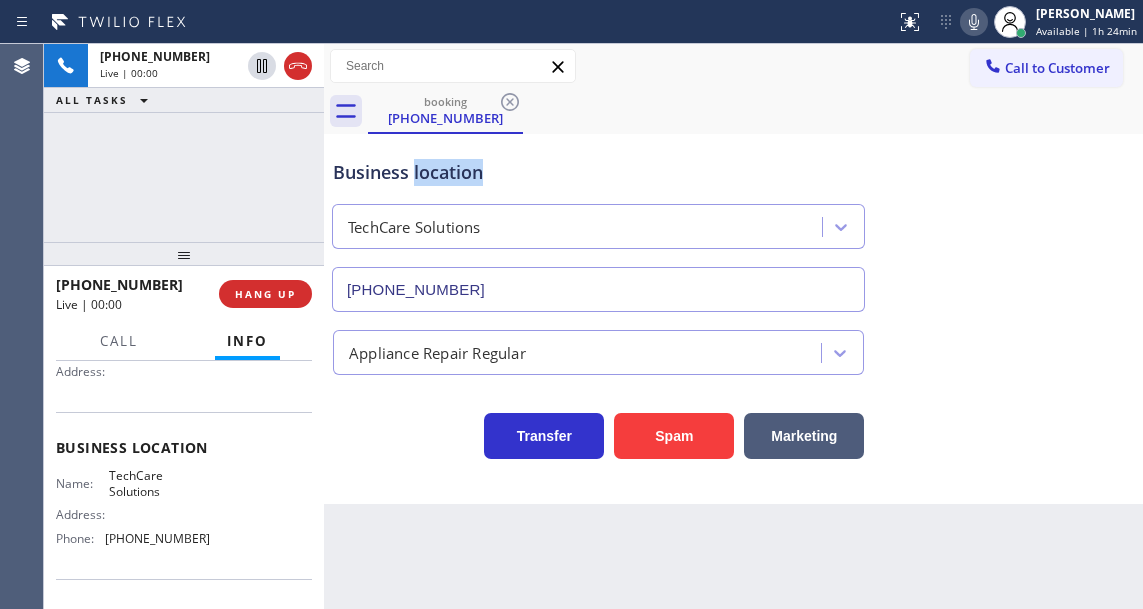 click on "Business location" at bounding box center [598, 172] 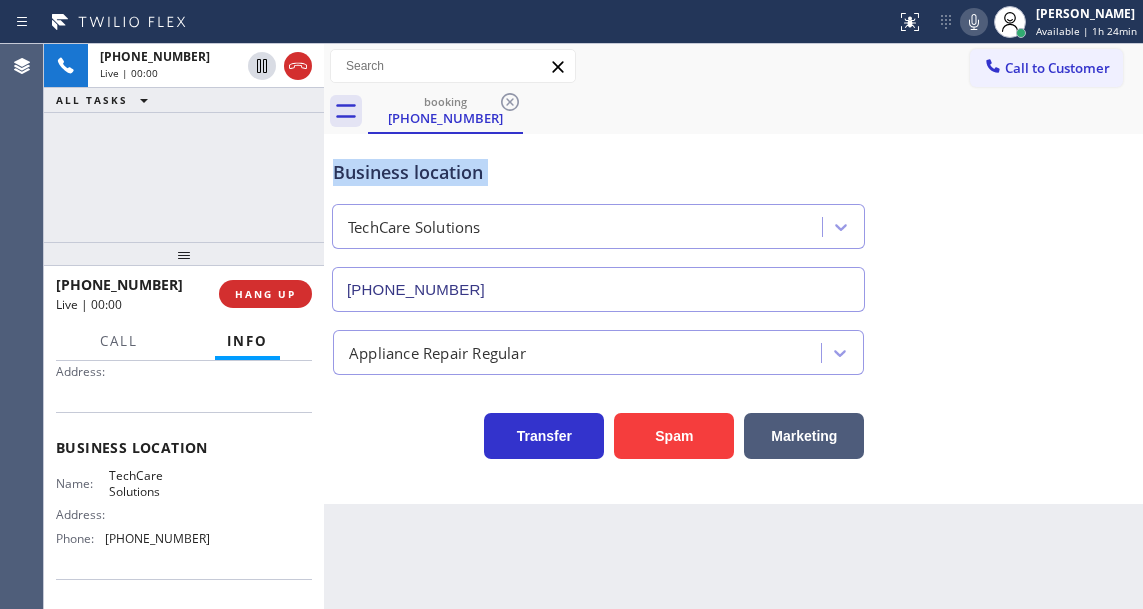 click on "Business location" at bounding box center [598, 172] 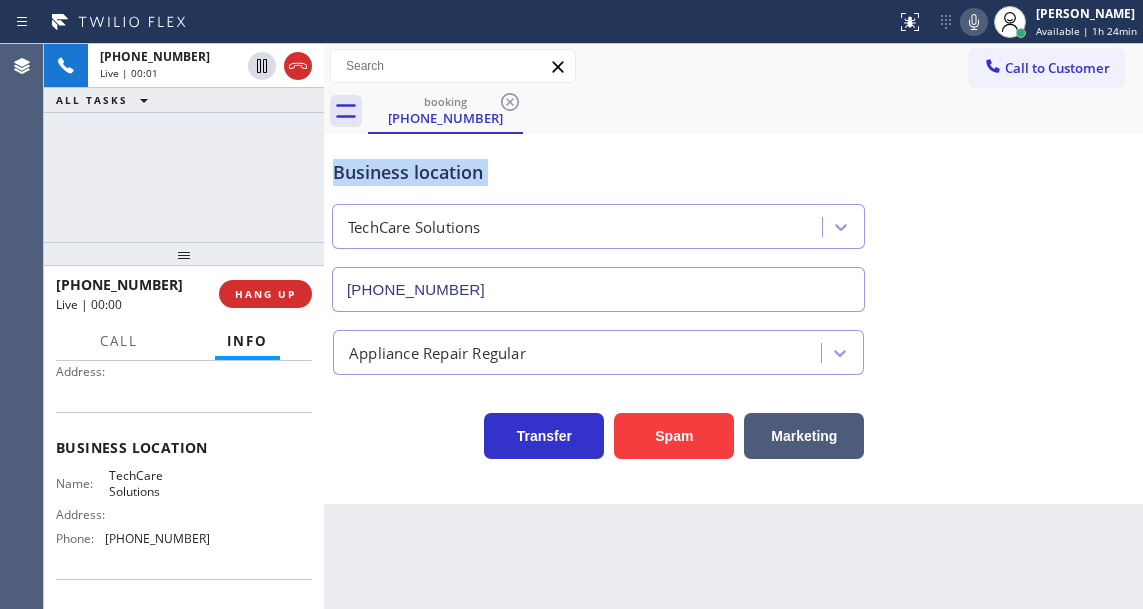 click on "Business location" at bounding box center (598, 172) 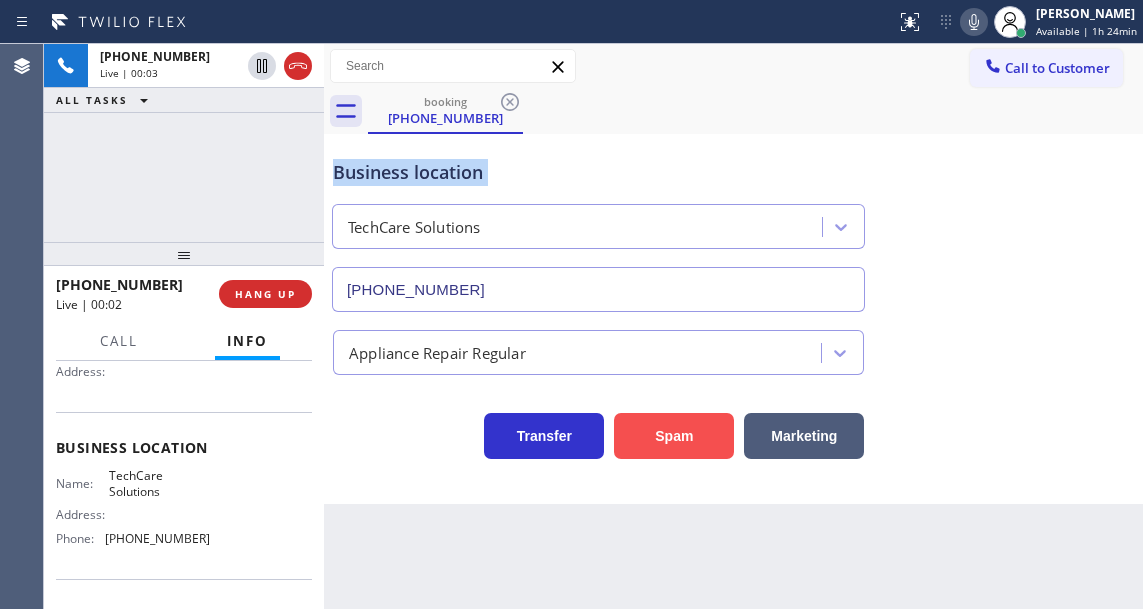 click on "Spam" at bounding box center (674, 436) 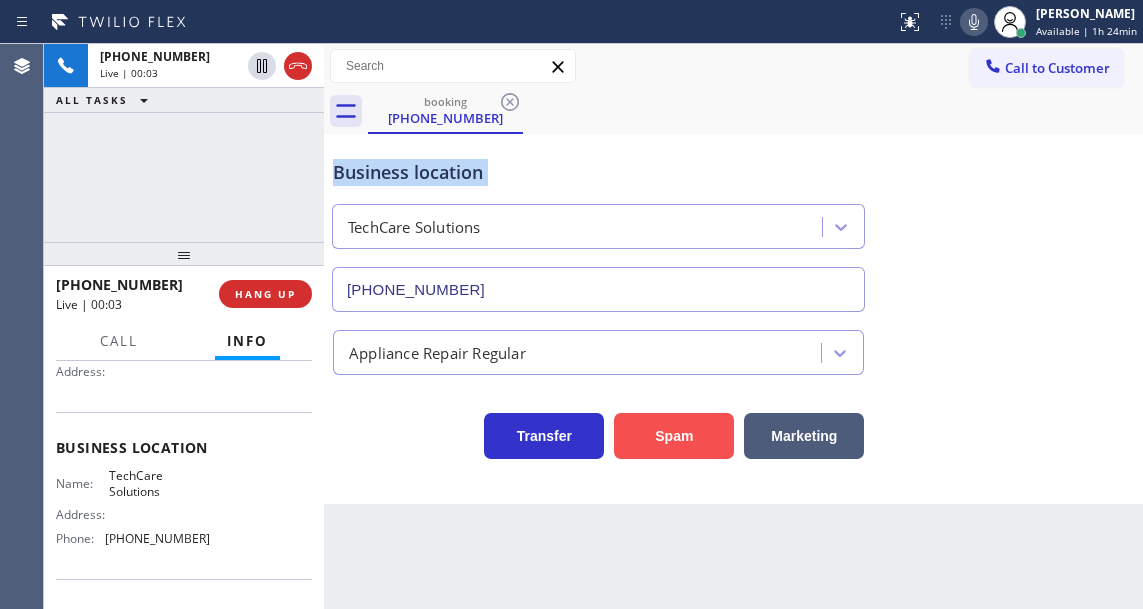 click on "Spam" at bounding box center (674, 436) 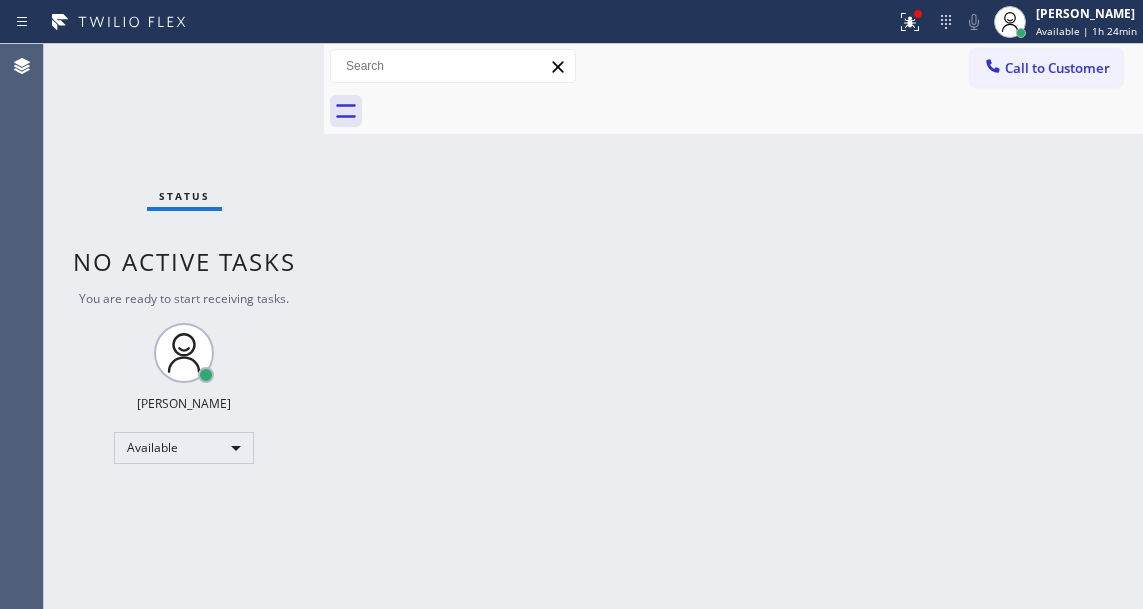 click on "Back to Dashboard Change Sender ID Customers Technicians Select a contact Outbound call Technician Search Technician Your caller id phone number Your caller id phone number Call Technician info Name   Phone none Address none Change Sender ID HVAC +18559994417 5 Star Appliance +18557314952 Appliance Repair +18554611149 Plumbing +18889090120 Air Duct Cleaning +18006865038  Electricians +18005688664 Cancel Change Check personal SMS Reset Change No tabs Call to Customer Outbound call Location AR B2B SMS Your caller id phone number (833) 692-2271 Customer number Call Outbound call Technician Search Technician Your caller id phone number Your caller id phone number Call" at bounding box center [733, 326] 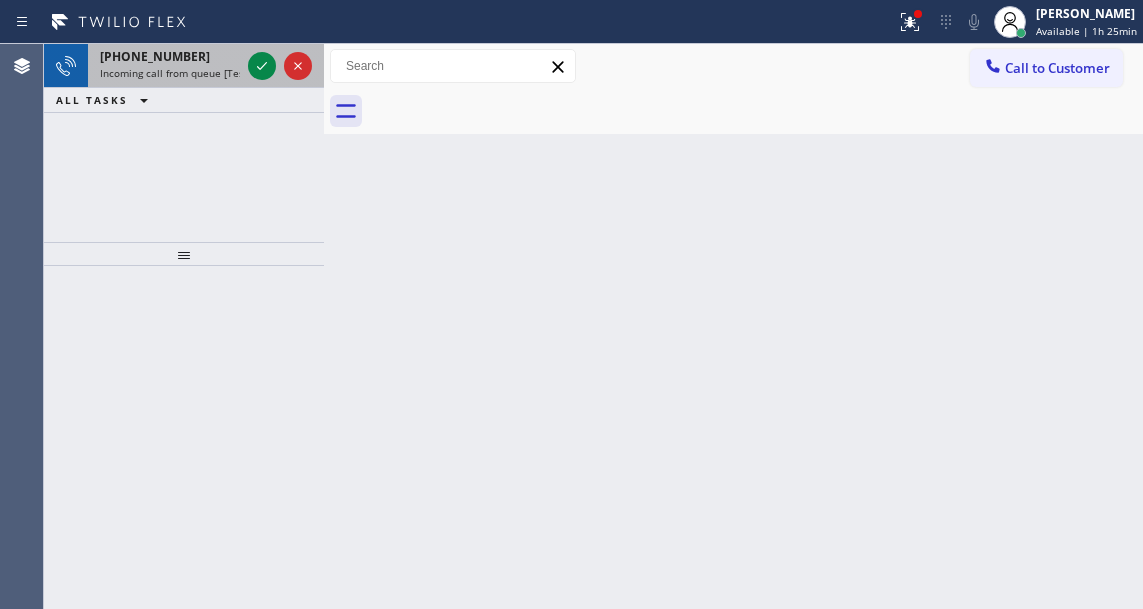 click on "+19292268696" at bounding box center [170, 56] 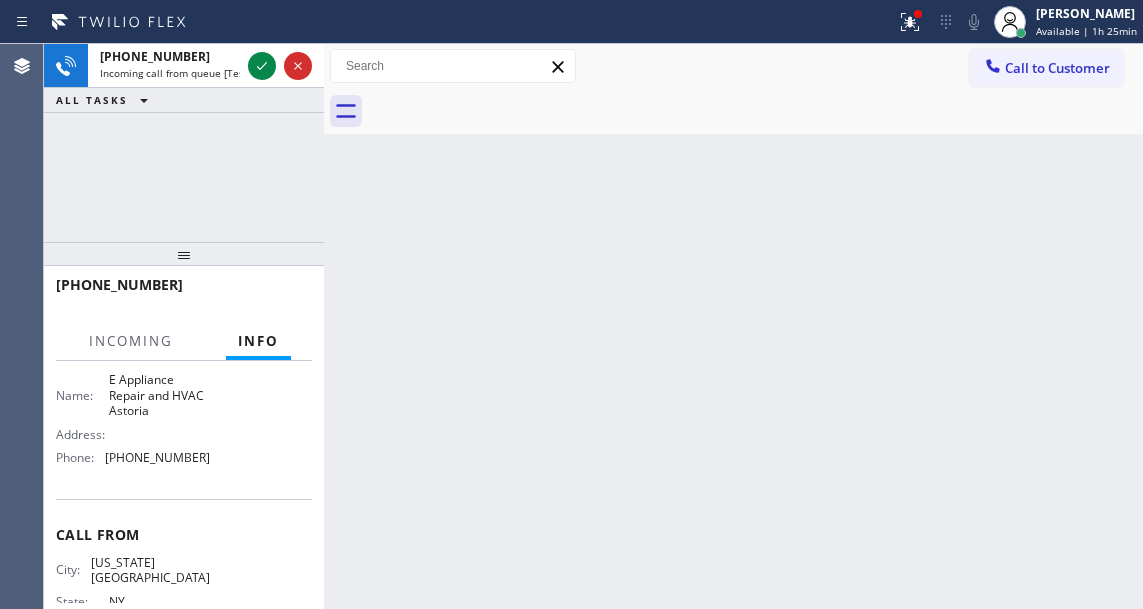 scroll, scrollTop: 300, scrollLeft: 0, axis: vertical 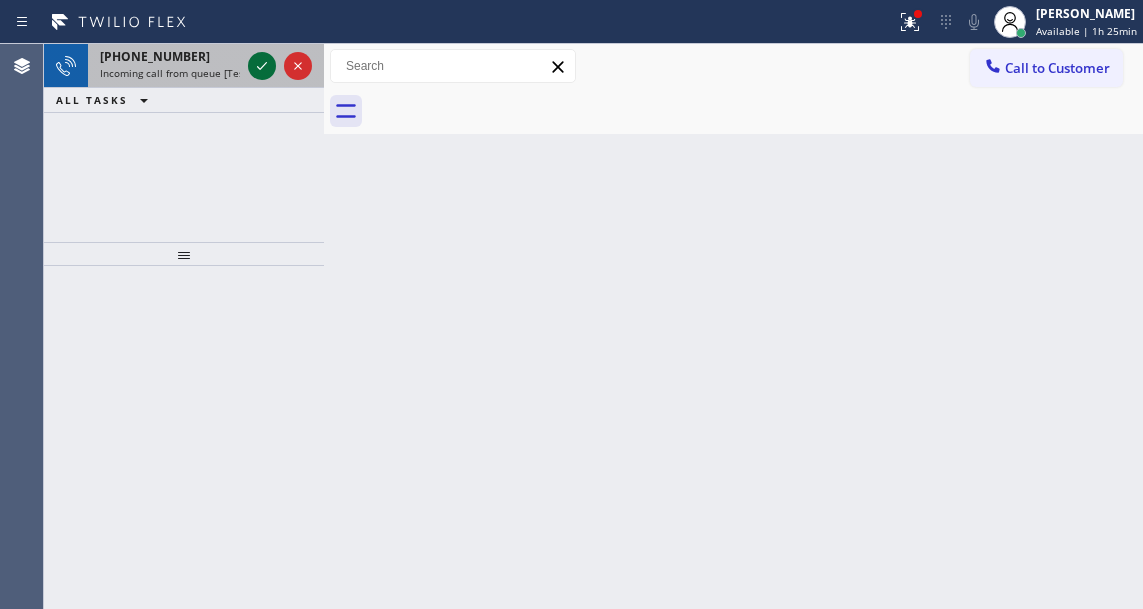 click 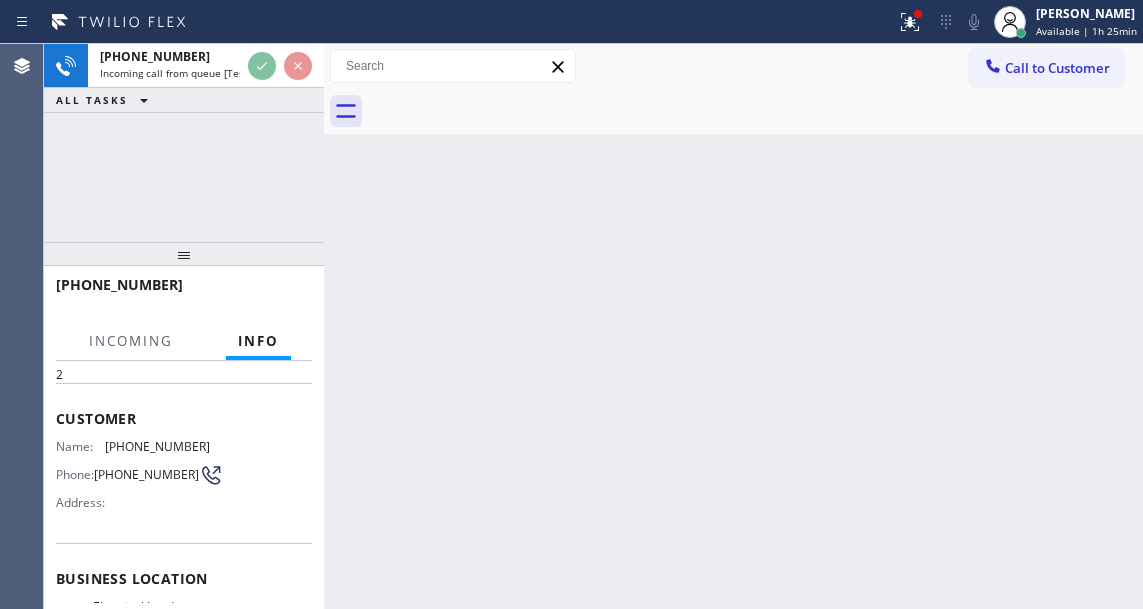 scroll, scrollTop: 200, scrollLeft: 0, axis: vertical 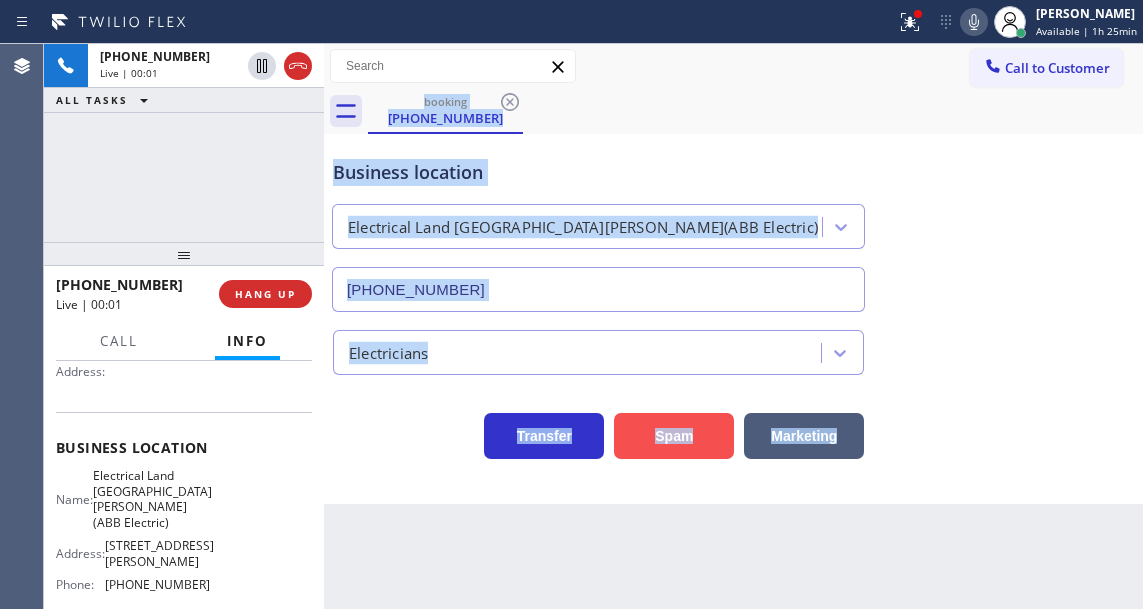 type on "(551) 239-9945" 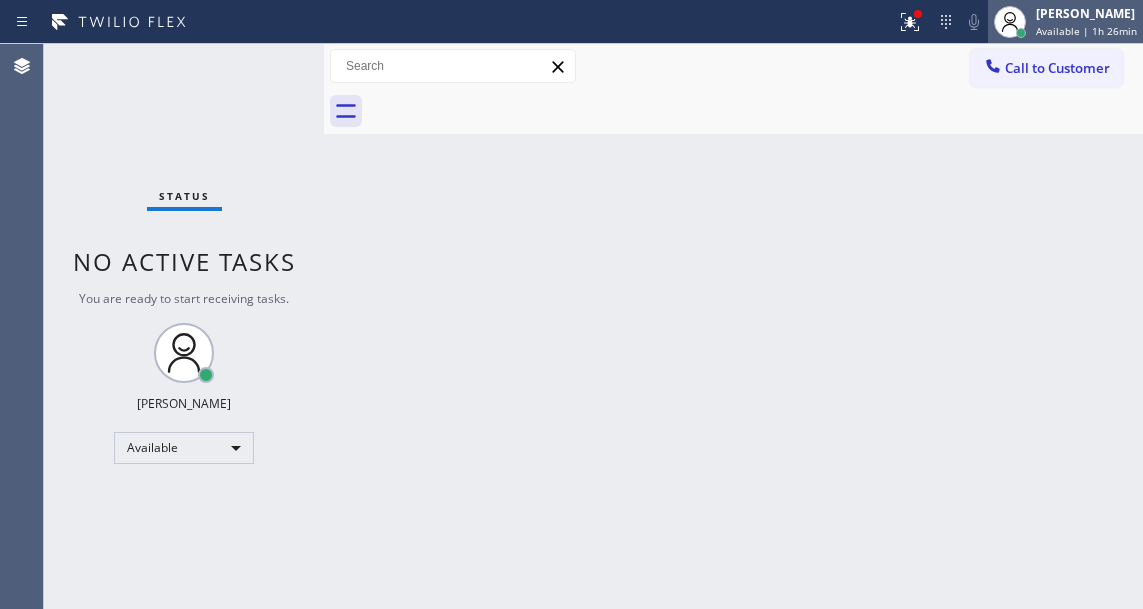 click on "Esmael Jarina" at bounding box center [1086, 13] 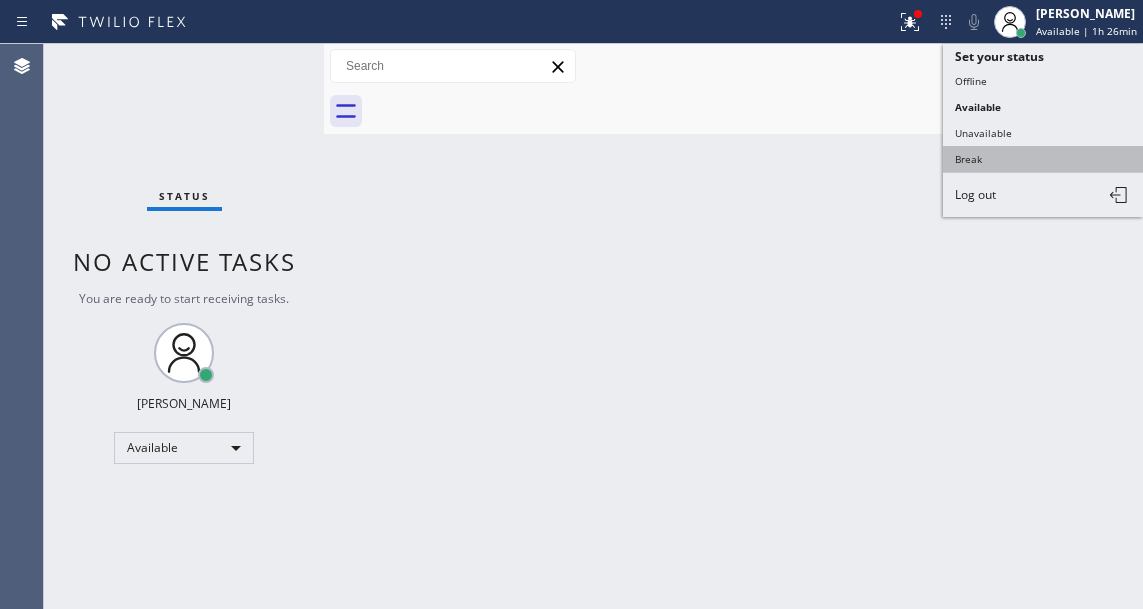 click on "Break" at bounding box center [1043, 159] 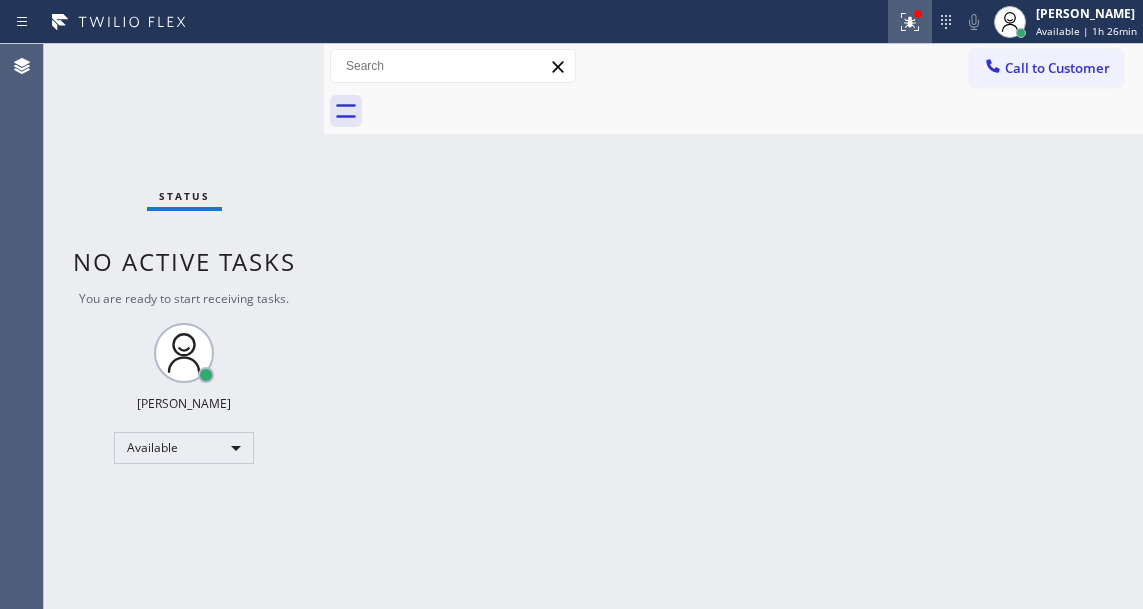 click at bounding box center (910, 22) 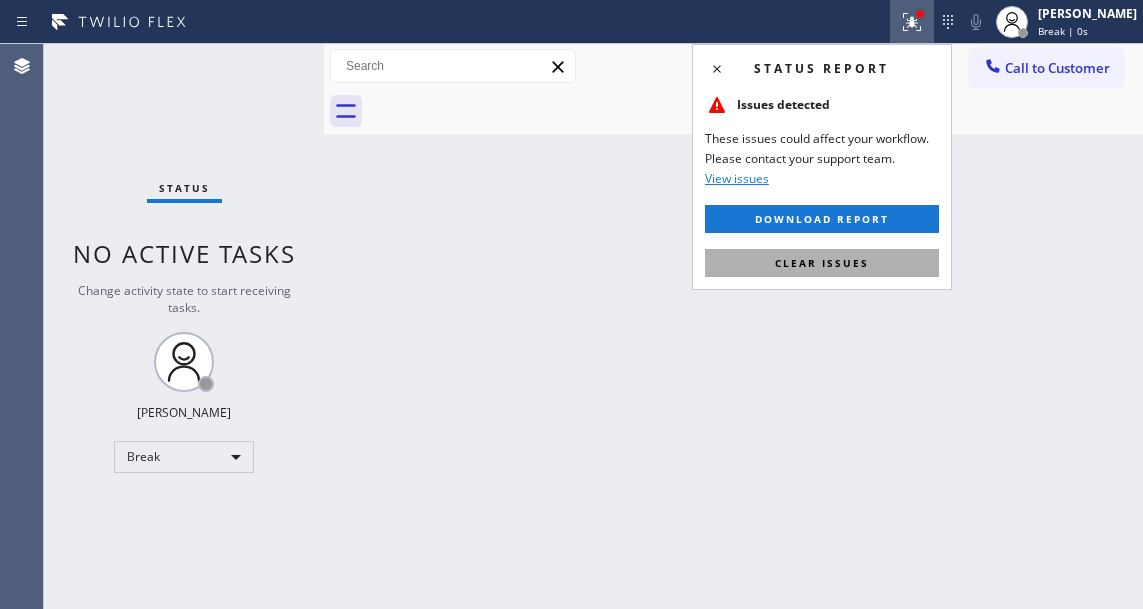 click on "Clear issues" at bounding box center (822, 263) 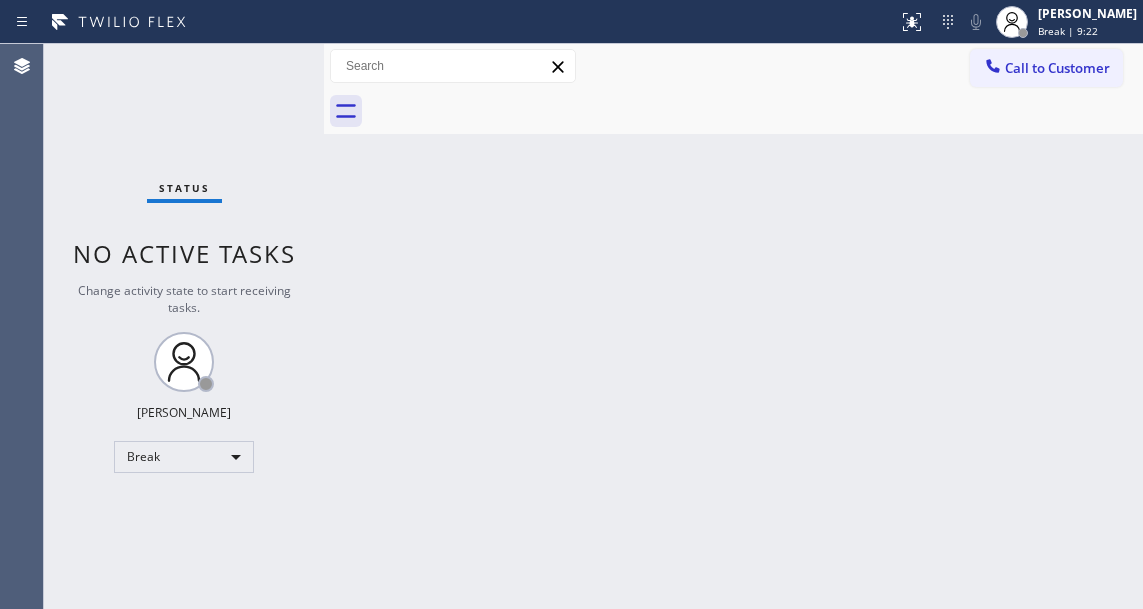 click on "Status   No active tasks     Change activity state to start receiving tasks.   Esmael Jarina Break" at bounding box center (184, 326) 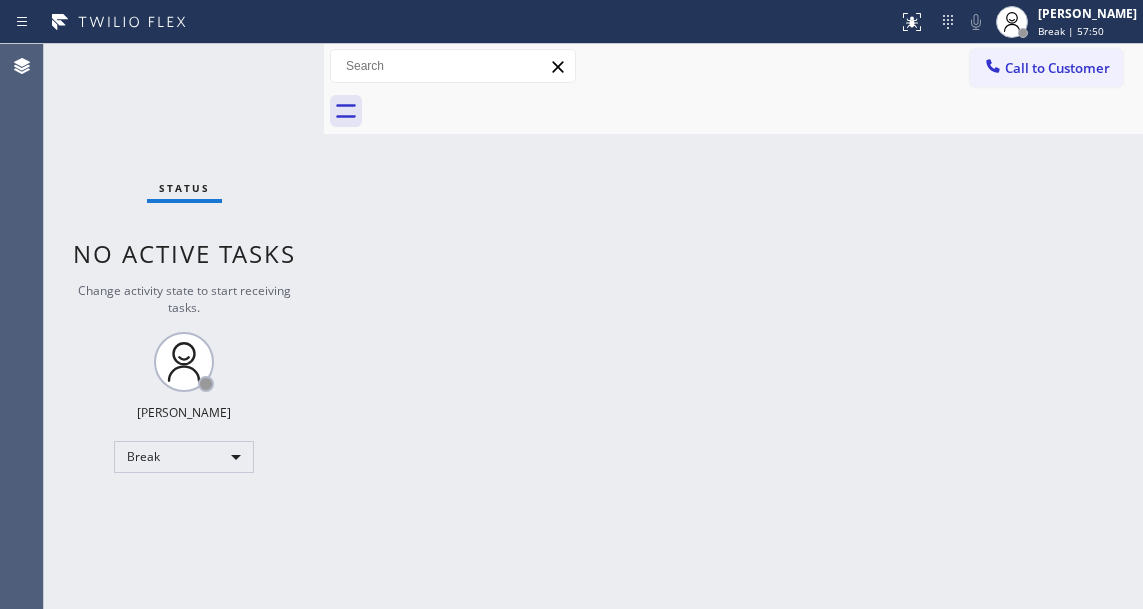 click on "Status   No active tasks     Change activity state to start receiving tasks.   Esmael Jarina Break" at bounding box center [184, 326] 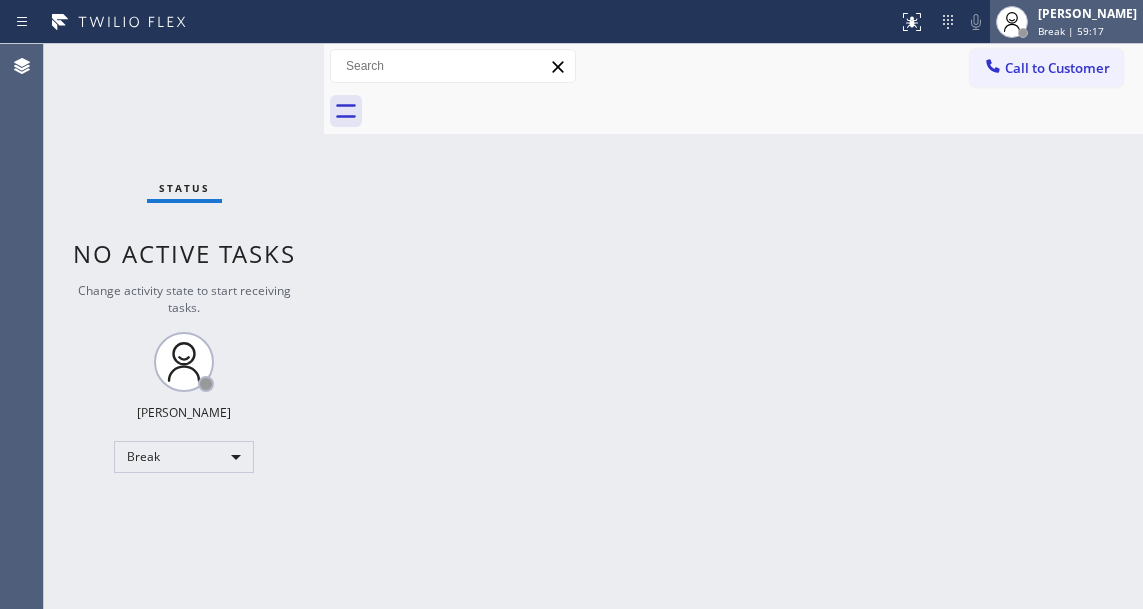 click on "Break | 59:17" at bounding box center (1071, 31) 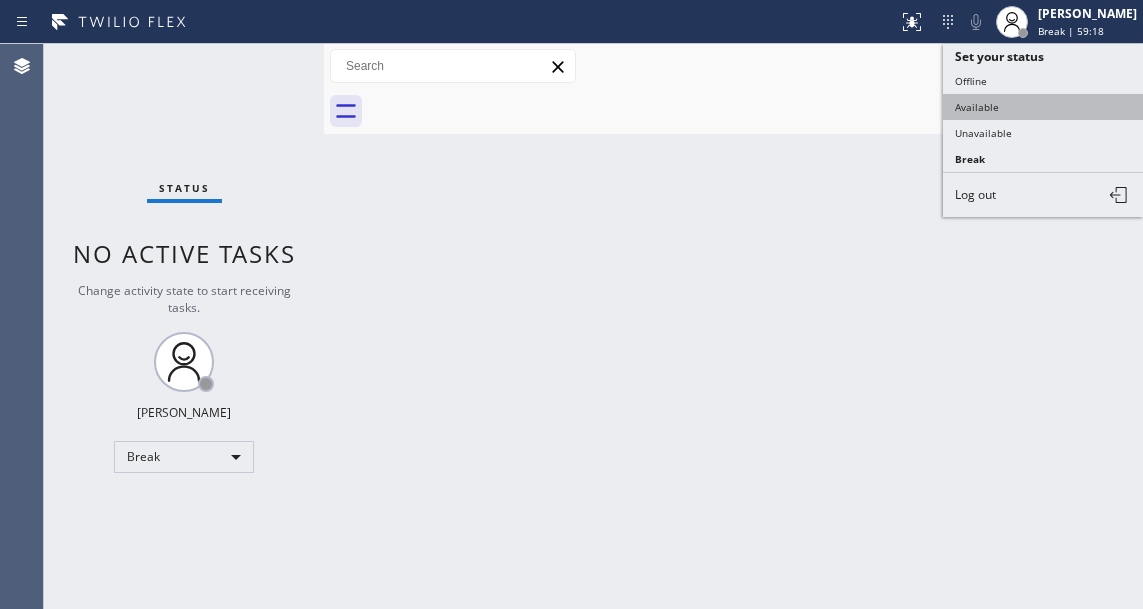 click on "Available" at bounding box center (1043, 107) 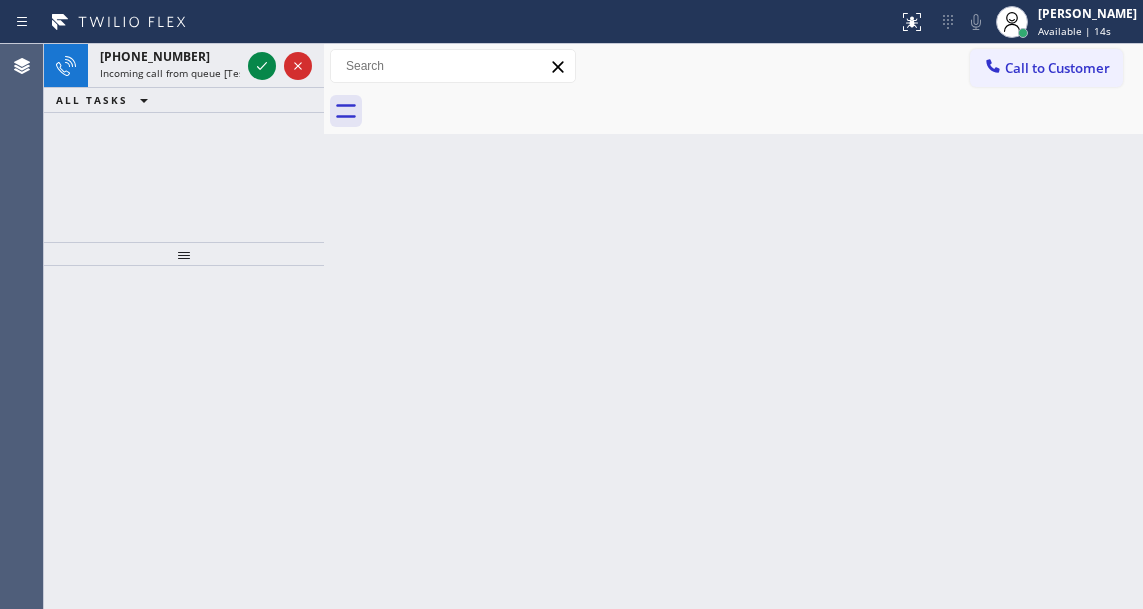 drag, startPoint x: 1078, startPoint y: 290, endPoint x: 594, endPoint y: 201, distance: 492.11484 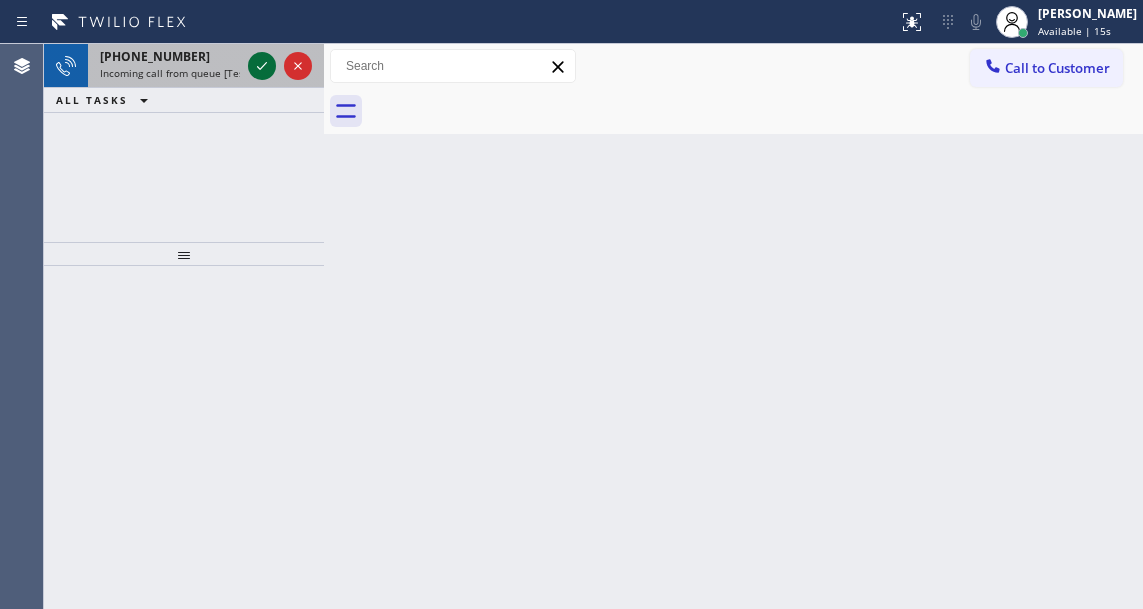 click 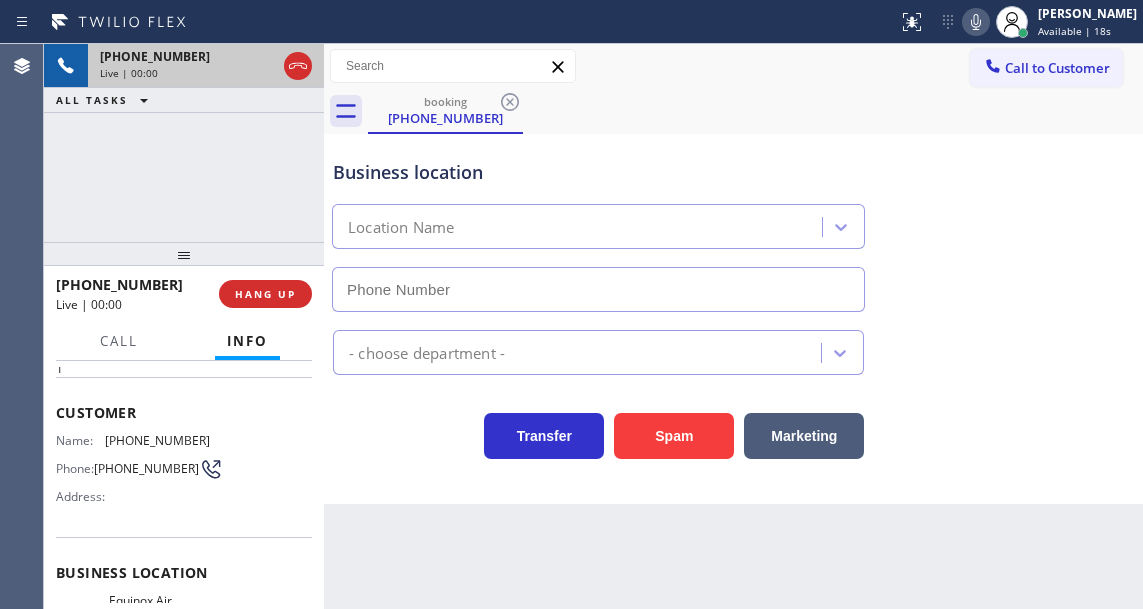 scroll, scrollTop: 200, scrollLeft: 0, axis: vertical 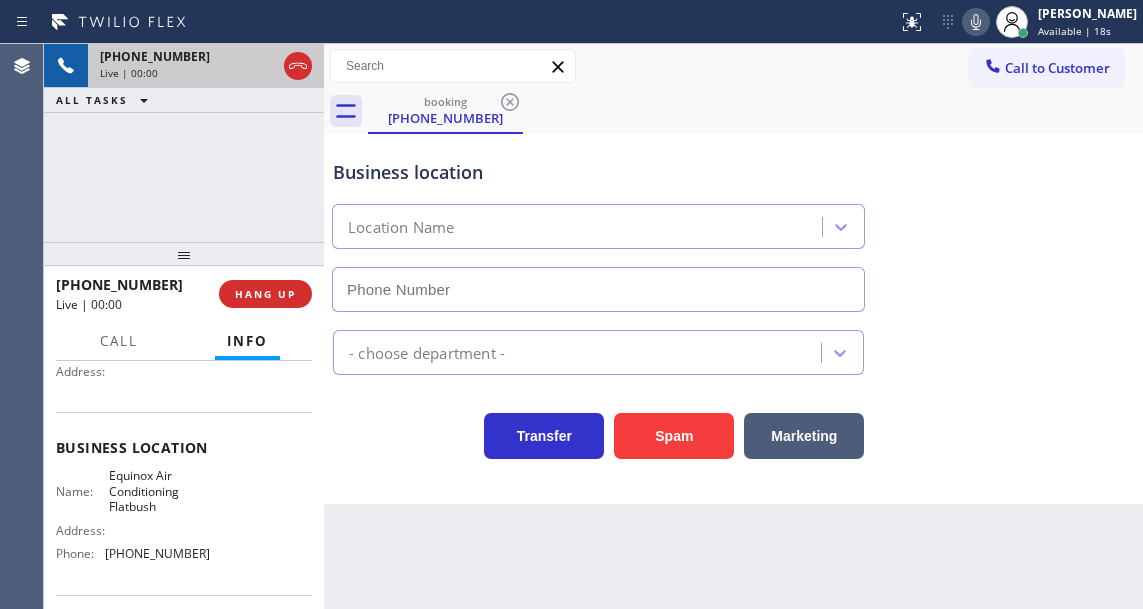type on "(929) 309-1772" 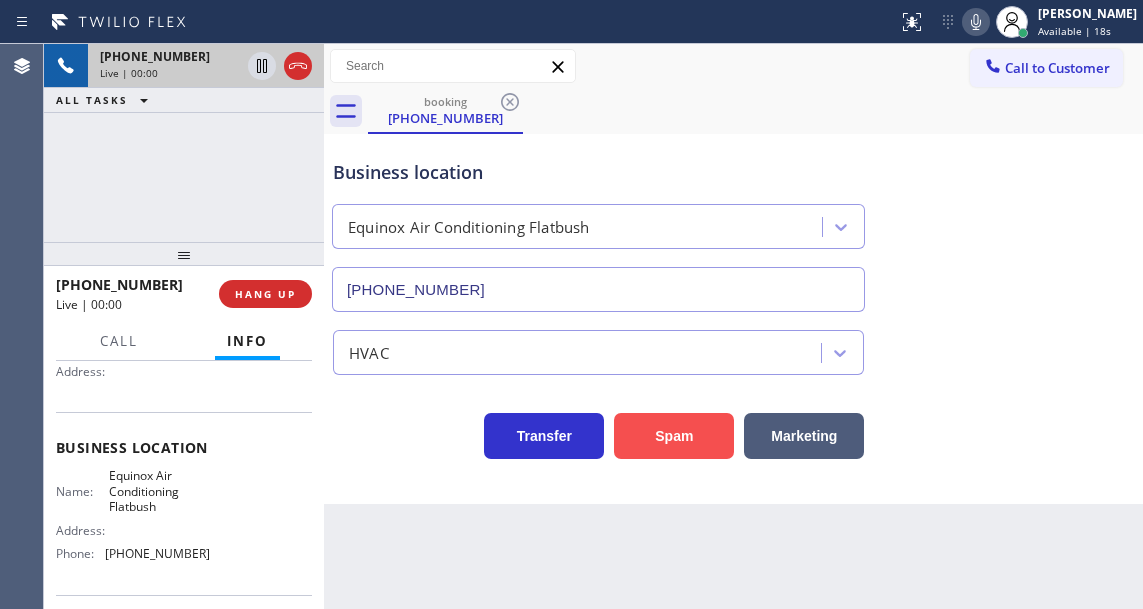click on "Spam" at bounding box center (674, 436) 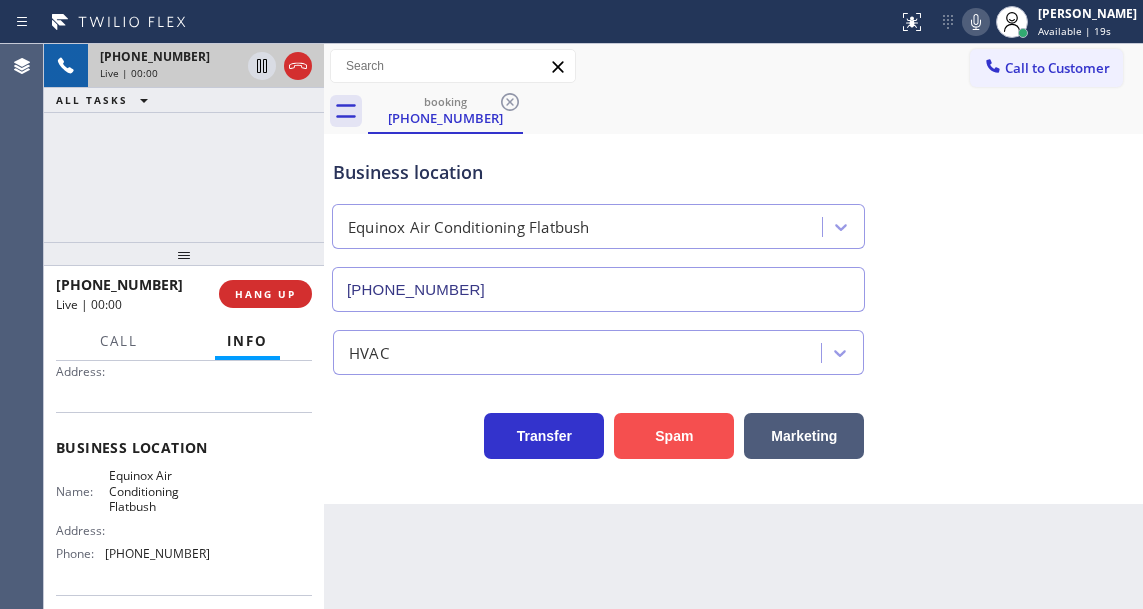 click on "Spam" at bounding box center (674, 436) 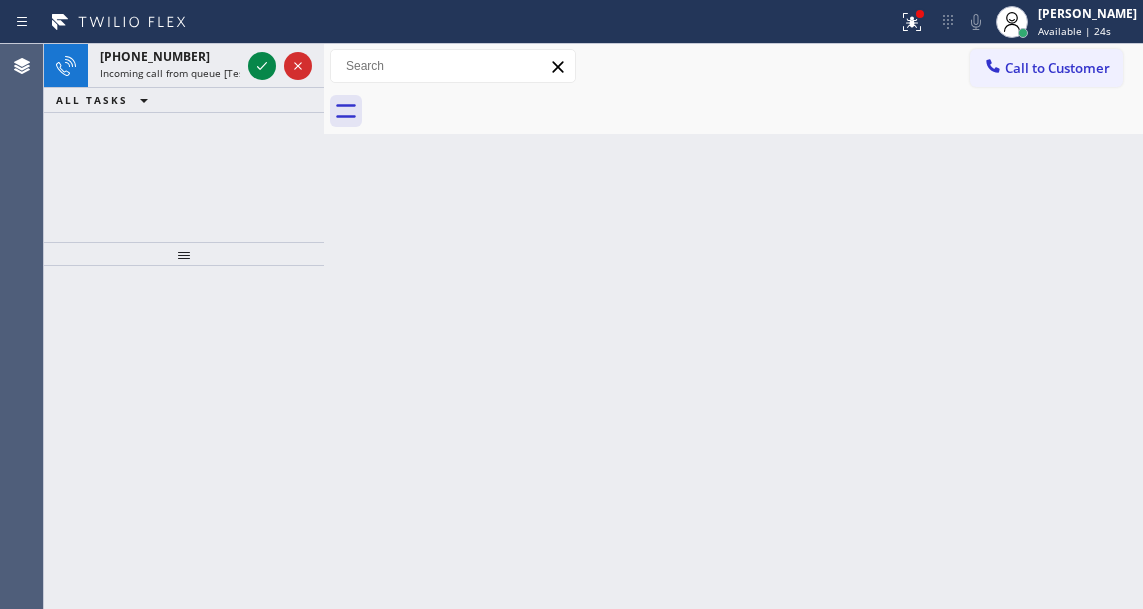 click on "Back to Dashboard Change Sender ID Customers Technicians Select a contact Outbound call Technician Search Technician Your caller id phone number Your caller id phone number Call Technician info Name   Phone none Address none Change Sender ID HVAC +18559994417 5 Star Appliance +18557314952 Appliance Repair +18554611149 Plumbing +18889090120 Air Duct Cleaning +18006865038  Electricians +18005688664 Cancel Change Check personal SMS Reset Change No tabs Call to Customer Outbound call Location AR B2B SMS Your caller id phone number (833) 692-2271 Customer number Call Outbound call Technician Search Technician Your caller id phone number Your caller id phone number Call" at bounding box center [733, 326] 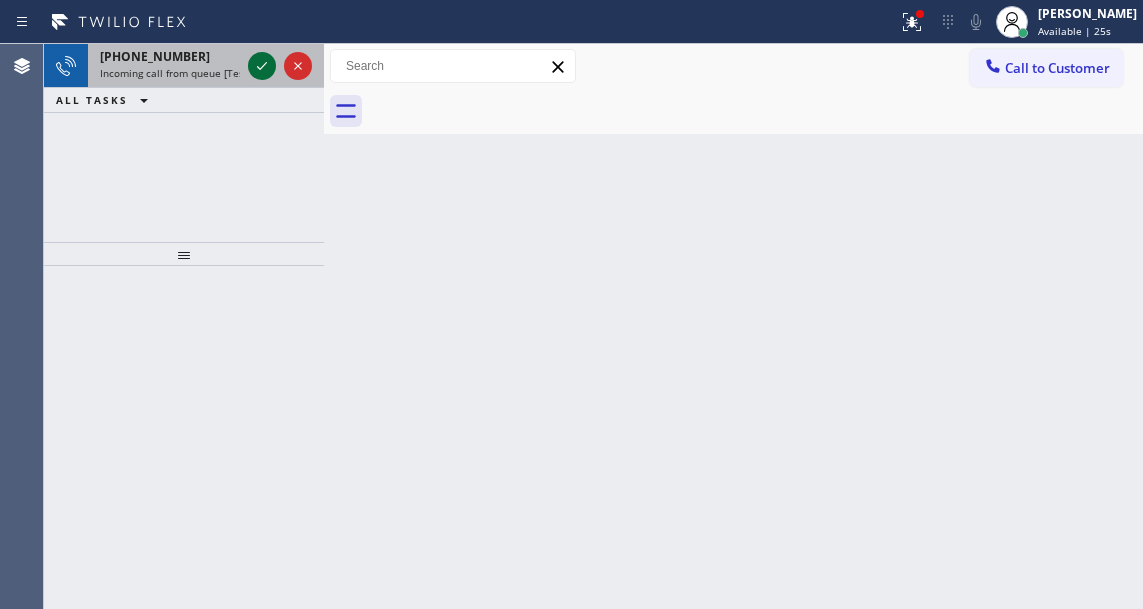 click 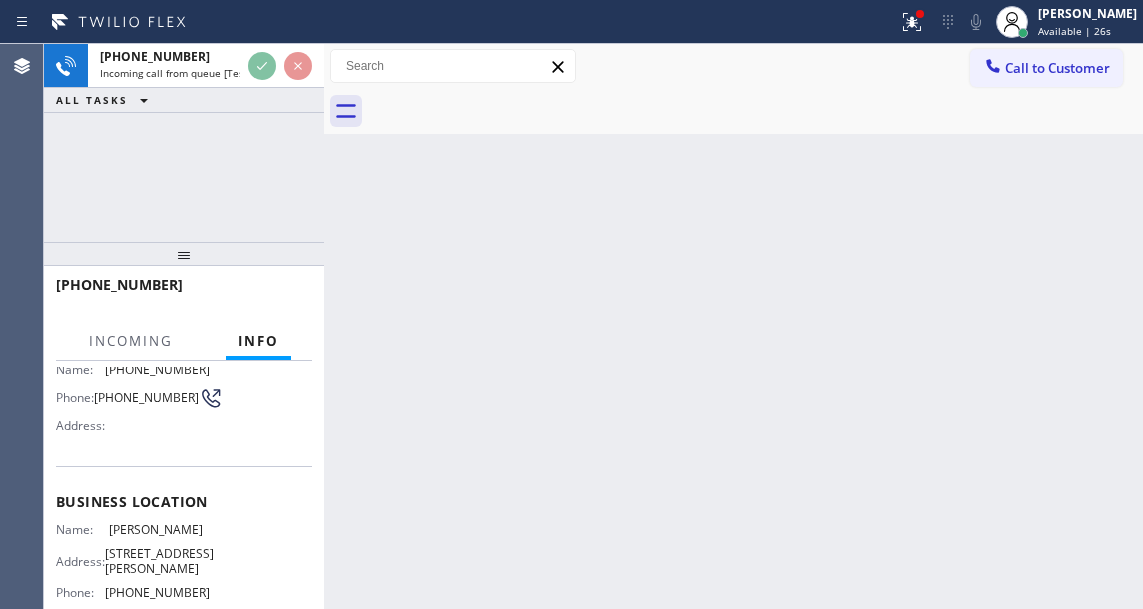 scroll, scrollTop: 200, scrollLeft: 0, axis: vertical 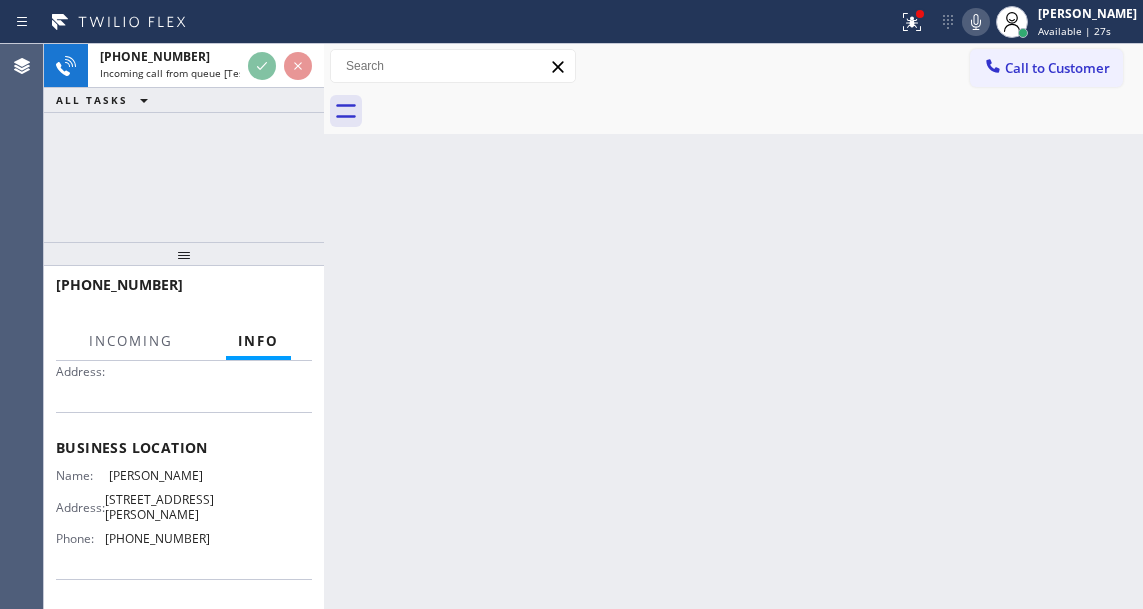 click on "Pacoima Plumbers" at bounding box center (159, 475) 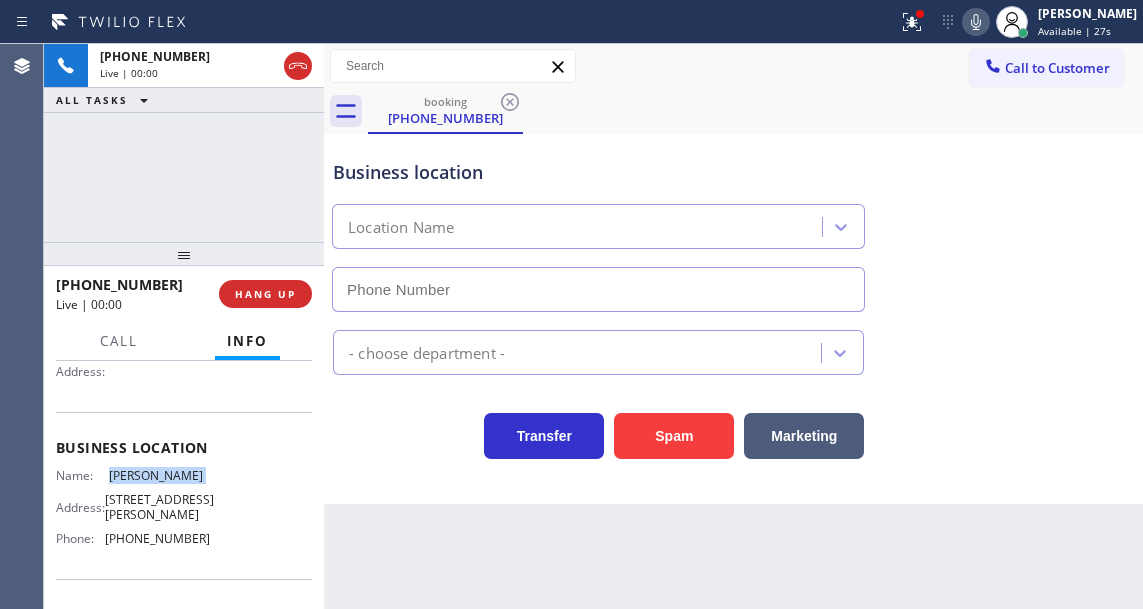 click on "Pacoima Plumbers" at bounding box center (159, 475) 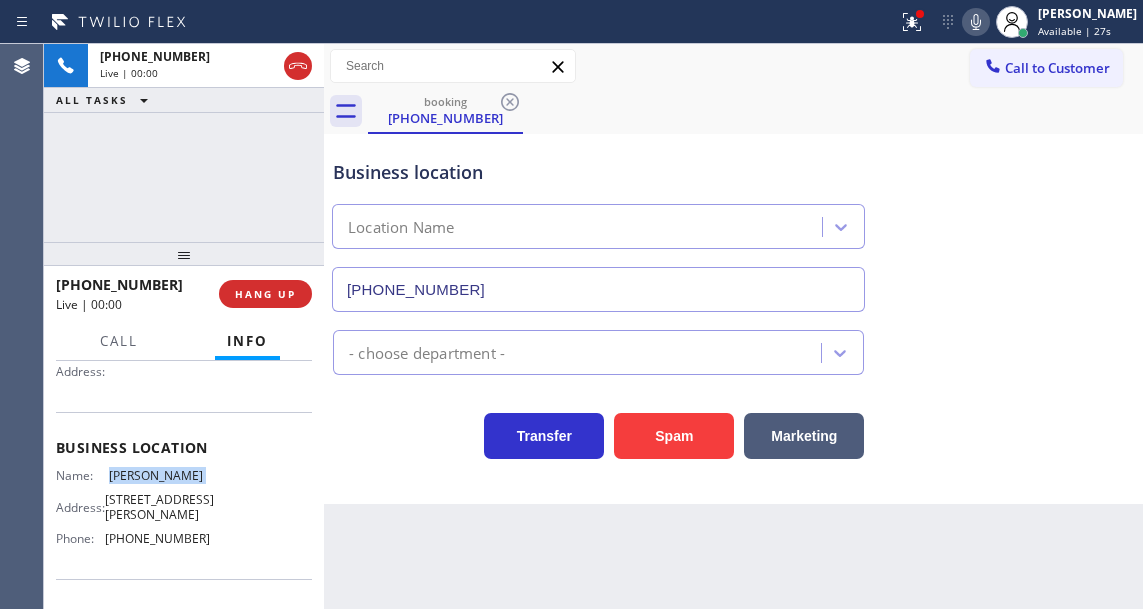 click on "Pacoima Plumbers" at bounding box center [159, 475] 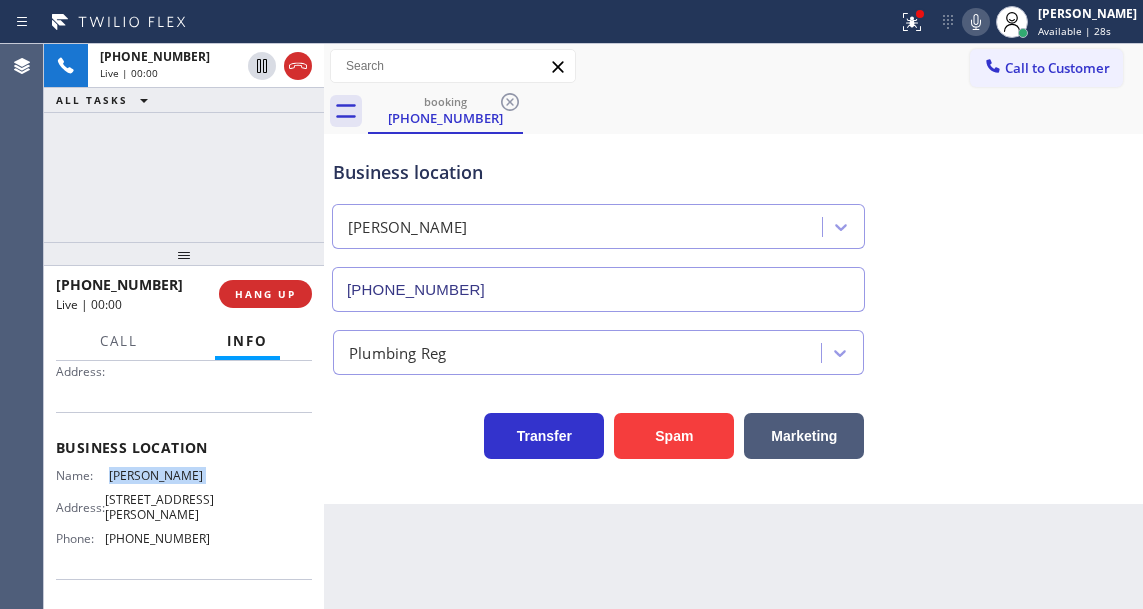 click on "Pacoima Plumbers" at bounding box center (159, 475) 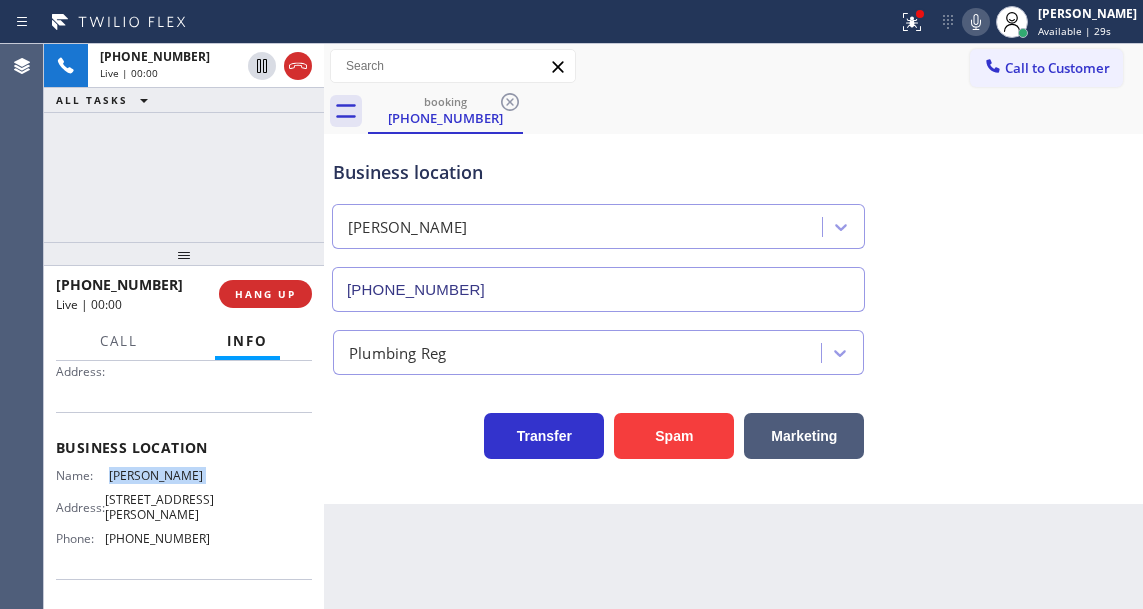 click on "Pacoima Plumbers" at bounding box center [159, 475] 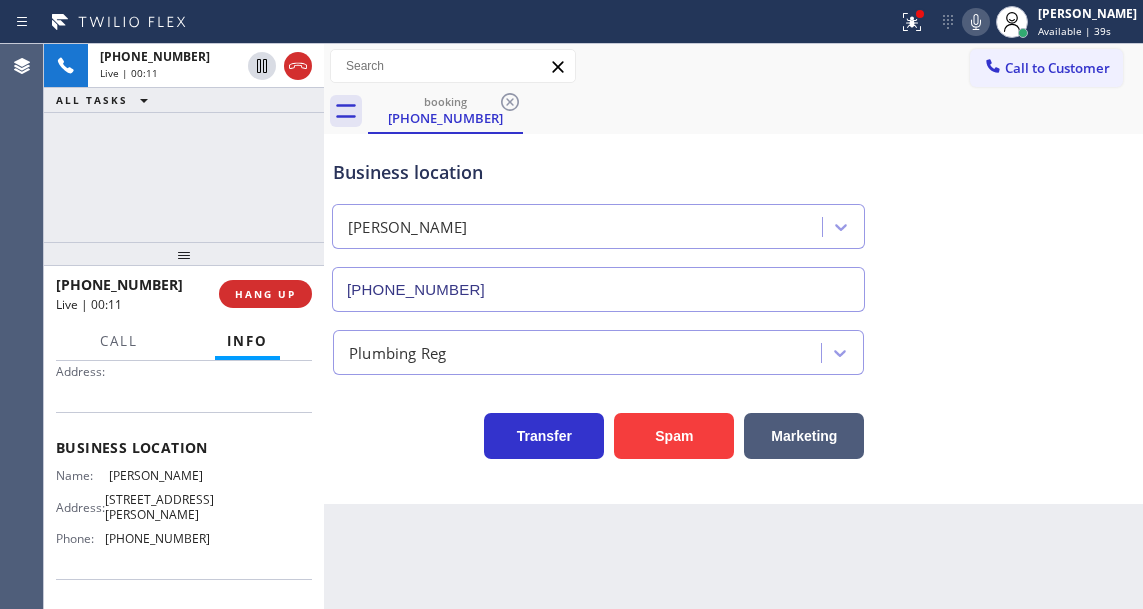click on "Business location Pacoima Plumbers (747) 223-6125" at bounding box center [733, 221] 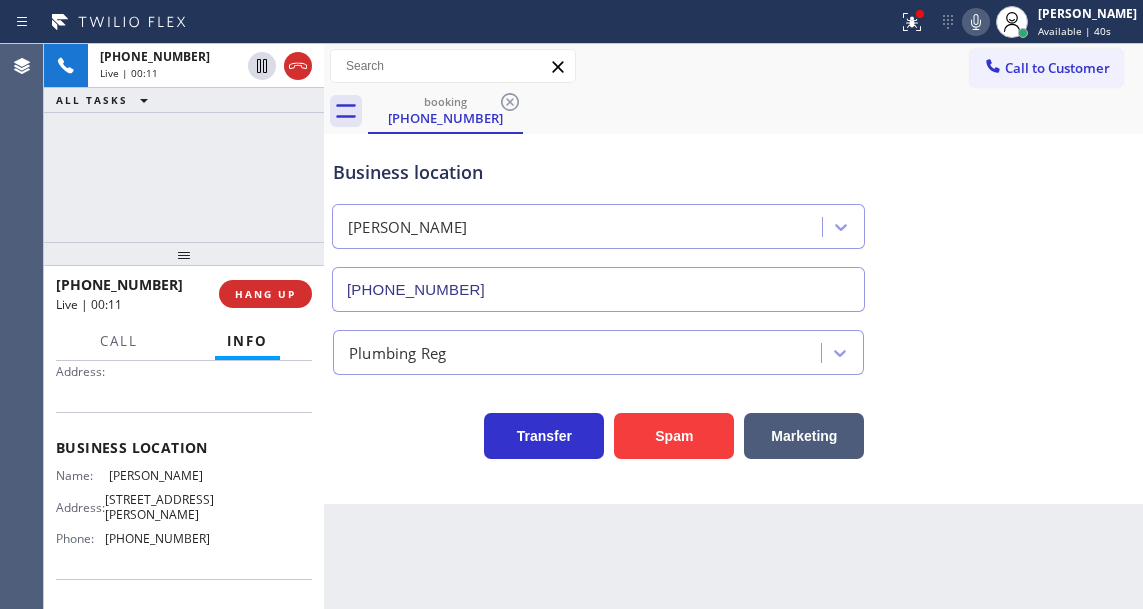 scroll, scrollTop: 100, scrollLeft: 0, axis: vertical 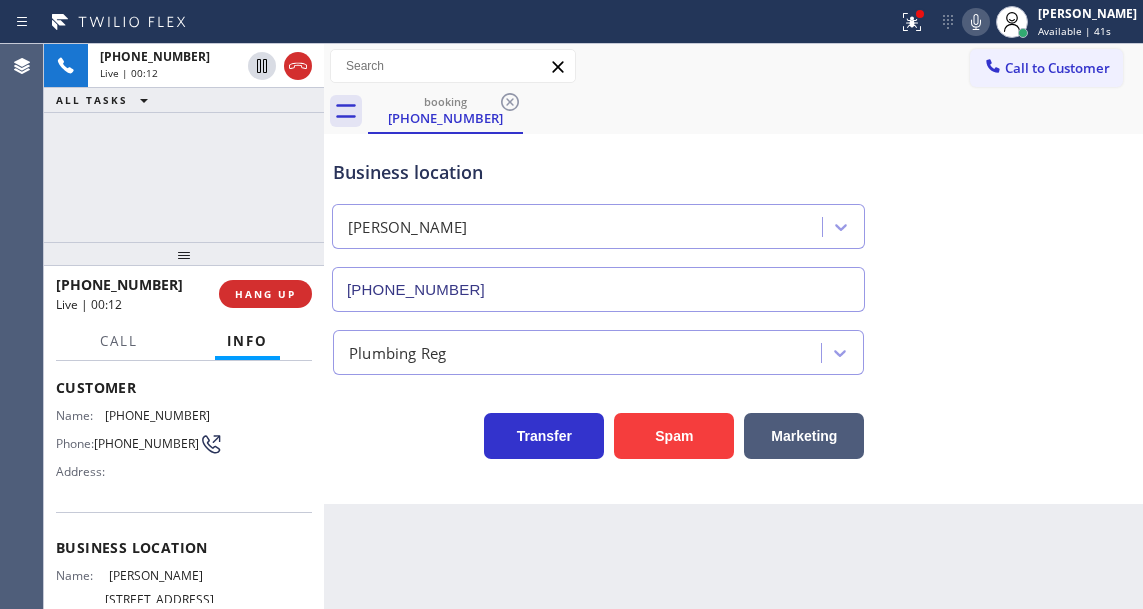 click on "(310) 505-6676" at bounding box center [146, 443] 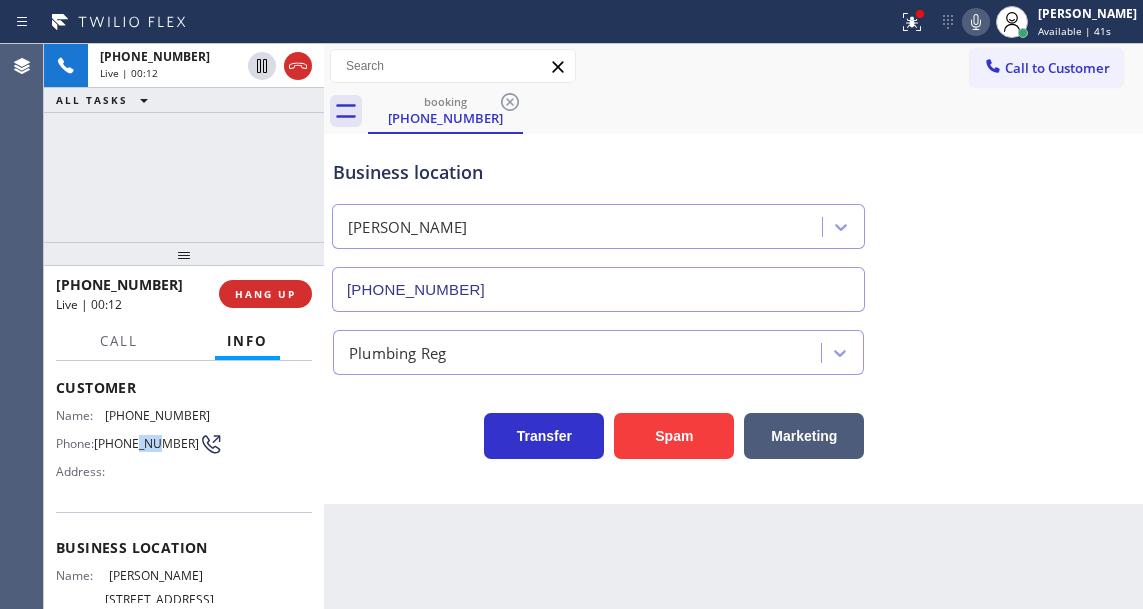 click on "(310) 505-6676" at bounding box center (146, 443) 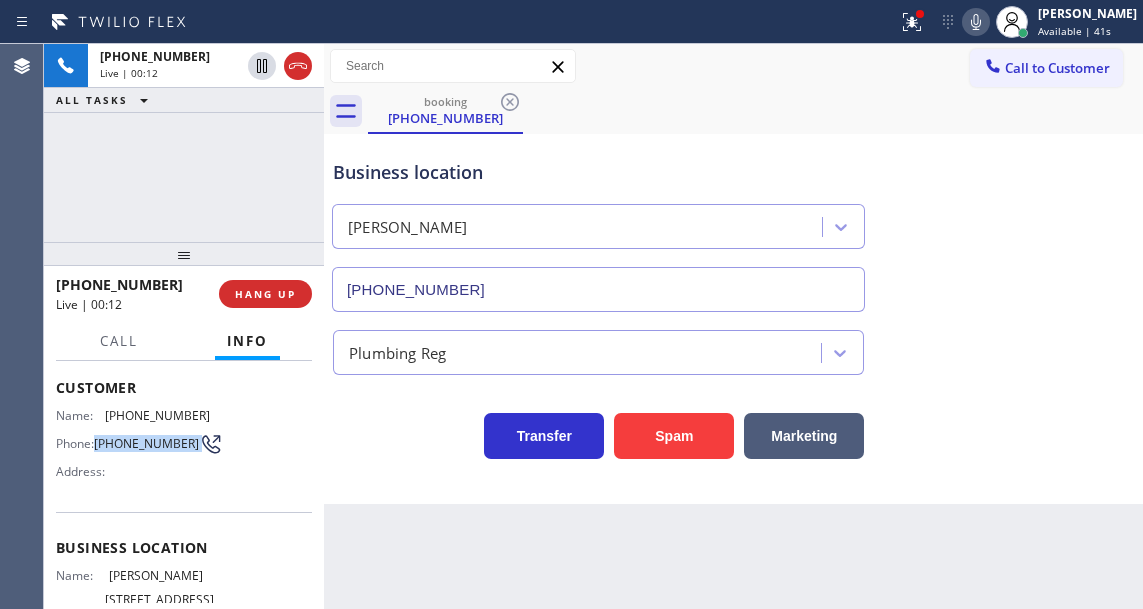 click on "(310) 505-6676" at bounding box center (146, 443) 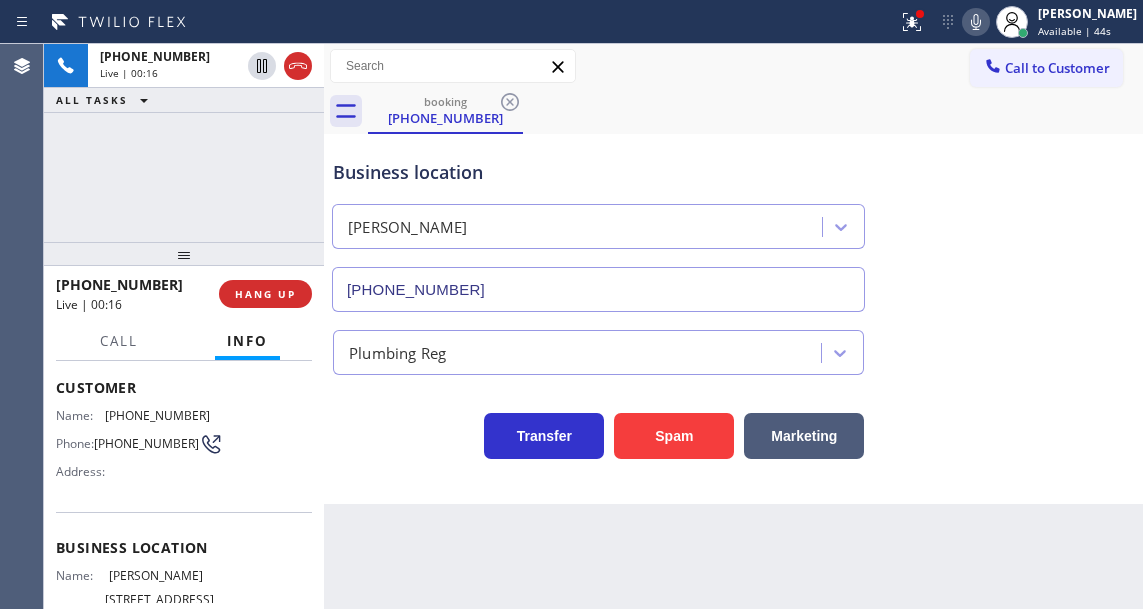 click on "Back to Dashboard Change Sender ID Customers Technicians Select a contact Outbound call Technician Search Technician Your caller id phone number Your caller id phone number Call Technician info Name   Phone none Address none Change Sender ID HVAC +18559994417 5 Star Appliance +18557314952 Appliance Repair +18554611149 Plumbing +18889090120 Air Duct Cleaning +18006865038  Electricians +18005688664 Cancel Change Check personal SMS Reset Change booking (310) 505-6676 Call to Customer Outbound call Location AR B2B SMS Your caller id phone number (833) 692-2271 Customer number Call Outbound call Technician Search Technician Your caller id phone number Your caller id phone number Call booking (310) 505-6676 Business location Pacoima Plumbers (747) 223-6125 Plumbing Reg Transfer Spam Marketing" at bounding box center [733, 326] 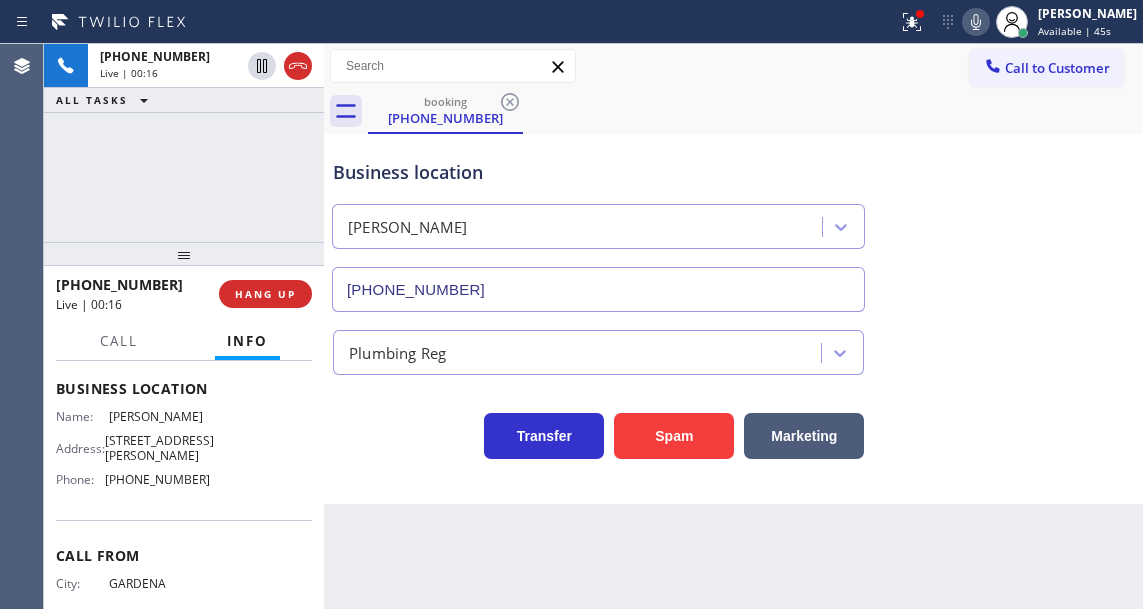 scroll, scrollTop: 300, scrollLeft: 0, axis: vertical 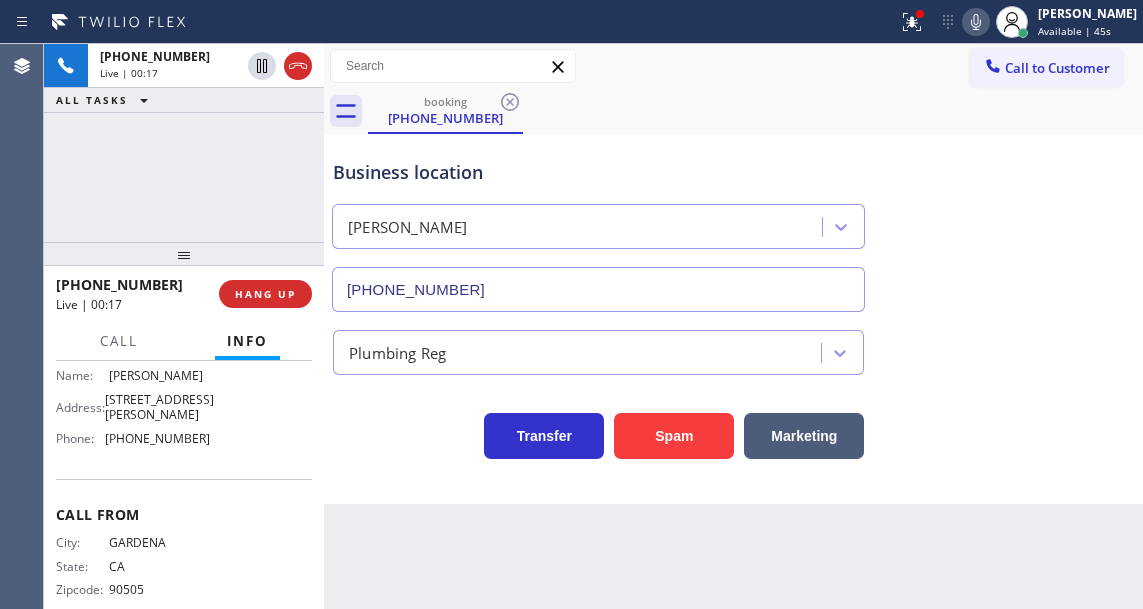 click on "Pacoima Plumbers" at bounding box center [159, 375] 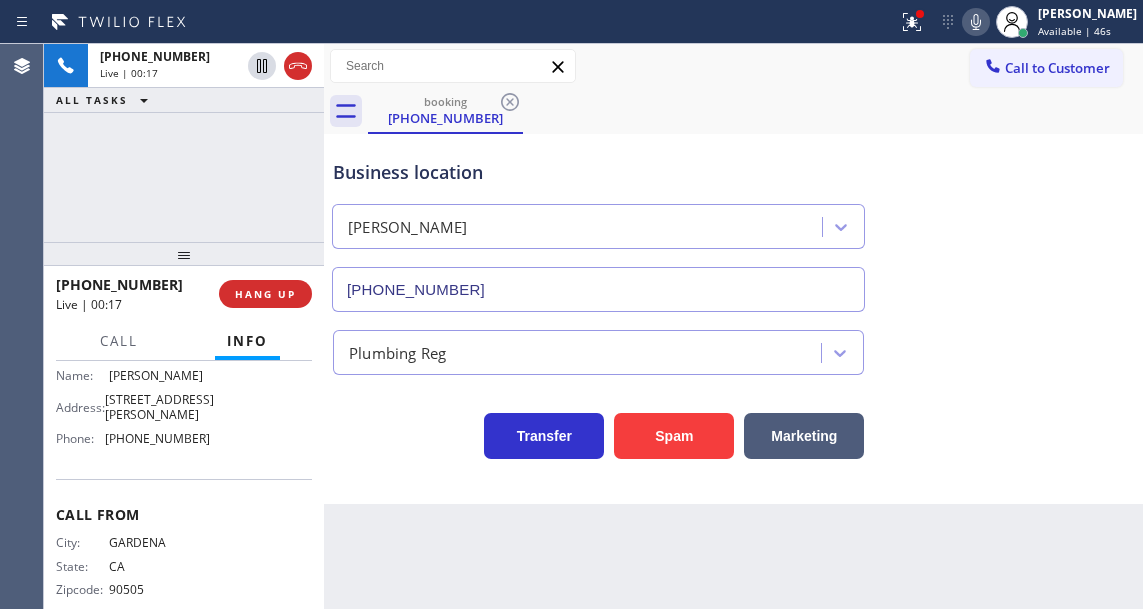 click on "Pacoima Plumbers" at bounding box center [159, 375] 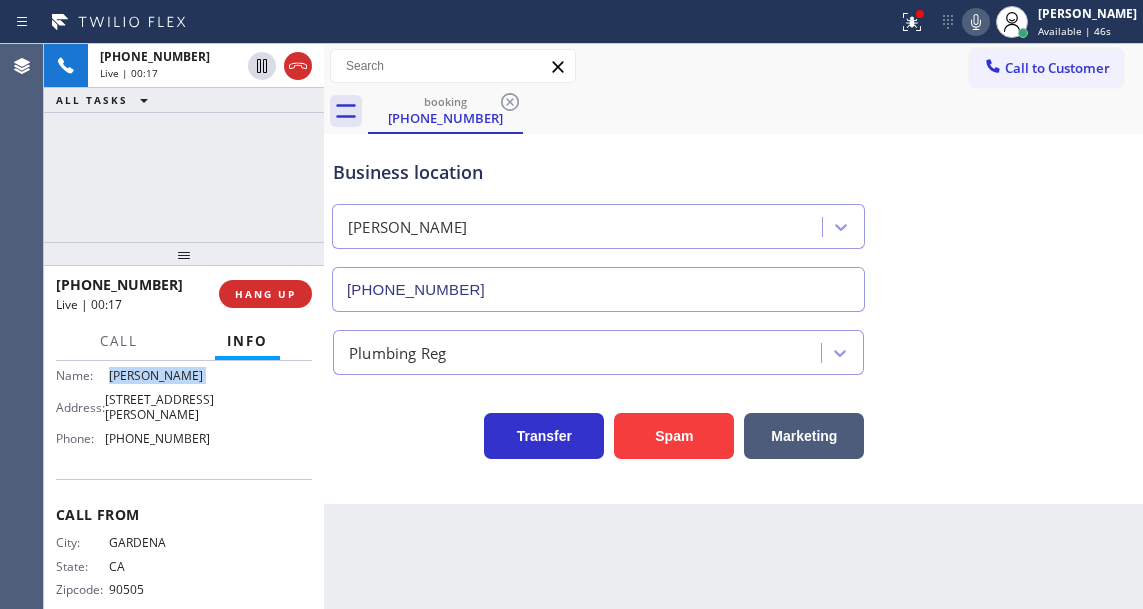 click on "Pacoima Plumbers" at bounding box center [159, 375] 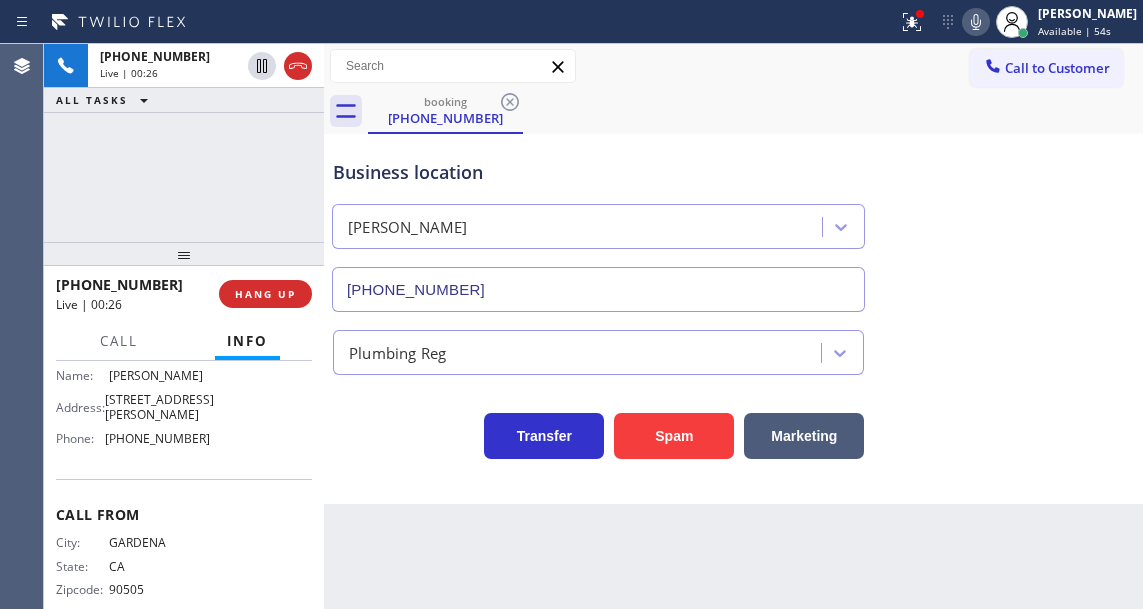 click on "Back to Dashboard Change Sender ID Customers Technicians Select a contact Outbound call Technician Search Technician Your caller id phone number Your caller id phone number Call Technician info Name   Phone none Address none Change Sender ID HVAC +18559994417 5 Star Appliance +18557314952 Appliance Repair +18554611149 Plumbing +18889090120 Air Duct Cleaning +18006865038  Electricians +18005688664 Cancel Change Check personal SMS Reset Change booking (310) 505-6676 Call to Customer Outbound call Location AR B2B SMS Your caller id phone number (833) 692-2271 Customer number Call Outbound call Technician Search Technician Your caller id phone number Your caller id phone number Call booking (310) 505-6676 Business location Pacoima Plumbers (747) 223-6125 Plumbing Reg Transfer Spam Marketing" at bounding box center (733, 326) 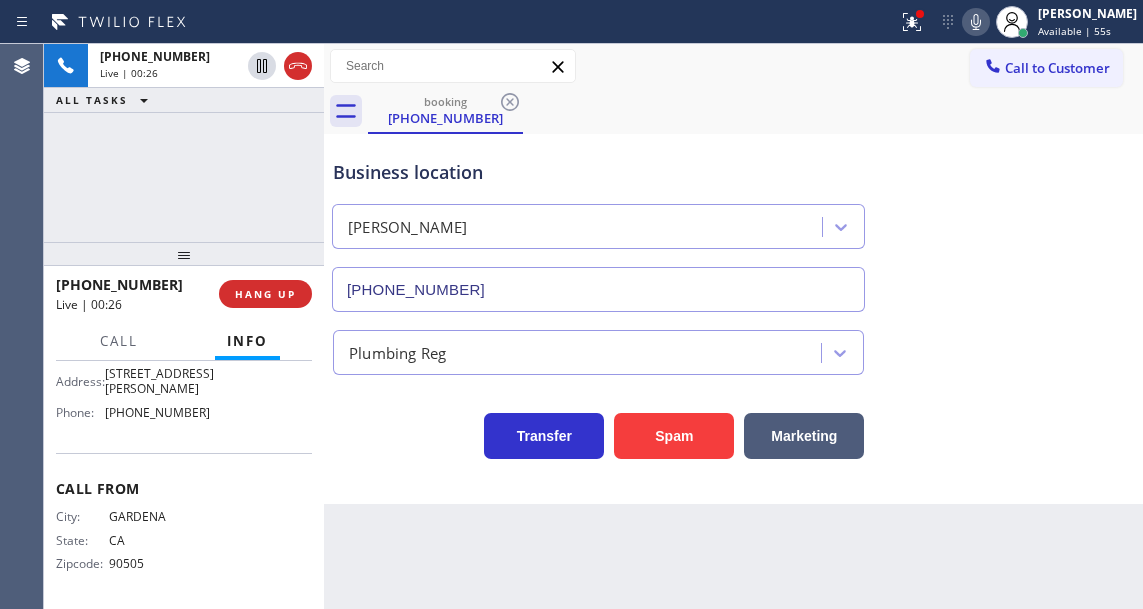 scroll, scrollTop: 350, scrollLeft: 0, axis: vertical 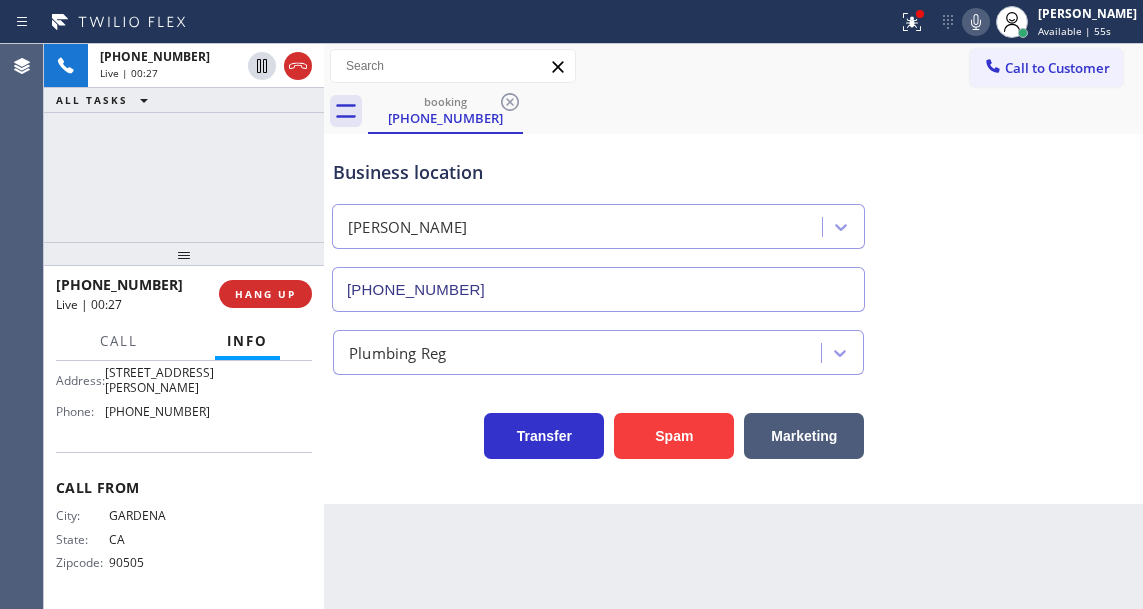 click on "(747) 223-6125" at bounding box center [157, 411] 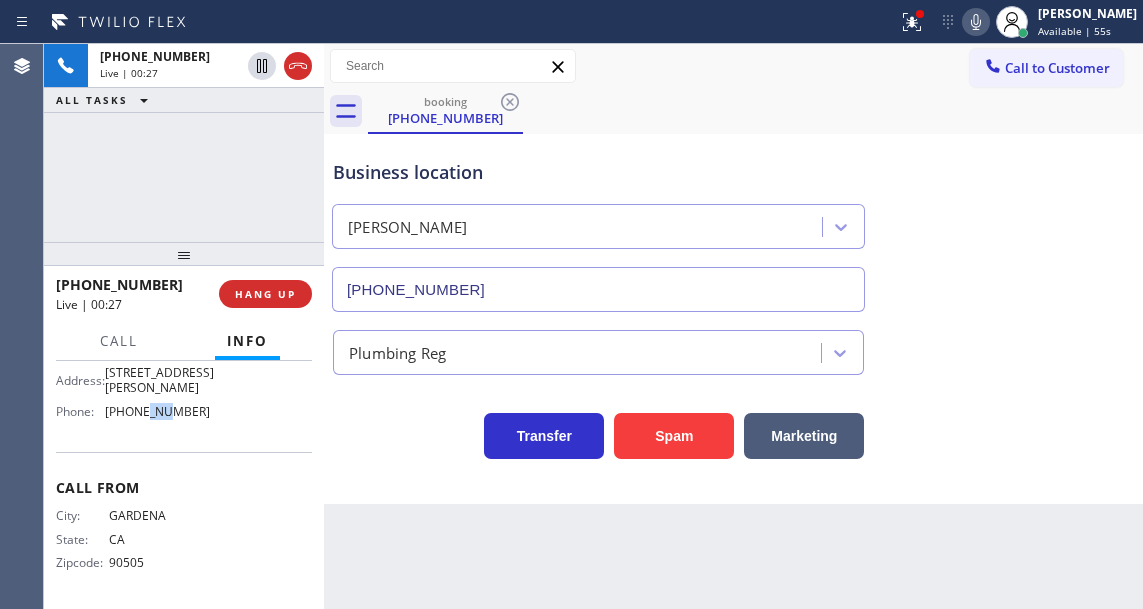 click on "(747) 223-6125" at bounding box center [157, 411] 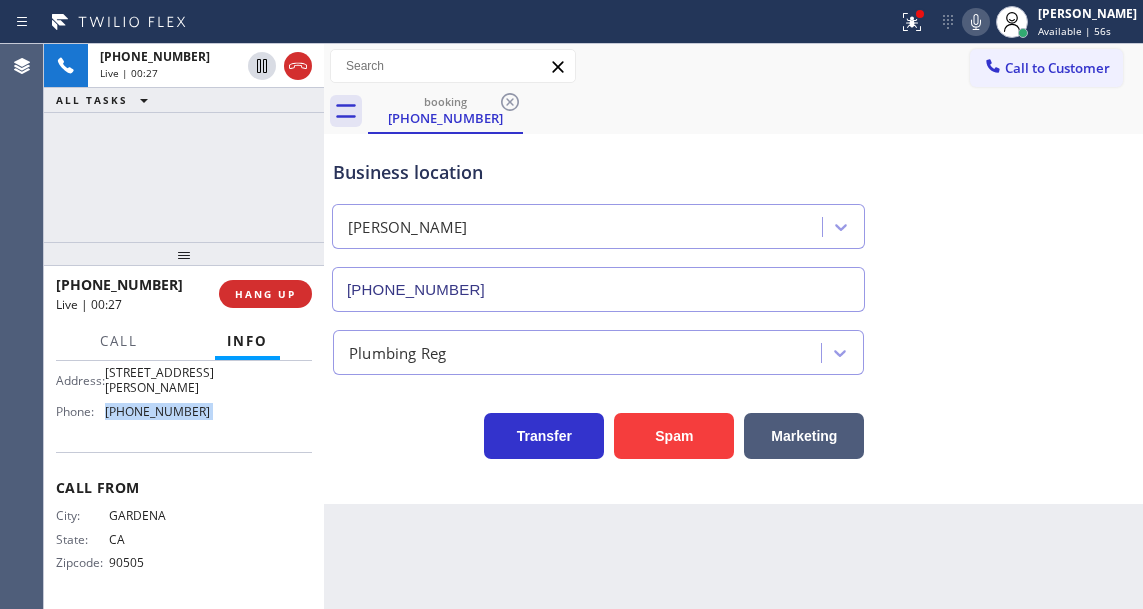 click on "(747) 223-6125" at bounding box center (157, 411) 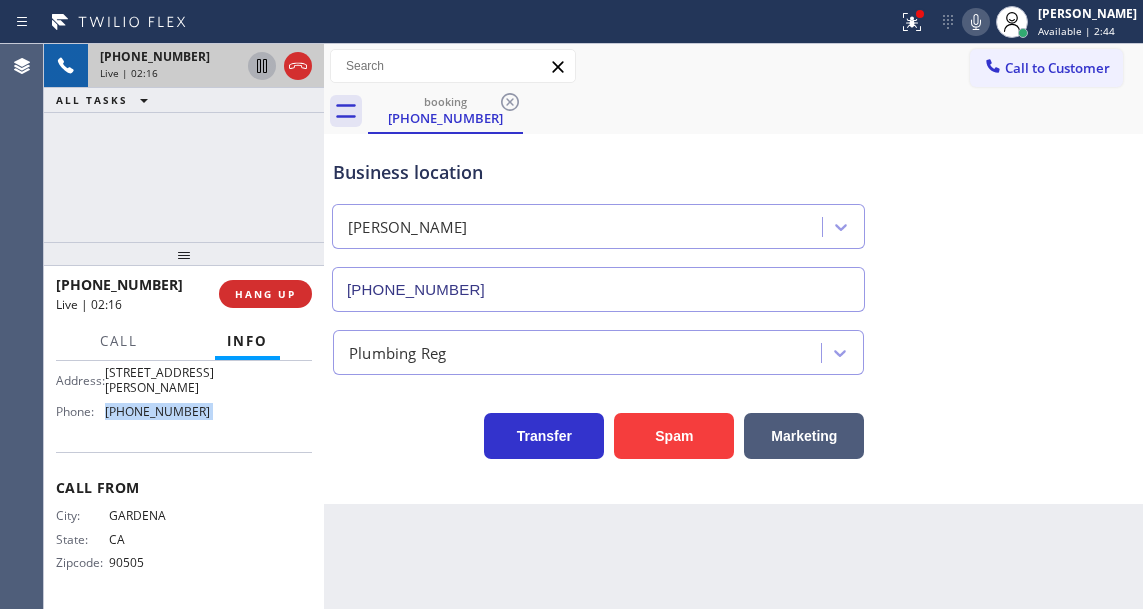 click 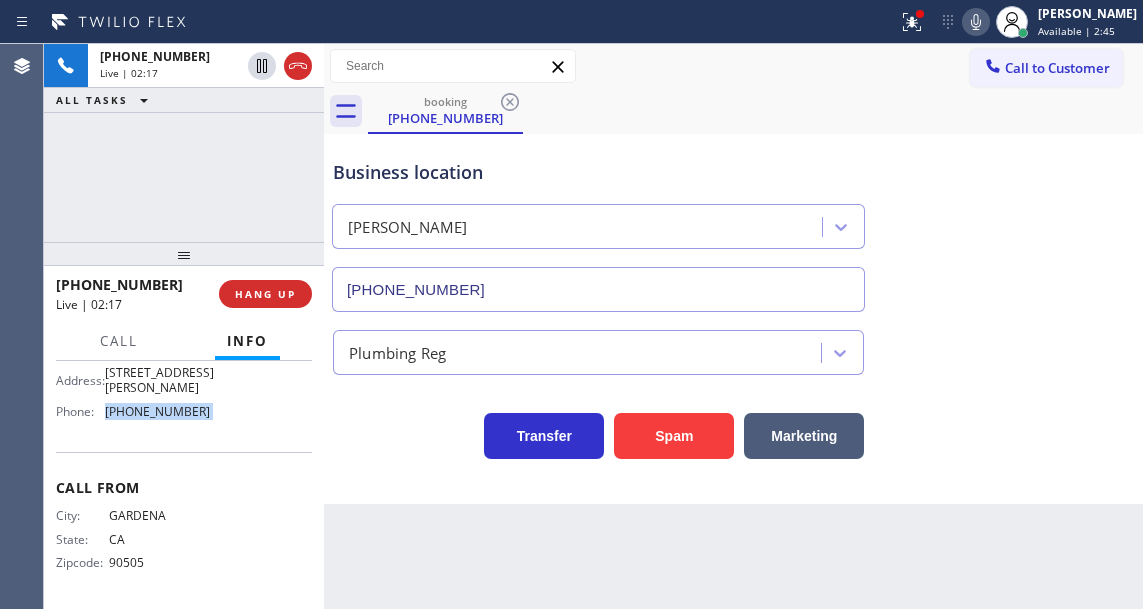 click 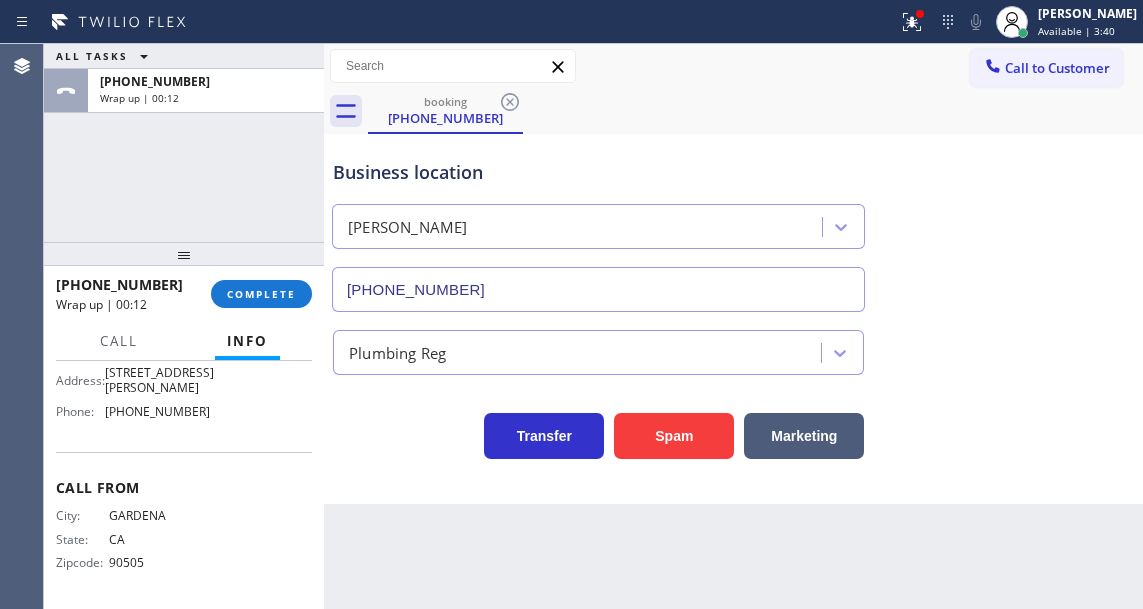 drag, startPoint x: 1062, startPoint y: 217, endPoint x: 1051, endPoint y: 172, distance: 46.32494 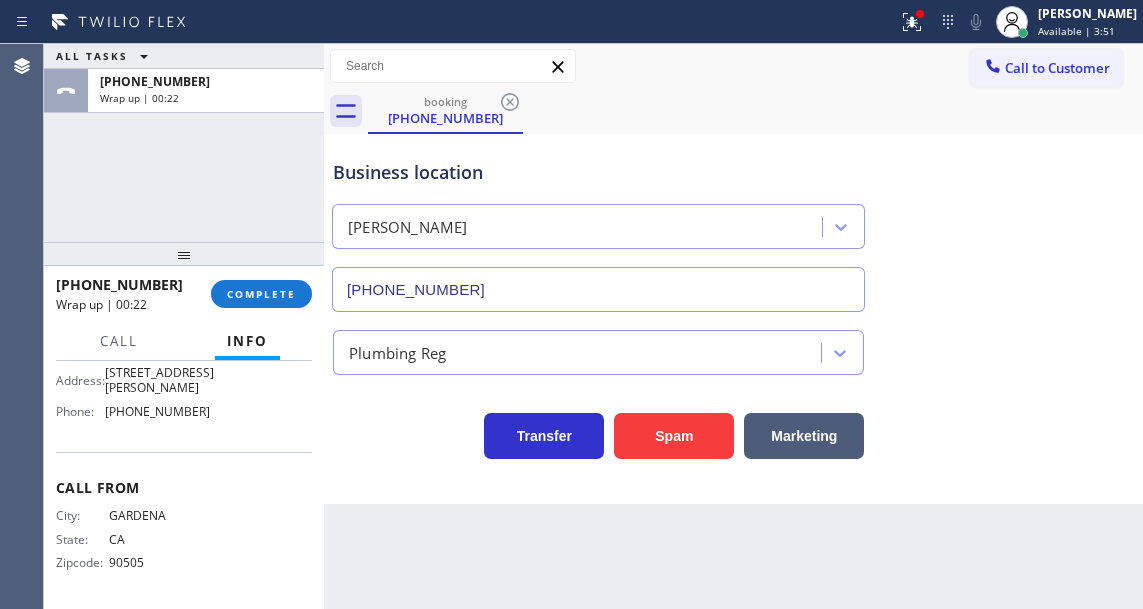 click on "ALL TASKS ALL TASKS ACTIVE TASKS TASKS IN WRAP UP +13105056676 Wrap up | 00:22" at bounding box center [184, 143] 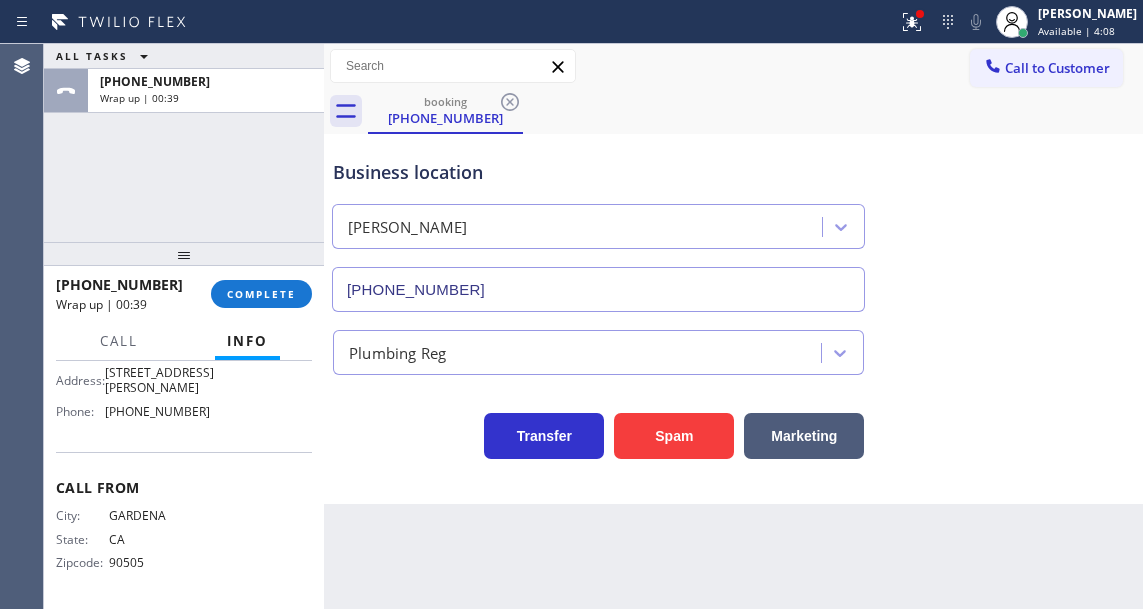 click on "Business location Pacoima Plumbers (747) 223-6125" at bounding box center (733, 221) 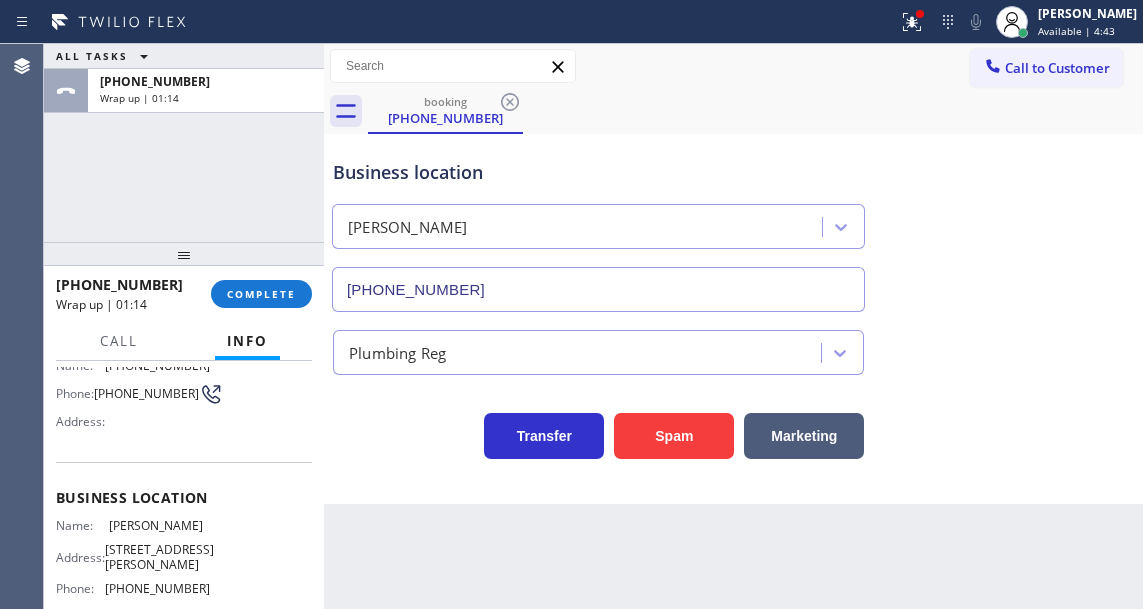 scroll, scrollTop: 50, scrollLeft: 0, axis: vertical 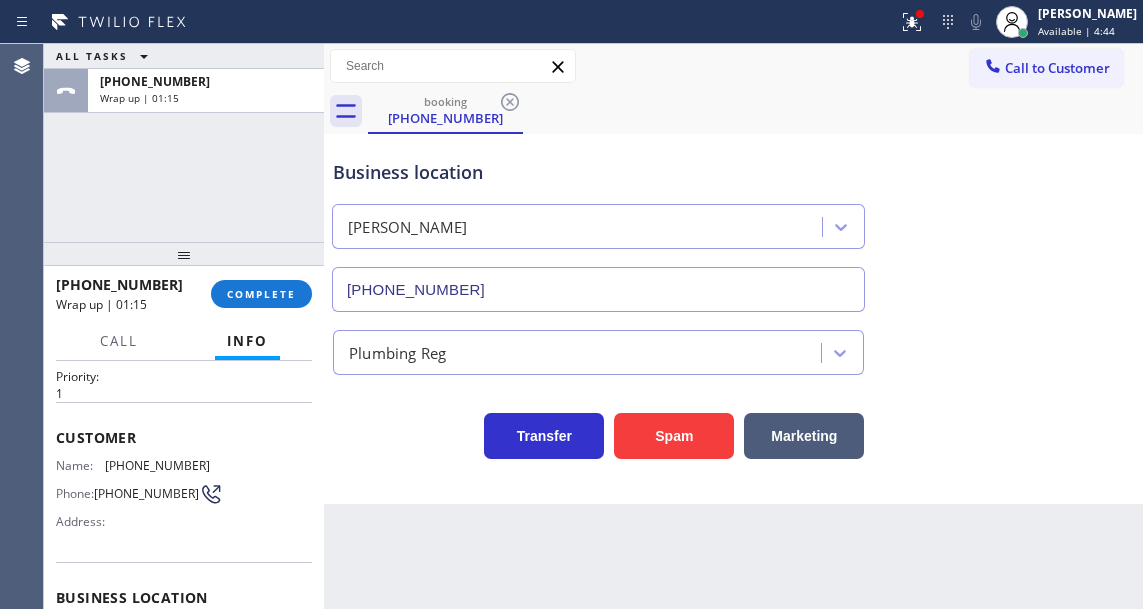 click on "(310) 505-6676" at bounding box center (157, 465) 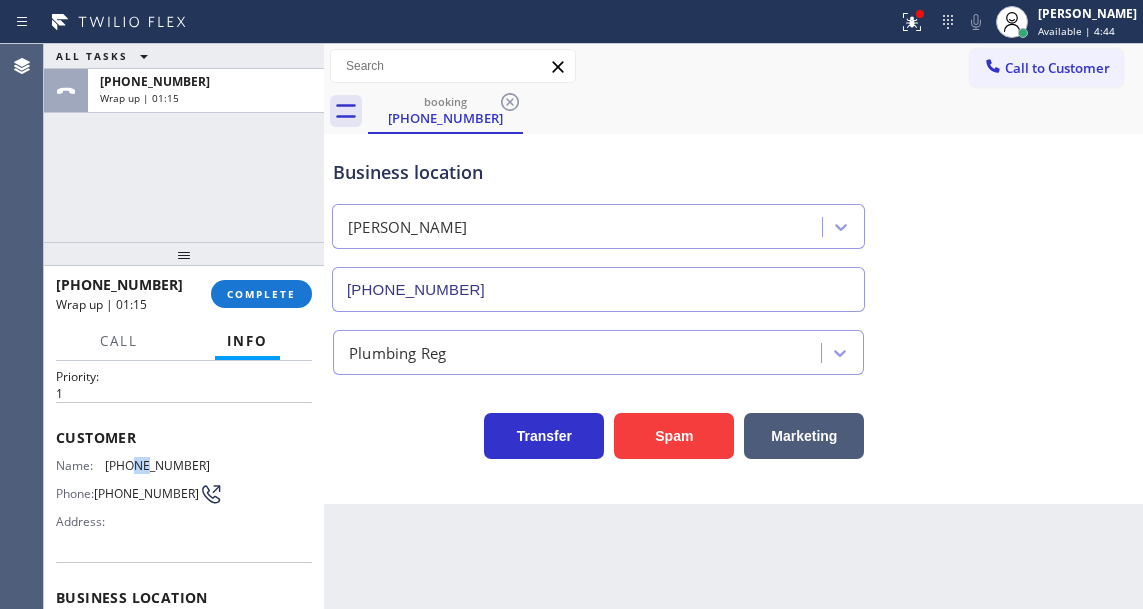 click on "(310) 505-6676" at bounding box center (157, 465) 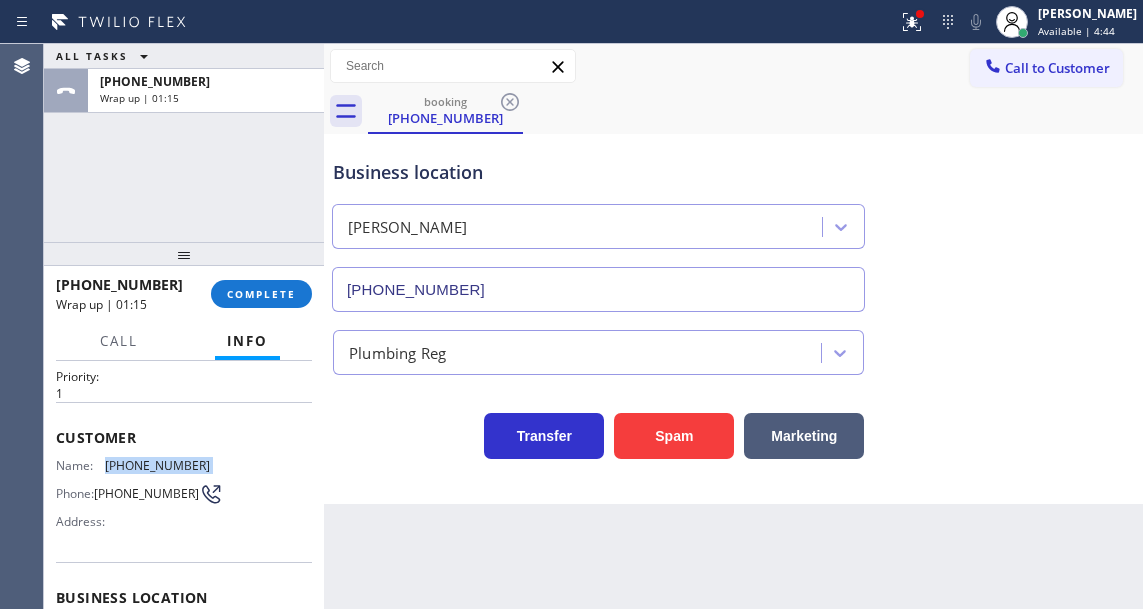 click on "(310) 505-6676" at bounding box center [157, 465] 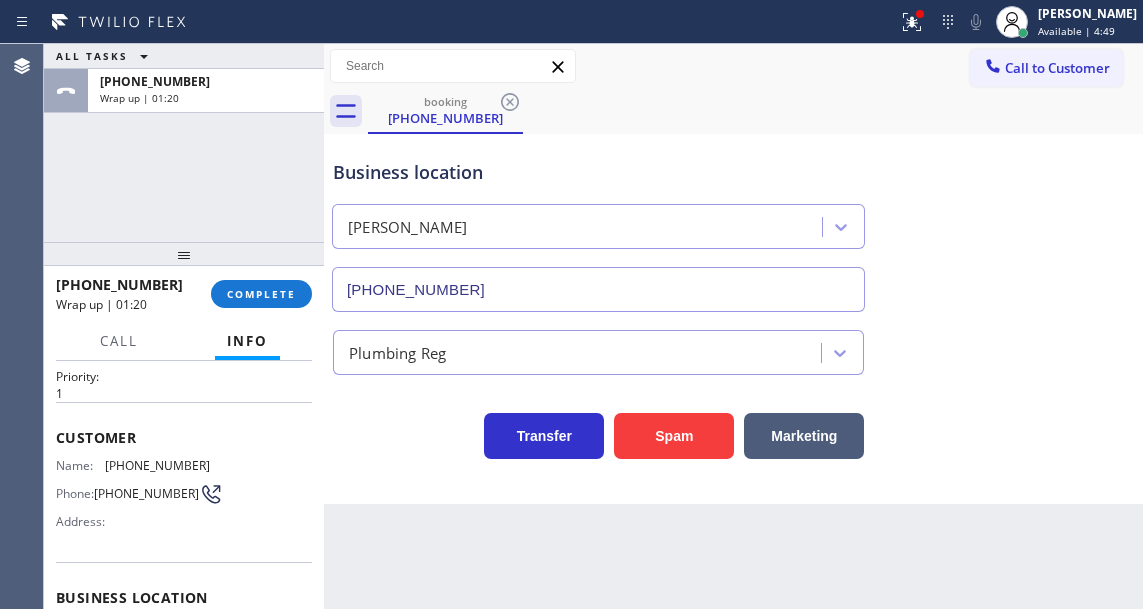click on "Business location Pacoima Plumbers (747) 223-6125" at bounding box center [598, 225] 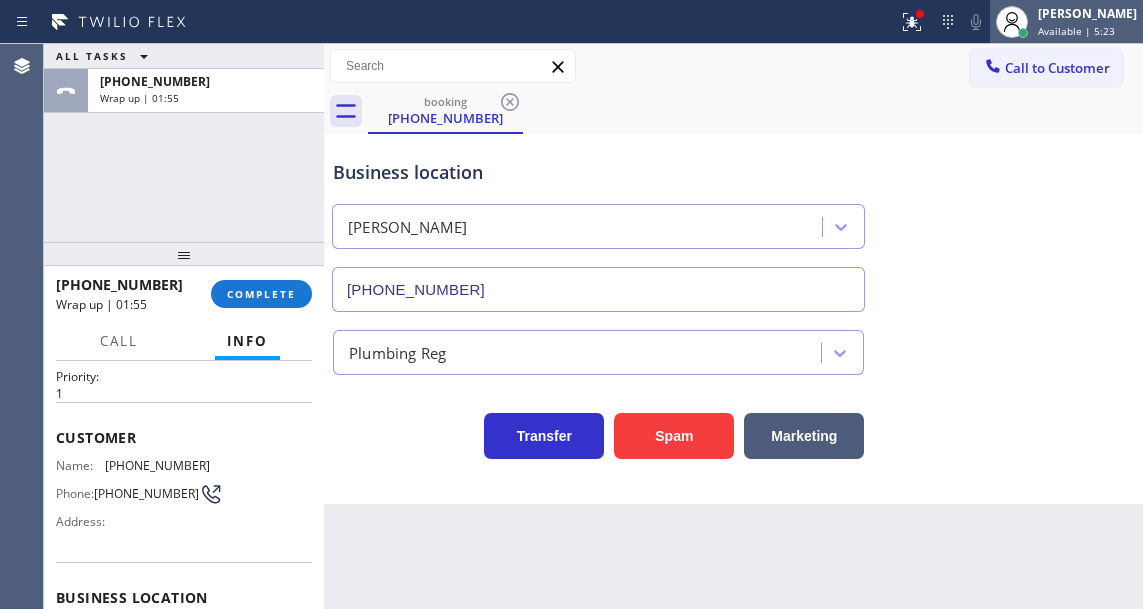 click on "Available | 5:23" at bounding box center (1076, 31) 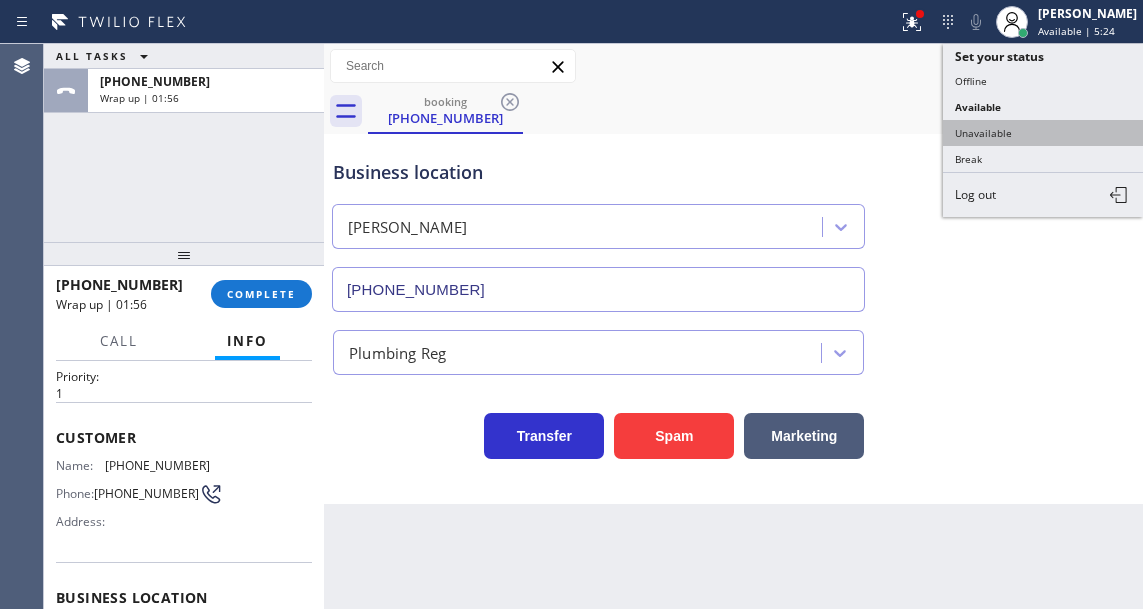 click on "Unavailable" at bounding box center [1043, 133] 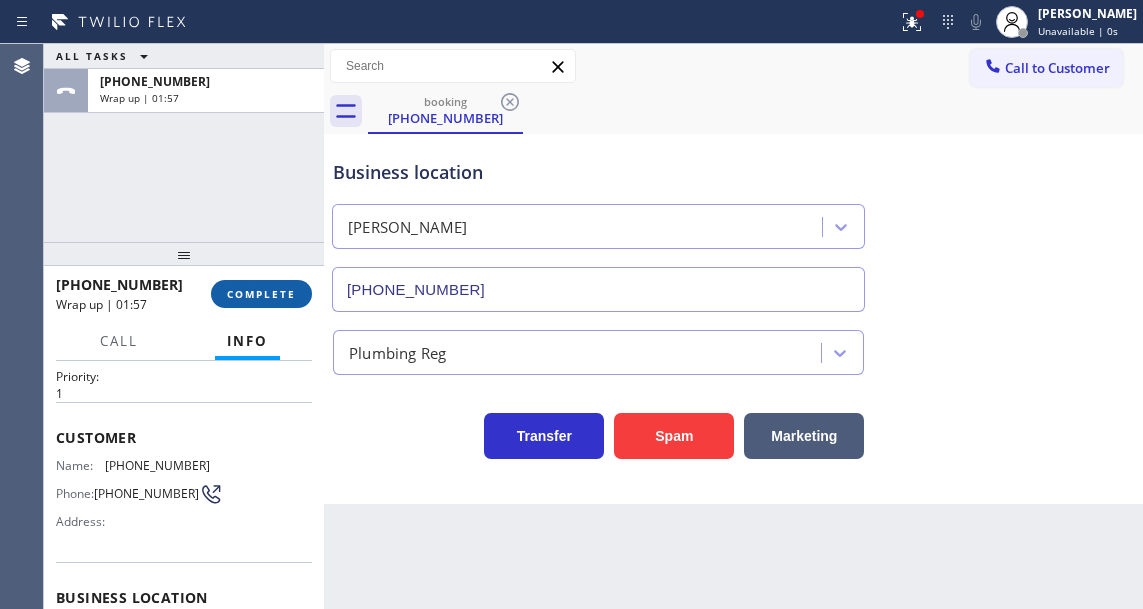 click on "COMPLETE" at bounding box center [261, 294] 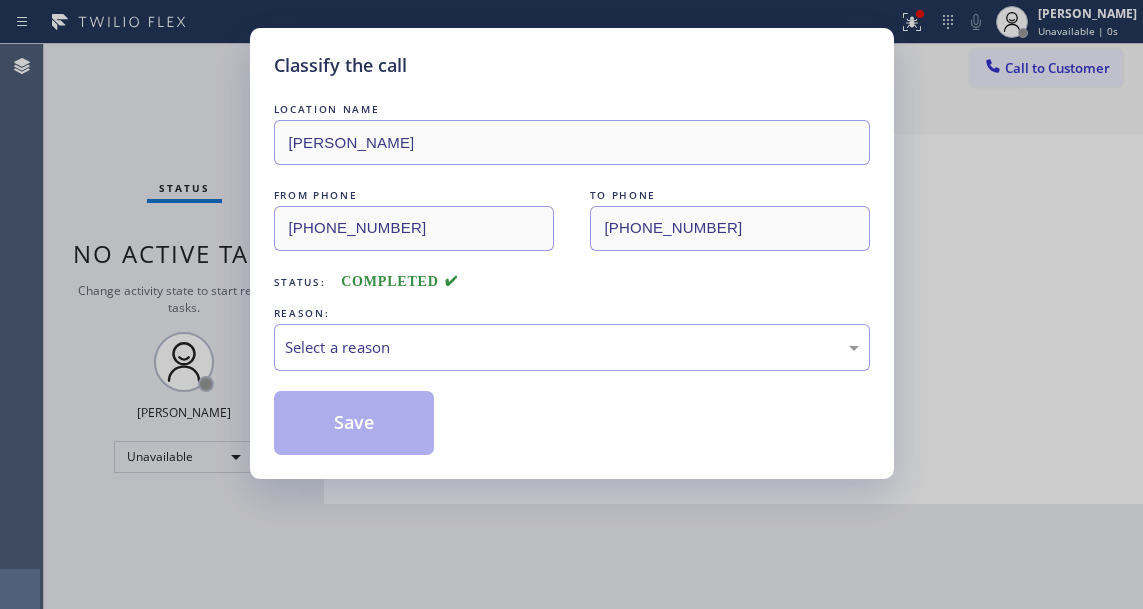 click on "COMPLETED" at bounding box center [399, 281] 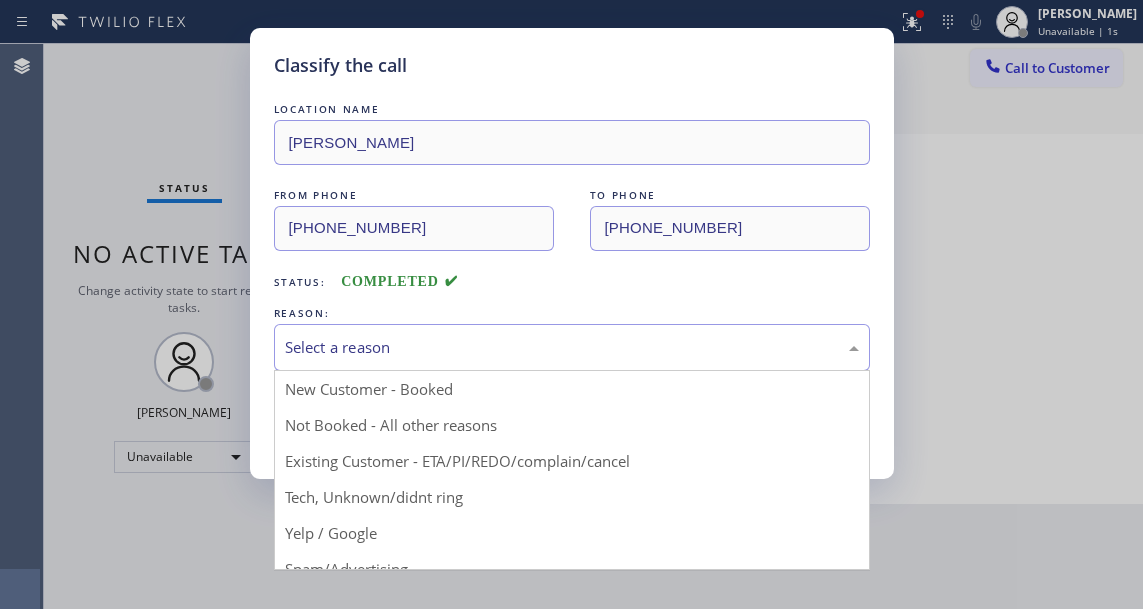 click on "Select a reason" at bounding box center (572, 347) 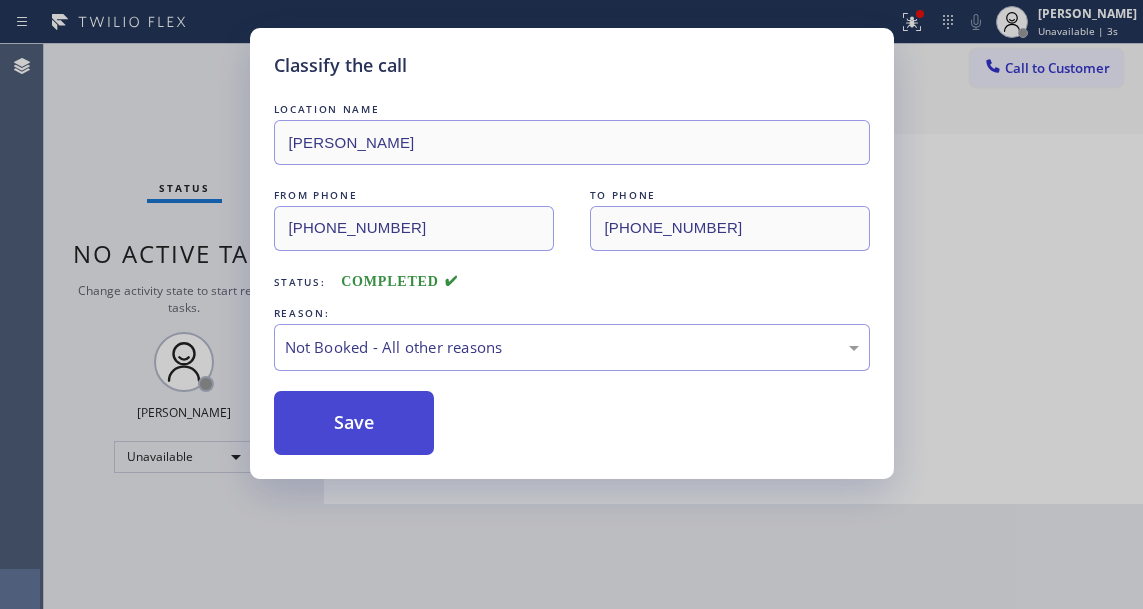click on "Save" at bounding box center (354, 423) 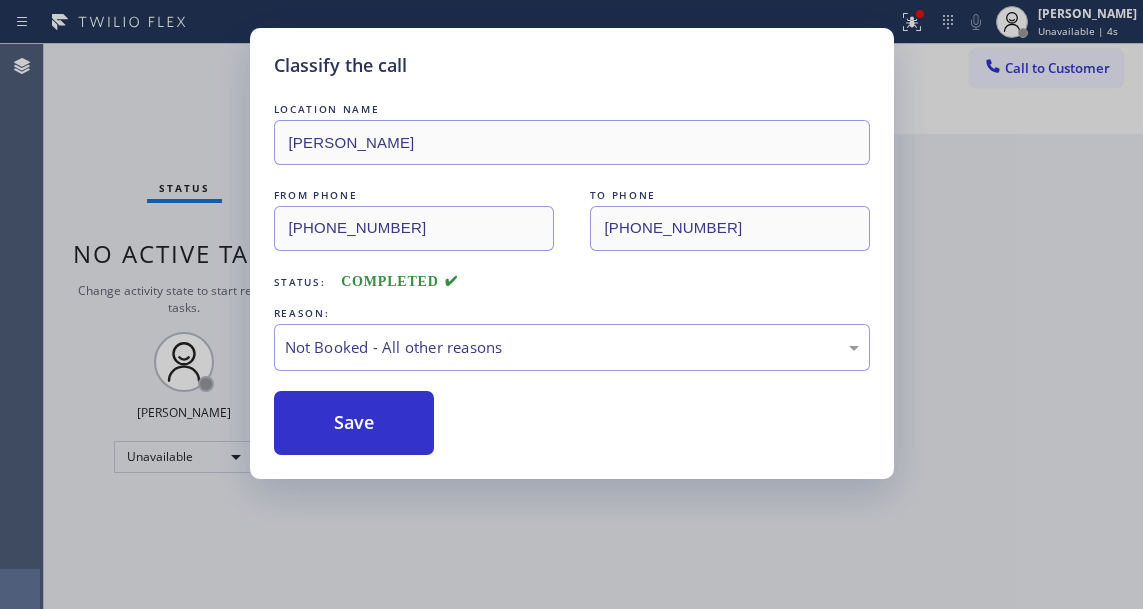 click on "Classify the call LOCATION NAME Pacoima Plumbers FROM PHONE (310) 505-6676 TO PHONE (747) 223-6125 Status: COMPLETED REASON: Not Booked - All other reasons Save" at bounding box center (571, 304) 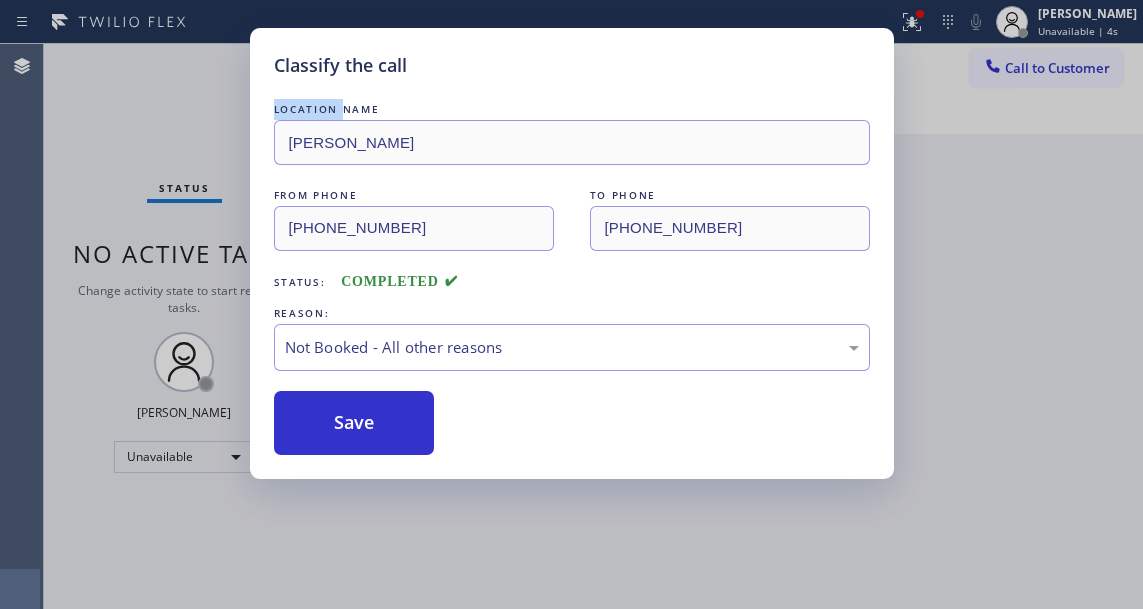 click on "Classify the call LOCATION NAME Pacoima Plumbers FROM PHONE (310) 505-6676 TO PHONE (747) 223-6125 Status: COMPLETED REASON: Not Booked - All other reasons Save" at bounding box center [571, 304] 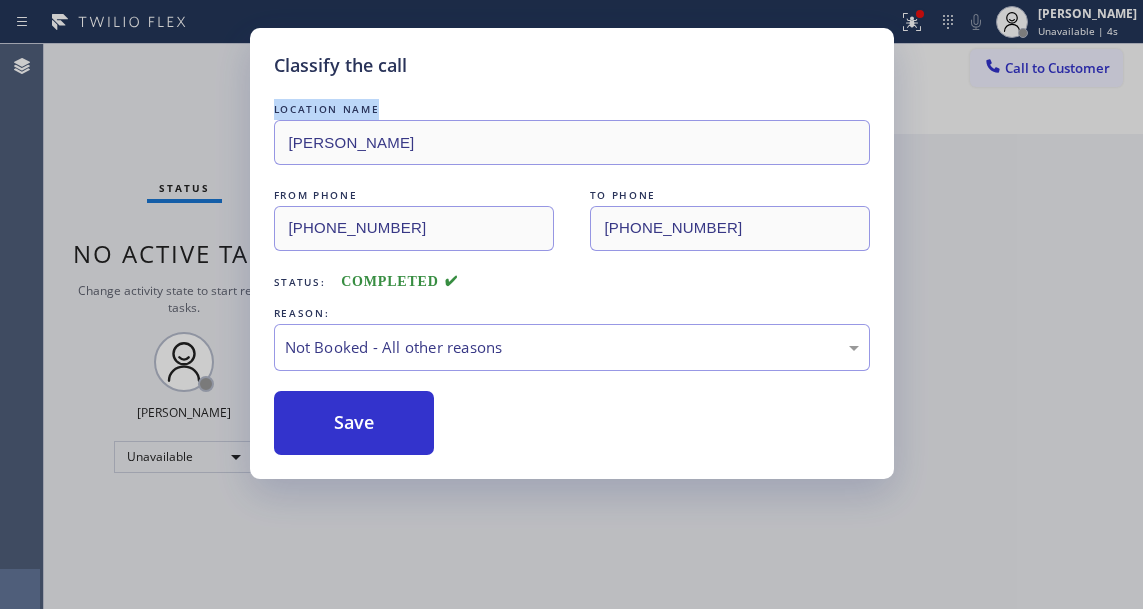 click on "Classify the call LOCATION NAME LG Appliance Service(TFN) FROM PHONE (678) 640-0693 TO PHONE (844) 462-8198 Status: COMPLETED REASON: Tech, Unknown/didnt ring Save Classify the call LOCATION NAME Blue Moon Electrical Cathedral City FROM PHONE (310) 562-8338 TO PHONE (760) 388-9408 Status: COMPLETED REASON: Tech, Unknown/didnt ring Save Classify the call LOCATION NAME Star Heating and Cooling Company FROM PHONE (347) 881-2901 TO PHONE (646) 798-9293 Status: COMPLETED REASON: Tech, Unknown/didnt ring Save Classify the call LOCATION NAME Viking Repair Pro Yonkers FROM PHONE (914) 715-0216 TO PHONE (914) 685-6544 Status: COMPLETED REASON: Existing Customer - ETA/PI/REDO/complain/cancel Save Classify the call LOCATION NAME Best New York HVAC Repair FROM PHONE (908) 616-3224 TO PHONE (917) 924-6063 Status: COMPLETED REASON: Not Booked - All other reasons Save Classify the call LOCATION NAME Blue Moon Electrical Cathedral City FROM PHONE (760) 219-1488 TO PHONE (760) 388-9408 Status: COMPLETED REASON: Save TO PHONE" at bounding box center (593, 326) 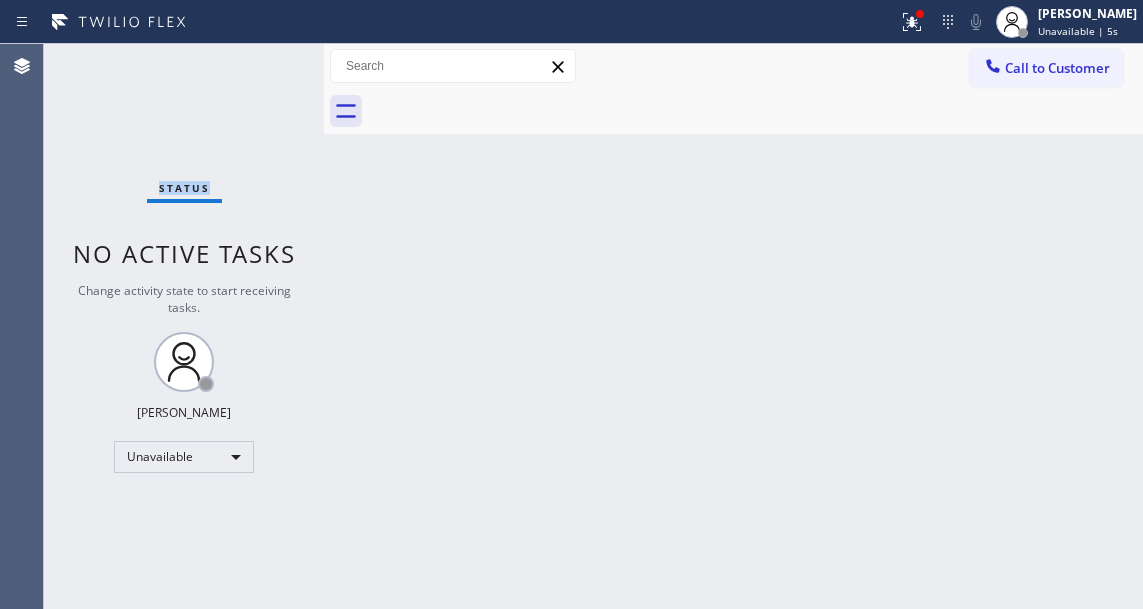 click on "Status   No active tasks     Change activity state to start receiving tasks.   Esmael Jarina Unavailable" at bounding box center (184, 326) 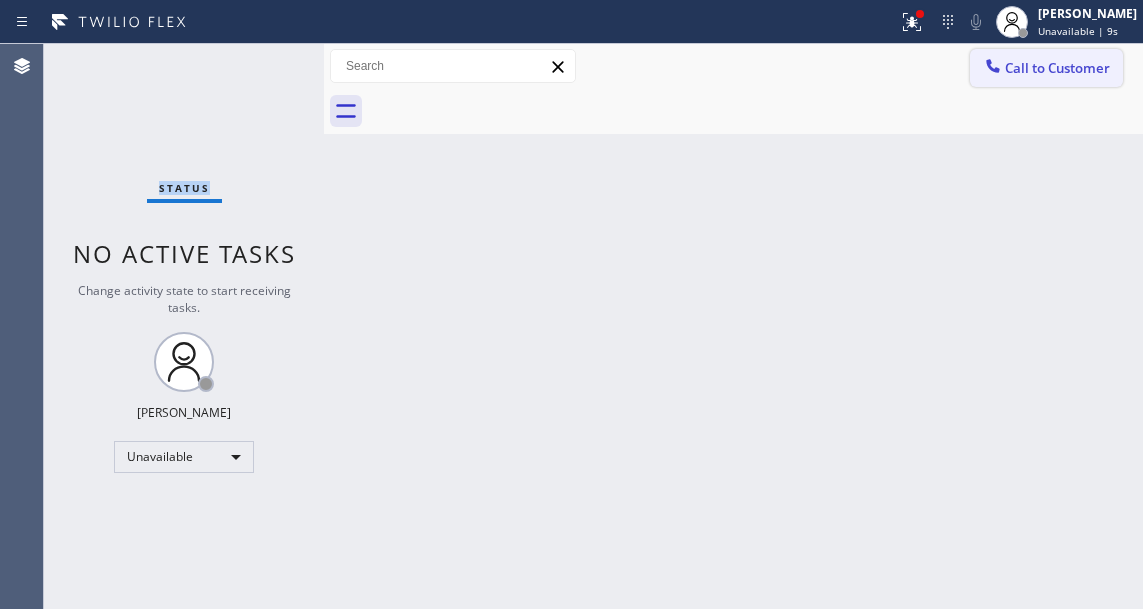 click on "Call to Customer" at bounding box center (1046, 68) 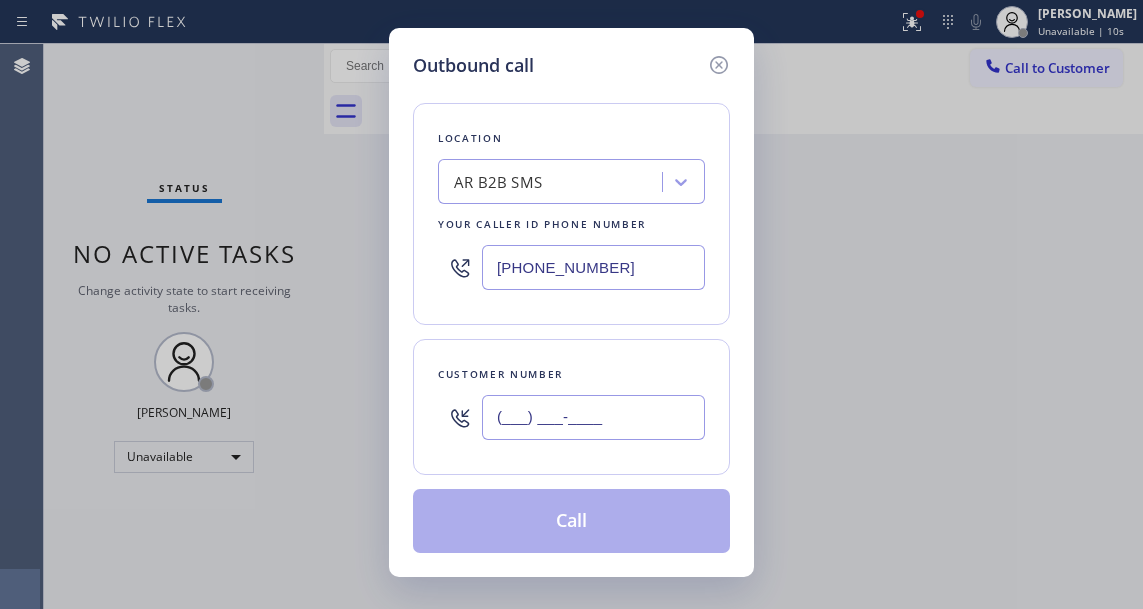 click on "(___) ___-____" at bounding box center (593, 417) 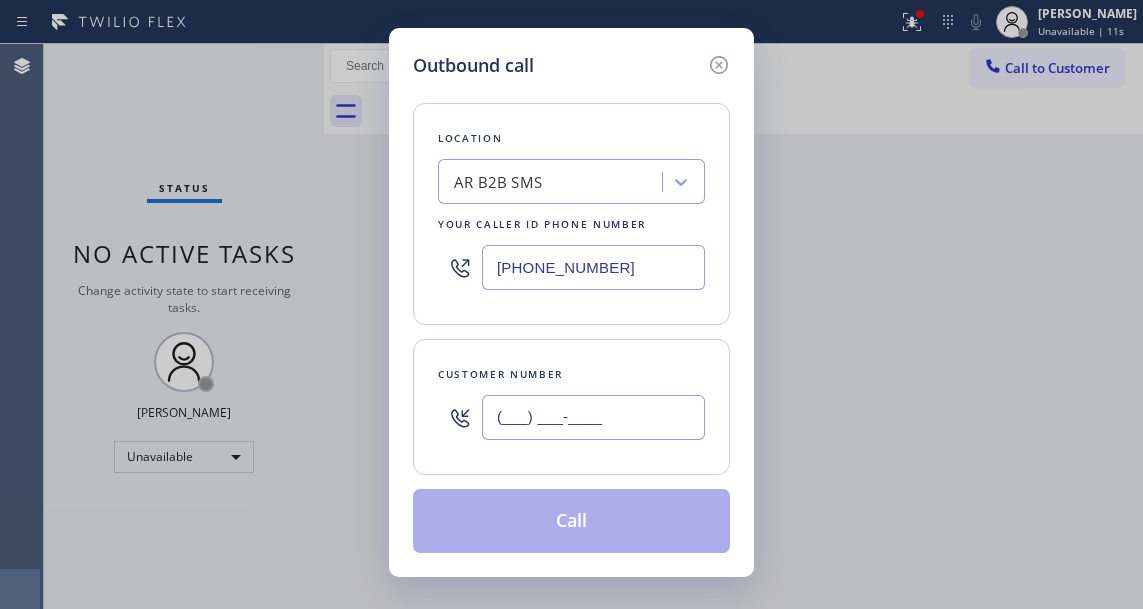 paste on "310) 505-6676" 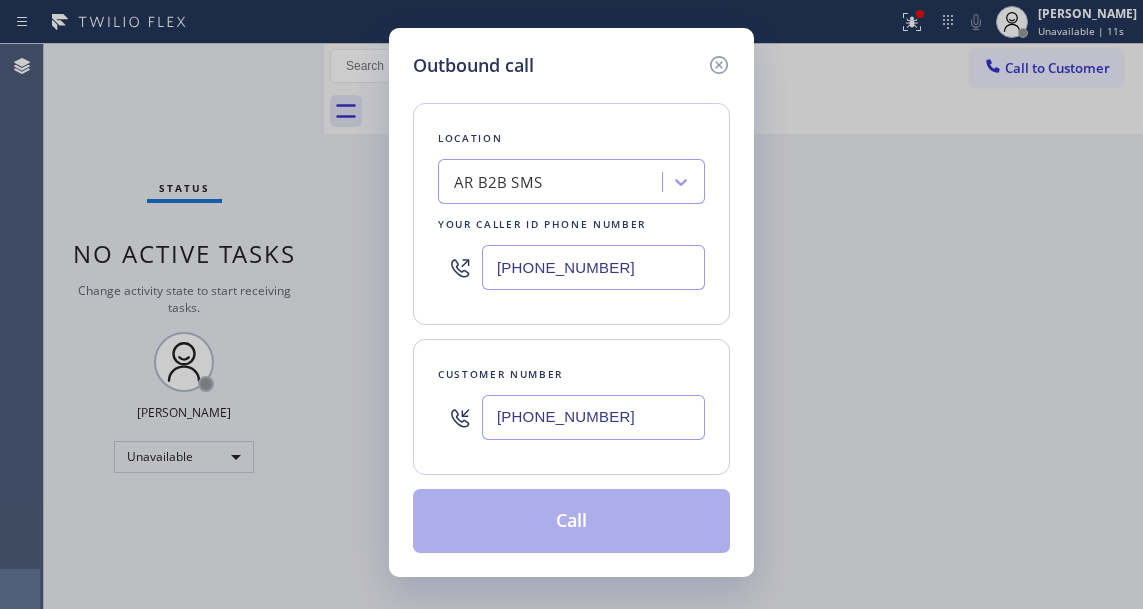 type on "(310) 505-6676" 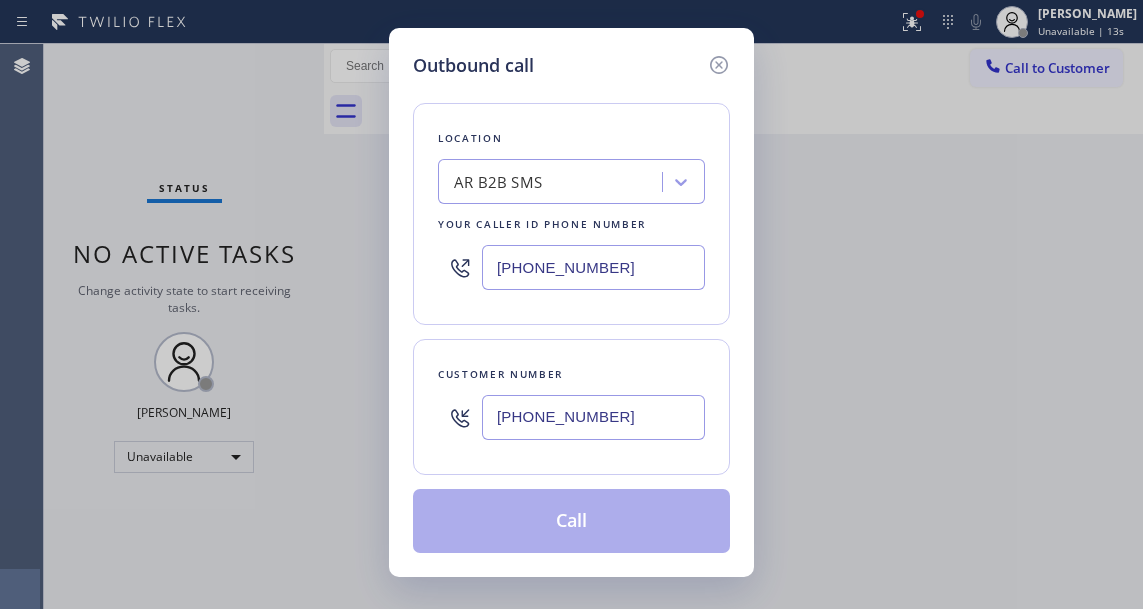 click on "(833) 692-2271" at bounding box center (593, 267) 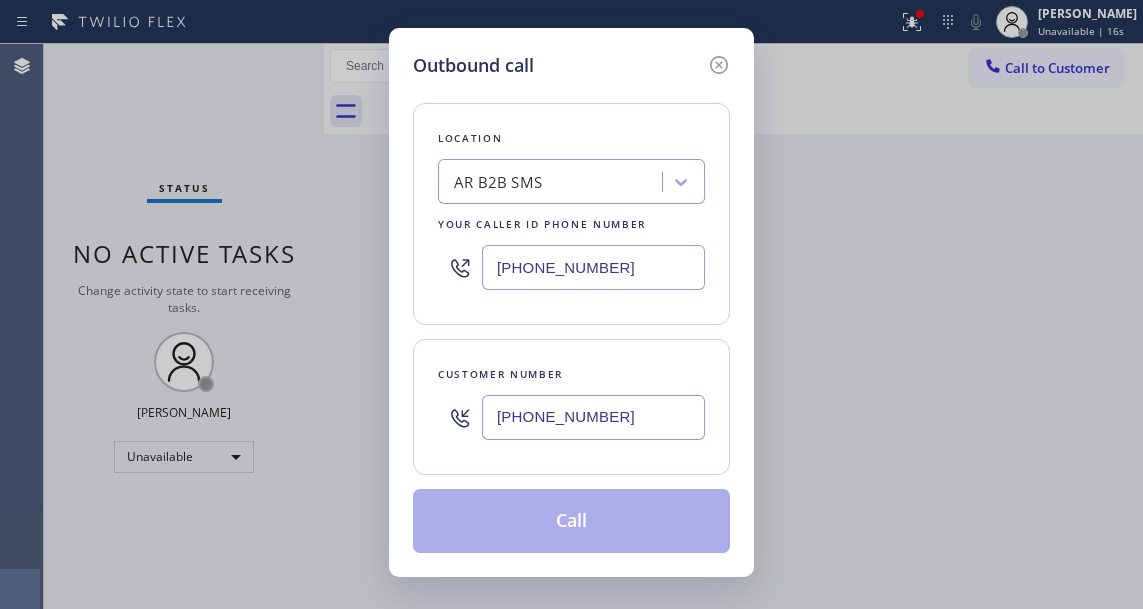 type on "(747) 223-6125" 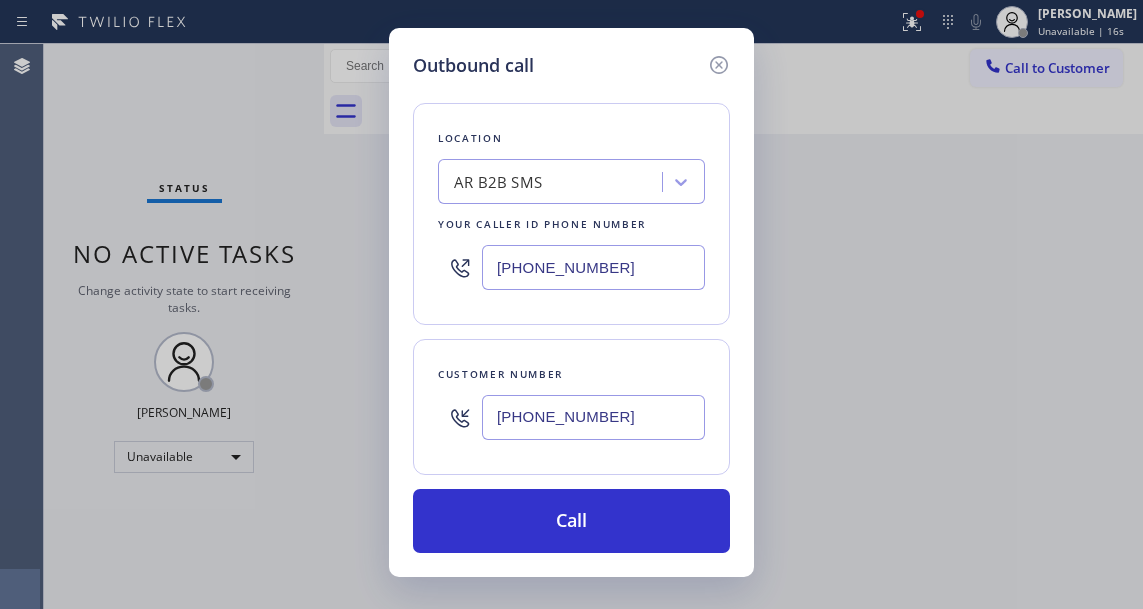 click on "Location AR B2B SMS Your caller id phone number (747) 223-6125" at bounding box center (571, 214) 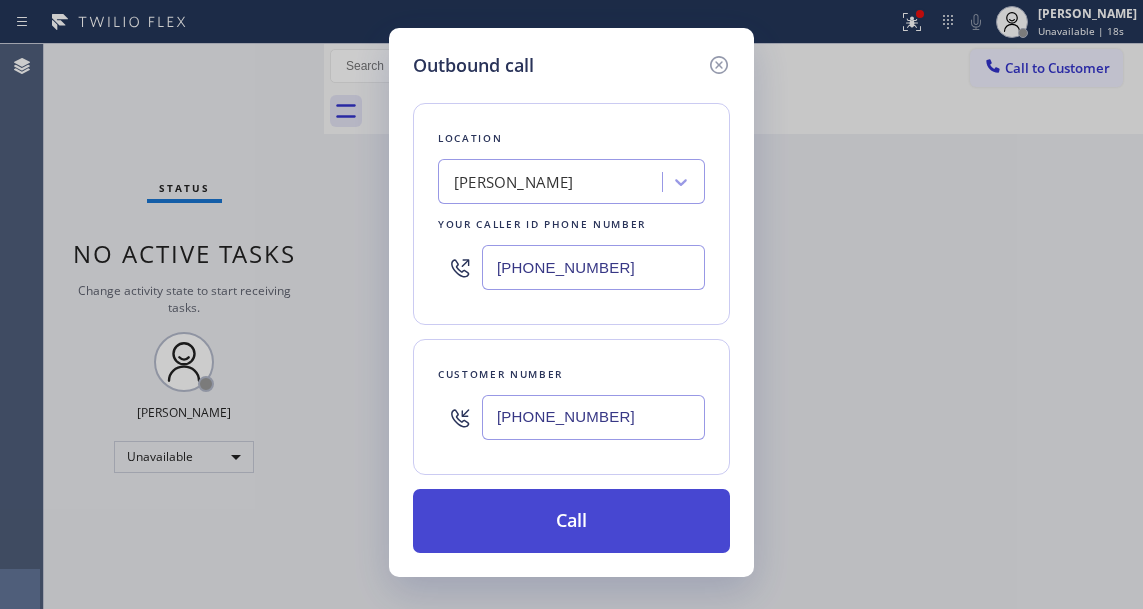 click on "Call" at bounding box center (571, 521) 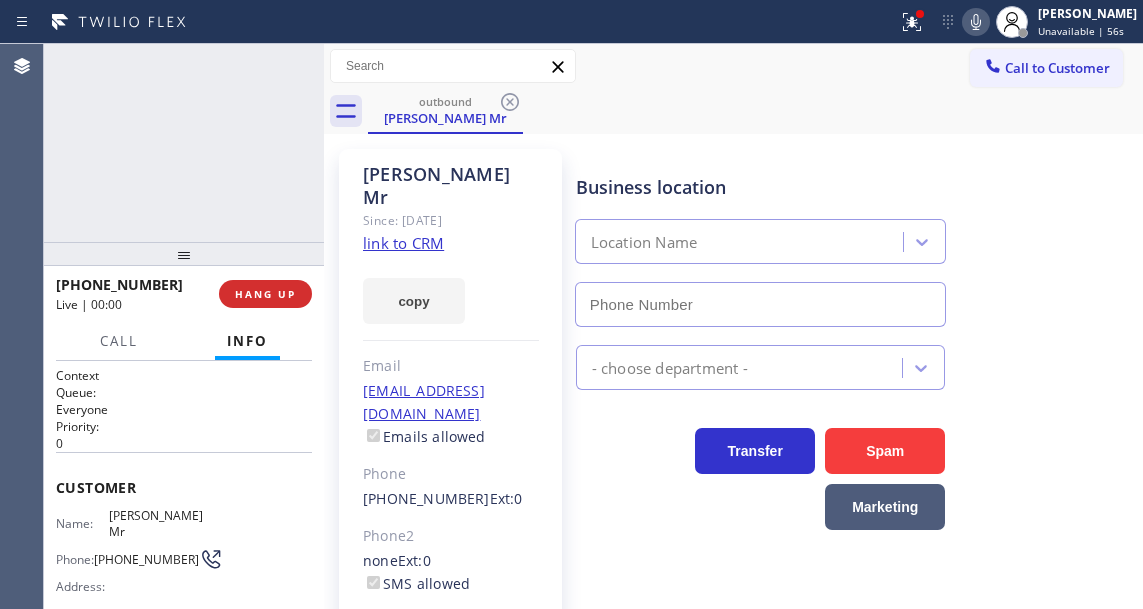 type on "(747) 223-6125" 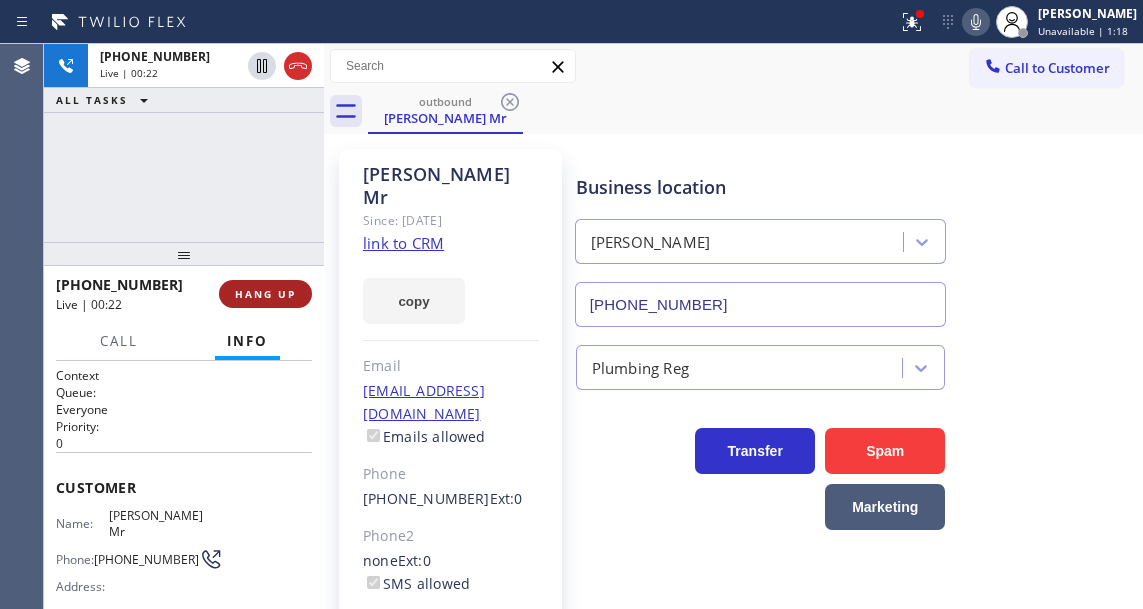 click on "HANG UP" at bounding box center (265, 294) 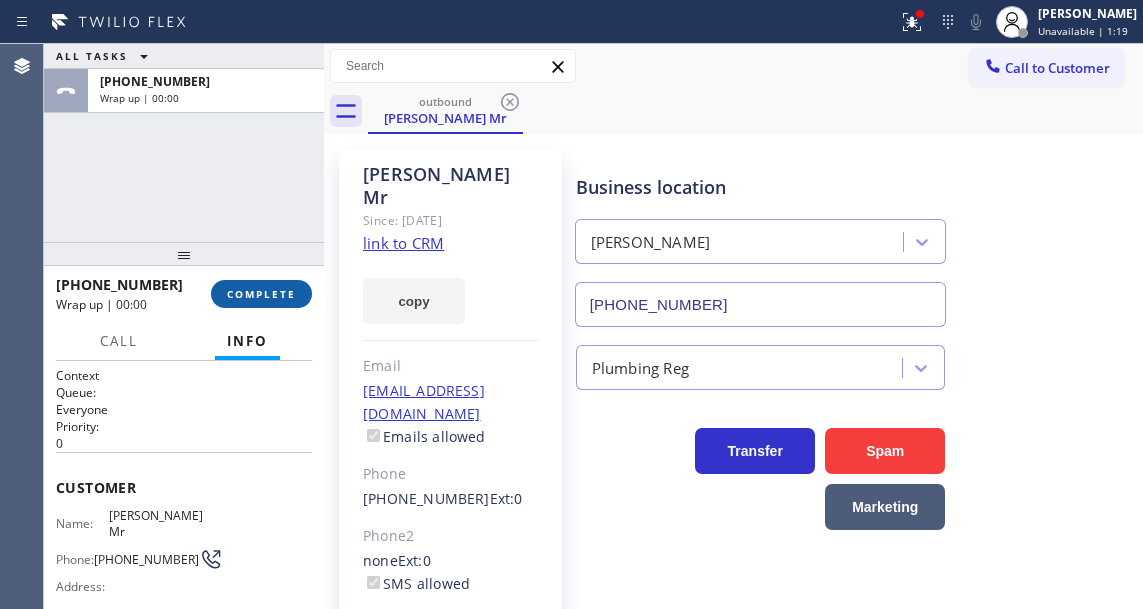 click on "COMPLETE" at bounding box center [261, 294] 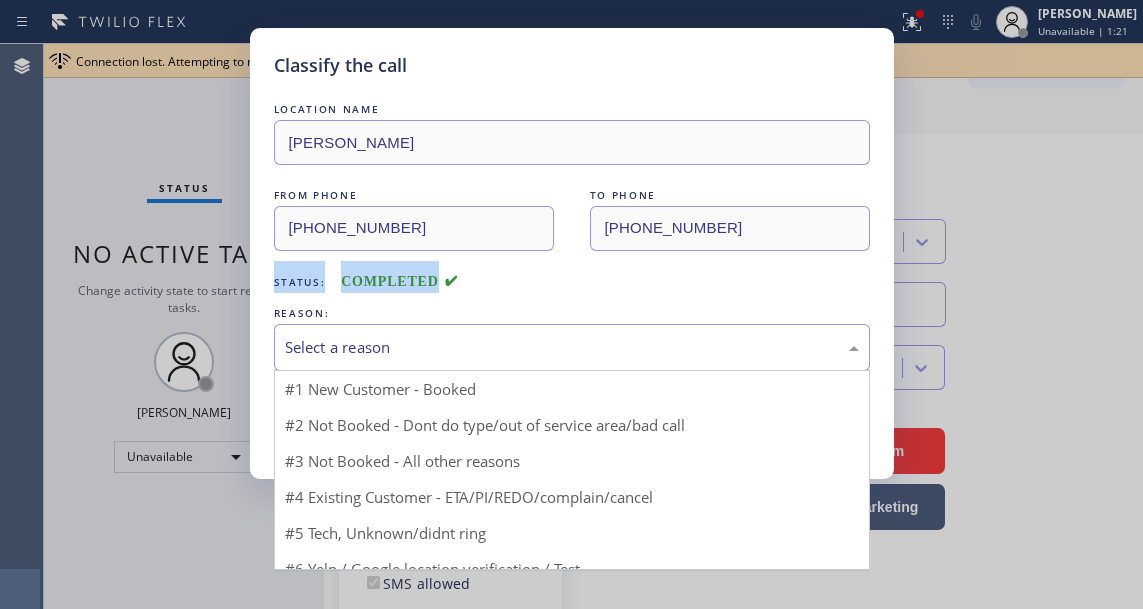 click on "Select a reason" at bounding box center [572, 347] 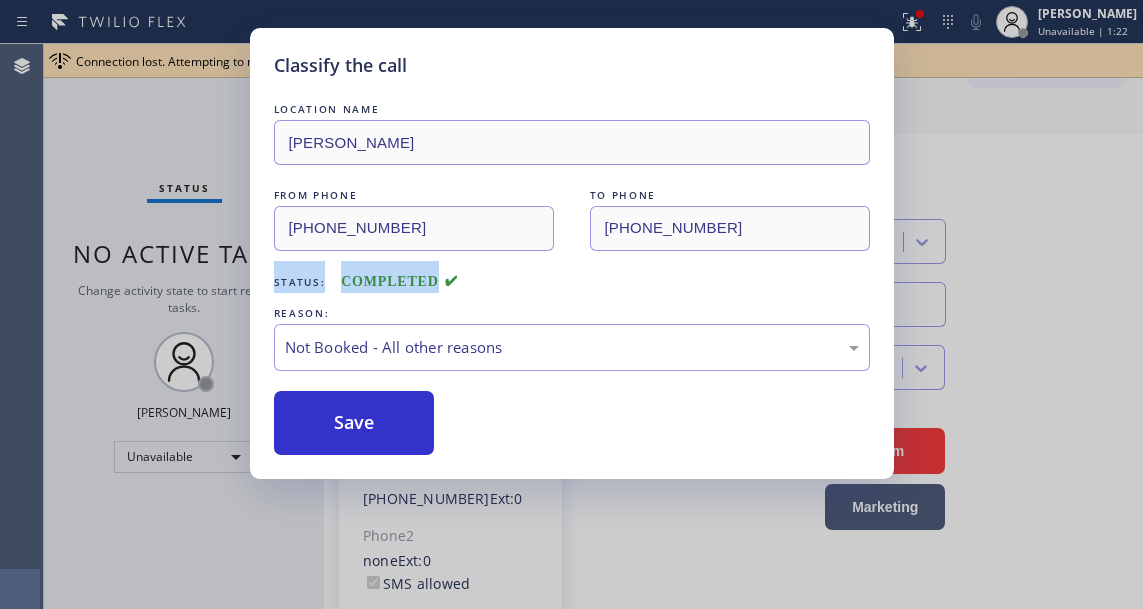 click on "Save" at bounding box center (354, 423) 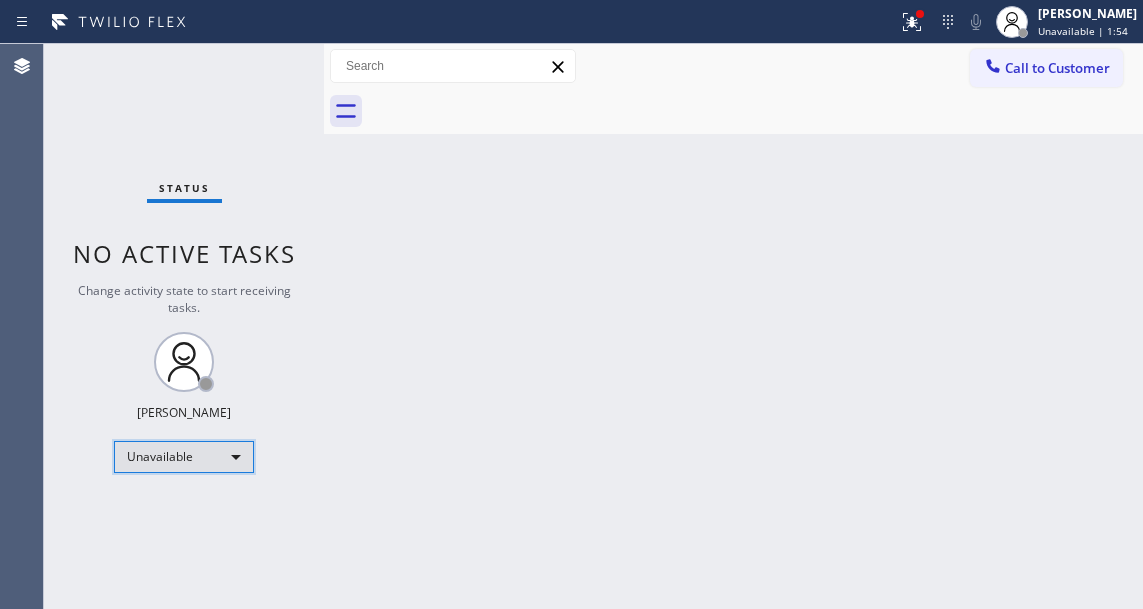 click on "Unavailable" at bounding box center (184, 457) 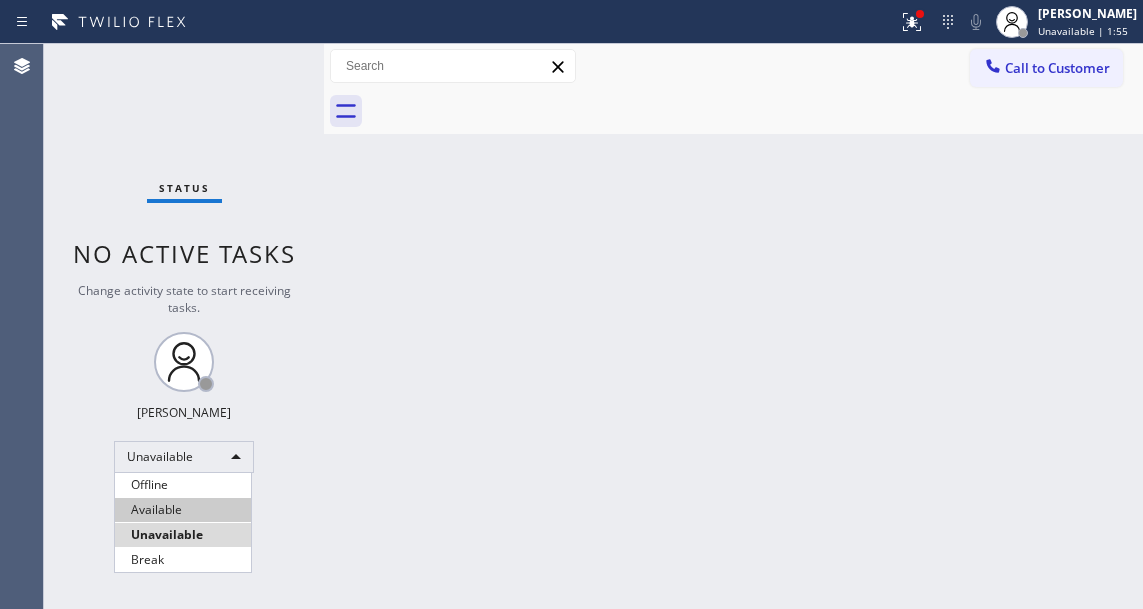 click on "Available" at bounding box center [183, 510] 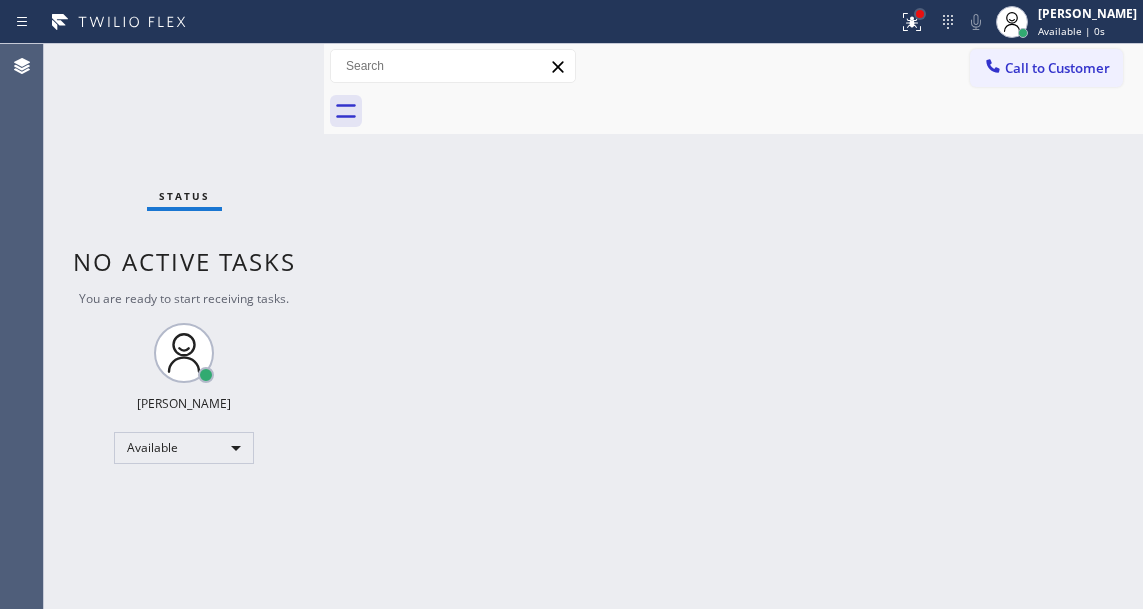 click at bounding box center (920, 14) 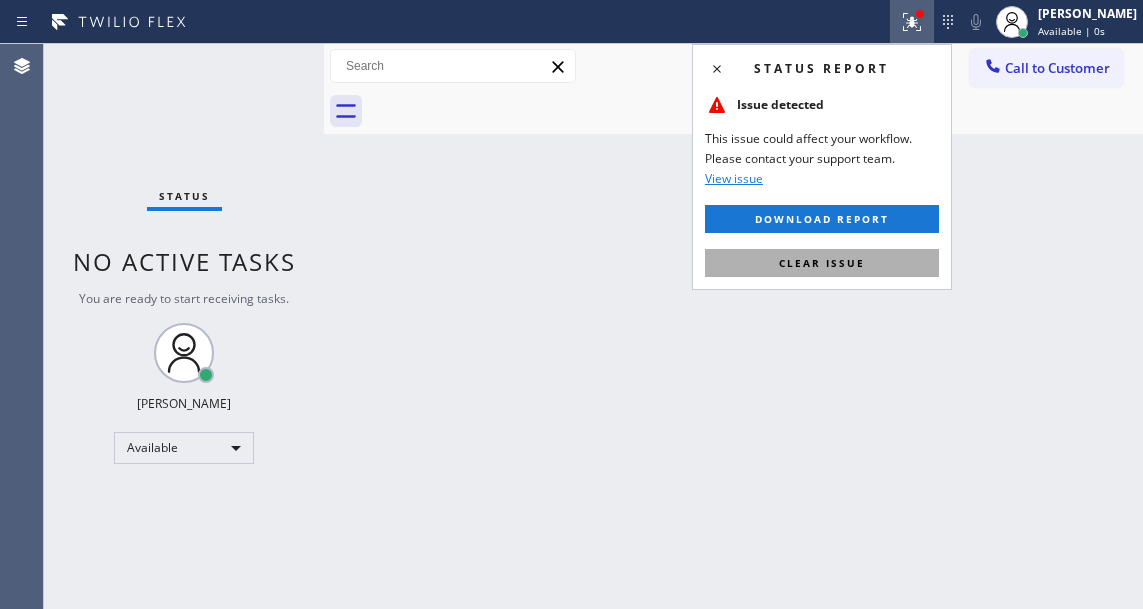 click on "Clear issue" at bounding box center (822, 263) 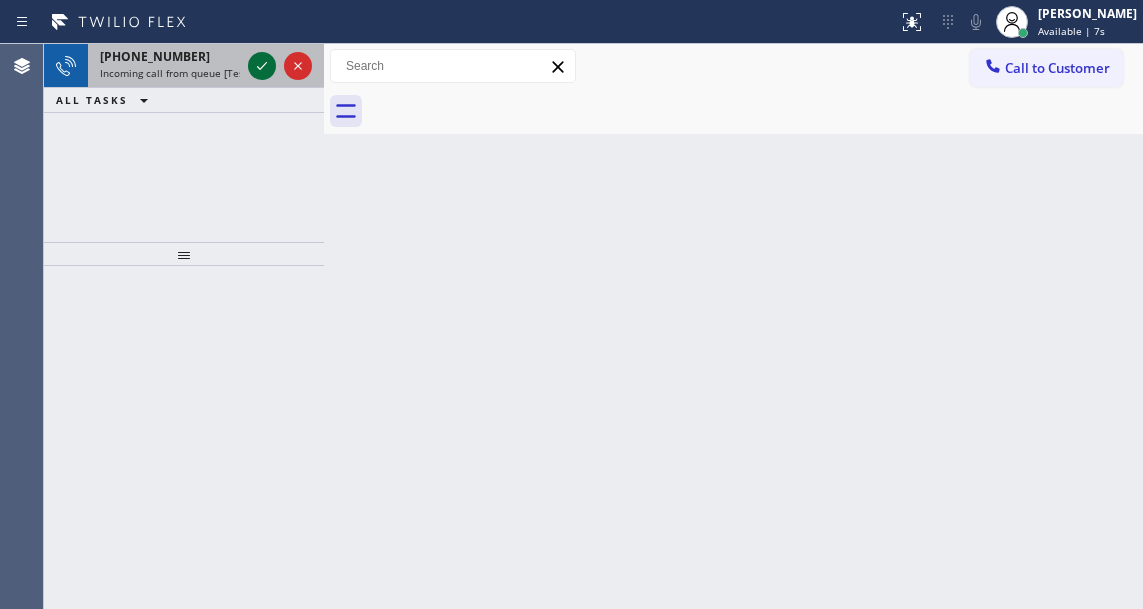 click 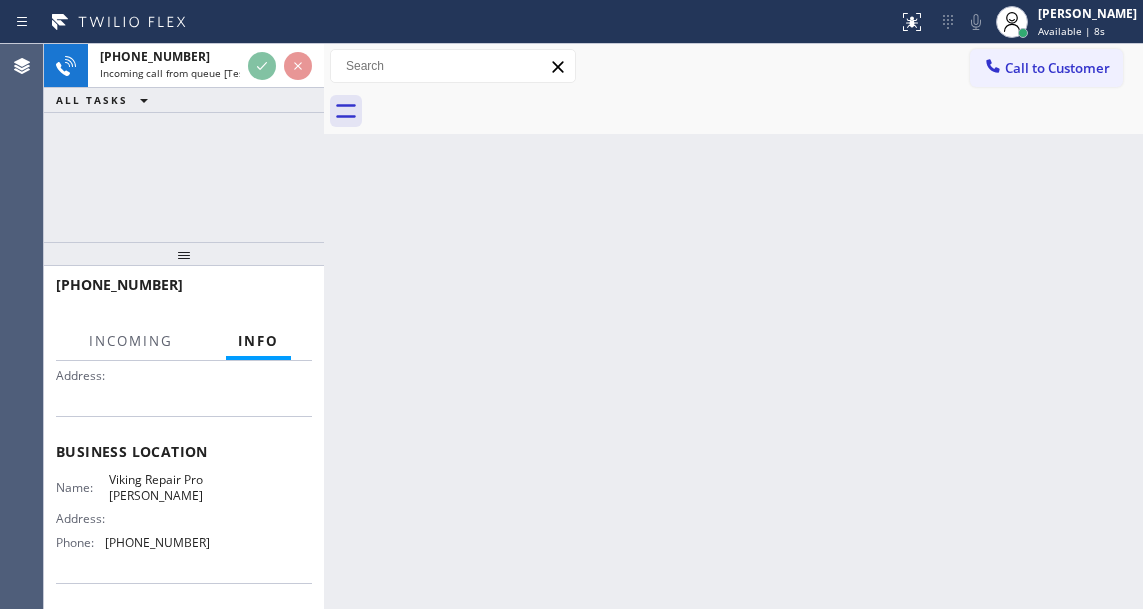 scroll, scrollTop: 200, scrollLeft: 0, axis: vertical 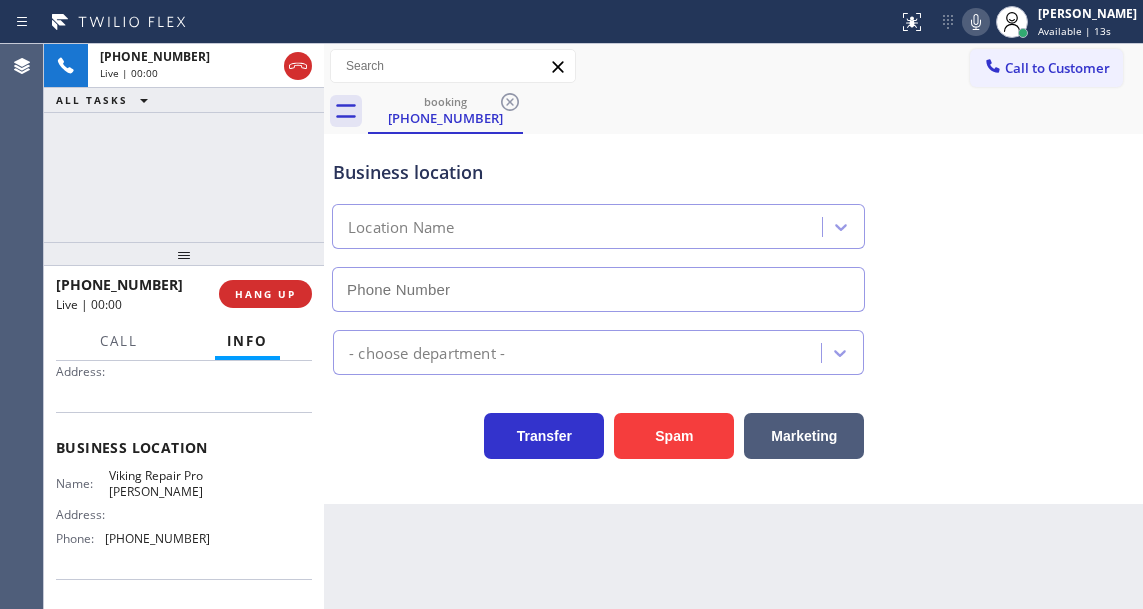 type on "(725) 800-8422" 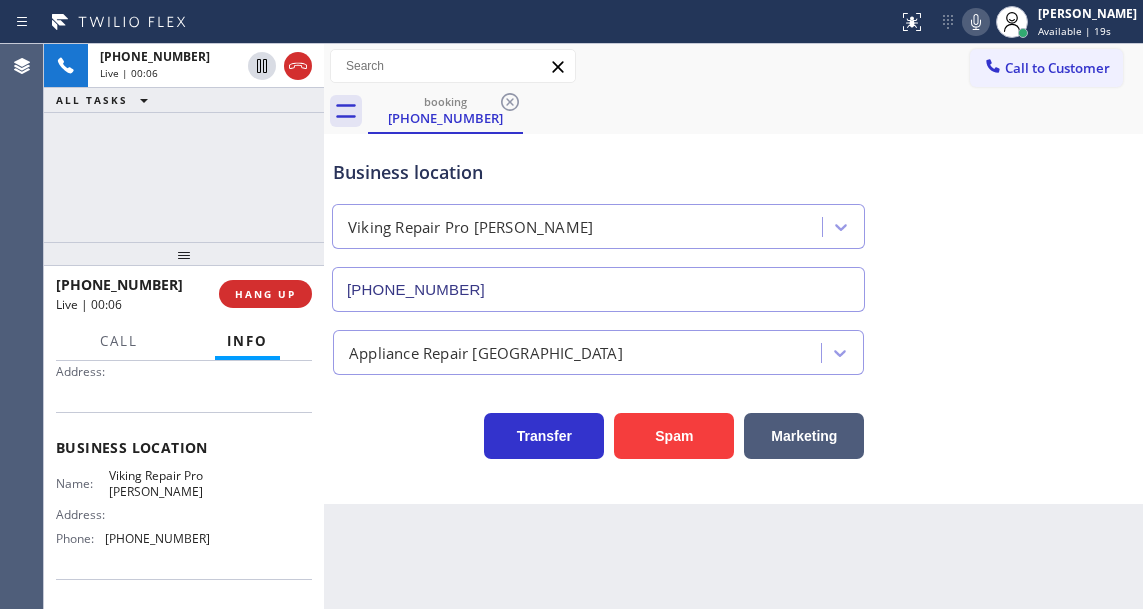 click on "Appliance Repair High End" at bounding box center [733, 348] 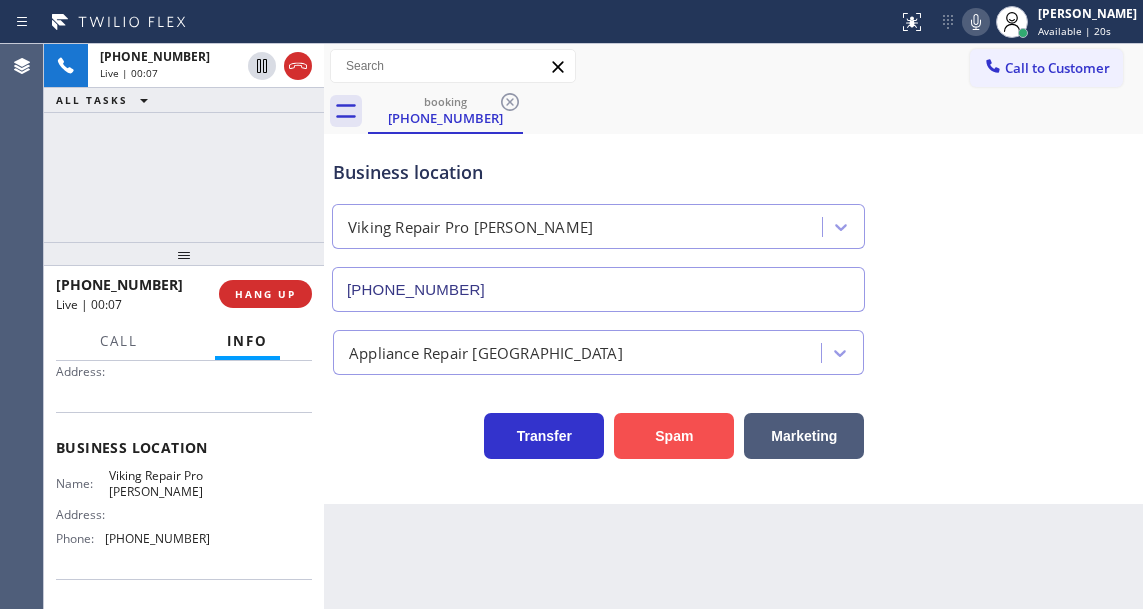 click on "Spam" at bounding box center (674, 436) 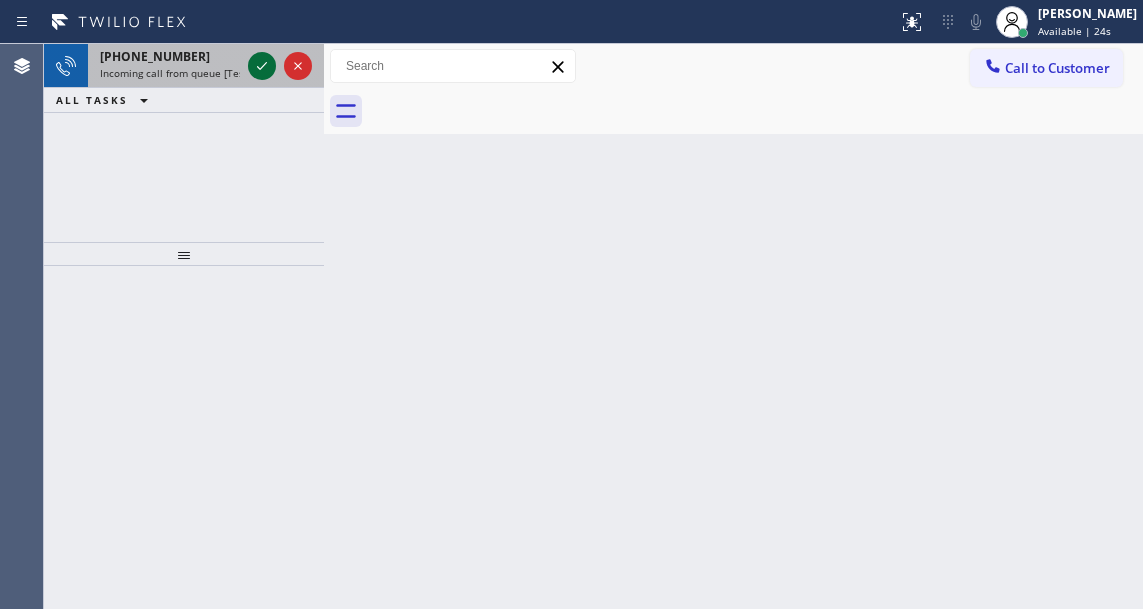 click 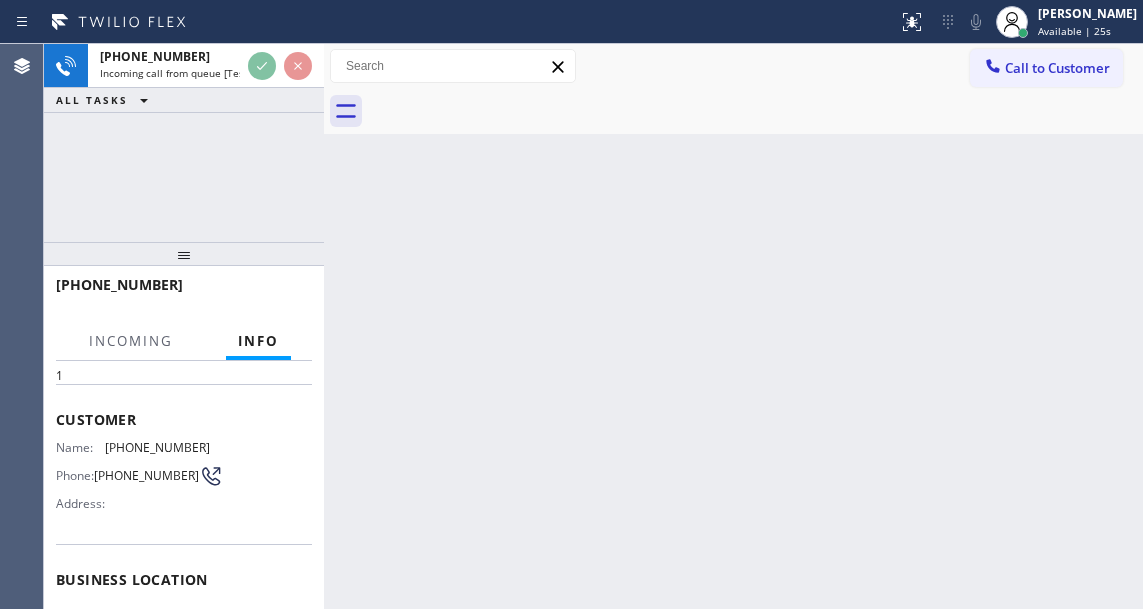 scroll, scrollTop: 200, scrollLeft: 0, axis: vertical 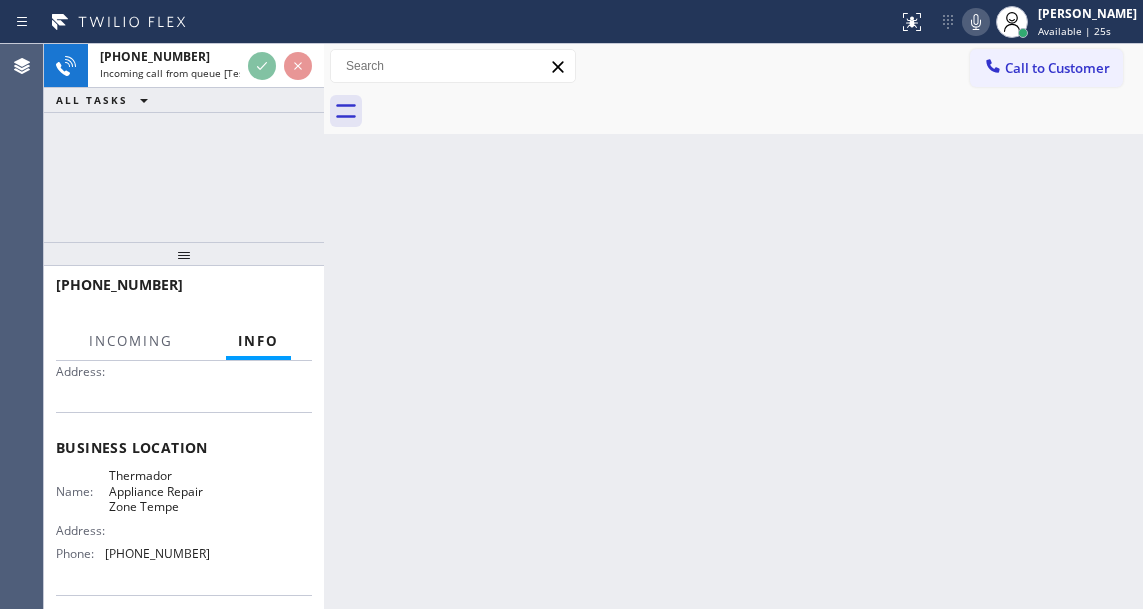 click on "Thermador Appliance Repair Zone Tempe" at bounding box center [159, 491] 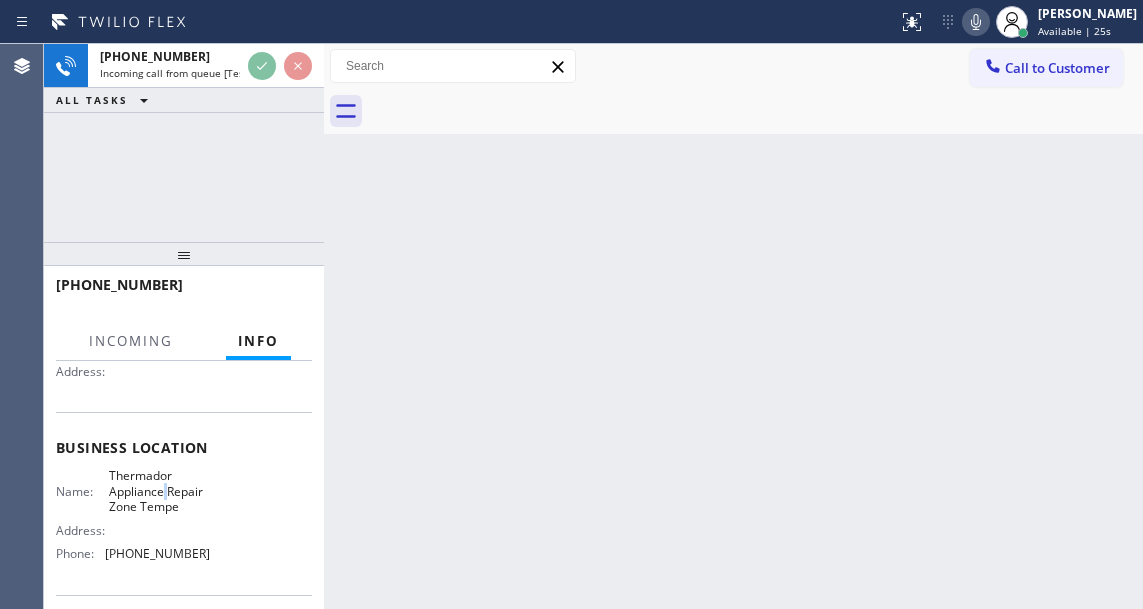 click on "Thermador Appliance Repair Zone Tempe" at bounding box center [159, 491] 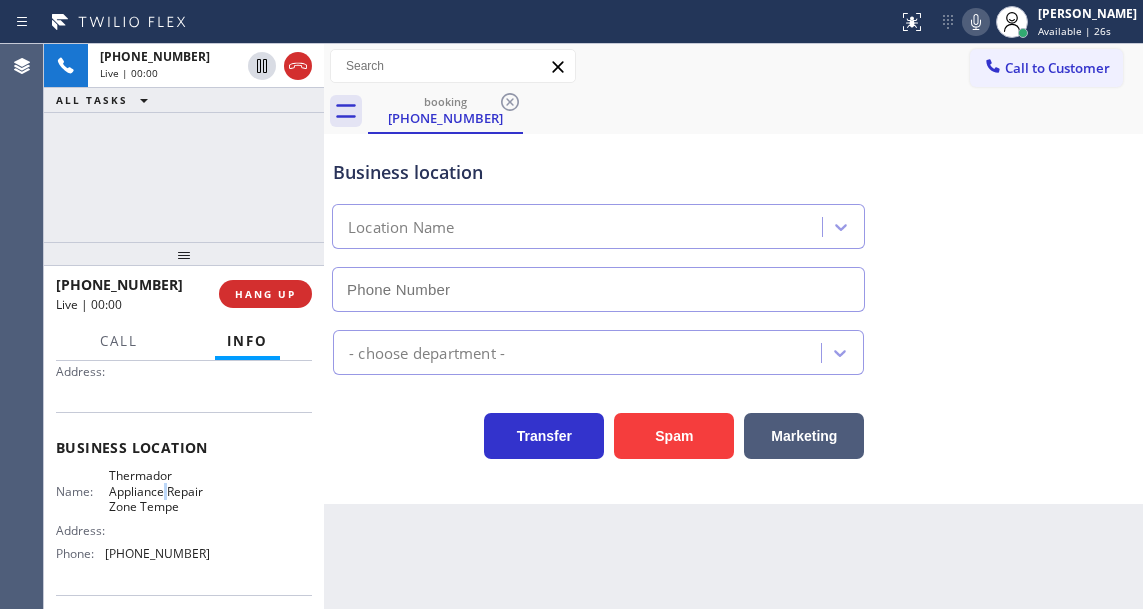 click on "Thermador Appliance Repair Zone Tempe" at bounding box center [159, 491] 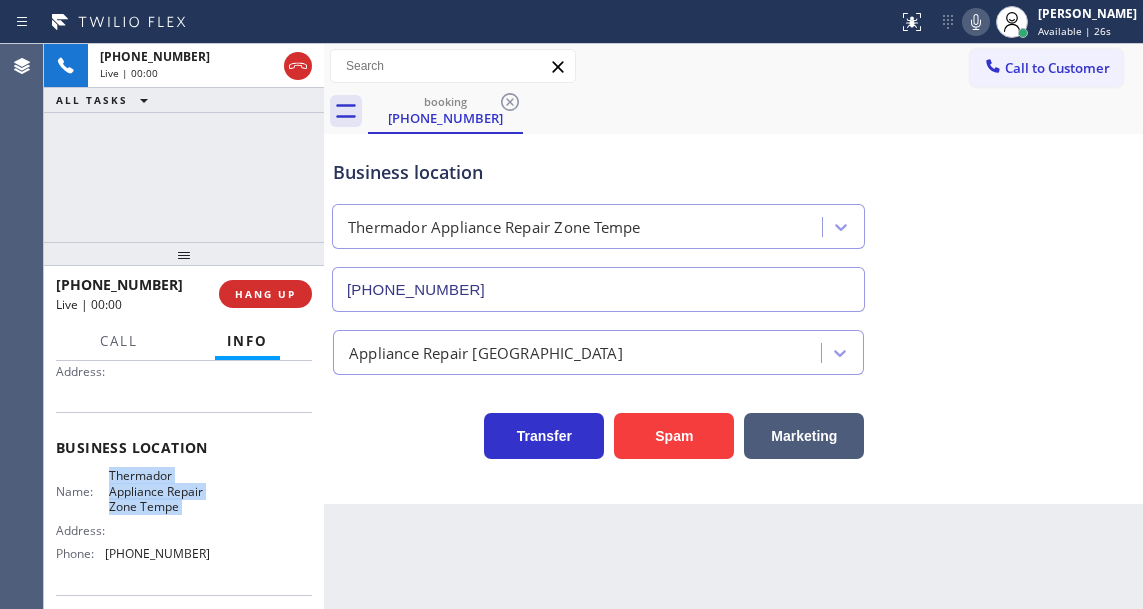 type on "(480) 680-9772" 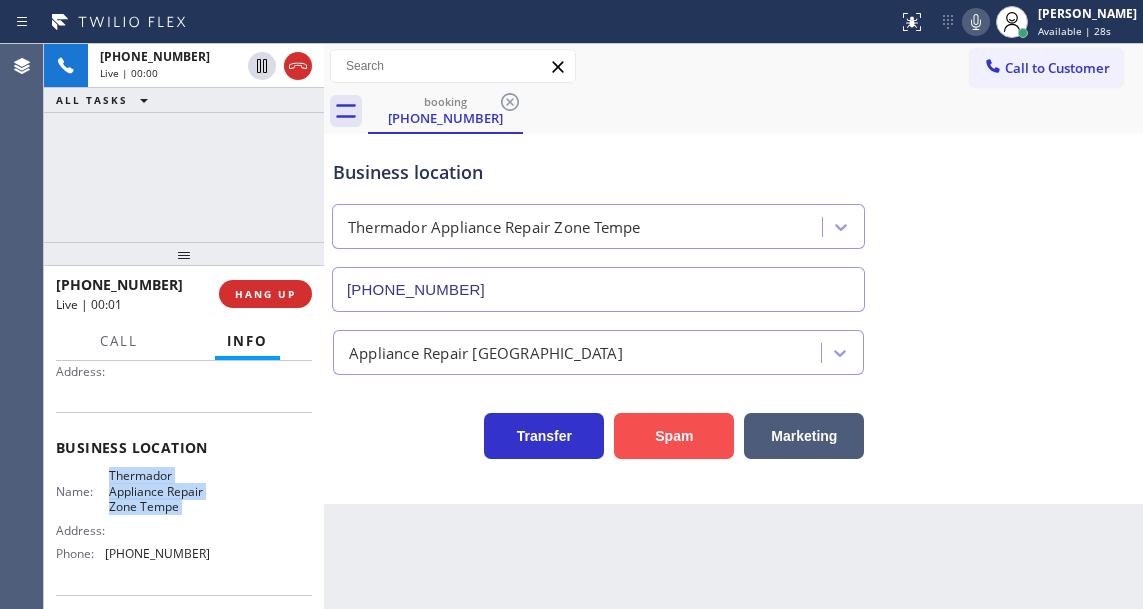 click on "Spam" at bounding box center [674, 436] 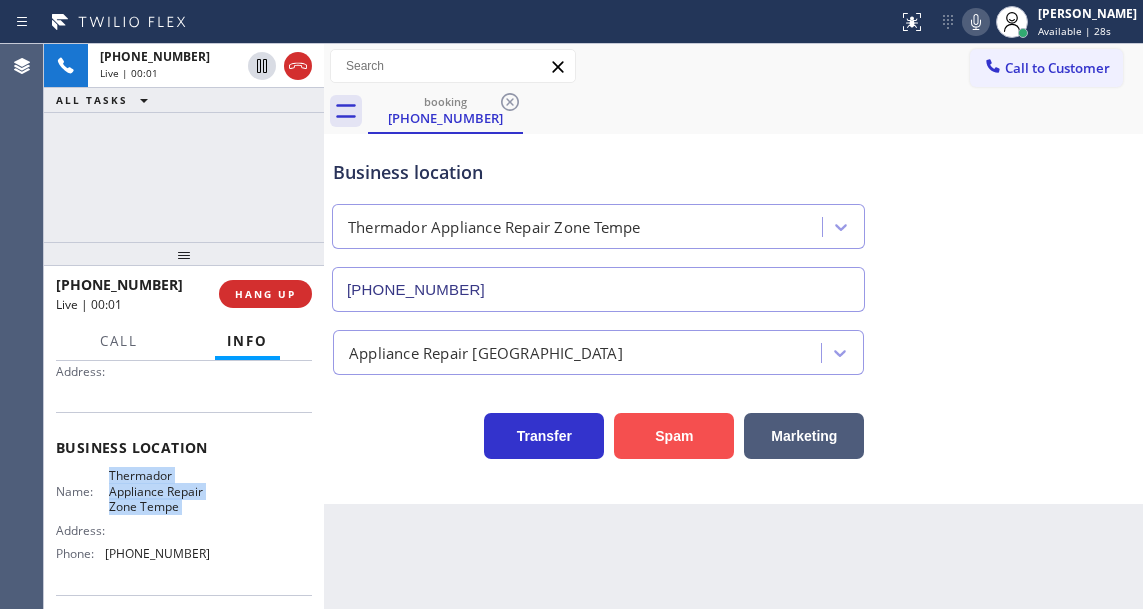 click on "Spam" at bounding box center [674, 436] 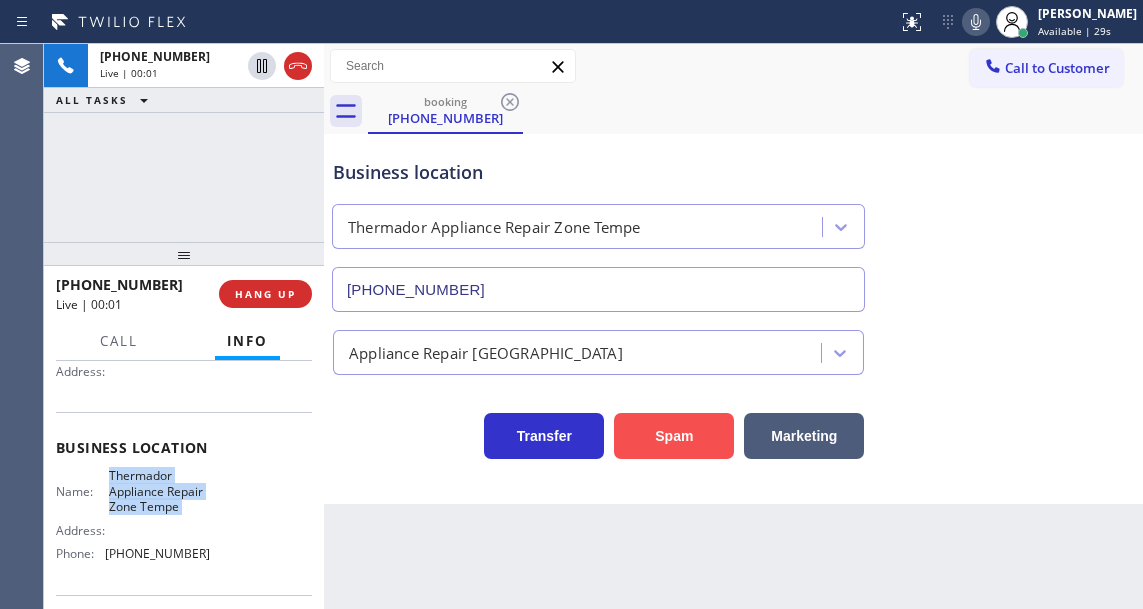 click on "Spam" at bounding box center (674, 436) 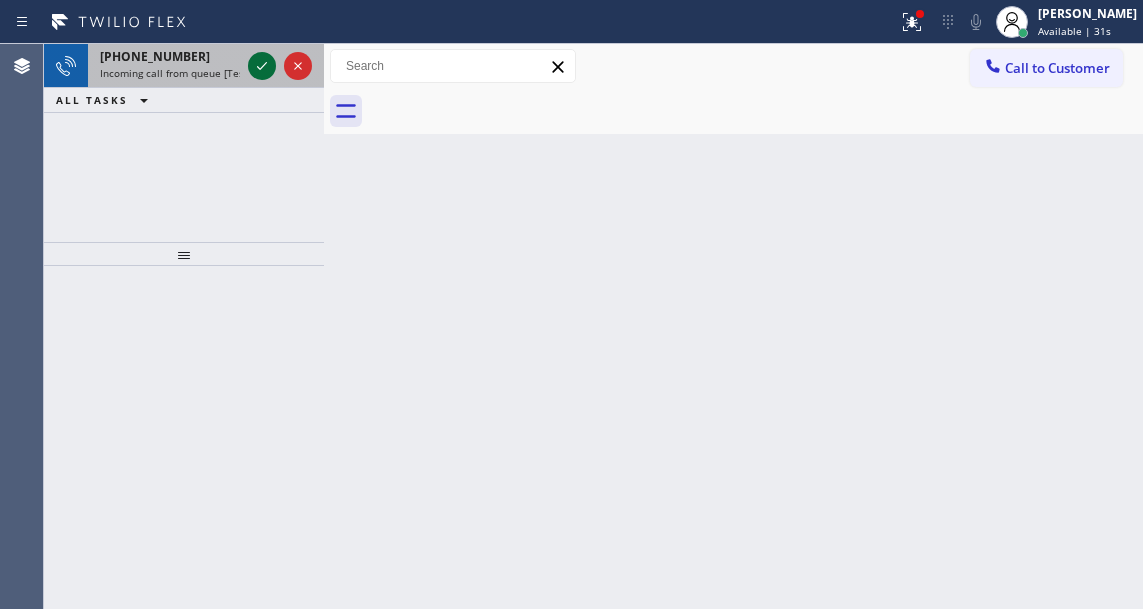 click 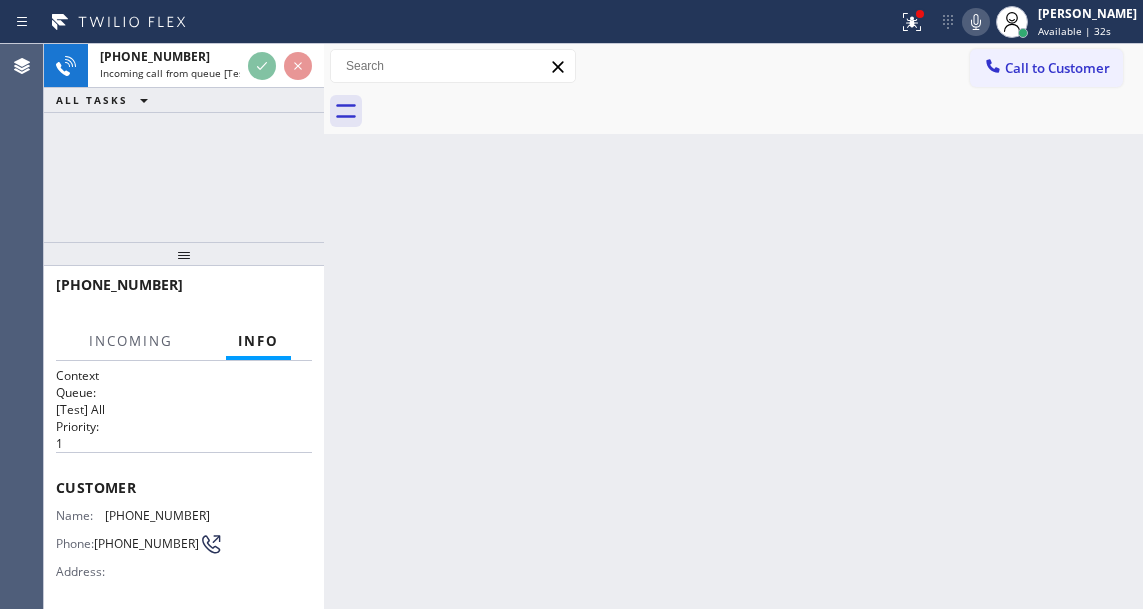 scroll, scrollTop: 200, scrollLeft: 0, axis: vertical 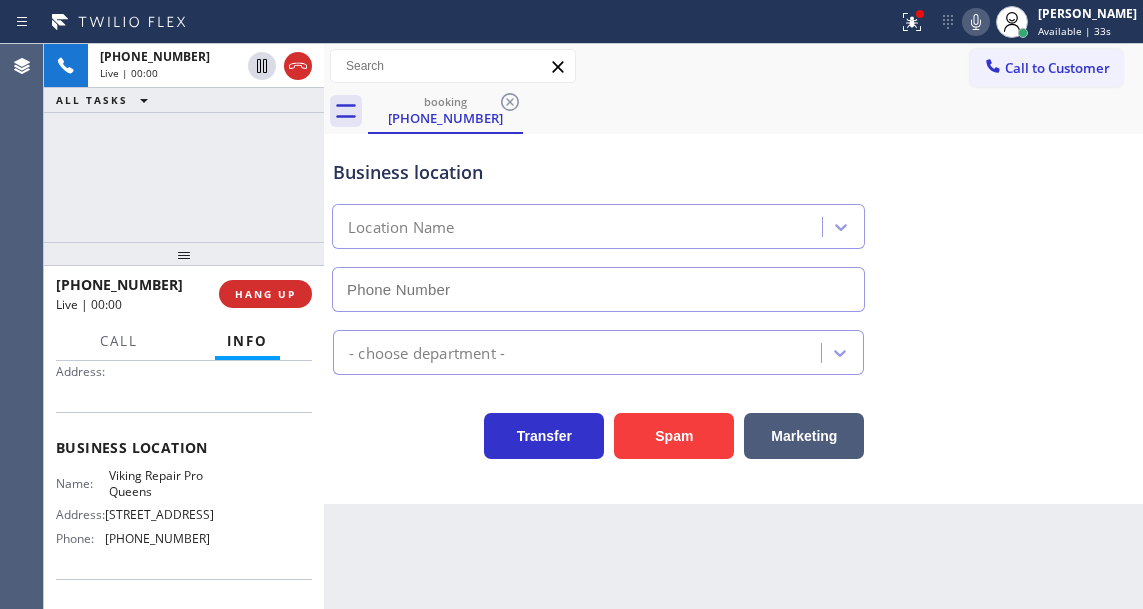 click on "Viking Repair Pro Queens" at bounding box center (159, 483) 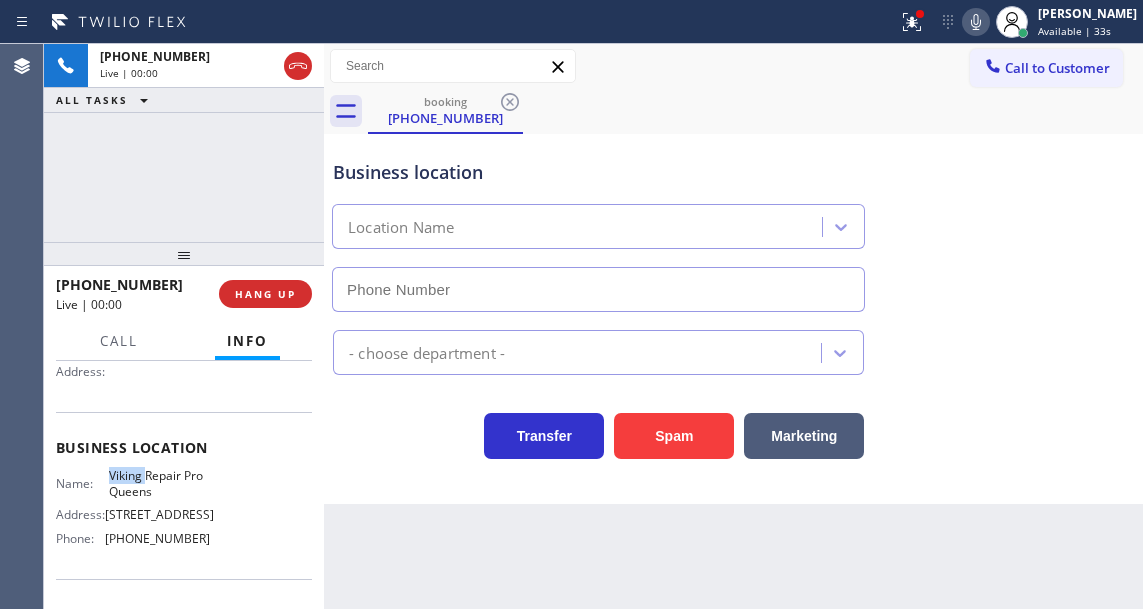 click on "Viking Repair Pro Queens" at bounding box center (159, 483) 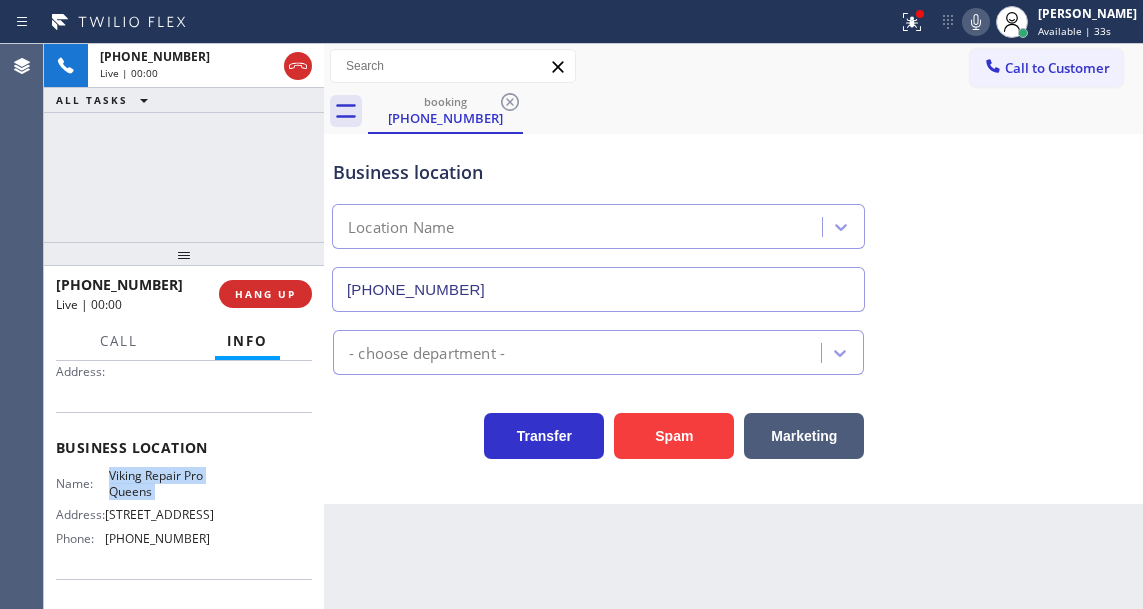 click on "Viking Repair Pro Queens" at bounding box center (159, 483) 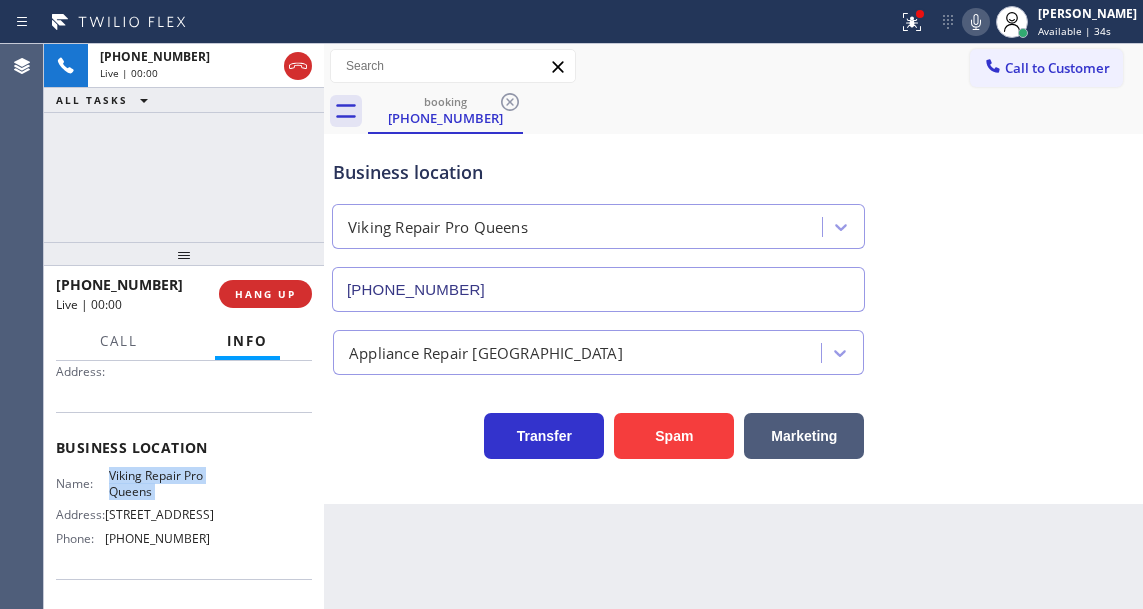 click on "Viking Repair Pro Queens" at bounding box center [159, 483] 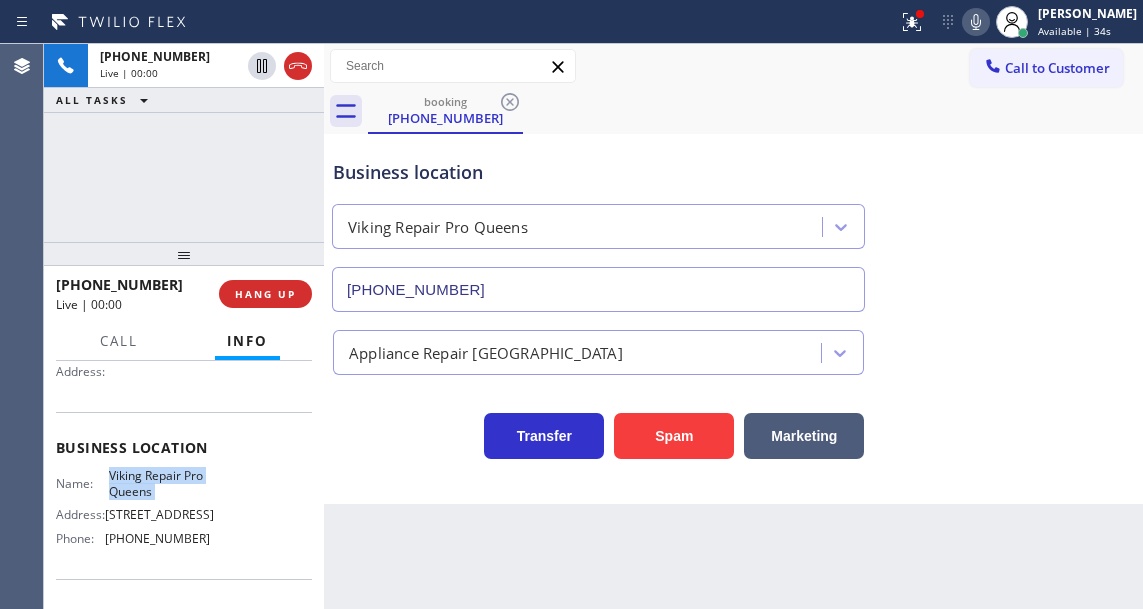 click on "Viking Repair Pro Queens" at bounding box center [159, 483] 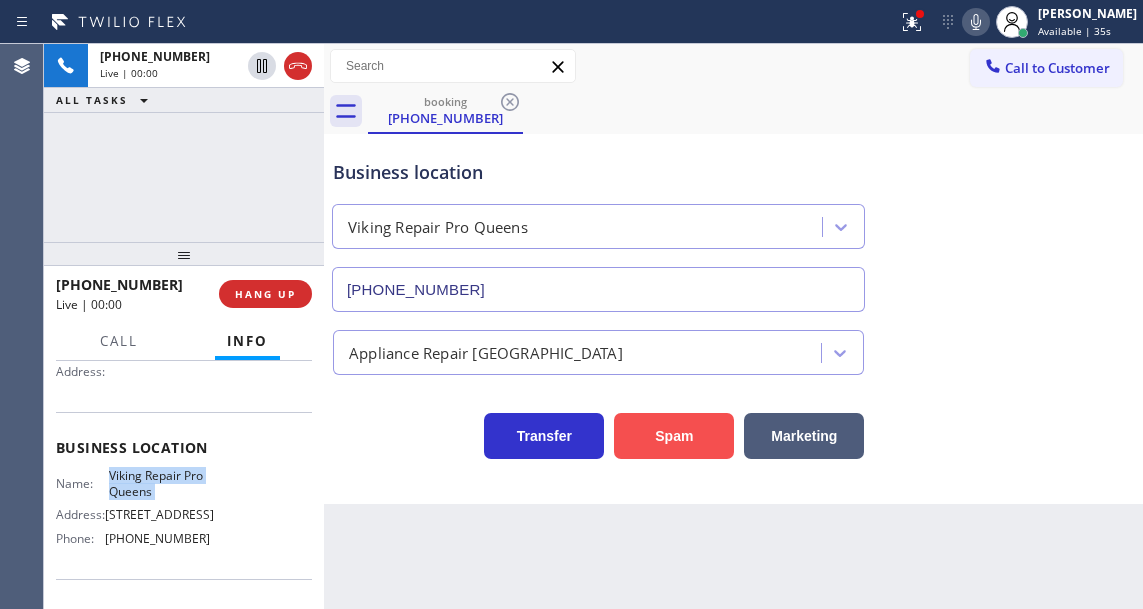 click on "Spam" at bounding box center [674, 436] 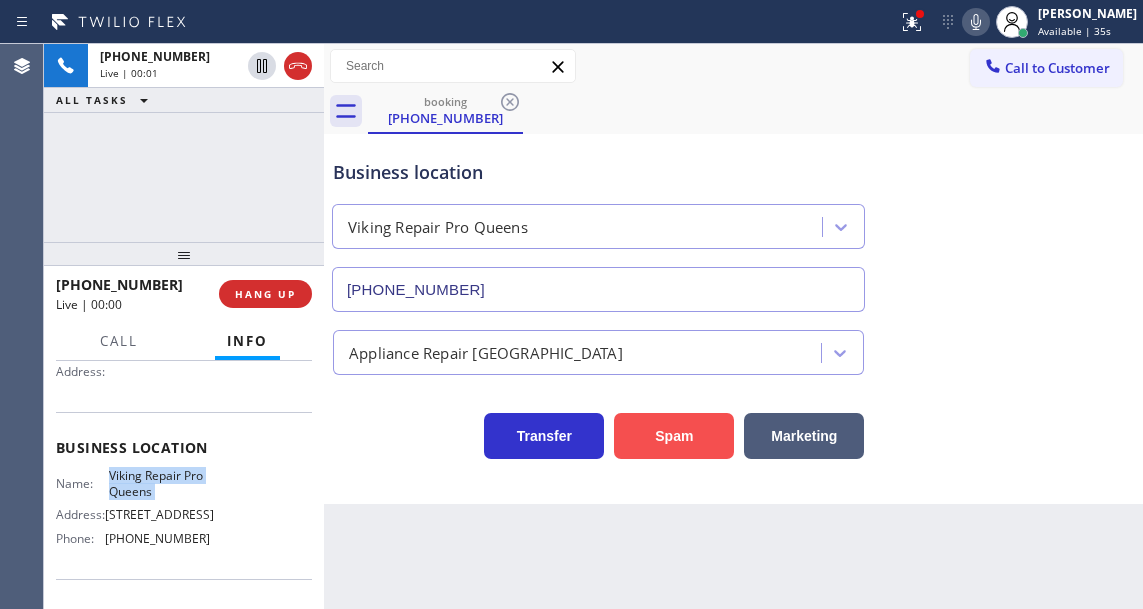 click on "Spam" at bounding box center (674, 436) 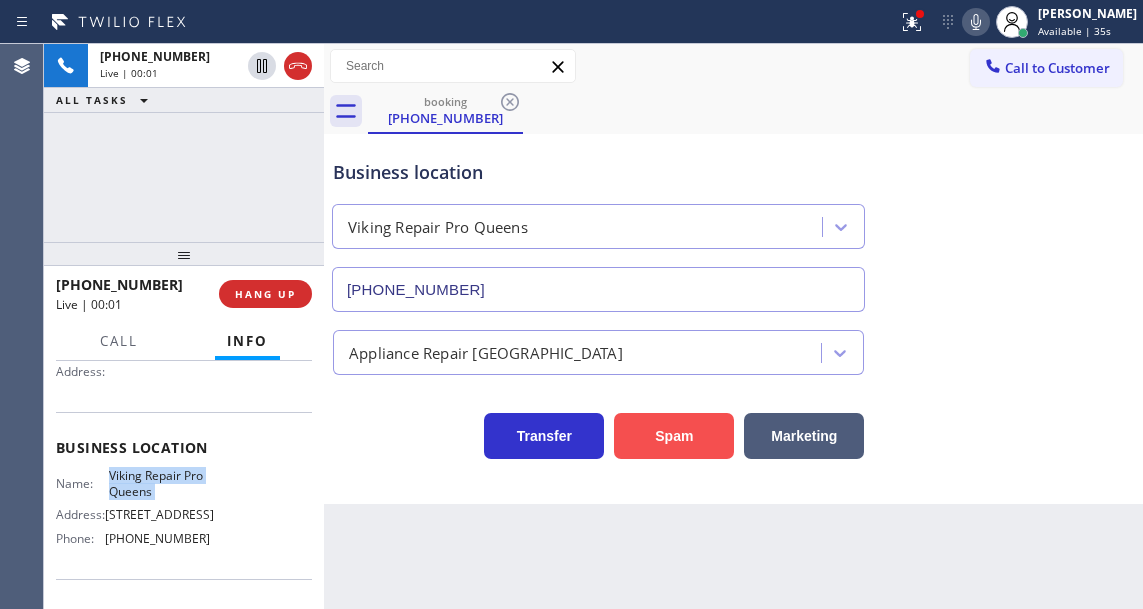 click on "Spam" at bounding box center (674, 436) 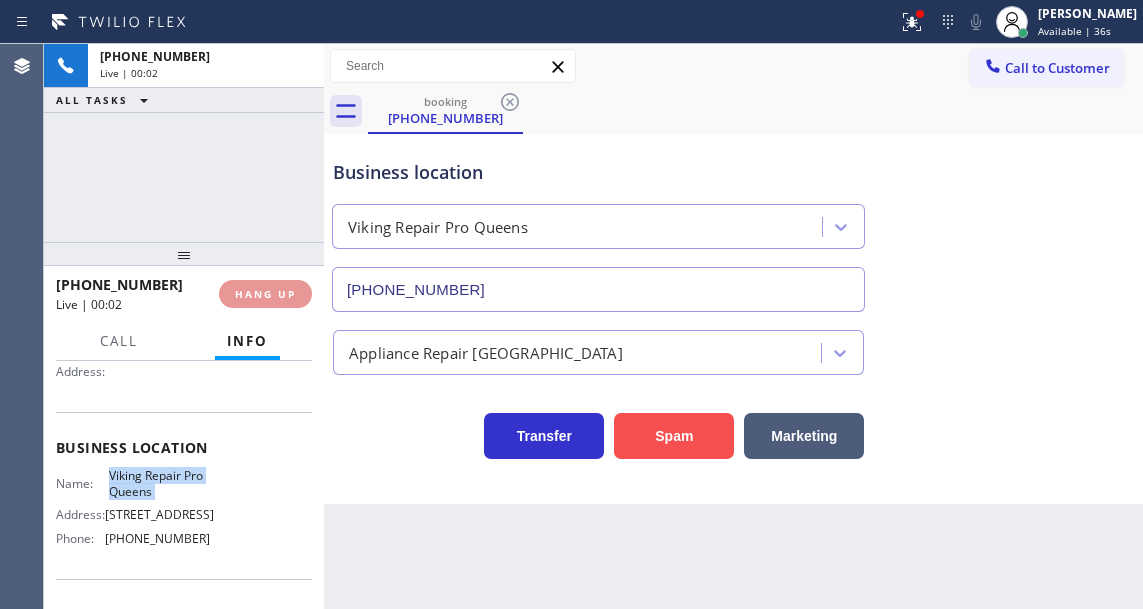 click on "Spam" at bounding box center (674, 436) 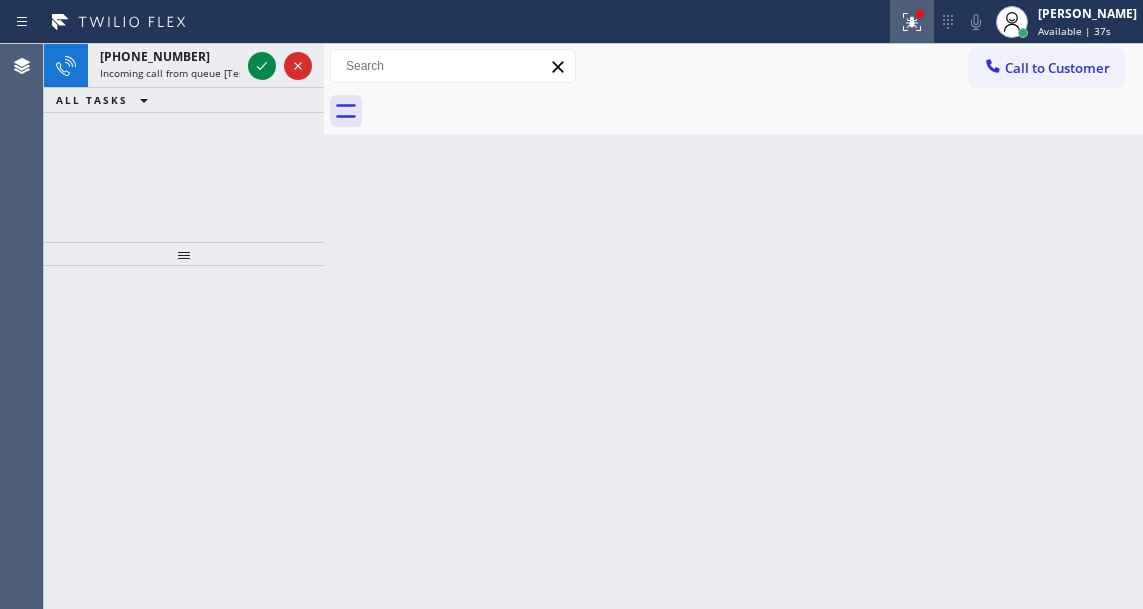 click 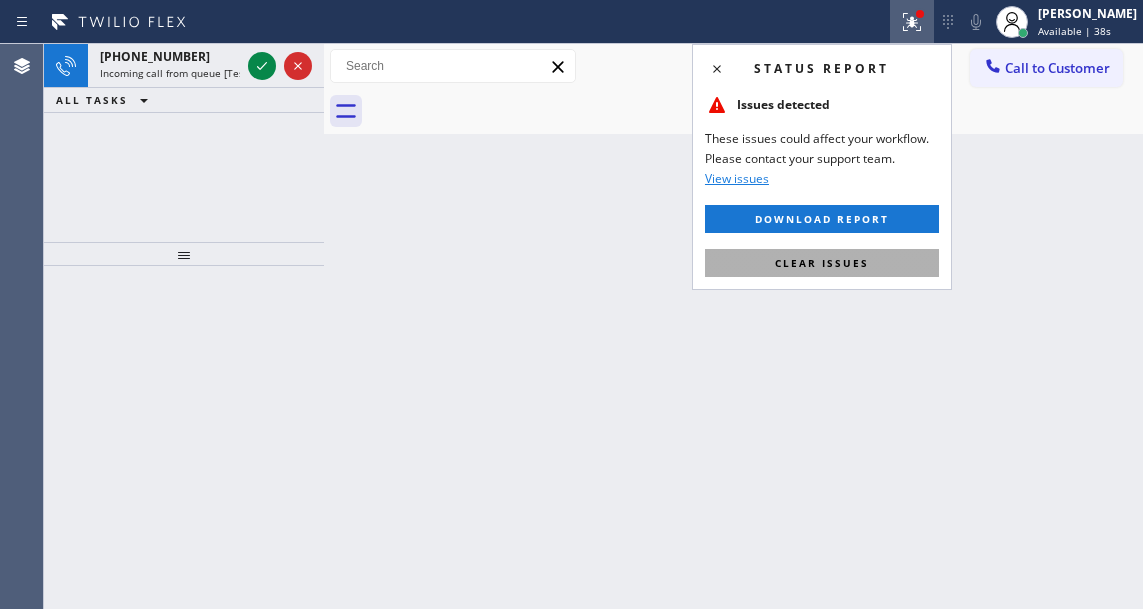 click on "Clear issues" at bounding box center (822, 263) 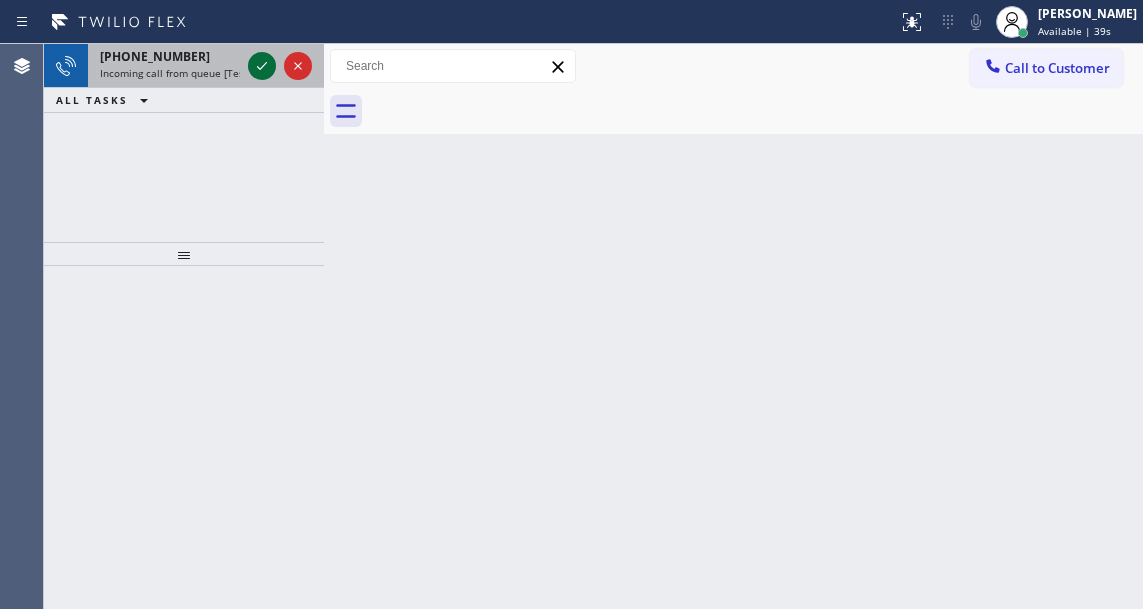 click 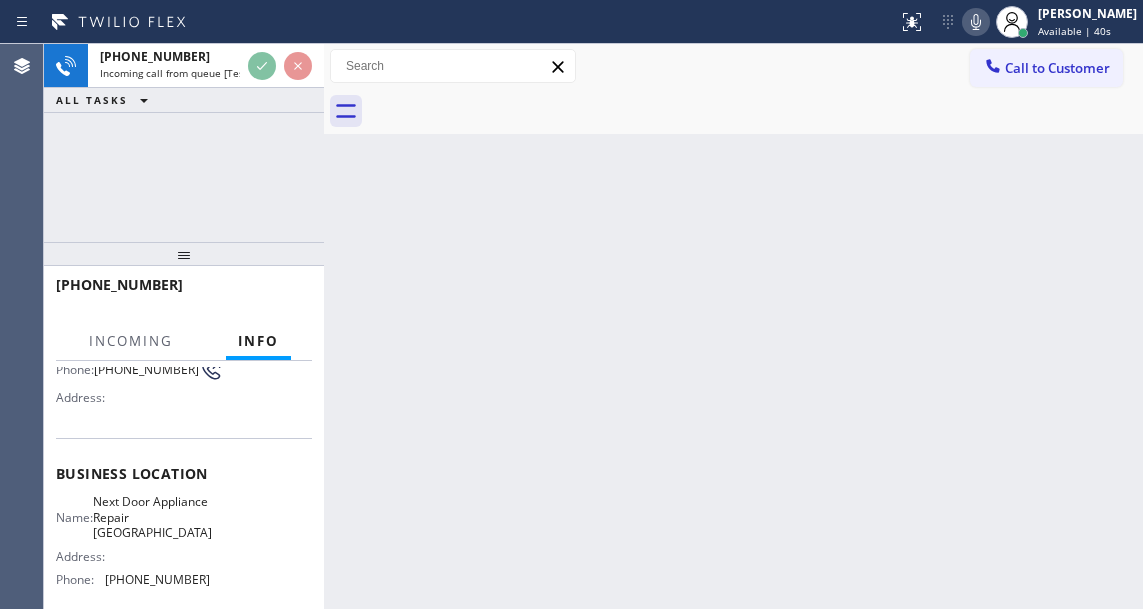 scroll, scrollTop: 200, scrollLeft: 0, axis: vertical 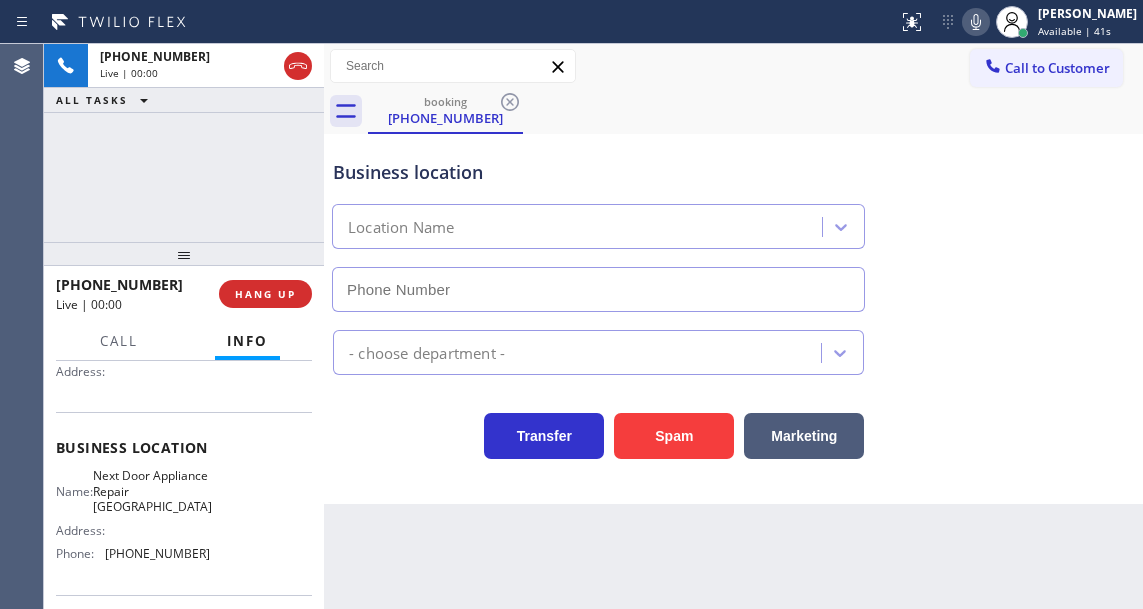 click on "Next Door Appliance Repair Emeryville" at bounding box center [152, 491] 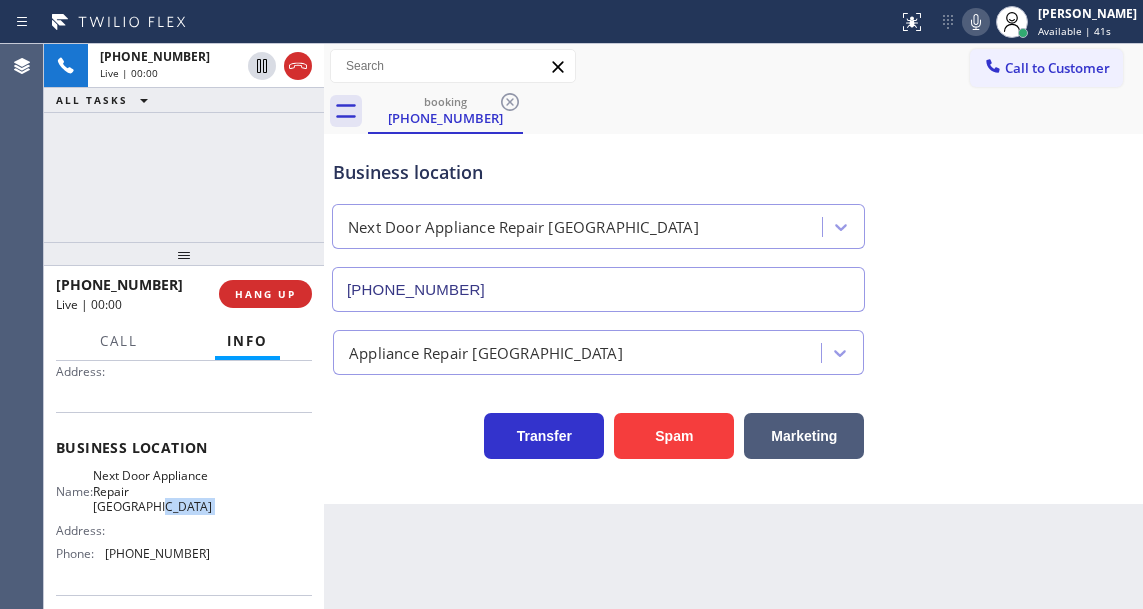 click on "Next Door Appliance Repair Emeryville" at bounding box center (152, 491) 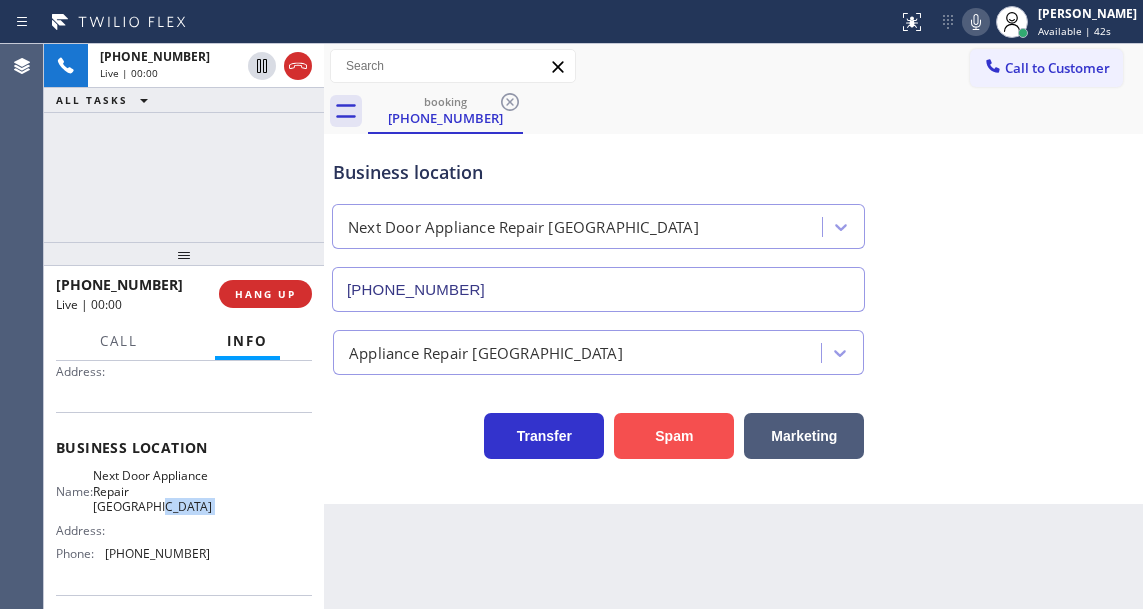 click on "Spam" at bounding box center (674, 436) 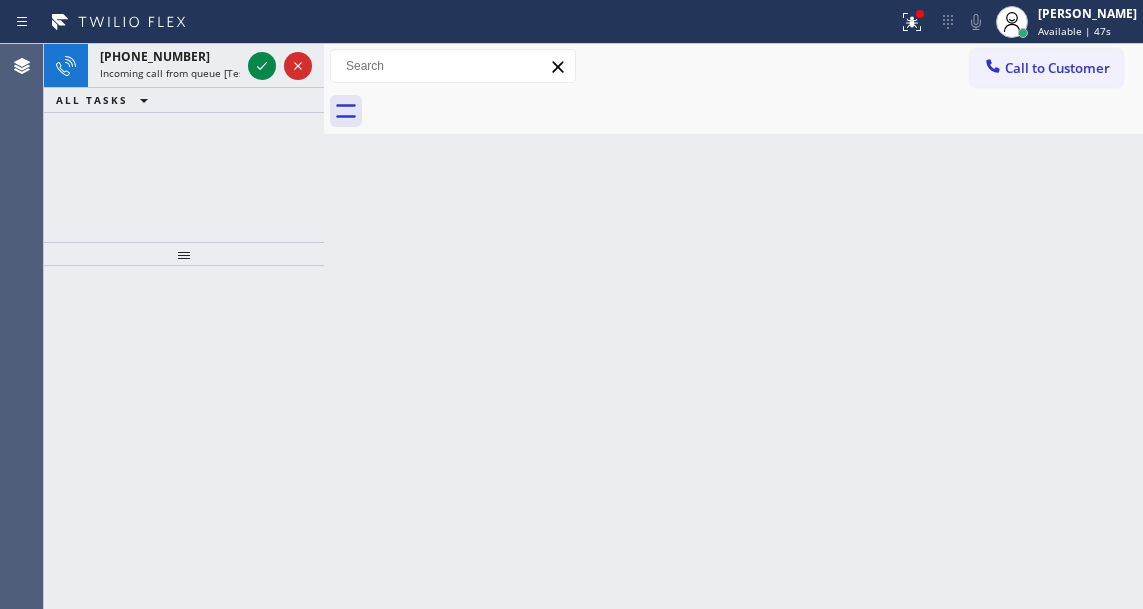 click on "Back to Dashboard Change Sender ID Customers Technicians Select a contact Outbound call Technician Search Technician Your caller id phone number Your caller id phone number Call Technician info Name   Phone none Address none Change Sender ID HVAC +18559994417 5 Star Appliance +18557314952 Appliance Repair +18554611149 Plumbing +18889090120 Air Duct Cleaning +18006865038  Electricians +18005688664 Cancel Change Check personal SMS Reset Change No tabs Call to Customer Outbound call Location Pacoima Plumbers Your caller id phone number (747) 223-6125 Customer number Call Outbound call Technician Search Technician Your caller id phone number Your caller id phone number Call" at bounding box center [733, 326] 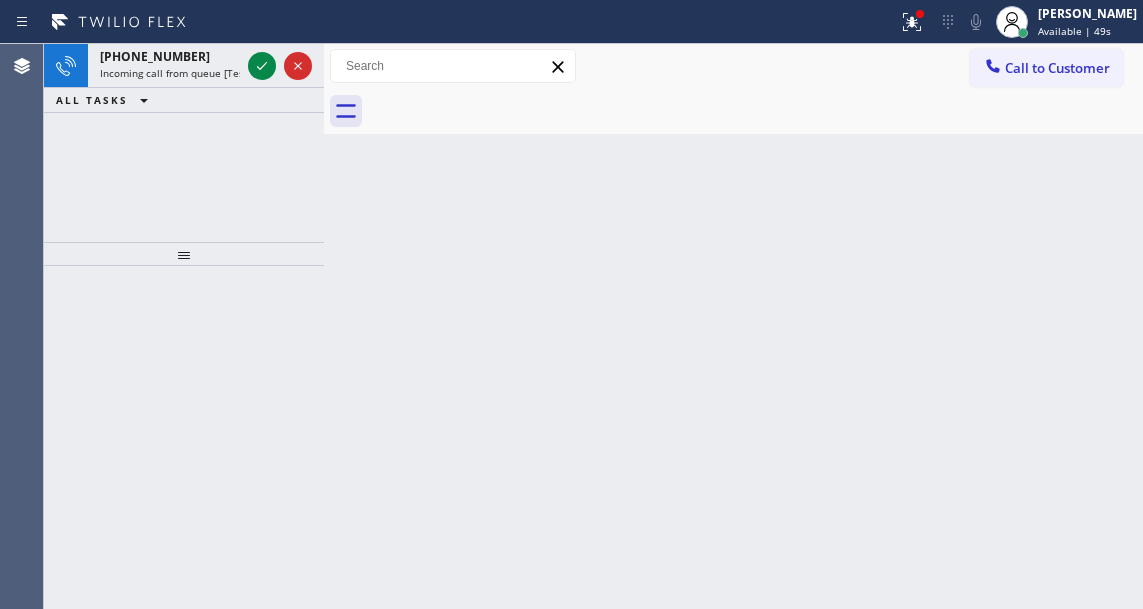 click 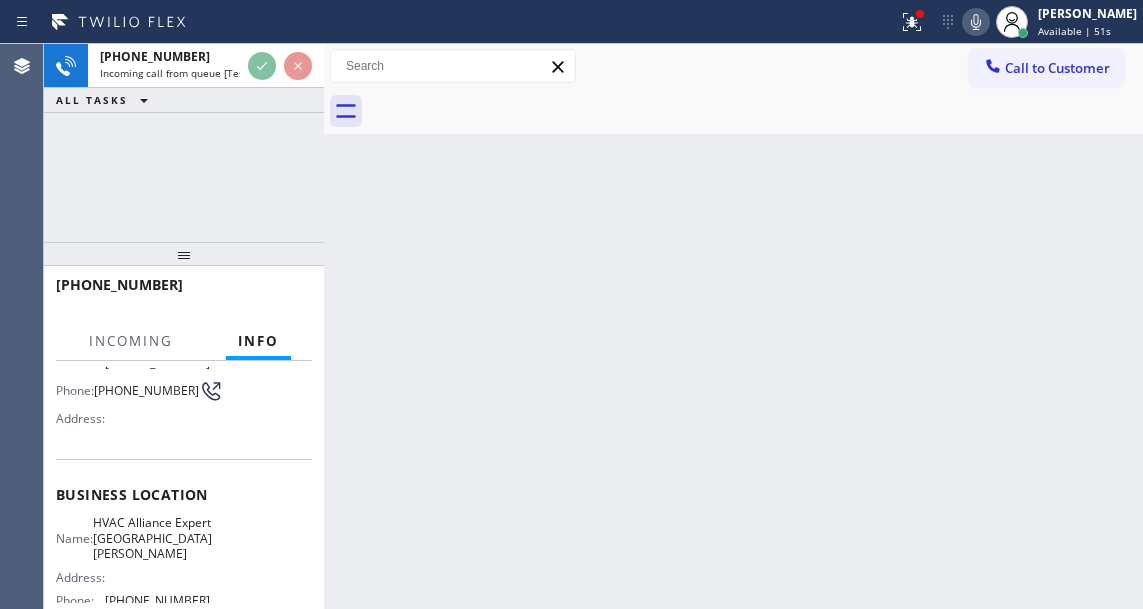 scroll, scrollTop: 200, scrollLeft: 0, axis: vertical 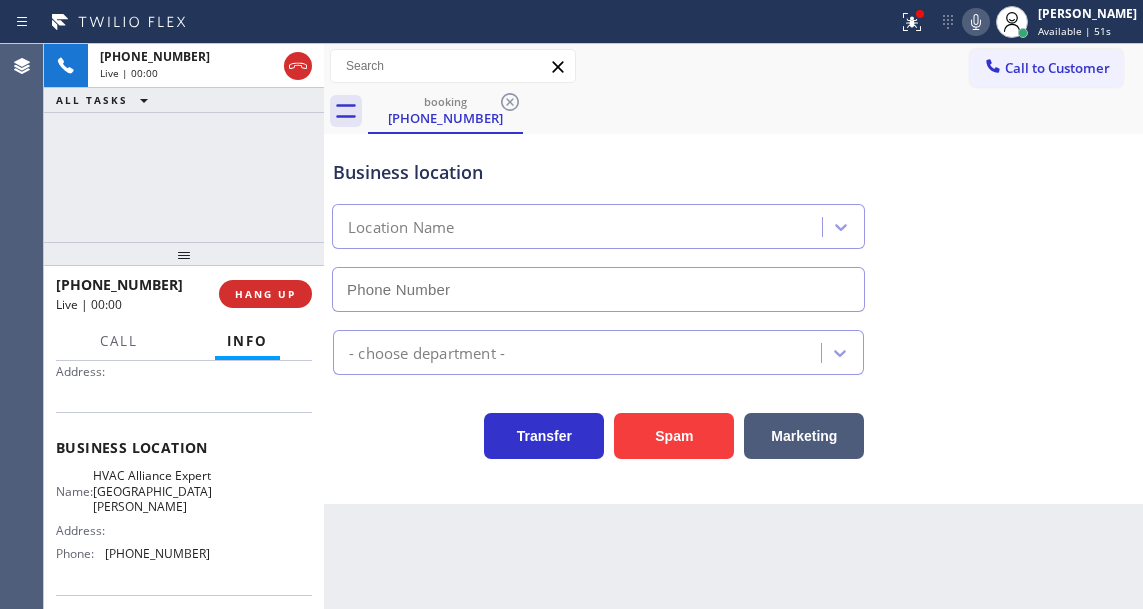 click on "HVAC Alliance Expert San Rafael" at bounding box center (152, 491) 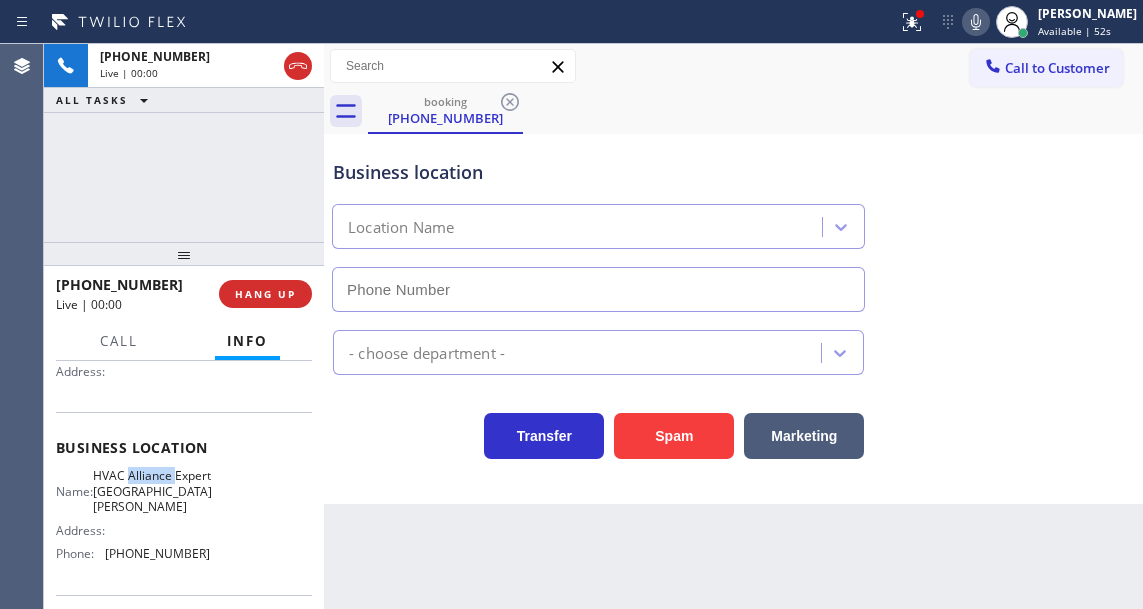 click on "HVAC Alliance Expert San Rafael" at bounding box center [152, 491] 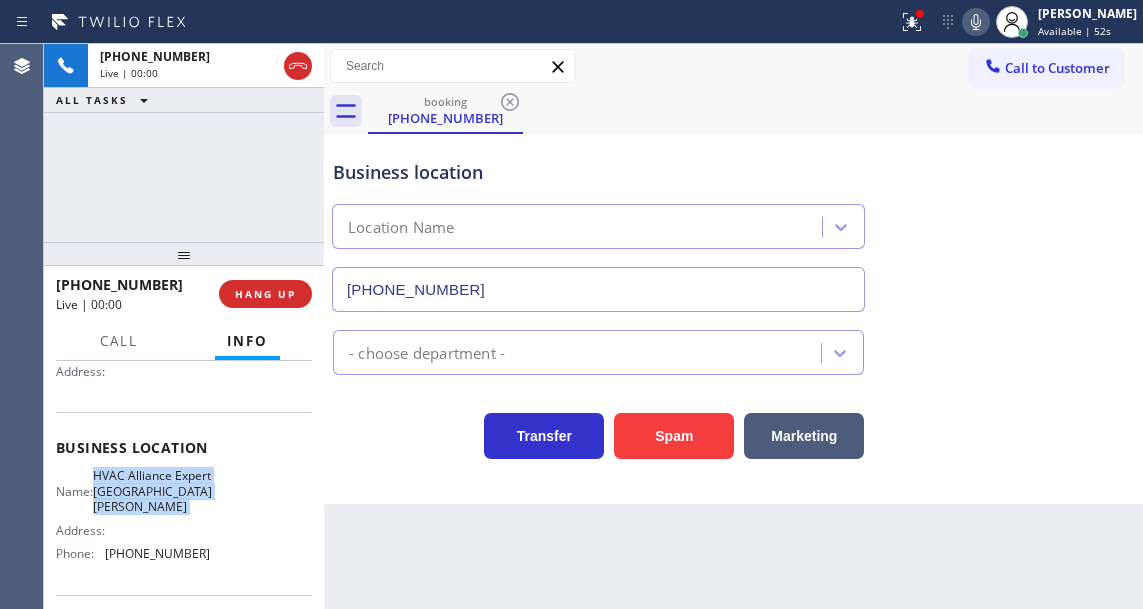 click on "HVAC Alliance Expert San Rafael" at bounding box center (152, 491) 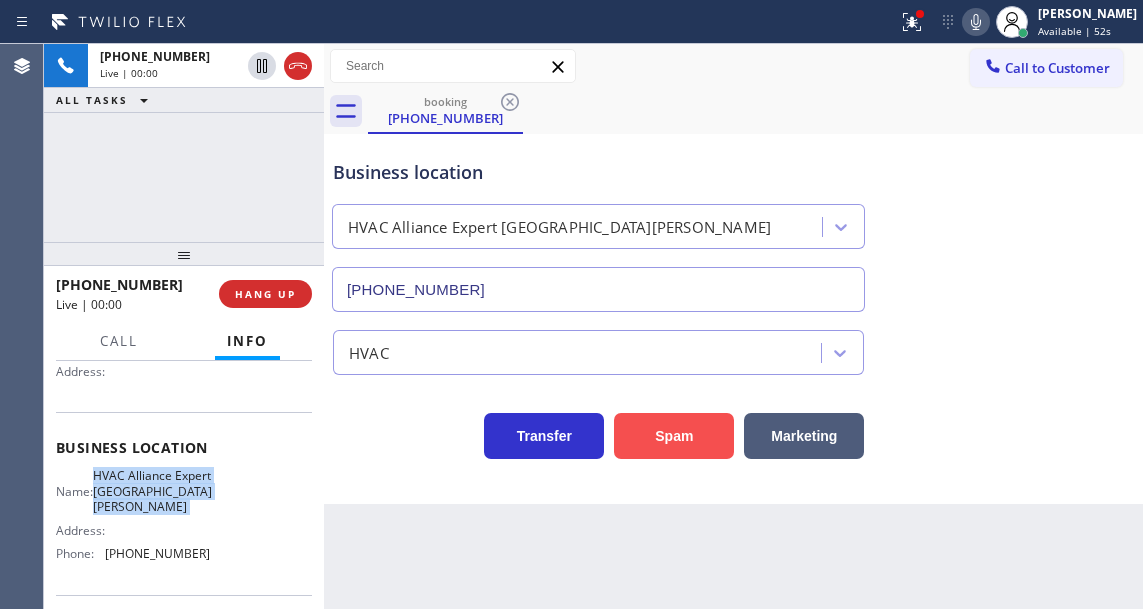 click on "Spam" at bounding box center (674, 436) 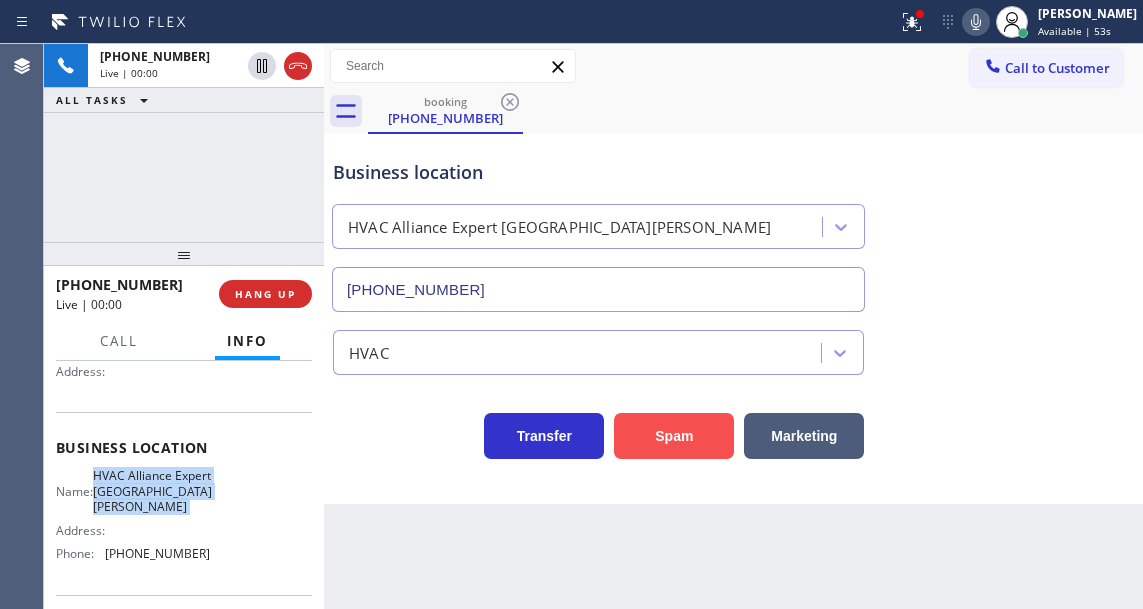 click on "Spam" at bounding box center [674, 436] 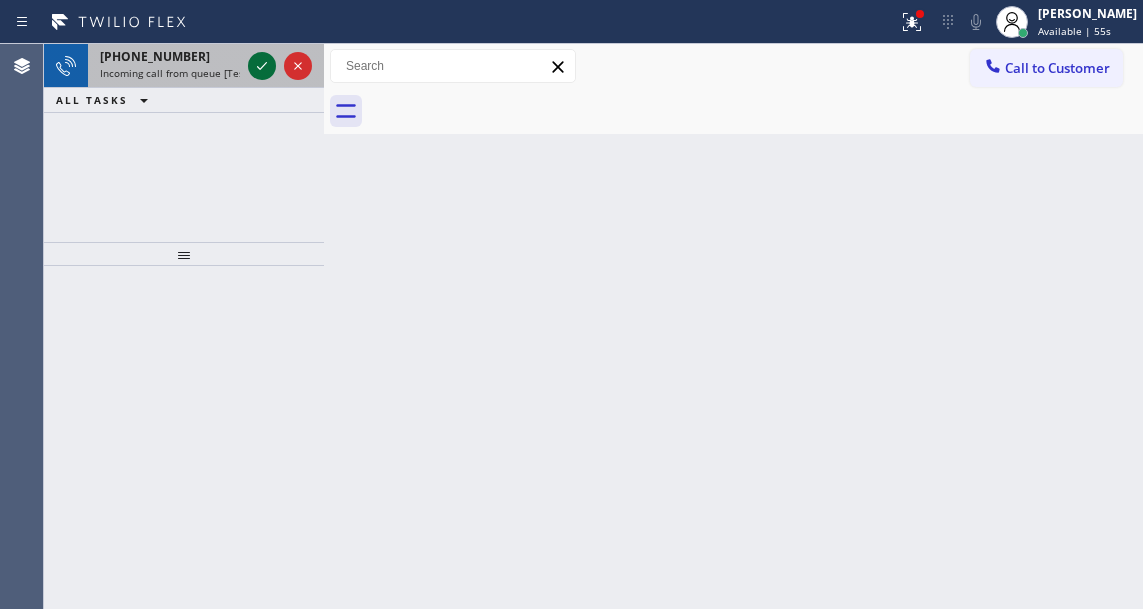 click 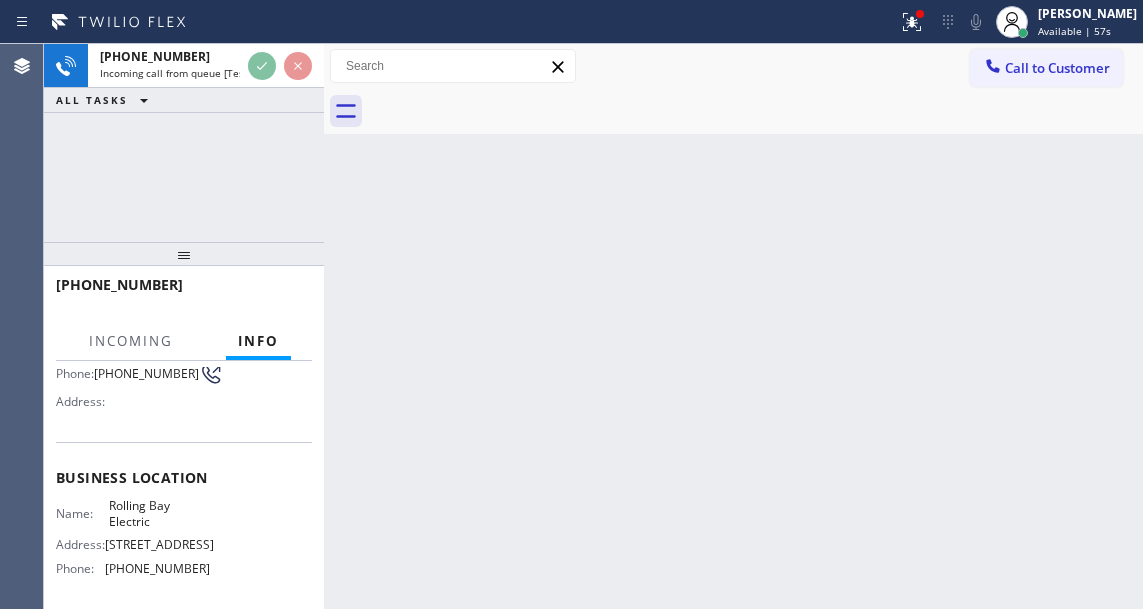 scroll, scrollTop: 200, scrollLeft: 0, axis: vertical 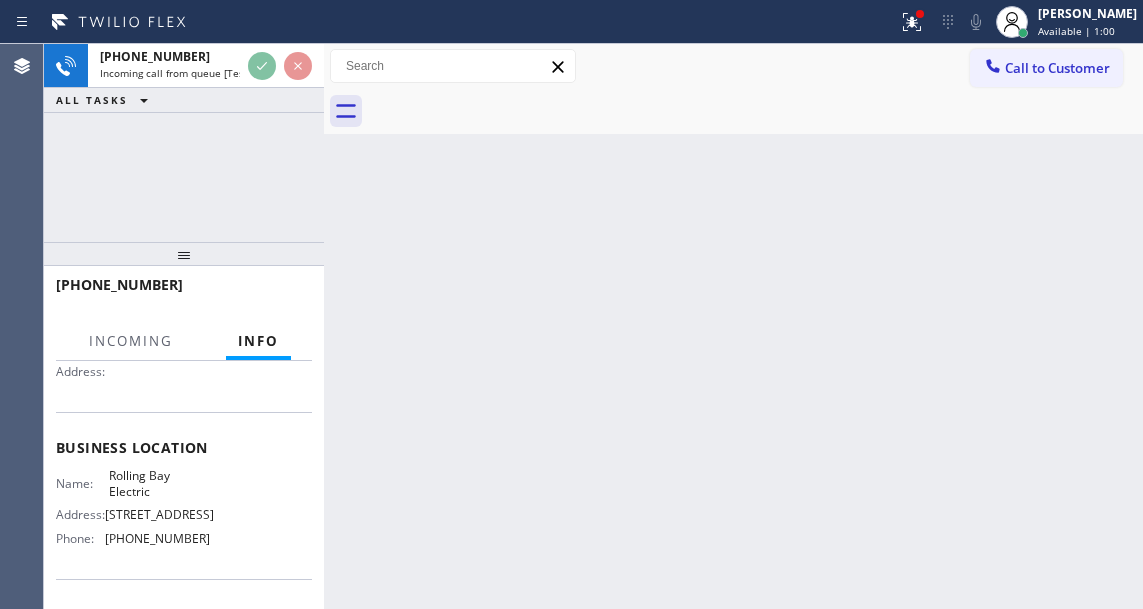 click on "Rolling Bay Electric" at bounding box center (159, 483) 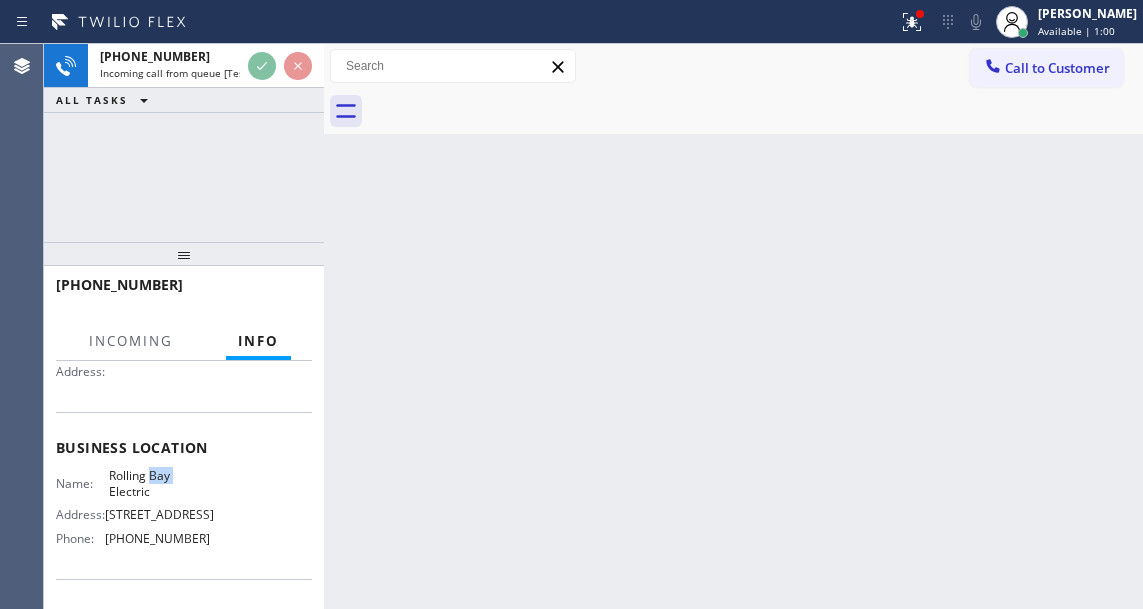 click on "Rolling Bay Electric" at bounding box center (159, 483) 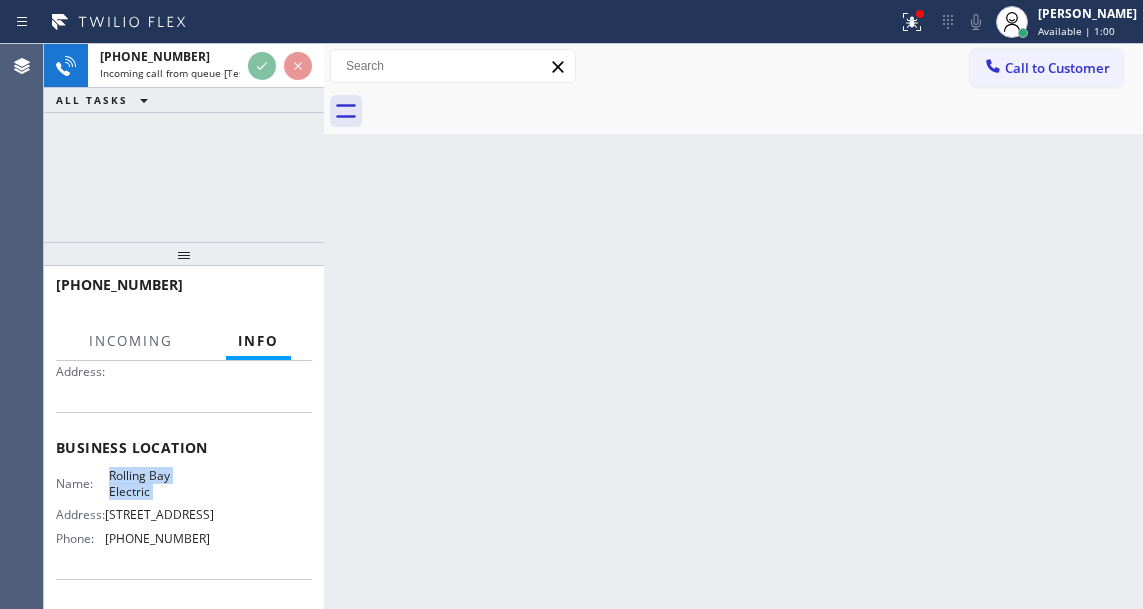 click on "Rolling Bay Electric" at bounding box center [159, 483] 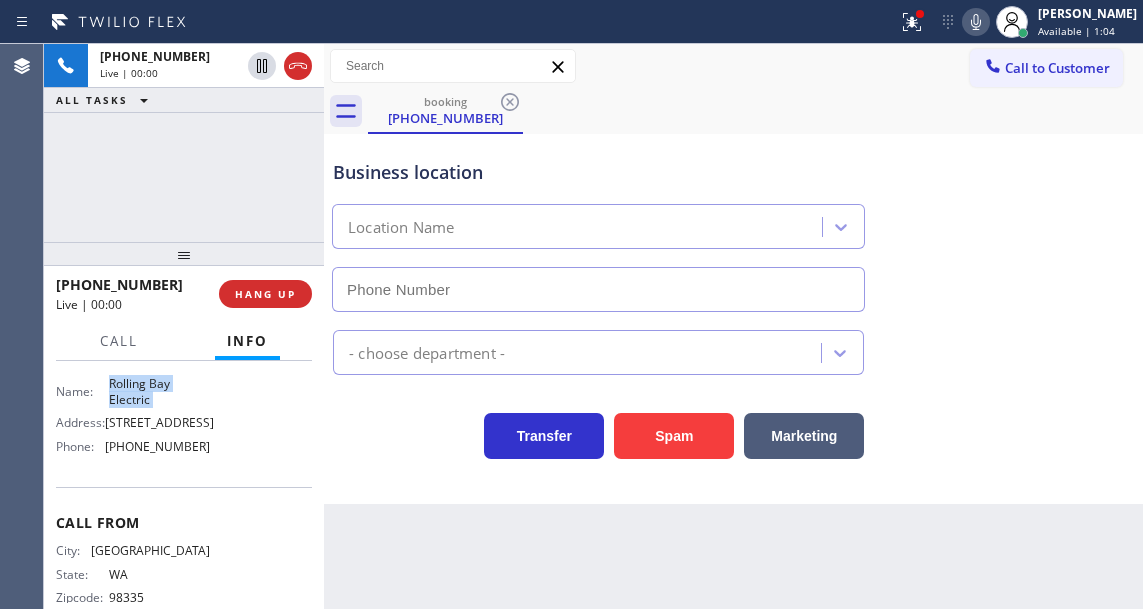 type on "(360) 401-4864" 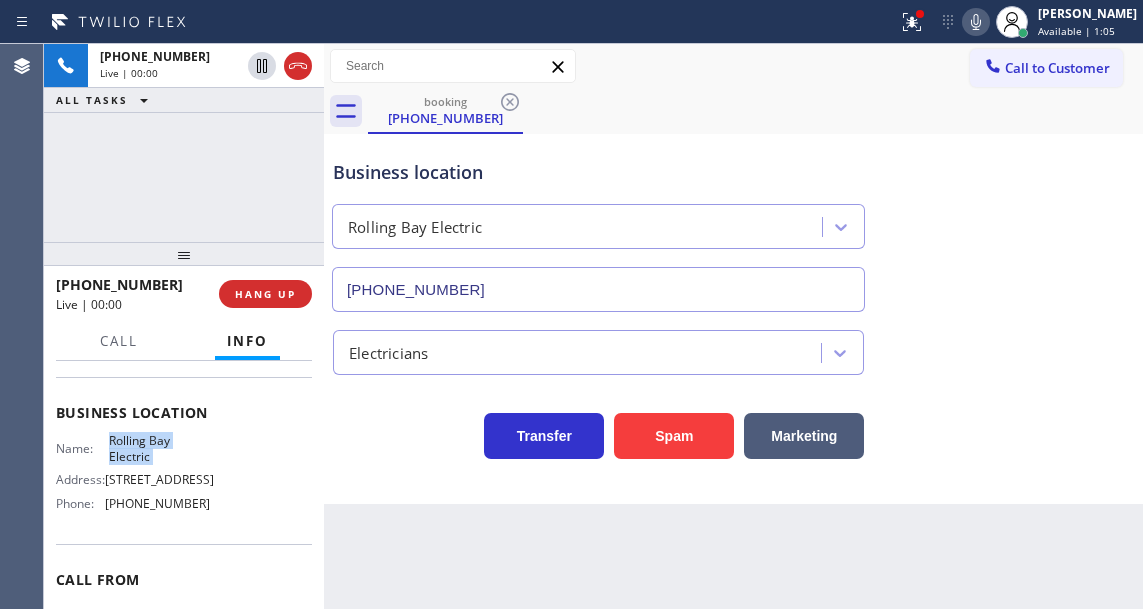 scroll, scrollTop: 200, scrollLeft: 0, axis: vertical 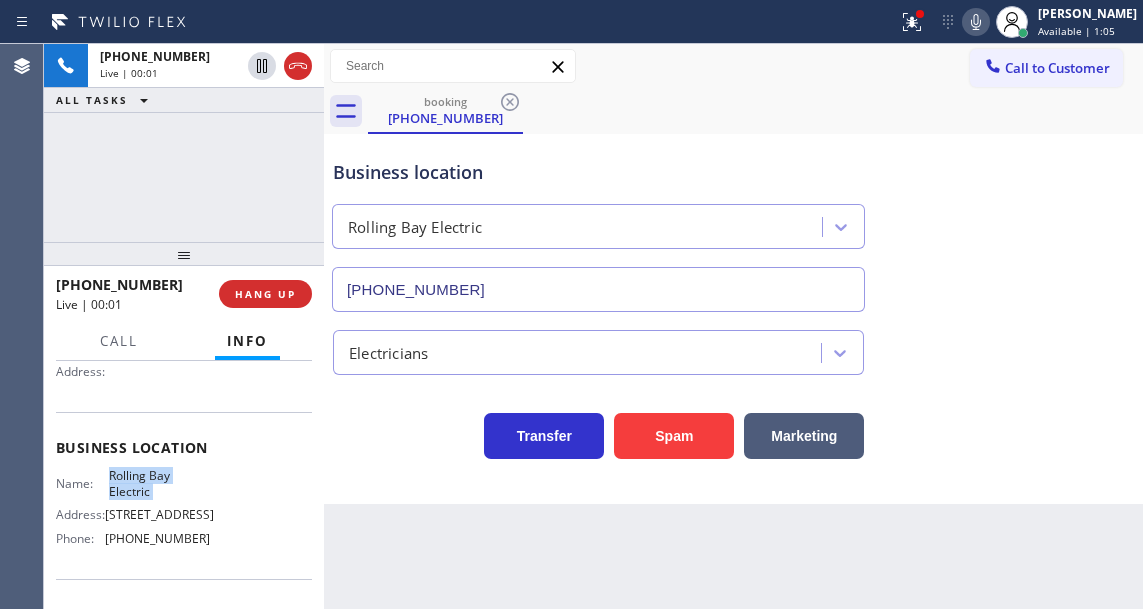 click on "Rolling Bay Electric" at bounding box center [159, 483] 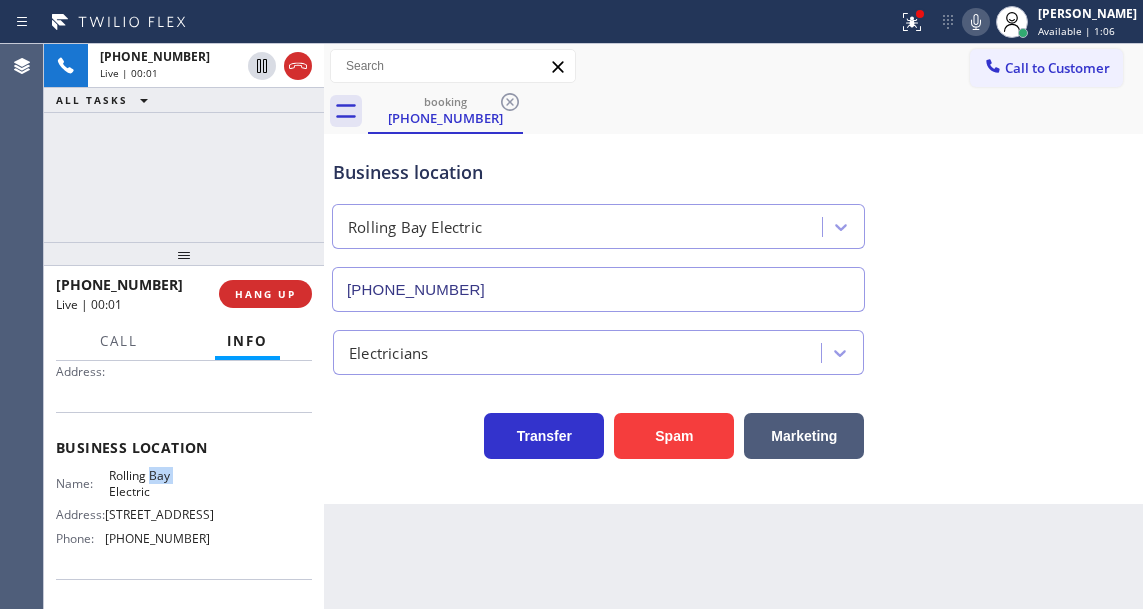 click on "Rolling Bay Electric" at bounding box center (159, 483) 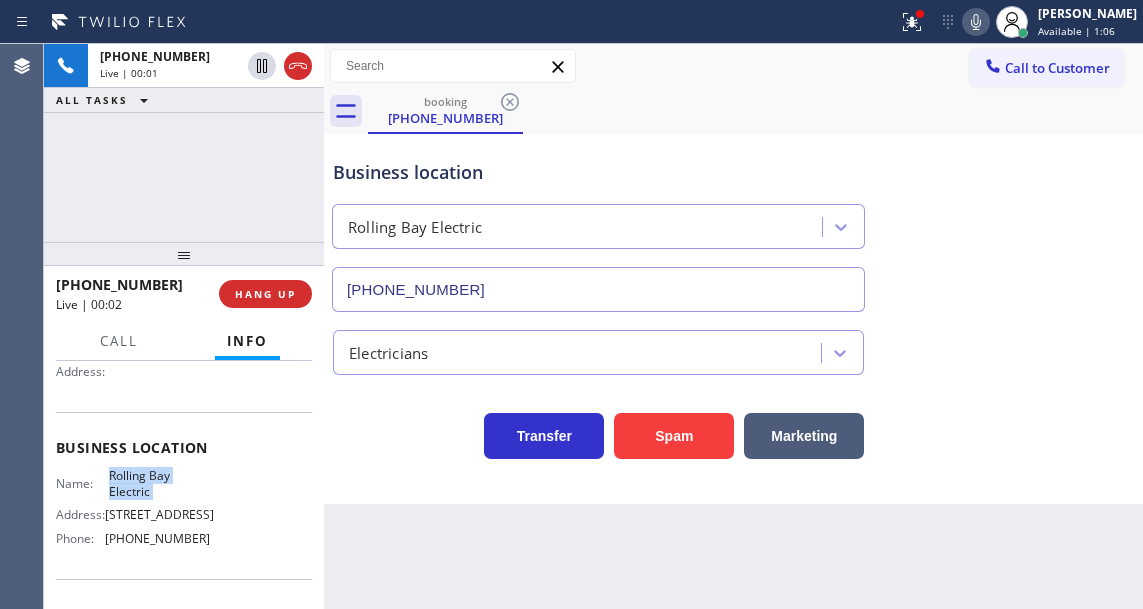 click on "Rolling Bay Electric" at bounding box center [159, 483] 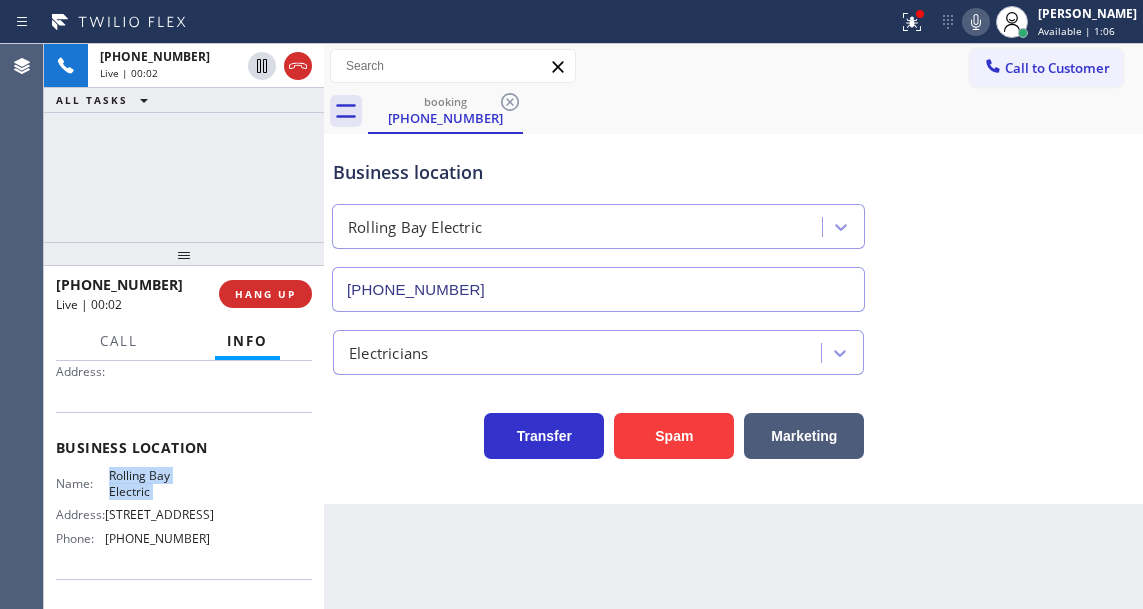 click on "Rolling Bay Electric" at bounding box center (159, 483) 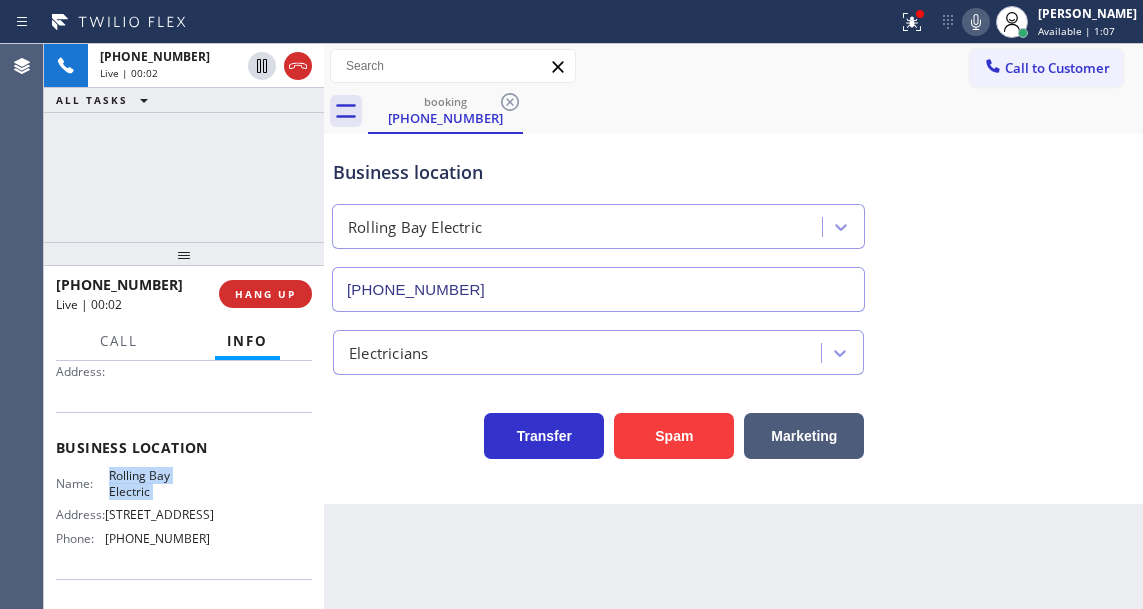 click on "Rolling Bay Electric" at bounding box center [159, 483] 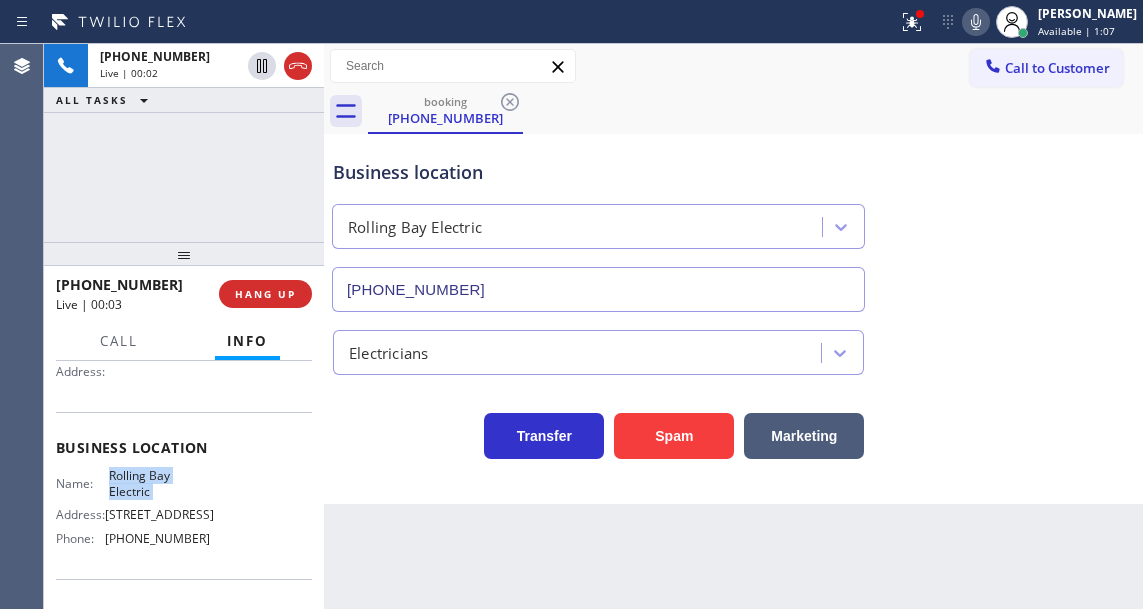 click on "Rolling Bay Electric" at bounding box center (159, 483) 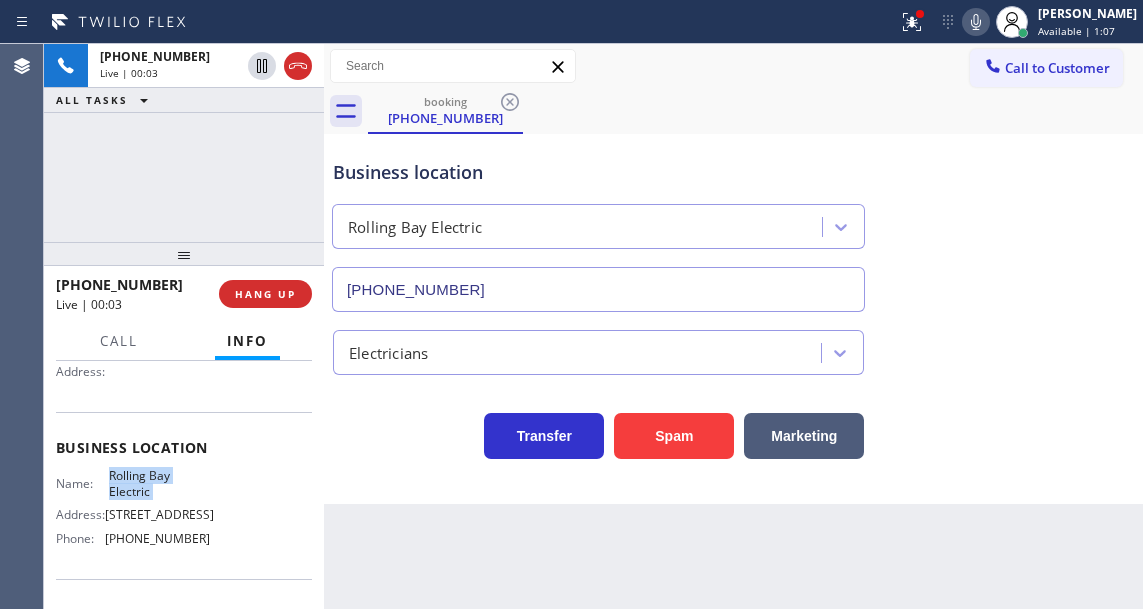 click on "Rolling Bay Electric" at bounding box center [159, 483] 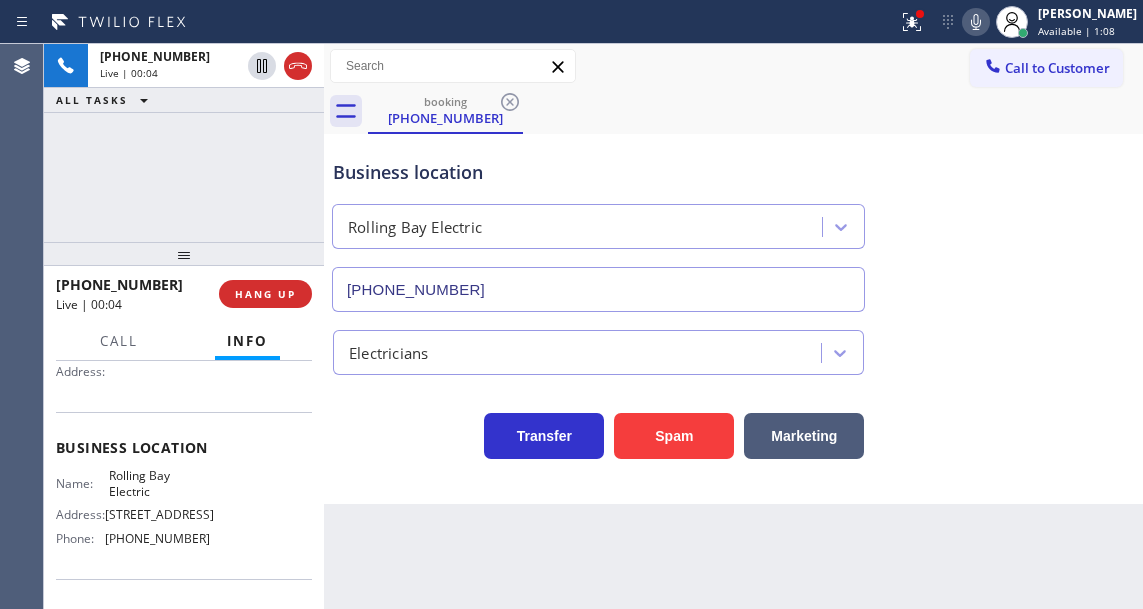 scroll, scrollTop: 100, scrollLeft: 0, axis: vertical 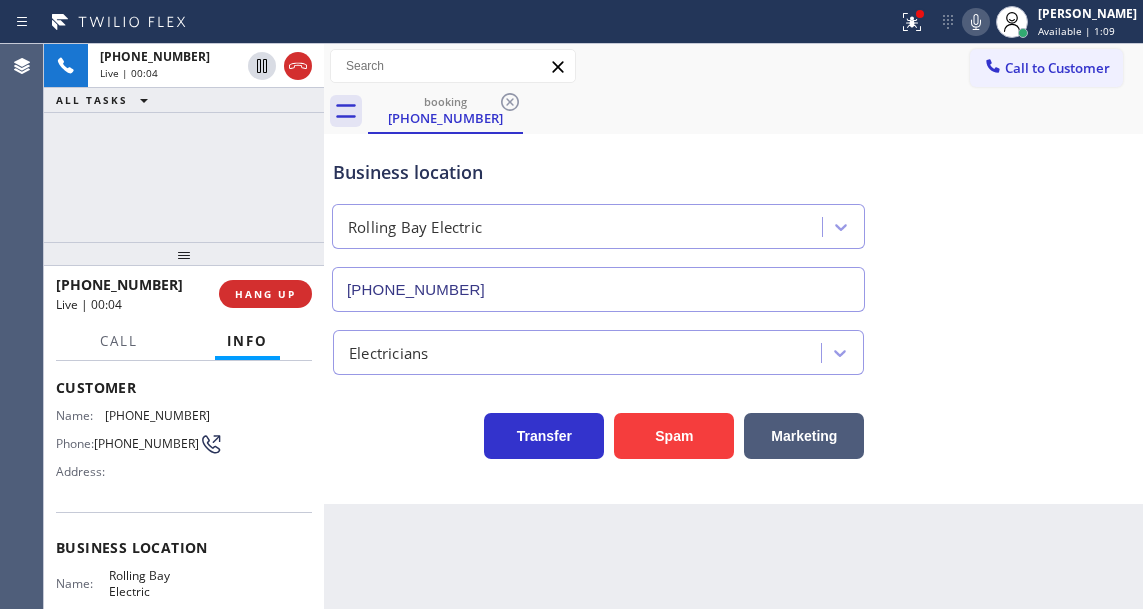 click on "(360) 265-9654" at bounding box center (146, 443) 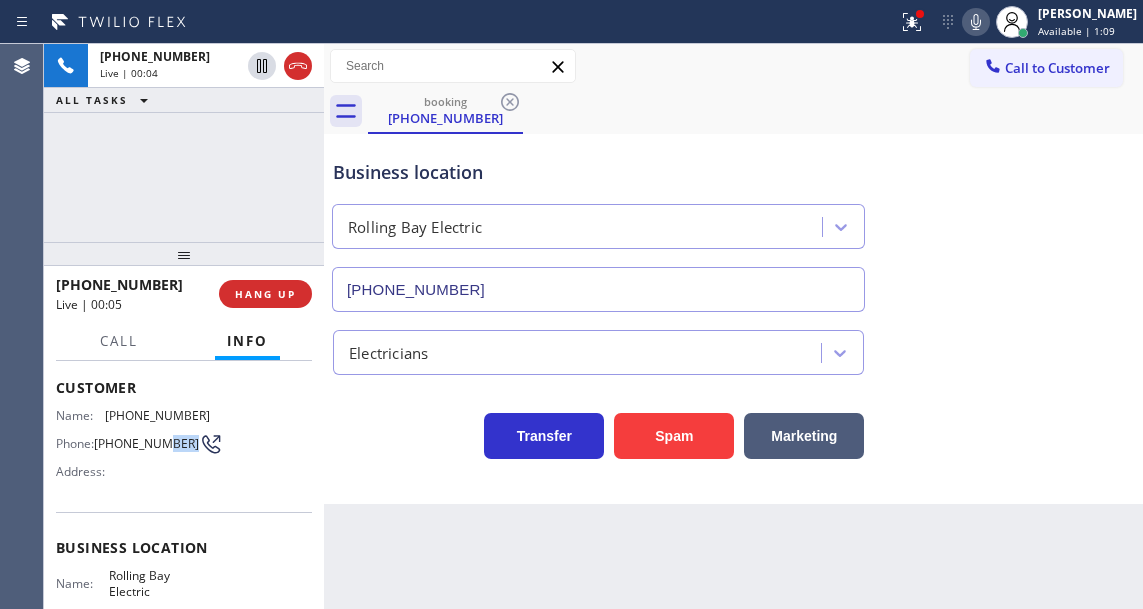 click on "(360) 265-9654" at bounding box center [146, 443] 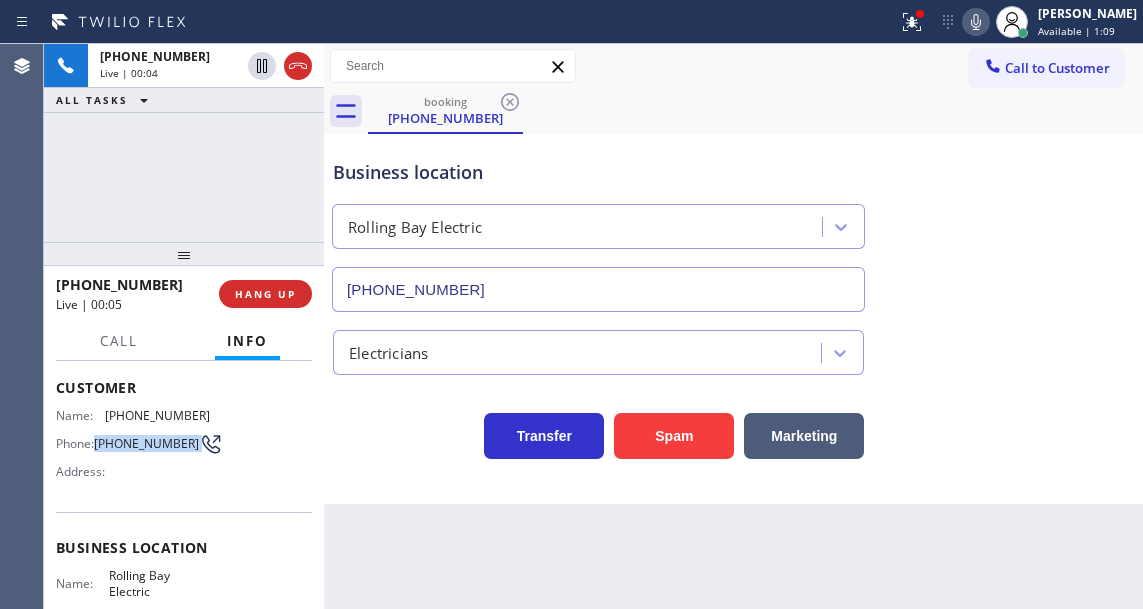 click on "(360) 265-9654" at bounding box center [146, 443] 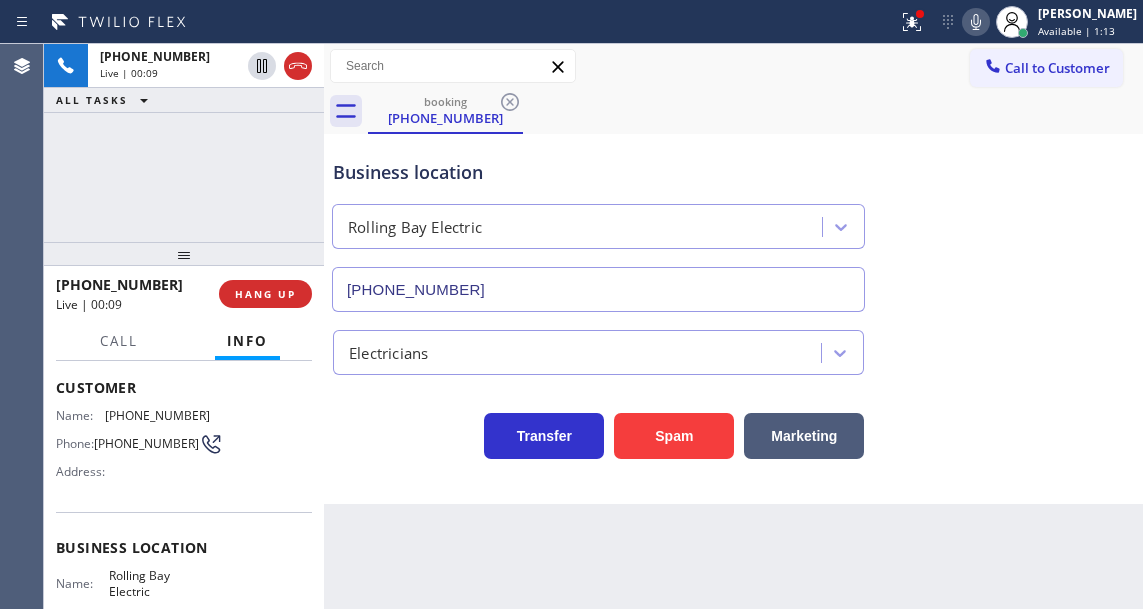 click on "Back to Dashboard Change Sender ID Customers Technicians Select a contact Outbound call Technician Search Technician Your caller id phone number Your caller id phone number Call Technician info Name   Phone none Address none Change Sender ID HVAC +18559994417 5 Star Appliance +18557314952 Appliance Repair +18554611149 Plumbing +18889090120 Air Duct Cleaning +18006865038  Electricians +18005688664 Cancel Change Check personal SMS Reset Change booking (360) 265-9654 Call to Customer Outbound call Location Pacoima Plumbers Your caller id phone number (747) 223-6125 Customer number Call Outbound call Technician Search Technician Your caller id phone number Your caller id phone number Call booking (360) 265-9654 Business location Rolling Bay Electric (360) 401-4864 Electricians Transfer Spam Marketing" at bounding box center (733, 326) 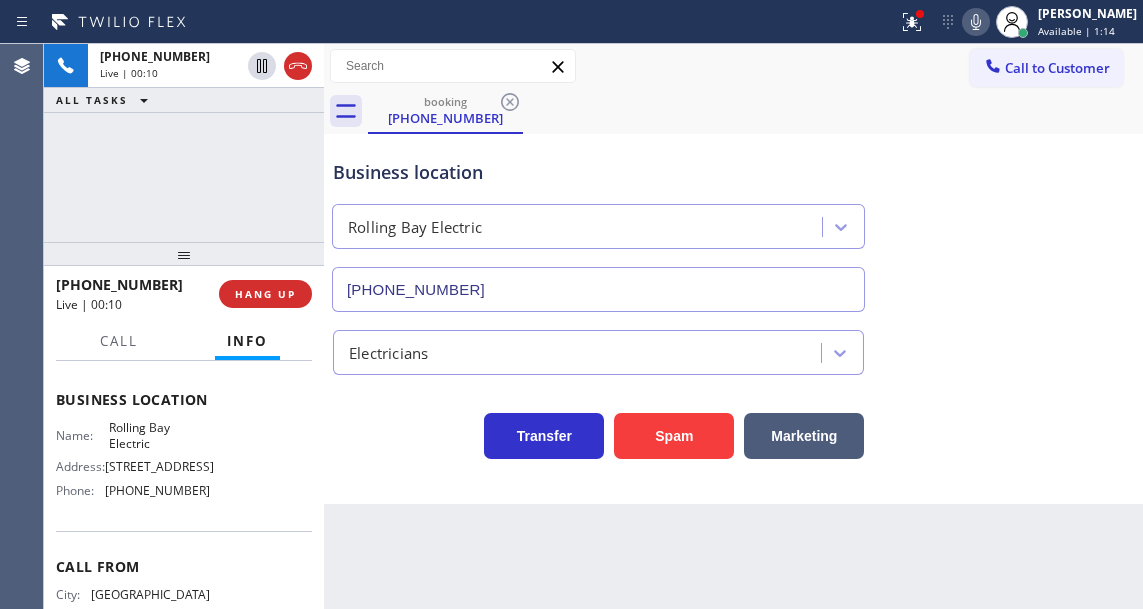 scroll, scrollTop: 300, scrollLeft: 0, axis: vertical 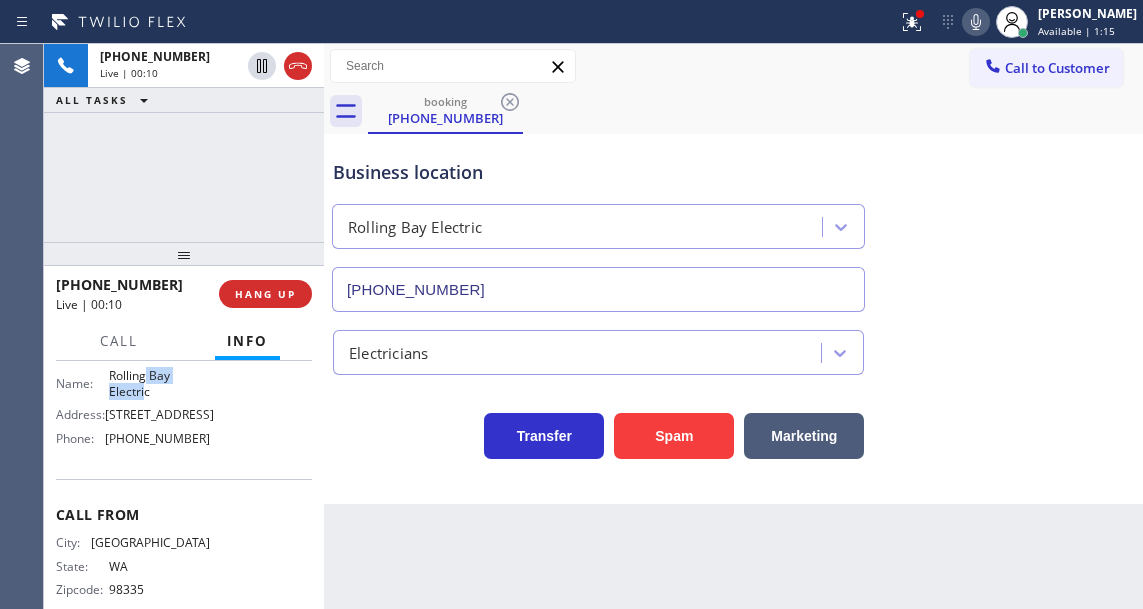 click on "Rolling Bay Electric" at bounding box center (159, 383) 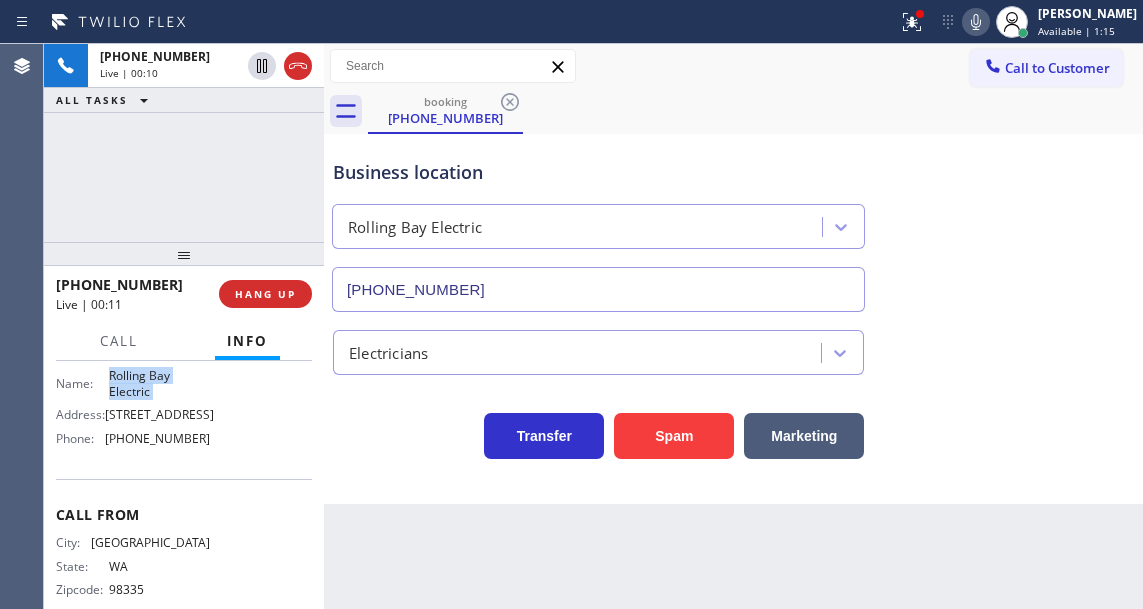 click on "Rolling Bay Electric" at bounding box center [159, 383] 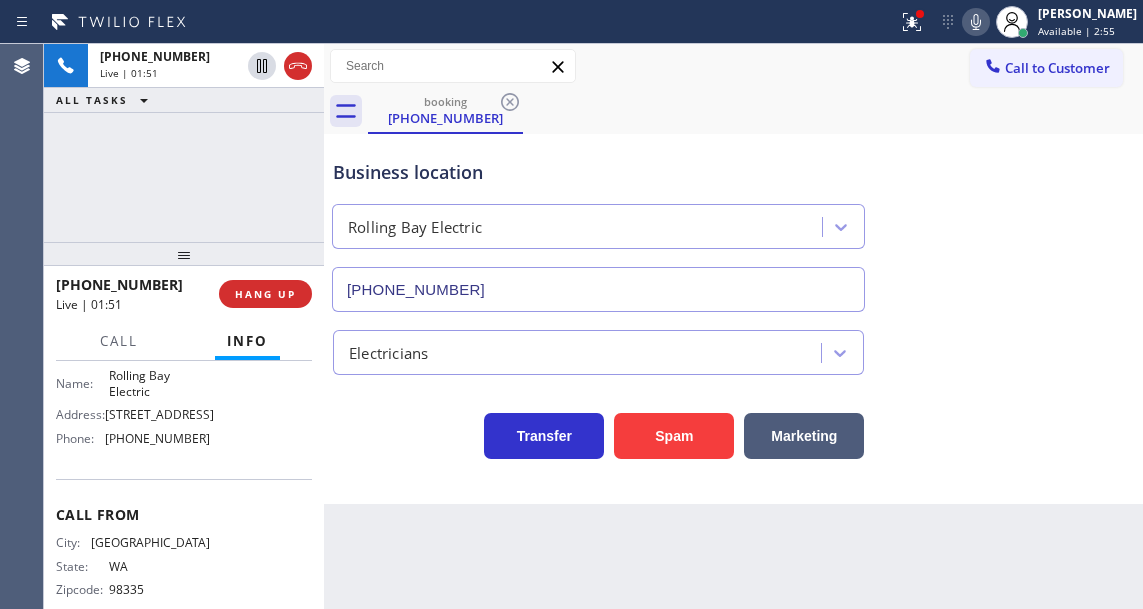click on "+13602659654 Live | 01:51 ALL TASKS ALL TASKS ACTIVE TASKS TASKS IN WRAP UP" at bounding box center [184, 143] 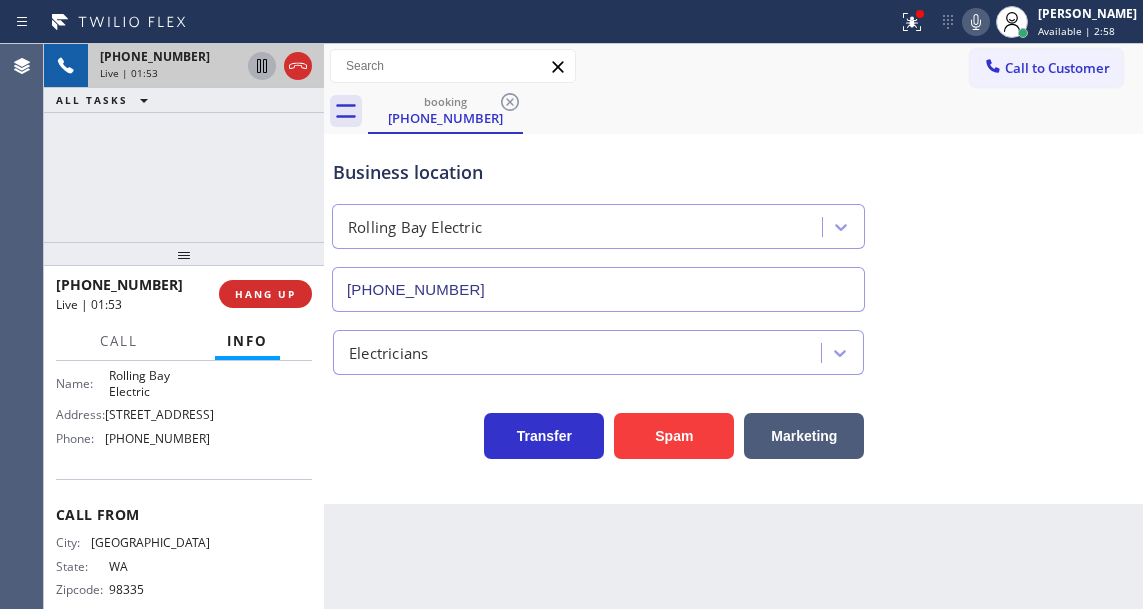 click 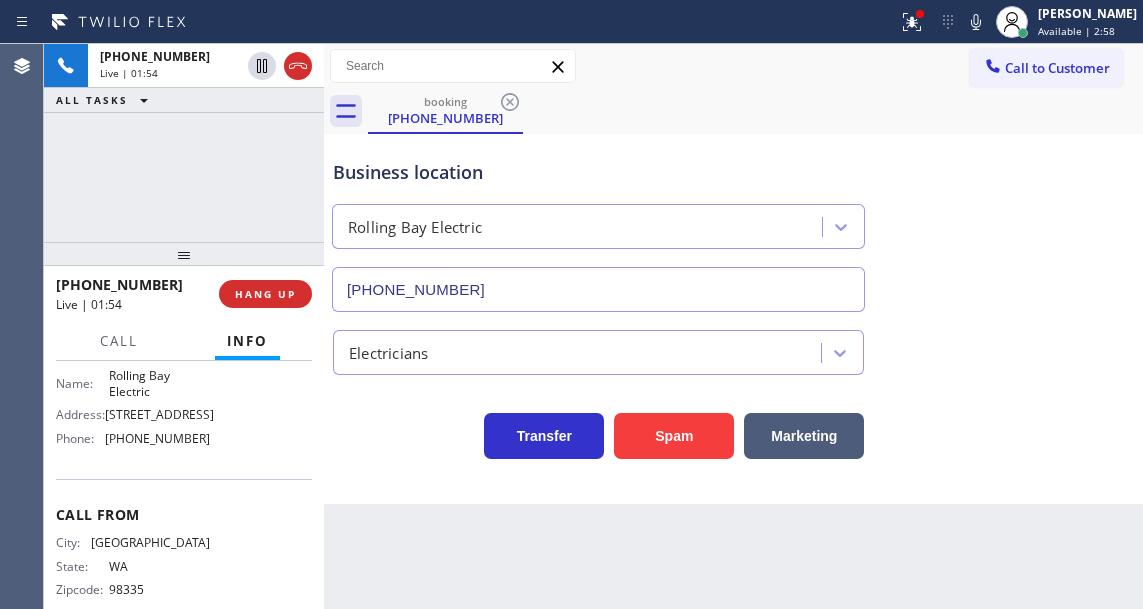drag, startPoint x: 980, startPoint y: 26, endPoint x: 954, endPoint y: 39, distance: 29.068884 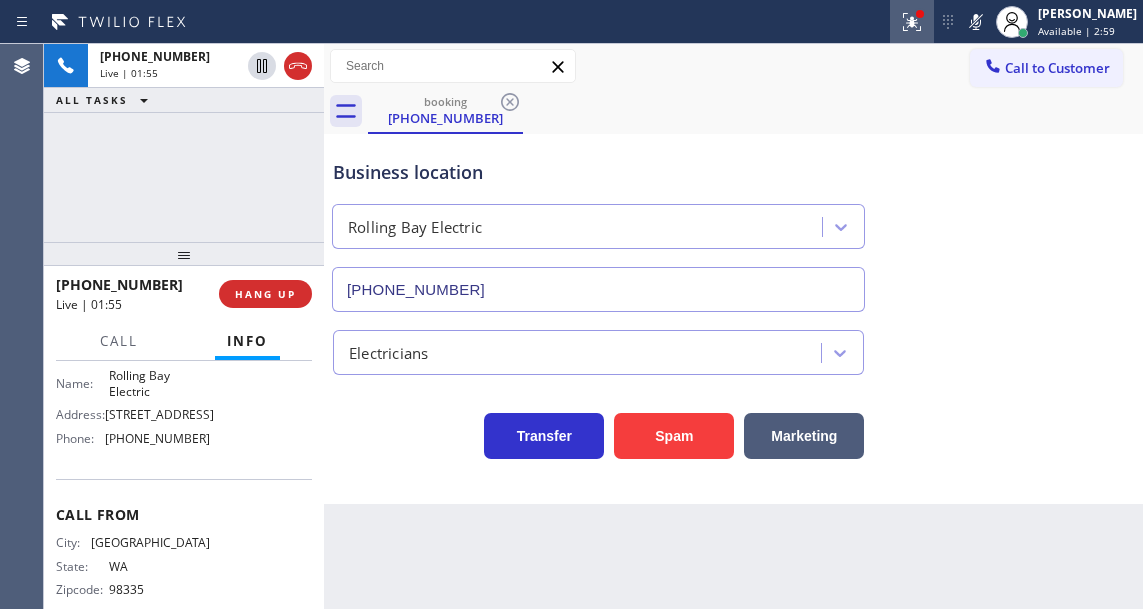 click at bounding box center (912, 22) 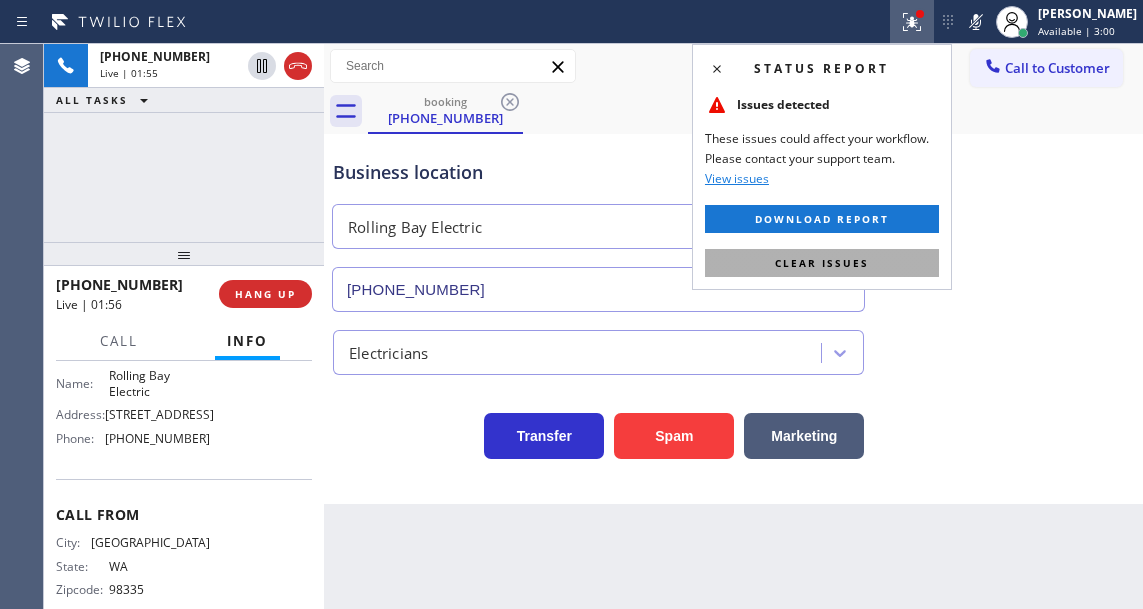 click on "Clear issues" at bounding box center (822, 263) 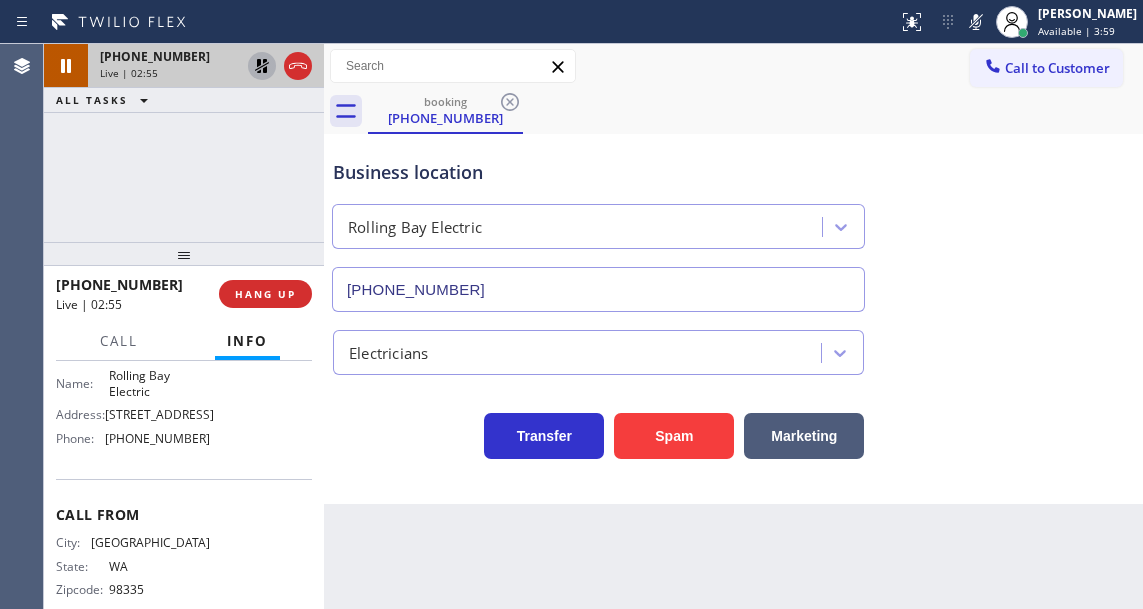 click 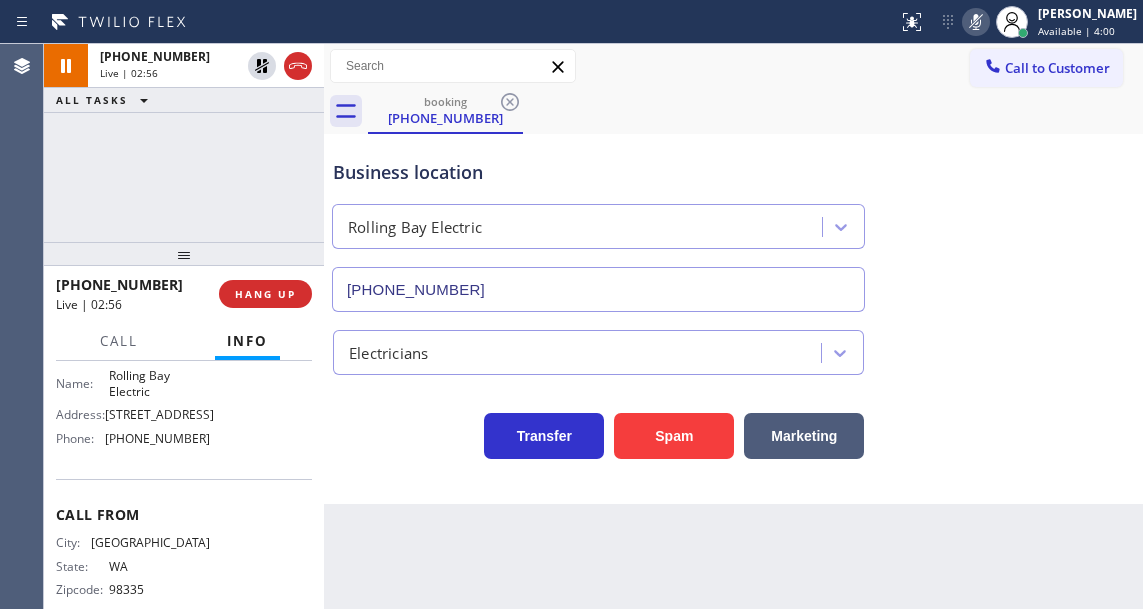 click 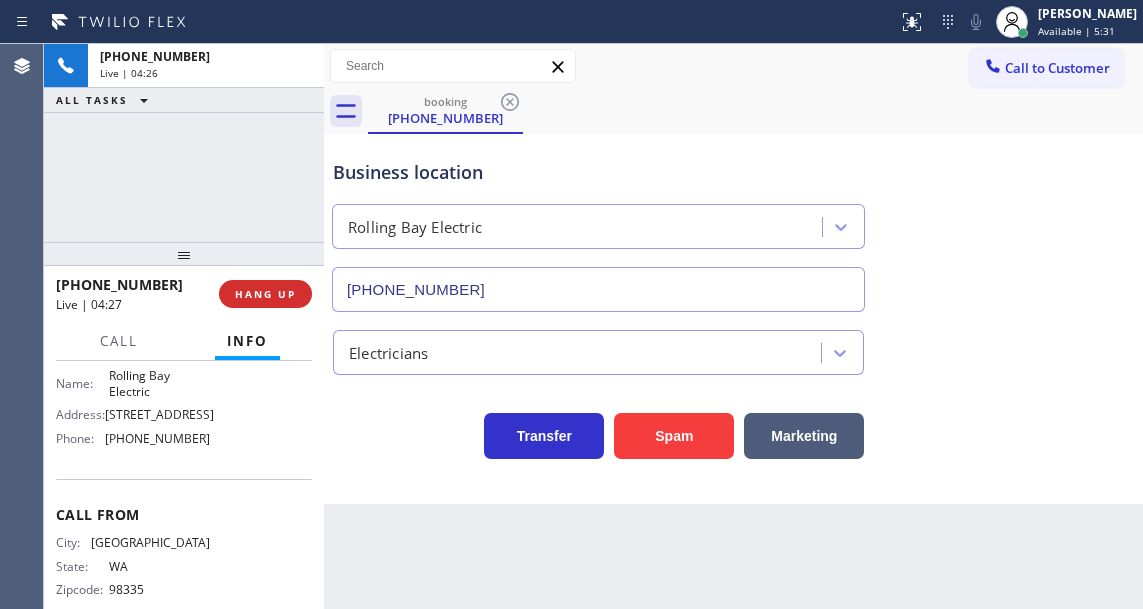 click on "Business location Rolling Bay Electric (360) 401-4864" at bounding box center (733, 221) 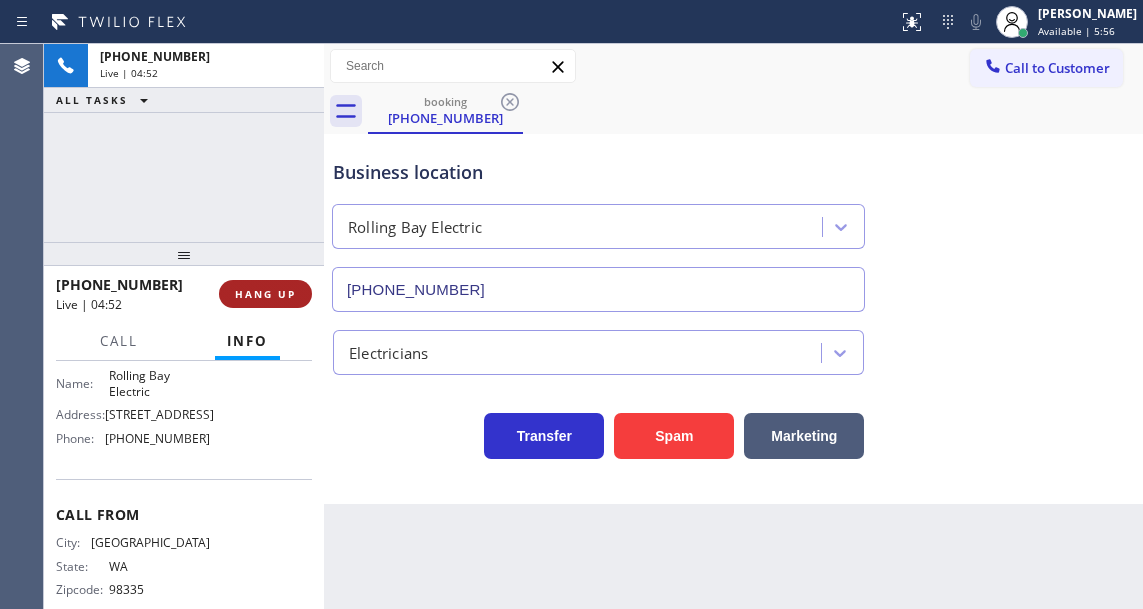 click on "HANG UP" at bounding box center [265, 294] 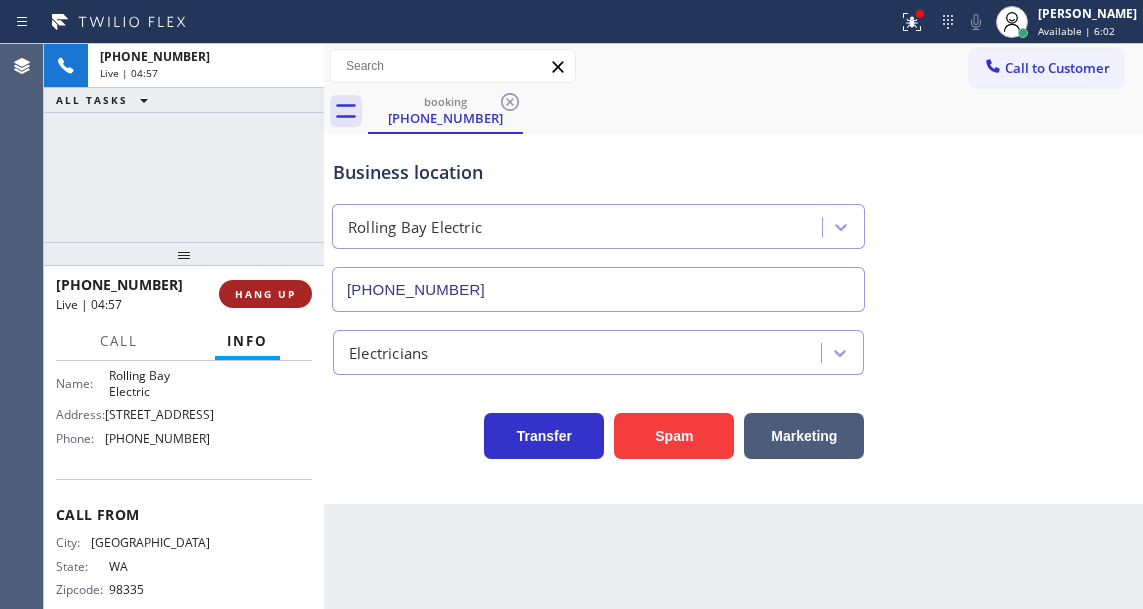 click on "HANG UP" at bounding box center [265, 294] 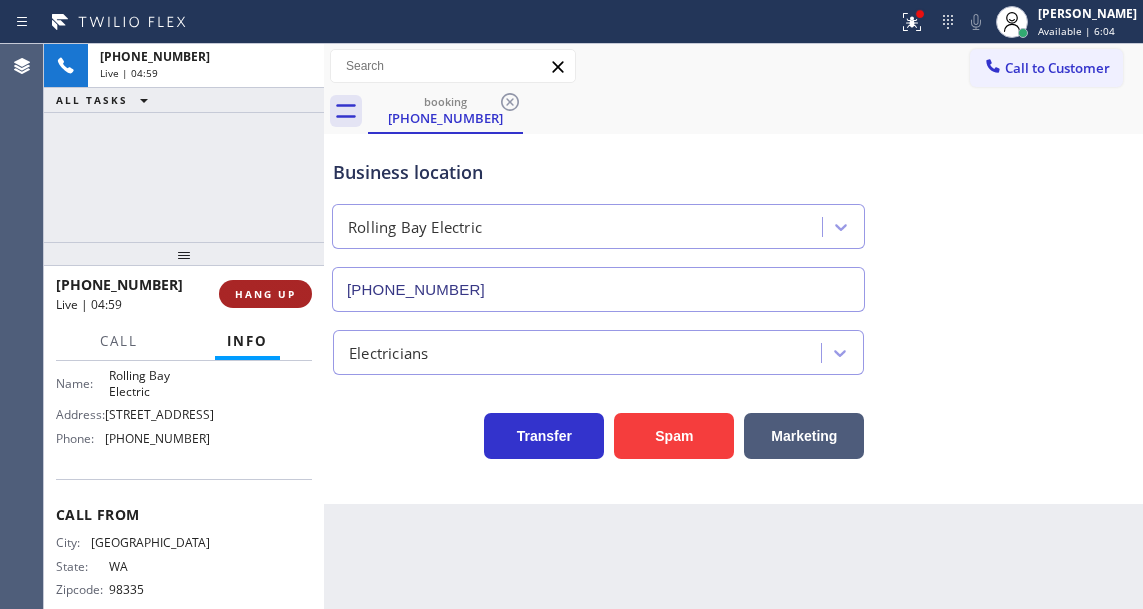 click on "HANG UP" at bounding box center [265, 294] 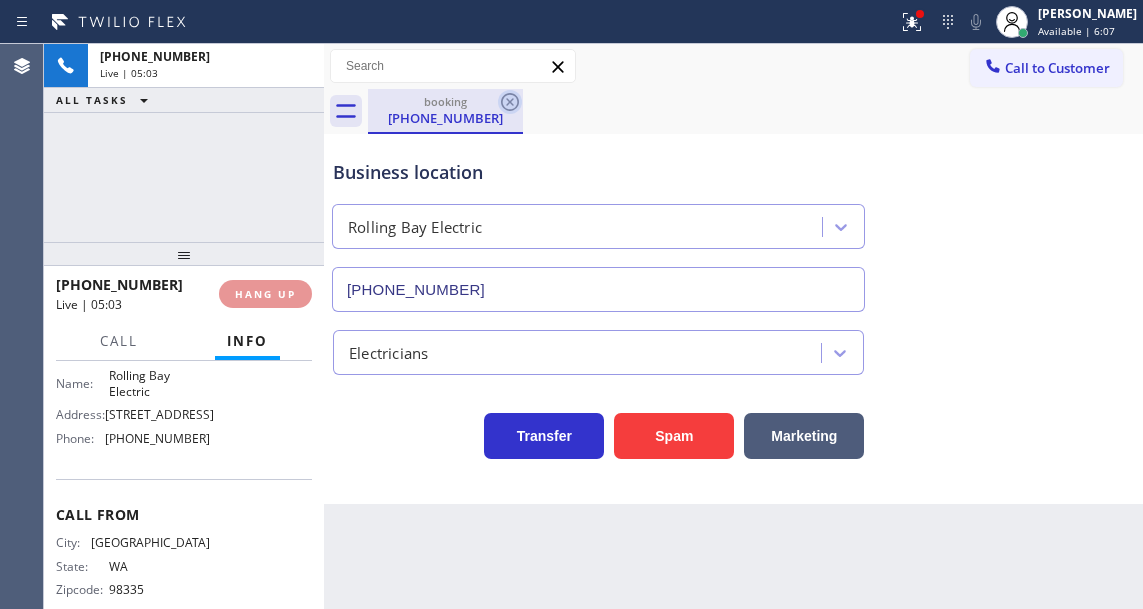 click 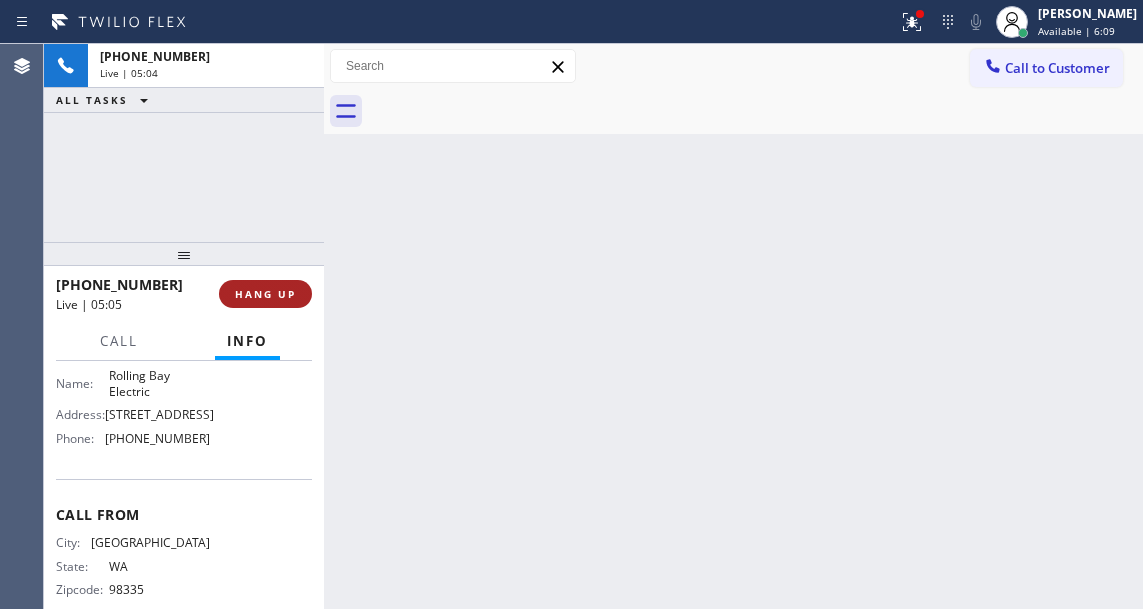 click on "HANG UP" at bounding box center (265, 294) 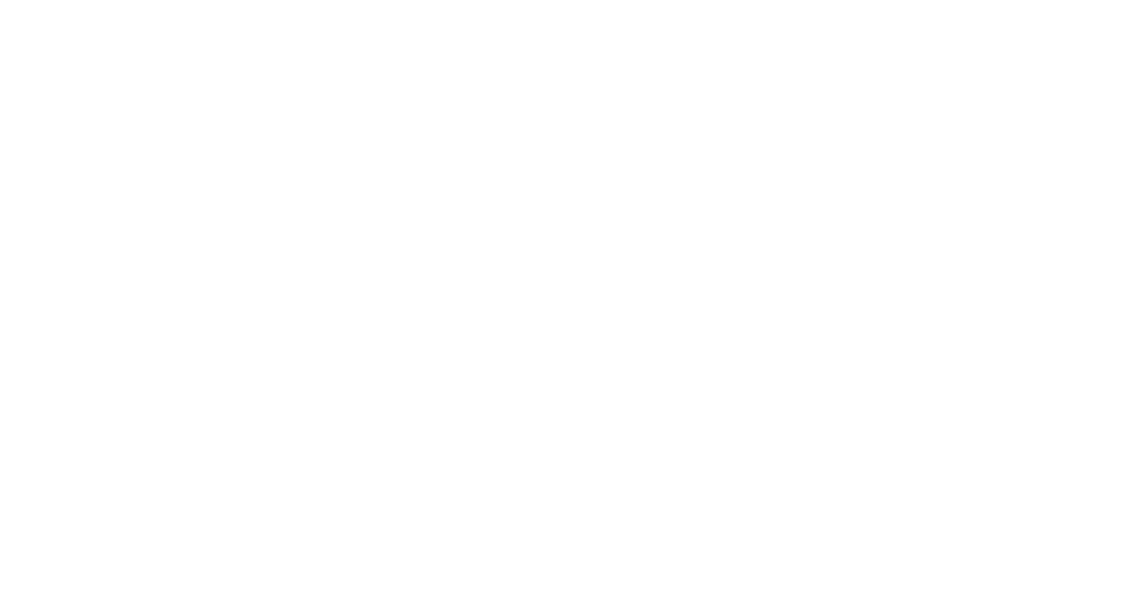 scroll, scrollTop: 0, scrollLeft: 0, axis: both 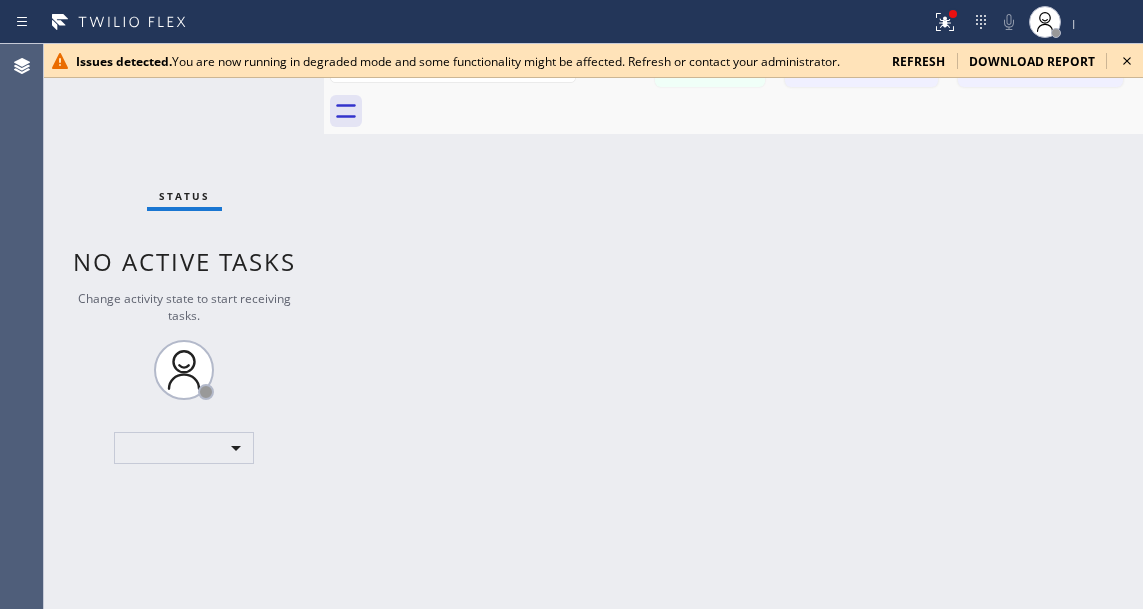 click 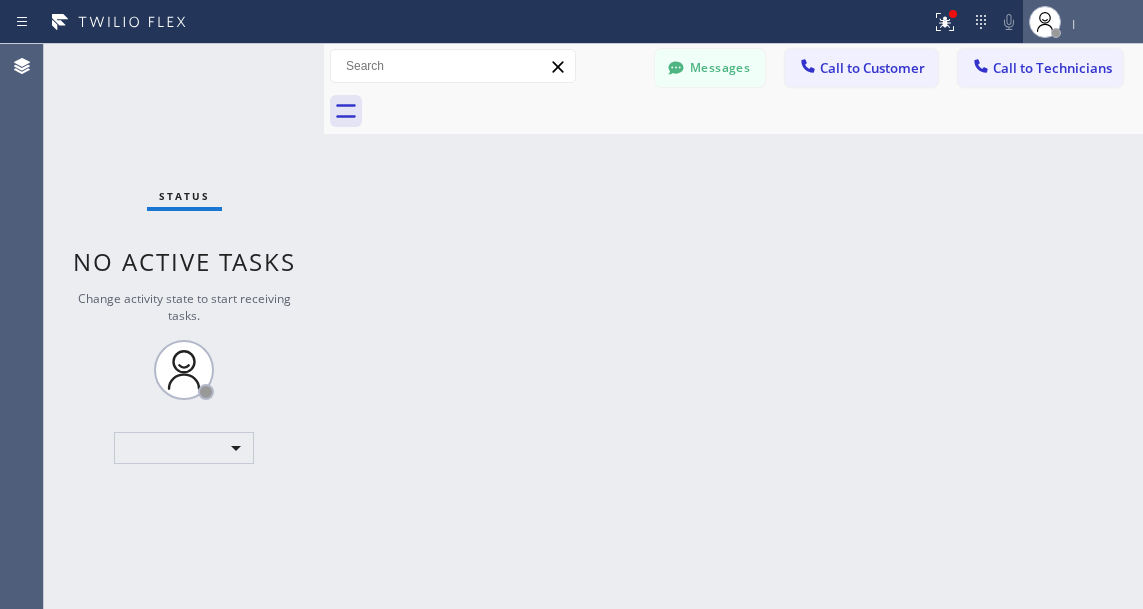 click 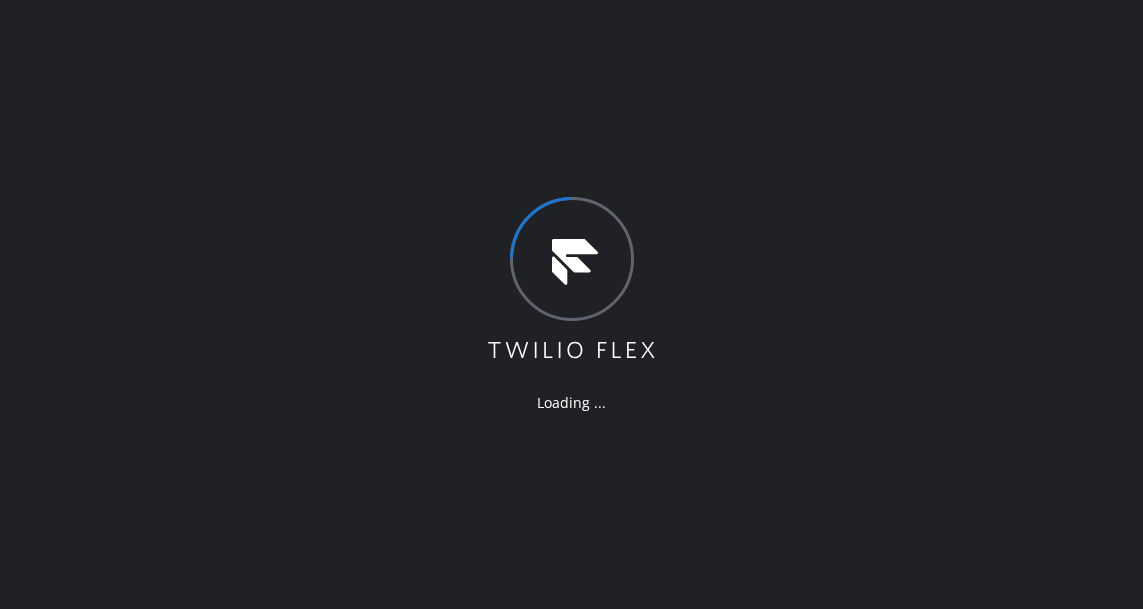 scroll, scrollTop: 0, scrollLeft: 0, axis: both 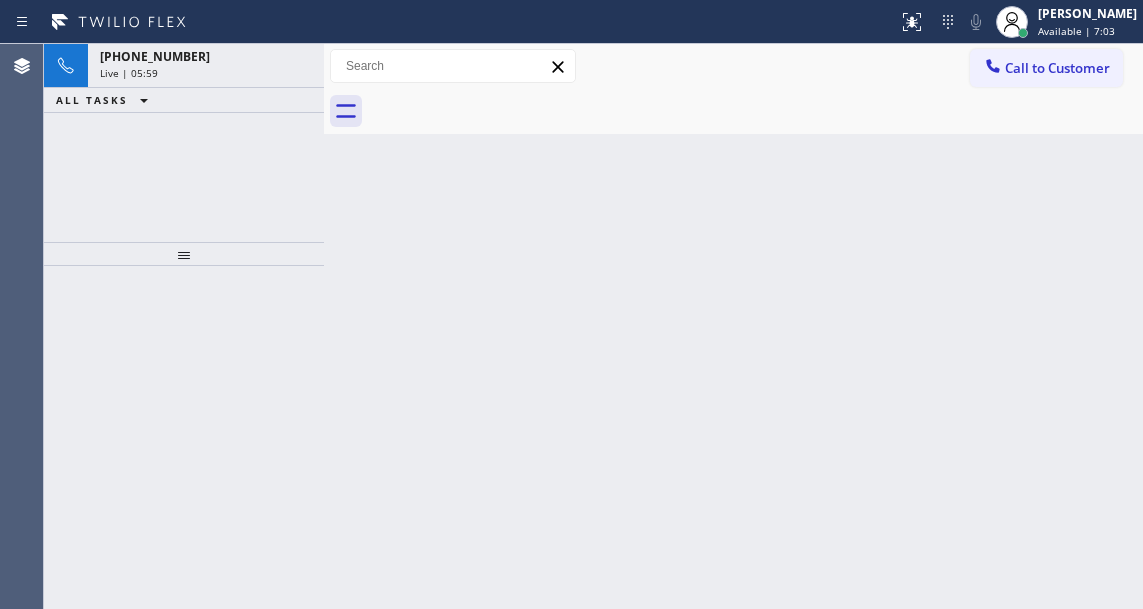 drag, startPoint x: 1059, startPoint y: 245, endPoint x: 906, endPoint y: 197, distance: 160.35274 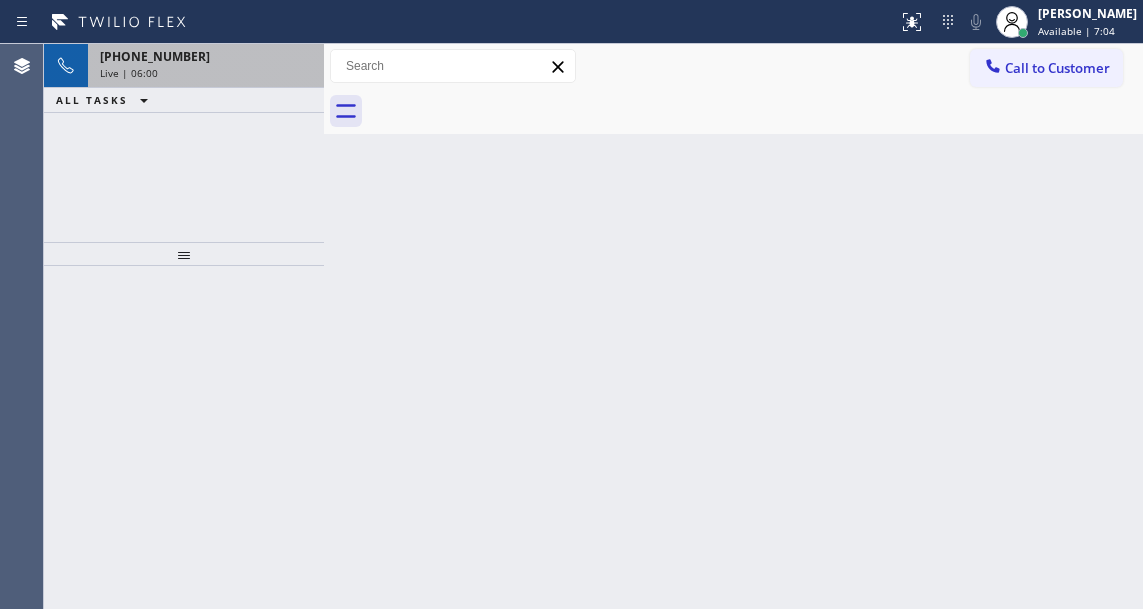 click on "Live | 06:00" at bounding box center (206, 73) 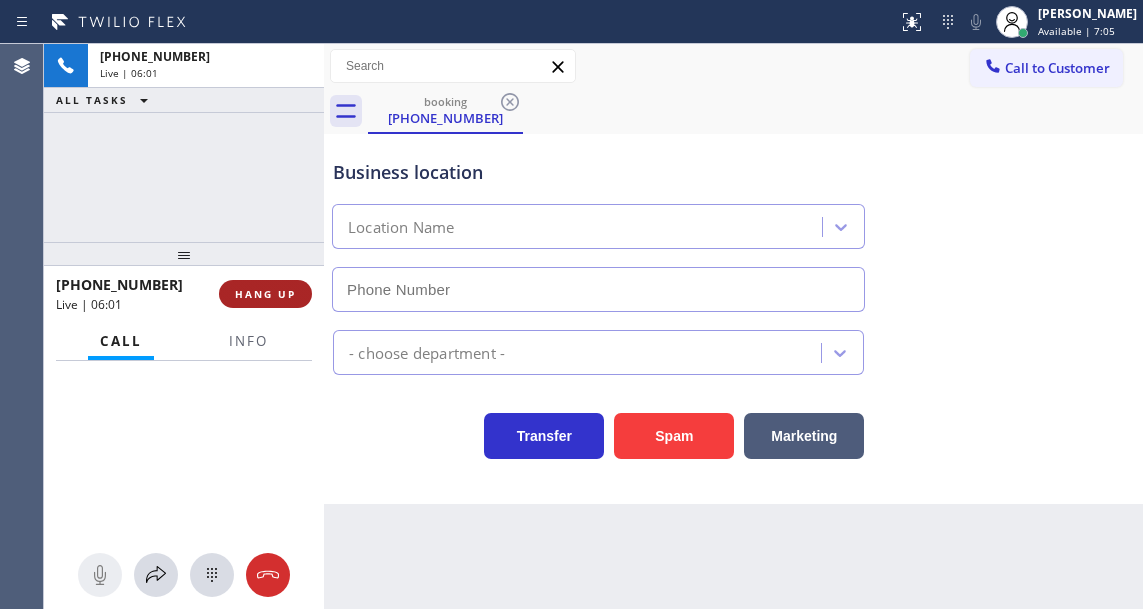click on "HANG UP" at bounding box center (265, 294) 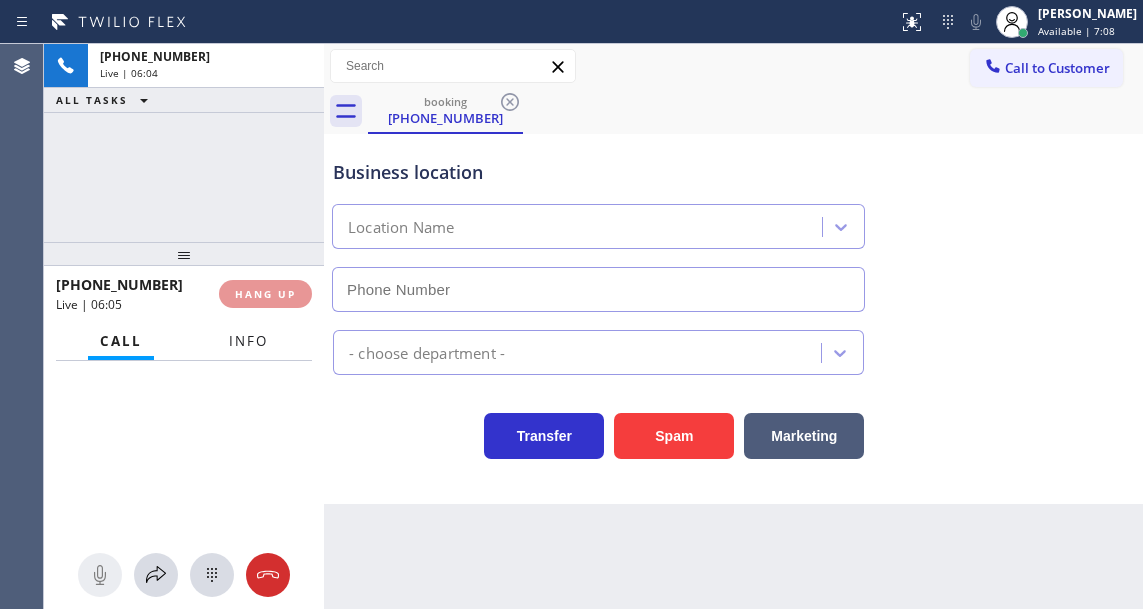 click on "Info" at bounding box center (248, 341) 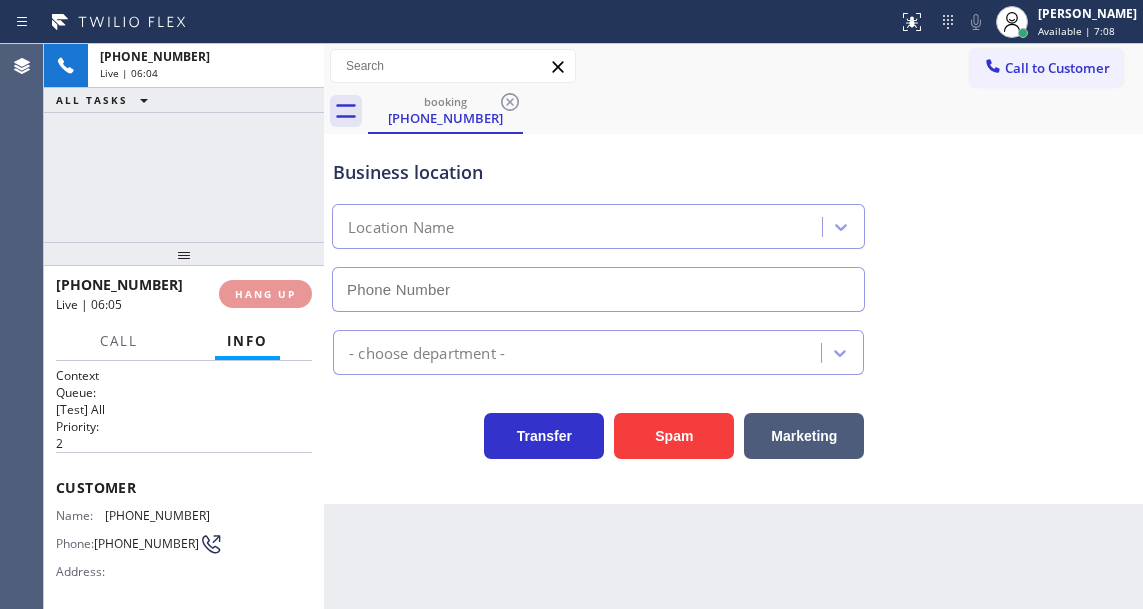 click on "[PHONE_NUMBER] Live | 06:05 HANG UP" at bounding box center (184, 294) 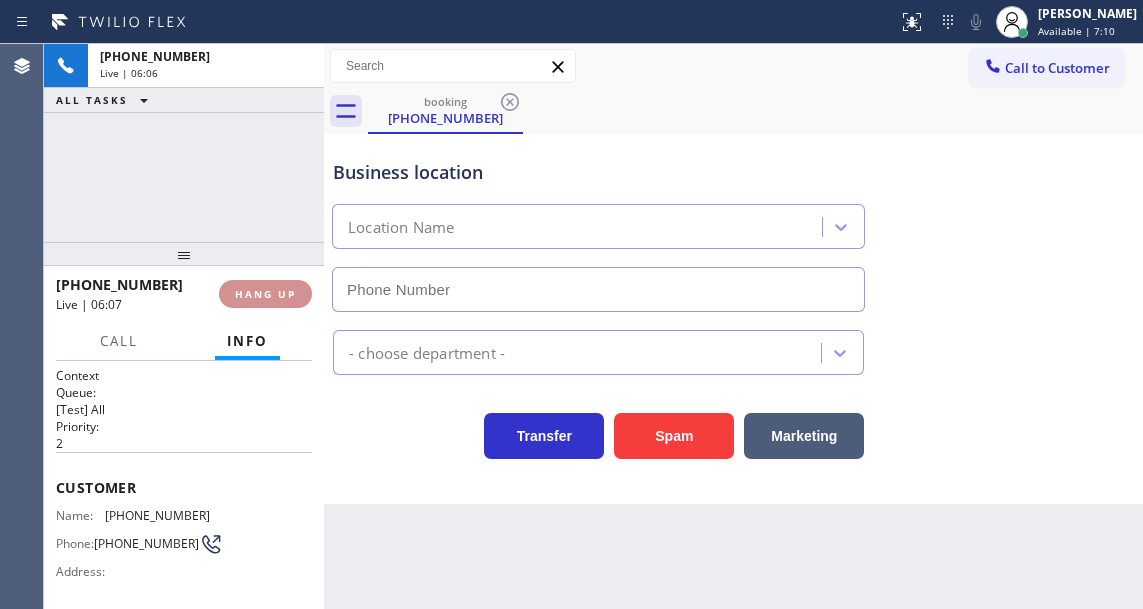 click on "HANG UP" at bounding box center (265, 294) 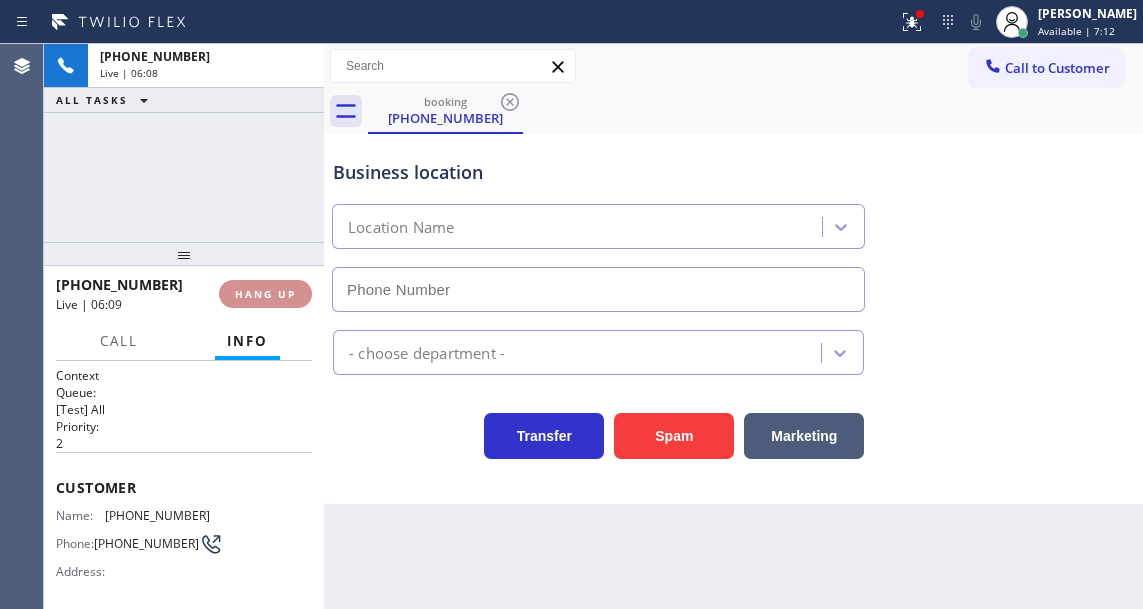 type on "[PHONE_NUMBER]" 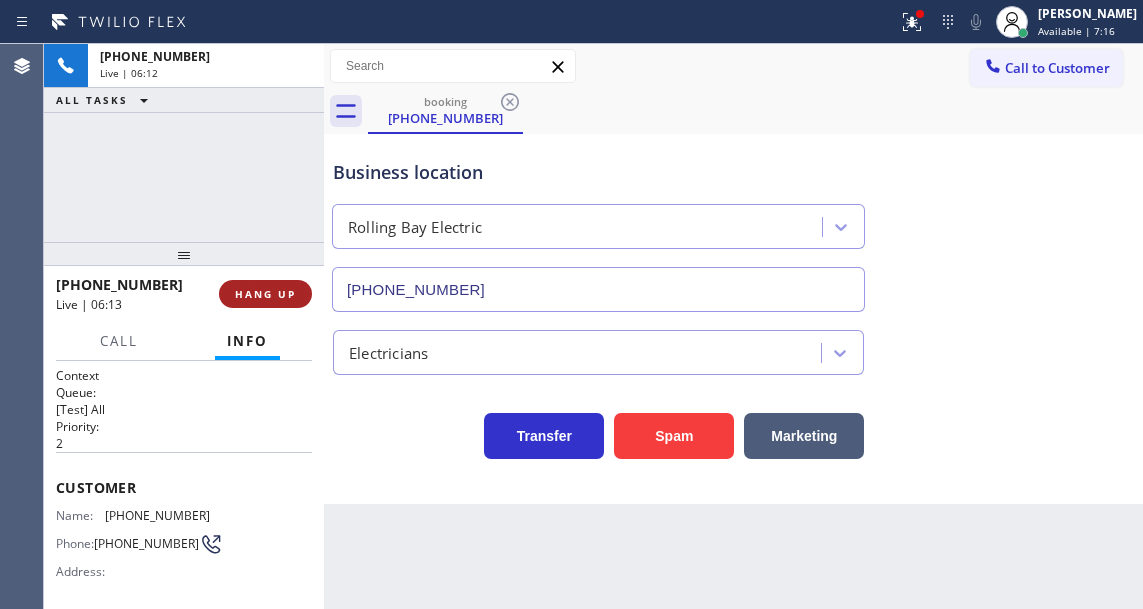 click on "HANG UP" at bounding box center [265, 294] 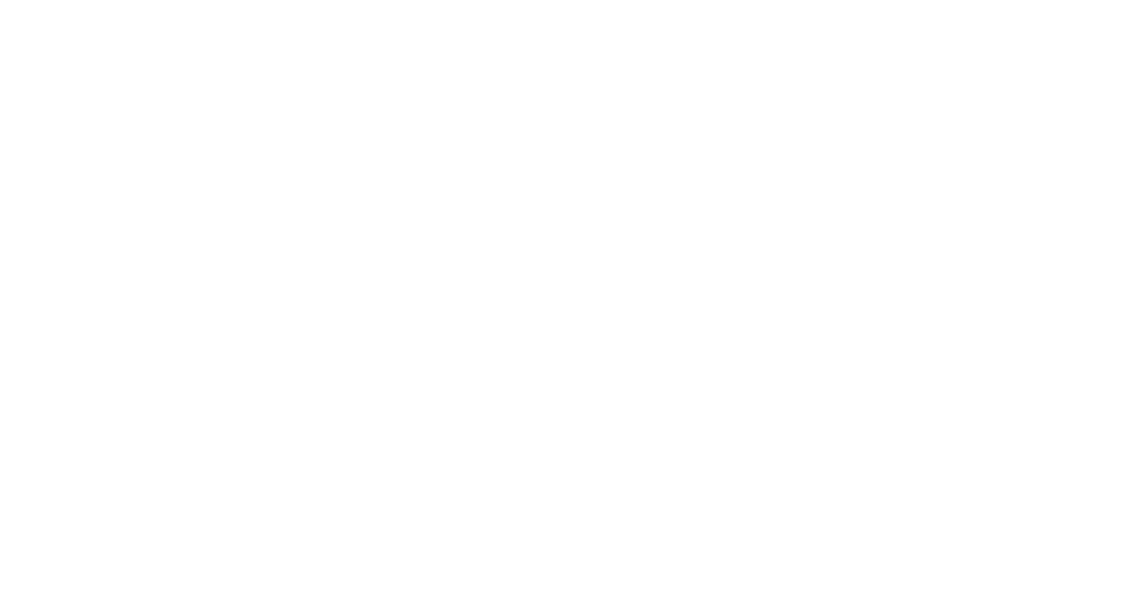 scroll, scrollTop: 0, scrollLeft: 0, axis: both 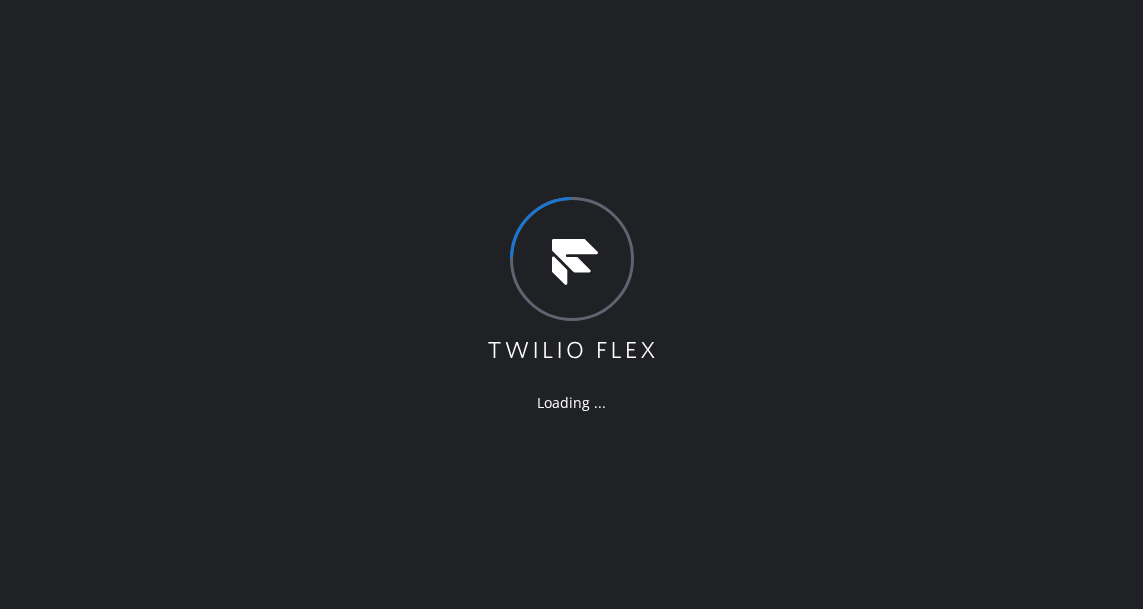 drag, startPoint x: 1092, startPoint y: 179, endPoint x: 1046, endPoint y: 181, distance: 46.043457 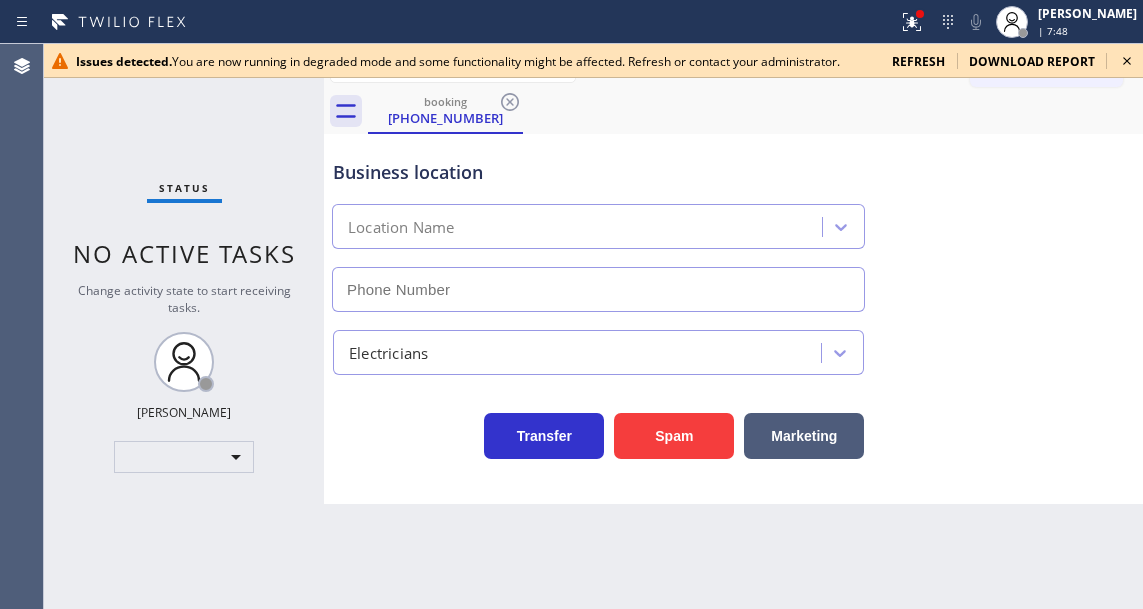 type on "[PHONE_NUMBER]" 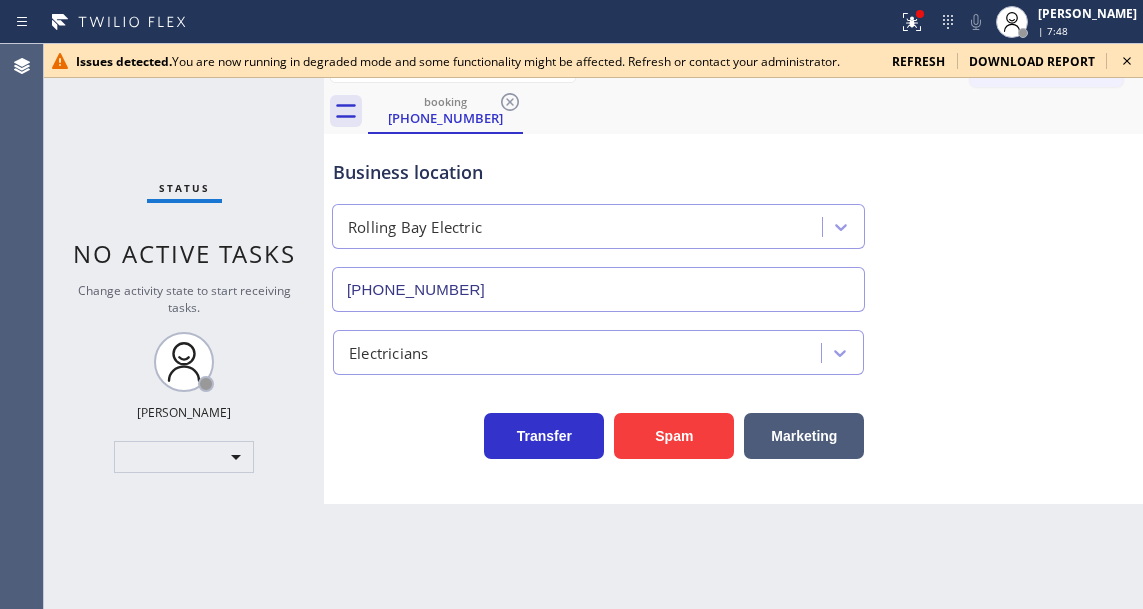 click 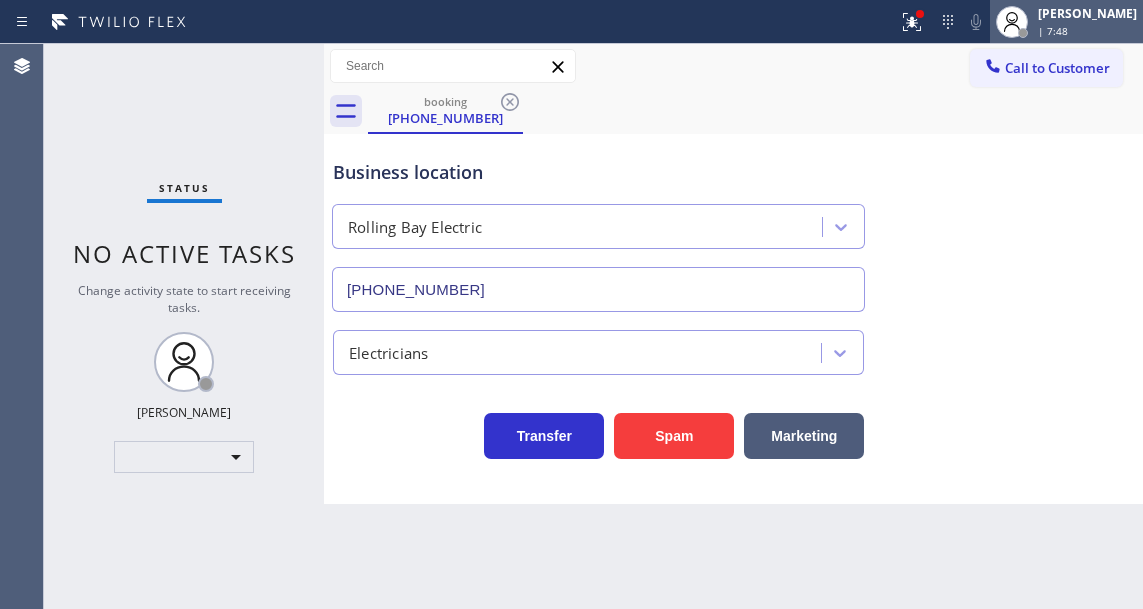 click on "| 7:48" at bounding box center [1087, 31] 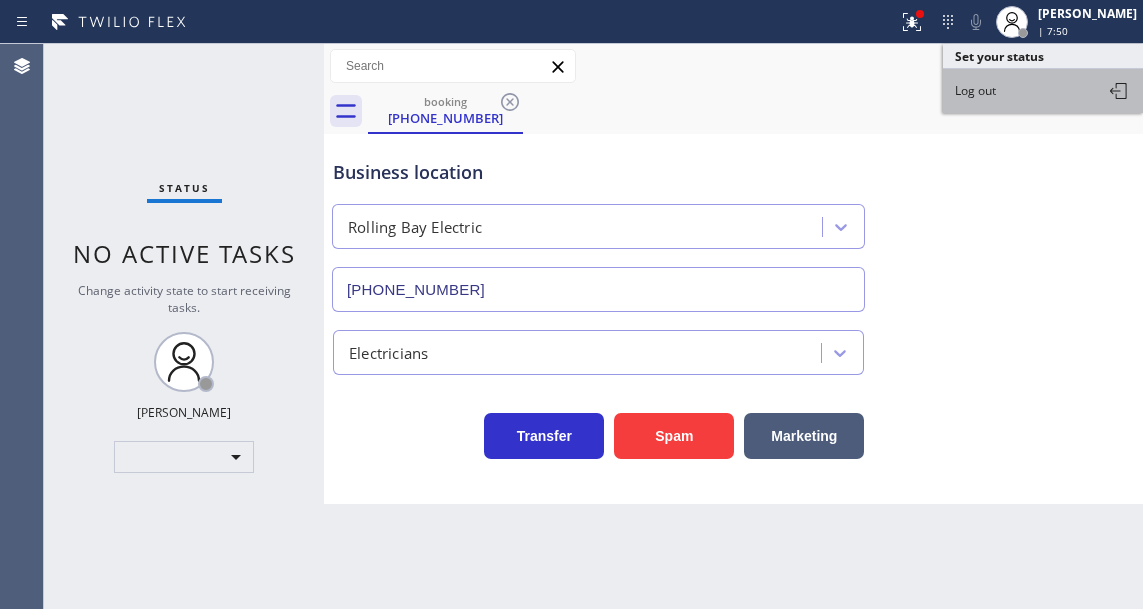 click on "Log out" at bounding box center [1043, 91] 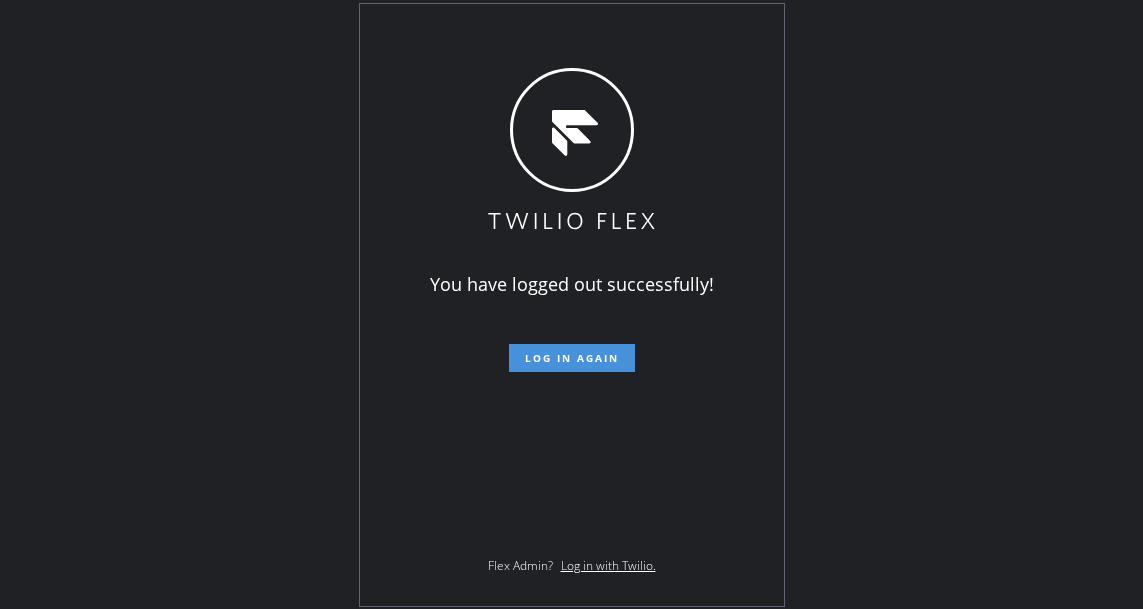 click on "Log in again" at bounding box center (572, 358) 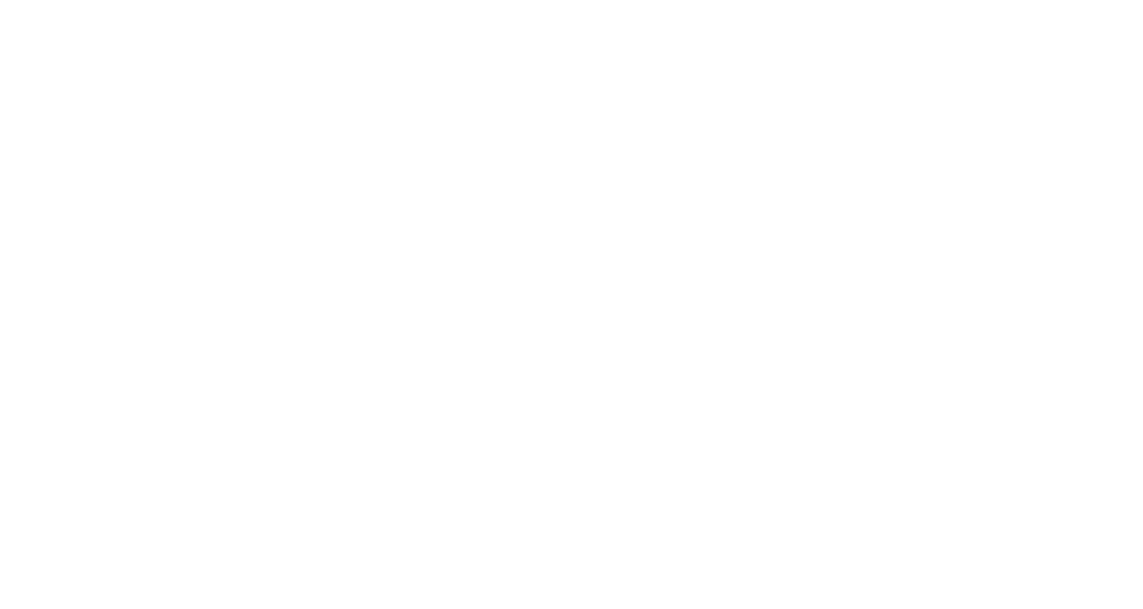 scroll, scrollTop: 0, scrollLeft: 0, axis: both 